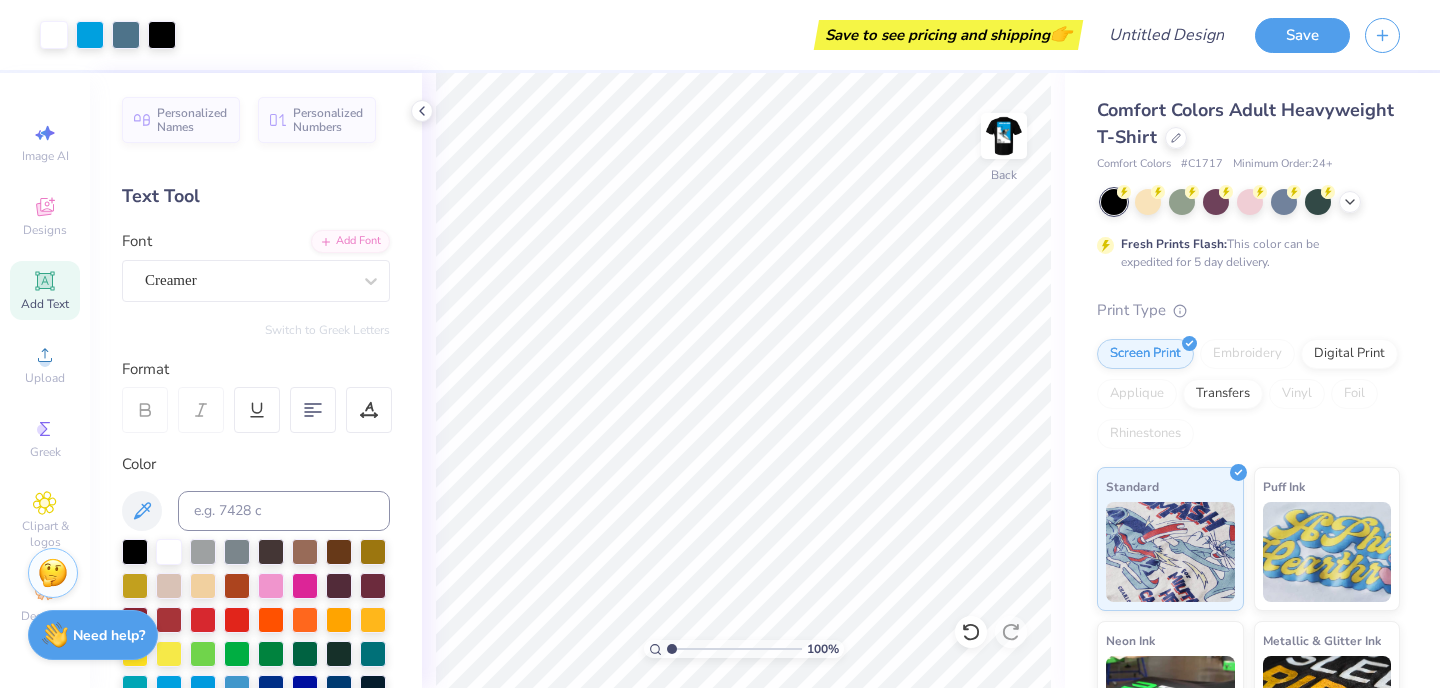 scroll, scrollTop: 0, scrollLeft: 0, axis: both 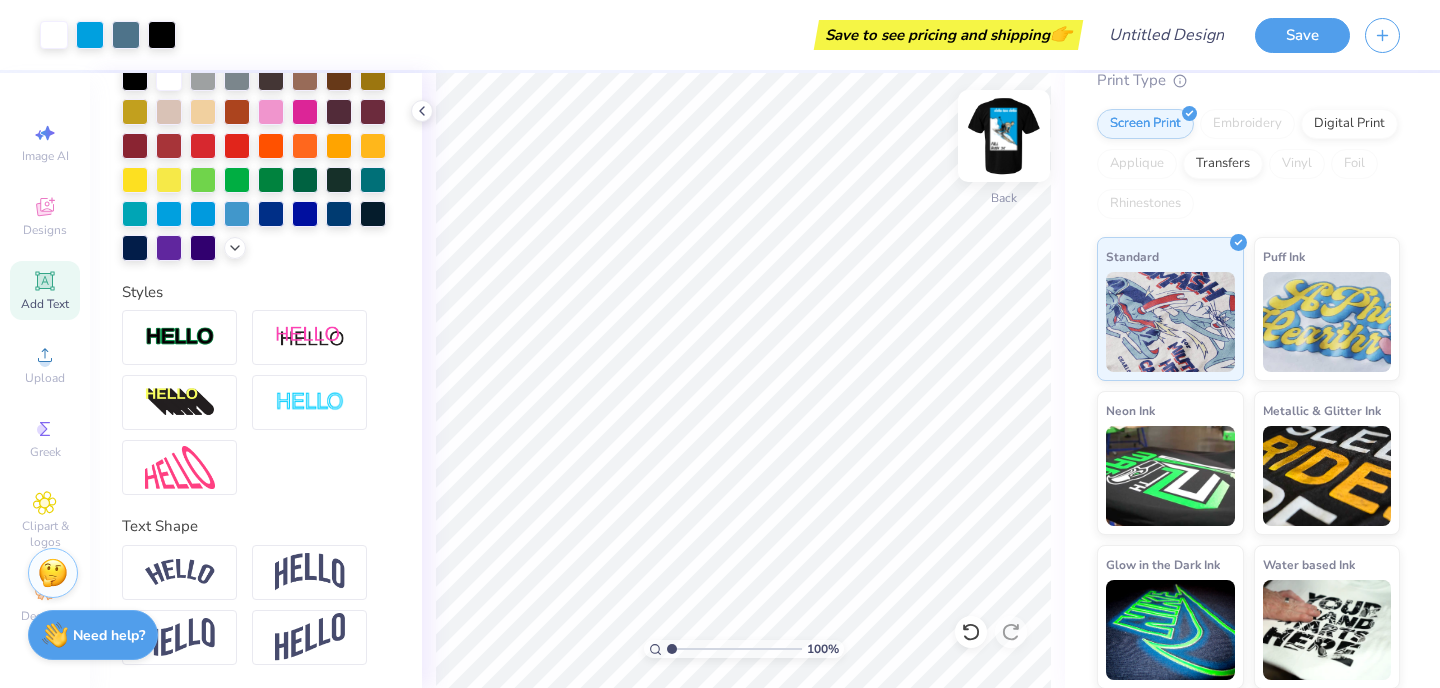 click at bounding box center (1004, 136) 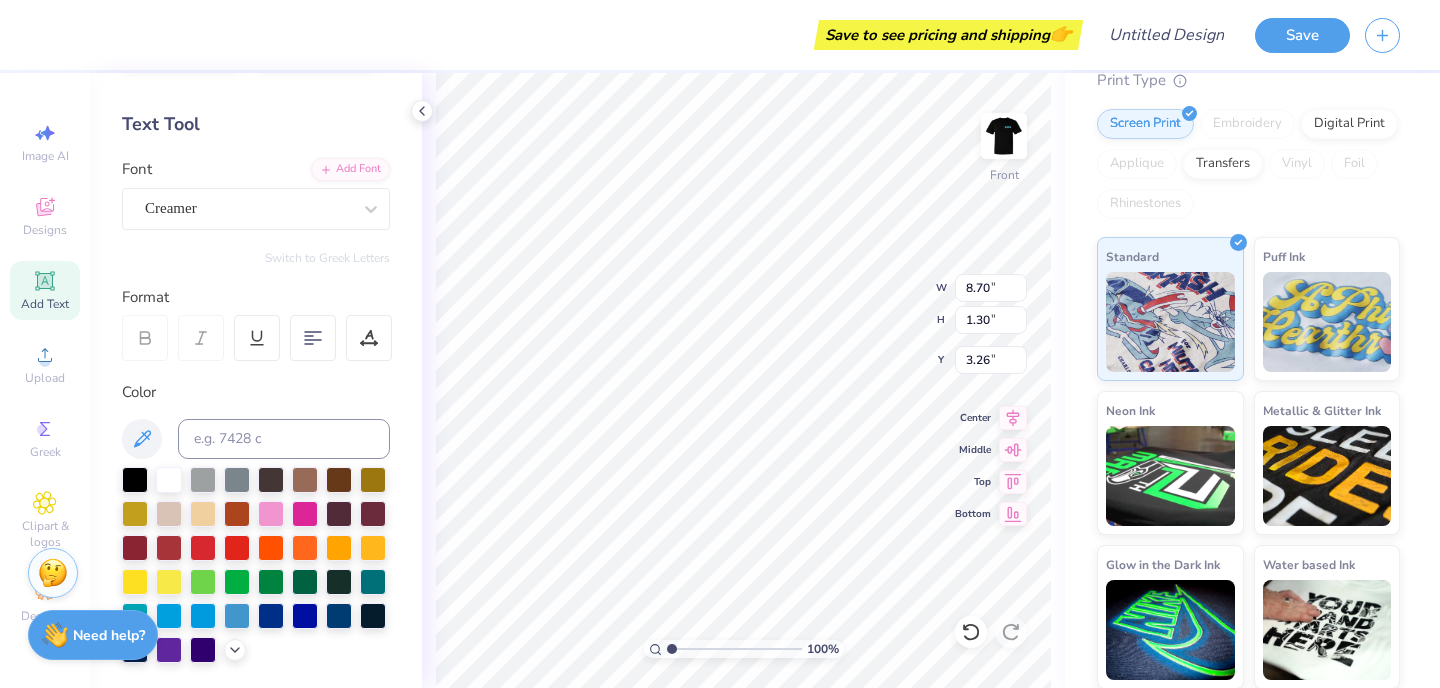 scroll, scrollTop: 0, scrollLeft: 0, axis: both 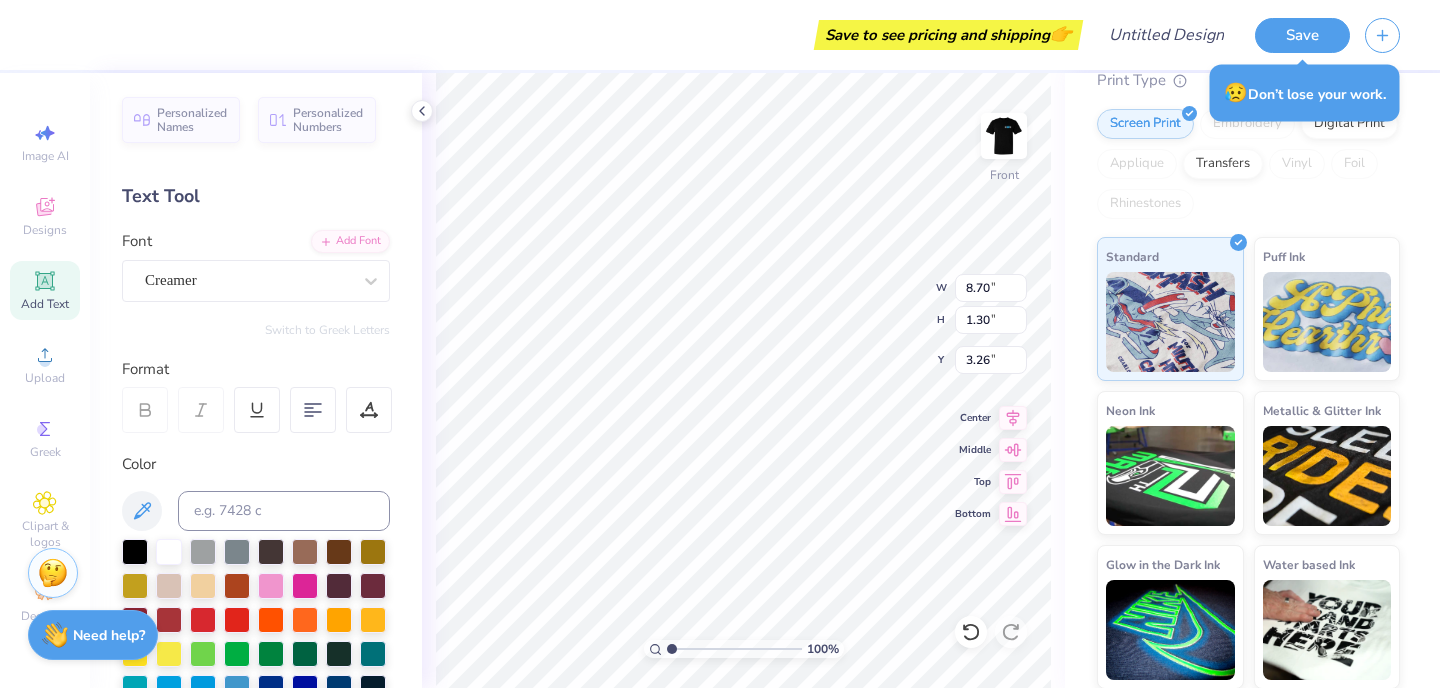 type on "5.60" 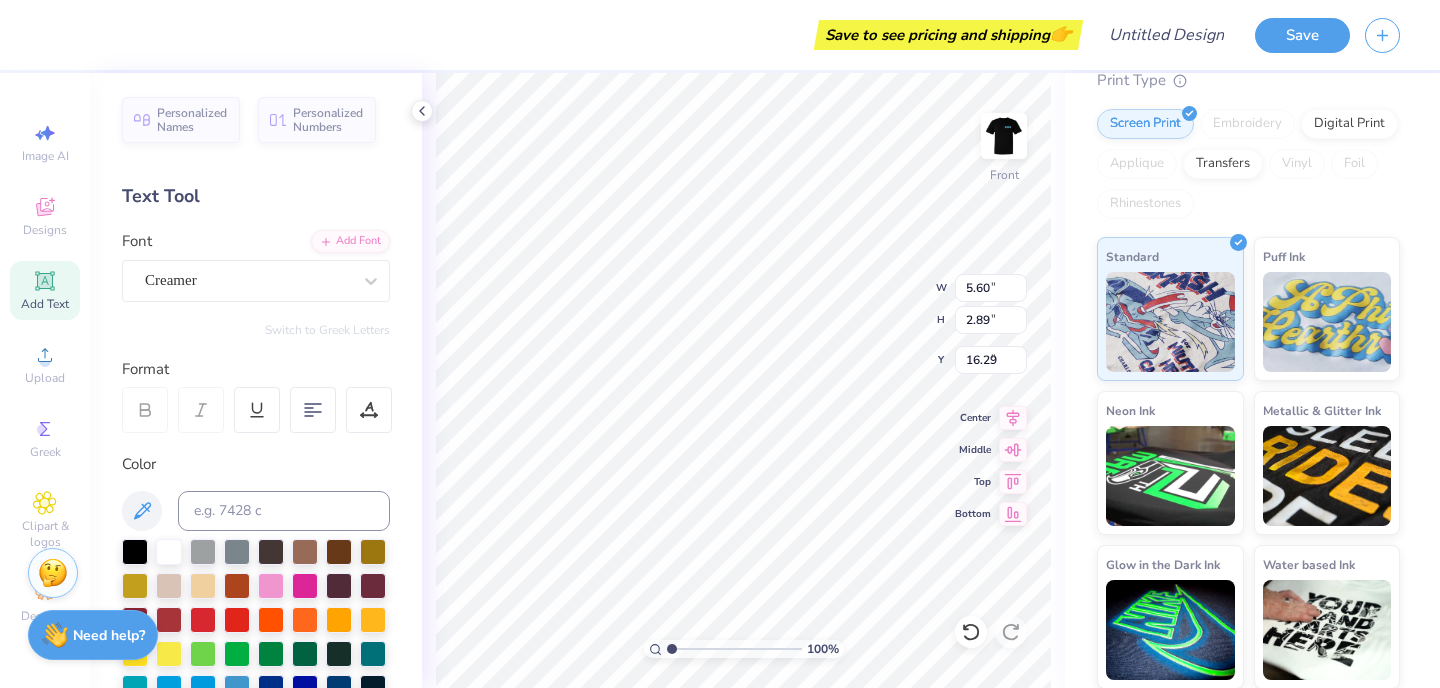 type on "8.70" 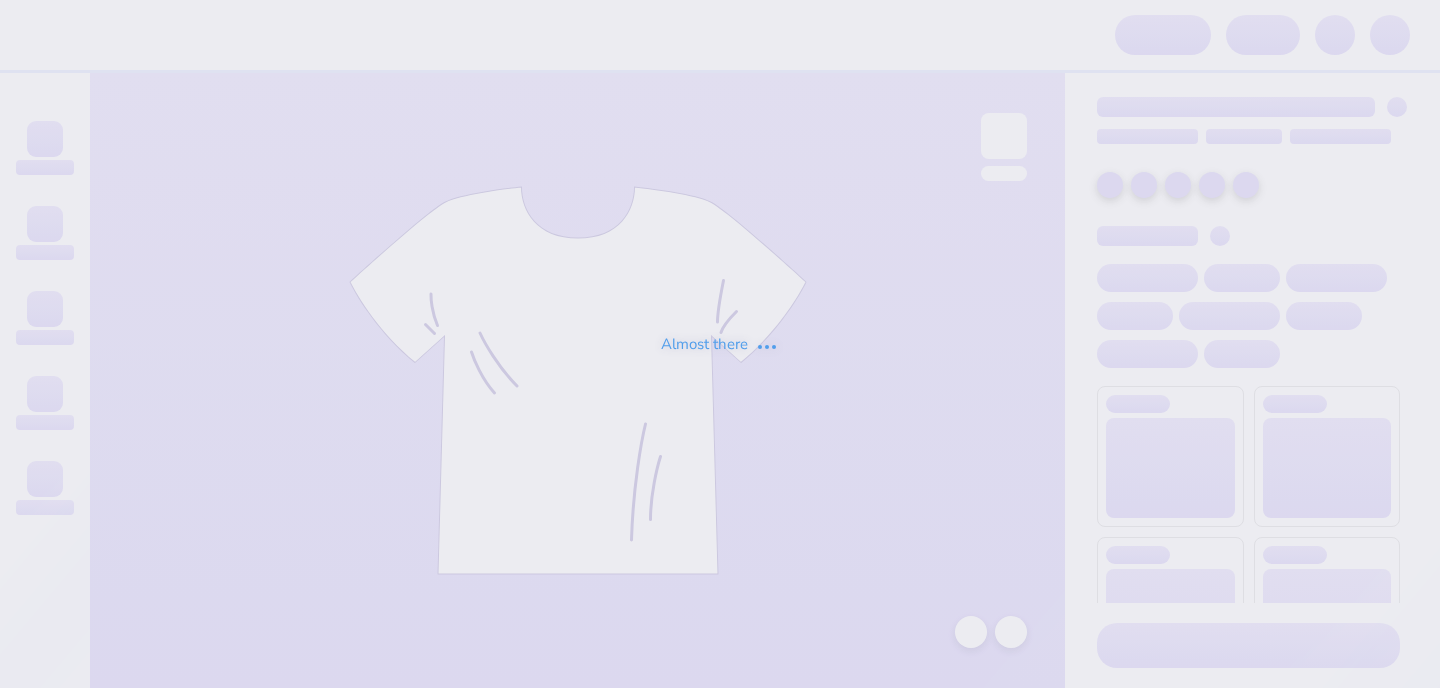 scroll, scrollTop: 0, scrollLeft: 0, axis: both 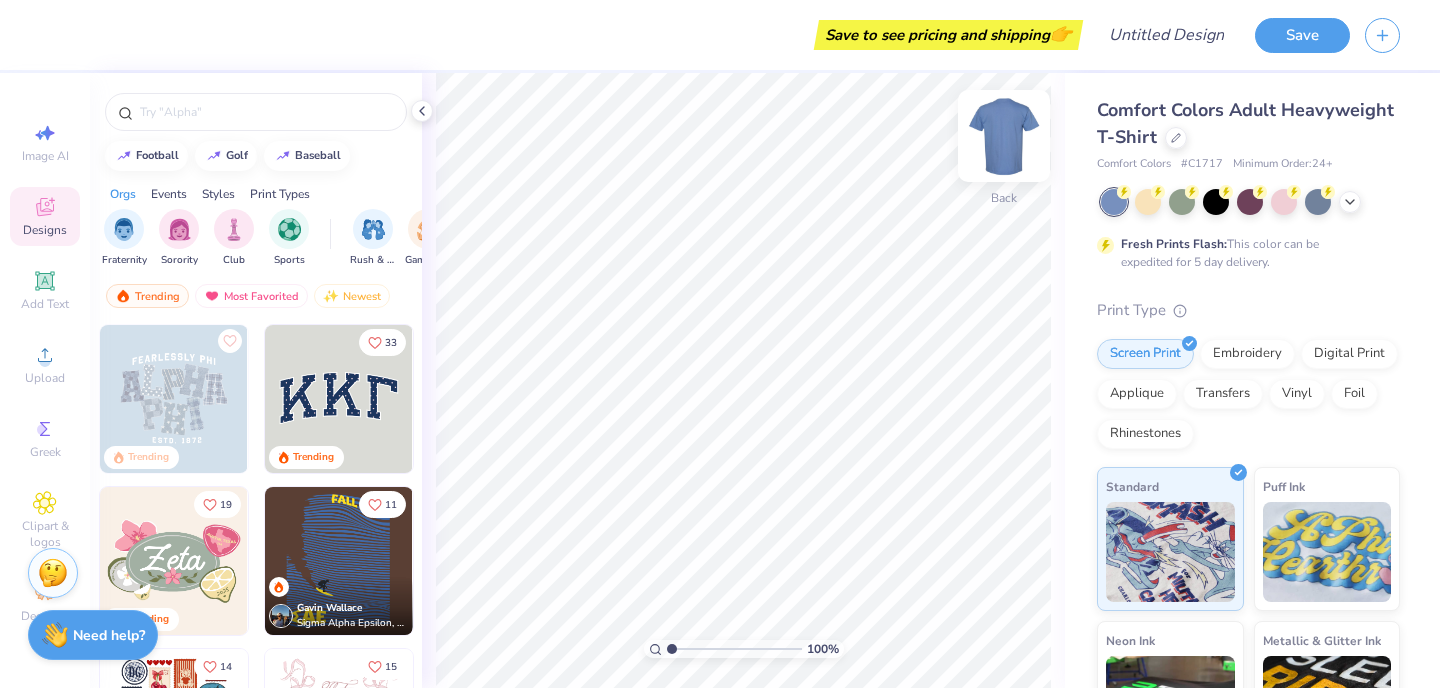 click at bounding box center (1004, 136) 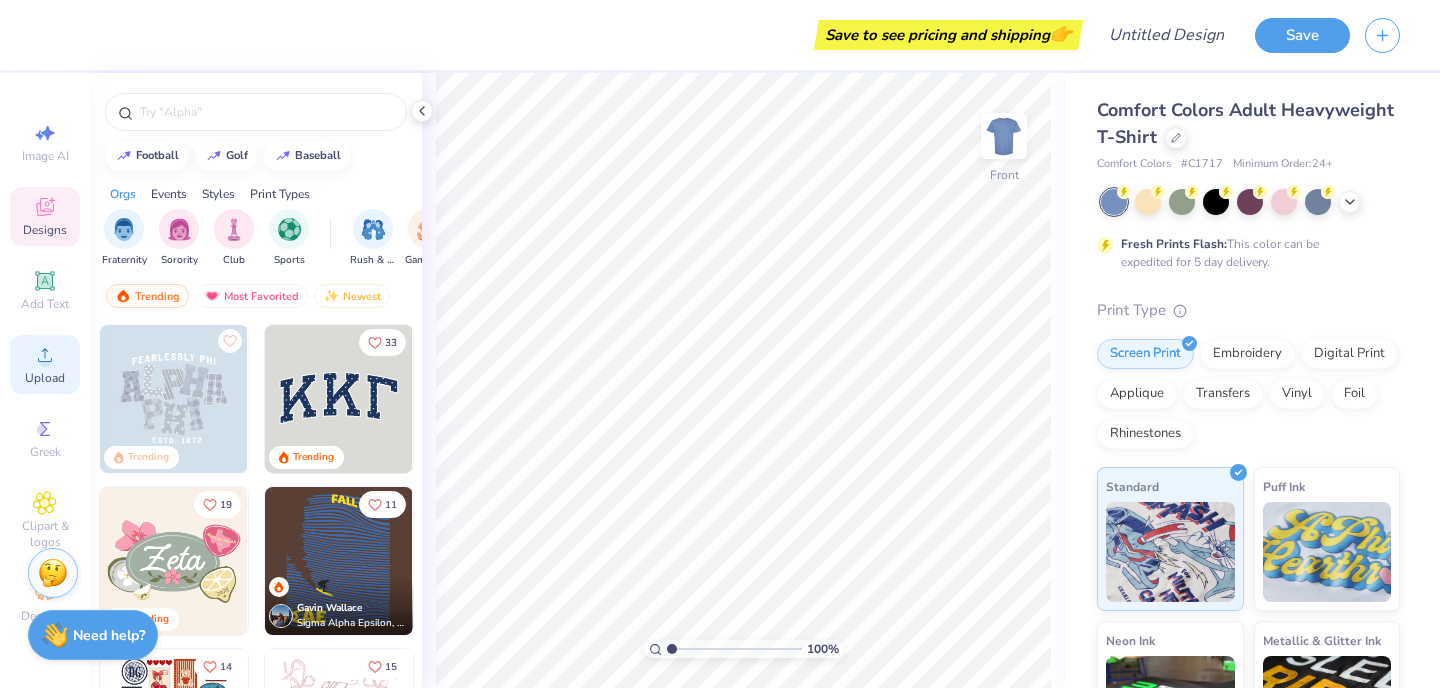 click 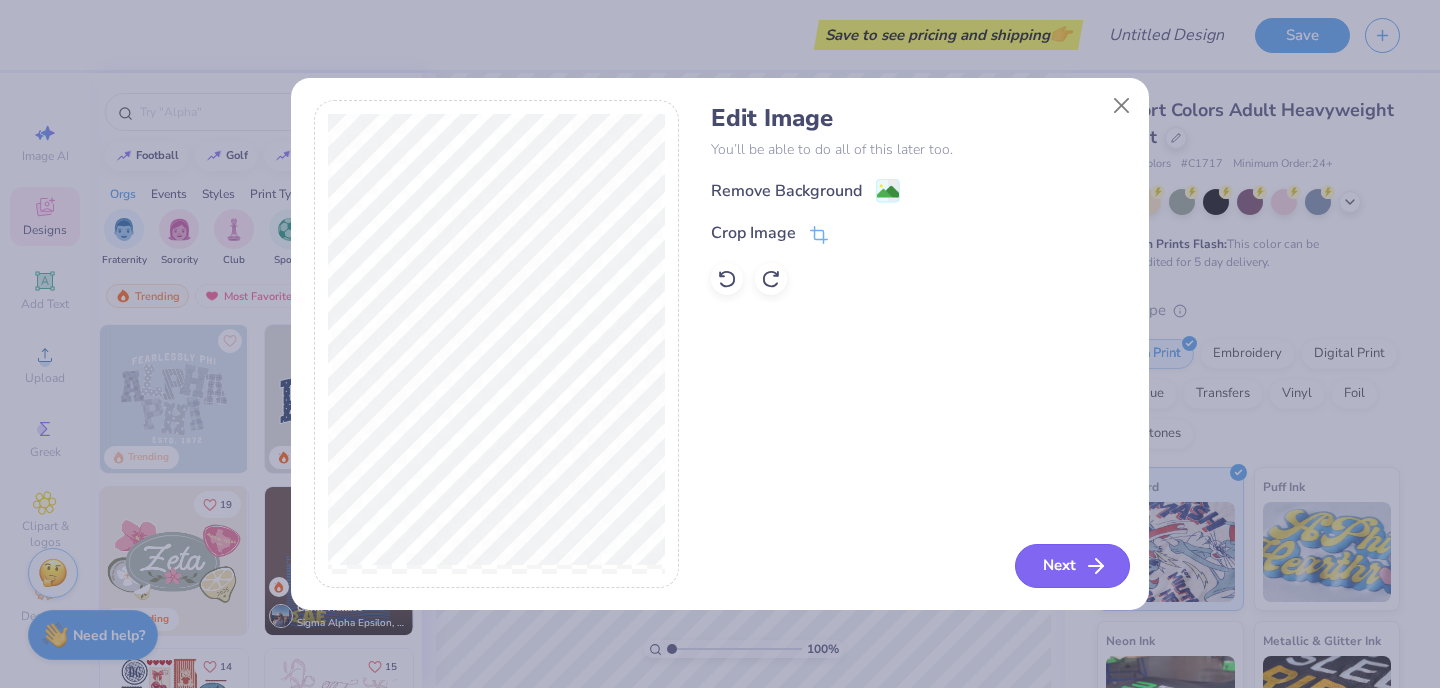 click on "Next" at bounding box center (1072, 566) 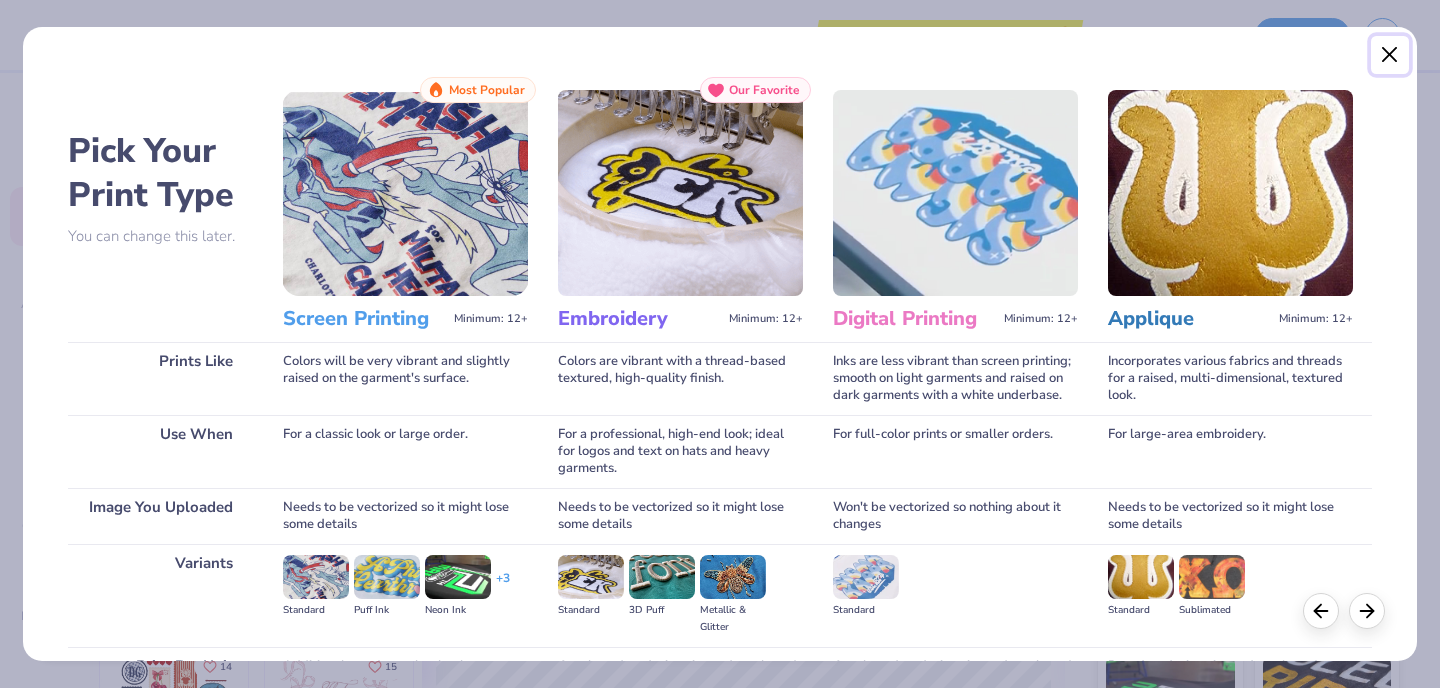 click at bounding box center [1390, 55] 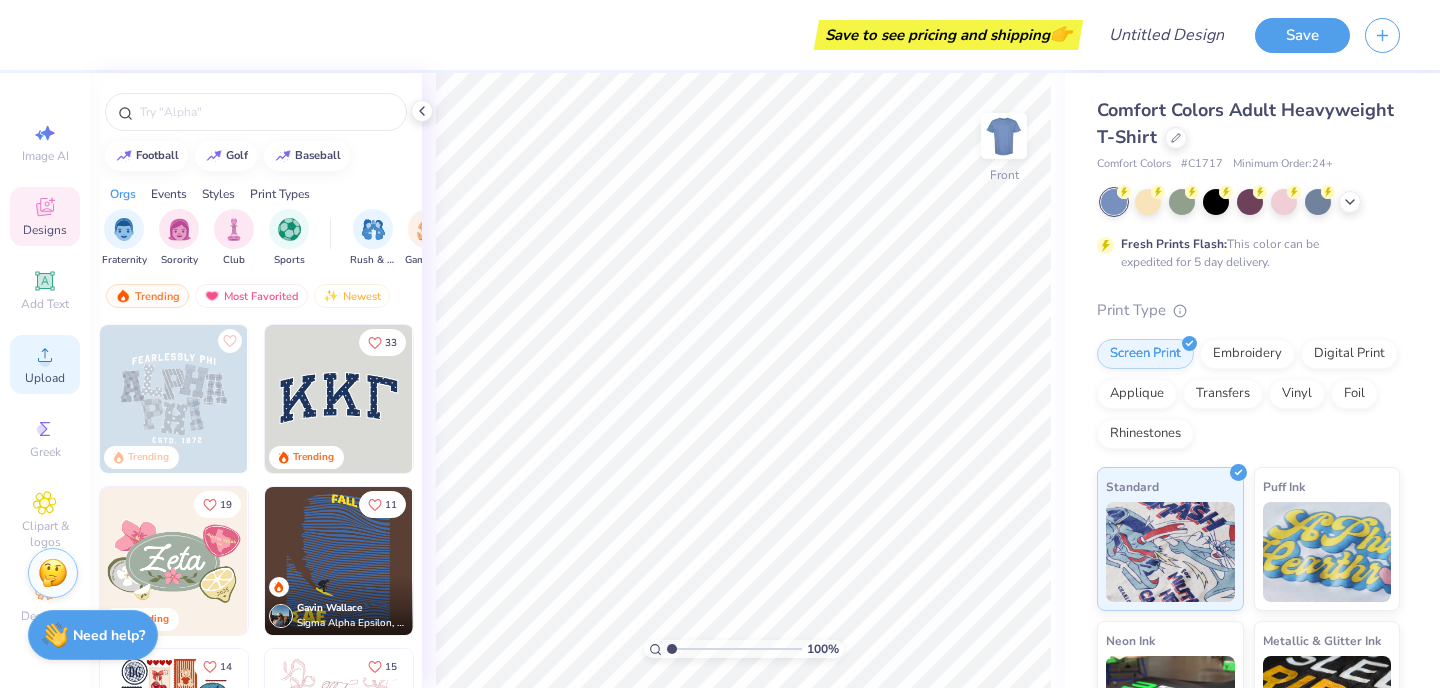 click on "Upload" at bounding box center [45, 378] 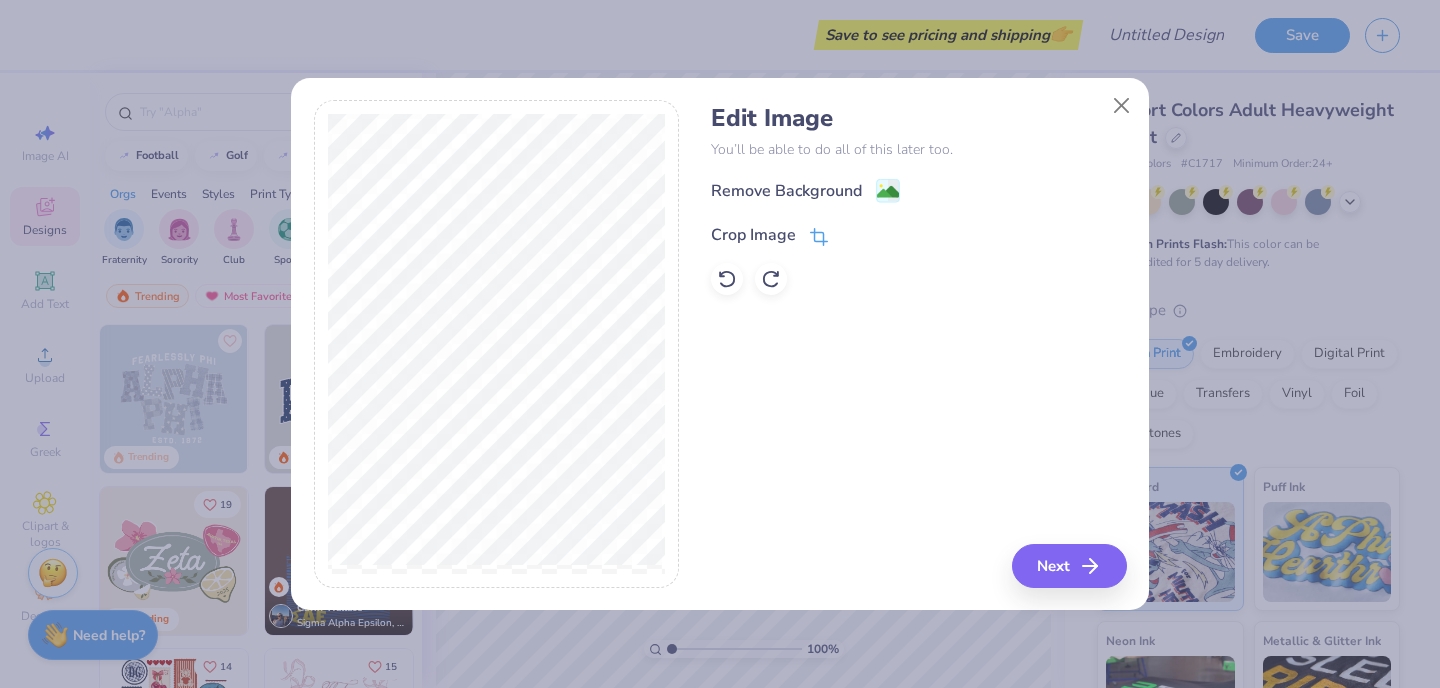 click on "Crop Image" at bounding box center [769, 235] 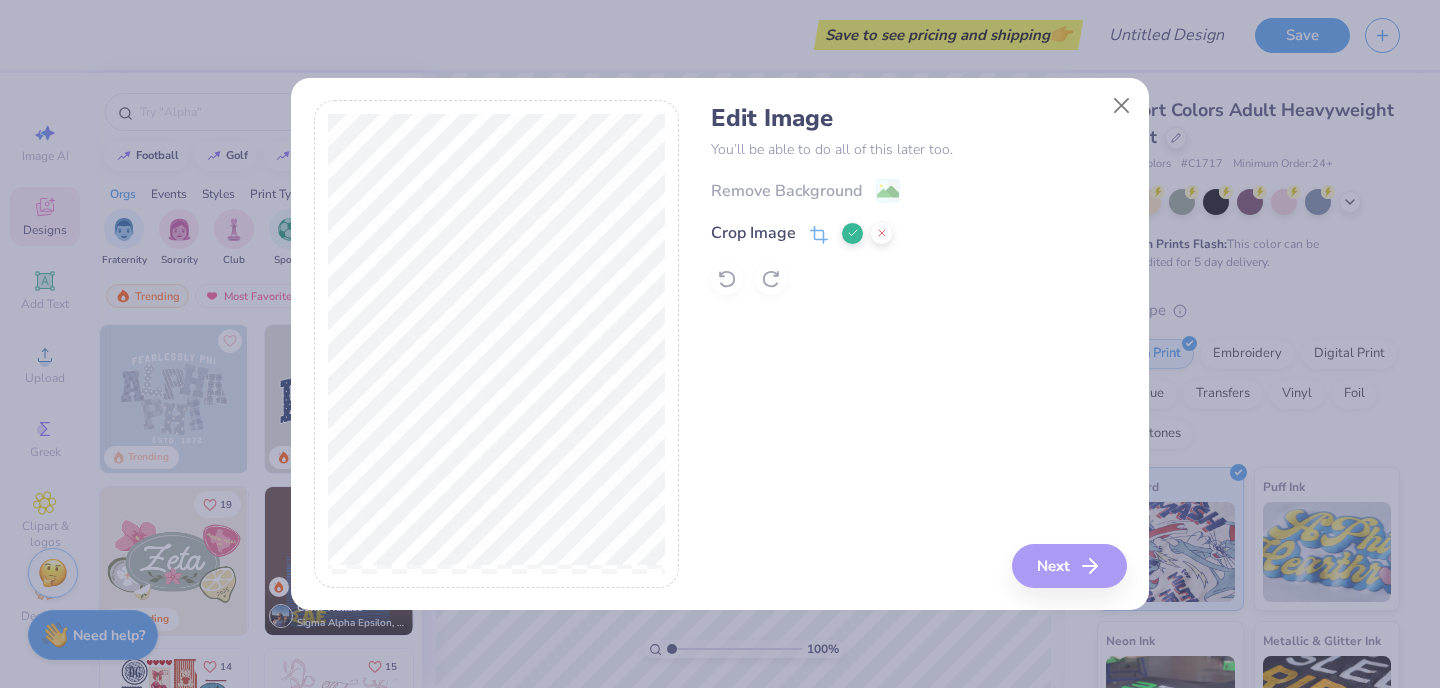 click on "Remove Background Crop Image" at bounding box center (918, 236) 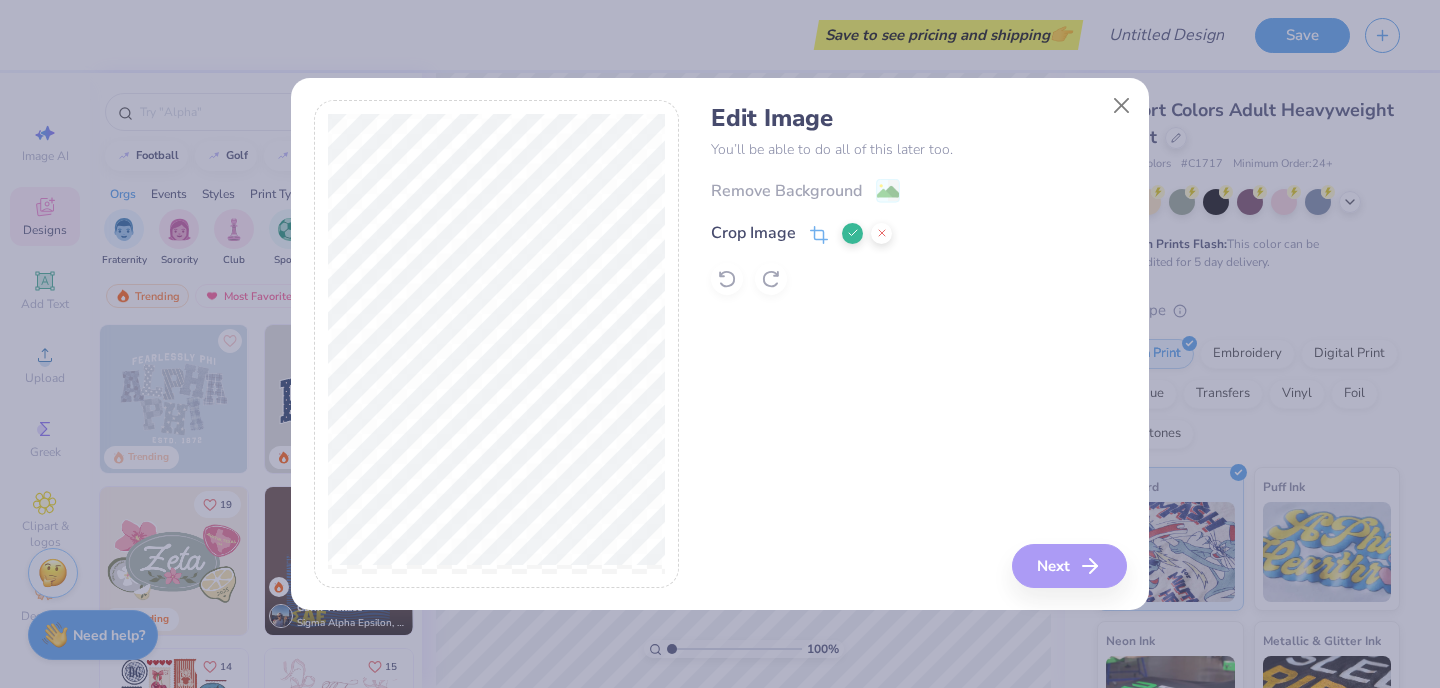 click at bounding box center [852, 233] 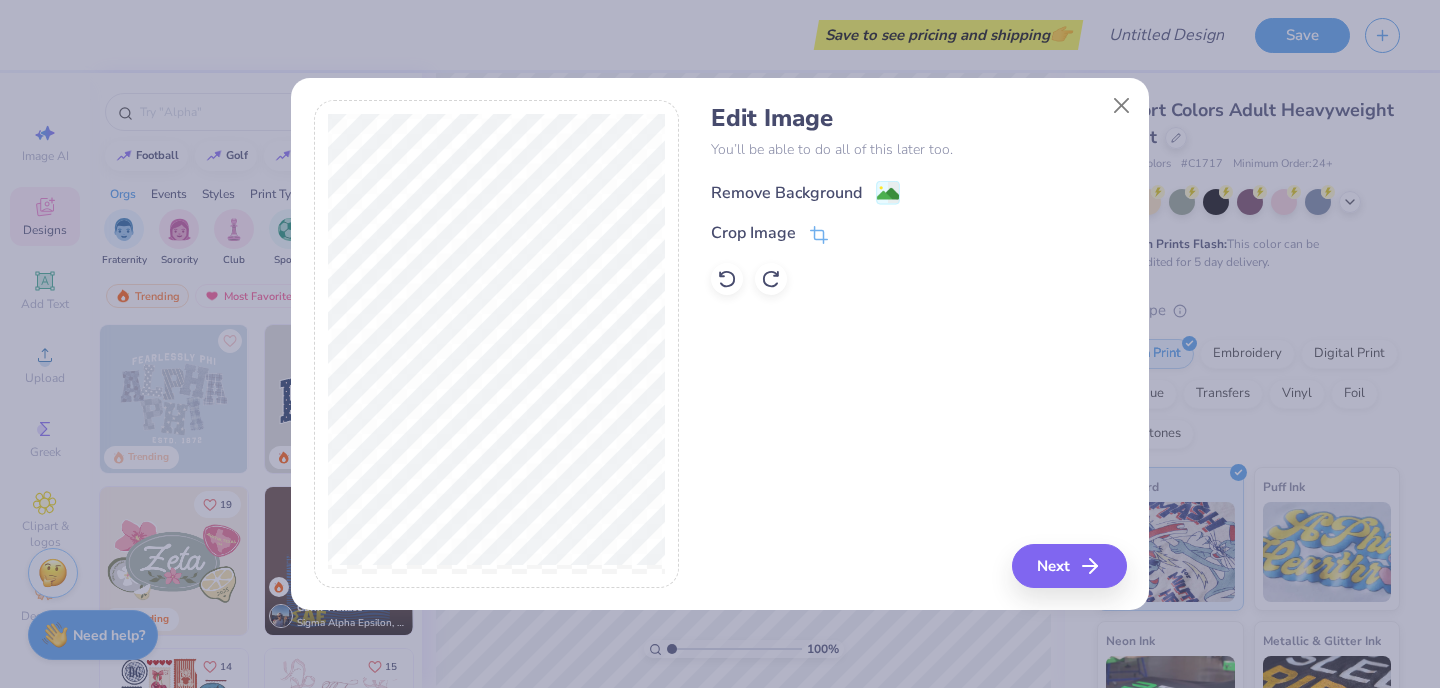 click on "Remove Background" at bounding box center (786, 193) 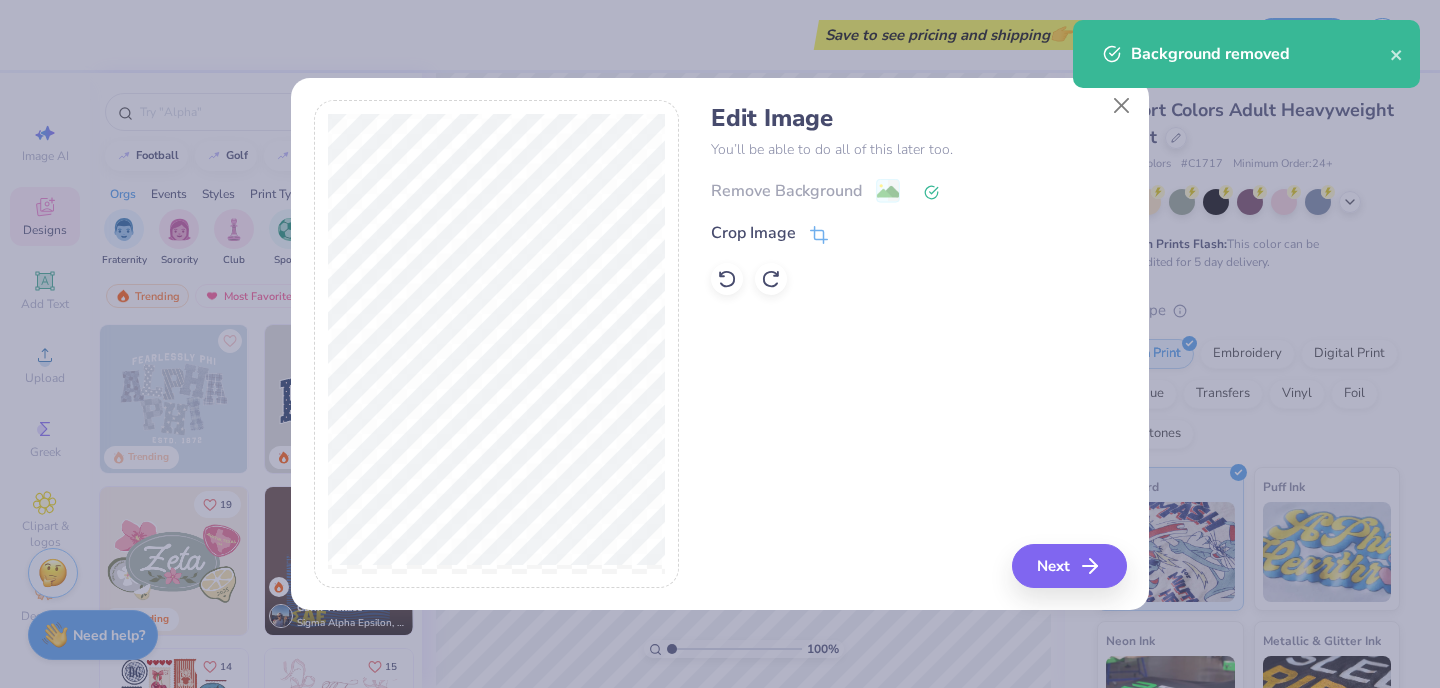 click 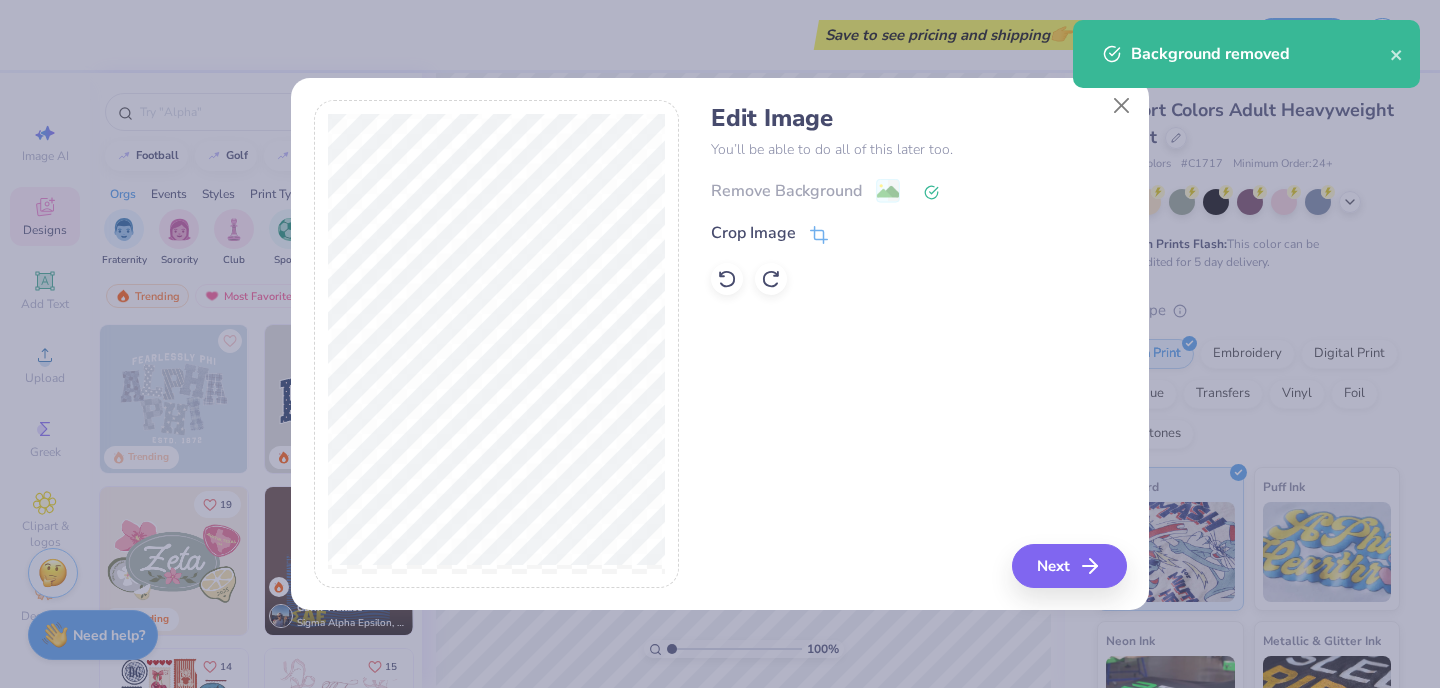 click on "Remove Background" at bounding box center (918, 190) 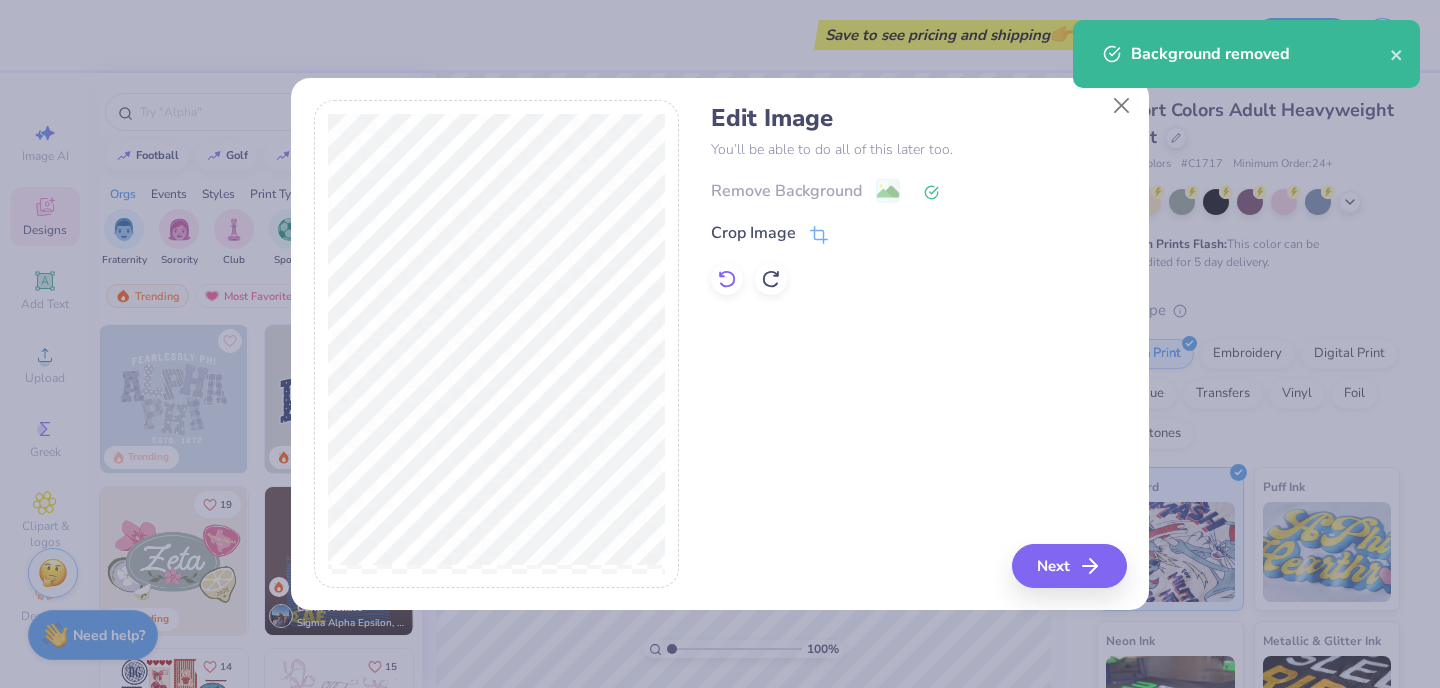 click 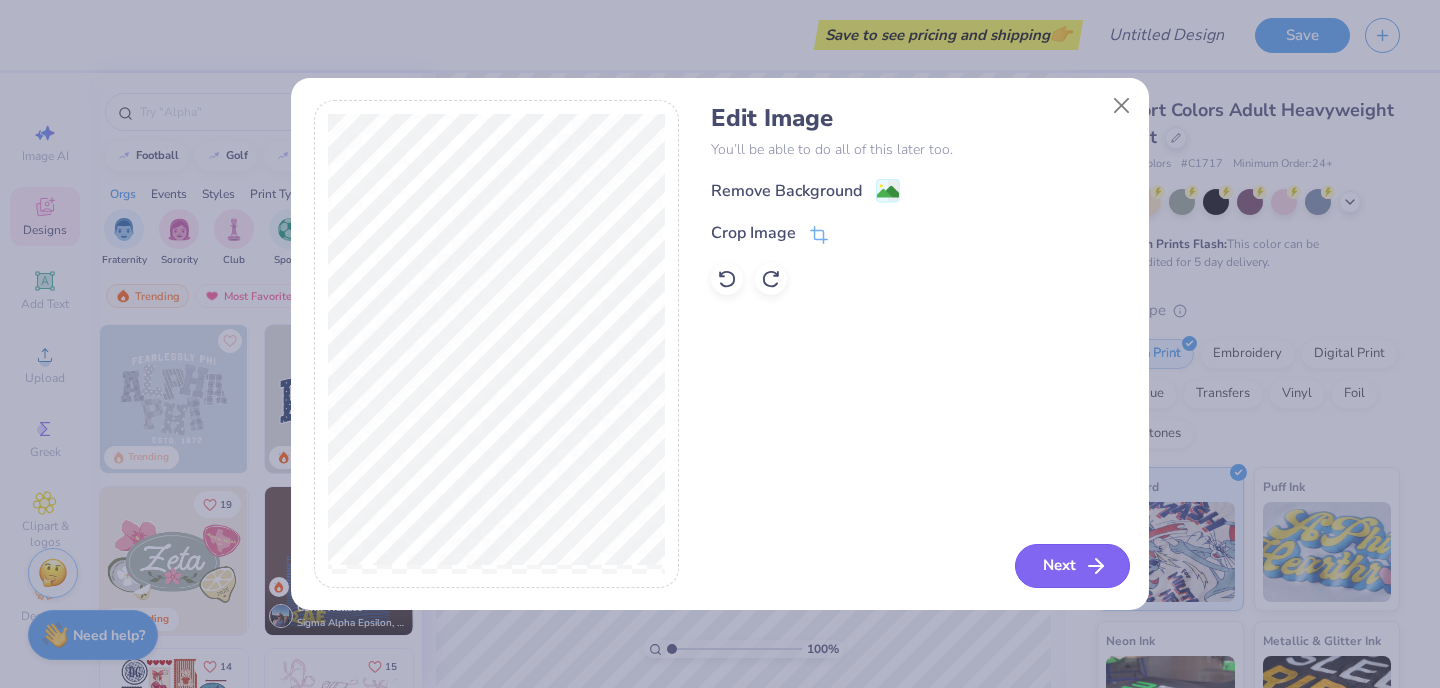 click on "Next" at bounding box center [1072, 566] 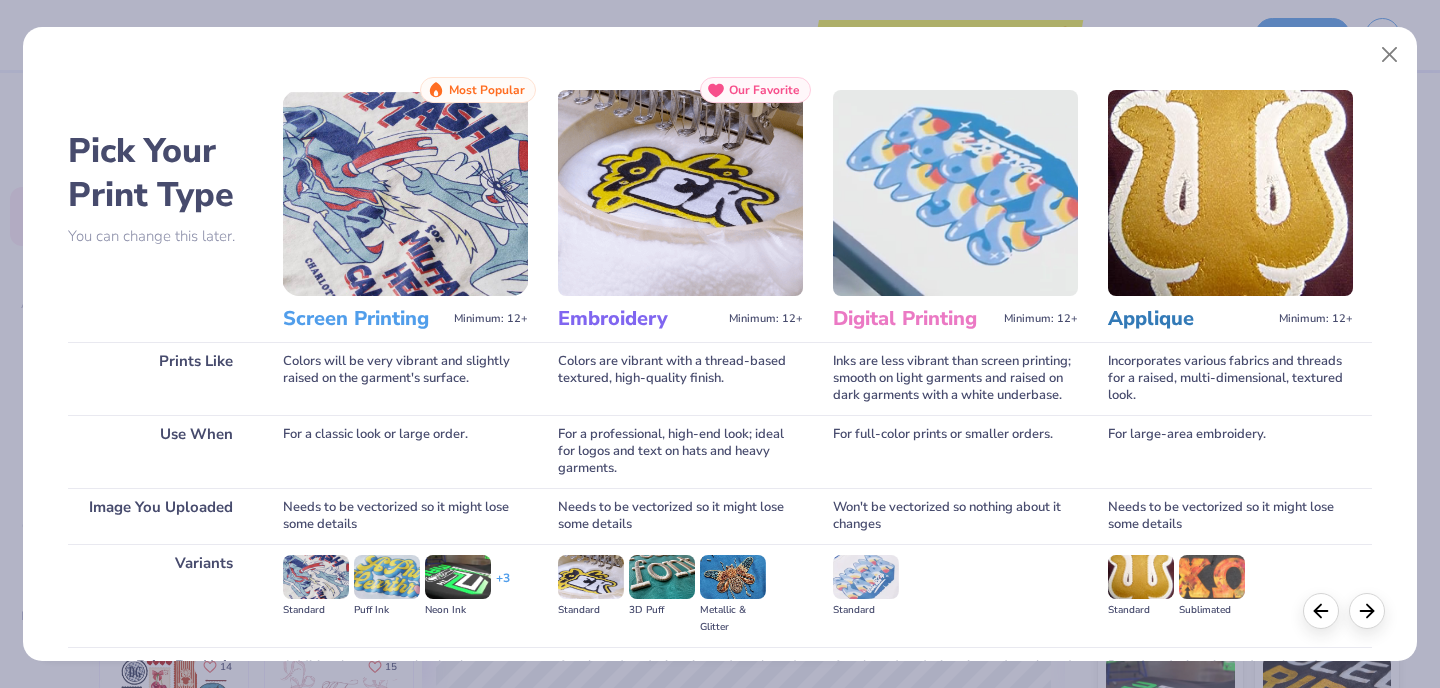 scroll, scrollTop: 209, scrollLeft: 0, axis: vertical 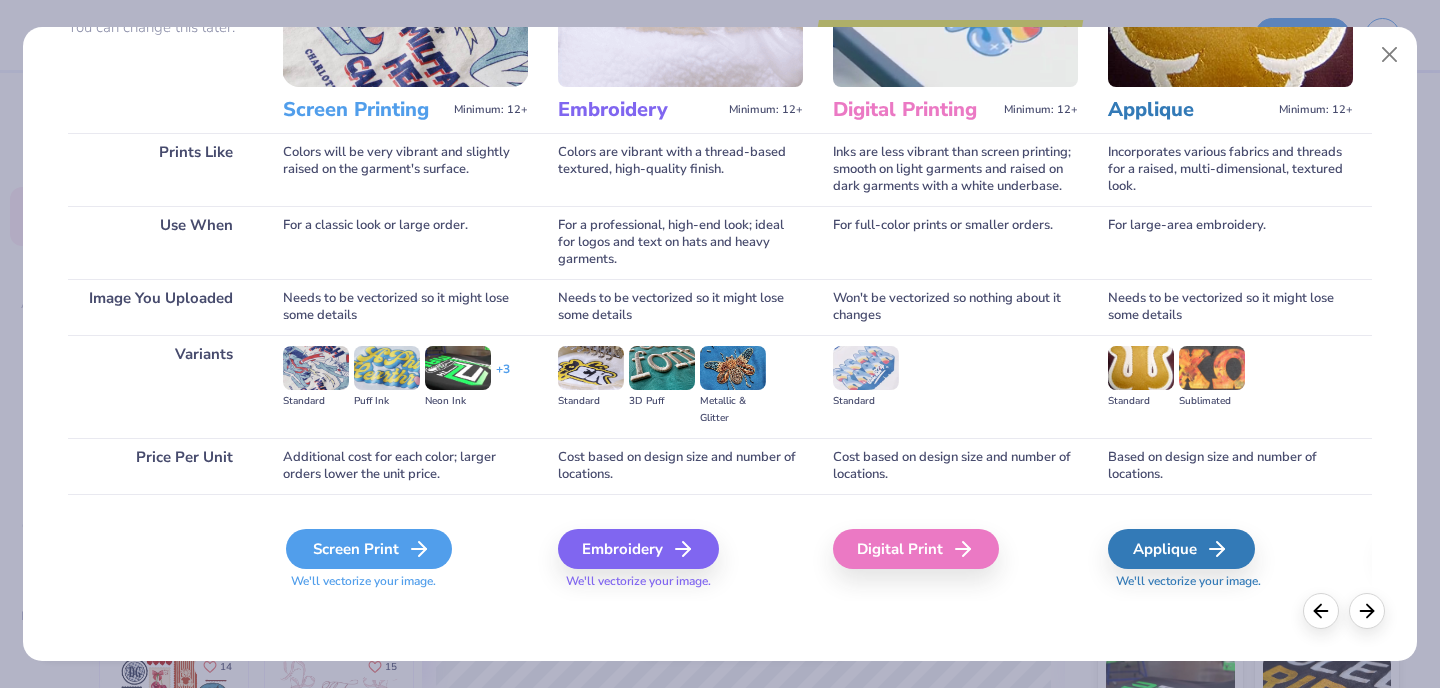 click on "Screen Print" at bounding box center (369, 549) 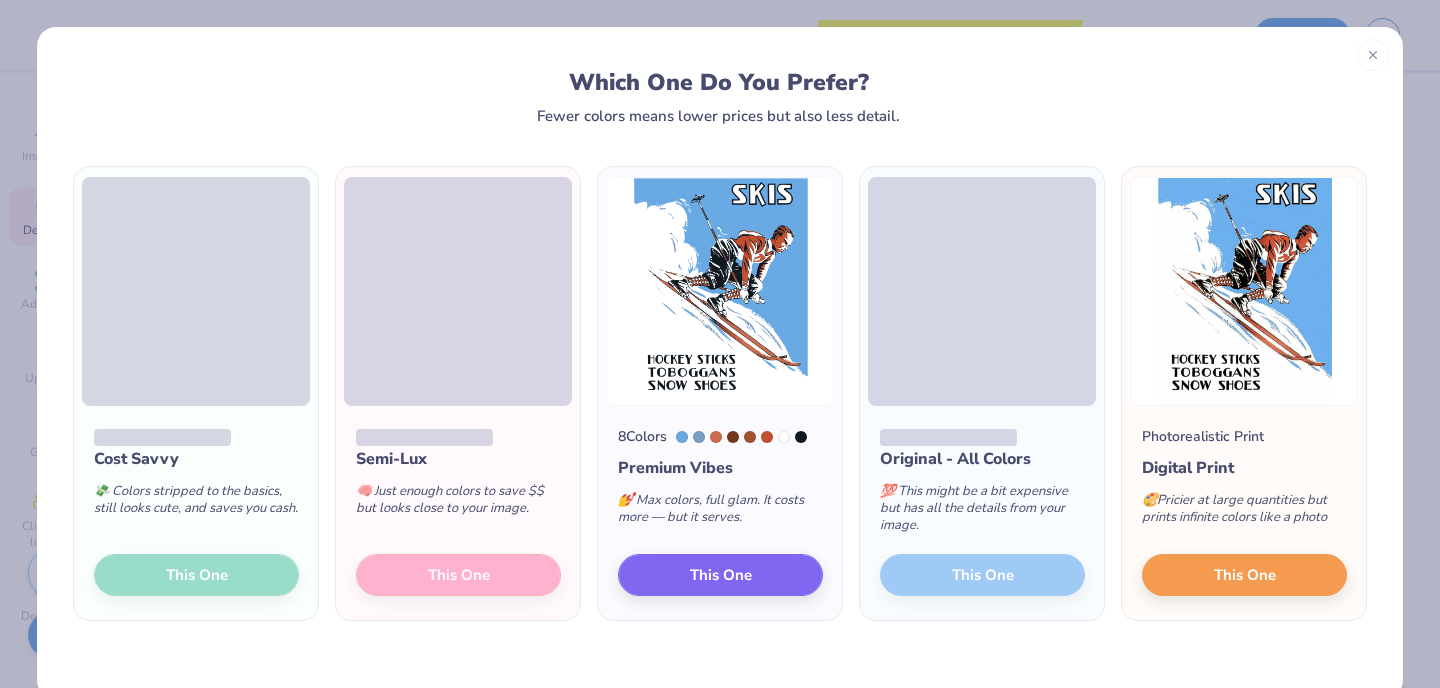 click at bounding box center [1244, 291] 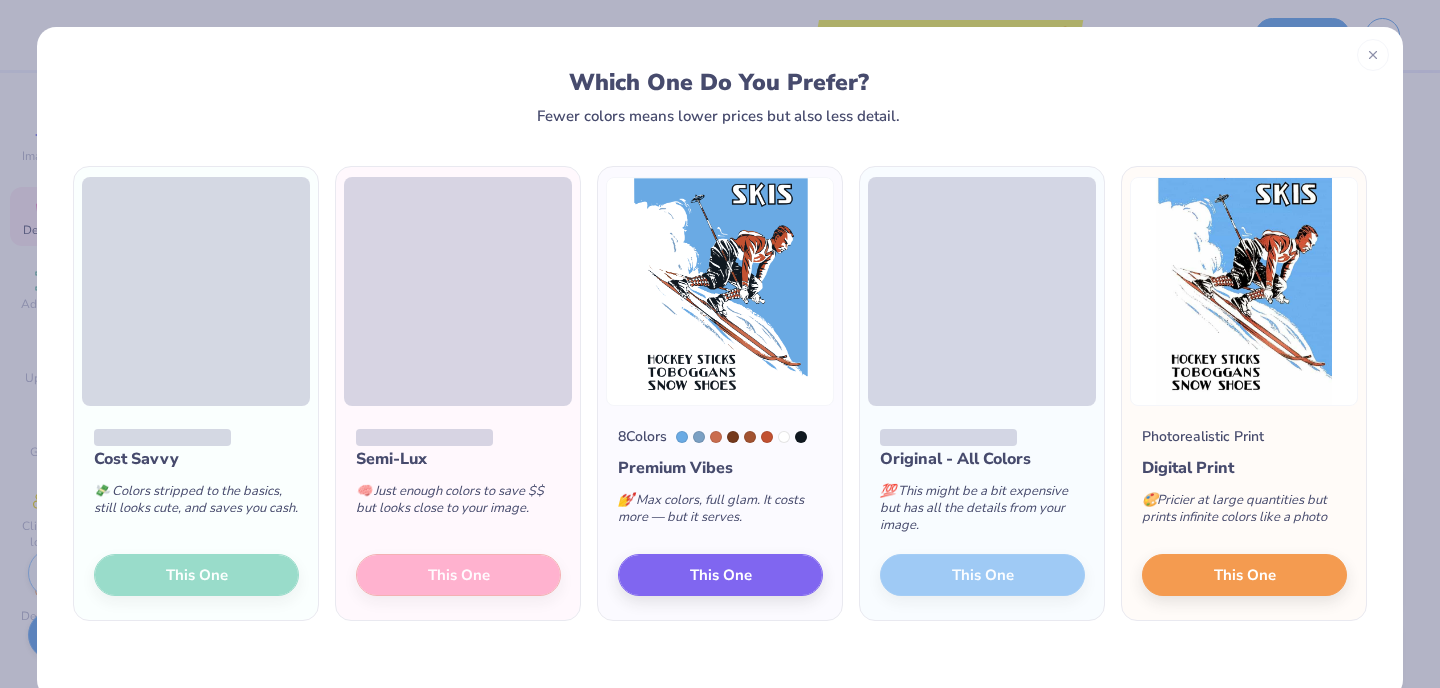 scroll, scrollTop: 38, scrollLeft: 0, axis: vertical 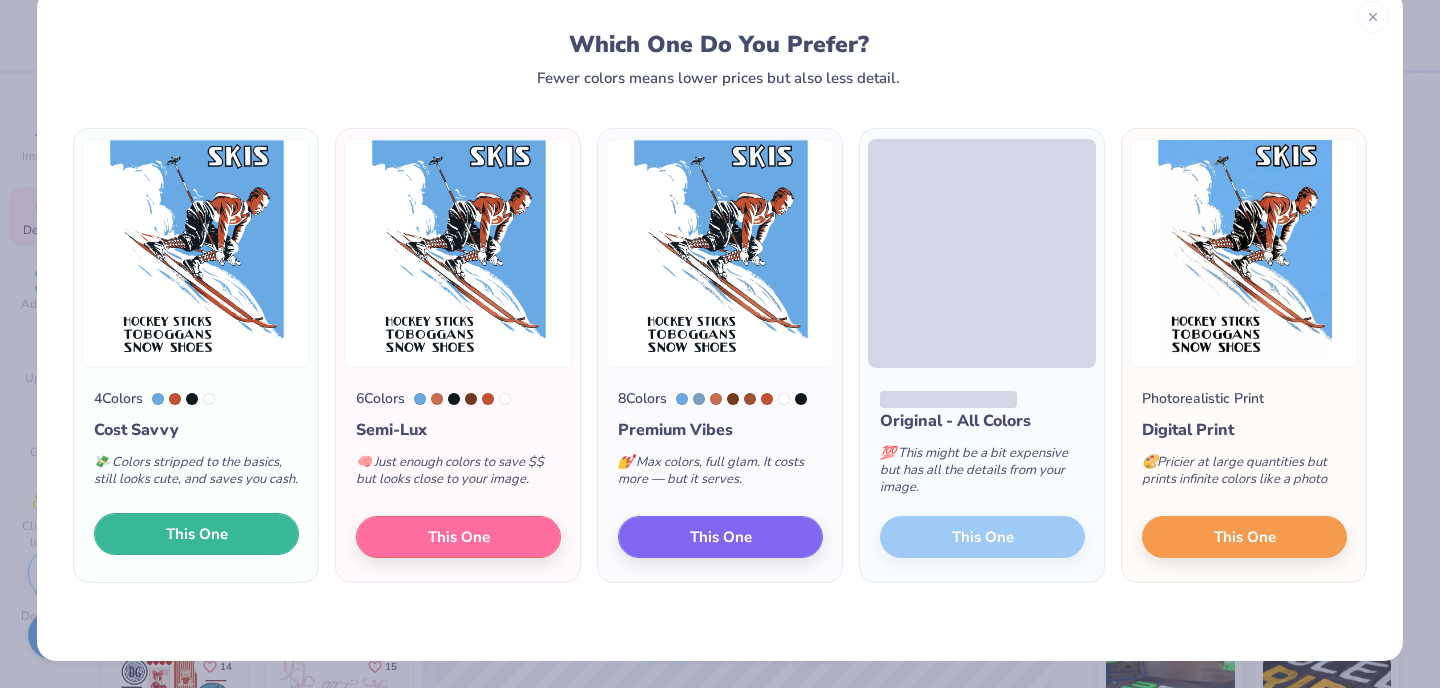 click on "This One" at bounding box center (196, 534) 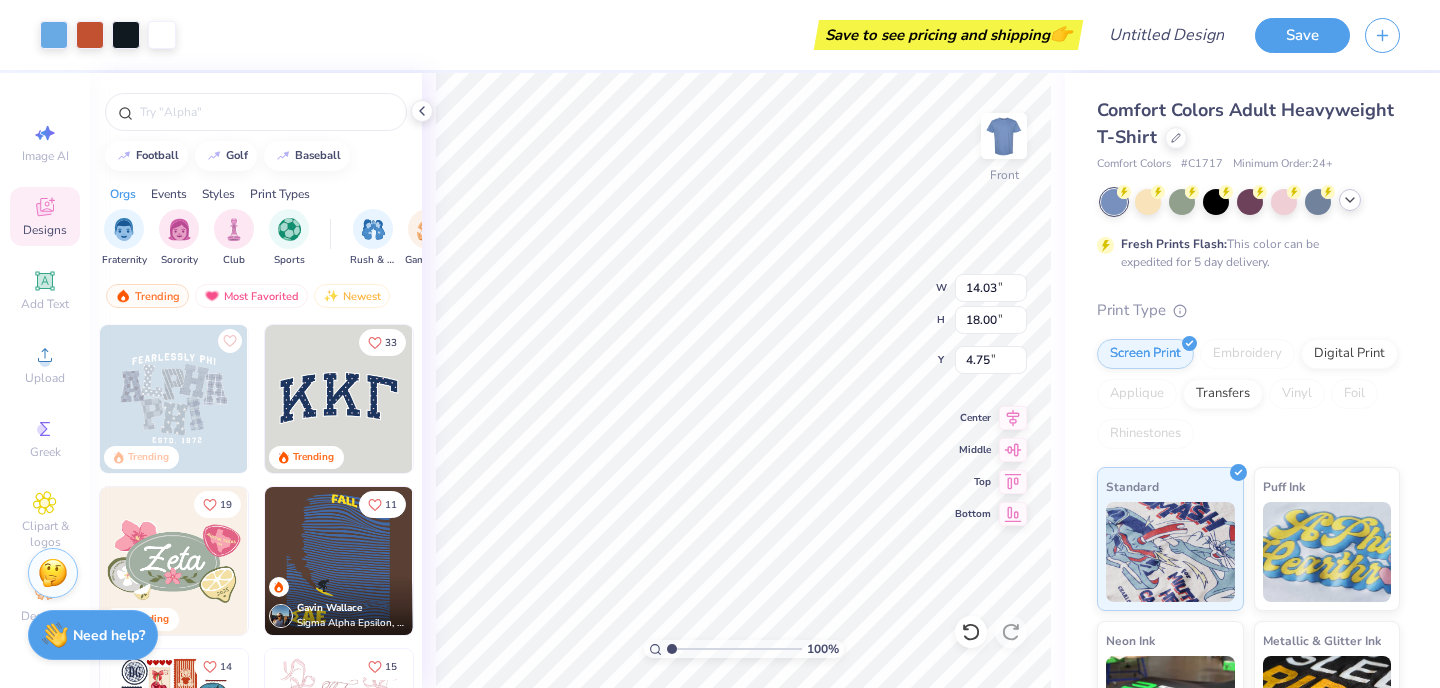 click 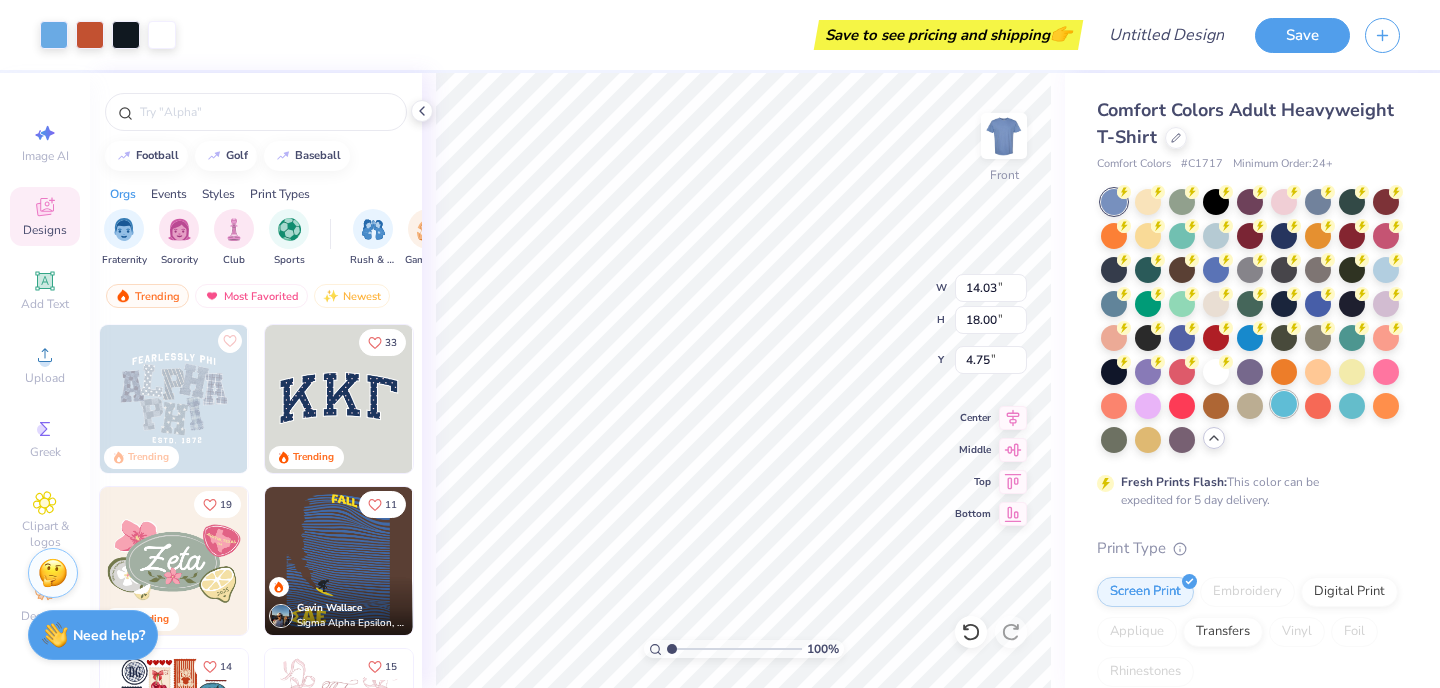 click at bounding box center (1284, 404) 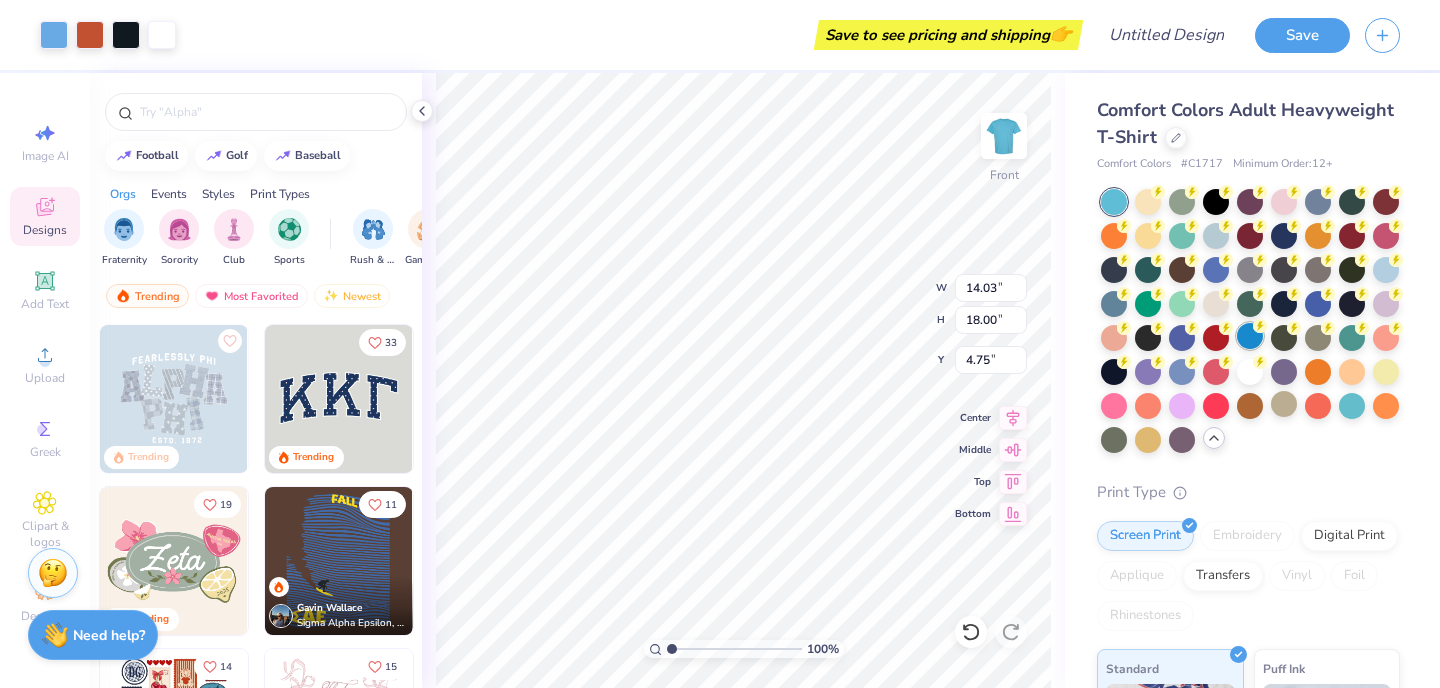 click at bounding box center (1250, 336) 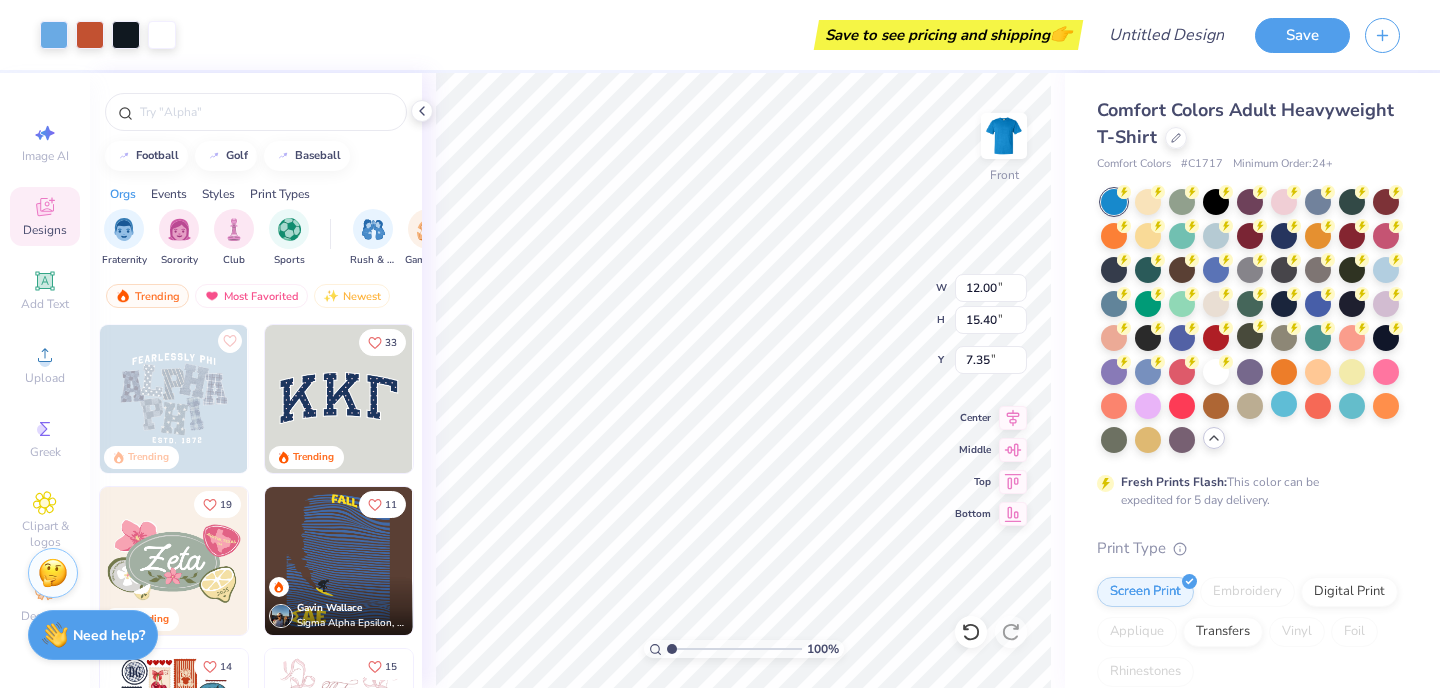 type on "12.00" 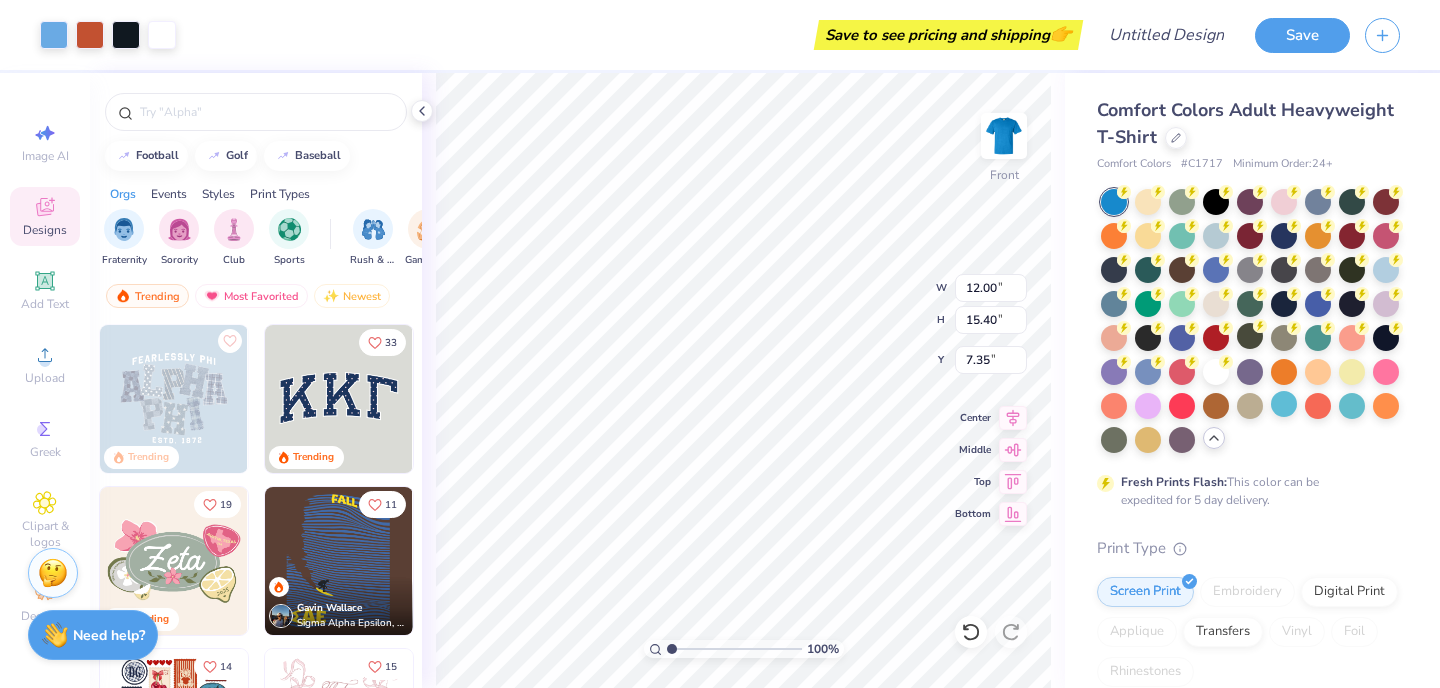type on "15.40" 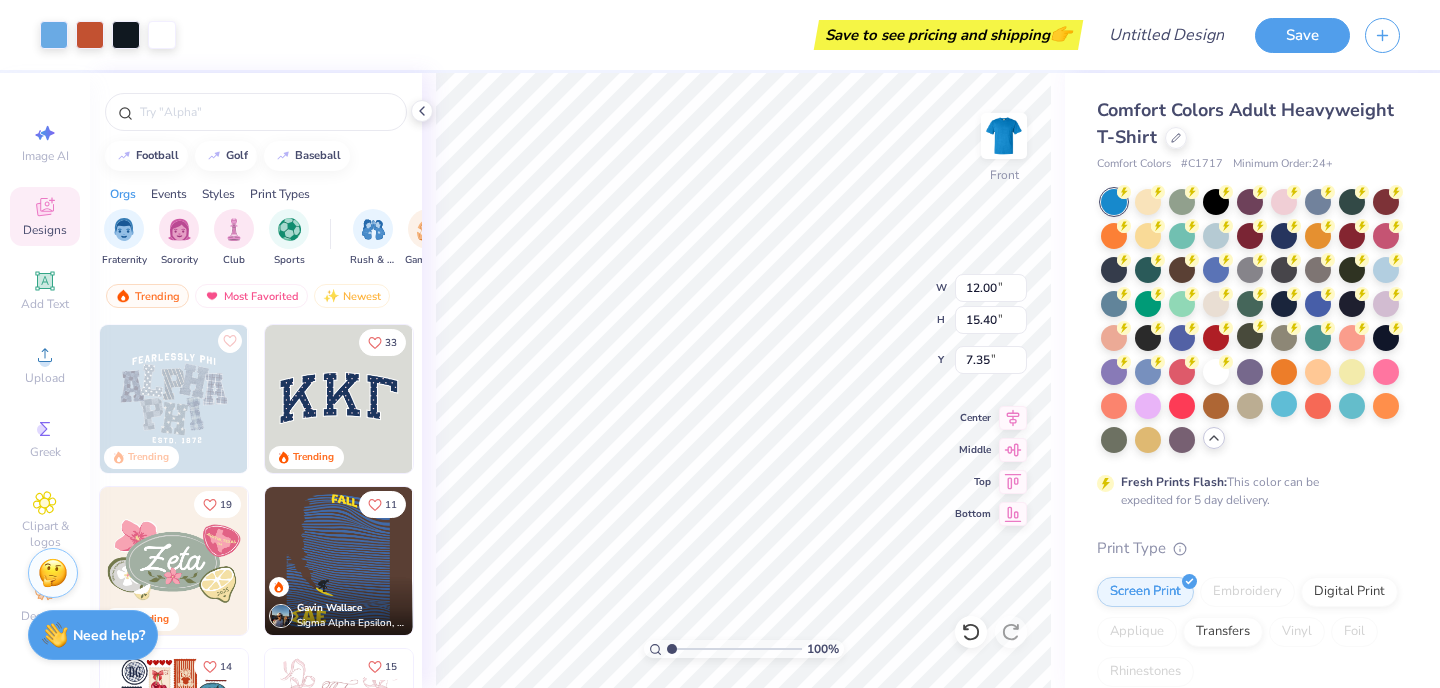type on "3.00" 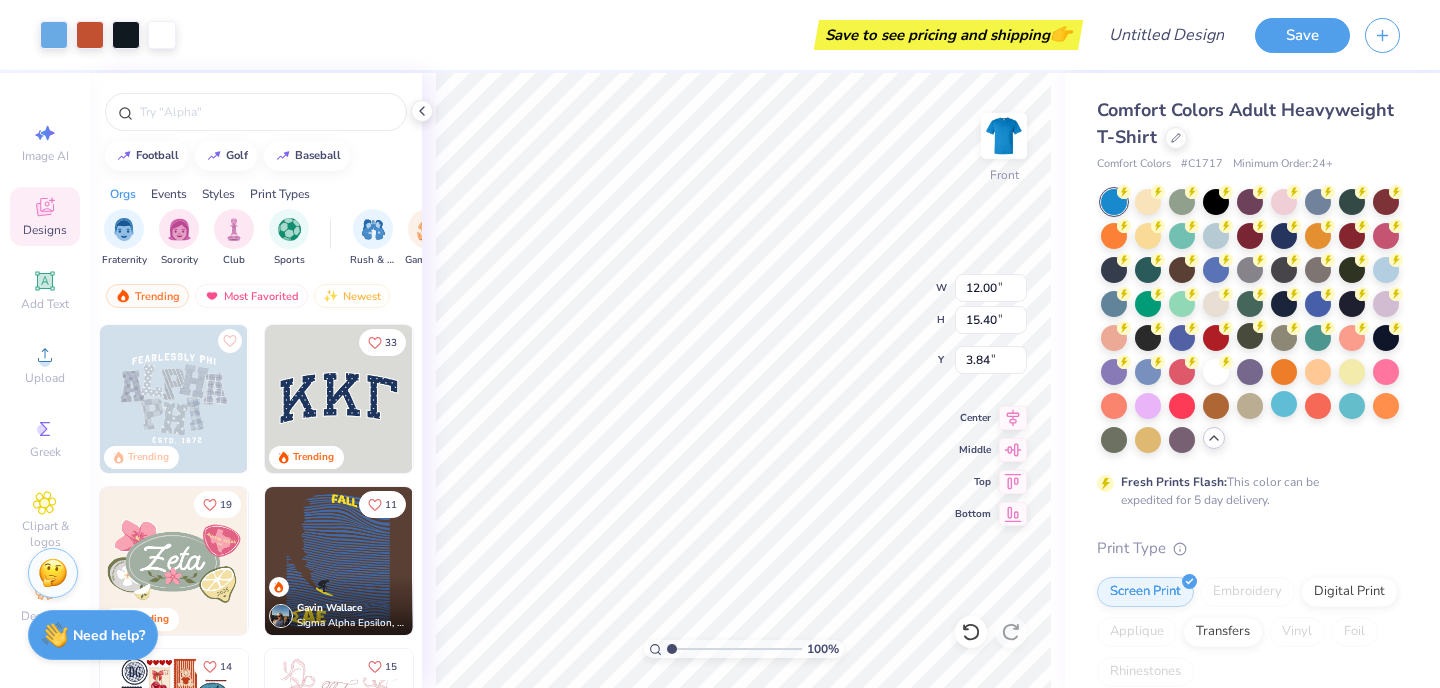 type on "3.84" 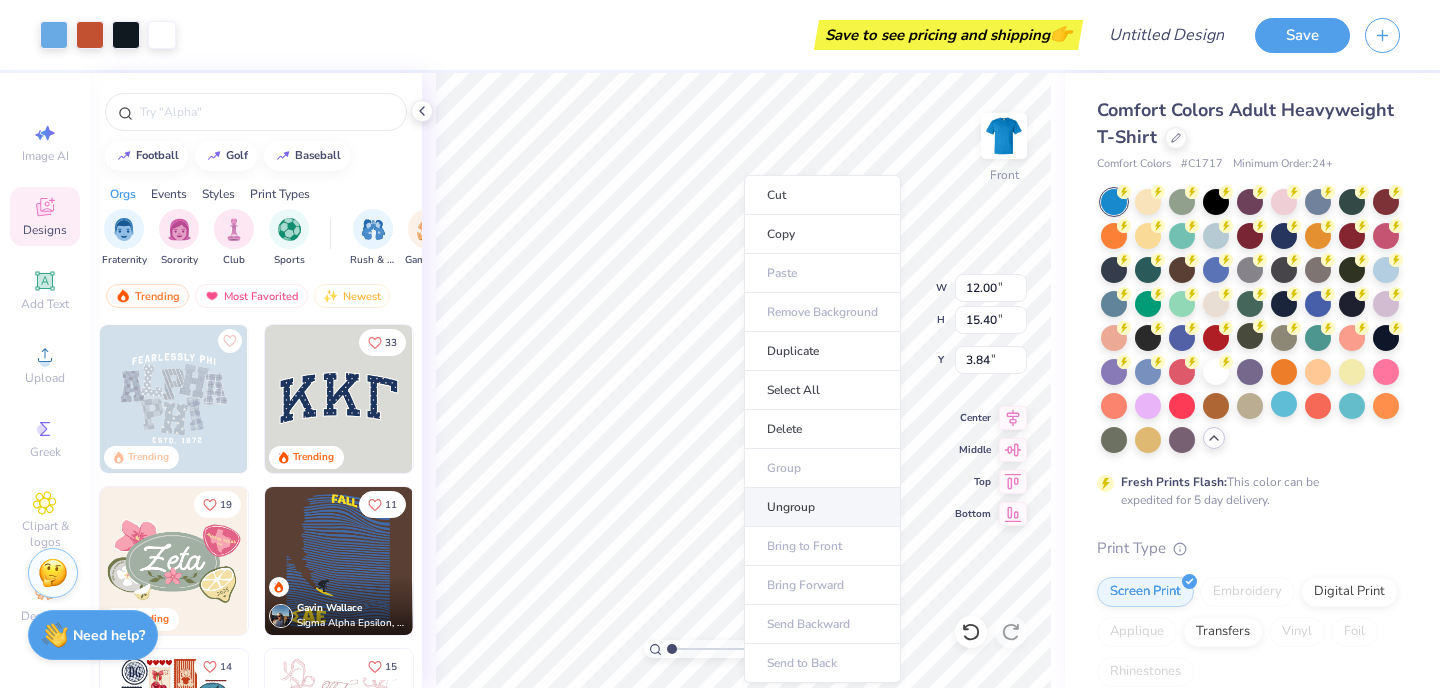 click on "Ungroup" at bounding box center (822, 507) 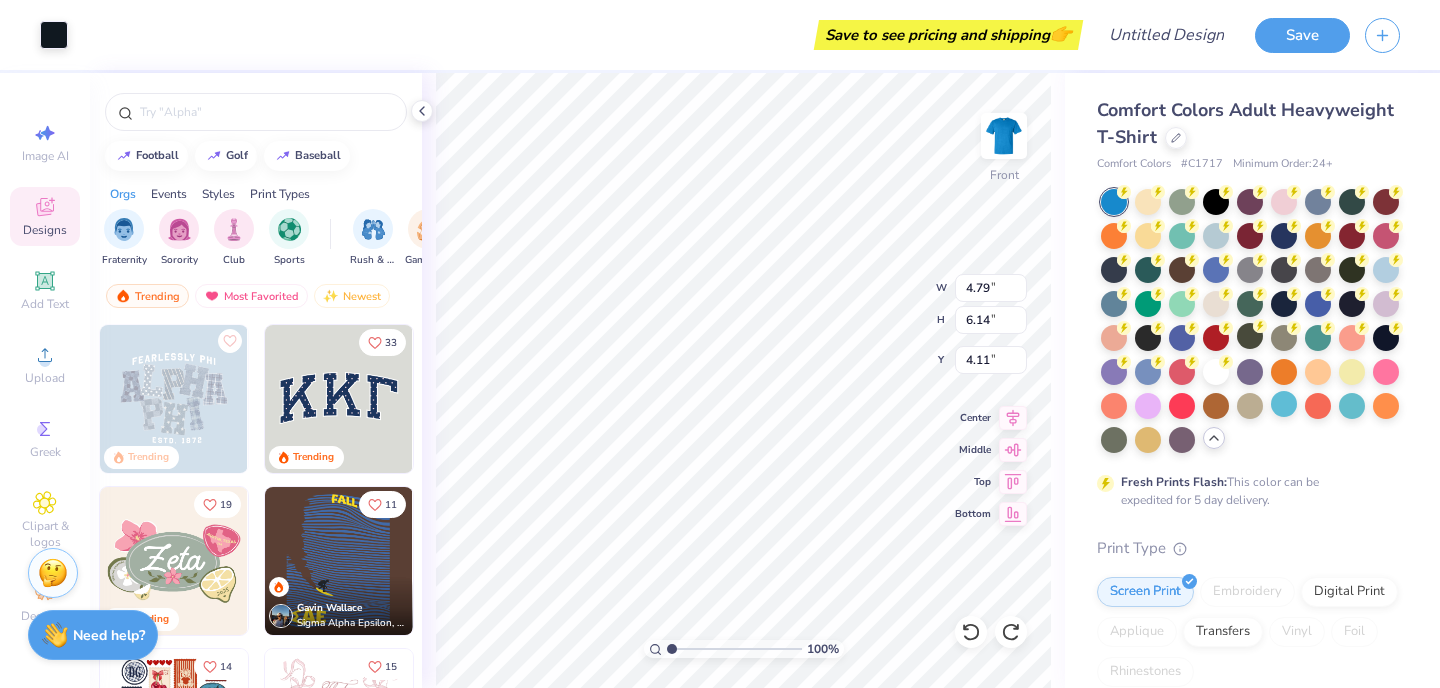 type on "3.99" 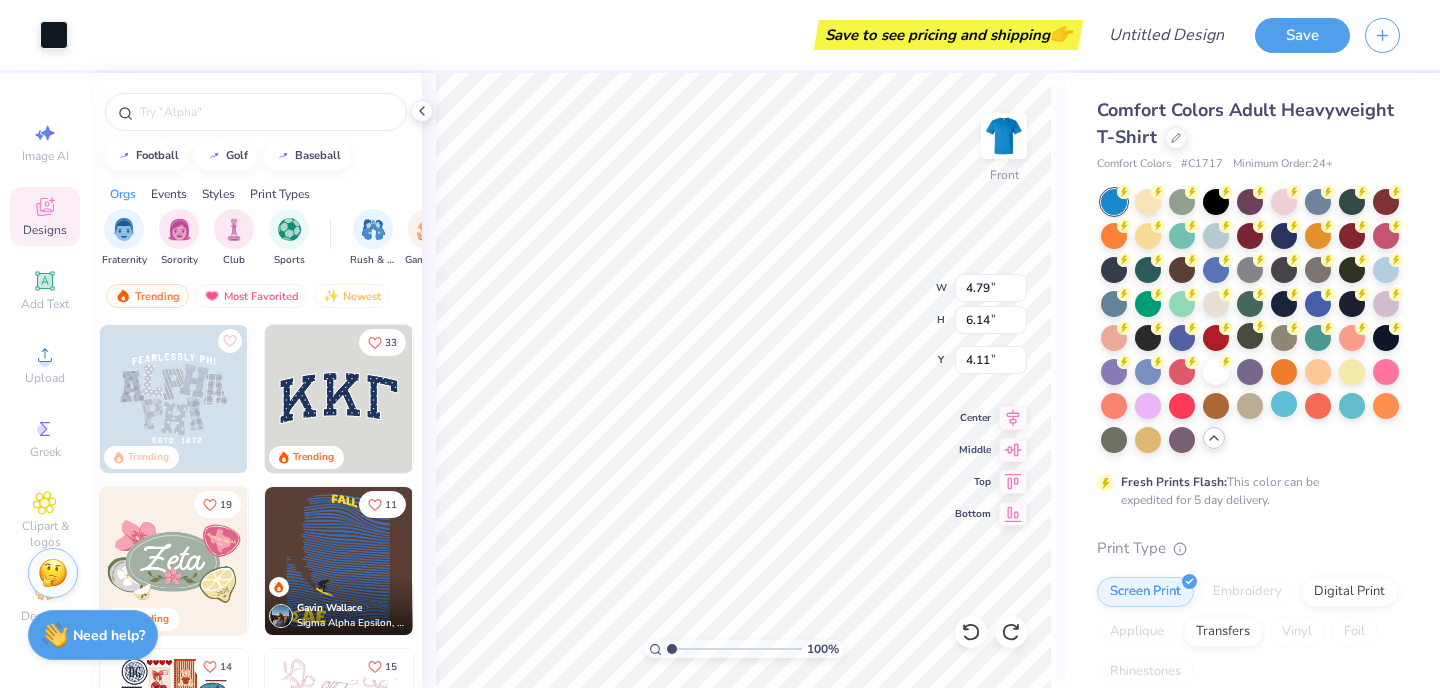 type on "1.26" 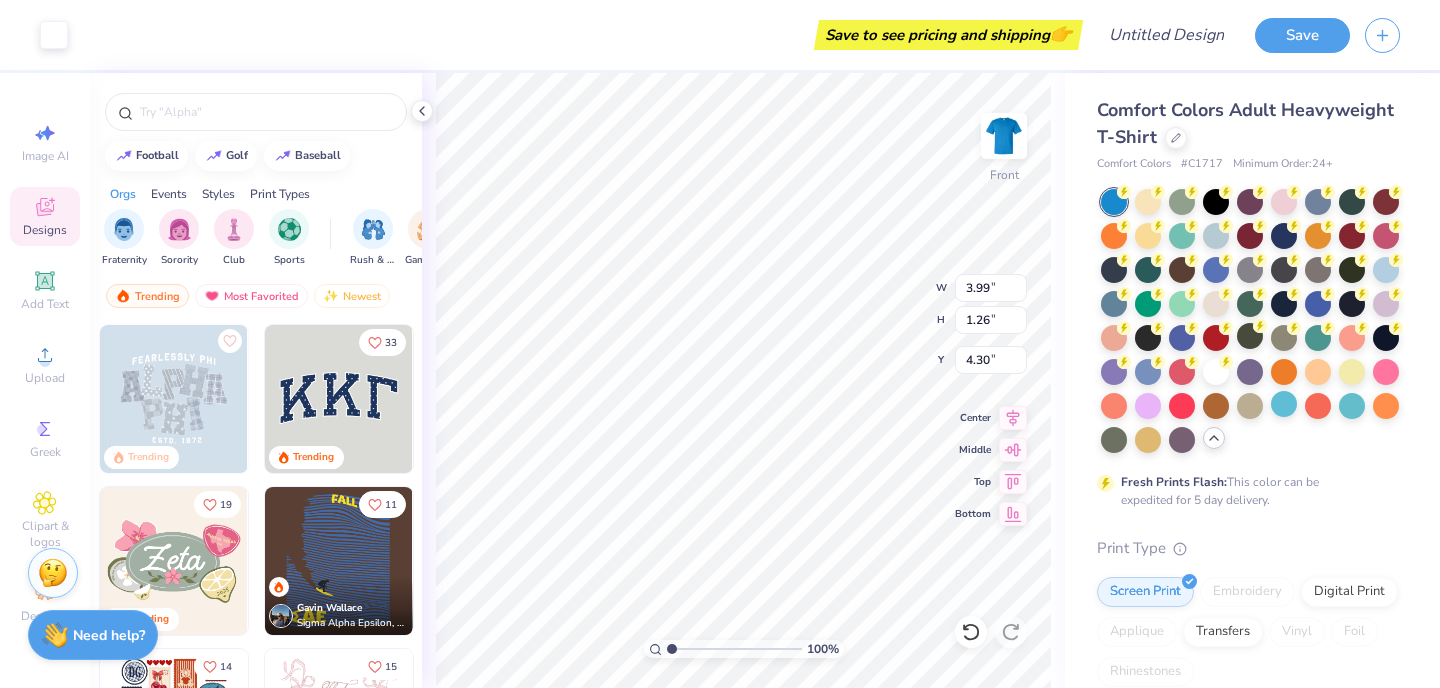 type on "2.37" 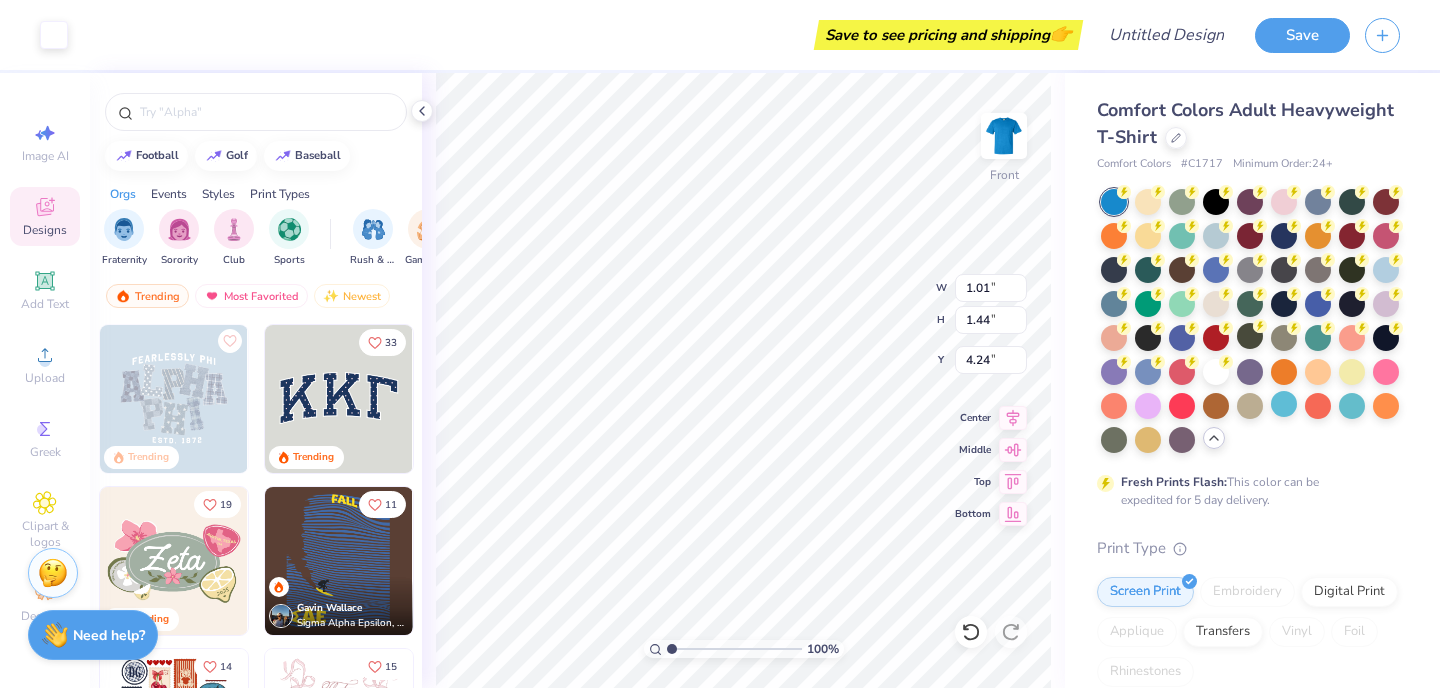 type on "0.96" 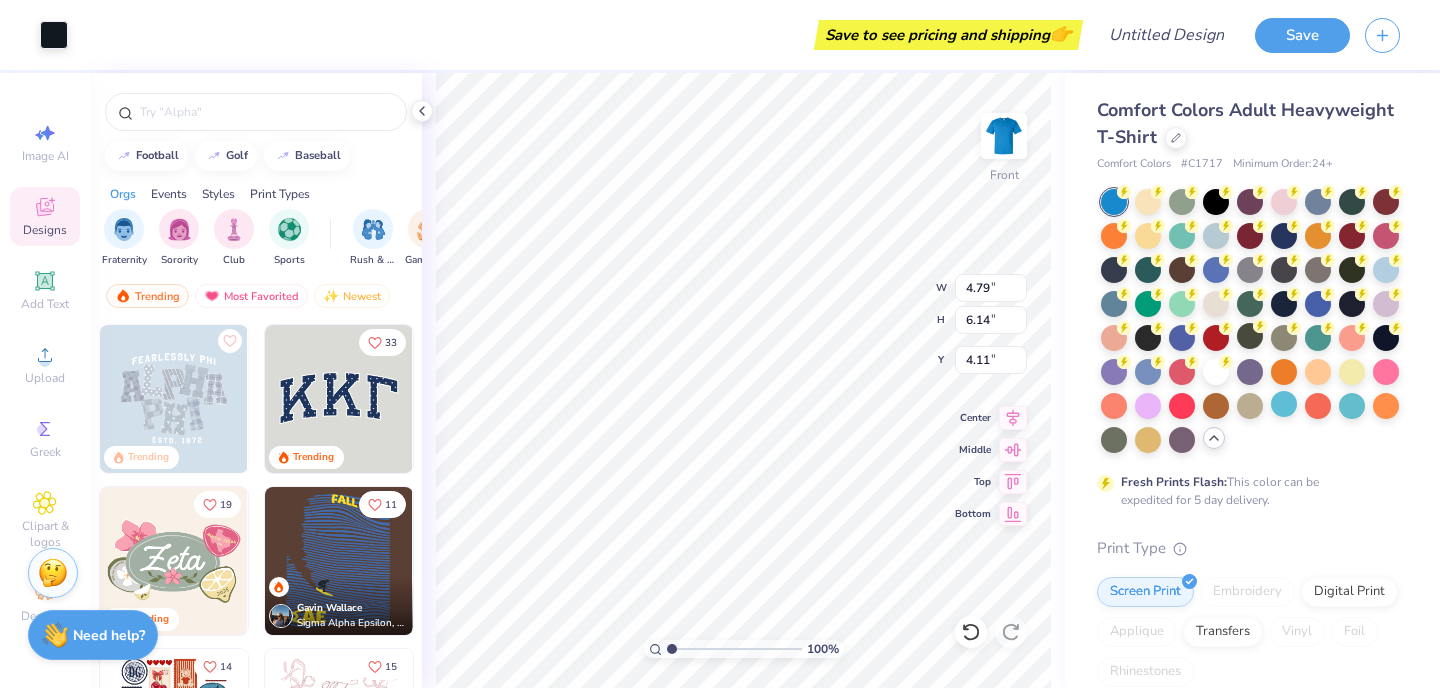 type on "0.50" 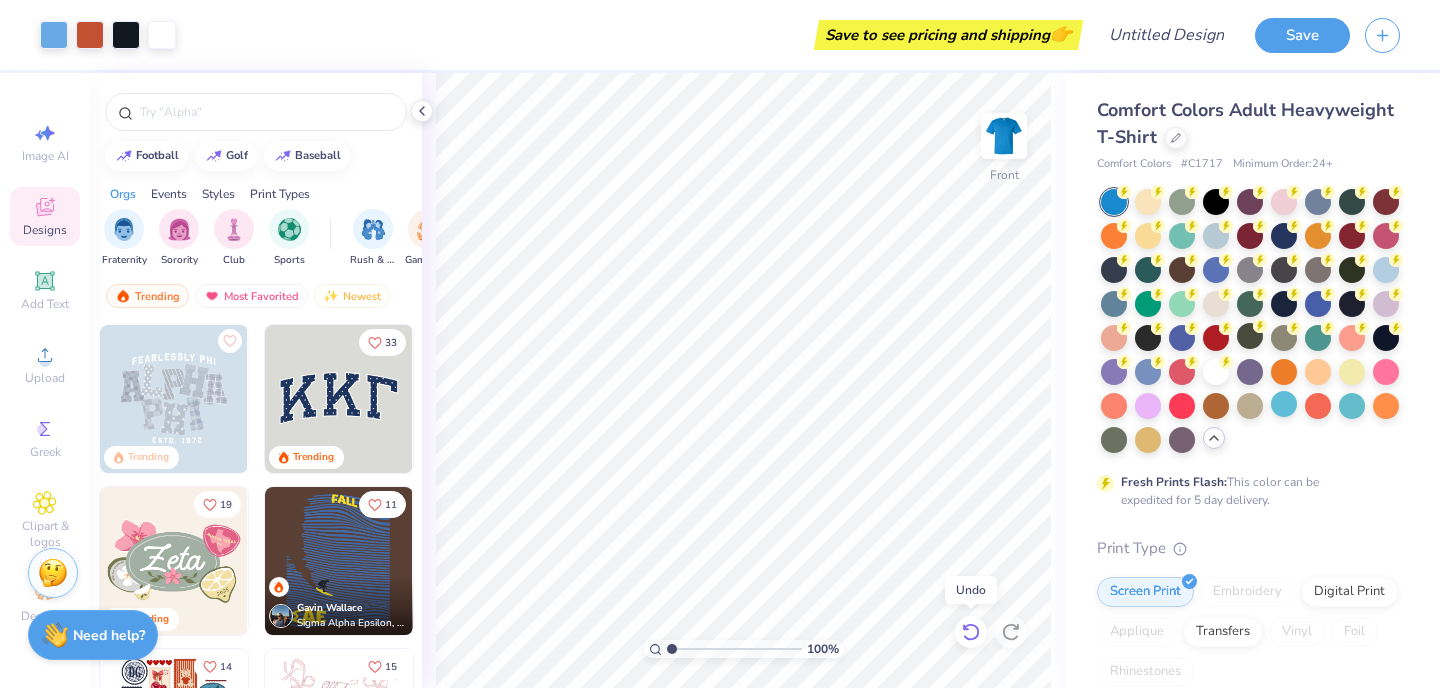 click 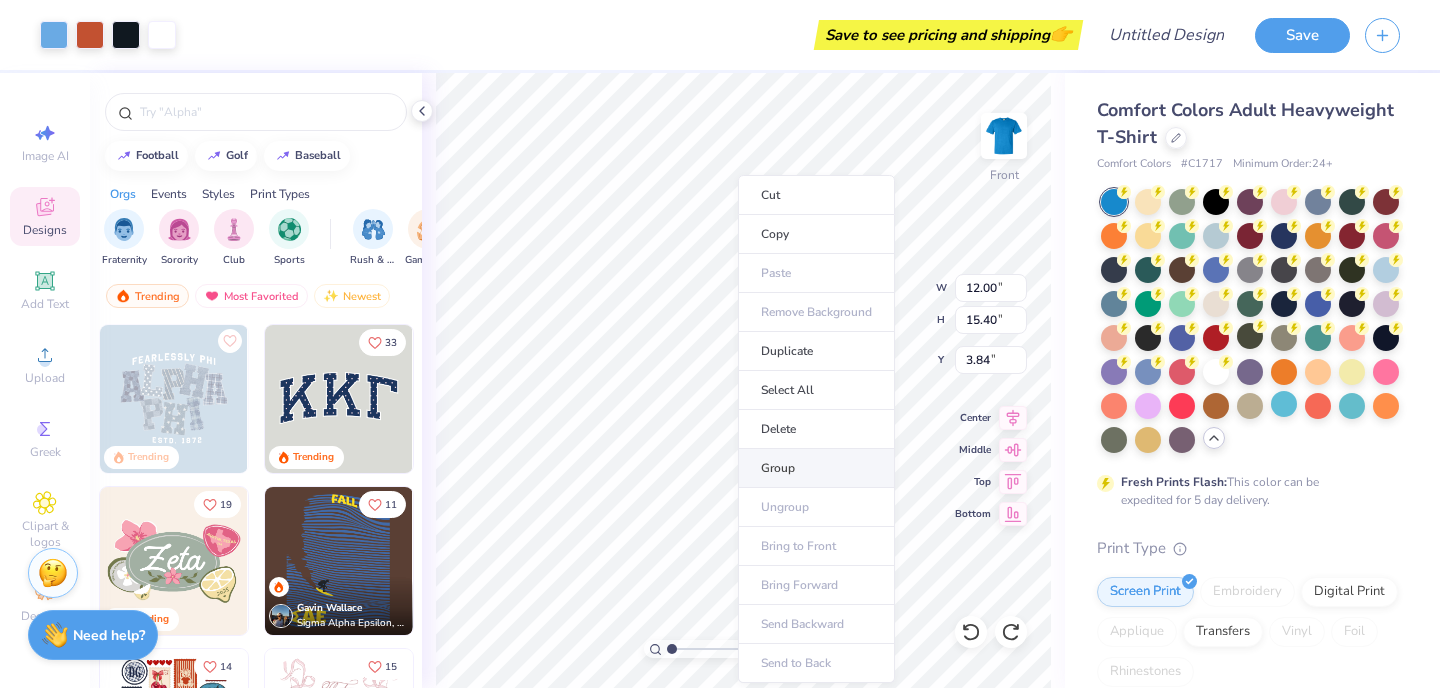 click on "Group" at bounding box center [816, 468] 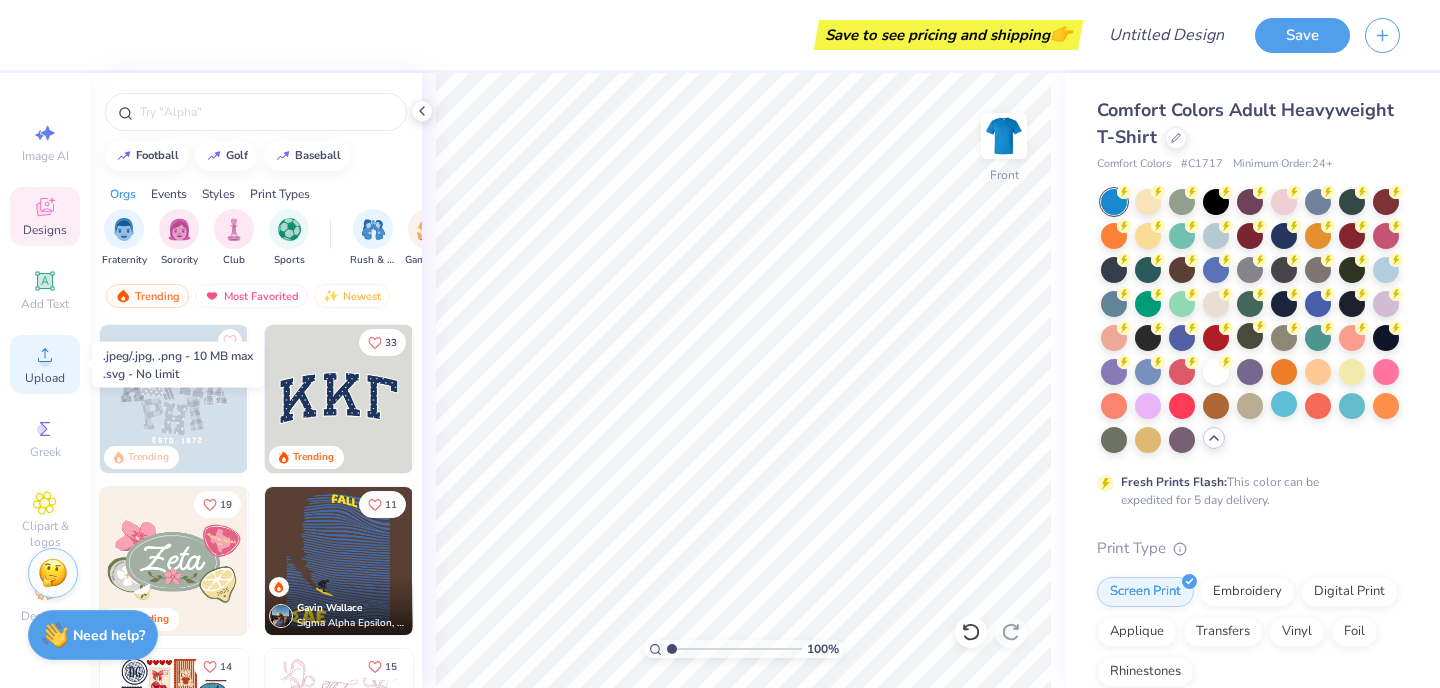 click on "Upload" at bounding box center (45, 378) 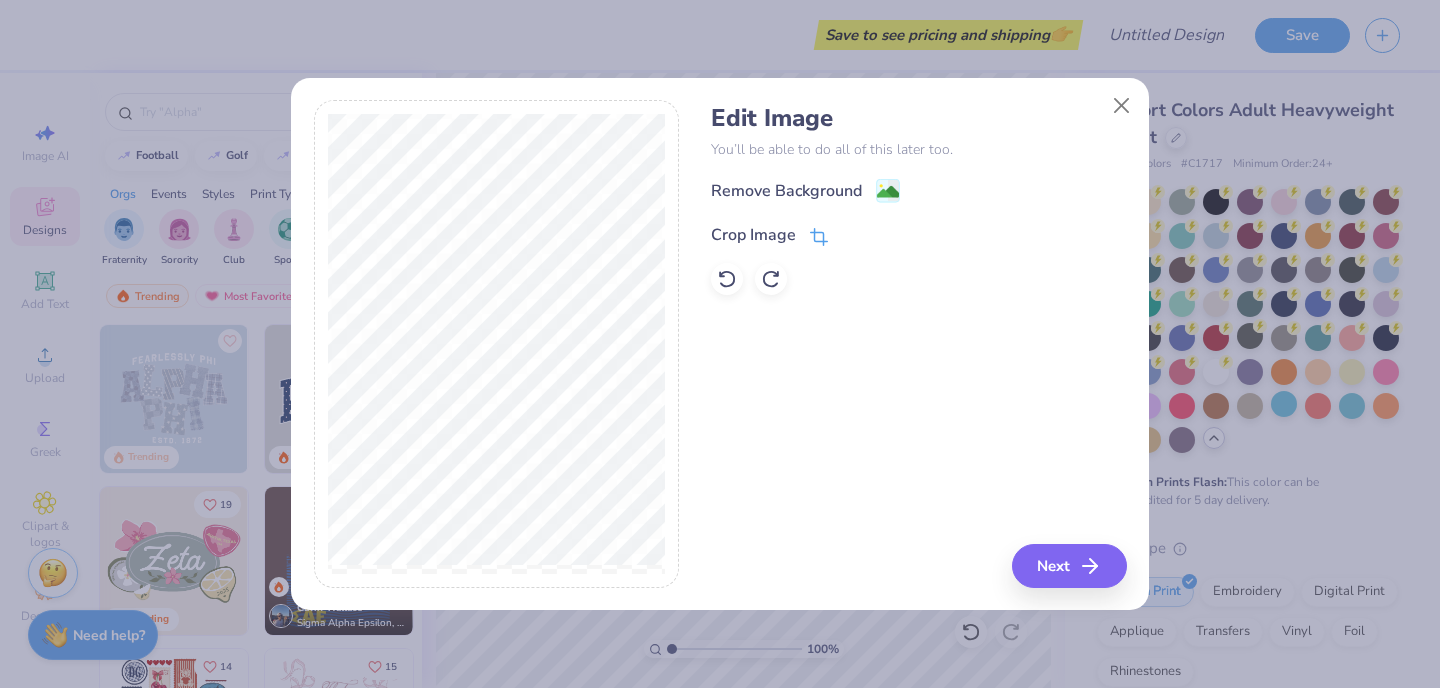 click on "Crop Image" at bounding box center (753, 235) 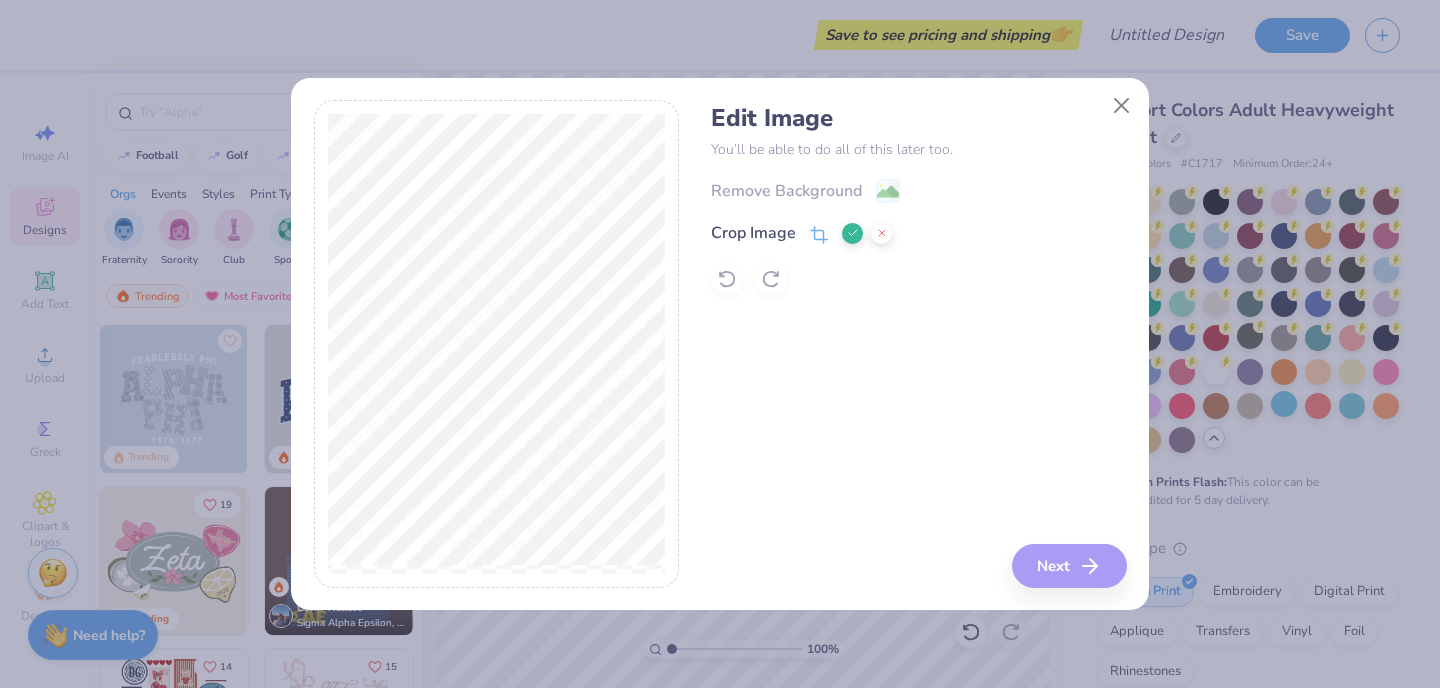 click on "Edit Image You’ll be able to do all of this later too. Remove Background Crop Image Next" at bounding box center [918, 344] 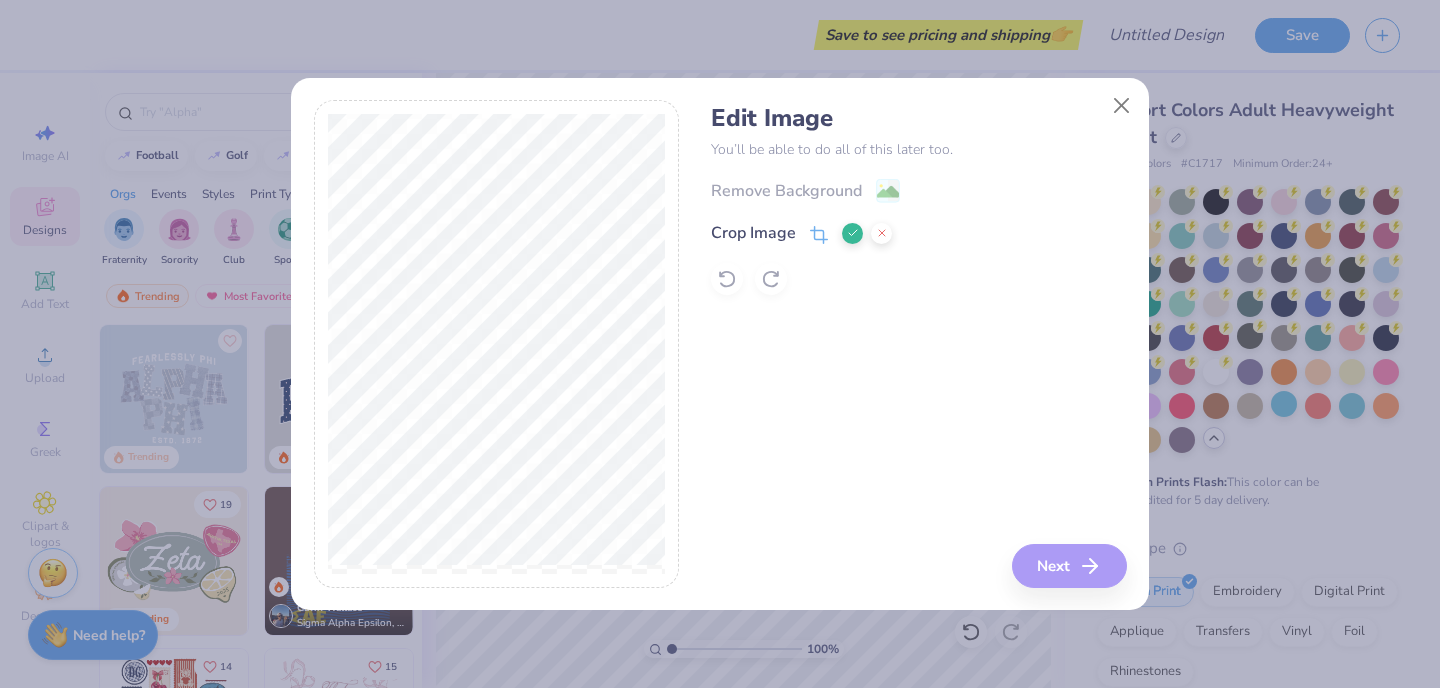 click 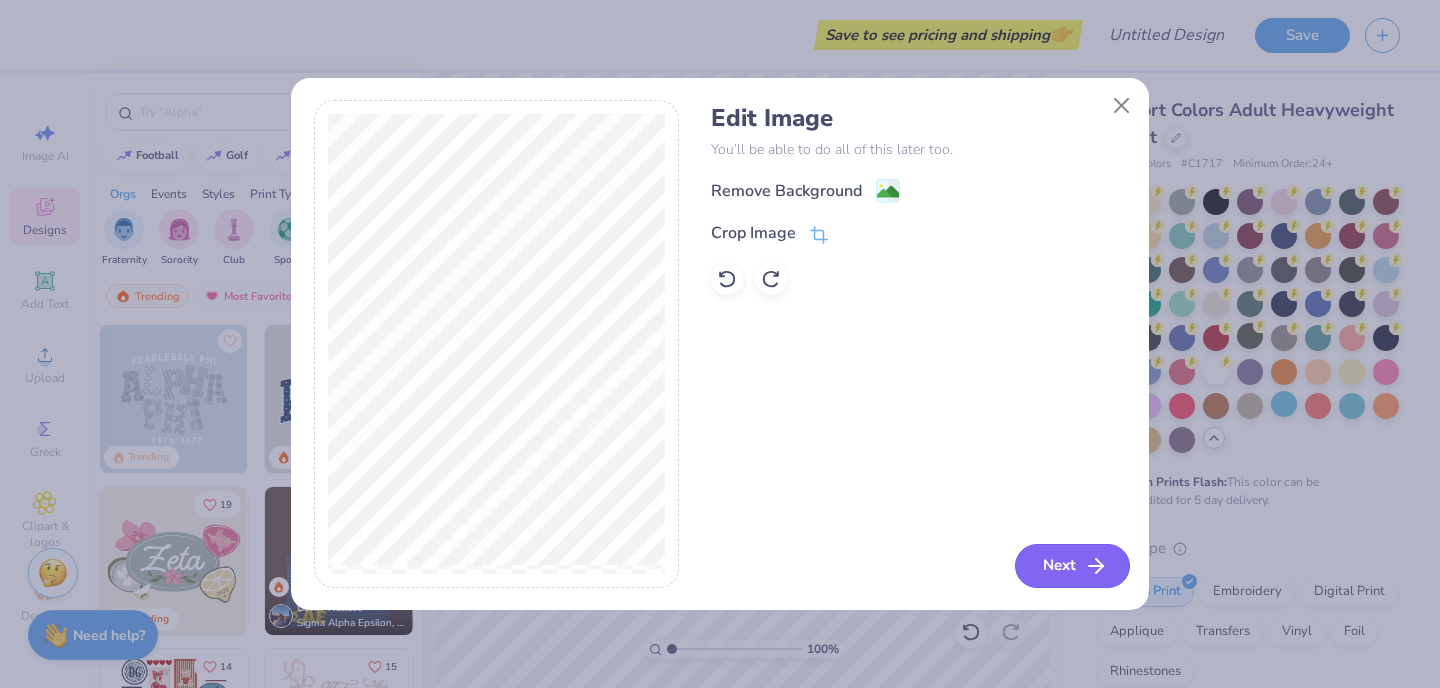 click on "Next" at bounding box center [1072, 566] 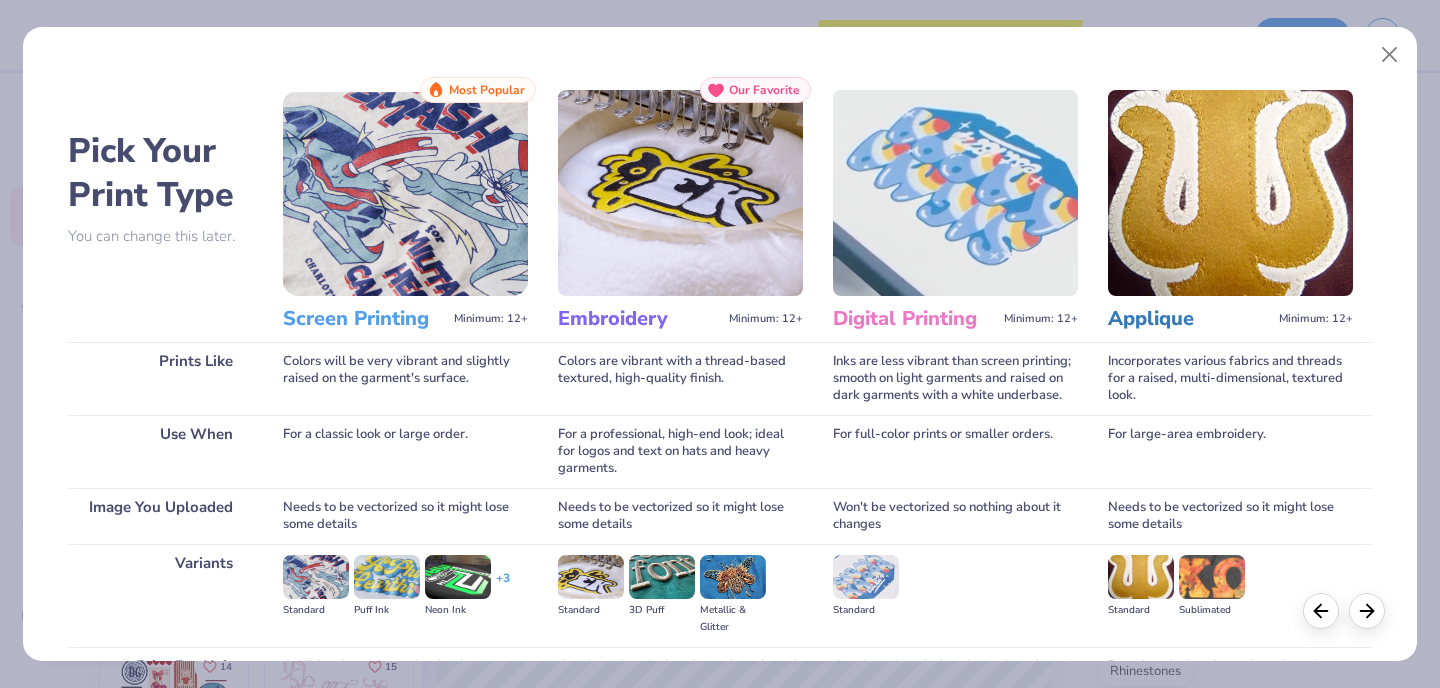 scroll, scrollTop: 209, scrollLeft: 0, axis: vertical 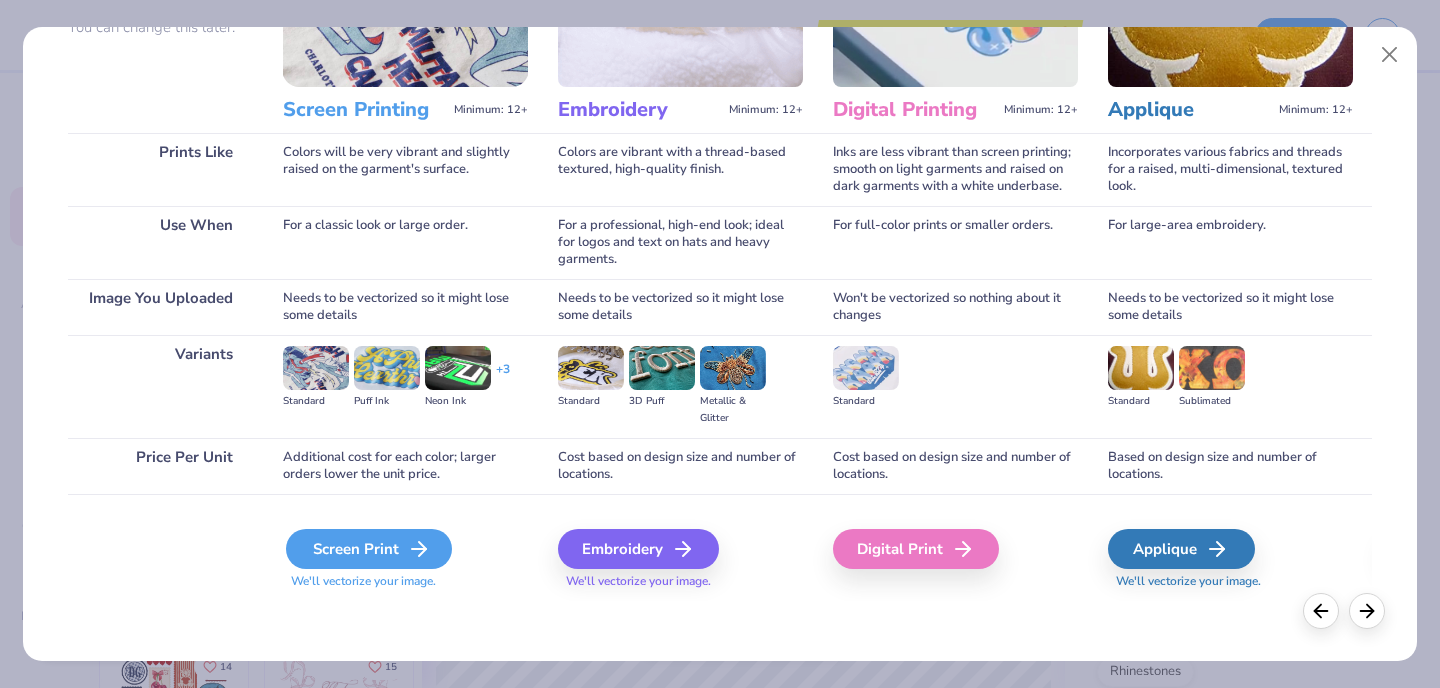 click on "Screen Print" at bounding box center [369, 549] 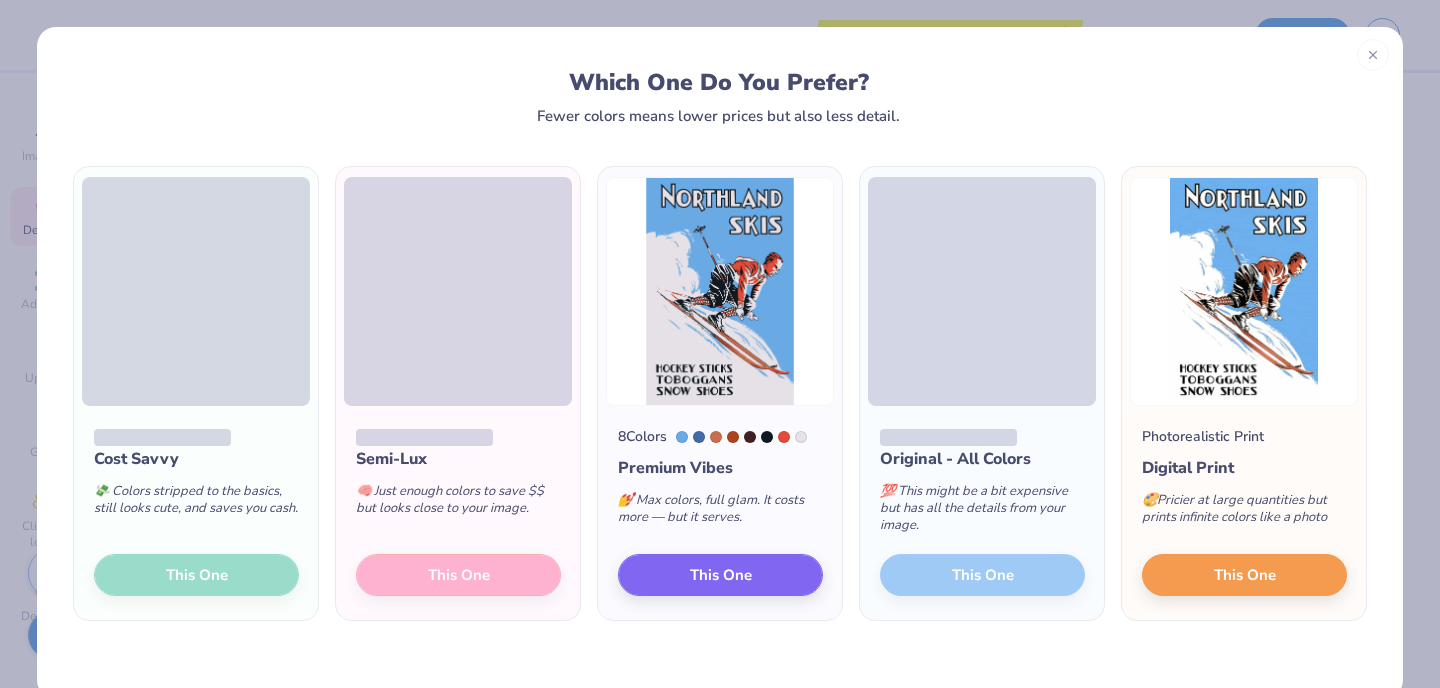 scroll, scrollTop: 38, scrollLeft: 0, axis: vertical 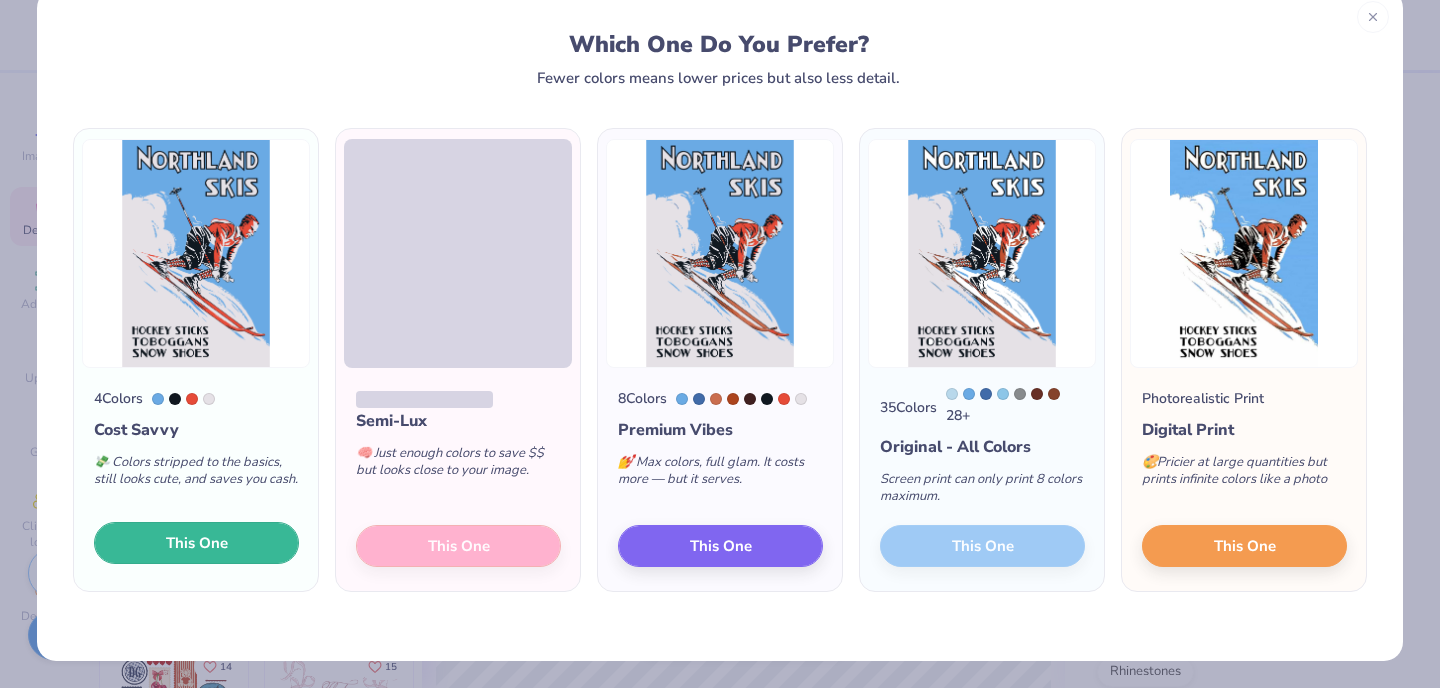 click on "This One" at bounding box center (196, 543) 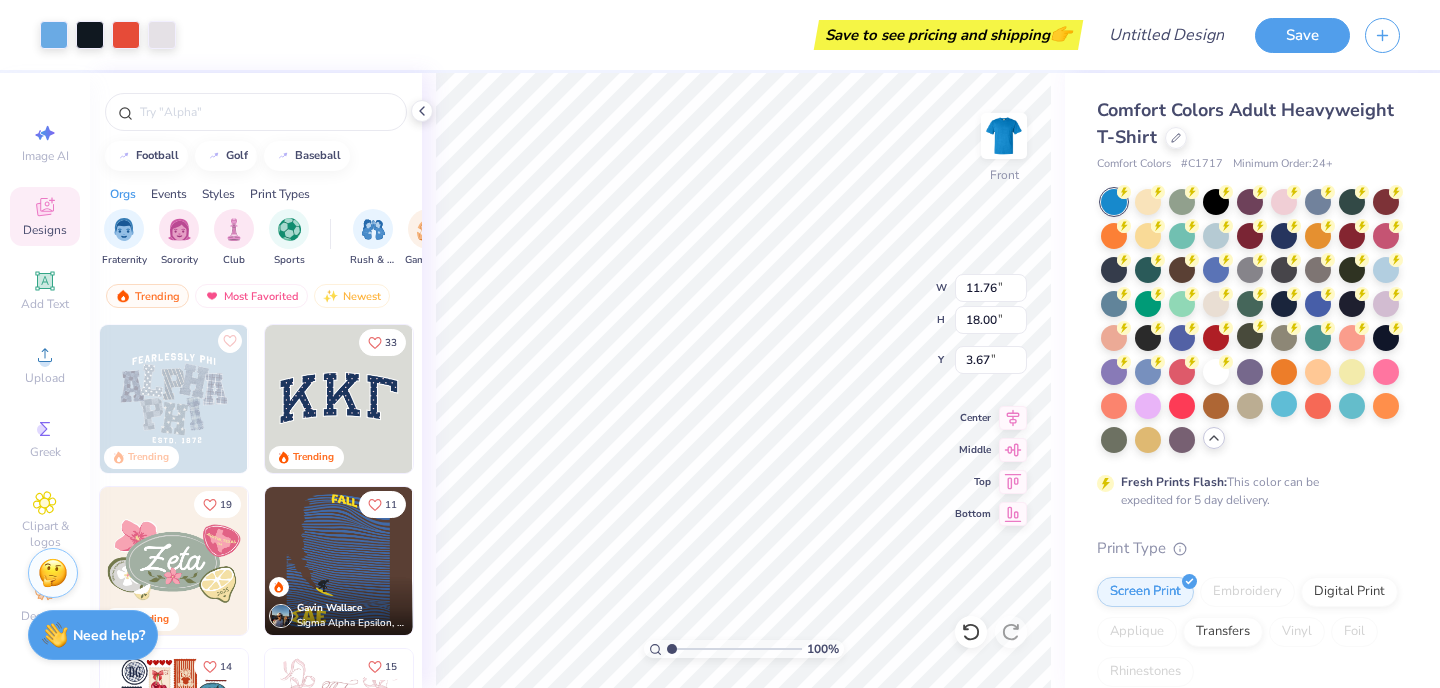 type on "3.67" 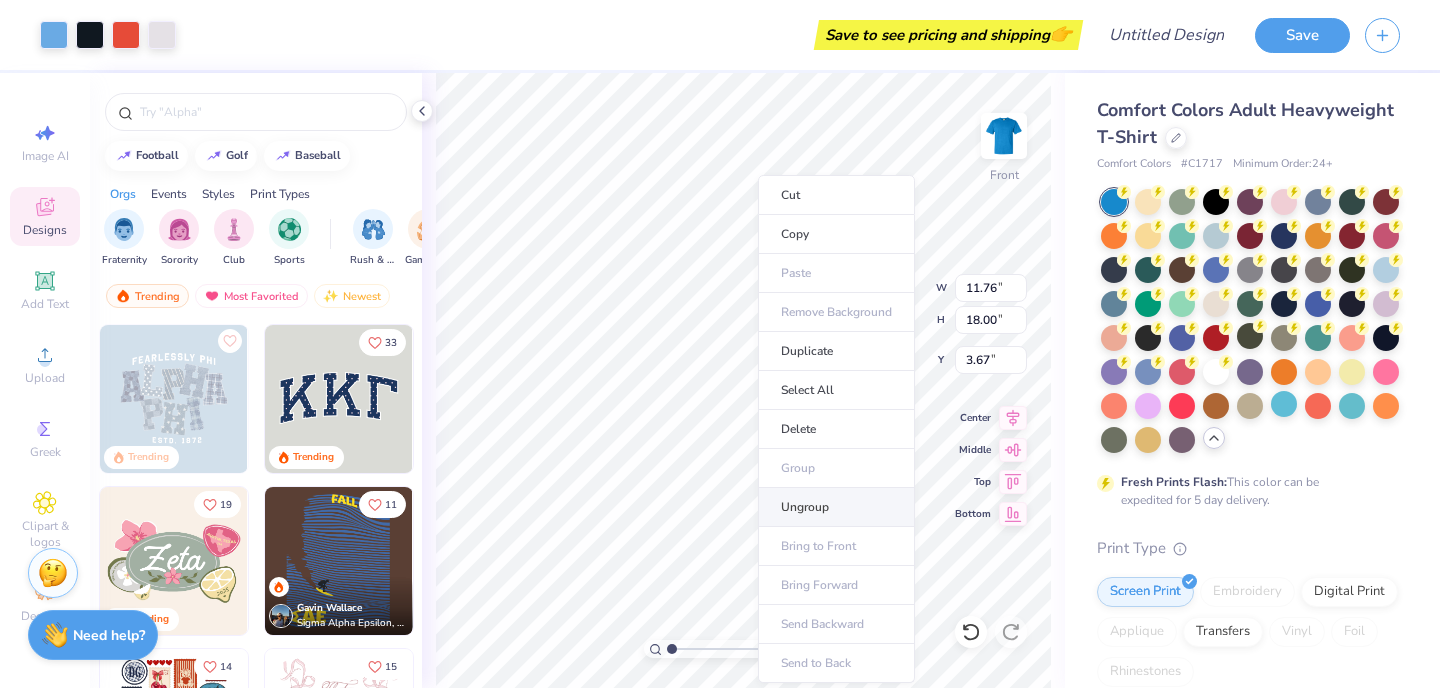 click on "Ungroup" at bounding box center (836, 507) 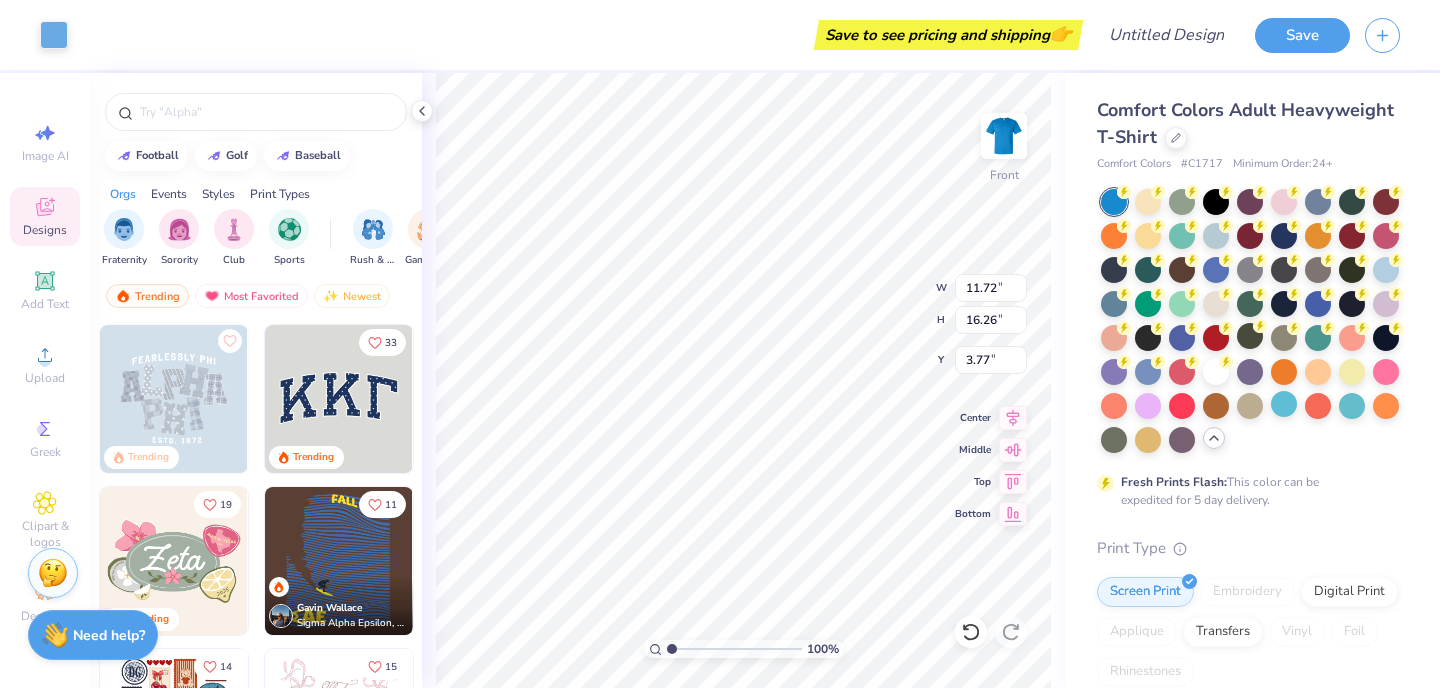 type on "3.77" 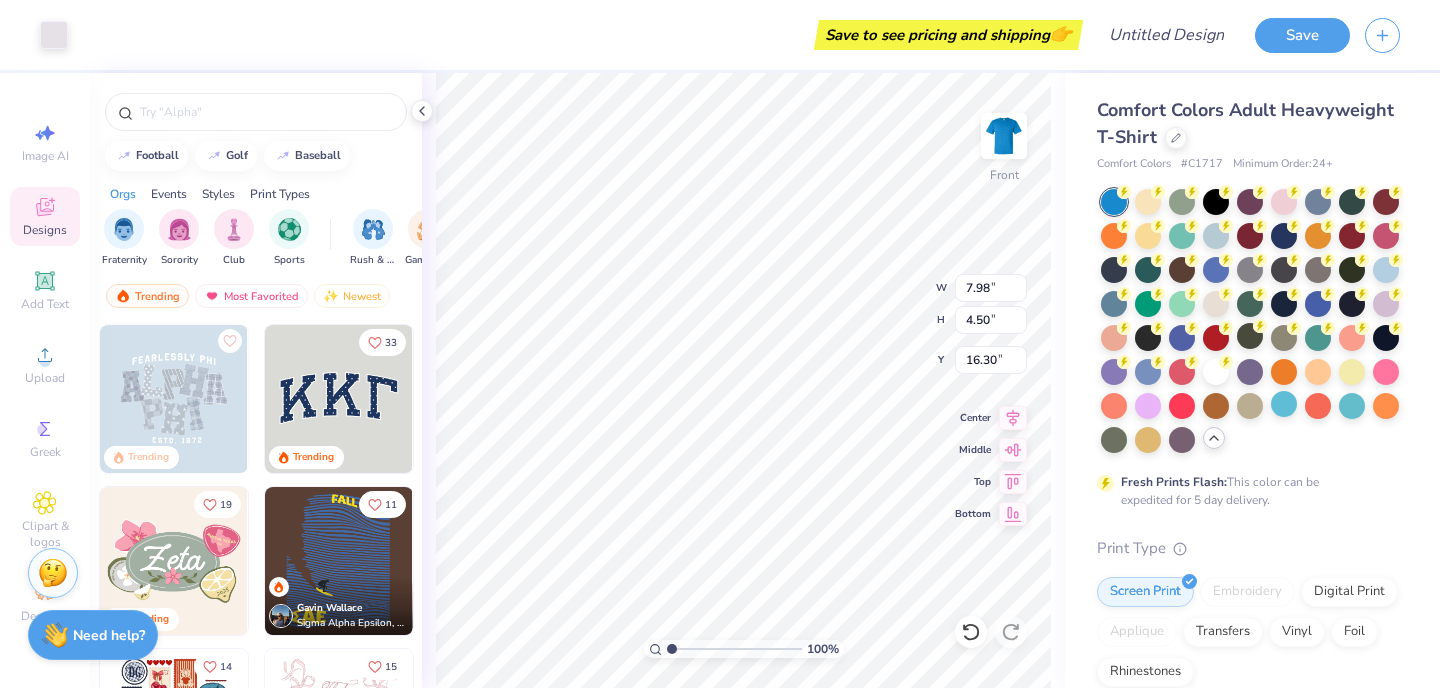 type on "7.98" 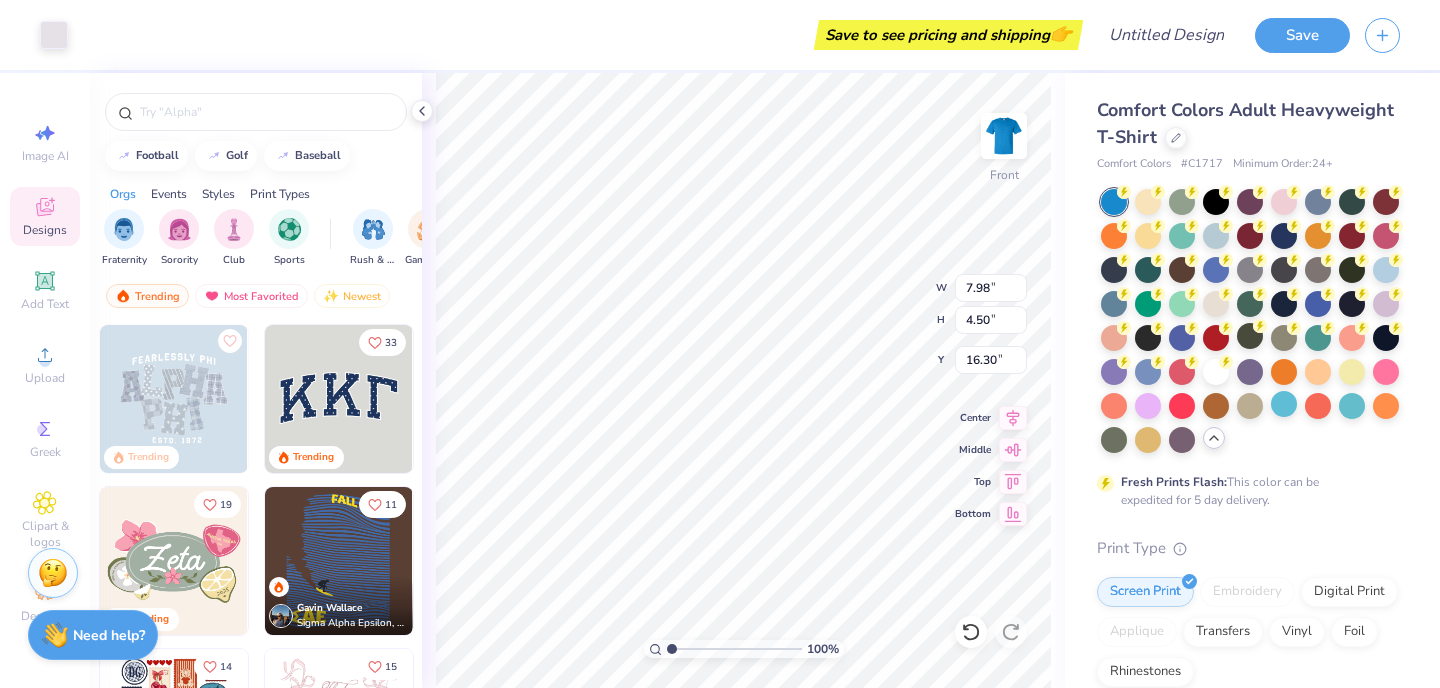 type on "4.50" 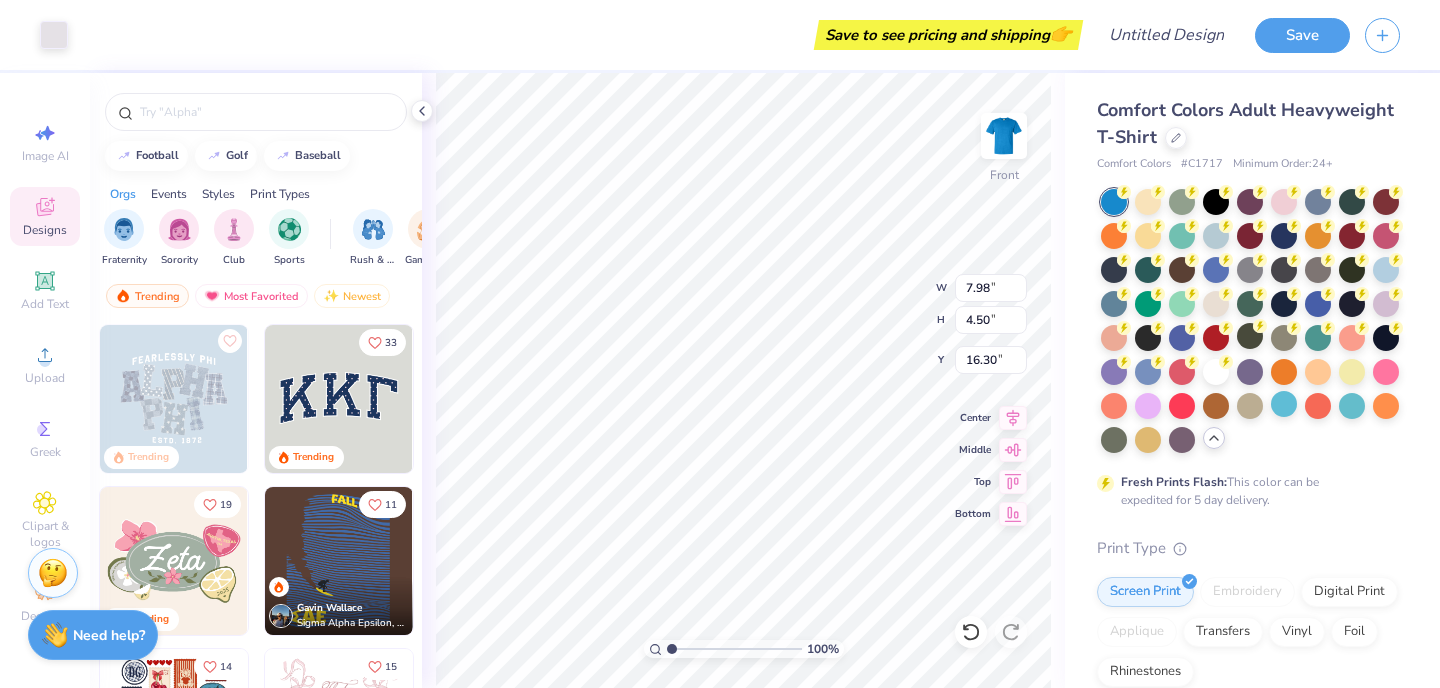 type on "16.30" 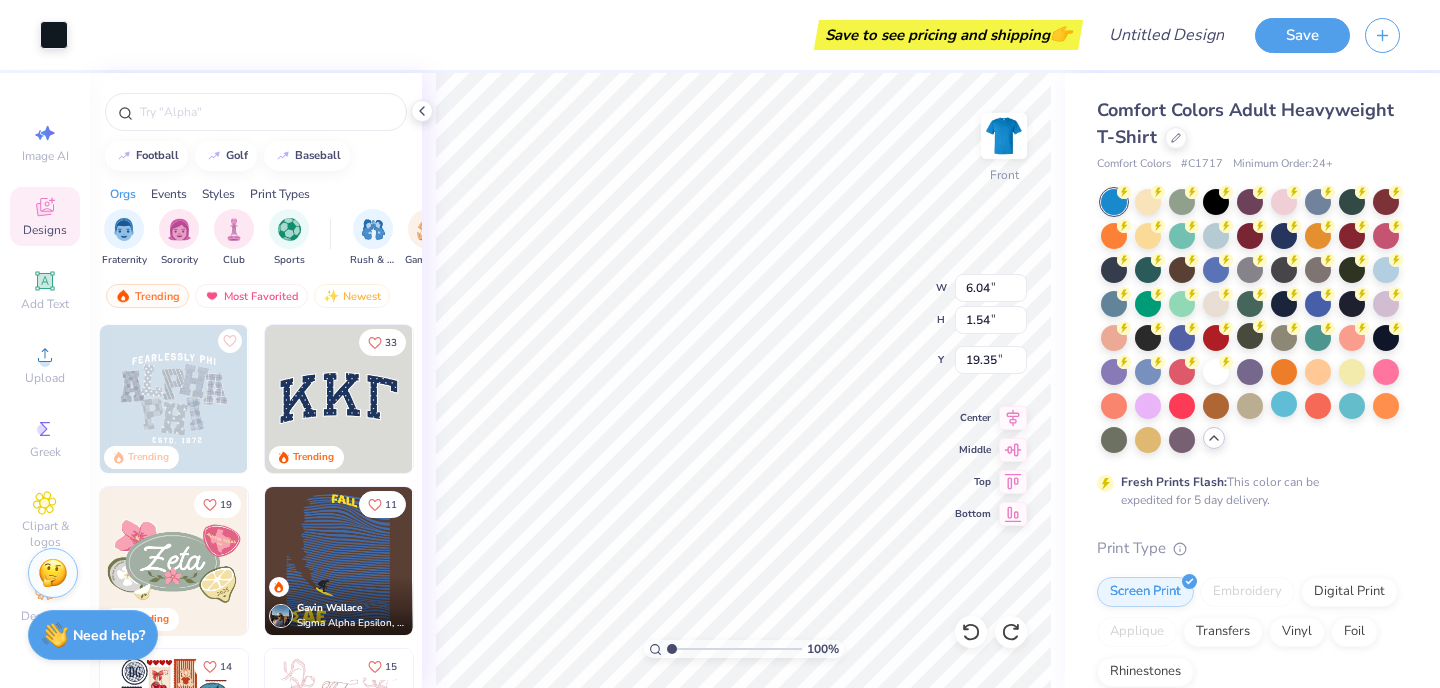 type on "6.04" 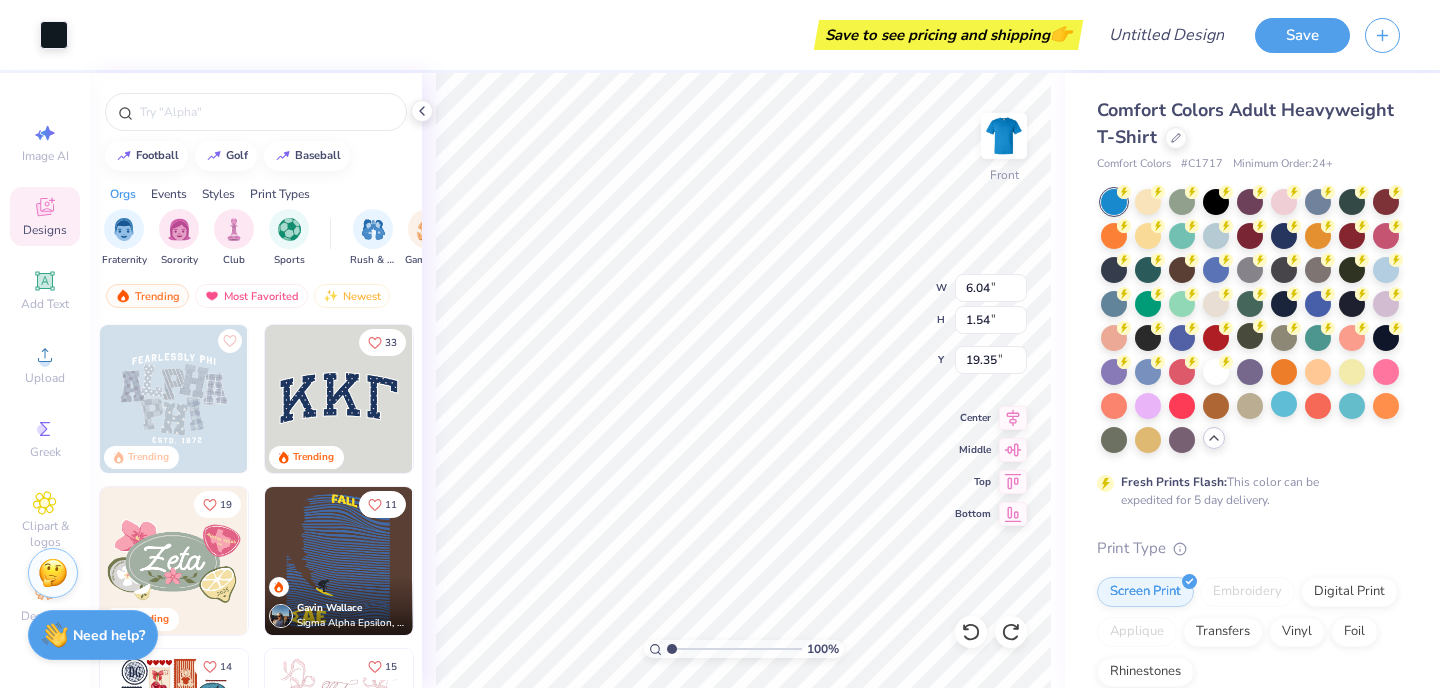 type on "1.54" 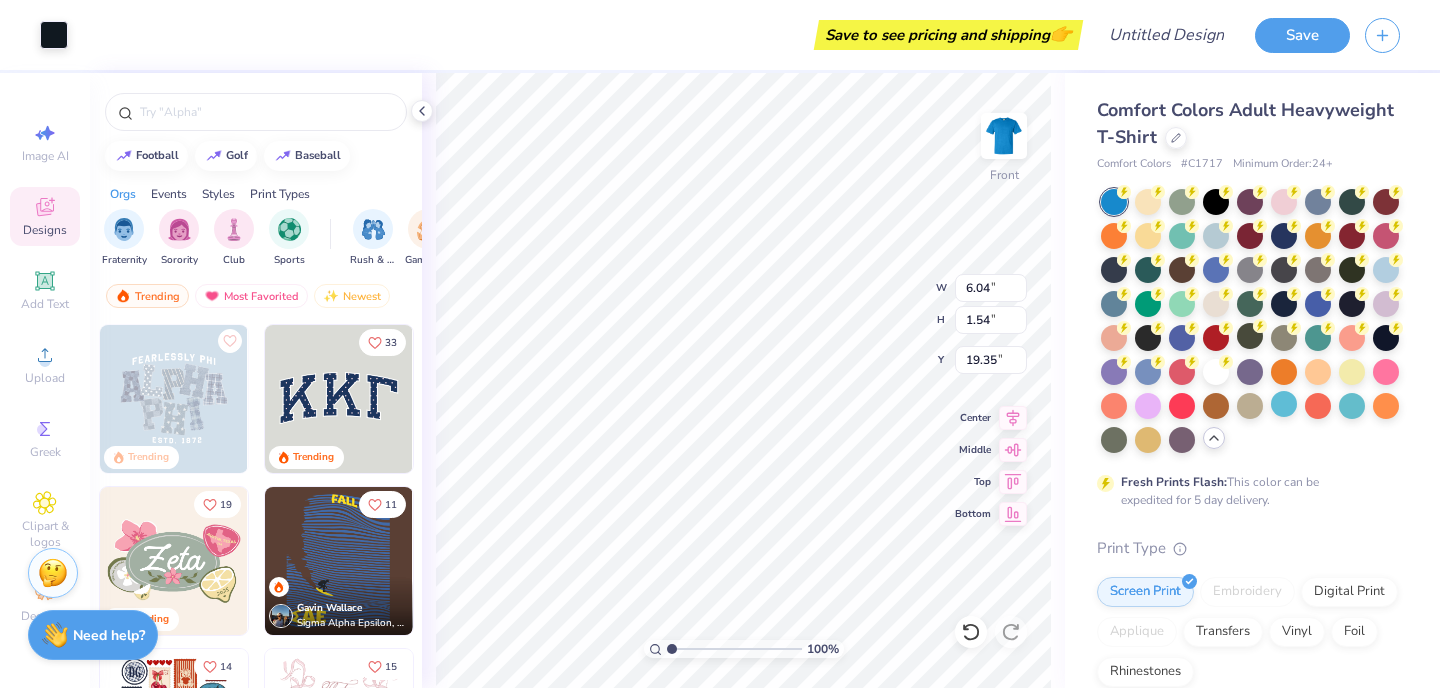 type on "22.35" 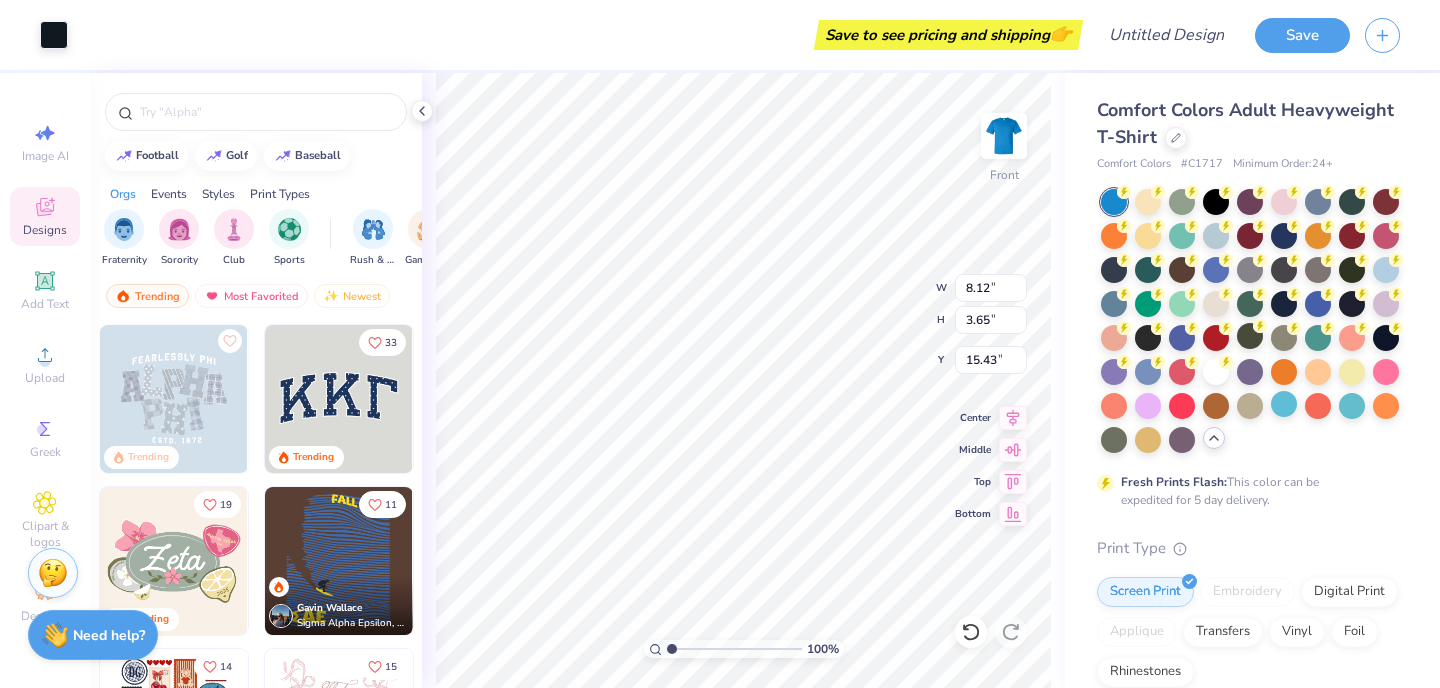 type on "8.12" 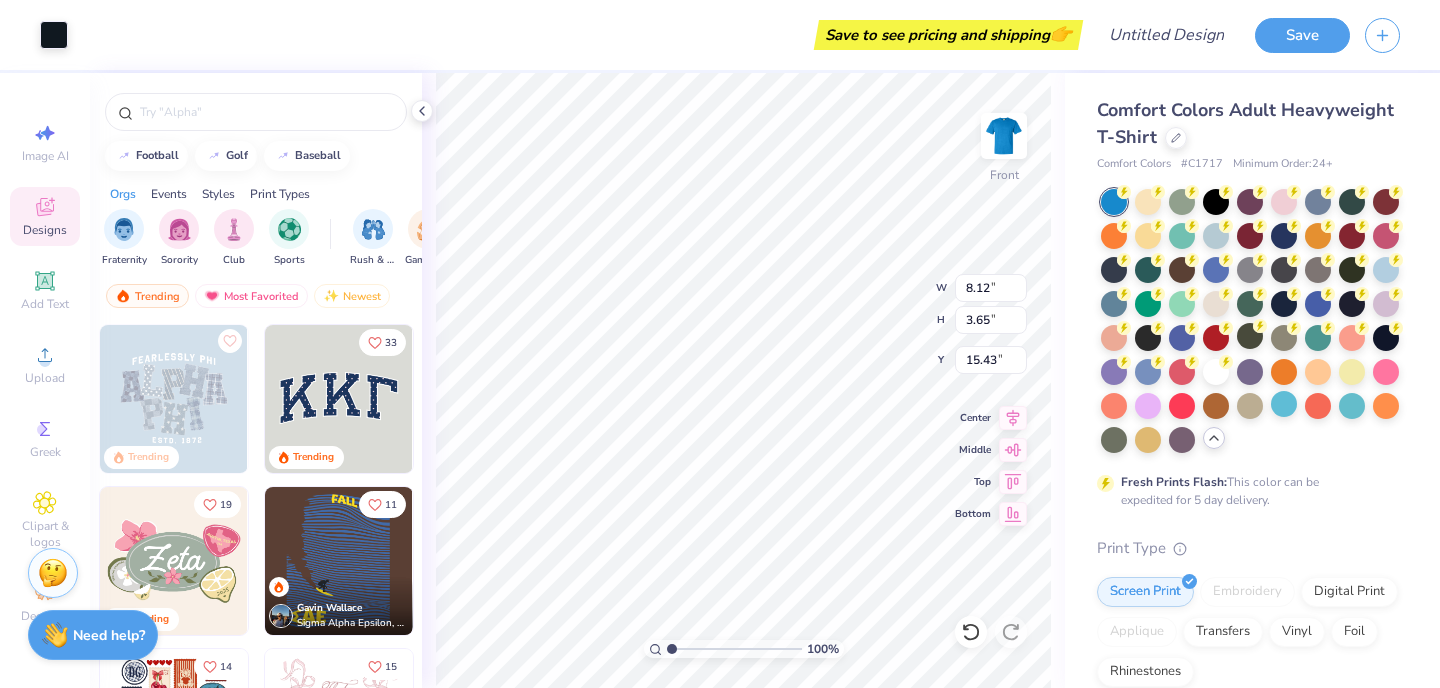 type on "3.65" 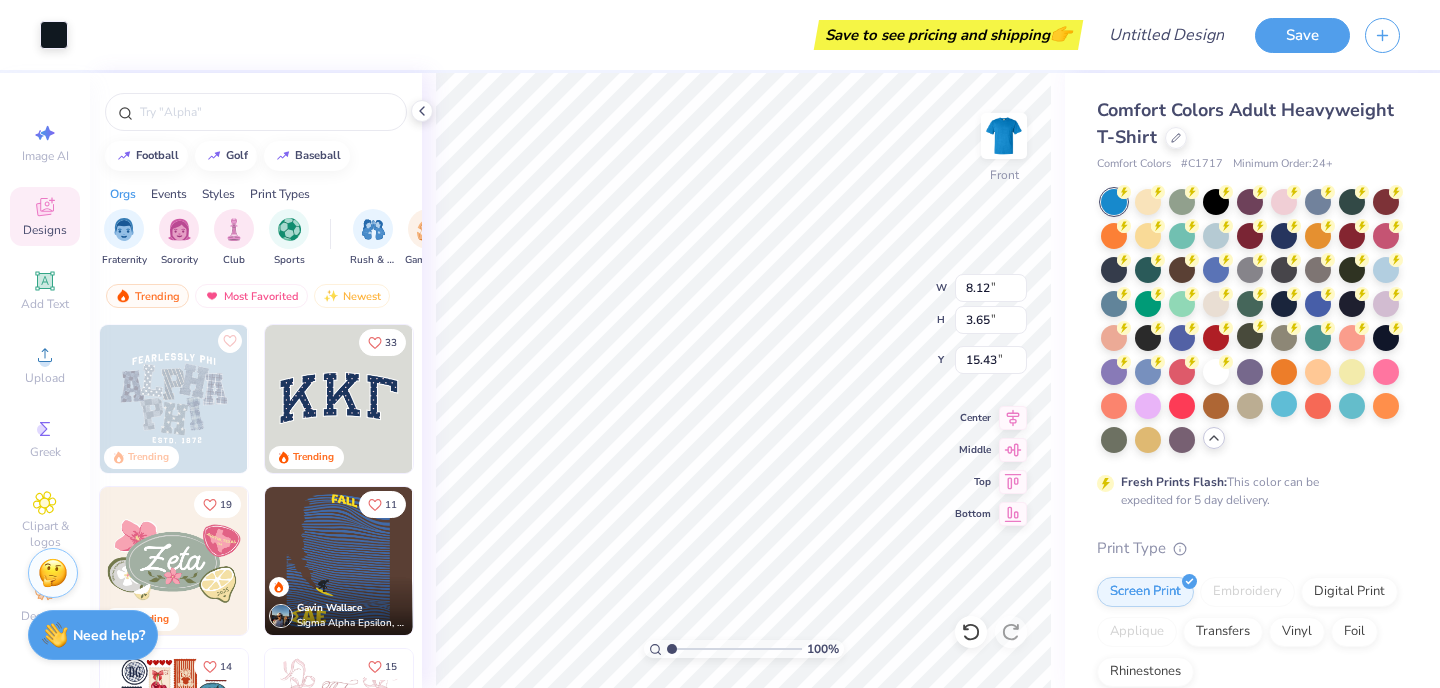 type on "15.43" 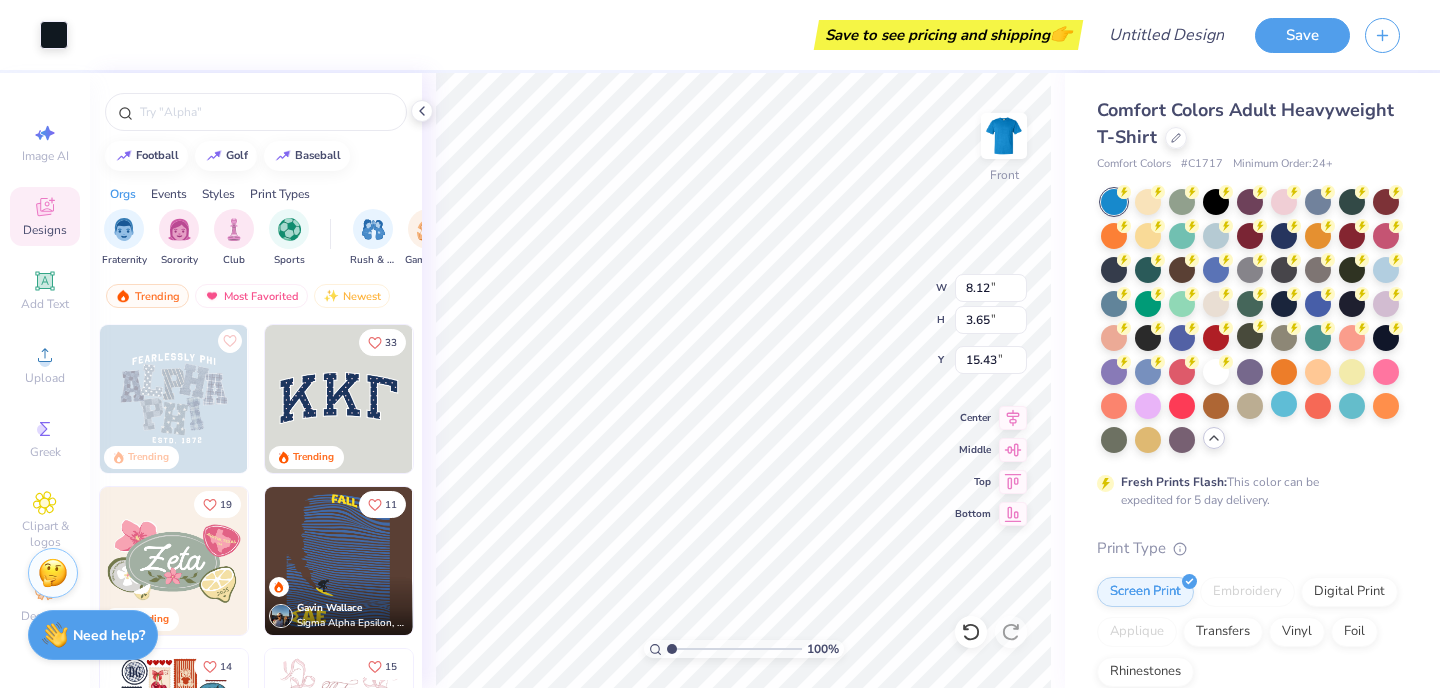 type on "11.72" 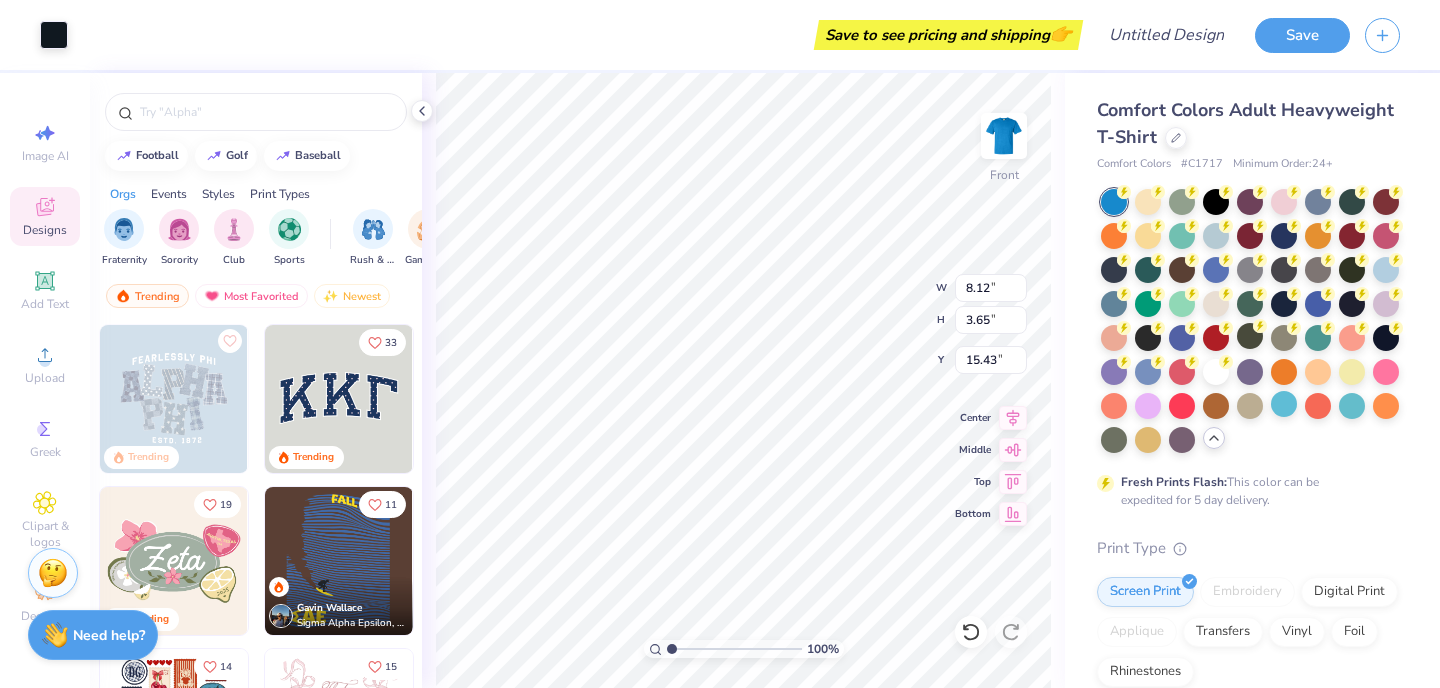 type on "14.22" 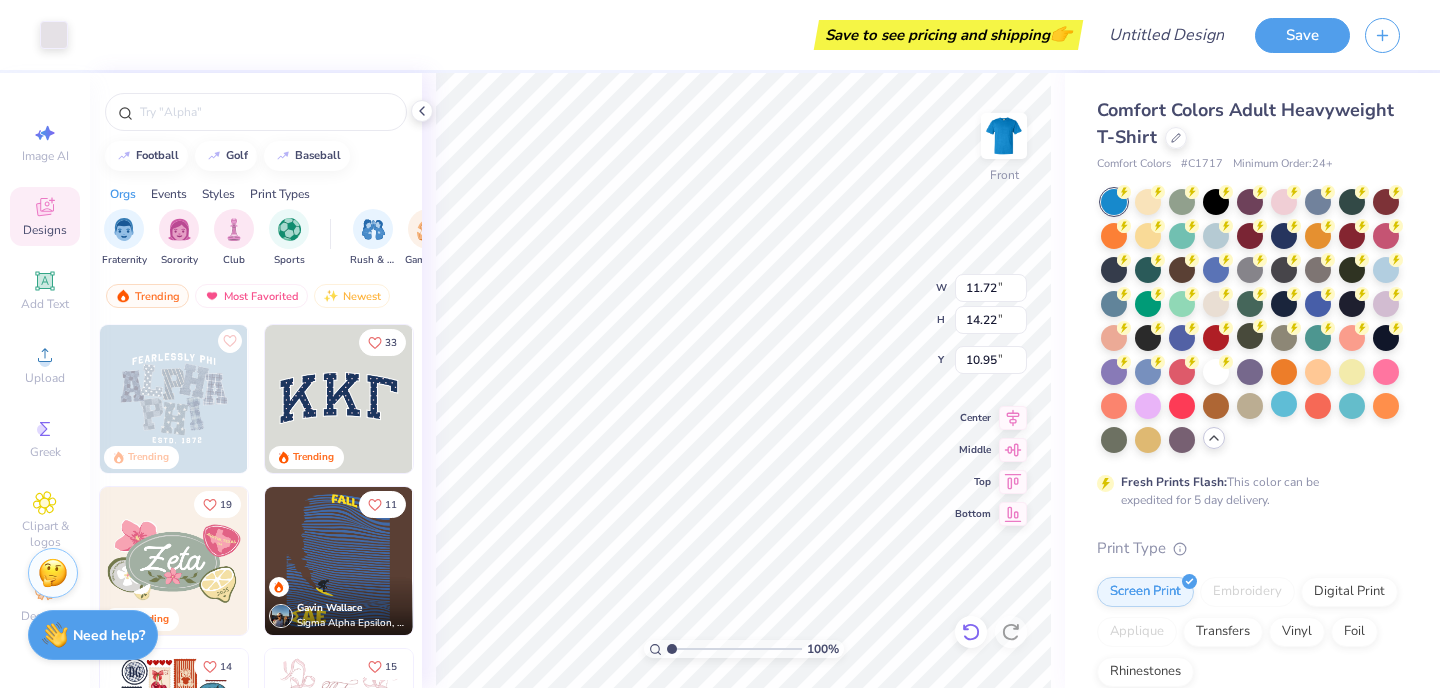 click 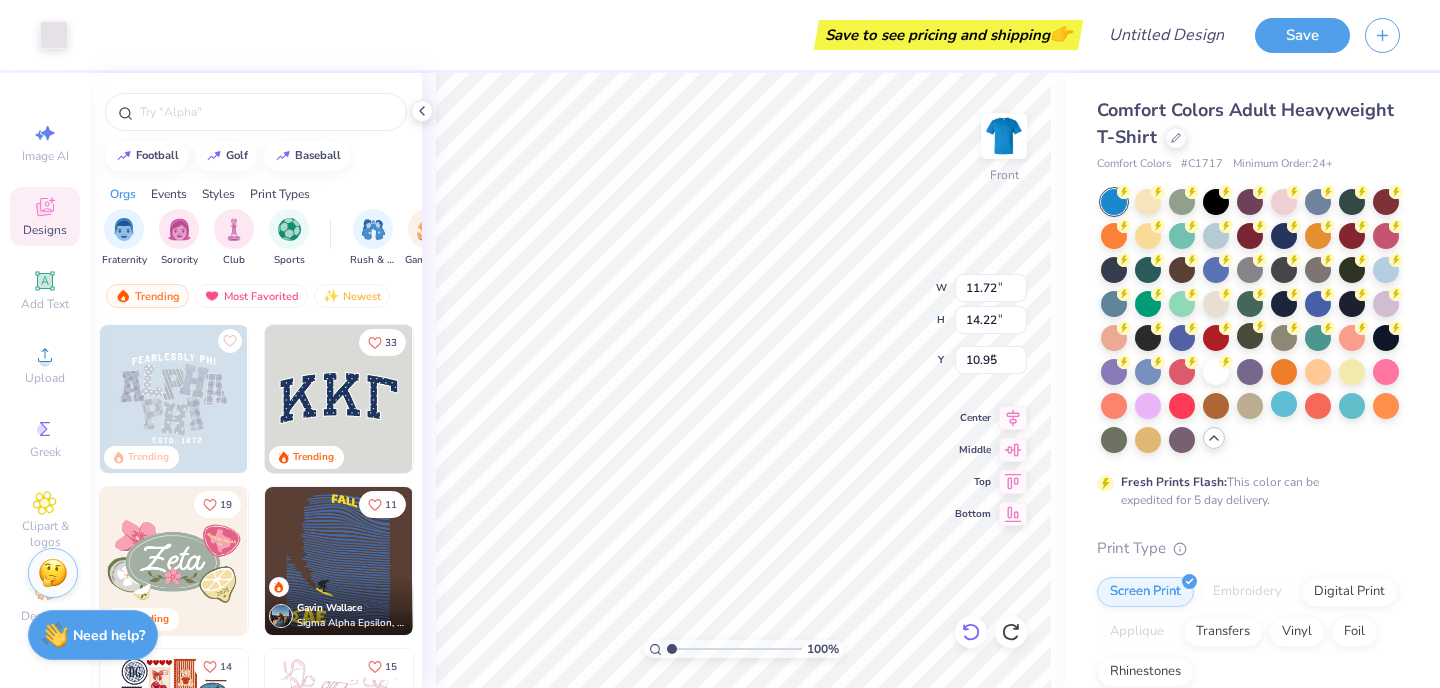 type on "7.44" 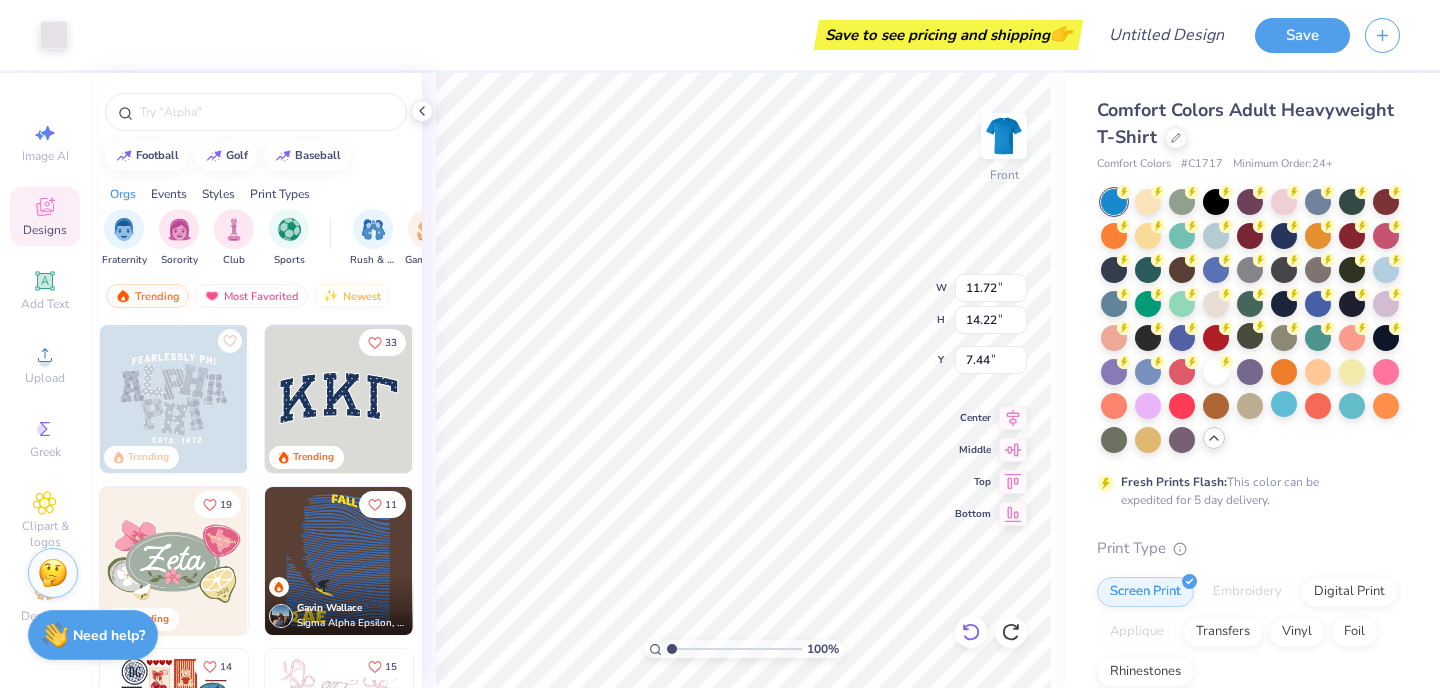 type on "6.05" 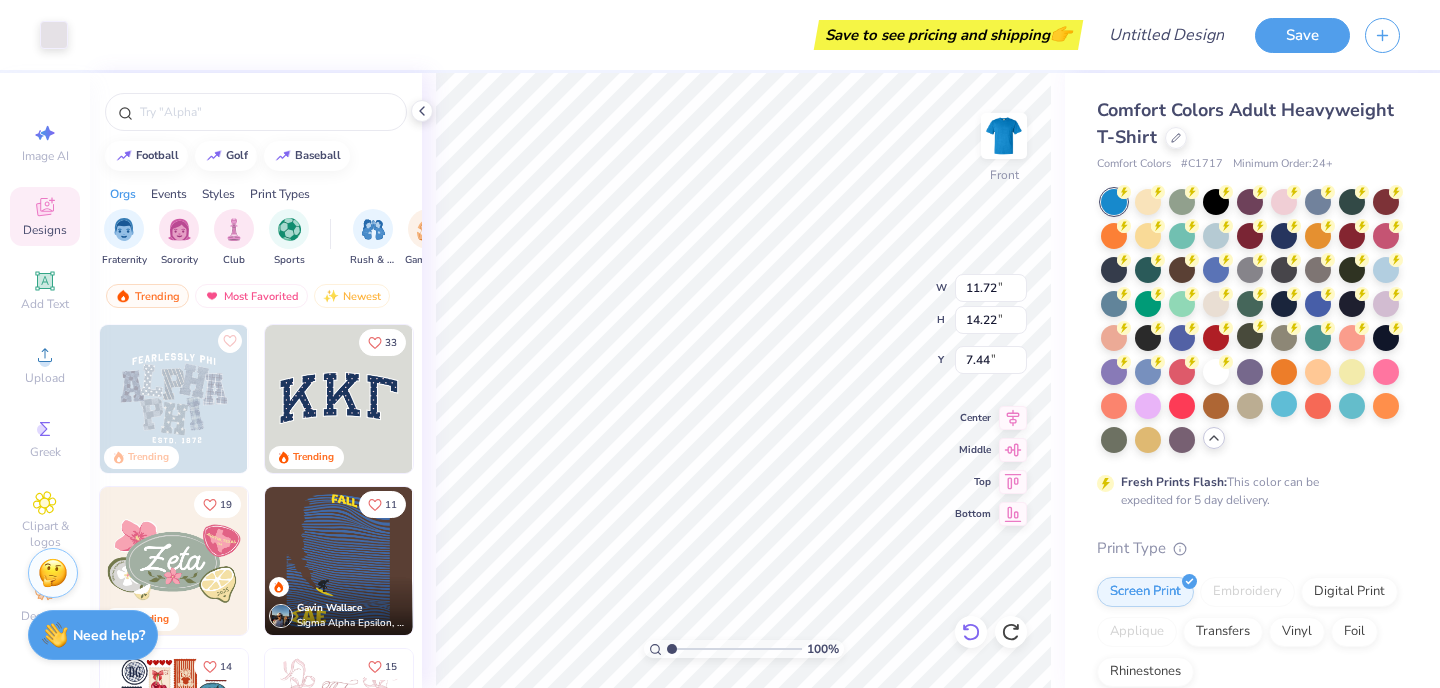 type on "1.51" 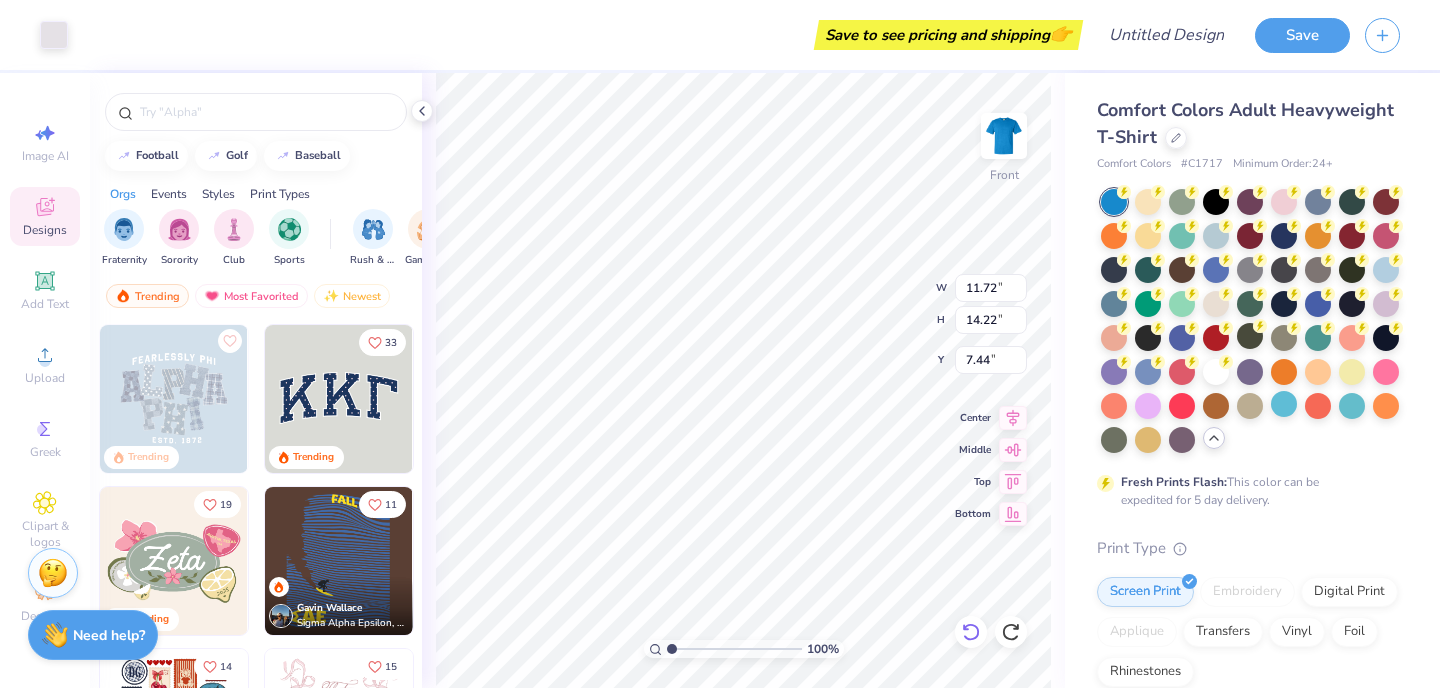 type on "18.46" 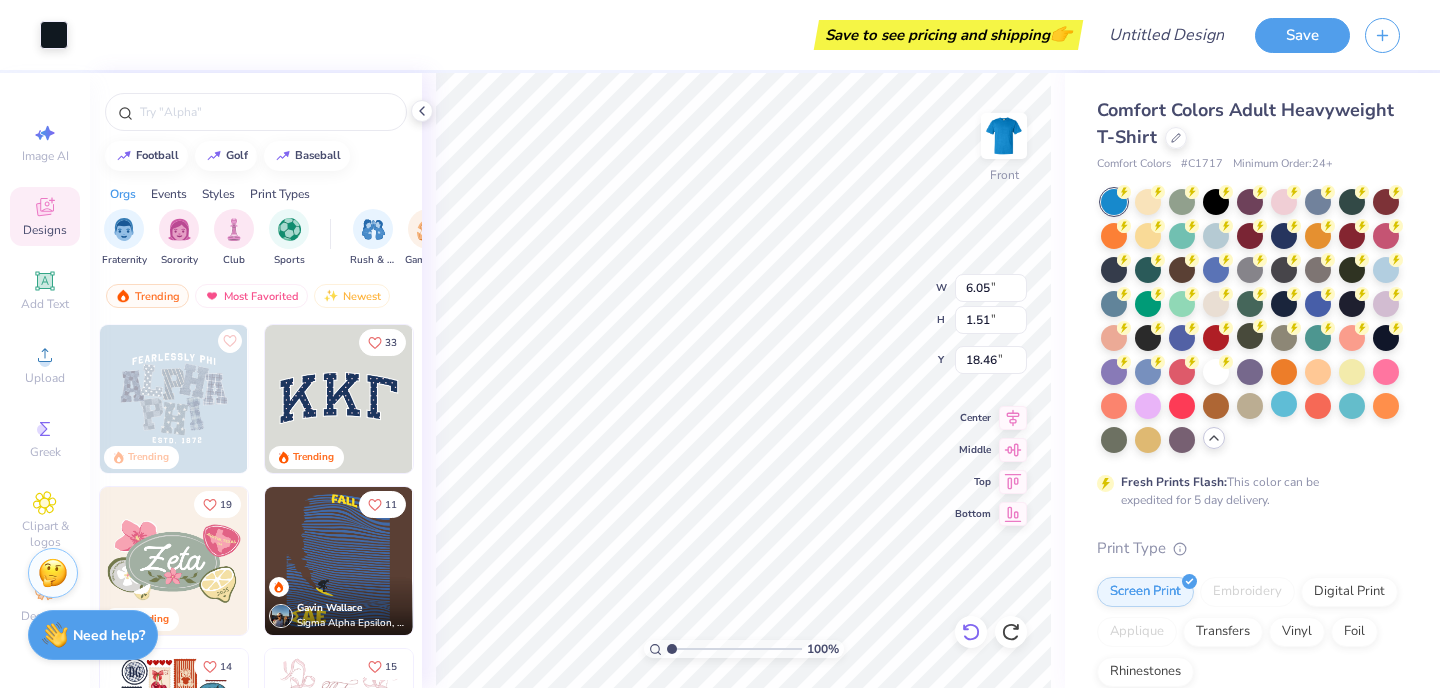 type on "7.98" 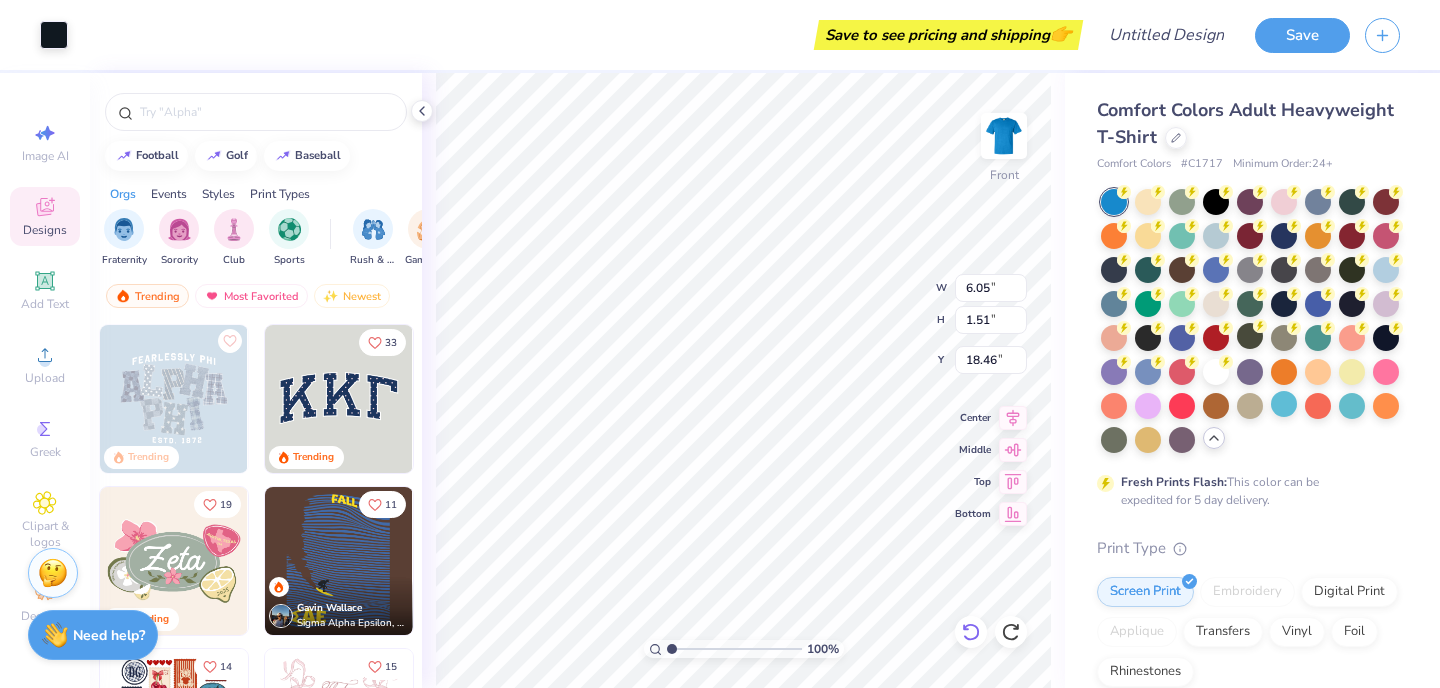 type on "4.50" 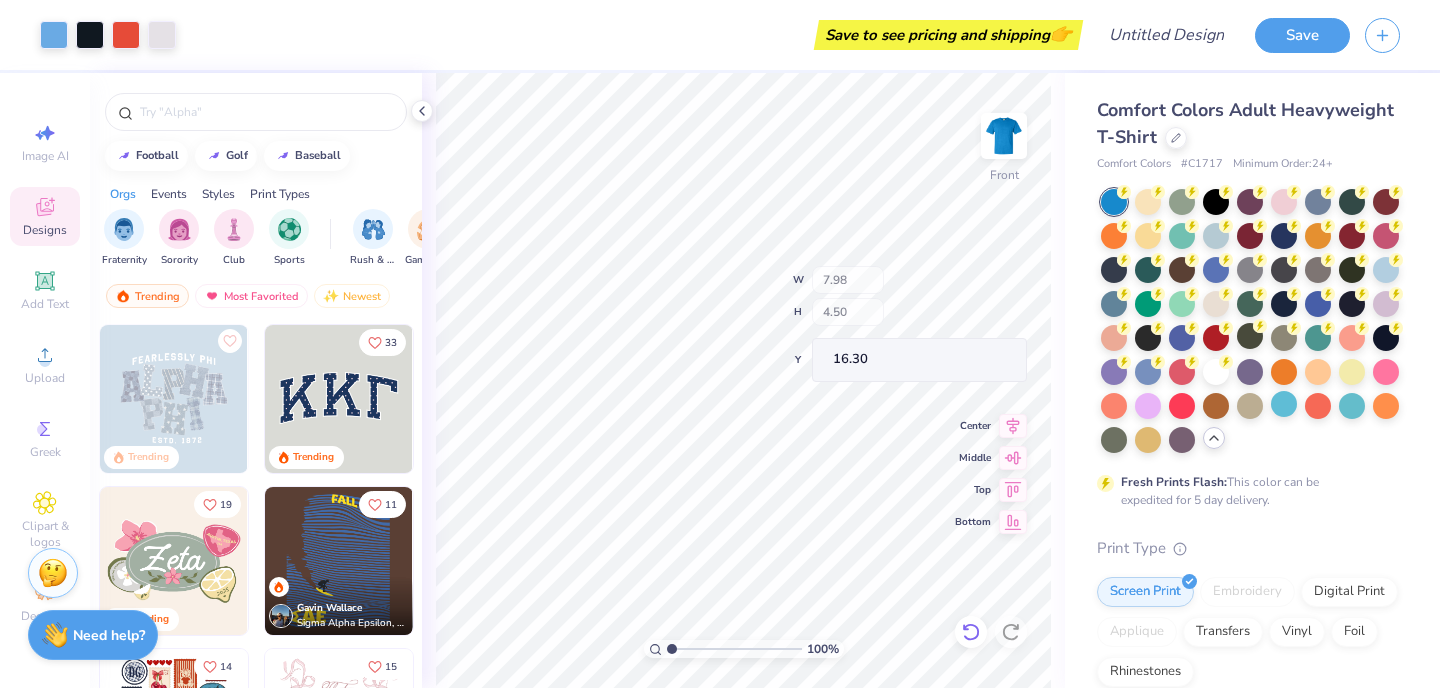 type on "21.67" 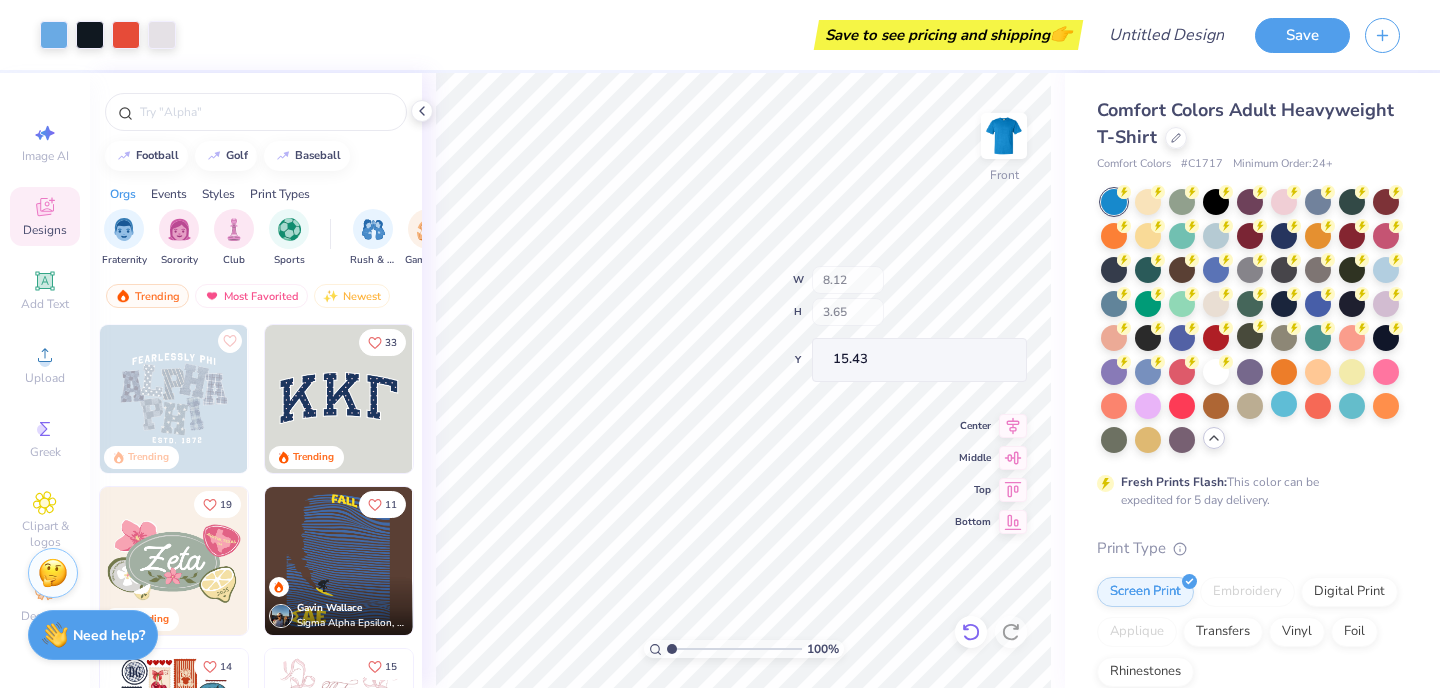type on "21.24" 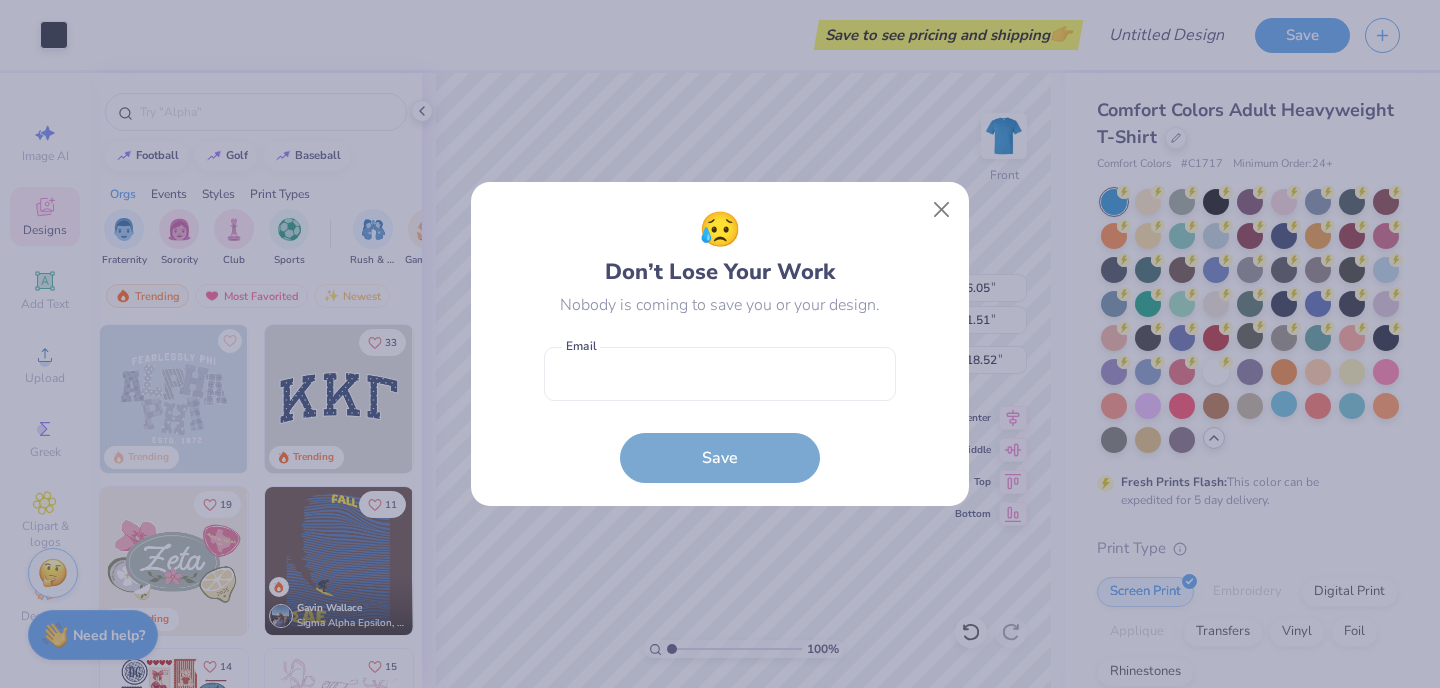 drag, startPoint x: 967, startPoint y: 632, endPoint x: 657, endPoint y: 535, distance: 324.8215 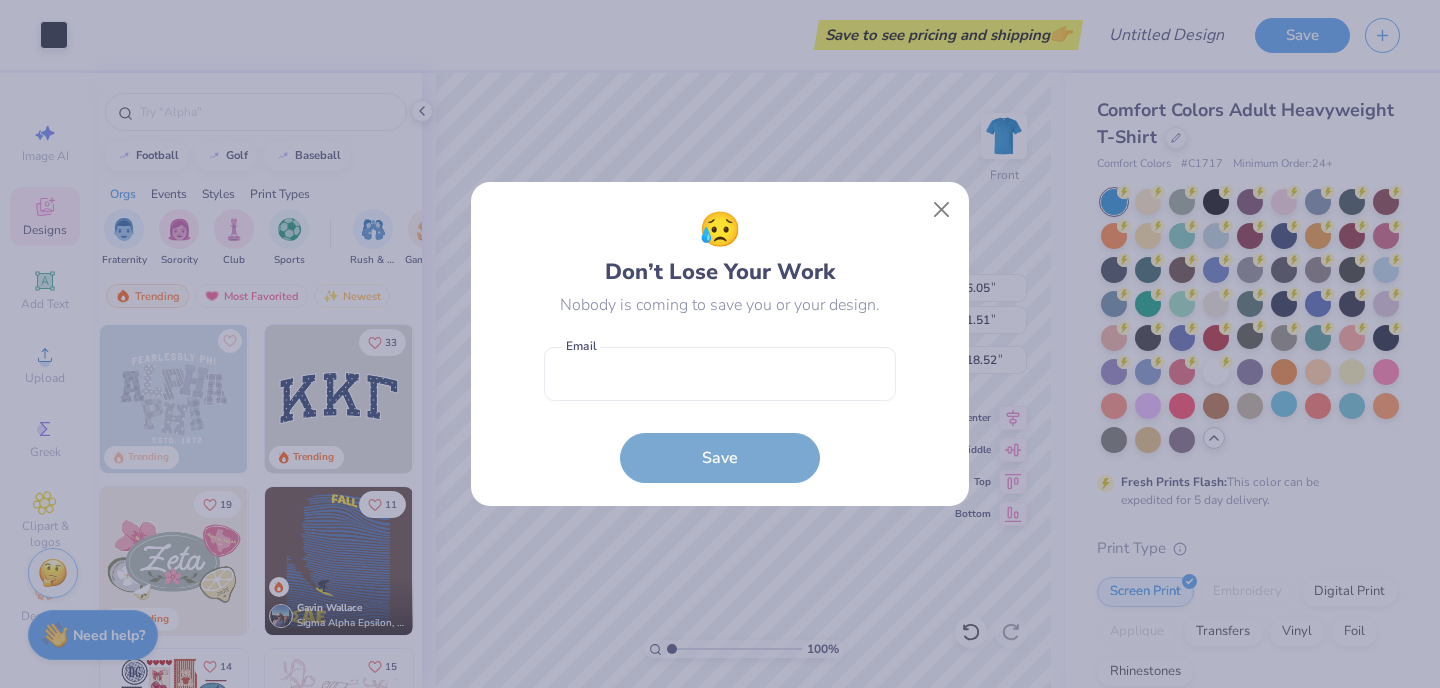 click on "😥 Don’t Lose Your Work Nobody is coming to save you or your design. Email is a required field Email Save" at bounding box center (720, 344) 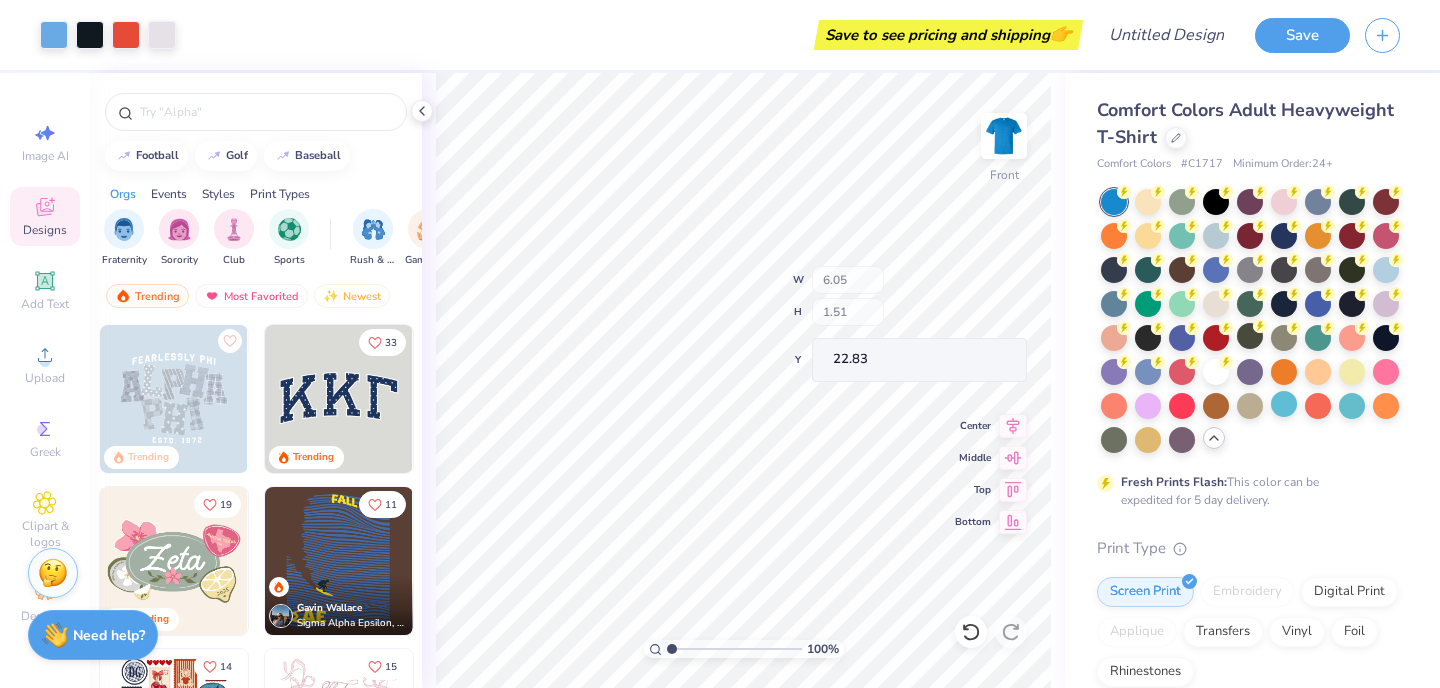 type on "22.83" 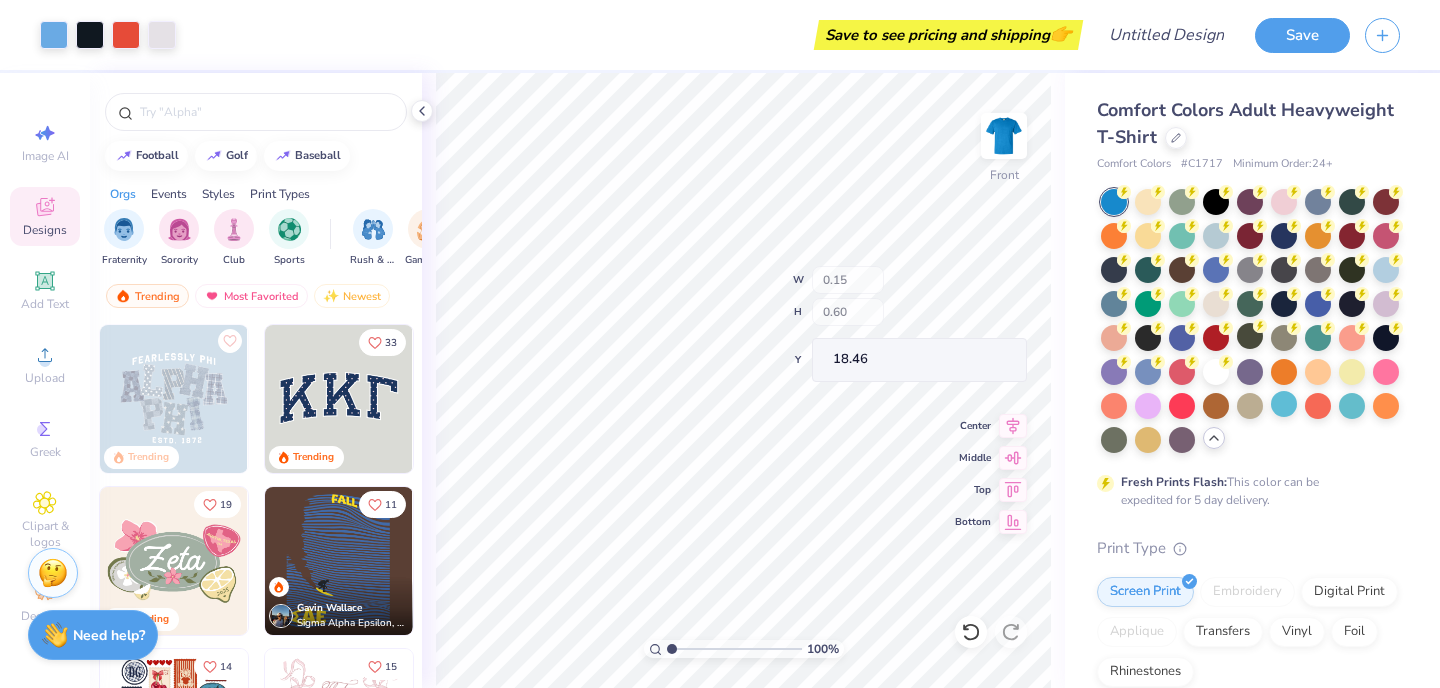 type on "0.08" 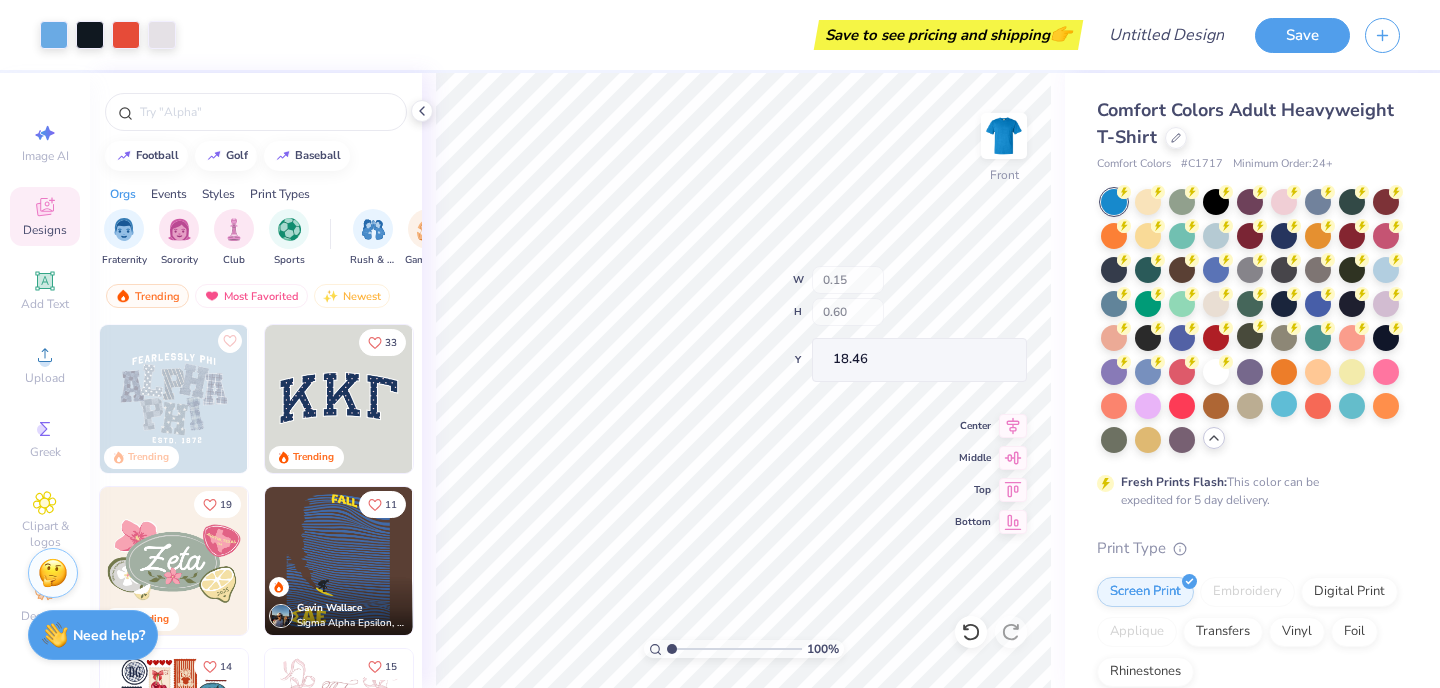 type on "0.31" 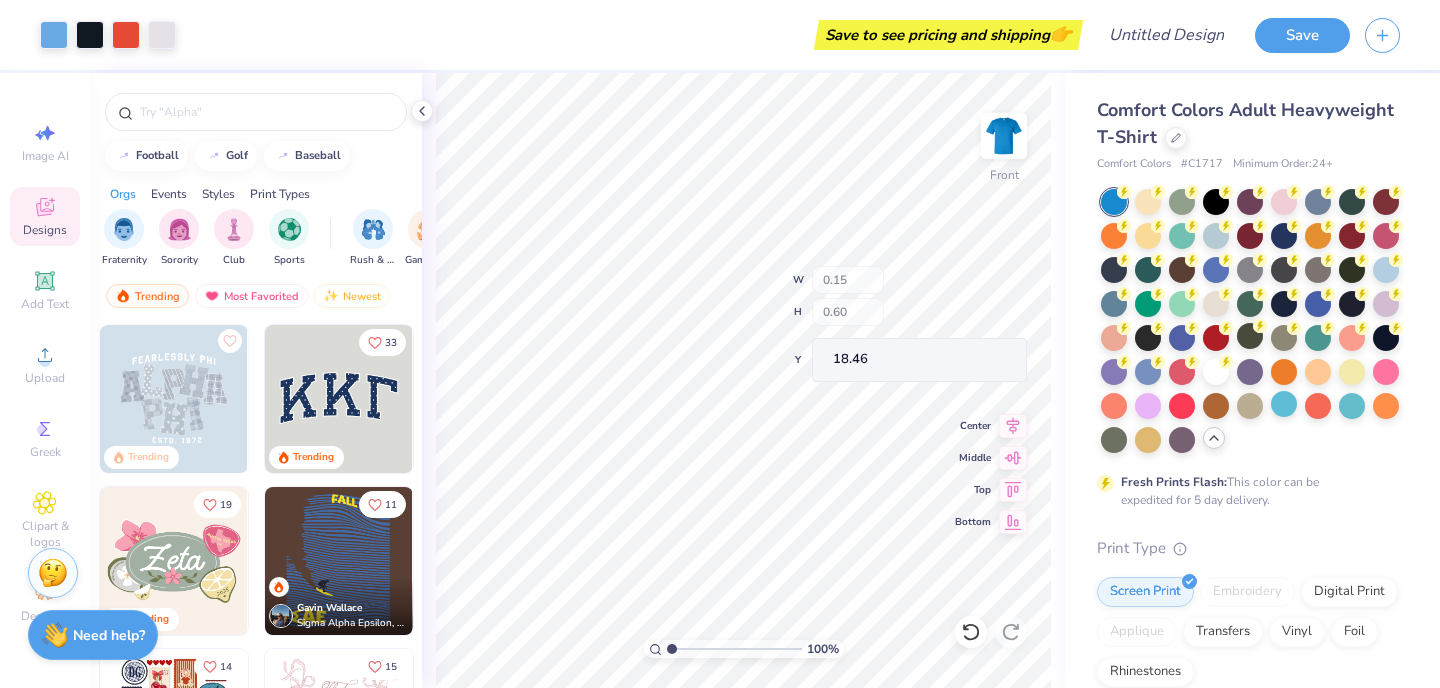 type on "18.76" 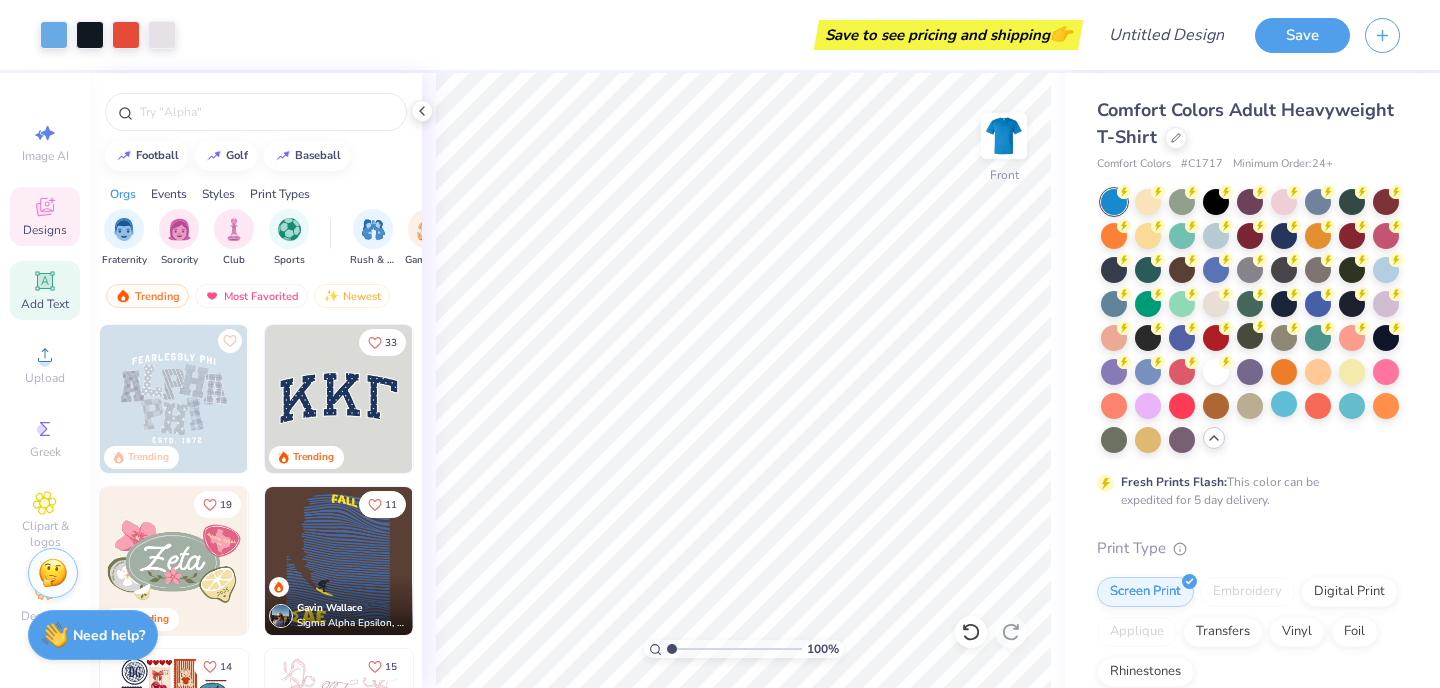 click on "Add Text" at bounding box center [45, 304] 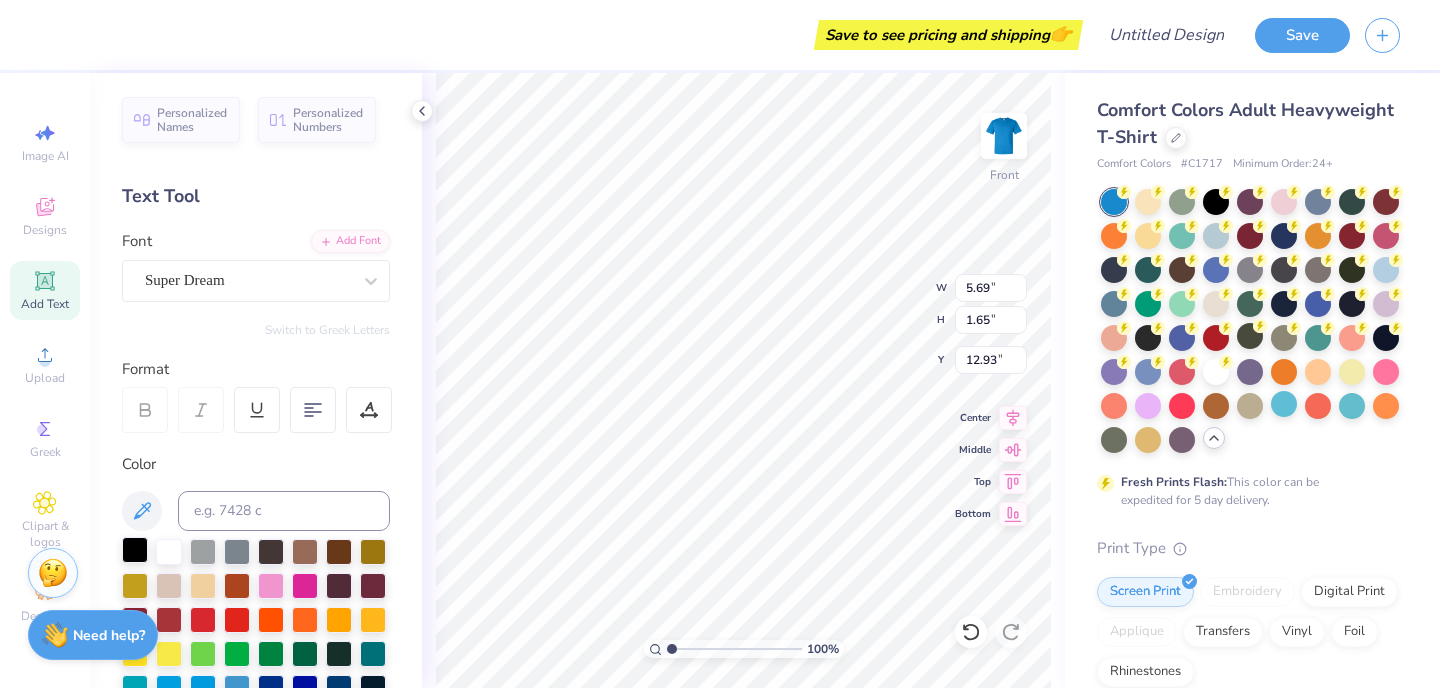 click at bounding box center [135, 550] 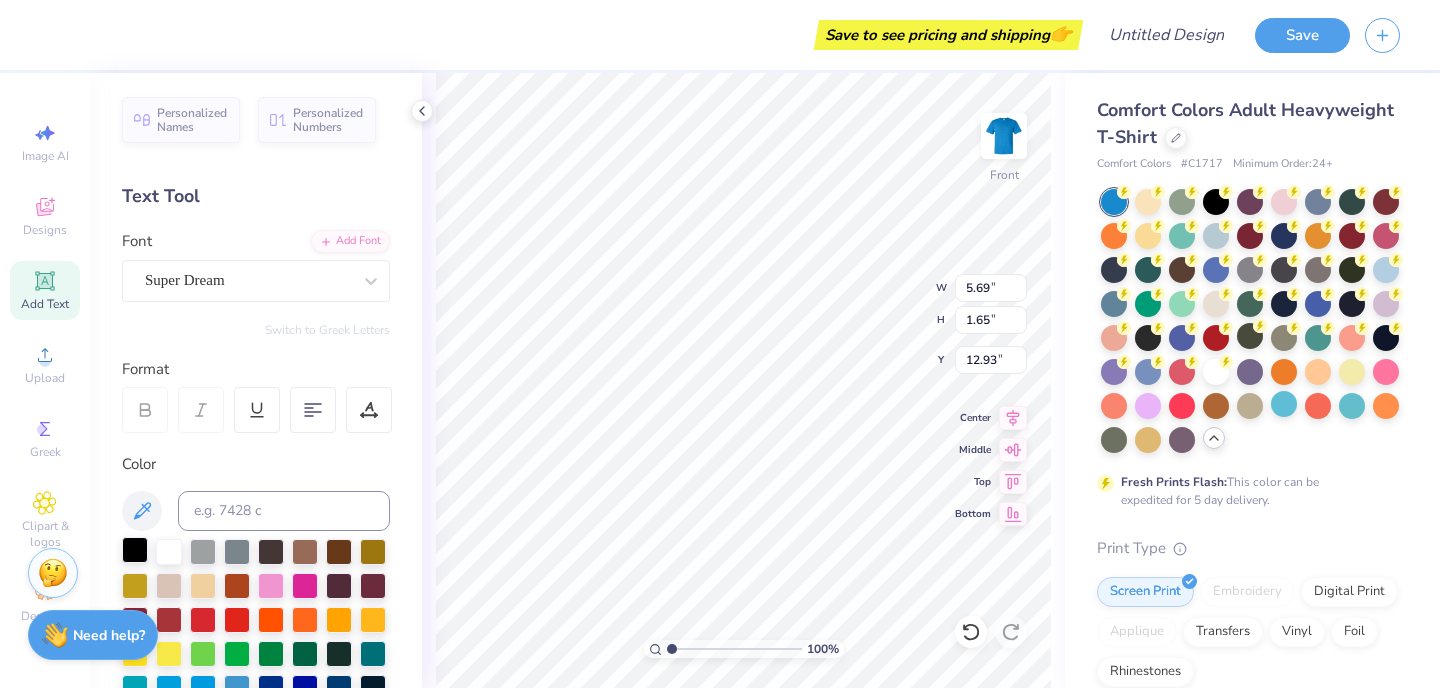 type on "T" 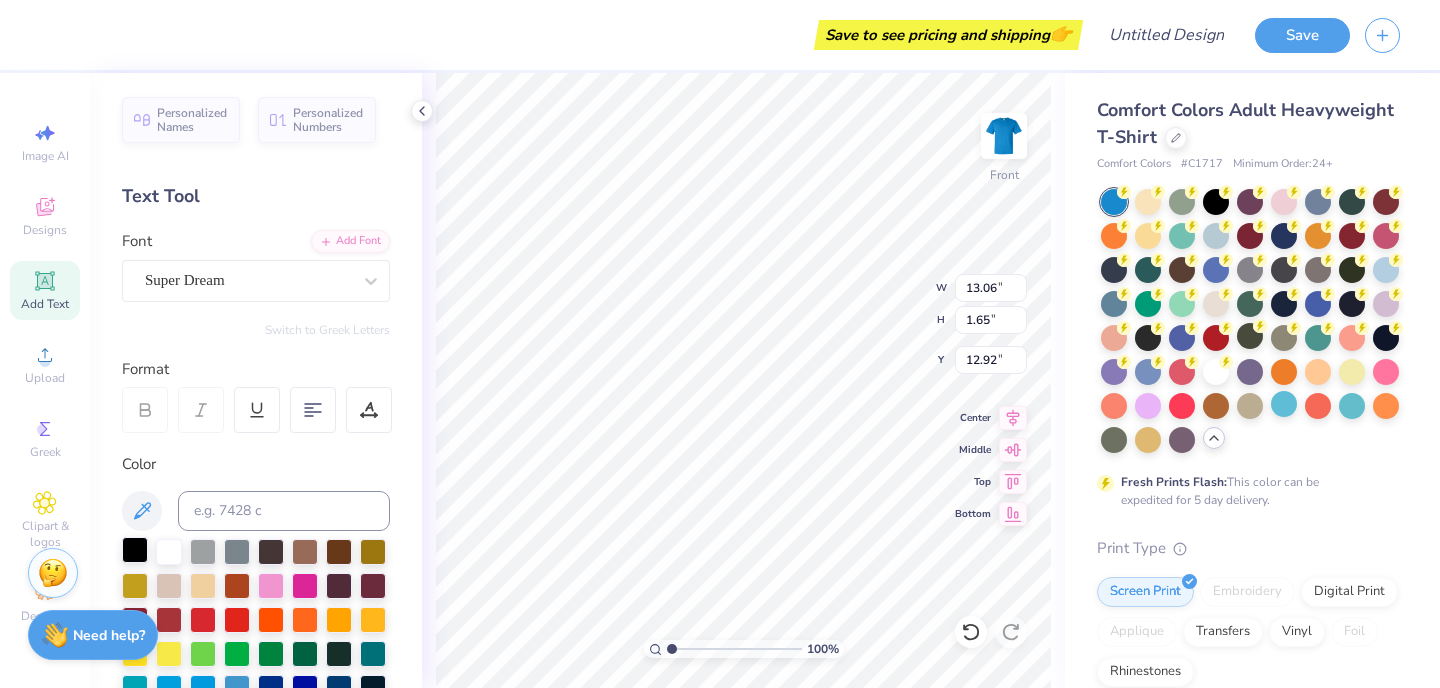 type on "9.76" 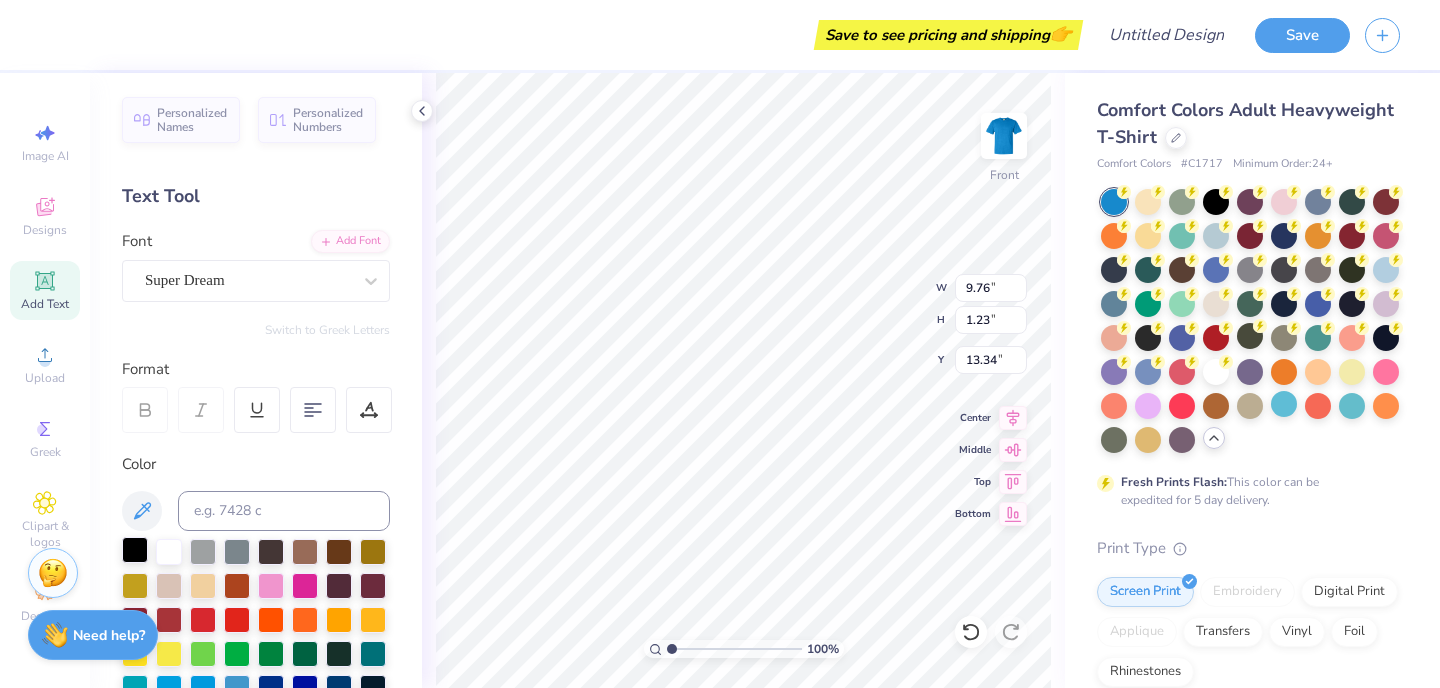 type on "20.03" 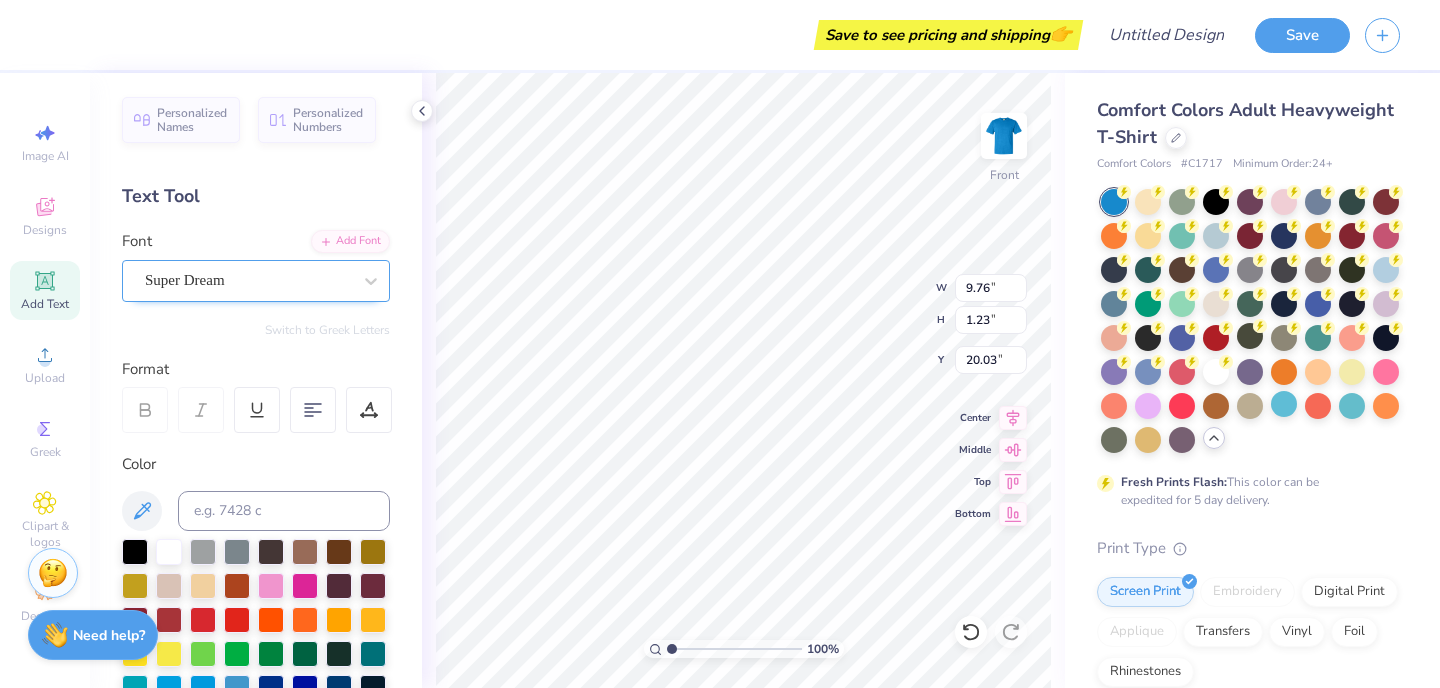 click on "Super Dream" at bounding box center [248, 280] 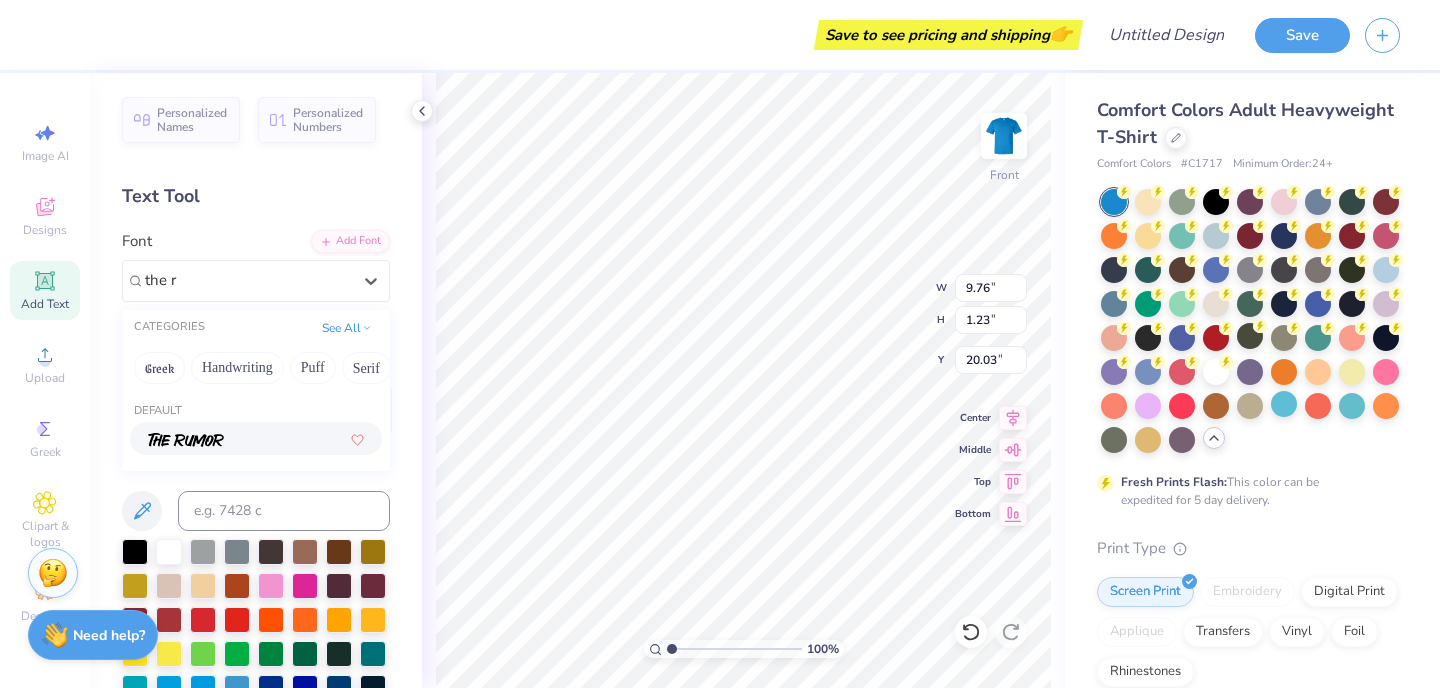 click at bounding box center (256, 438) 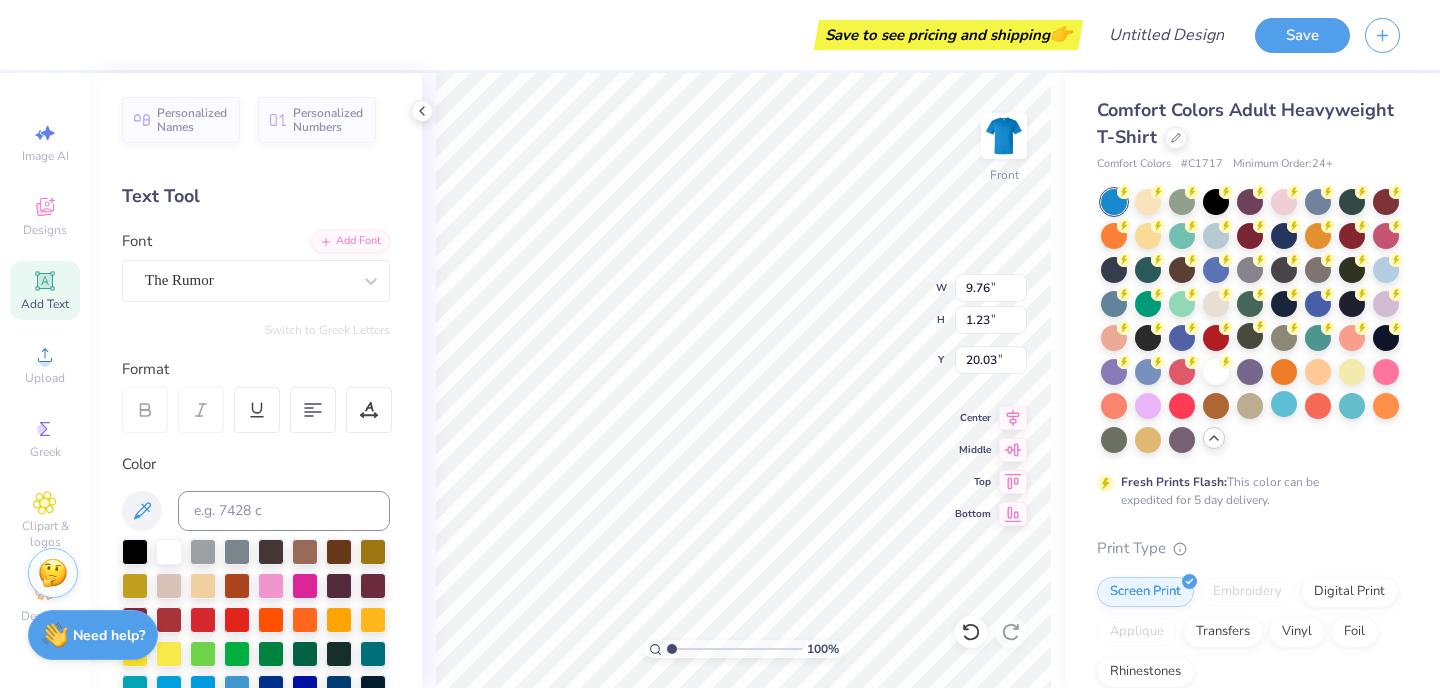 type on "10.78" 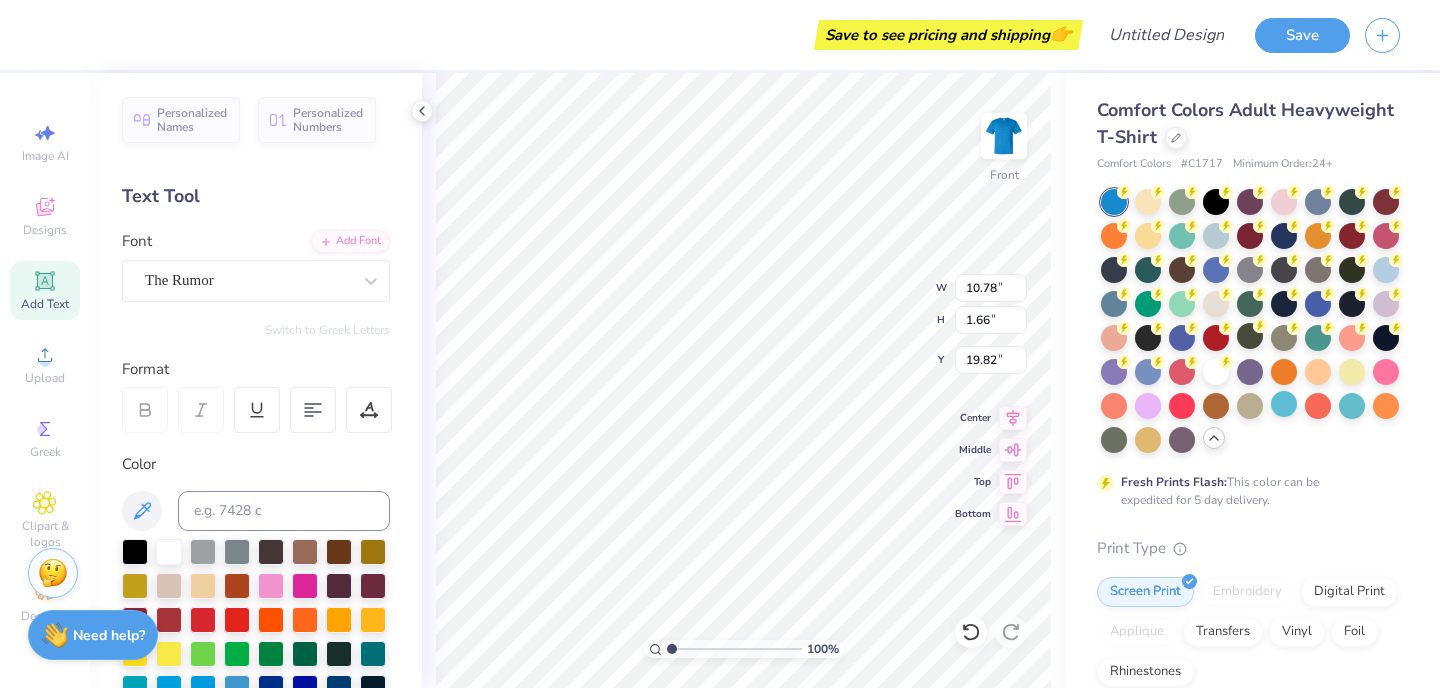 type on "20.03" 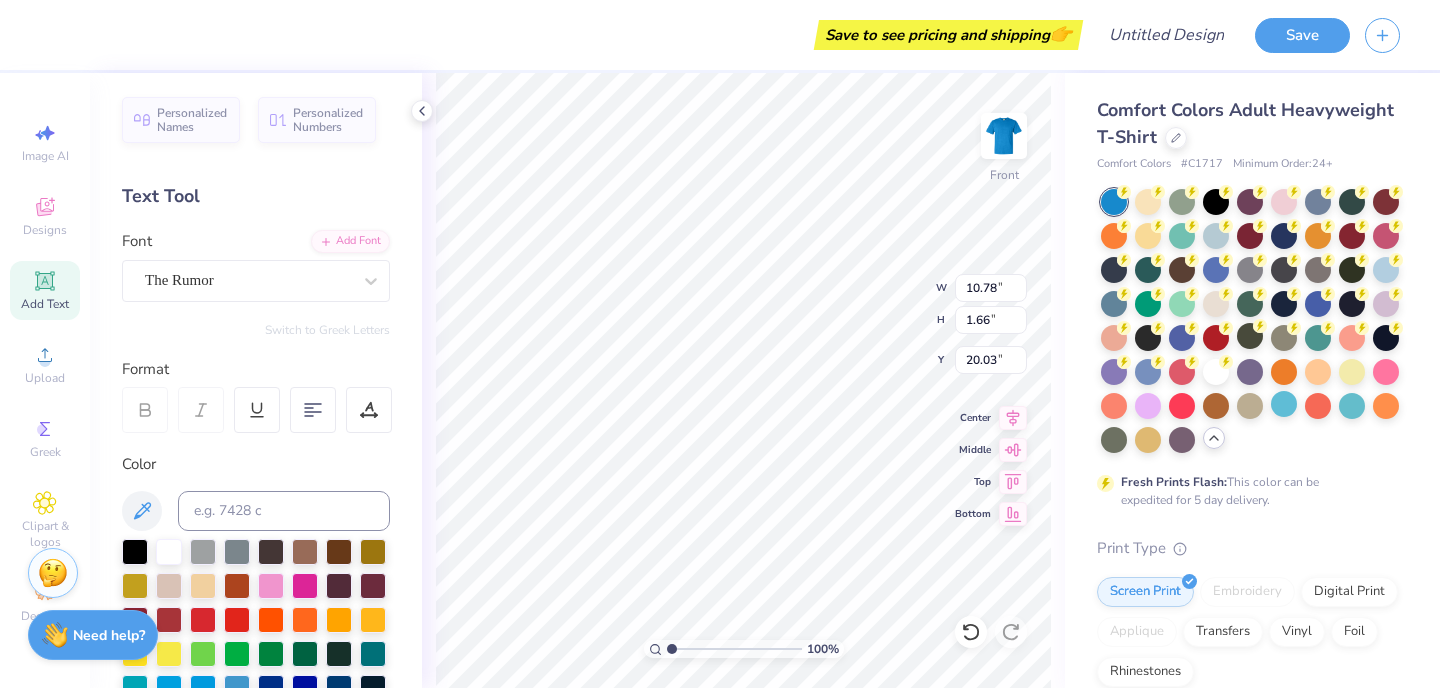 type on "8.31" 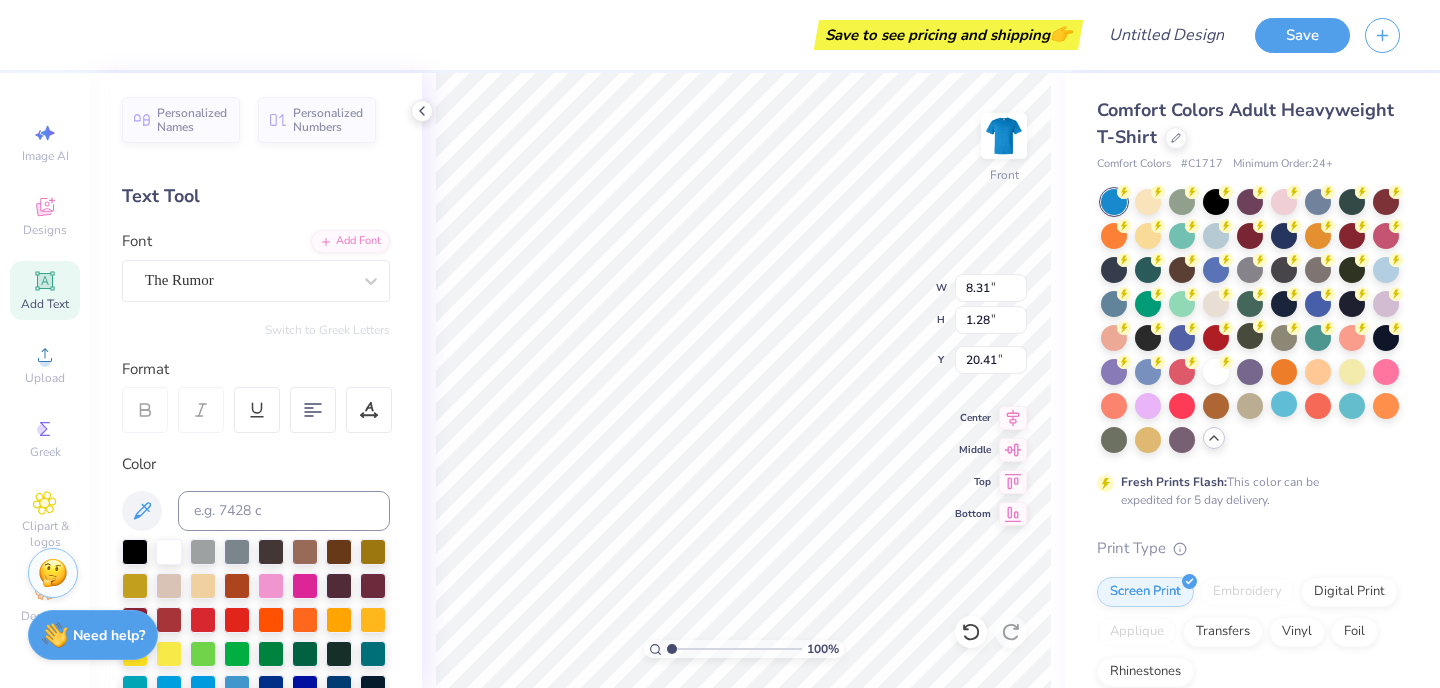 type on "20.03" 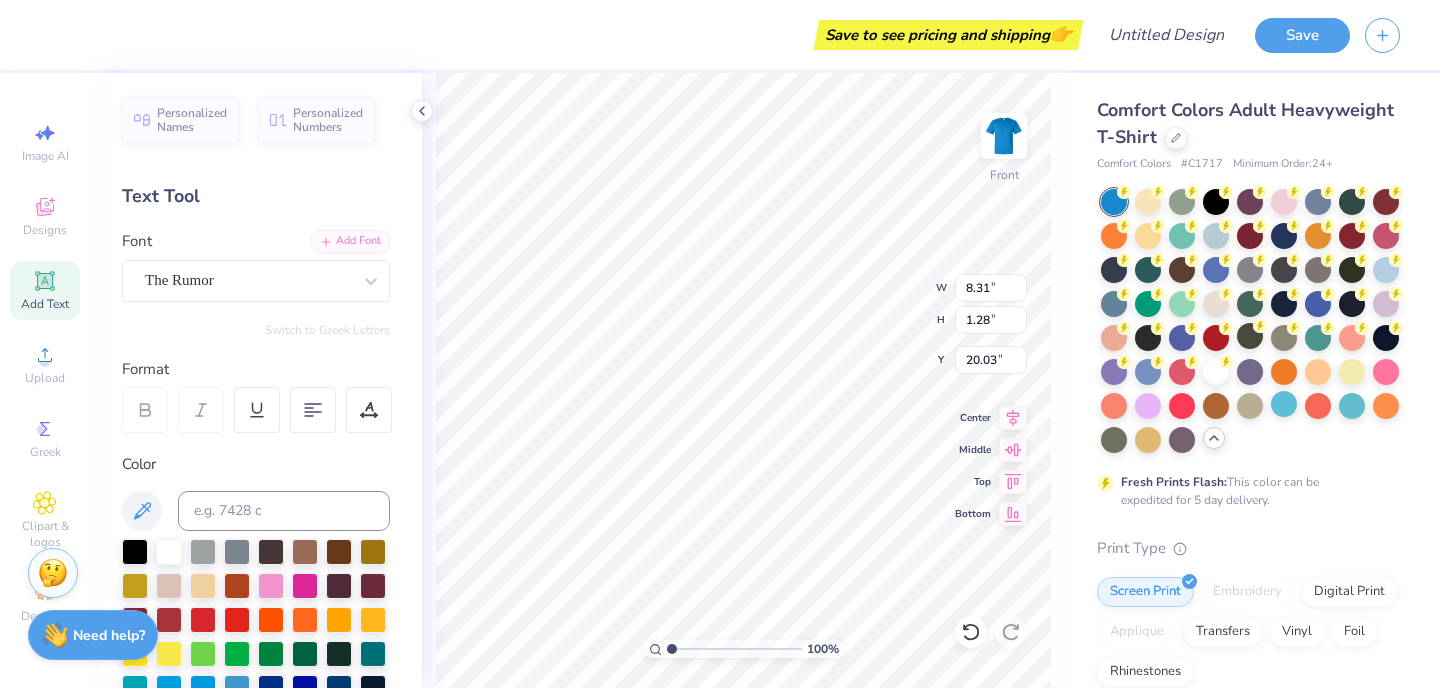 scroll, scrollTop: 0, scrollLeft: 3, axis: horizontal 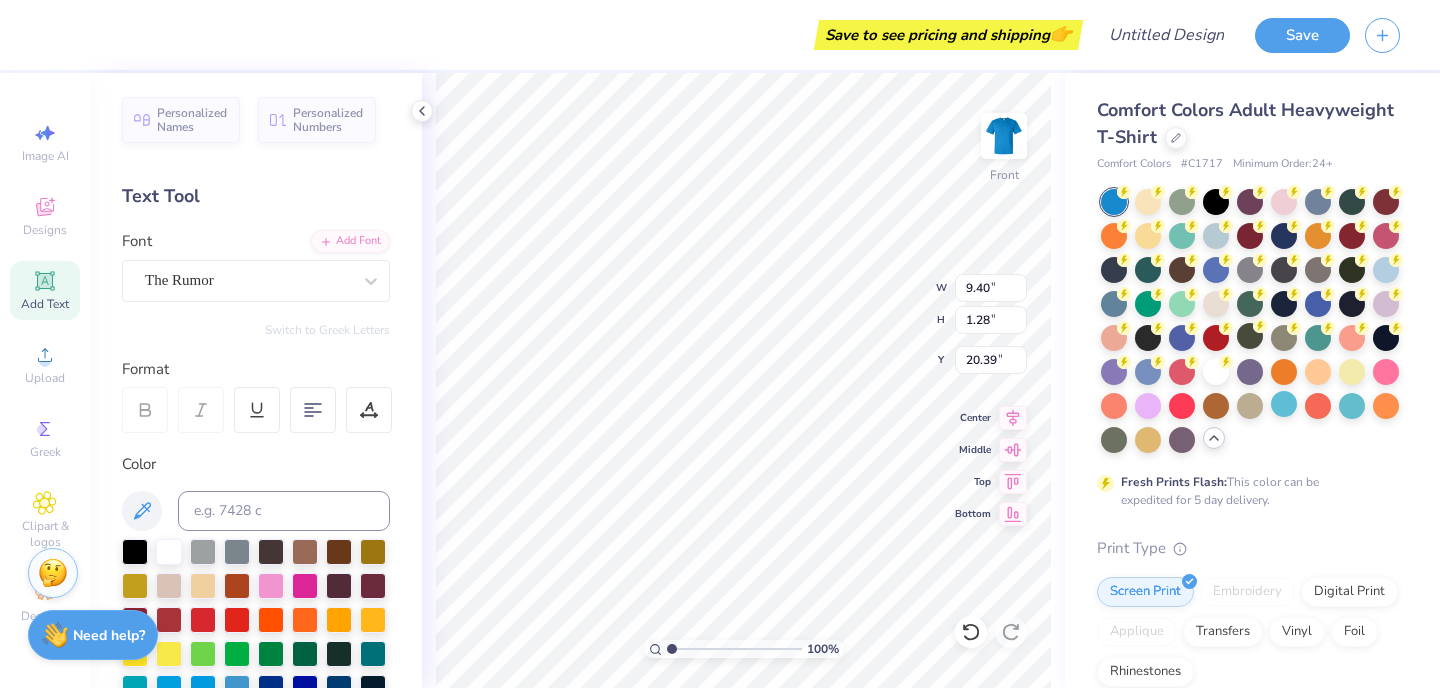 type on "20.03" 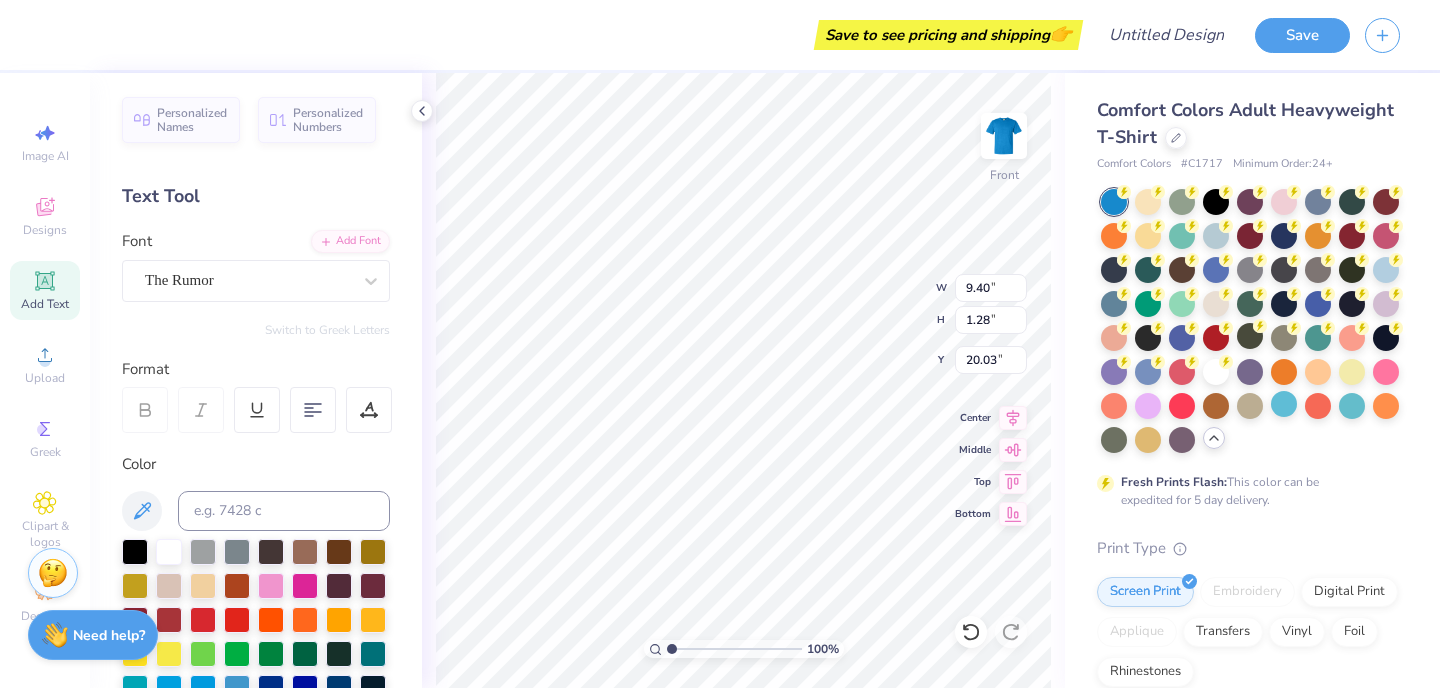 type on "7.45" 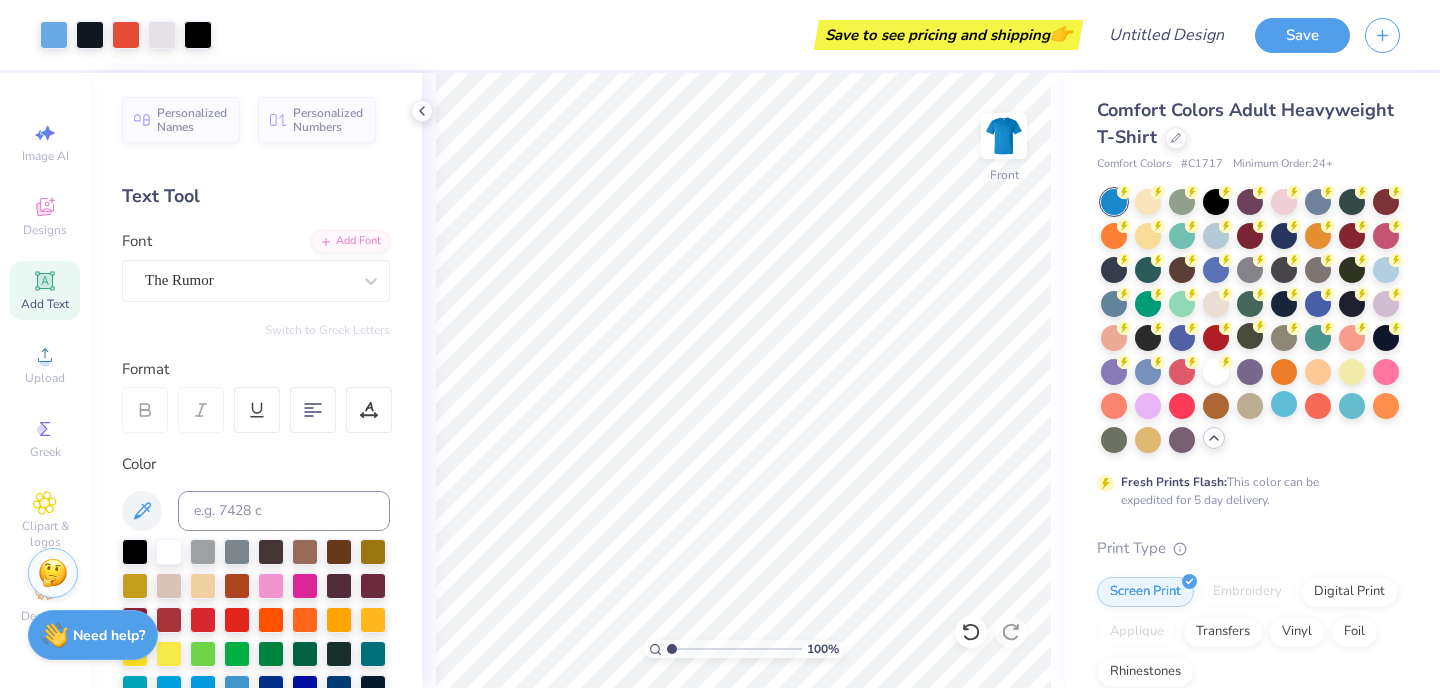 click on "Add Text" at bounding box center (45, 290) 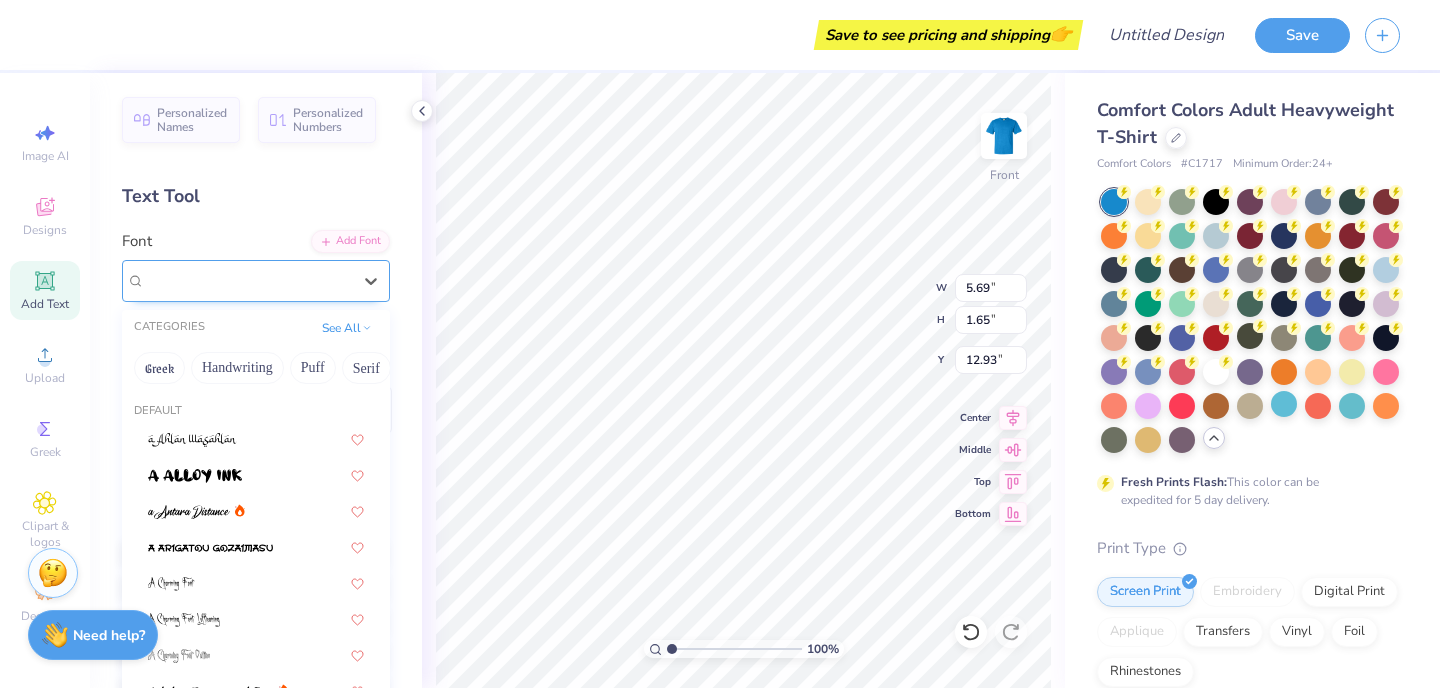 click on "Super Dream" at bounding box center [248, 280] 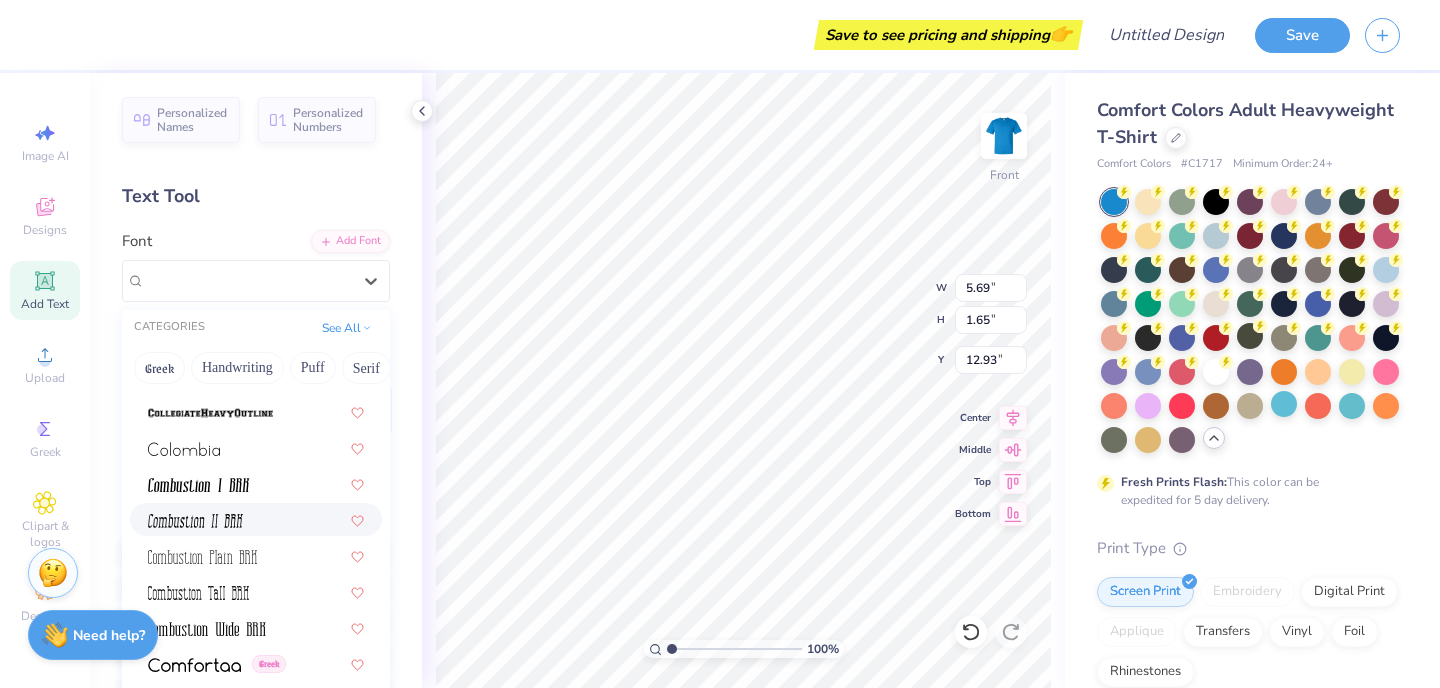 scroll, scrollTop: 2736, scrollLeft: 0, axis: vertical 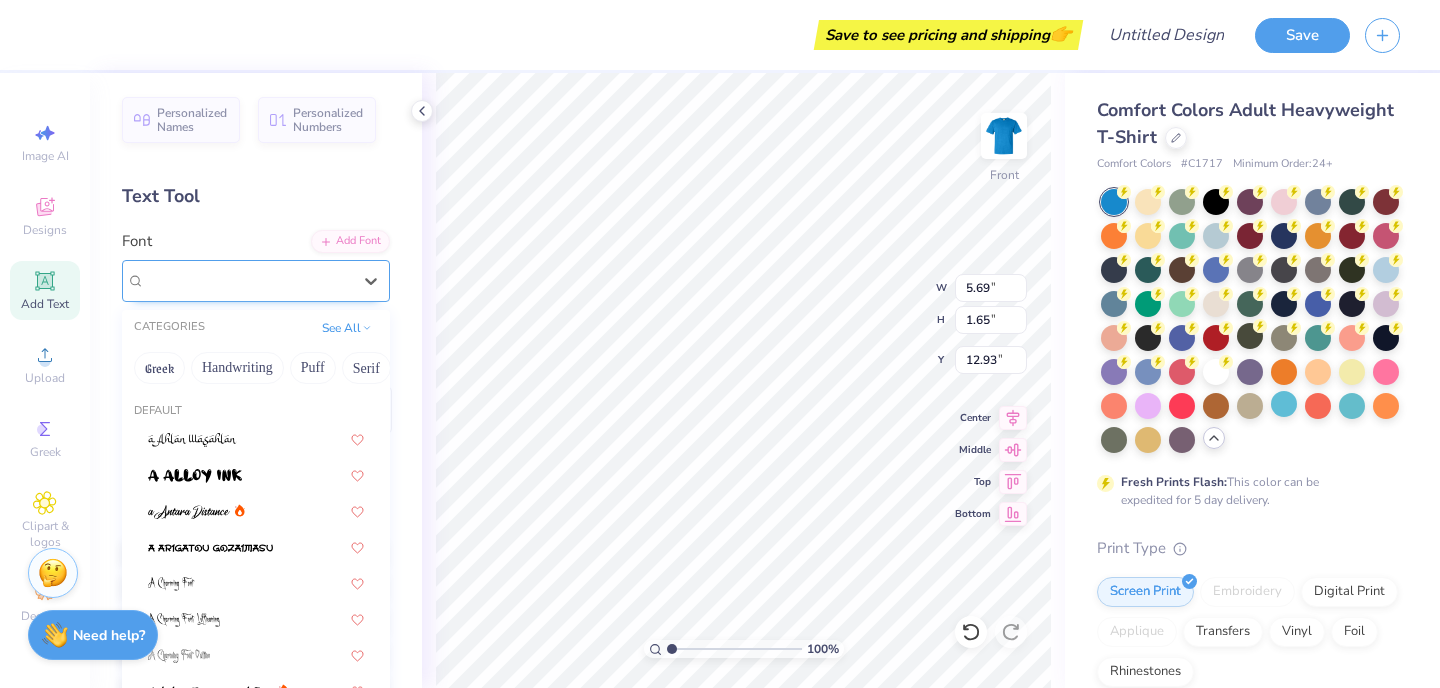 click on "Super Dream" at bounding box center [248, 280] 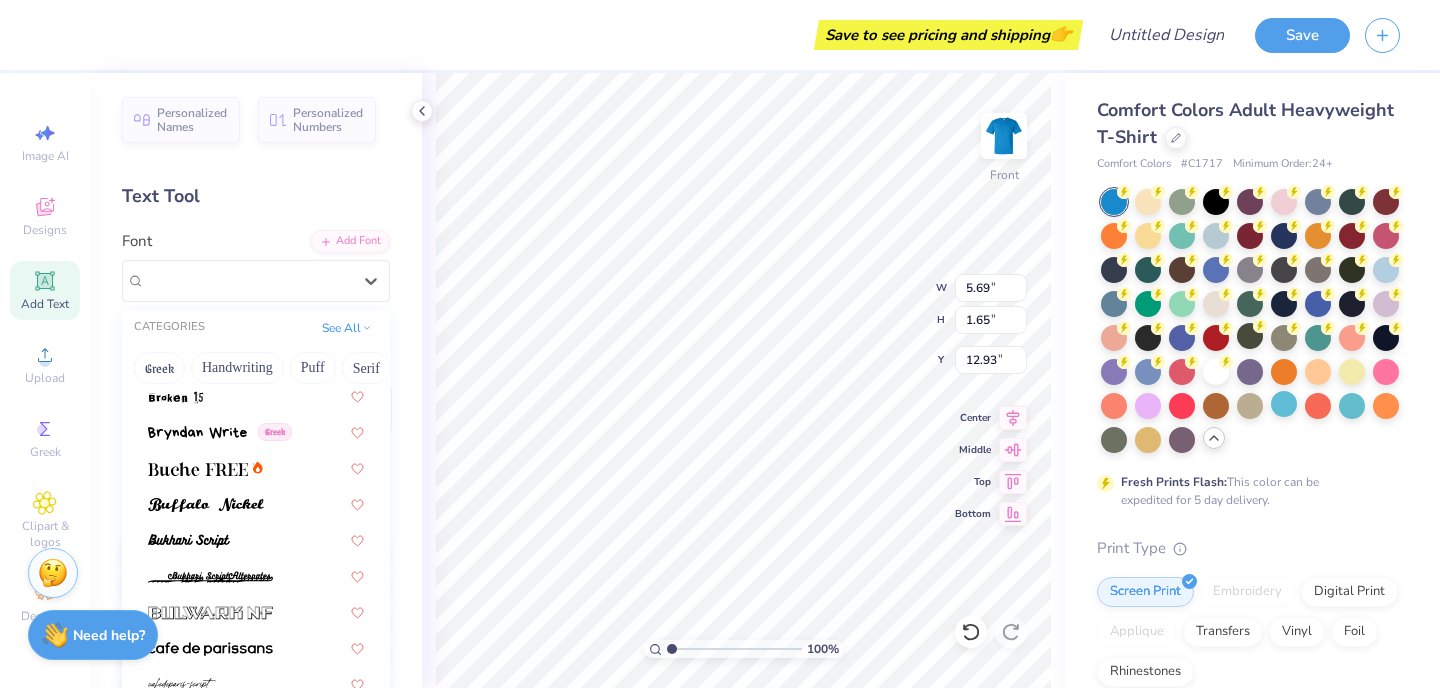 scroll, scrollTop: 1761, scrollLeft: 0, axis: vertical 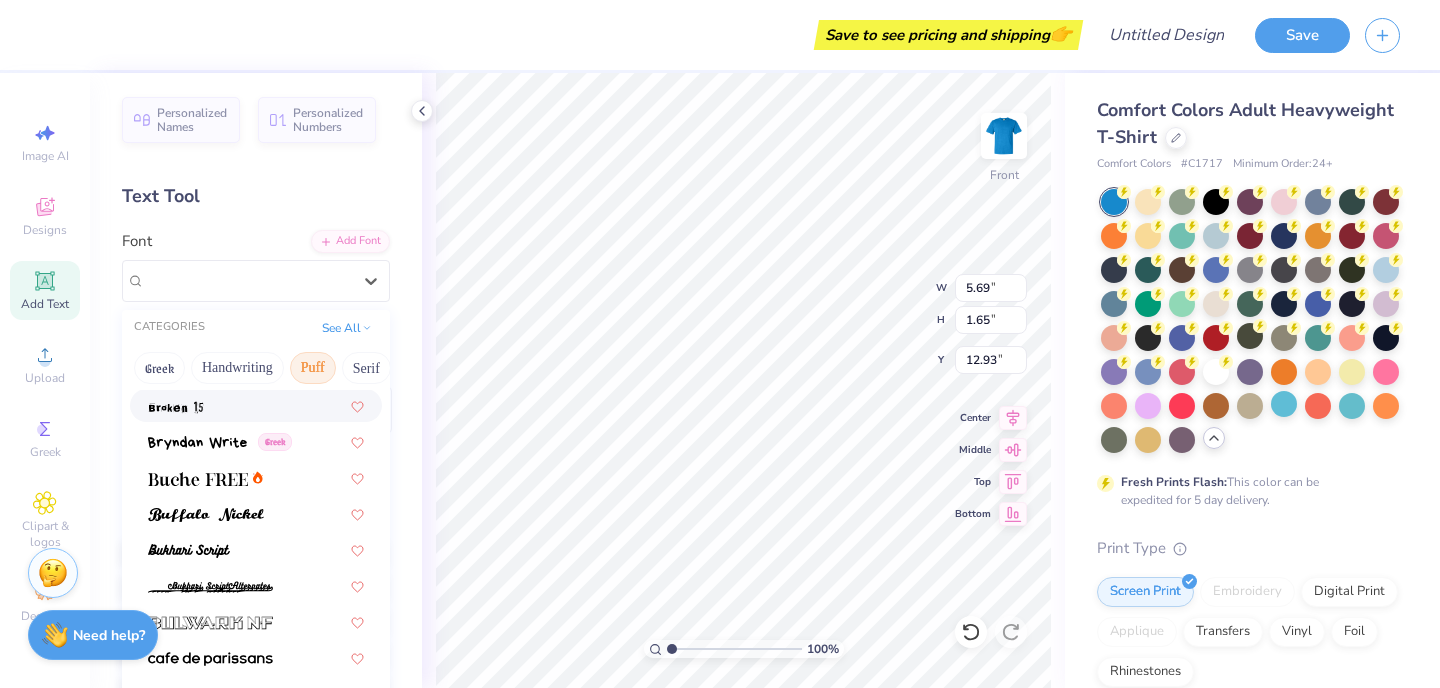 click on "Puff" at bounding box center [313, 368] 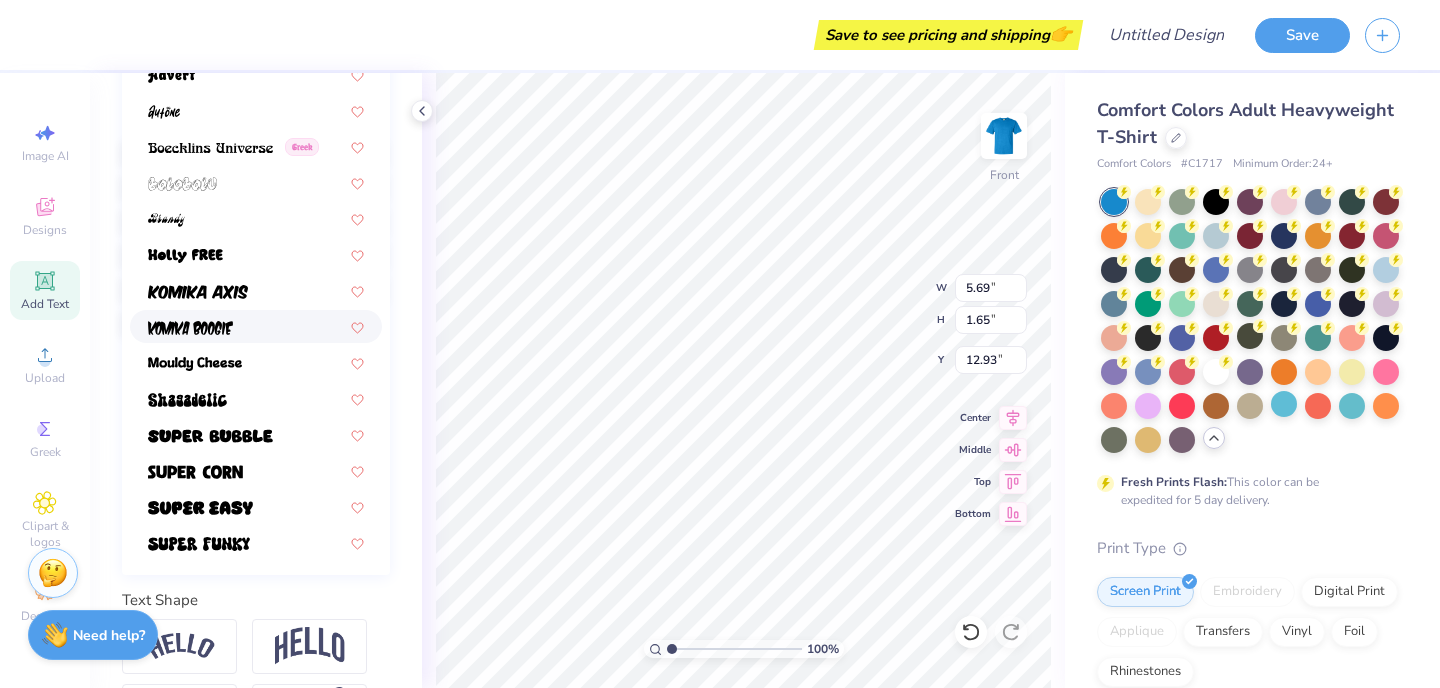 scroll, scrollTop: 474, scrollLeft: 0, axis: vertical 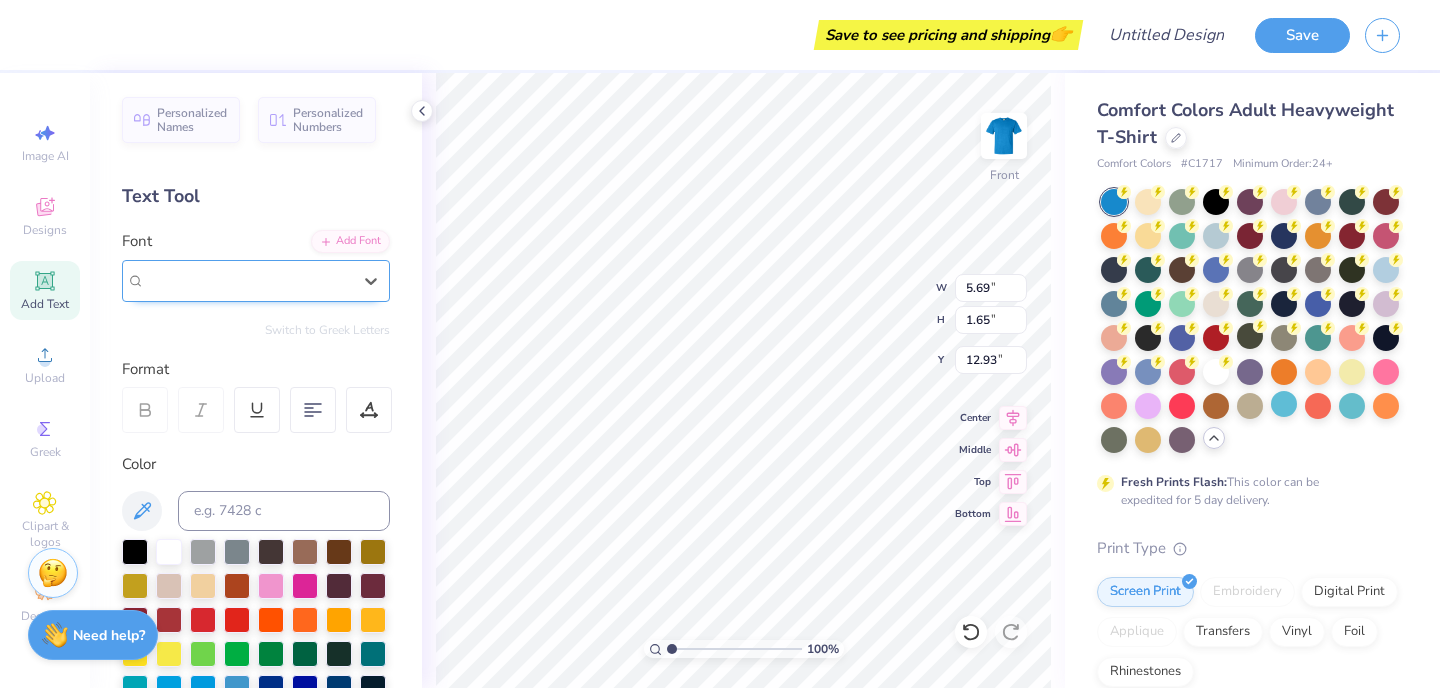 click on "Super Dream" at bounding box center [248, 280] 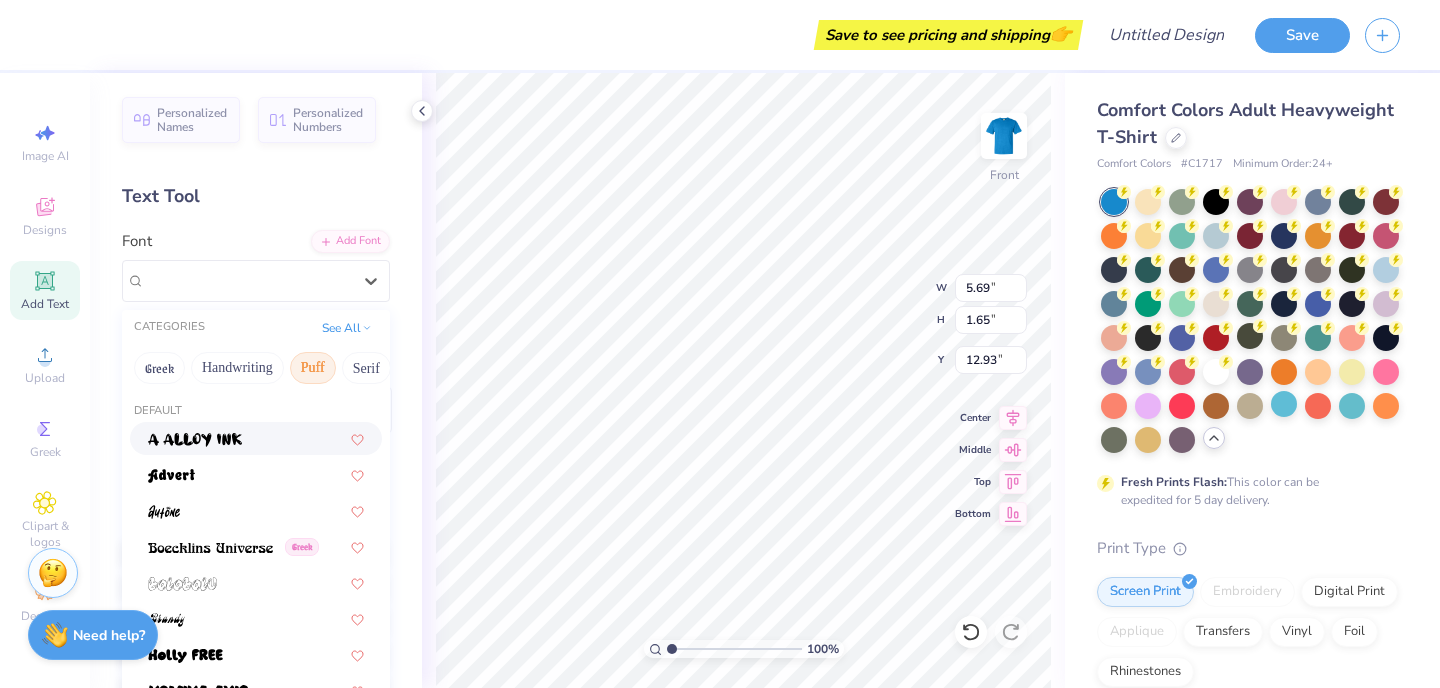 click on "Puff" at bounding box center [313, 368] 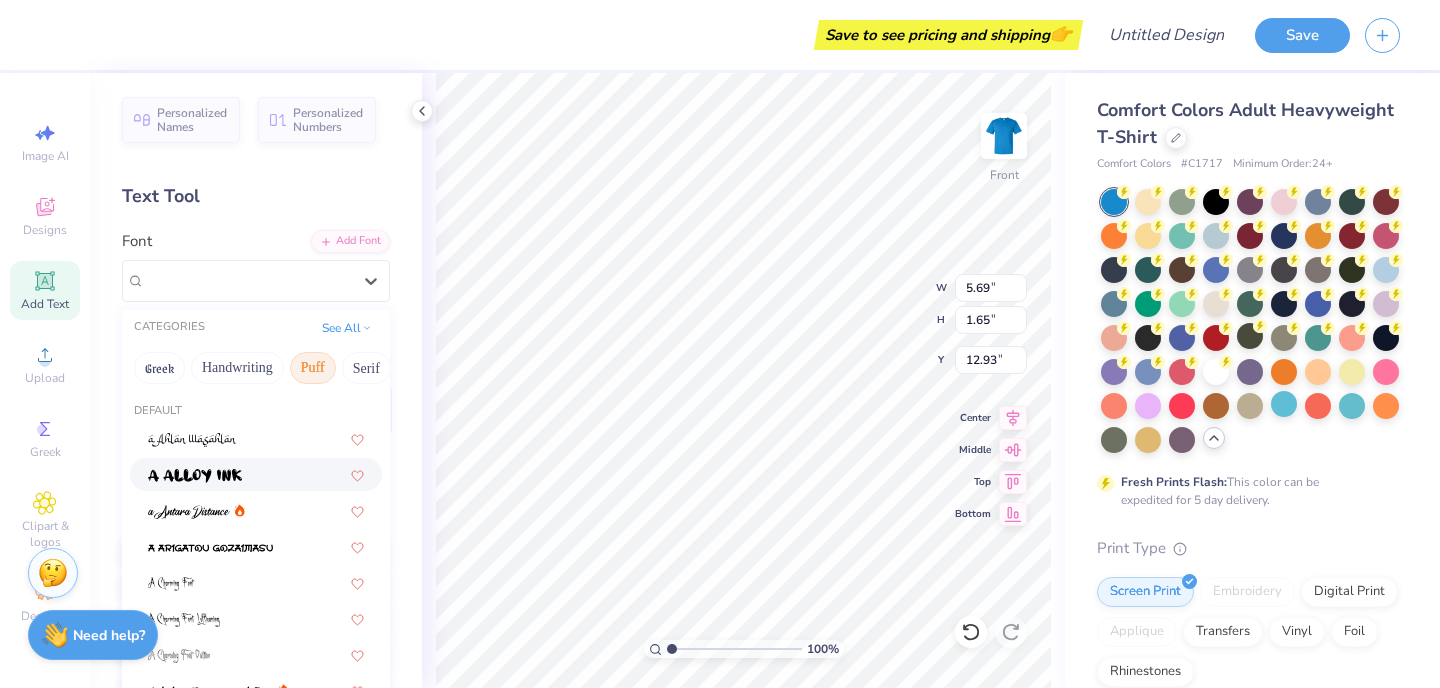 click on "Puff" at bounding box center (313, 368) 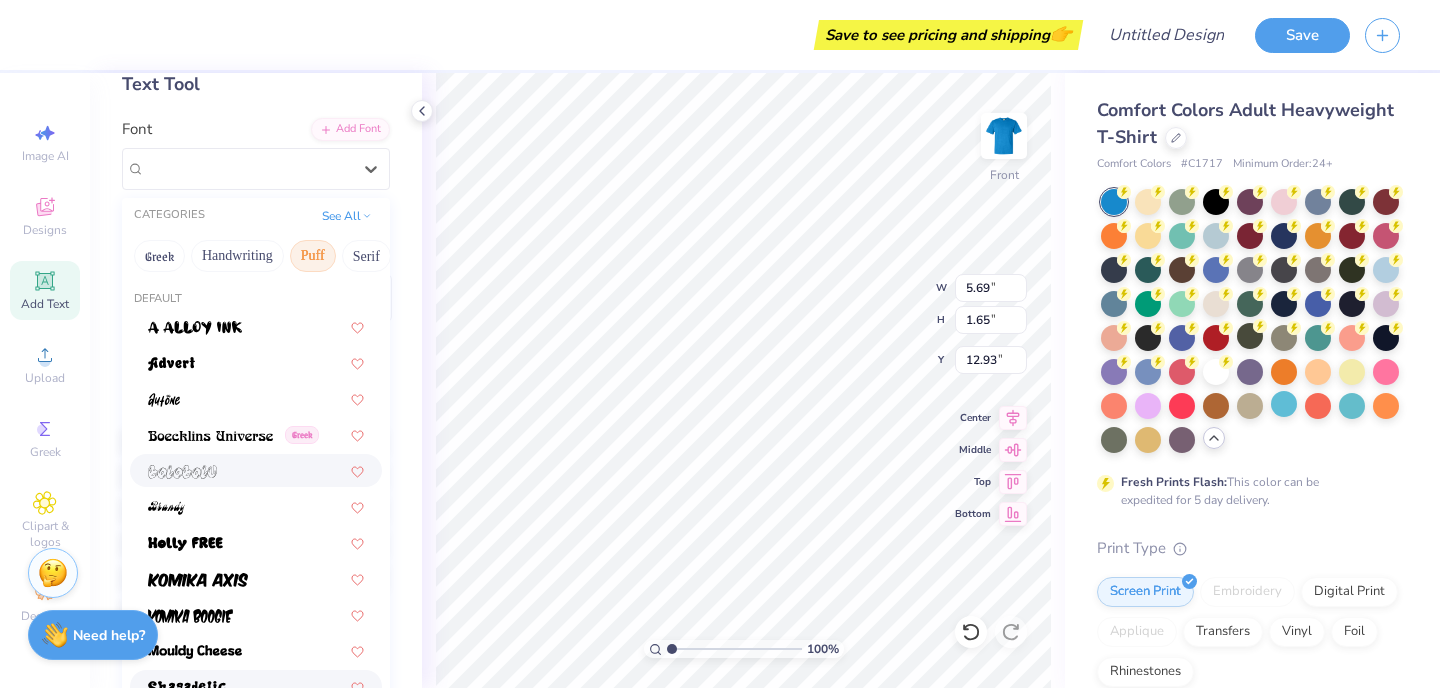 scroll, scrollTop: 104, scrollLeft: 0, axis: vertical 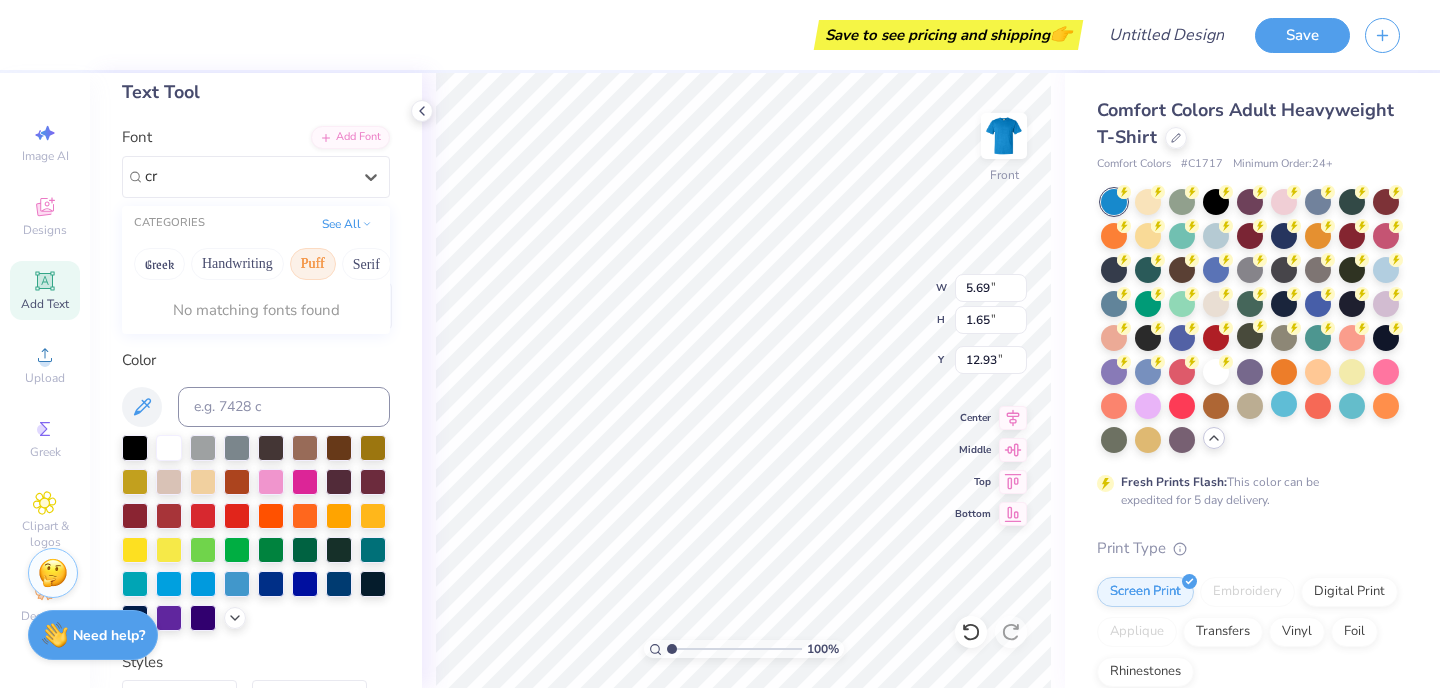 type on "cr" 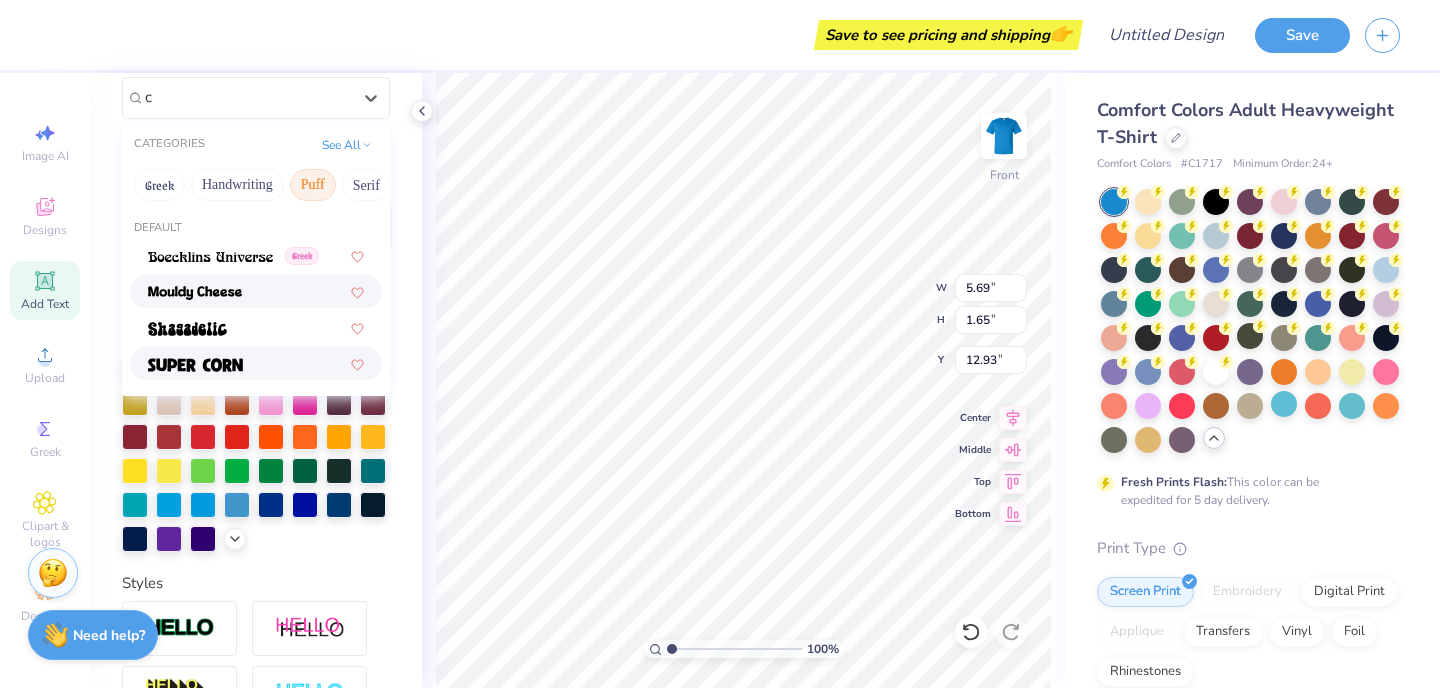 scroll, scrollTop: 186, scrollLeft: 0, axis: vertical 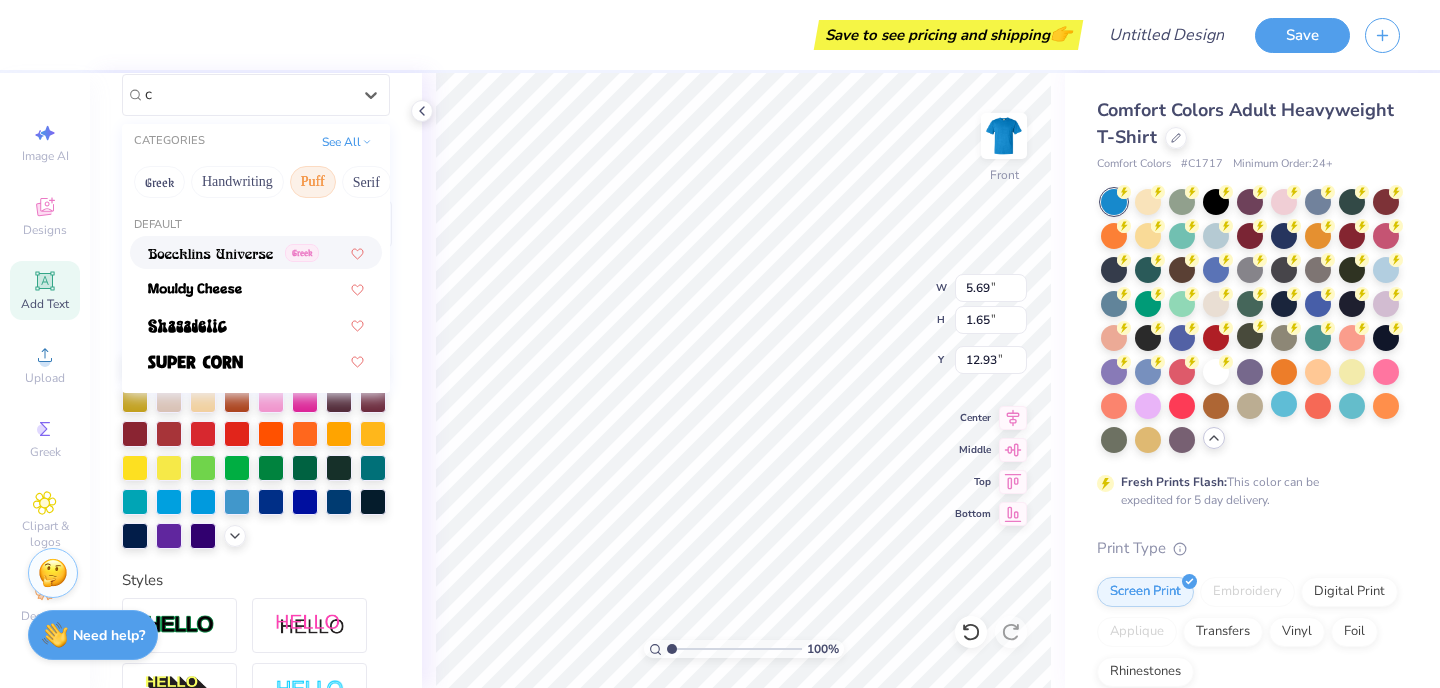 click on "Puff" at bounding box center [313, 182] 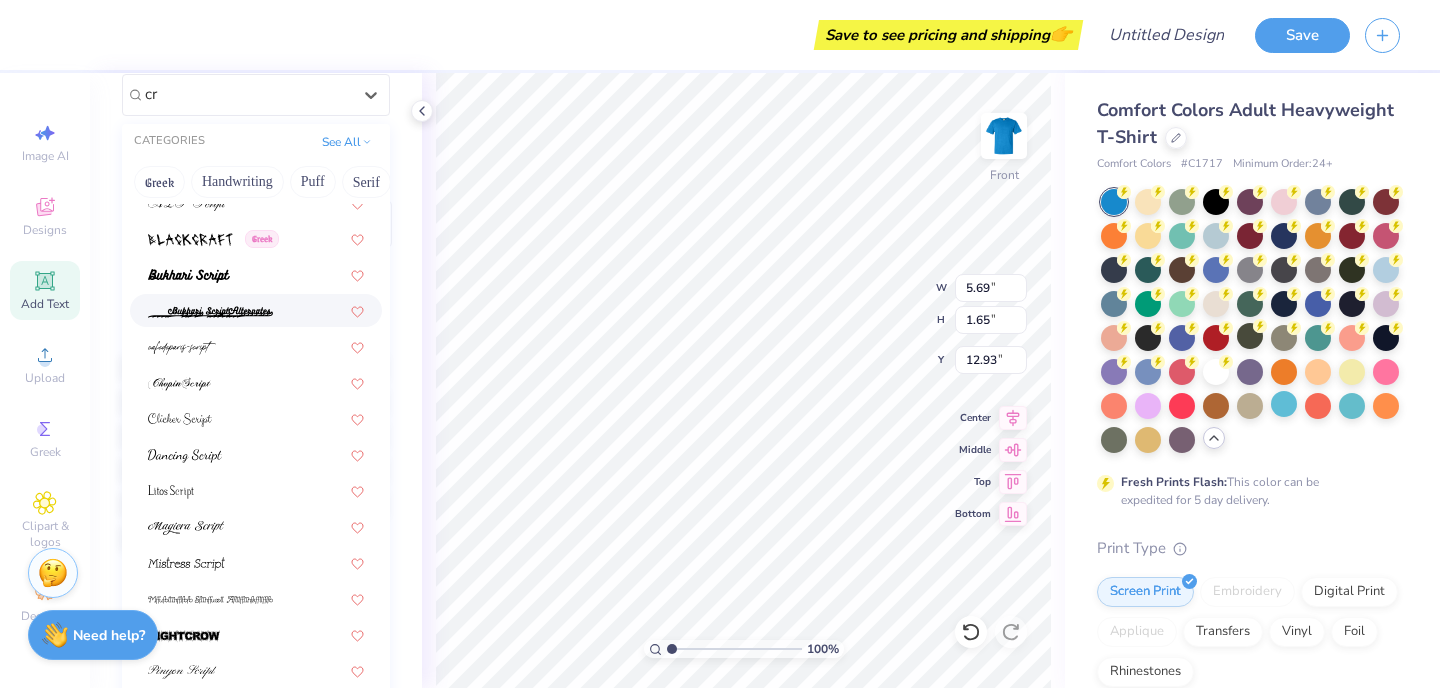 scroll, scrollTop: 58, scrollLeft: 0, axis: vertical 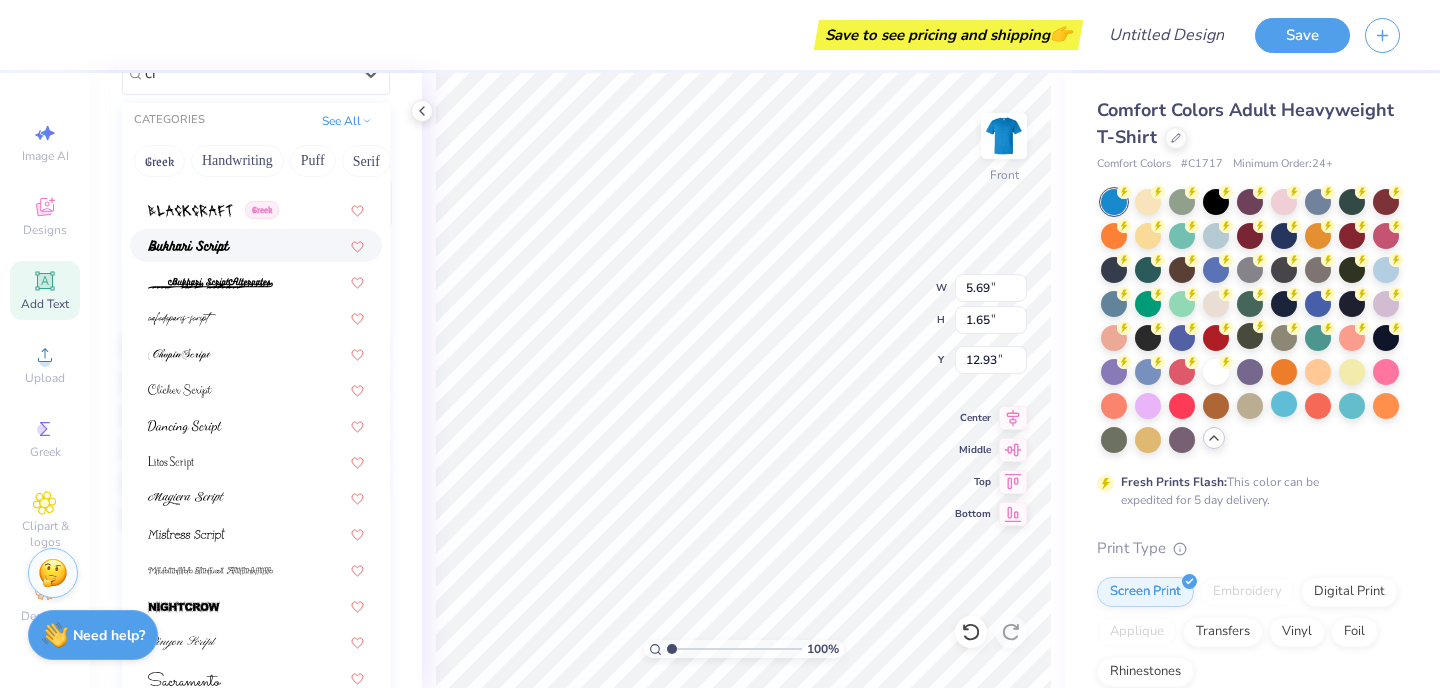 click at bounding box center (256, 245) 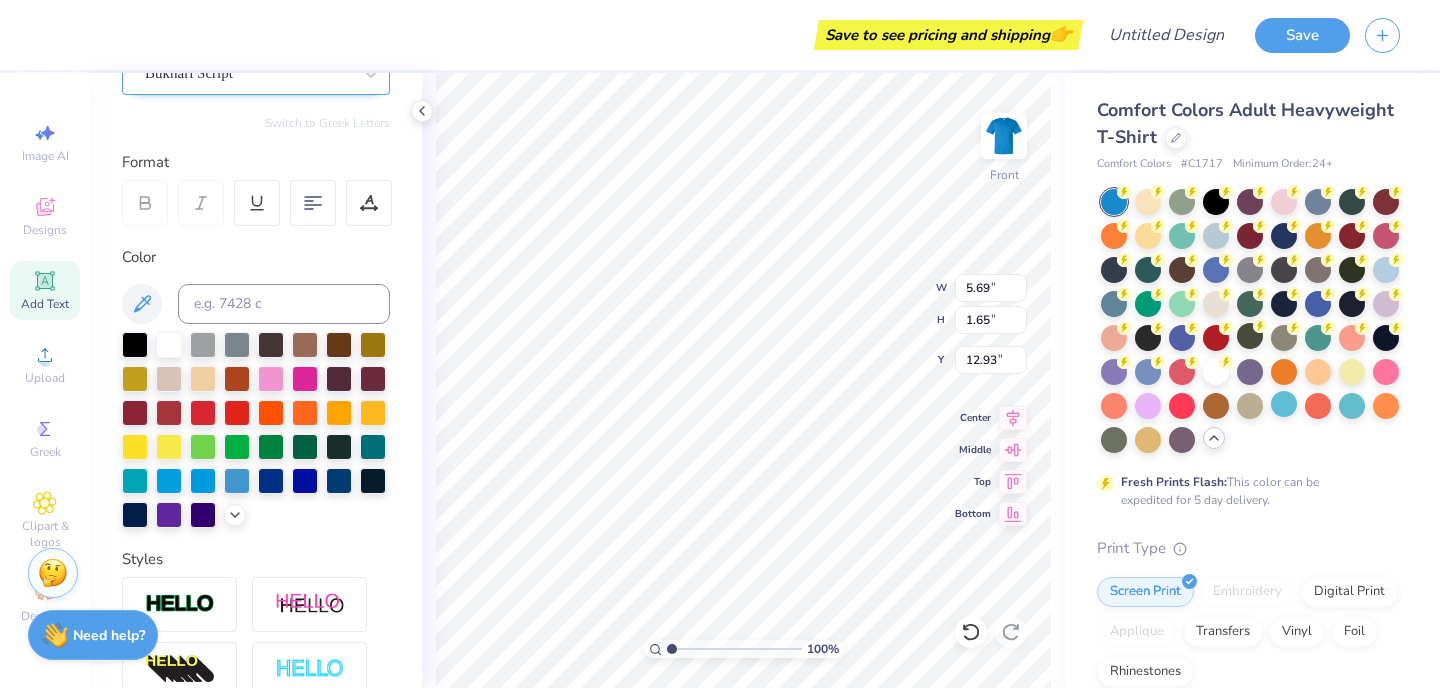 type on "5.49" 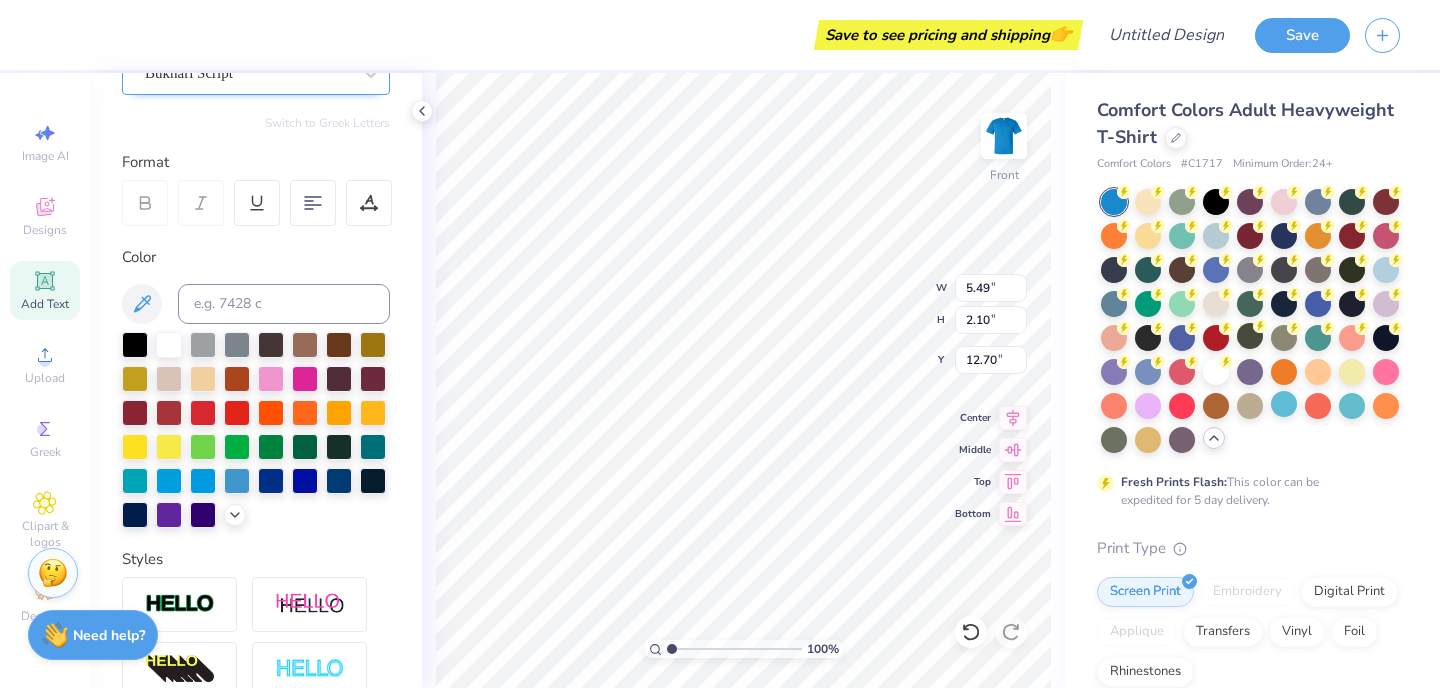 scroll, scrollTop: 181, scrollLeft: 0, axis: vertical 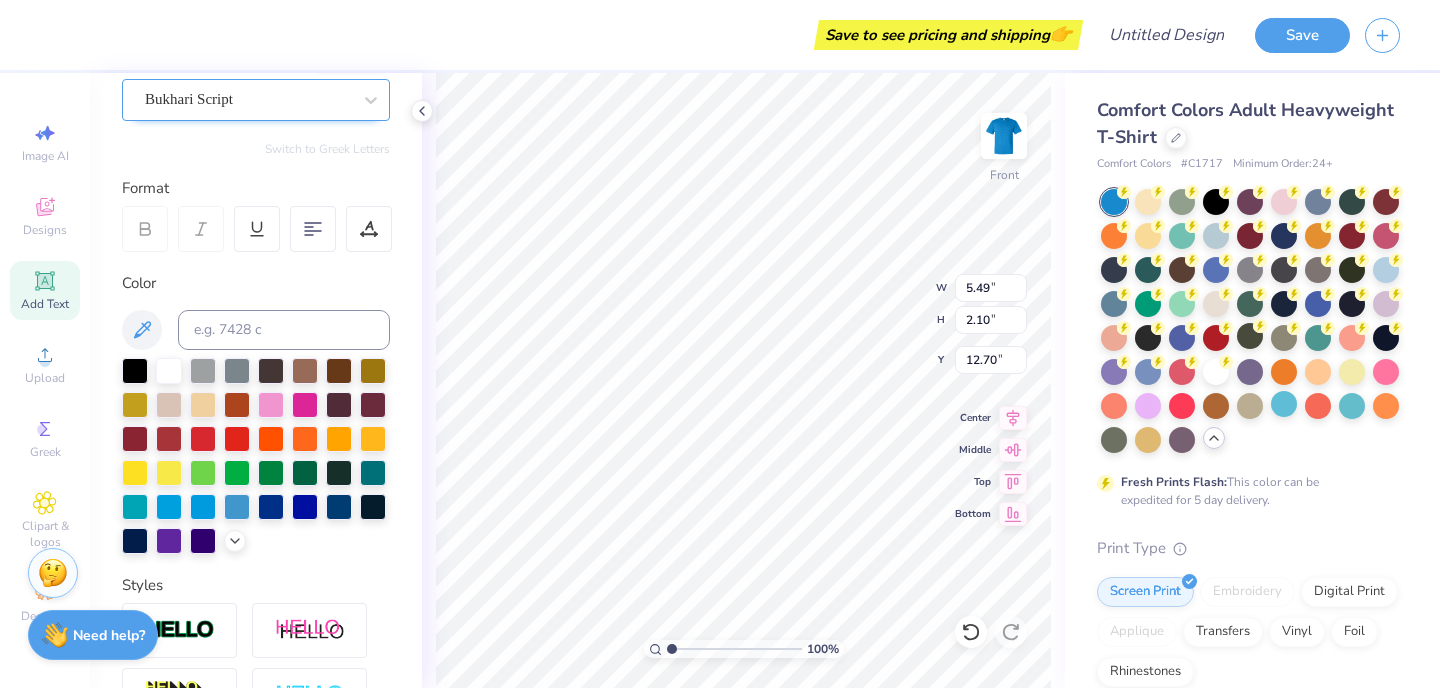 click on "Bukhari Script" at bounding box center [248, 99] 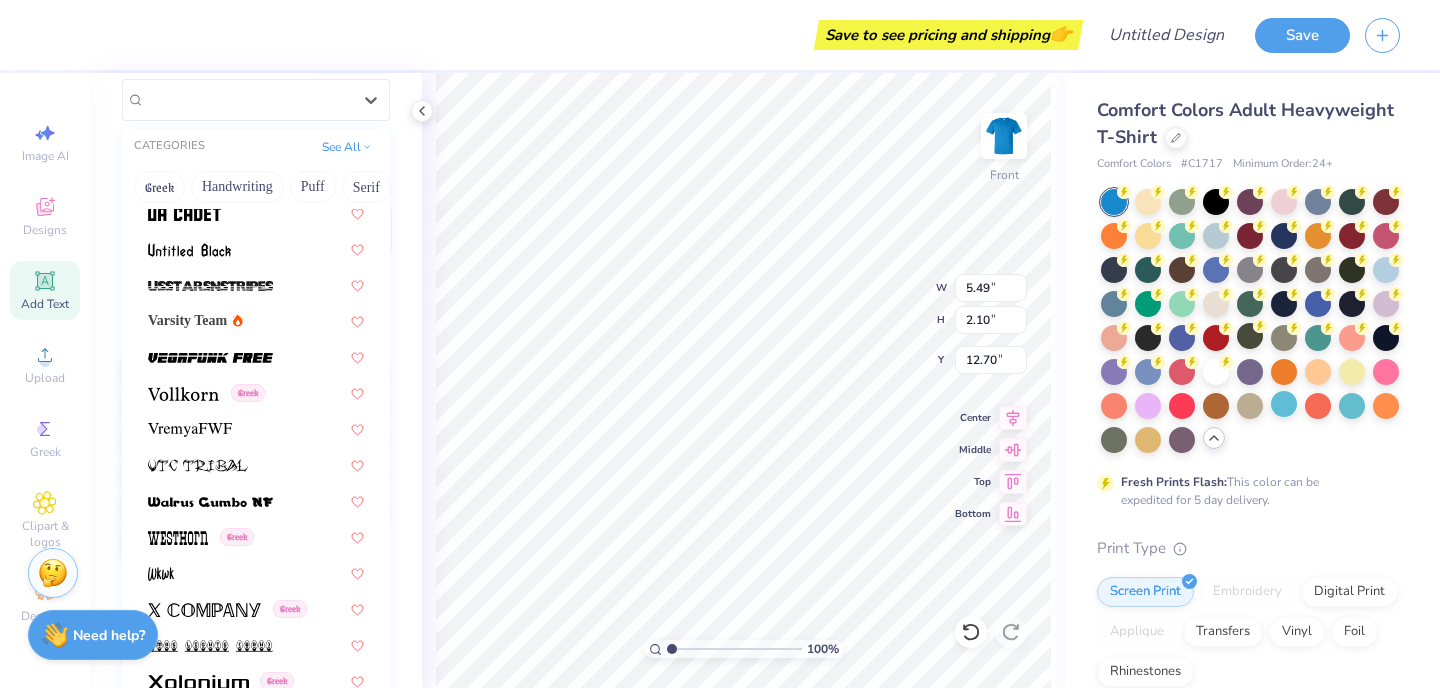 scroll, scrollTop: 10642, scrollLeft: 0, axis: vertical 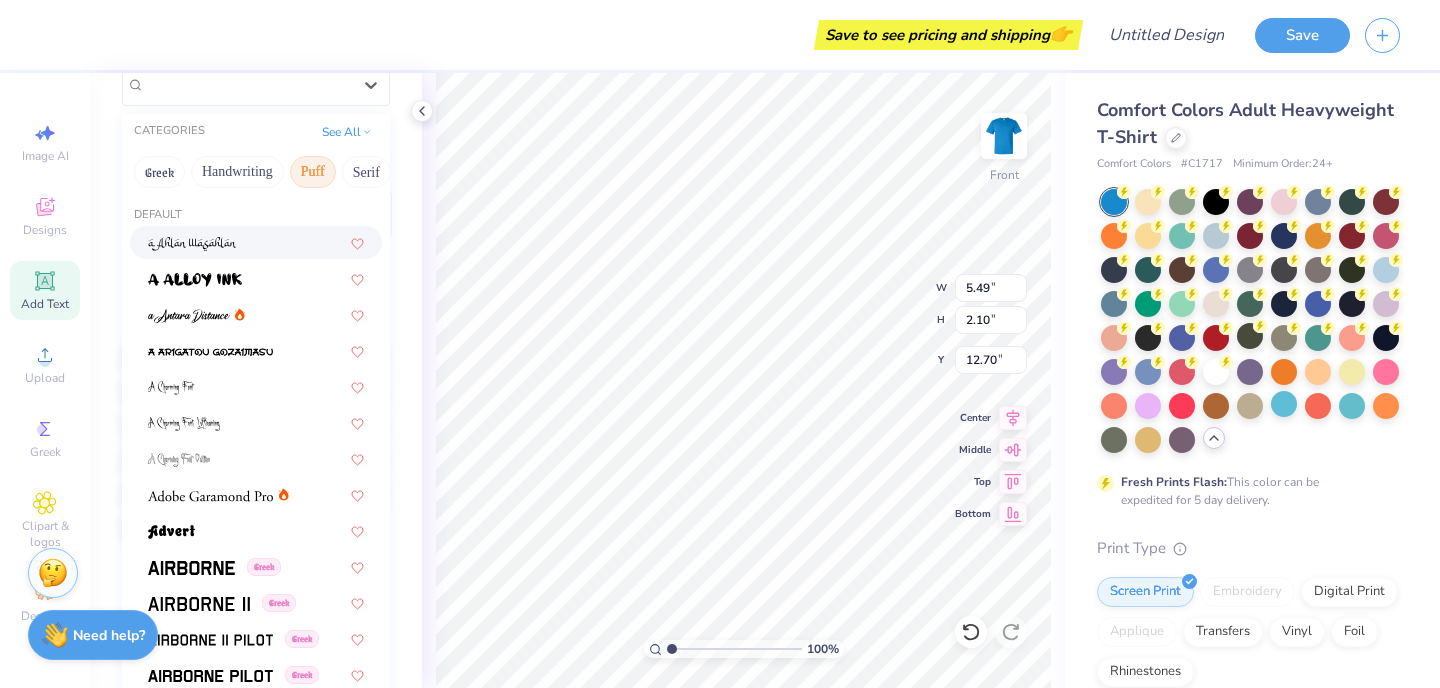 click on "Puff" at bounding box center (313, 172) 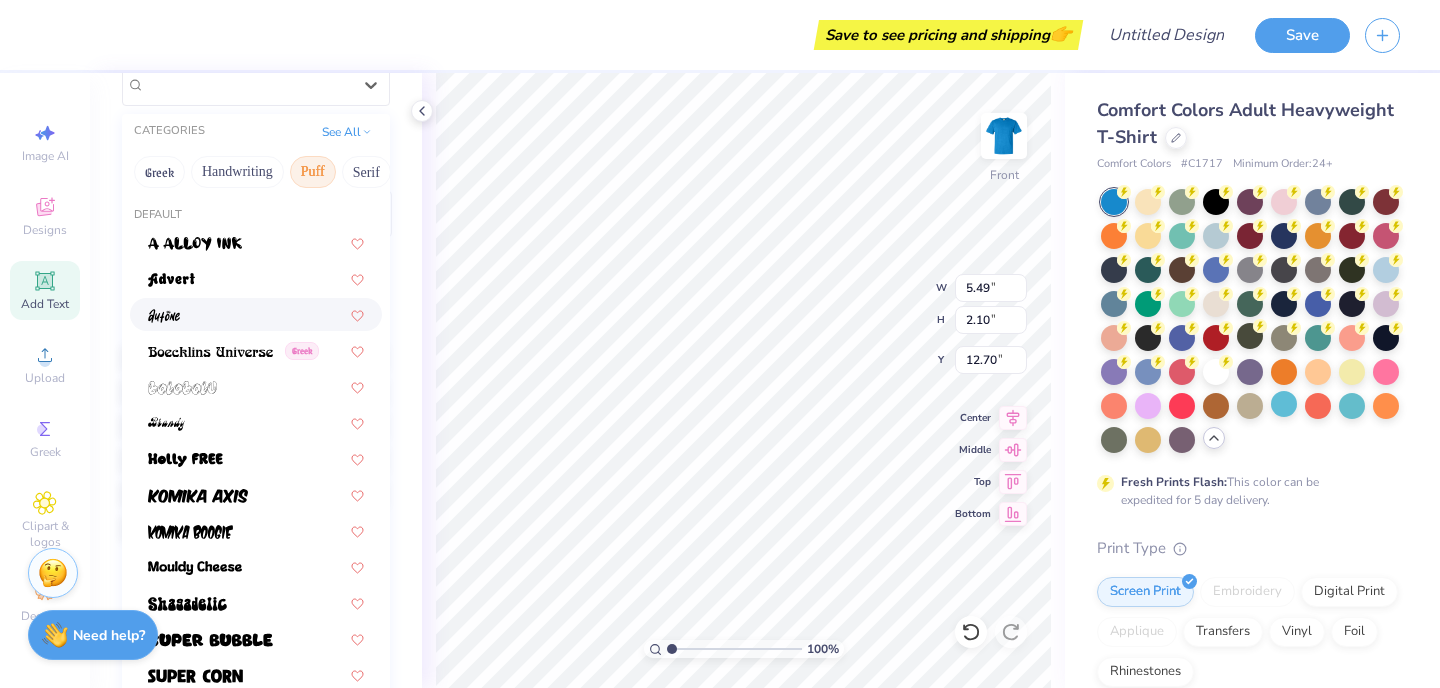 click at bounding box center [256, 314] 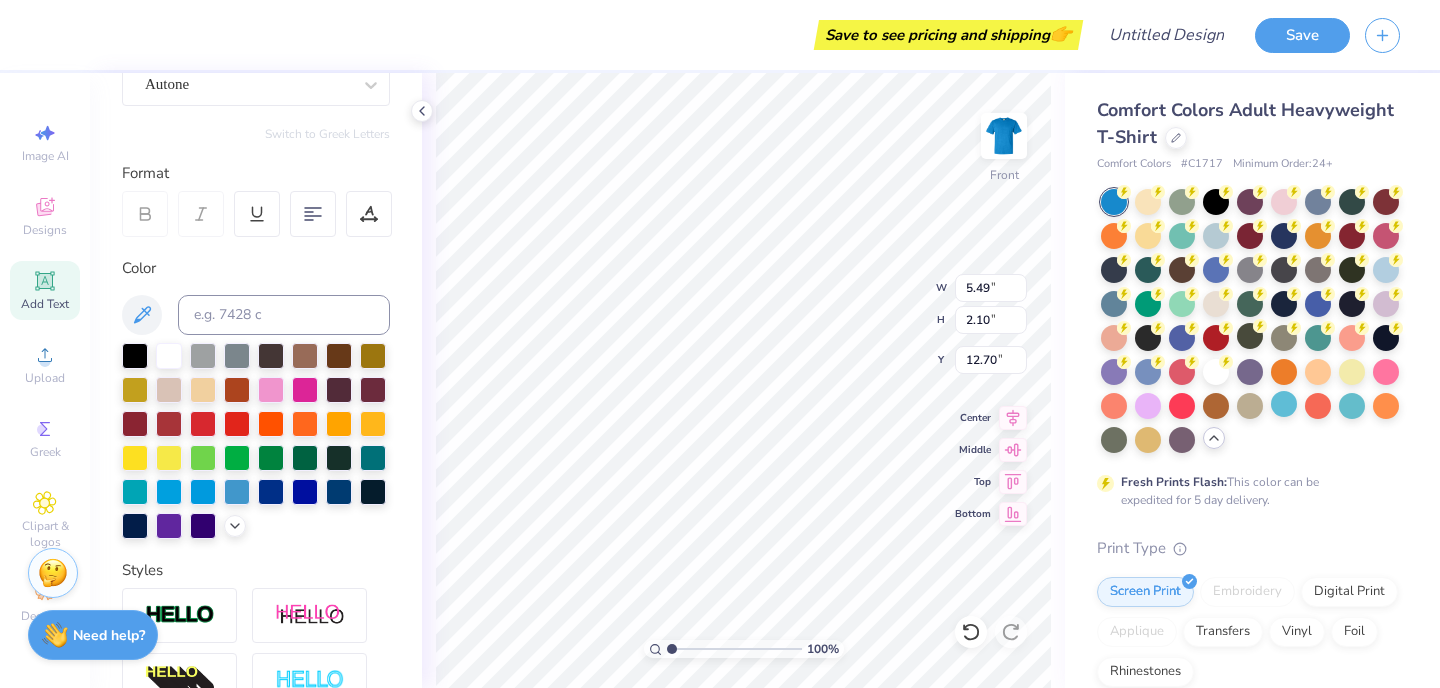 scroll, scrollTop: 97, scrollLeft: 0, axis: vertical 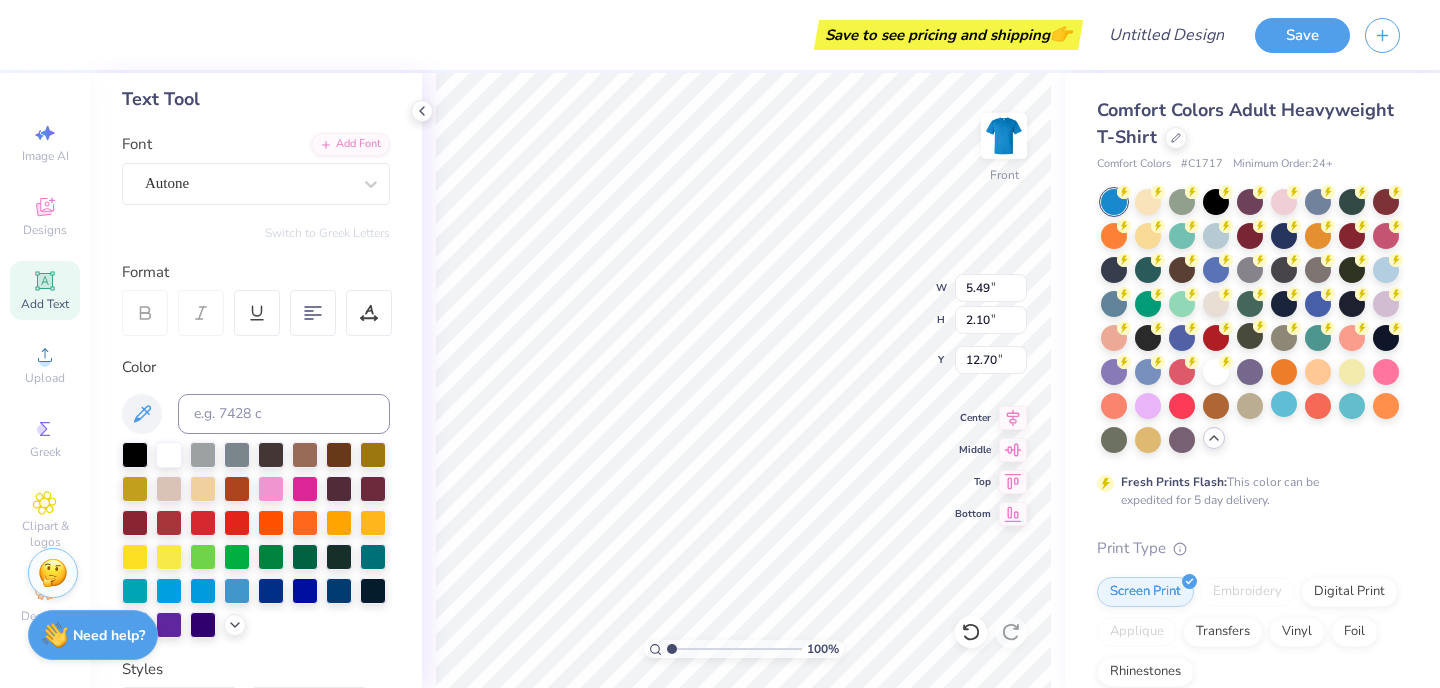 type on "3.76" 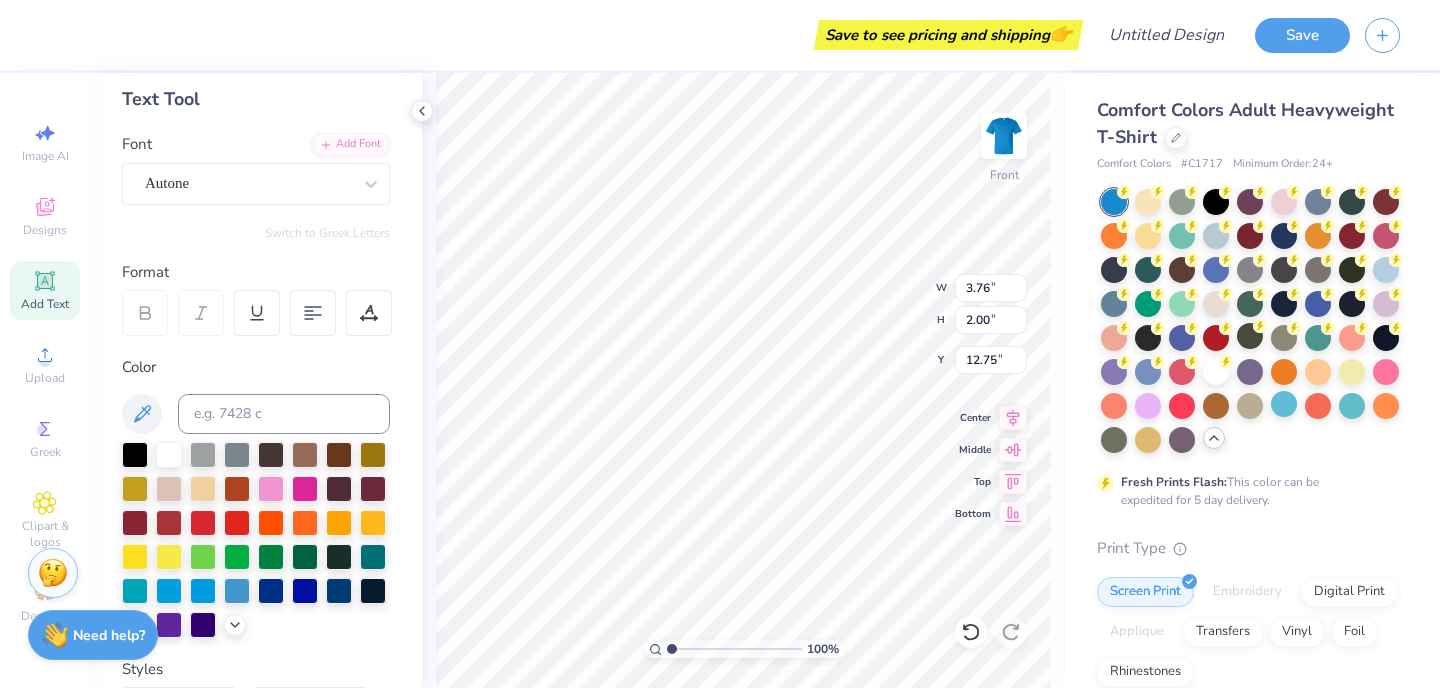 scroll, scrollTop: 0, scrollLeft: 0, axis: both 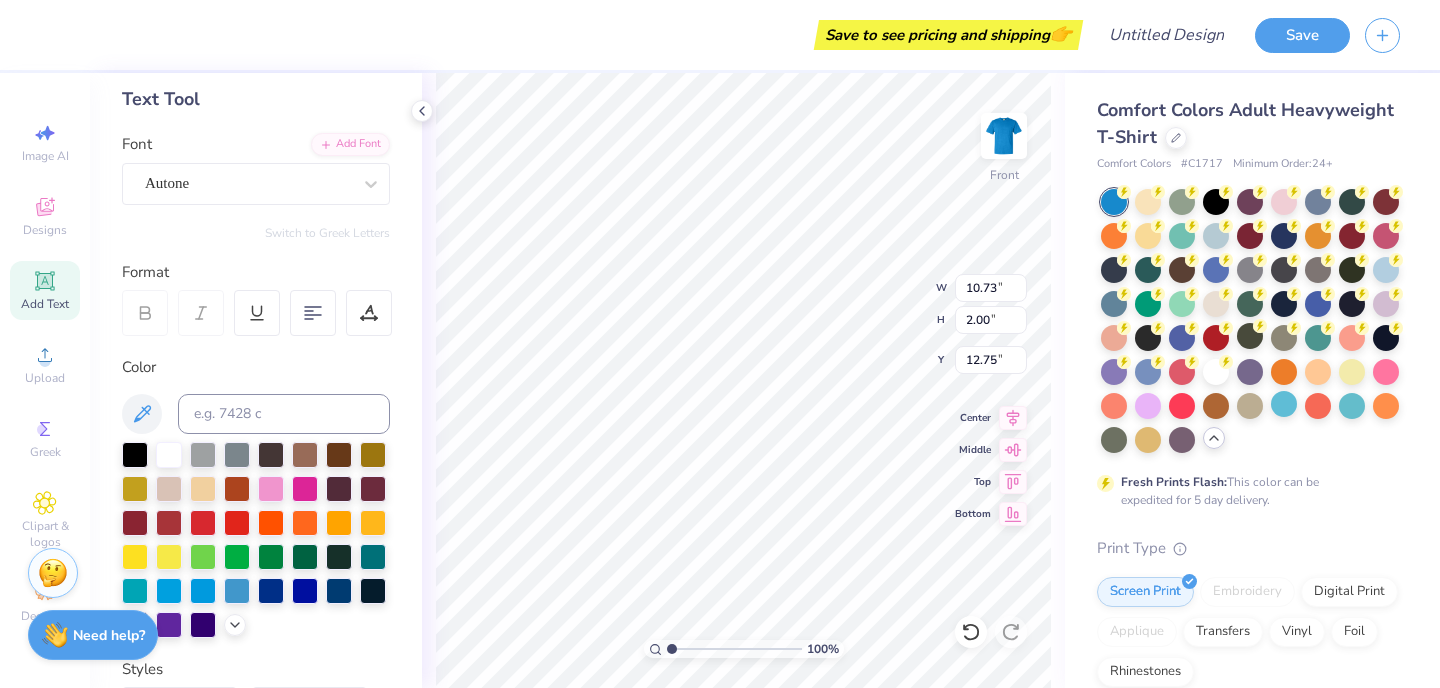 type on "5.00" 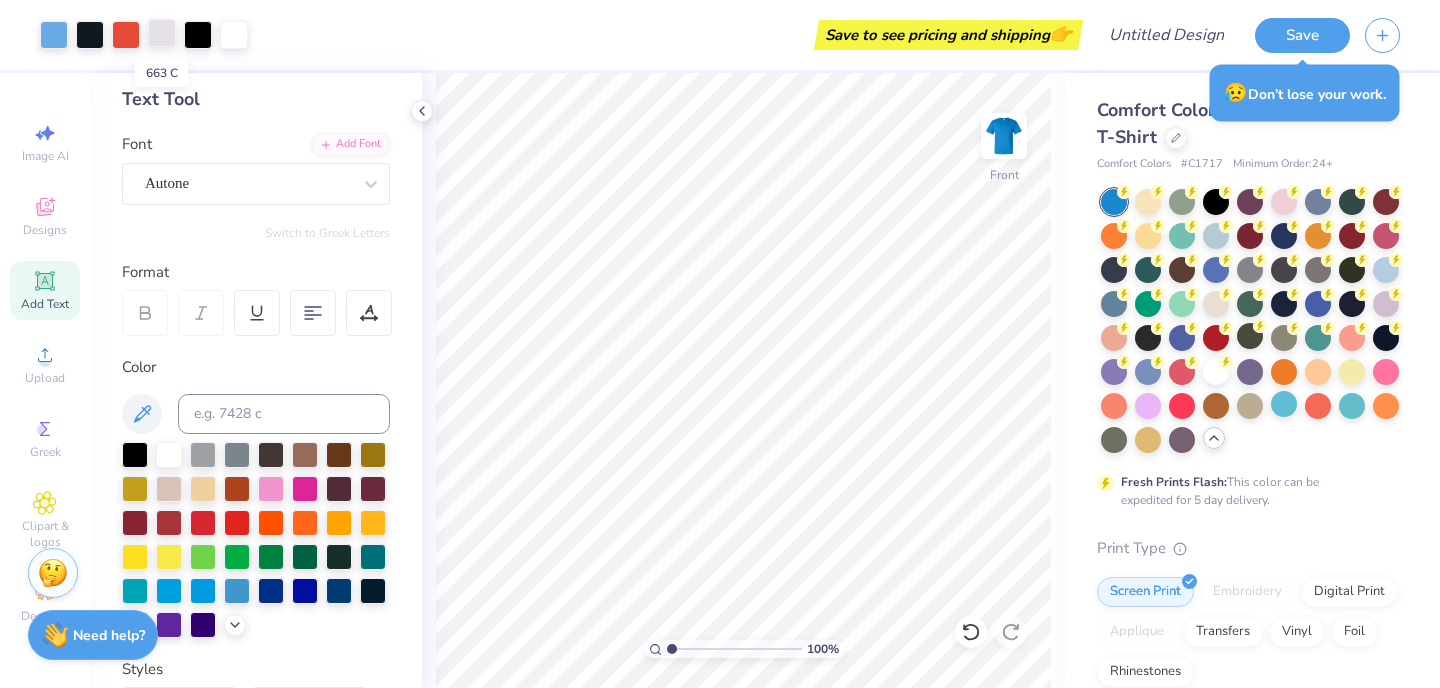 click at bounding box center [162, 33] 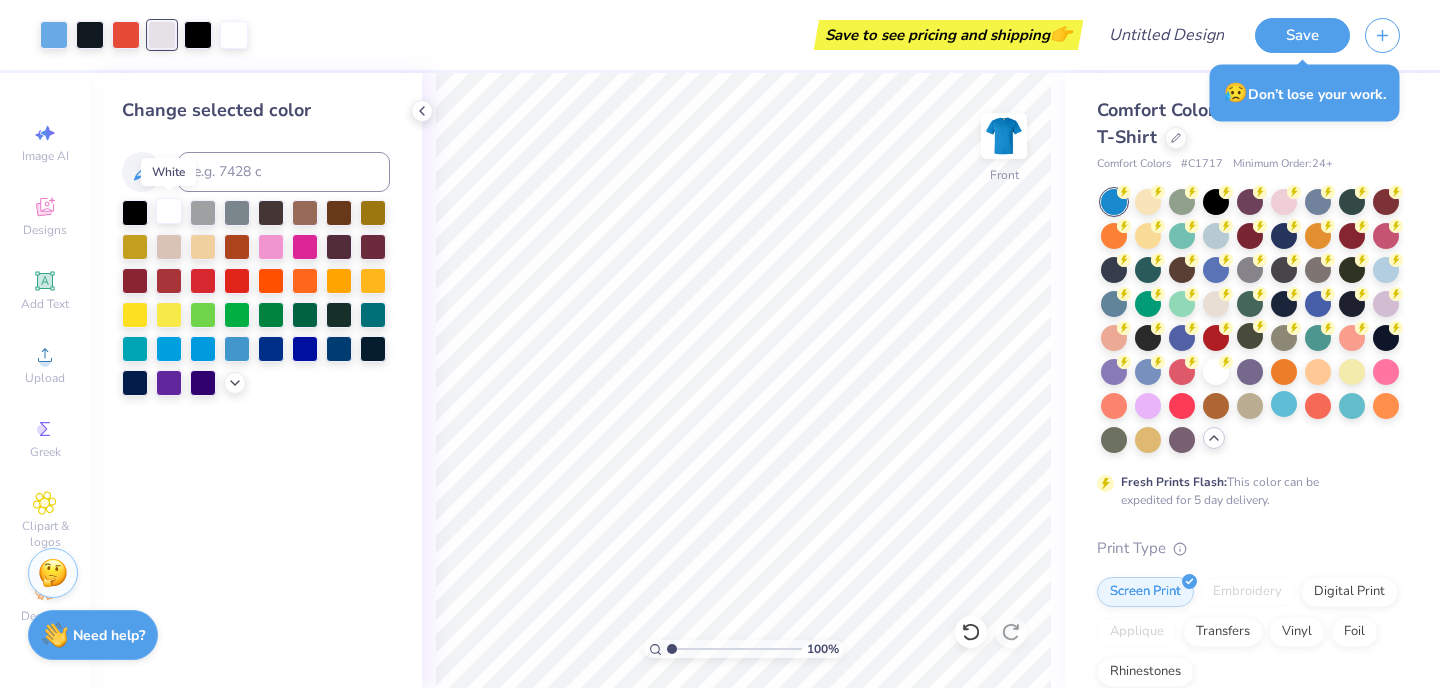 click at bounding box center (169, 211) 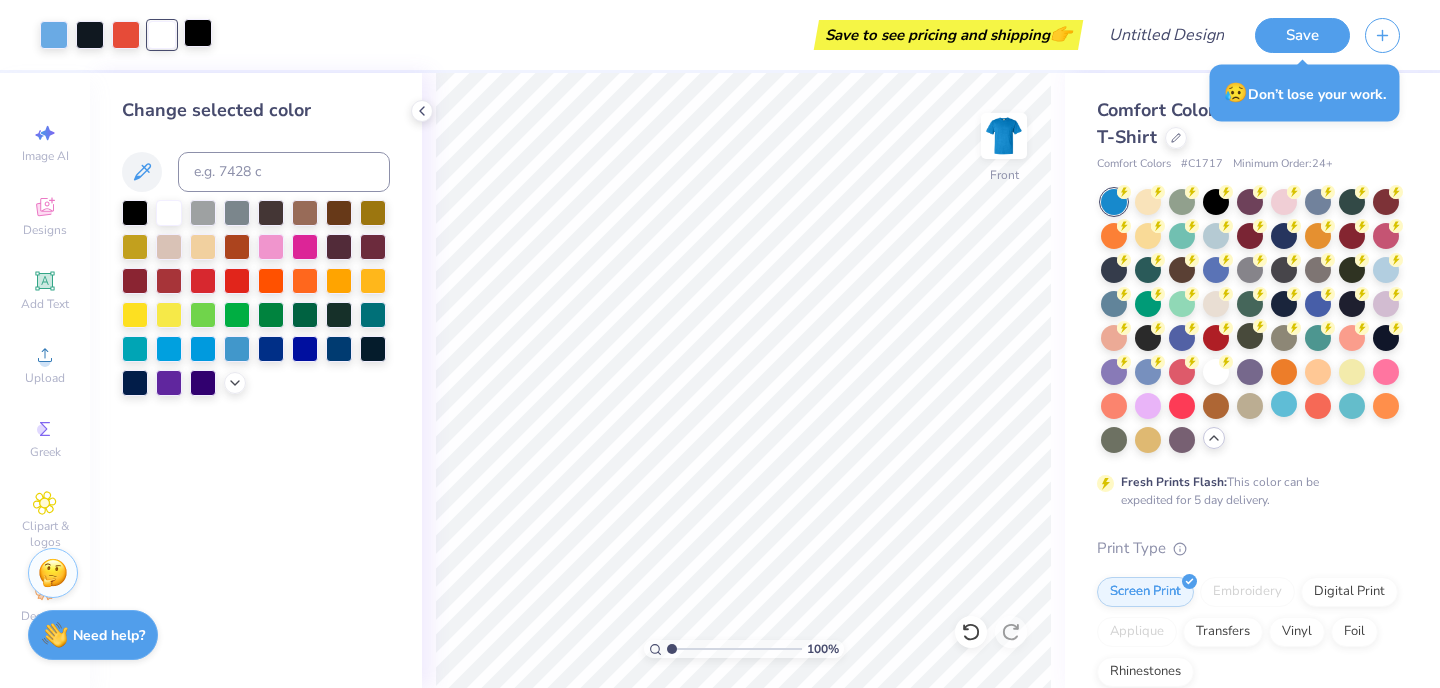 click at bounding box center (198, 33) 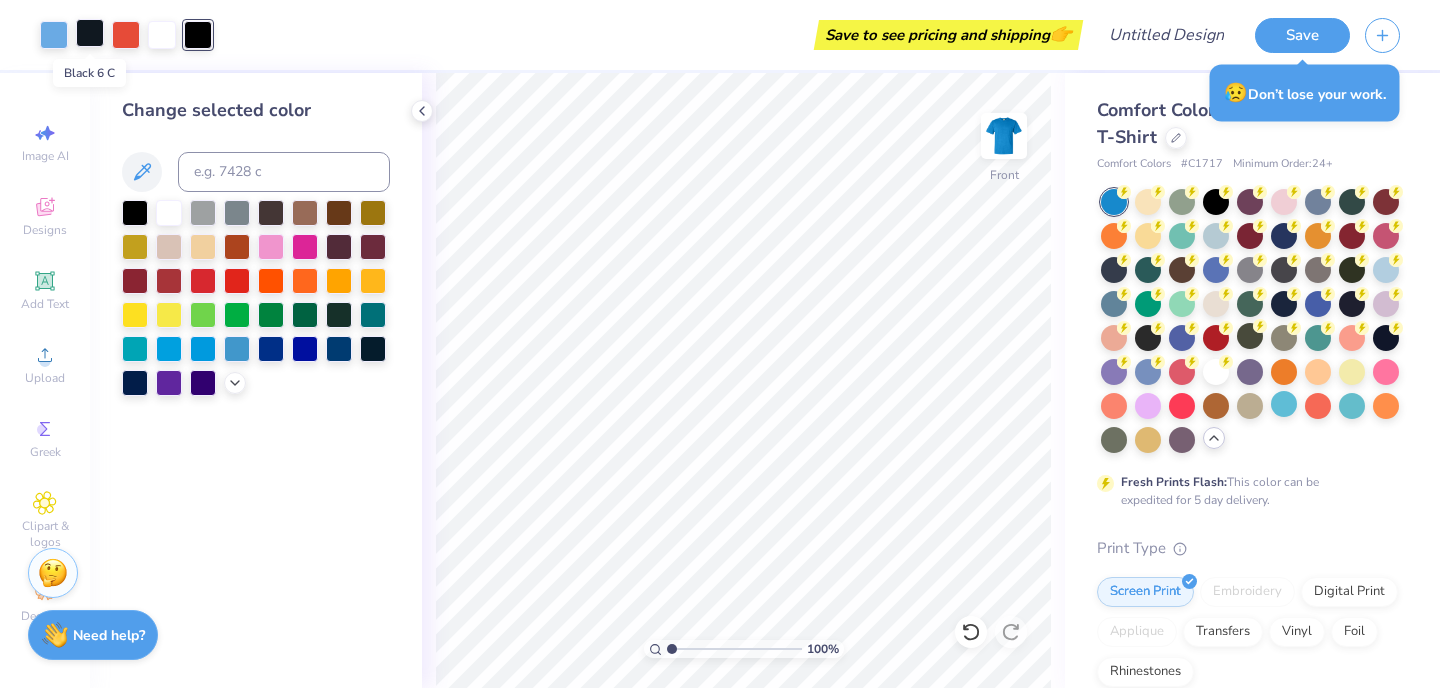 click at bounding box center [90, 33] 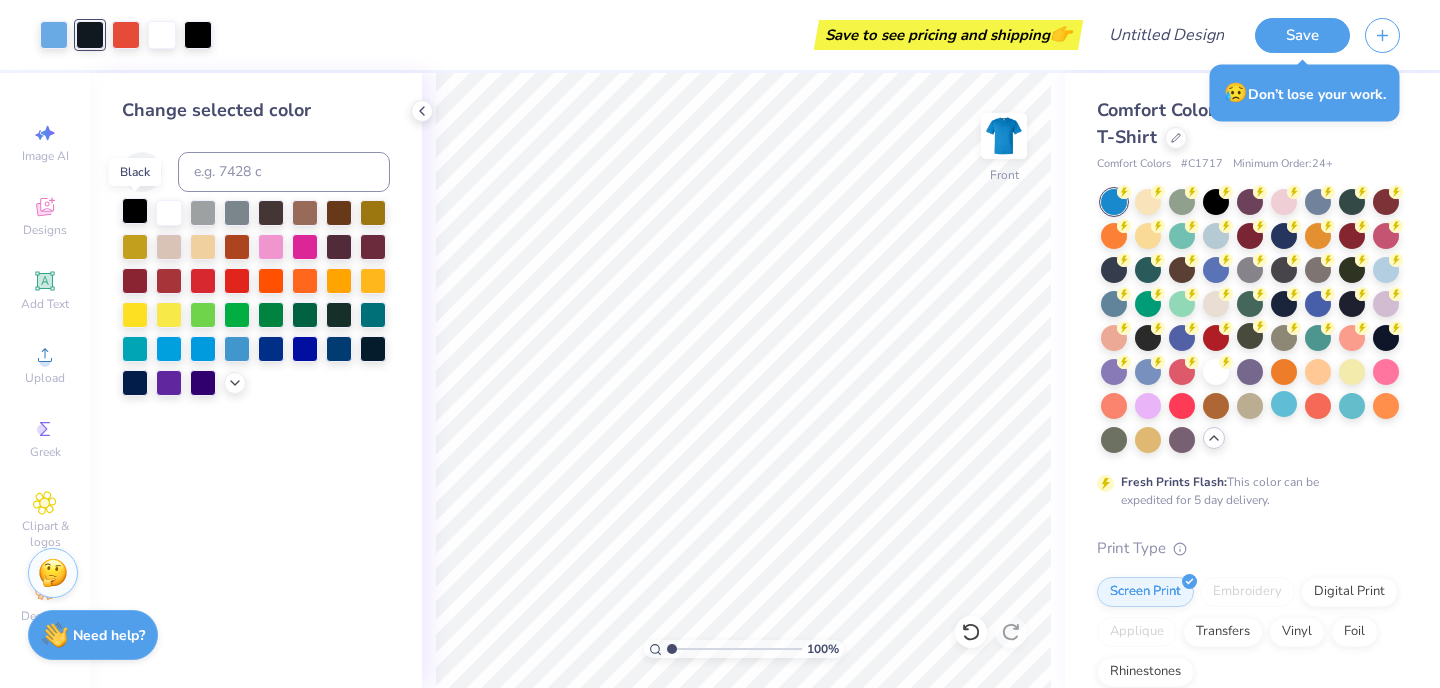 click at bounding box center [135, 211] 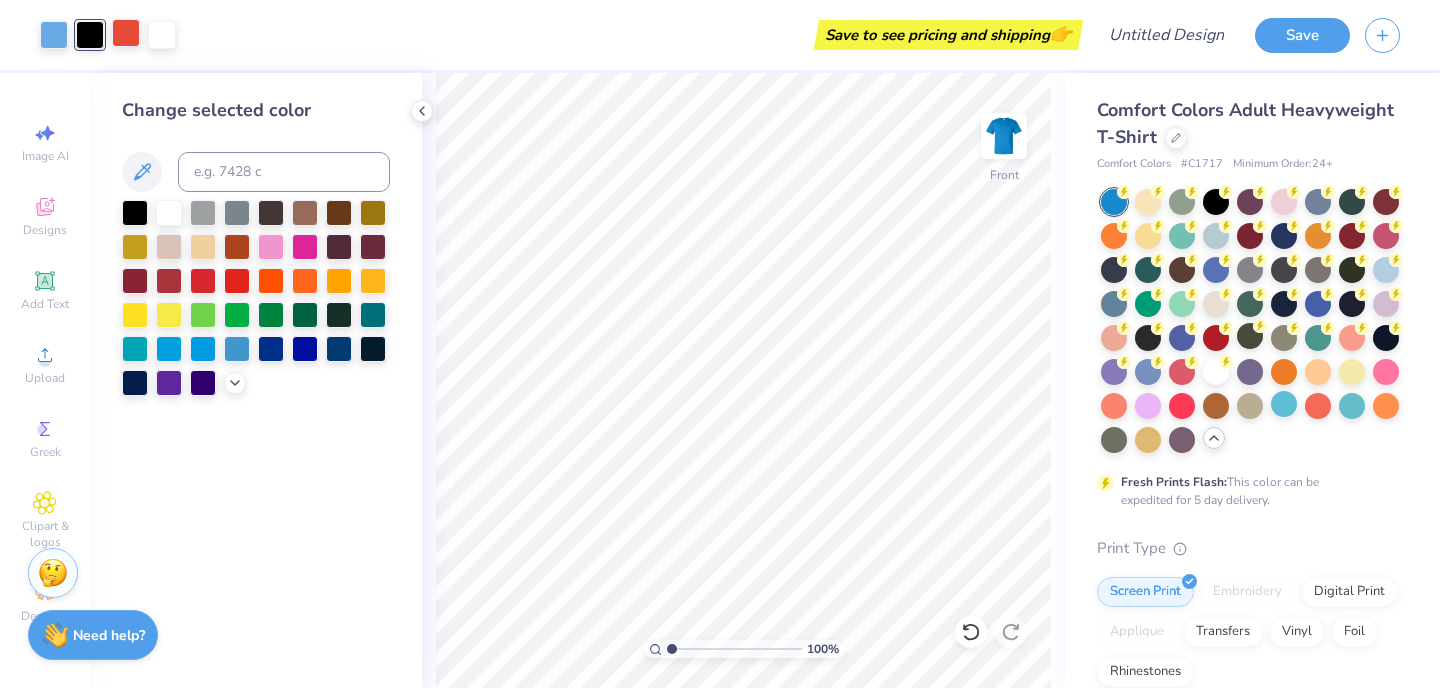 click at bounding box center (126, 33) 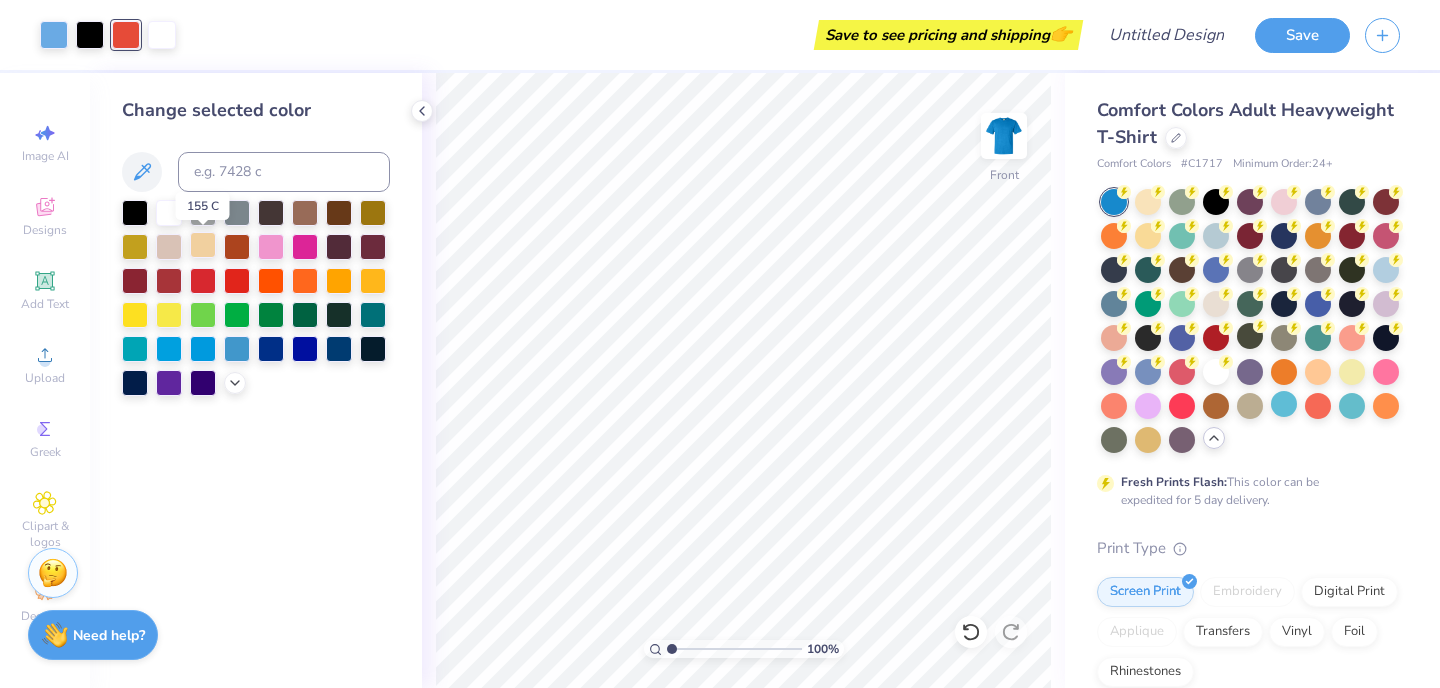 click at bounding box center [203, 245] 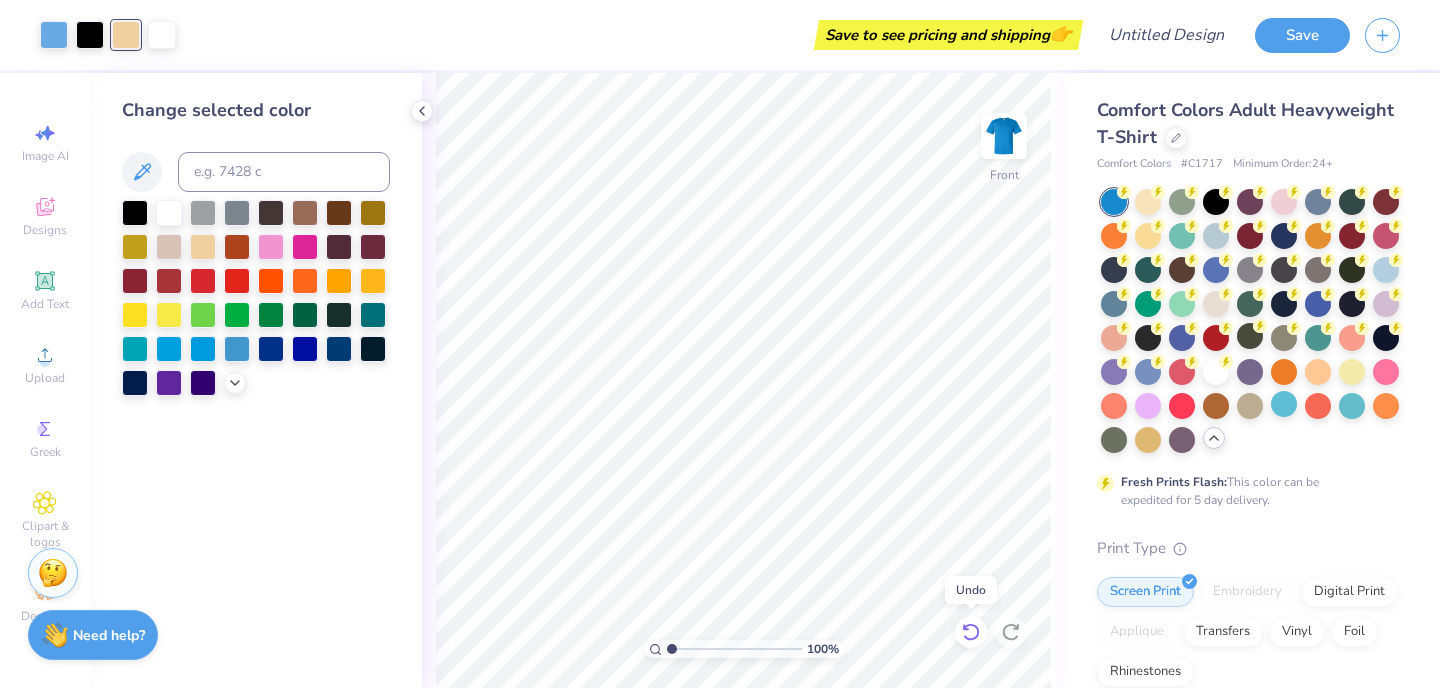click 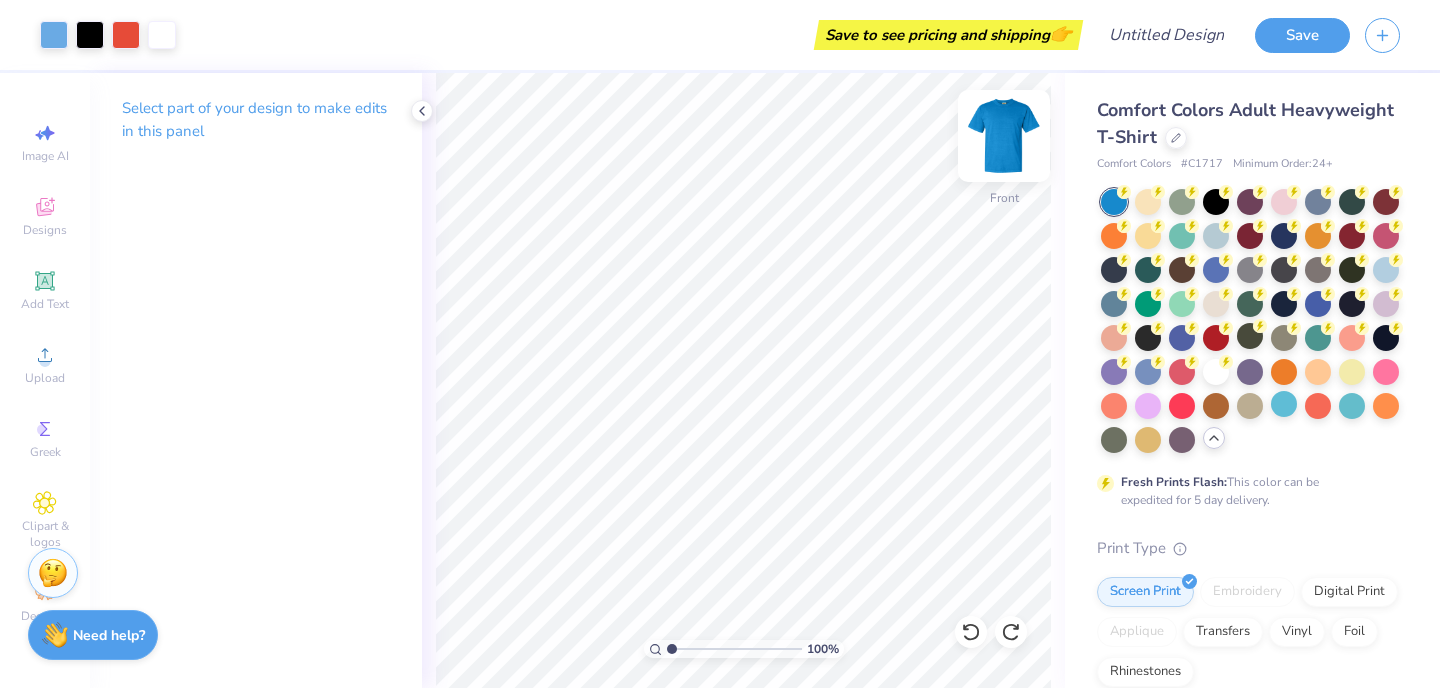 click at bounding box center [1004, 136] 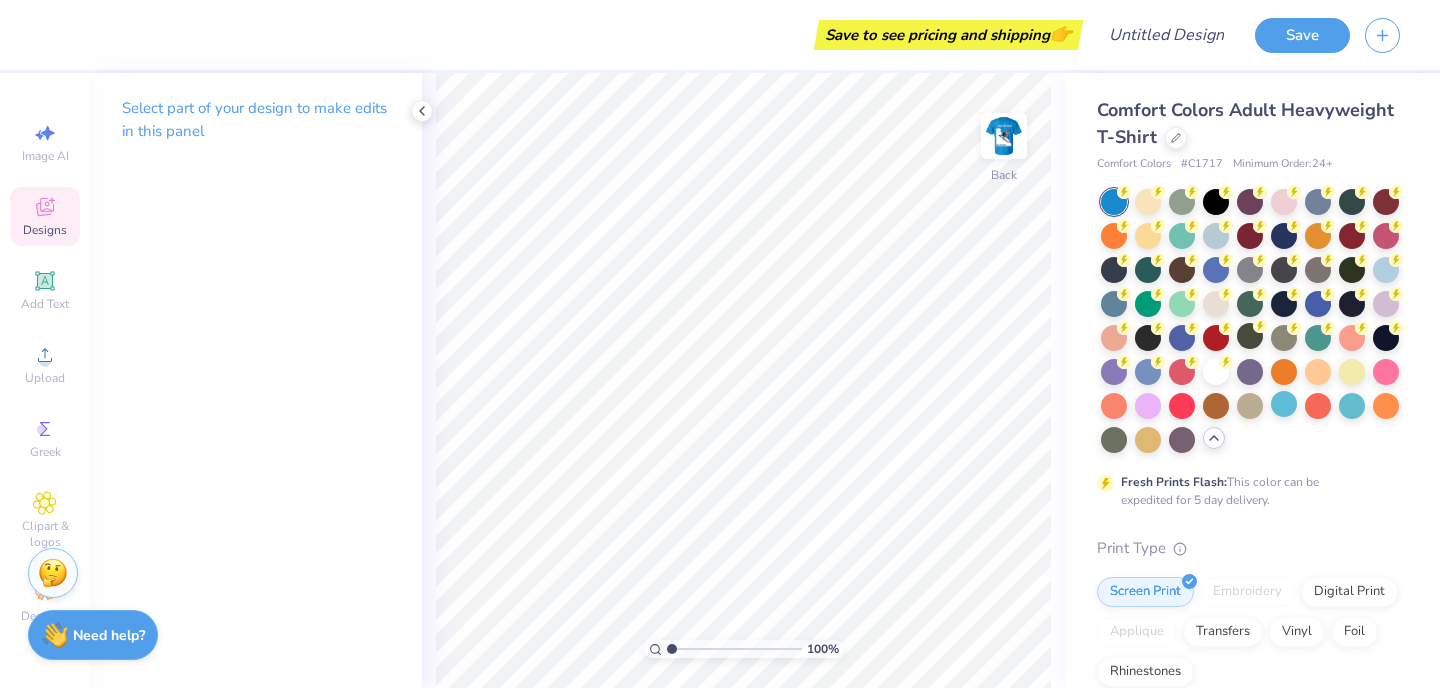 click on "Designs" at bounding box center (45, 216) 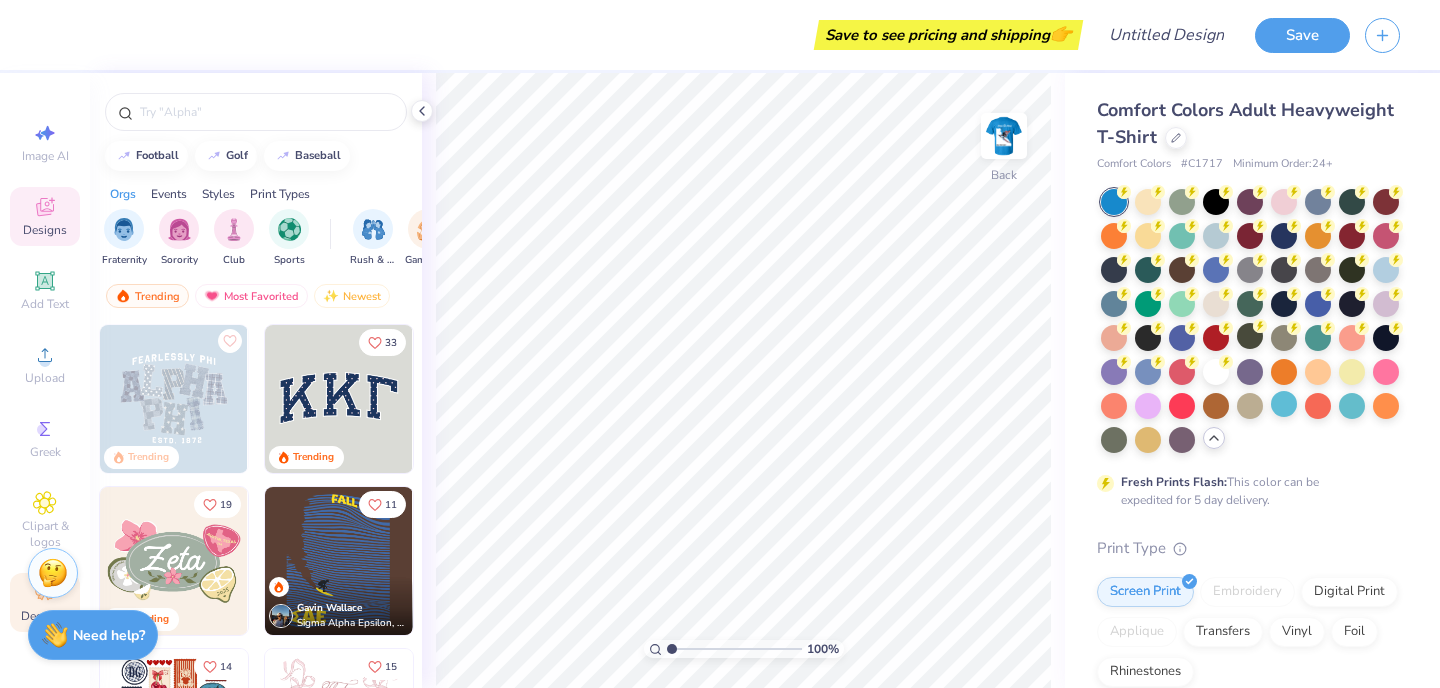 click on "Decorate" at bounding box center [45, 602] 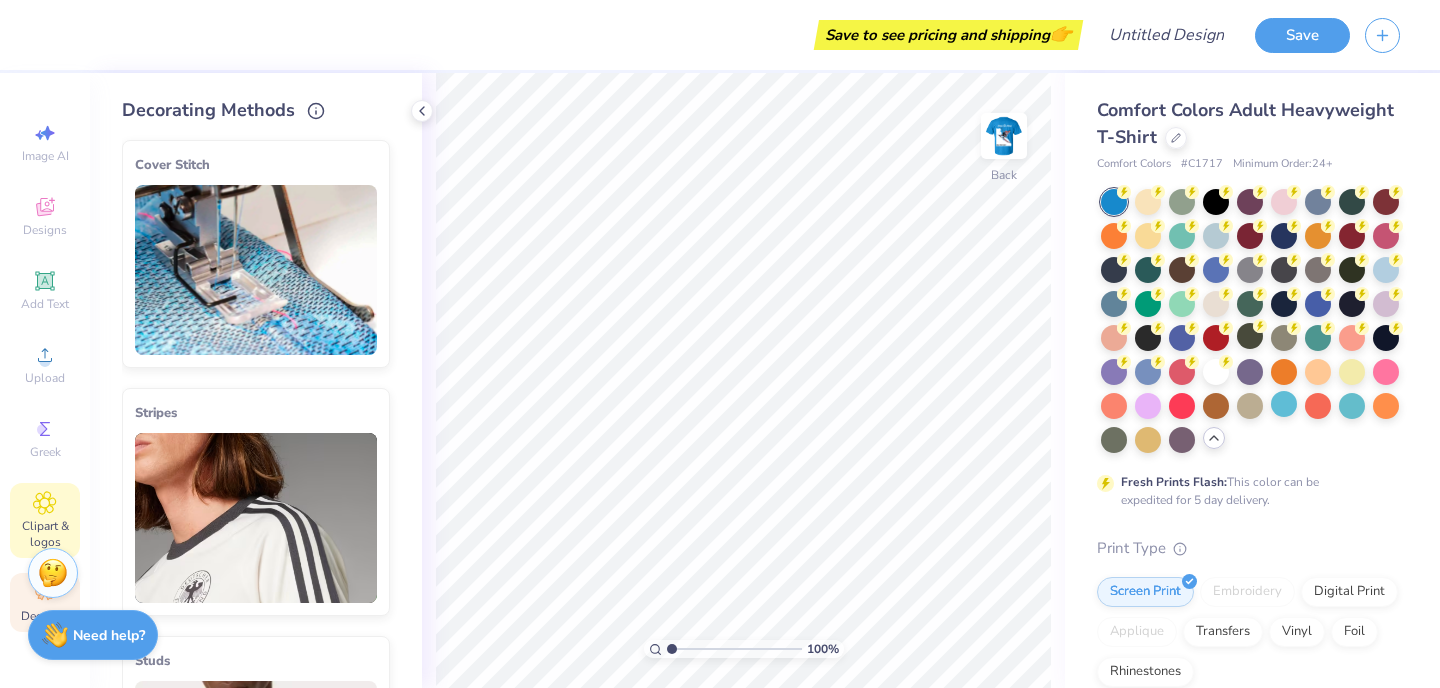 click on "Clipart & logos" at bounding box center (45, 534) 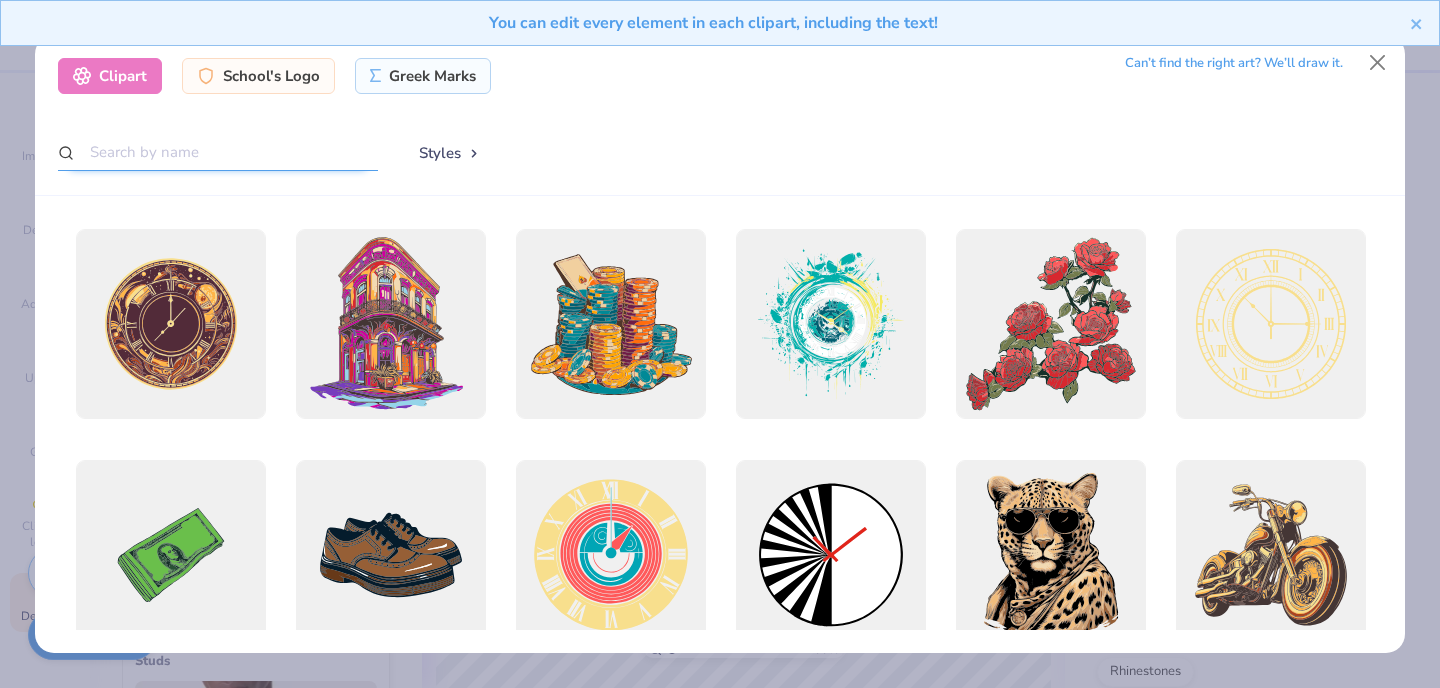 click at bounding box center (218, 152) 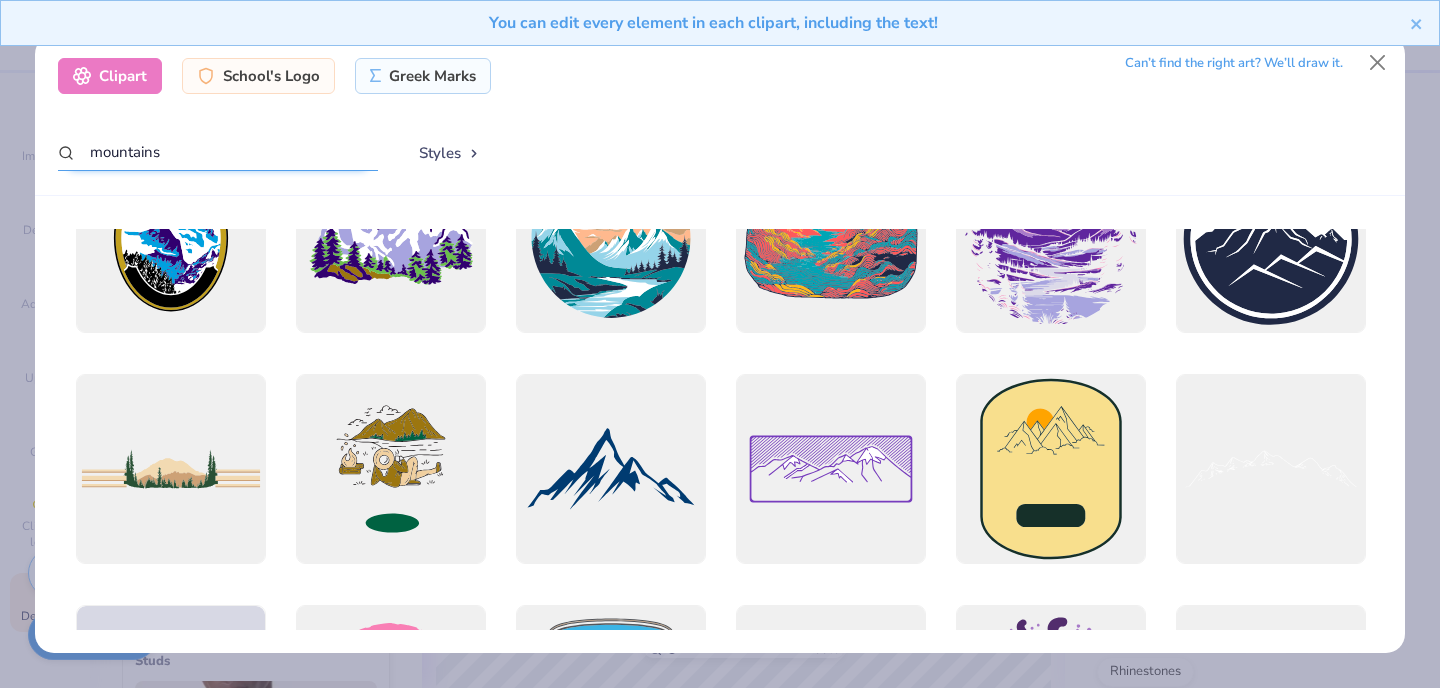 scroll, scrollTop: 798, scrollLeft: 0, axis: vertical 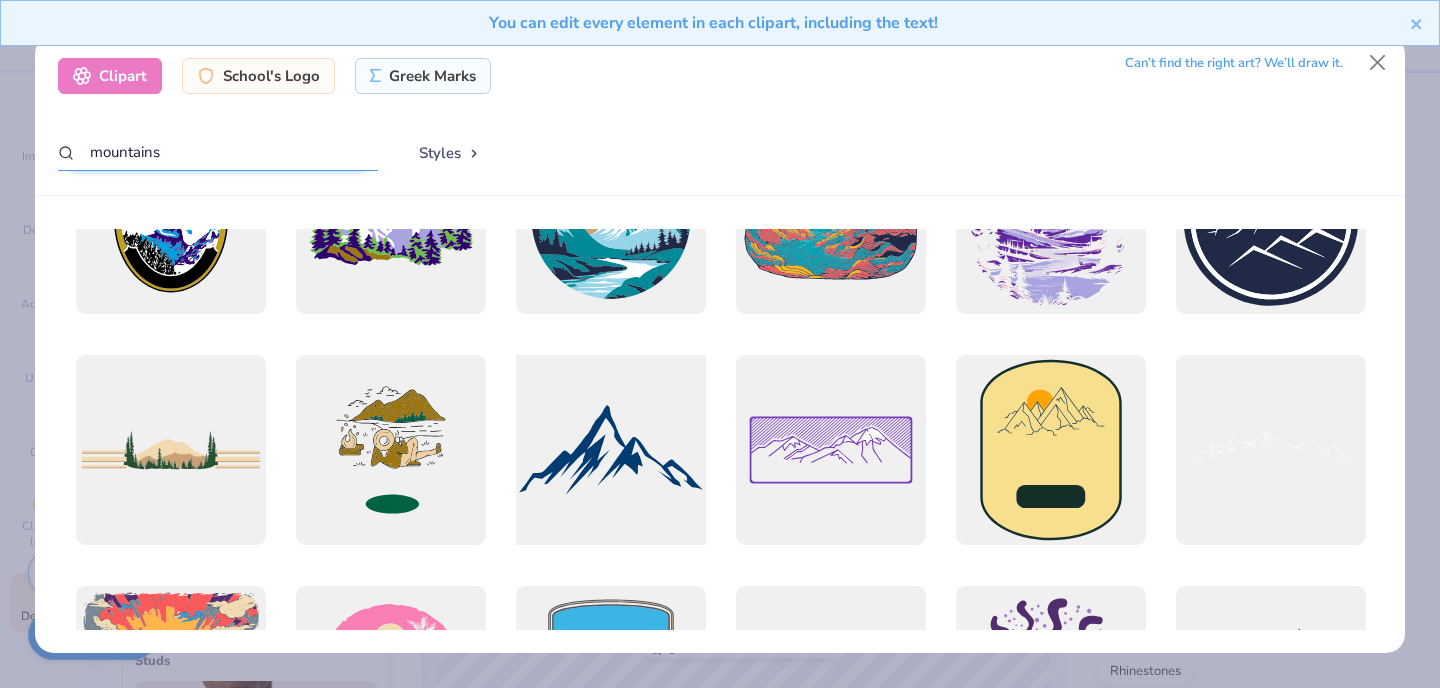 type on "mountains" 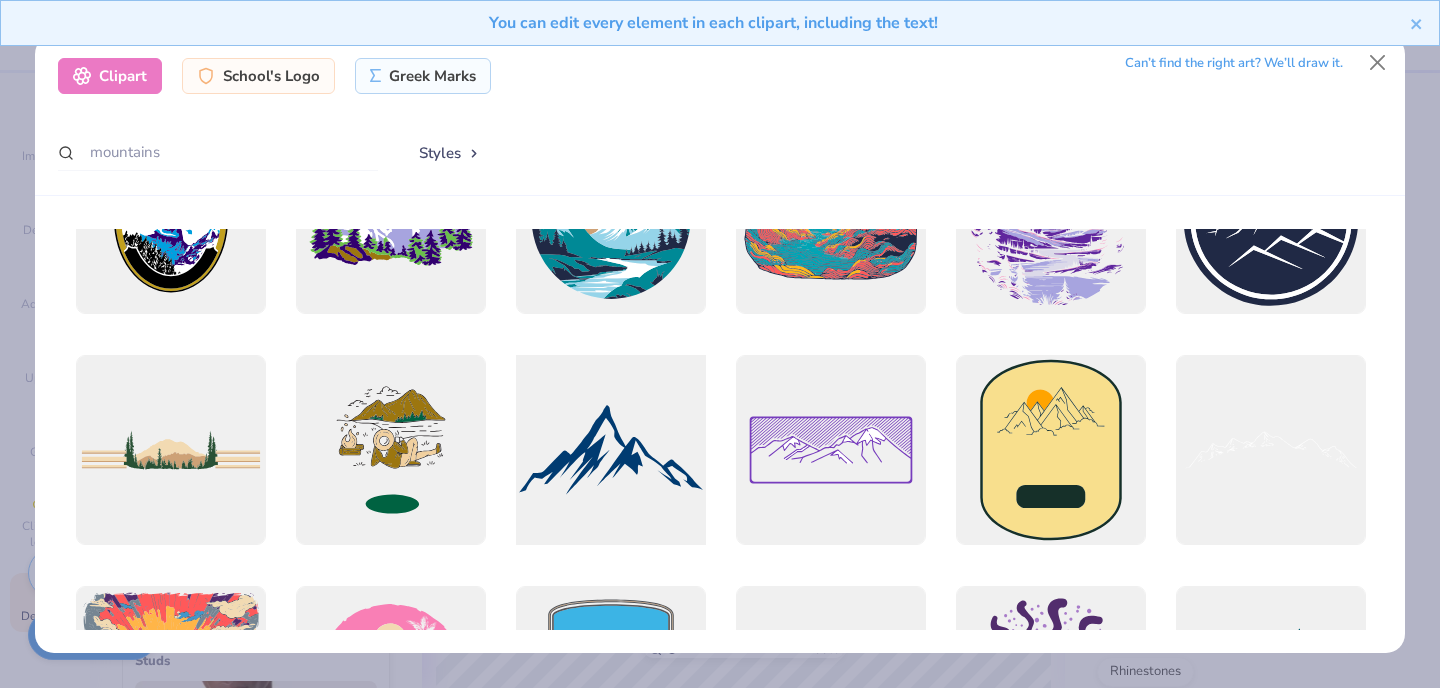 click at bounding box center [610, 449] 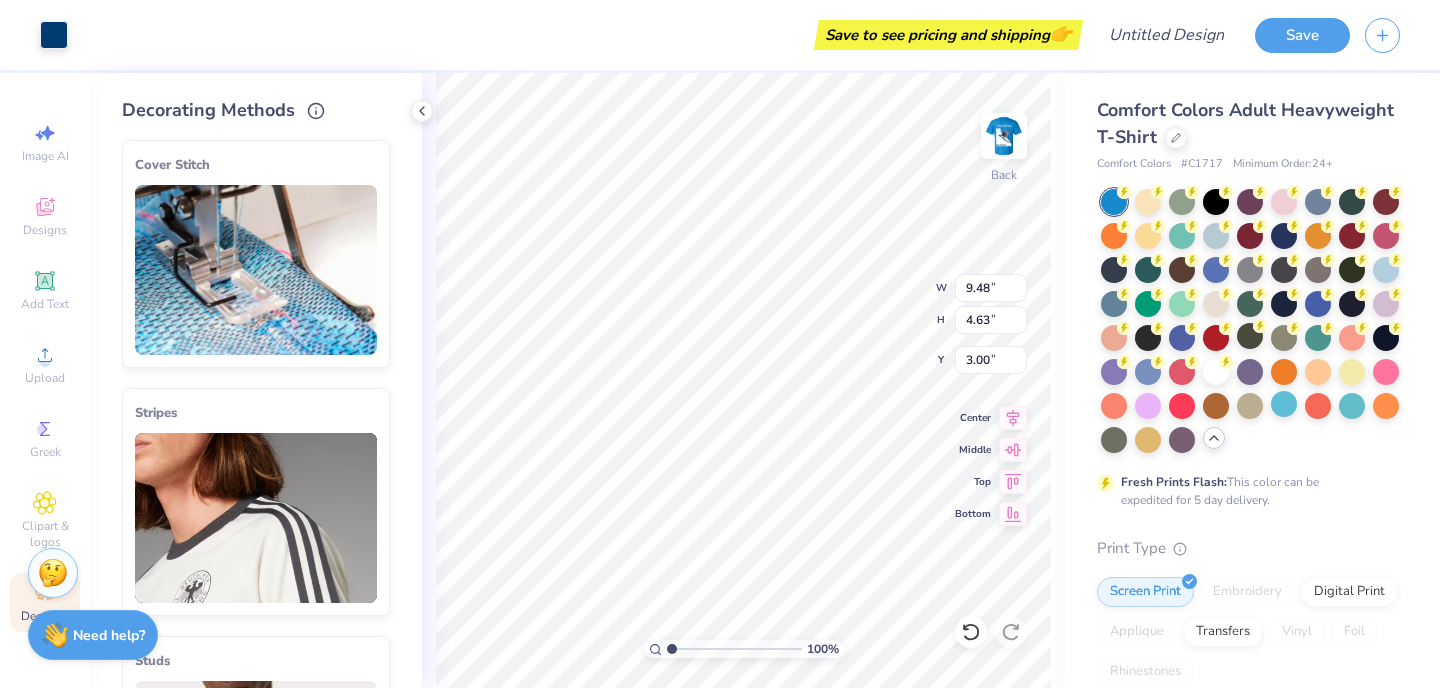 type on "9.48" 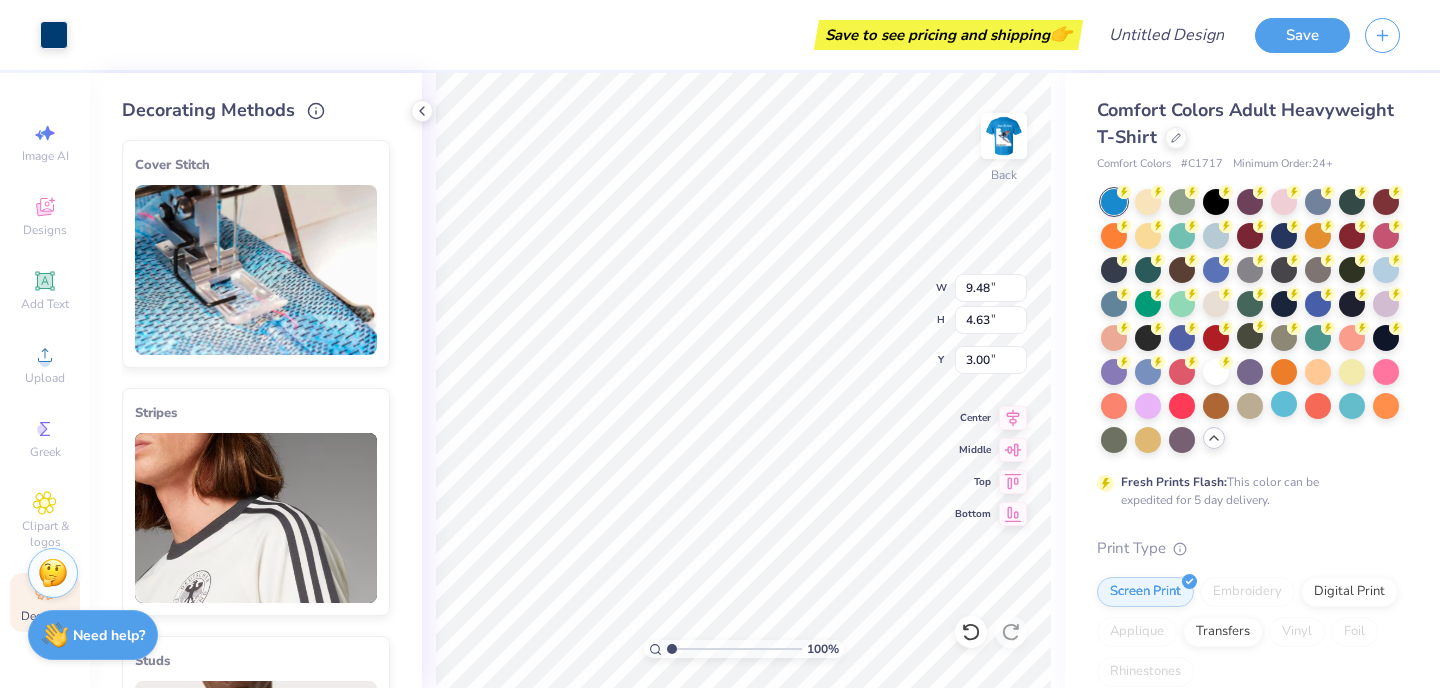 type on "1.39" 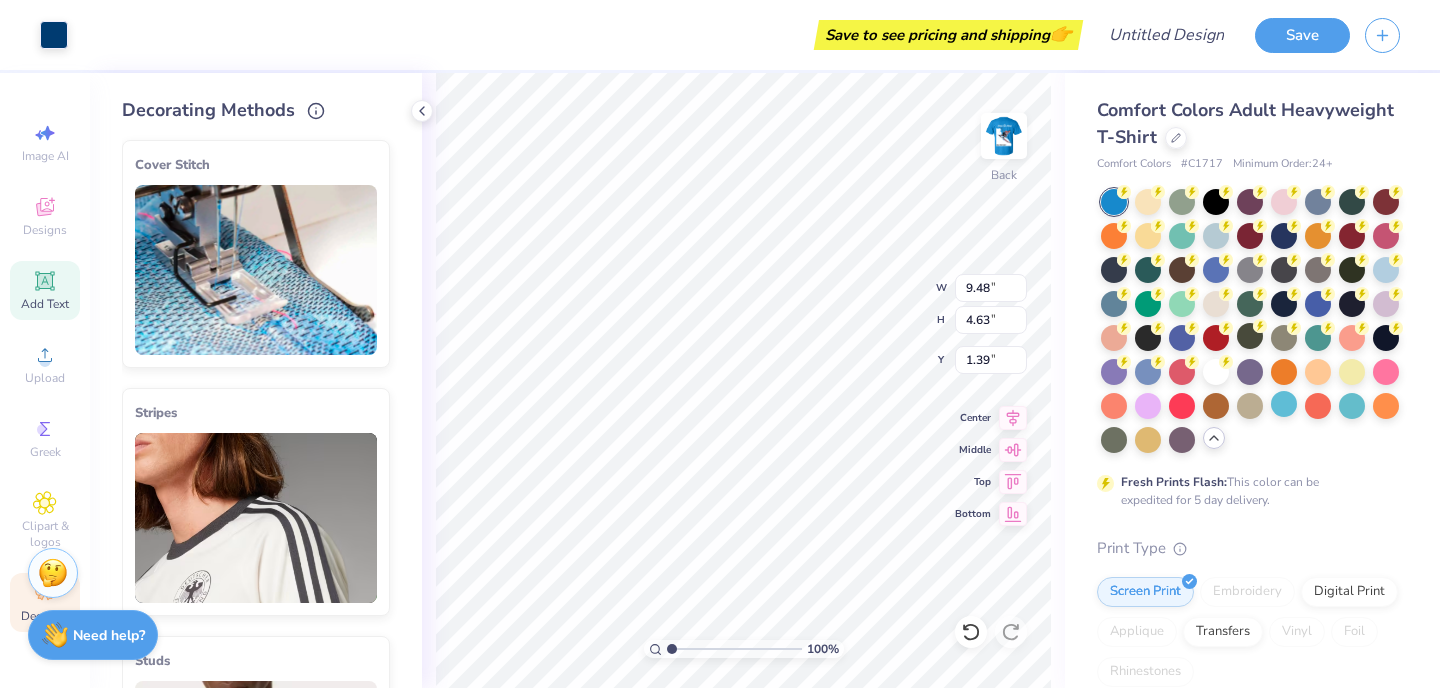 click on "Add Text" at bounding box center (45, 304) 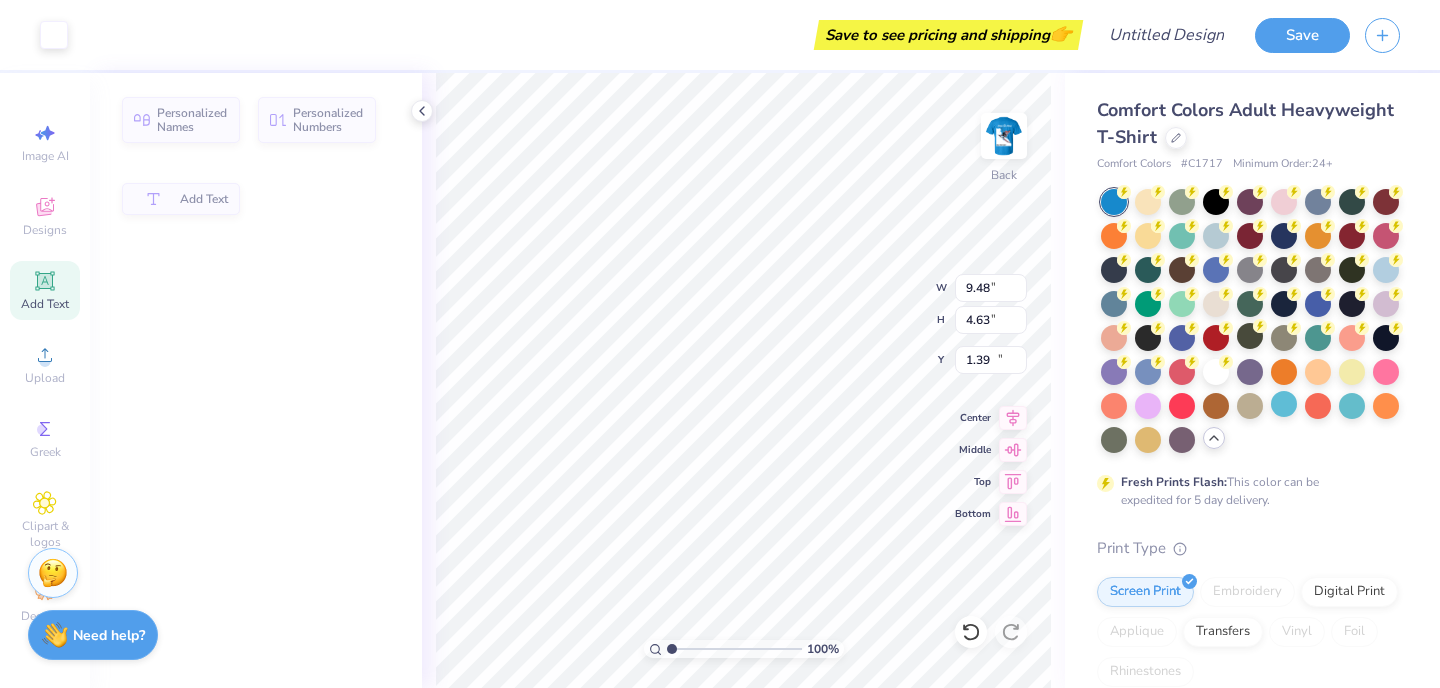 type on "5.59" 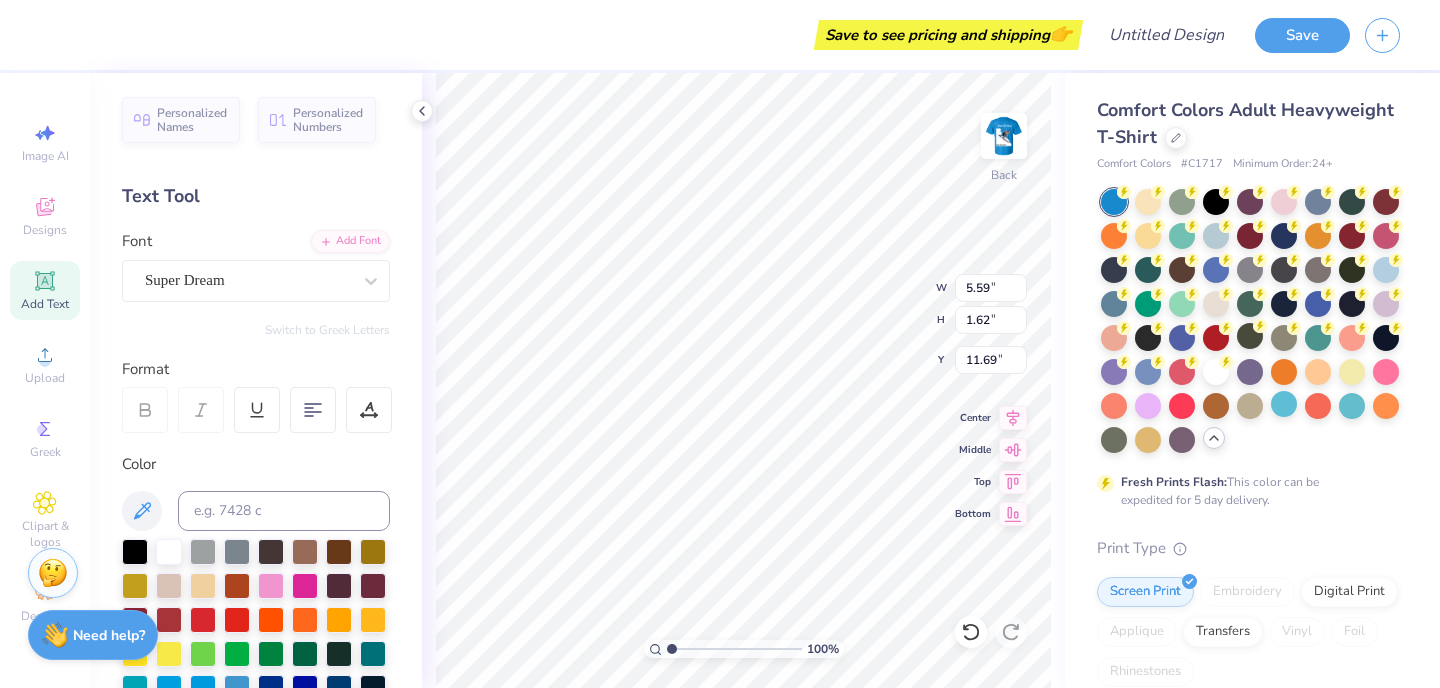click on "Personalized Names Personalized Numbers Text Tool  Add Font Font Super Dream Switch to Greek Letters Format Color Styles Text Shape" at bounding box center [256, 380] 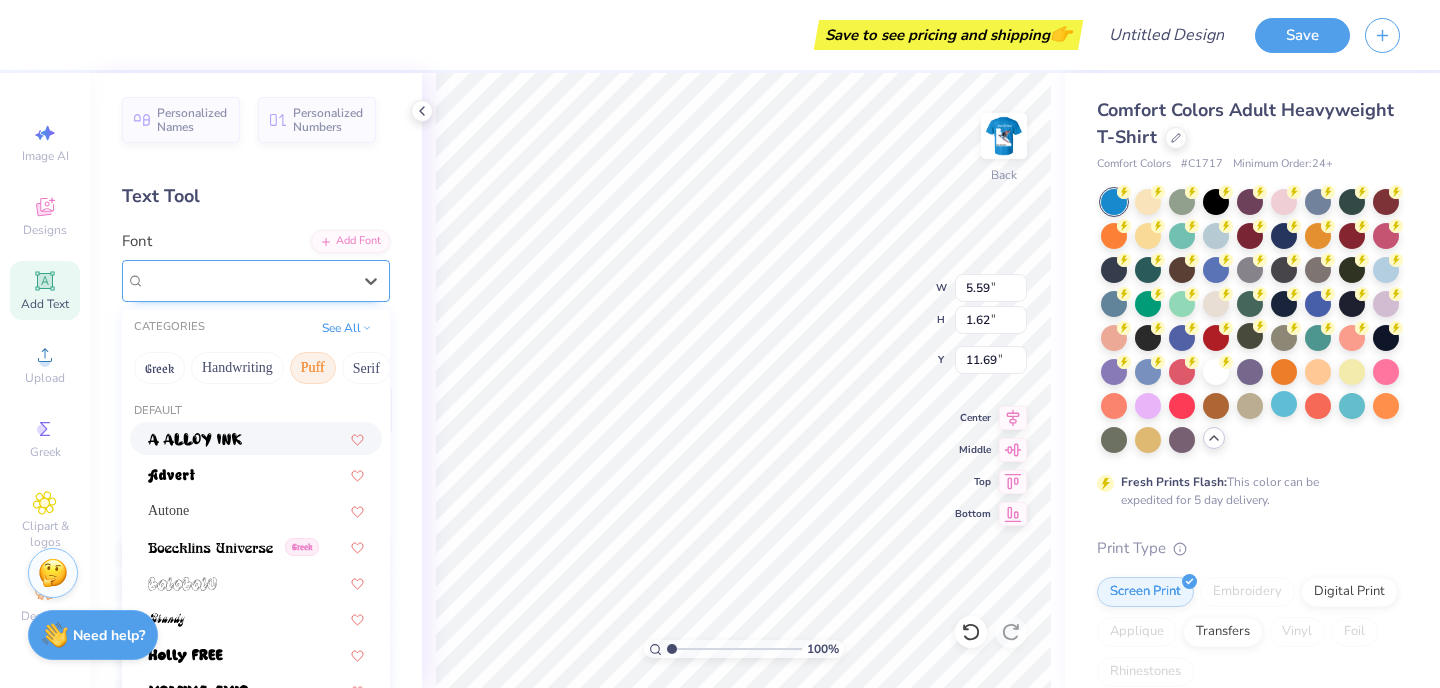 click on "Super Dream" at bounding box center [248, 280] 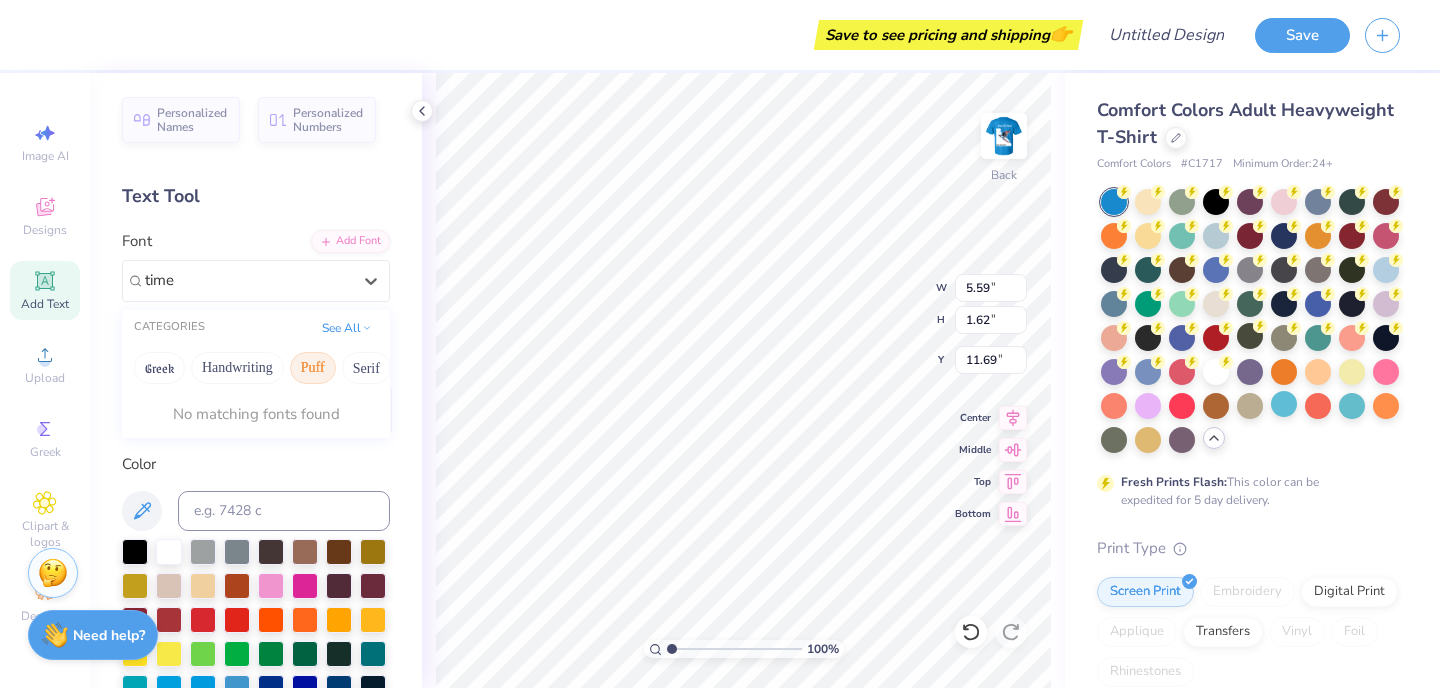 click on "Puff" at bounding box center [313, 368] 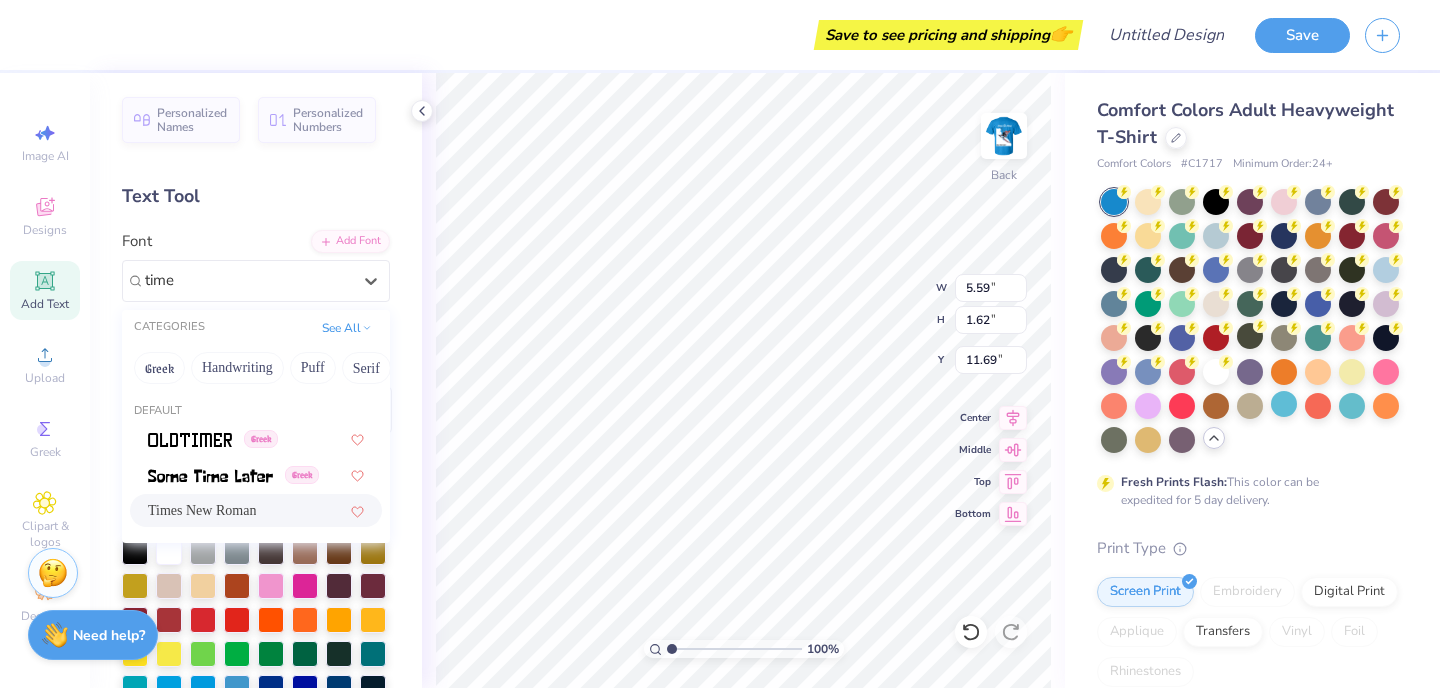click on "Times New Roman" at bounding box center (202, 510) 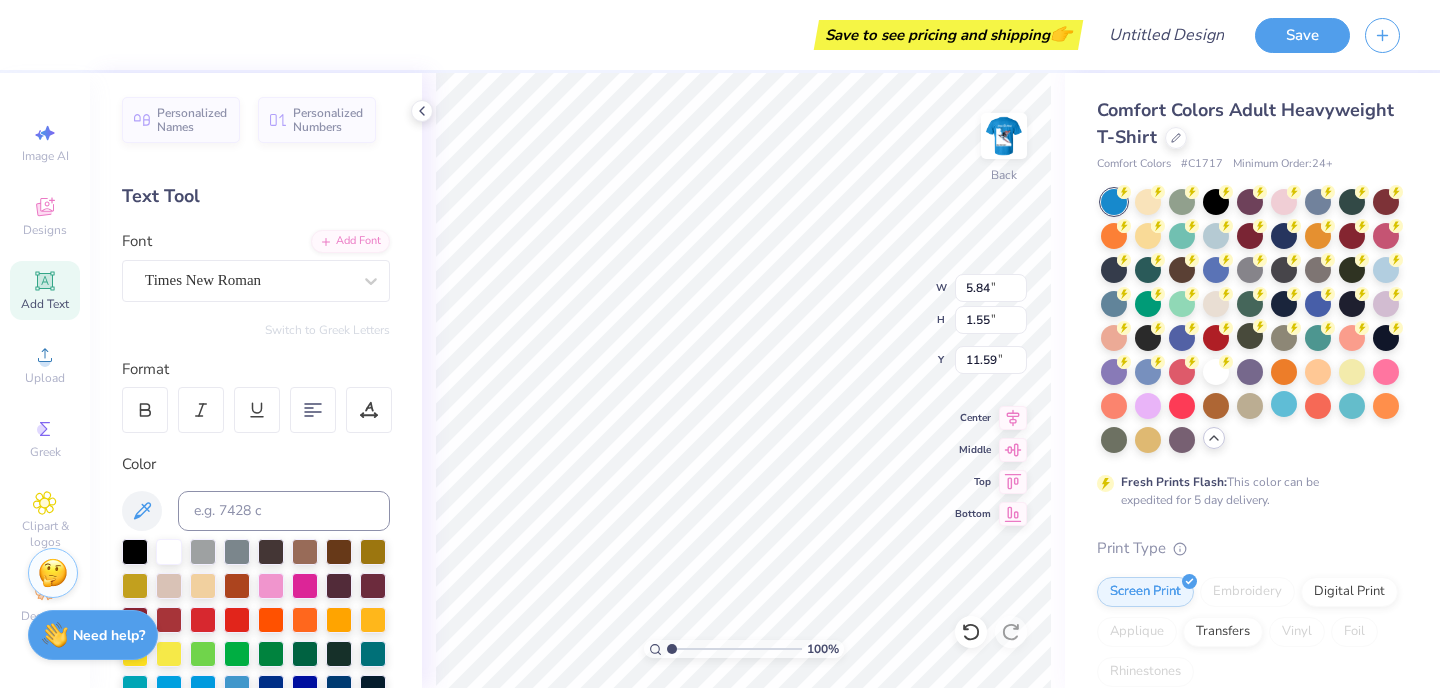 click on "Personalized Names Personalized Numbers Text Tool  Add Font Font Times New Roman Switch to Greek Letters Format Color Styles Text Shape" at bounding box center (256, 380) 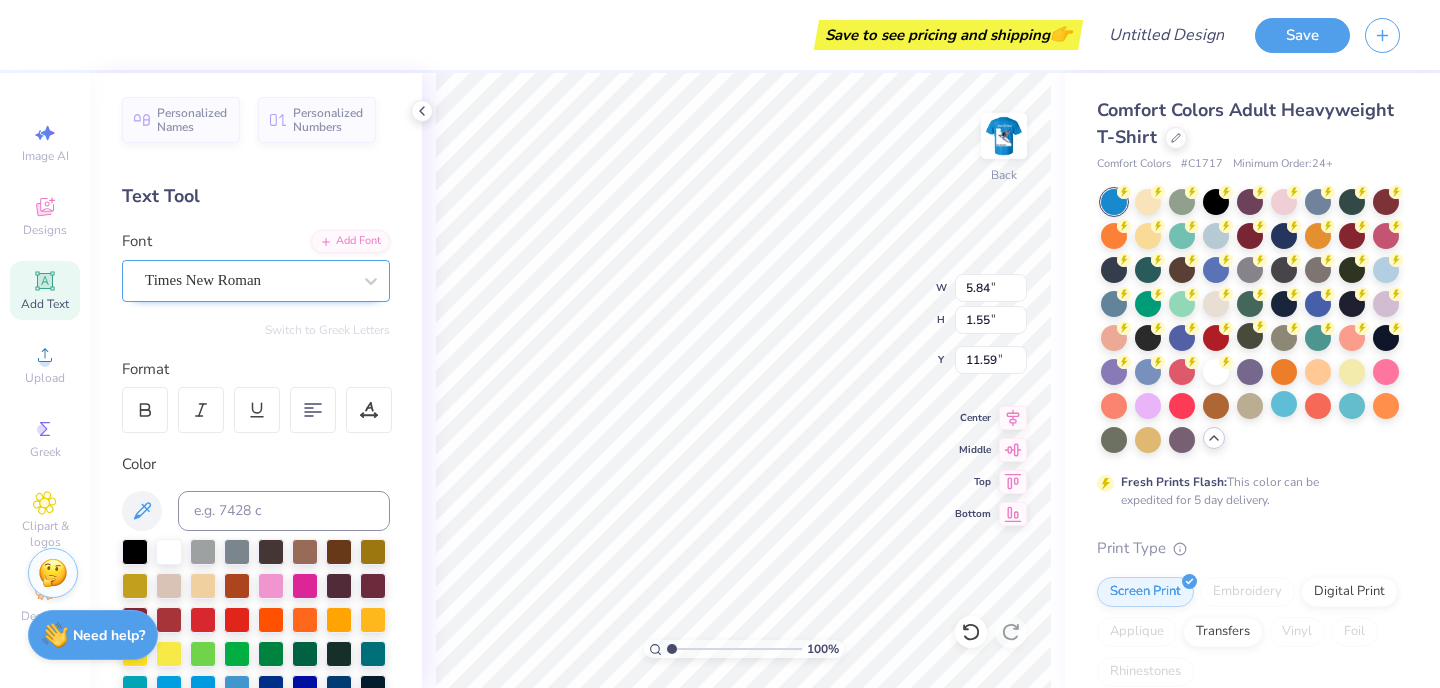 click on "Times New Roman" at bounding box center [248, 280] 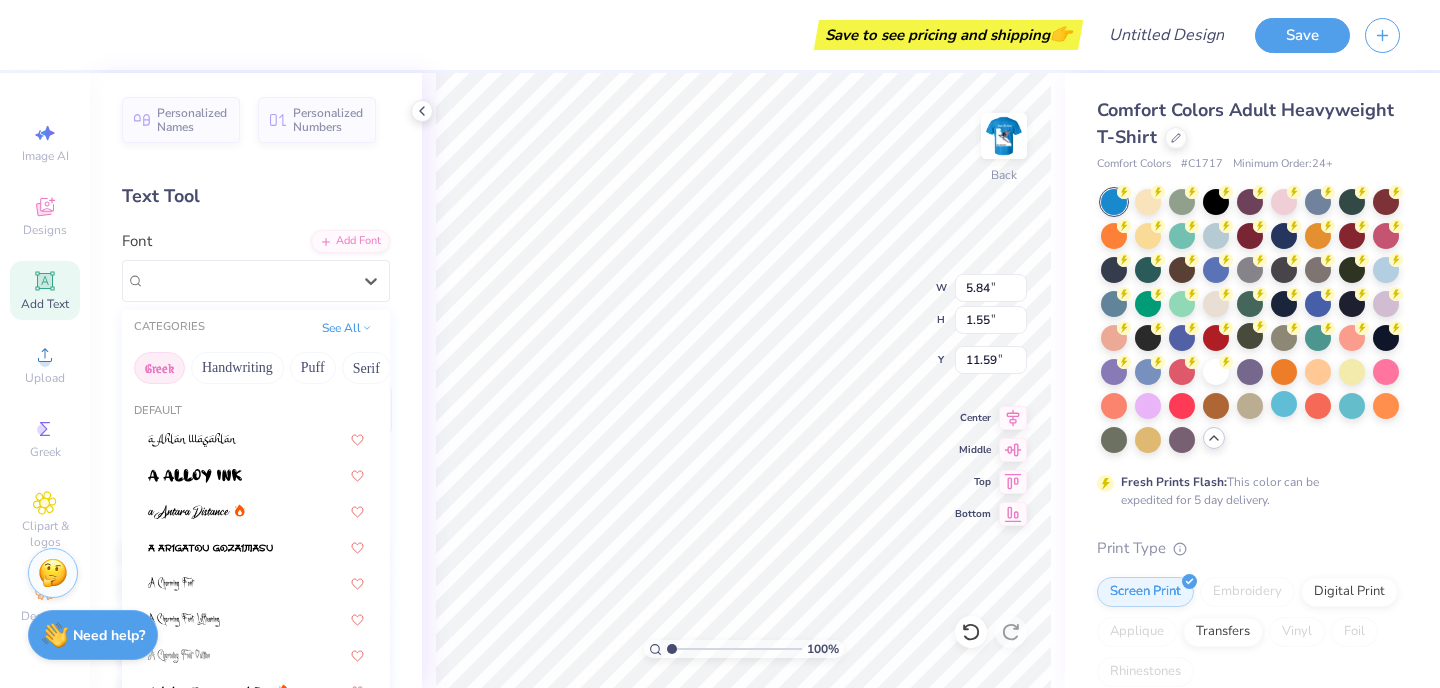 click on "Greek" at bounding box center (159, 368) 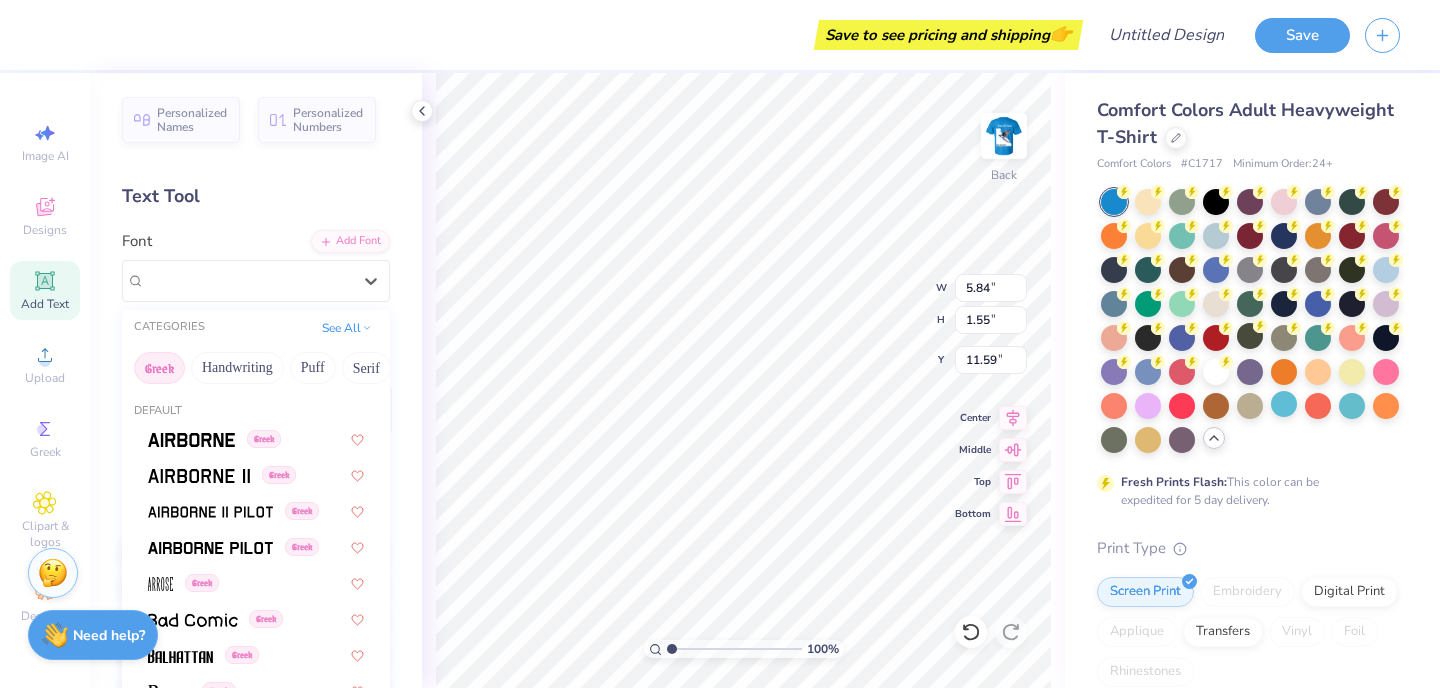 scroll, scrollTop: 52, scrollLeft: 0, axis: vertical 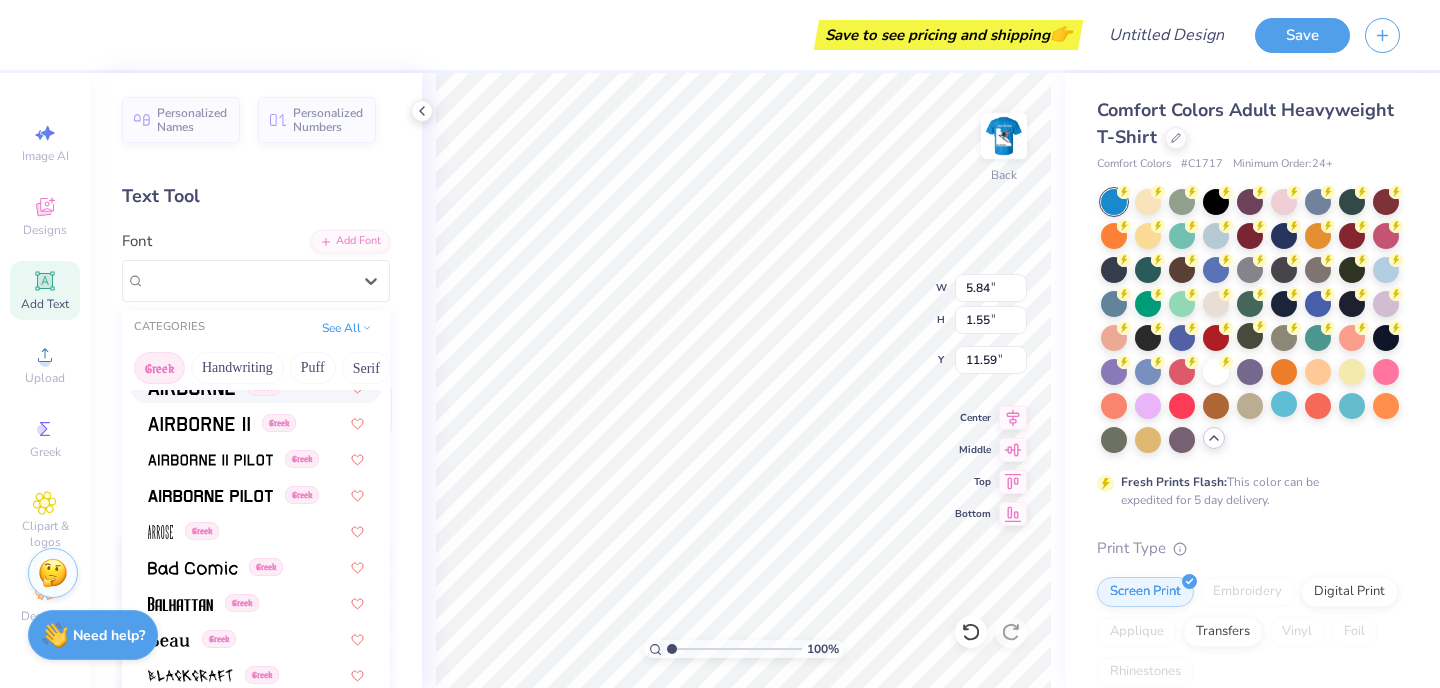 click on "Greek" at bounding box center (256, 386) 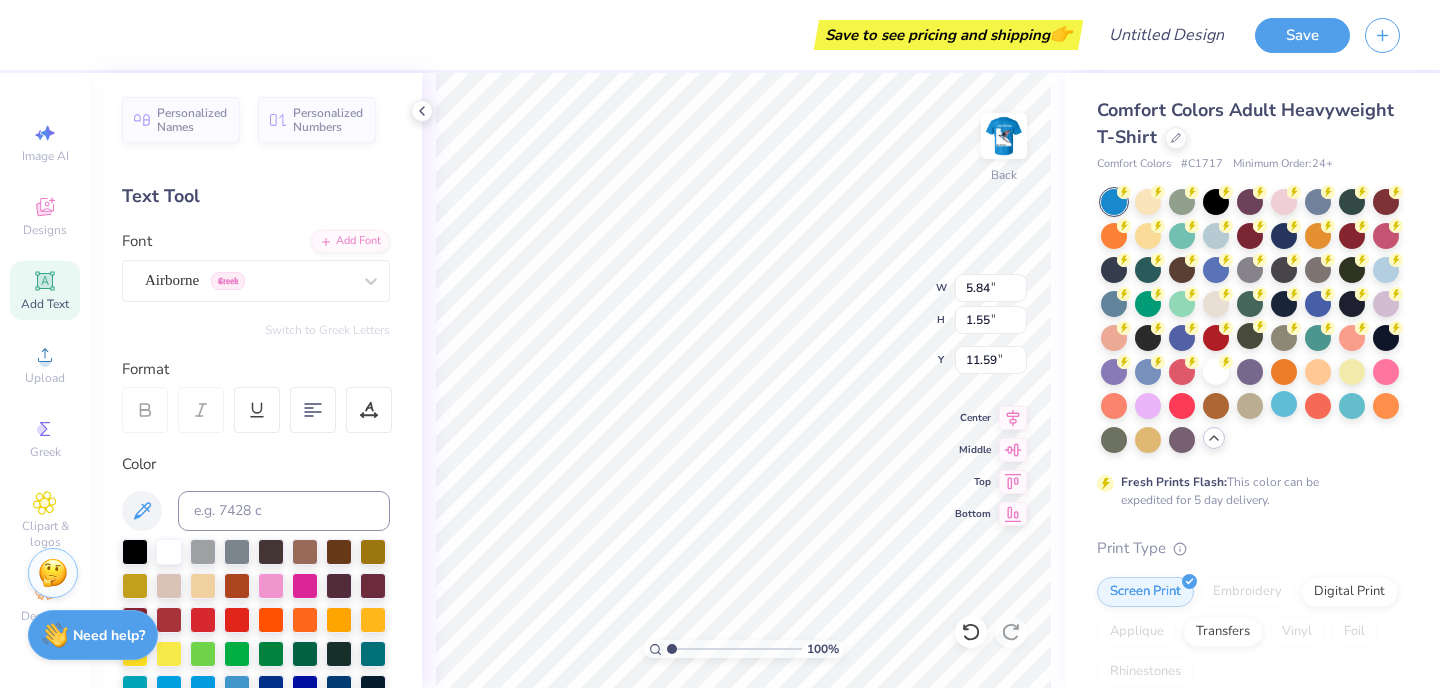 type on "D" 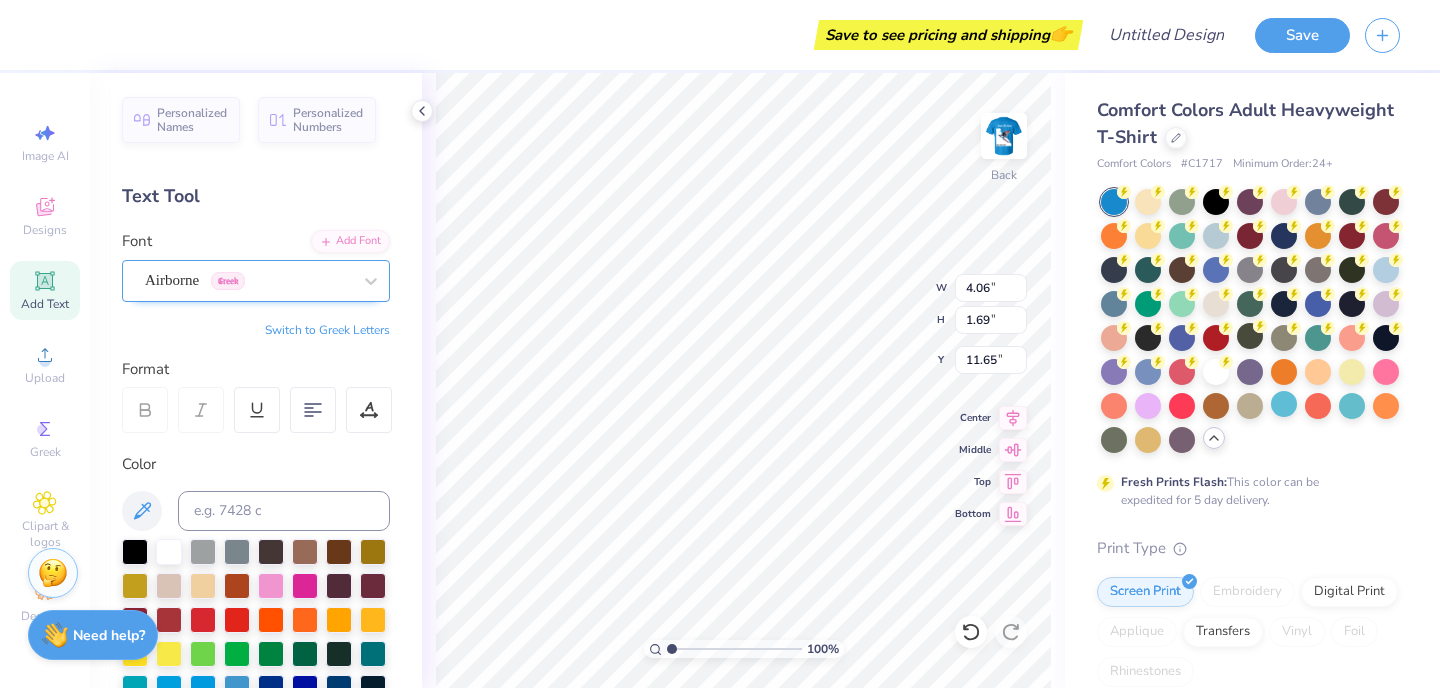 click on "Airborne Greek" at bounding box center [248, 280] 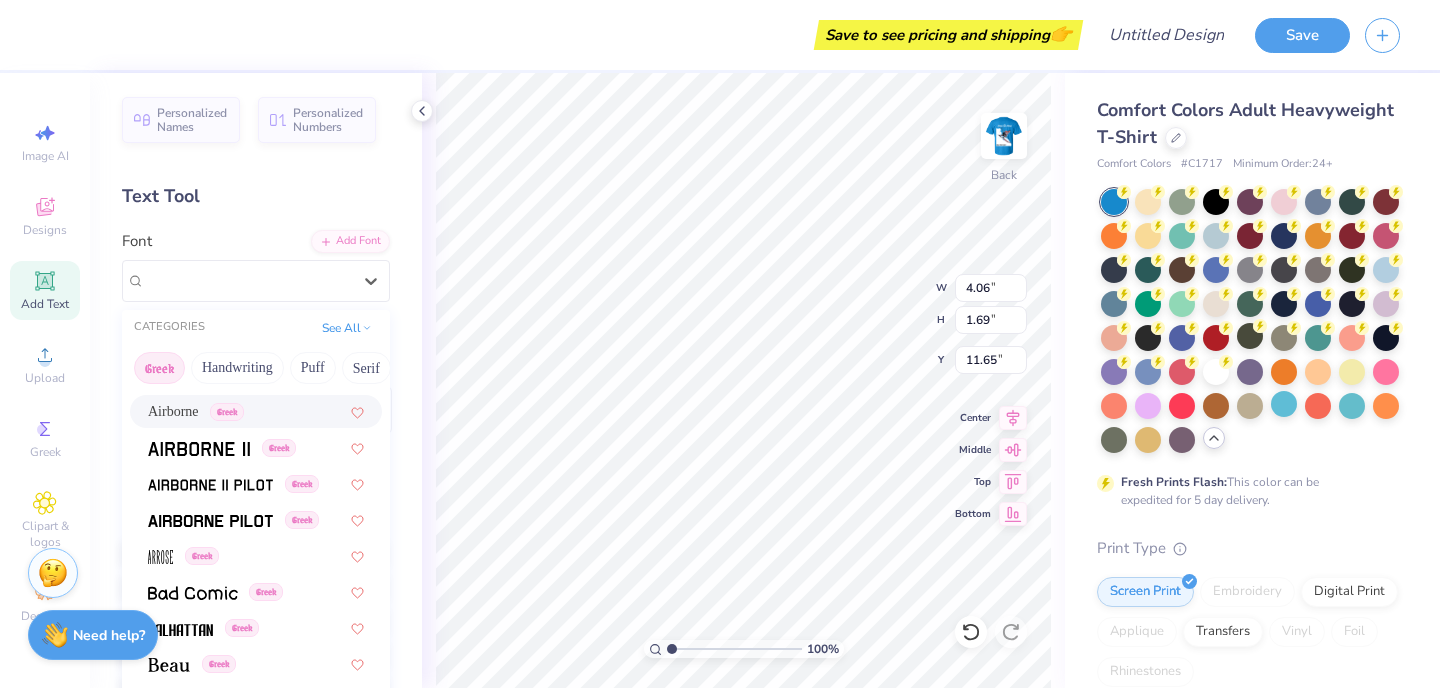 scroll, scrollTop: 45, scrollLeft: 0, axis: vertical 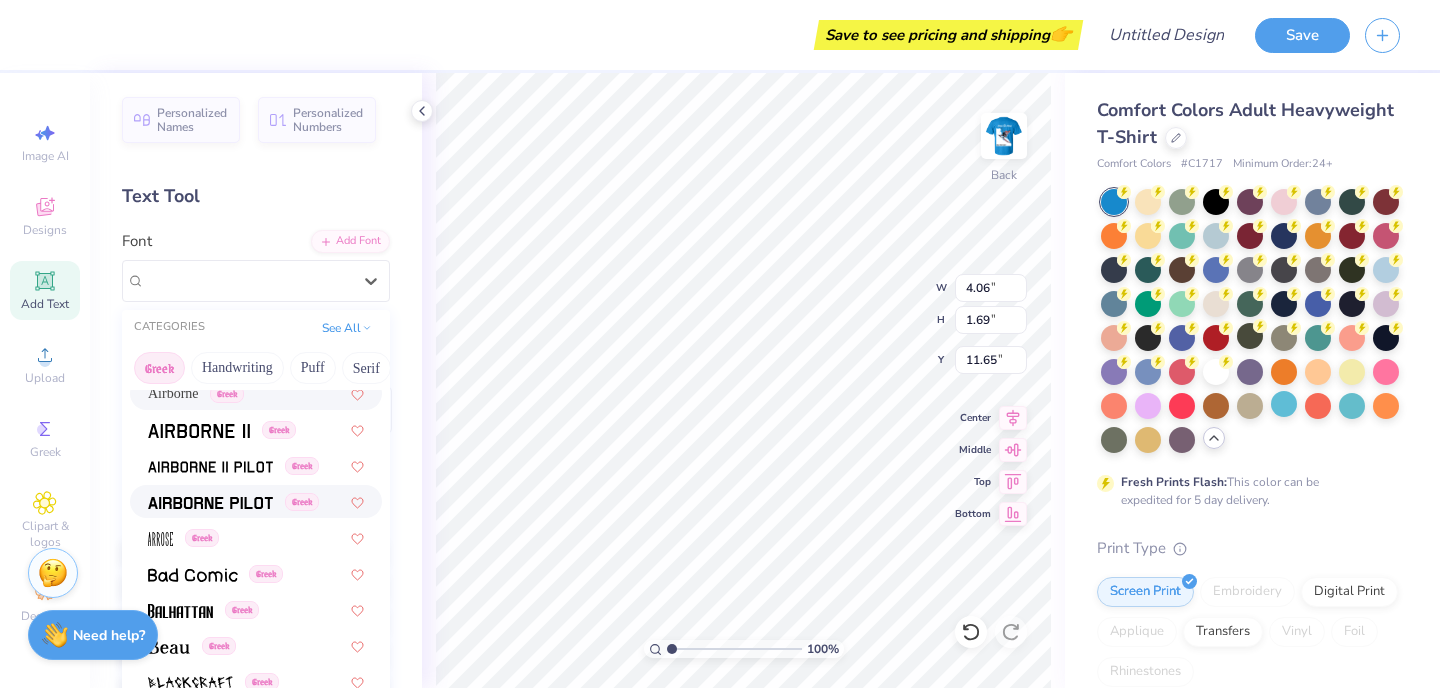 click at bounding box center [210, 501] 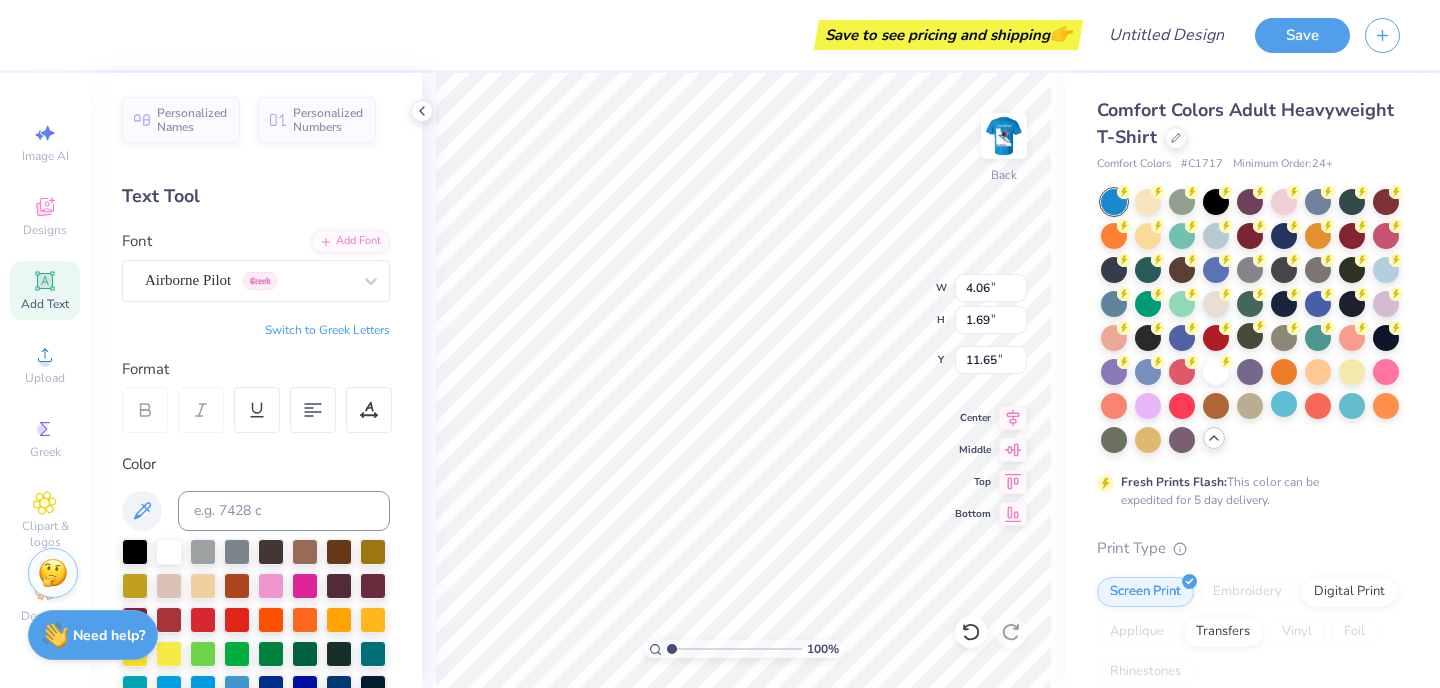 click on "Switch to Greek Letters" at bounding box center (327, 330) 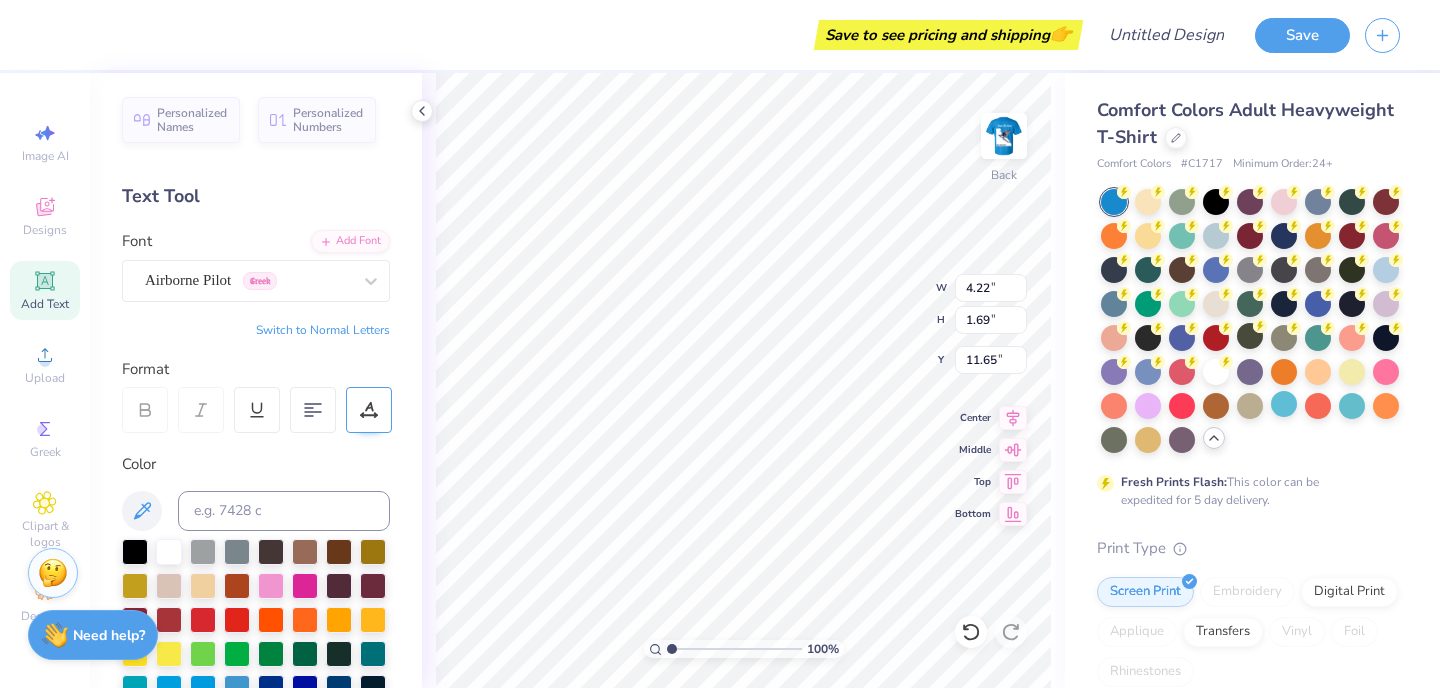 type on "7.81" 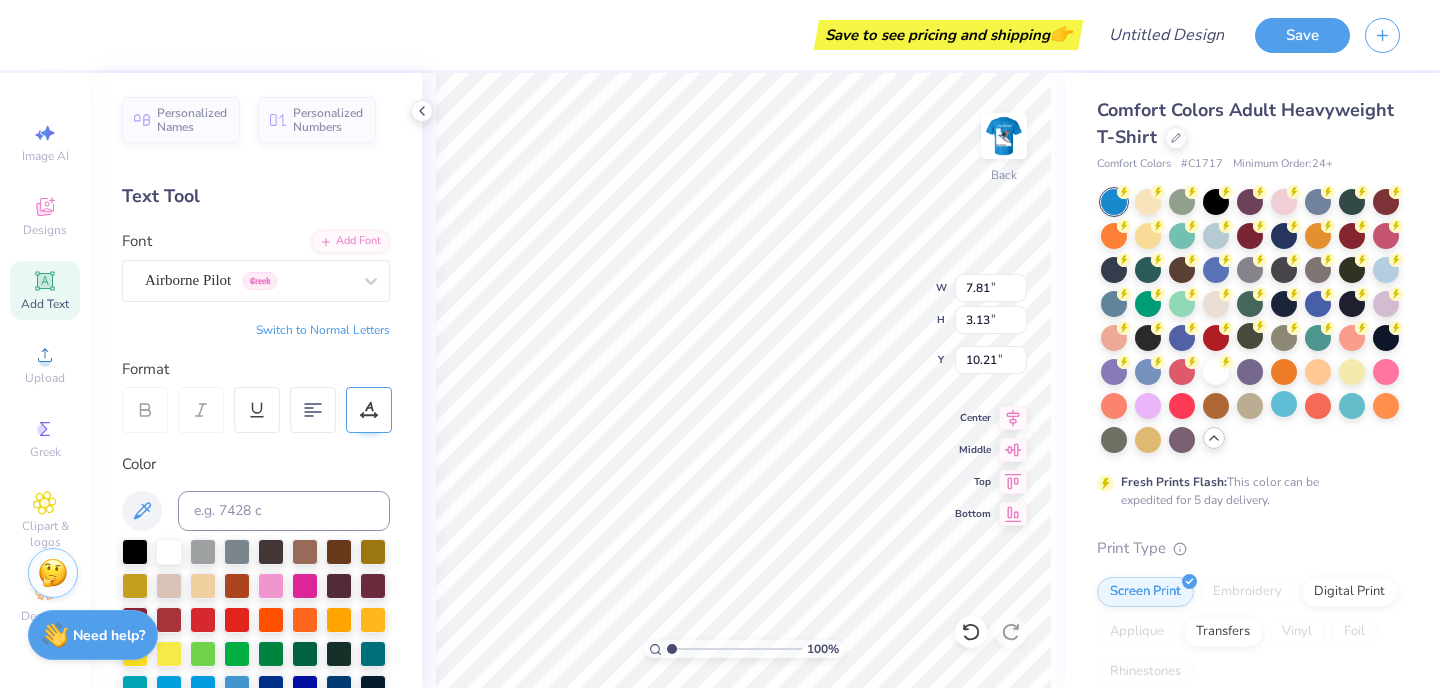type on "11.53" 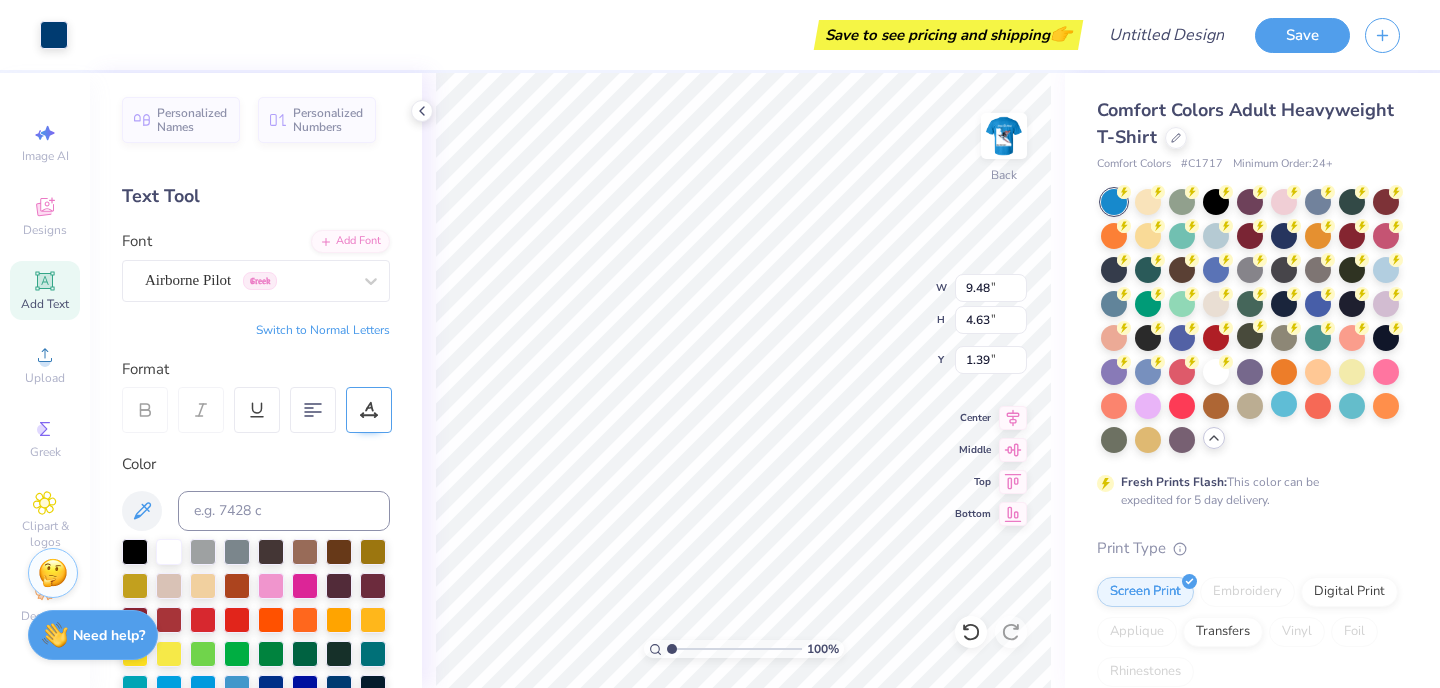 type on "5.59" 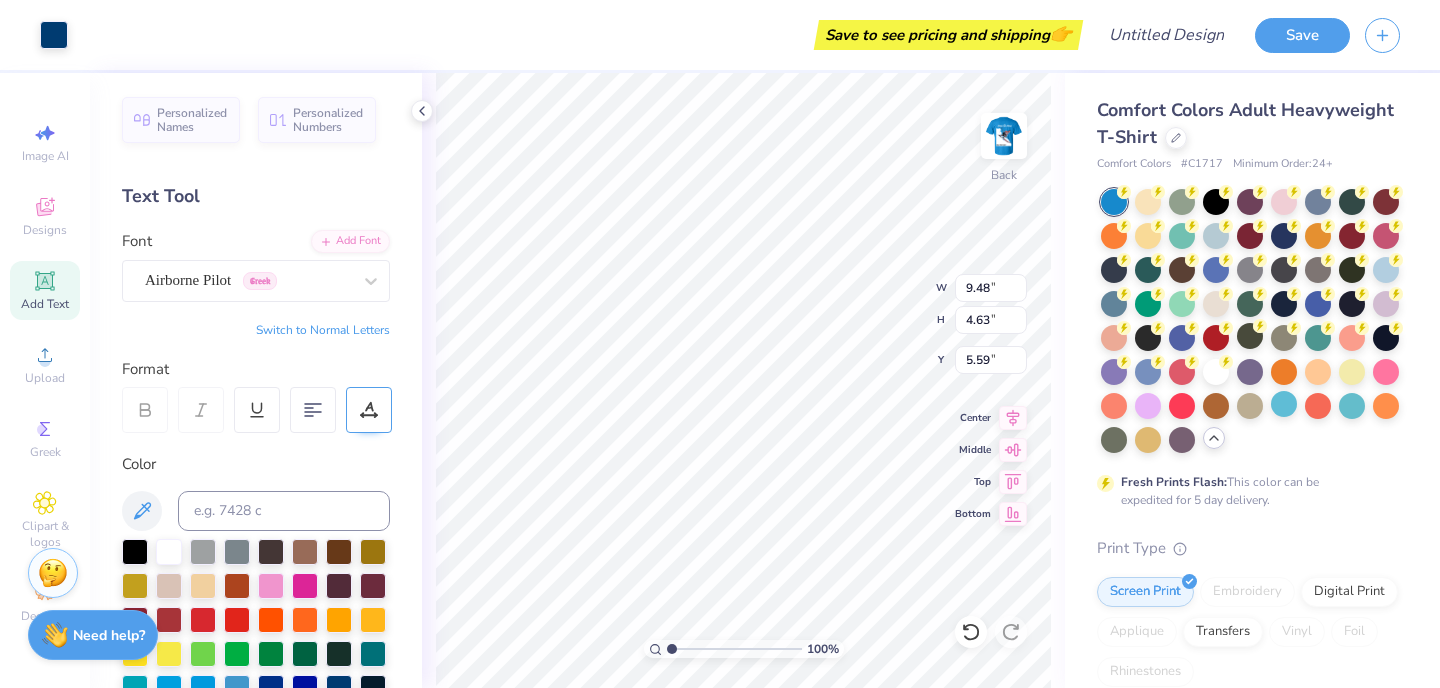 type on "11.53" 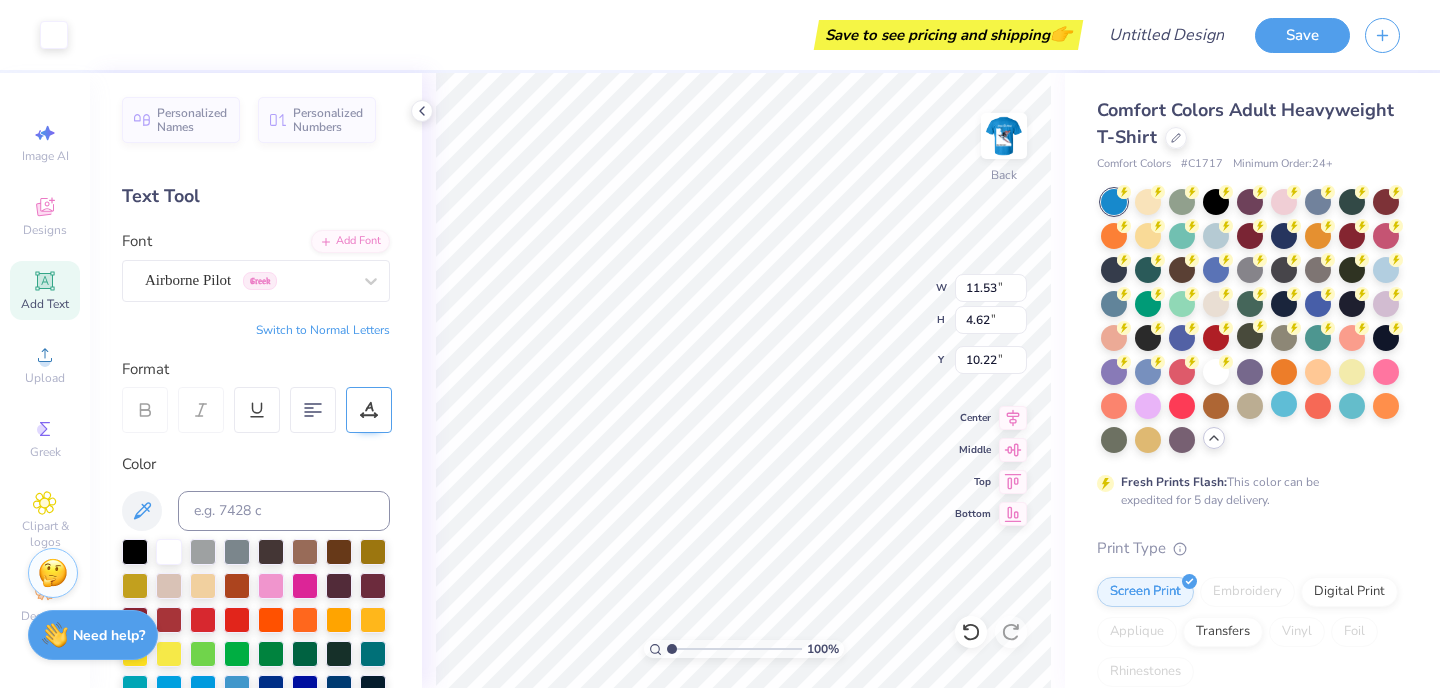 type on "10.19" 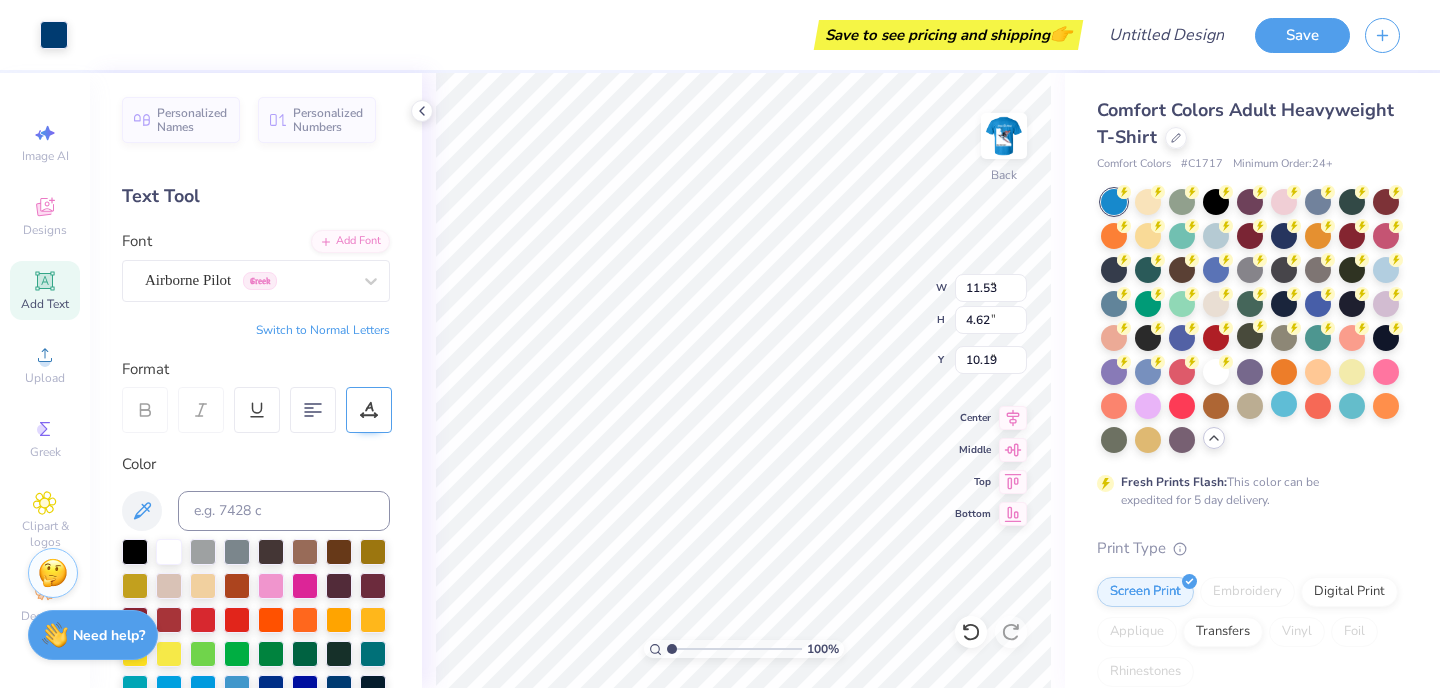 type on "9.48" 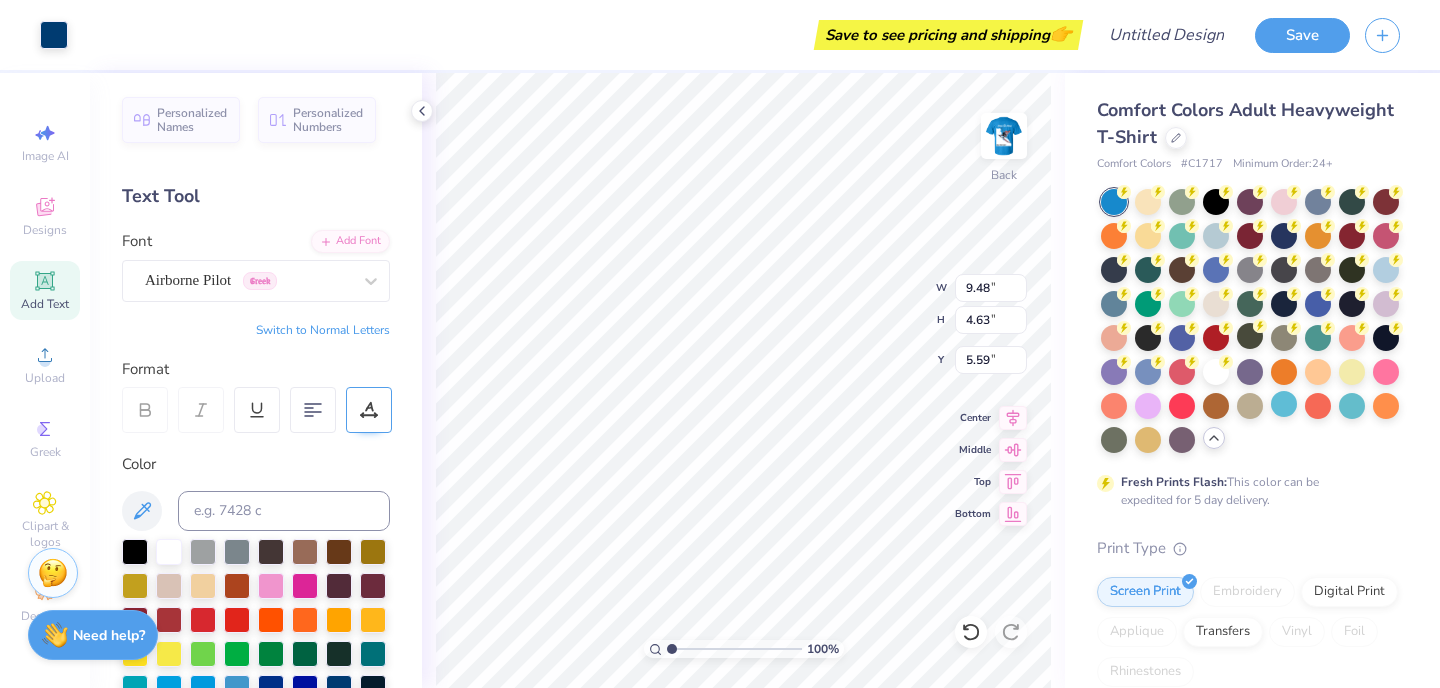 type on "5.56" 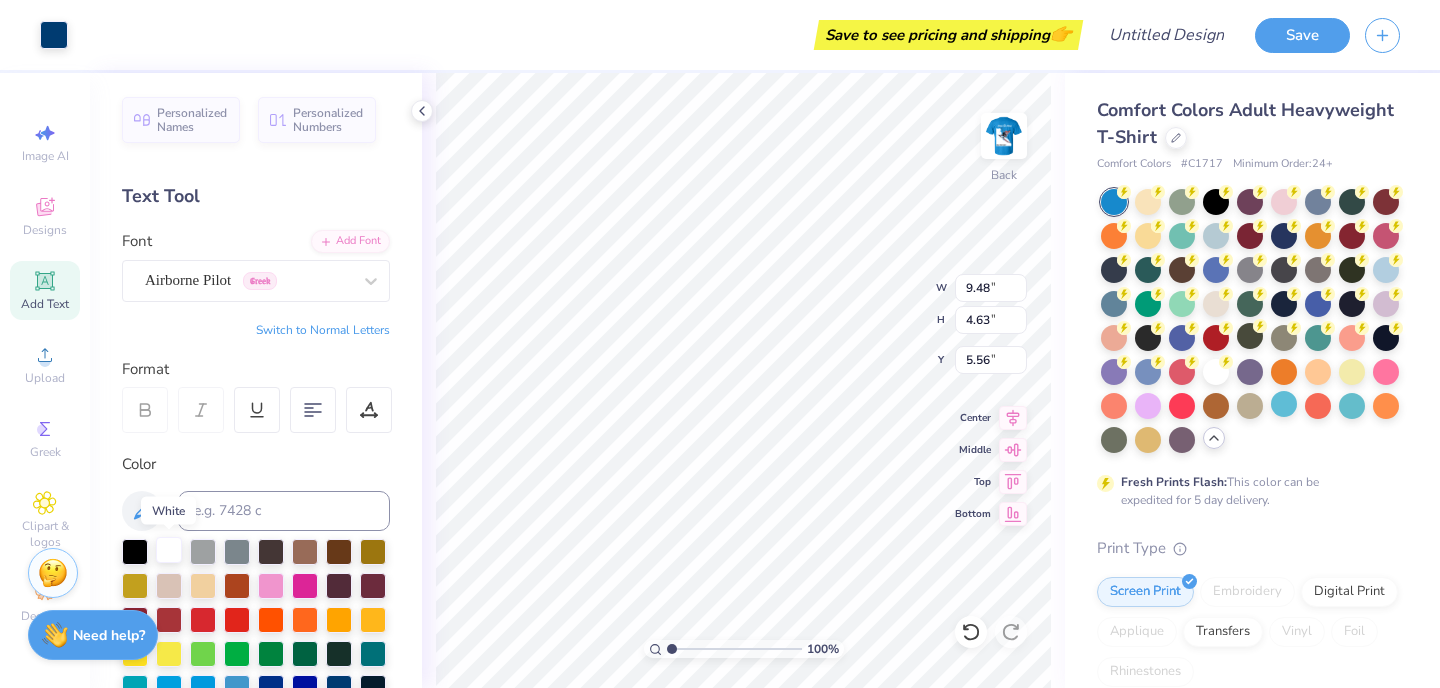 click at bounding box center [169, 550] 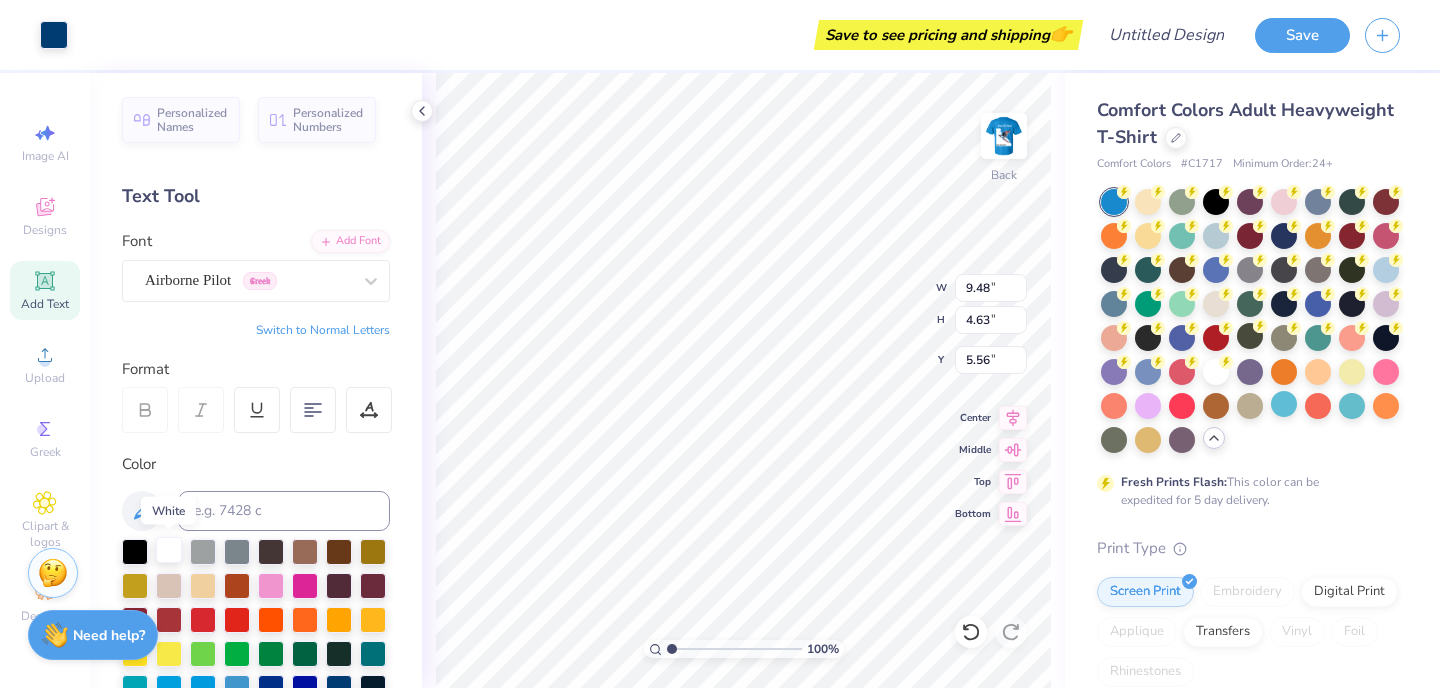 click at bounding box center (169, 550) 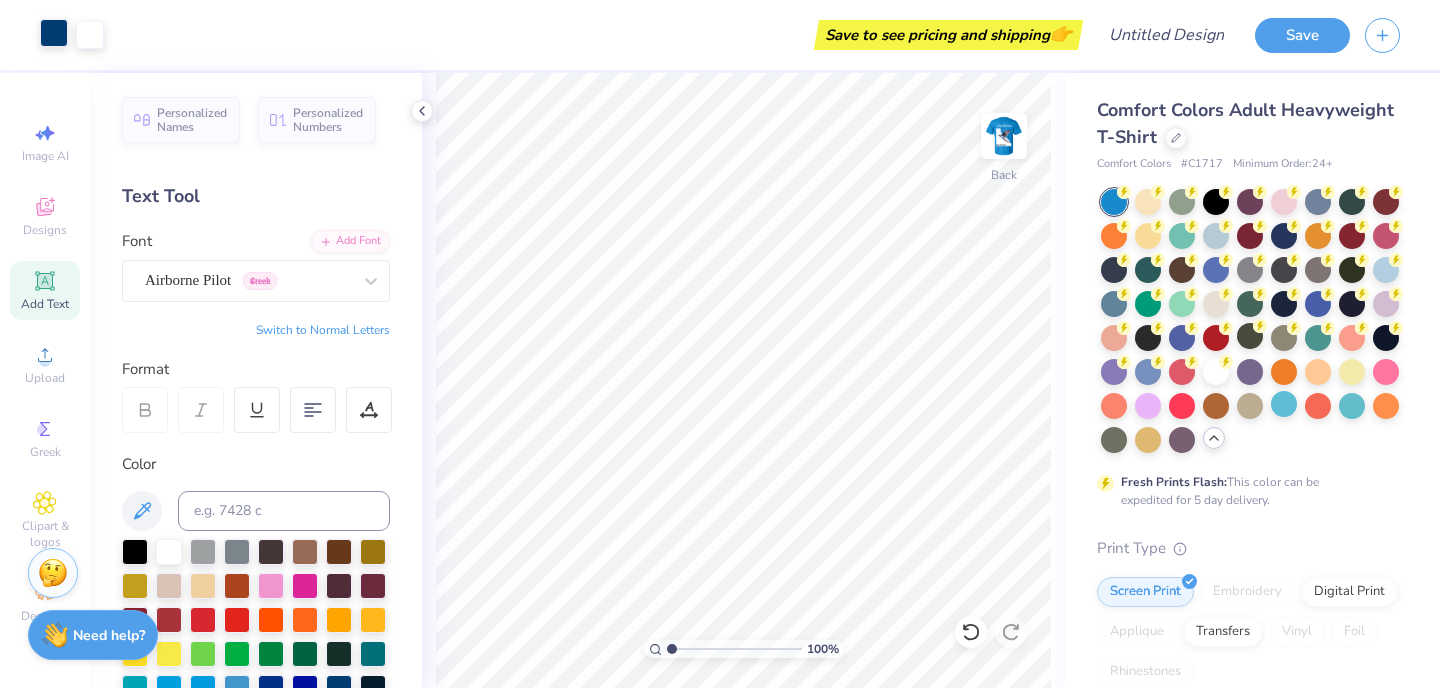click at bounding box center (54, 33) 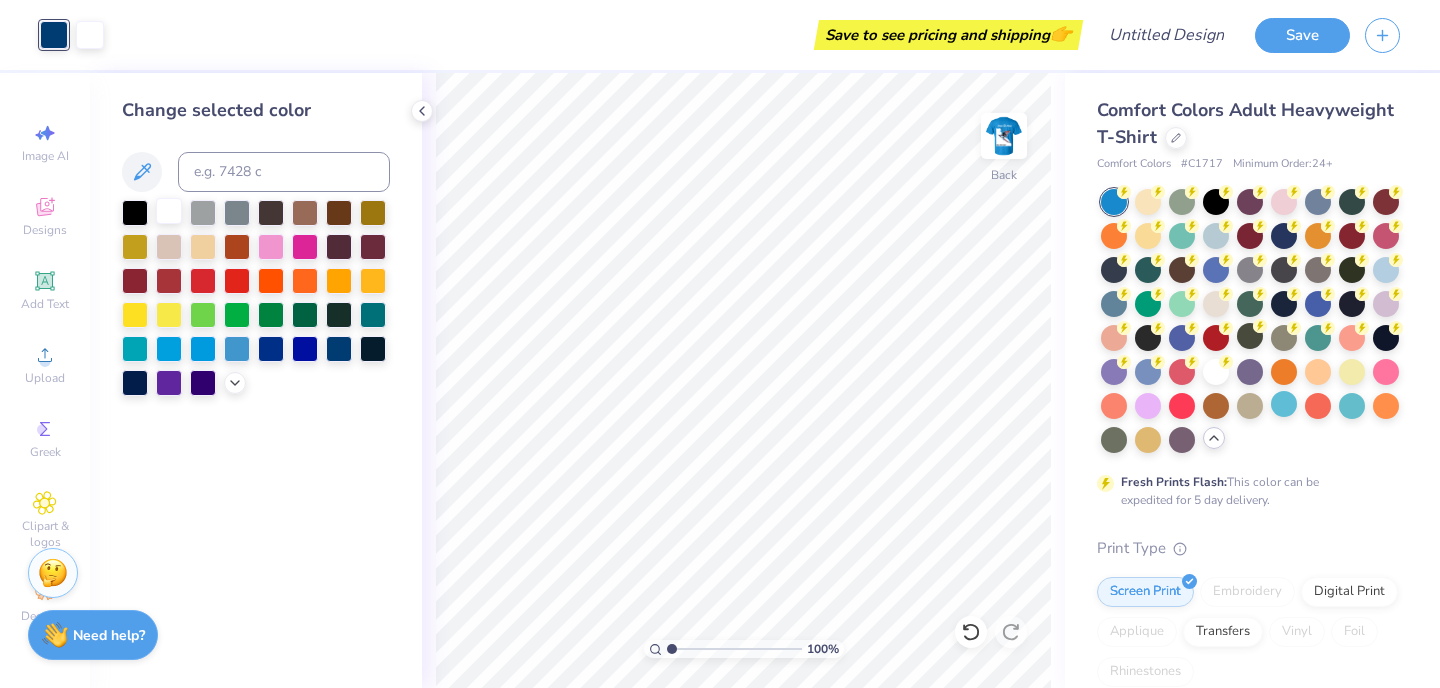 click at bounding box center [169, 211] 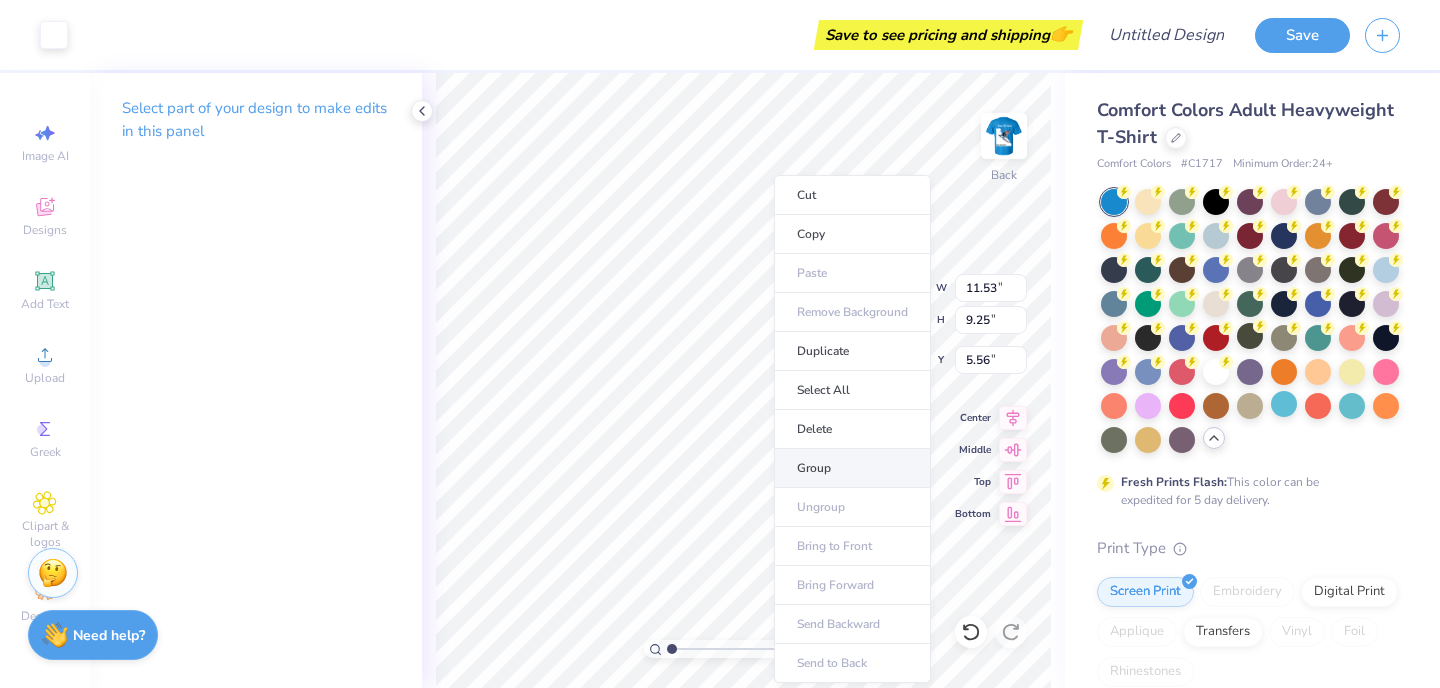 click on "Group" at bounding box center (852, 468) 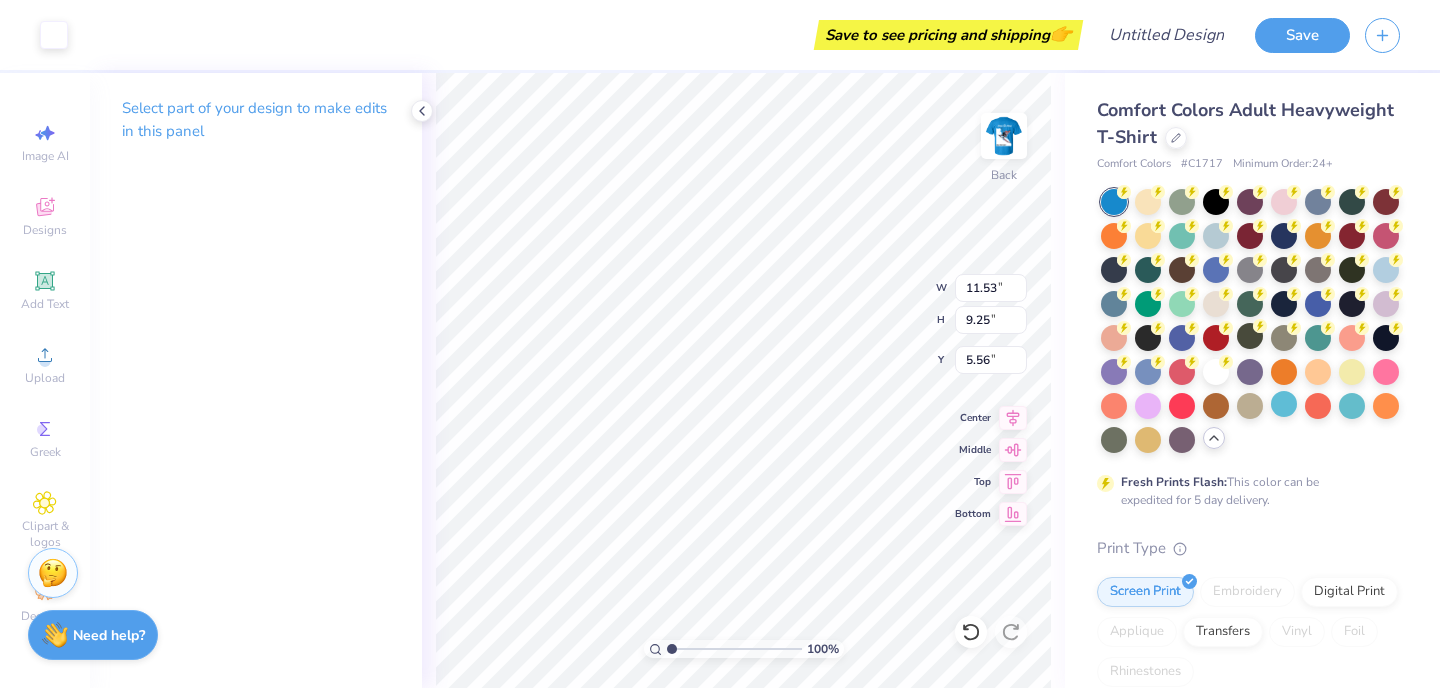 type on "3.02" 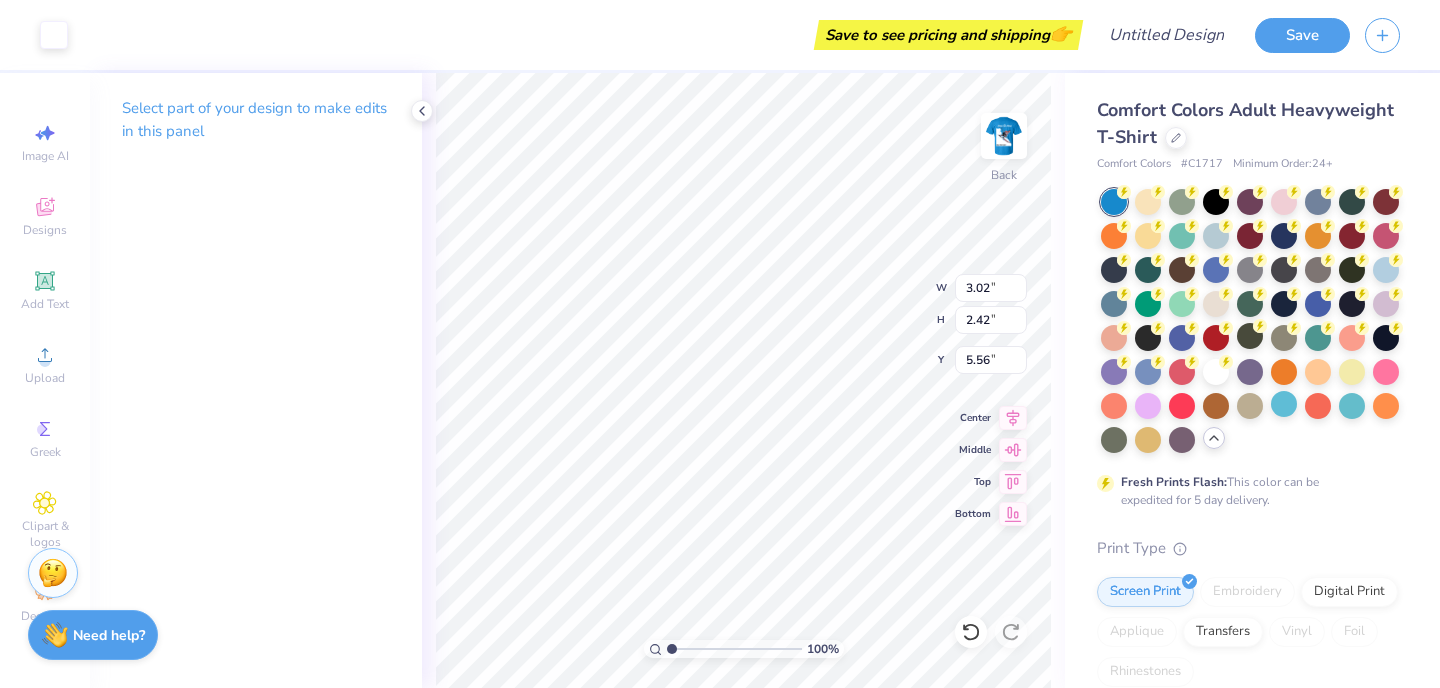 type on "3.00" 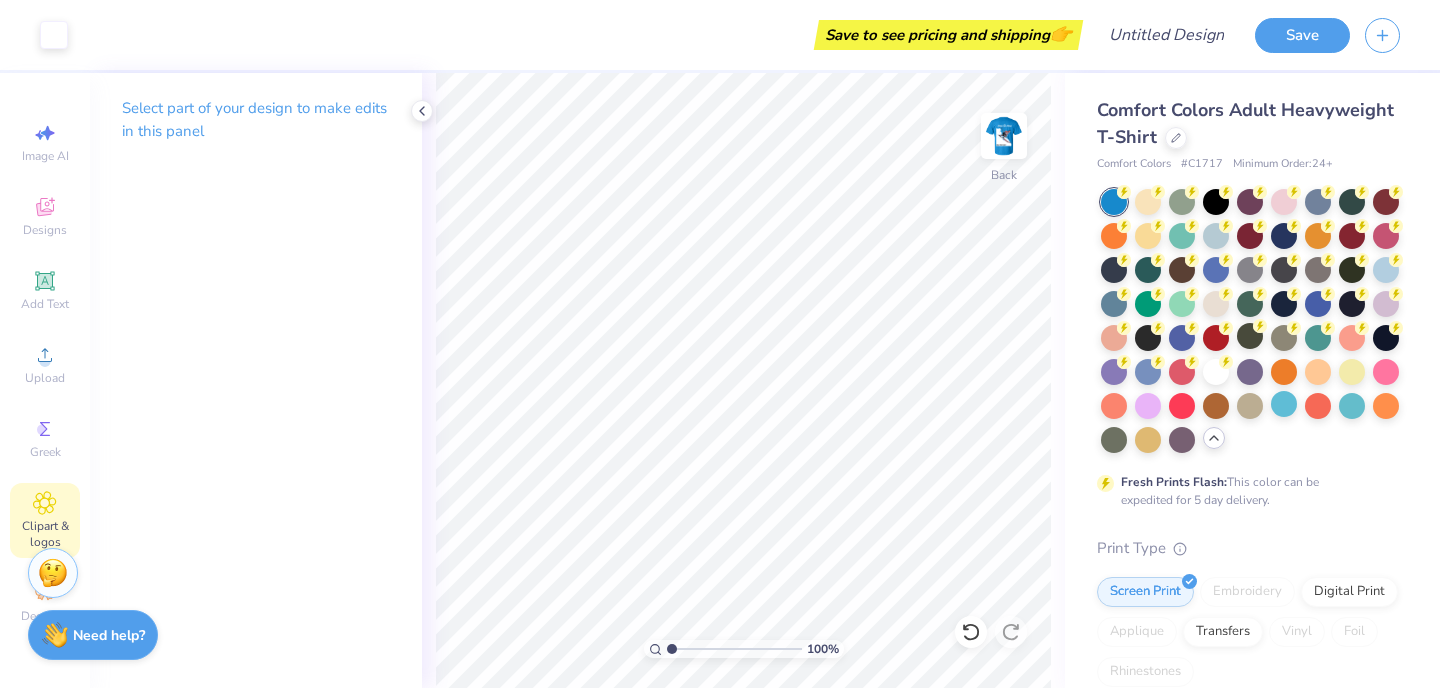 click on "Clipart & logos" at bounding box center [45, 520] 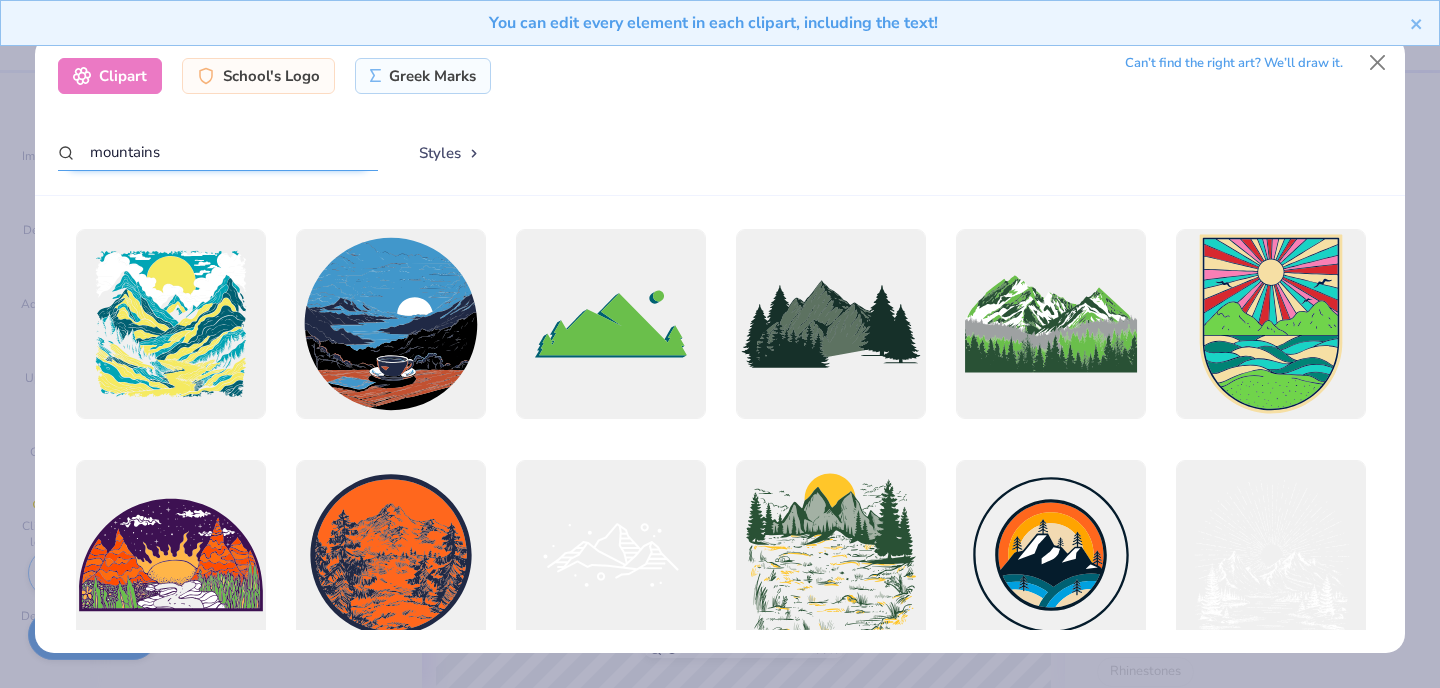 click on "mountains" at bounding box center [218, 152] 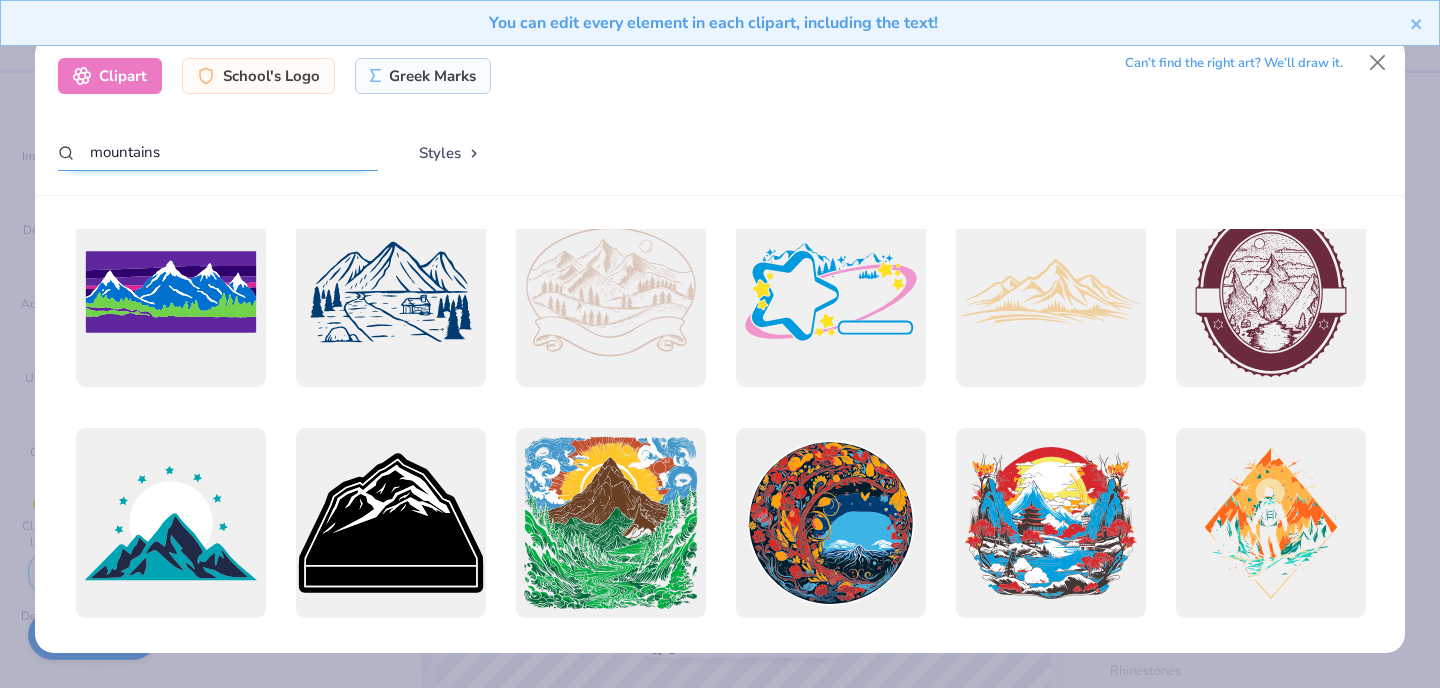 scroll, scrollTop: 1669, scrollLeft: 0, axis: vertical 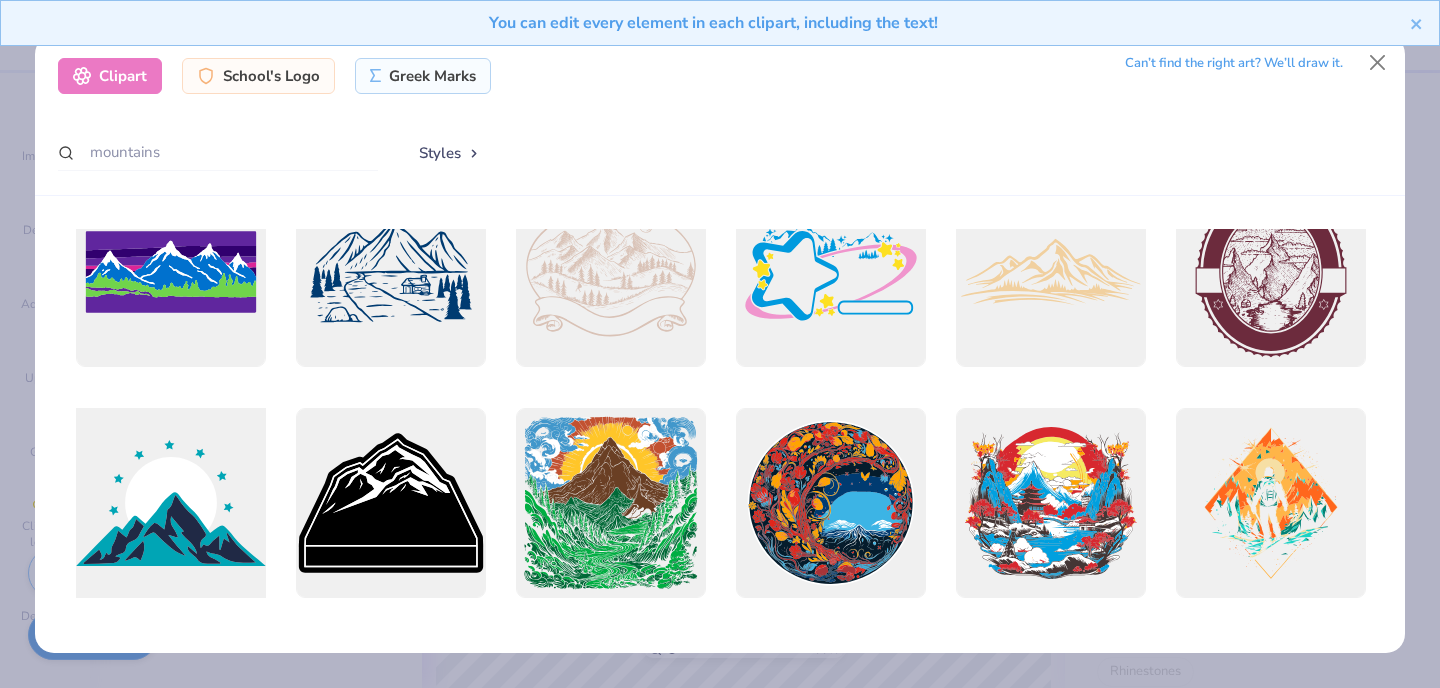 click at bounding box center (170, 502) 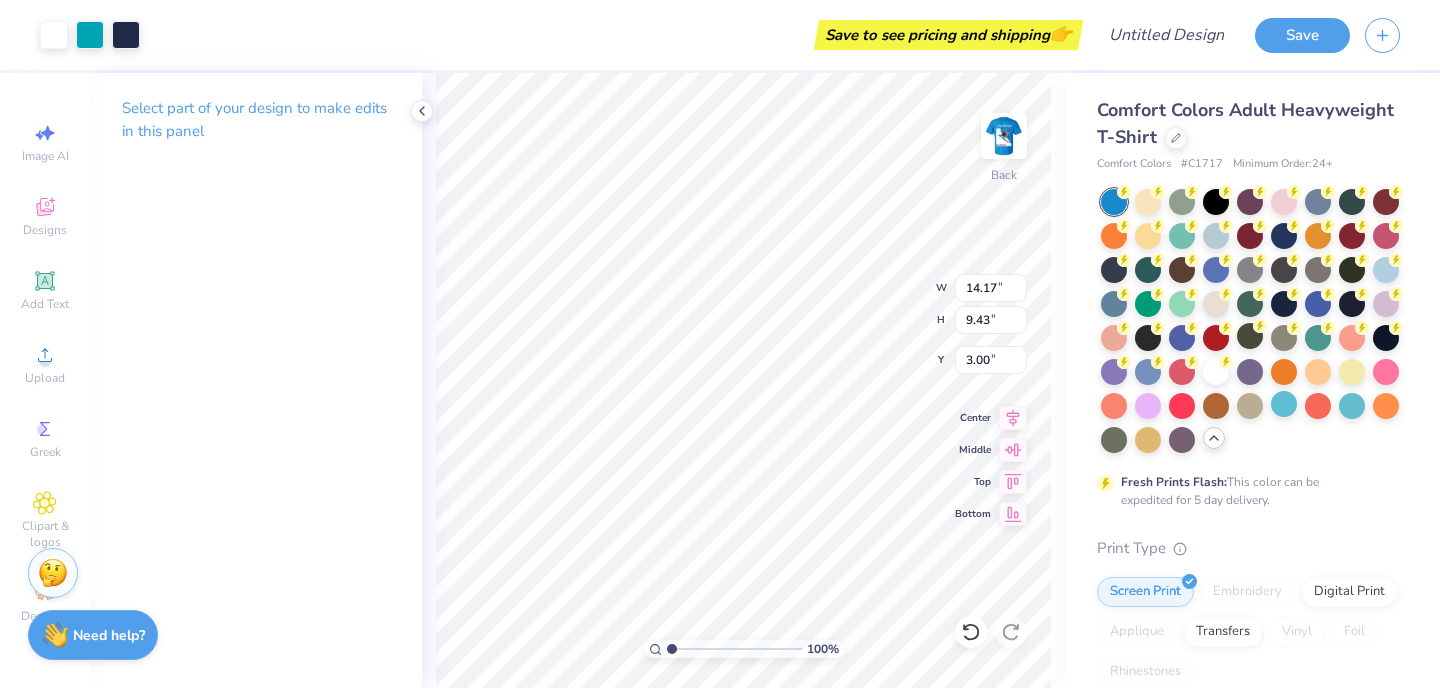 type on "6.10" 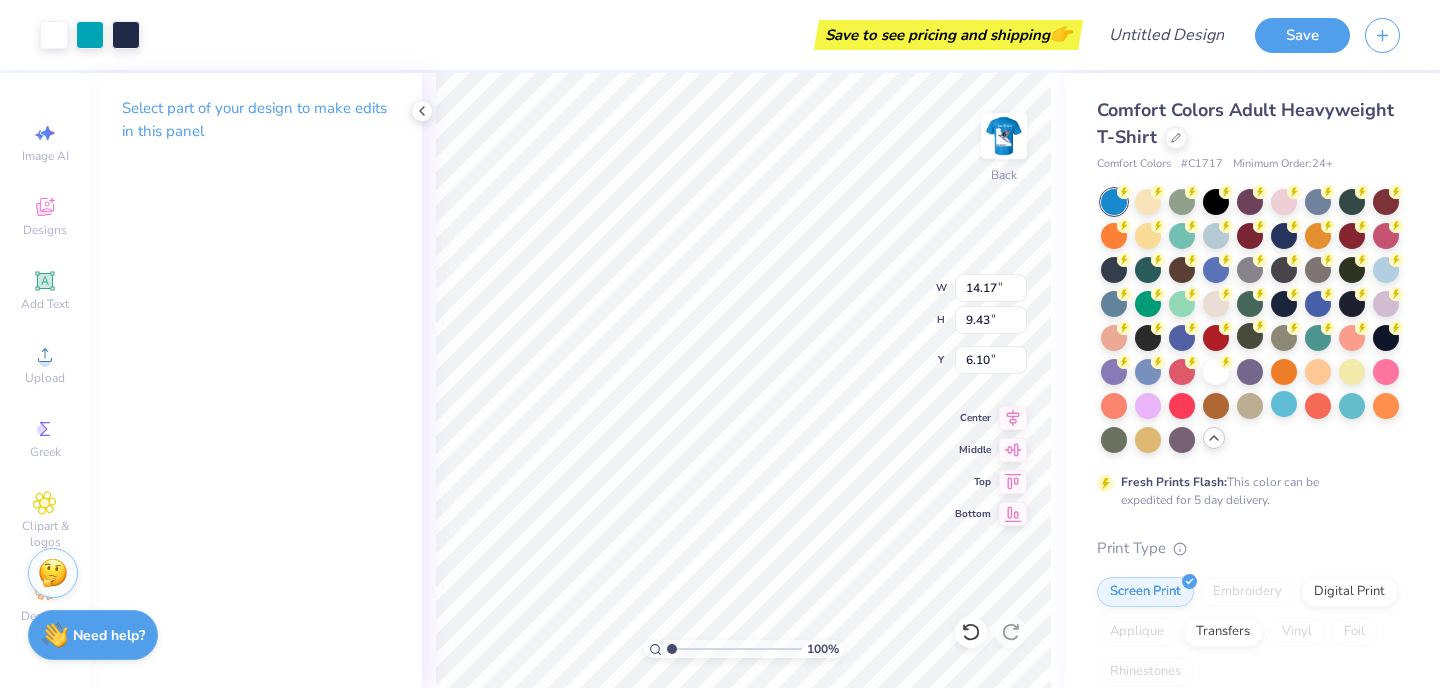type on "11.64" 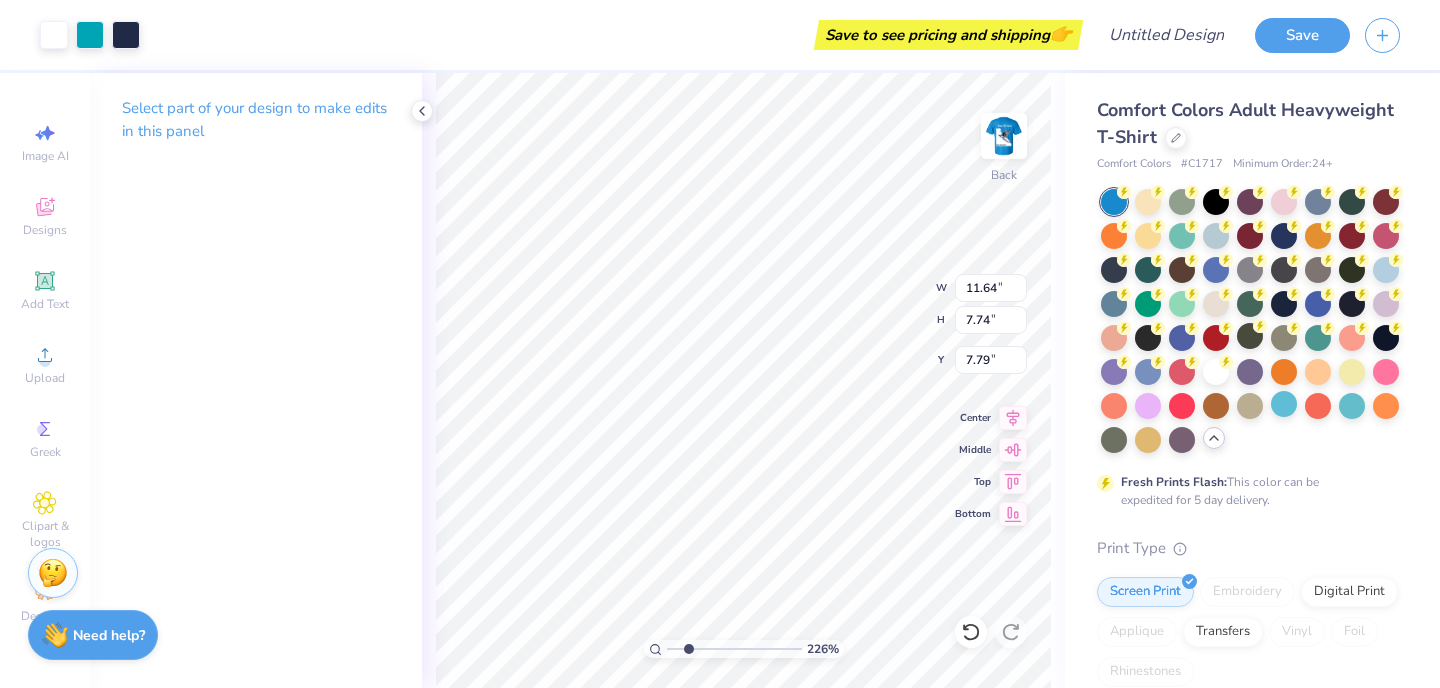 drag, startPoint x: 670, startPoint y: 644, endPoint x: 688, endPoint y: 645, distance: 18.027756 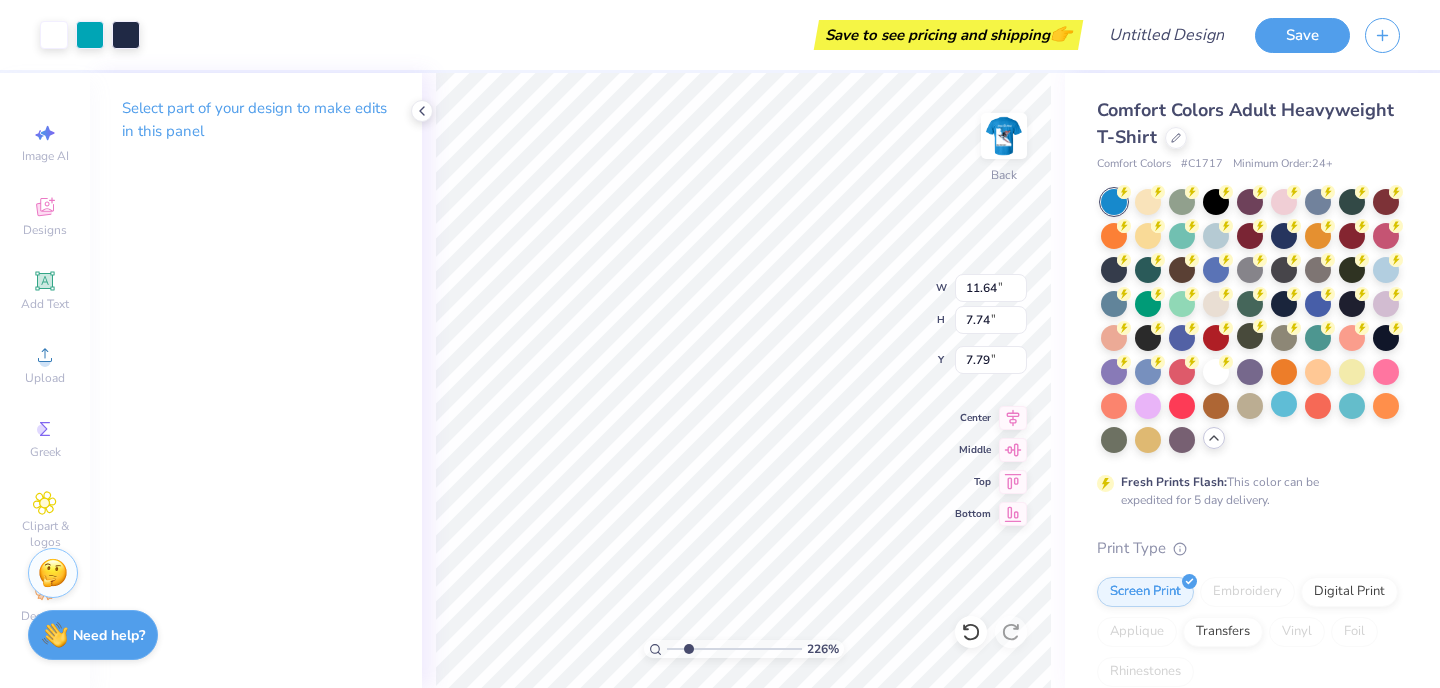 type on "7.77" 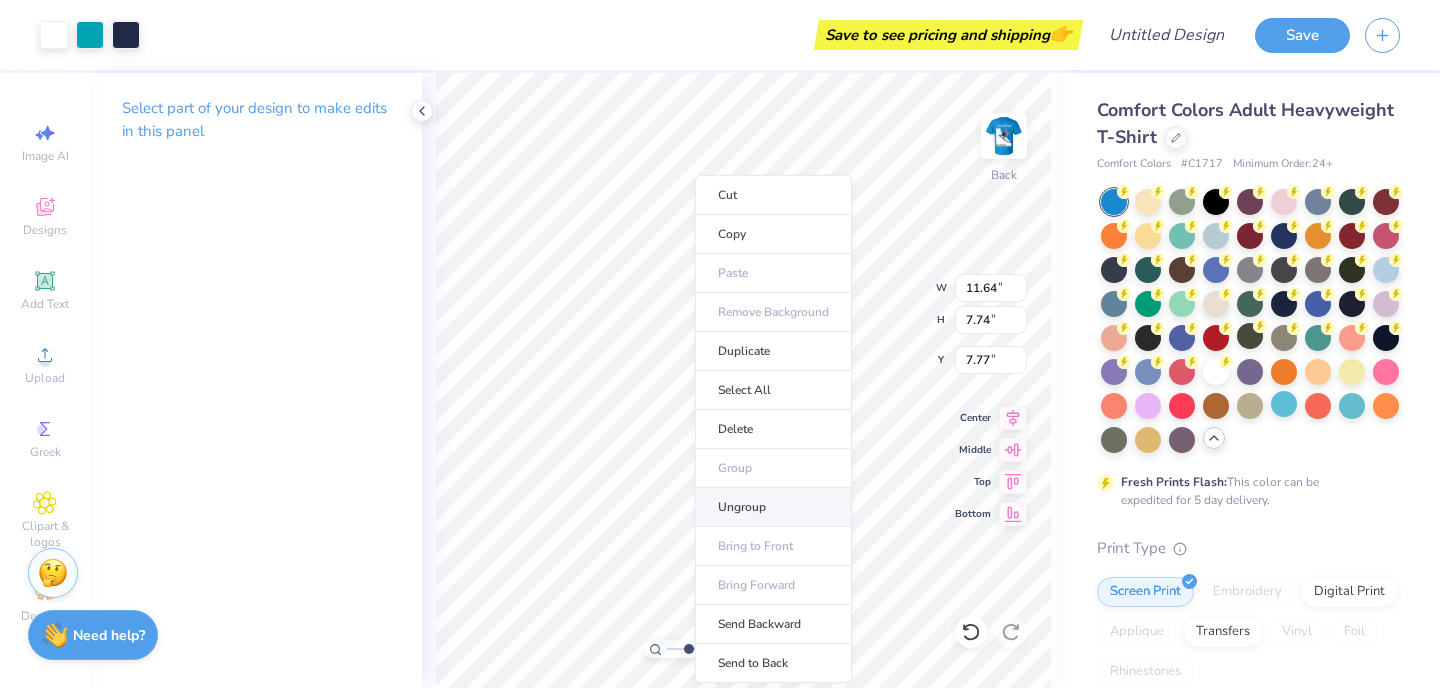 click on "Ungroup" at bounding box center [773, 507] 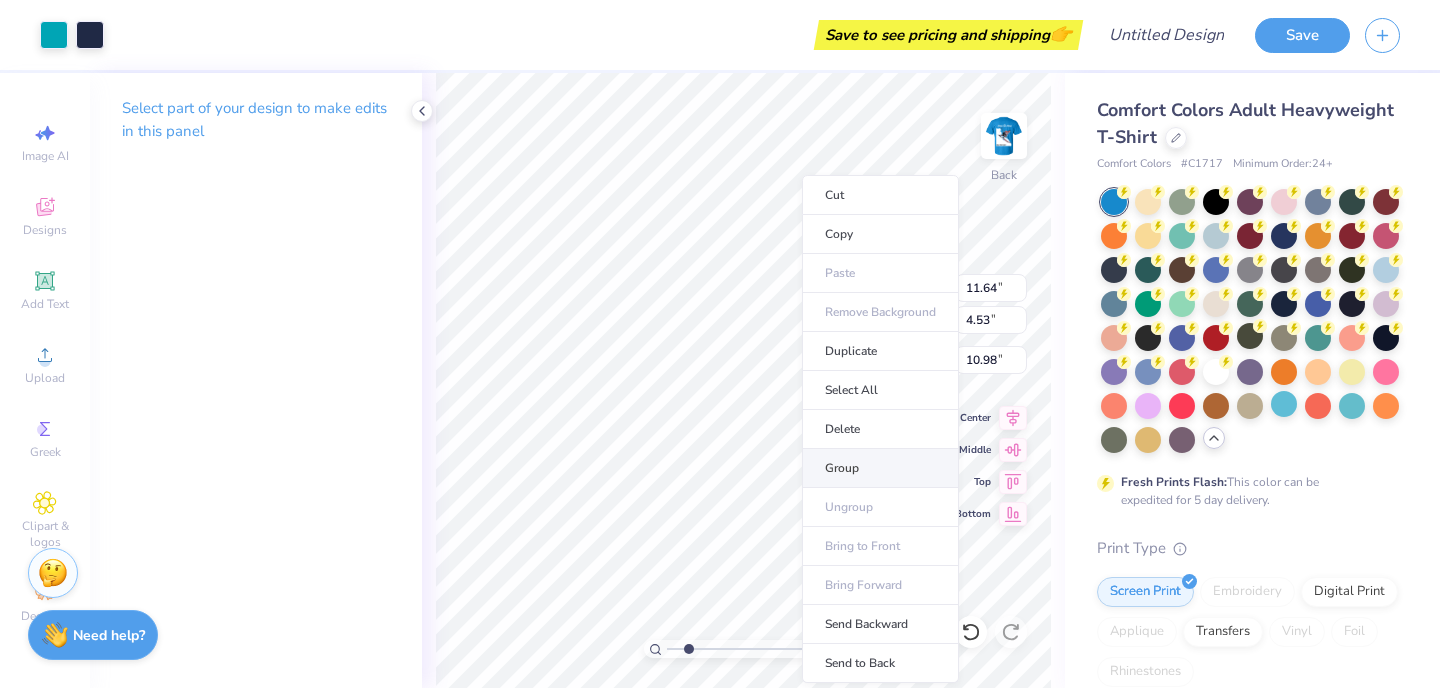 click on "Group" at bounding box center [880, 468] 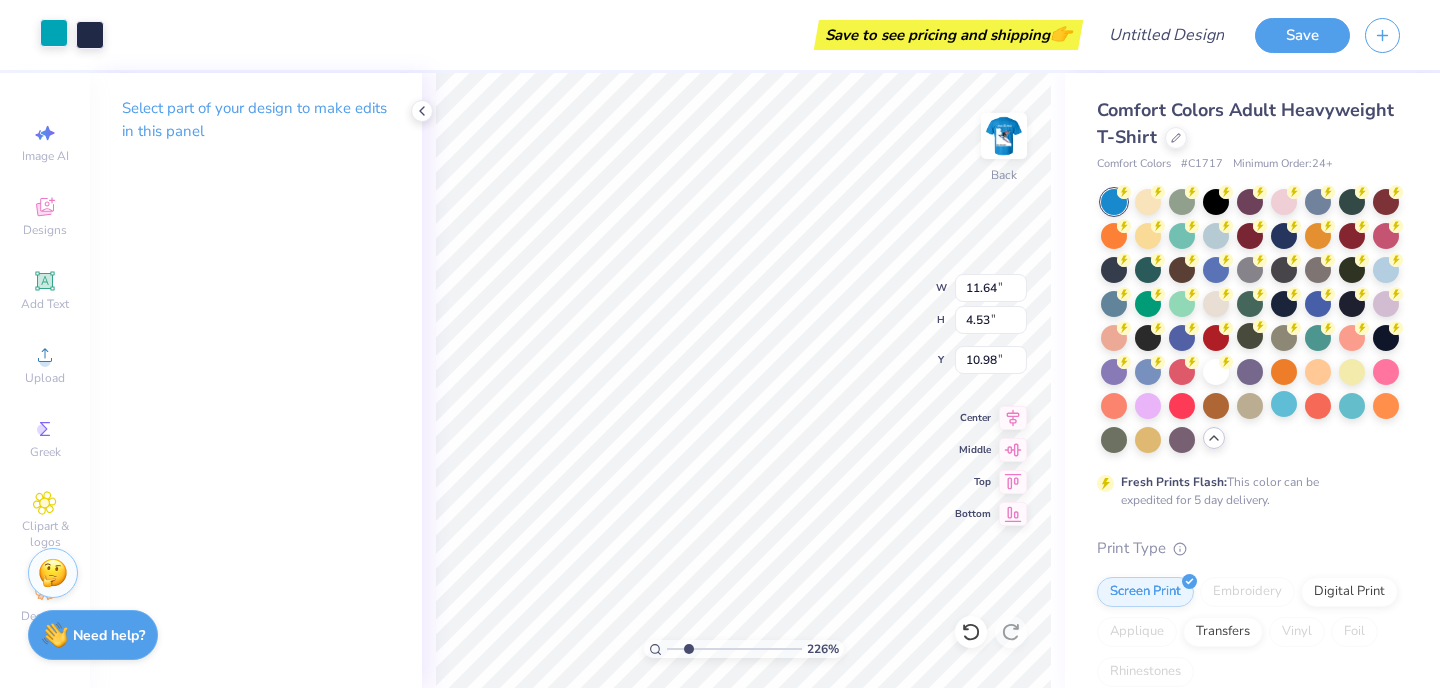click at bounding box center [54, 33] 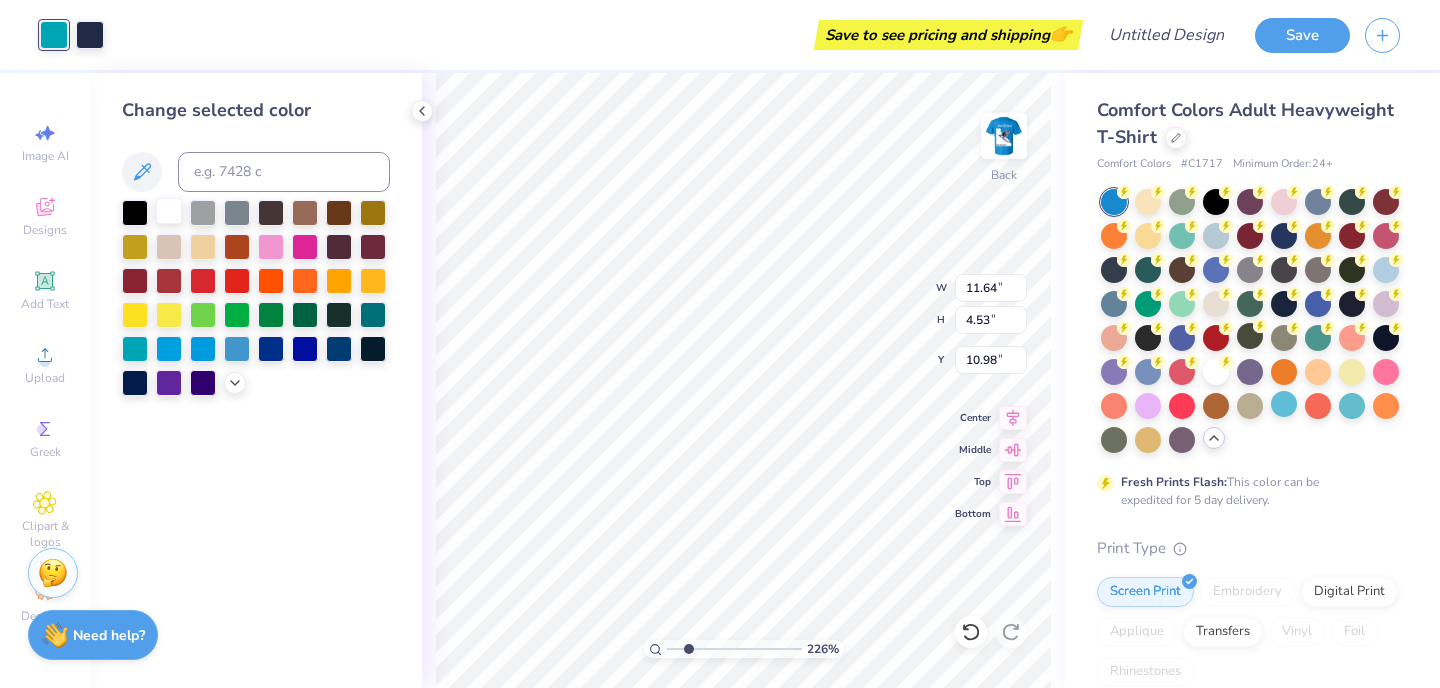 click at bounding box center [169, 211] 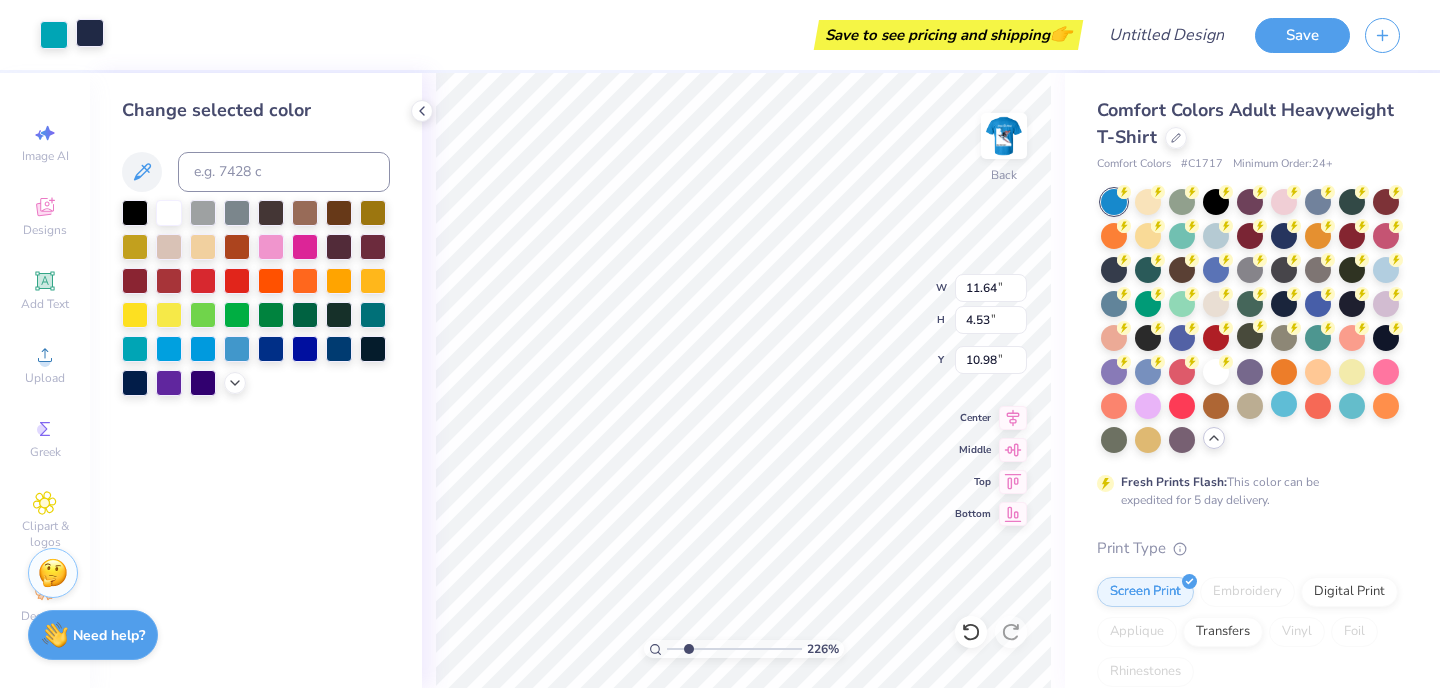 click at bounding box center (90, 33) 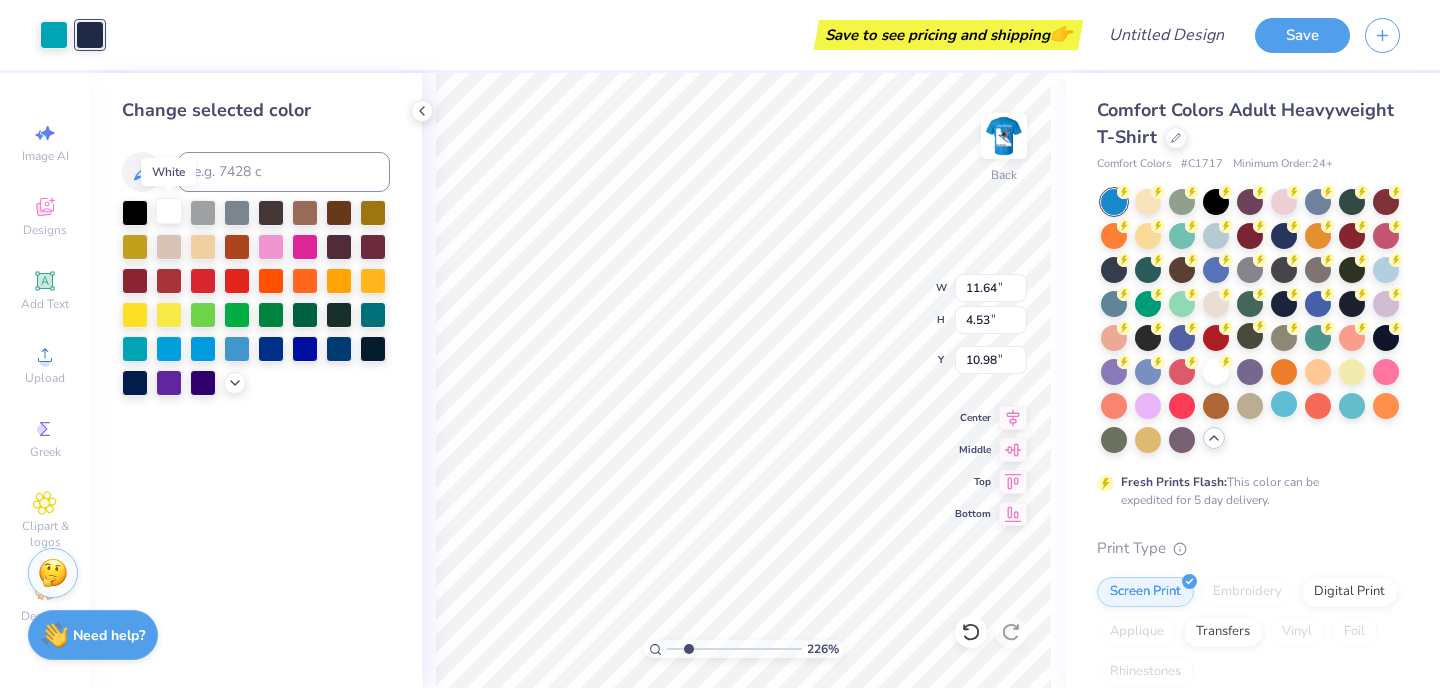 click at bounding box center (169, 211) 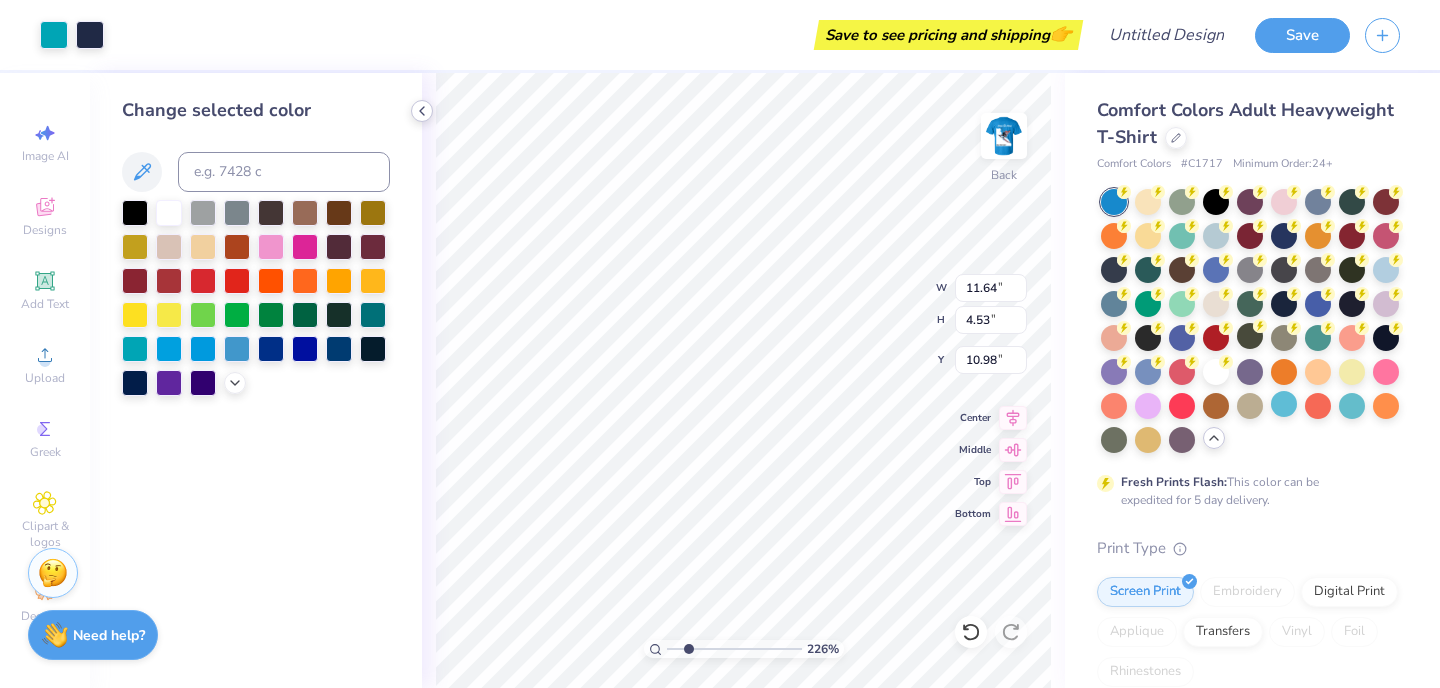 click 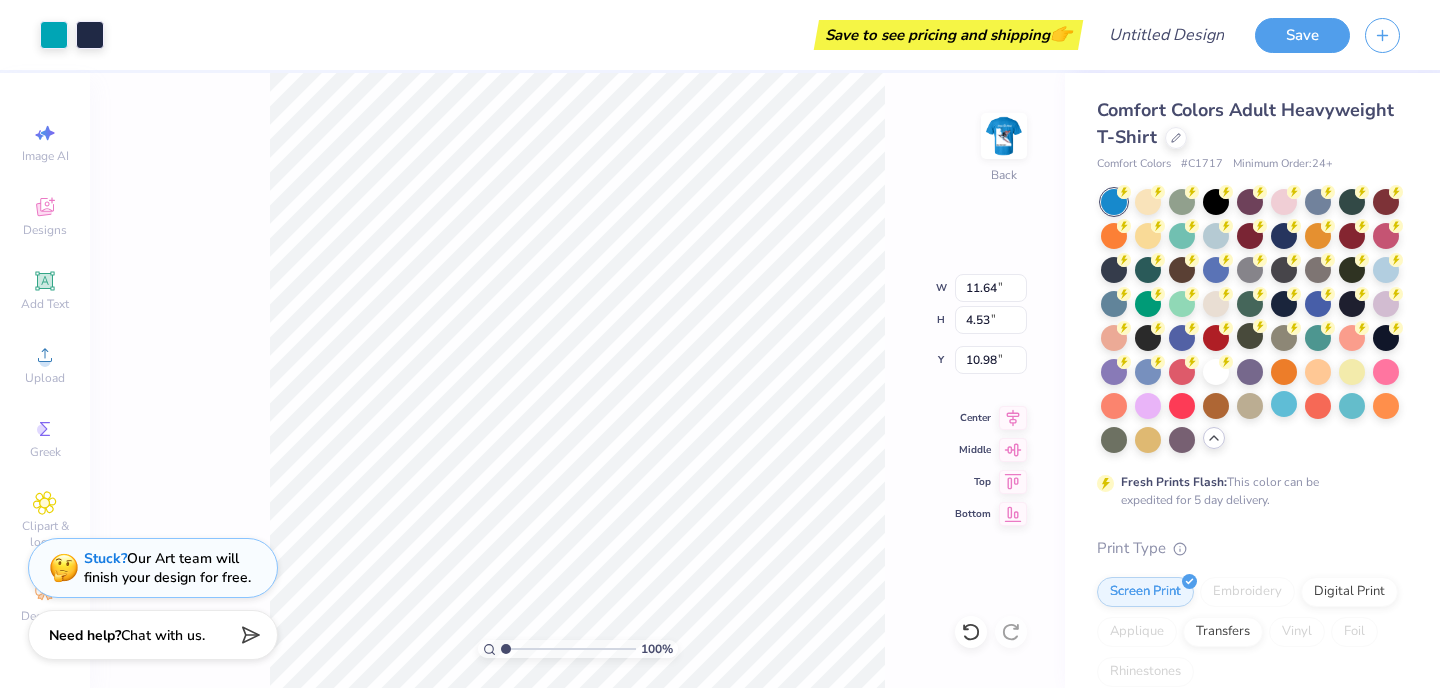 drag, startPoint x: 523, startPoint y: 646, endPoint x: 468, endPoint y: 646, distance: 55 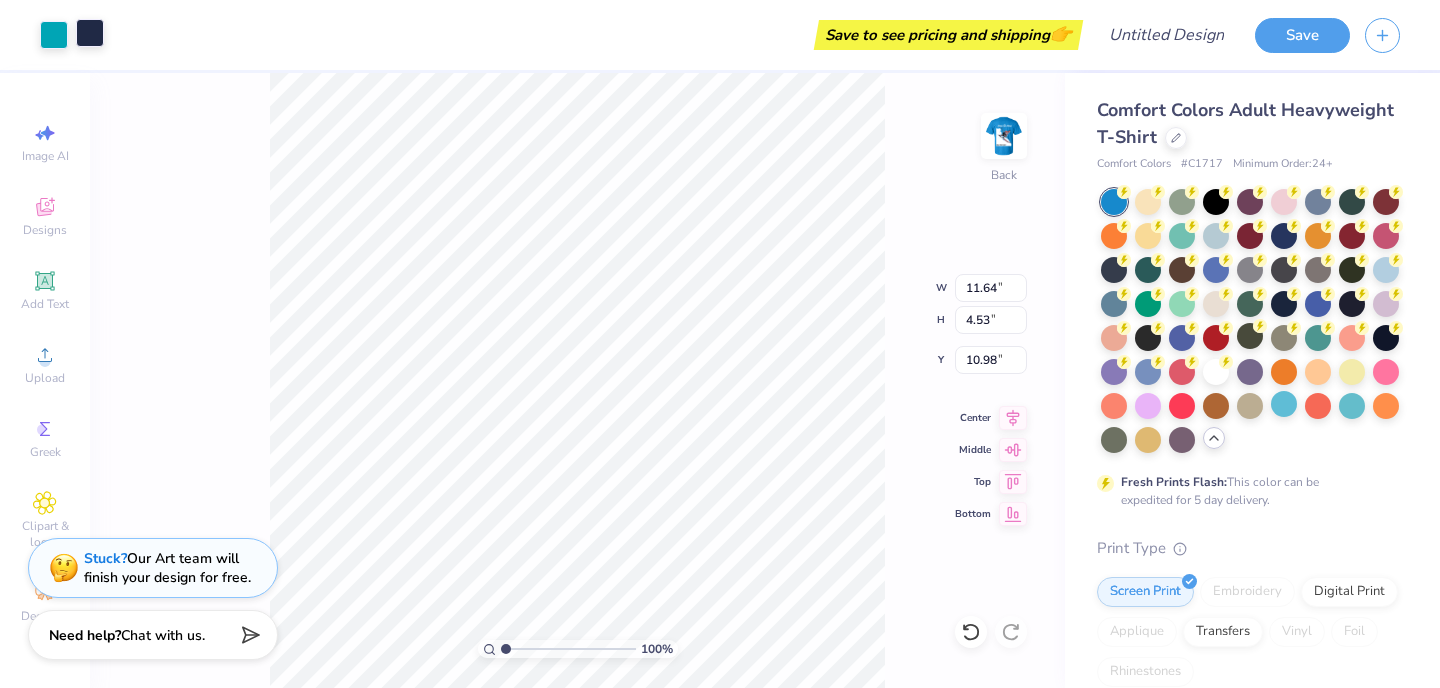 click at bounding box center [90, 33] 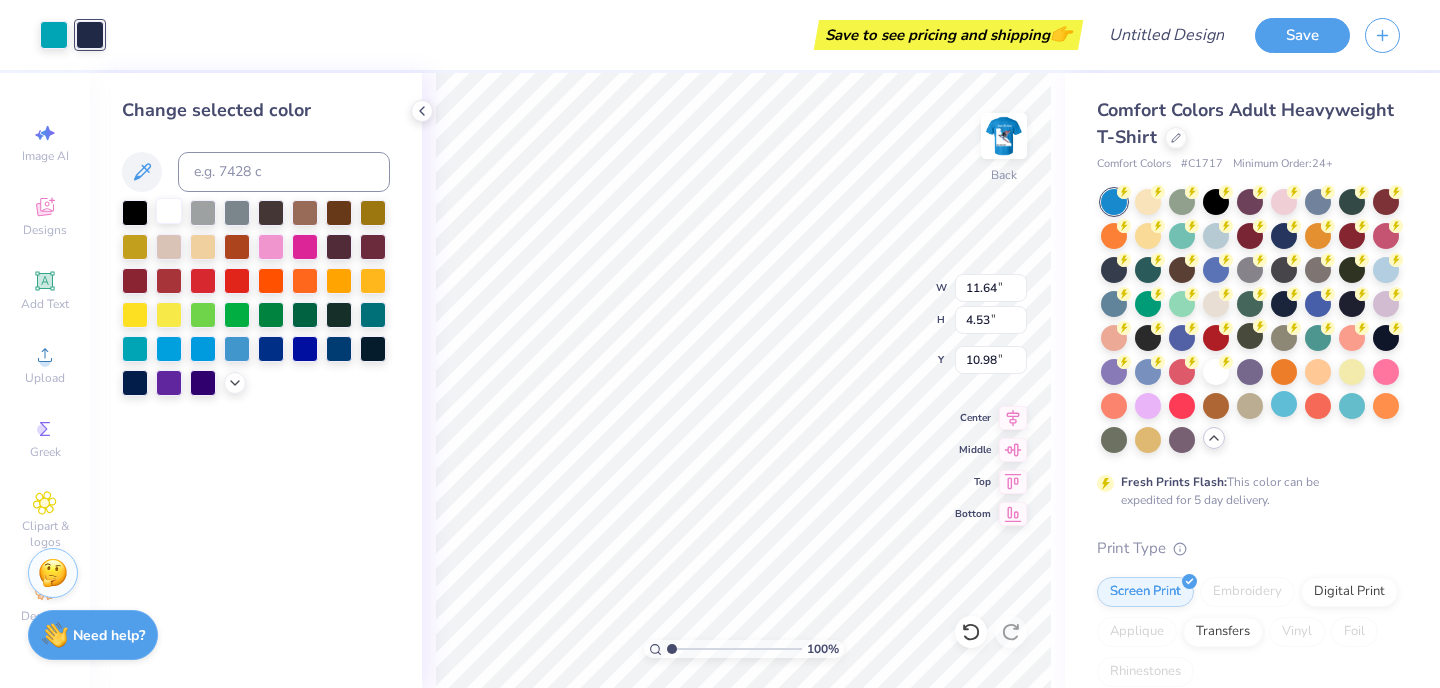 click at bounding box center (169, 211) 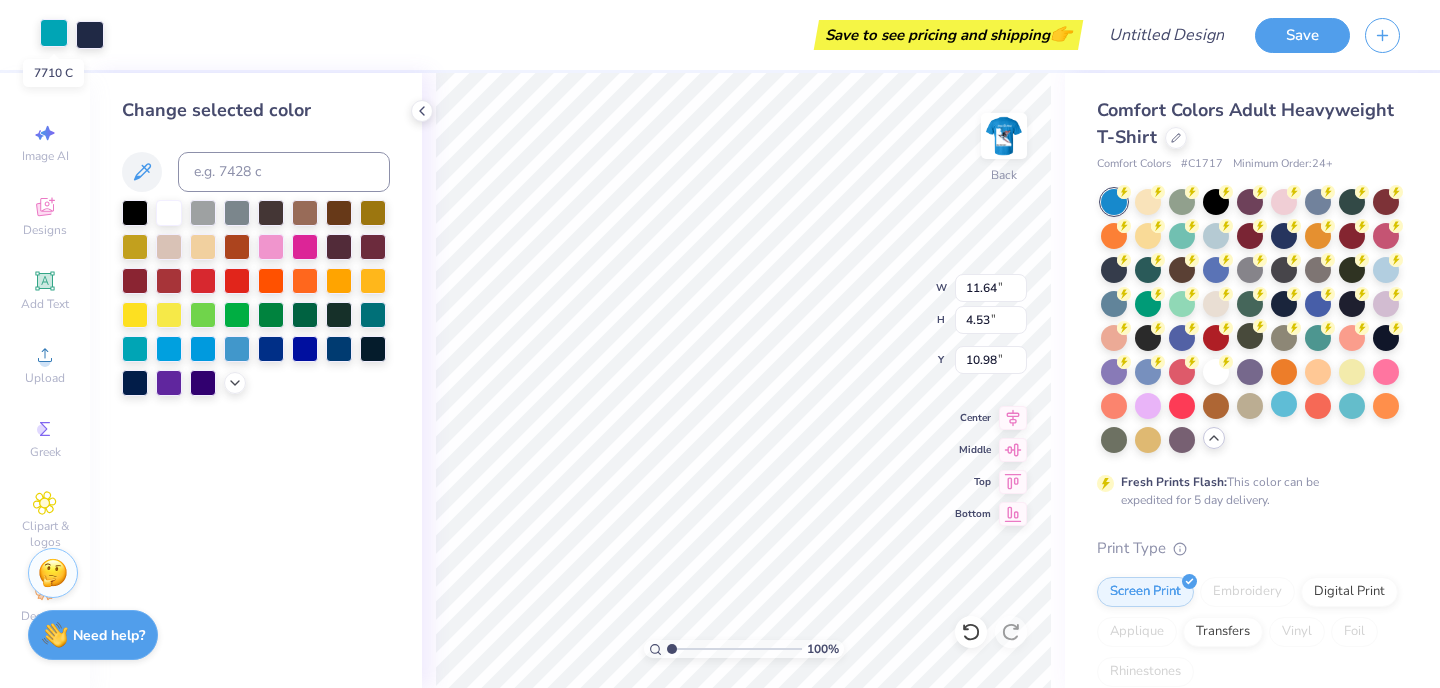 click at bounding box center [54, 33] 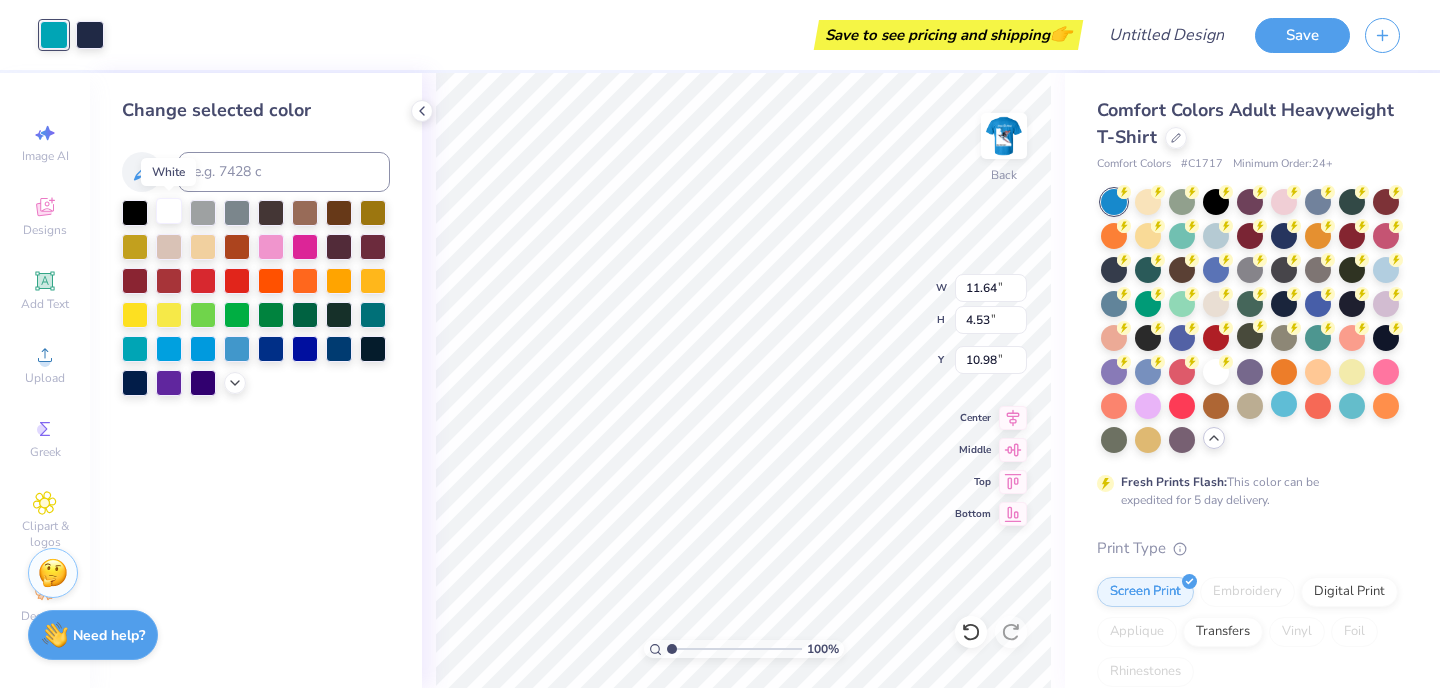 click at bounding box center (169, 211) 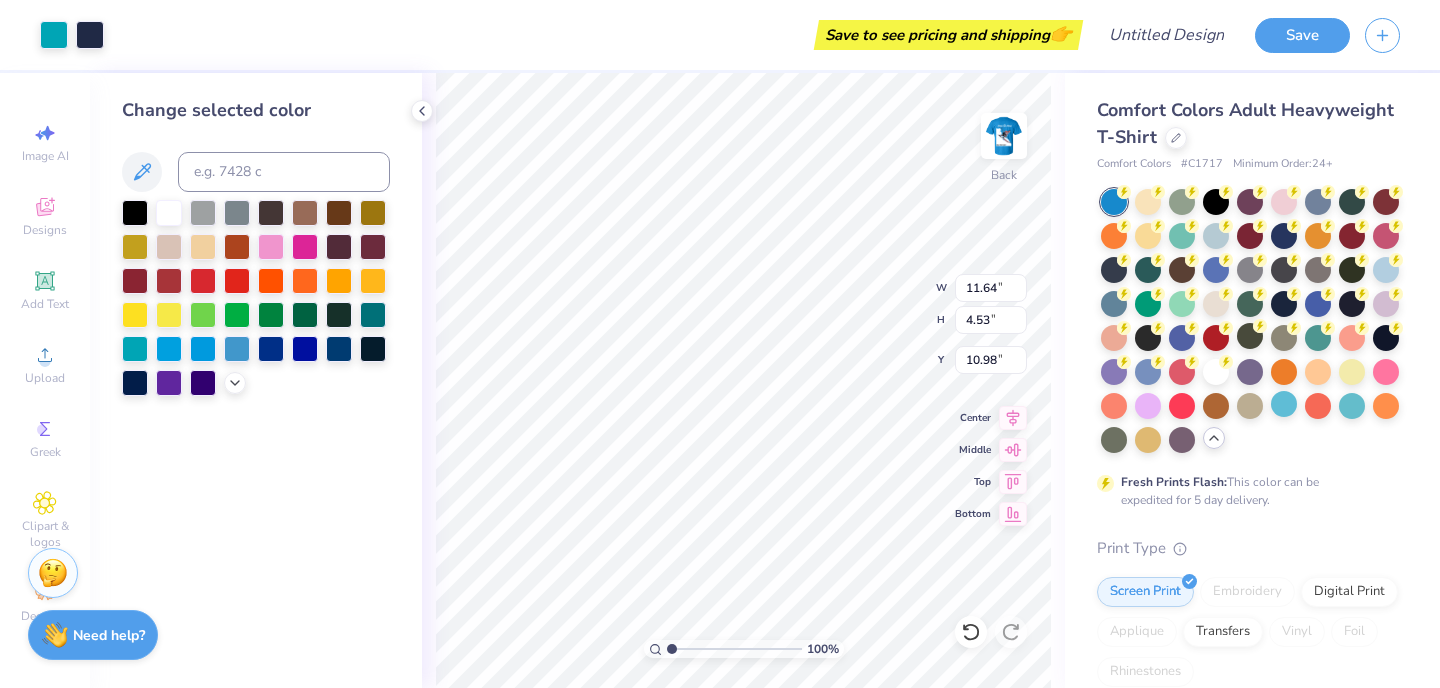 click on "Change selected color" at bounding box center [256, 246] 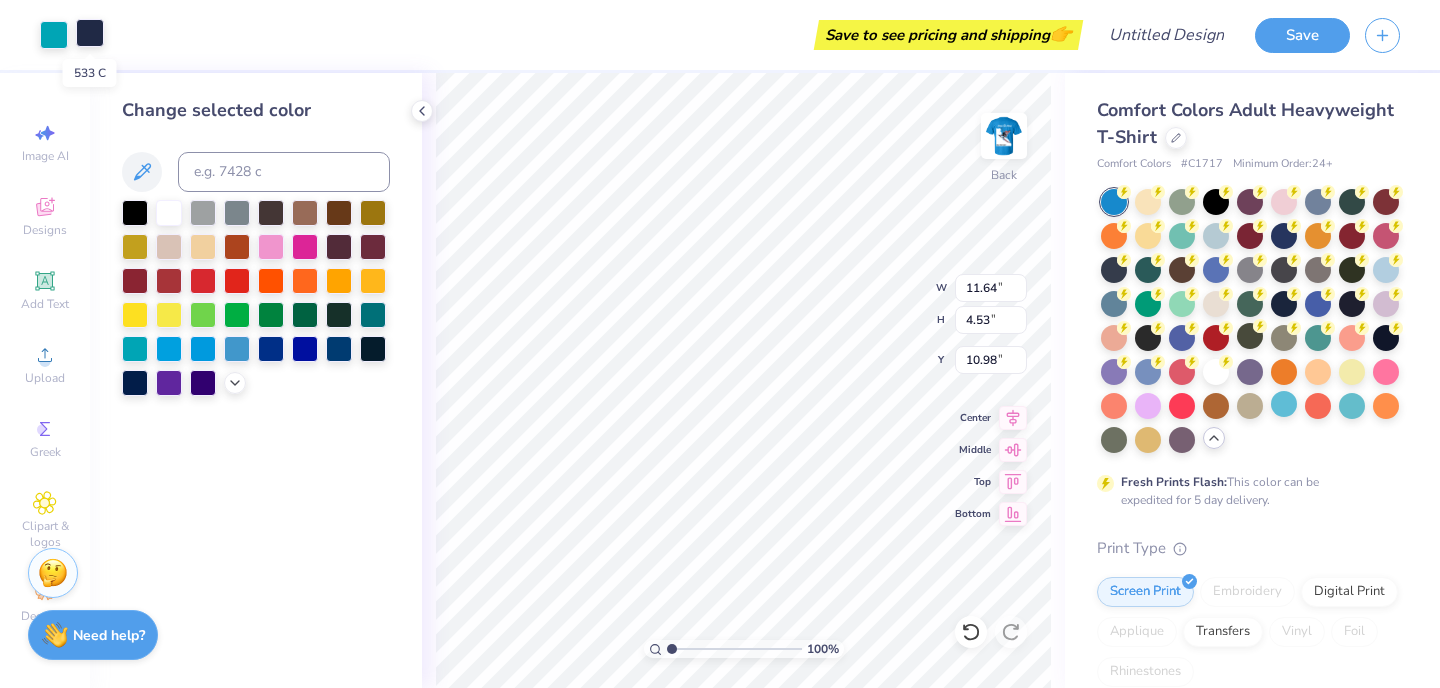 click at bounding box center (90, 33) 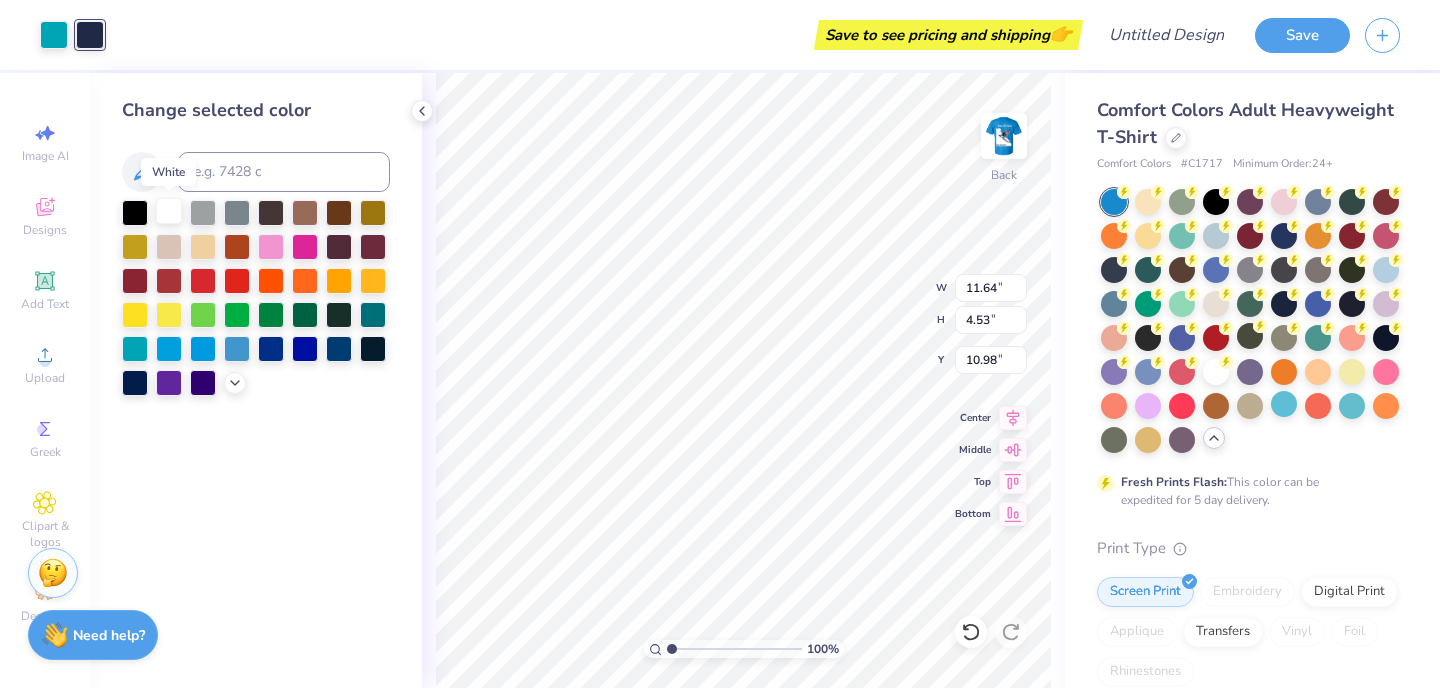 click at bounding box center [169, 211] 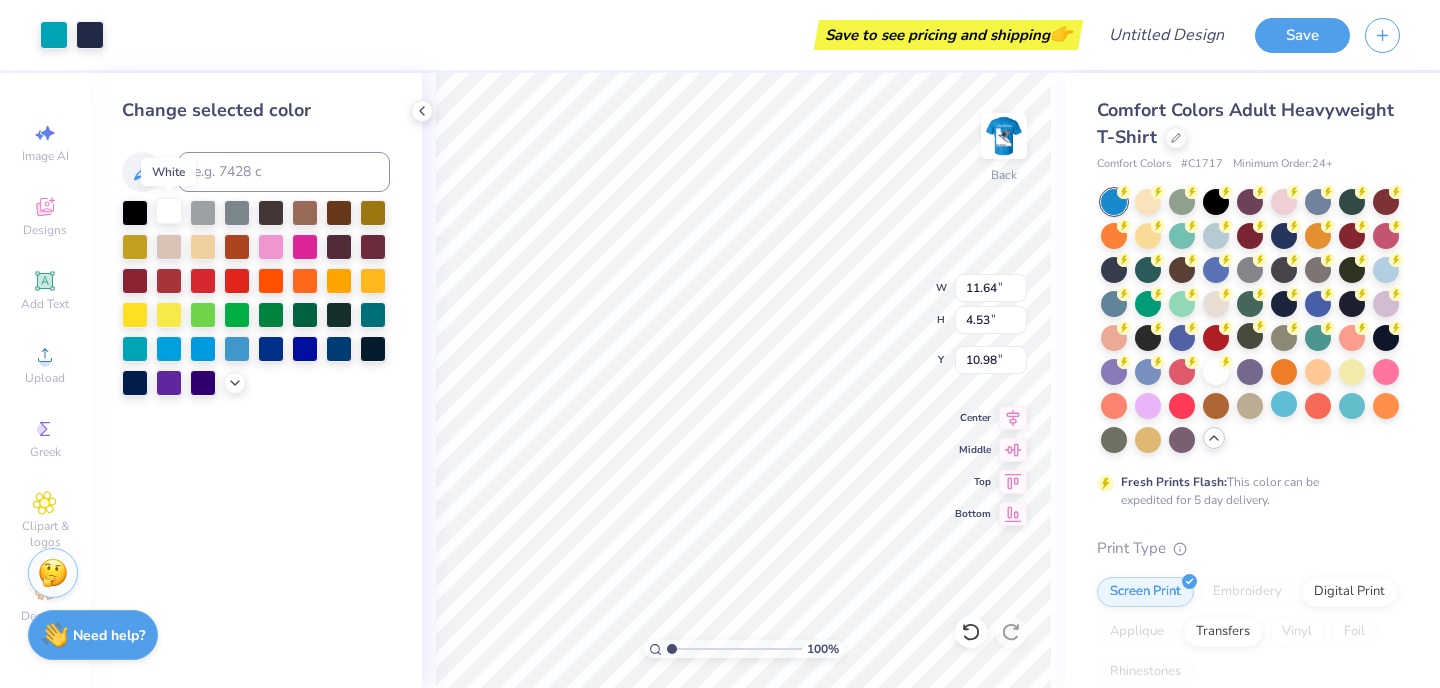 click at bounding box center (169, 211) 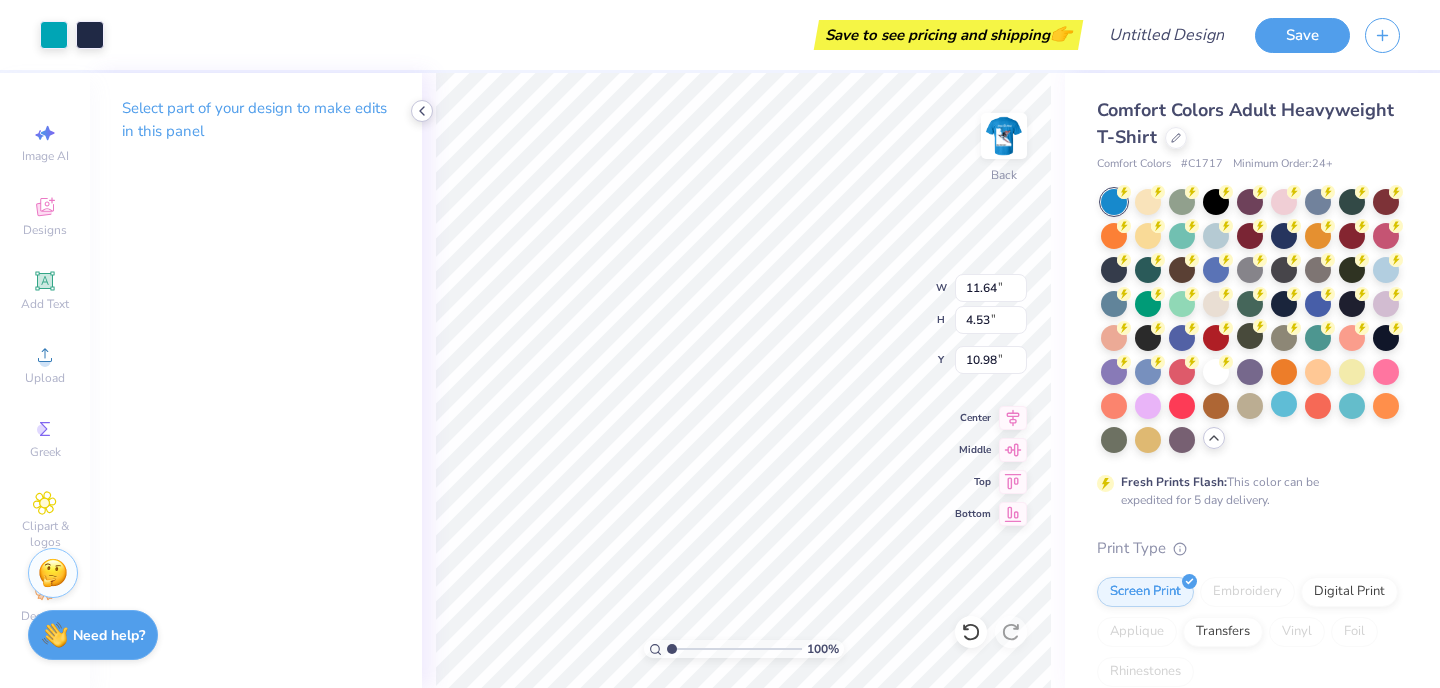 click 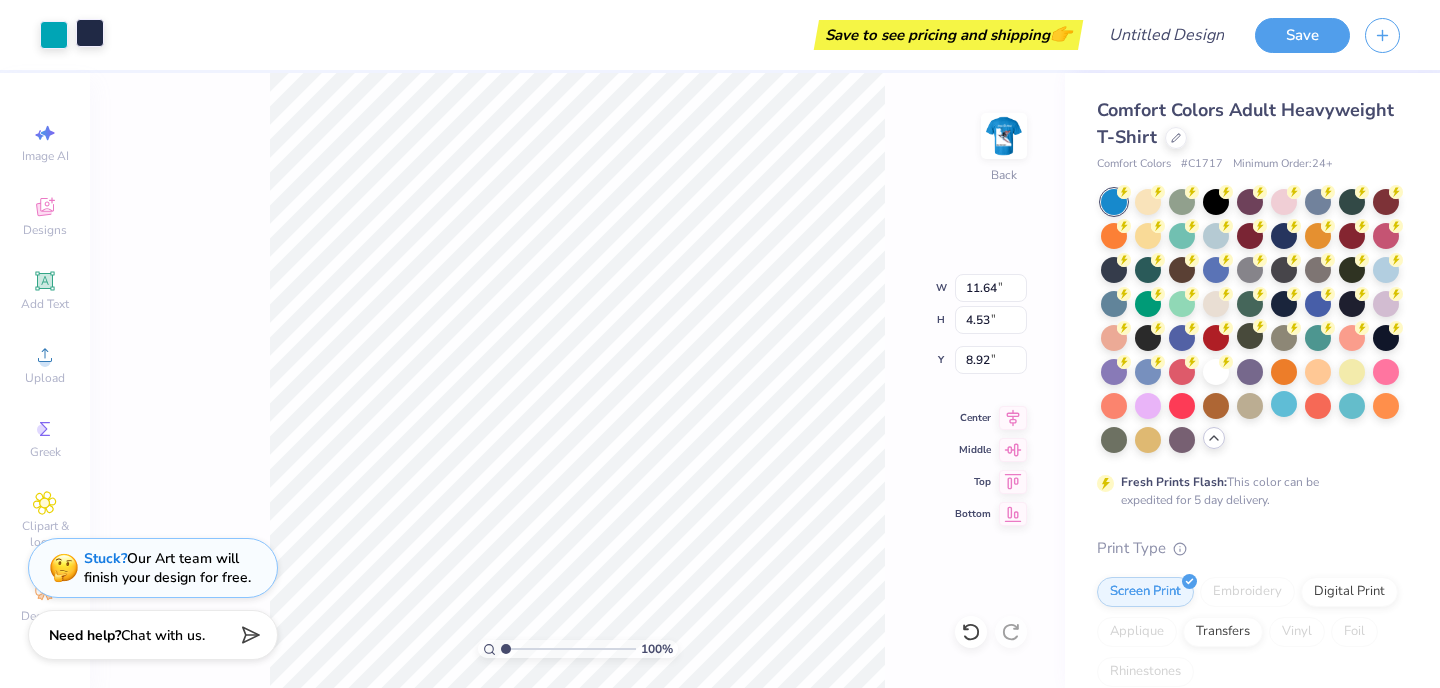 click at bounding box center (90, 33) 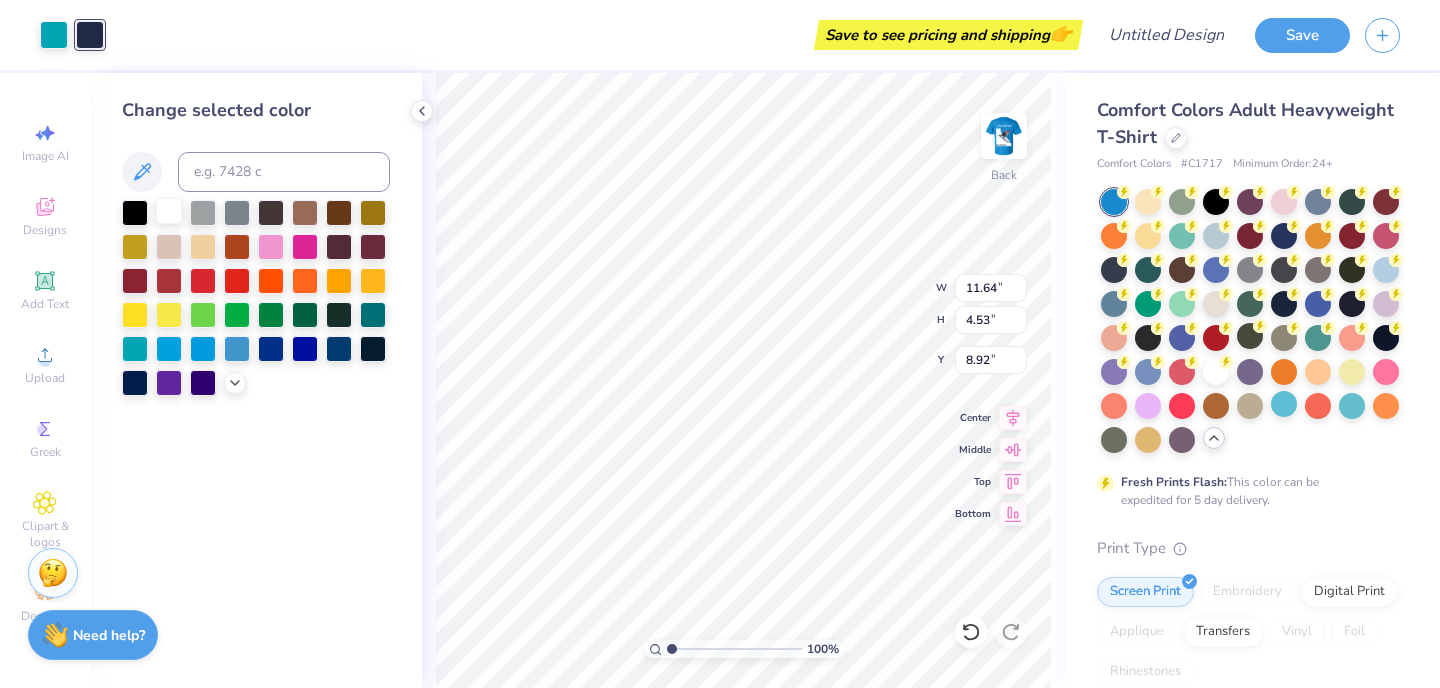 click at bounding box center (169, 211) 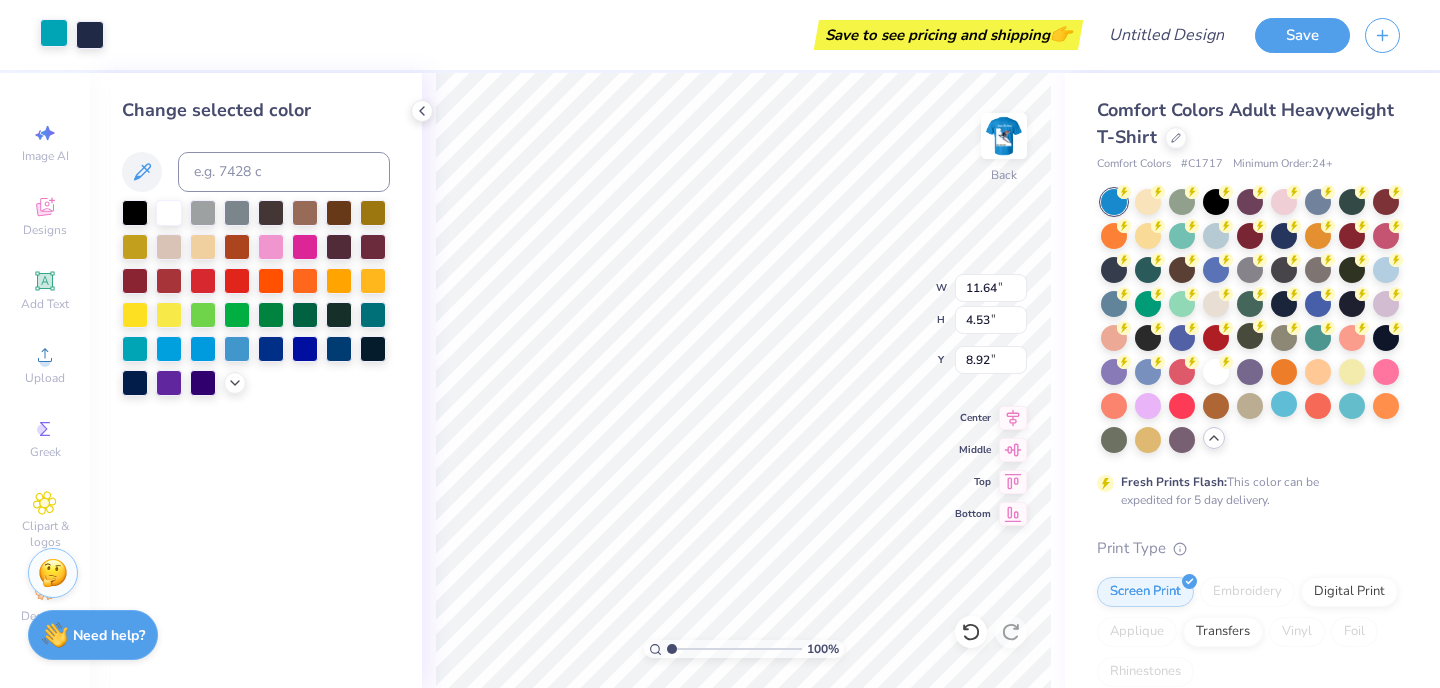 click at bounding box center [54, 33] 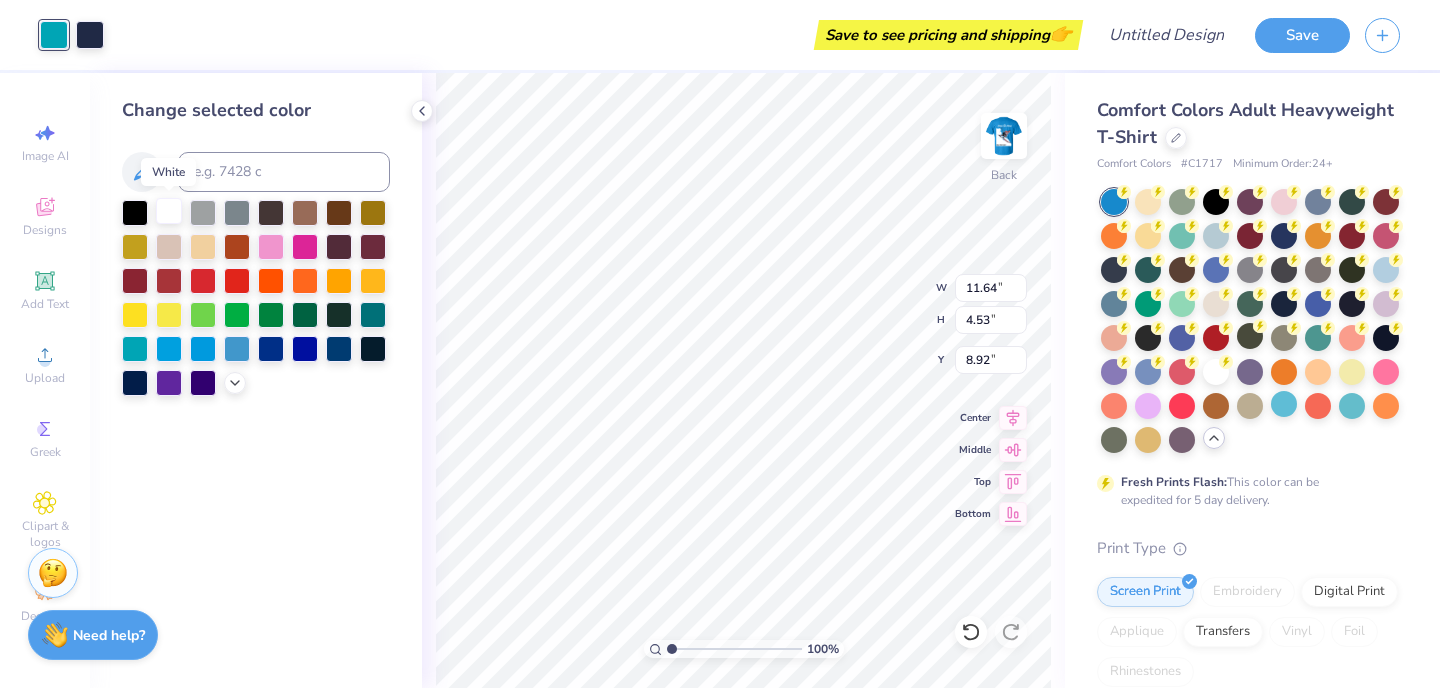 click at bounding box center [169, 211] 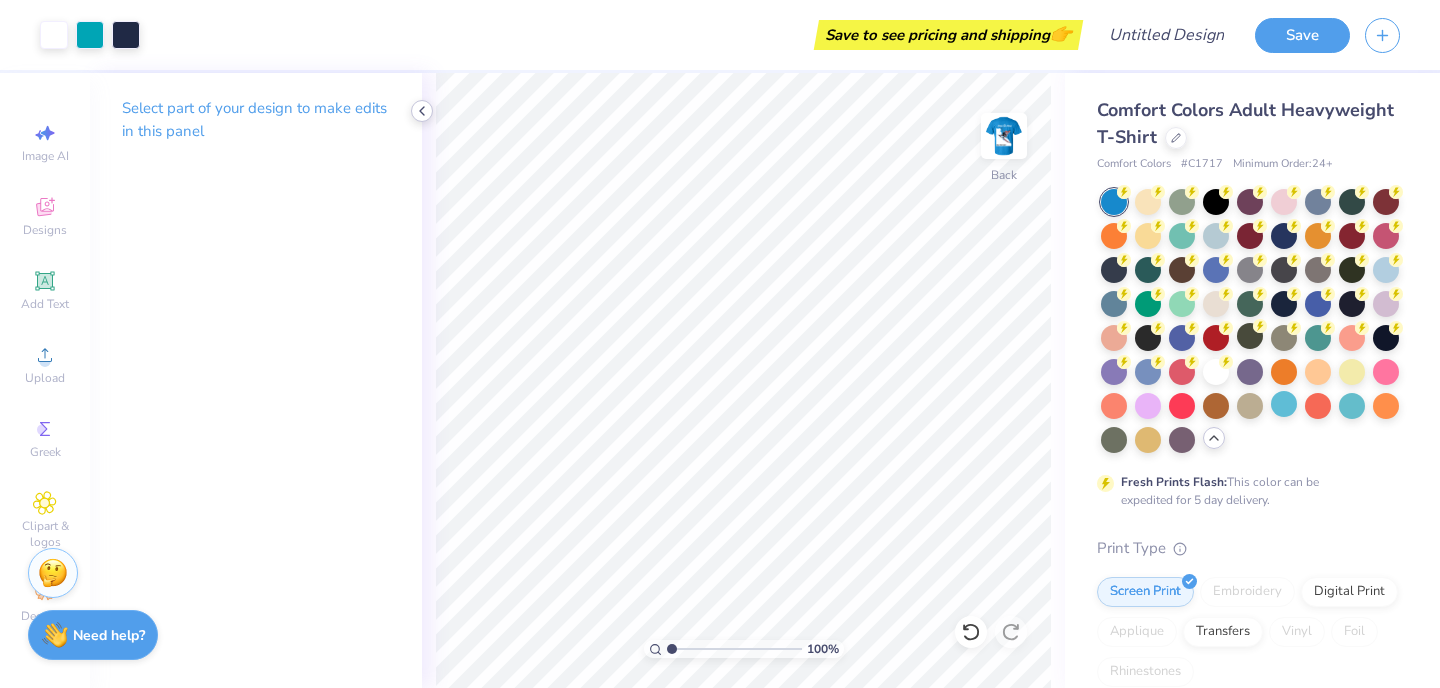 click 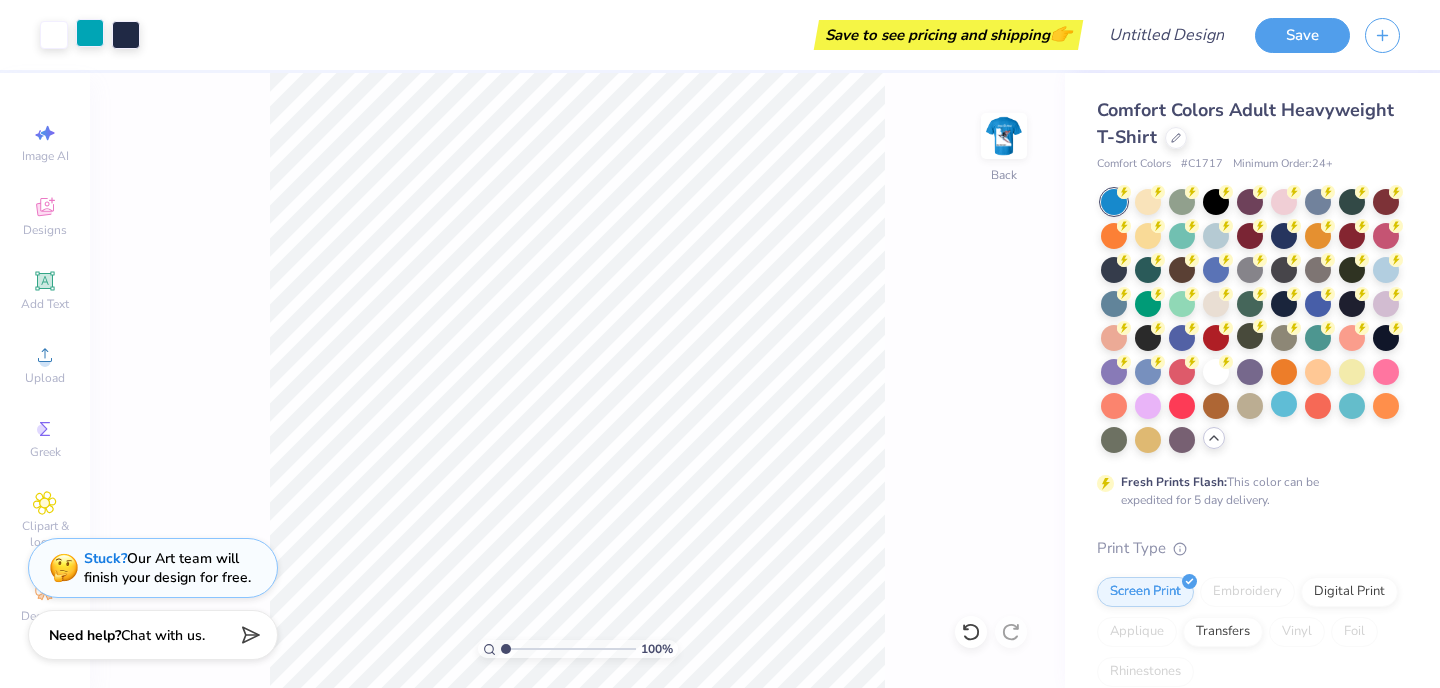 click at bounding box center [90, 33] 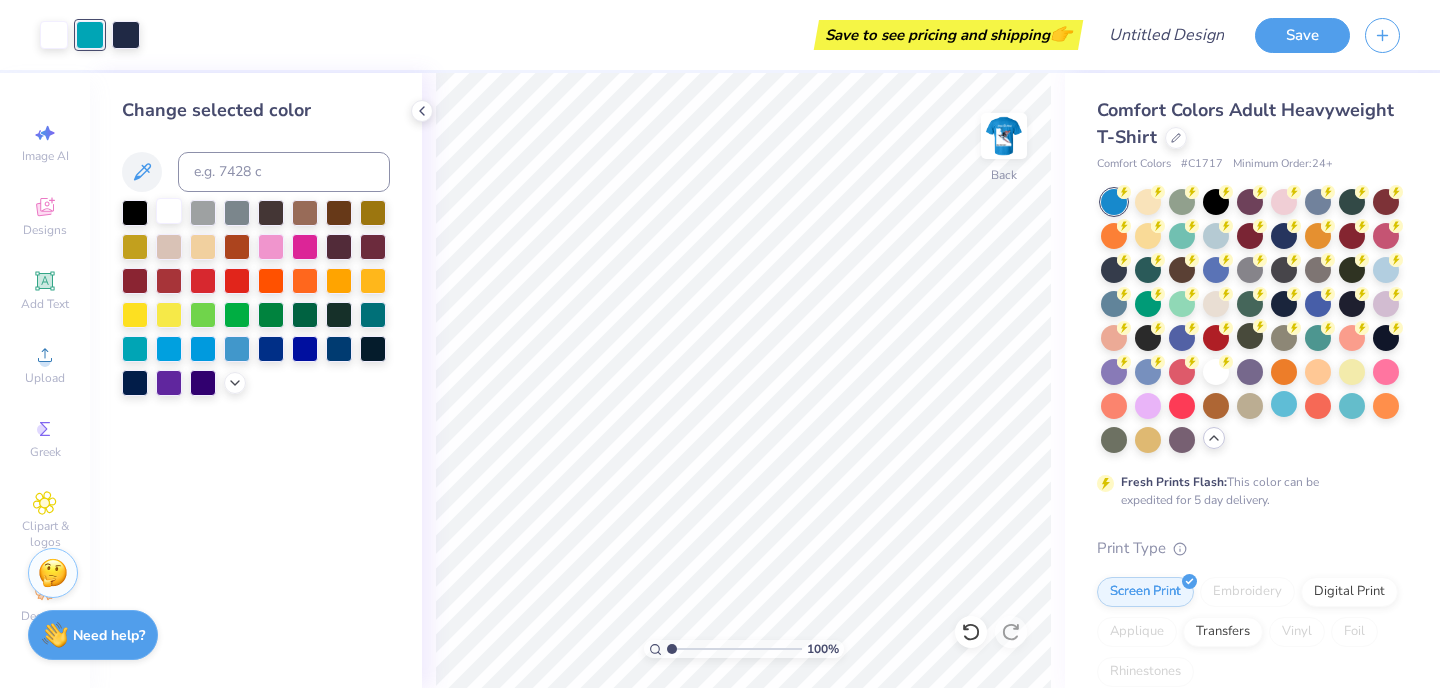 click at bounding box center (169, 211) 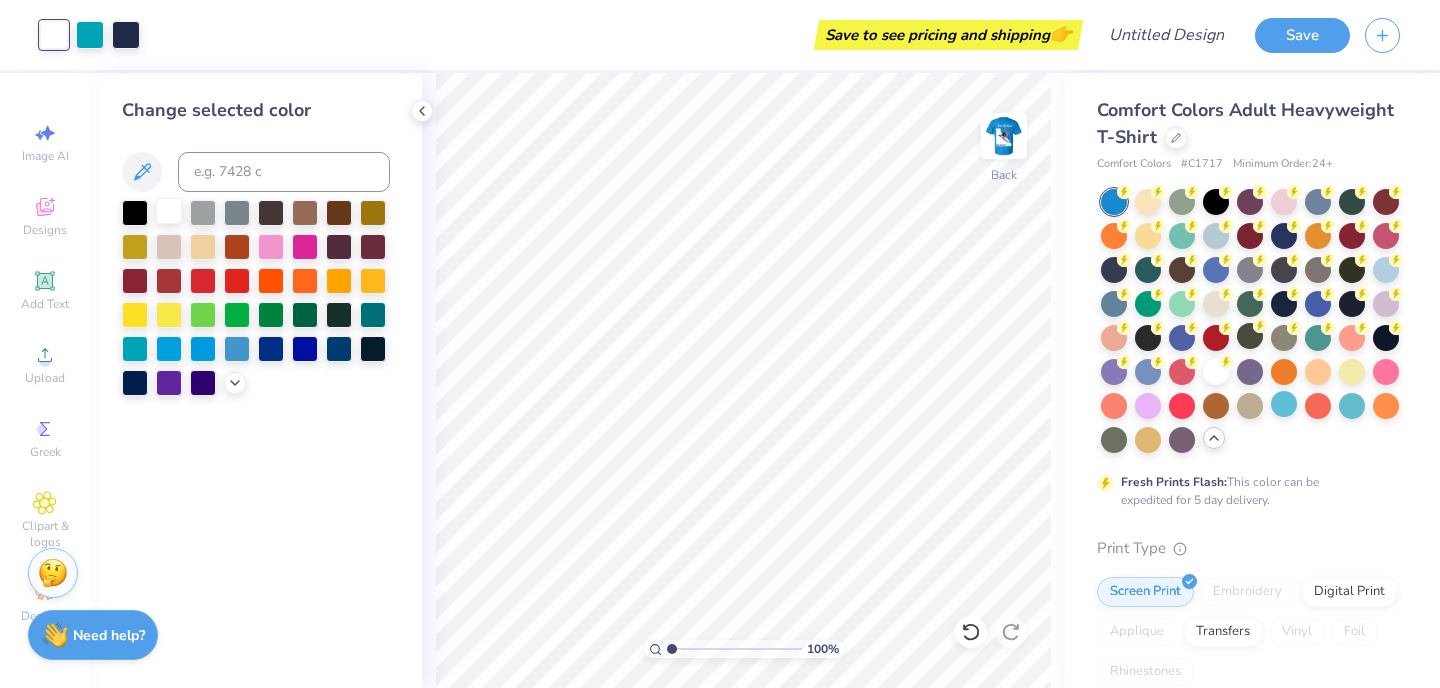 click at bounding box center (169, 211) 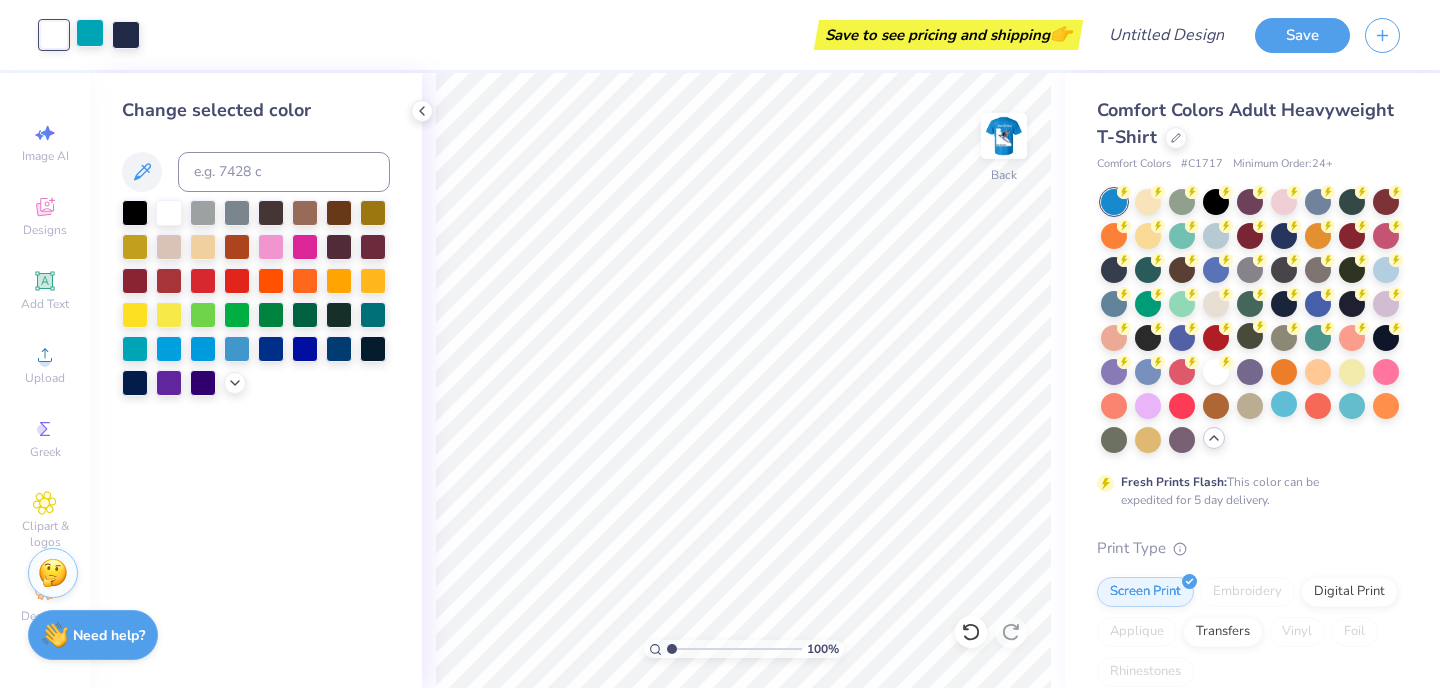 click at bounding box center [90, 33] 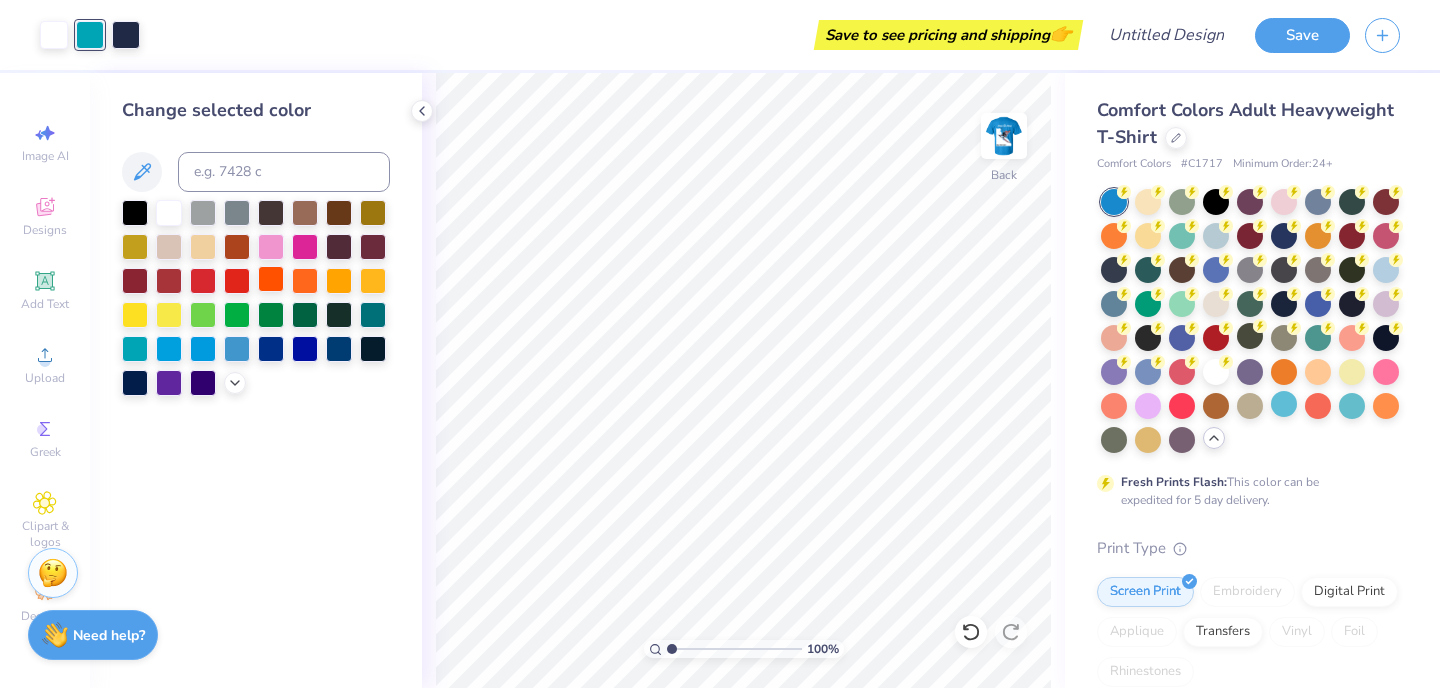 click at bounding box center (271, 279) 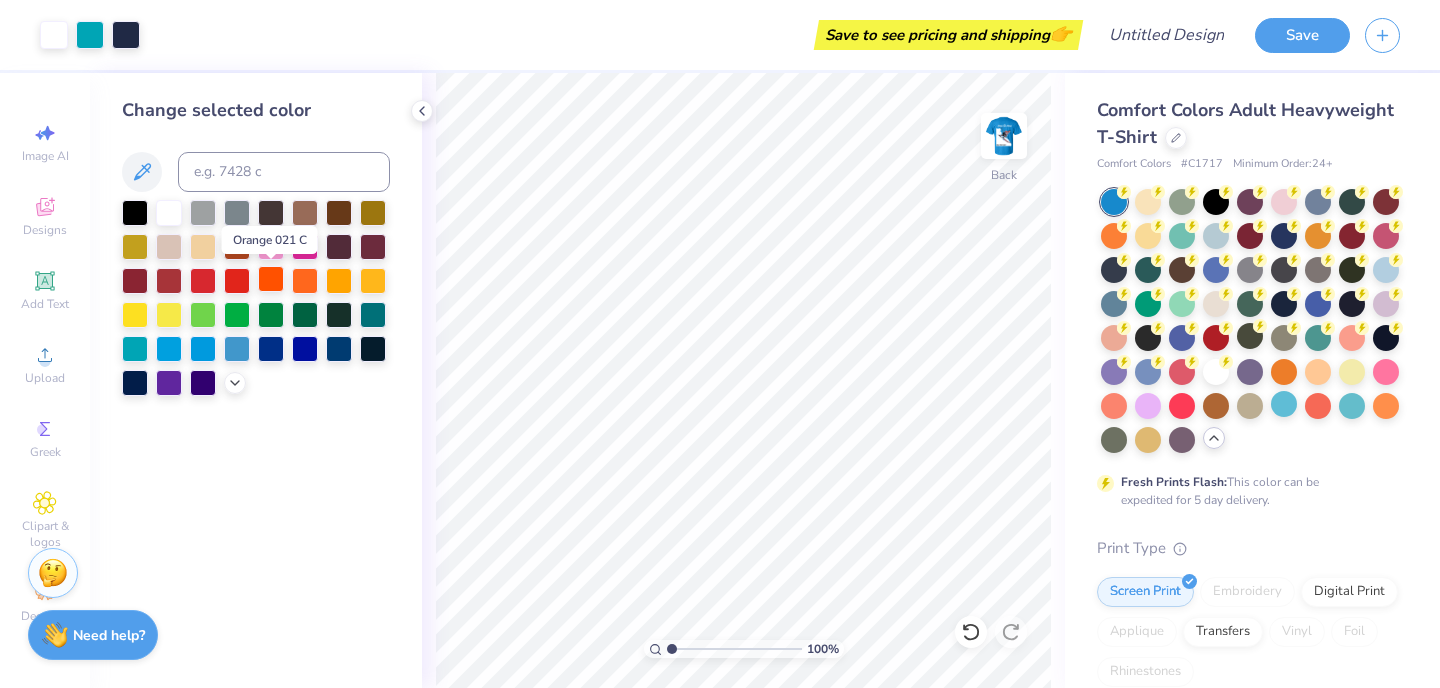 click at bounding box center [271, 279] 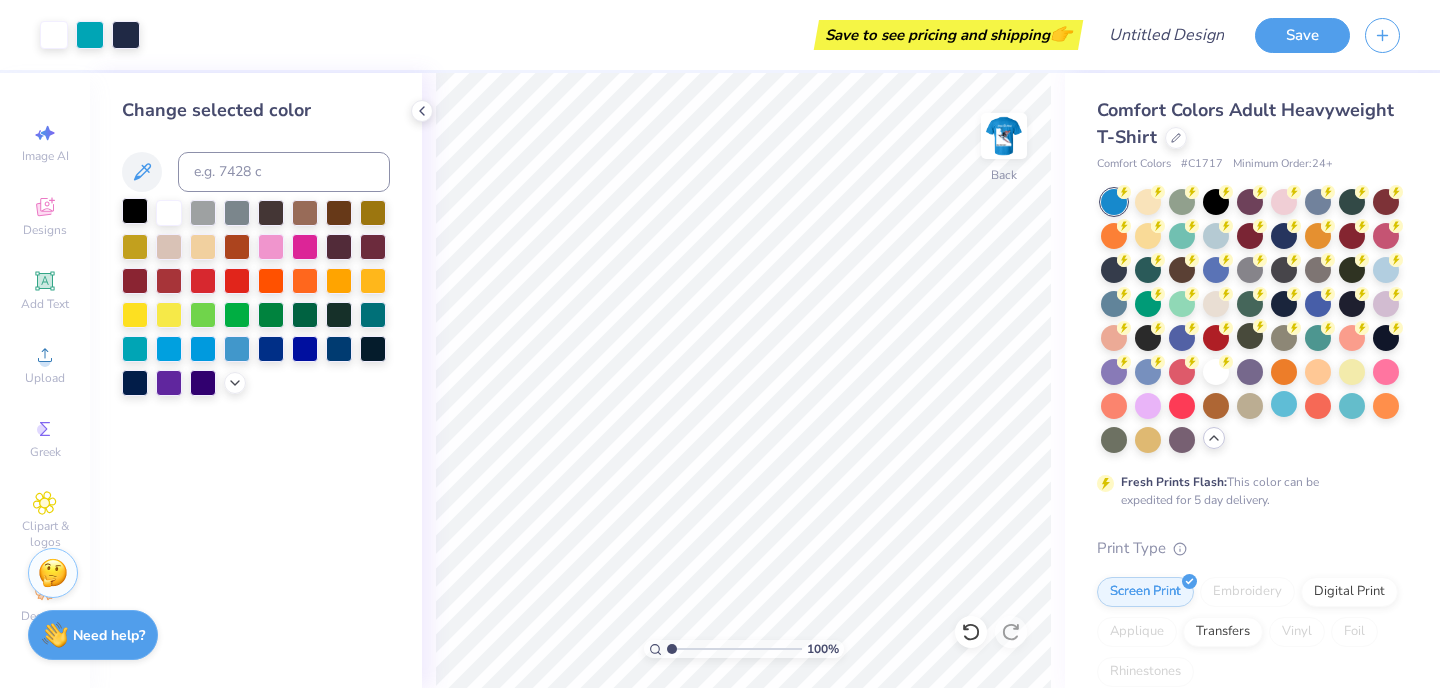 click at bounding box center (135, 211) 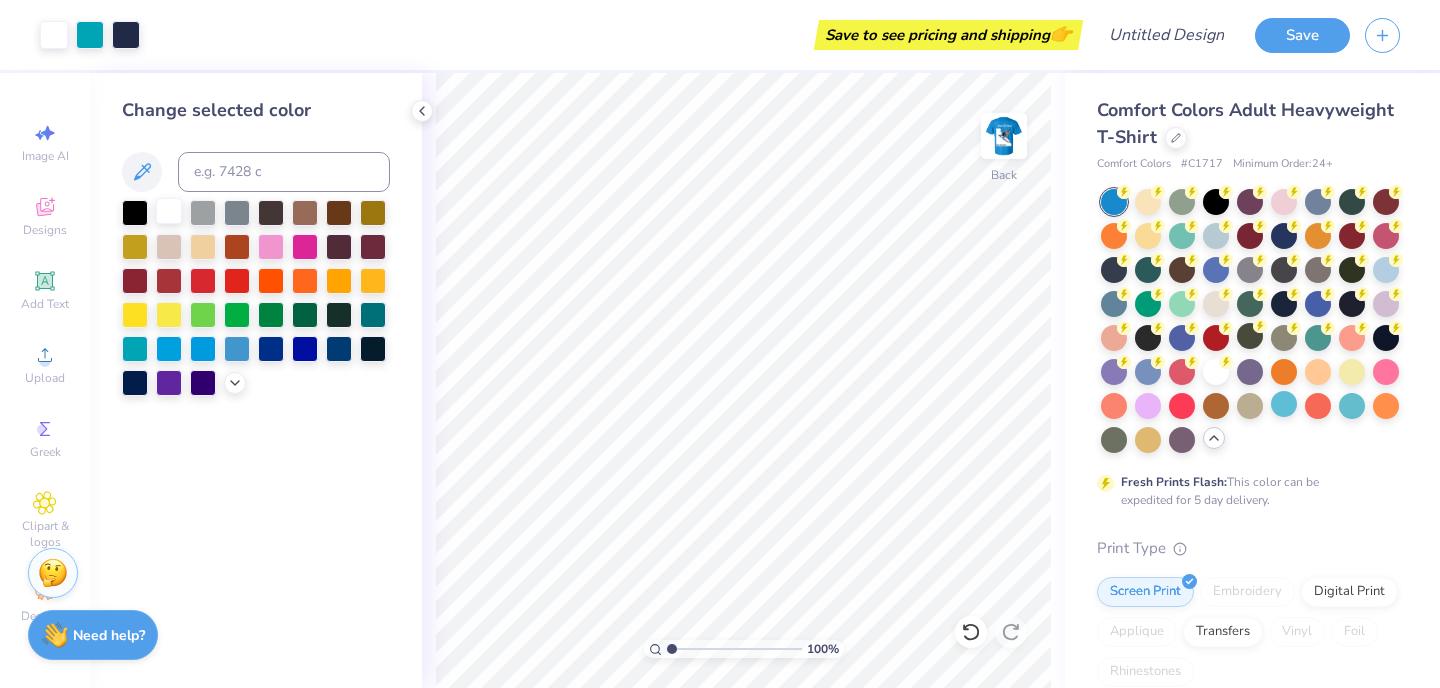 click at bounding box center [169, 211] 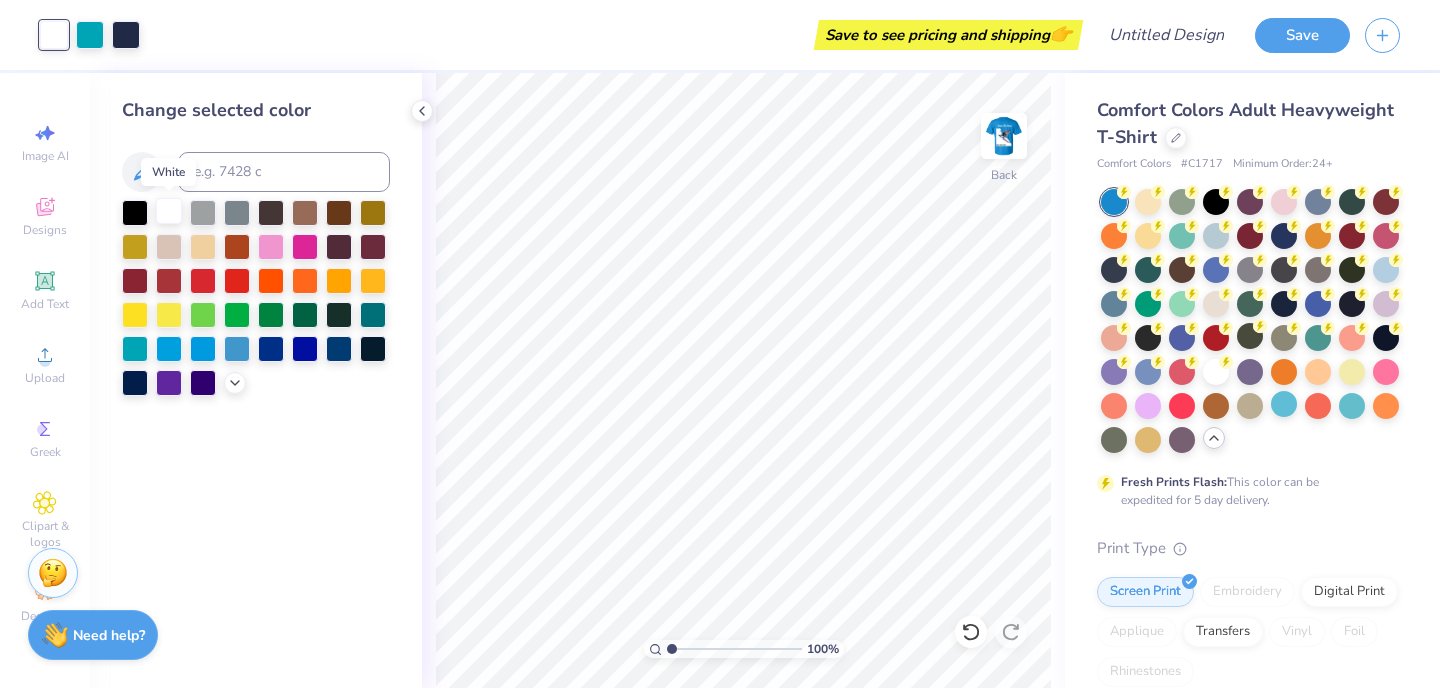 click at bounding box center [169, 211] 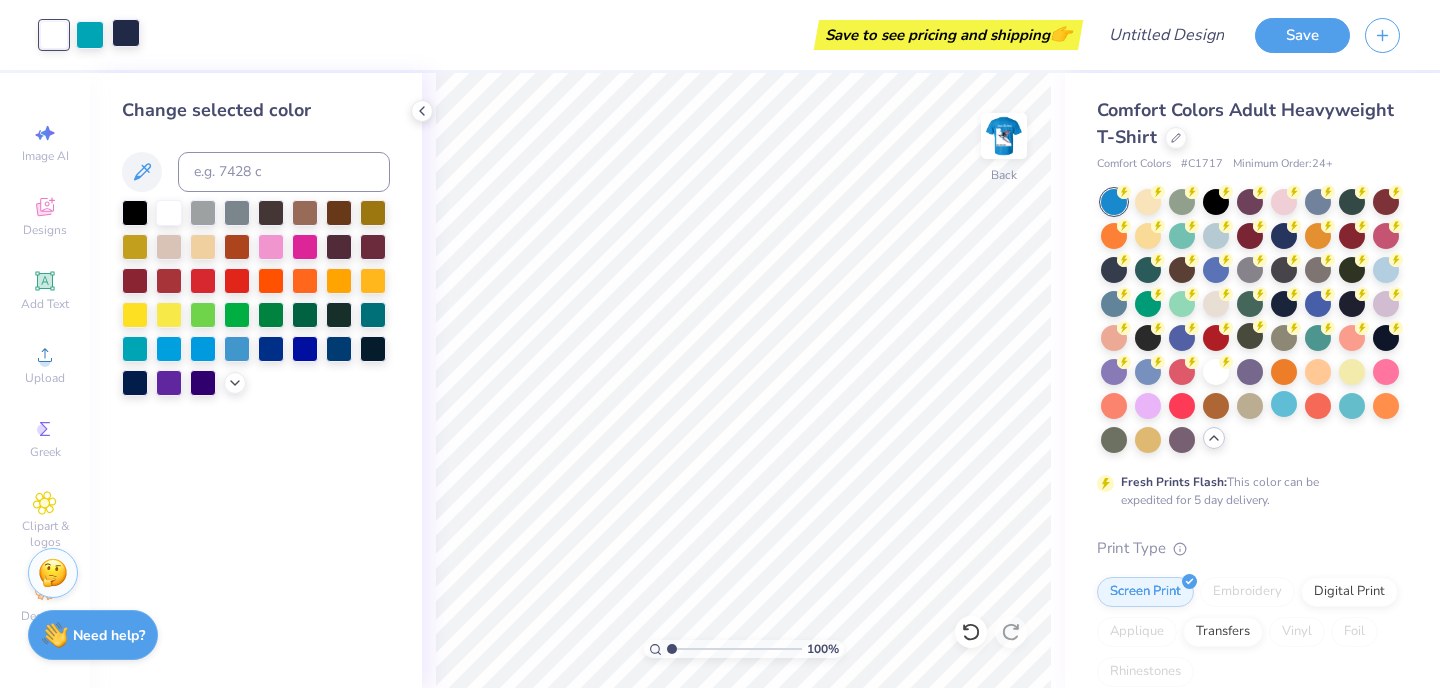 click at bounding box center (126, 33) 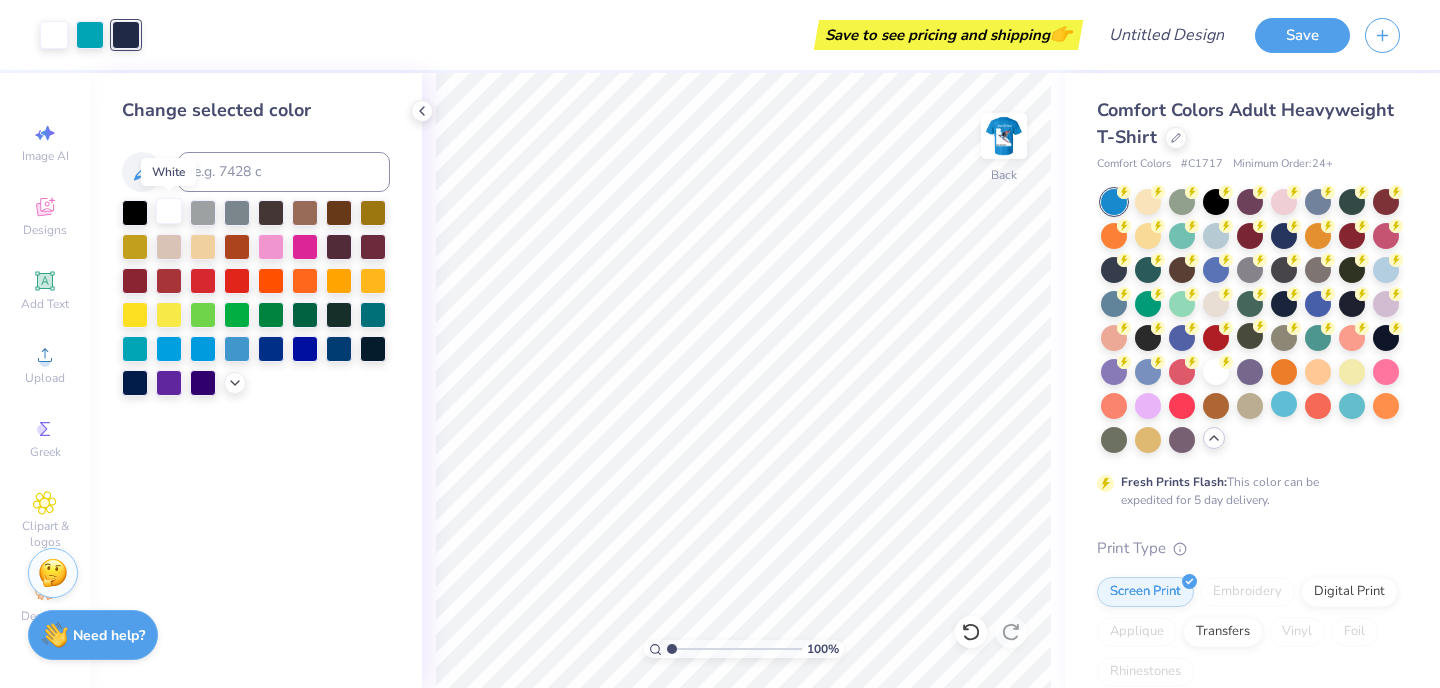 click at bounding box center [169, 211] 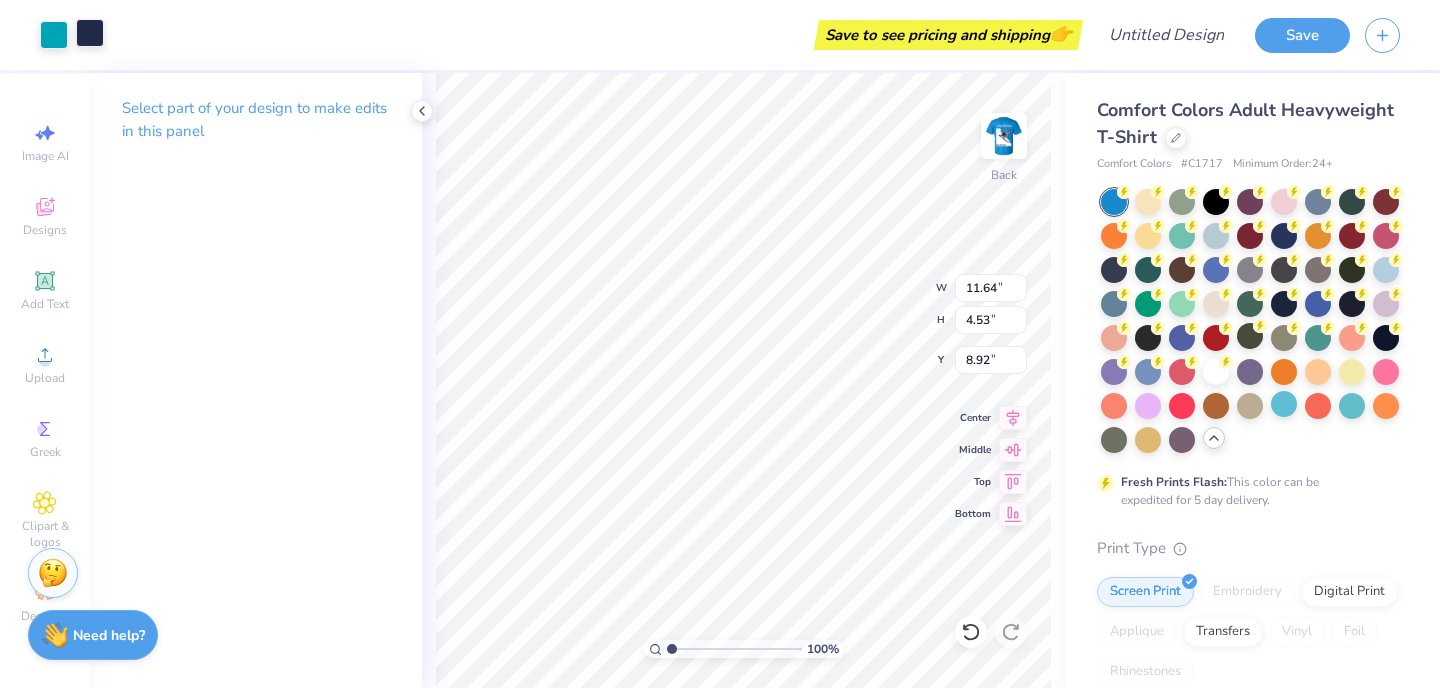click at bounding box center (90, 33) 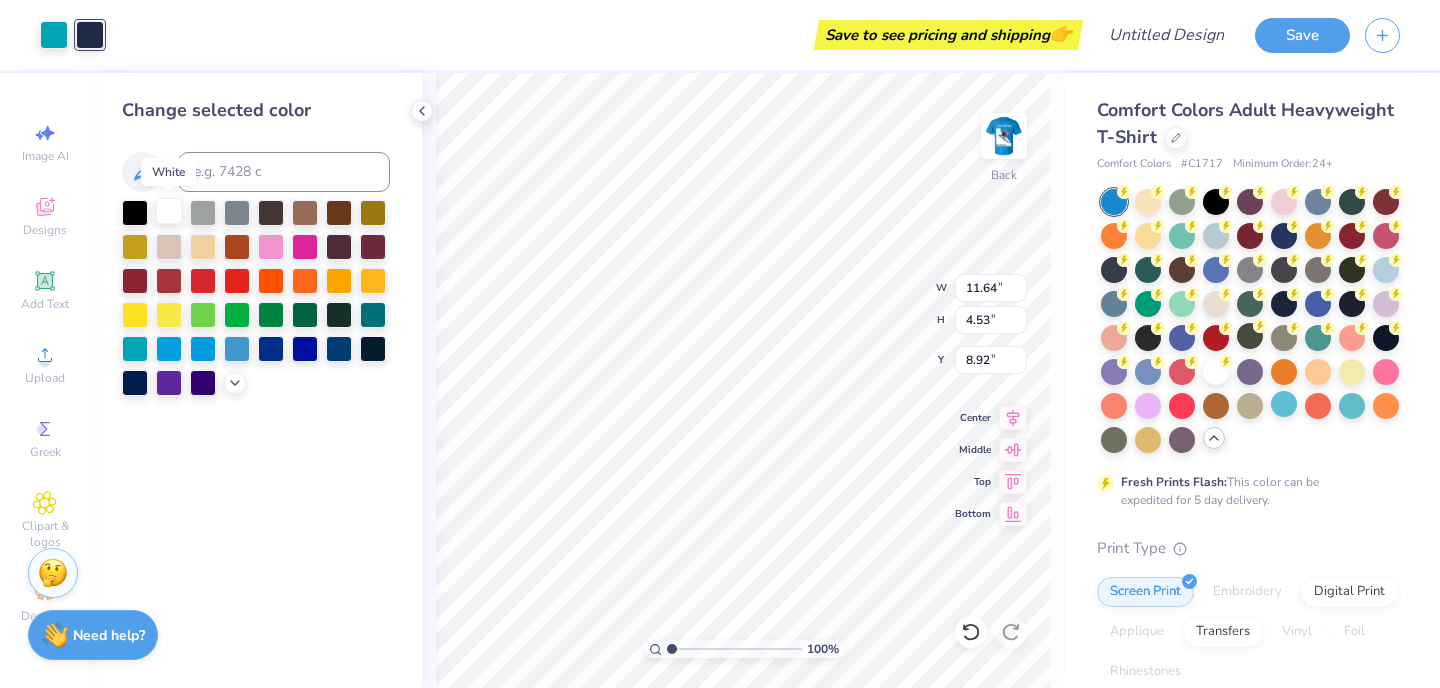 click at bounding box center (169, 211) 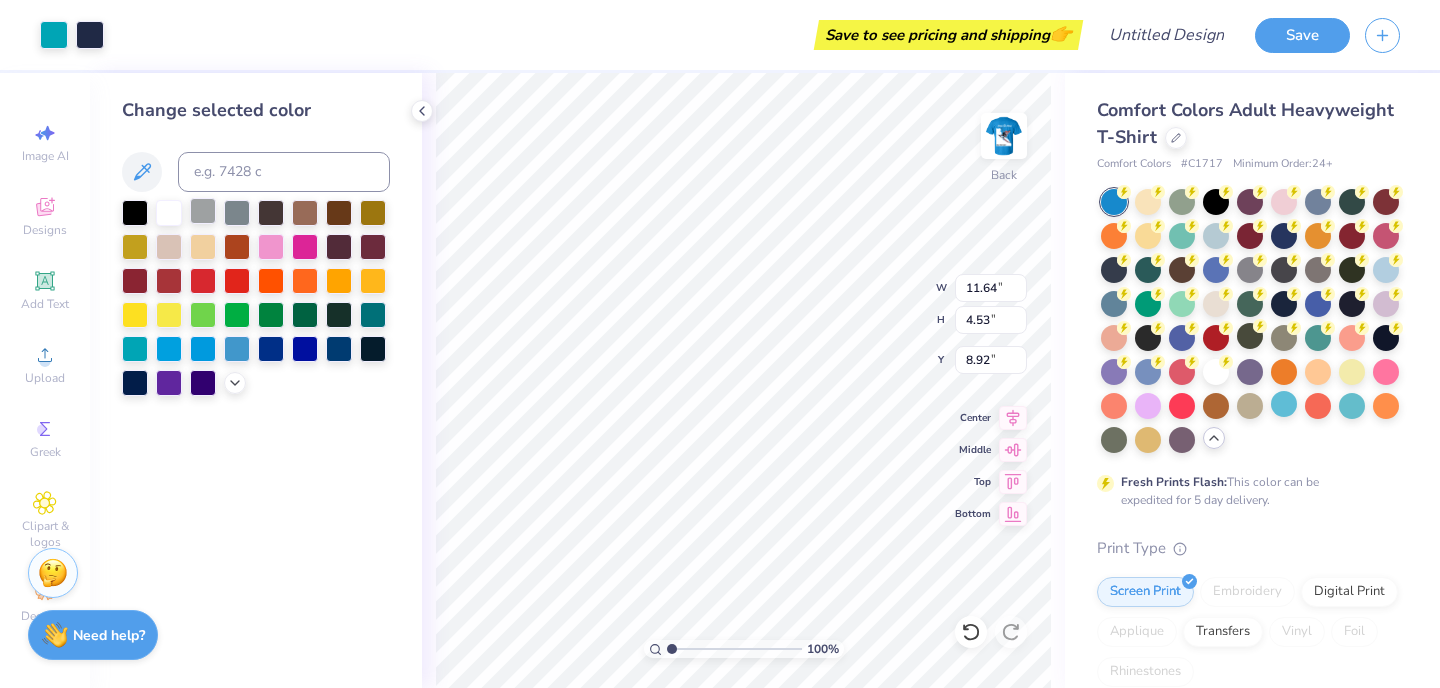 click at bounding box center (203, 211) 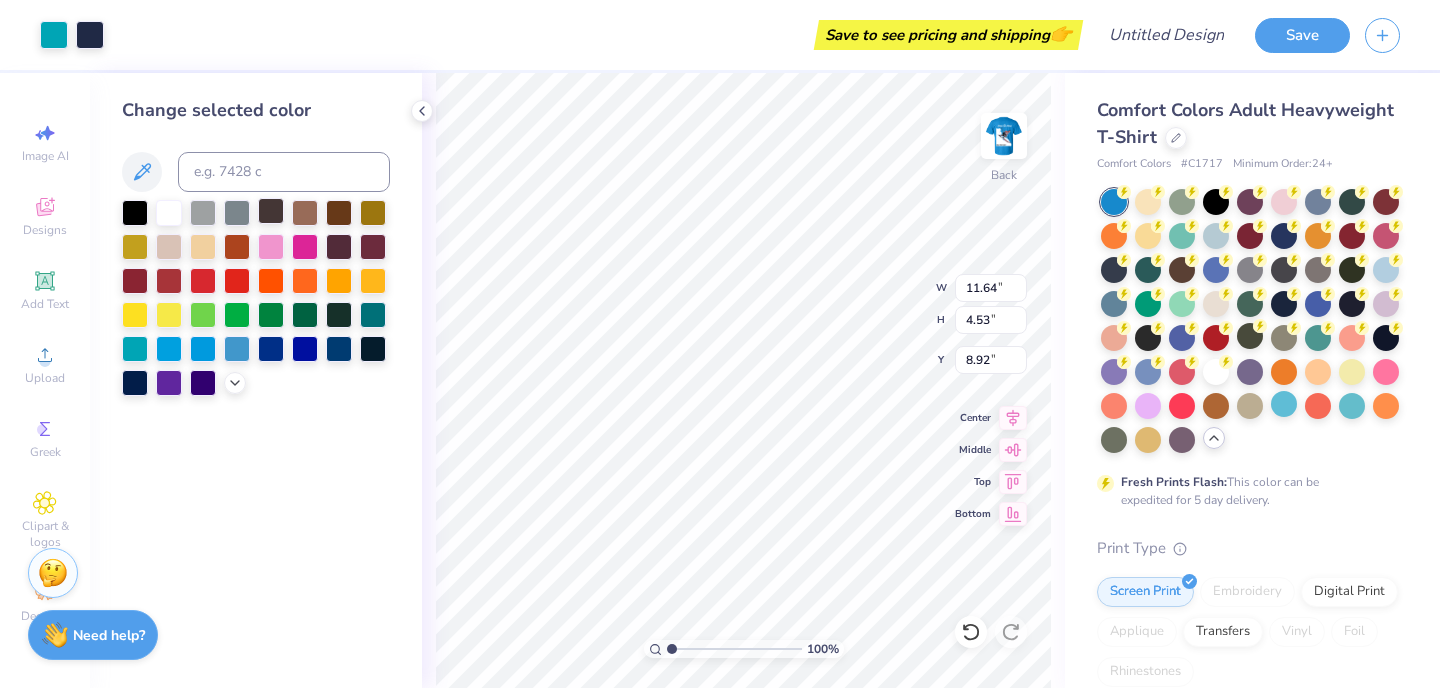 click at bounding box center (271, 211) 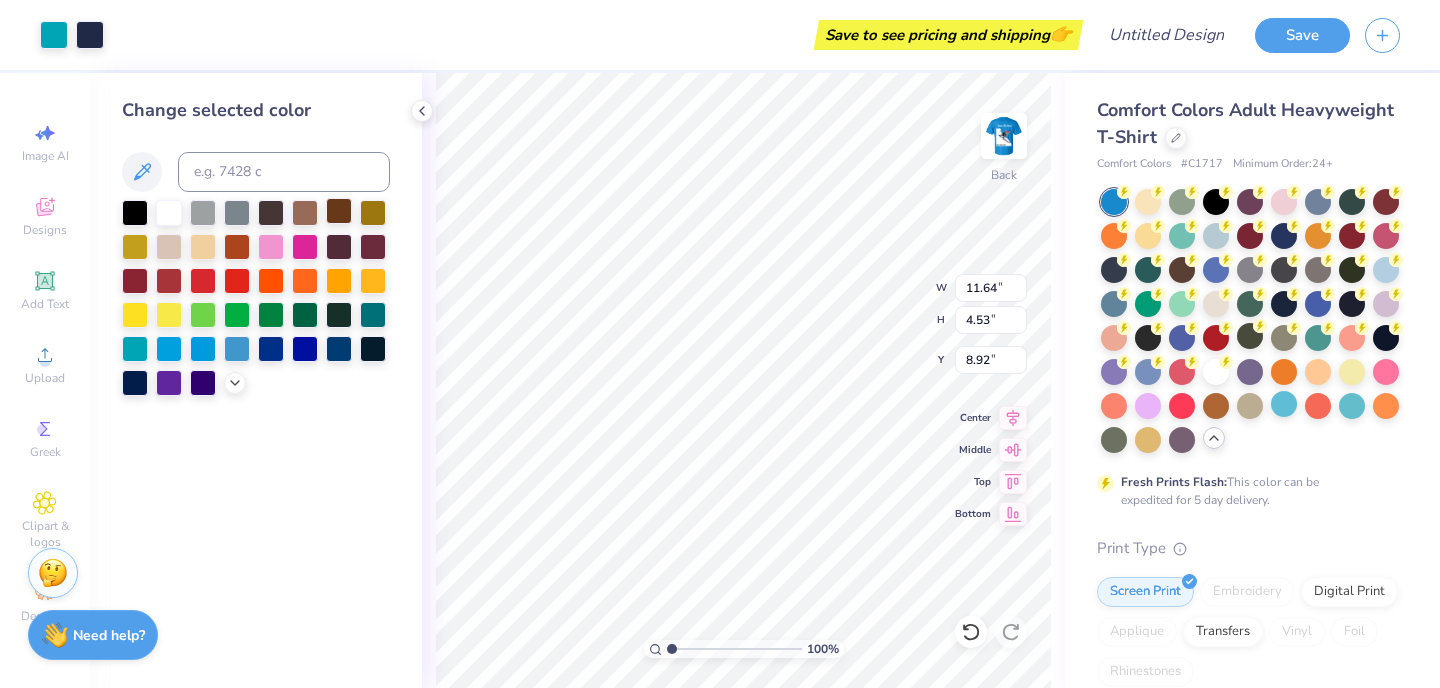 click at bounding box center (339, 211) 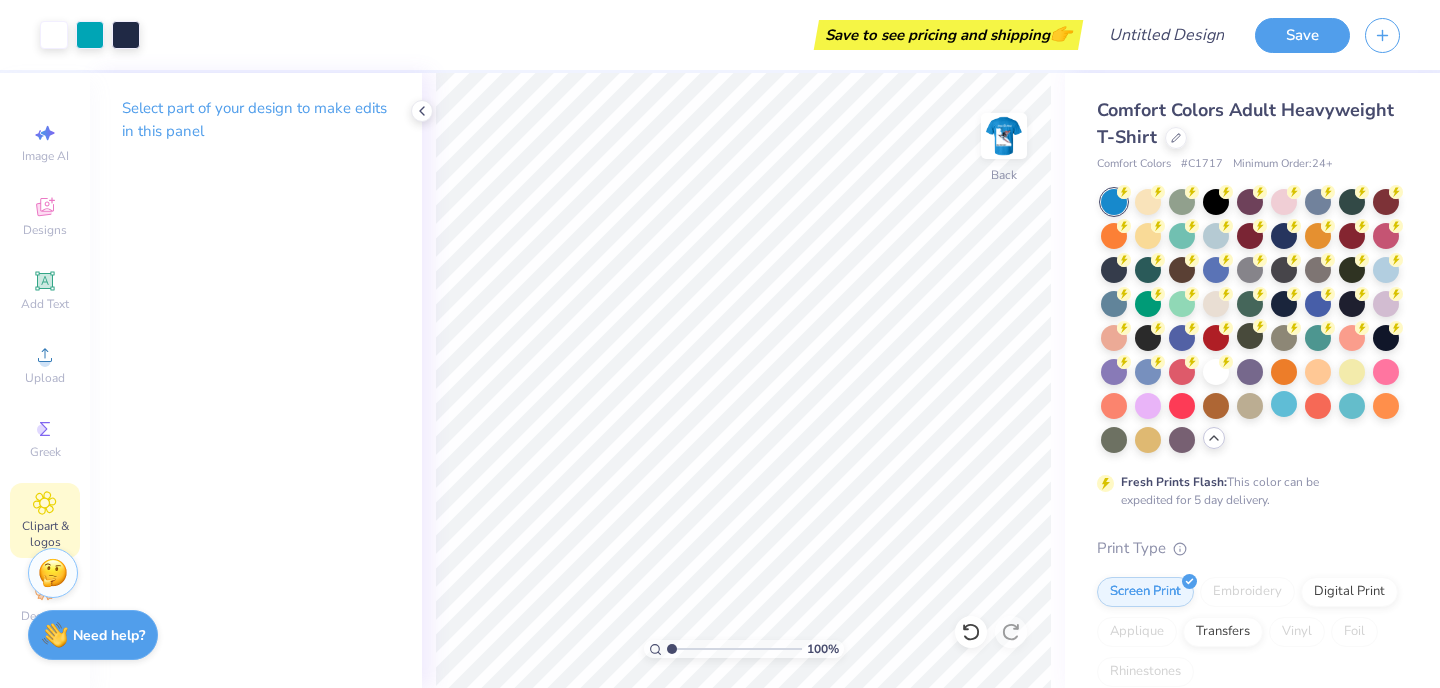 click on "Clipart & logos" at bounding box center (45, 534) 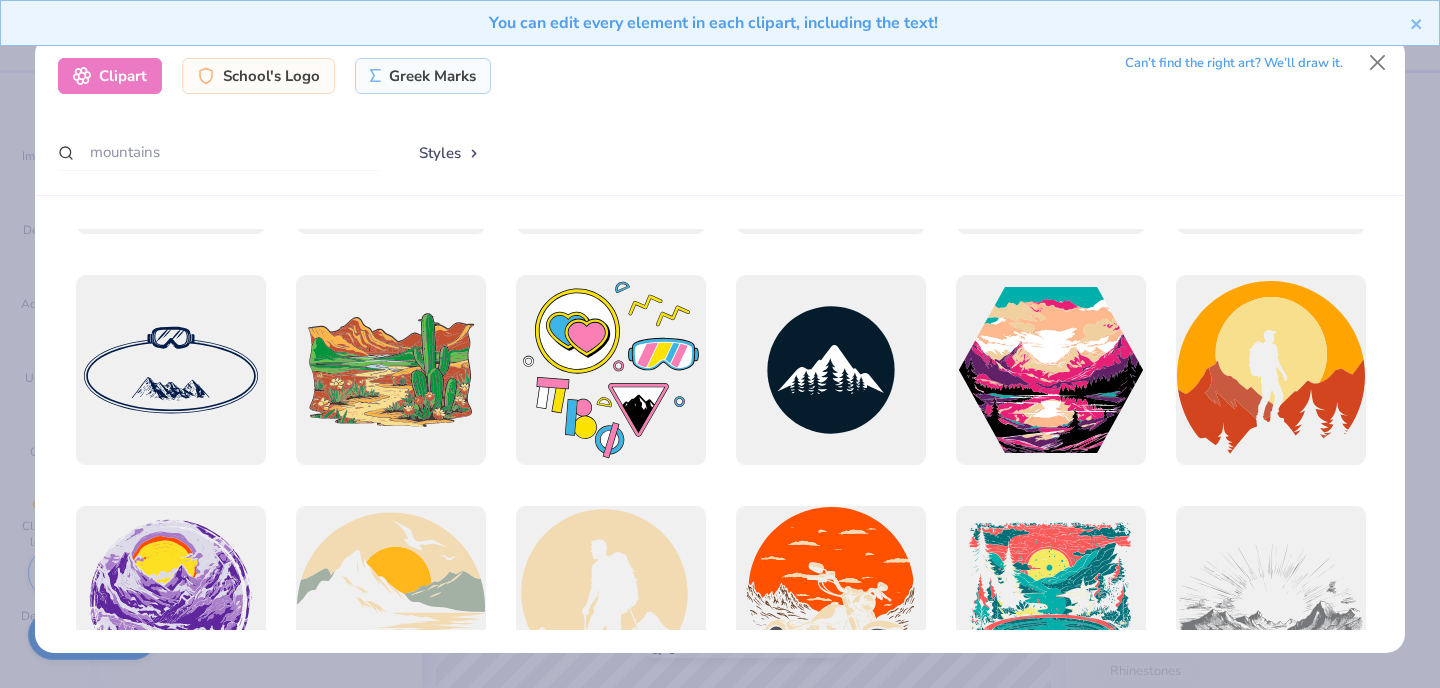 scroll, scrollTop: 5739, scrollLeft: 0, axis: vertical 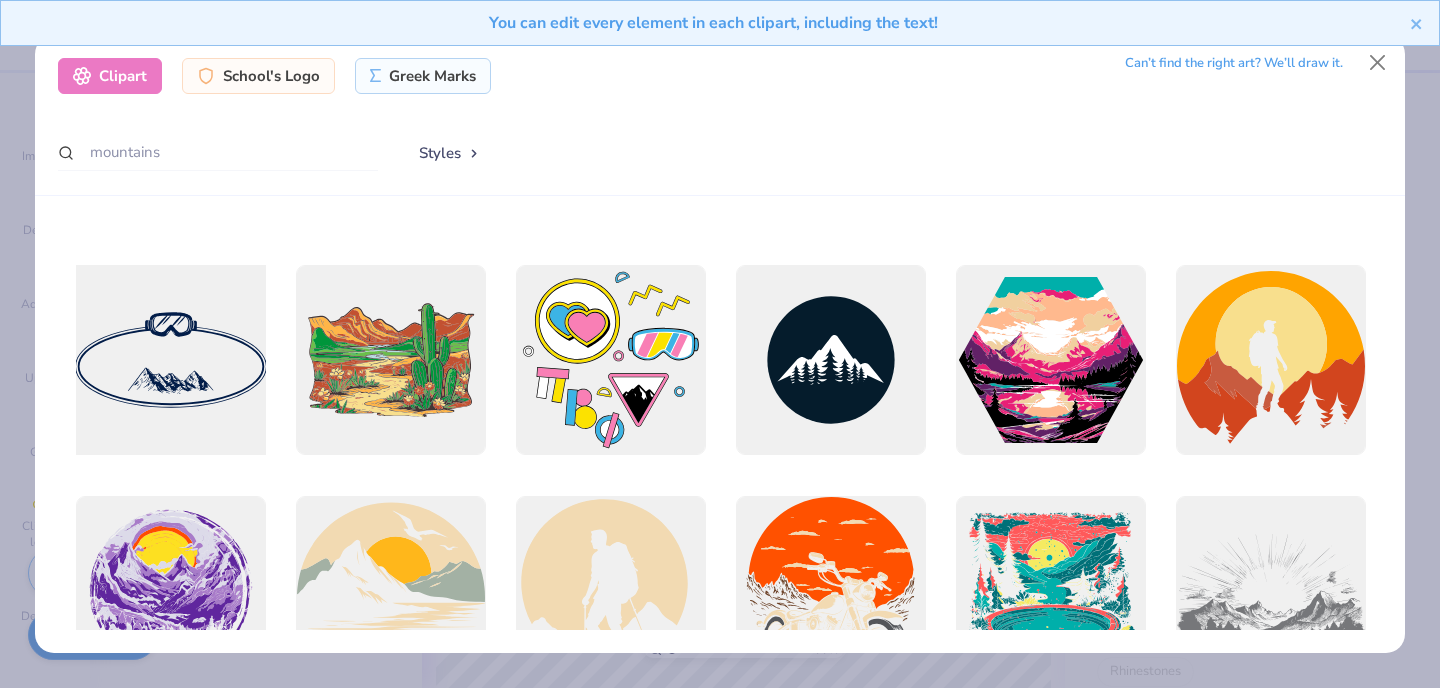 click at bounding box center (170, 359) 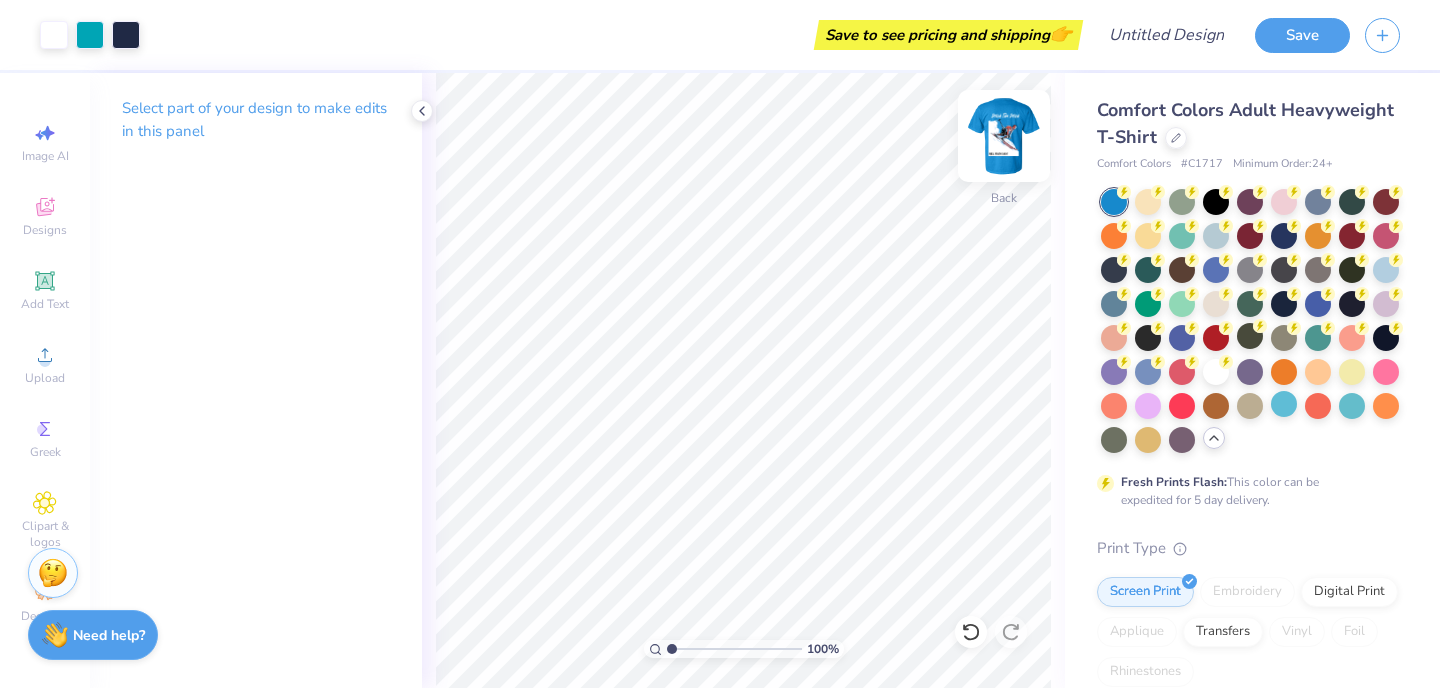 click at bounding box center [1004, 136] 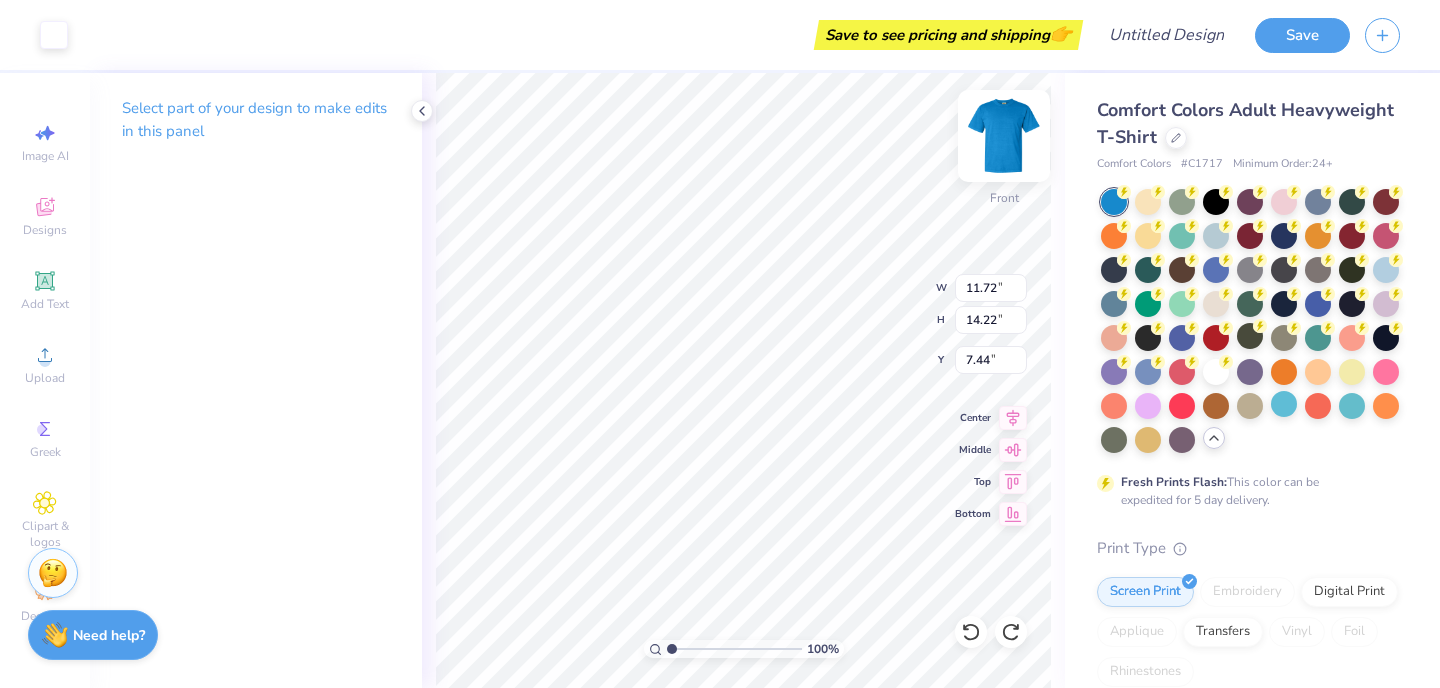 click at bounding box center (1004, 136) 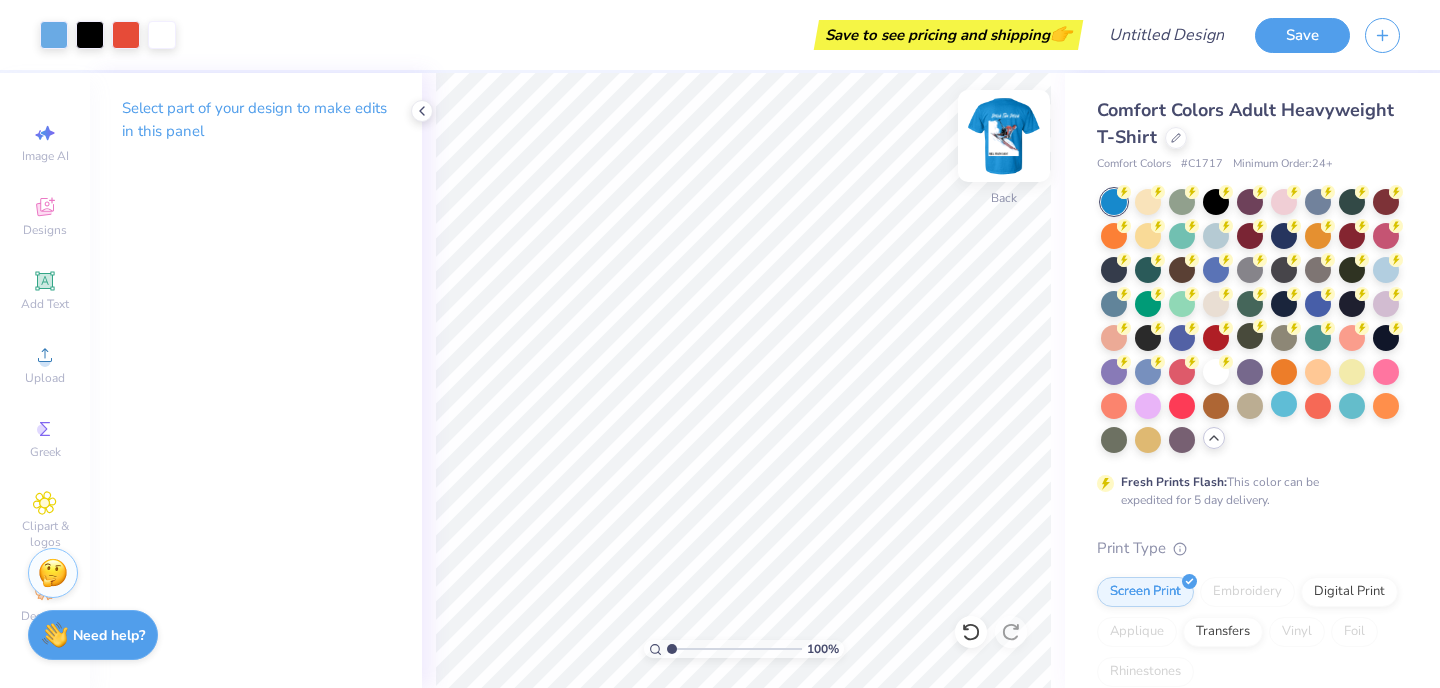 click at bounding box center (1004, 136) 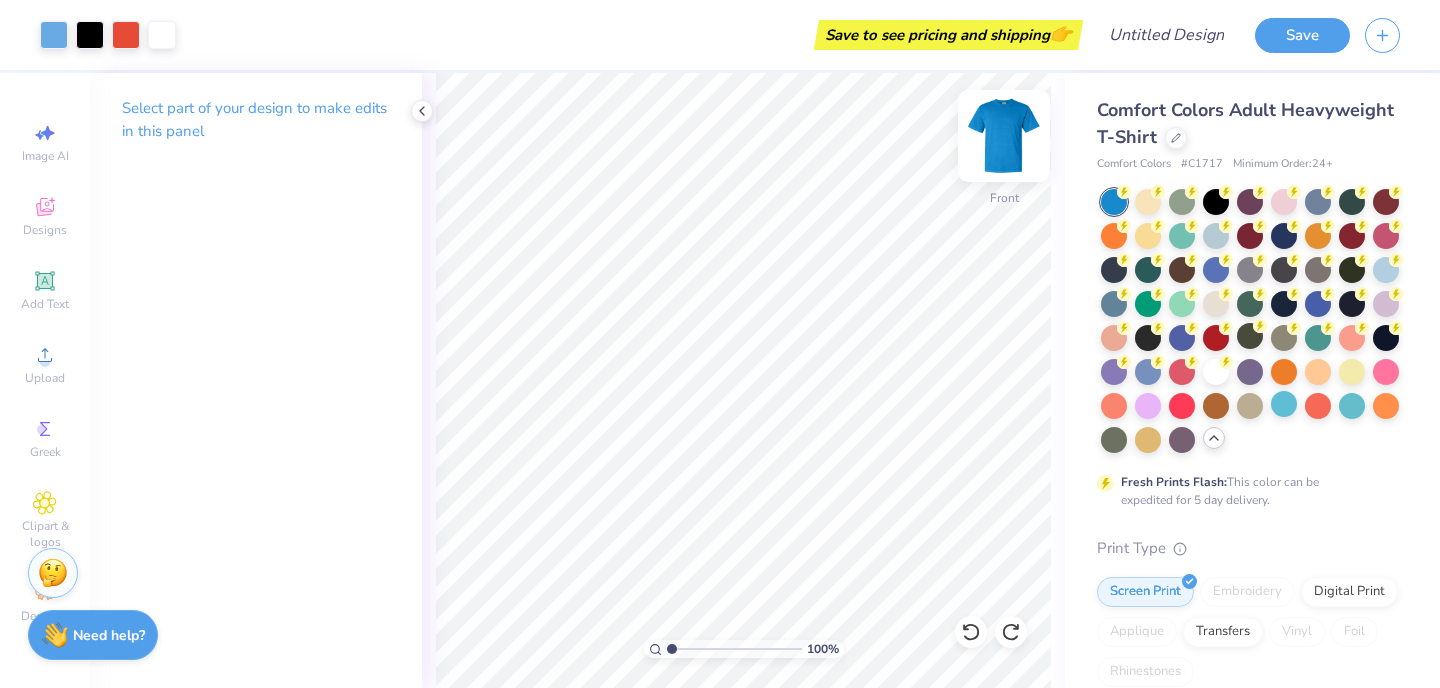 click at bounding box center (1004, 136) 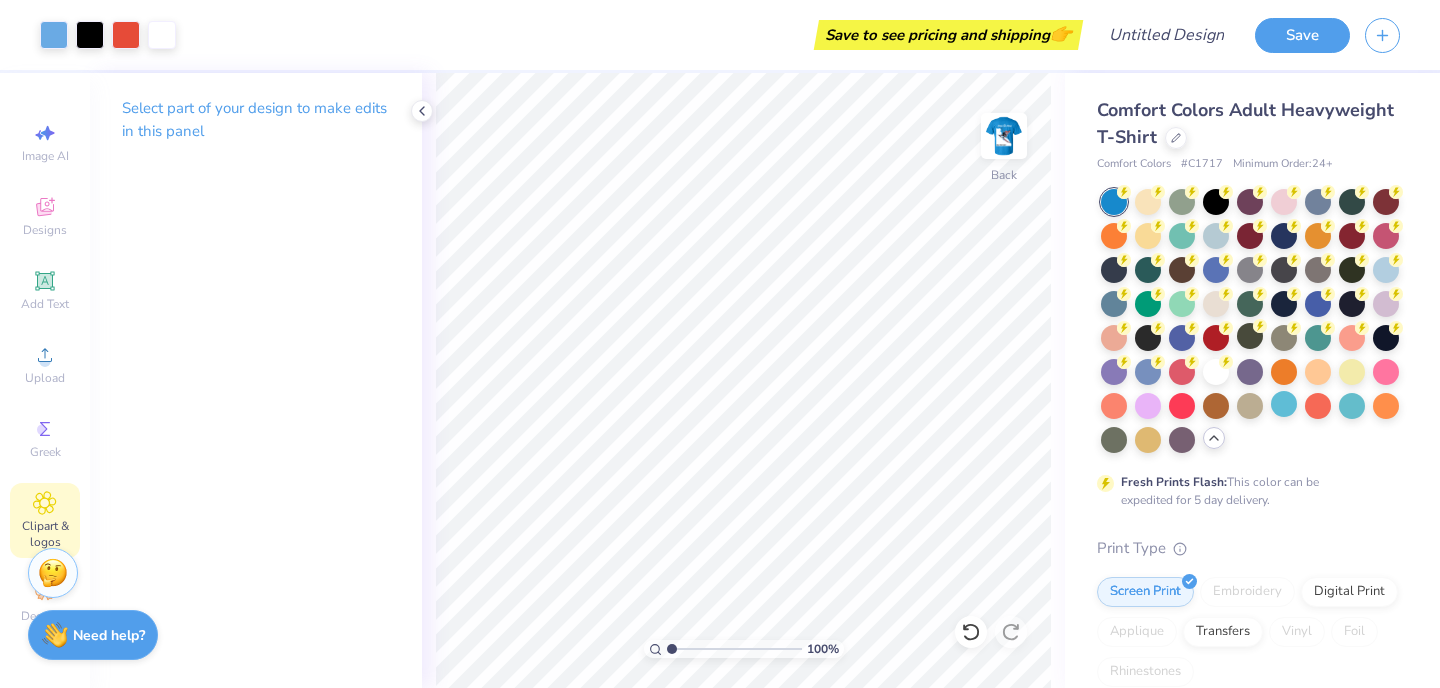 click on "Clipart & logos" at bounding box center (45, 520) 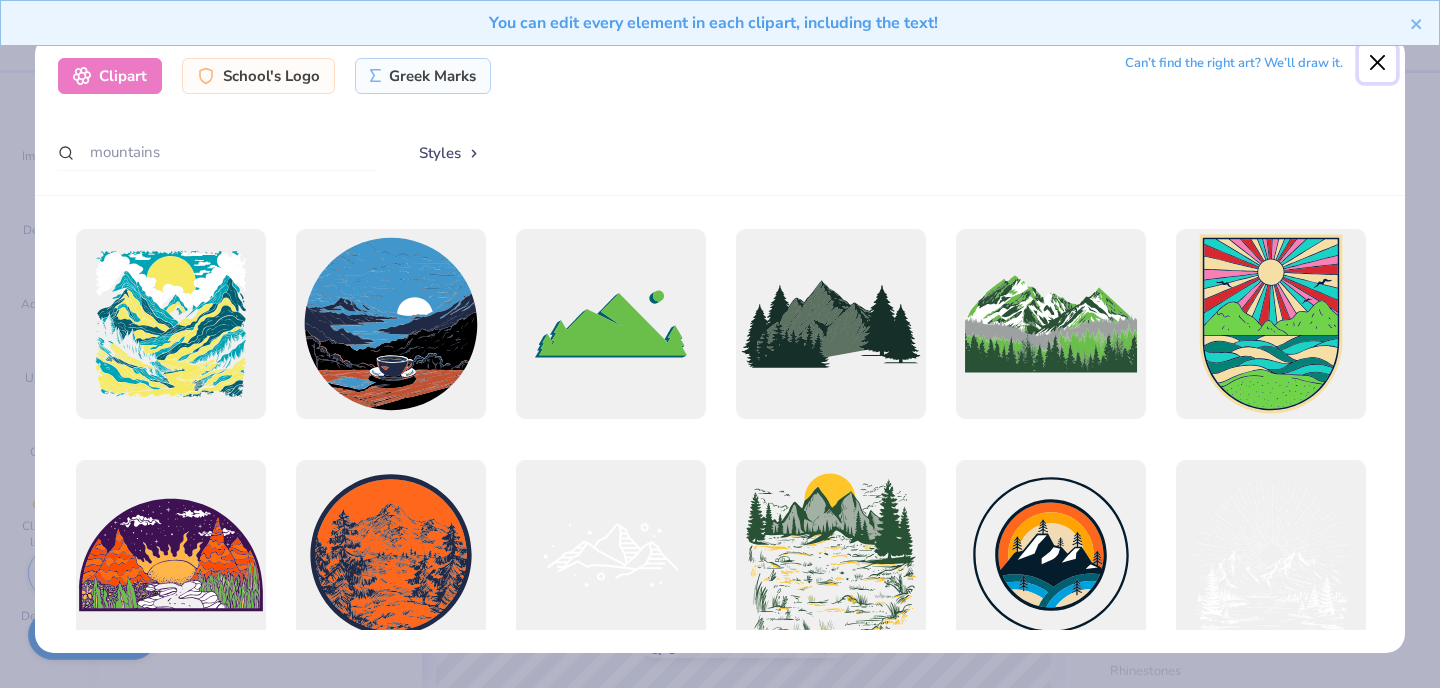 click at bounding box center (1378, 63) 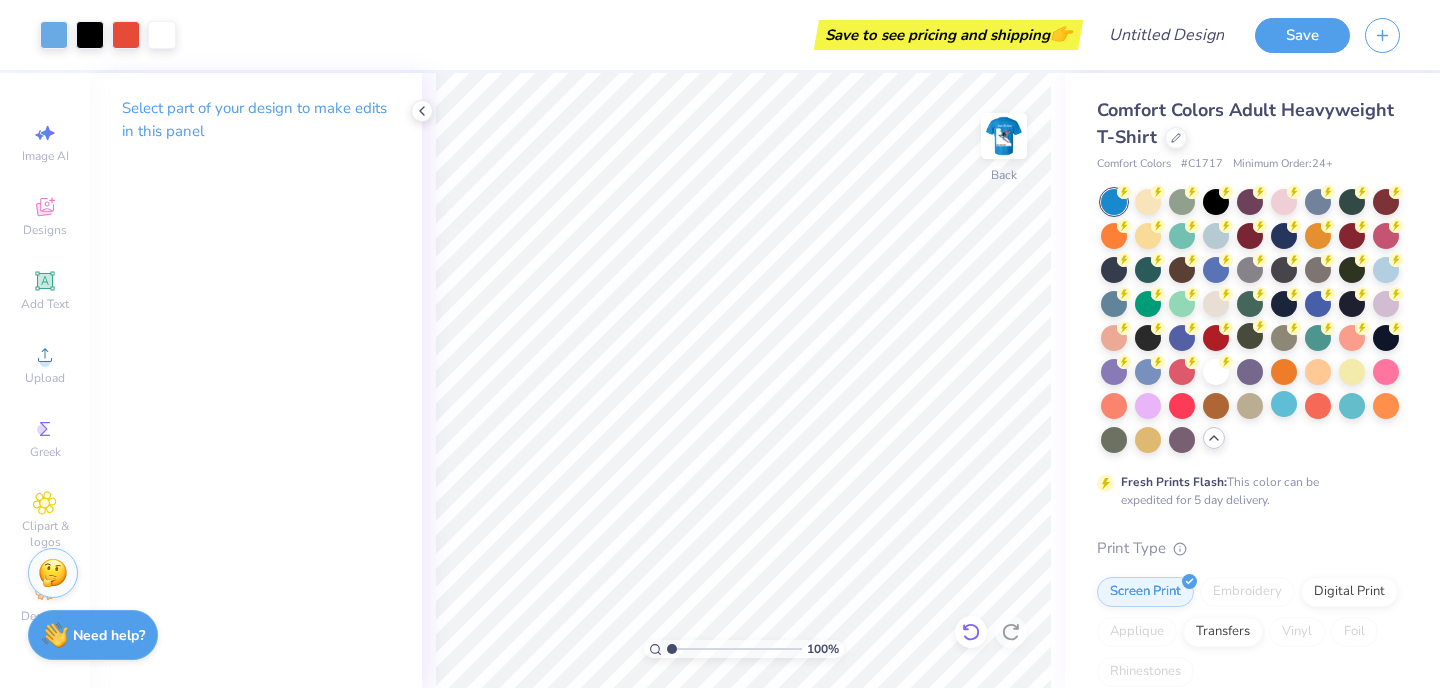 click 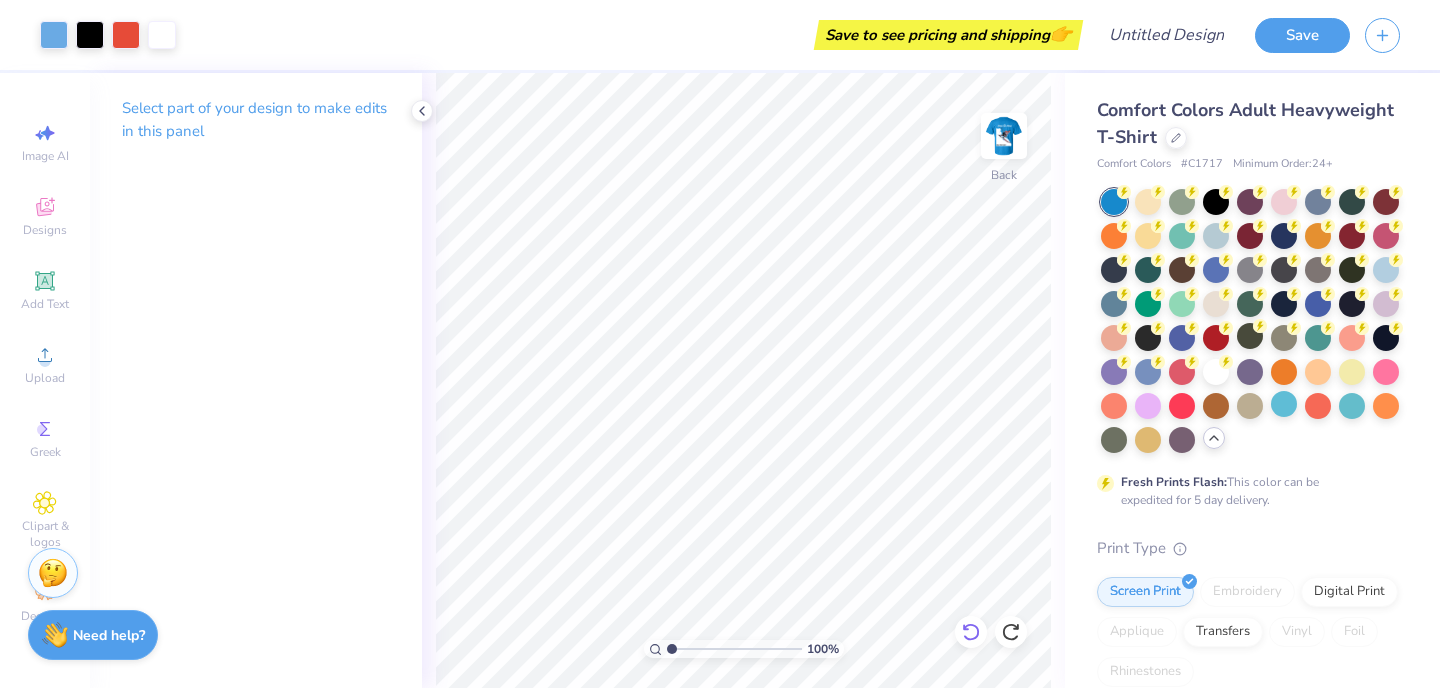 click 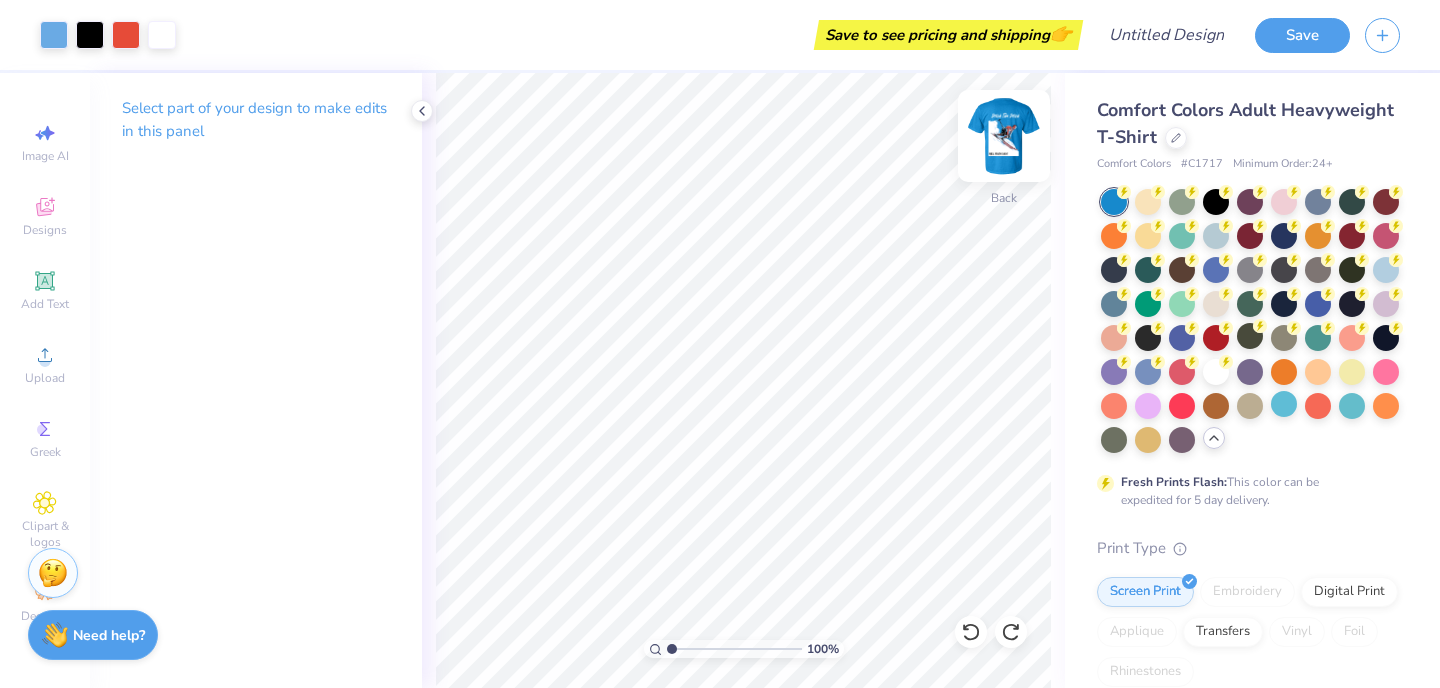 click at bounding box center [1004, 136] 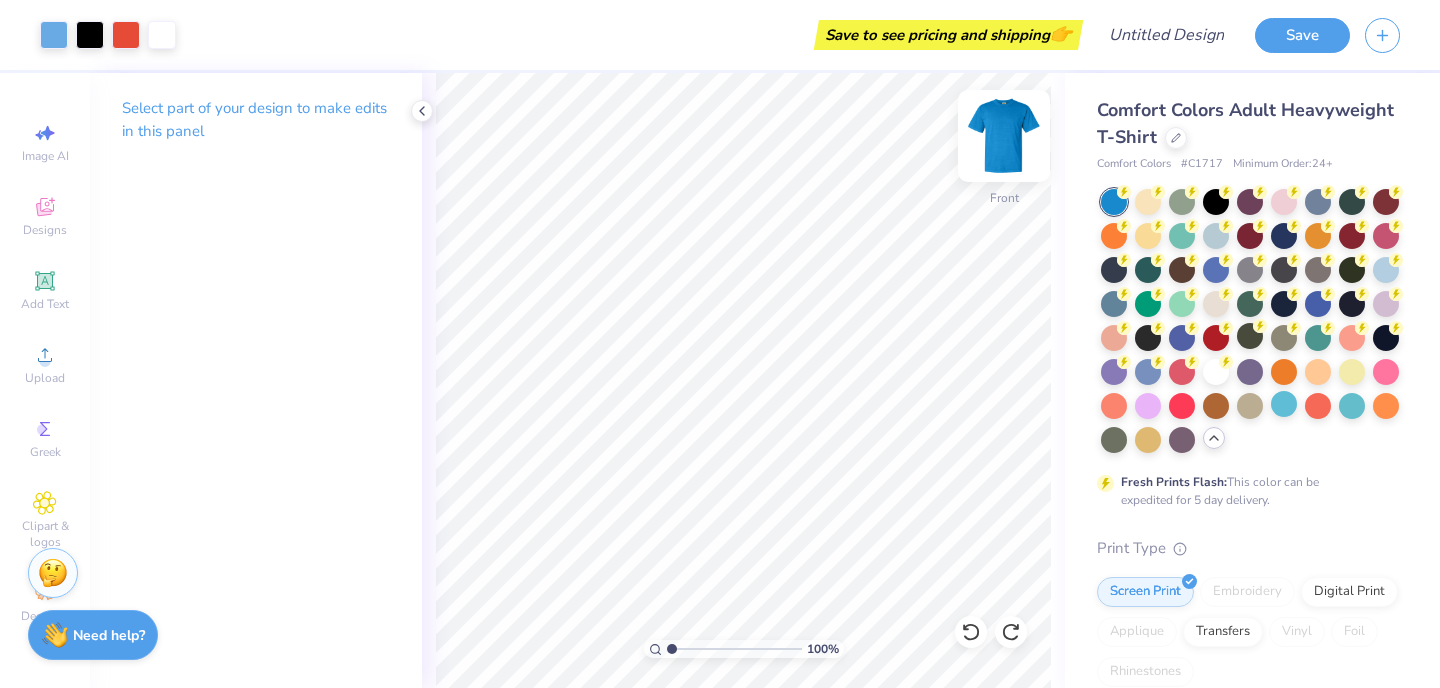 click at bounding box center [1004, 136] 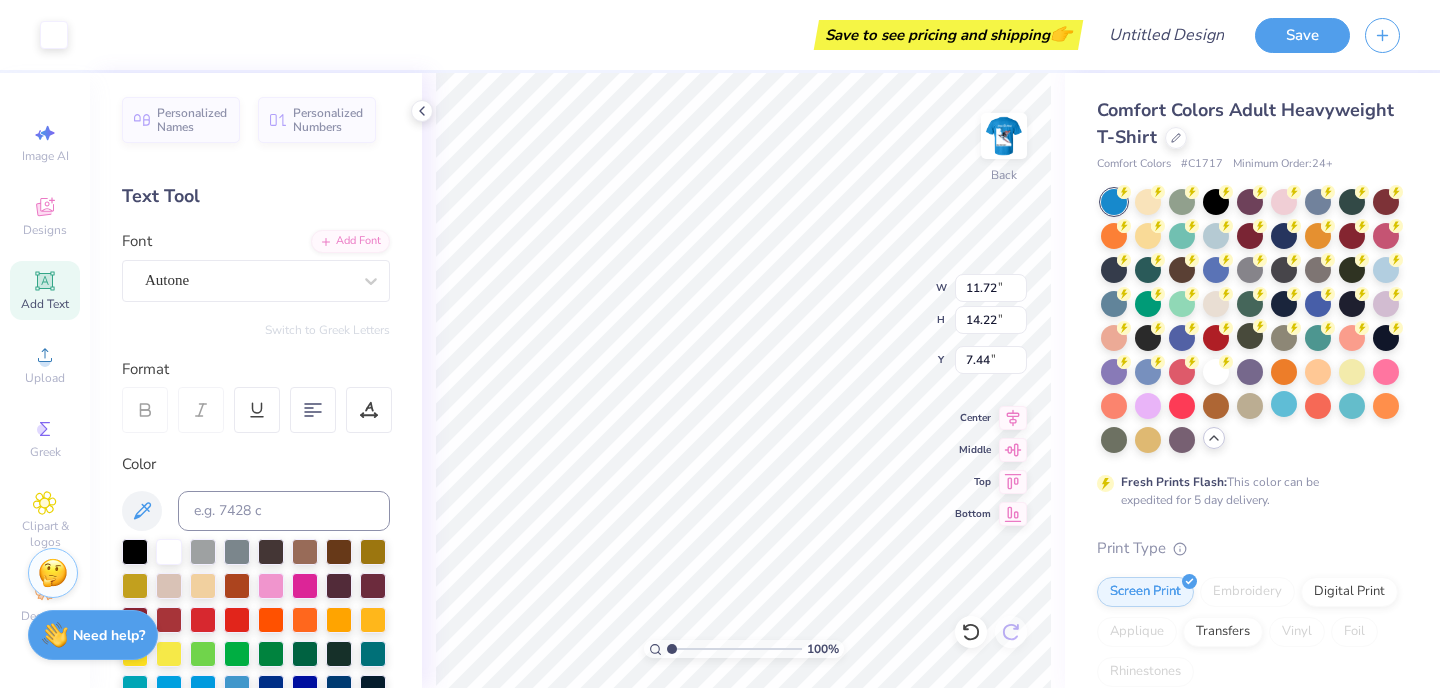 type on "11.72" 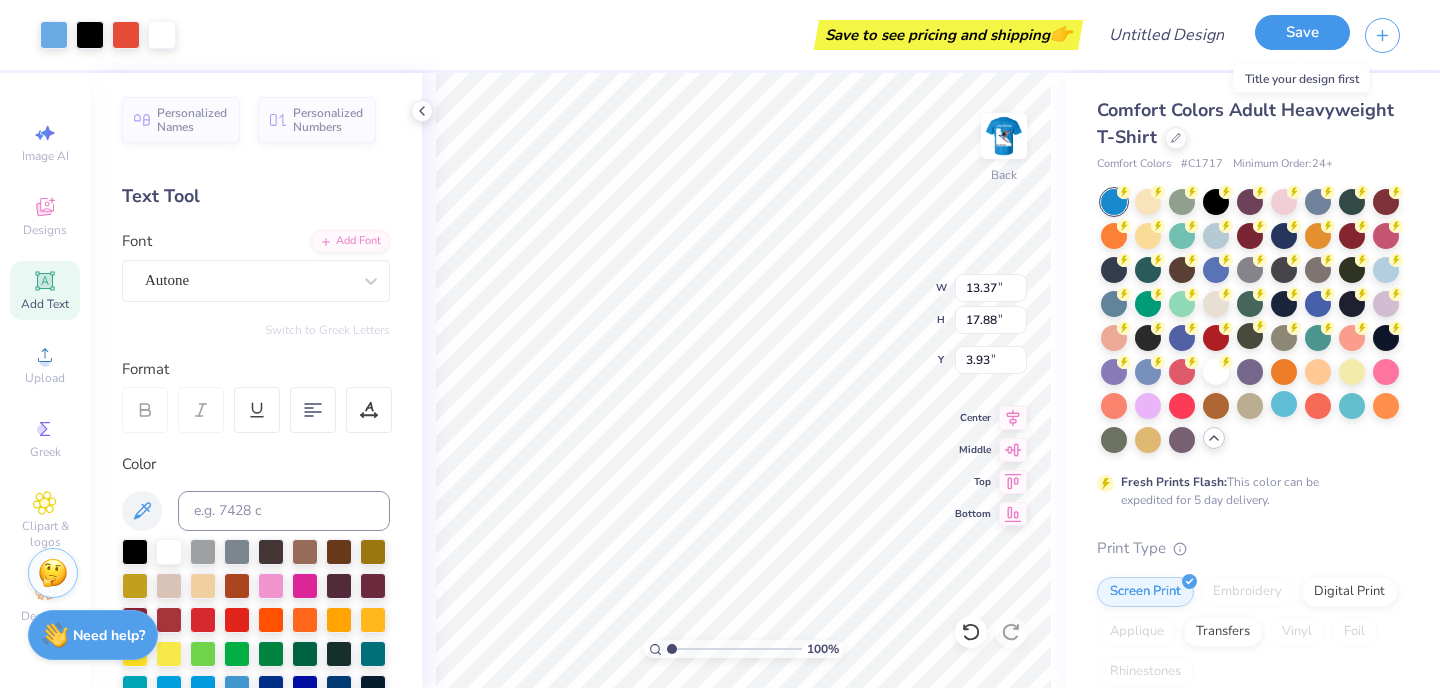 click on "Save" at bounding box center (1302, 32) 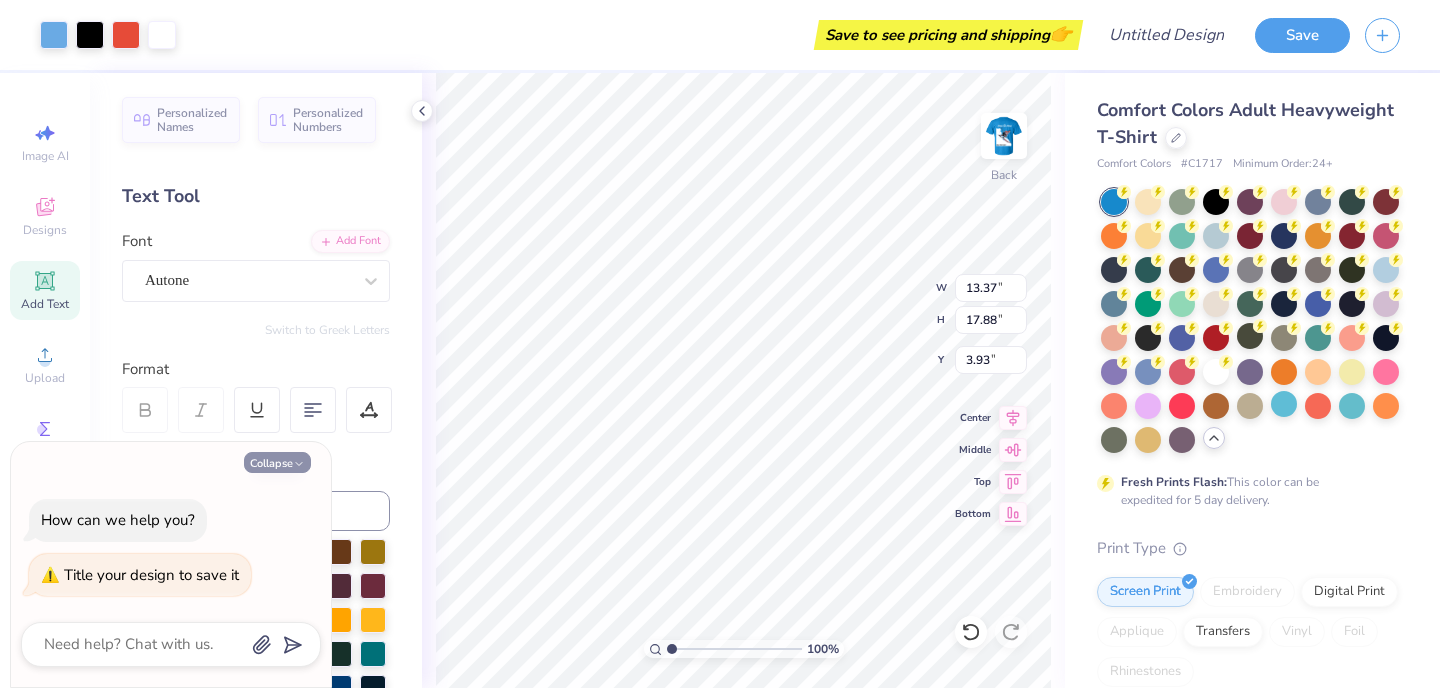 click on "Collapse" at bounding box center (277, 462) 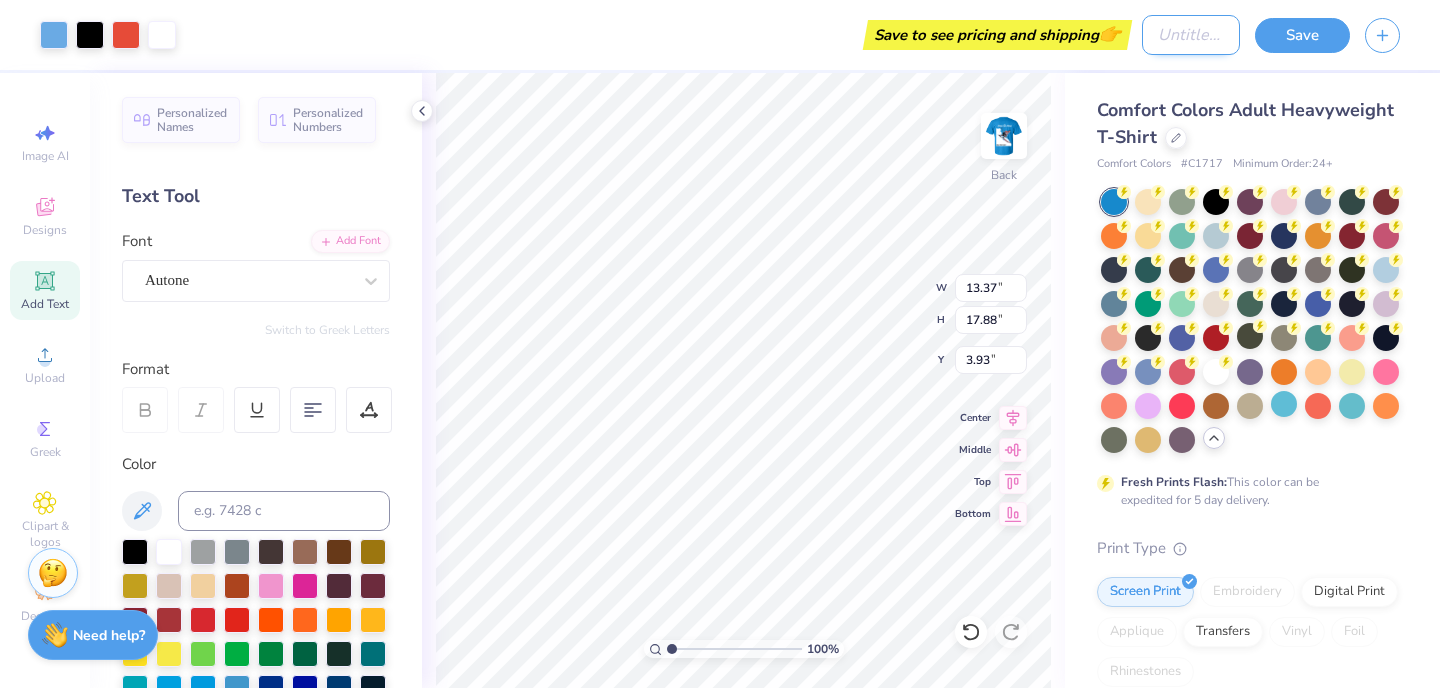 click on "Design Title" at bounding box center (1191, 35) 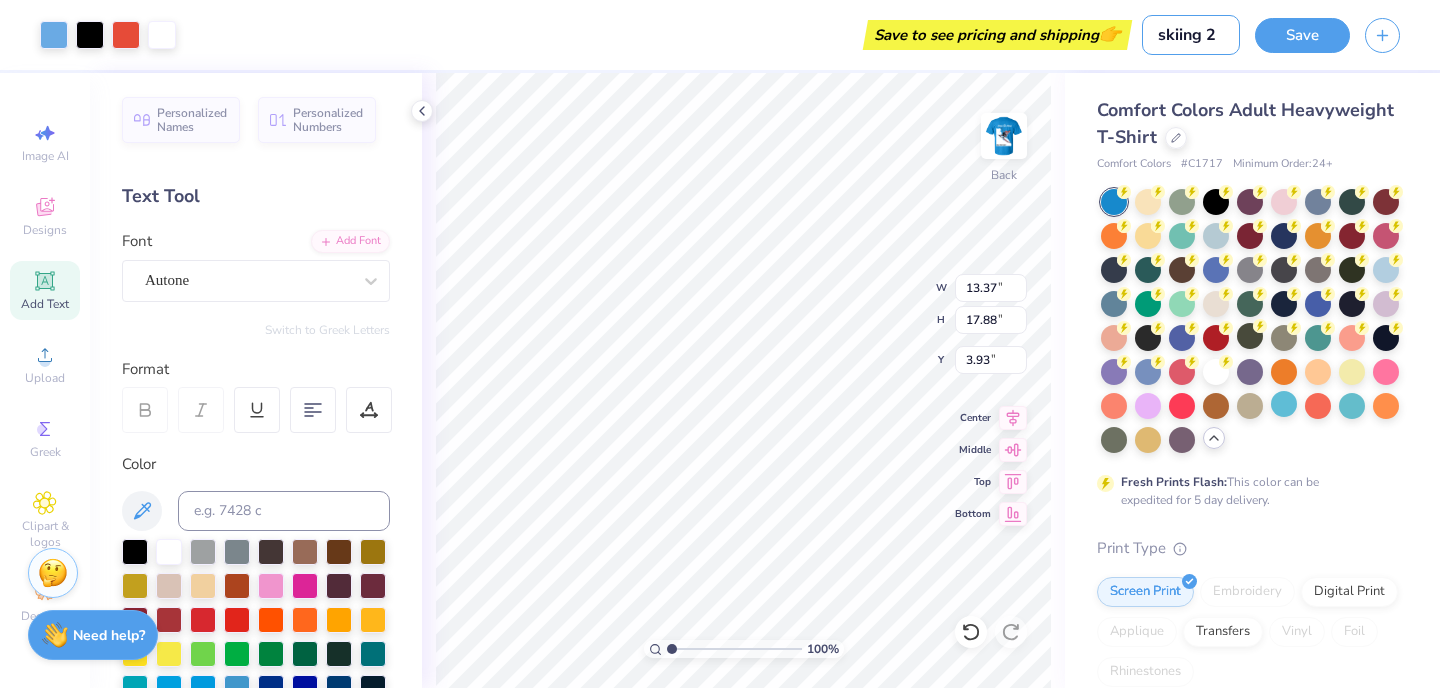 type on "skiing 2" 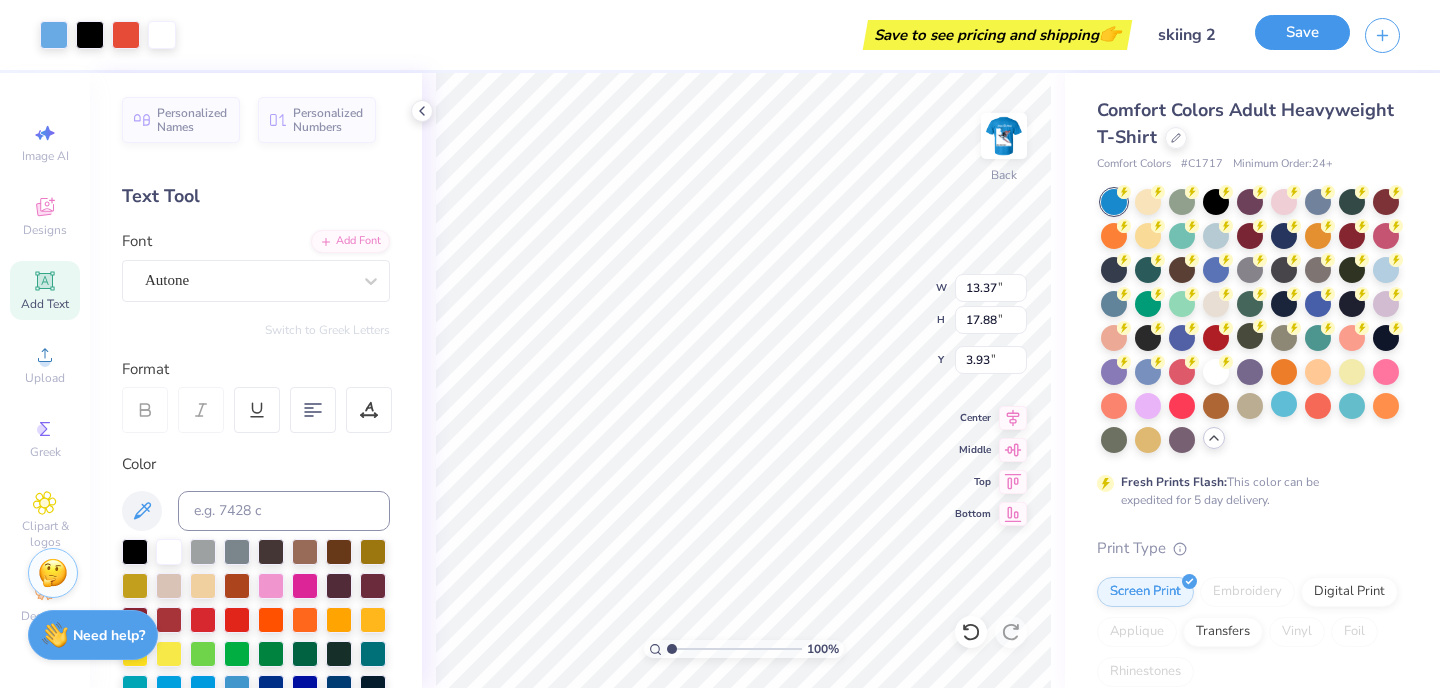 click on "Save" at bounding box center (1302, 32) 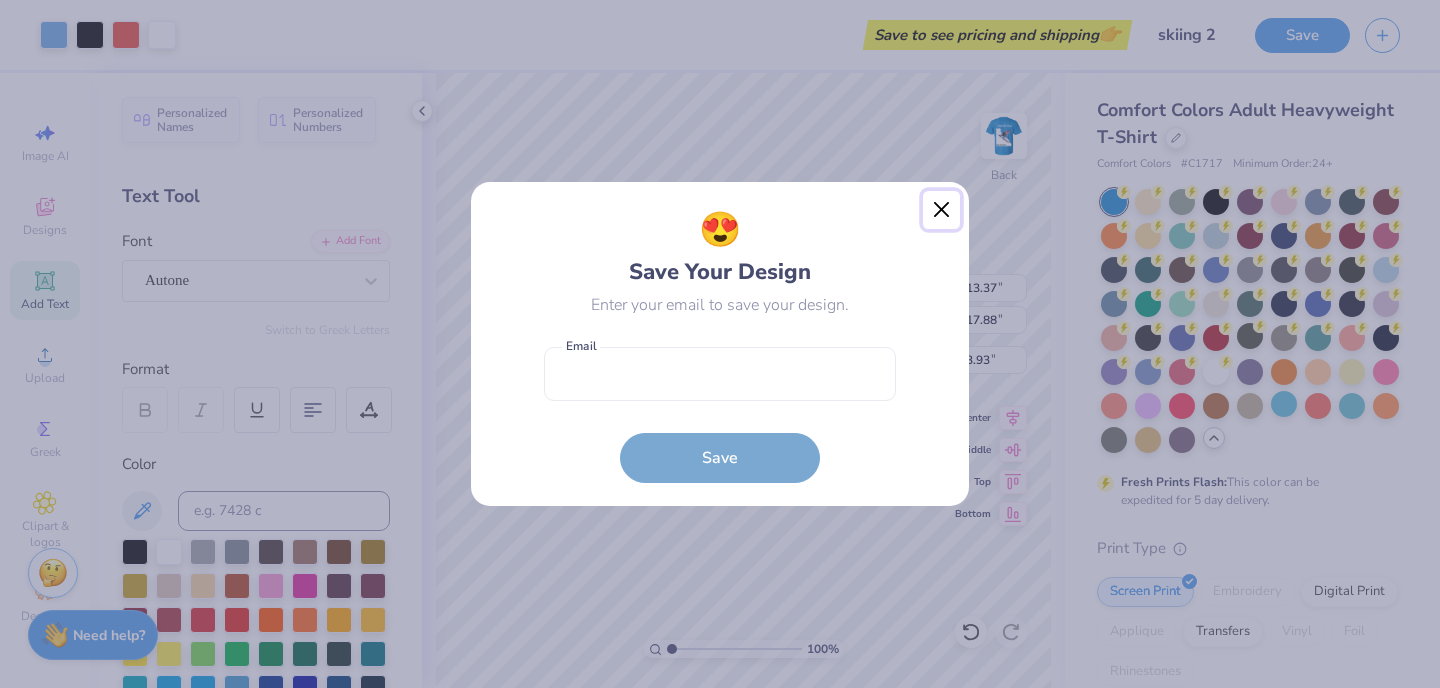 click at bounding box center (942, 210) 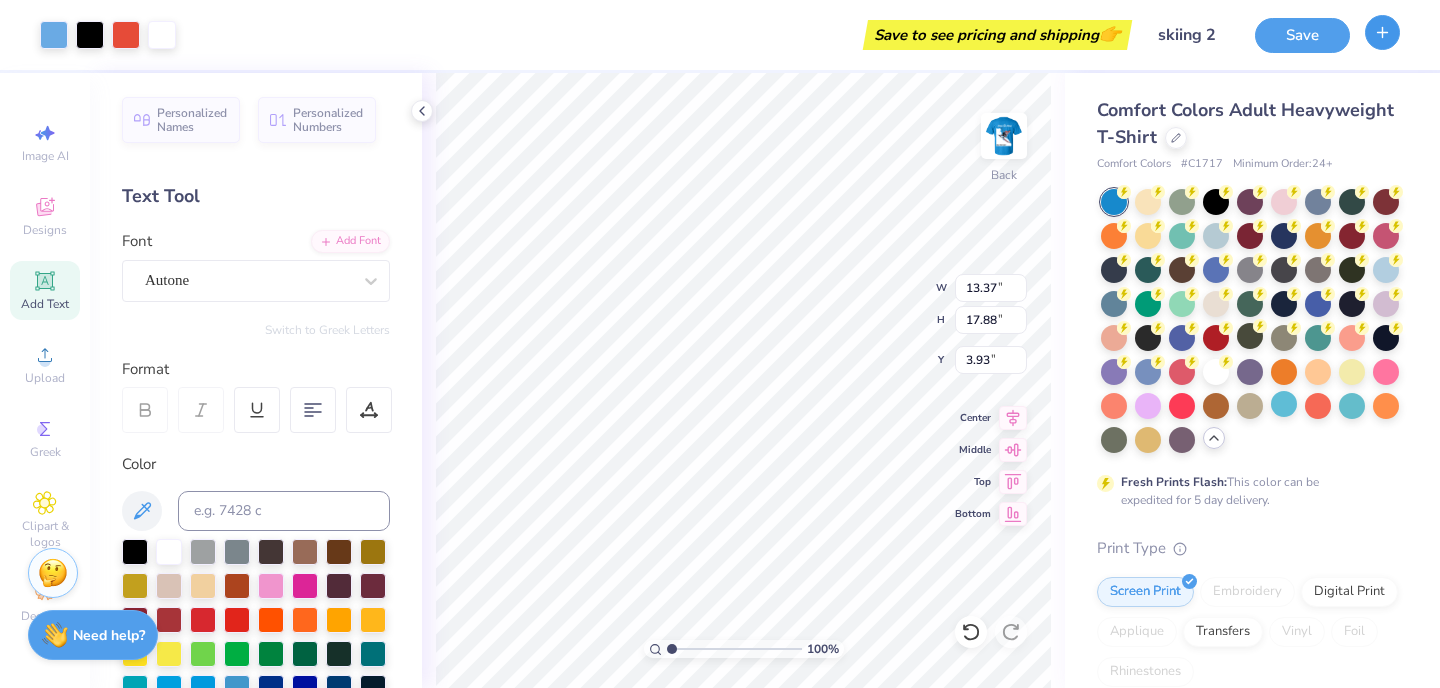 click at bounding box center (1382, 32) 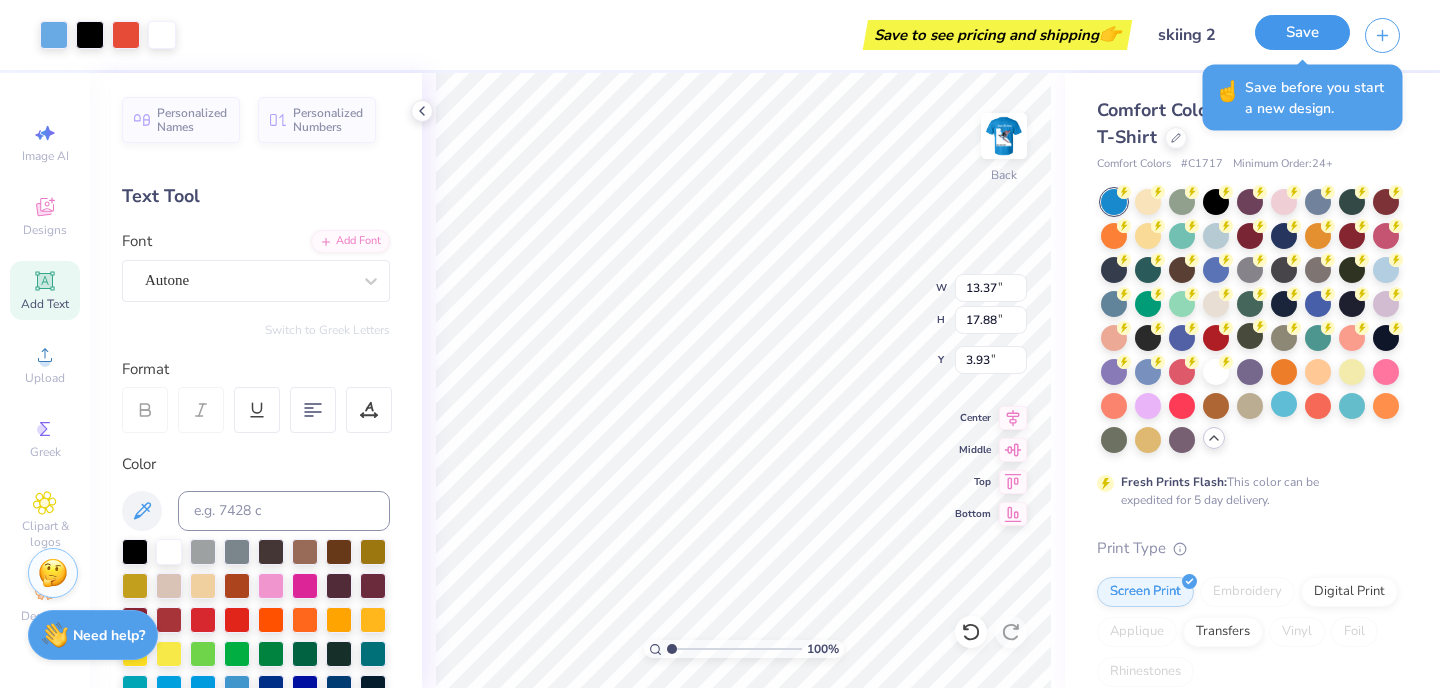 click on "Save" at bounding box center [1302, 32] 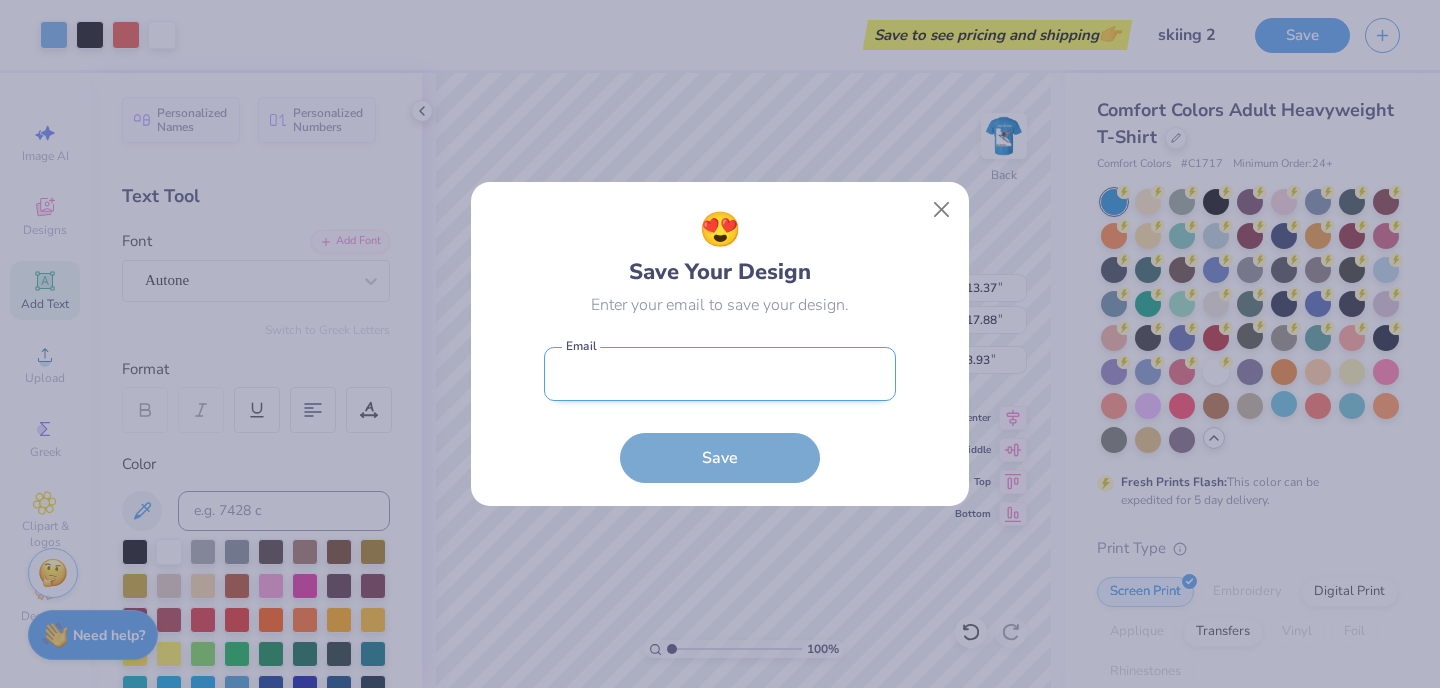 click at bounding box center [720, 374] 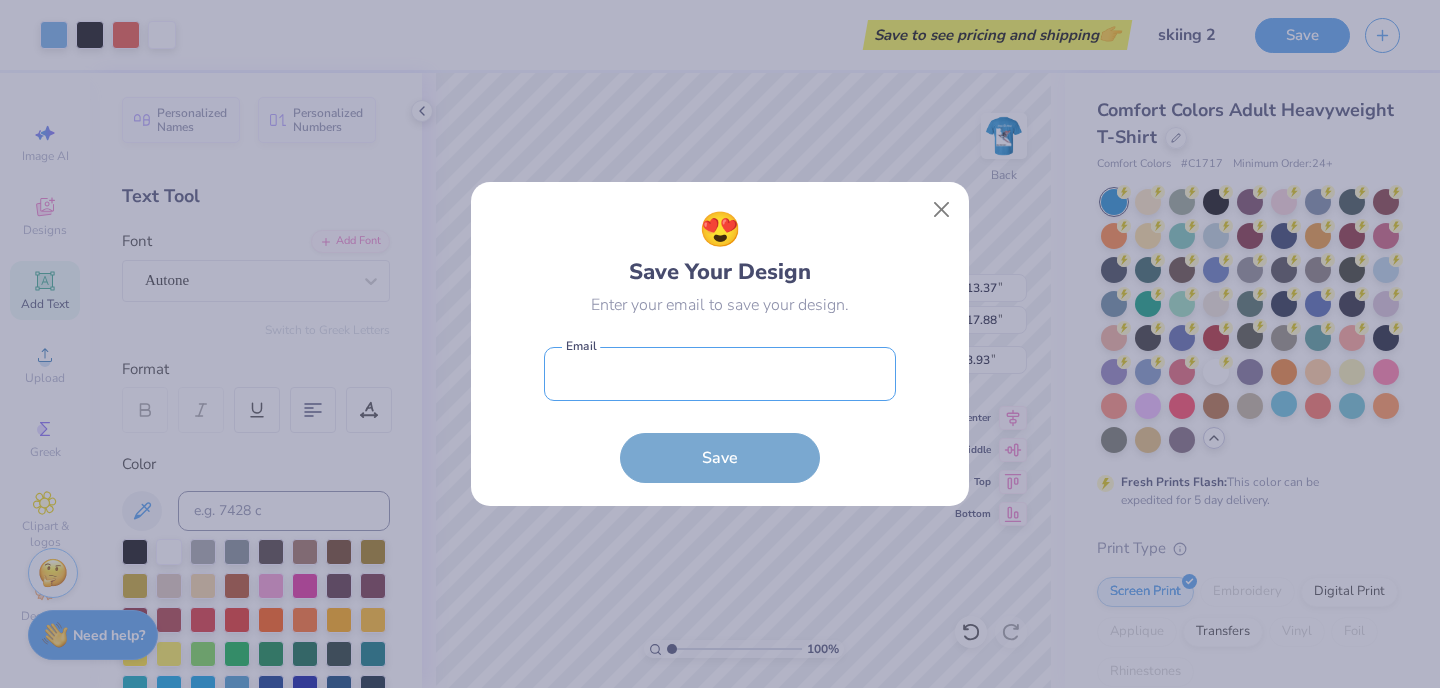 type on "ccanniffe@arizona.edu" 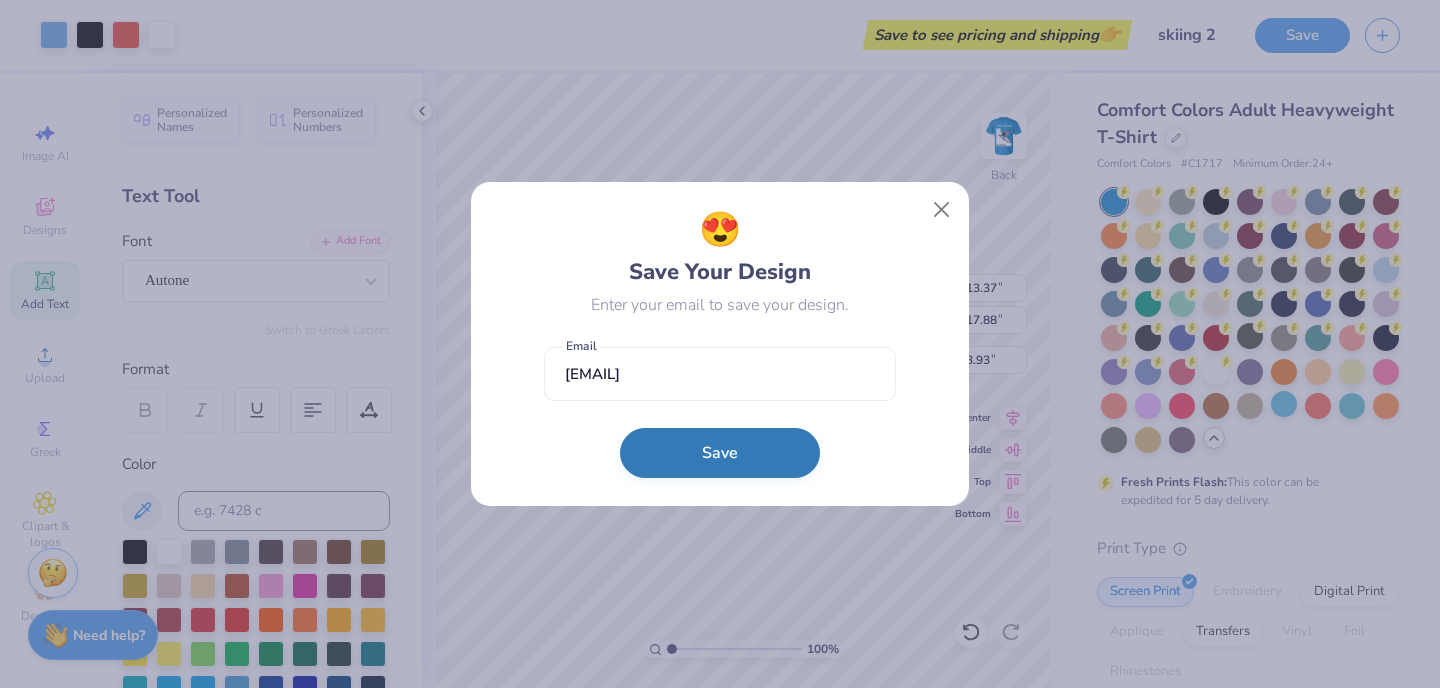 click on "Save" at bounding box center (720, 453) 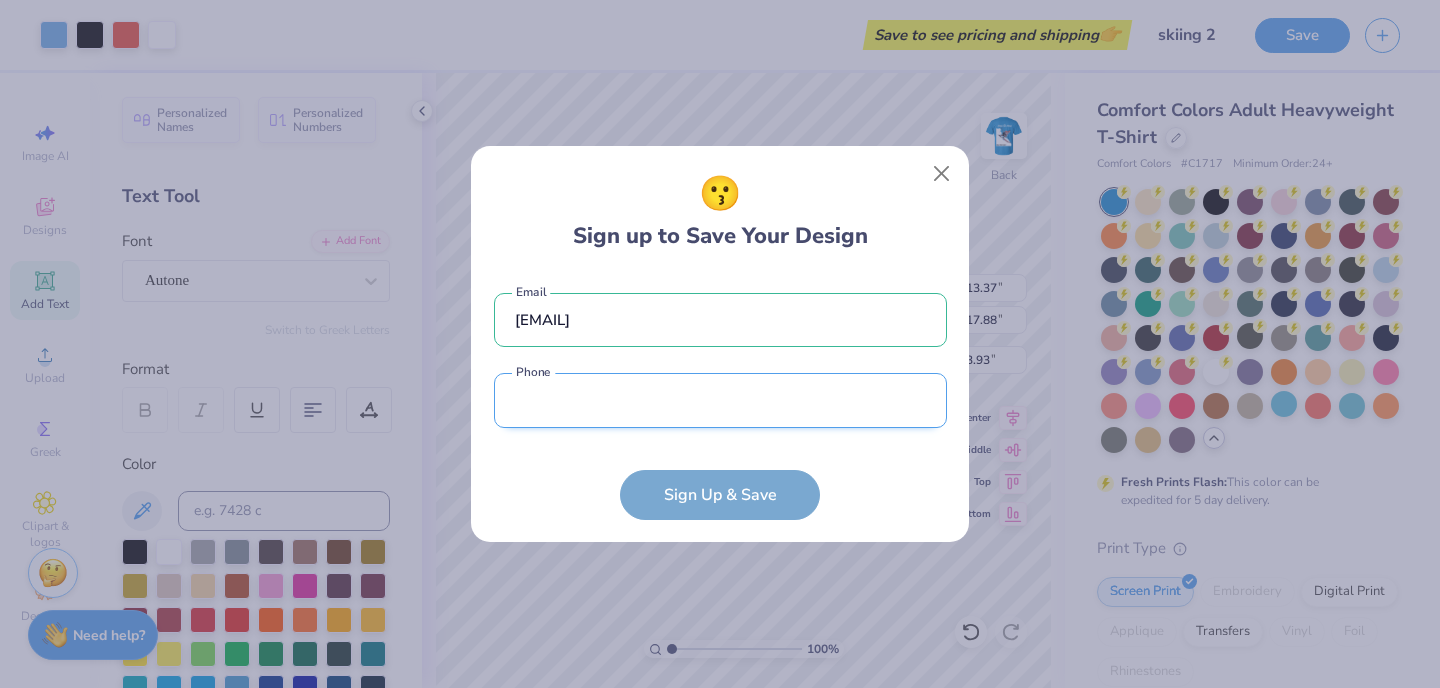click at bounding box center (720, 400) 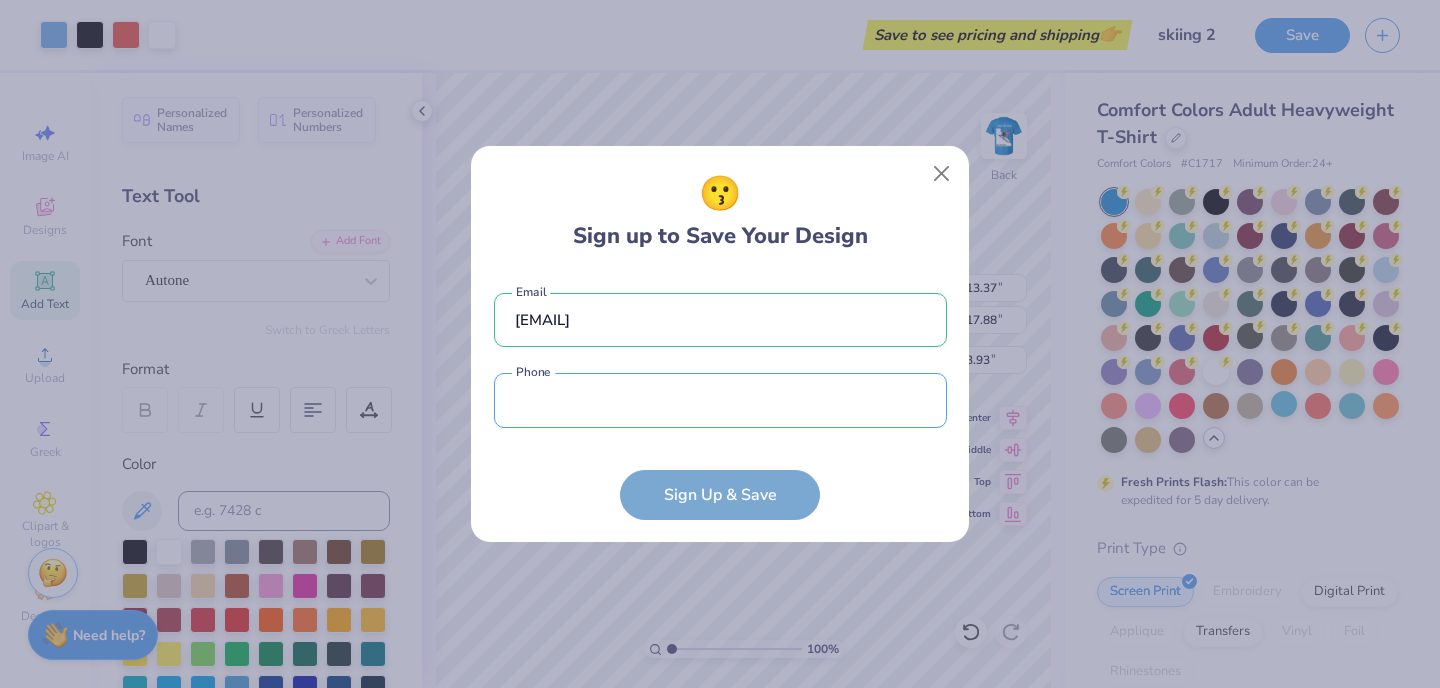 type on "(650) 627-6580" 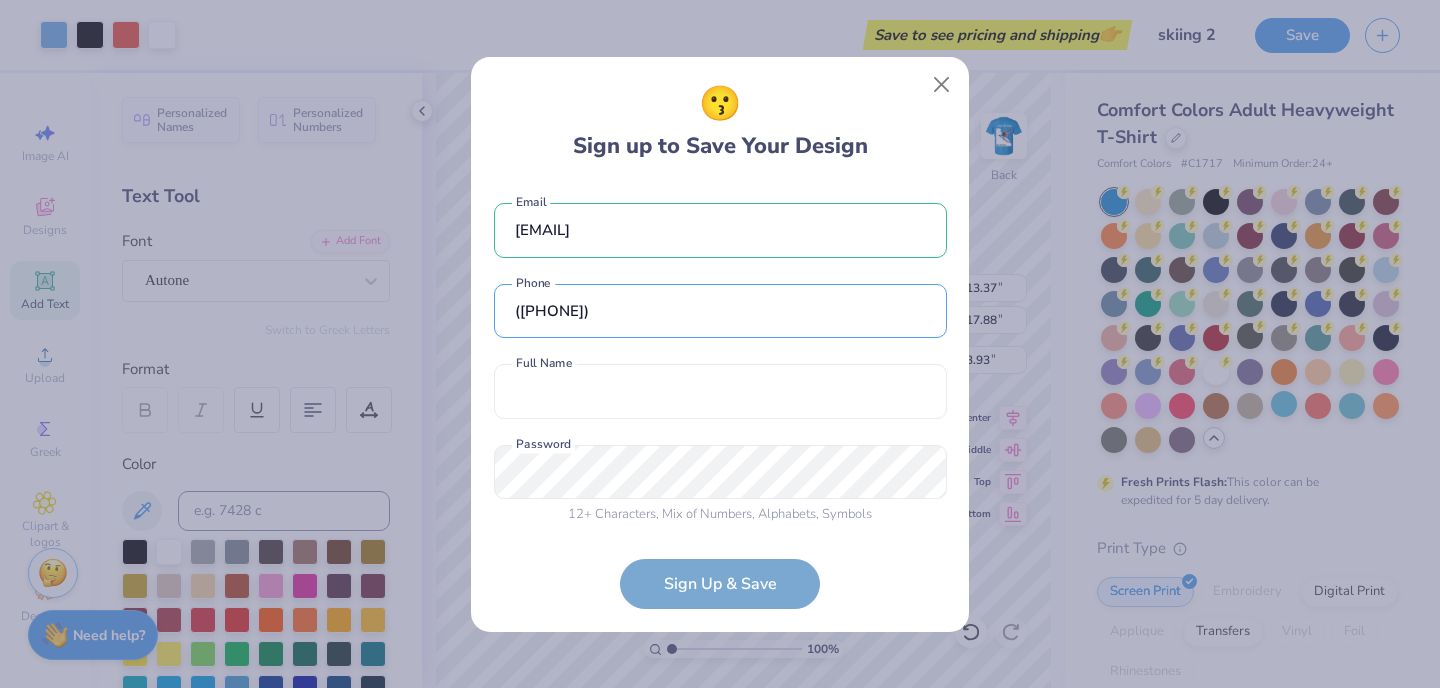 scroll, scrollTop: 7, scrollLeft: 0, axis: vertical 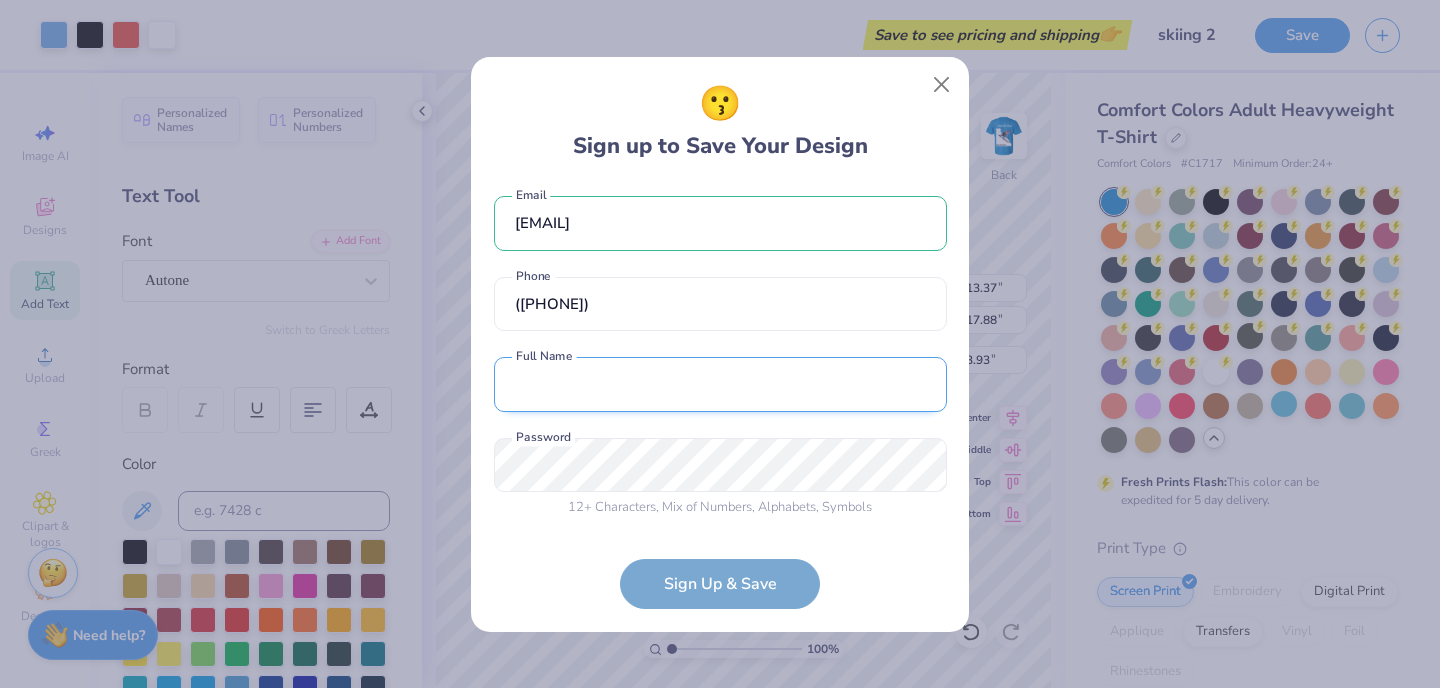 click at bounding box center (720, 384) 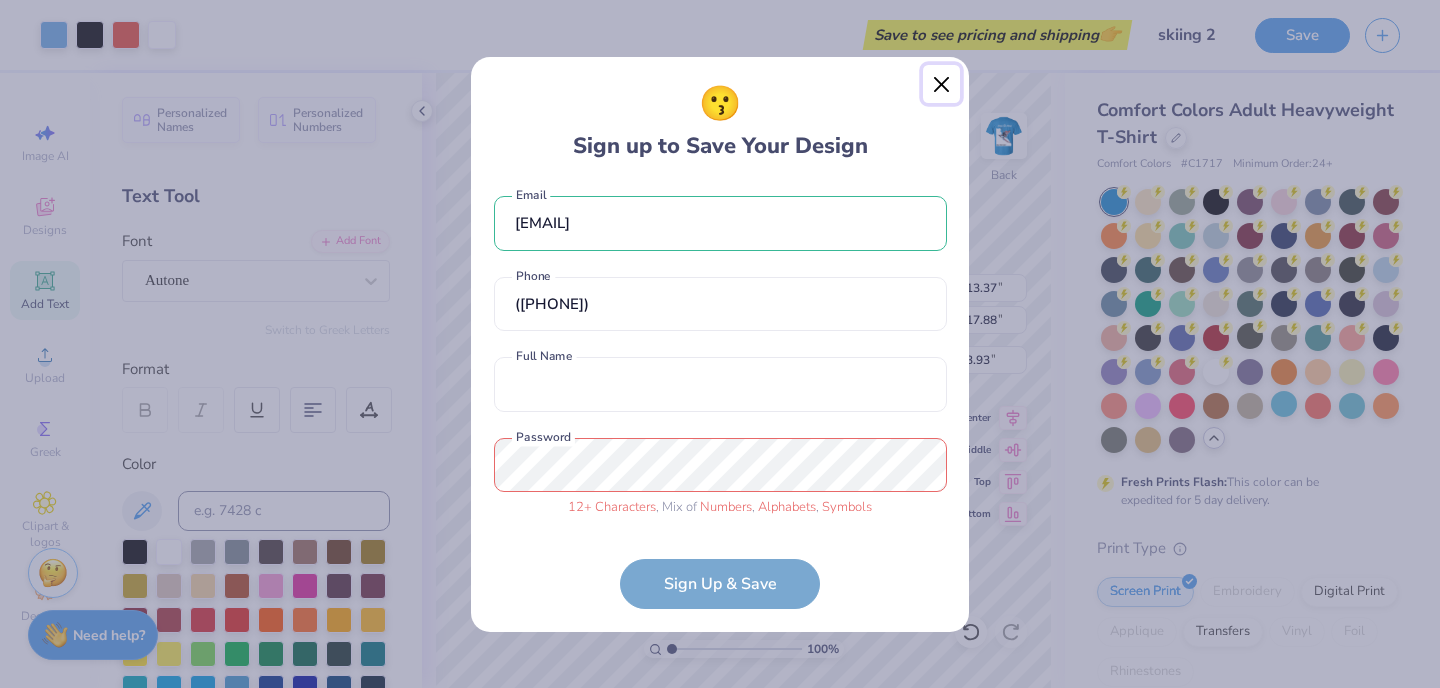 click at bounding box center (942, 84) 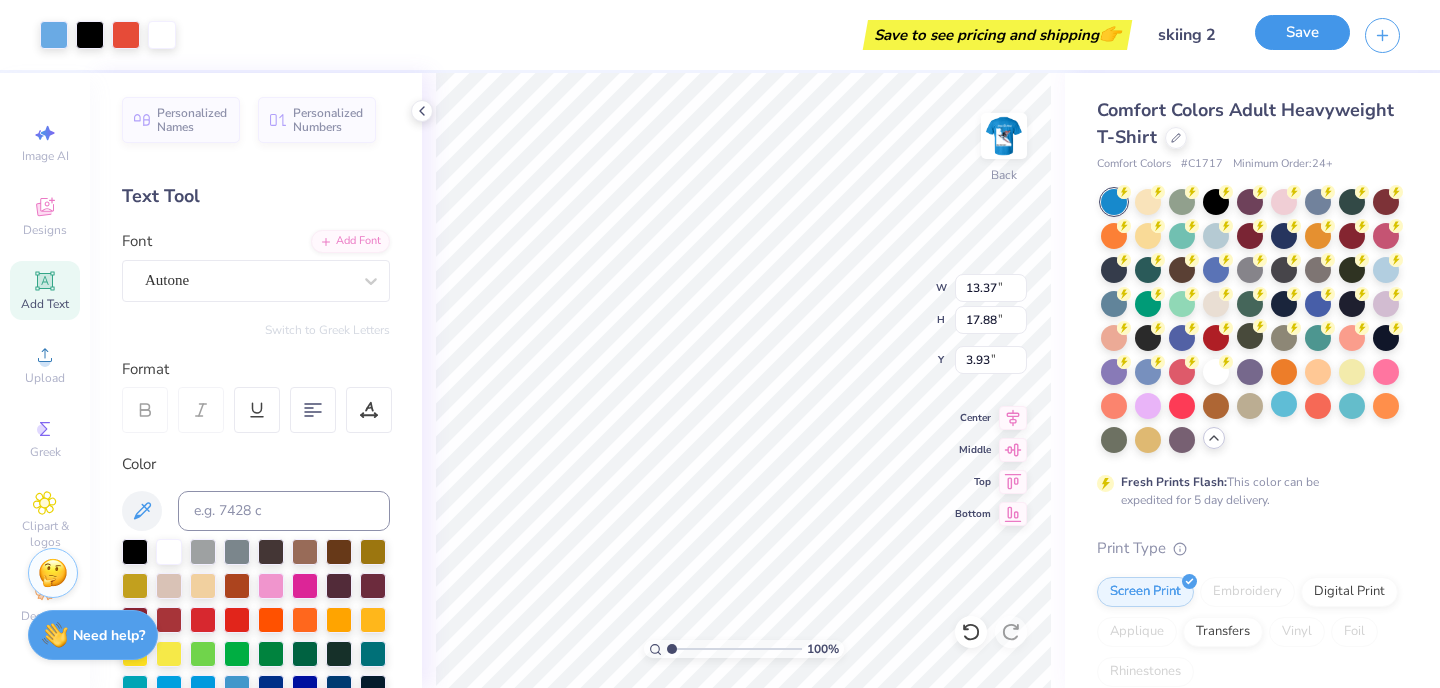 click on "Save" at bounding box center [1302, 32] 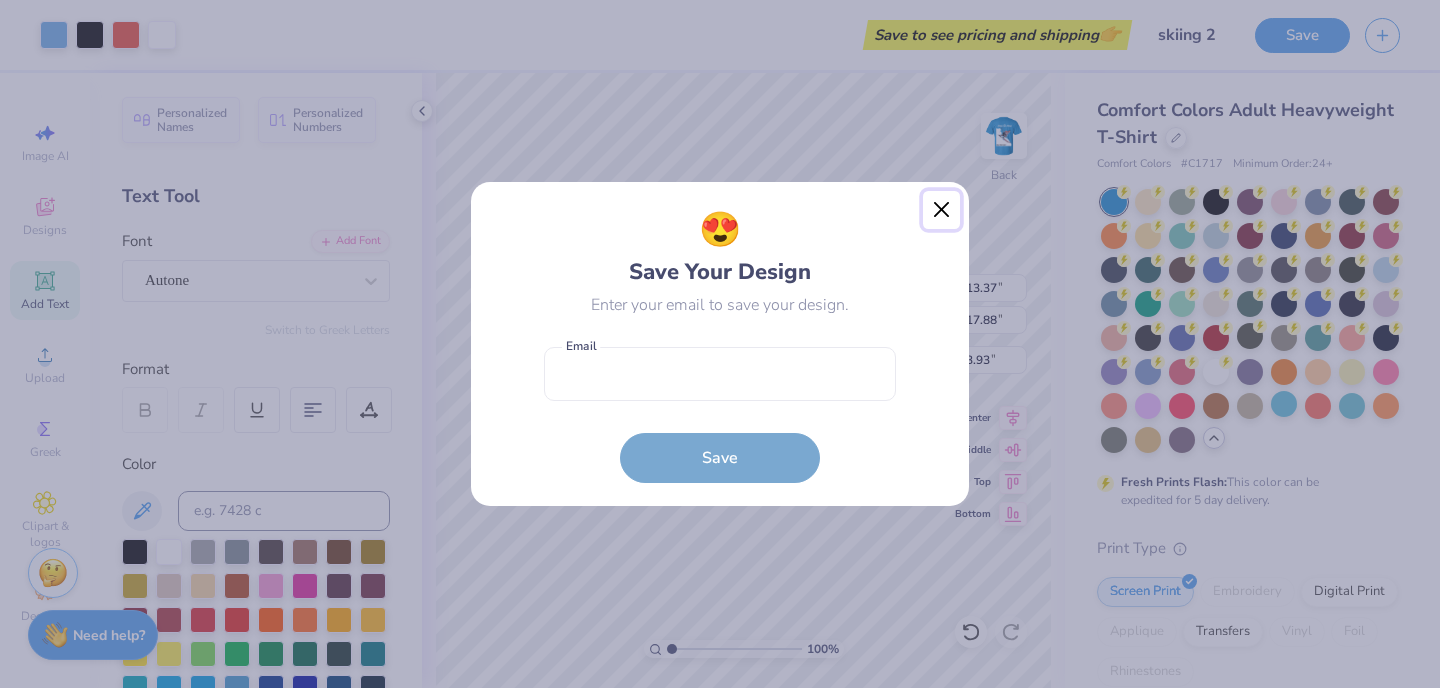 click at bounding box center (942, 210) 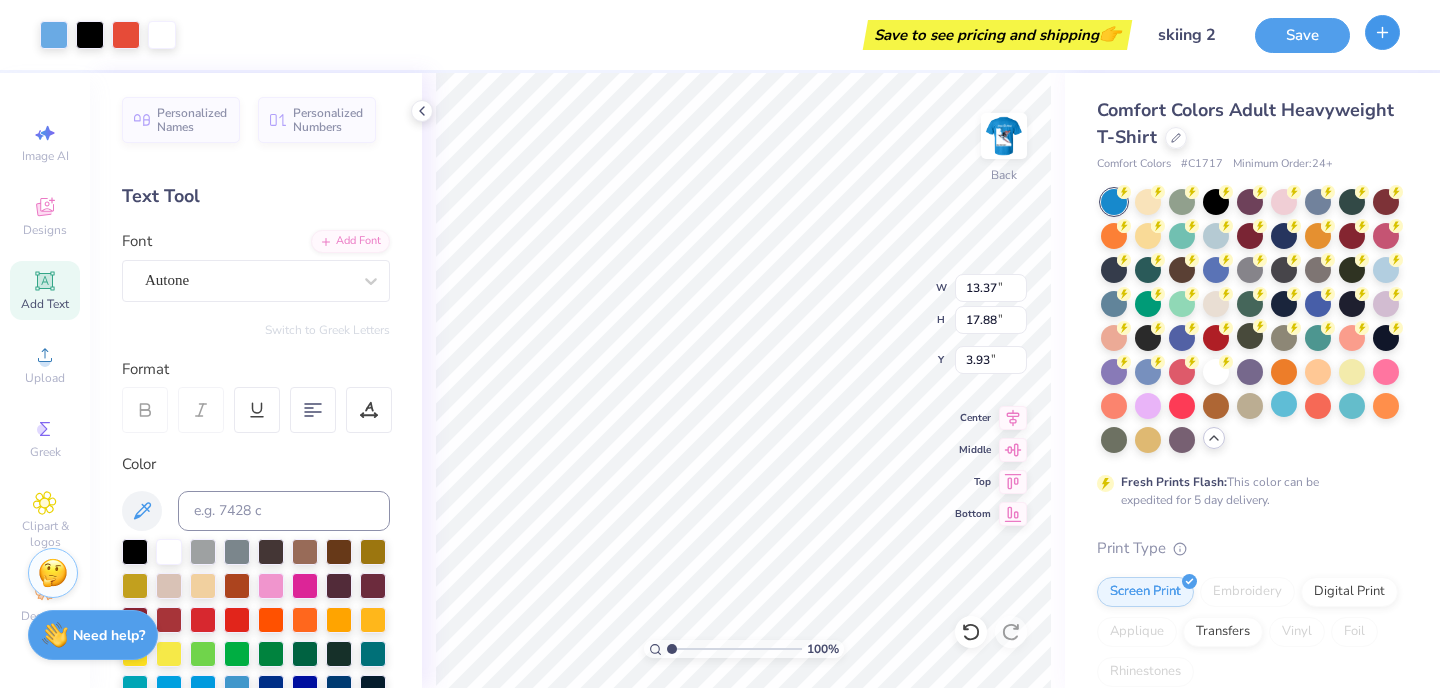 click 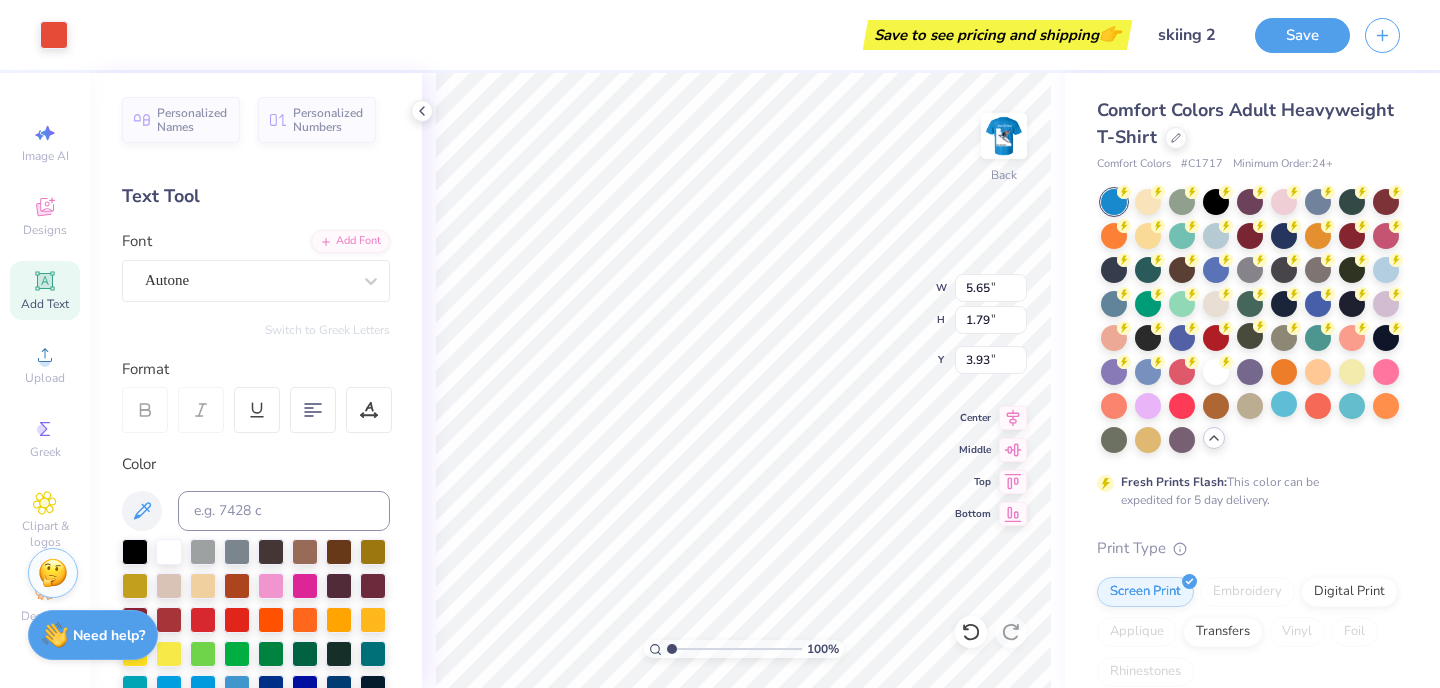 type on "4.83" 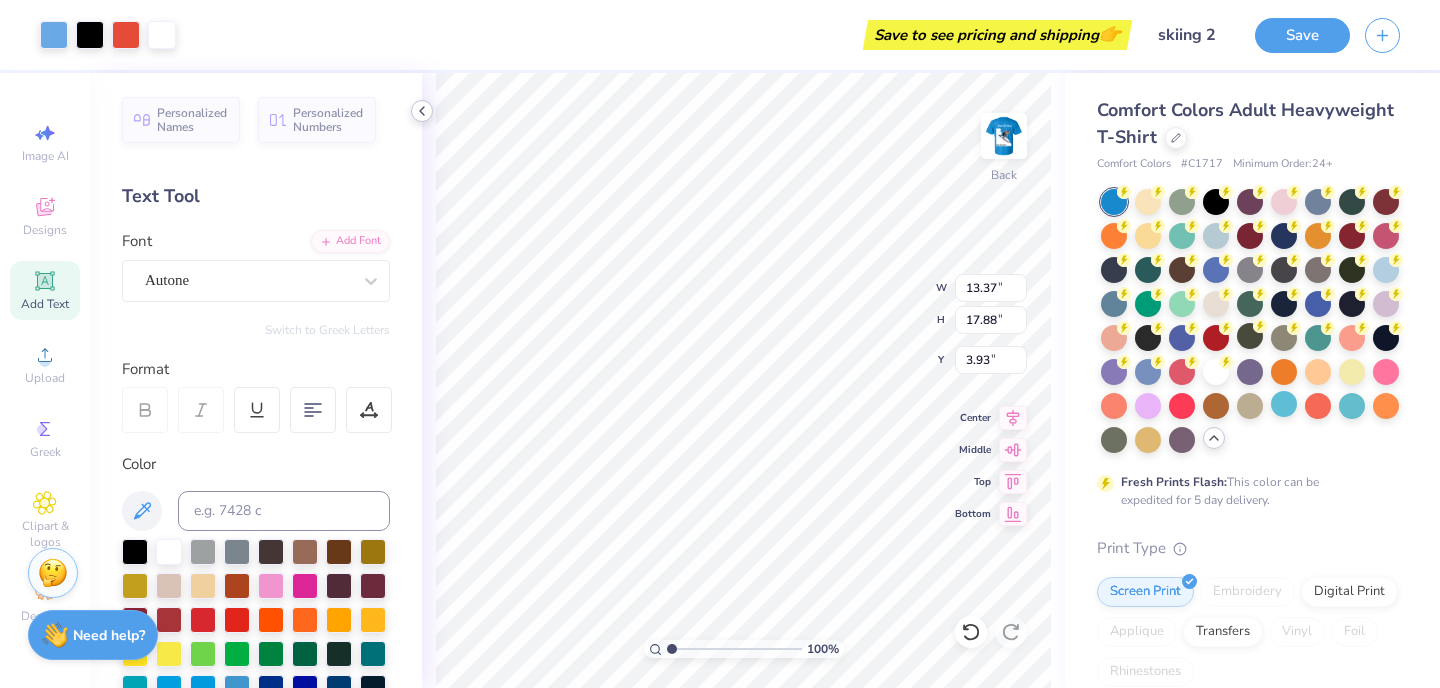 click 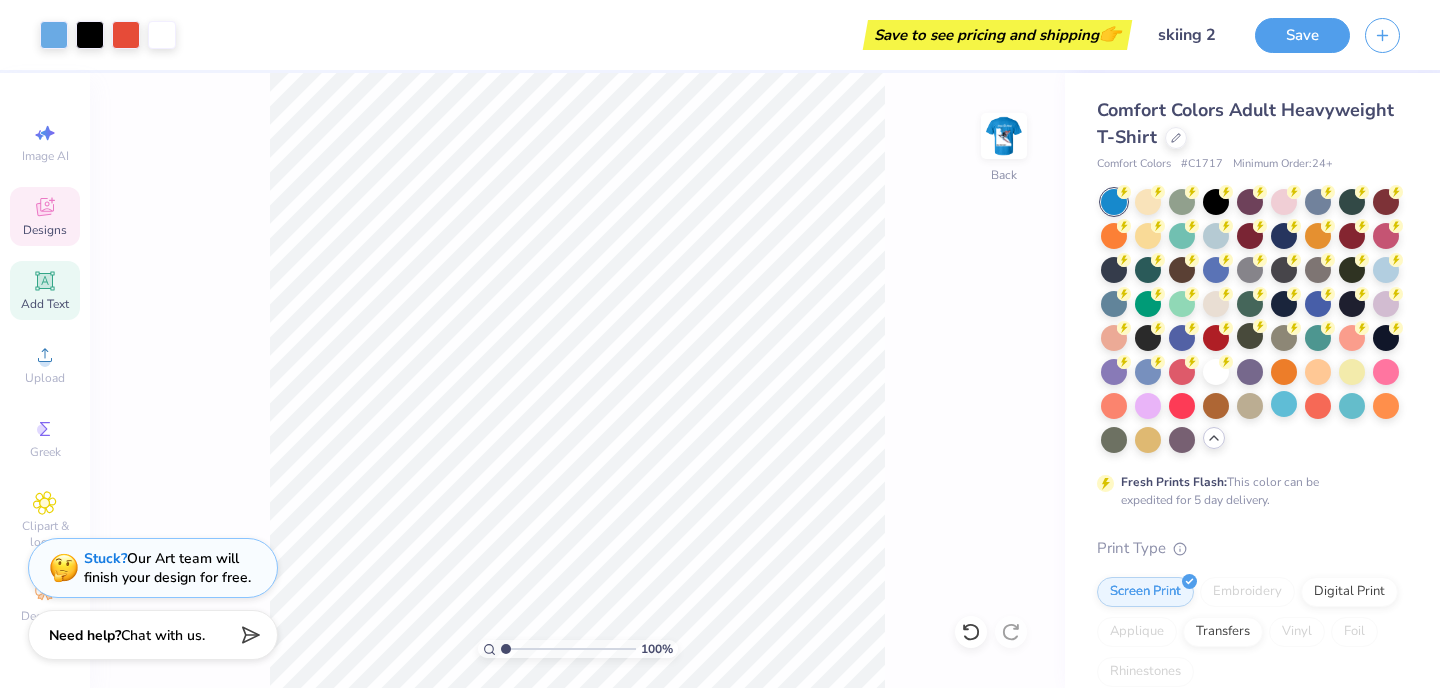 click 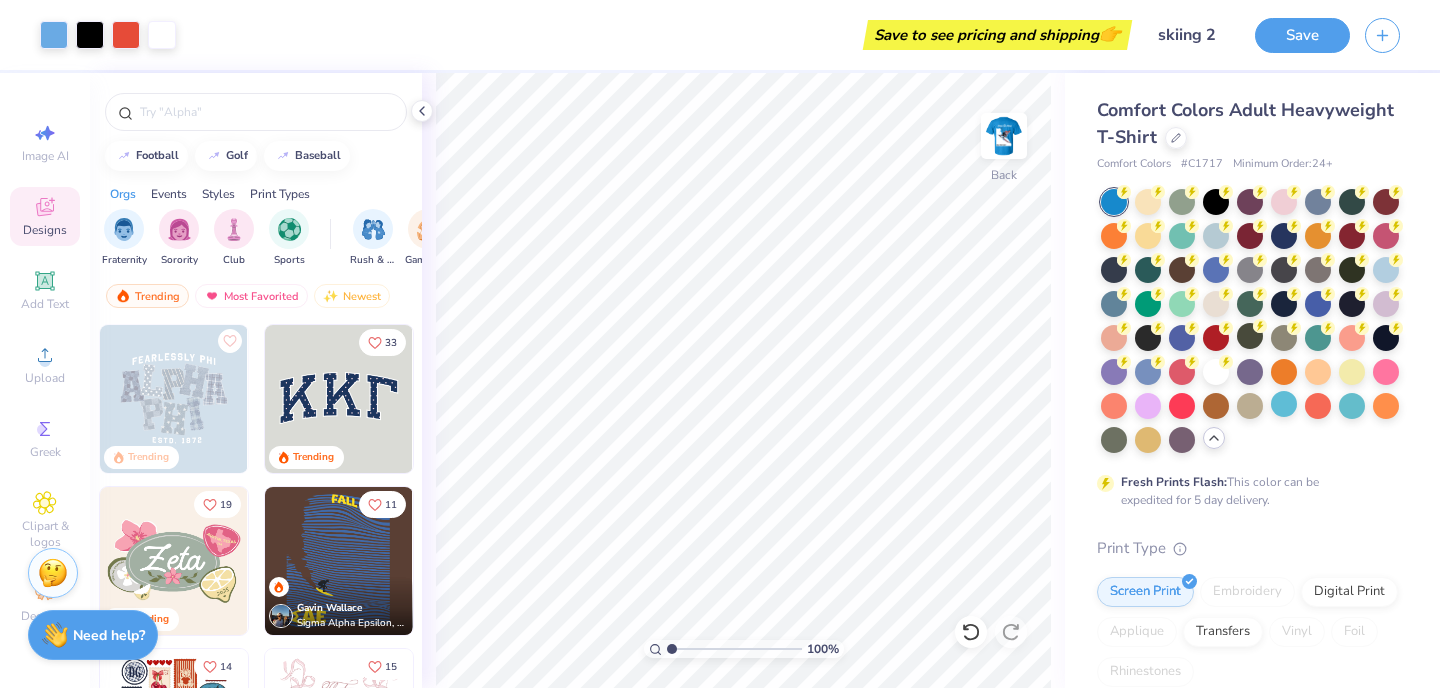 click at bounding box center (339, 399) 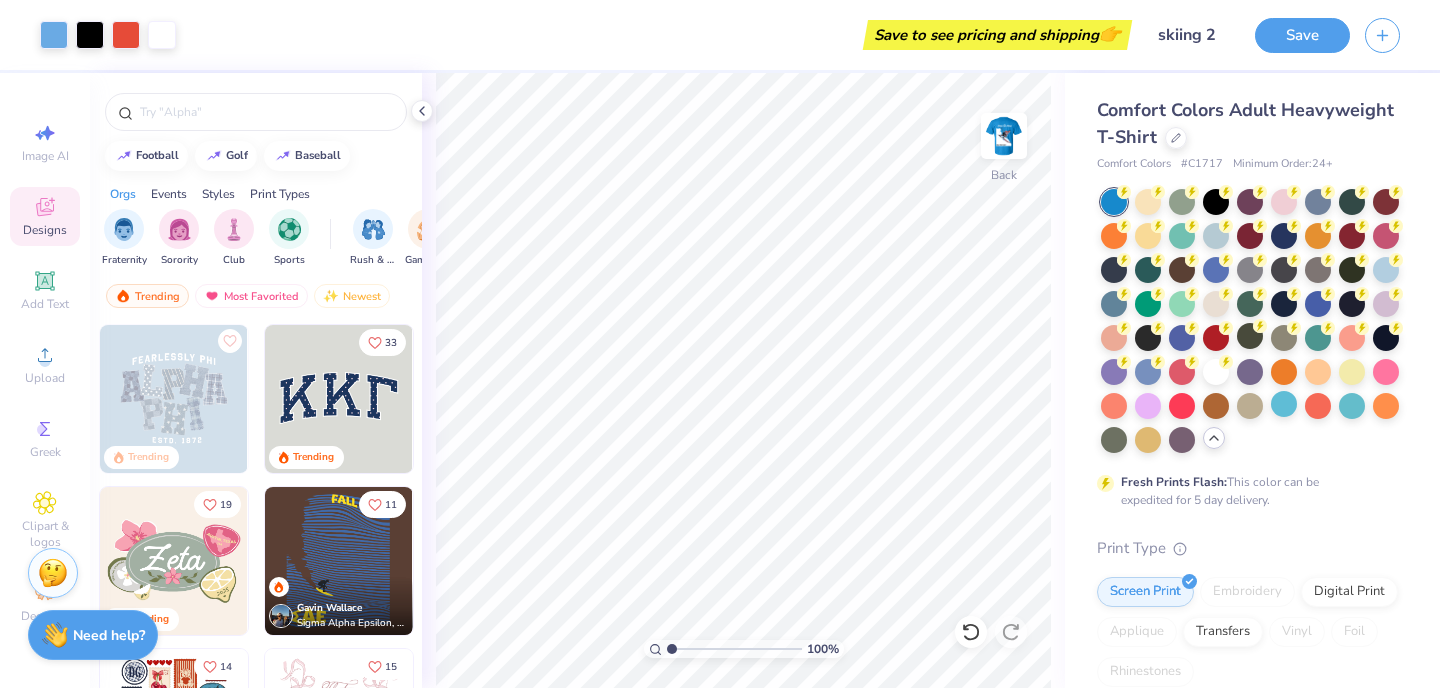 click at bounding box center (339, 561) 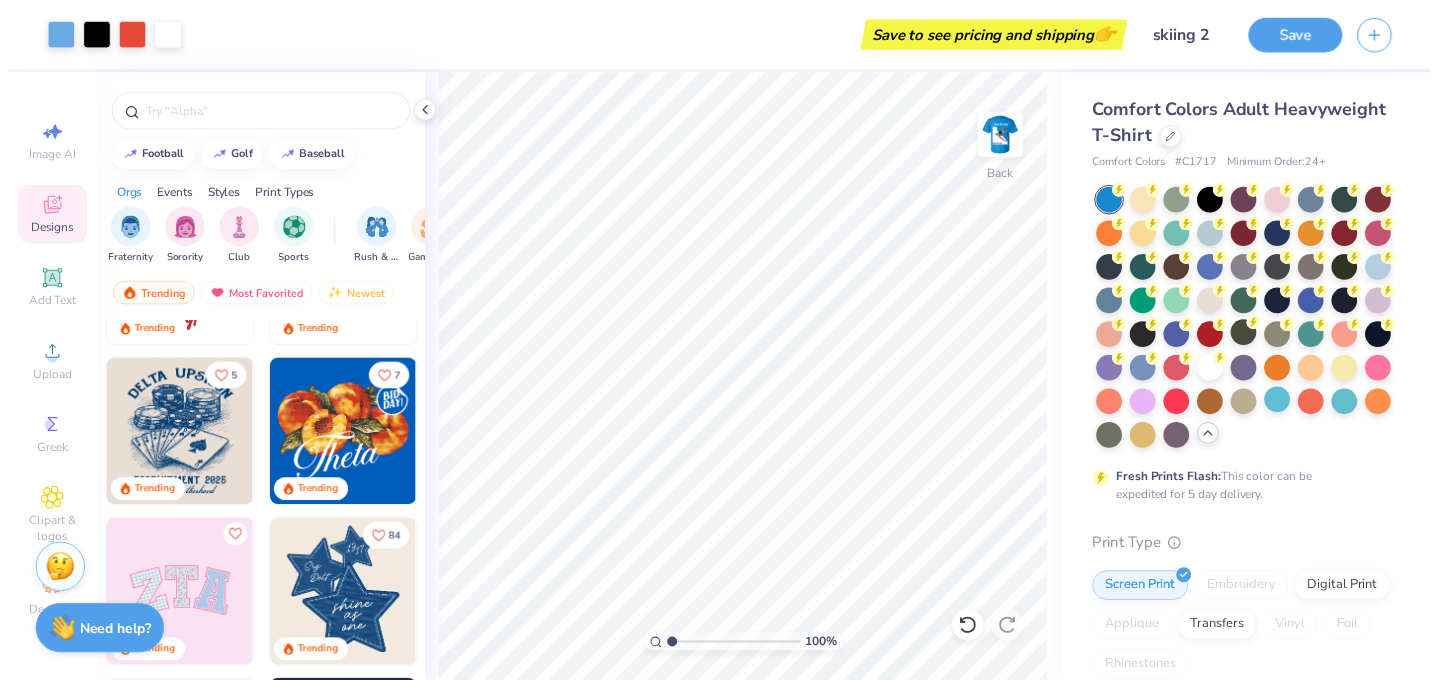 scroll, scrollTop: 1077, scrollLeft: 0, axis: vertical 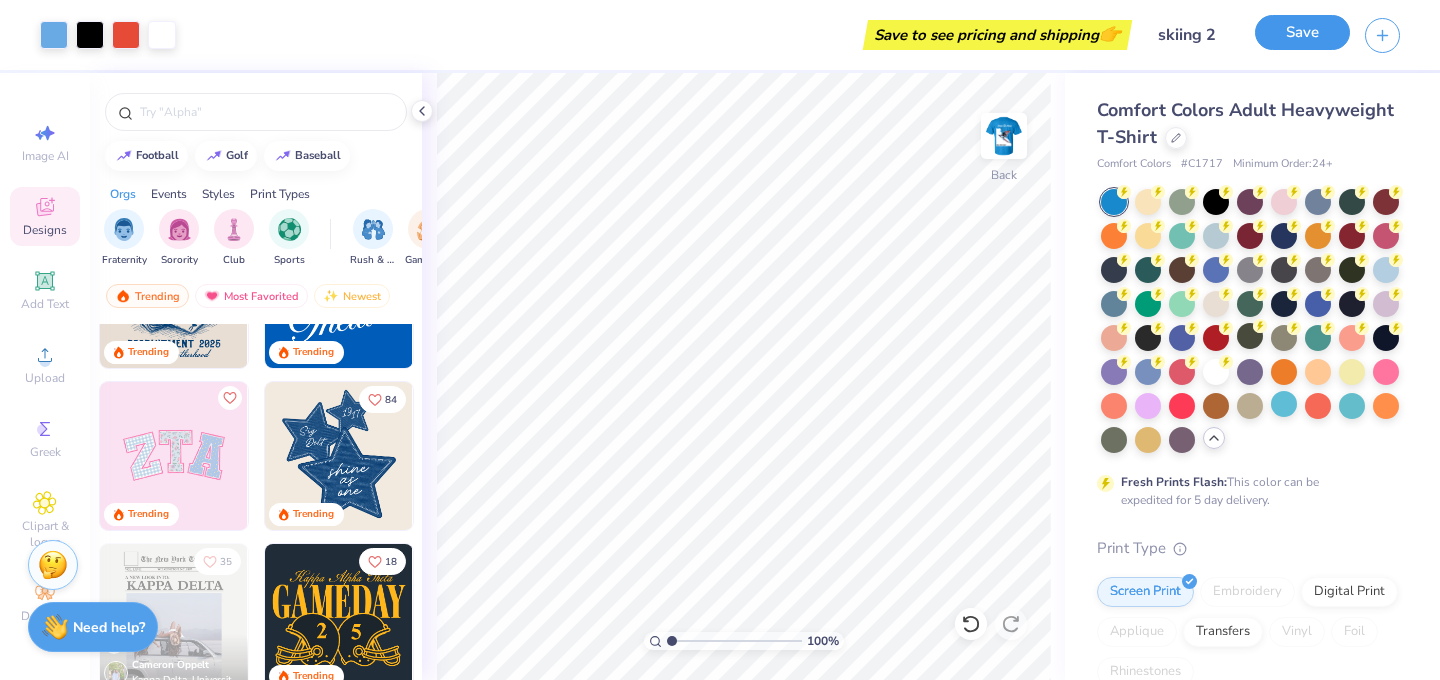 click on "Save" at bounding box center [1302, 32] 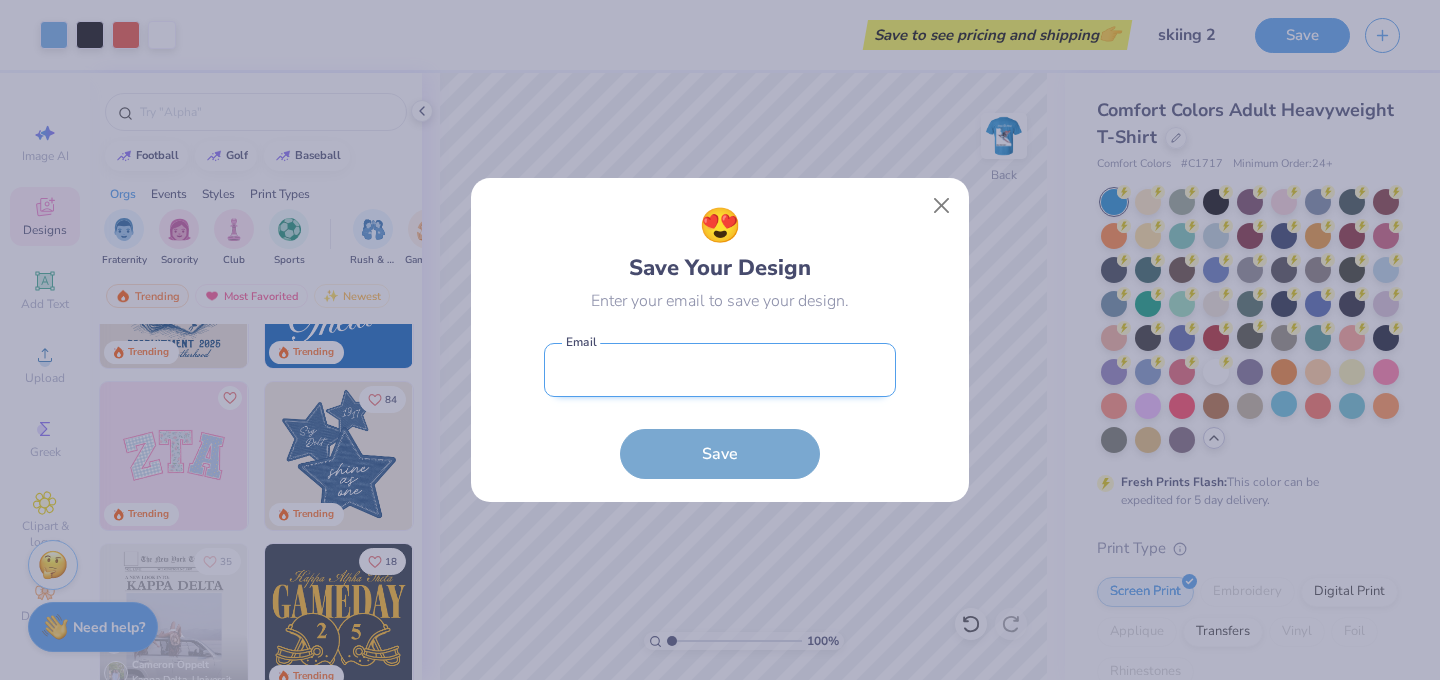 click at bounding box center (720, 370) 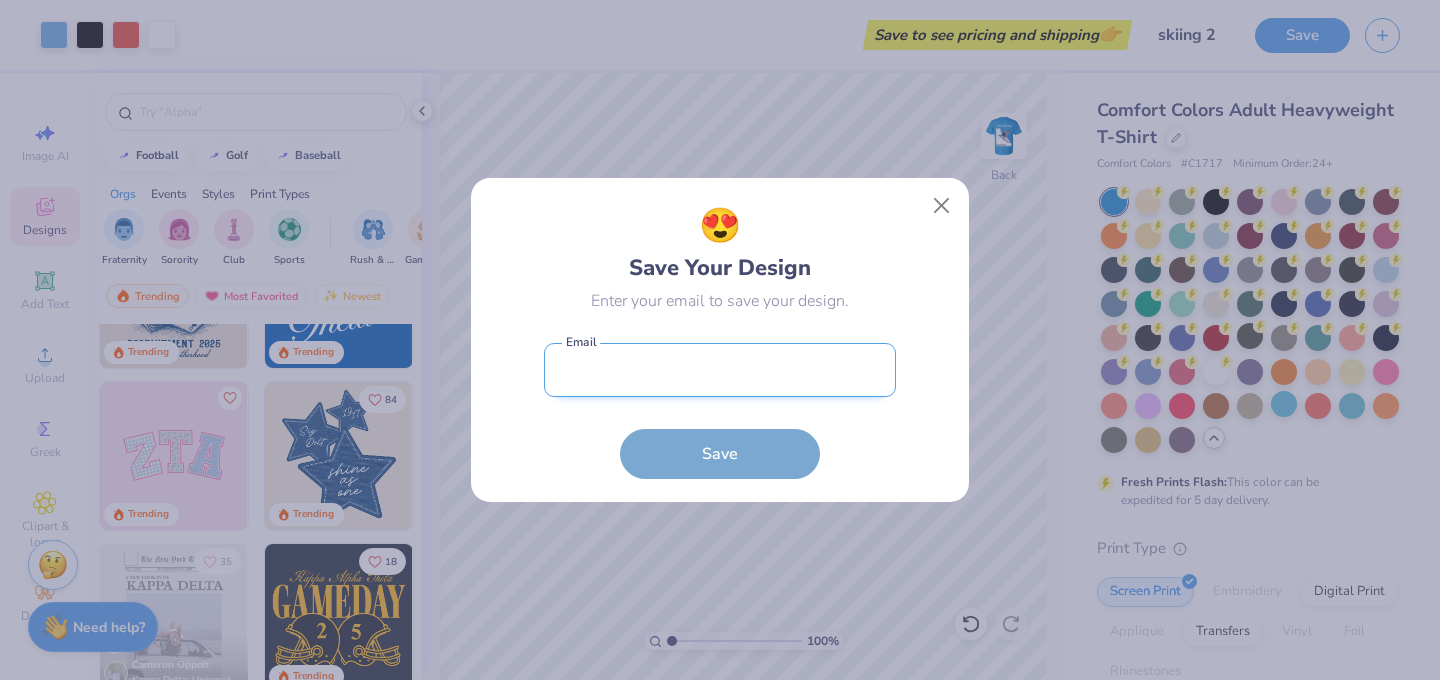 type on "ccanniffe@arizona.edu" 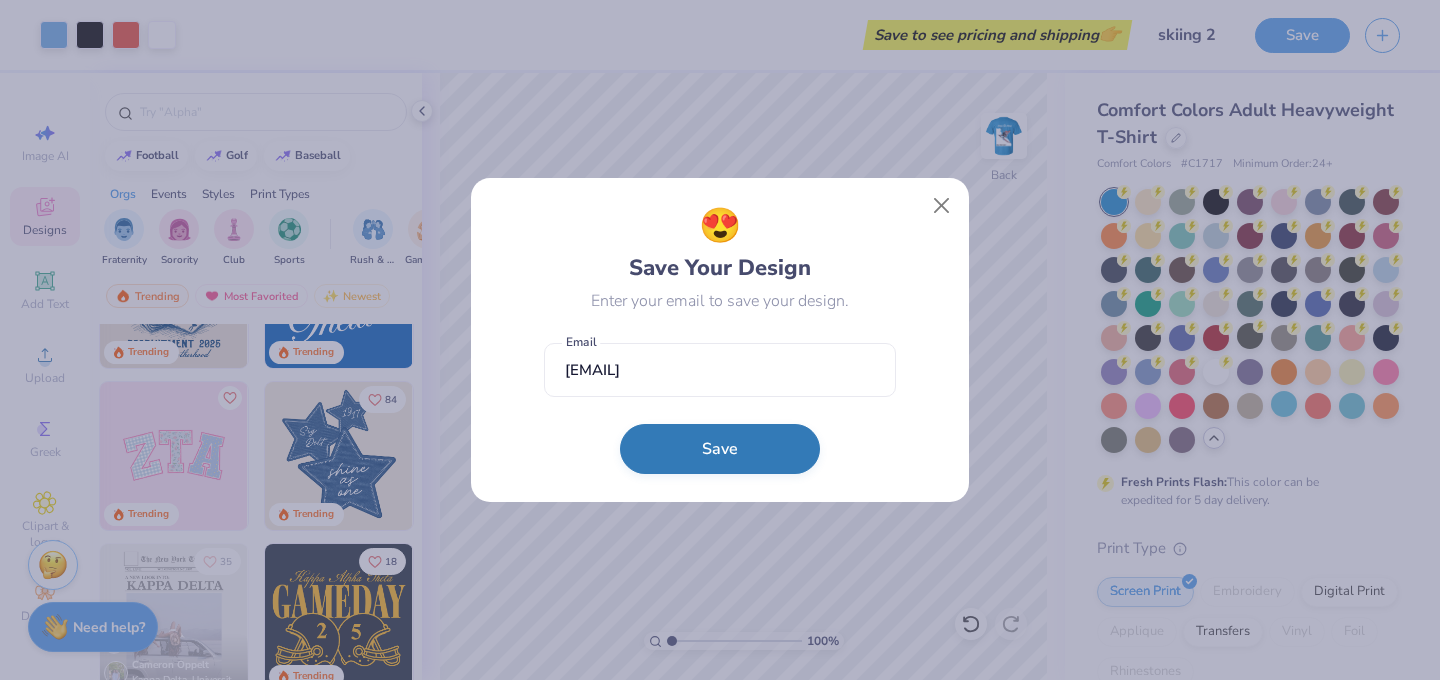 click on "Save" at bounding box center (720, 449) 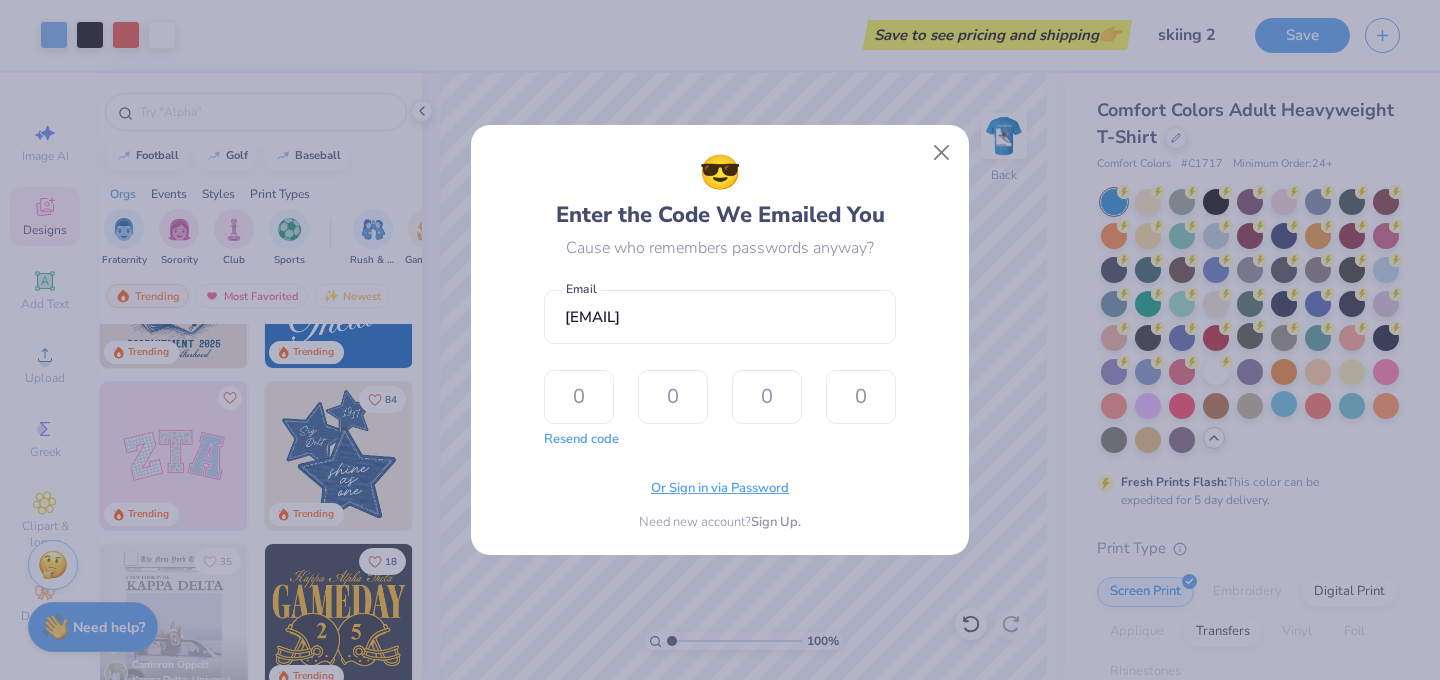 click on "Or Sign in via Password" at bounding box center [720, 489] 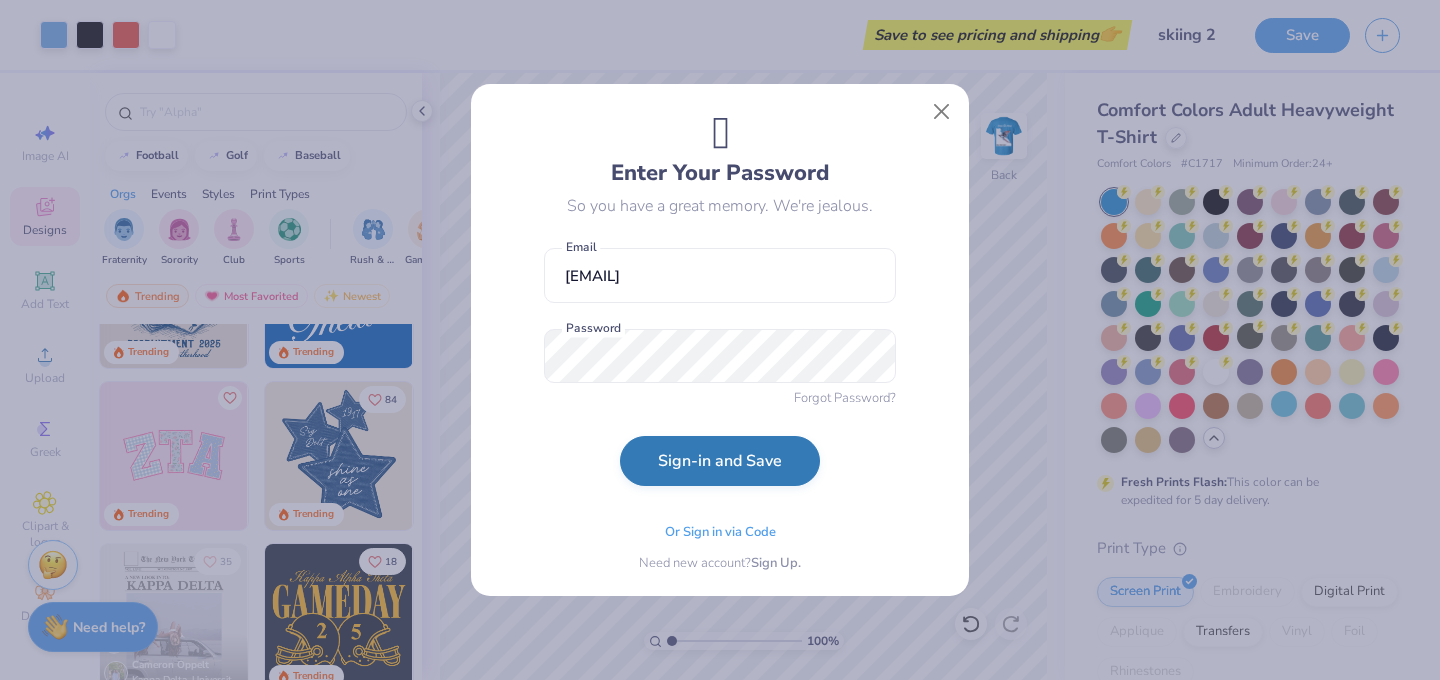 click on "Sign-in and Save" at bounding box center [720, 461] 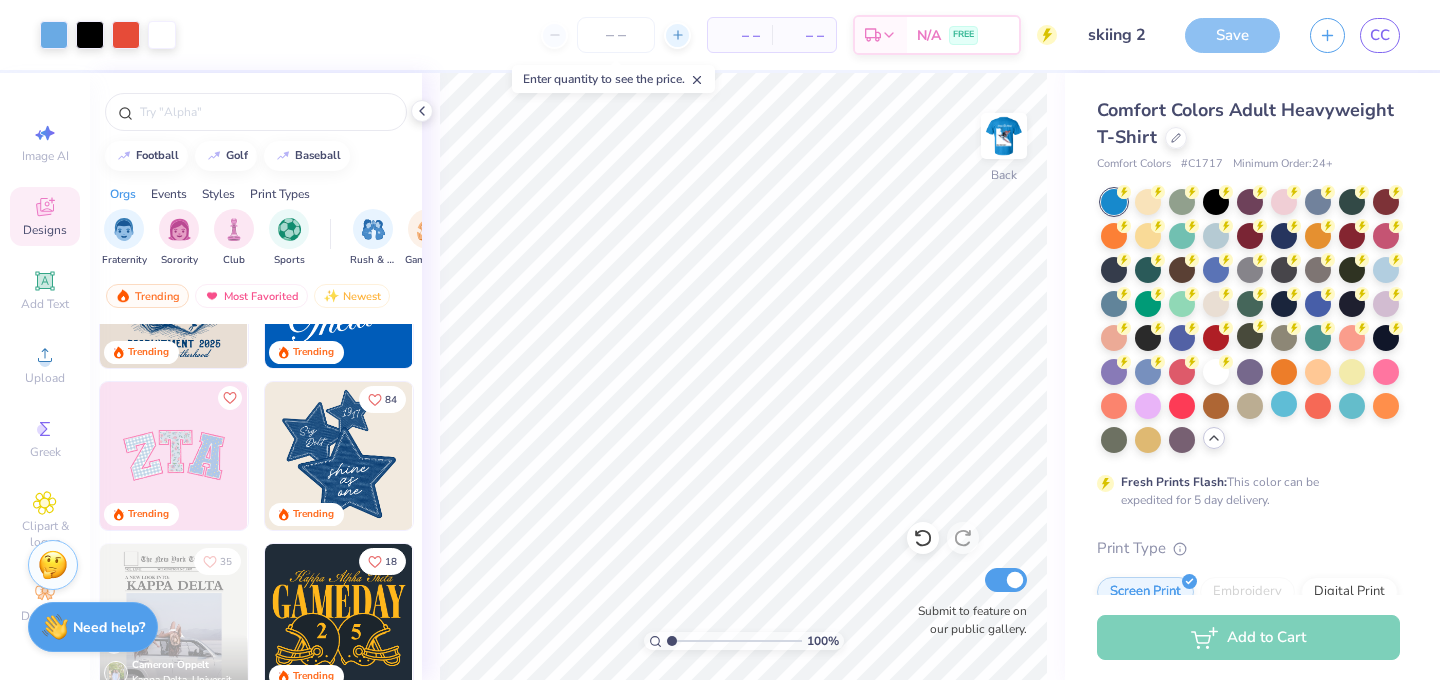 click at bounding box center (677, 35) 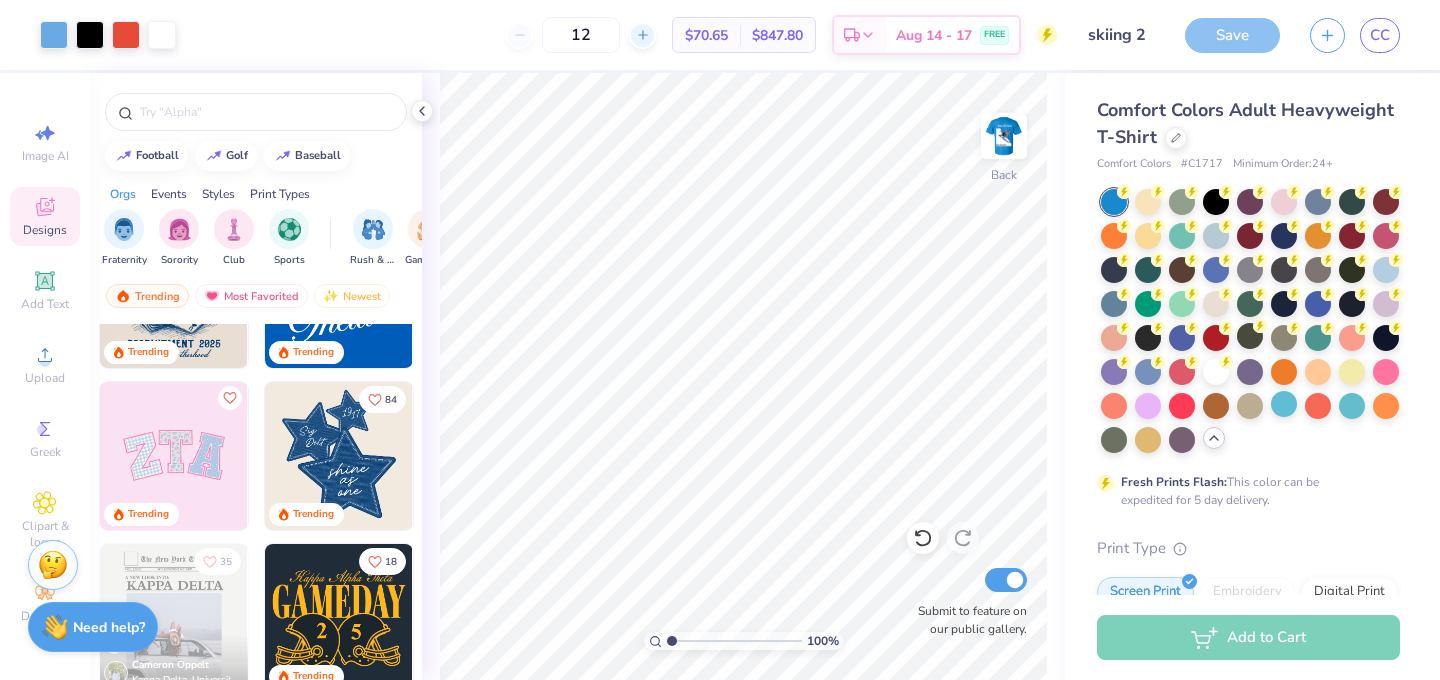 click 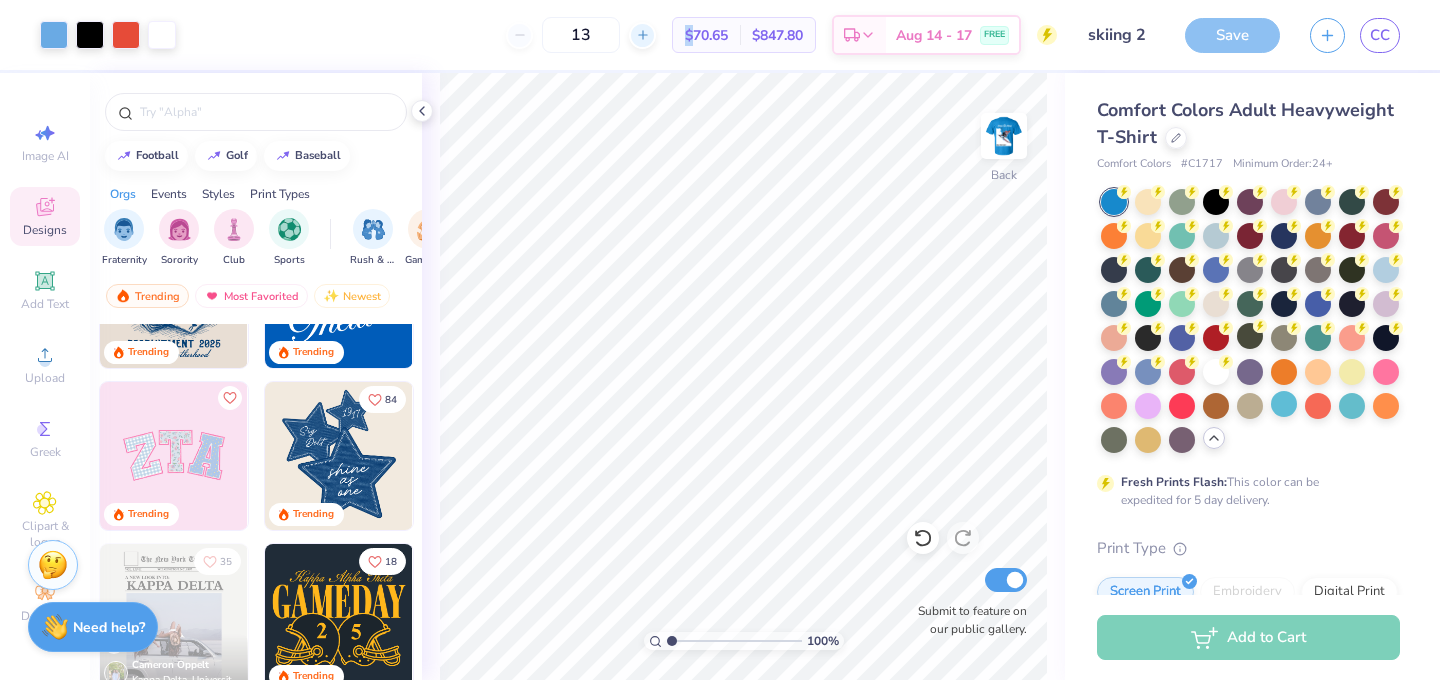 click 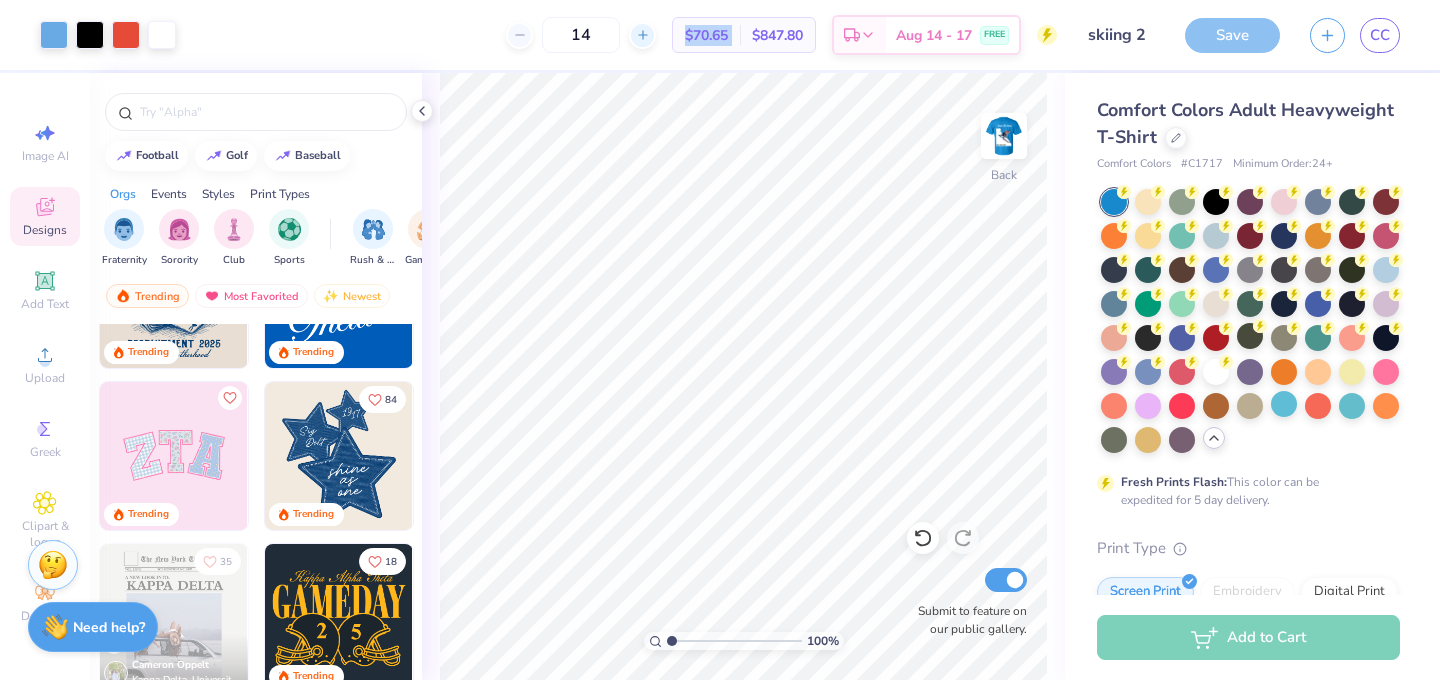 click 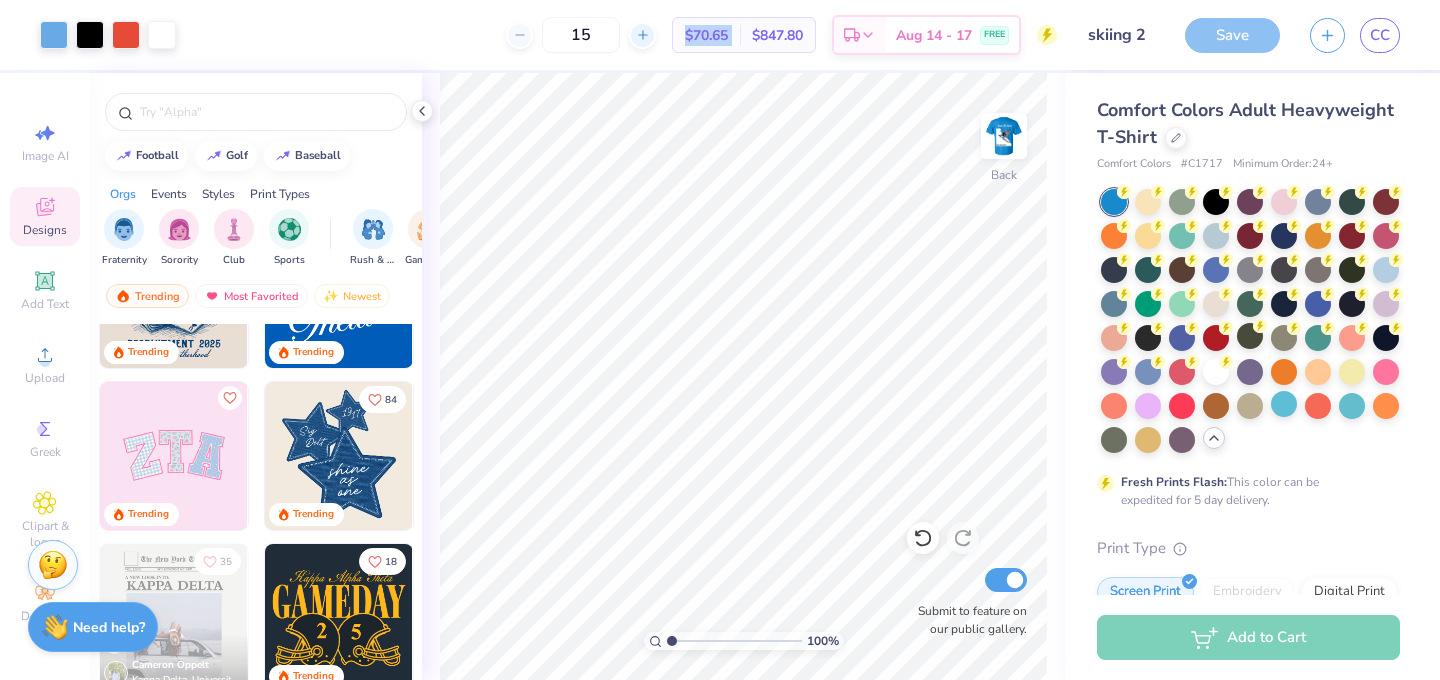 click 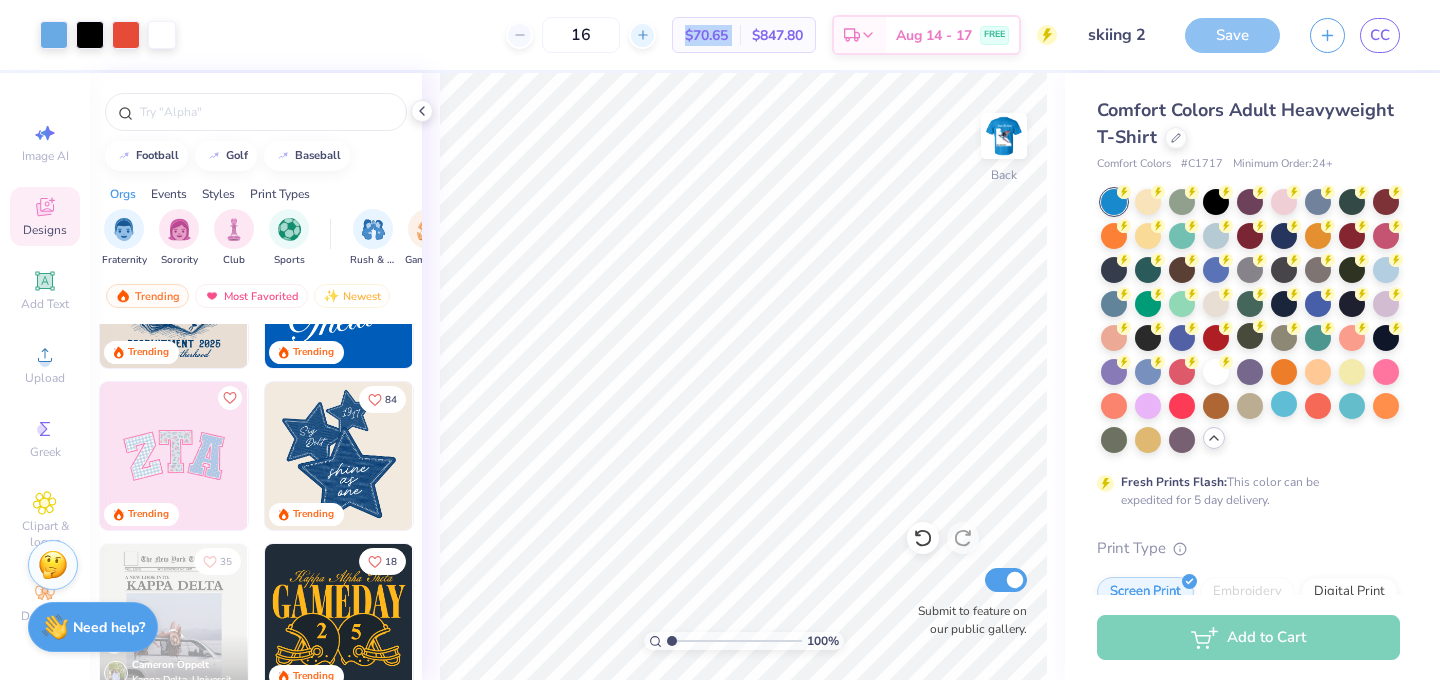 click 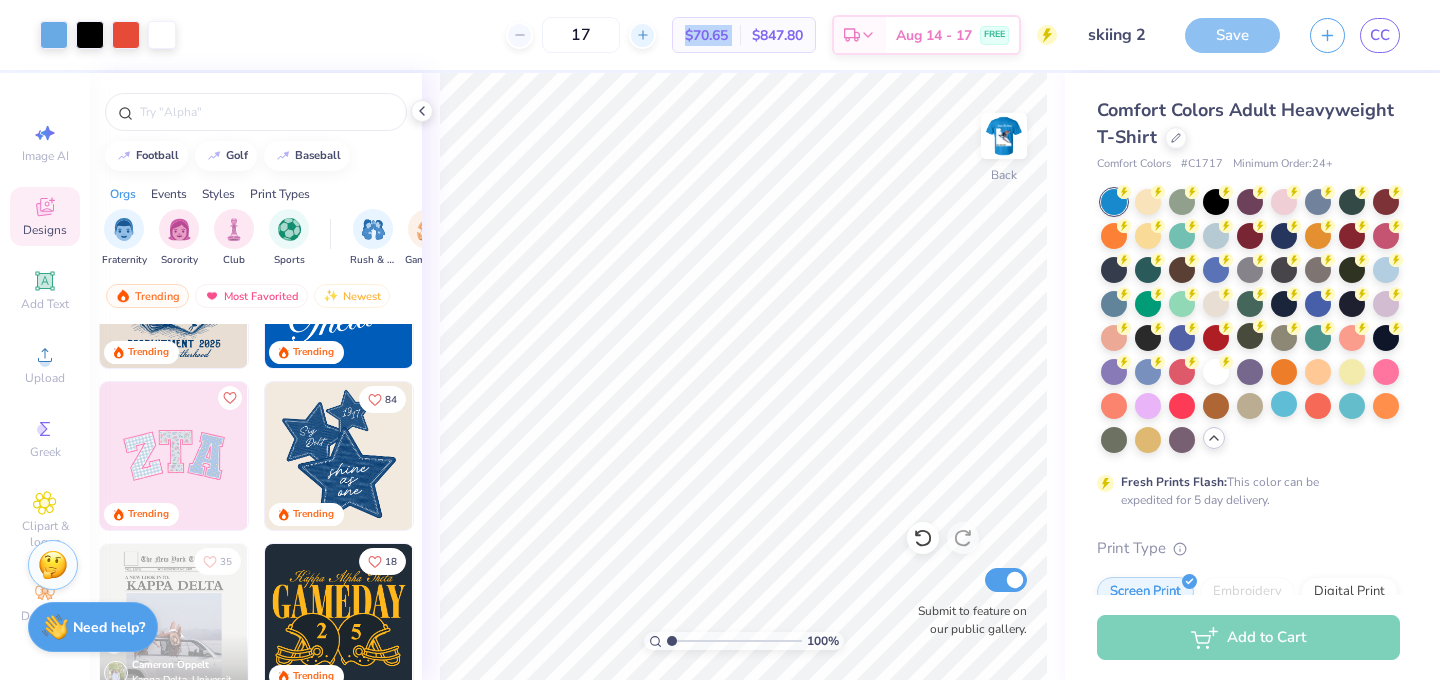 click 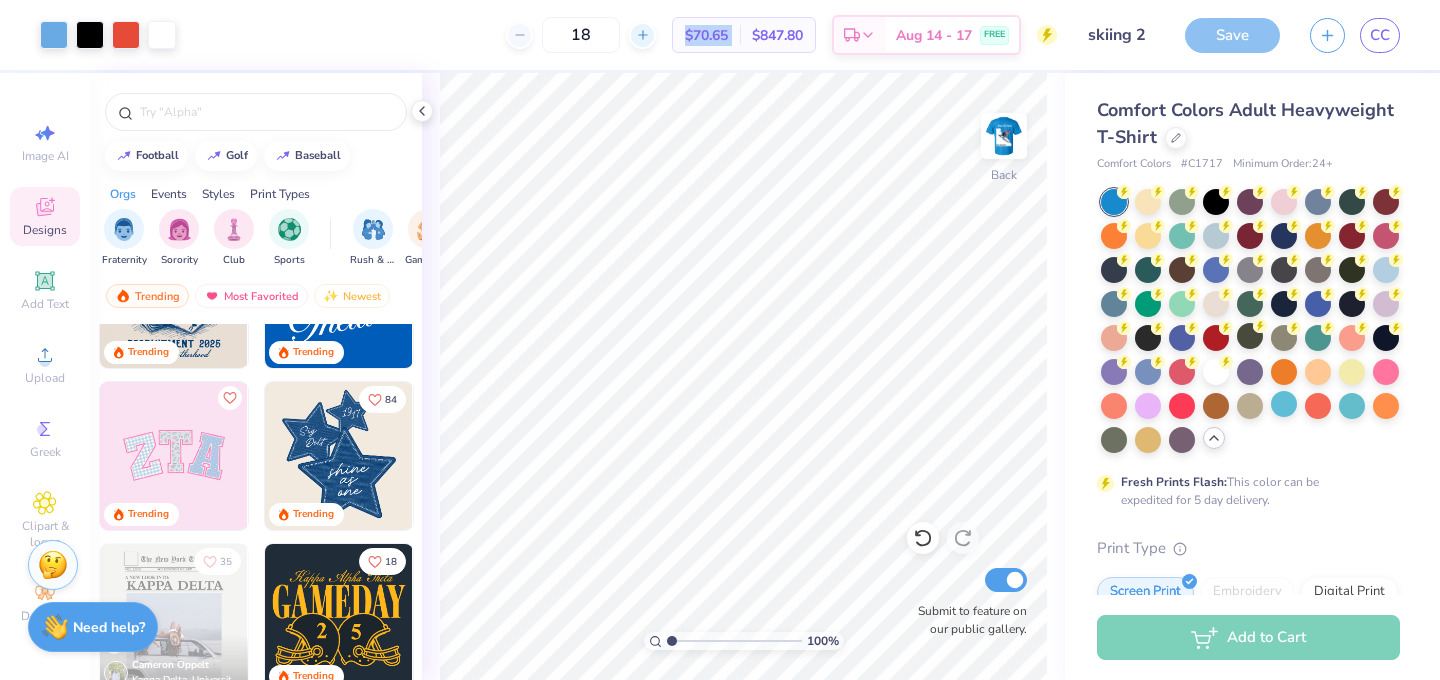 click 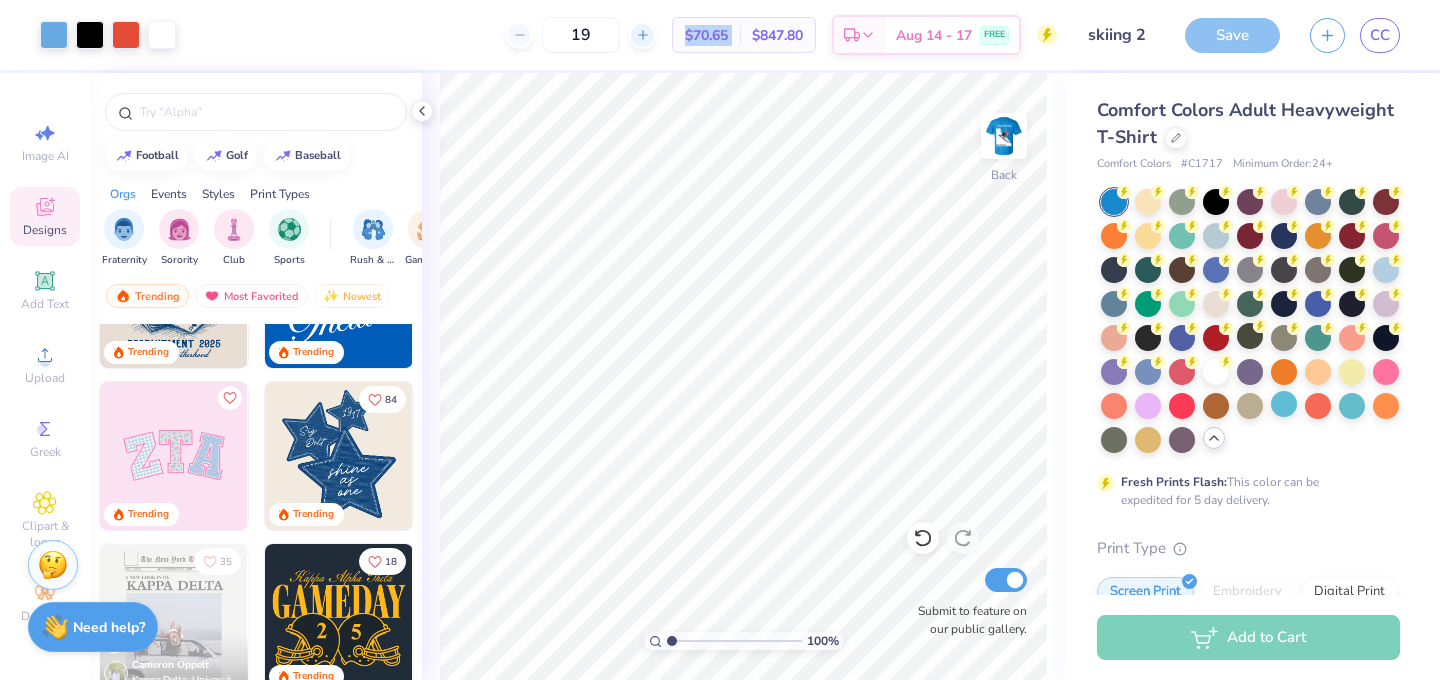 click 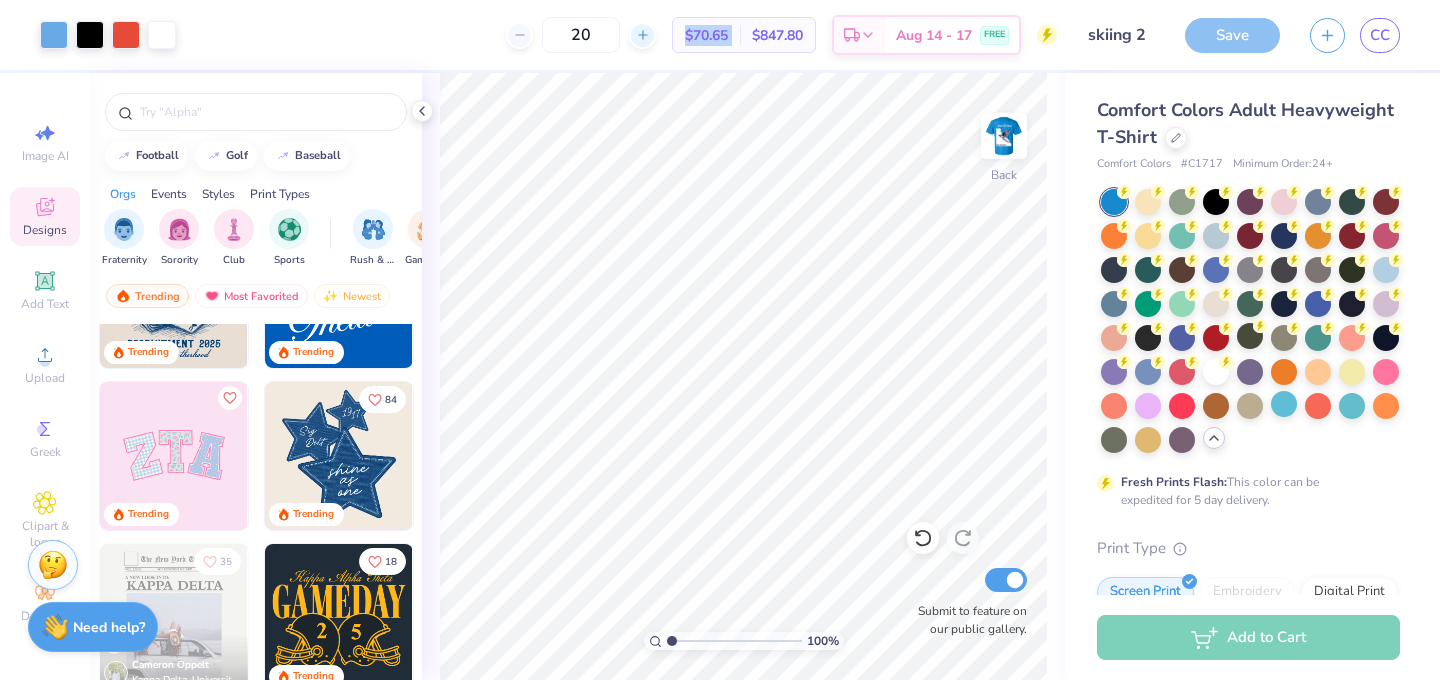 click 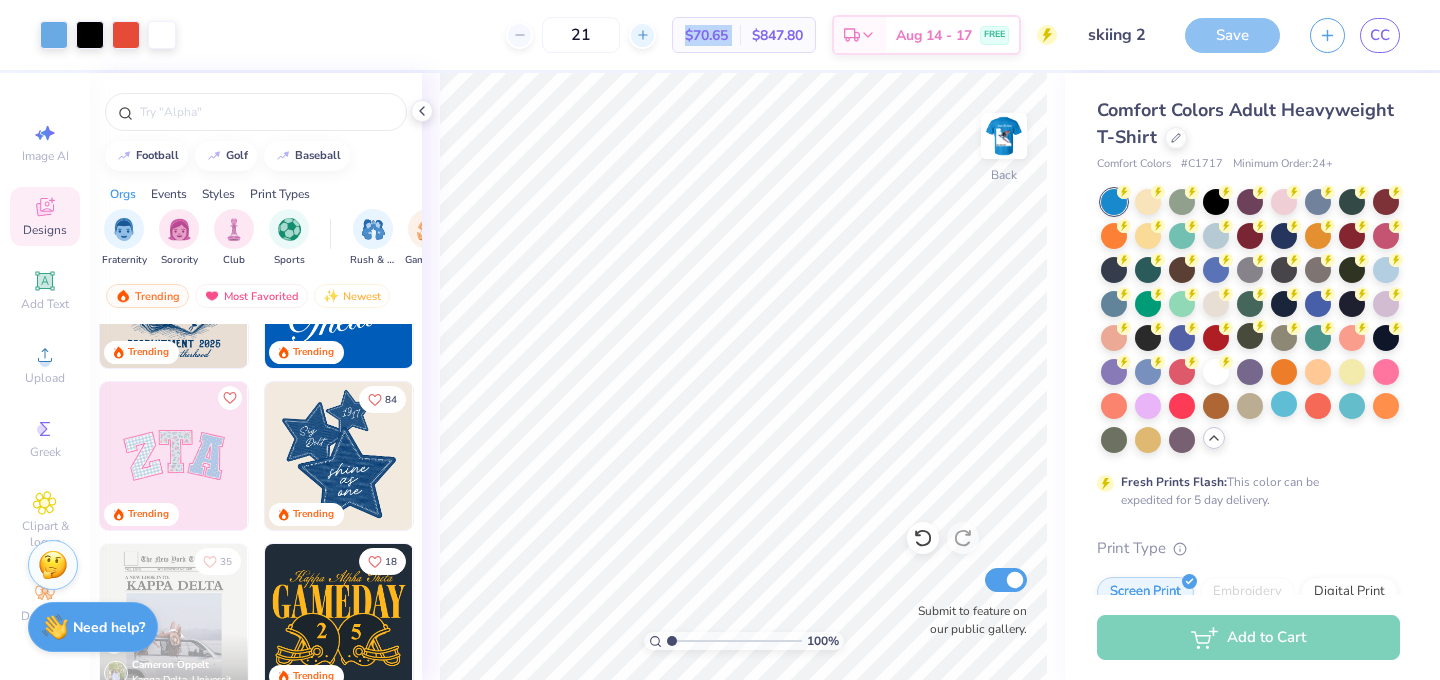 click 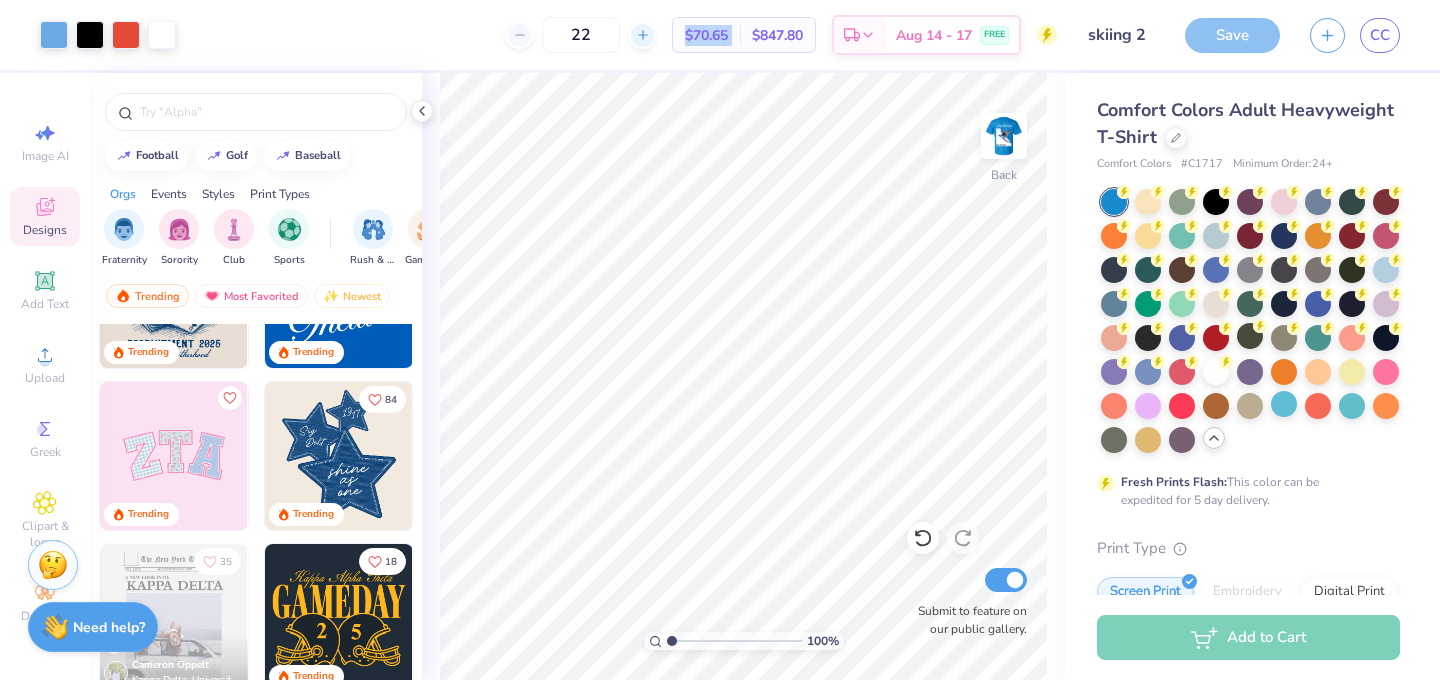 click 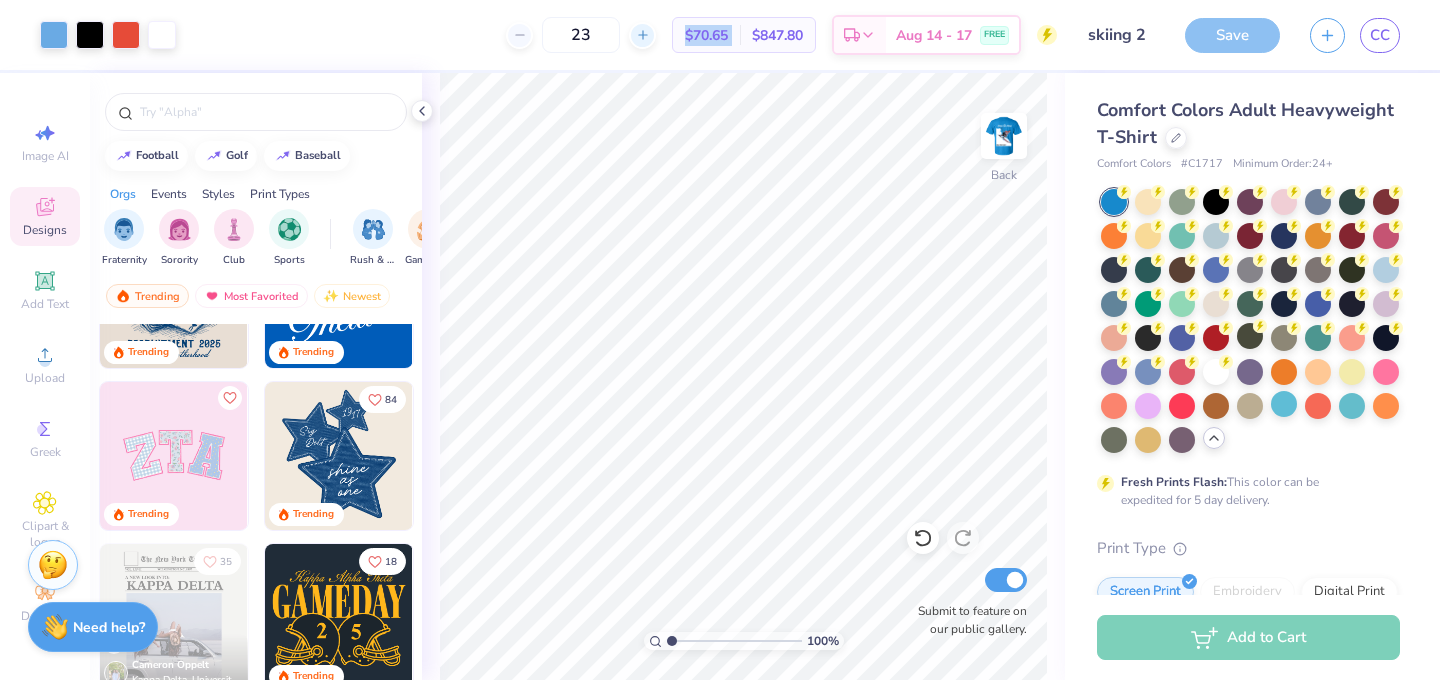 click 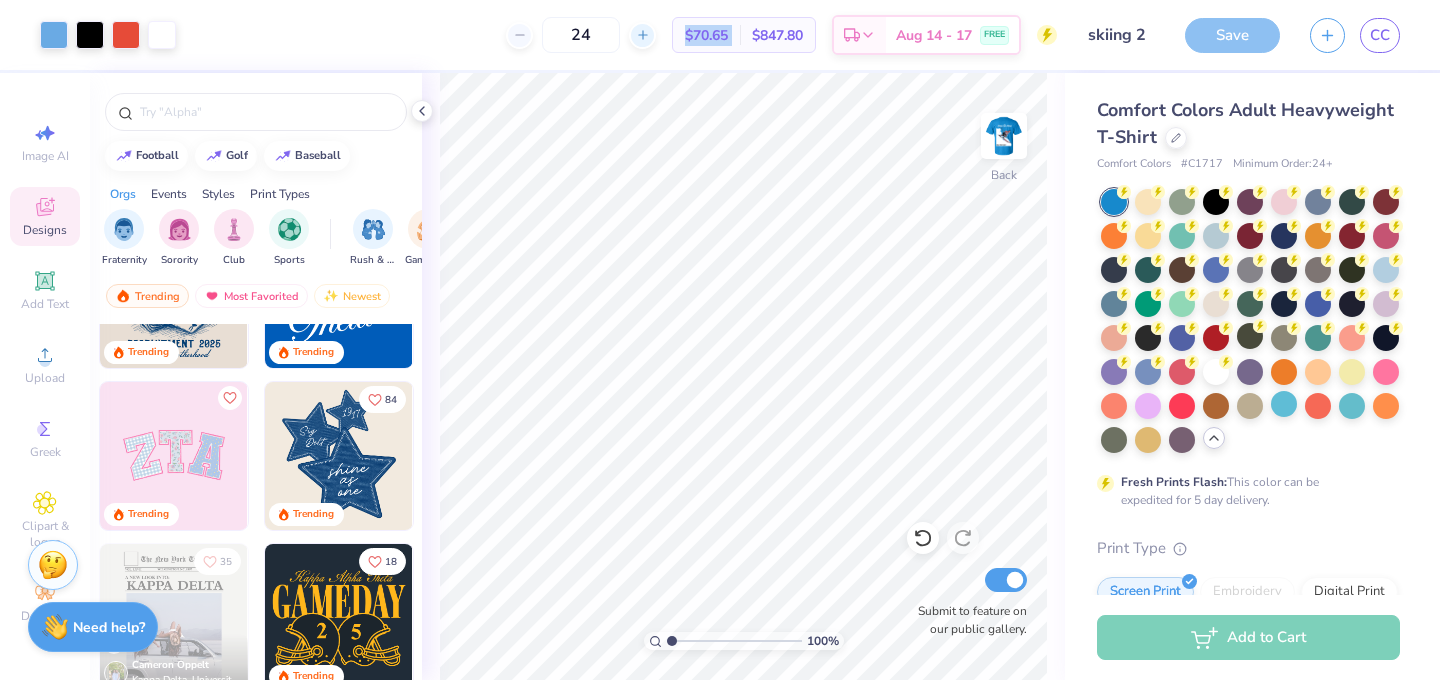 click 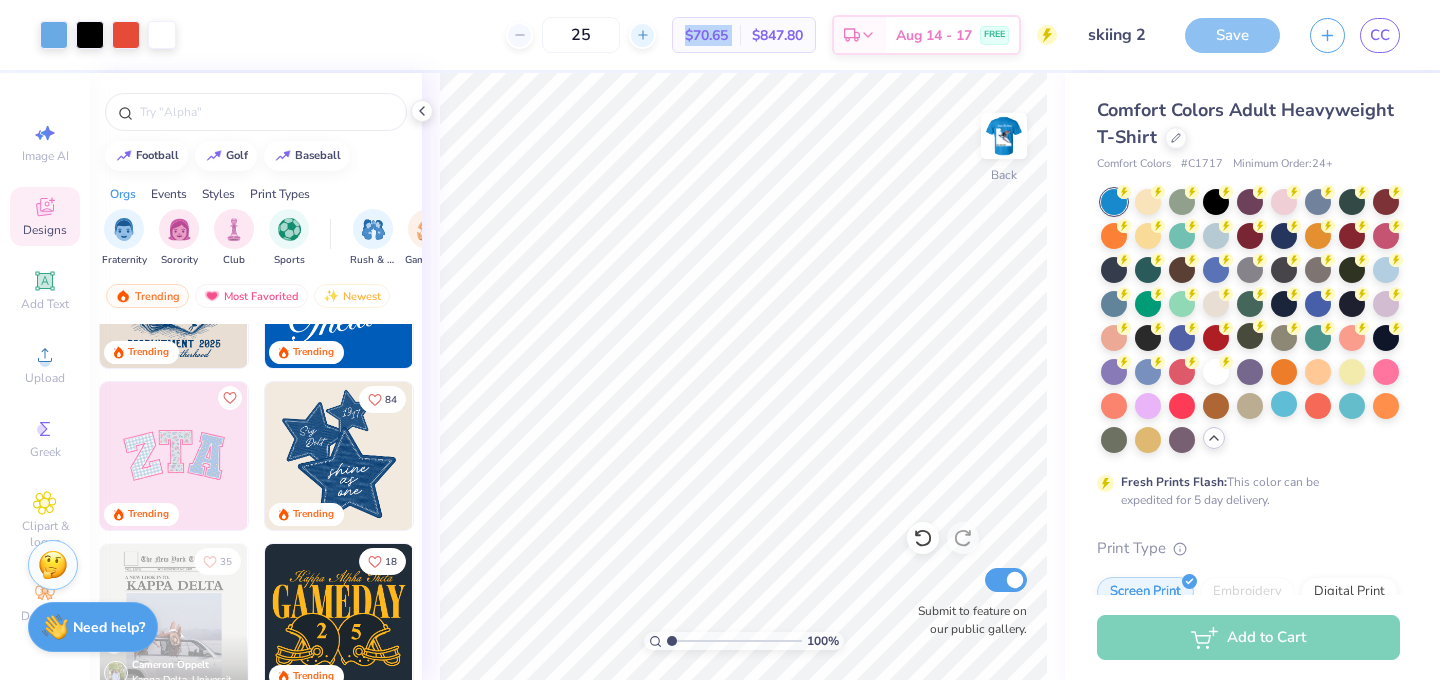 click 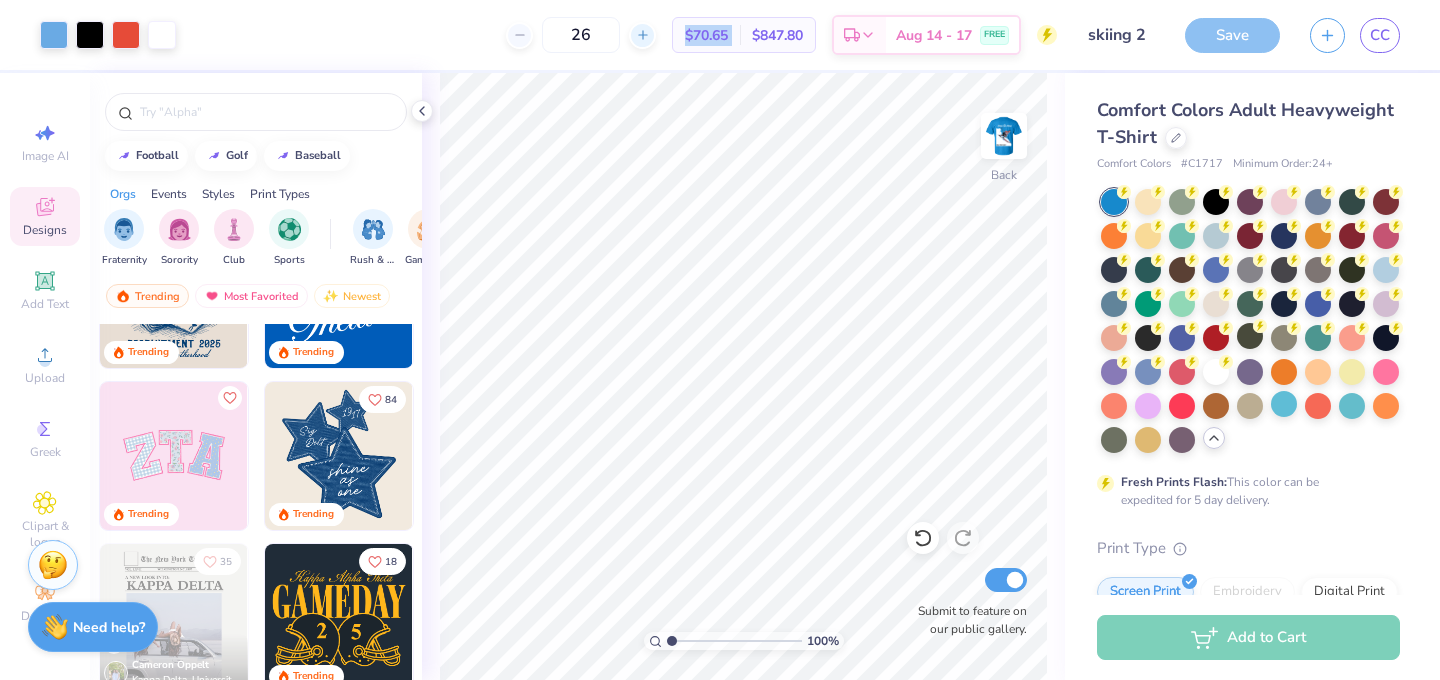click 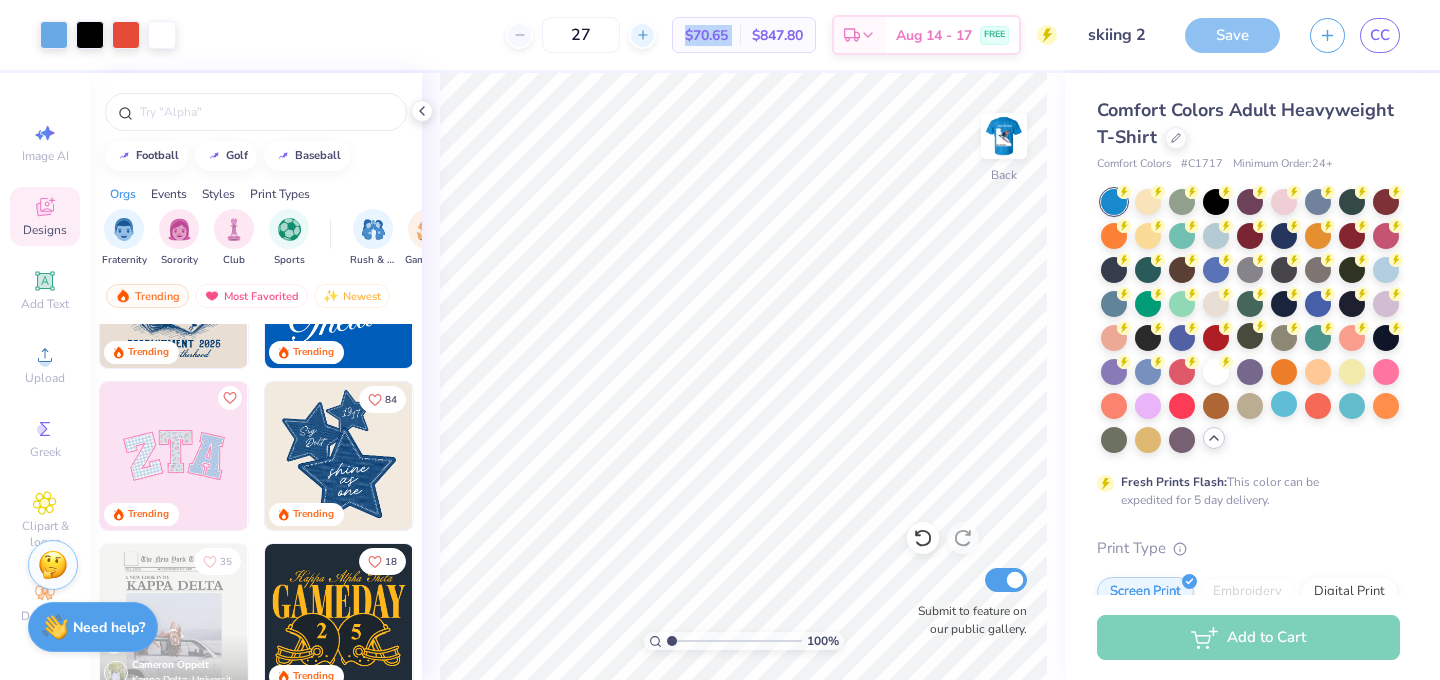 click 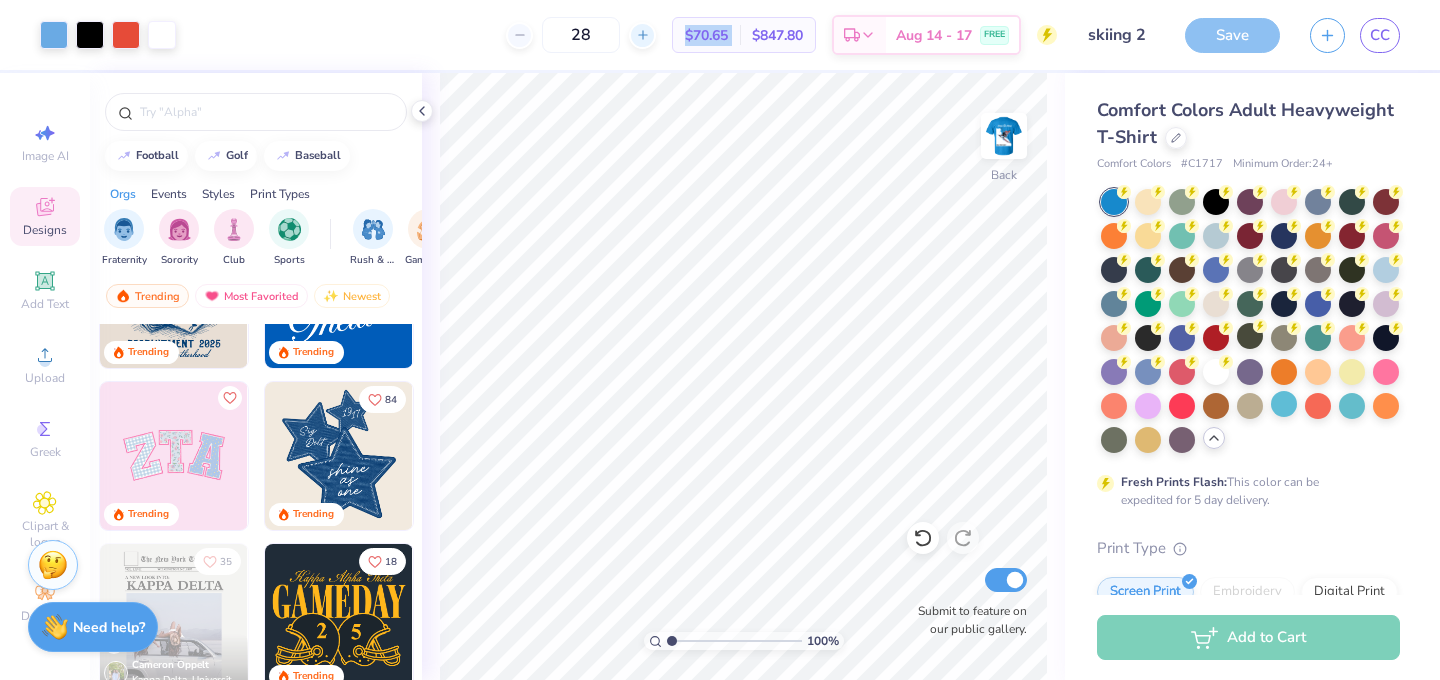 click 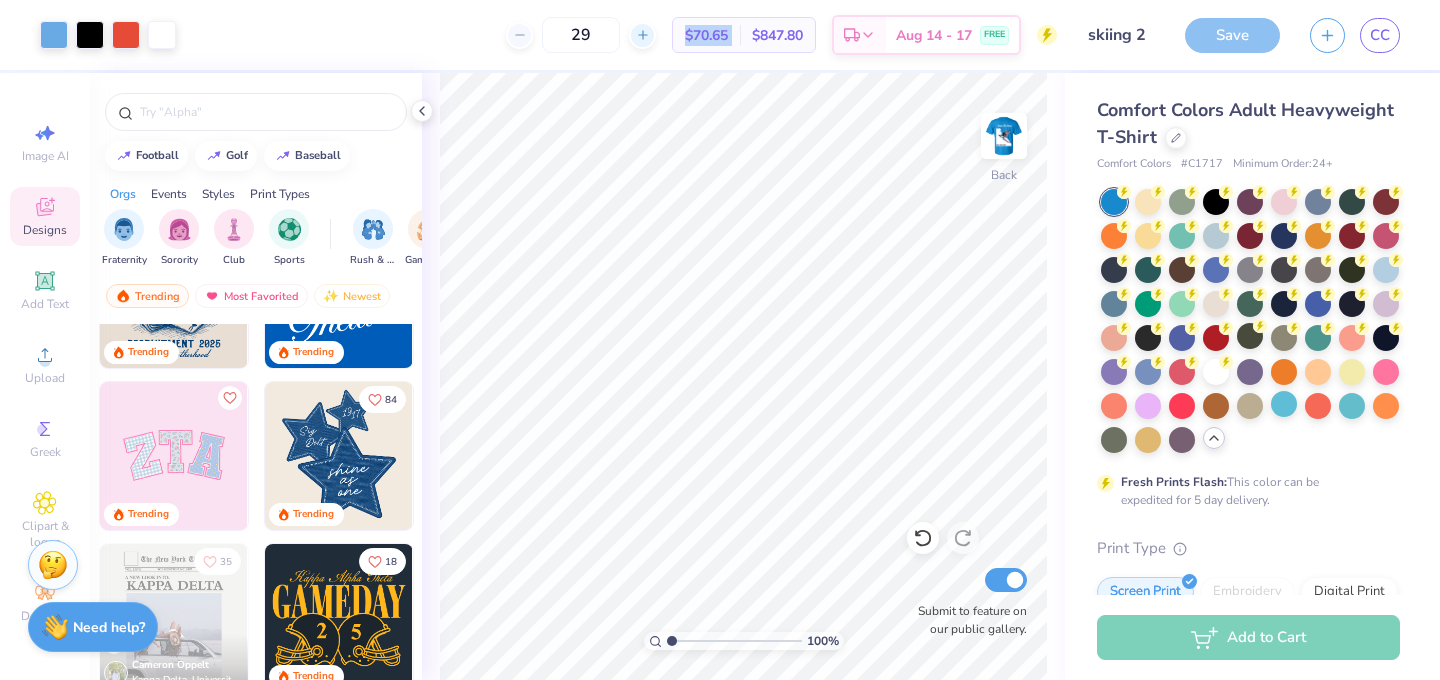 click 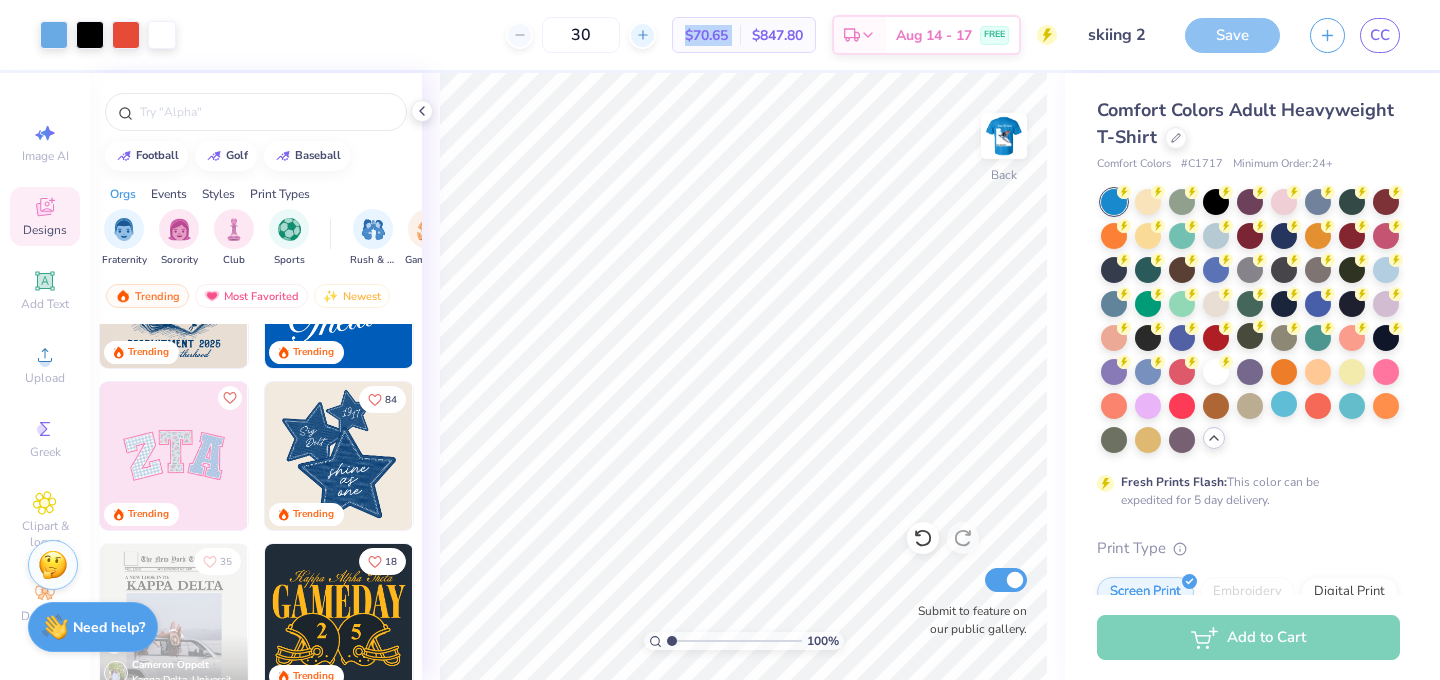 click 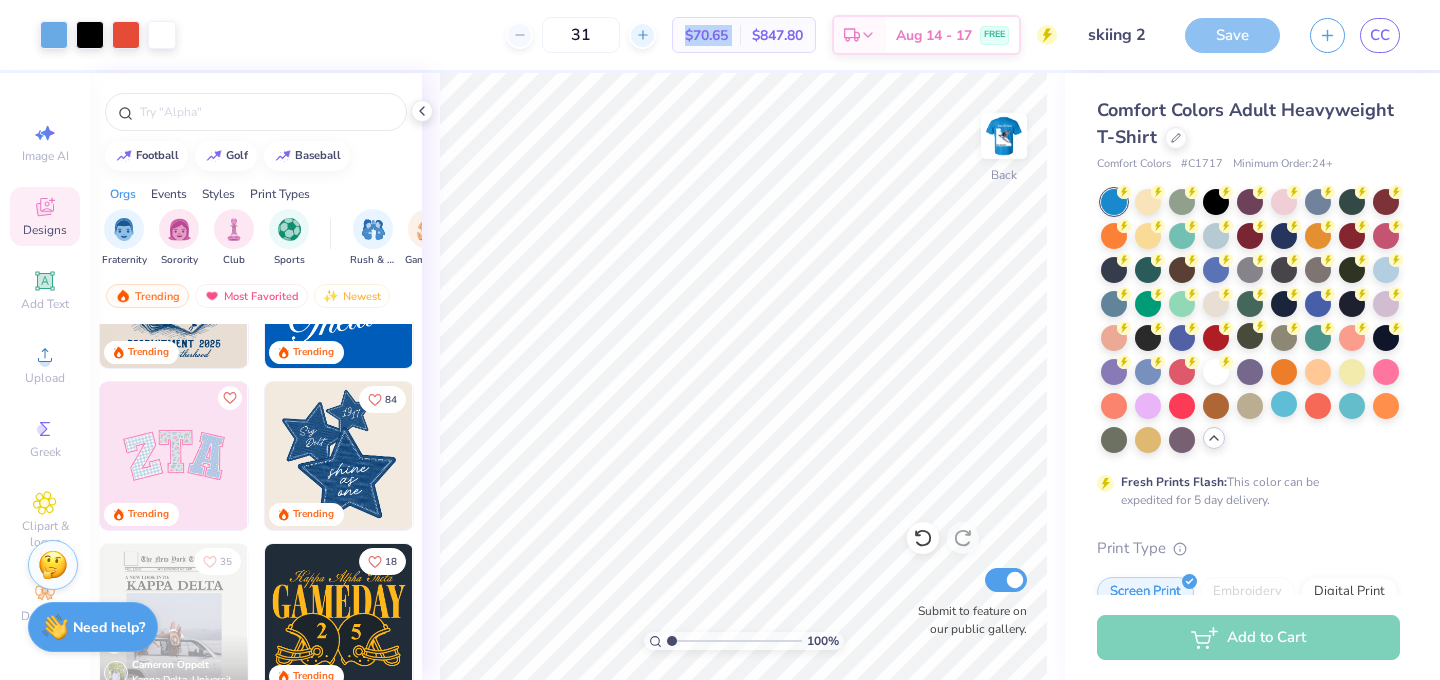 click 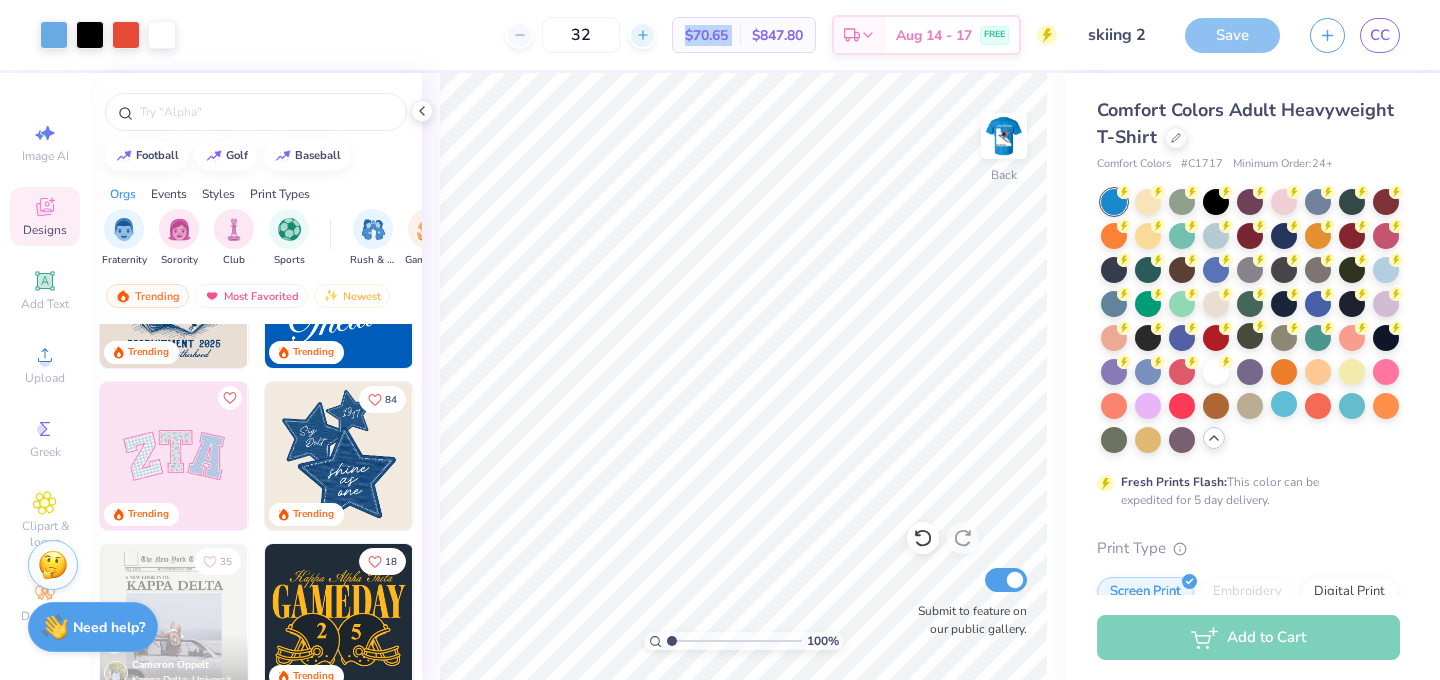 click 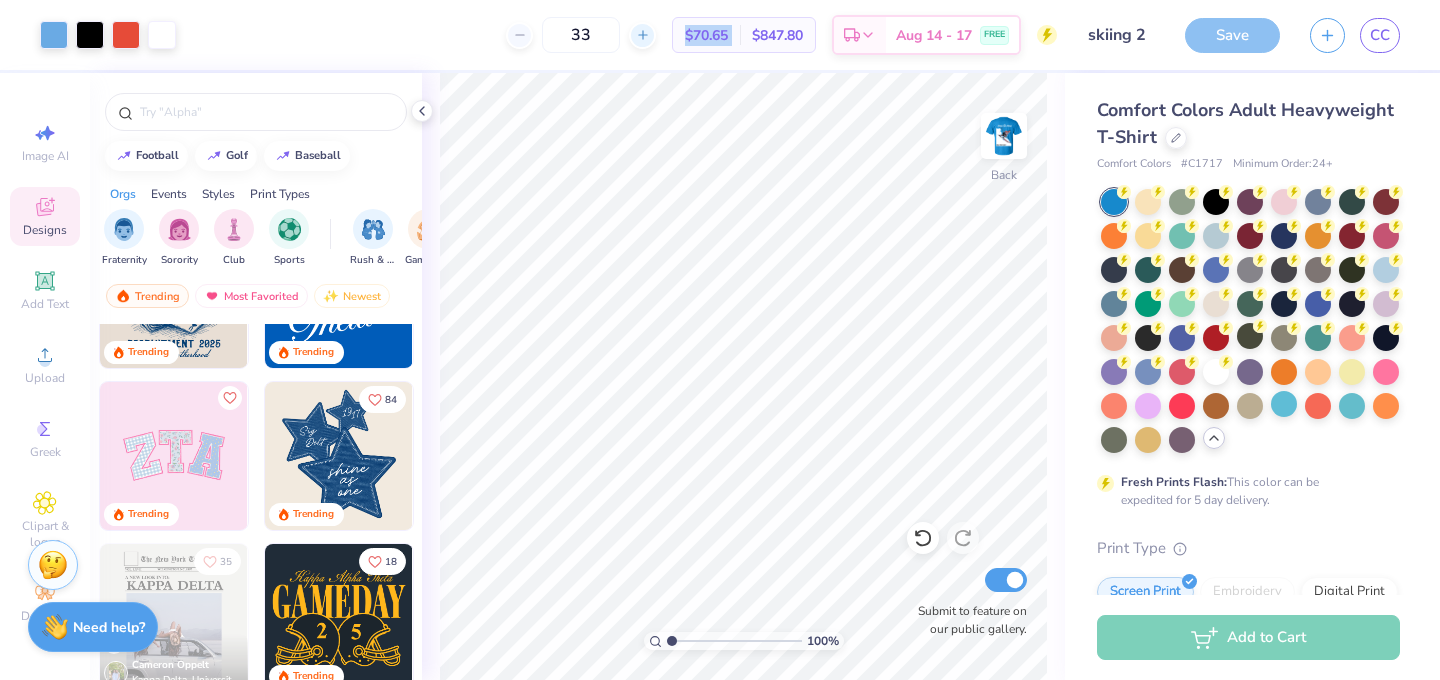click 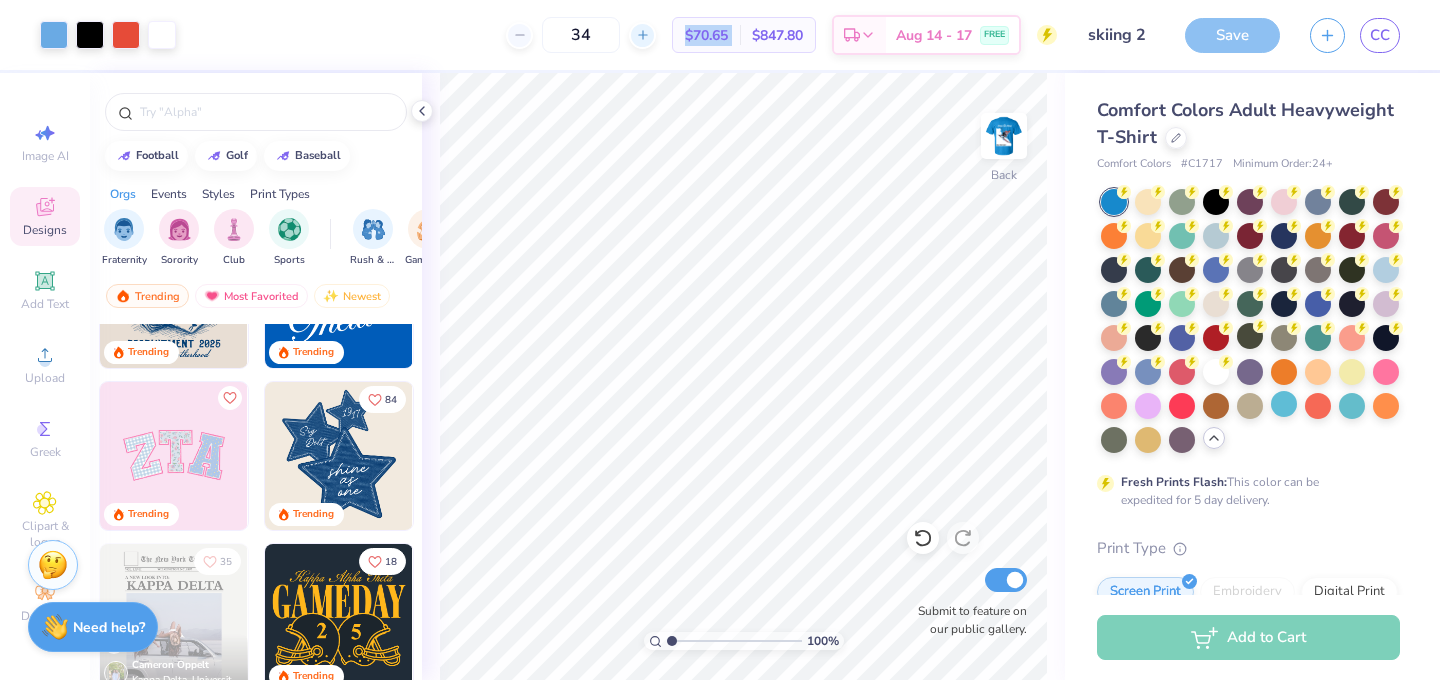 click 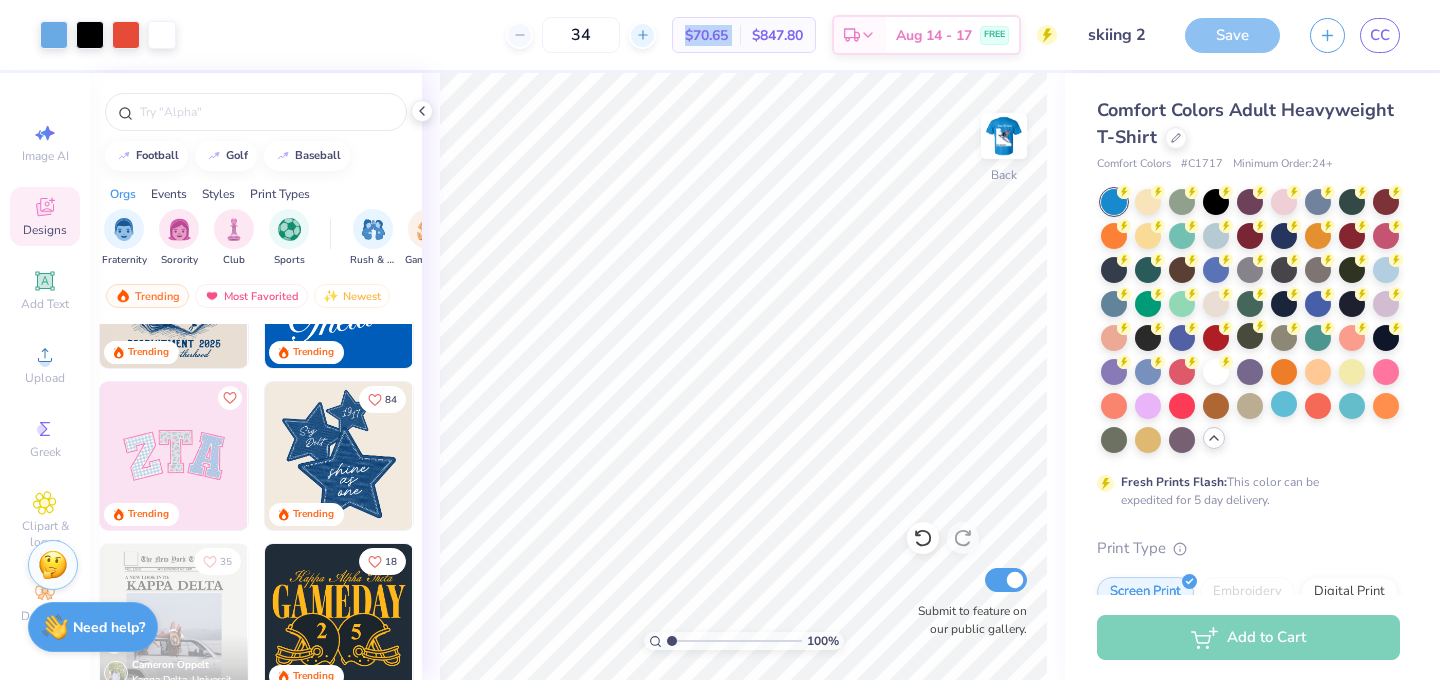 type on "35" 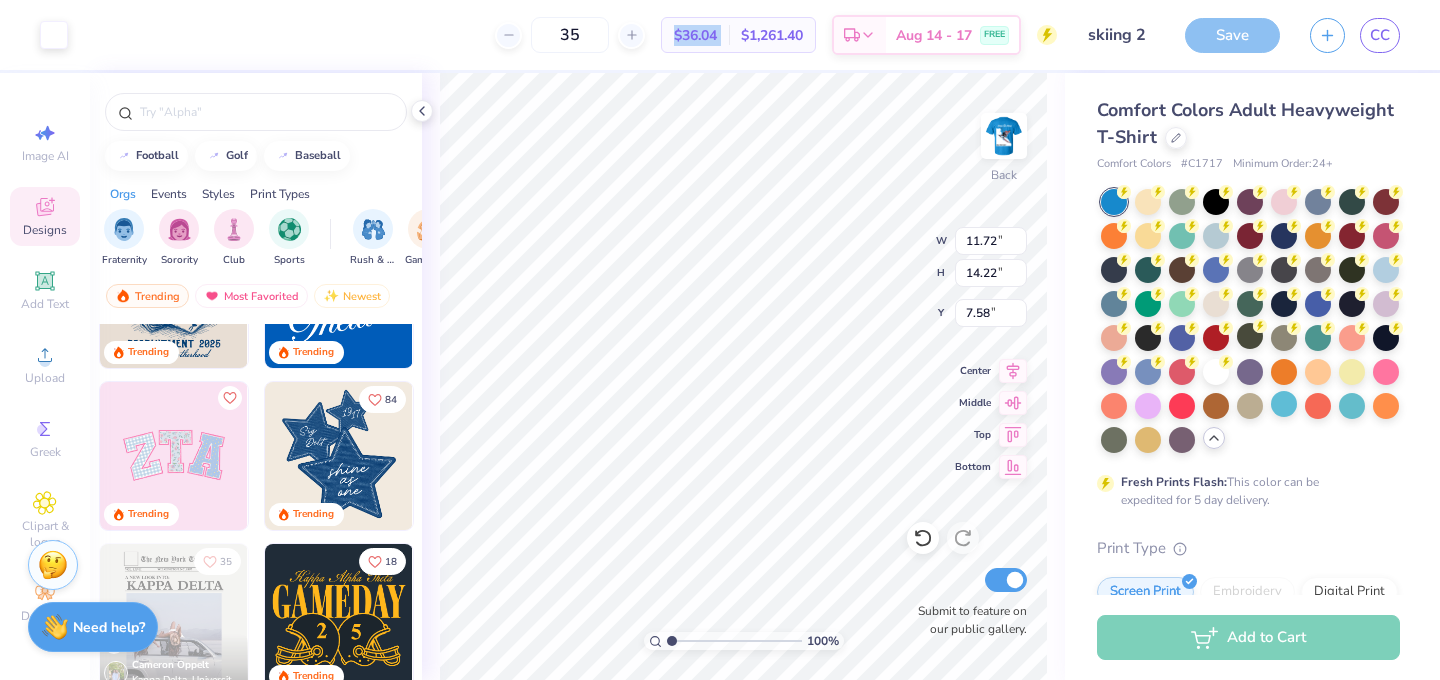 type on "11.72" 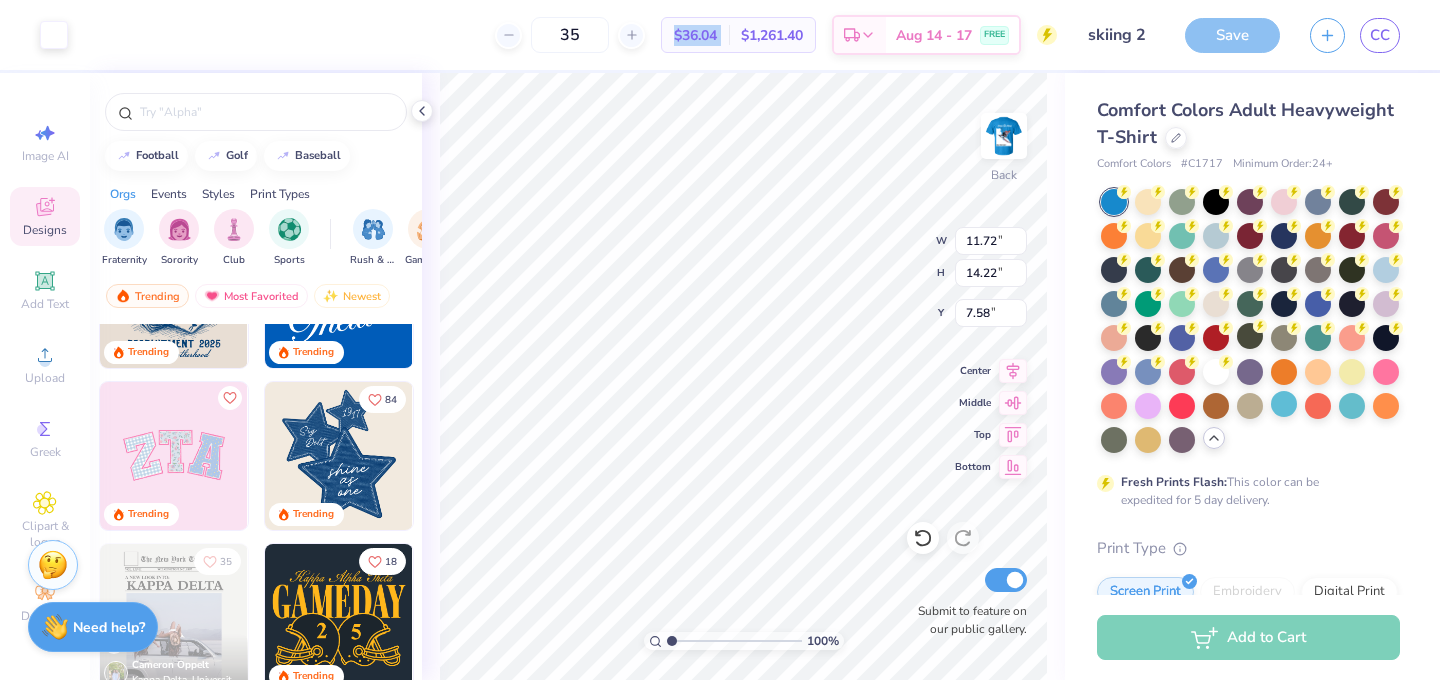 type on "14.22" 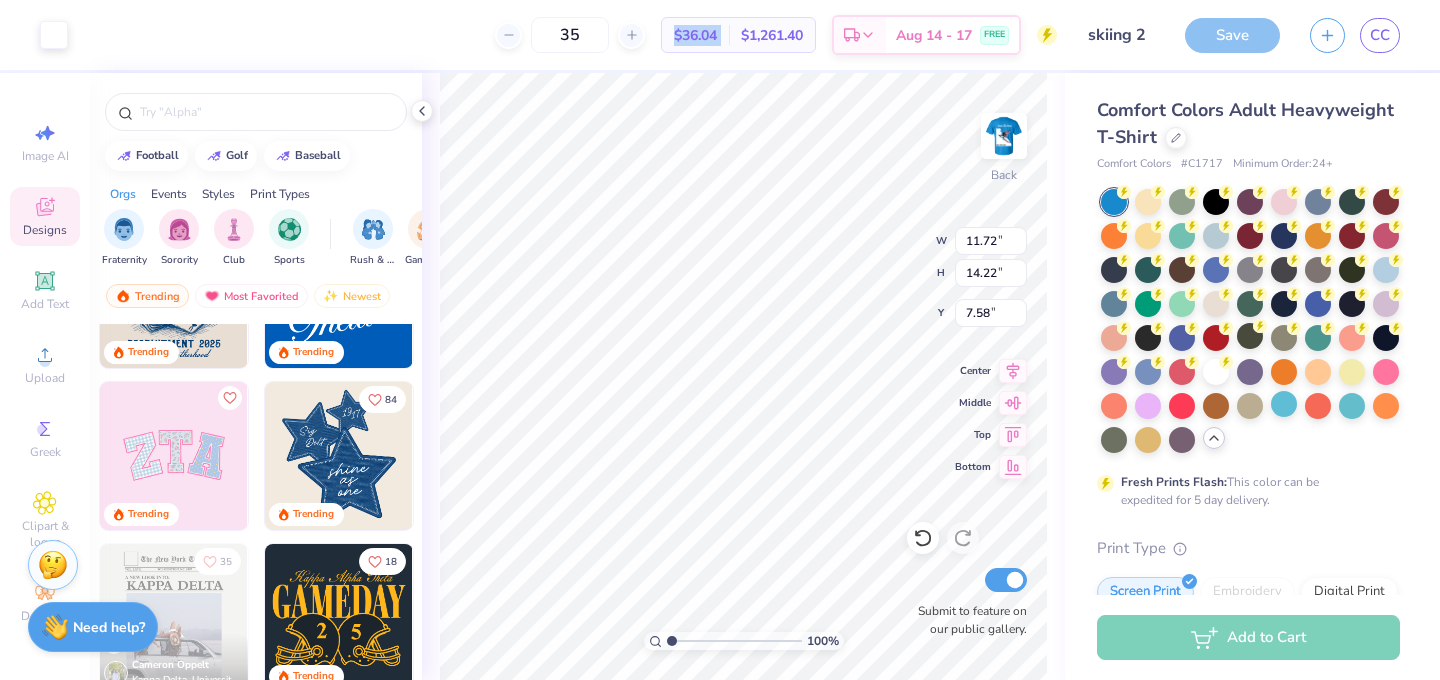 type on "7.58" 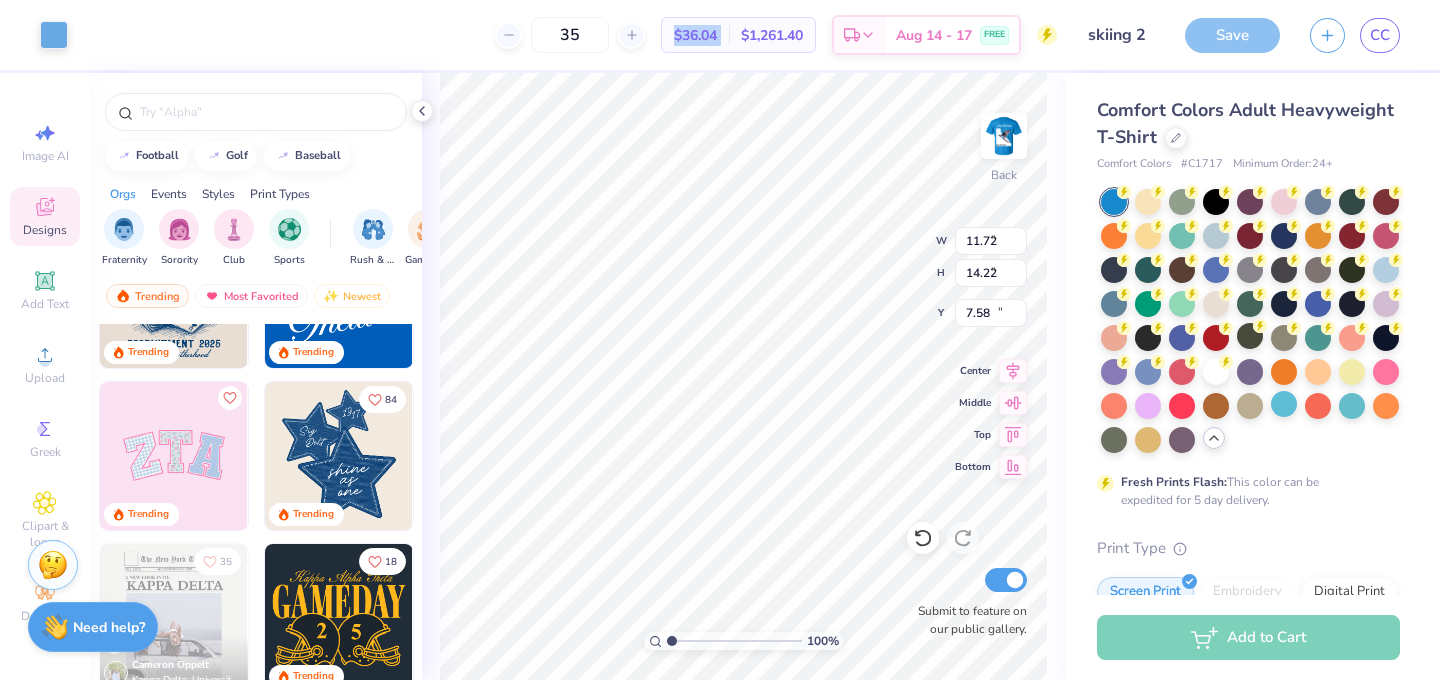 type on "4.27" 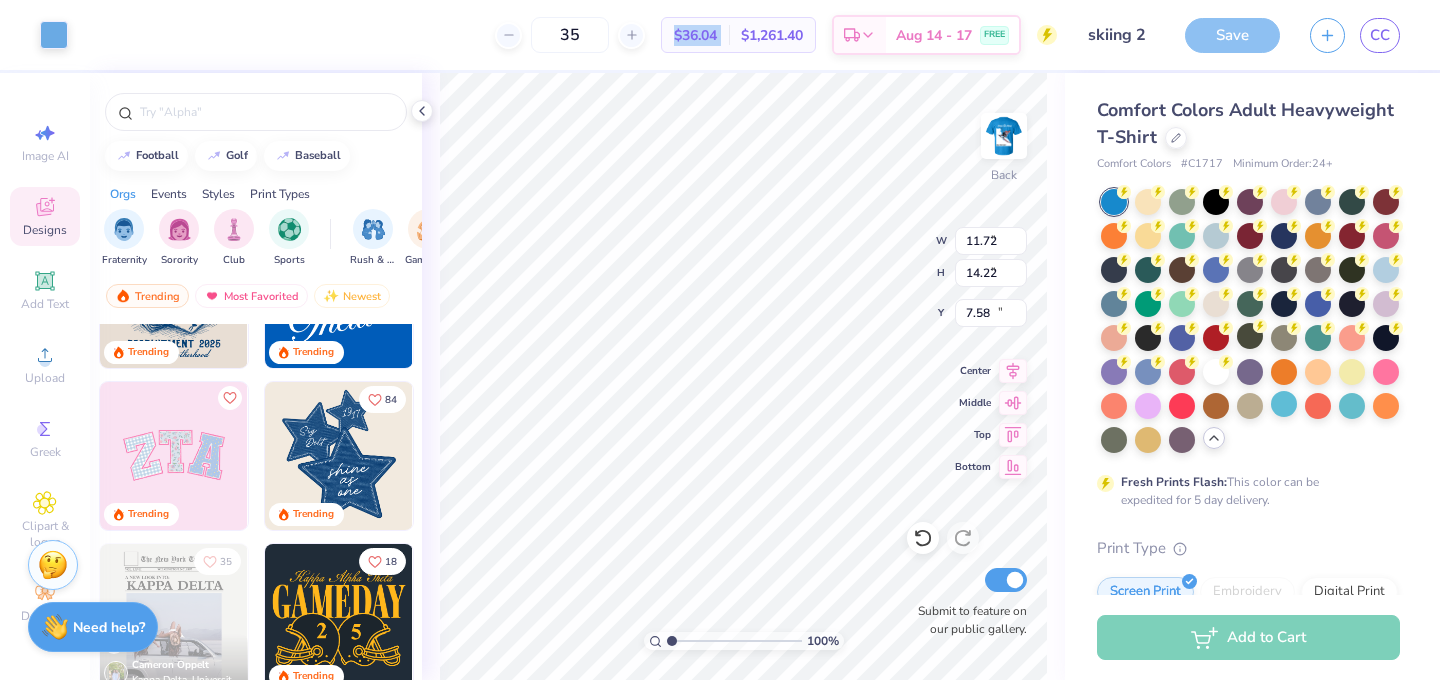 type on "5.92" 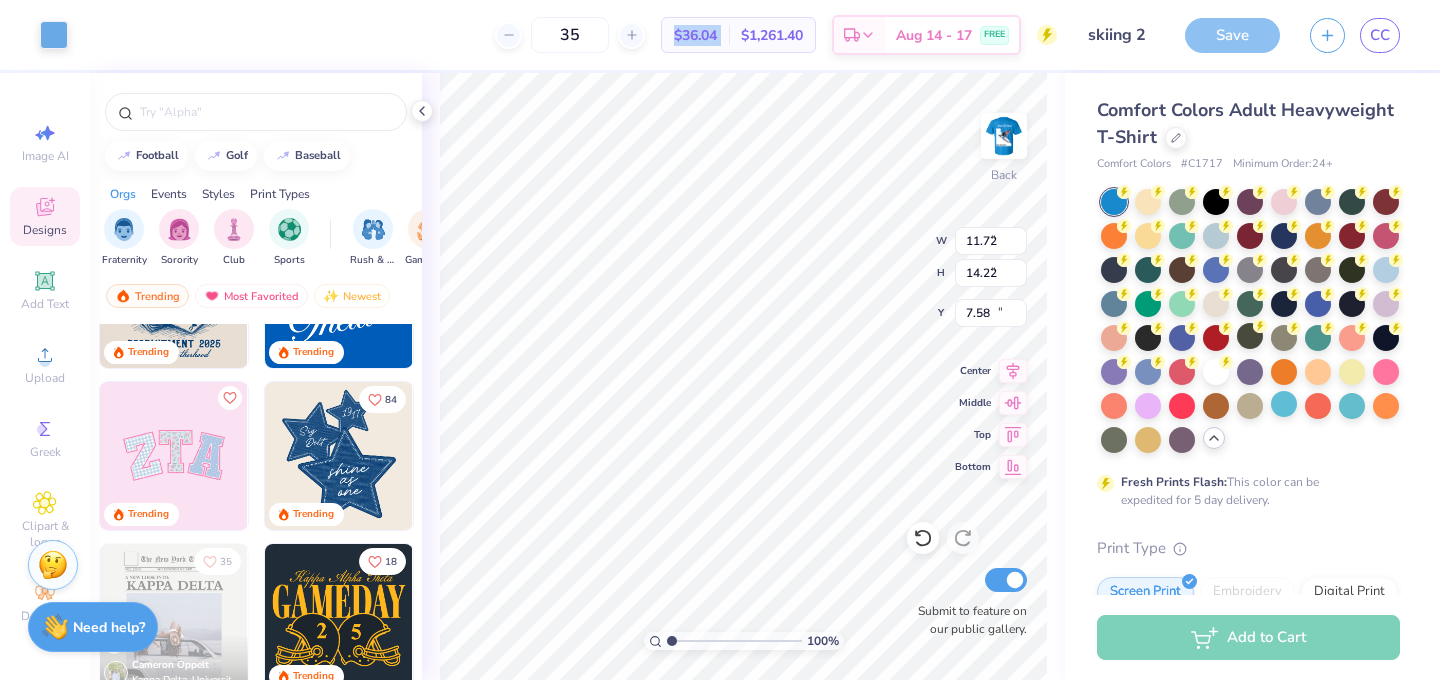 type on "11.78" 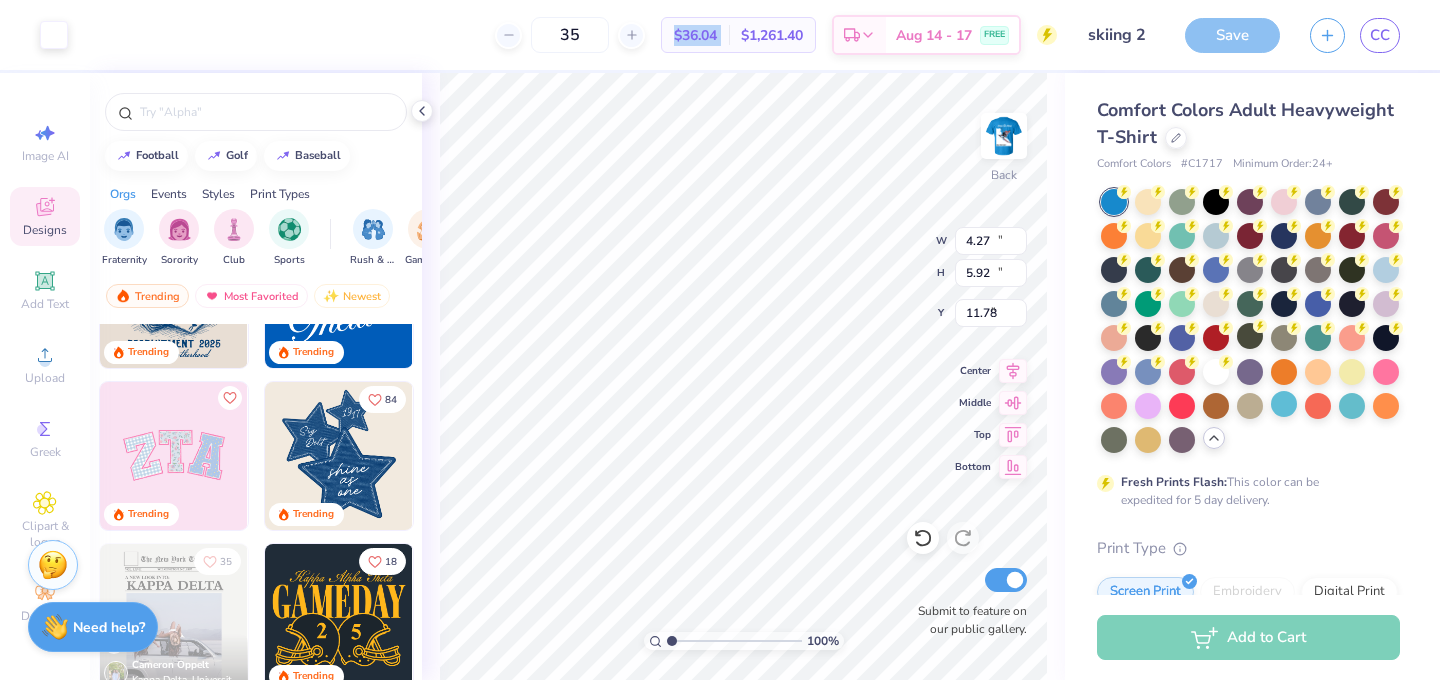 type on "11.72" 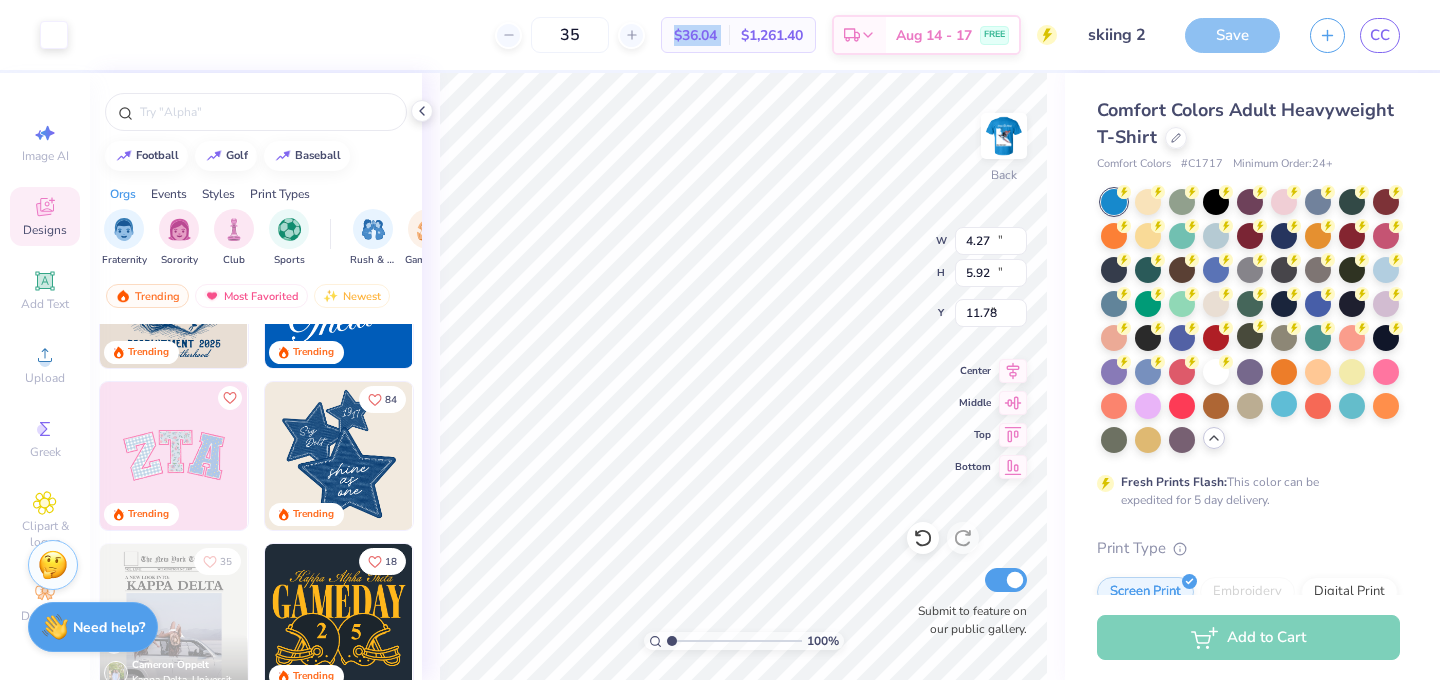 type on "14.22" 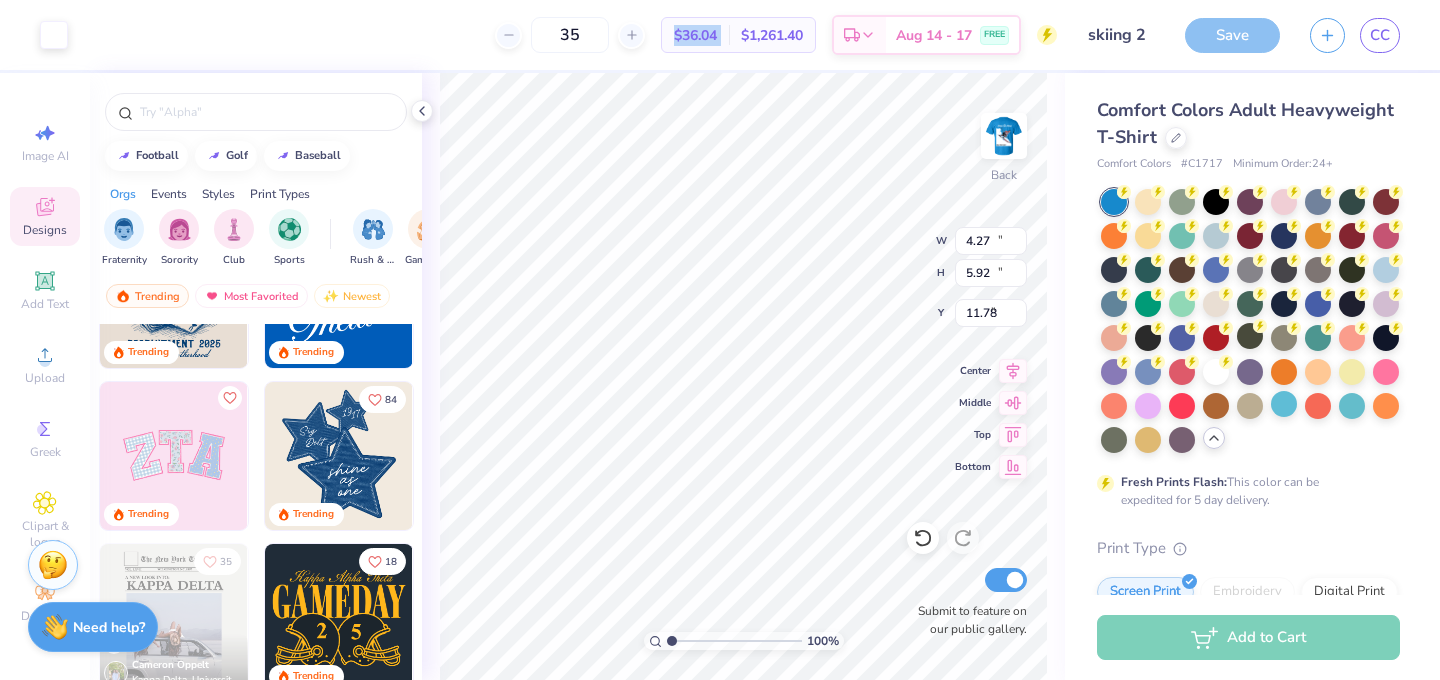 type on "7.58" 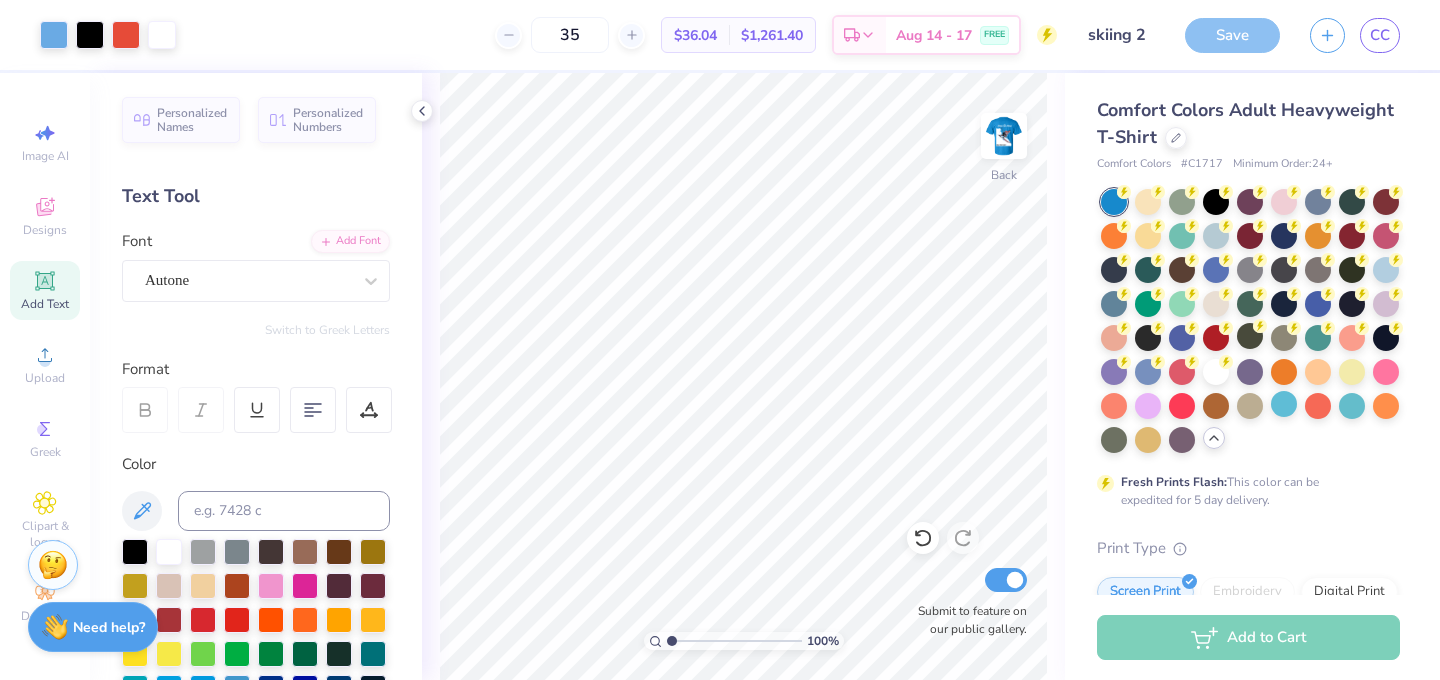 click on "Save" at bounding box center (1232, 35) 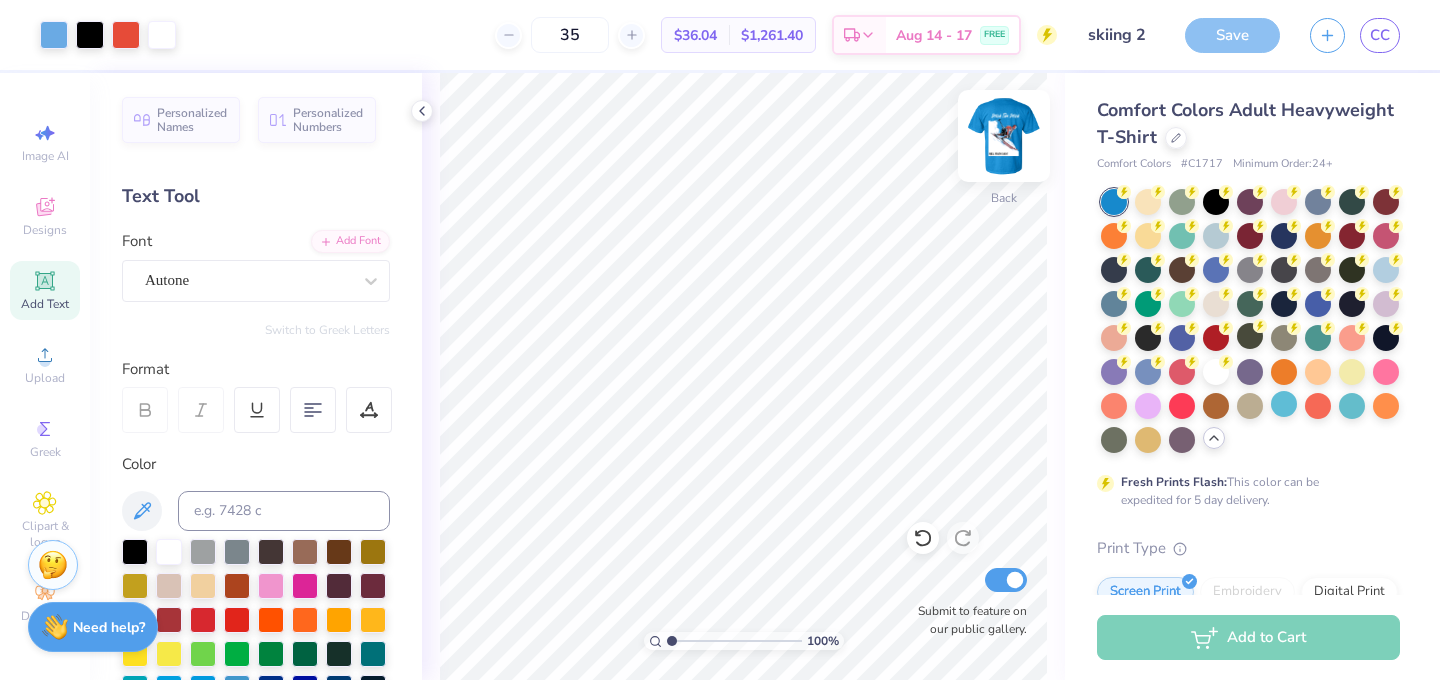 click at bounding box center [1004, 136] 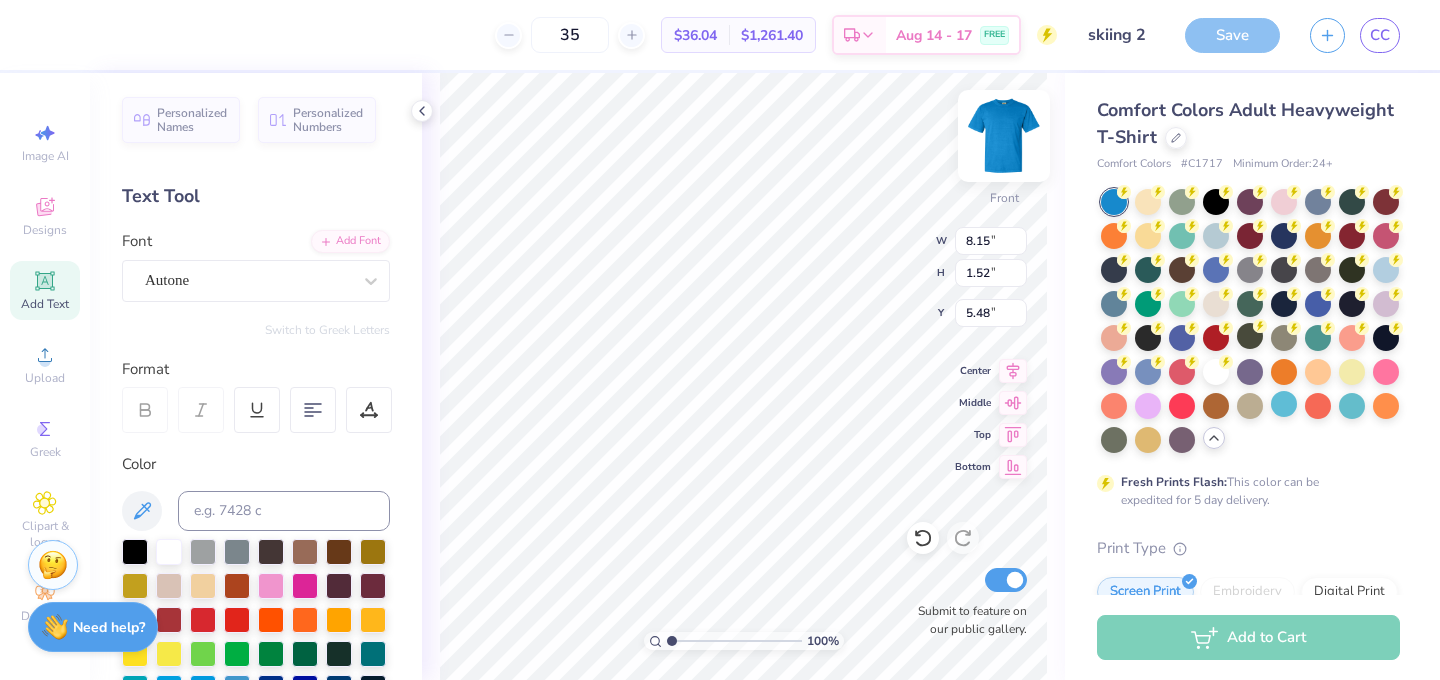 type on "8.15" 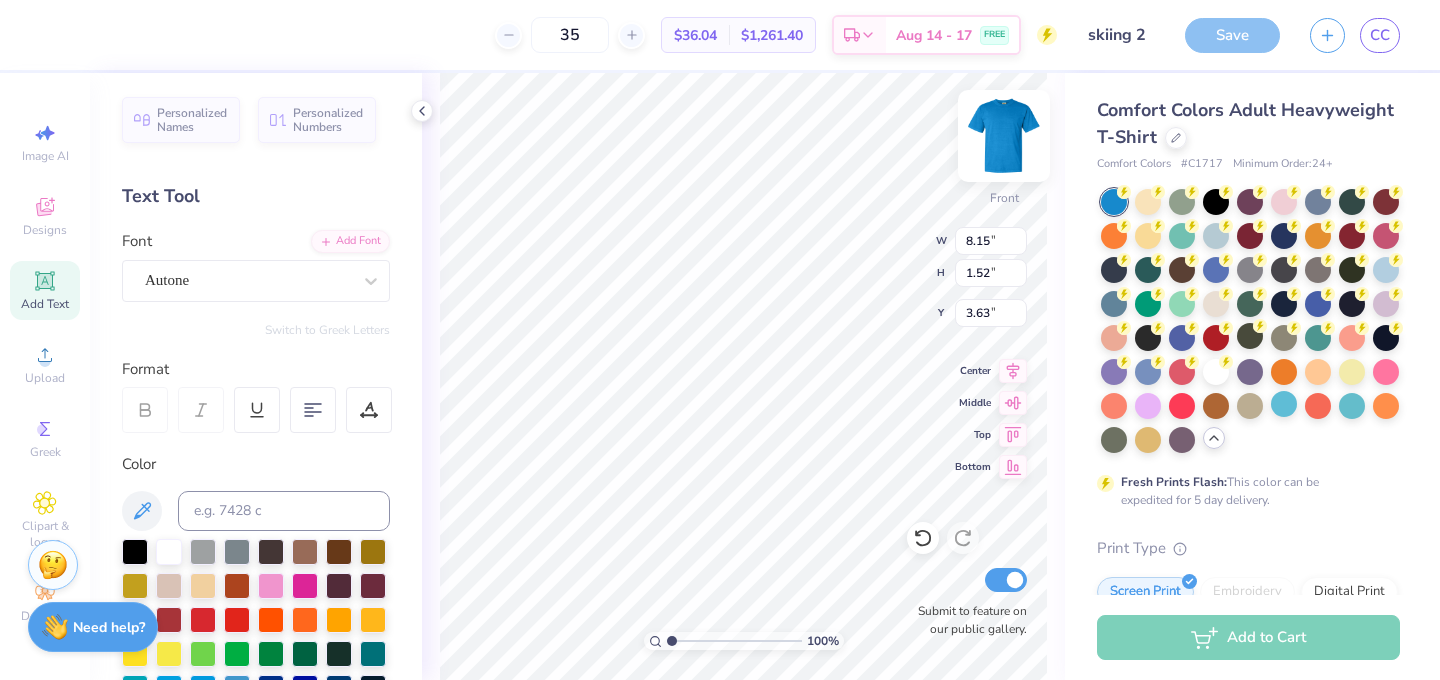 type on "3.63" 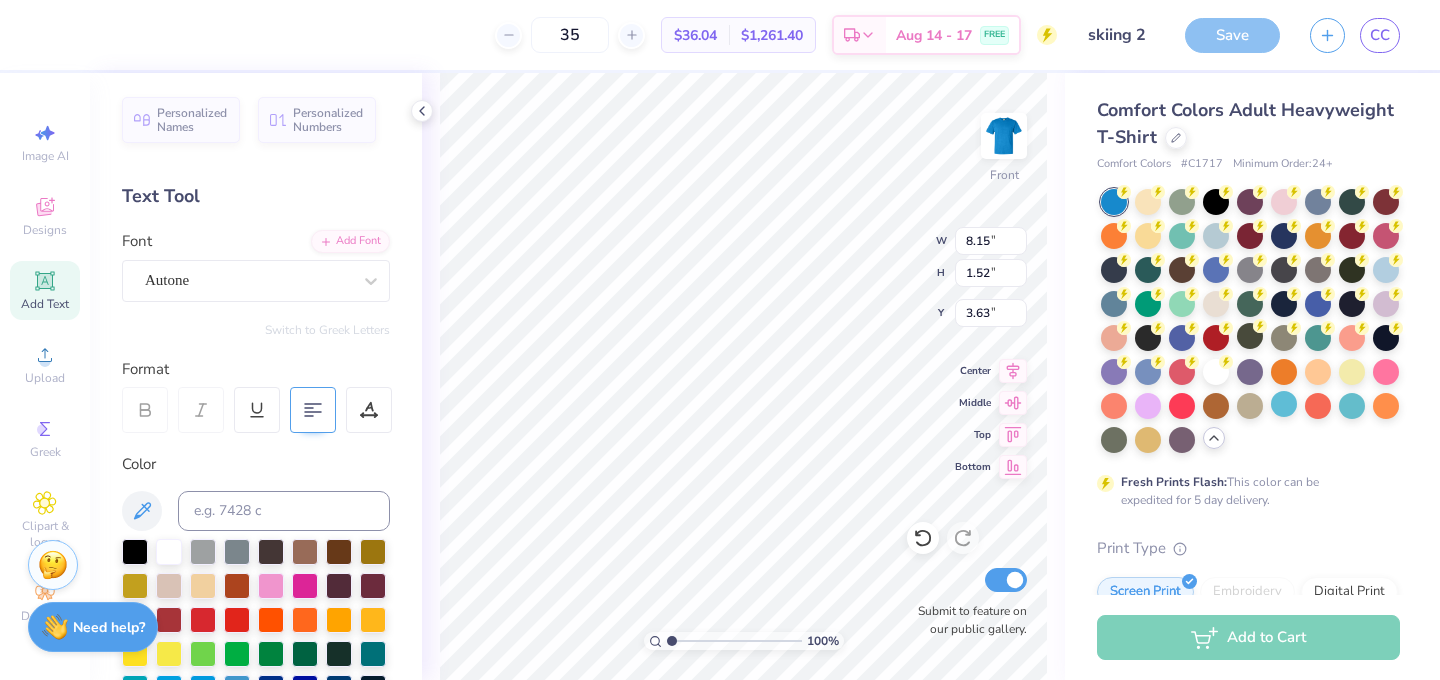 type on "Delta Tau
Delta" 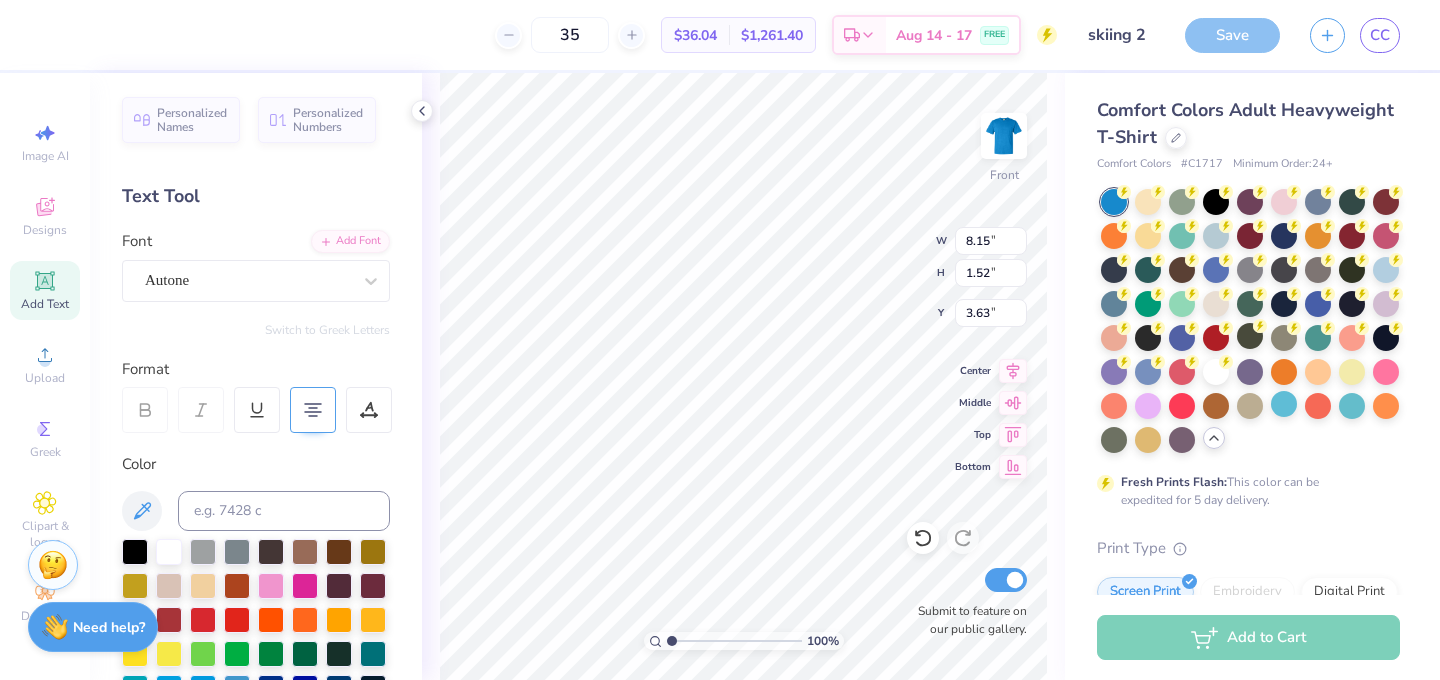 click at bounding box center (313, 410) 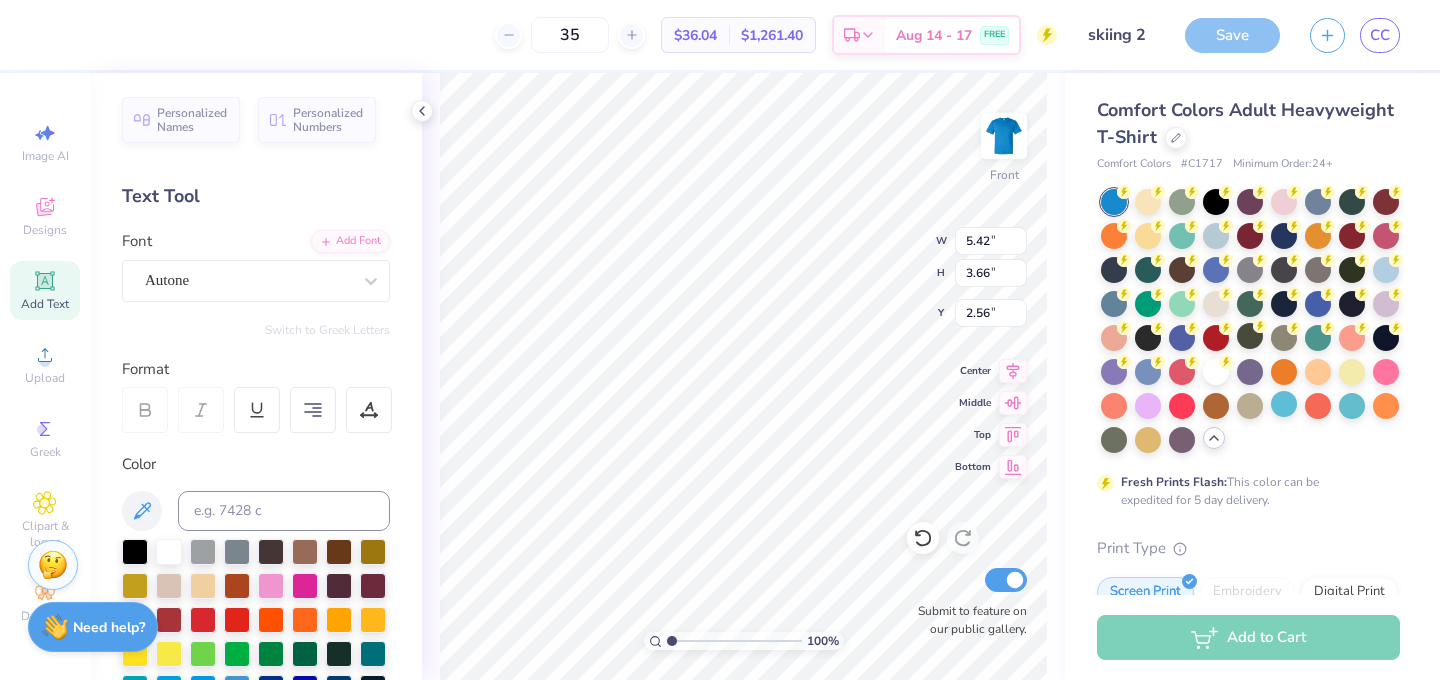 type on "7.54" 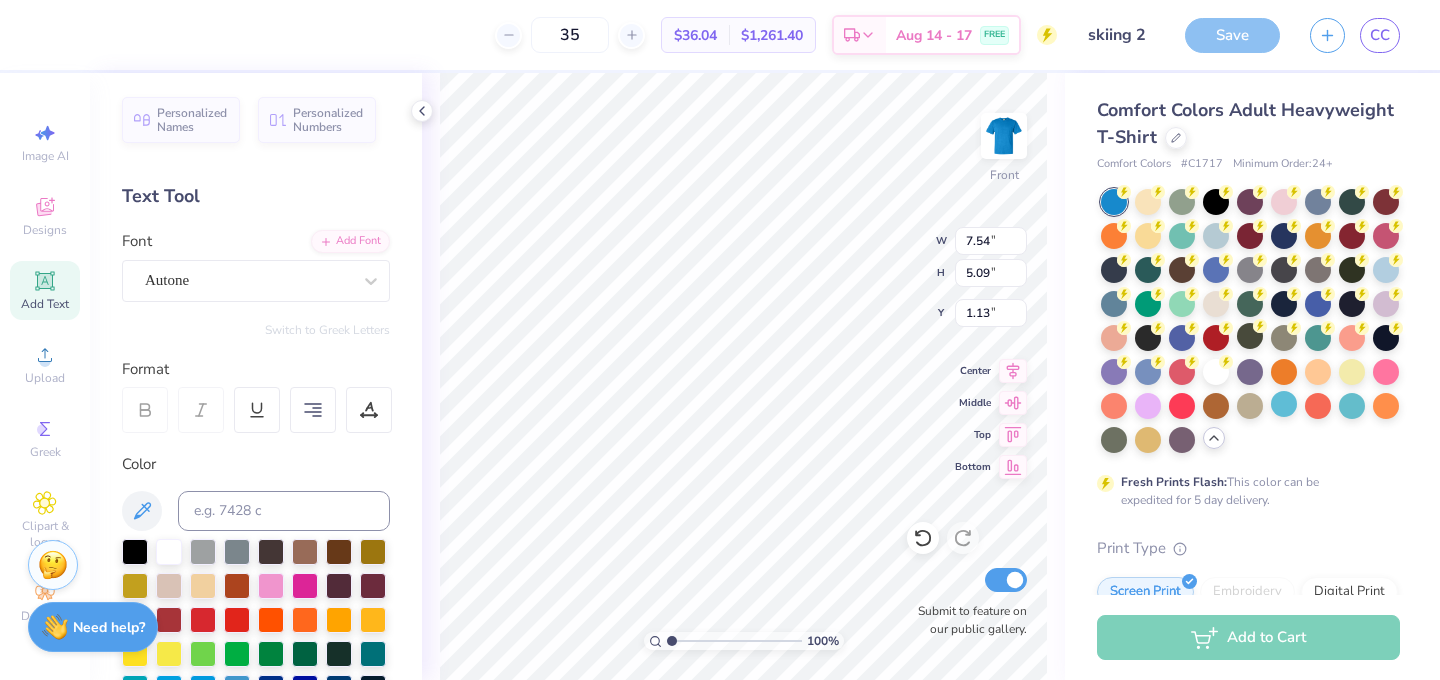 type on "4.12" 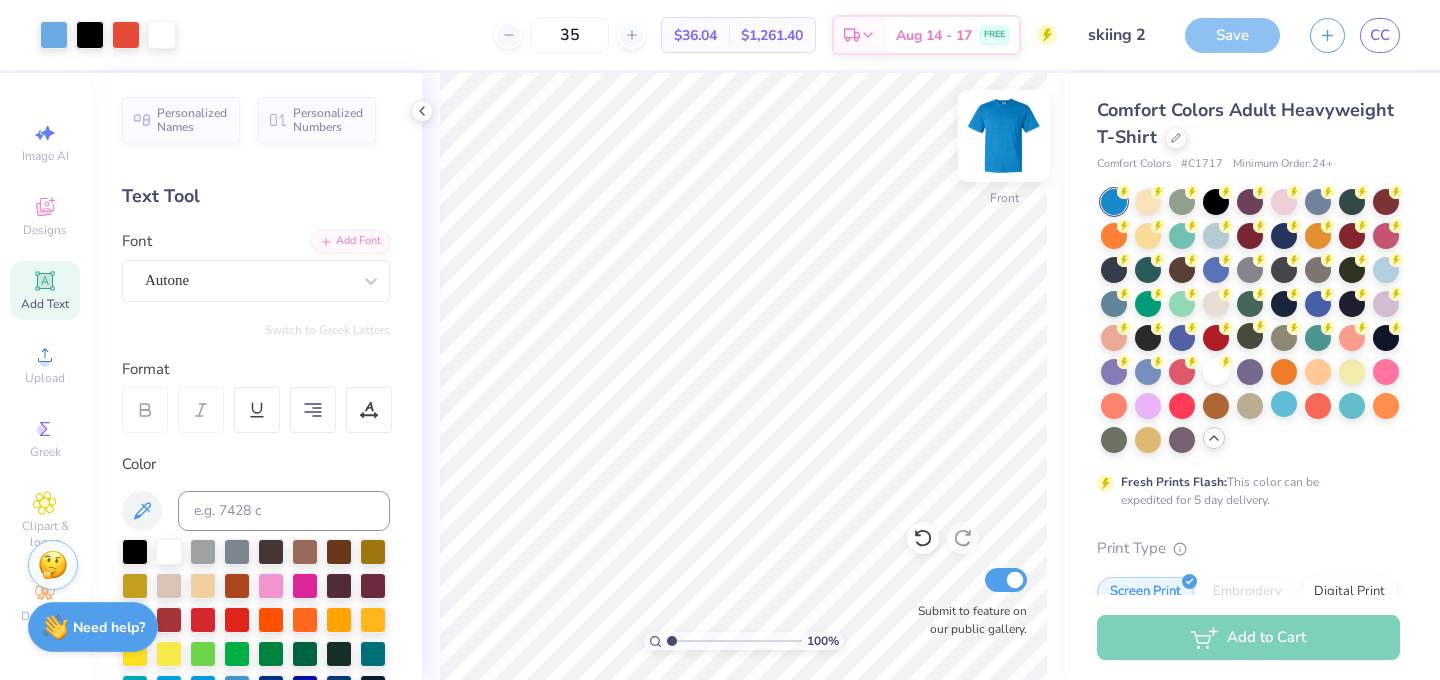 click at bounding box center (1004, 136) 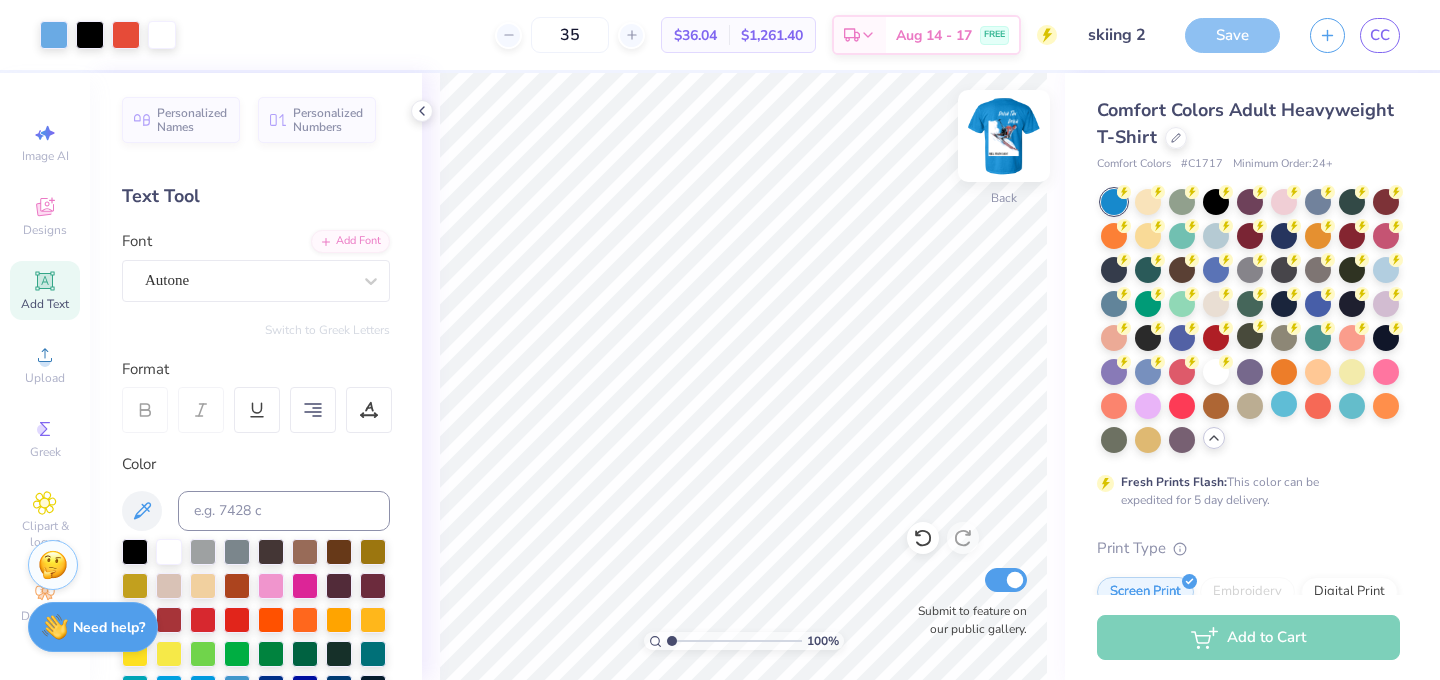 click at bounding box center (1004, 136) 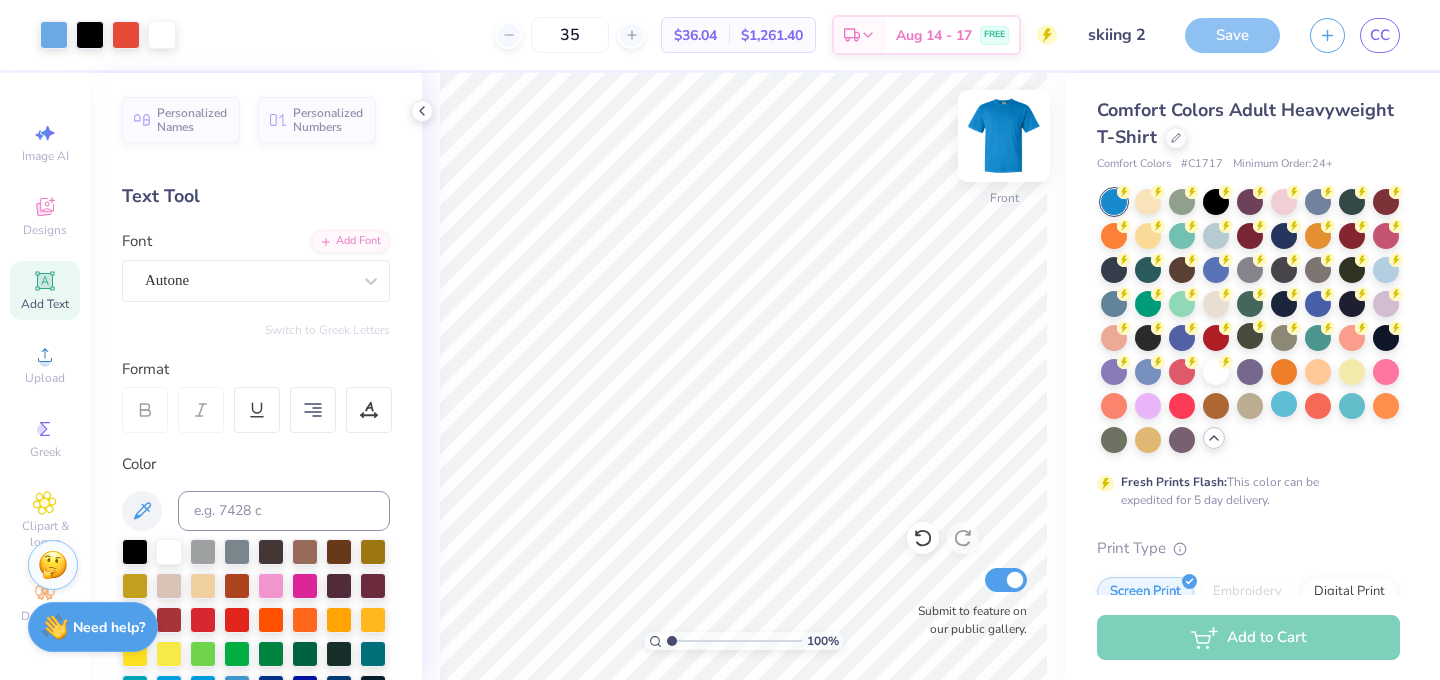 click at bounding box center (1004, 136) 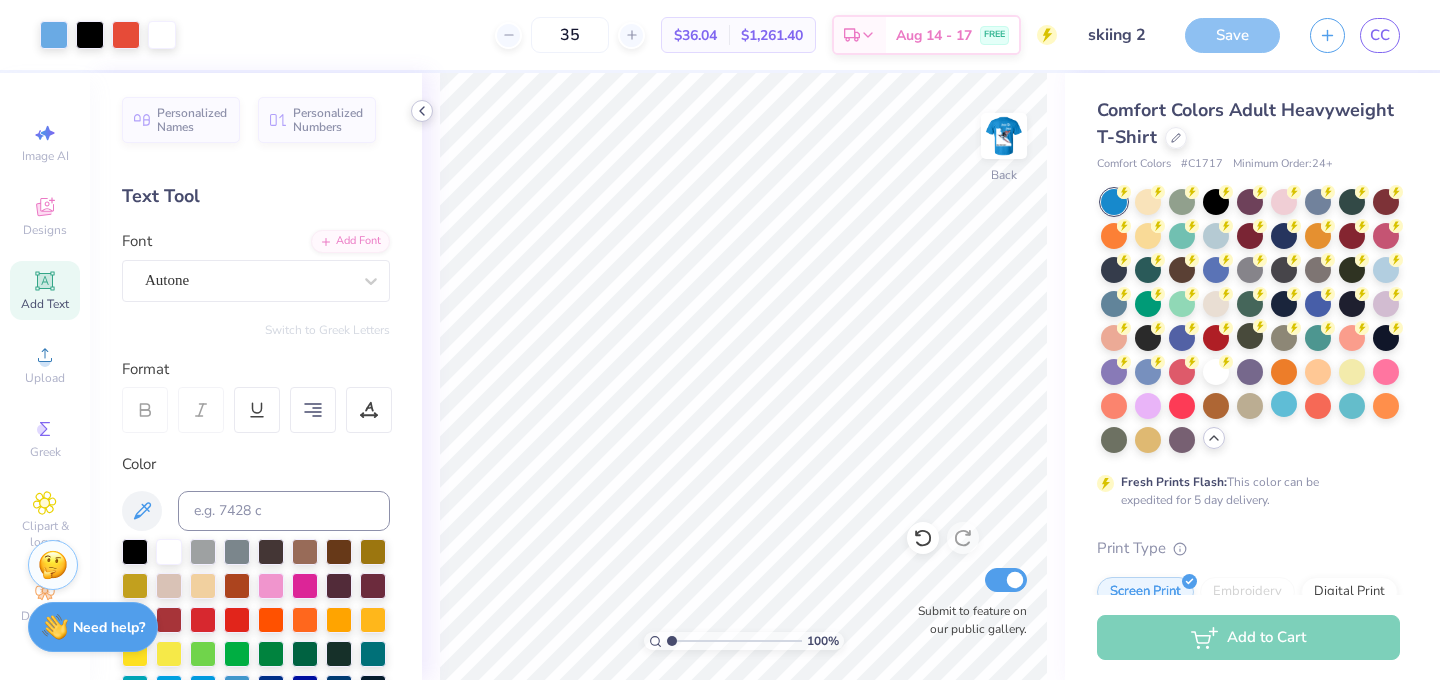 click 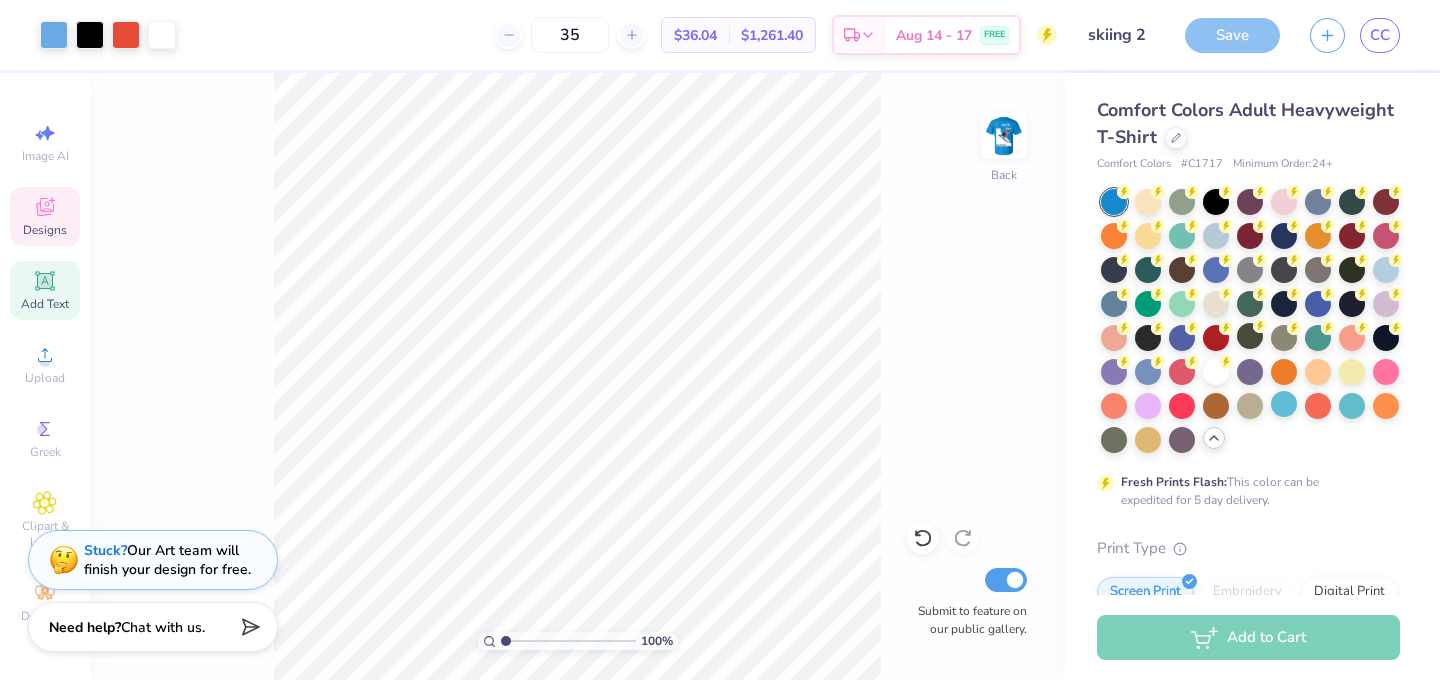 click 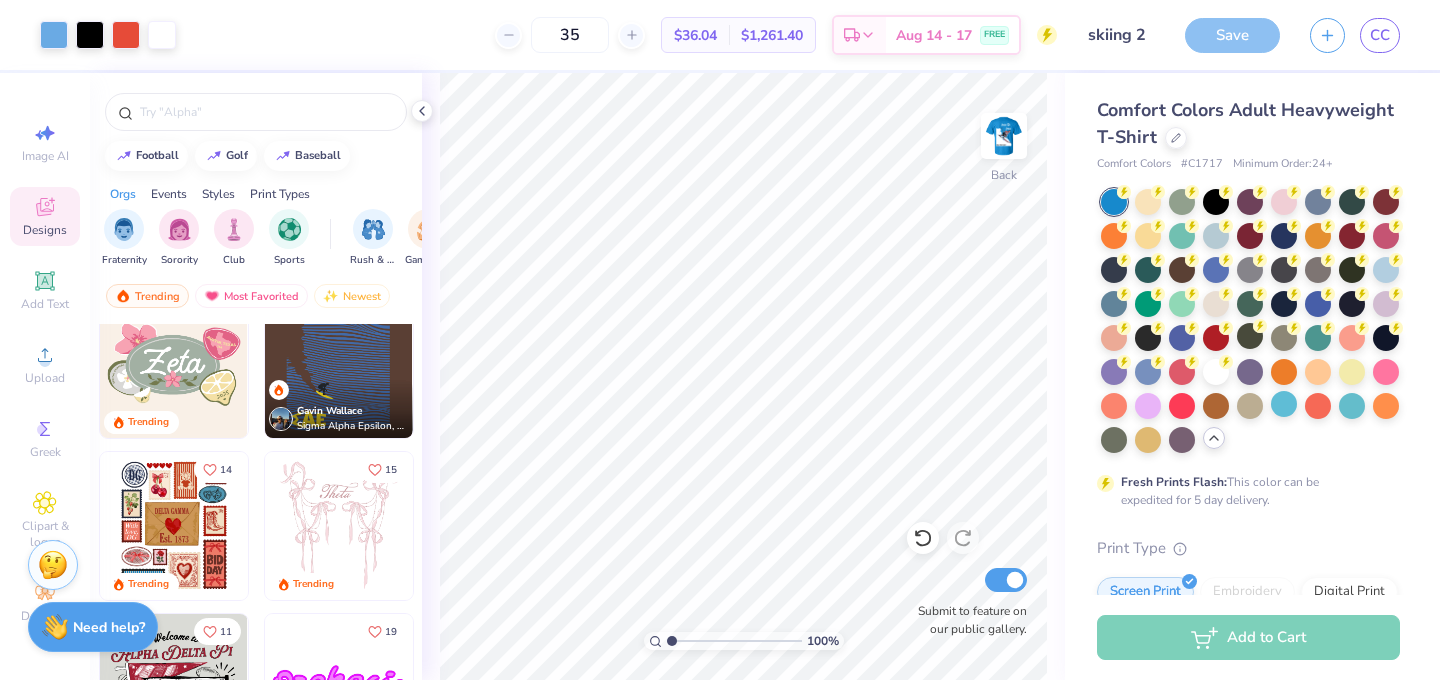 scroll, scrollTop: 195, scrollLeft: 0, axis: vertical 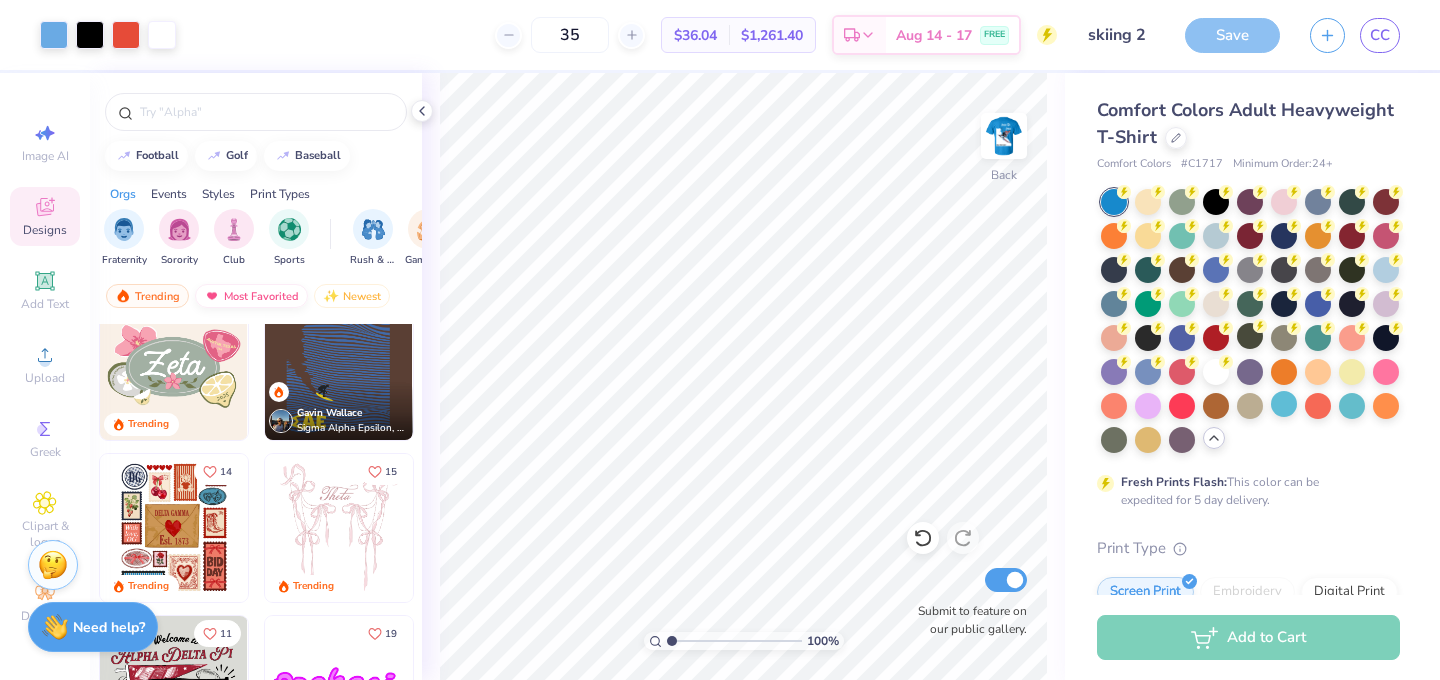 click on "Most Favorited" at bounding box center [251, 296] 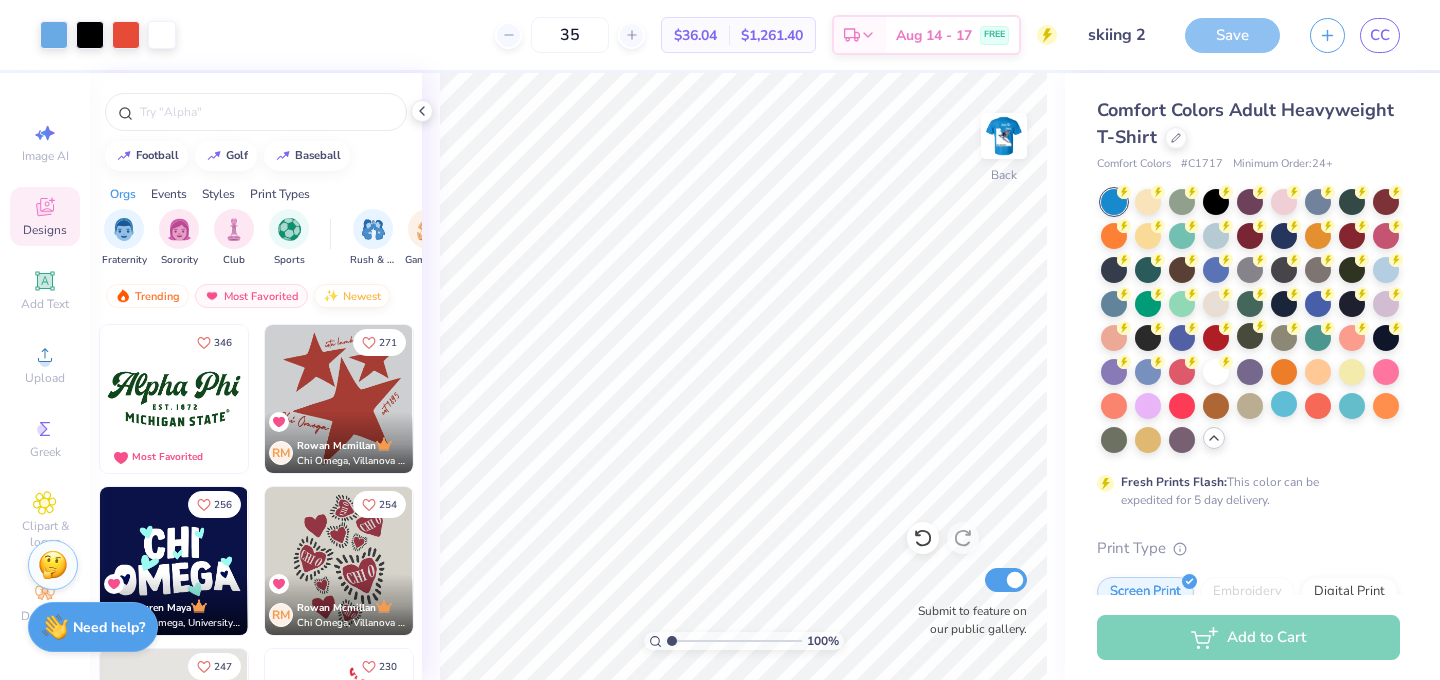 click on "Newest" at bounding box center [352, 296] 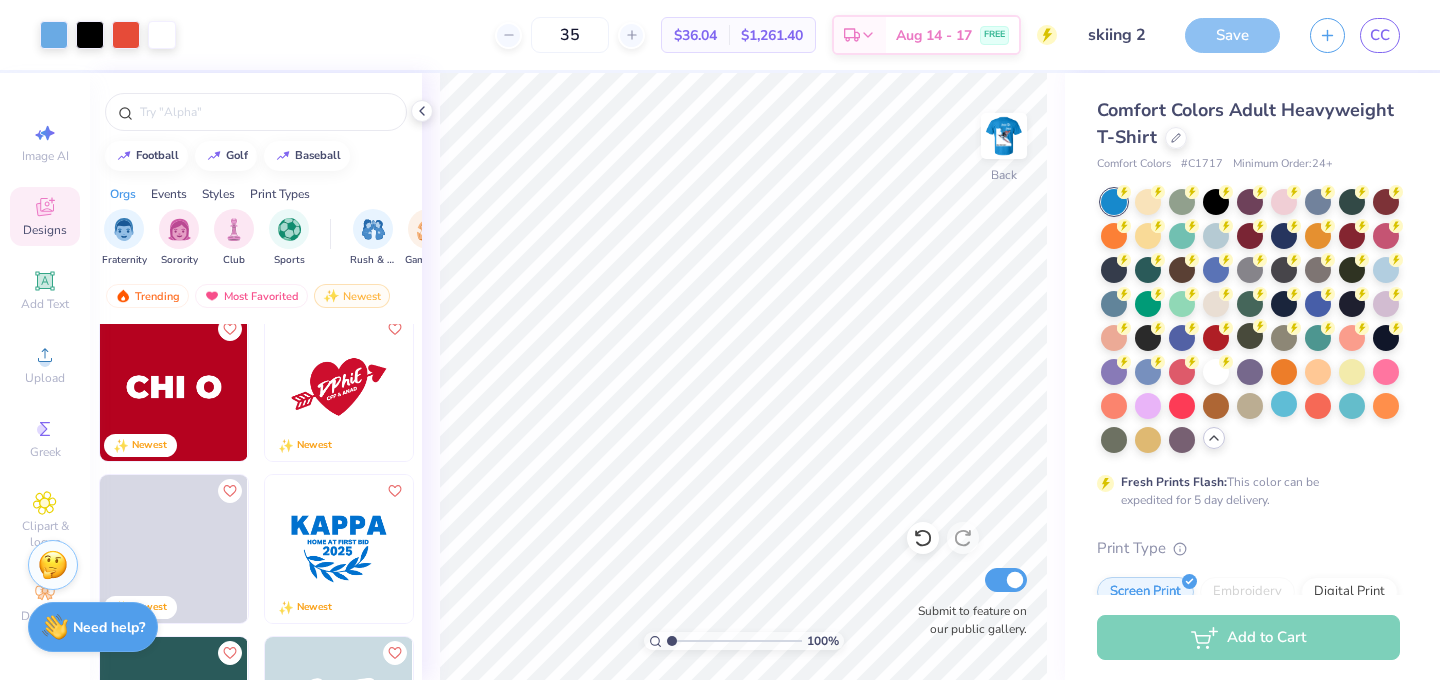 scroll, scrollTop: 4063, scrollLeft: 0, axis: vertical 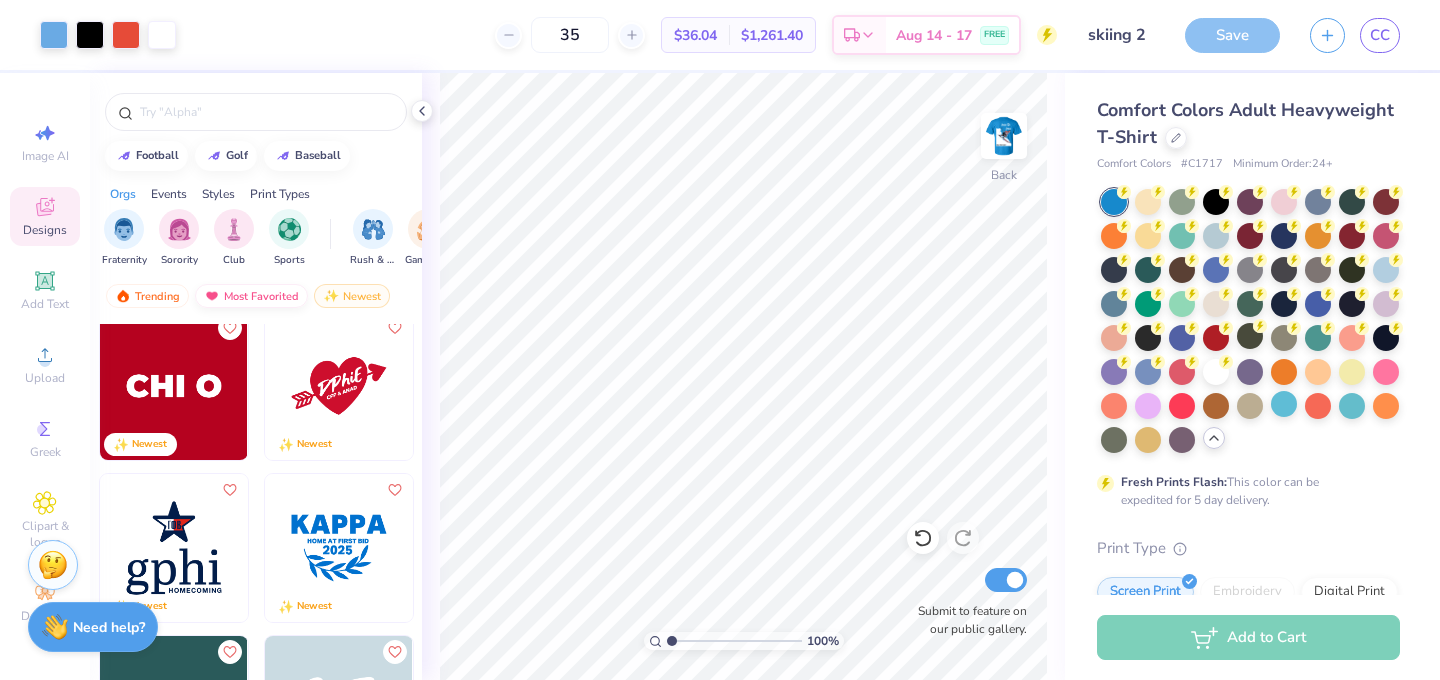 click on "Most Favorited" at bounding box center (251, 296) 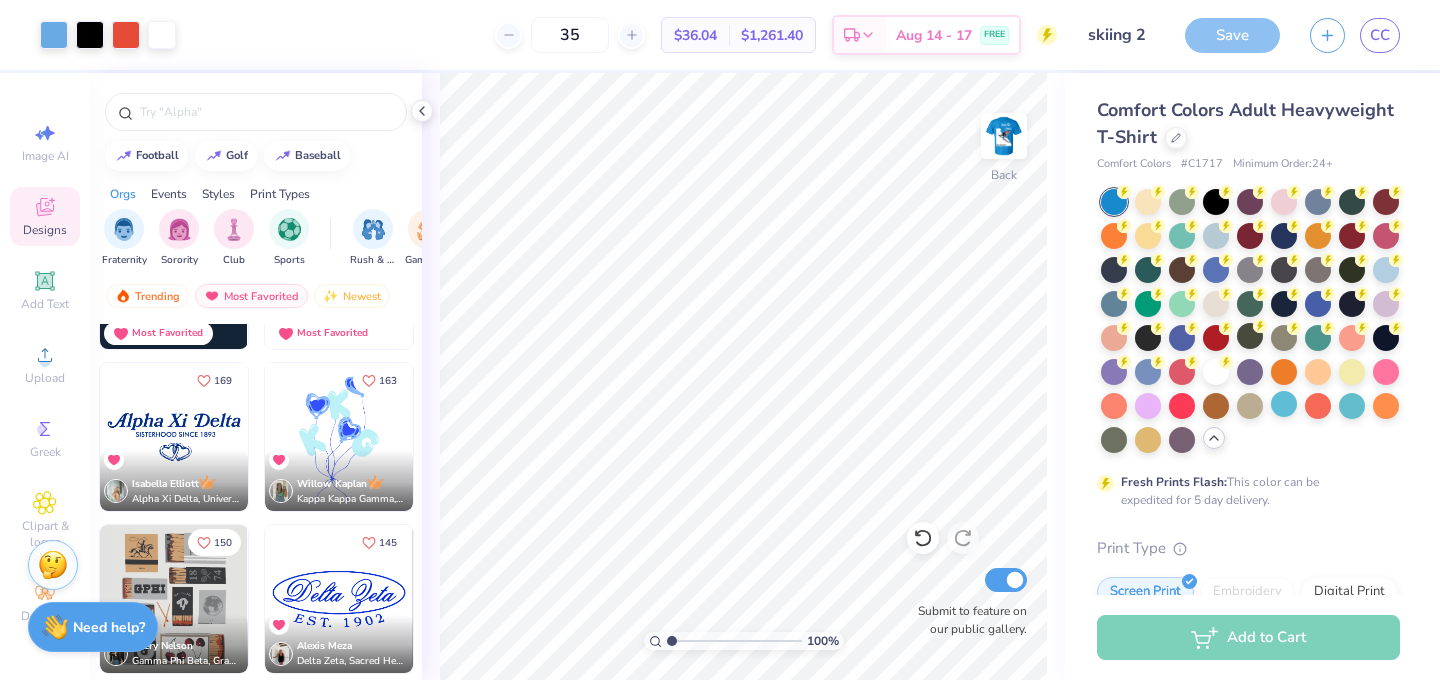 scroll, scrollTop: 0, scrollLeft: 0, axis: both 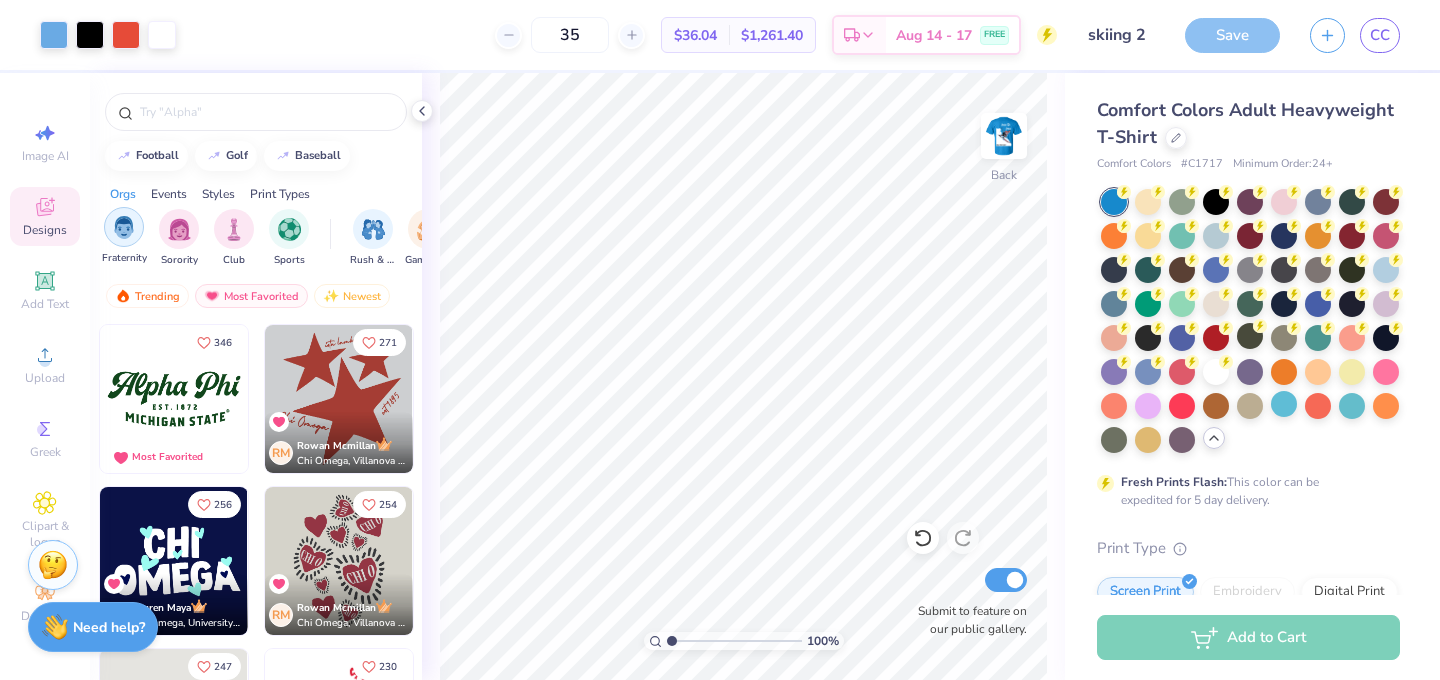click at bounding box center [124, 227] 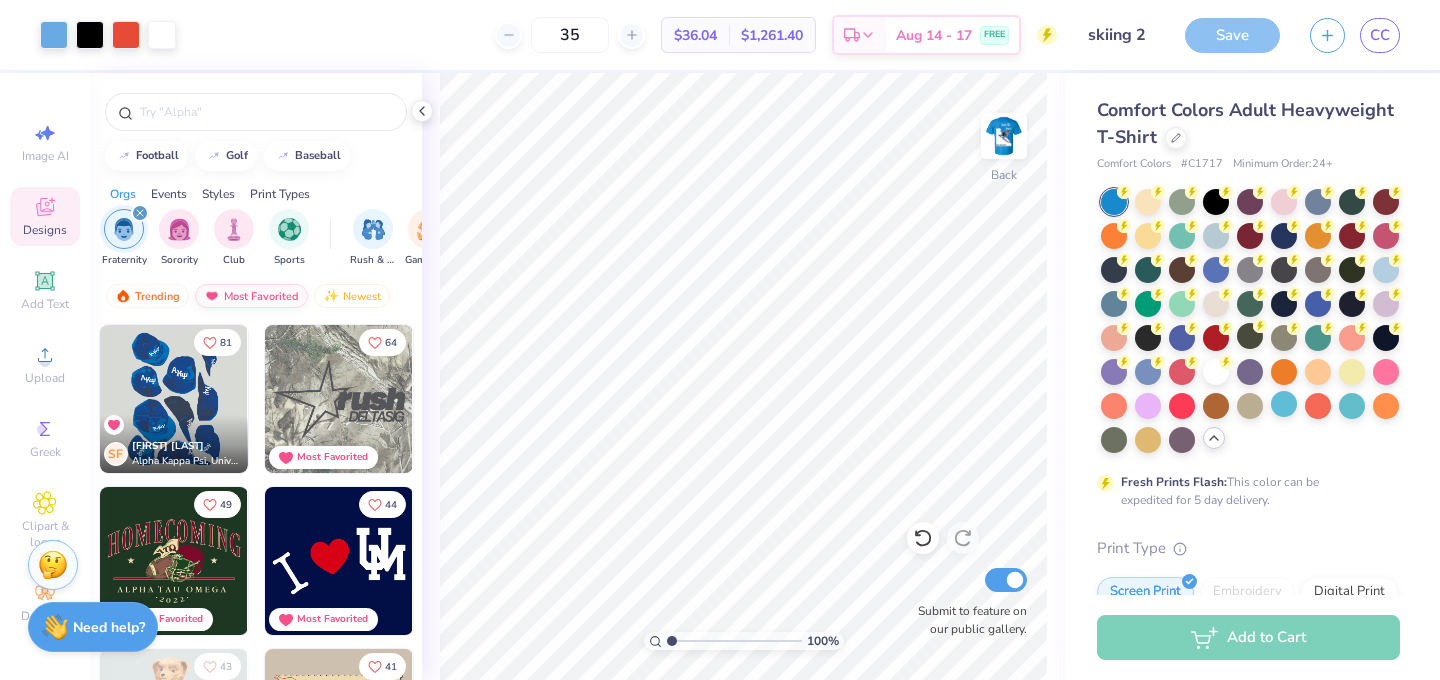 click on "Most Favorited" at bounding box center (251, 296) 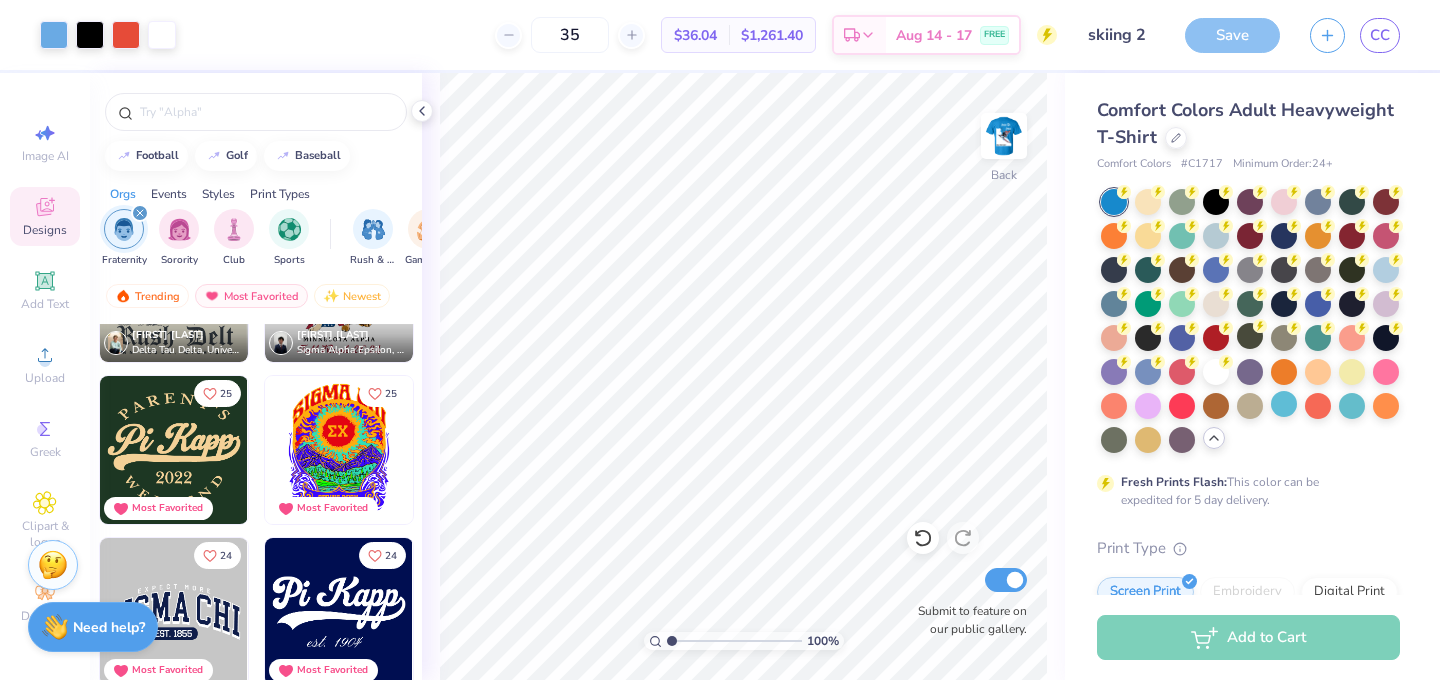 scroll, scrollTop: 2214, scrollLeft: 0, axis: vertical 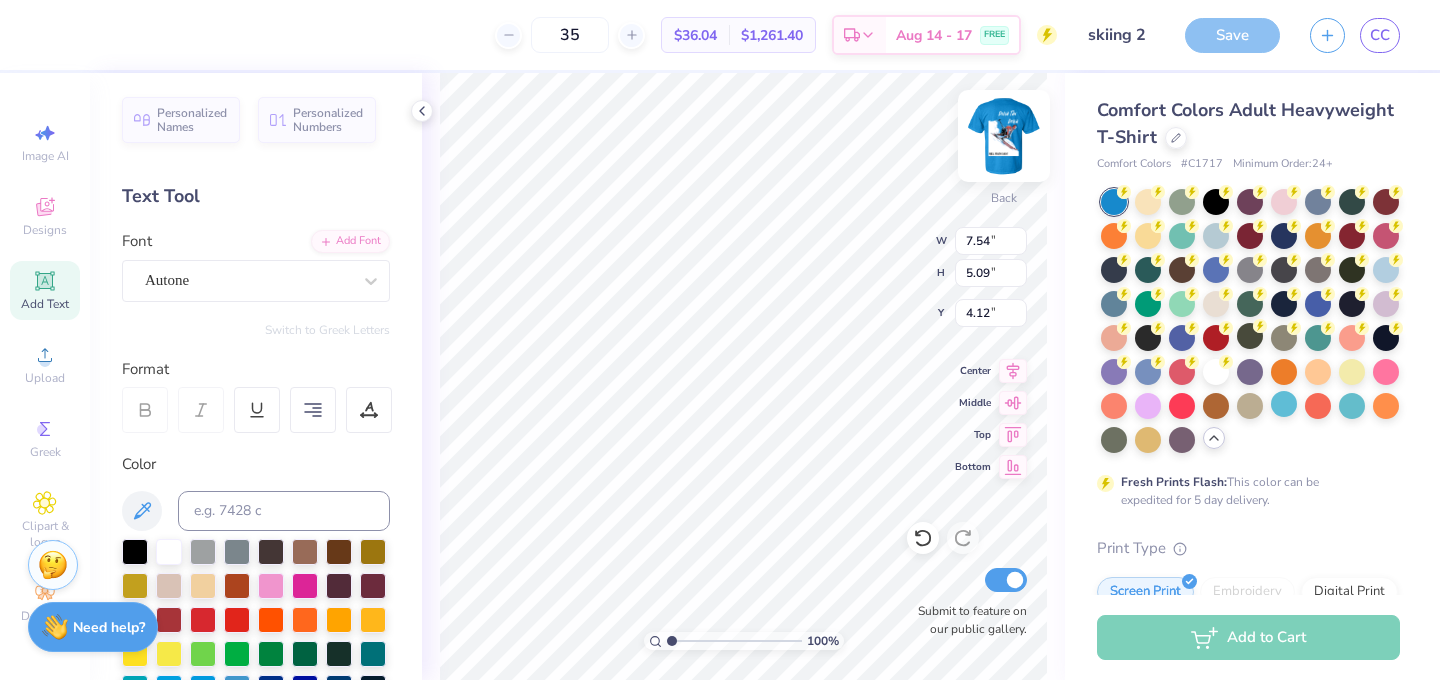 click at bounding box center (1004, 136) 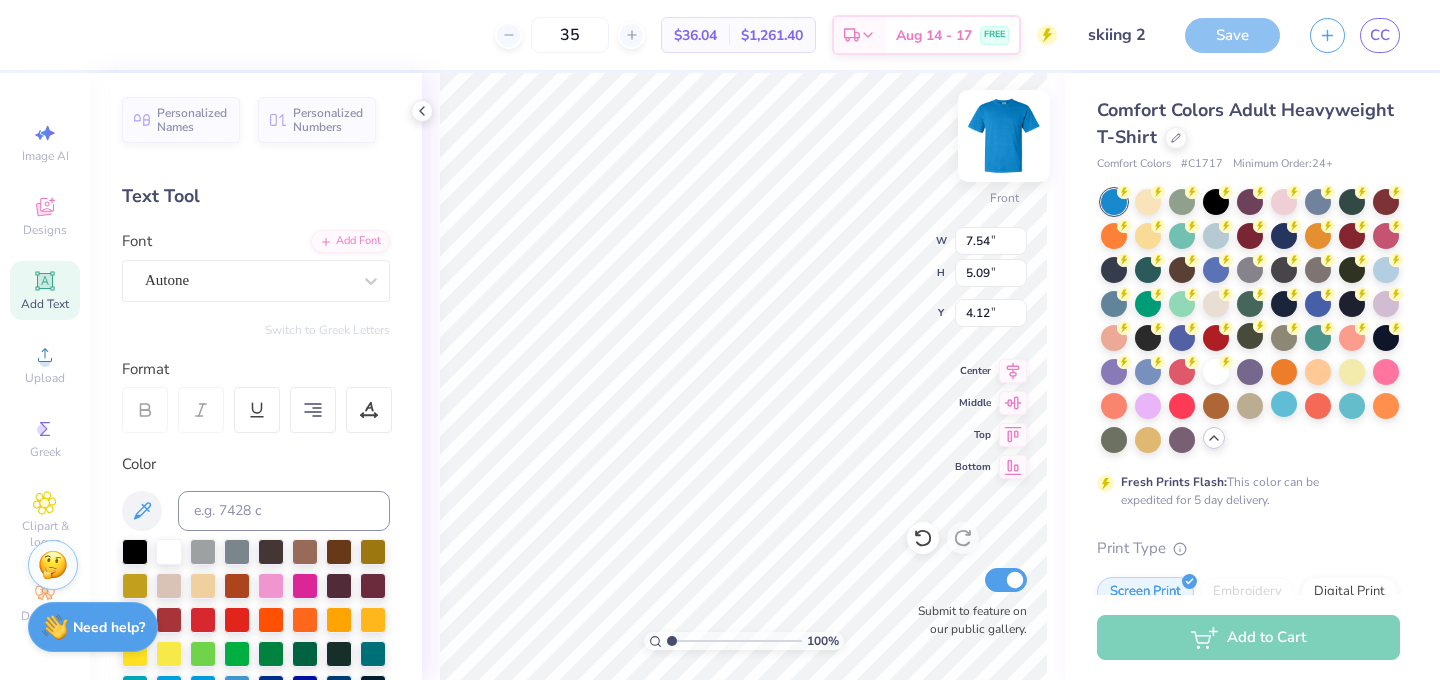 click at bounding box center [1004, 136] 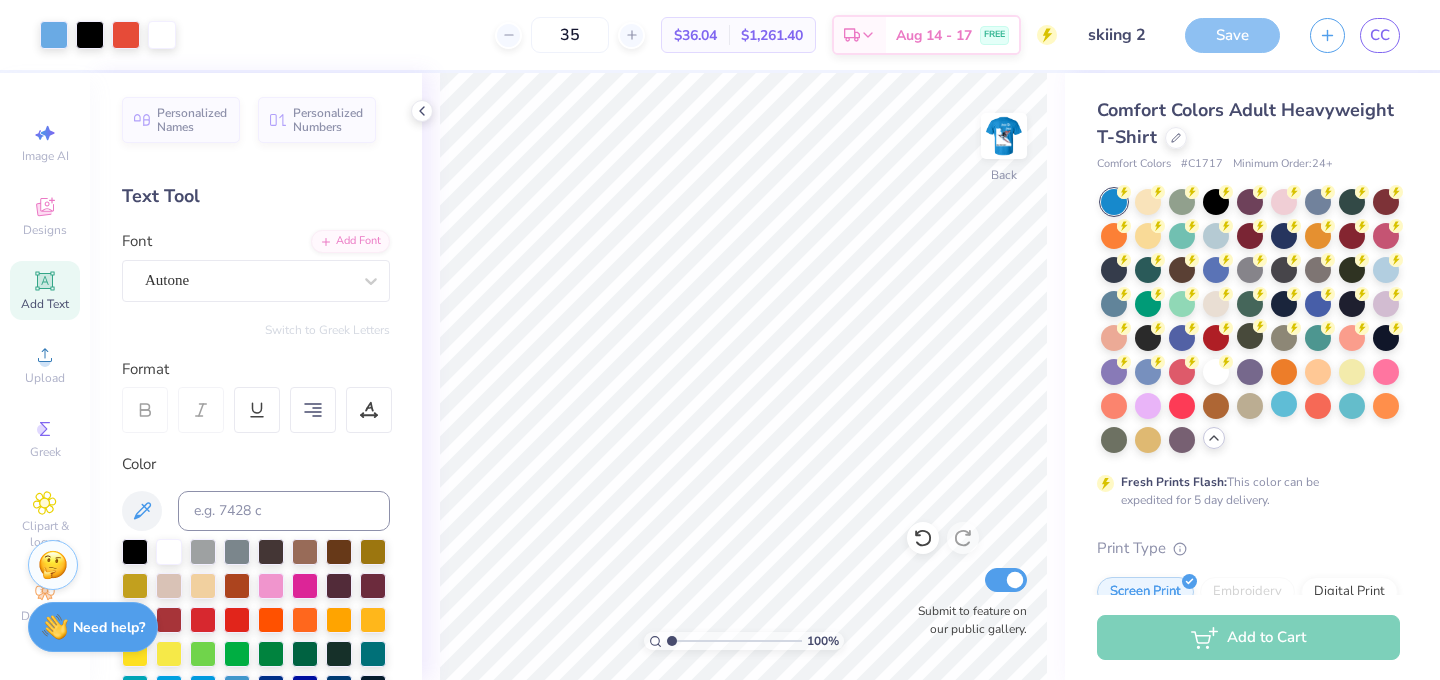 click on "Save" at bounding box center (1232, 35) 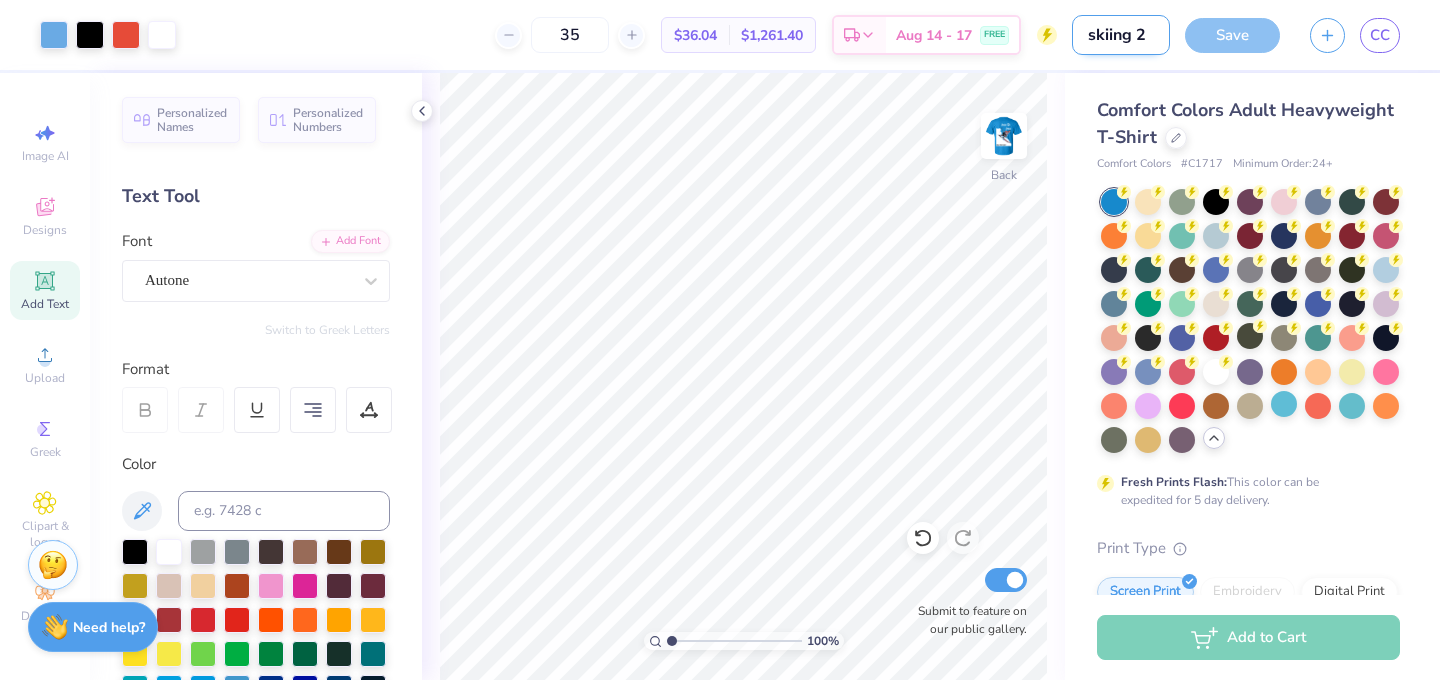 click on "skiing 2" at bounding box center (1121, 35) 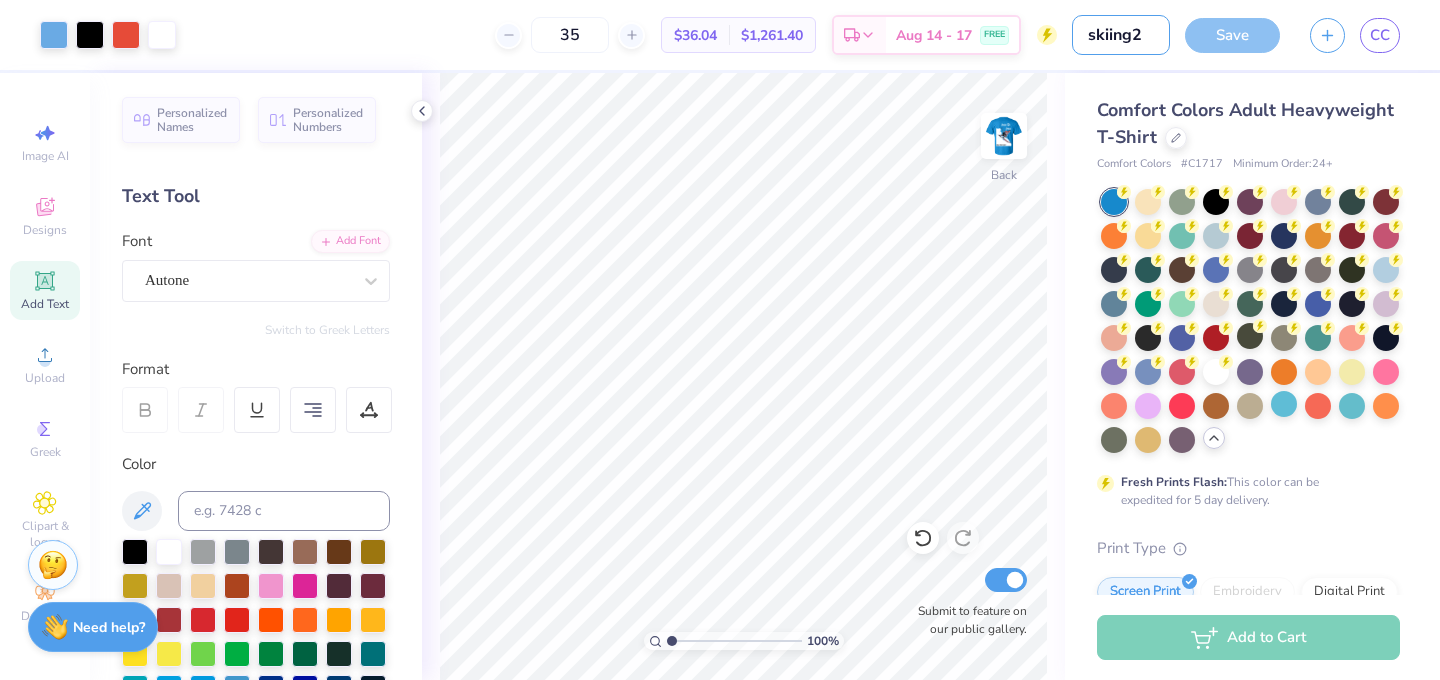type on "skiing2" 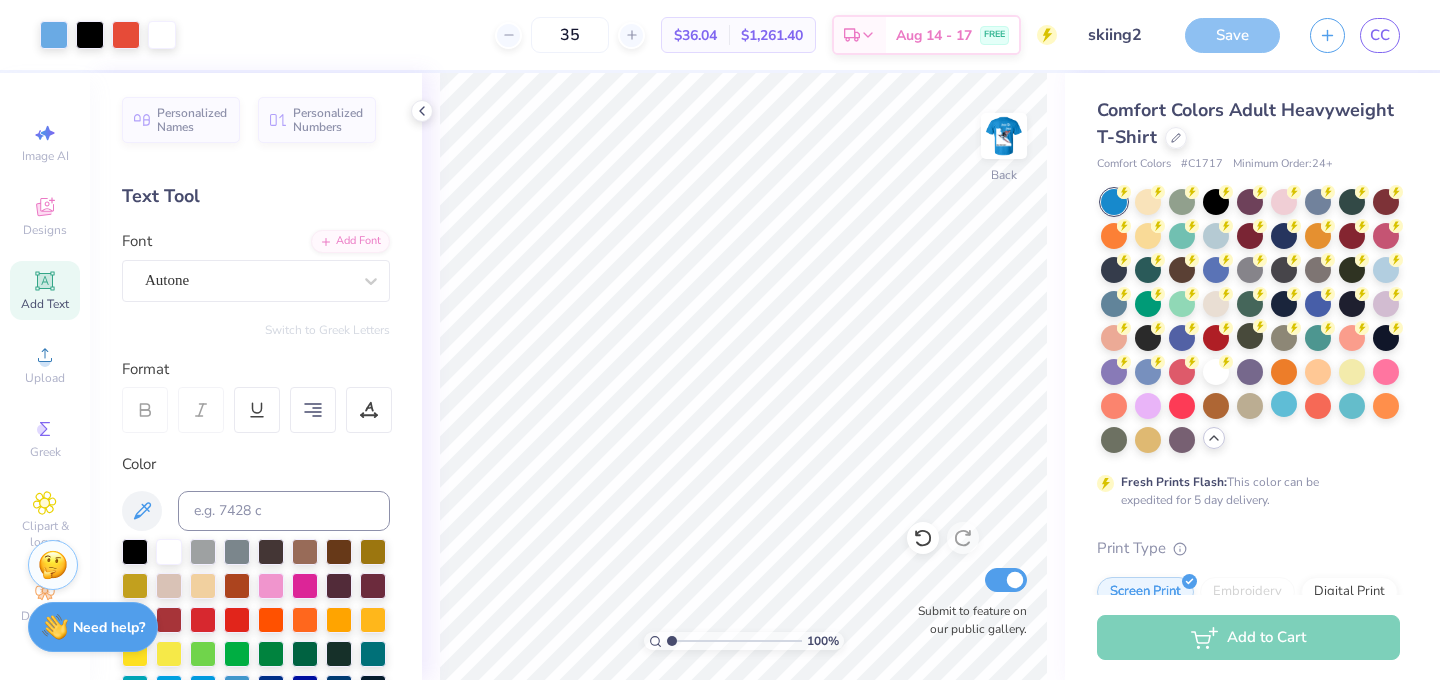 click on "Save" at bounding box center (1232, 35) 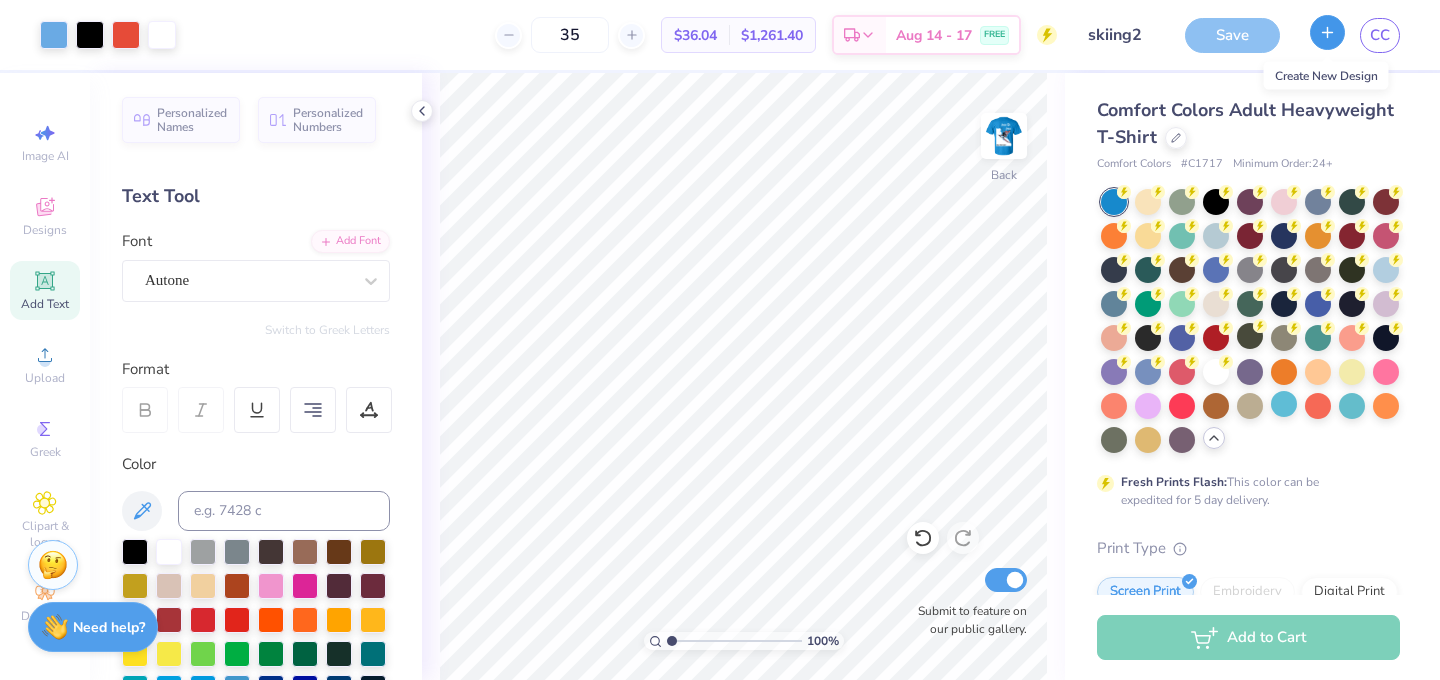 click 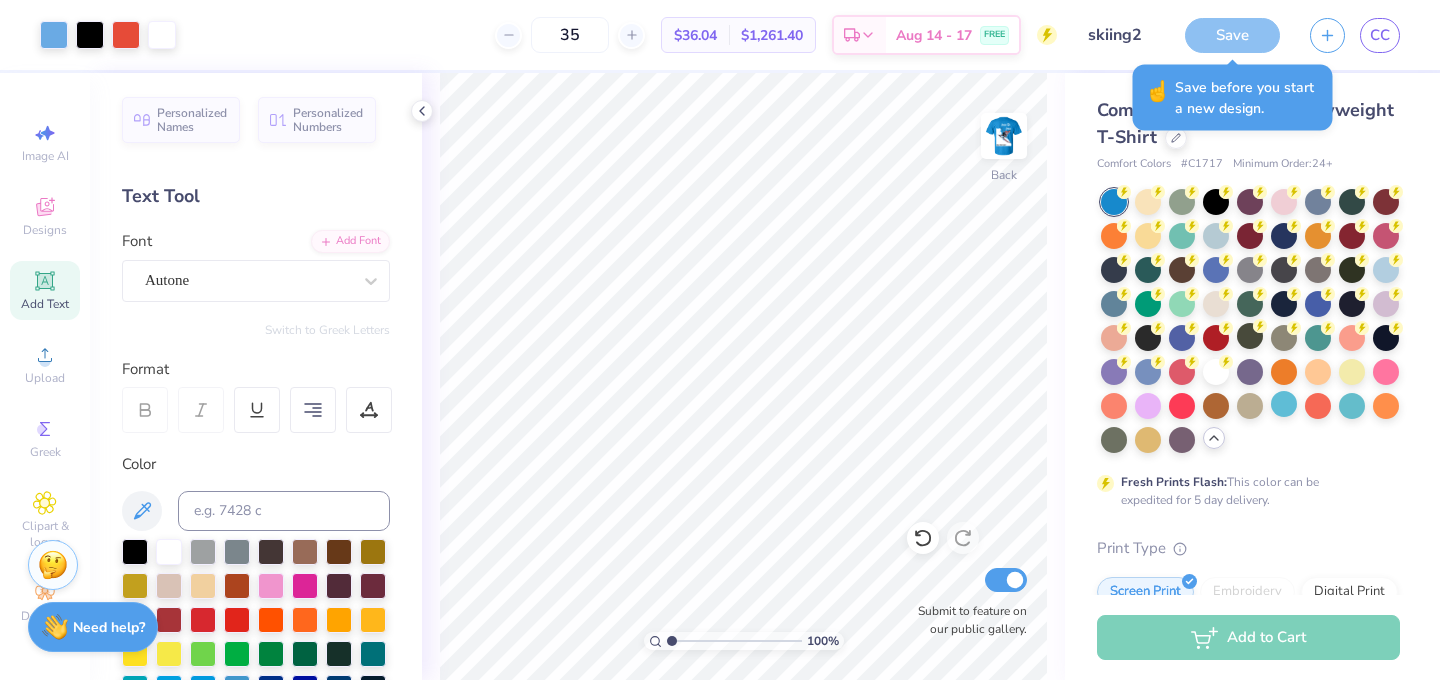 click on "Save" at bounding box center [1232, 35] 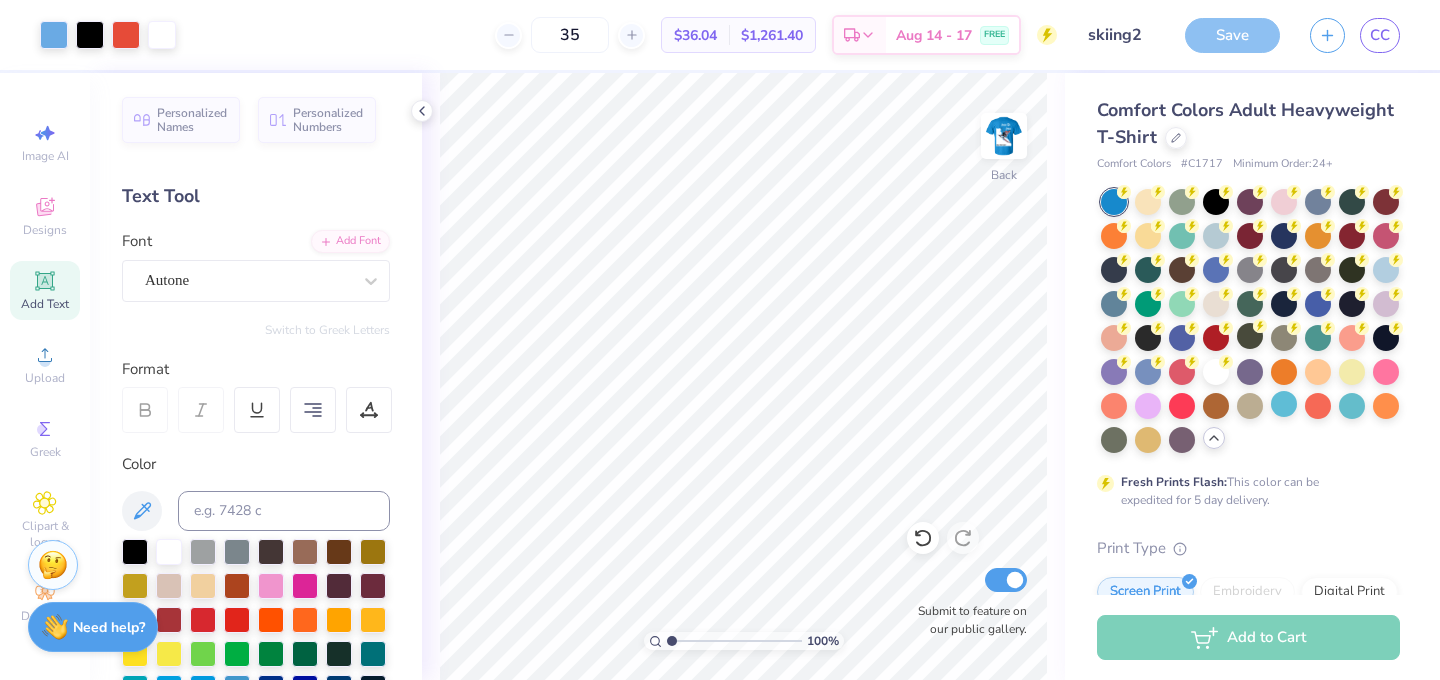 click on "Art colors 35 $36.04 Per Item $1,261.40 Total Est.  Delivery Aug 14 - 17 FREE Design Title skiing2 Save CC" at bounding box center [720, 35] 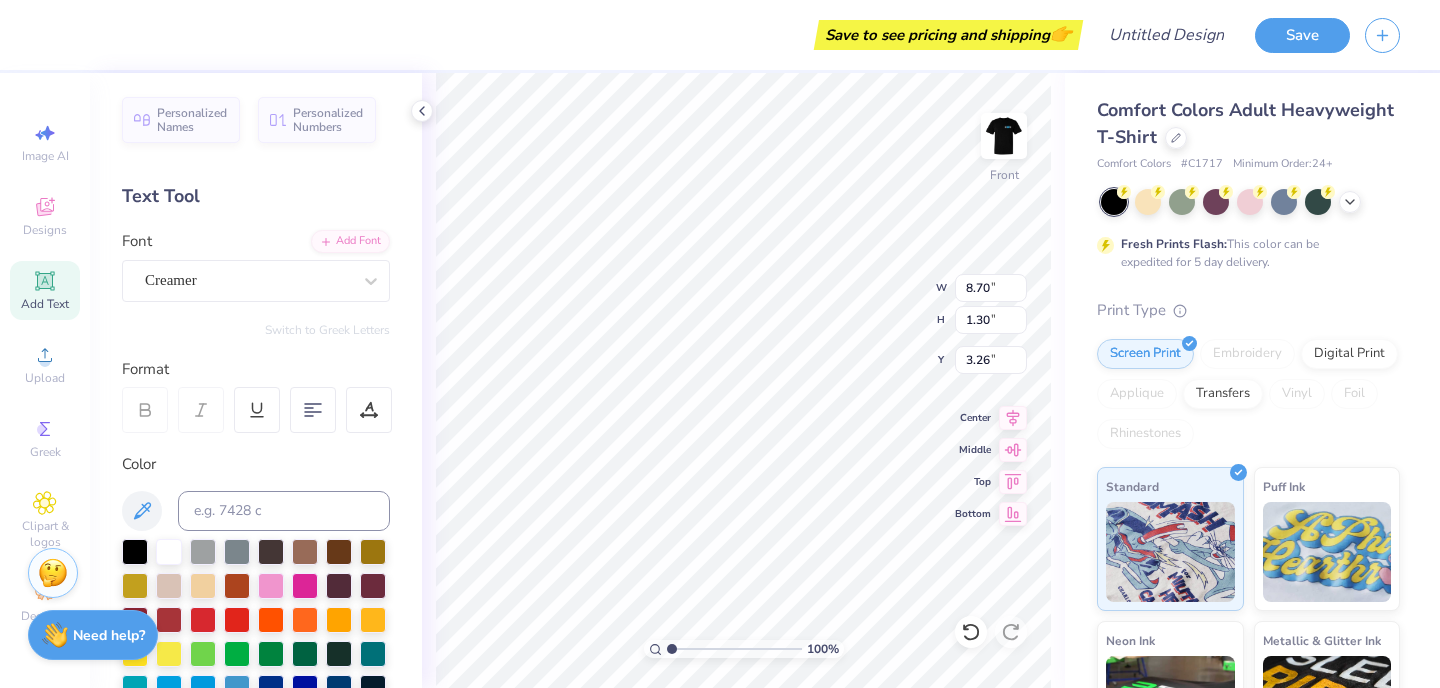 scroll, scrollTop: 0, scrollLeft: 0, axis: both 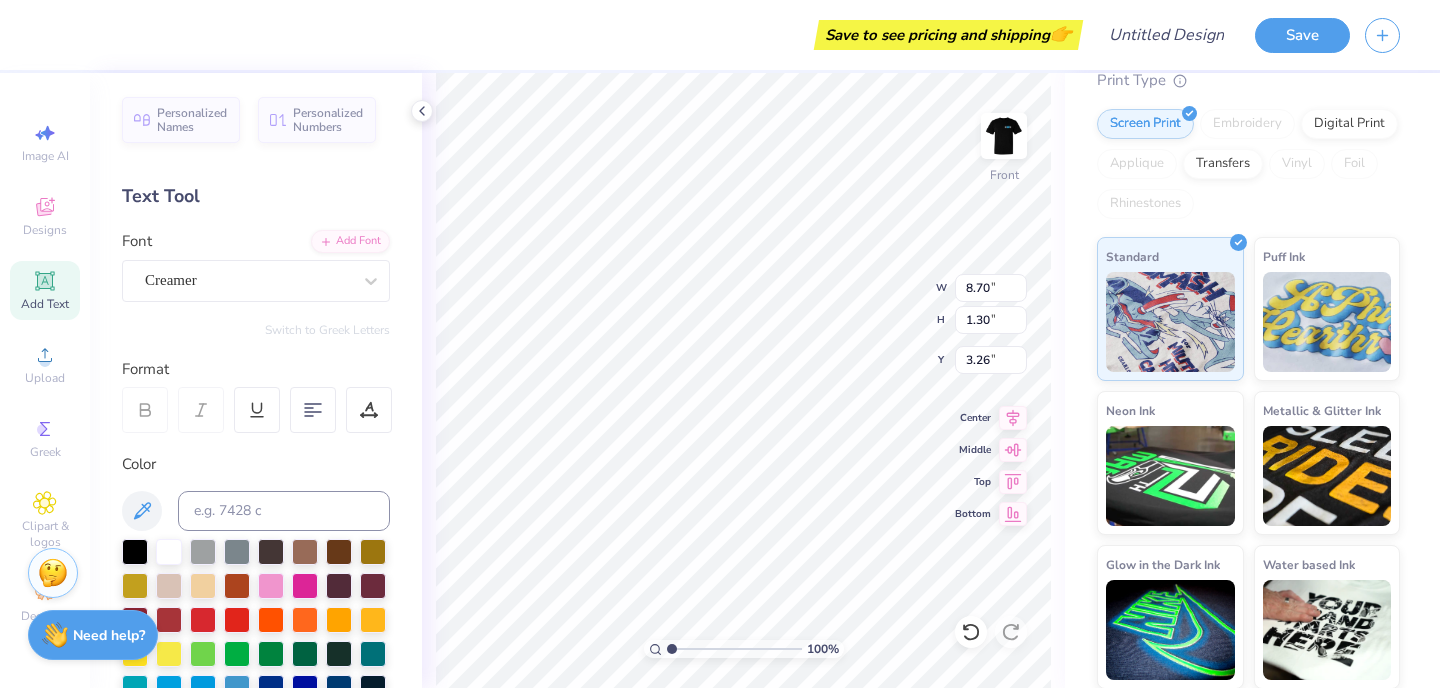click on "Add Text" at bounding box center [45, 290] 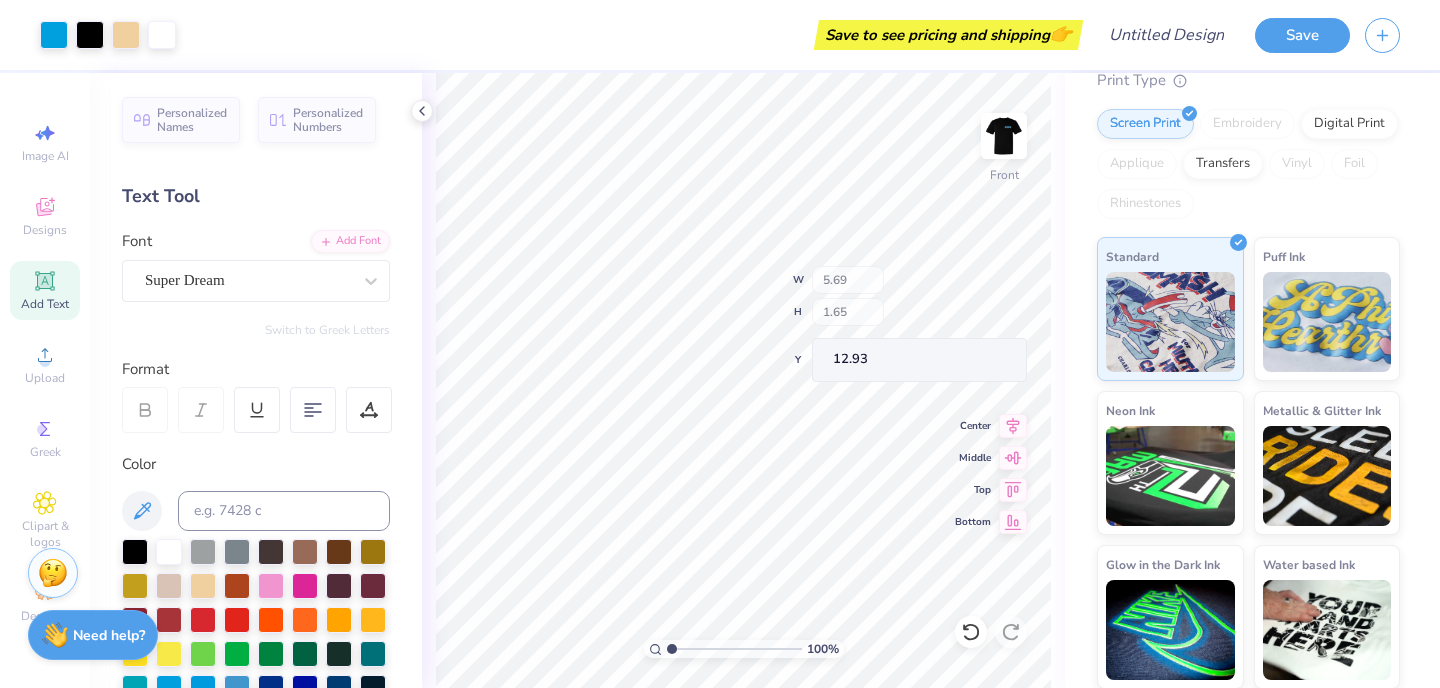 type on "5.69" 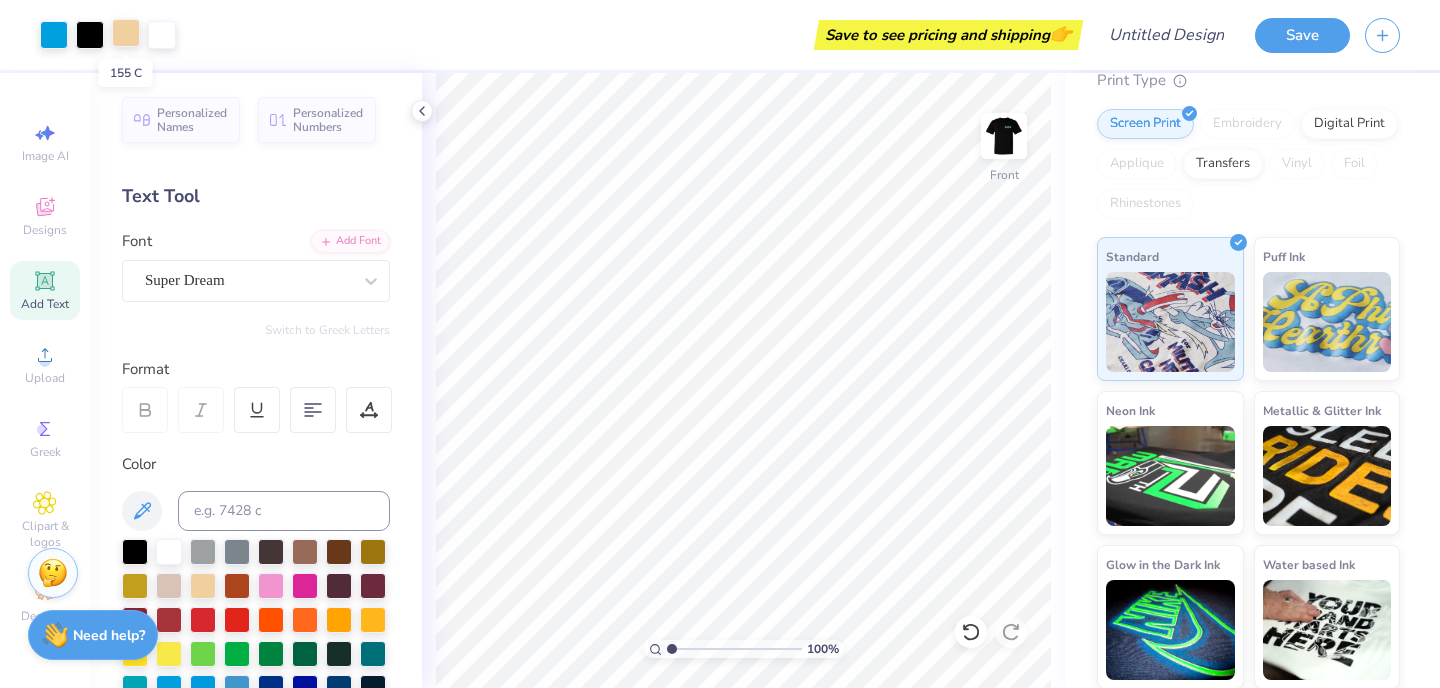 click at bounding box center (126, 33) 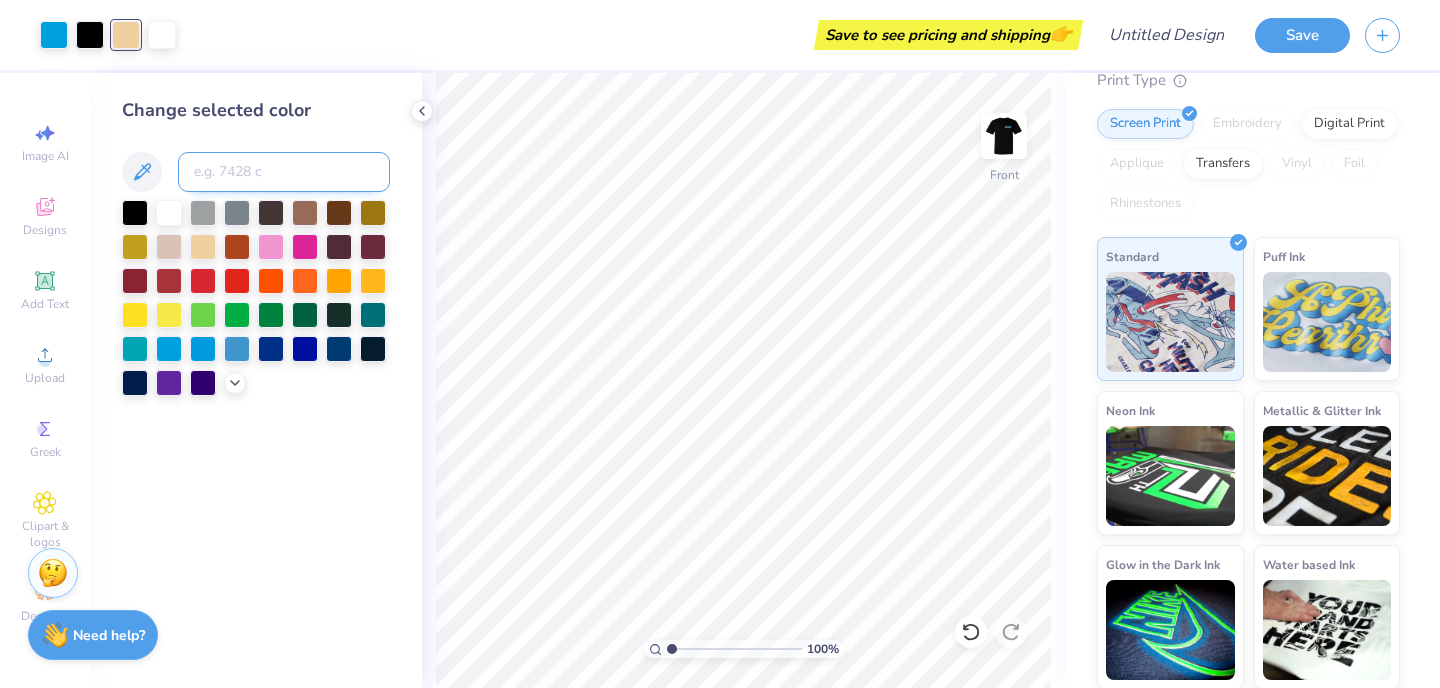 click at bounding box center (284, 172) 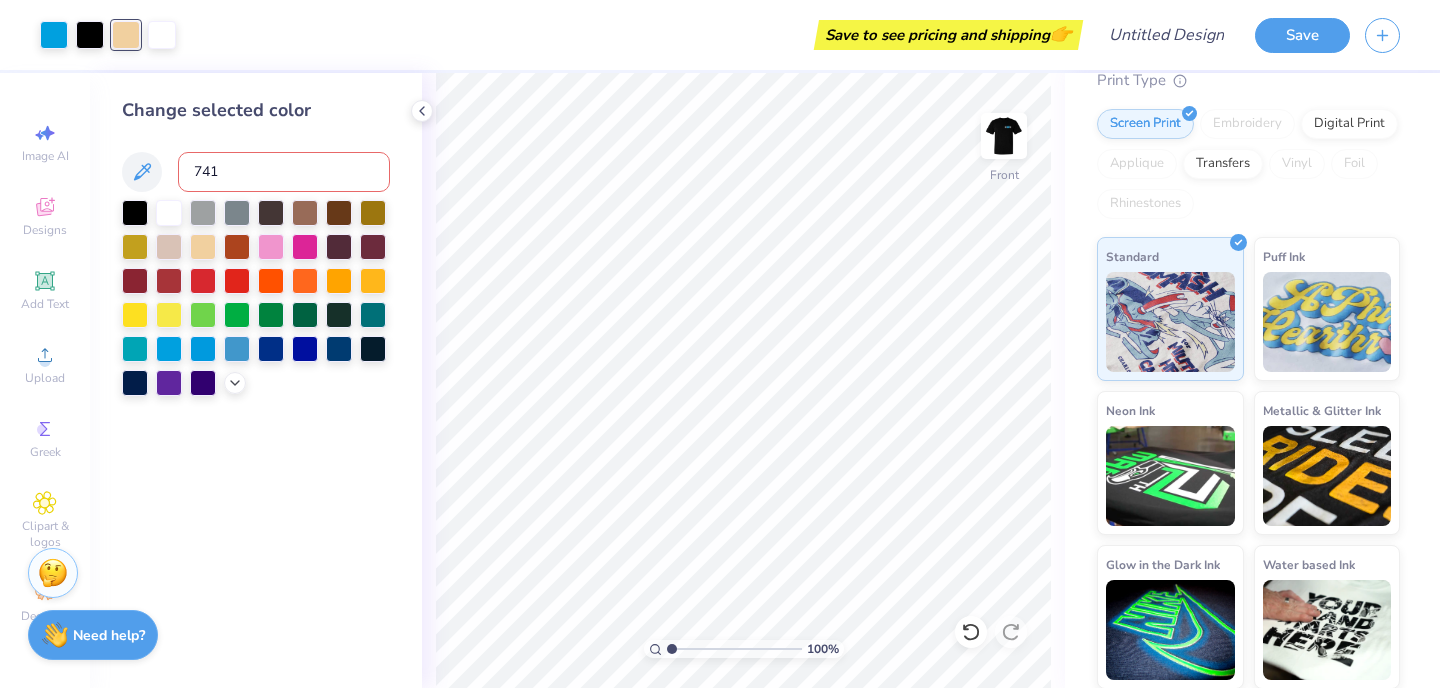type on "7417" 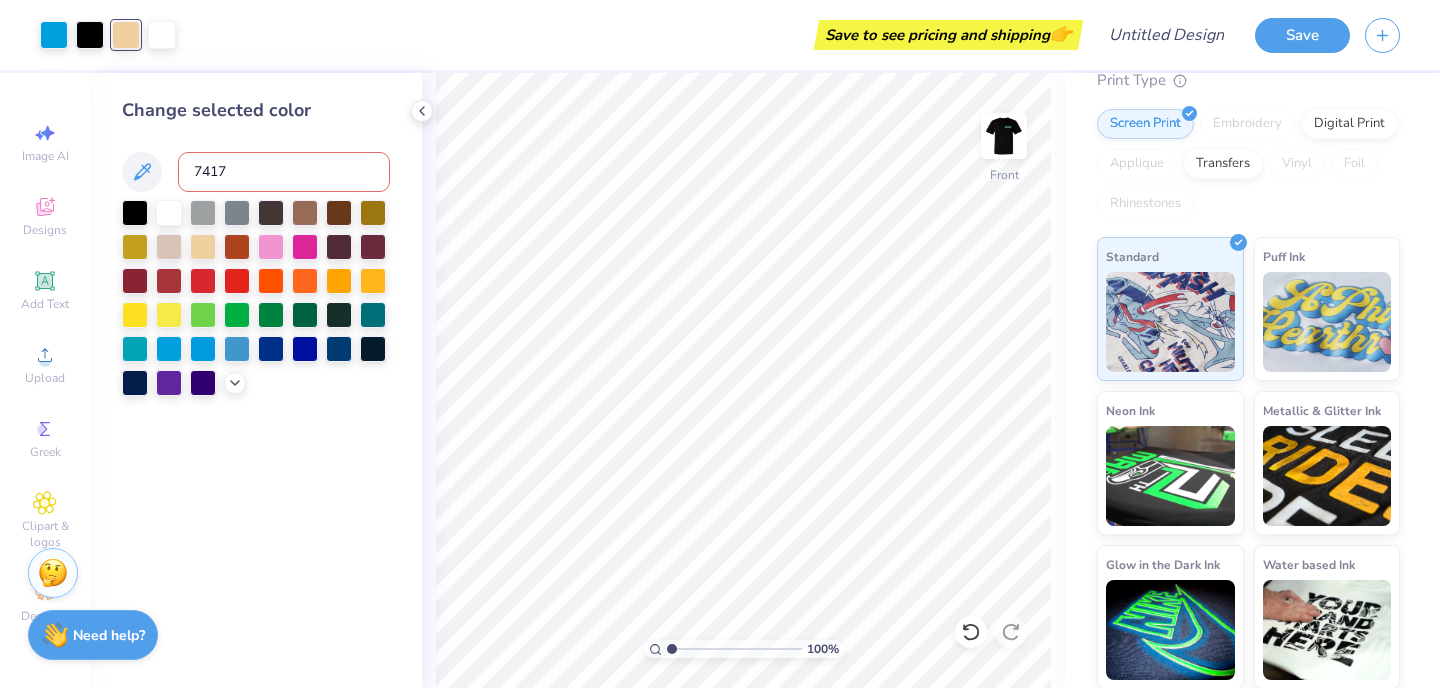 type 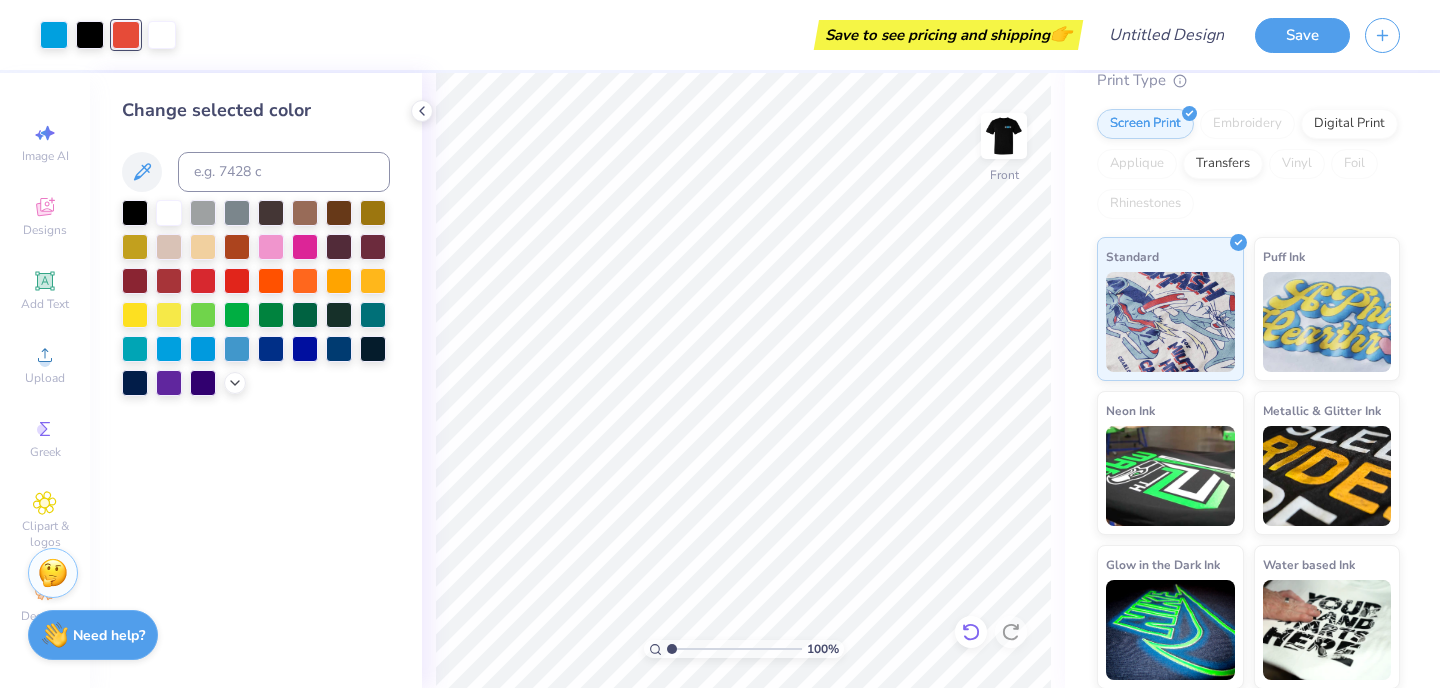 click 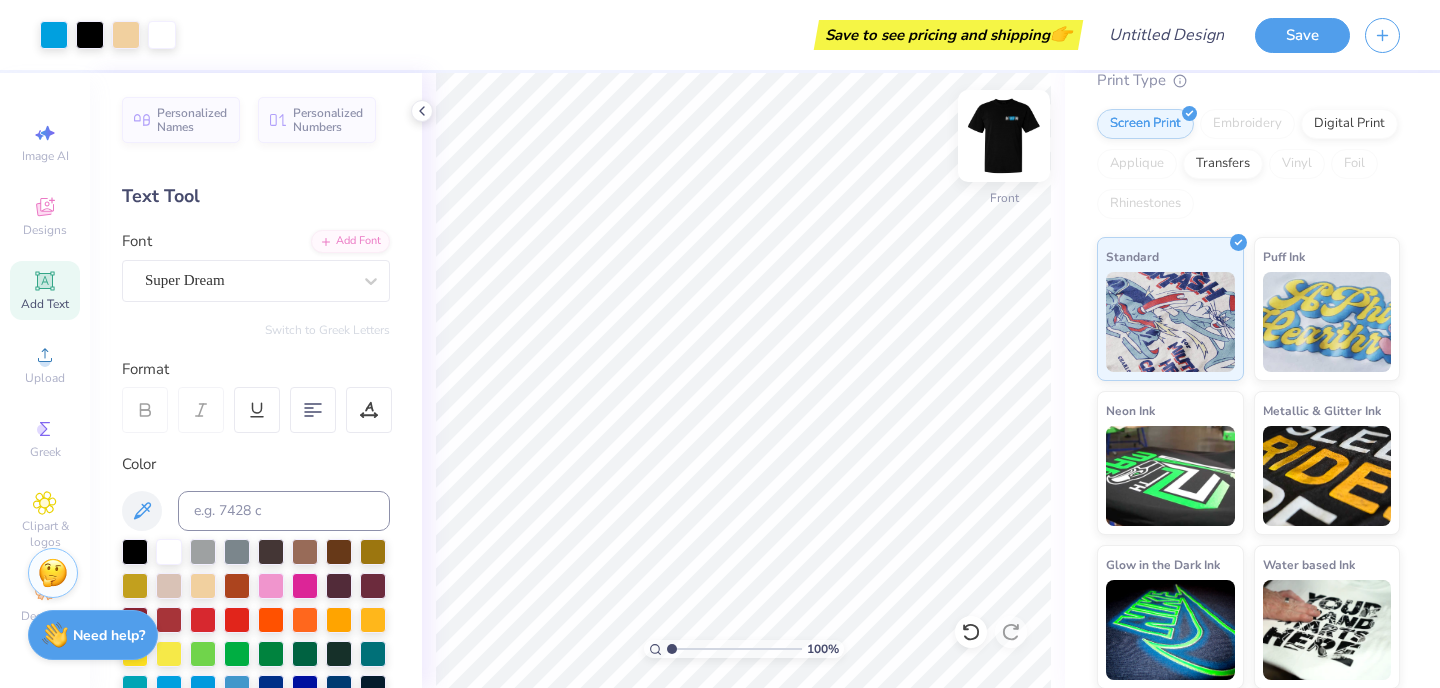 click at bounding box center [1004, 136] 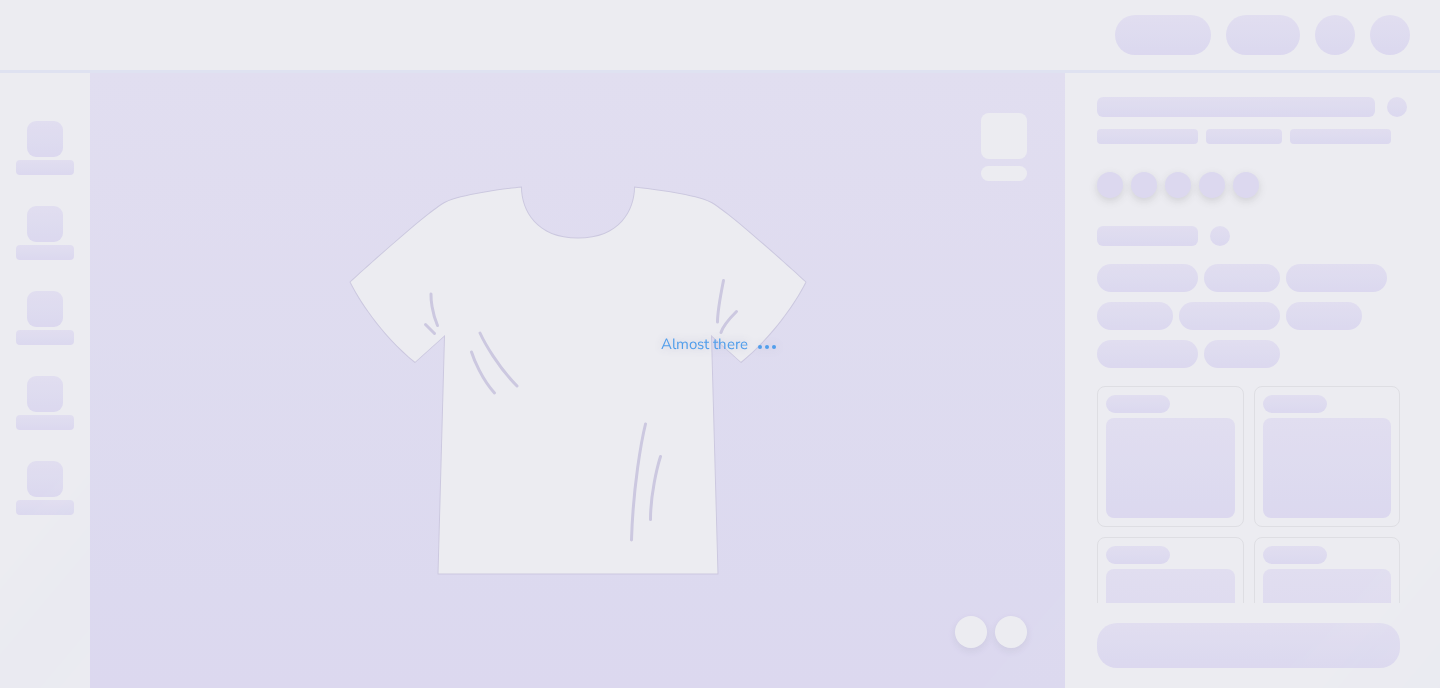 scroll, scrollTop: 0, scrollLeft: 0, axis: both 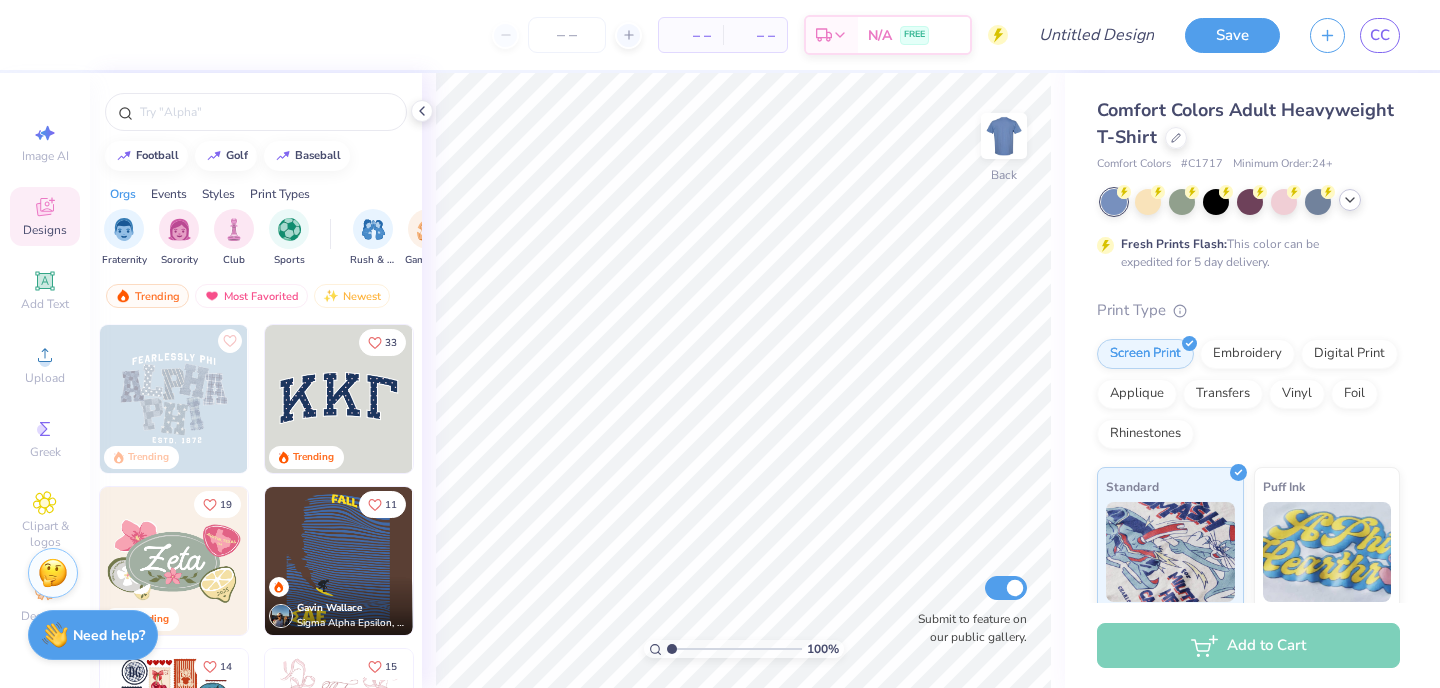 click 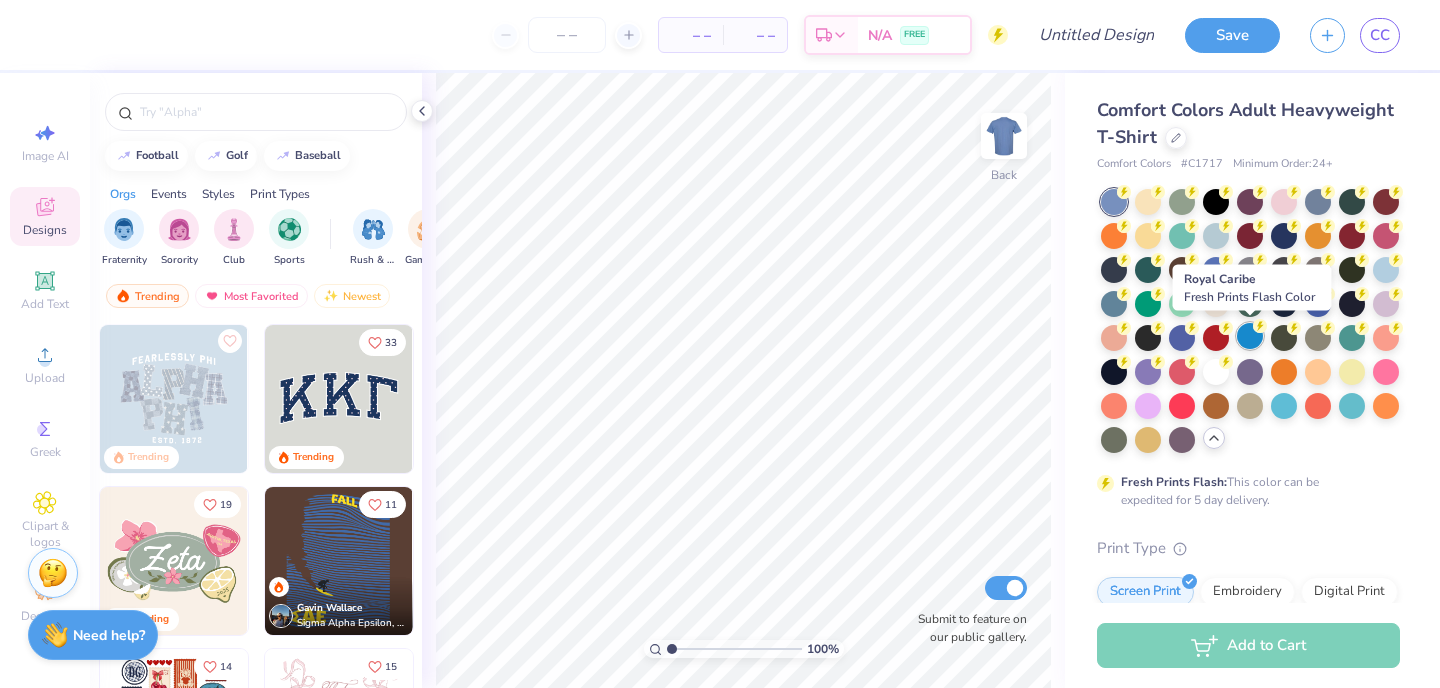 click at bounding box center [1250, 336] 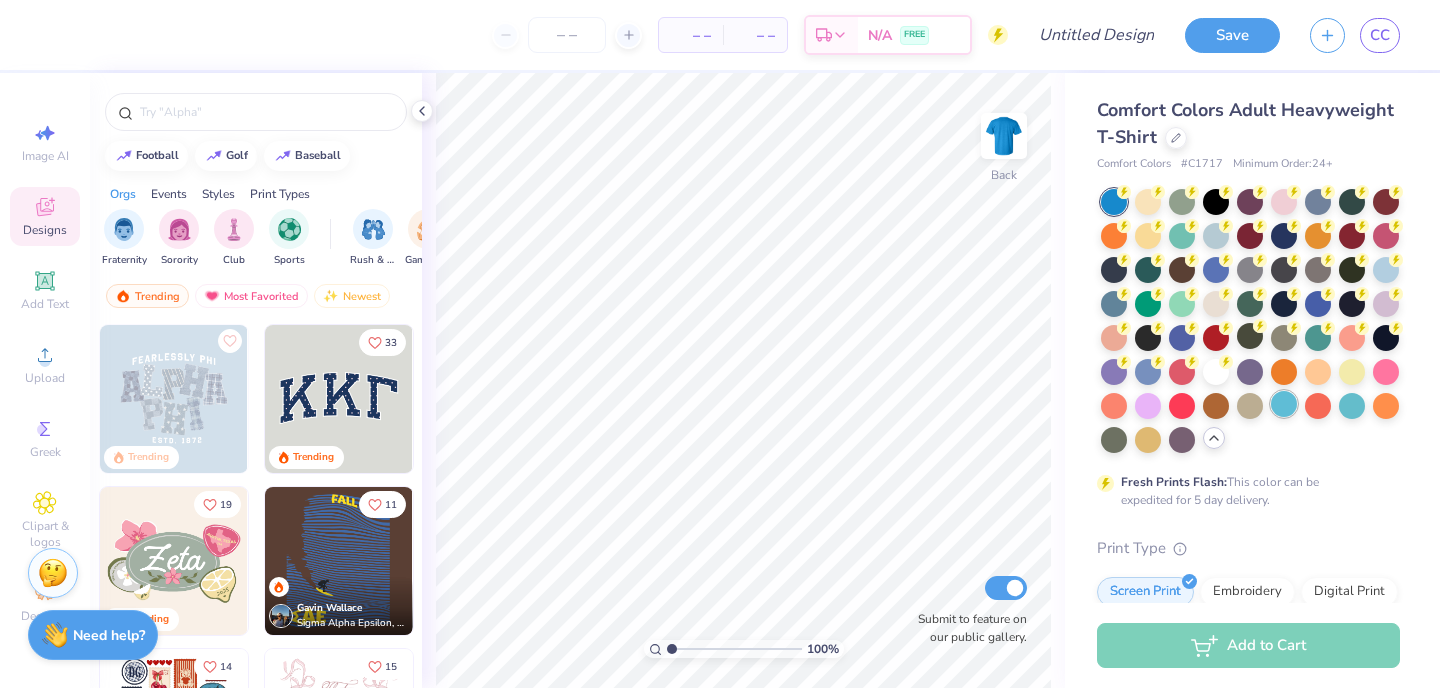 click at bounding box center (1284, 404) 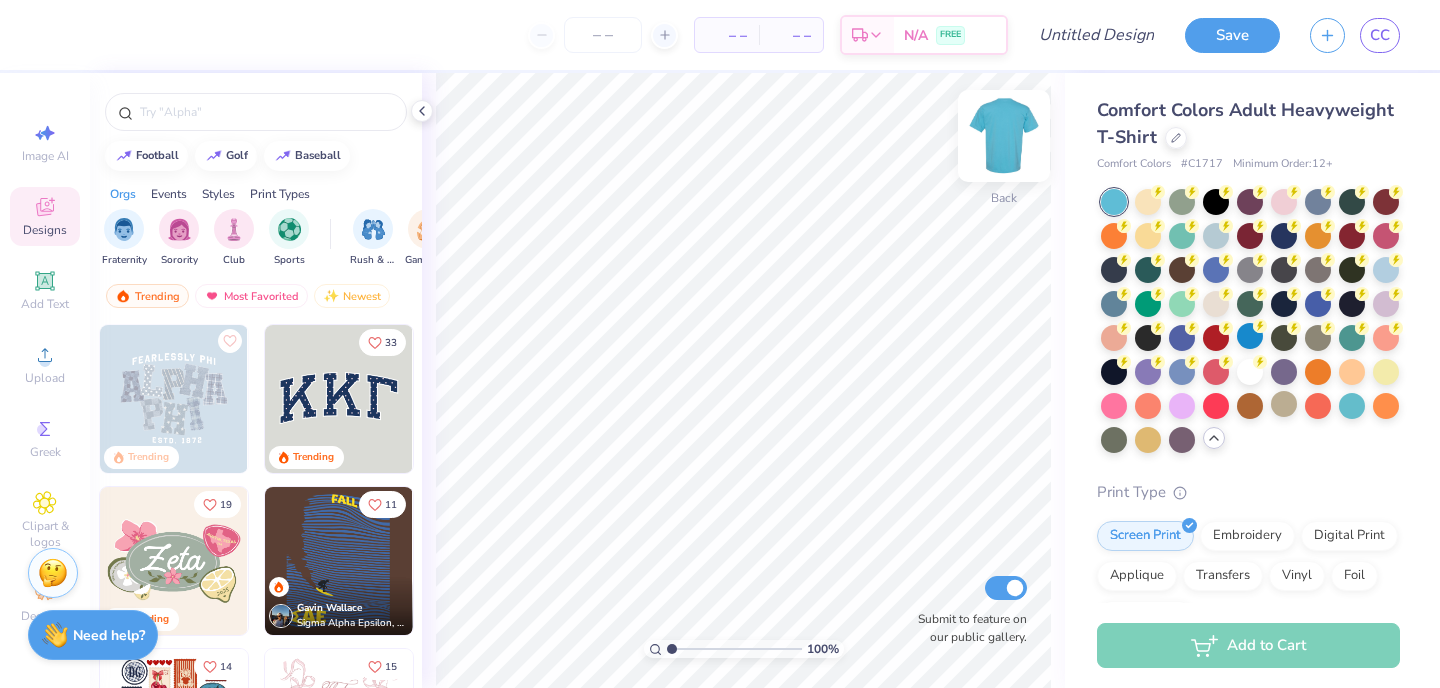 click at bounding box center (1004, 136) 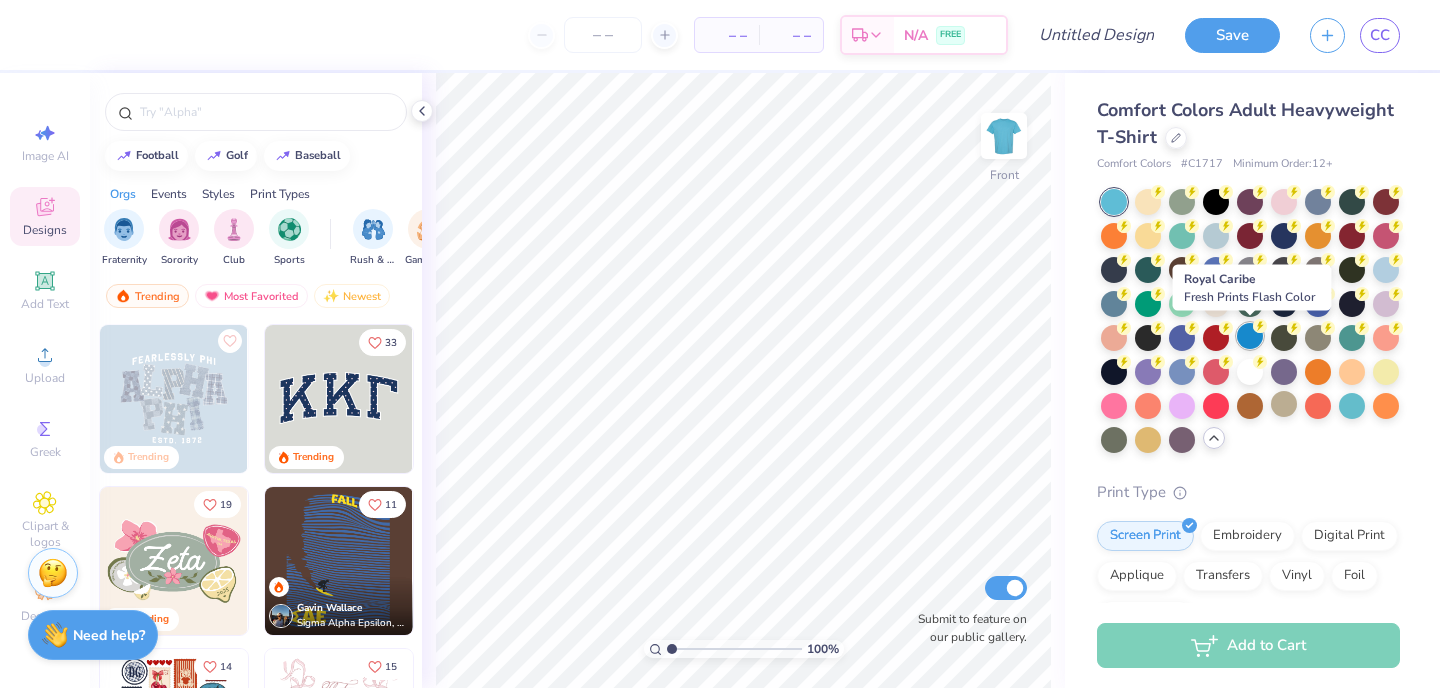 click at bounding box center [1250, 336] 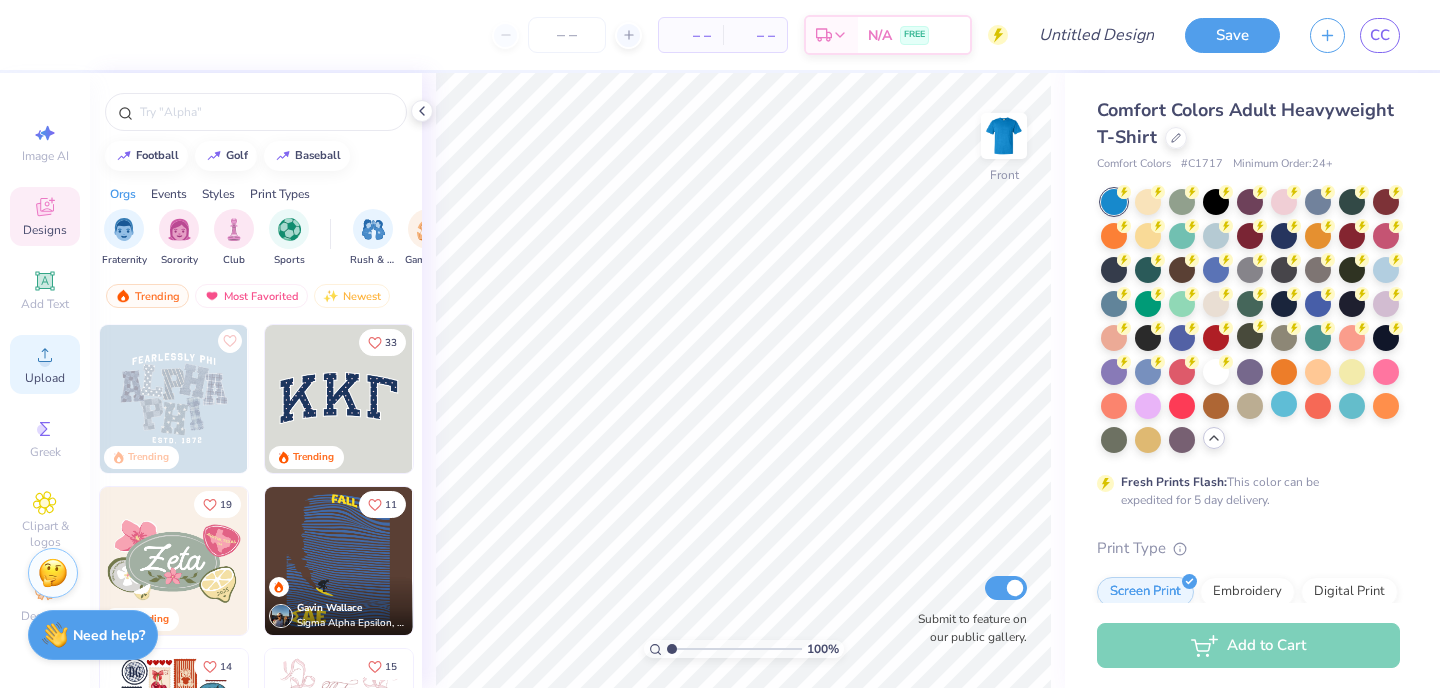click on "Upload" at bounding box center (45, 364) 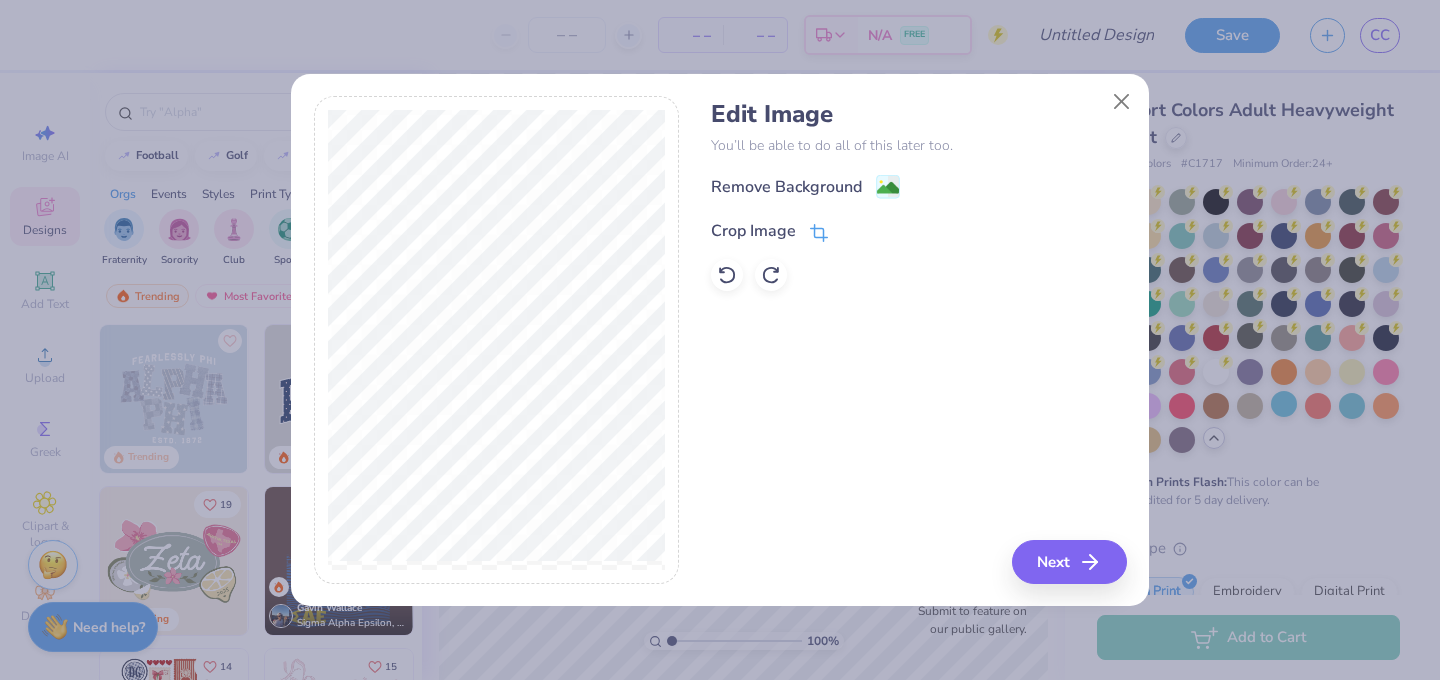 click 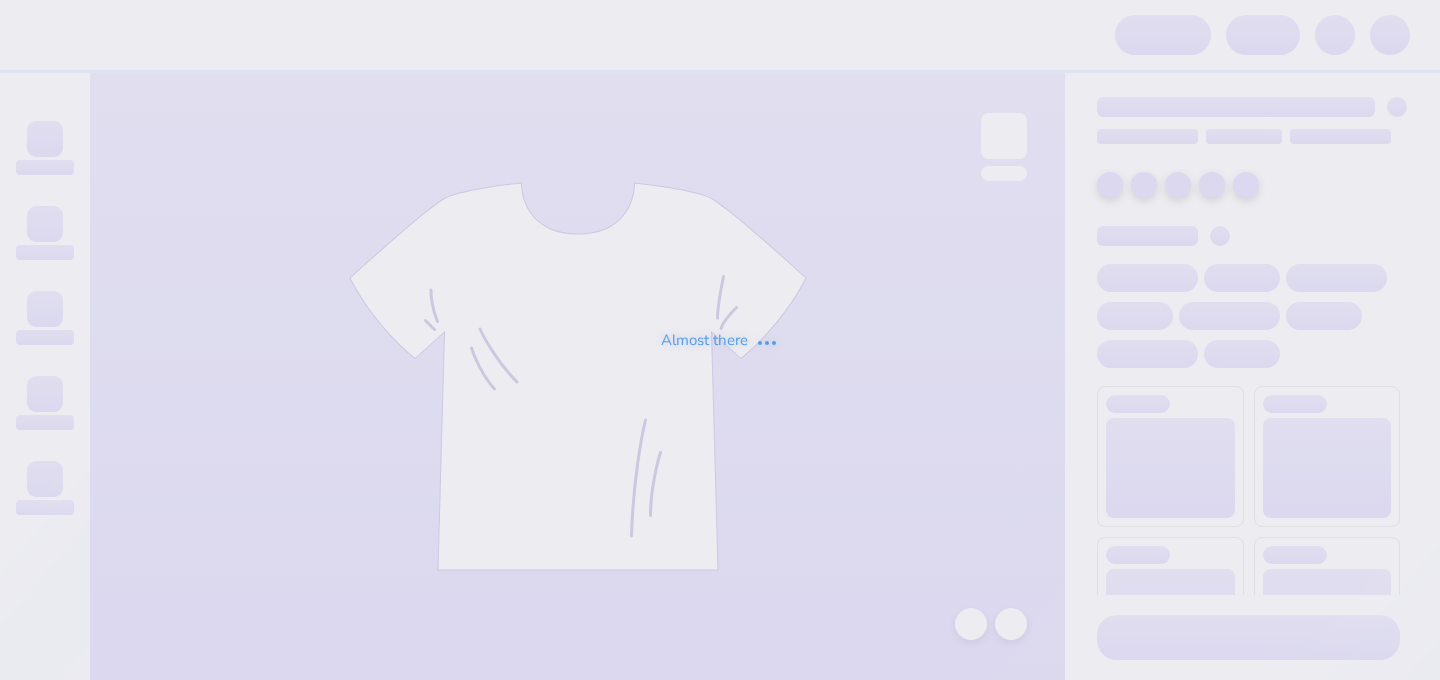 scroll, scrollTop: 0, scrollLeft: 0, axis: both 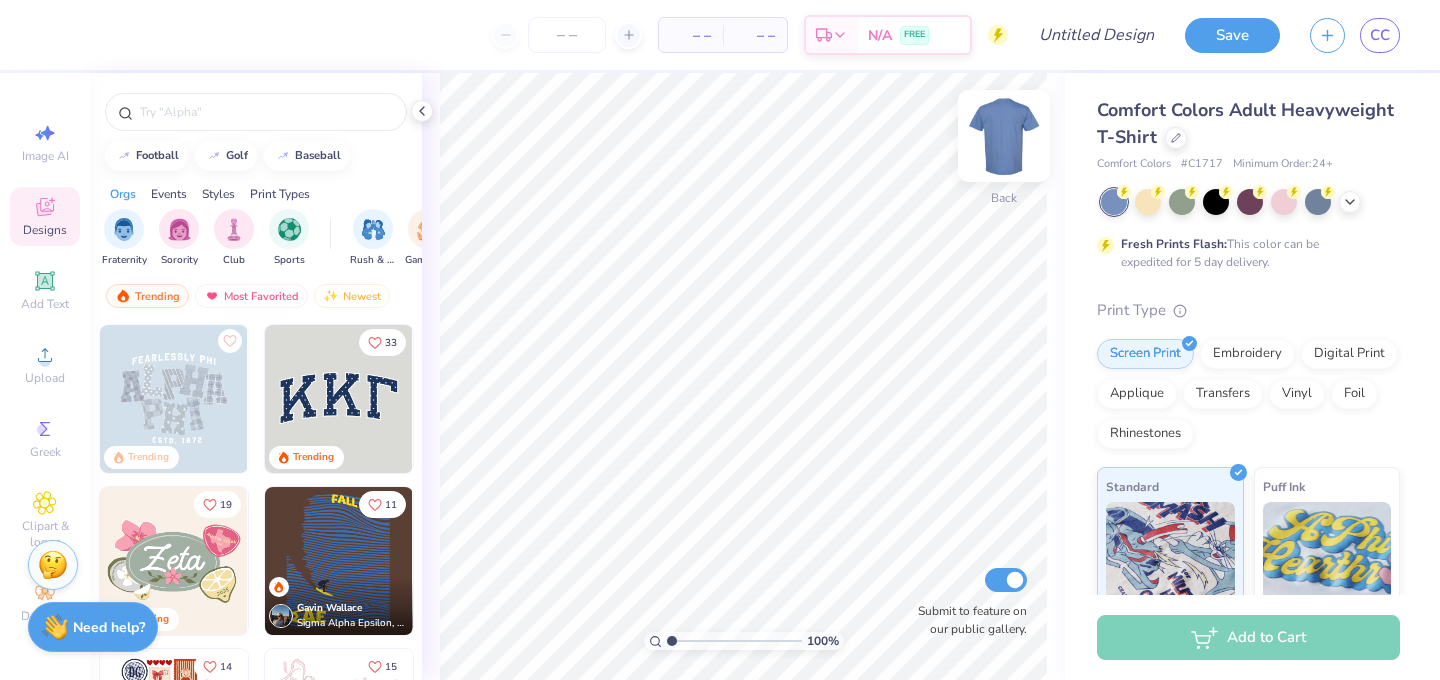 click at bounding box center [1004, 136] 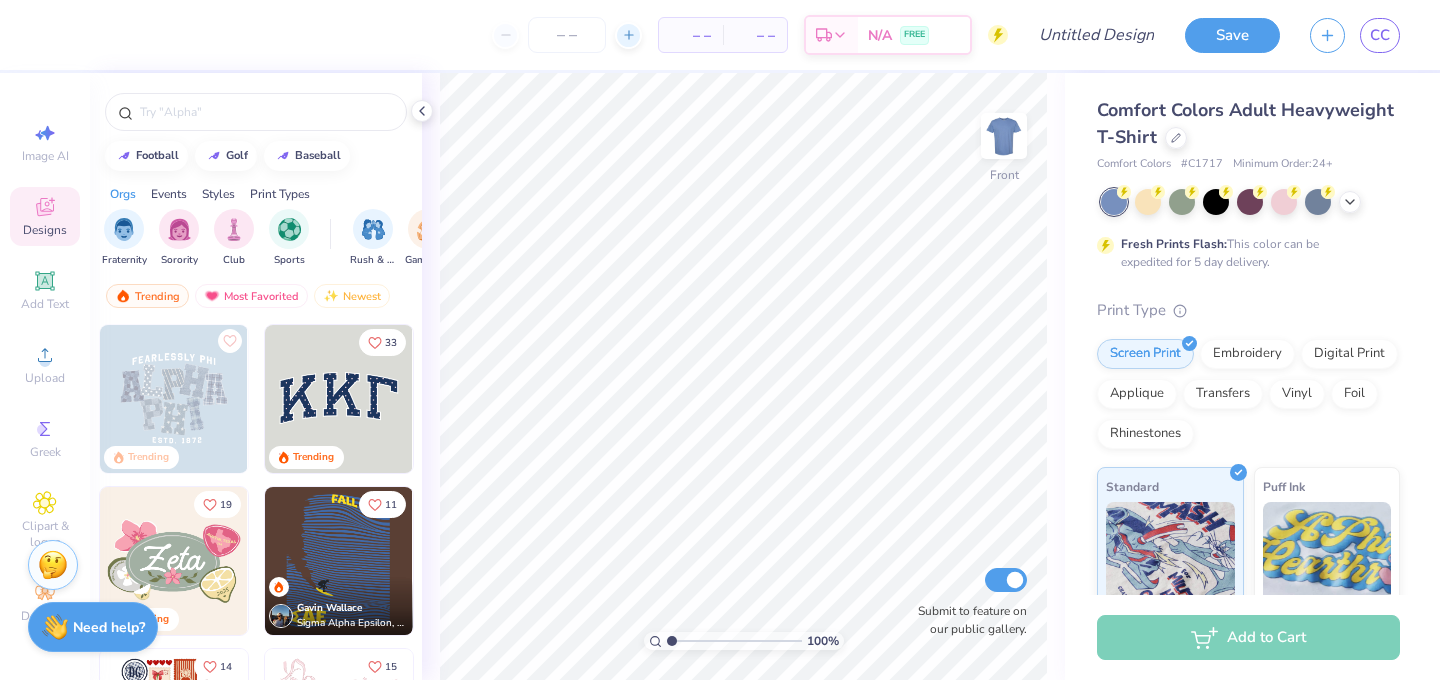 click at bounding box center [628, 35] 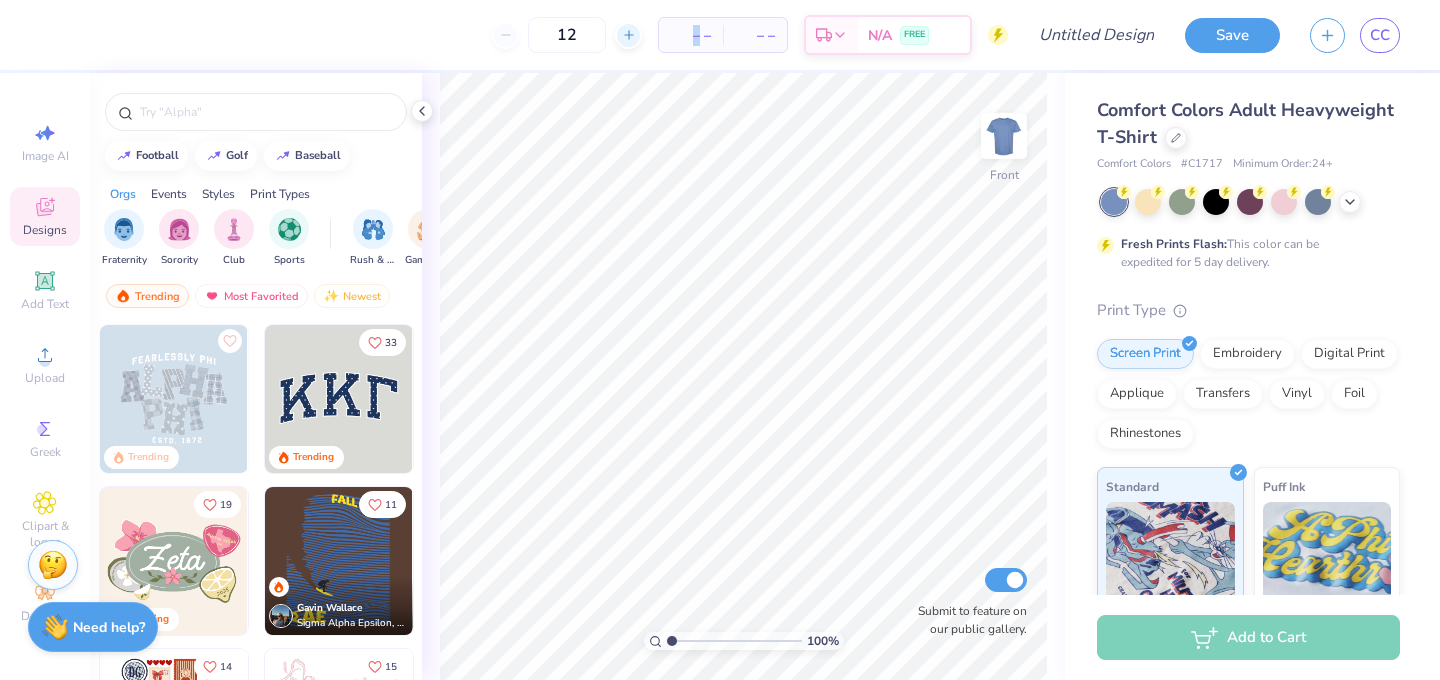 click at bounding box center [628, 35] 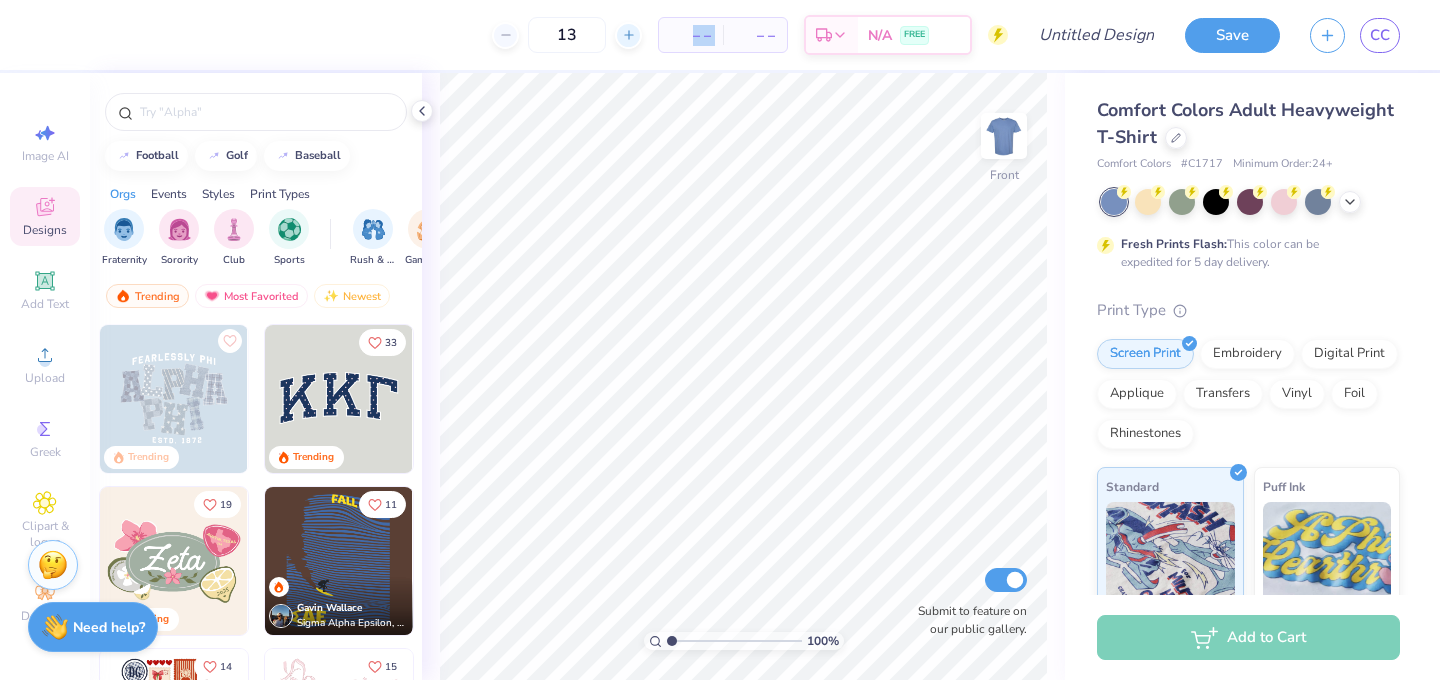 click at bounding box center [628, 35] 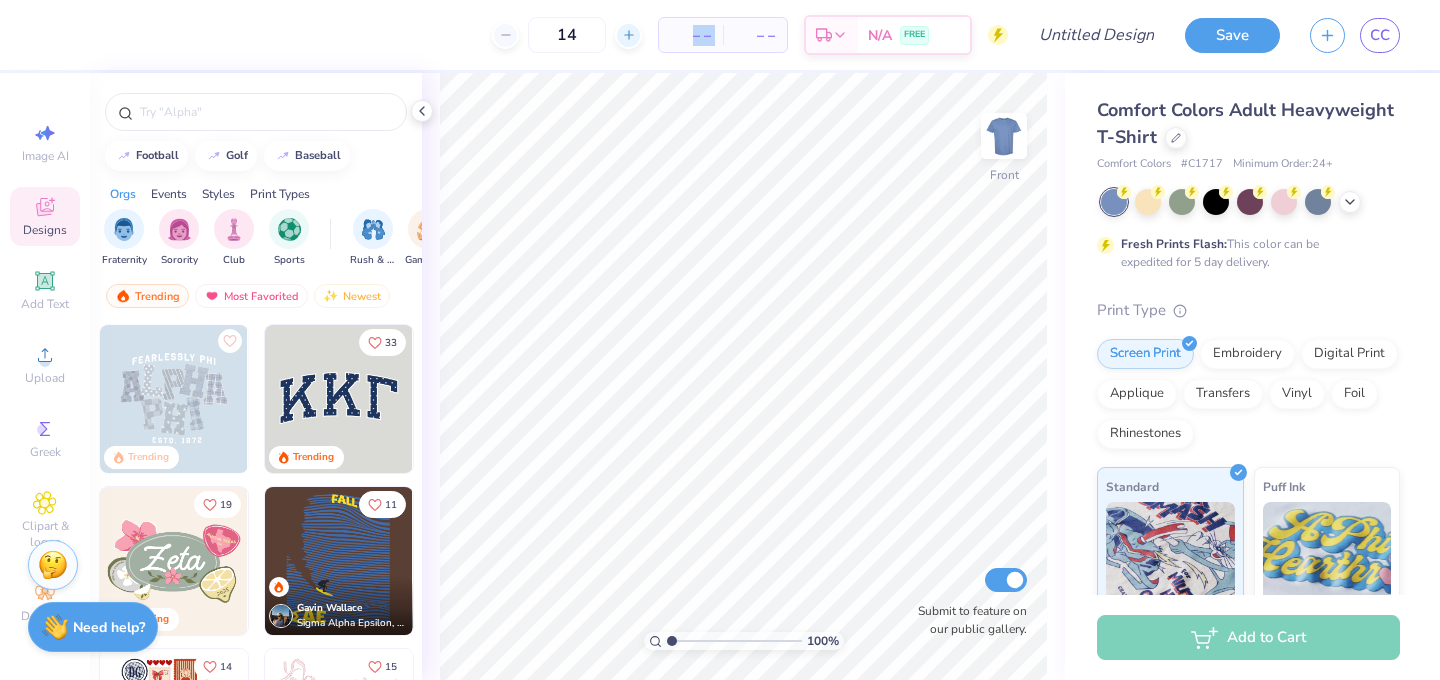 click at bounding box center [628, 35] 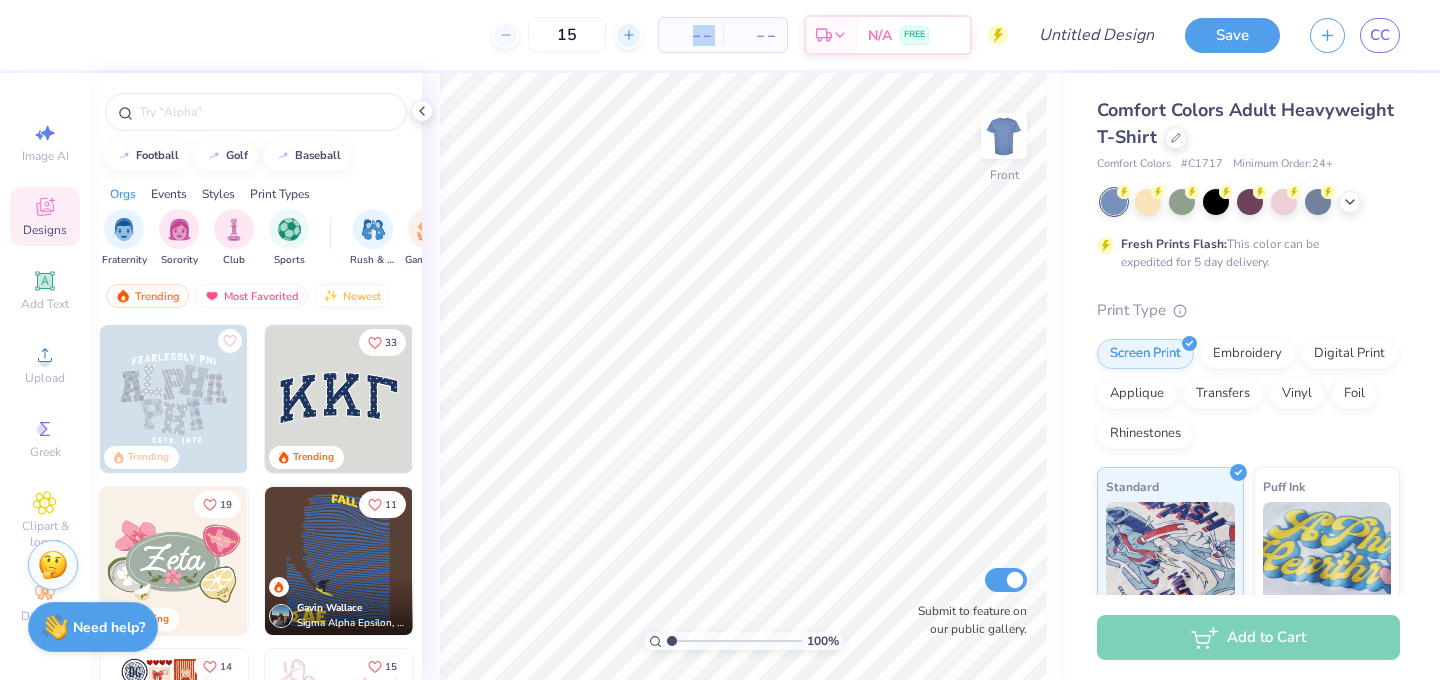 click at bounding box center (628, 35) 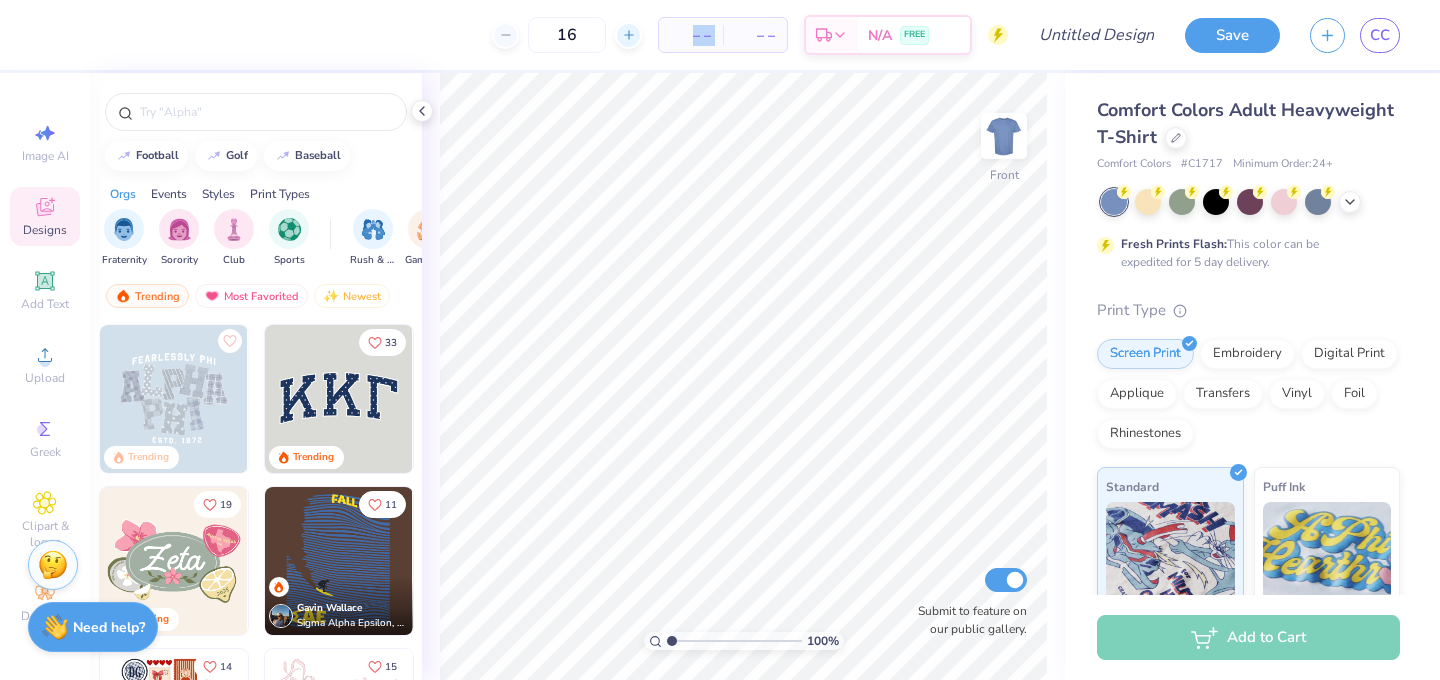click at bounding box center [628, 35] 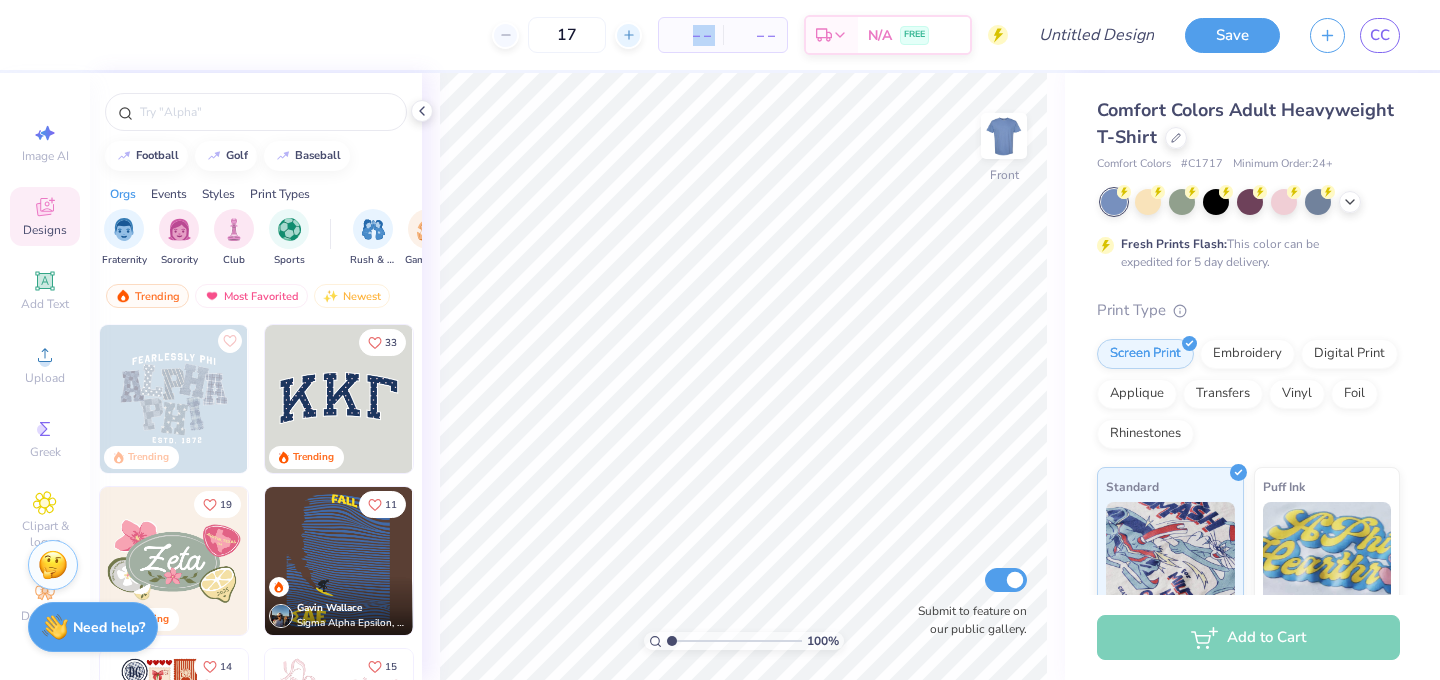 click at bounding box center (628, 35) 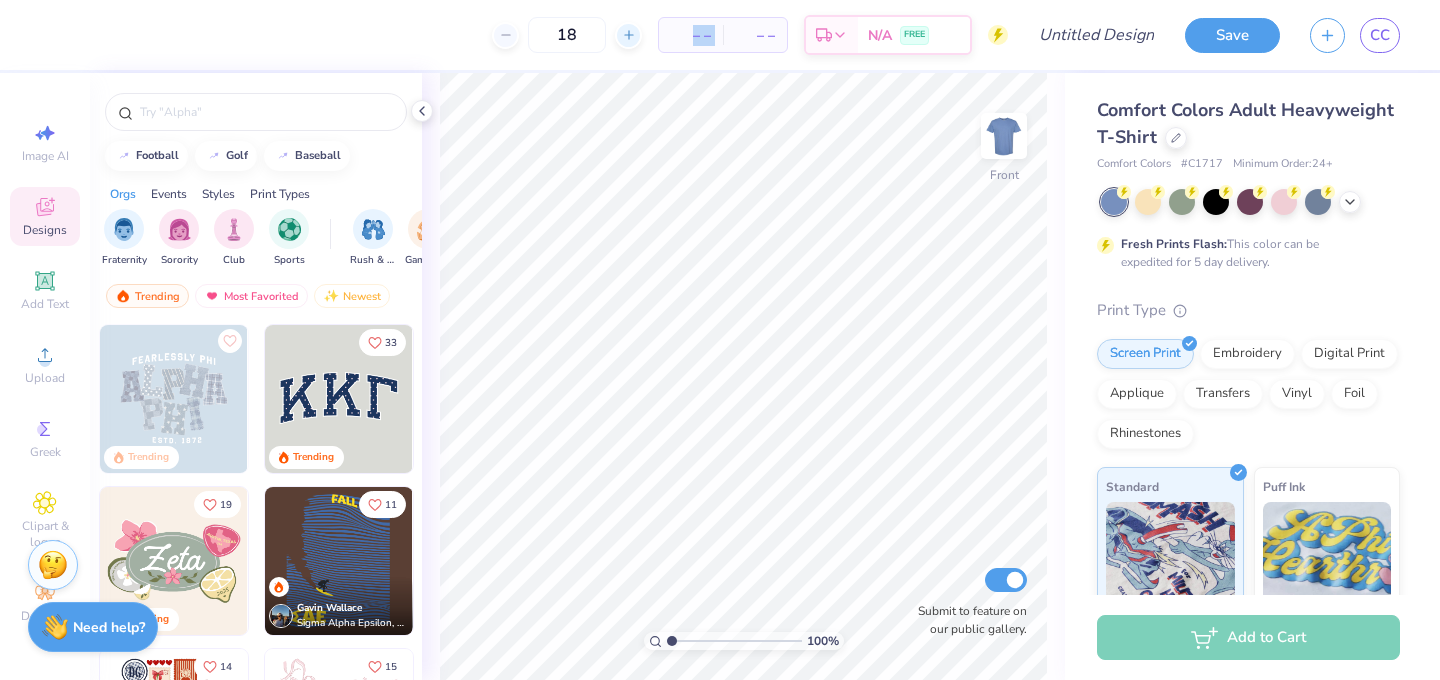 click at bounding box center (628, 35) 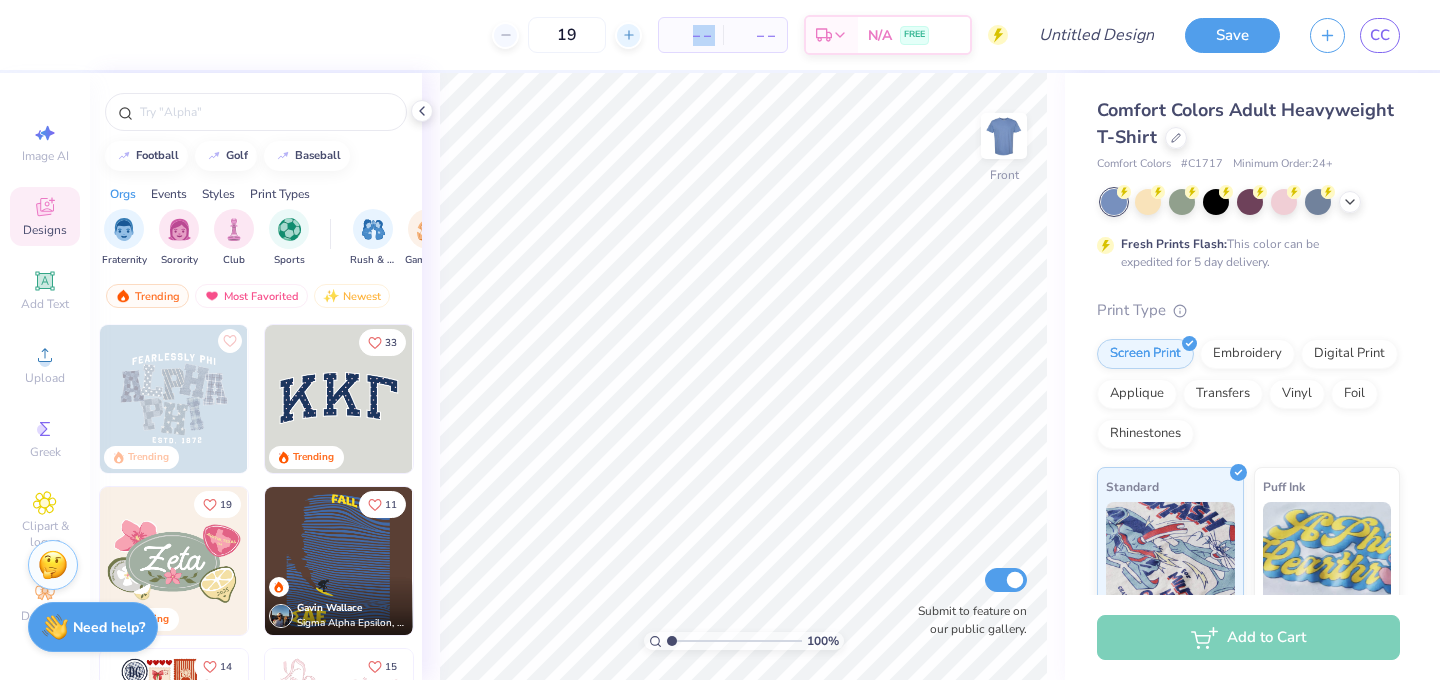 click at bounding box center [628, 35] 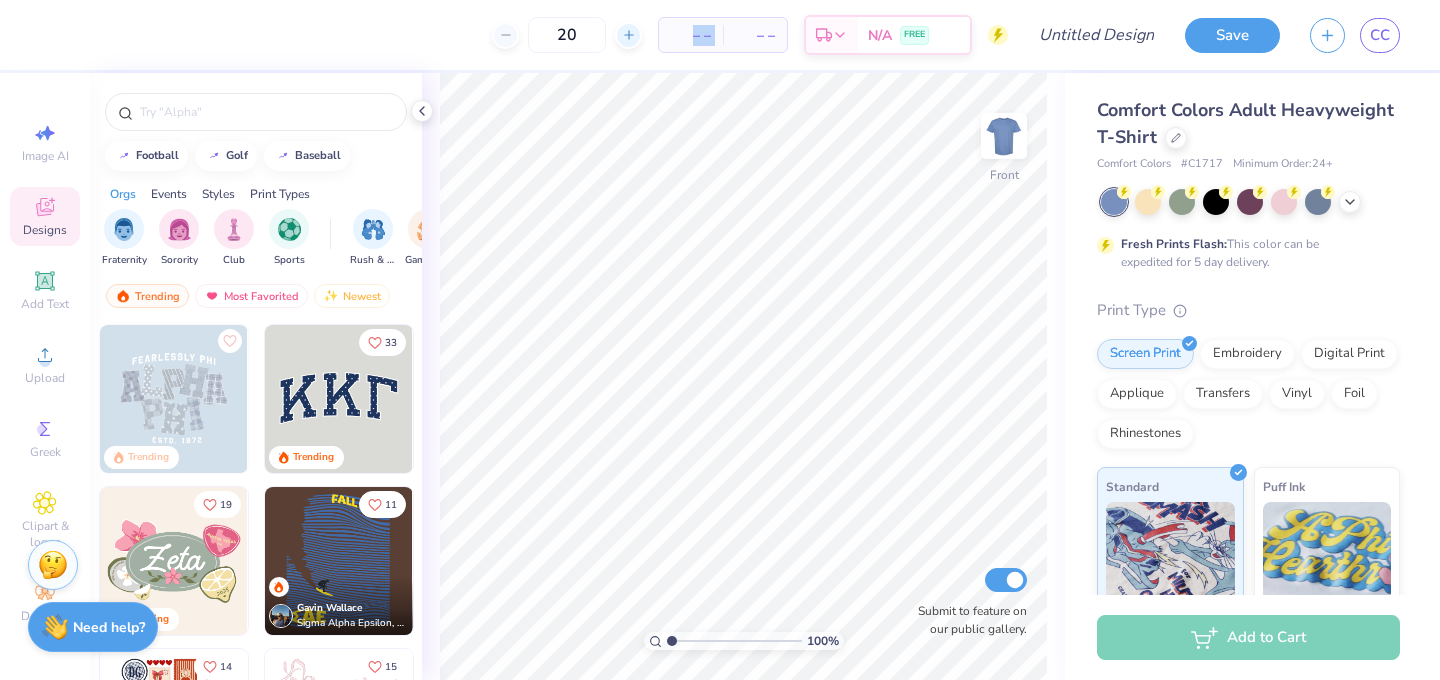 click at bounding box center [628, 35] 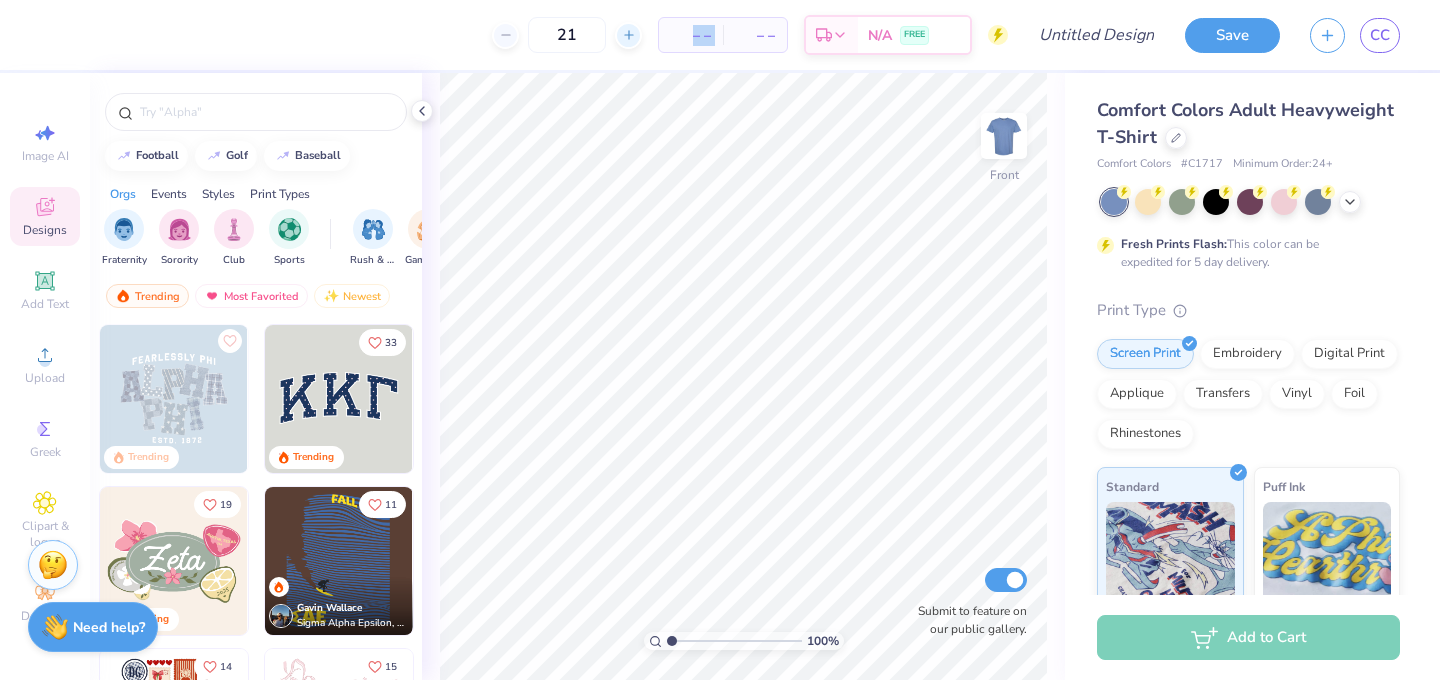 click at bounding box center [628, 35] 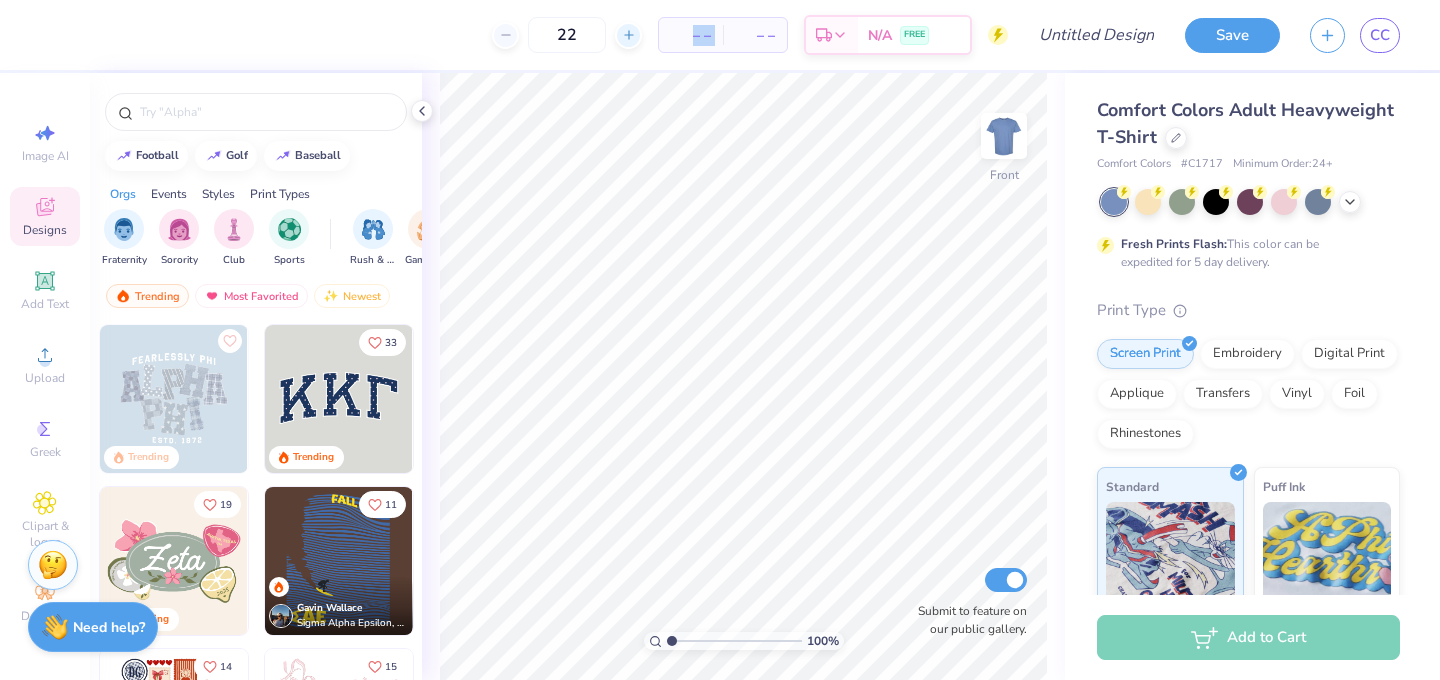 click at bounding box center (628, 35) 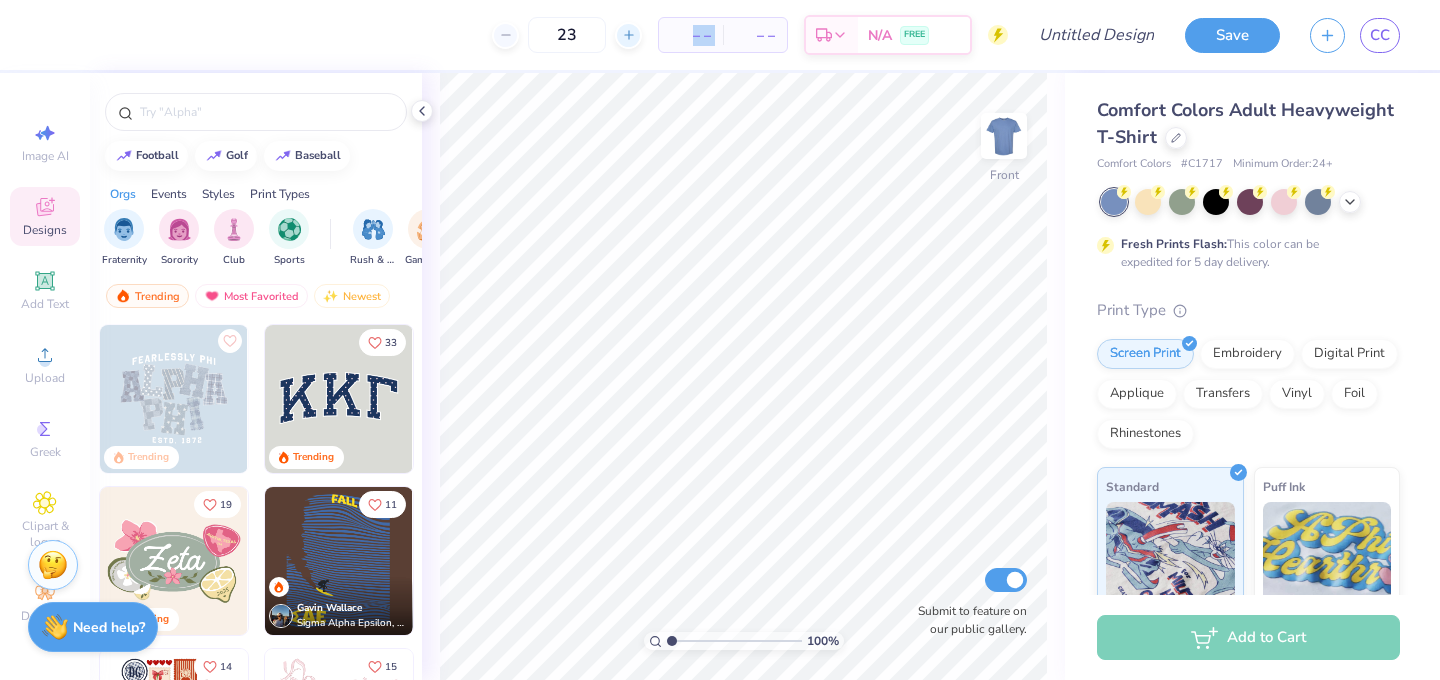 click at bounding box center [628, 35] 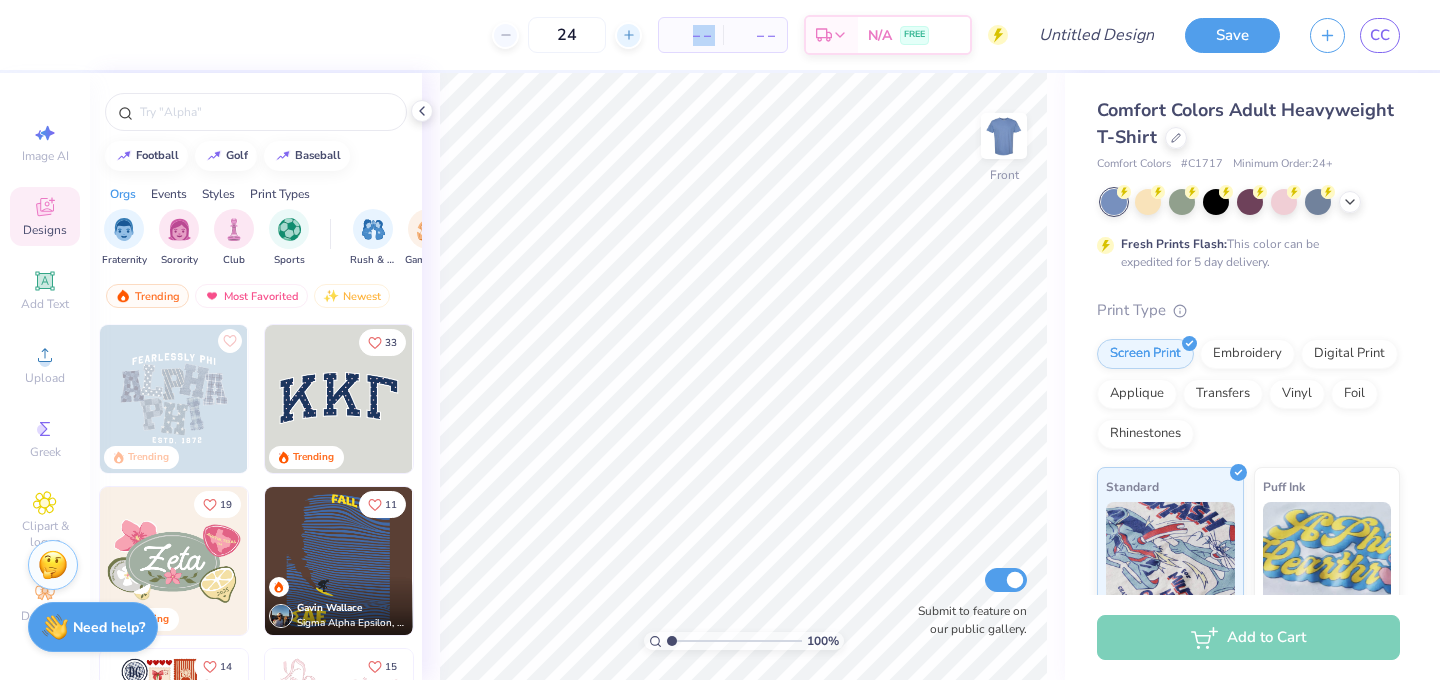 click at bounding box center (628, 35) 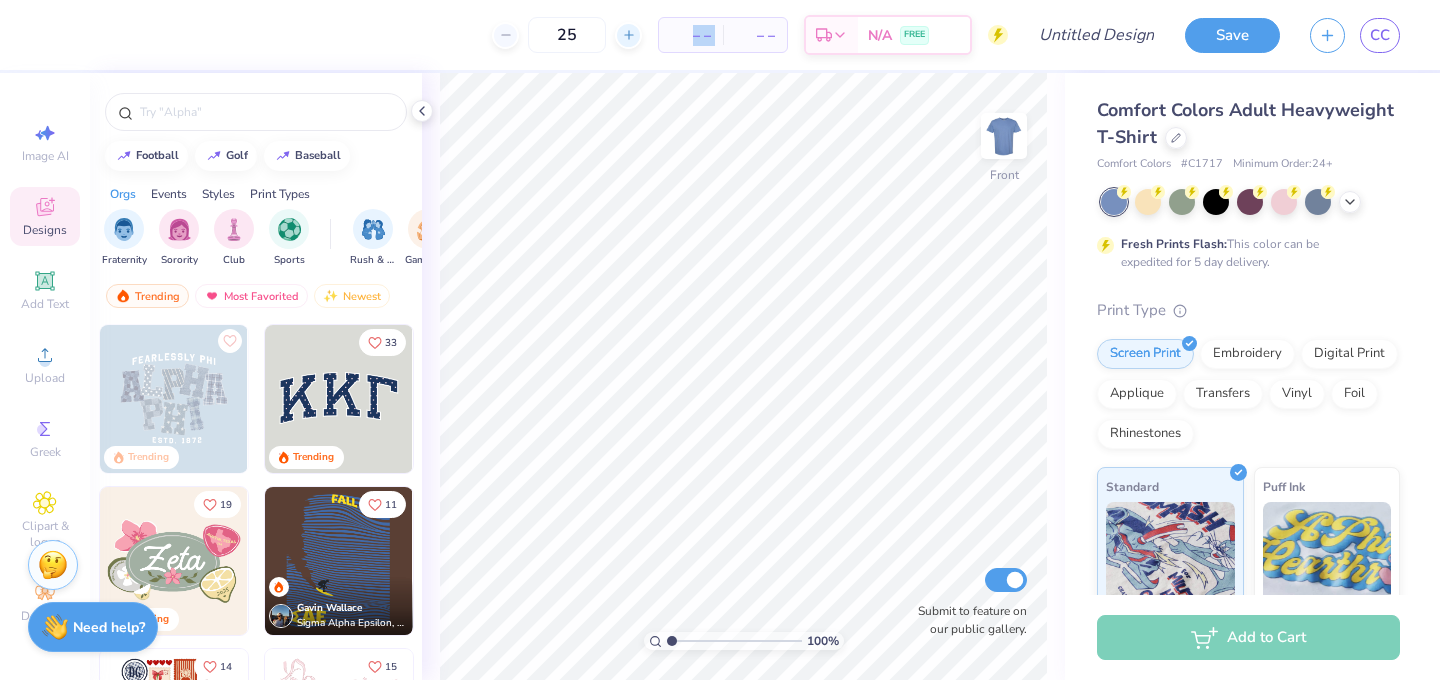 click at bounding box center [628, 35] 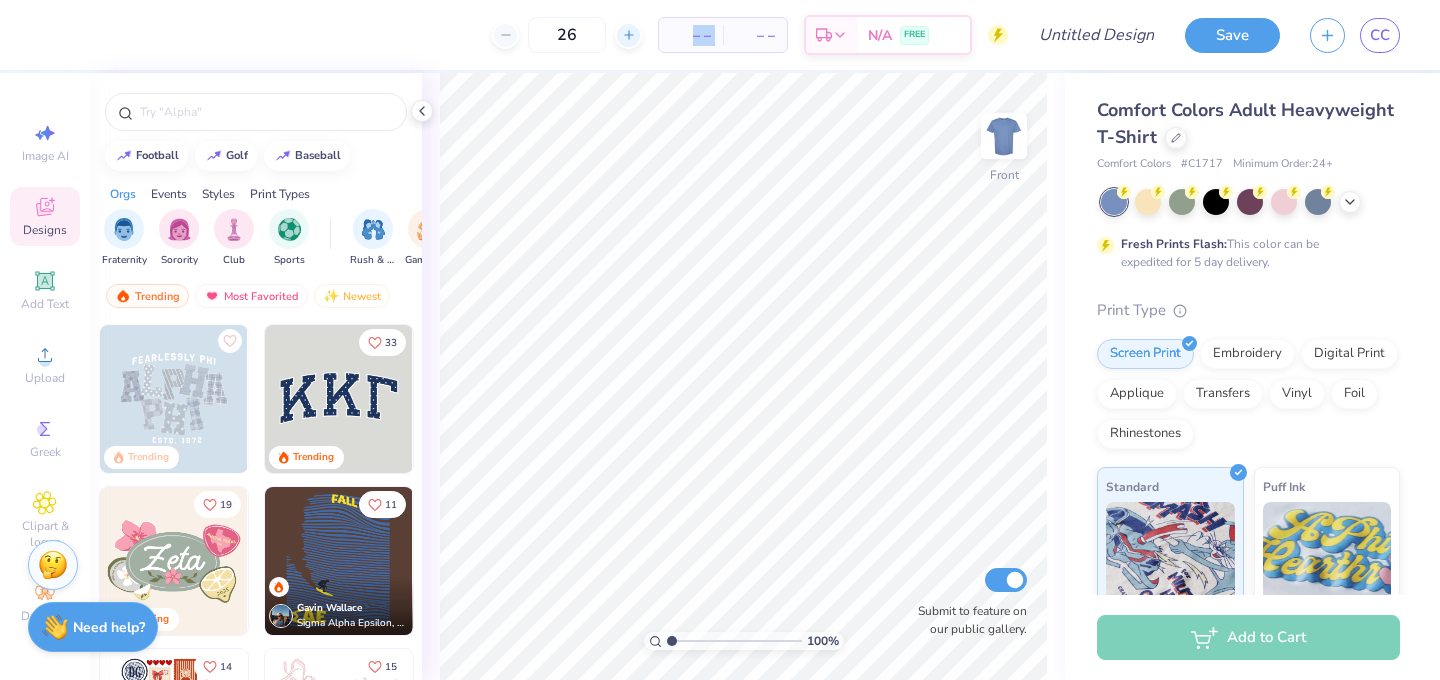 click at bounding box center [628, 35] 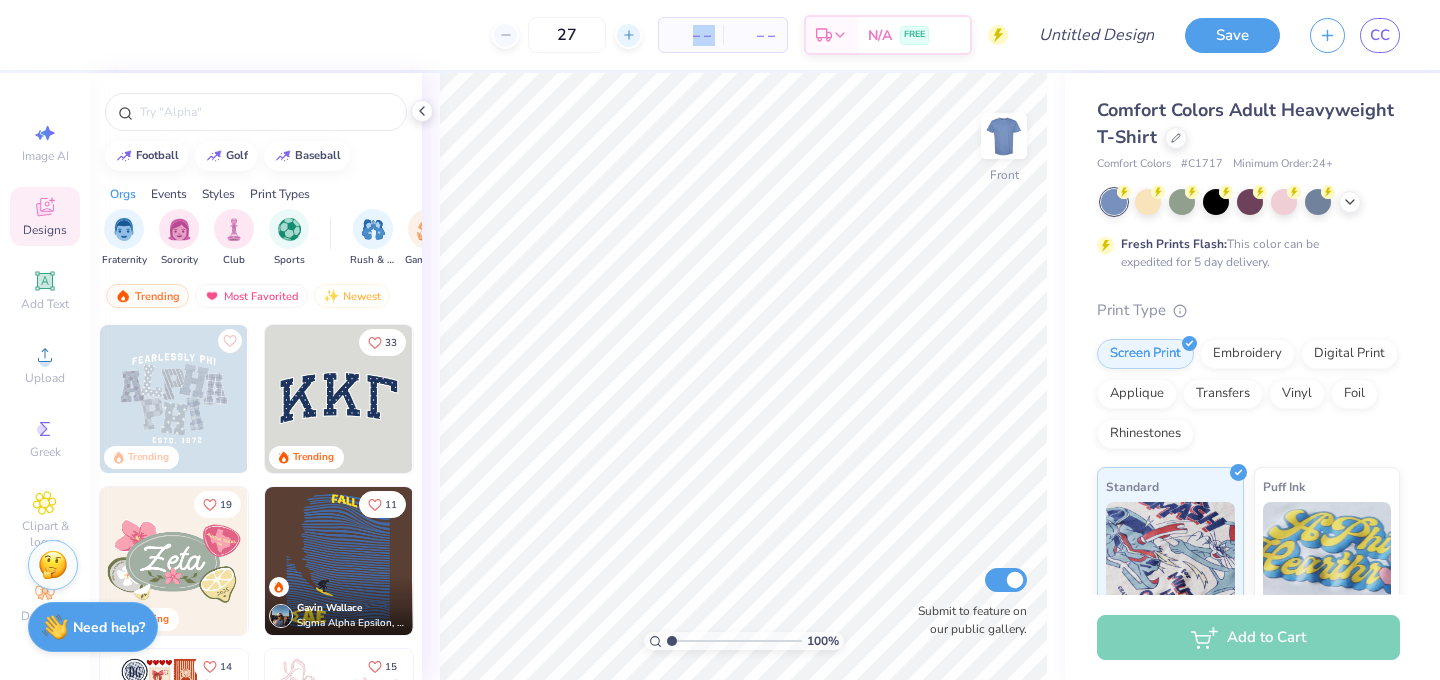click at bounding box center [628, 35] 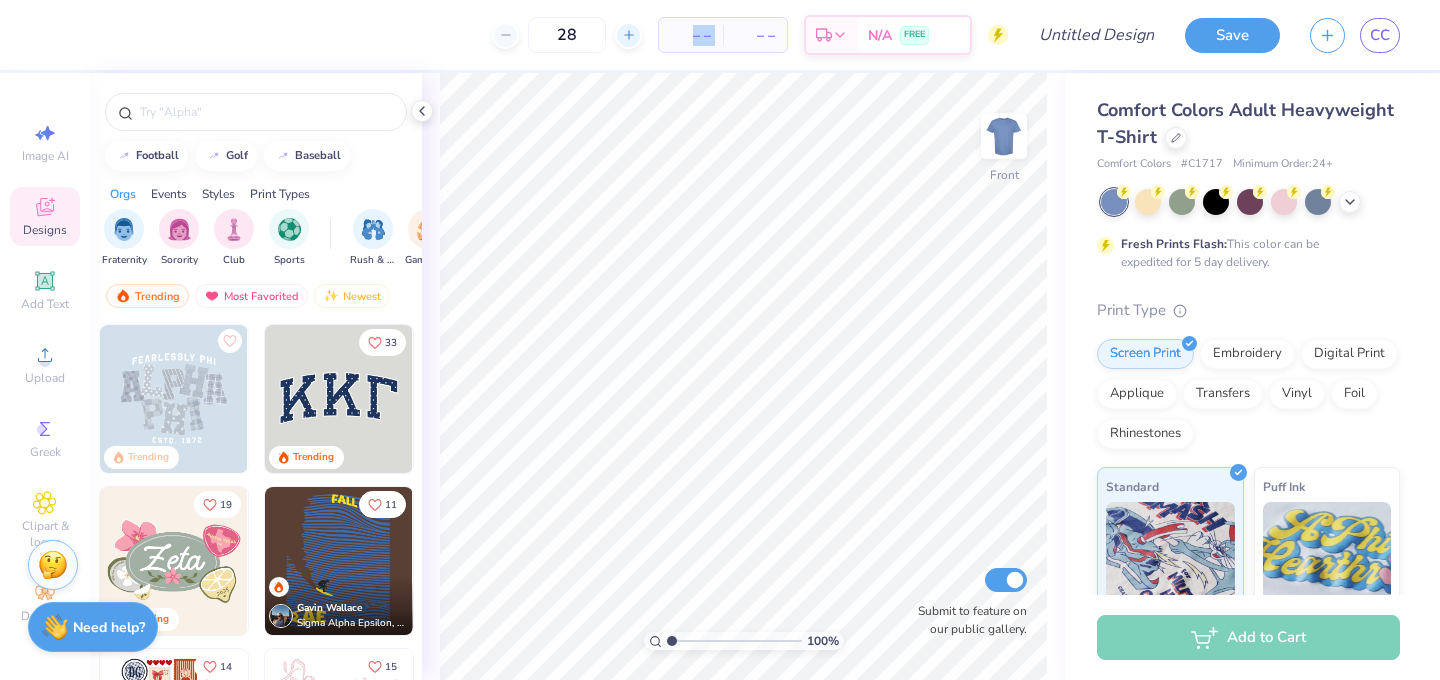 click at bounding box center [628, 35] 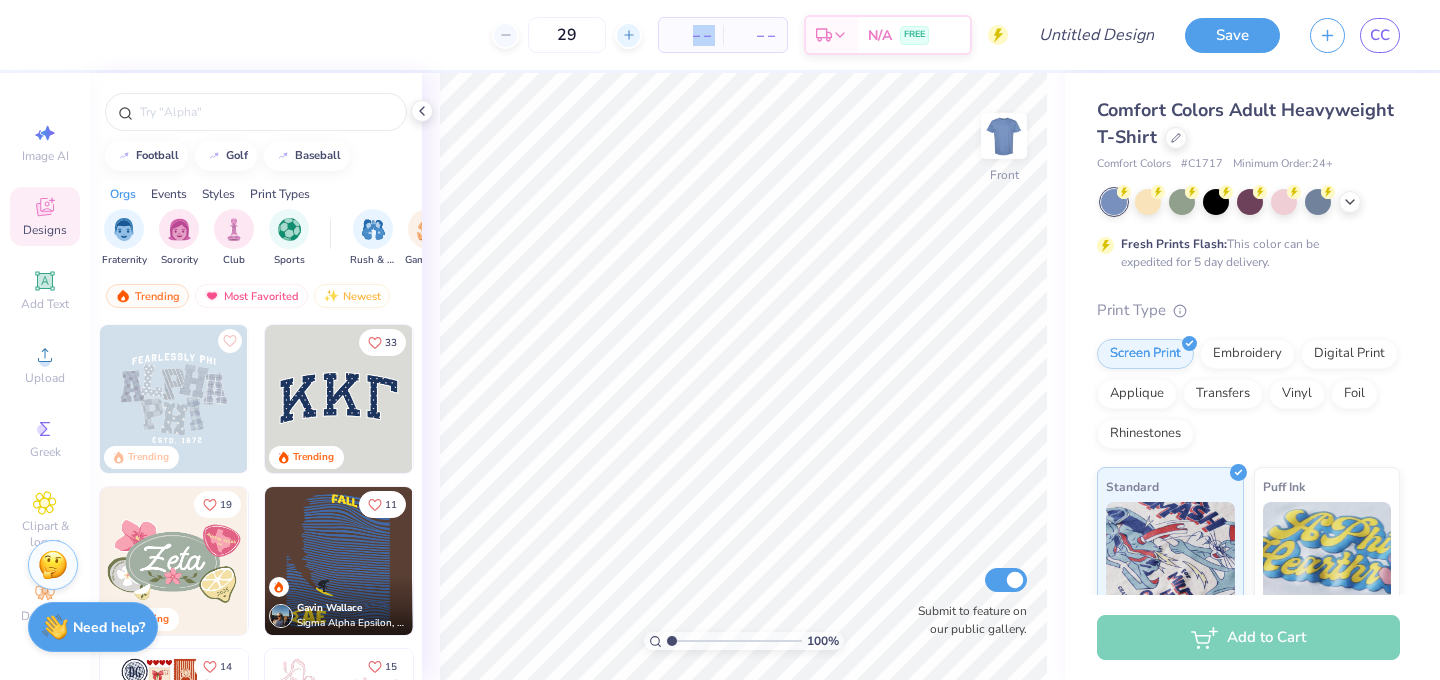click at bounding box center (628, 35) 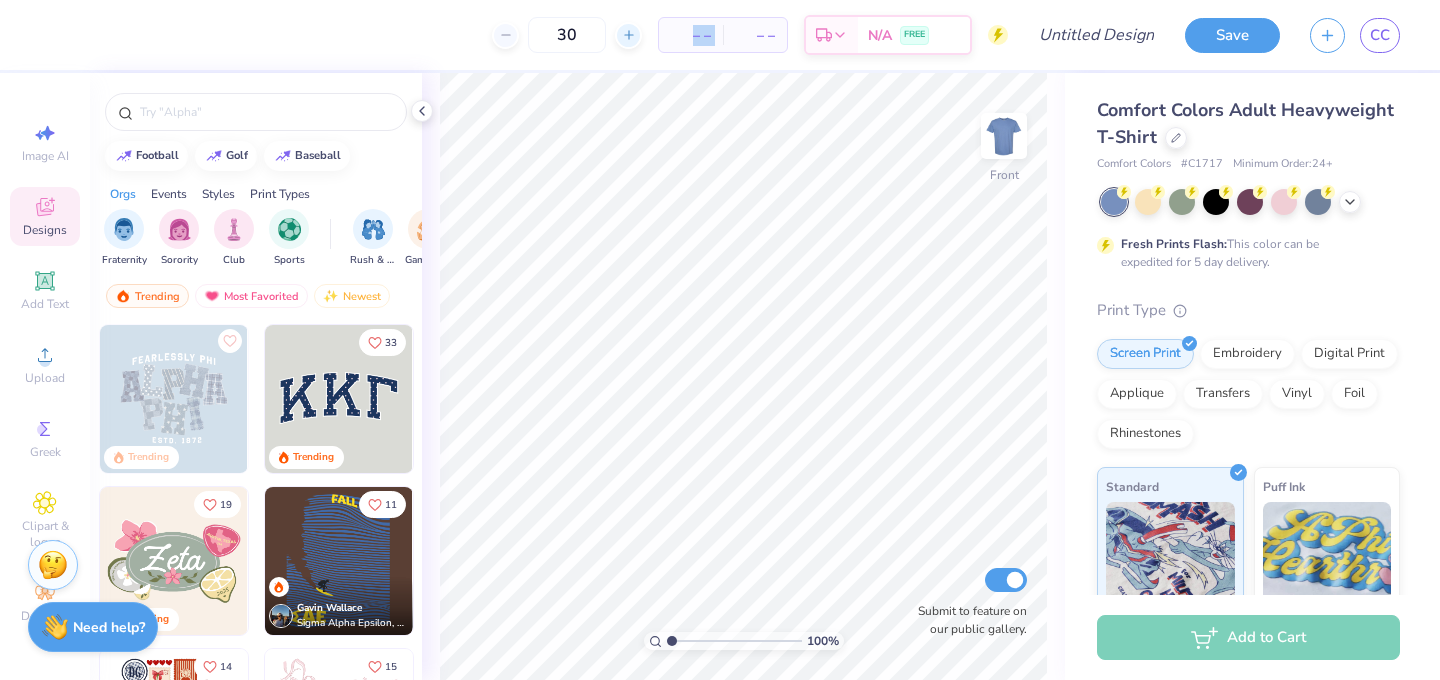 click at bounding box center [628, 35] 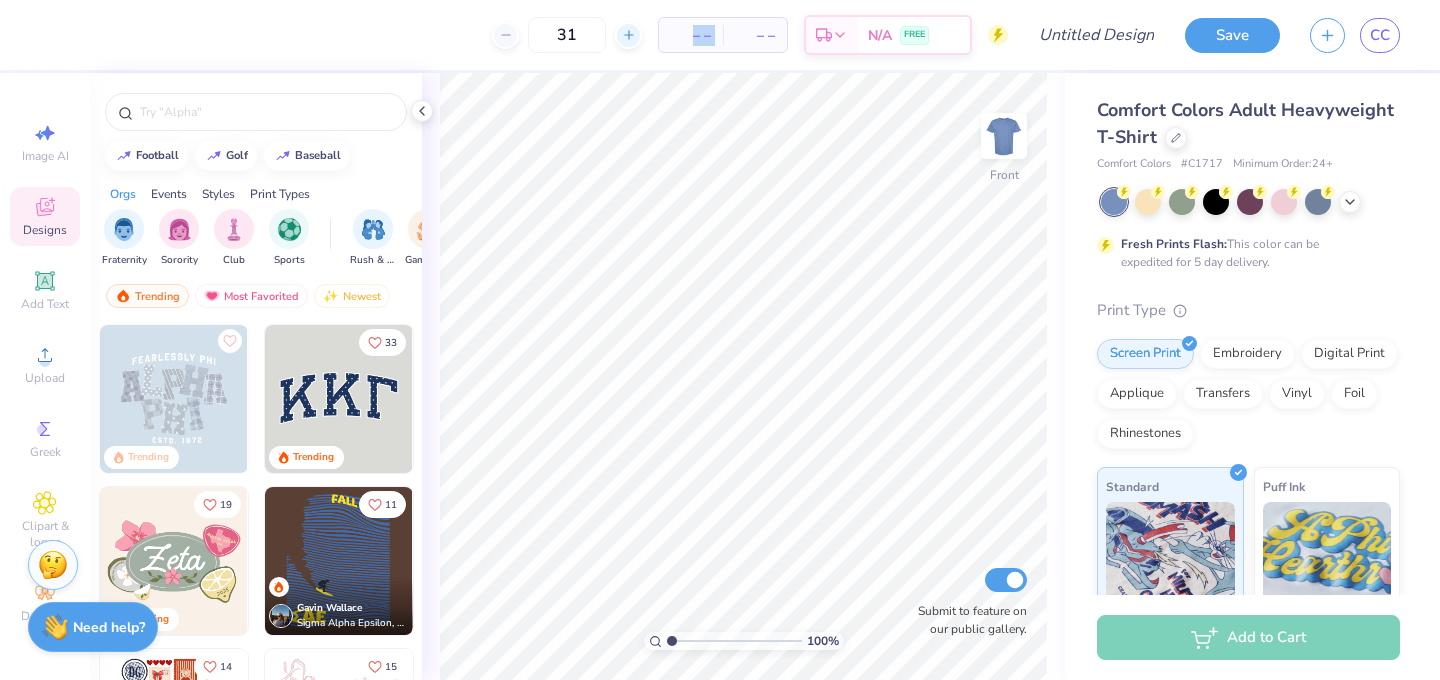 click at bounding box center [628, 35] 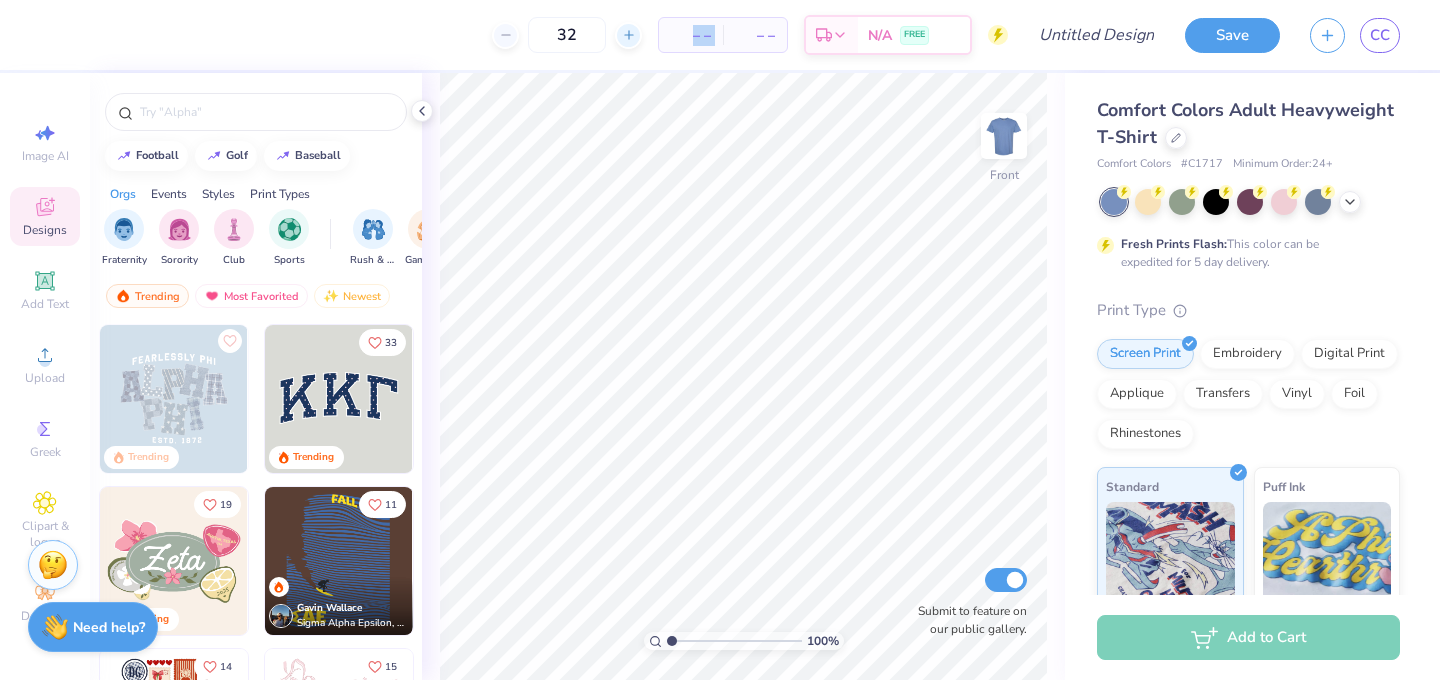click at bounding box center [628, 35] 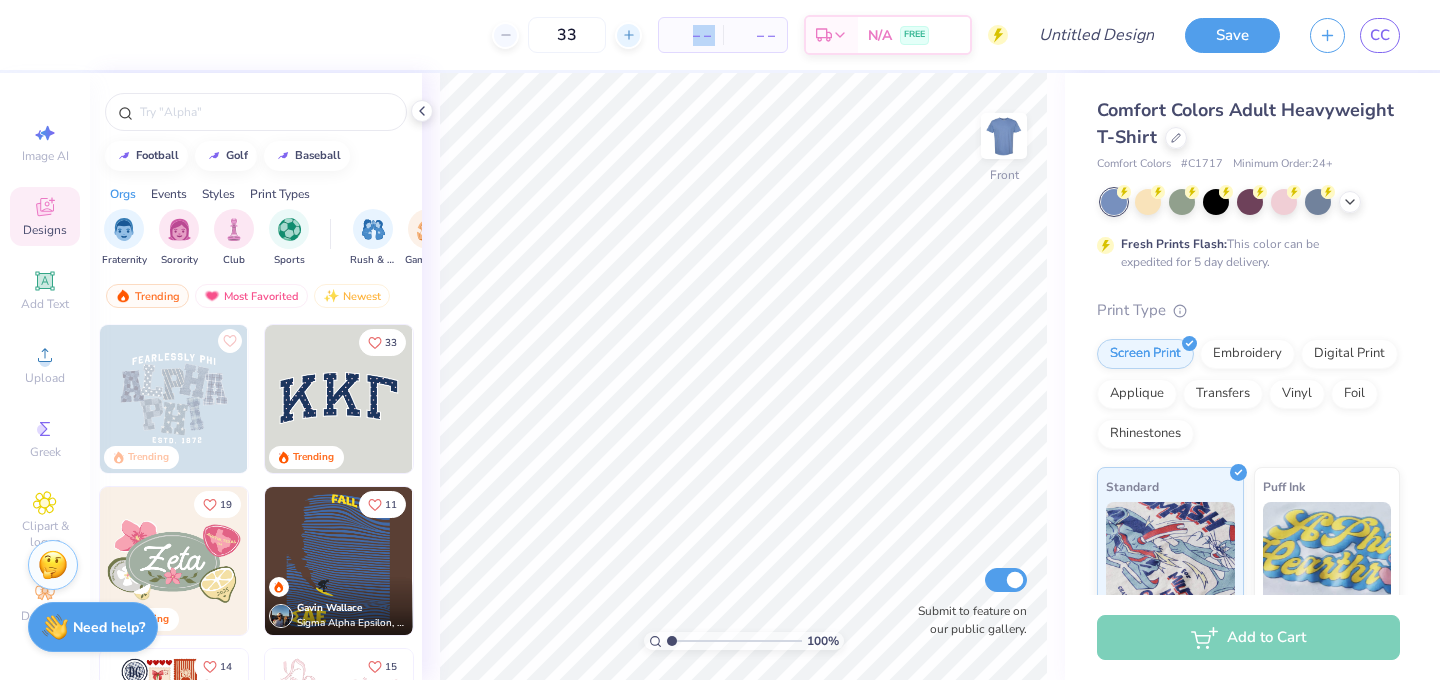 click at bounding box center [628, 35] 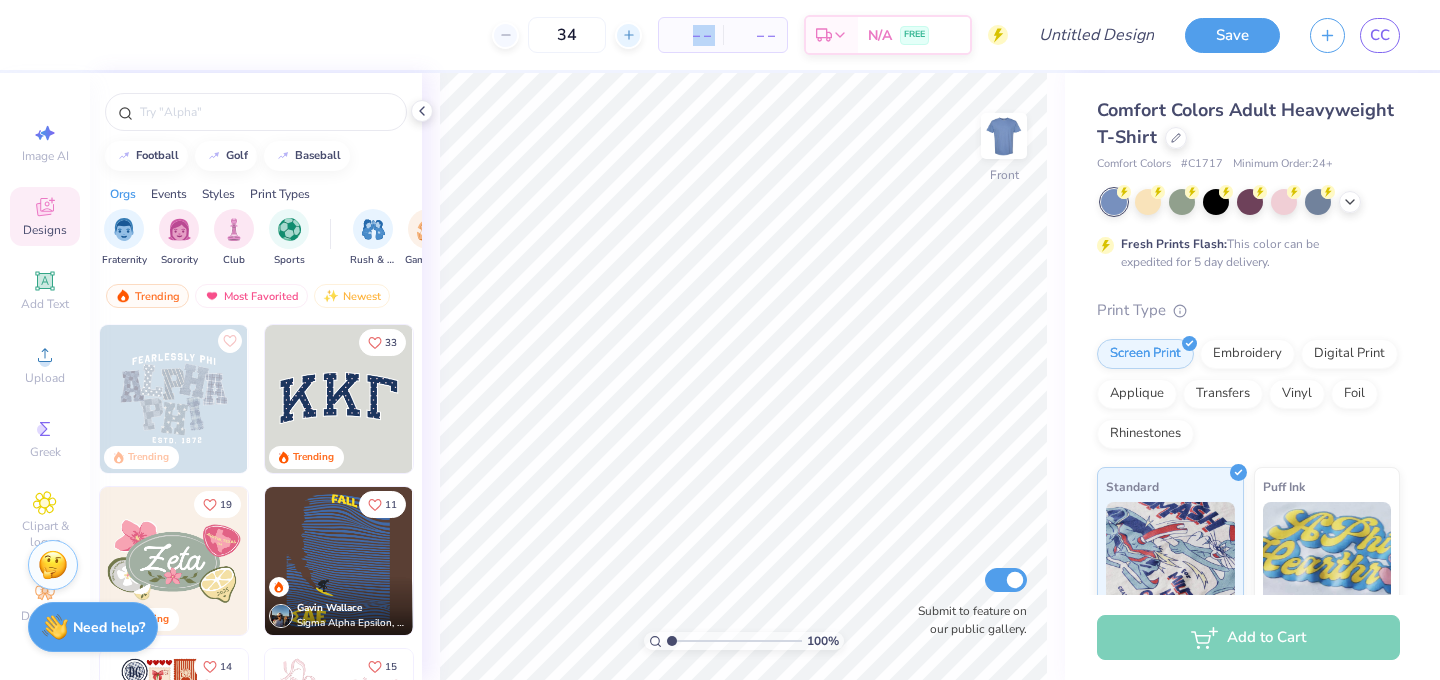 click at bounding box center [628, 35] 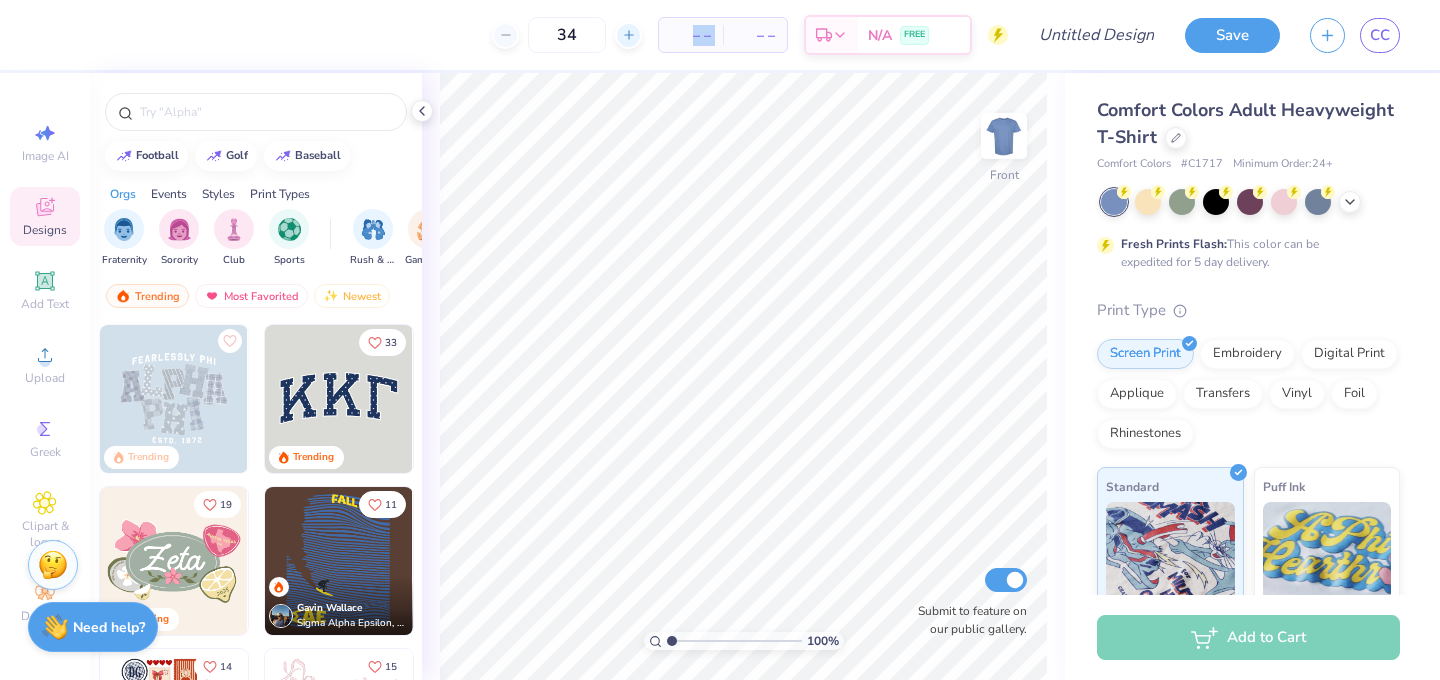 type on "35" 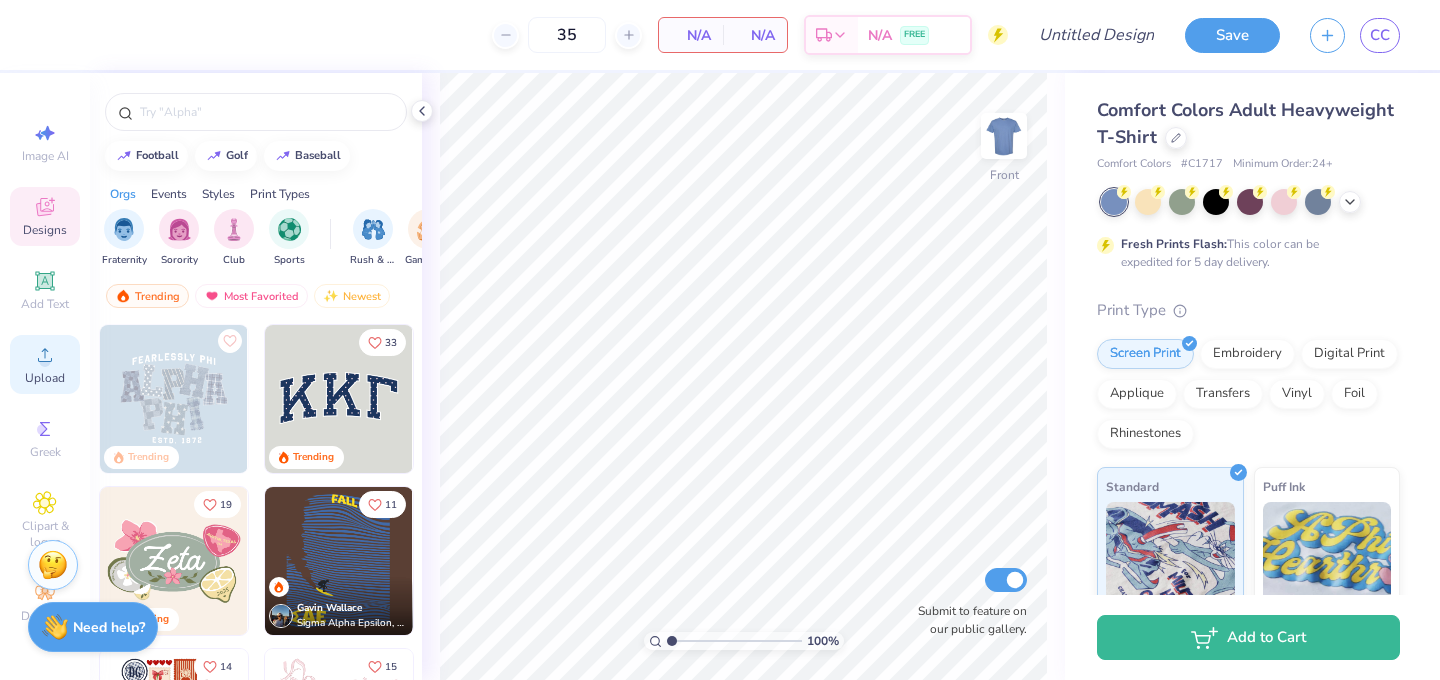 click on "Upload" at bounding box center (45, 378) 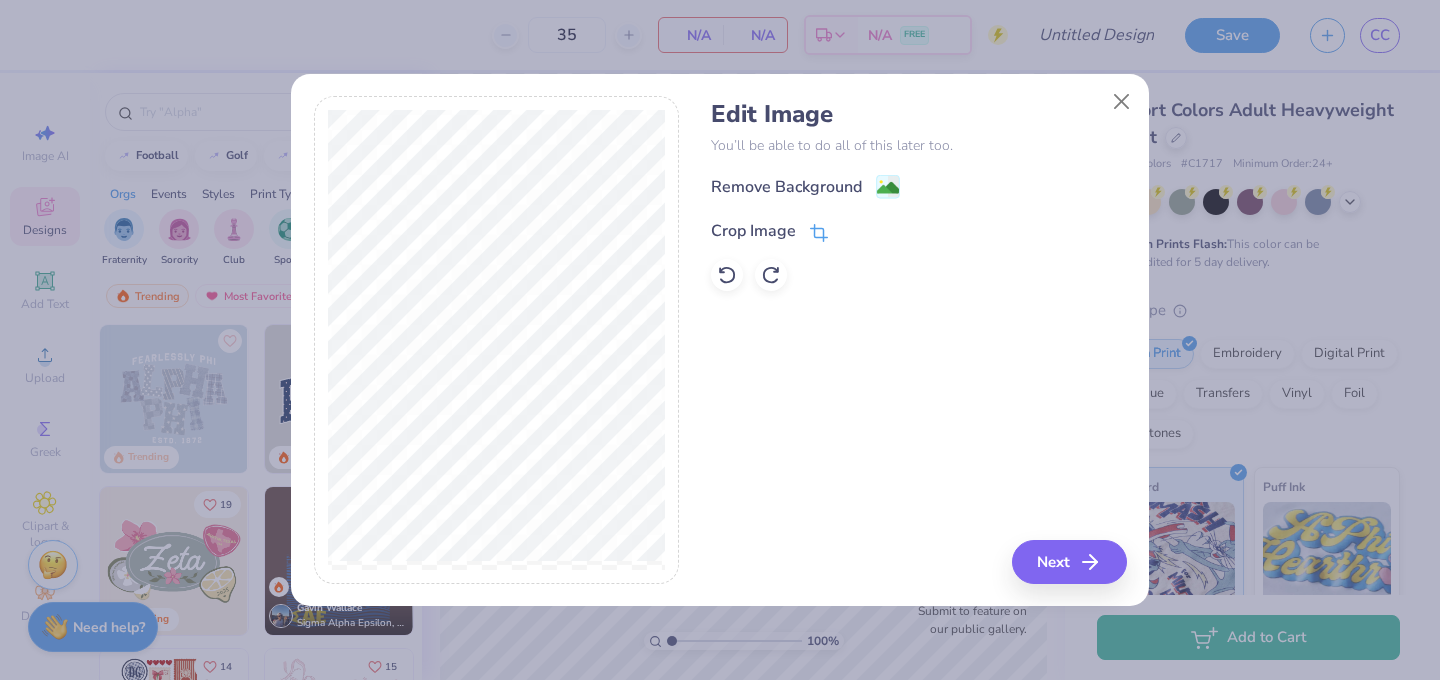 click on "Crop Image" at bounding box center (753, 231) 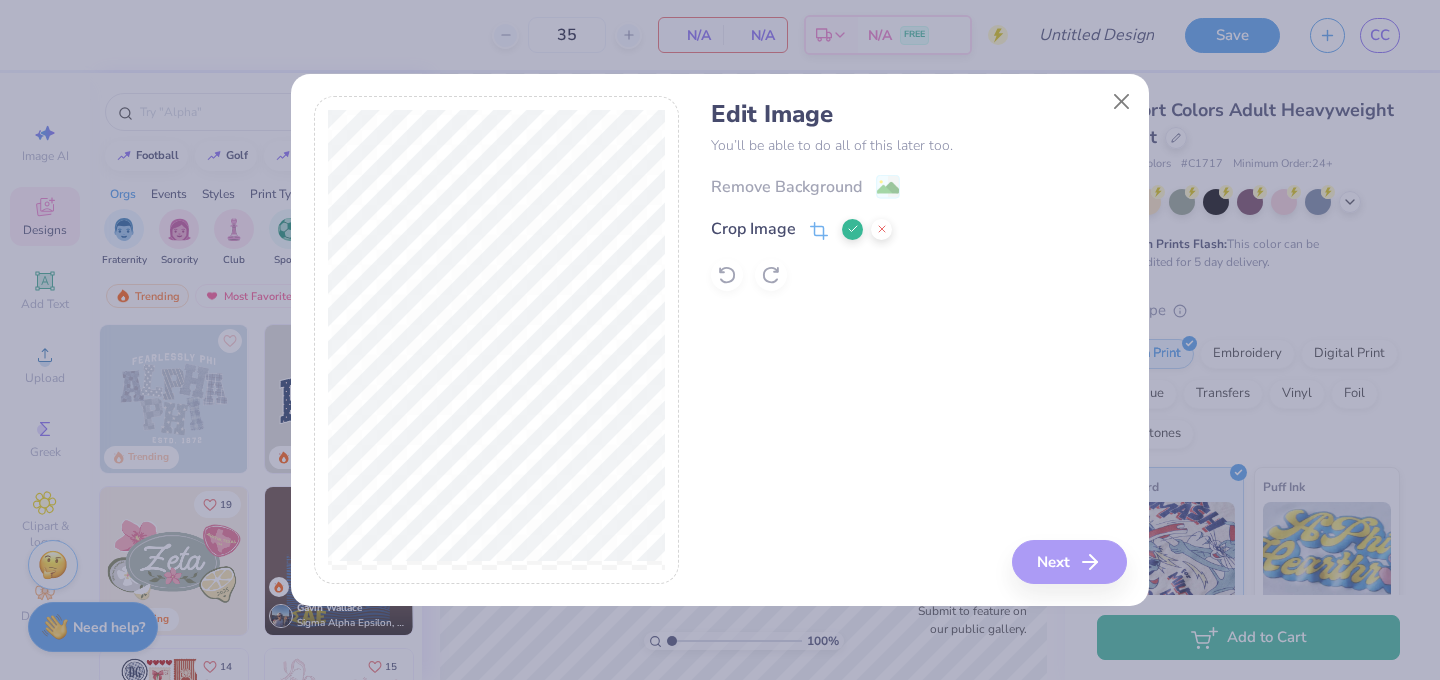 click on "Edit Image You’ll be able to do all of this later too. Remove Background Crop Image Next" at bounding box center [918, 340] 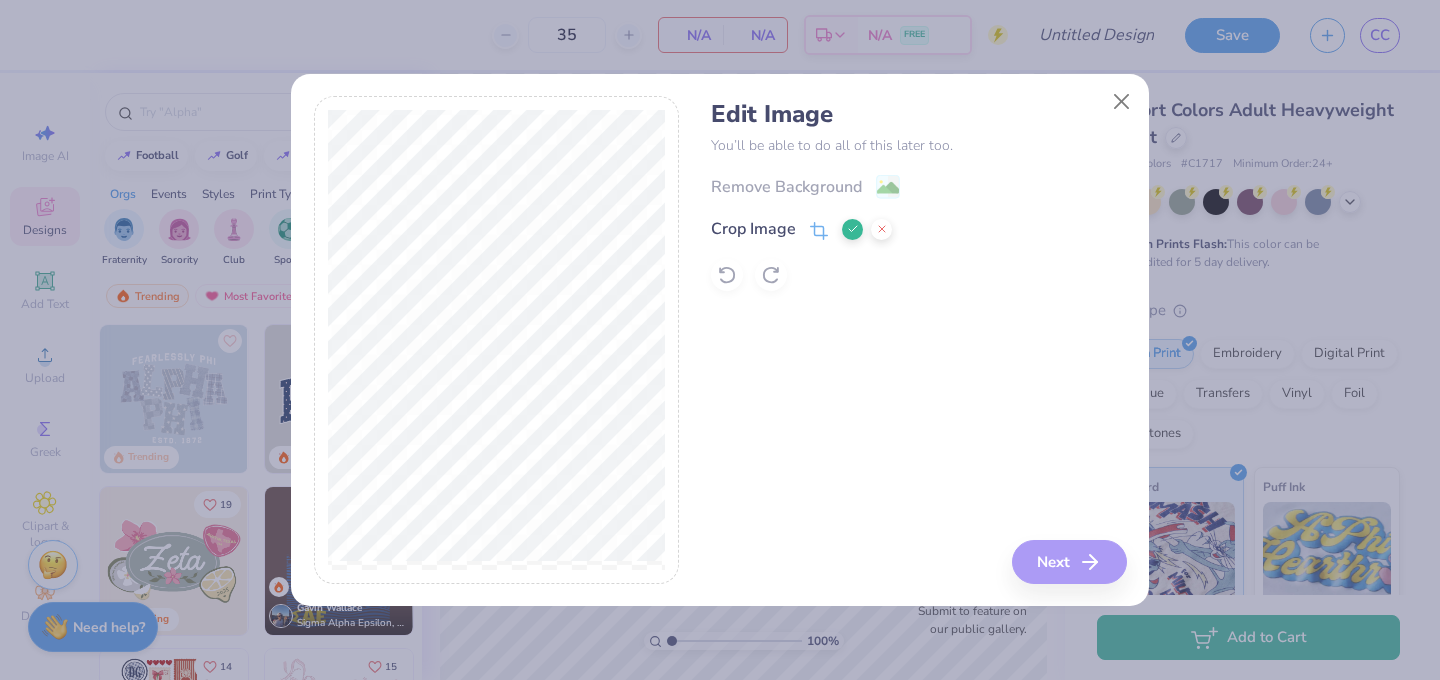click at bounding box center (852, 229) 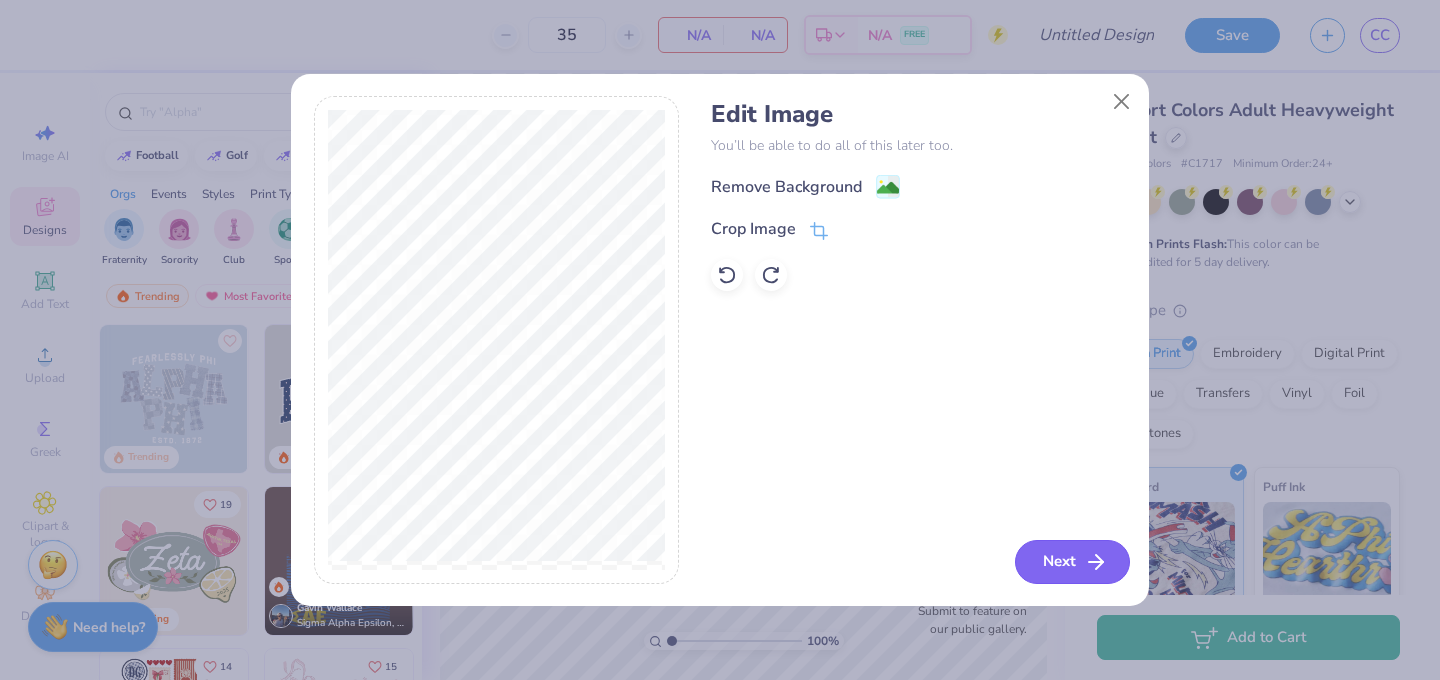 click on "Next" at bounding box center (1072, 562) 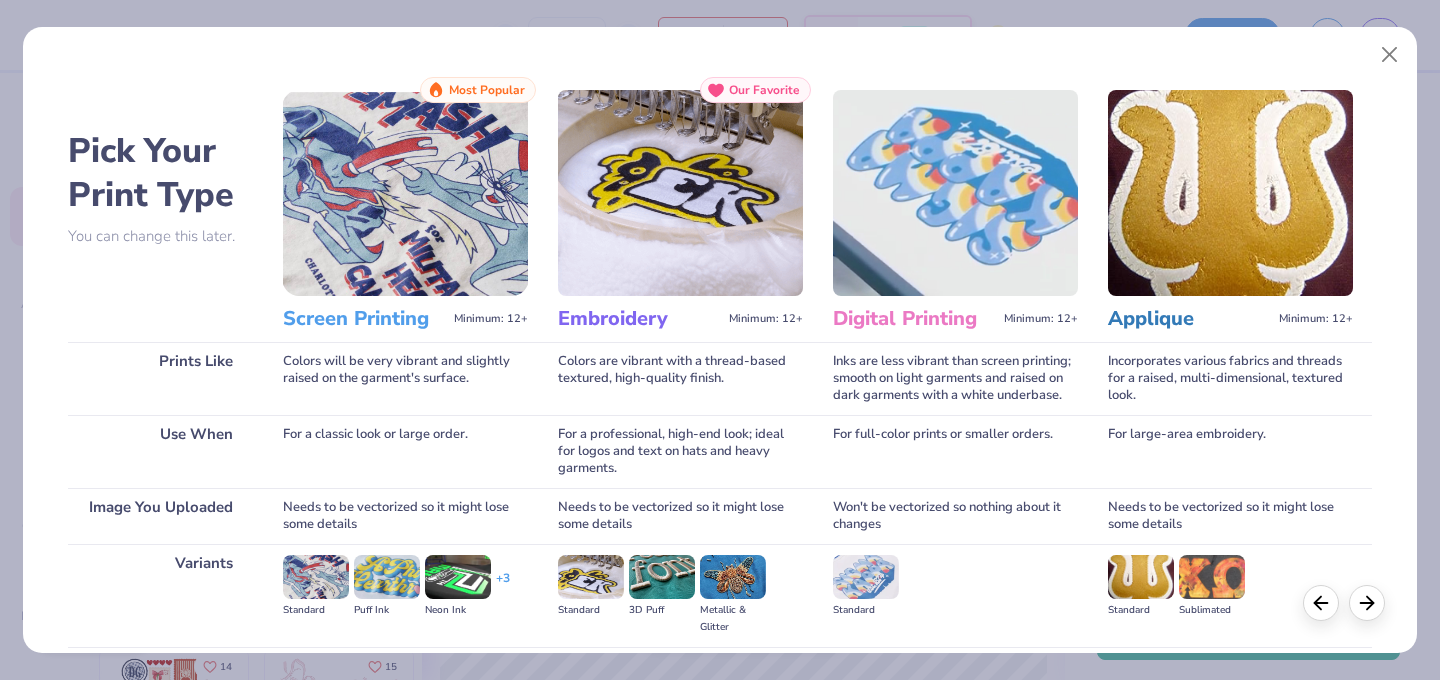 scroll, scrollTop: 217, scrollLeft: 0, axis: vertical 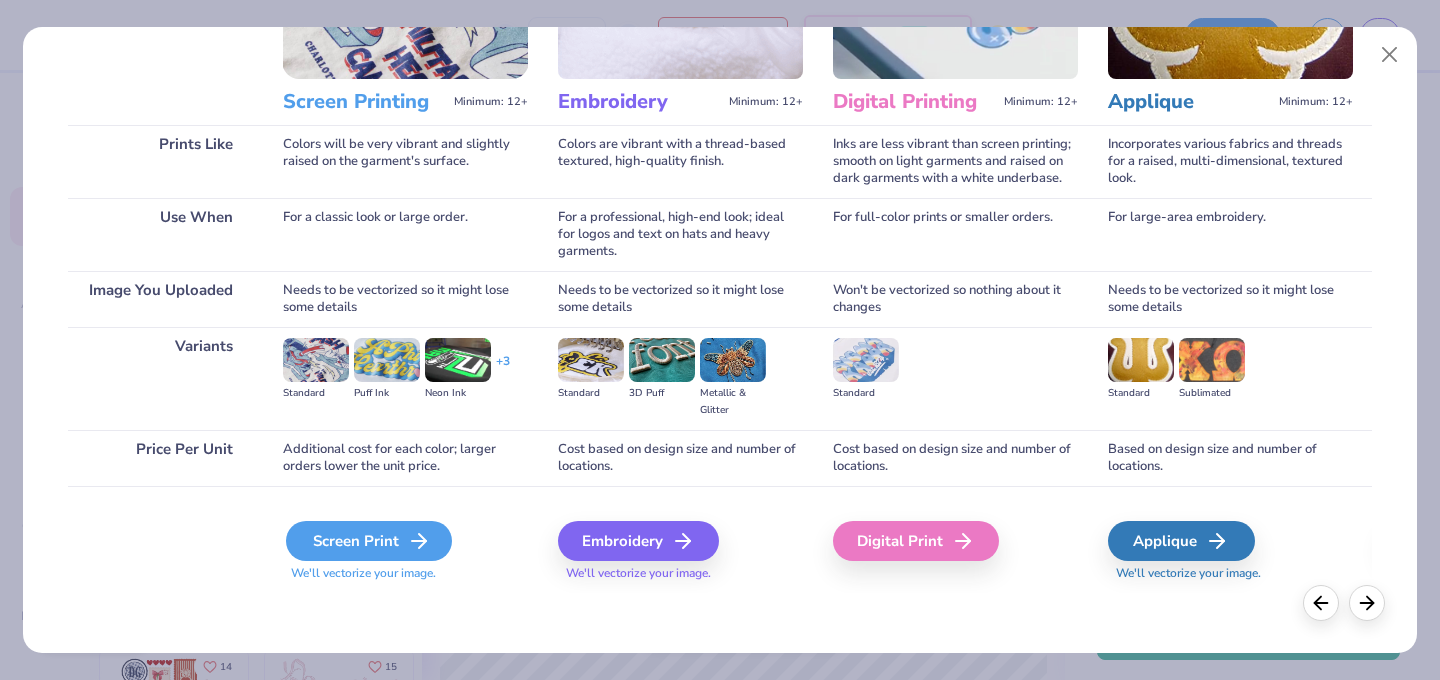 click on "Screen Print" at bounding box center (369, 541) 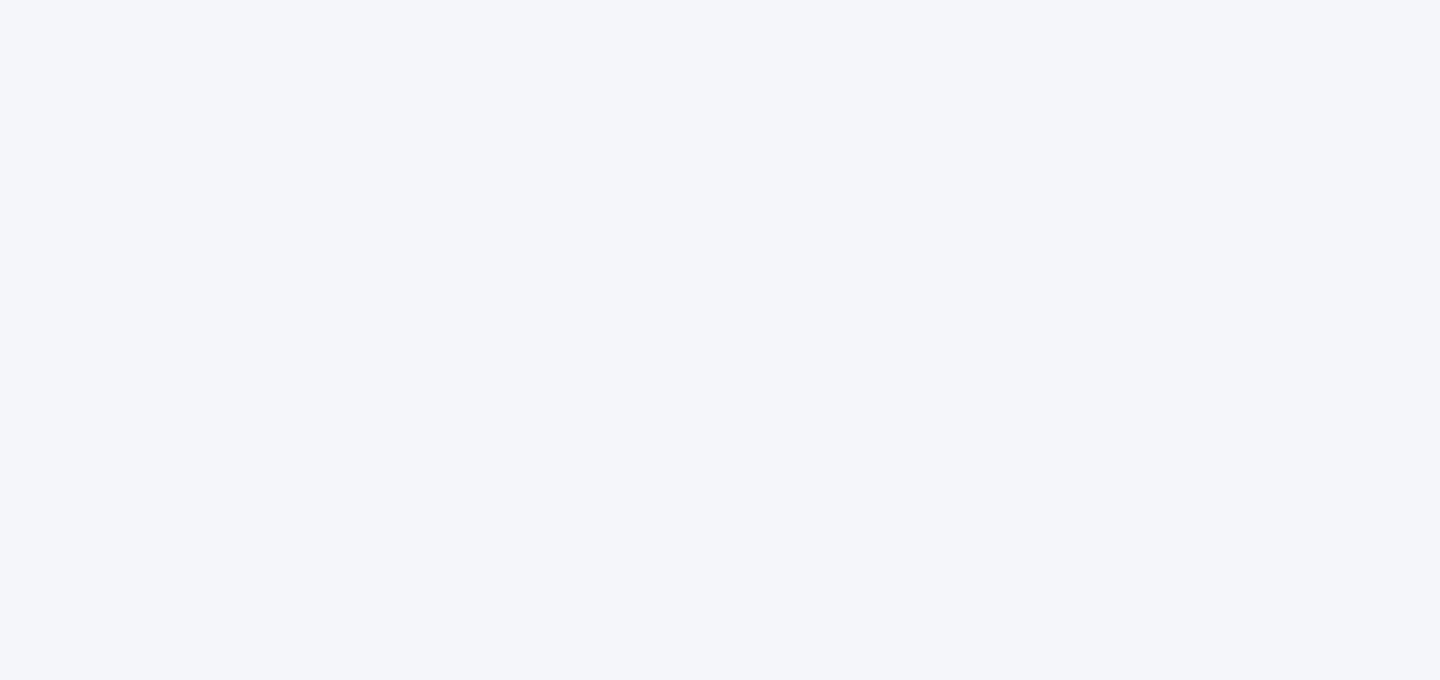 click at bounding box center (720, 340) 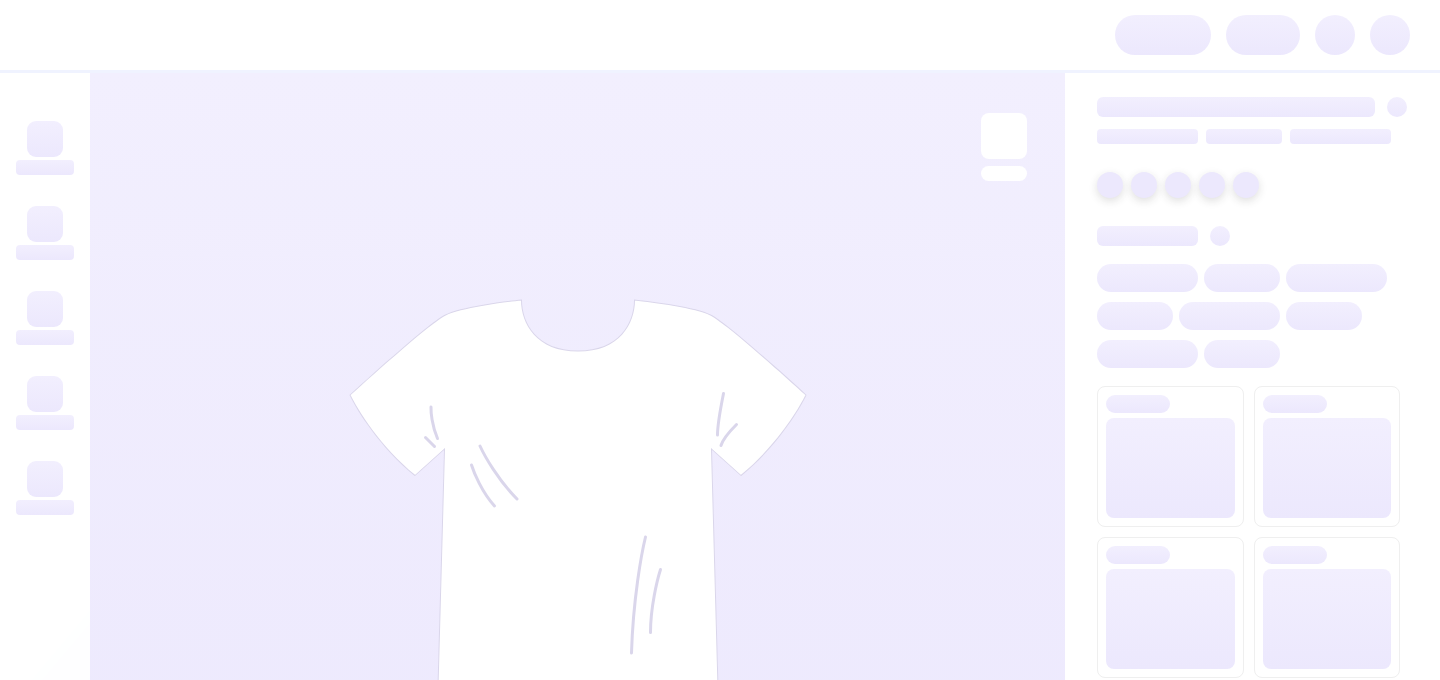 scroll, scrollTop: 0, scrollLeft: 0, axis: both 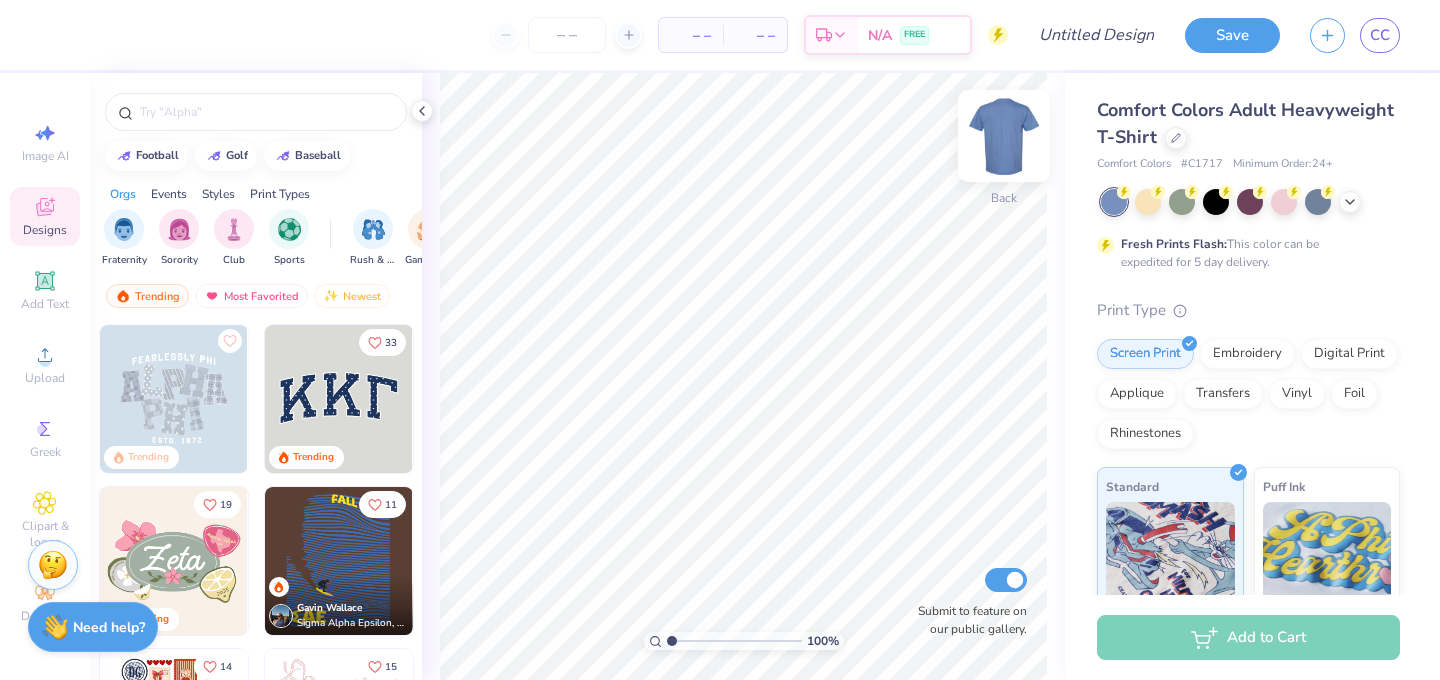 click at bounding box center [1004, 136] 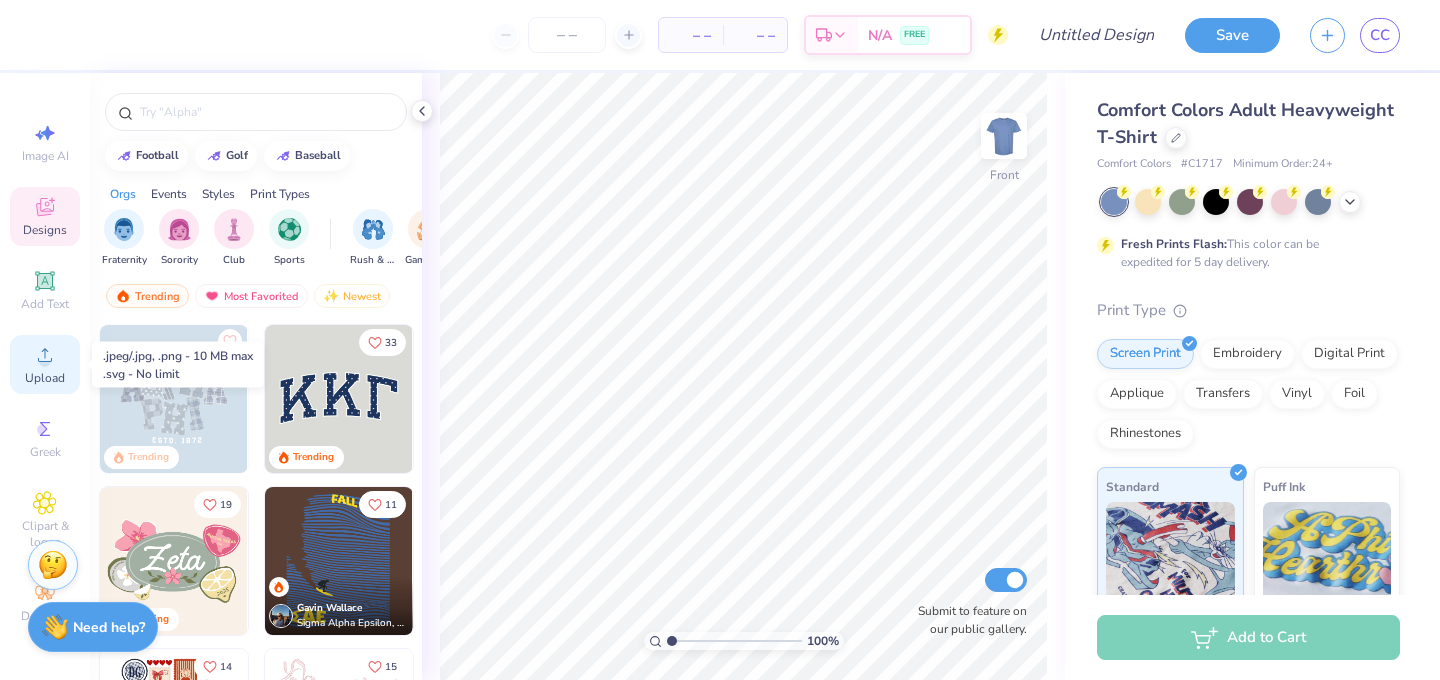click 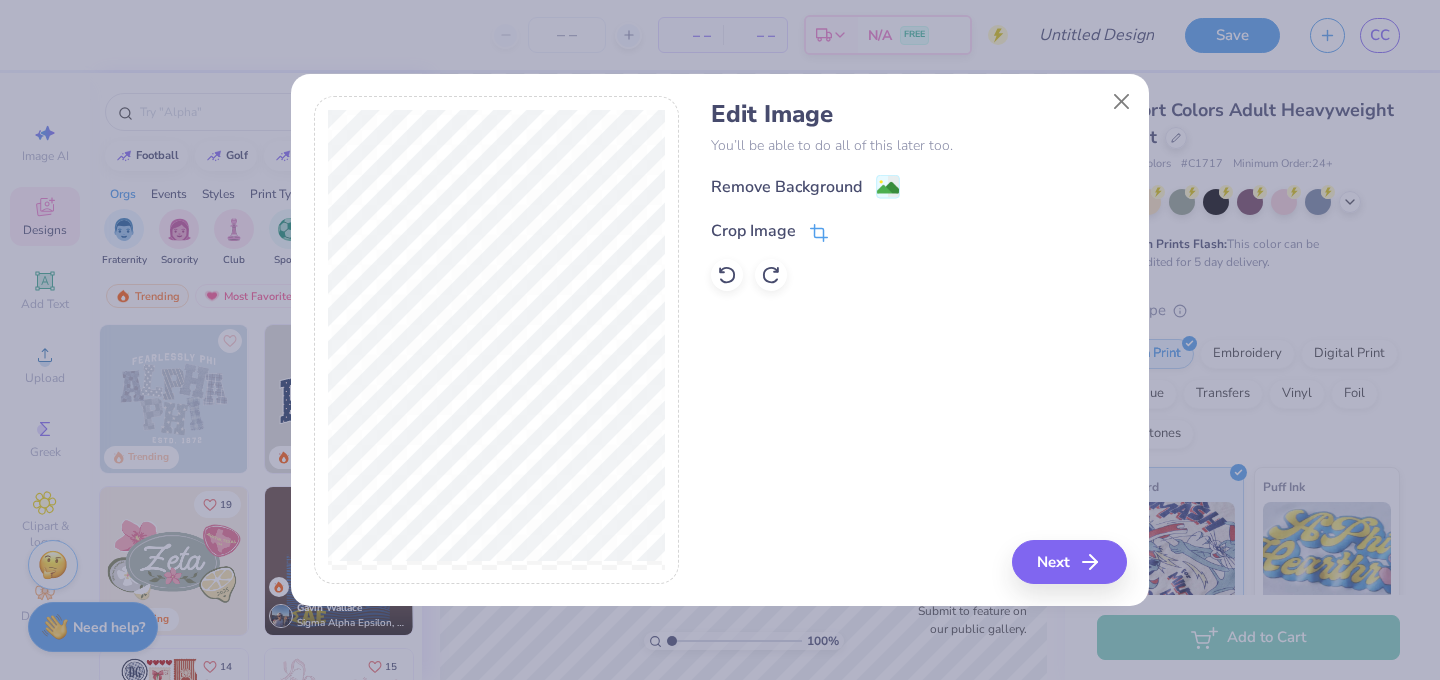 click on "Crop Image" at bounding box center [753, 231] 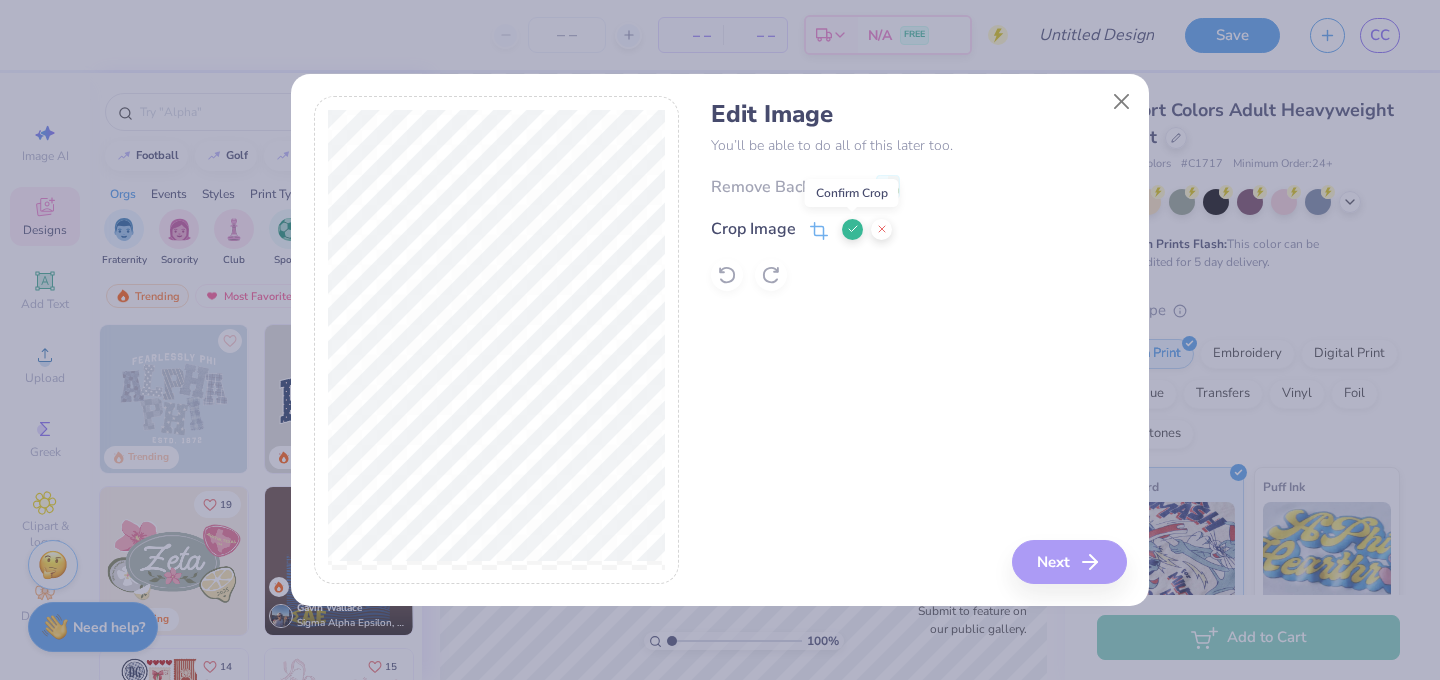 click 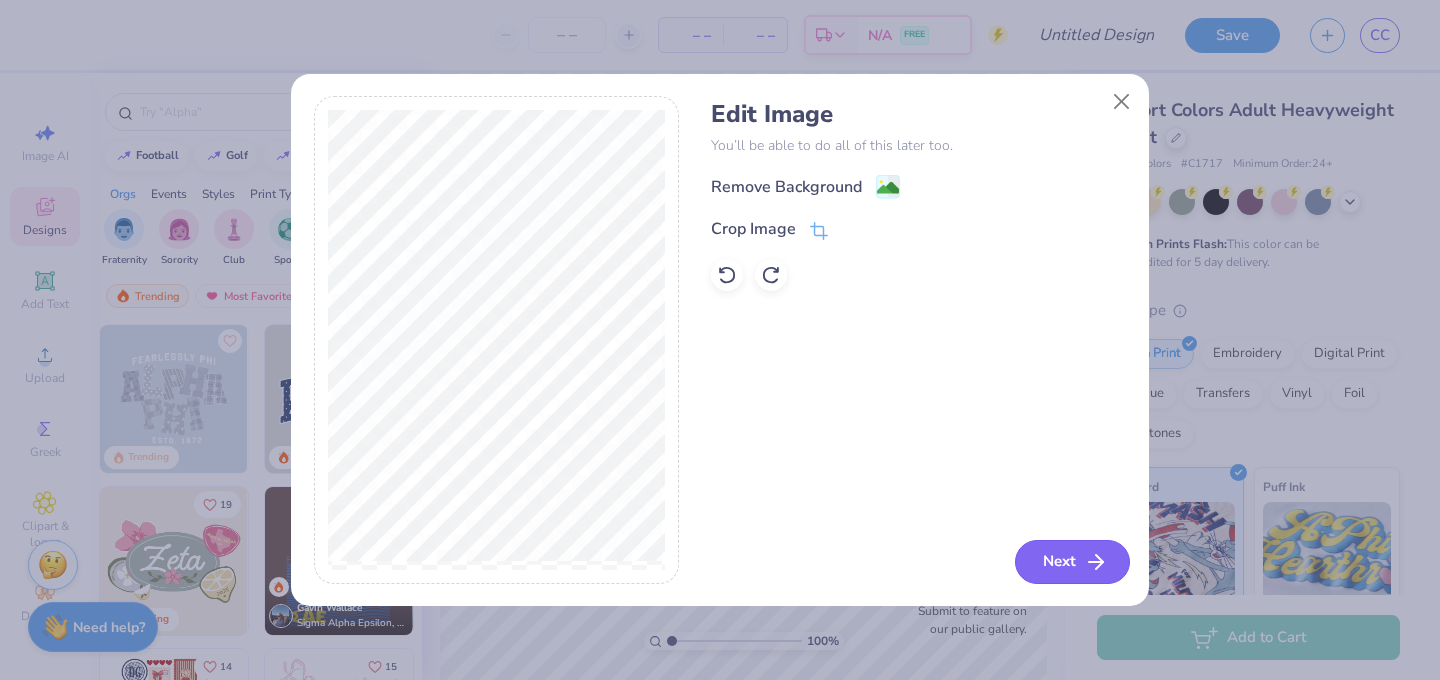 click on "Next" at bounding box center [1072, 562] 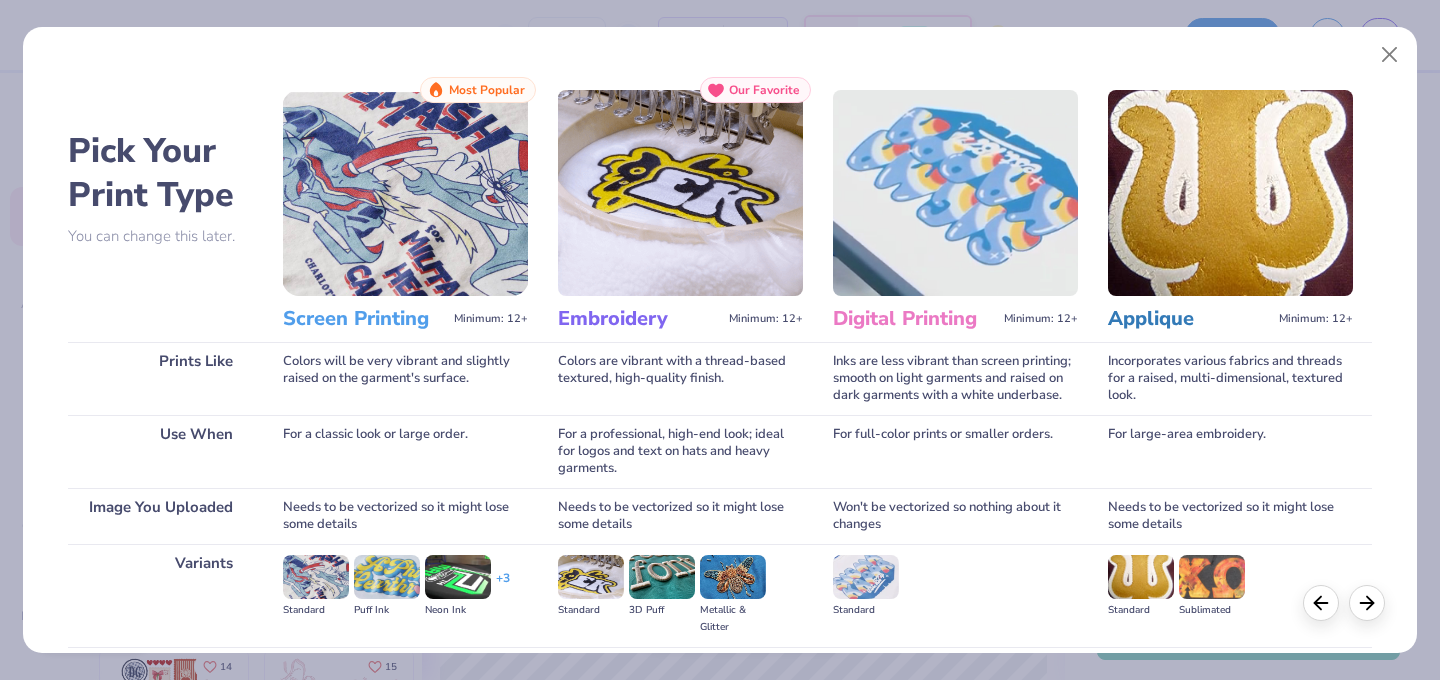 scroll, scrollTop: 217, scrollLeft: 0, axis: vertical 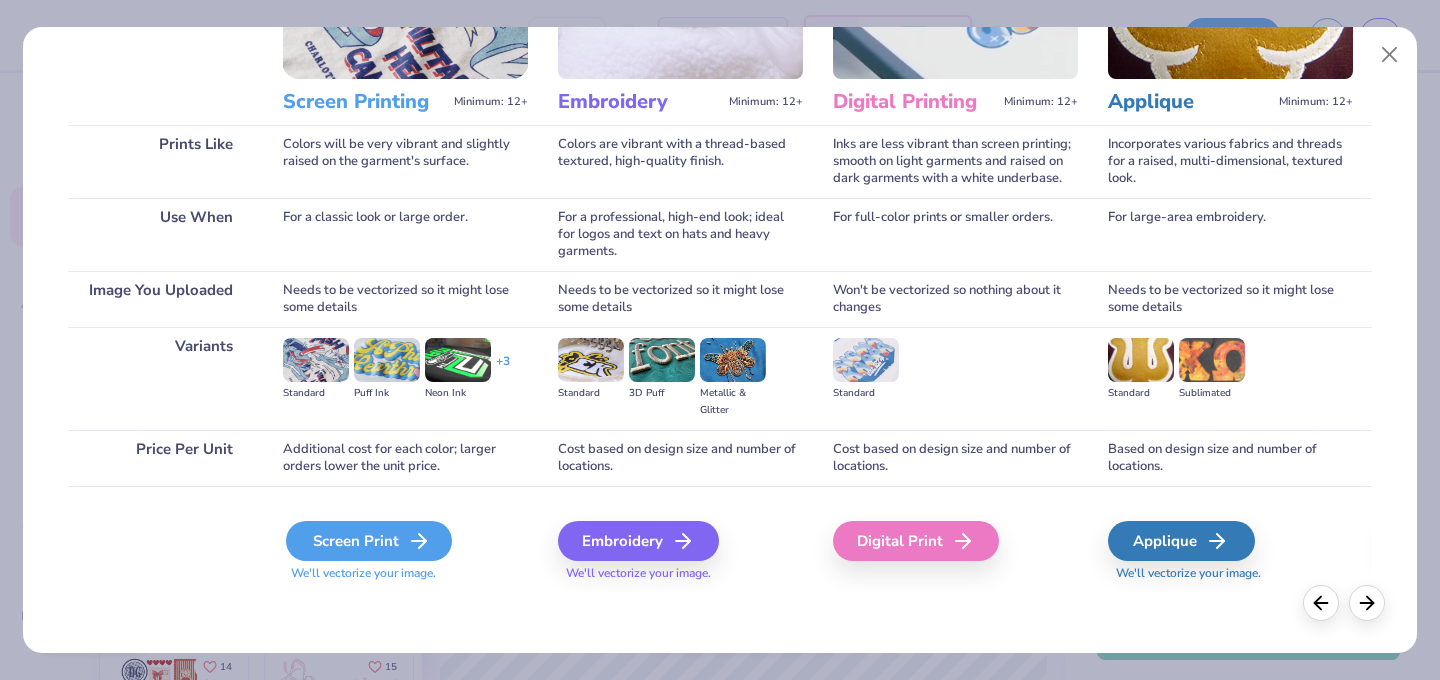 click on "Screen Print" at bounding box center [369, 541] 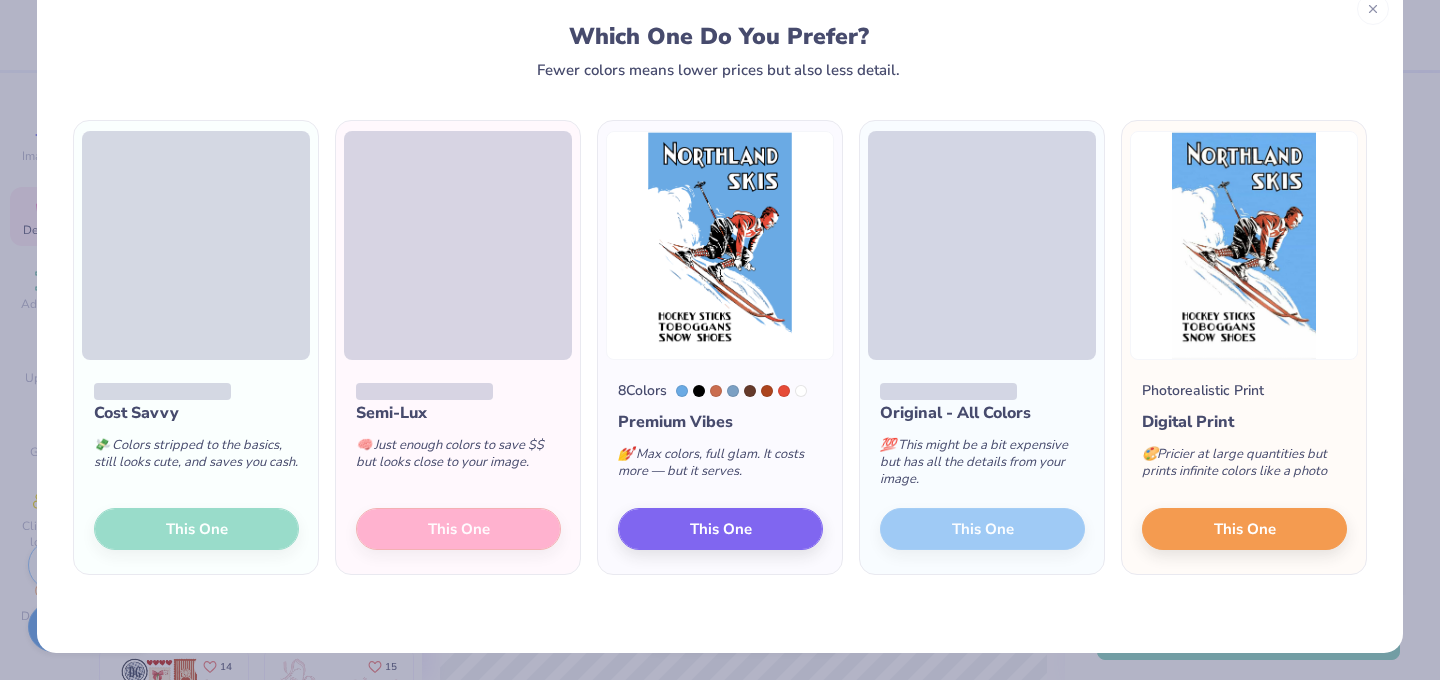 scroll, scrollTop: 44, scrollLeft: 0, axis: vertical 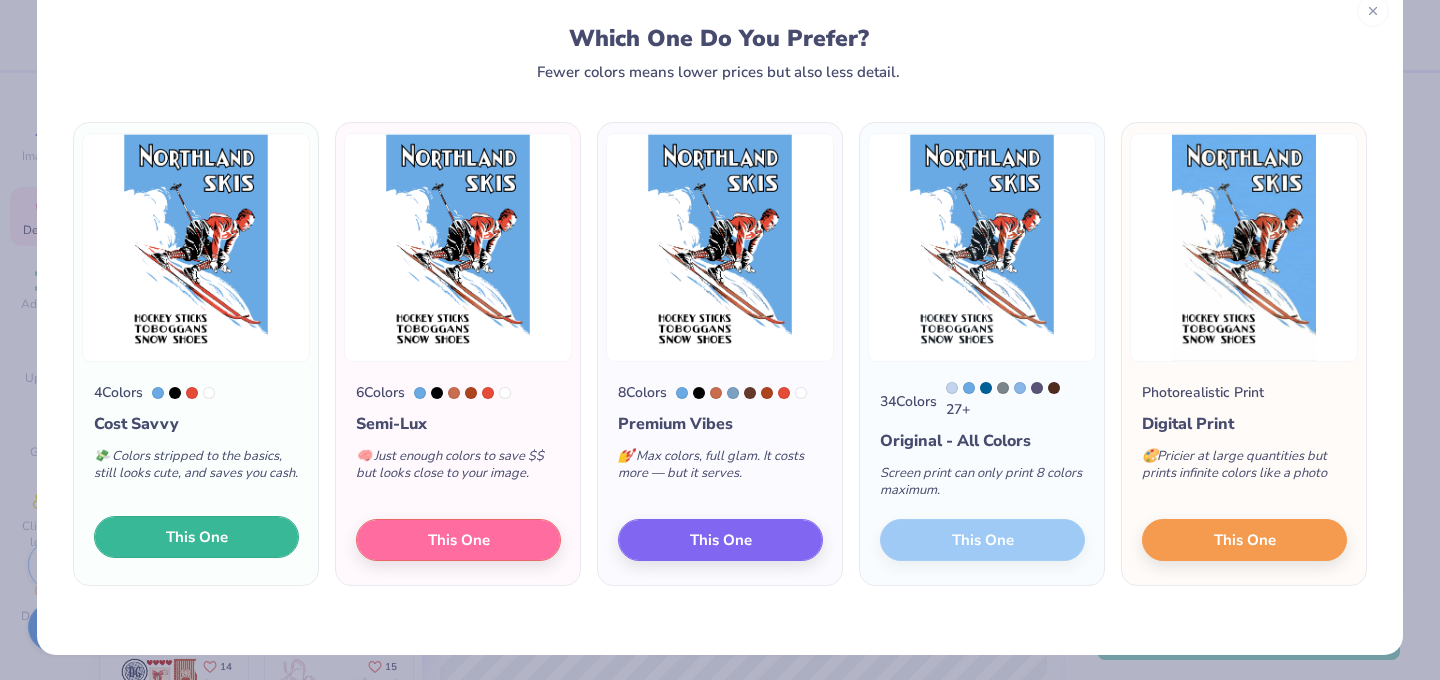 click on "This One" at bounding box center [197, 537] 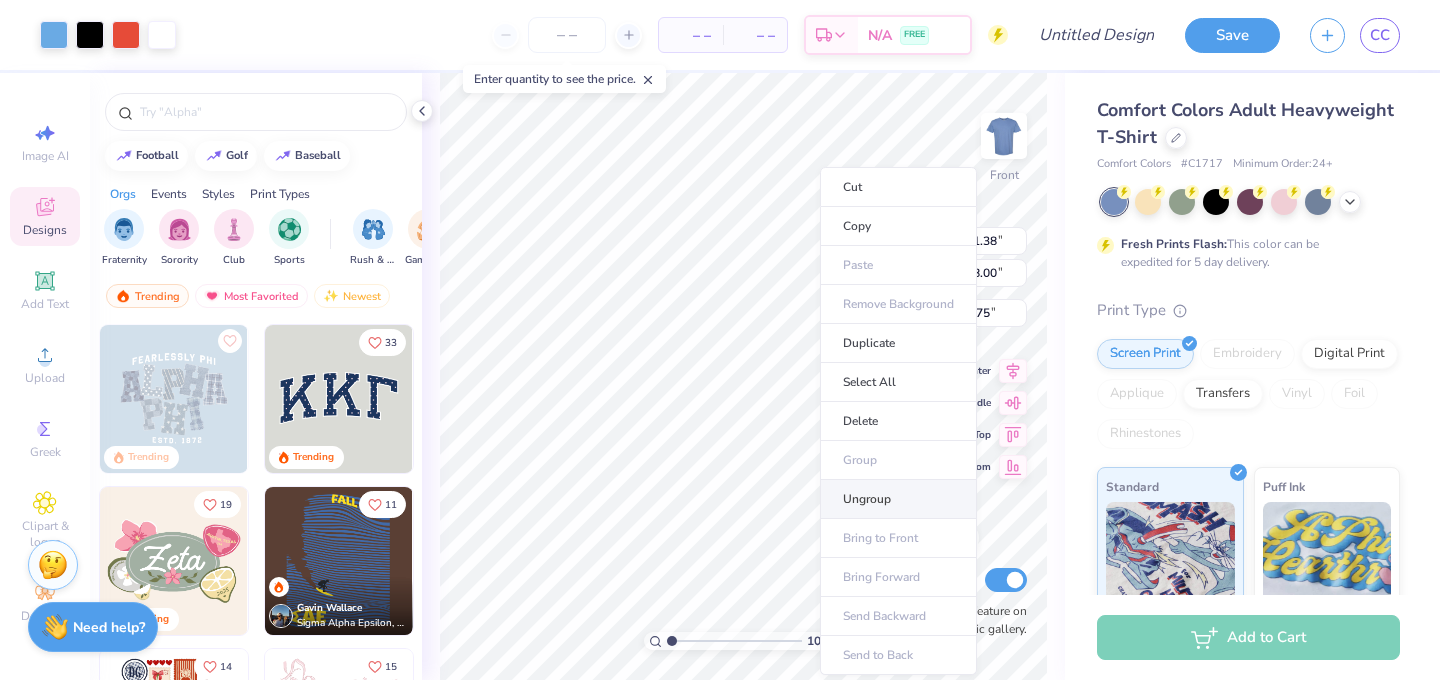 click on "Ungroup" at bounding box center (898, 499) 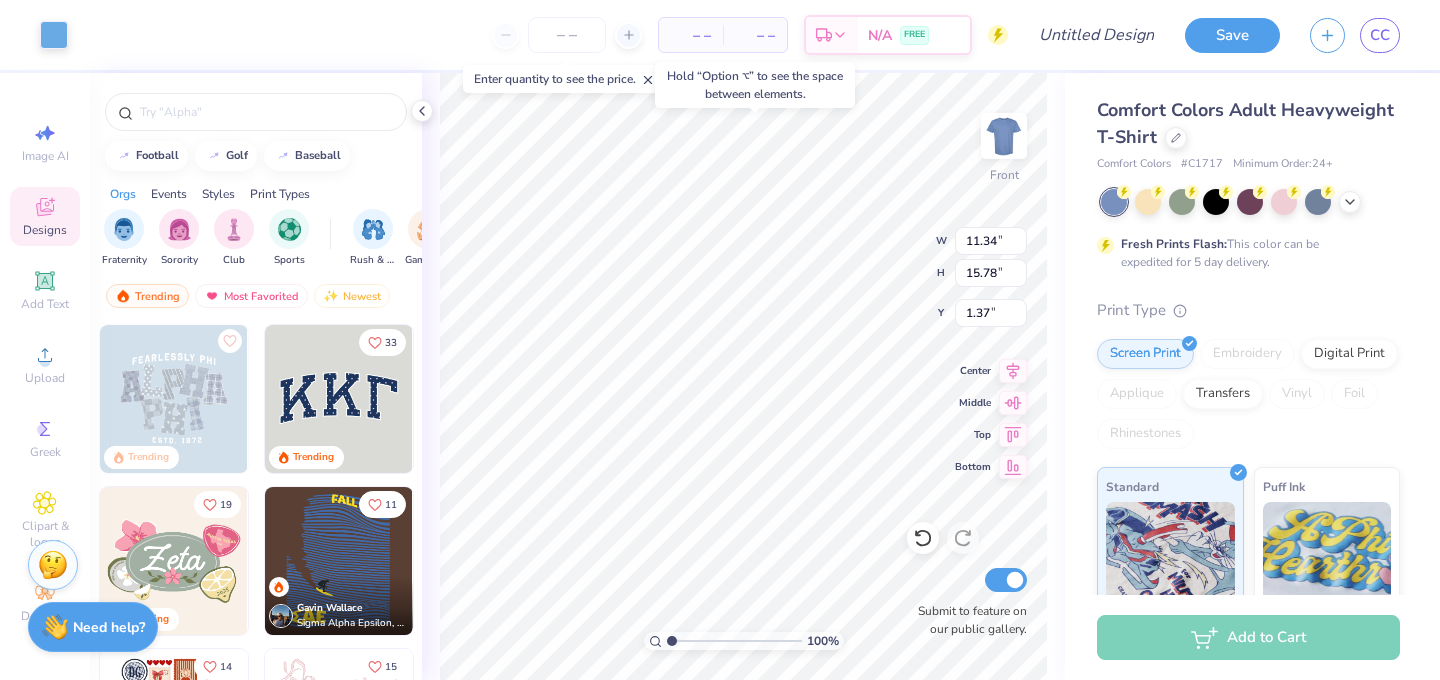 type on "1.37" 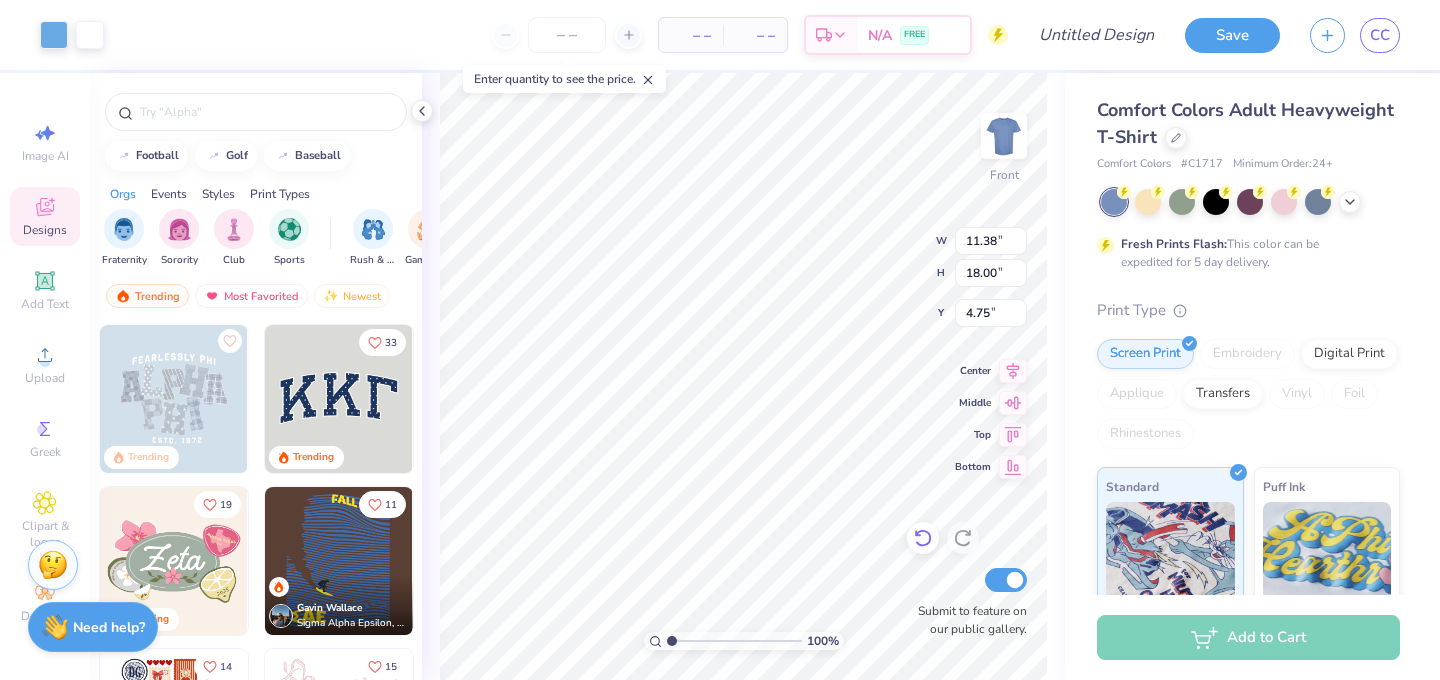 click 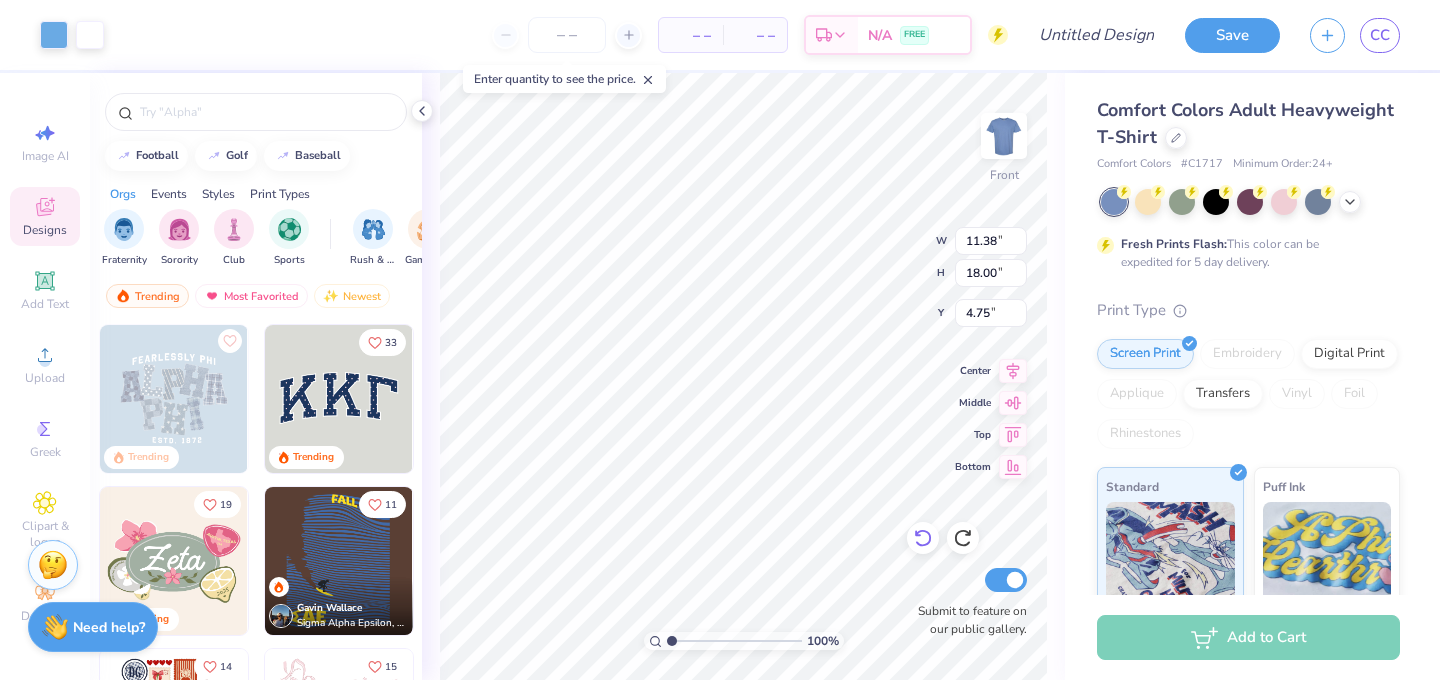click 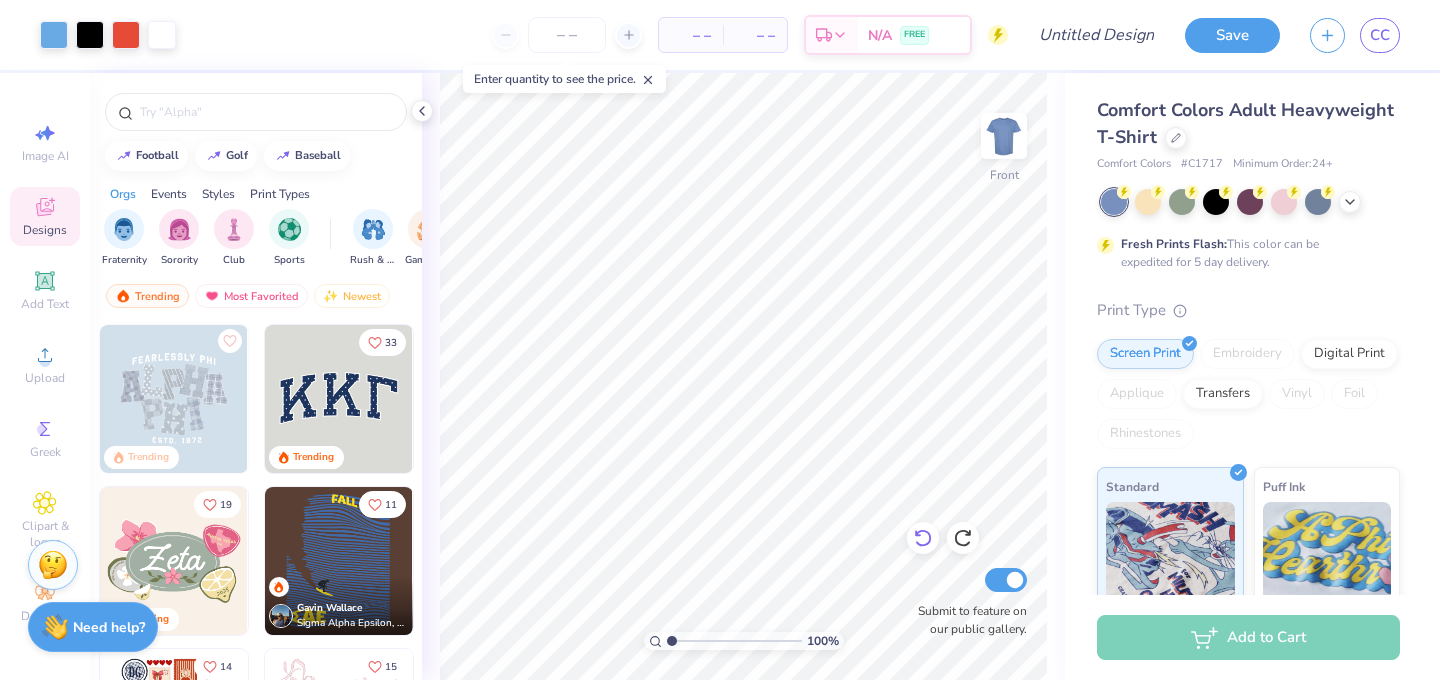 click 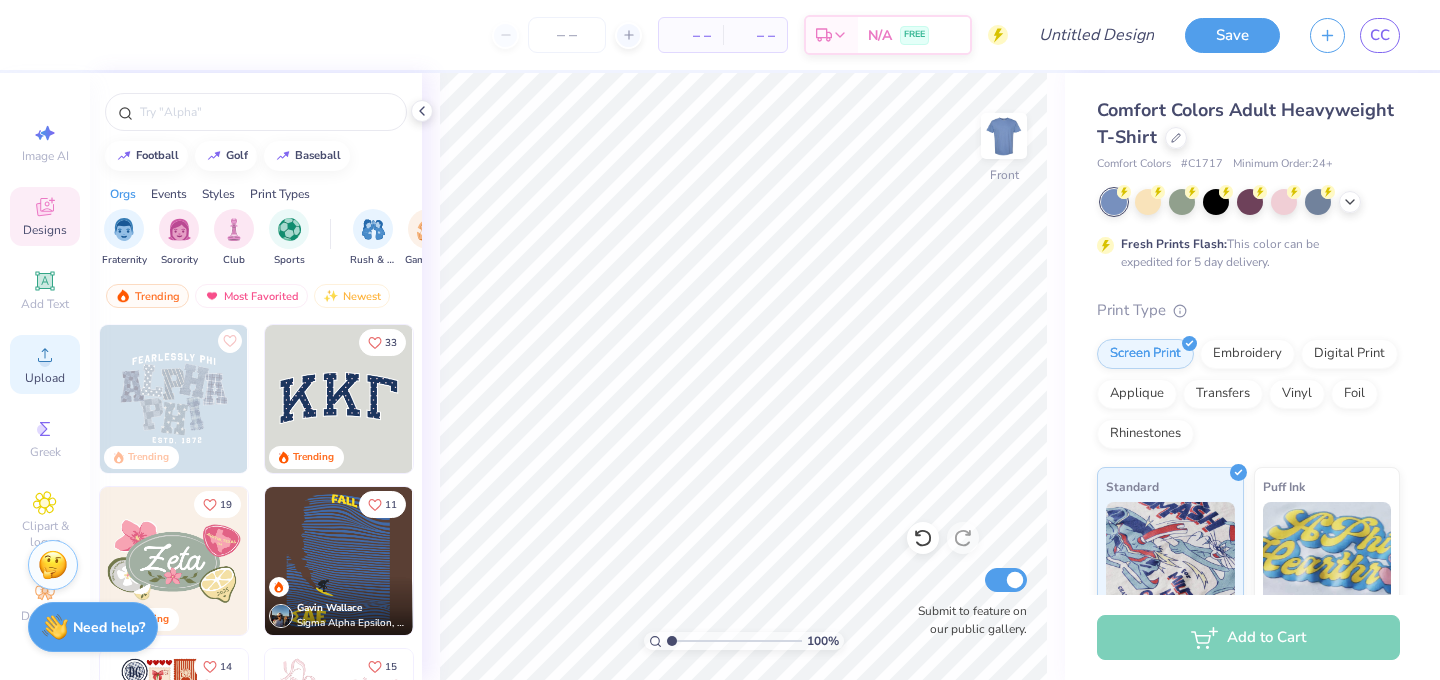 click 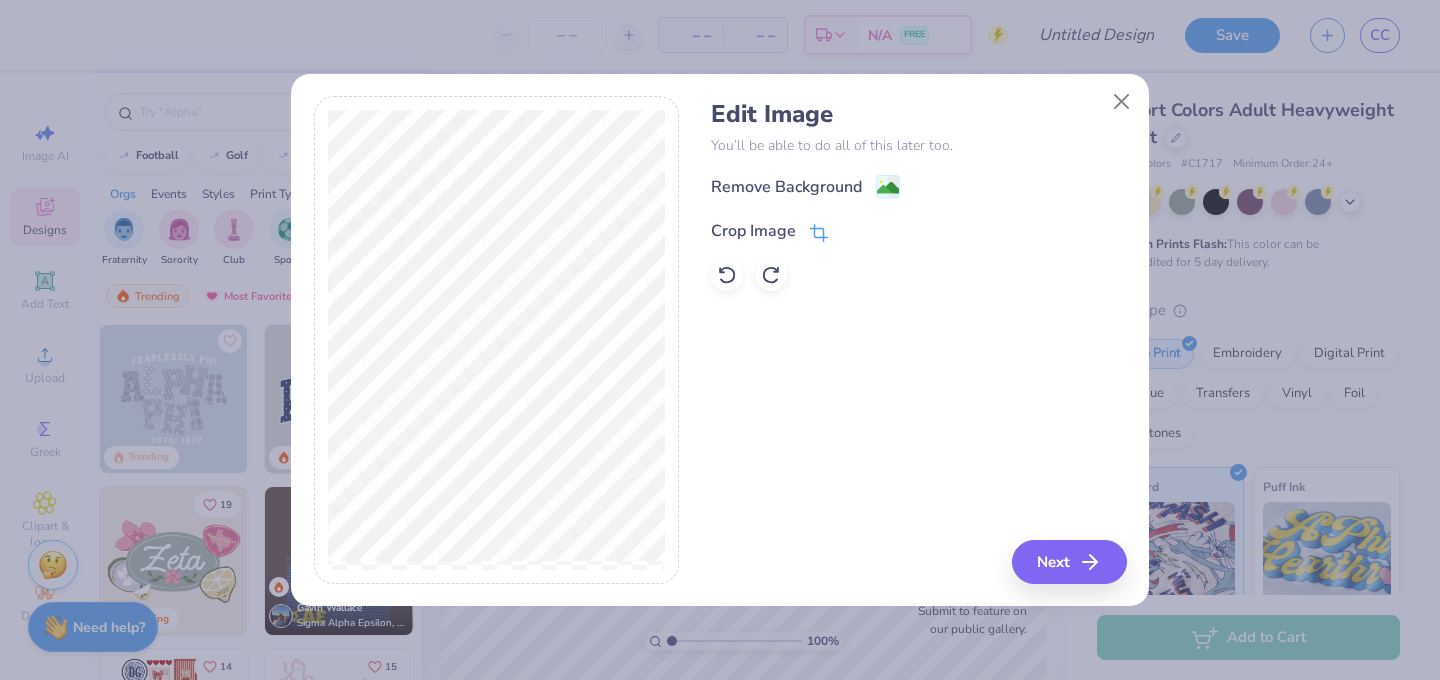 click on "Crop Image" at bounding box center [753, 231] 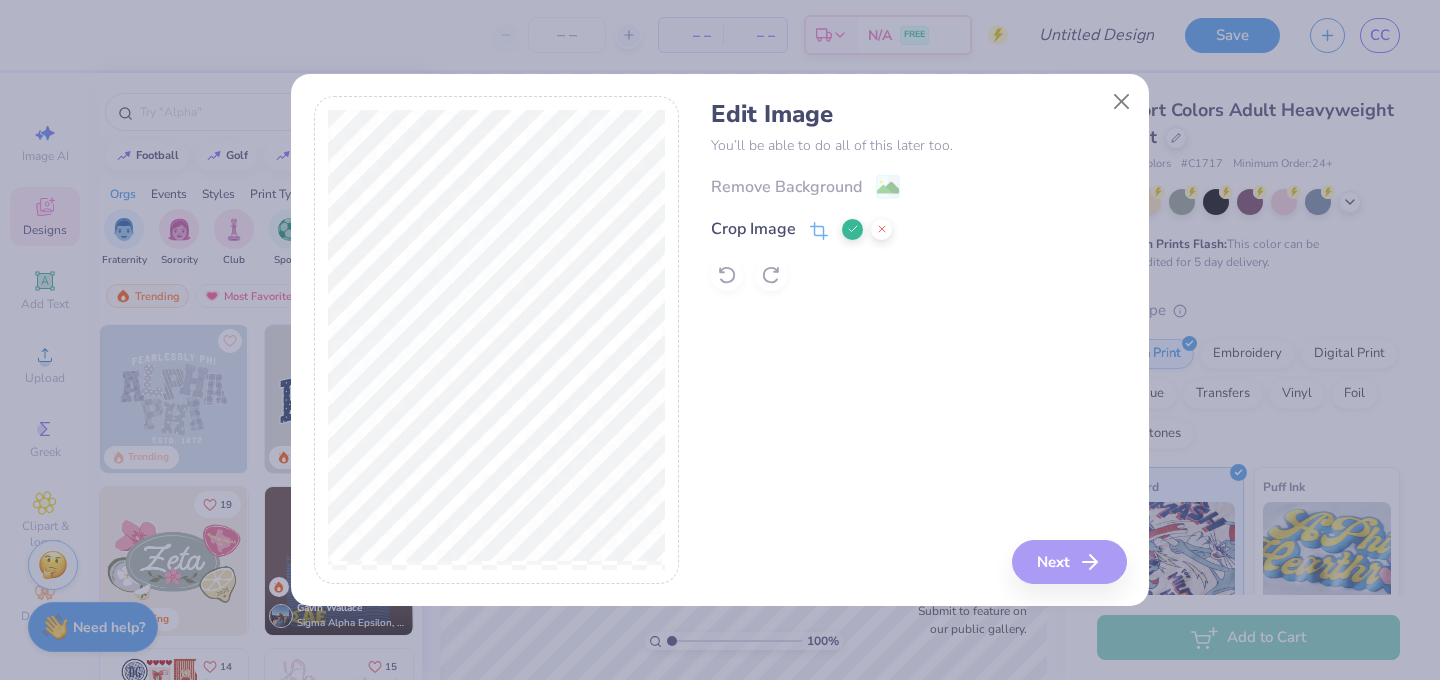 click on "Edit Image You’ll be able to do all of this later too. Remove Background Crop Image Next" at bounding box center (918, 340) 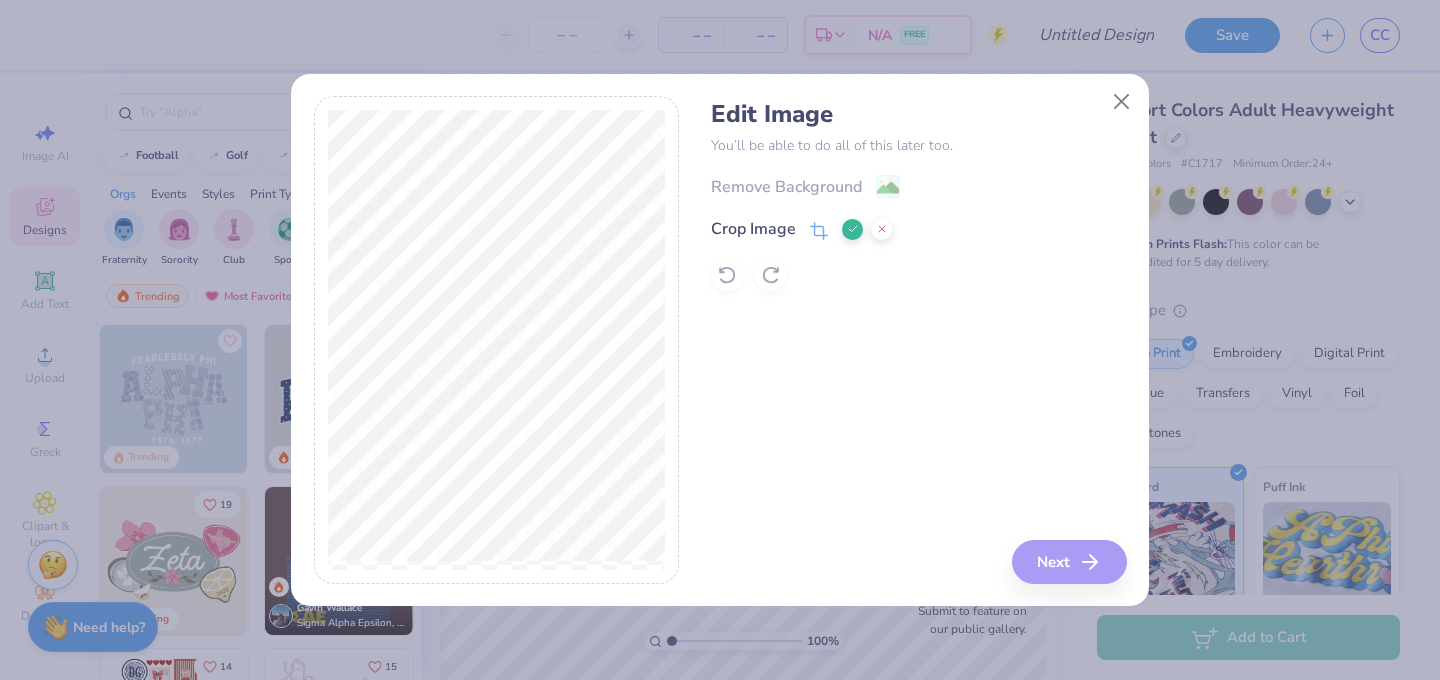 click 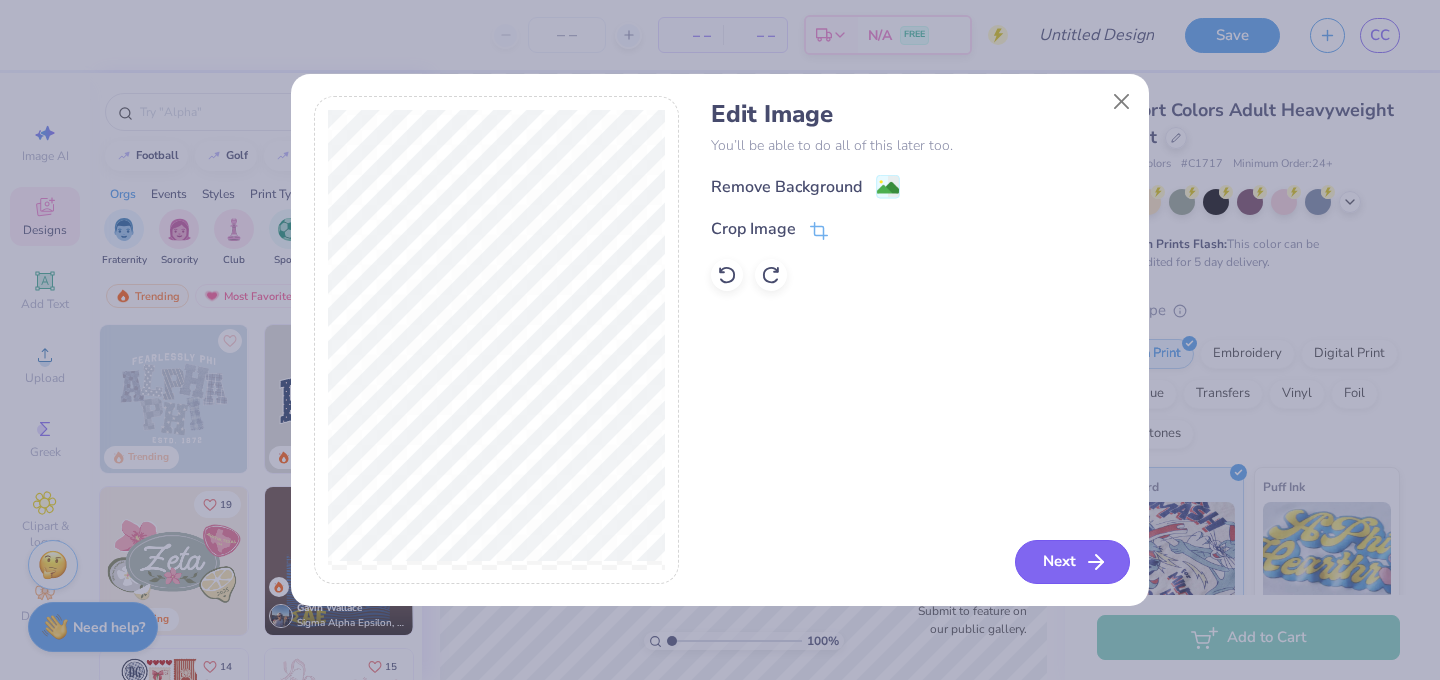 click on "Next" at bounding box center (1072, 562) 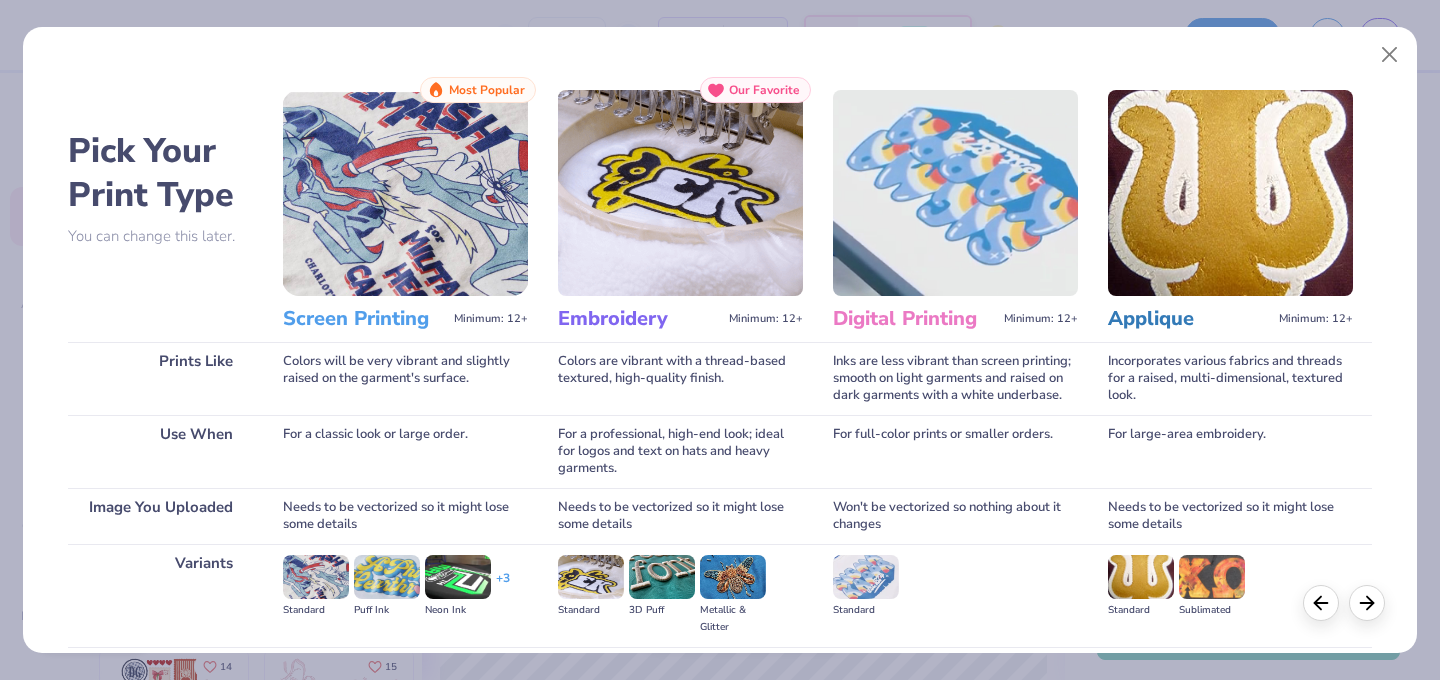 scroll, scrollTop: 217, scrollLeft: 0, axis: vertical 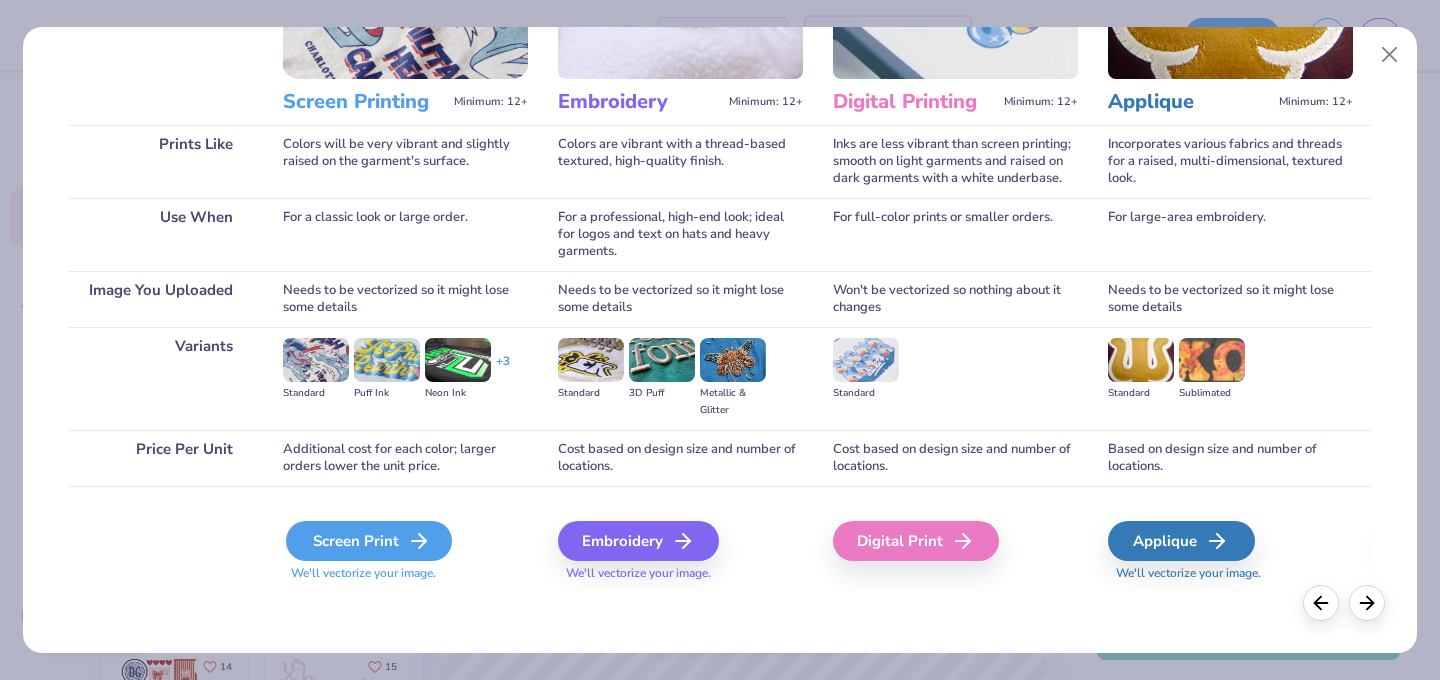 click on "Screen Print" at bounding box center (369, 541) 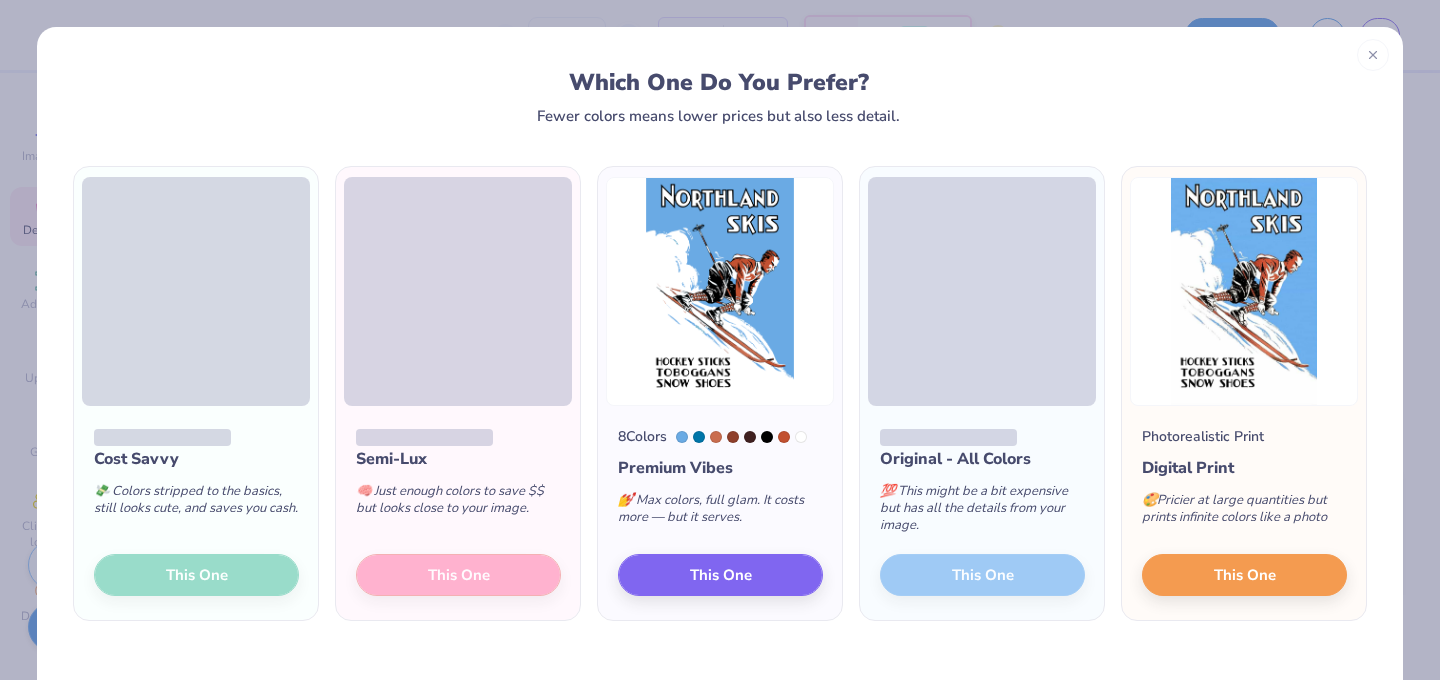 scroll, scrollTop: 46, scrollLeft: 0, axis: vertical 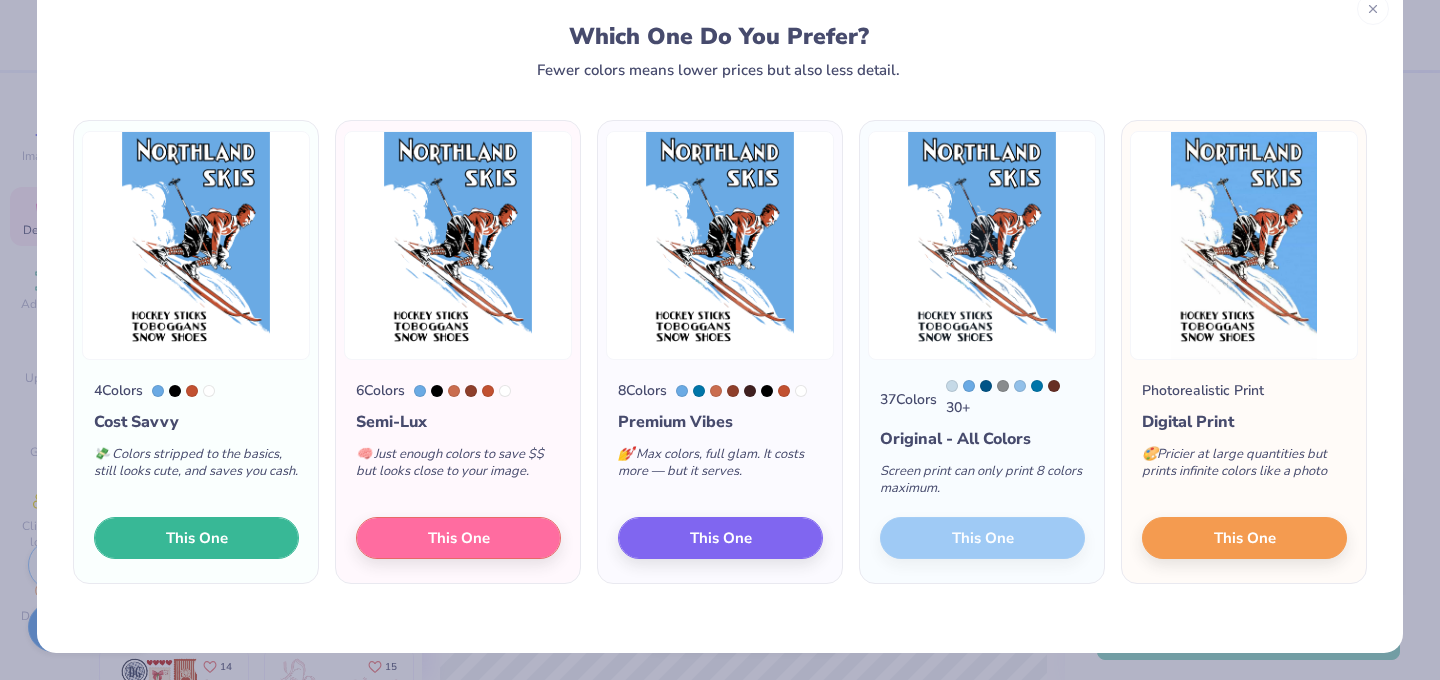 click on "This One" at bounding box center (196, 538) 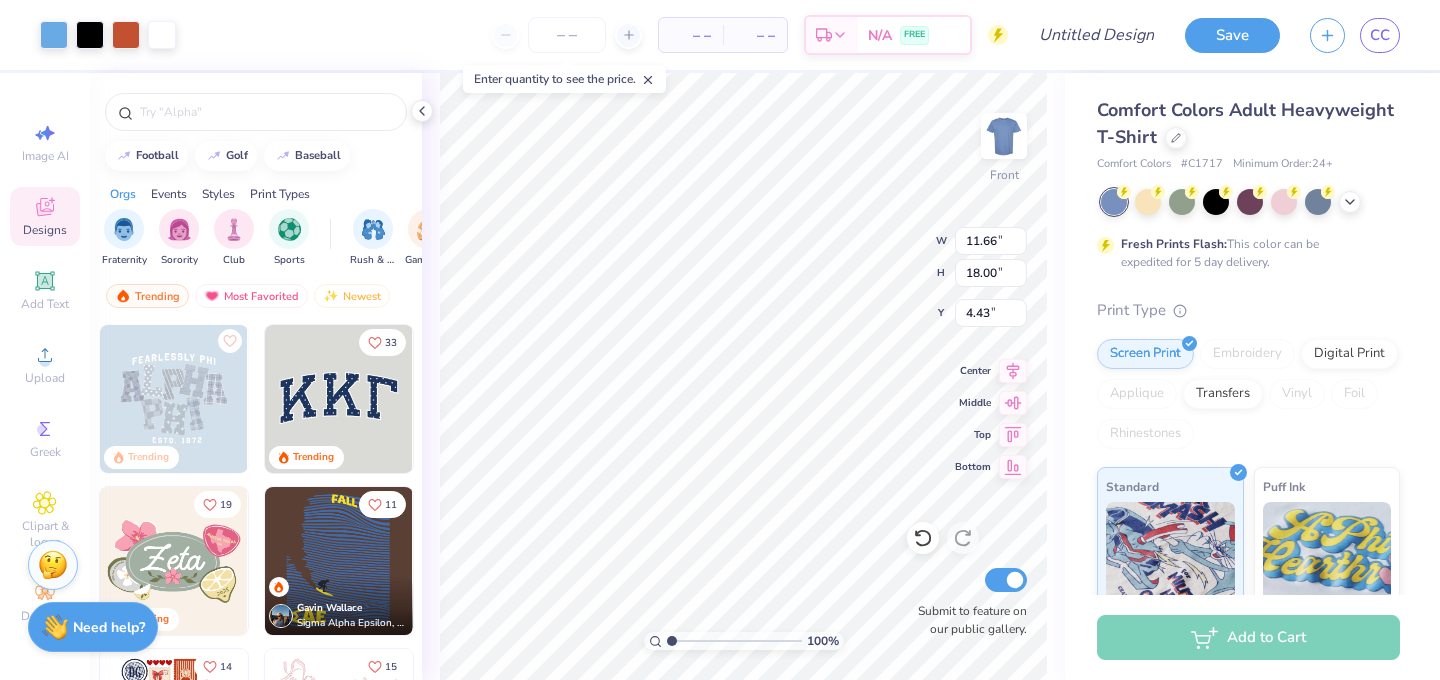 type on "4.43" 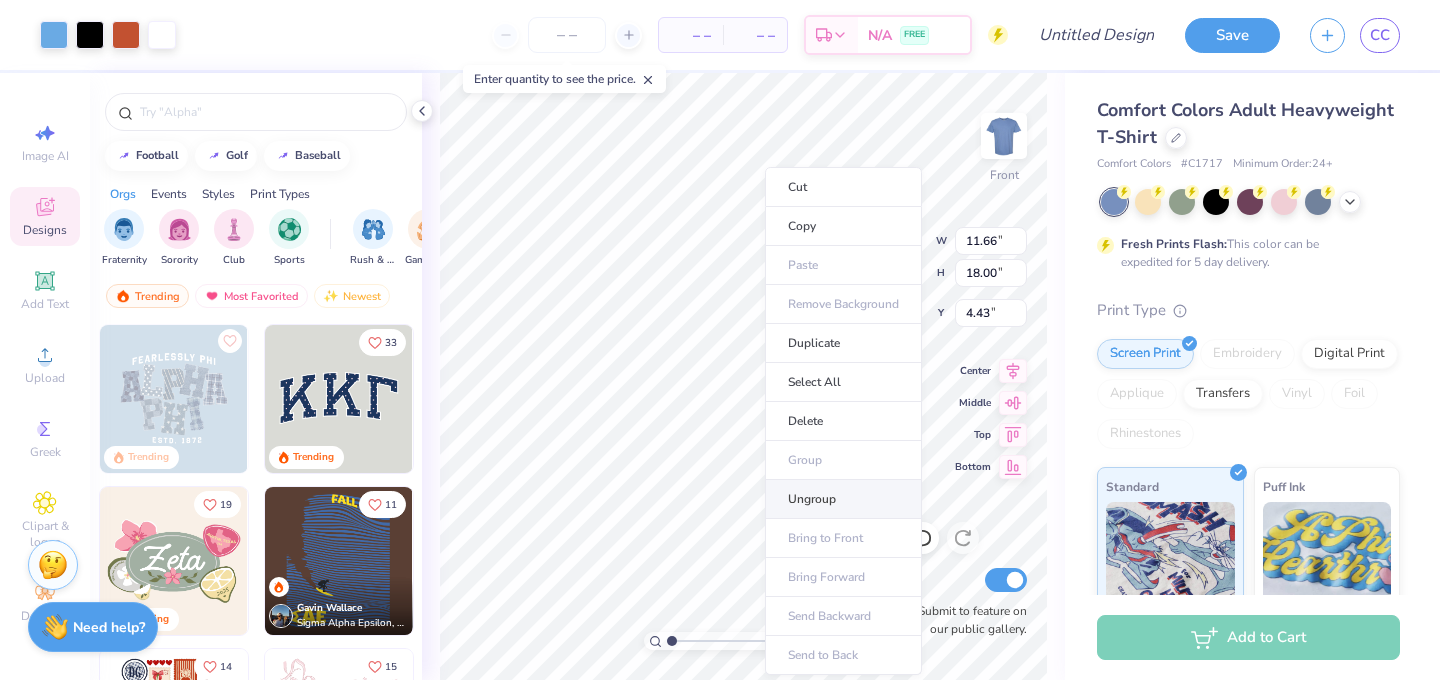 click on "Ungroup" at bounding box center [843, 499] 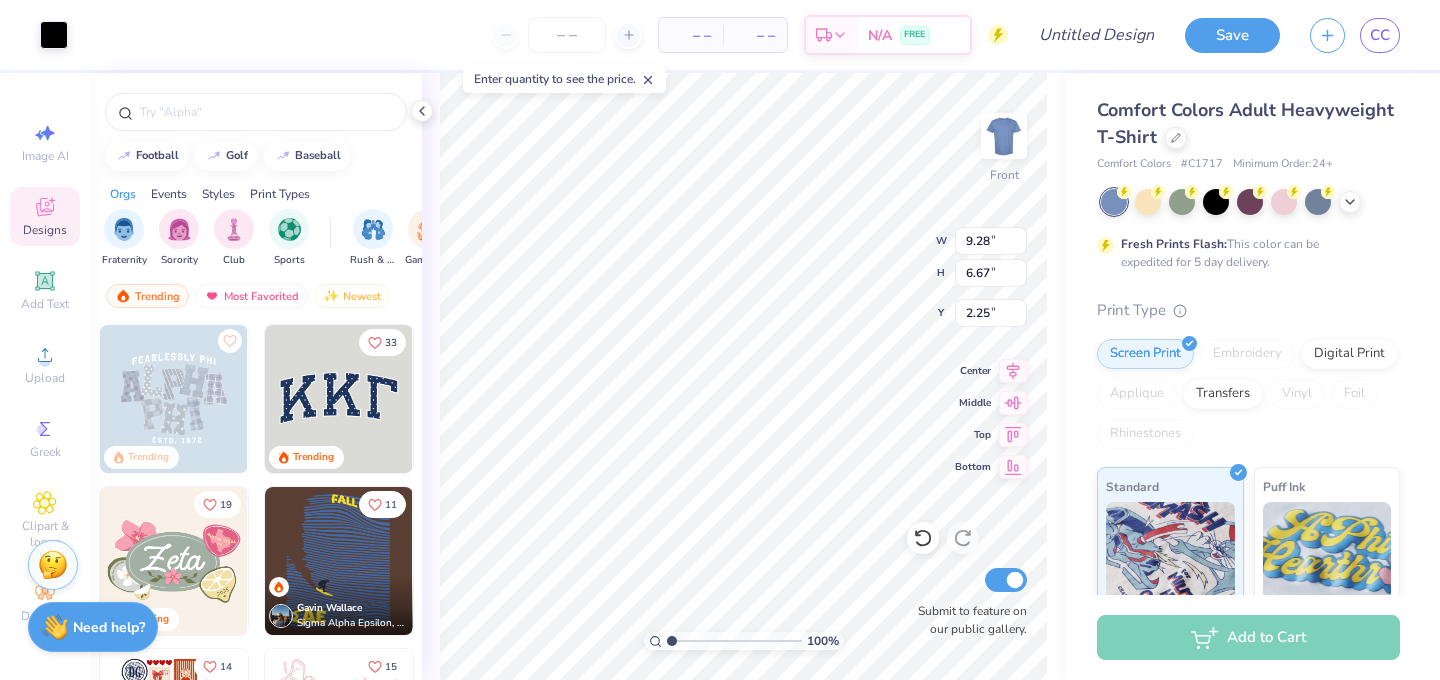 type on "2.25" 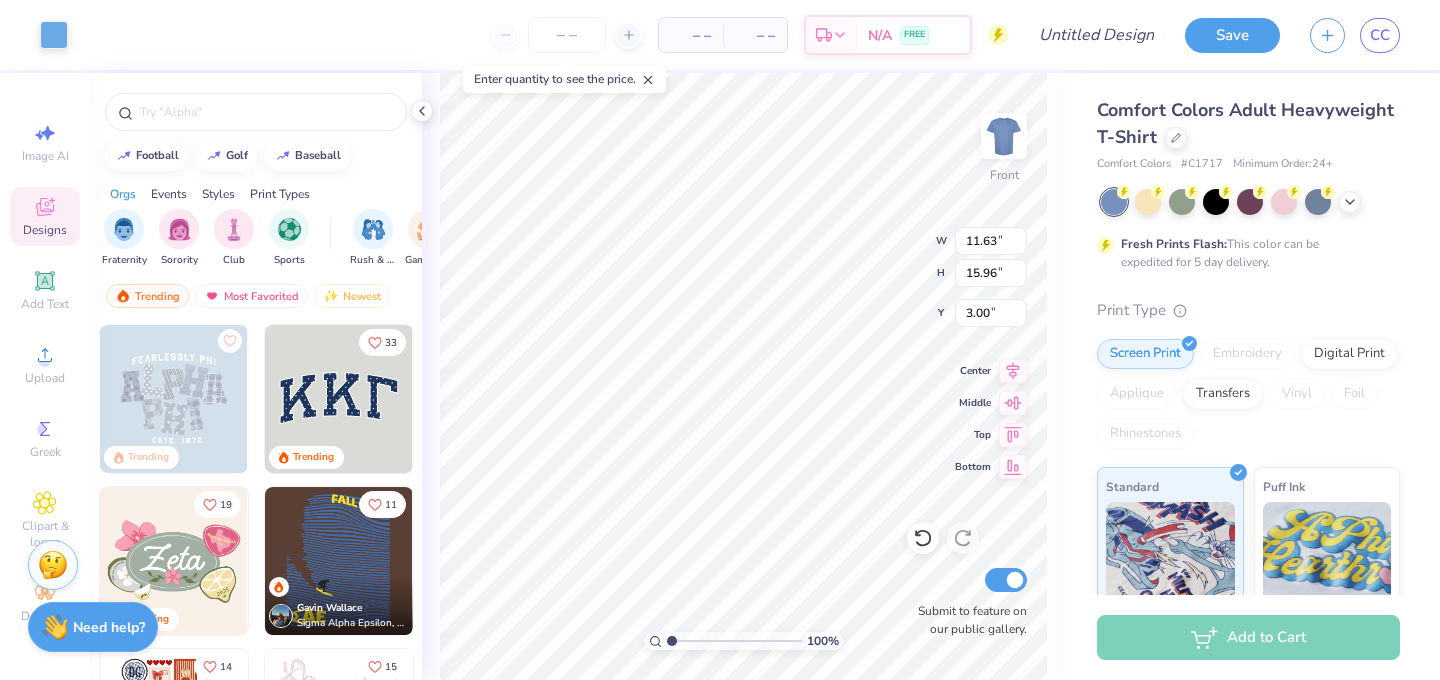 type on "3.00" 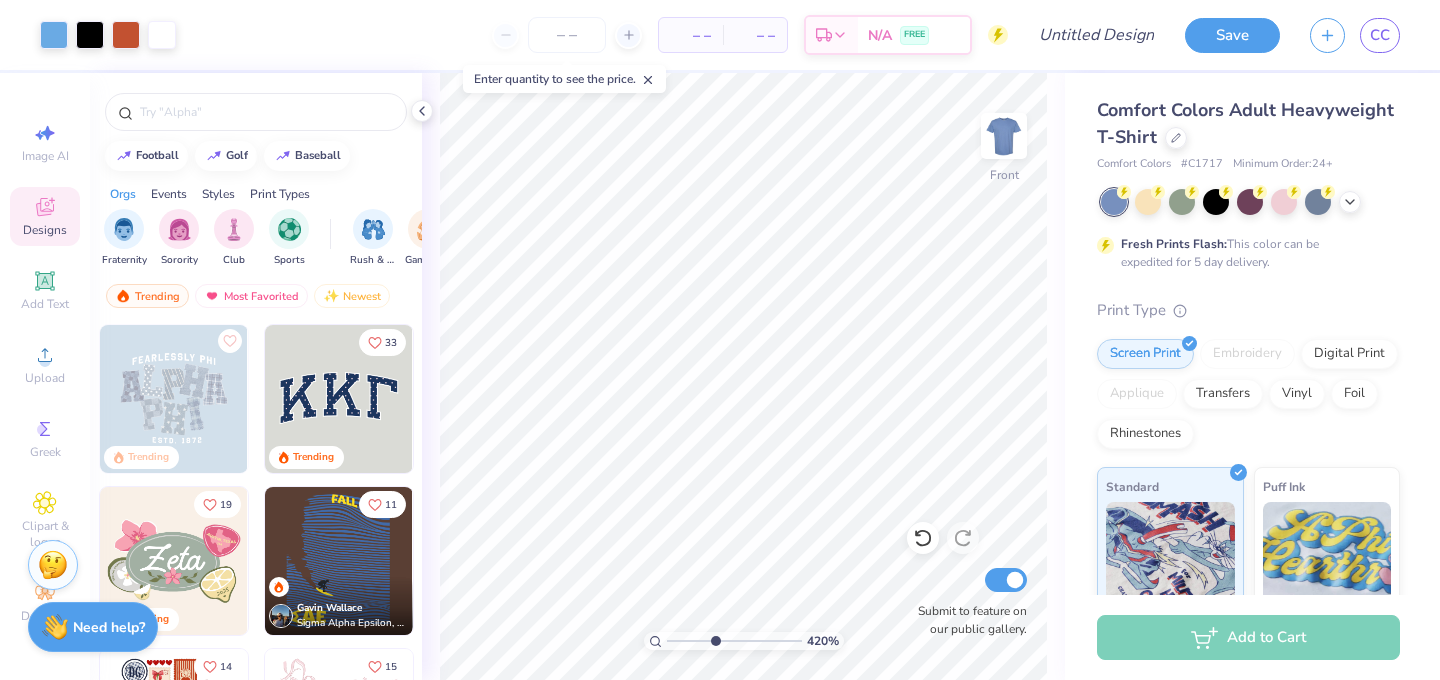 drag, startPoint x: 671, startPoint y: 639, endPoint x: 713, endPoint y: 641, distance: 42.047592 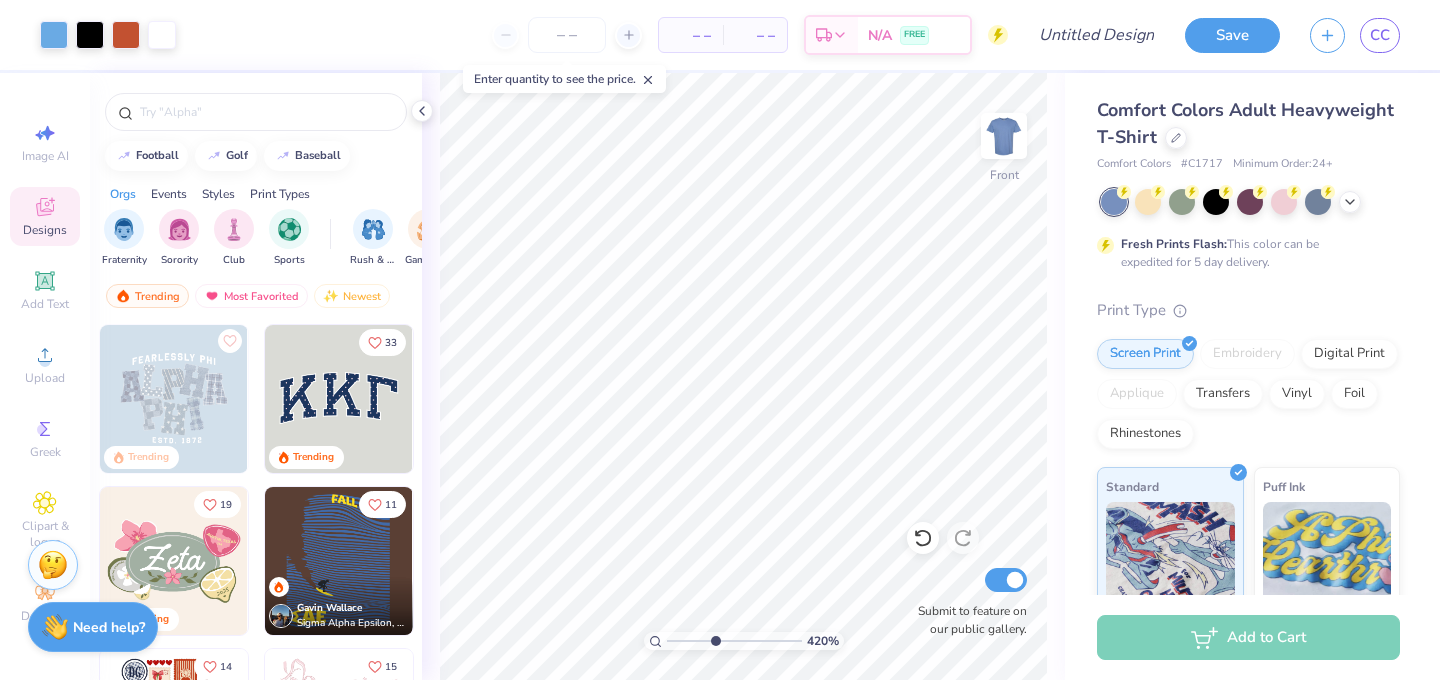 type on "4.18" 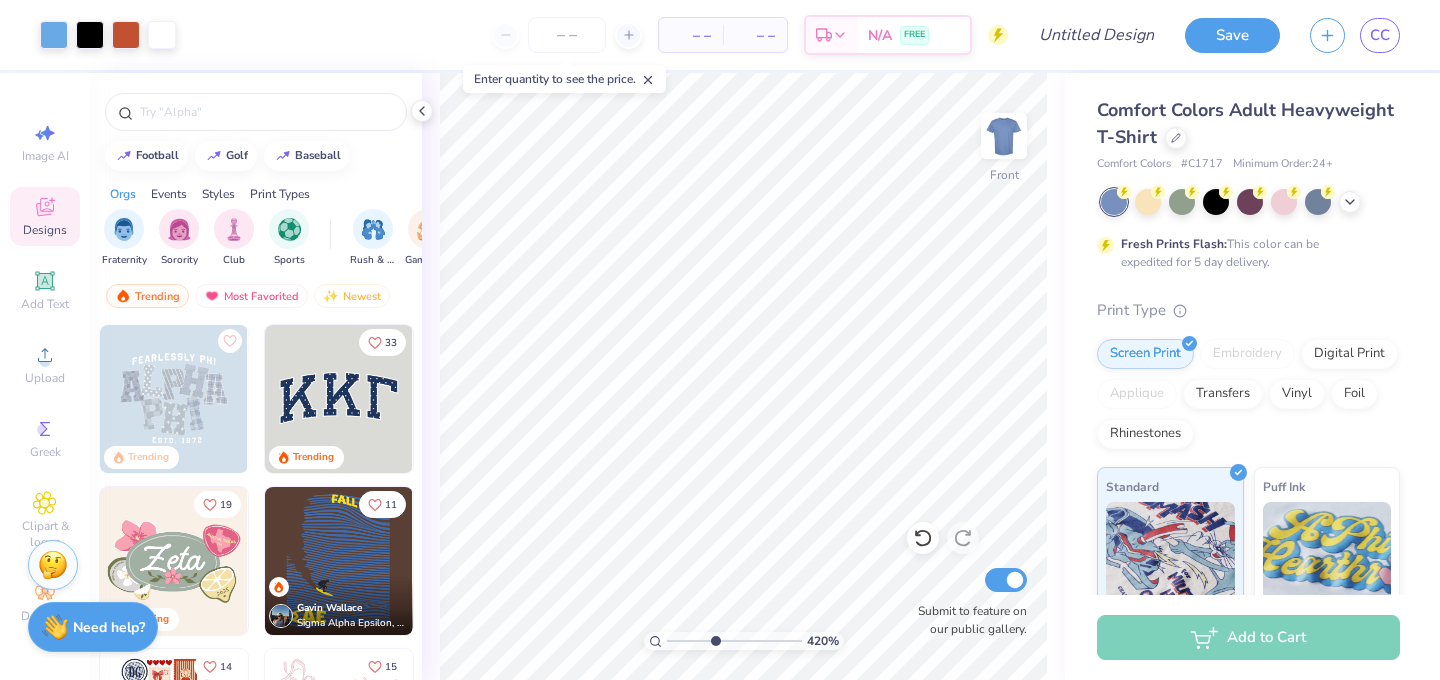 click at bounding box center (734, 641) 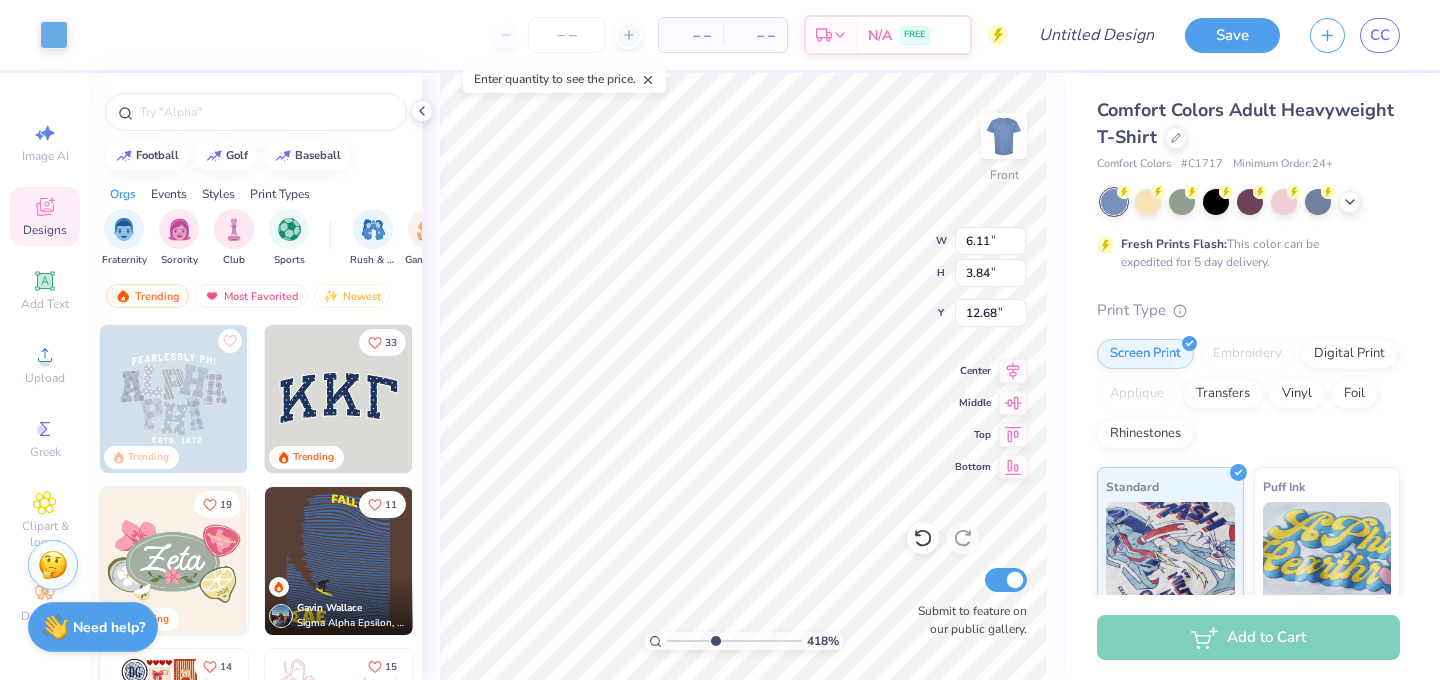 type on "6.11" 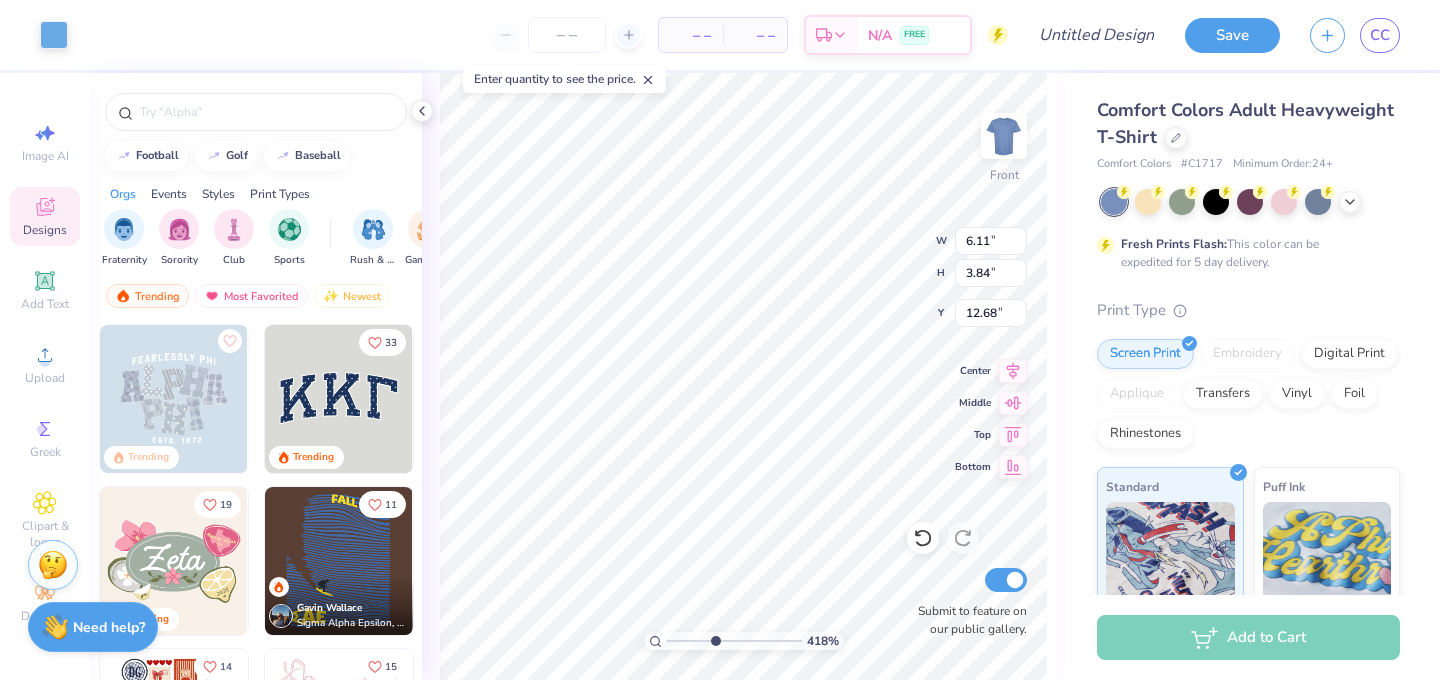 type on "3.84" 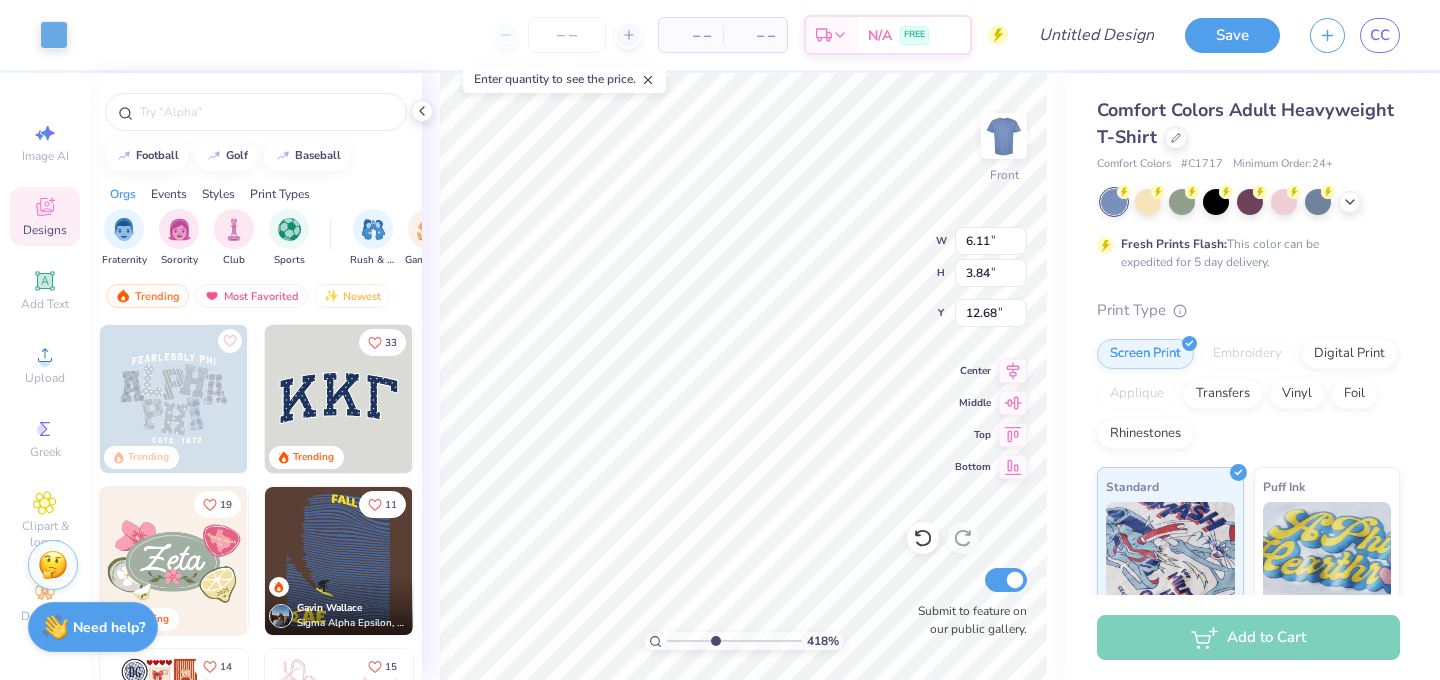 type on "12.22" 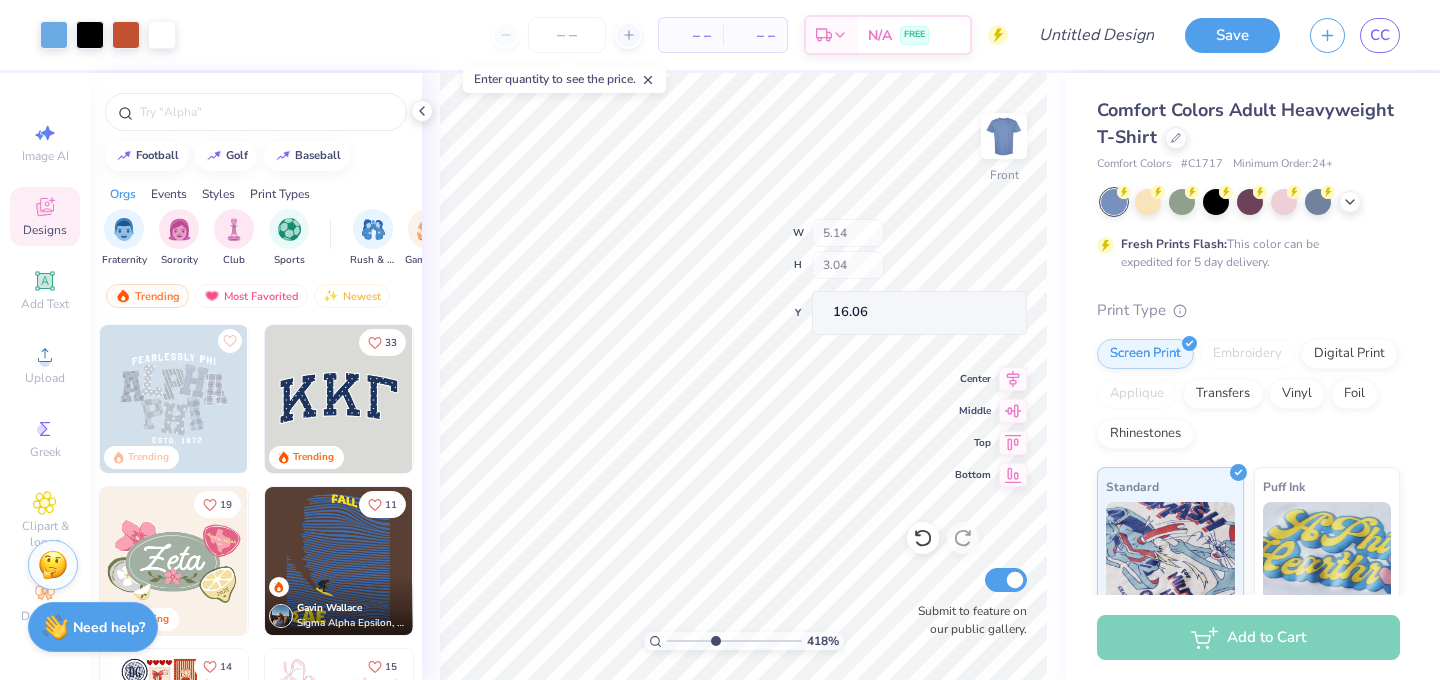 type on "16.06" 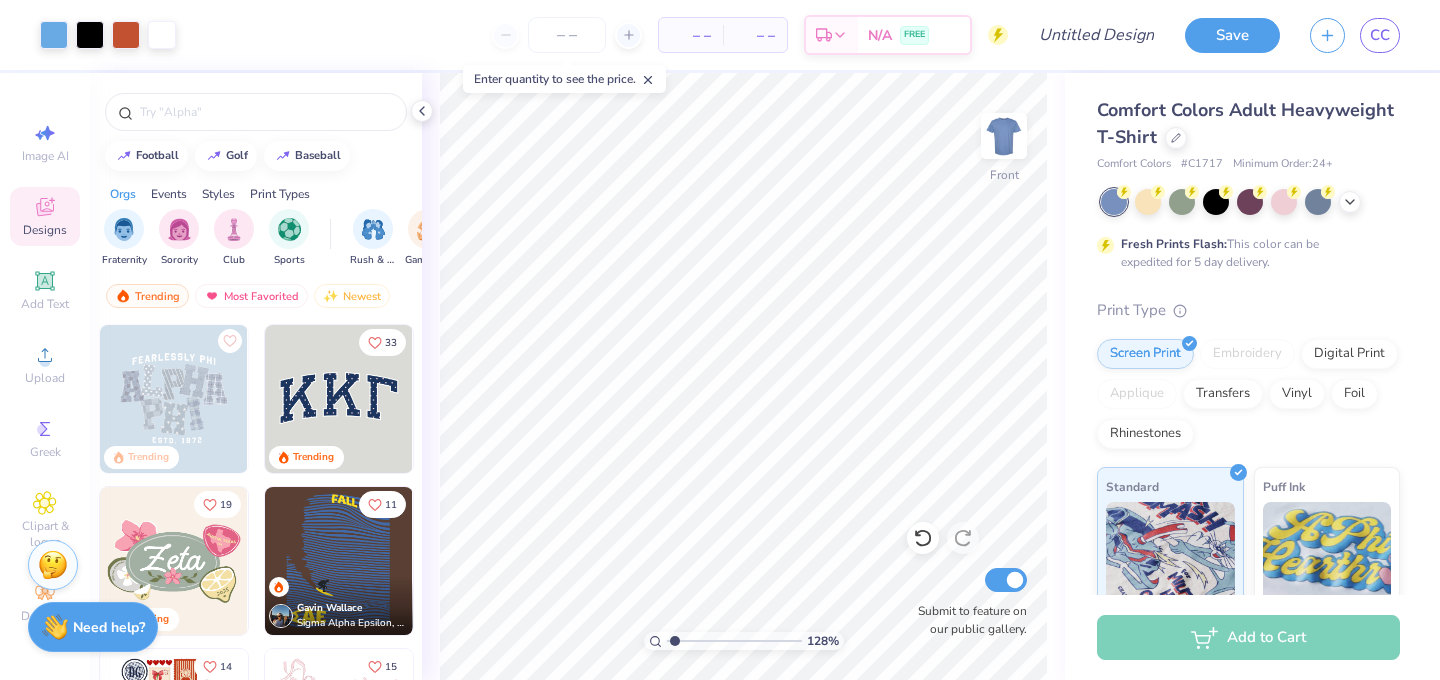 drag, startPoint x: 715, startPoint y: 639, endPoint x: 675, endPoint y: 639, distance: 40 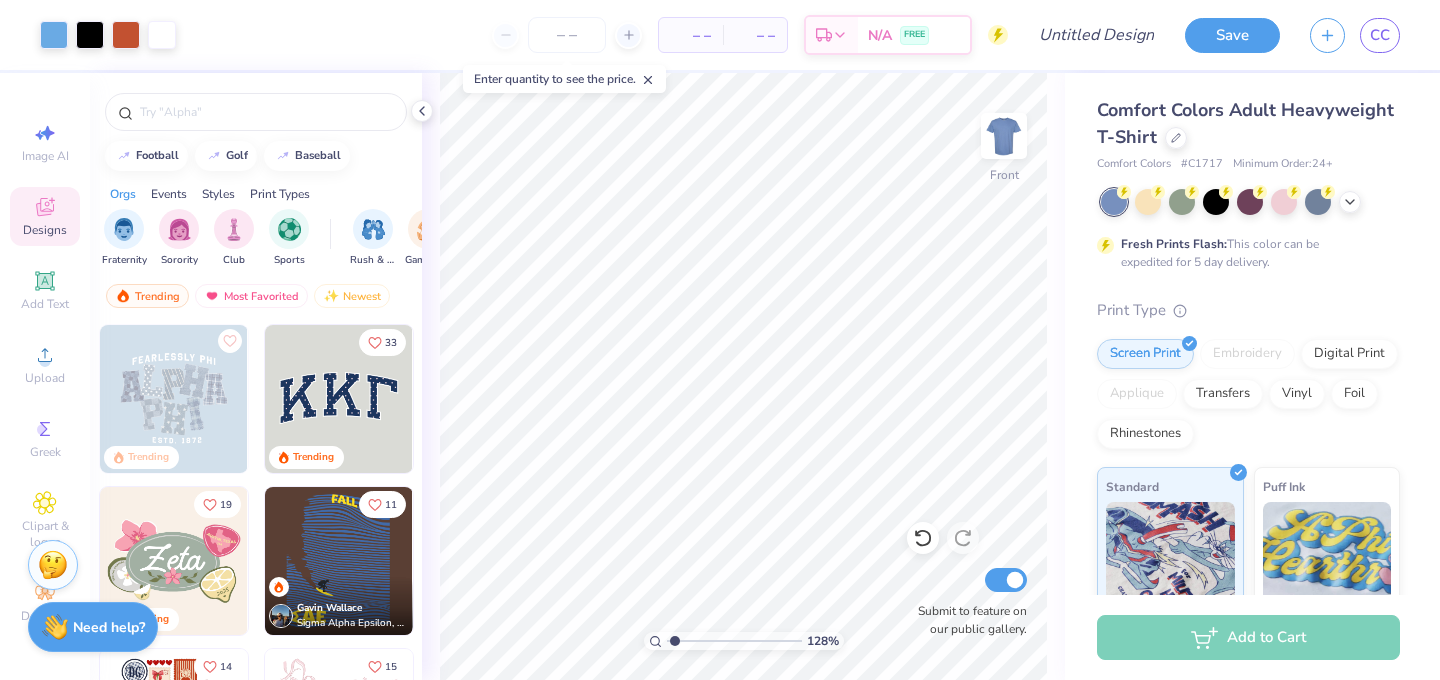 type on "1.28" 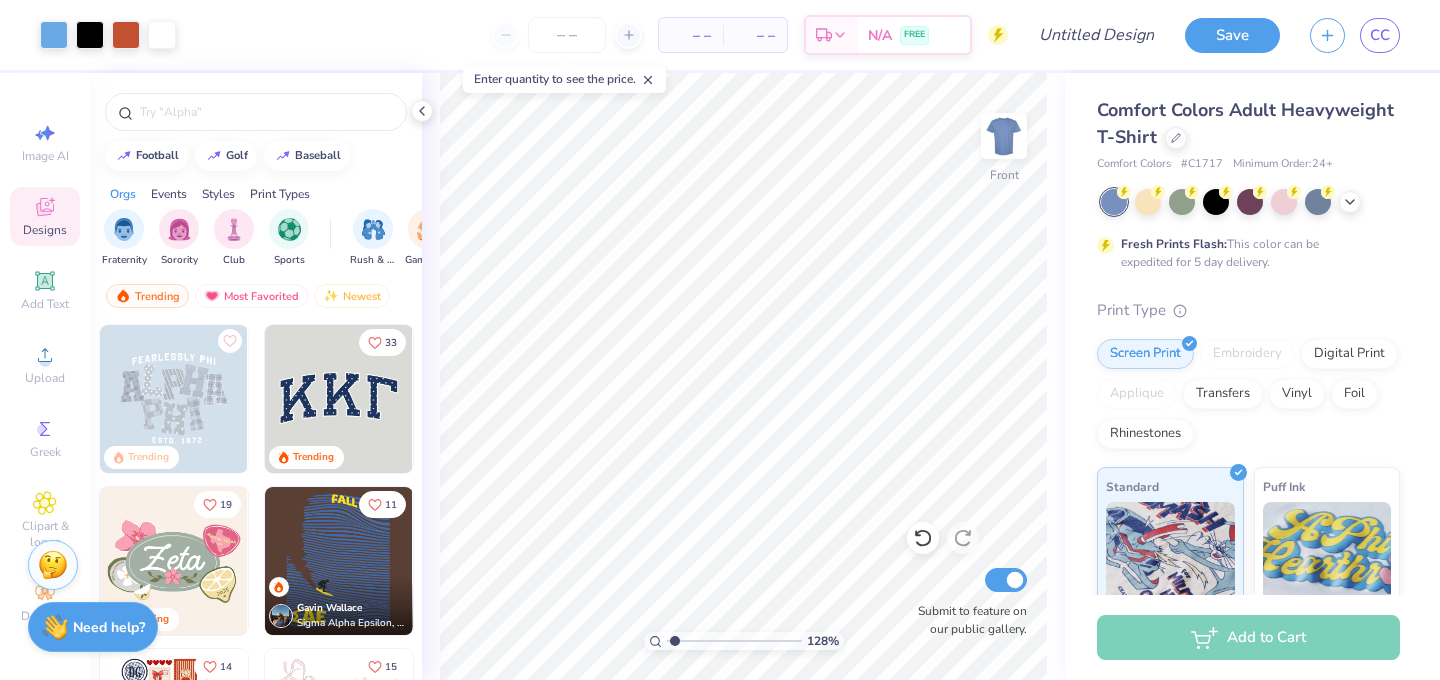 click at bounding box center [734, 641] 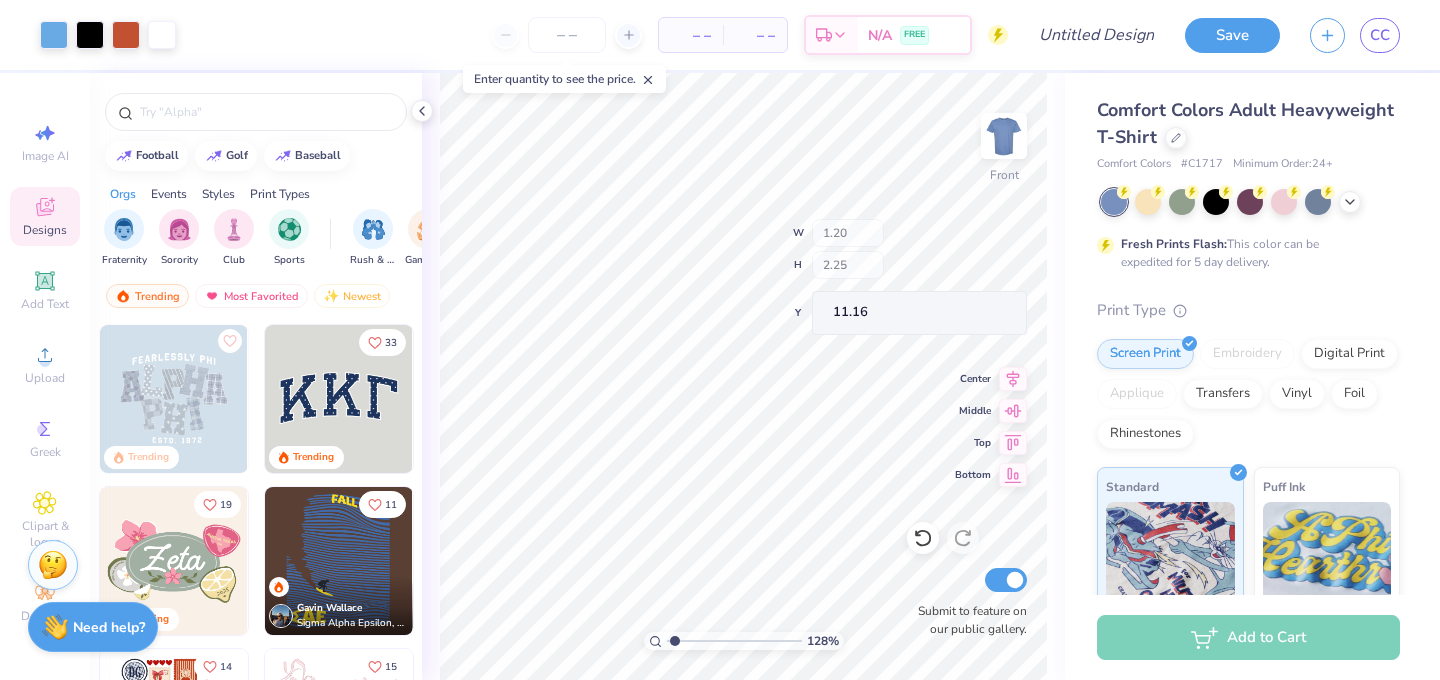 type on "7.10" 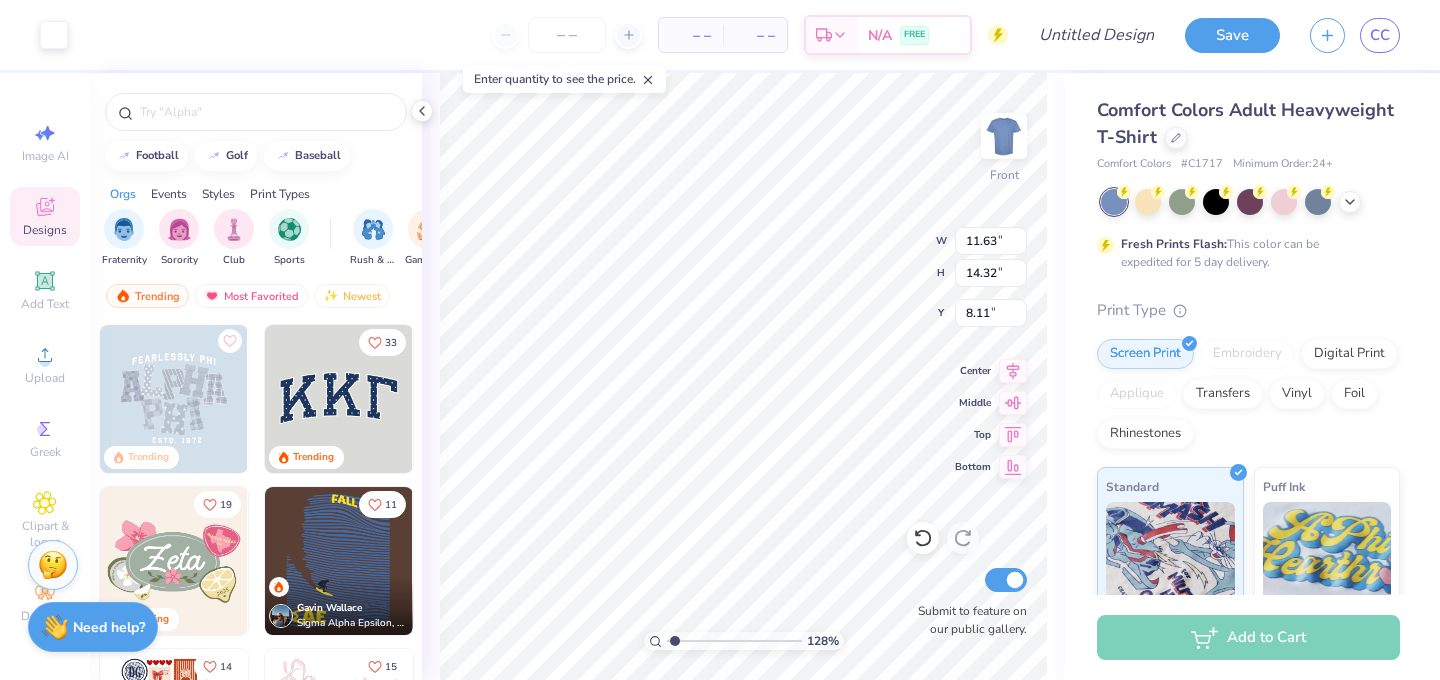 type on "11.63" 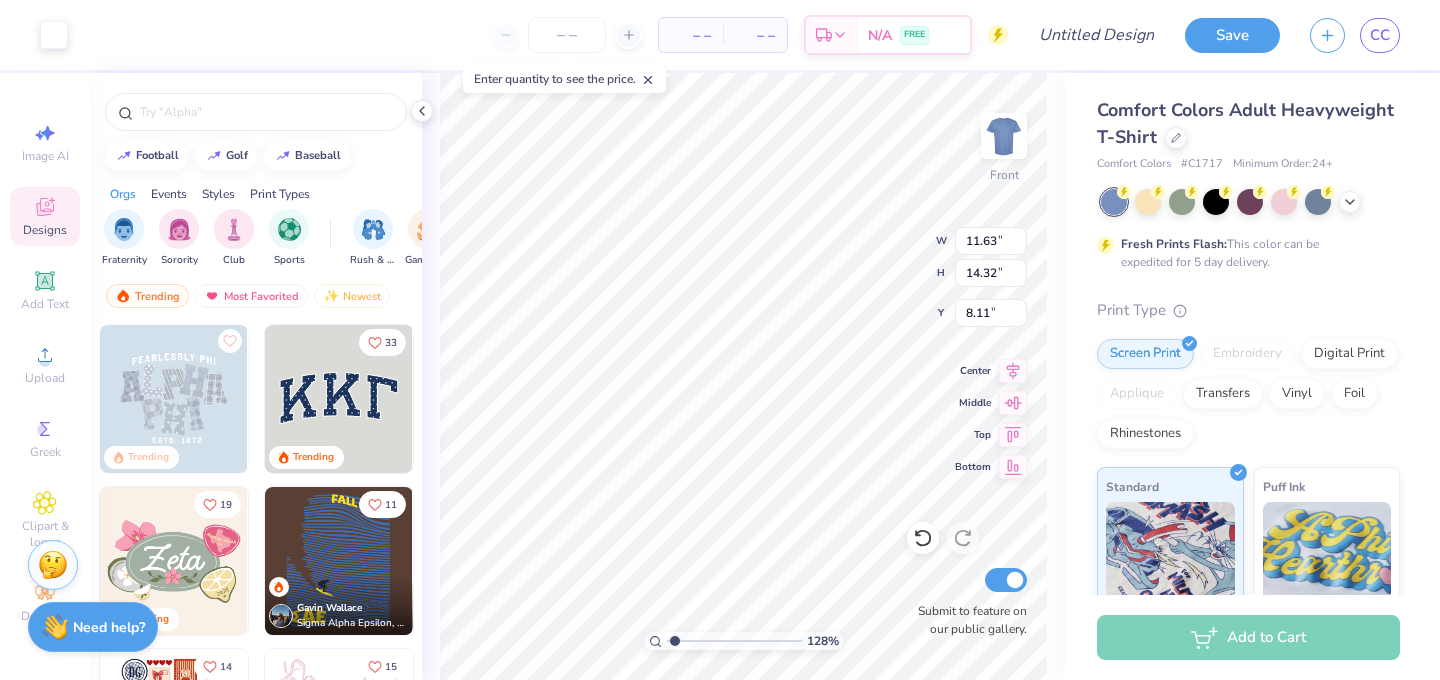 type on "14.32" 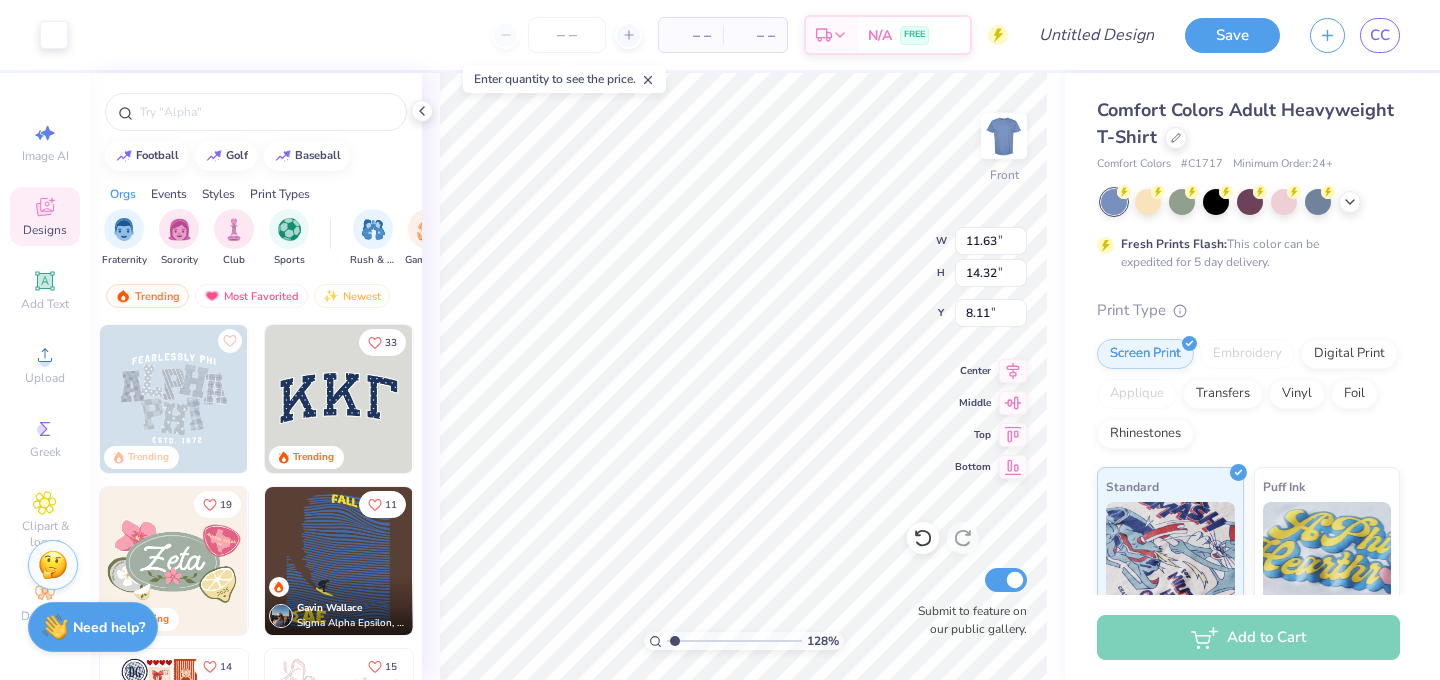 type on "8.11" 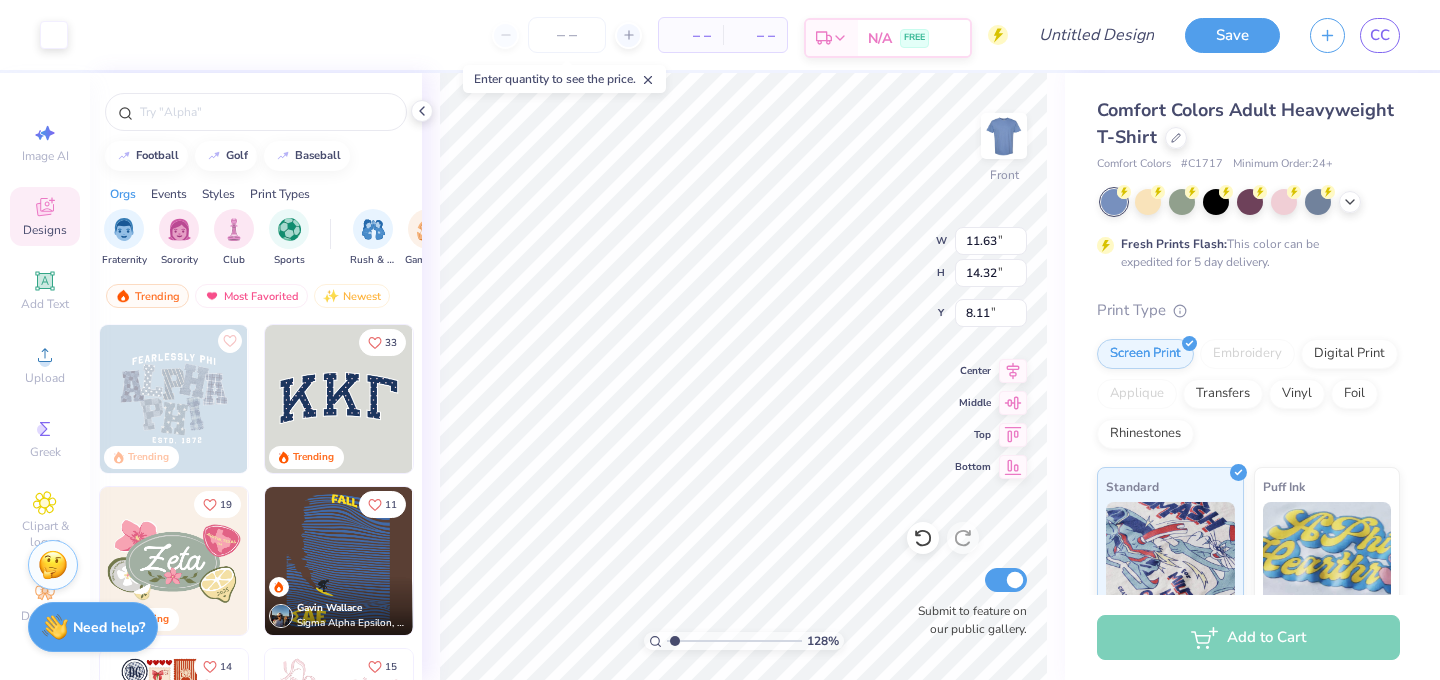 click on "Art colors – – Per Item – – Total Est.  Delivery N/A FREE Design Title Save CC Image AI Designs Add Text Upload Greek Clipart & logos Decorate football golf baseball Orgs Events Styles Print Types Fraternity Sorority Club Sports Rush & Bid Game Day Parent's Weekend PR & General Big Little Reveal Philanthropy Date Parties & Socials Retreat Greek Week Holidays Formal & Semi Spring Break Graduation Founder’s Day Classic Minimalist Varsity Y2K Typography Cartoons Handdrawn 80s & 90s Grunge 60s & 70s Embroidery Screen Print Patches Digital Print Vinyl Transfers Applique Trending Most Favorited Newest Trending 33 Trending 19 Trending 11 Gavin Wallace Sigma Alpha Epsilon, University of Colorado Boulder 14 Trending 15 Trending 11 Aggie Zabek Alpha Delta Pi, University of Arkansas at Fayetteville 19 Blake Maguire Kappa Kappa Gamma, University of Virginia 128  % Front W 11.63 11.63 " H 14.32 14.32 " Y 8.11 8.11 " Center Middle Top Bottom Submit to feature on our public gallery. Comfort Colors # C1717 24 +" at bounding box center [720, 340] 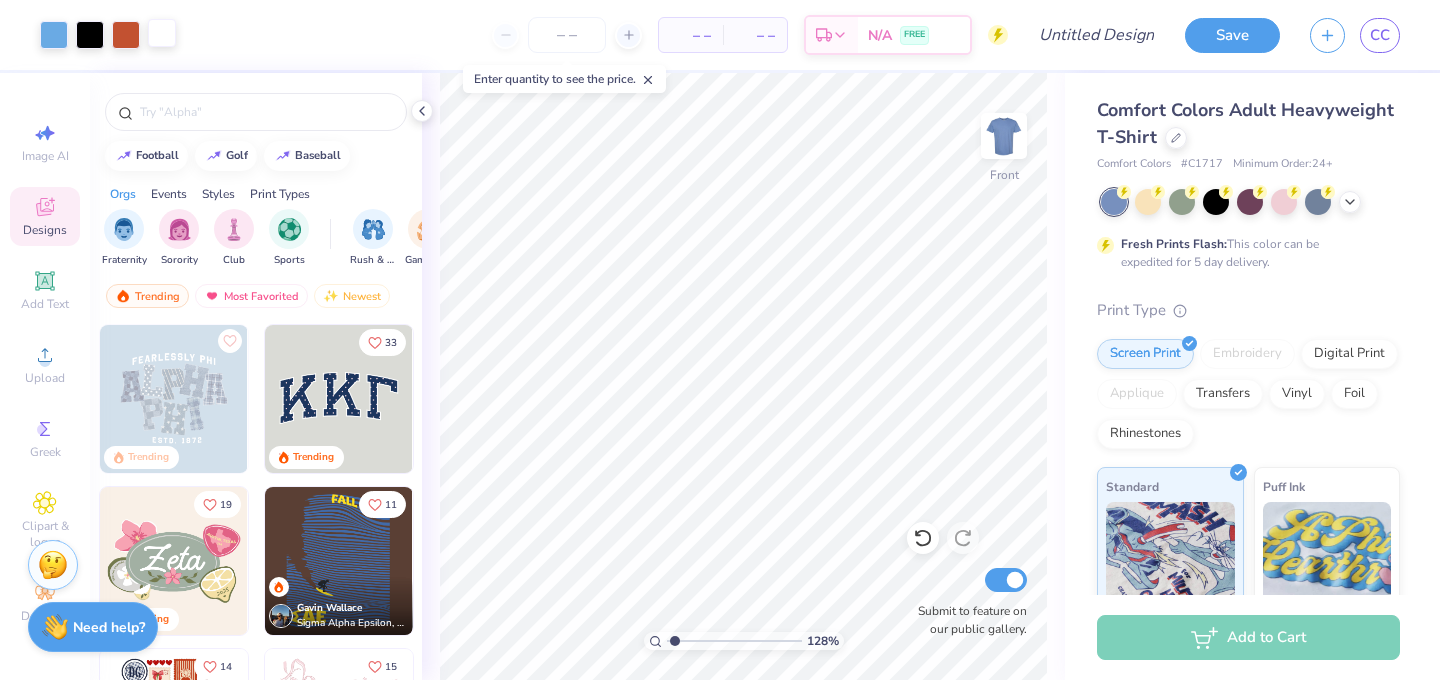 click at bounding box center (162, 33) 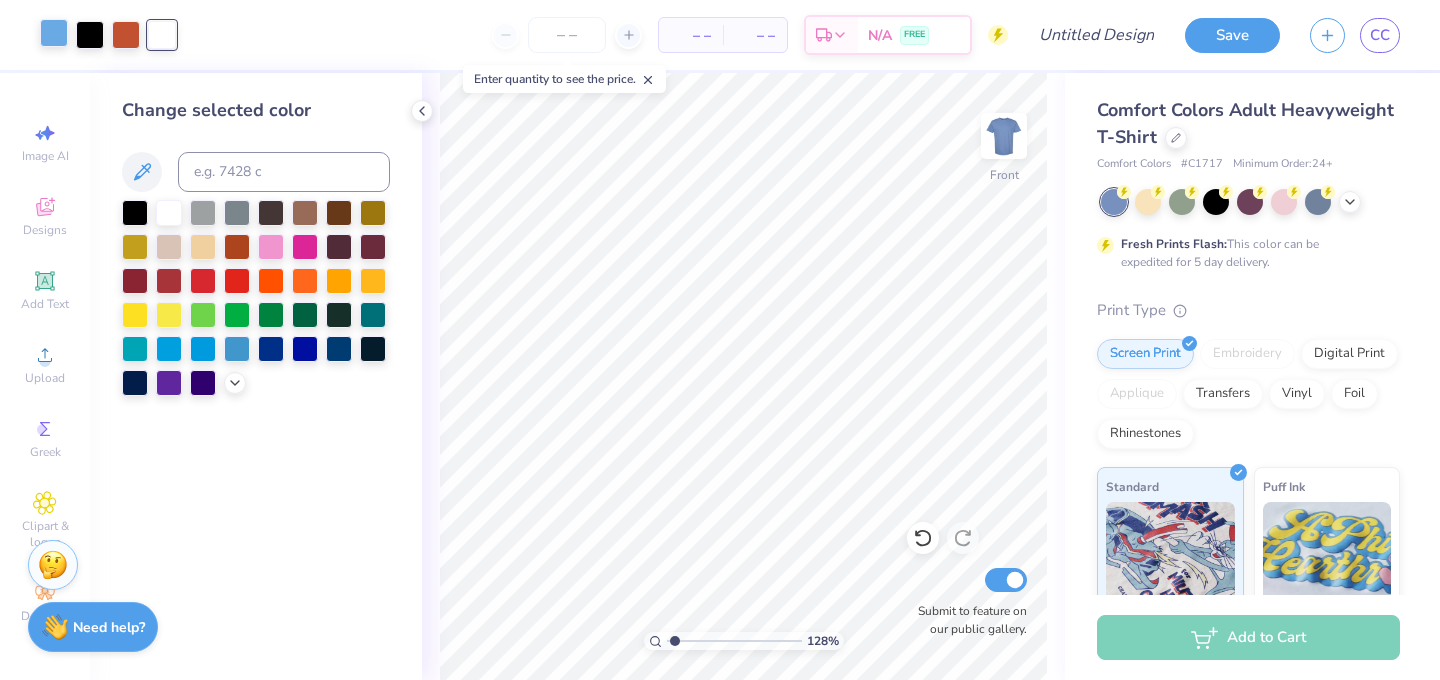 click at bounding box center [54, 33] 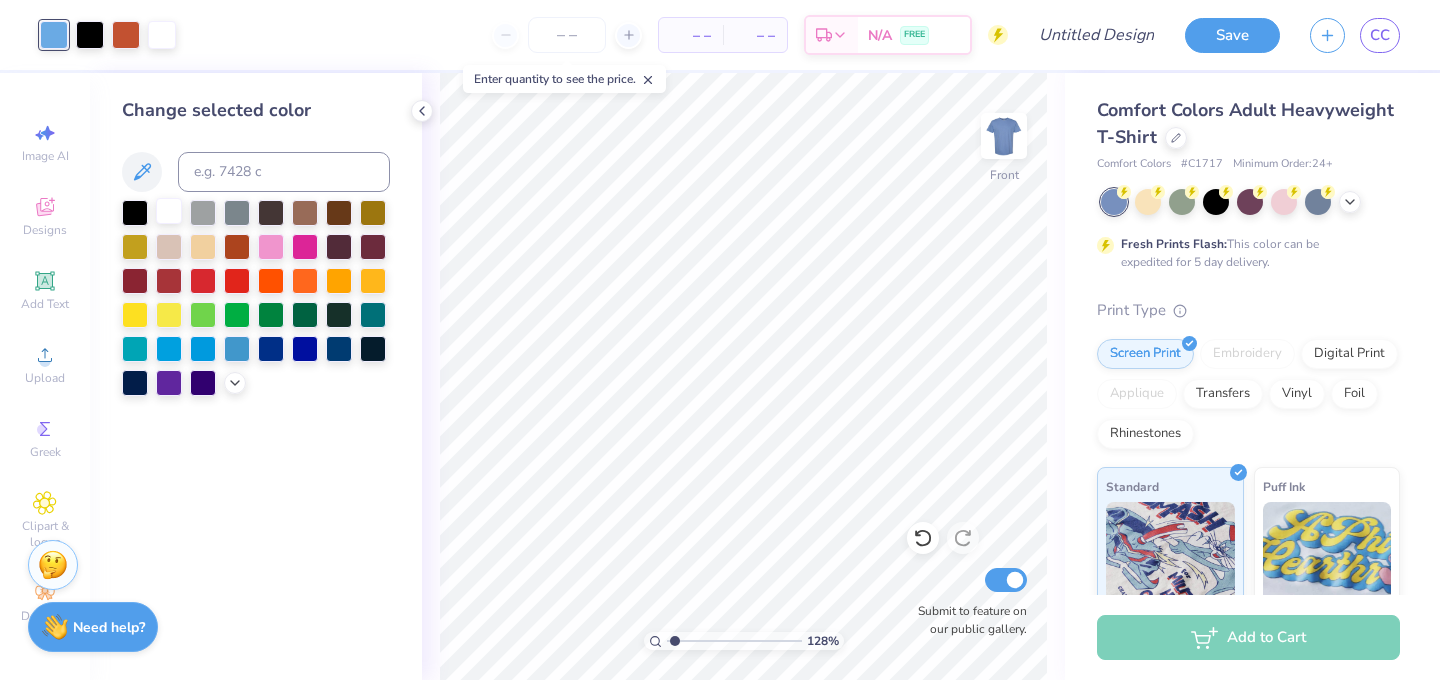 click at bounding box center (169, 211) 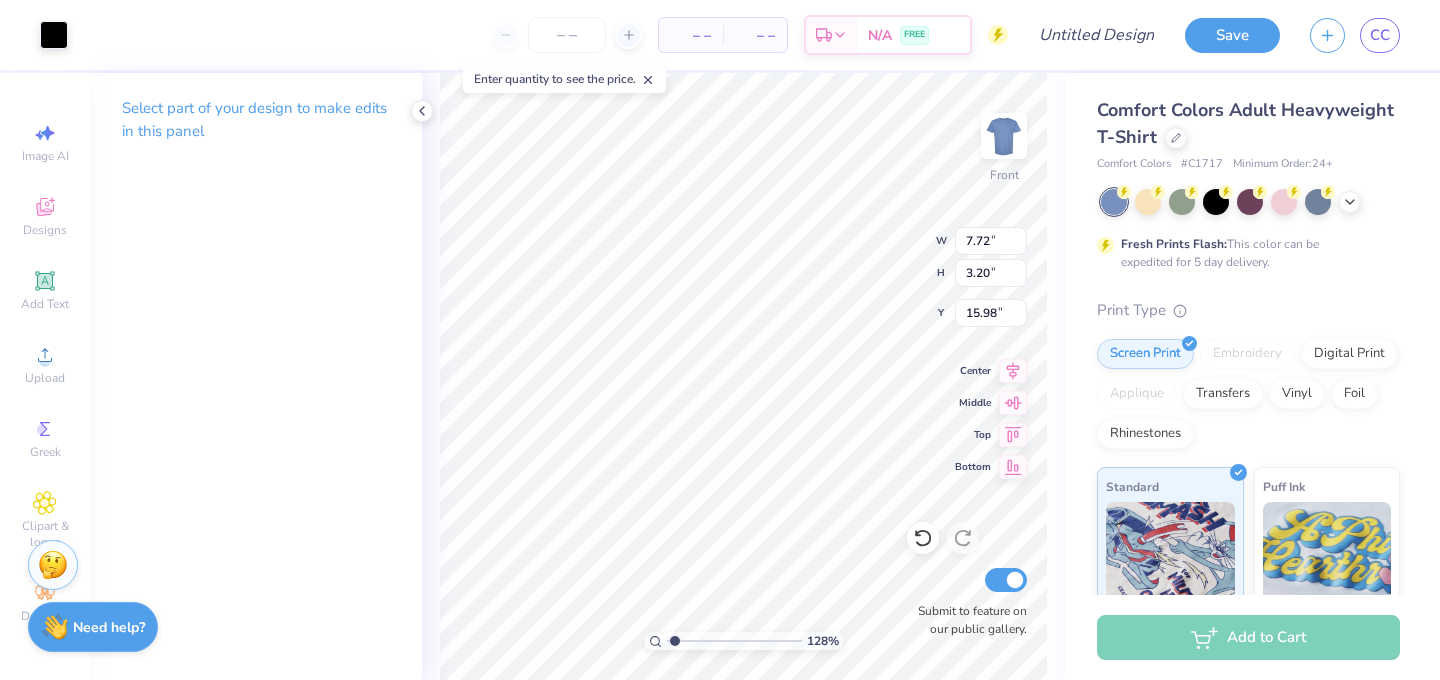 type on "7.72" 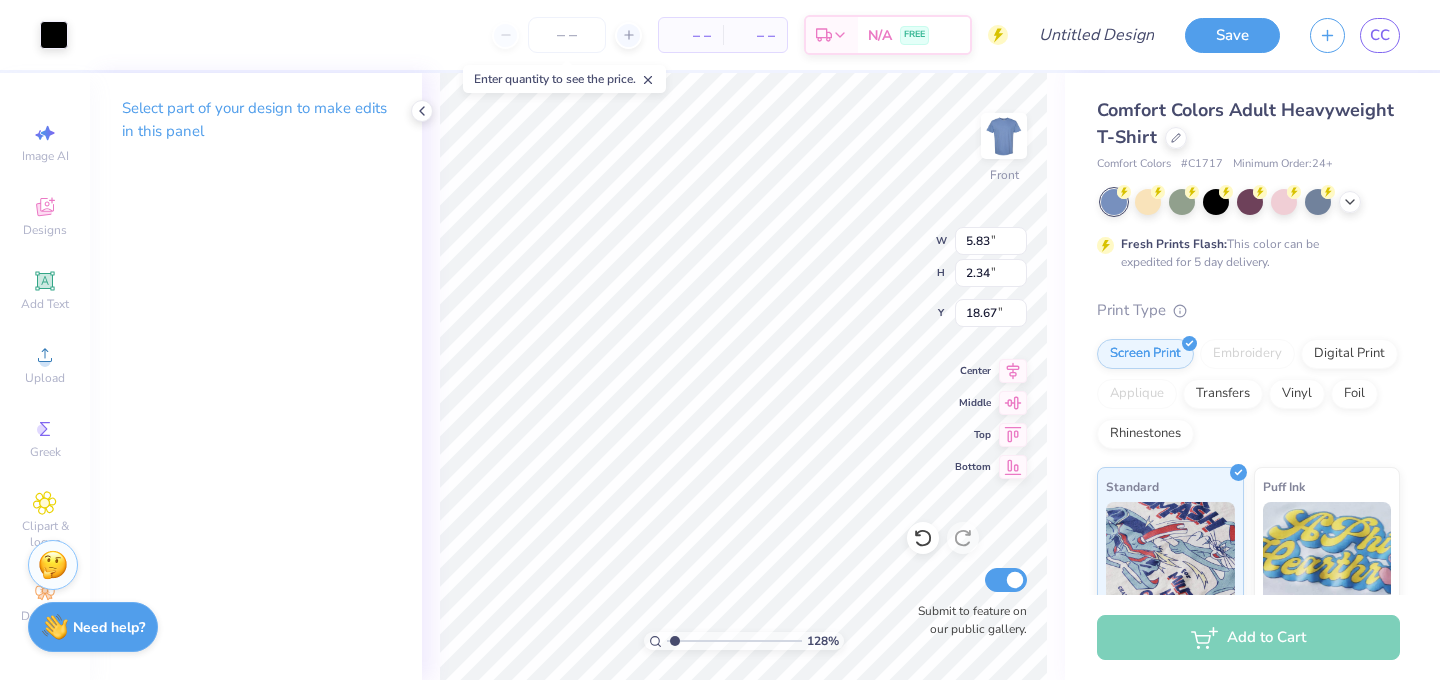 type on "5.83" 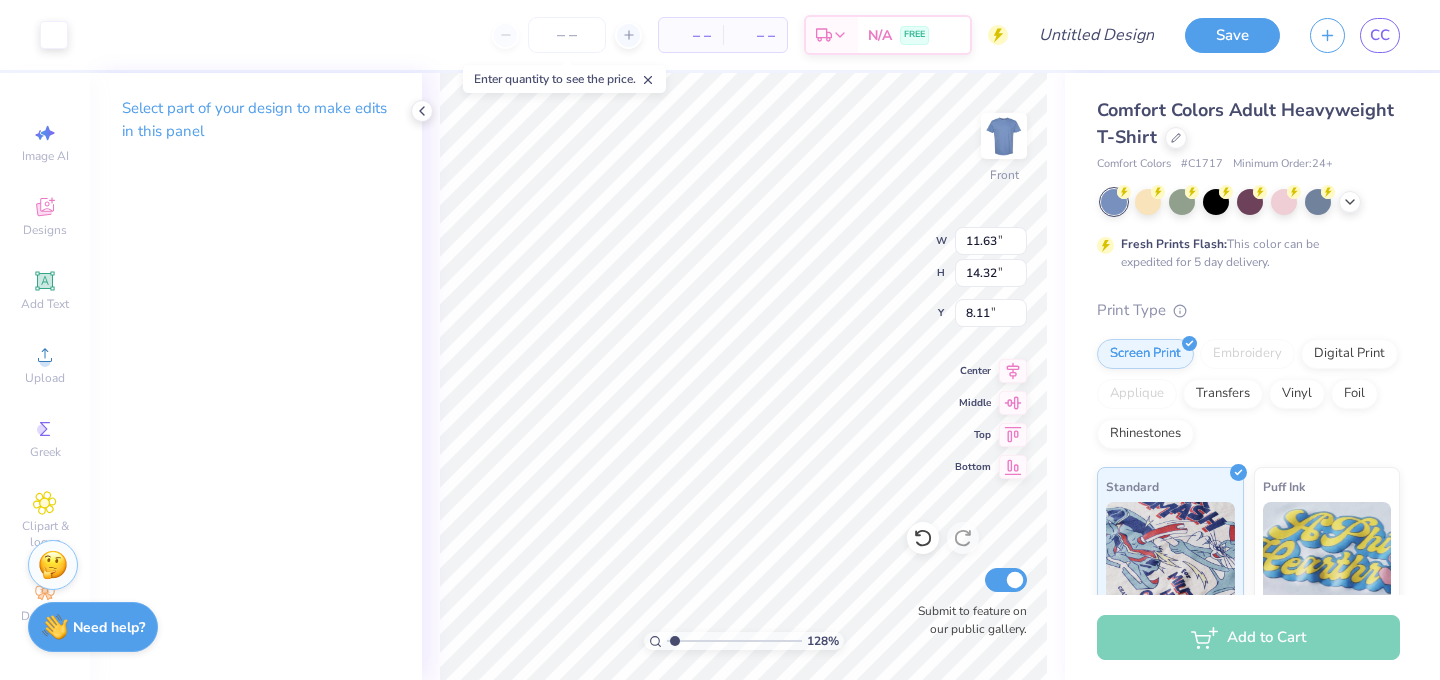 type on "7.92" 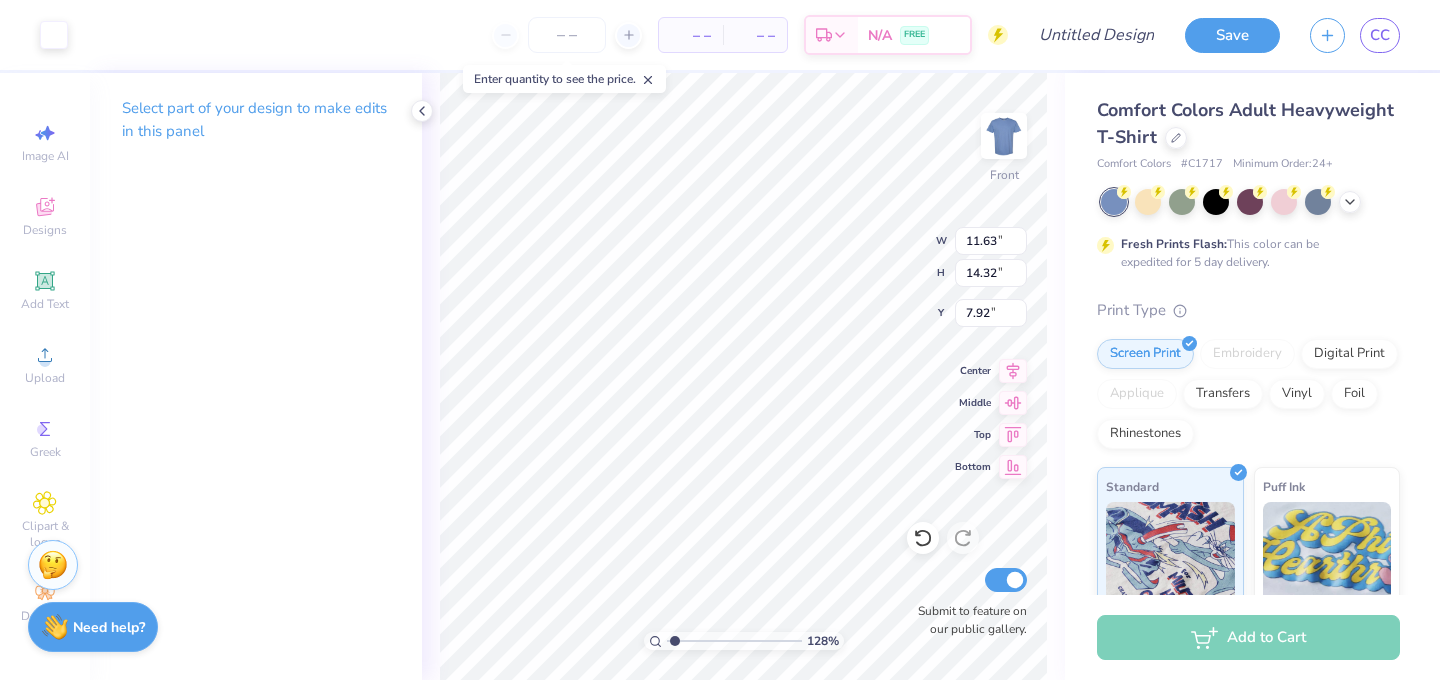 type on "0.14" 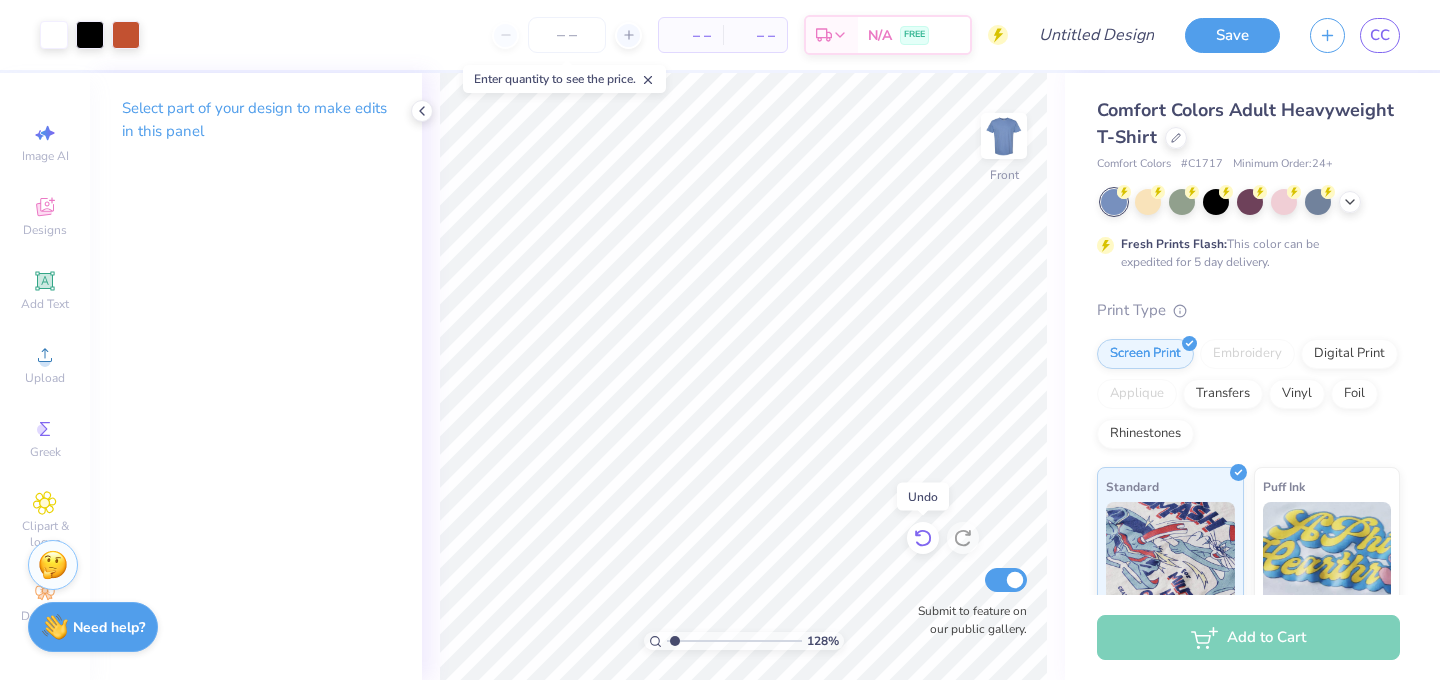 click 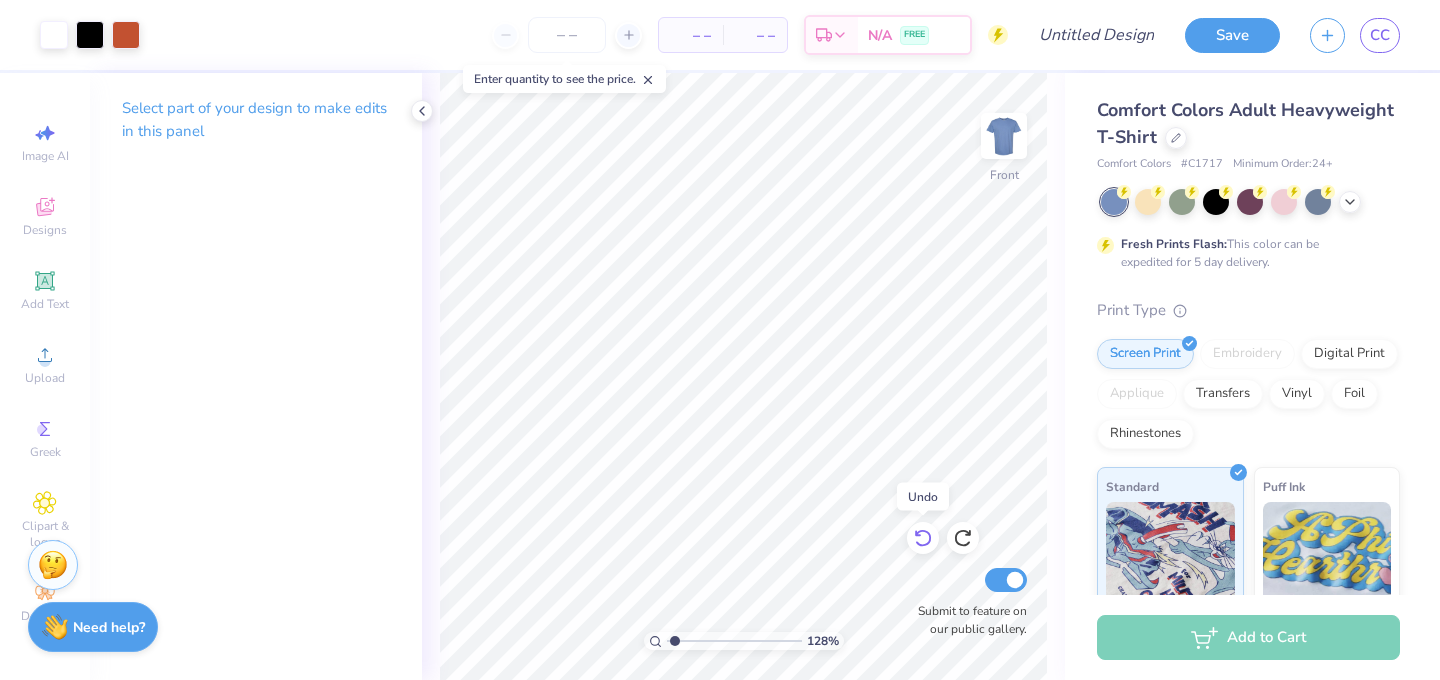 click 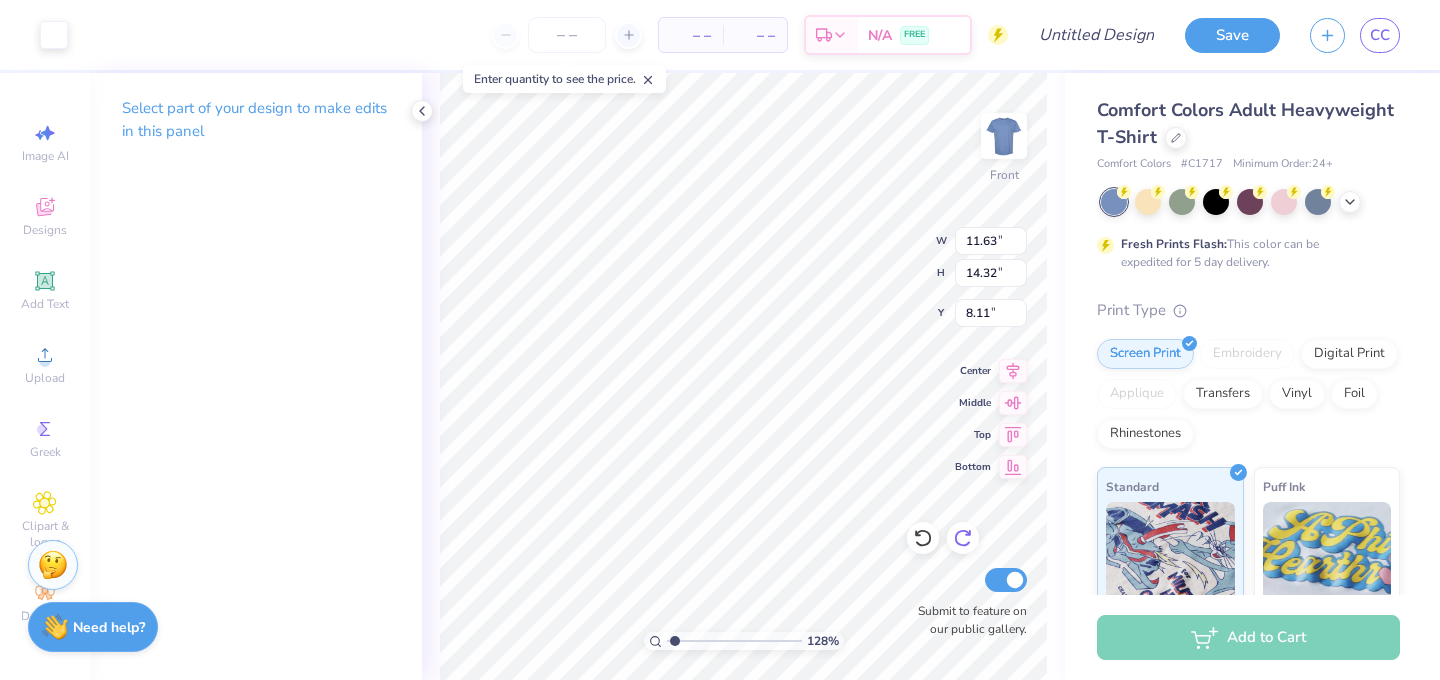 type on "7.92" 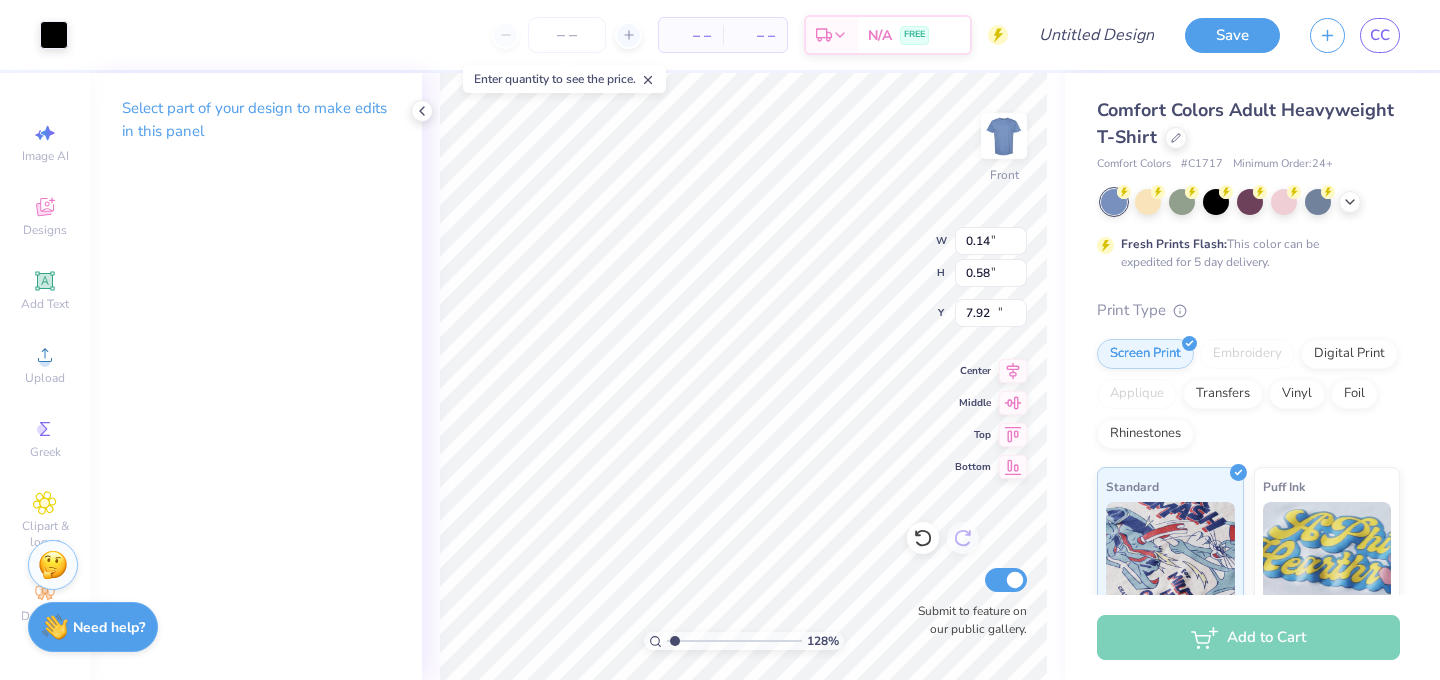 type on "0.14" 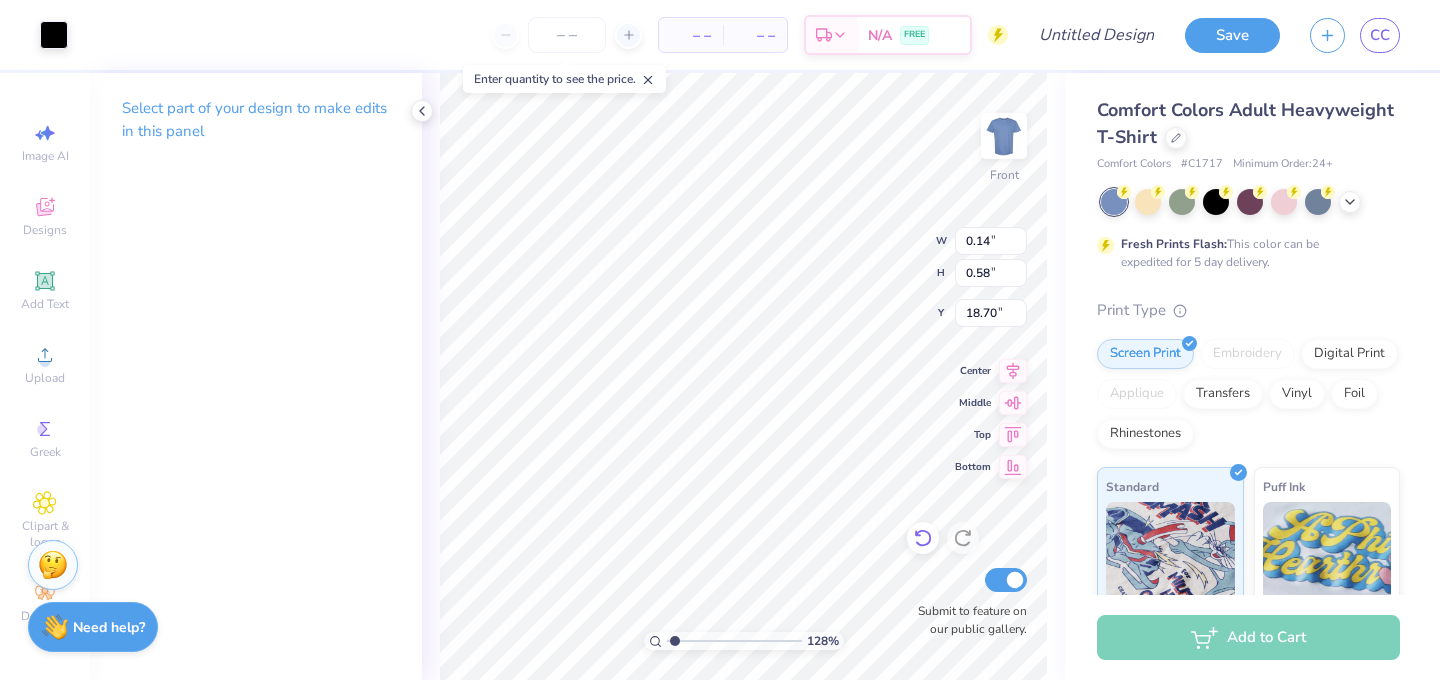 click 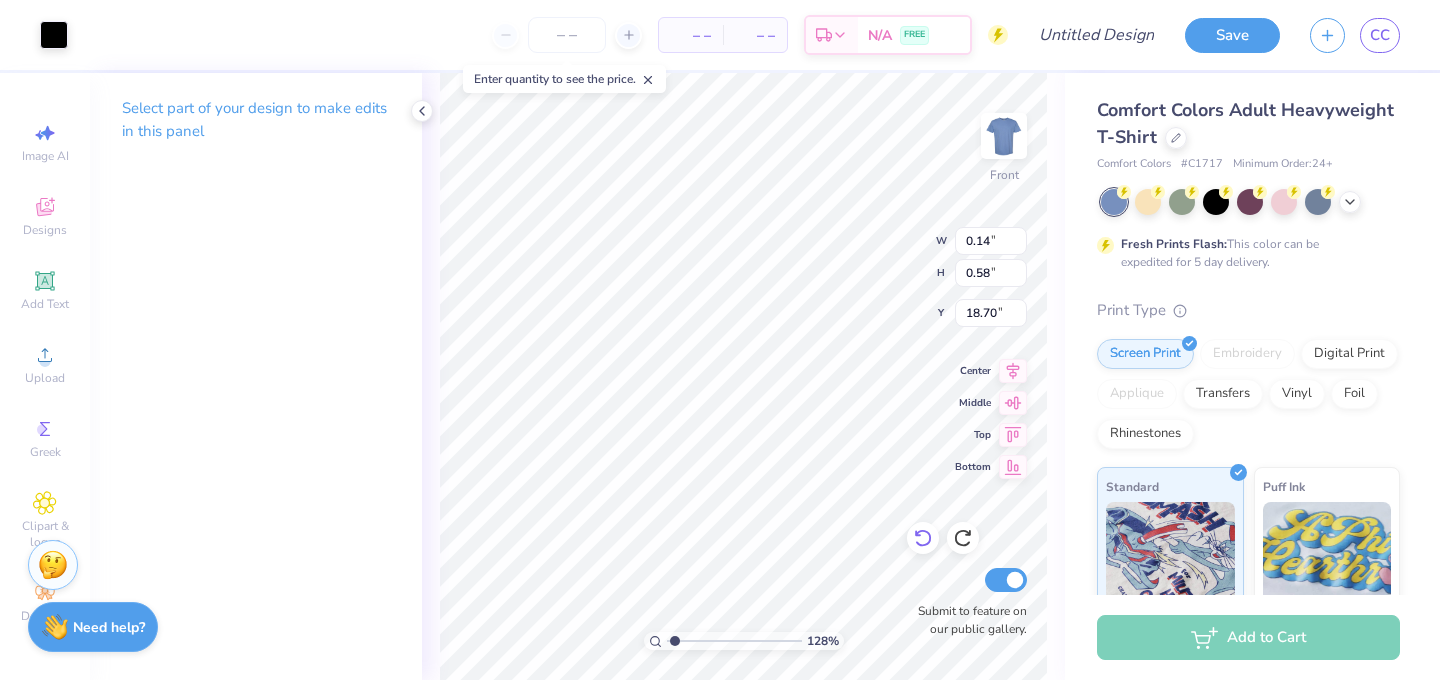 type on "23.78" 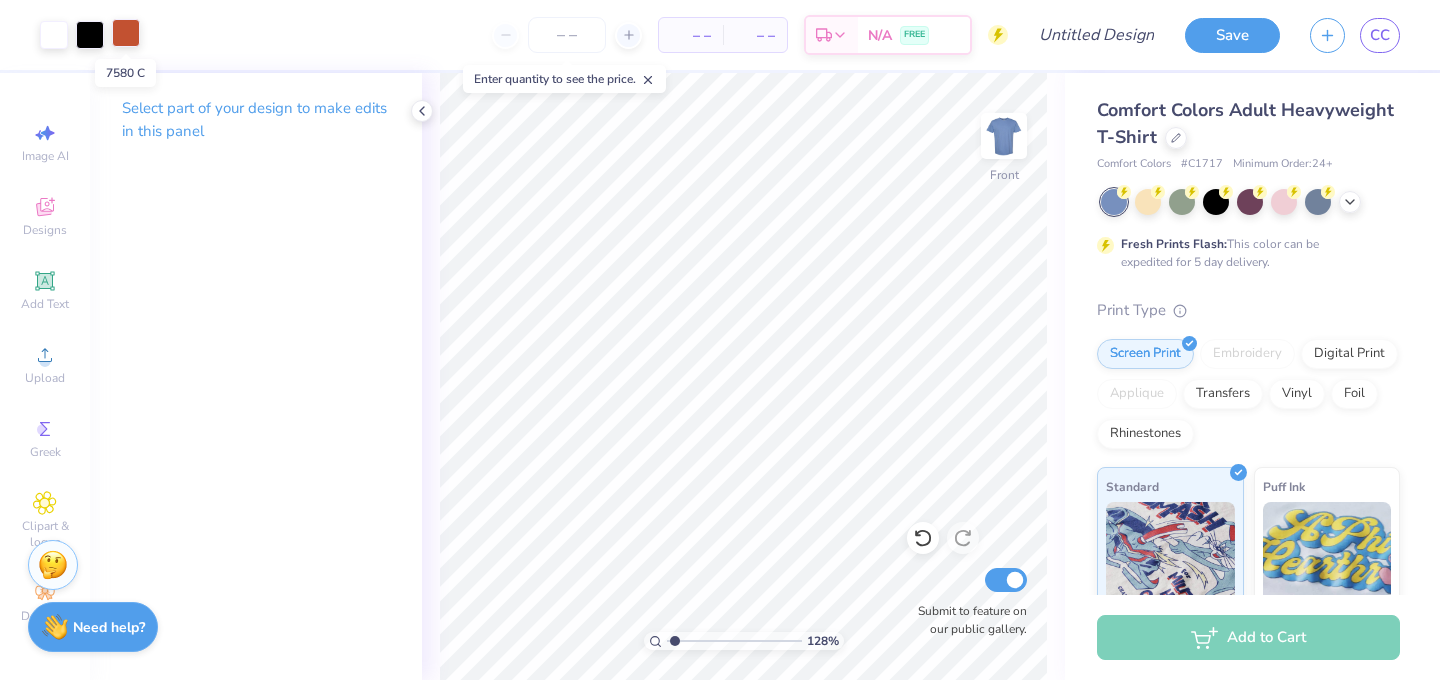 click at bounding box center [126, 33] 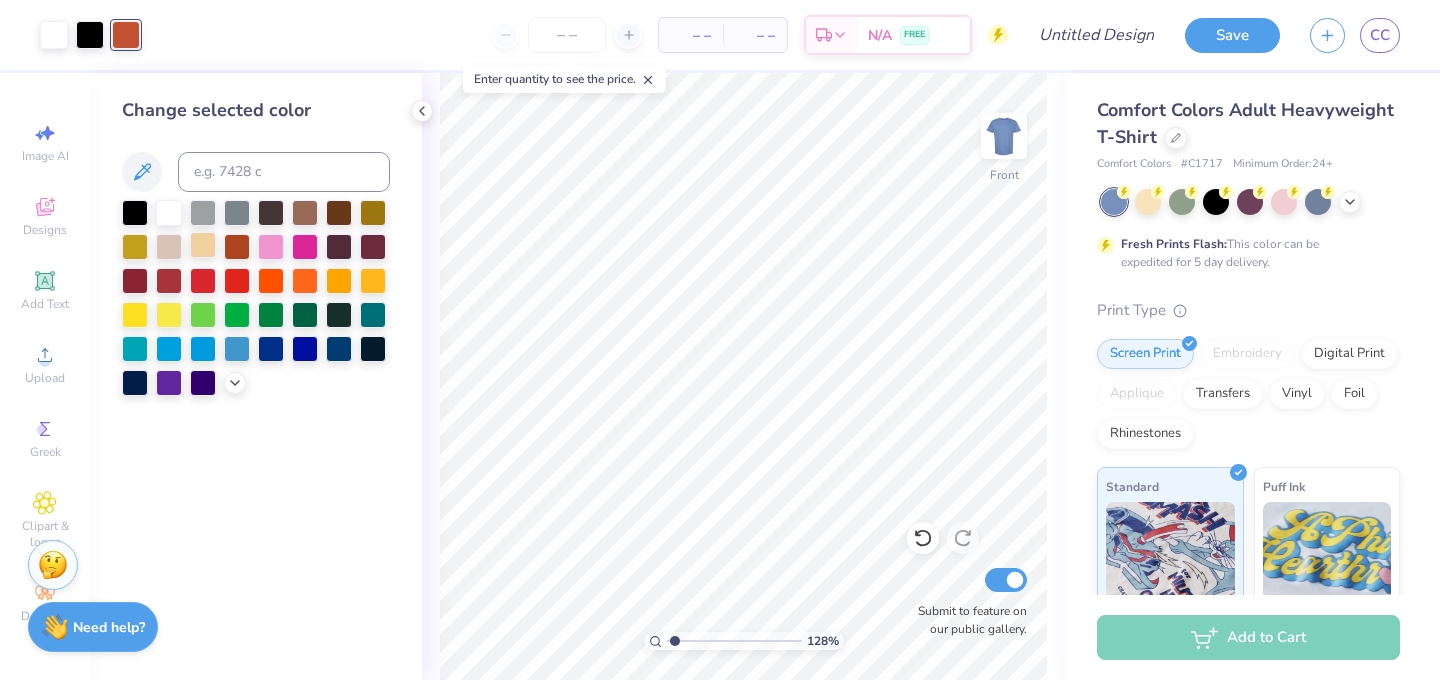 click at bounding box center [203, 245] 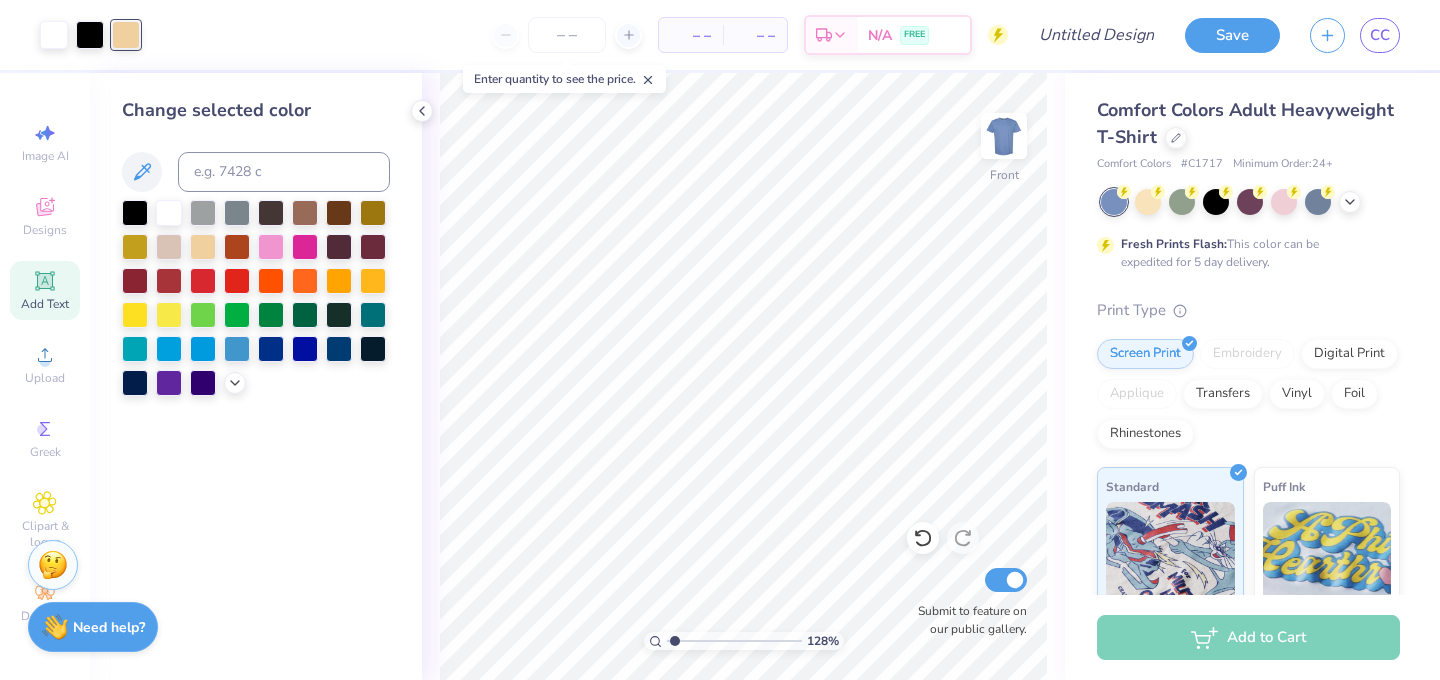 click on "Add Text" at bounding box center [45, 304] 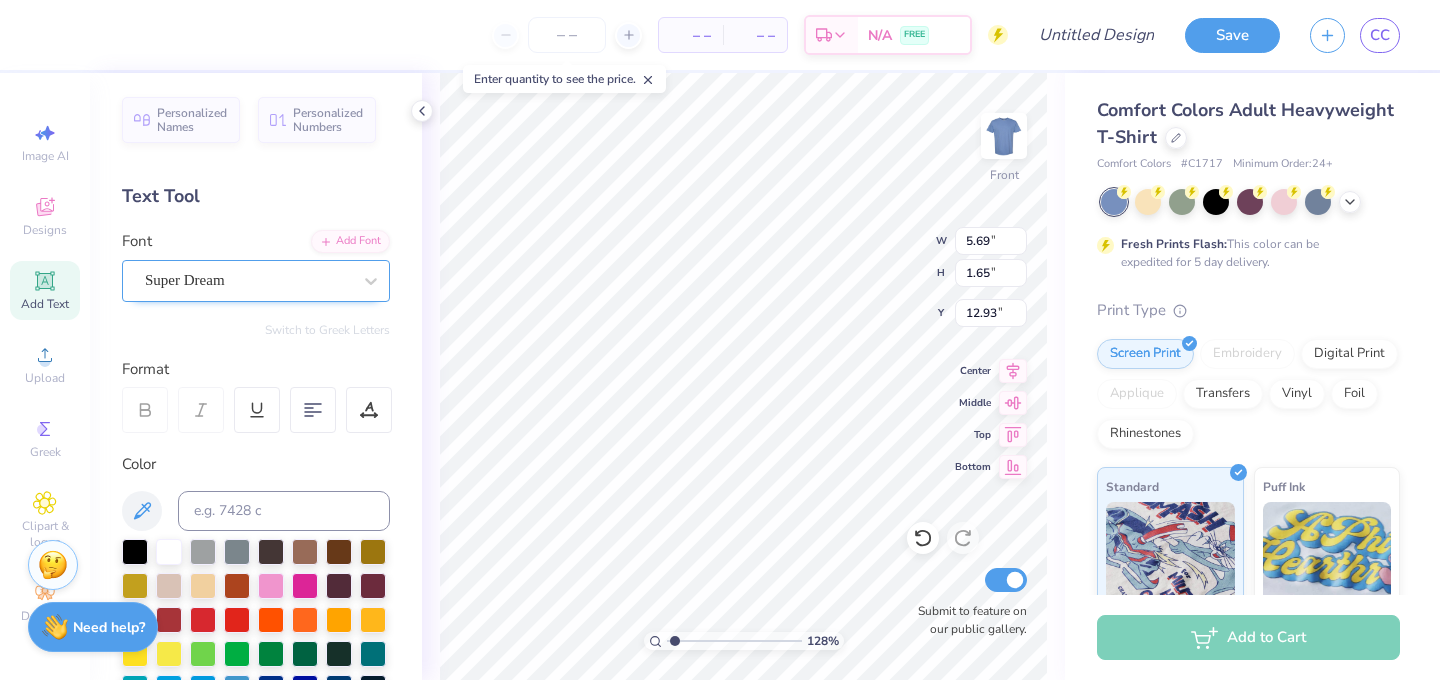 click on "Super Dream" at bounding box center (248, 280) 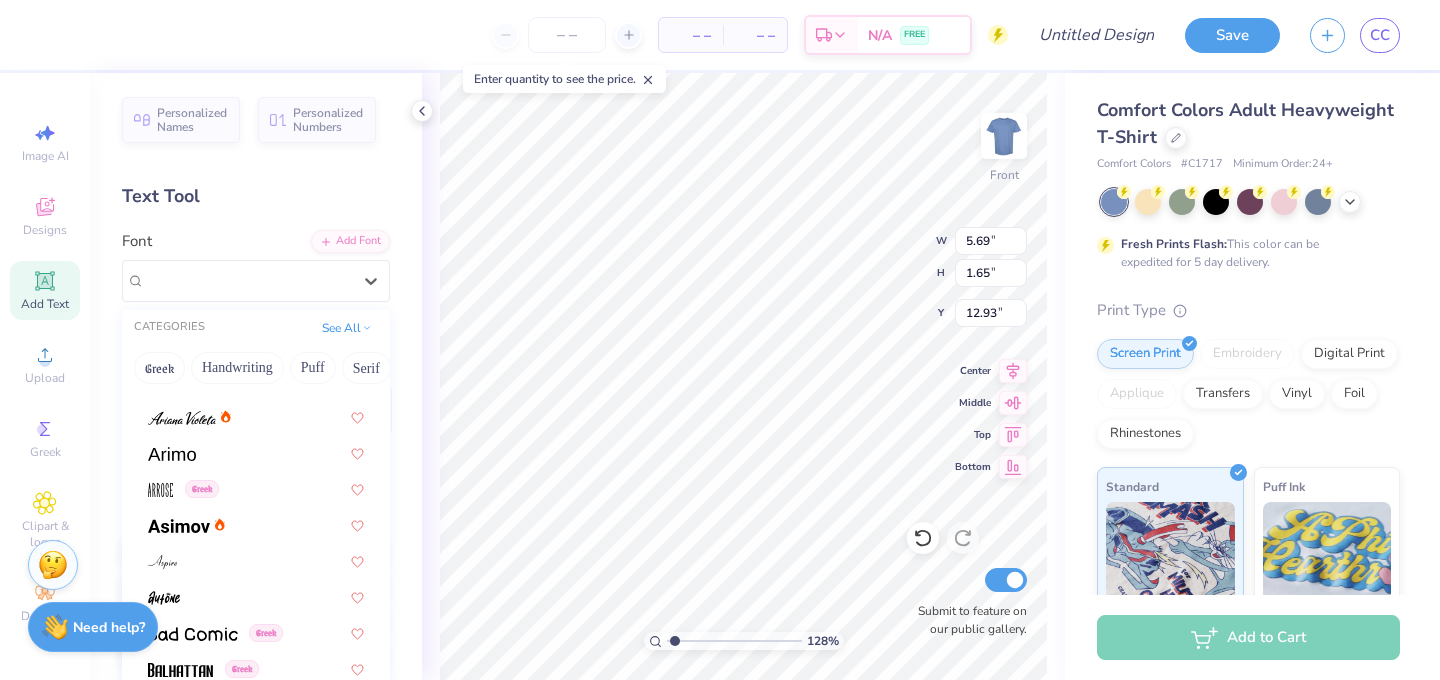 scroll, scrollTop: 636, scrollLeft: 0, axis: vertical 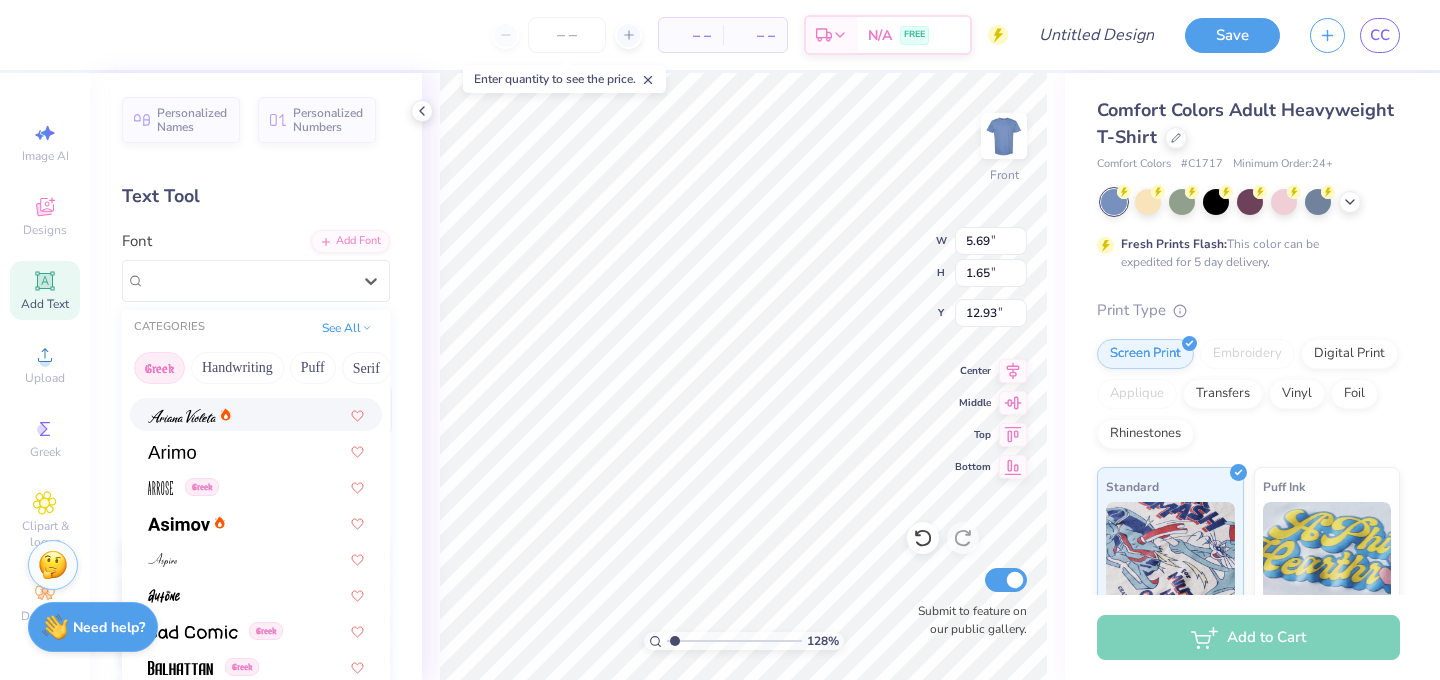 click on "Greek" at bounding box center [159, 368] 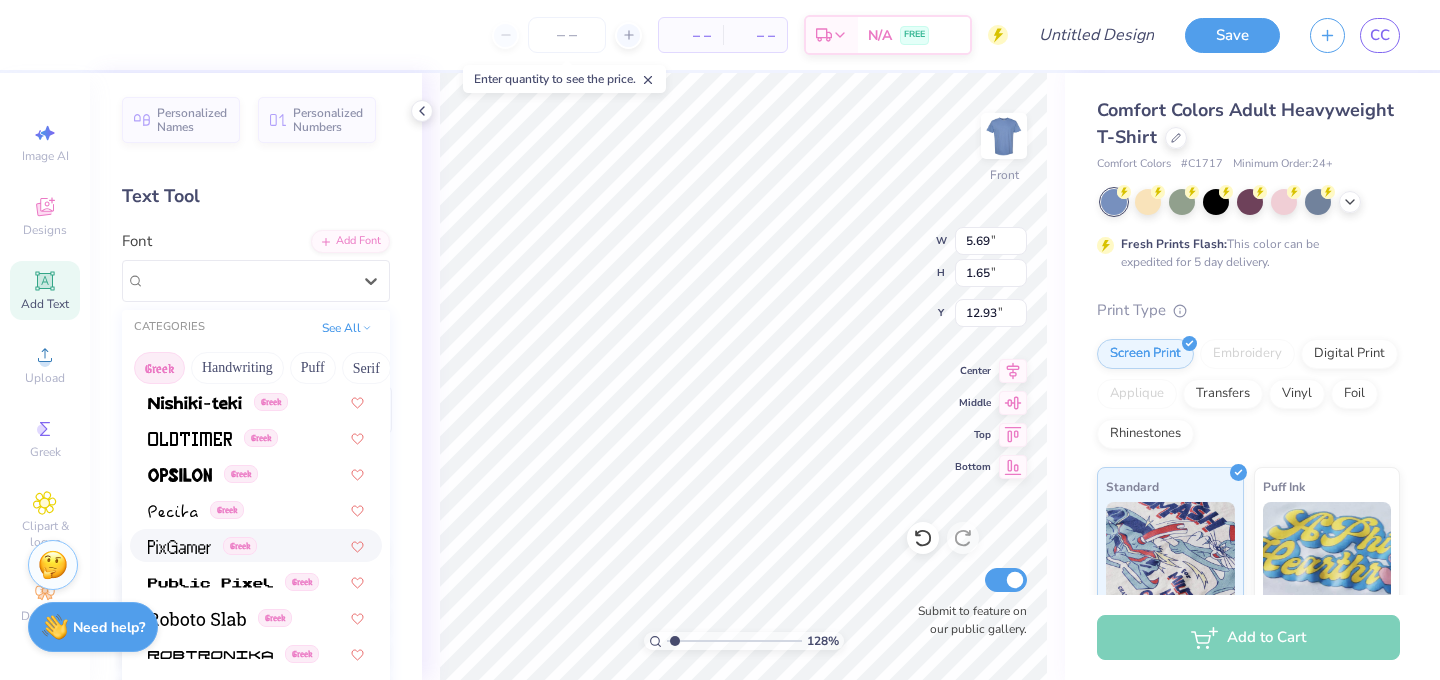 scroll, scrollTop: 1210, scrollLeft: 0, axis: vertical 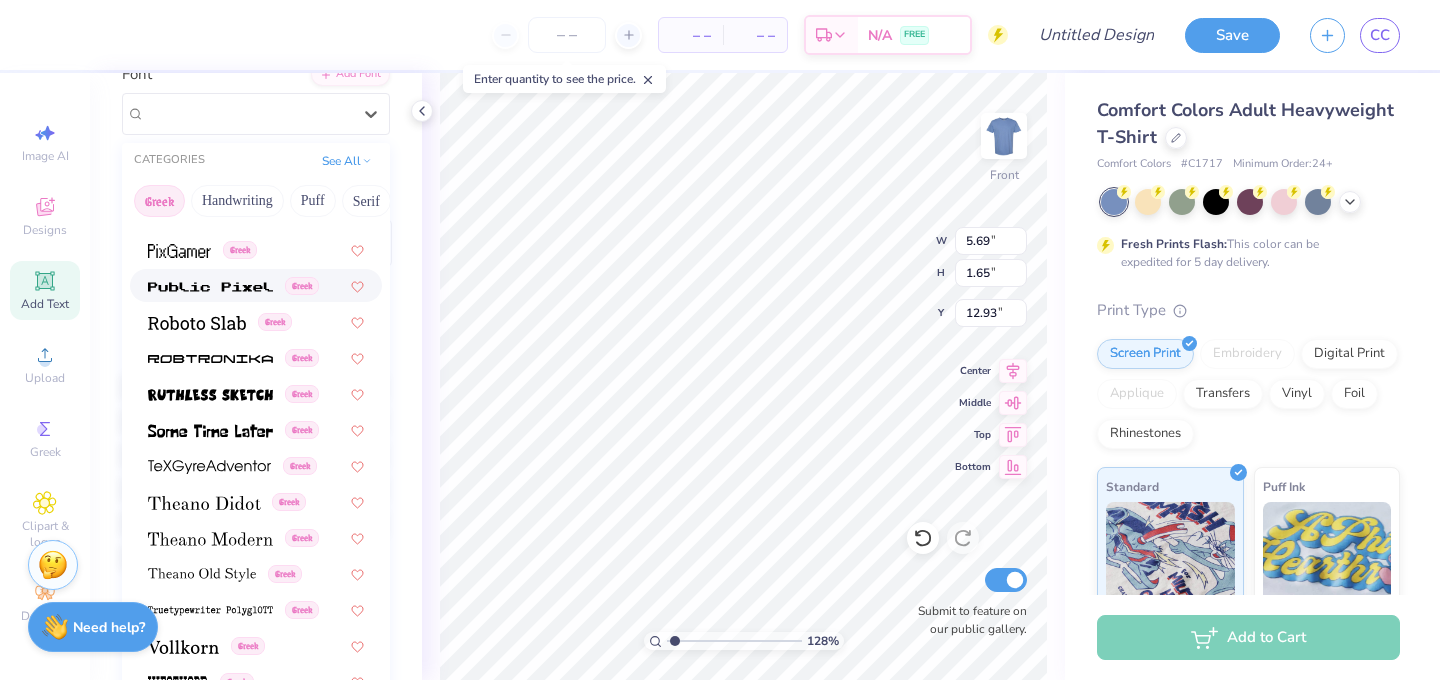 click on "Greek" at bounding box center (159, 201) 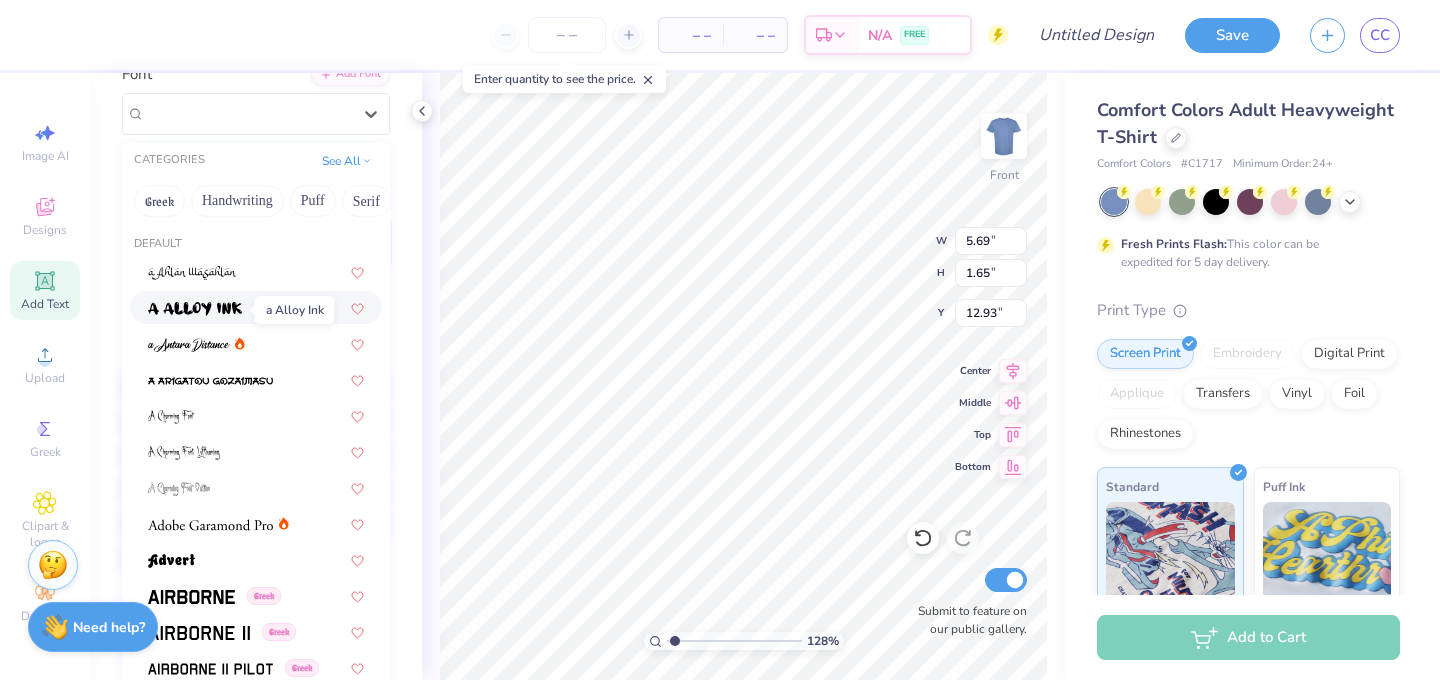 scroll, scrollTop: 162, scrollLeft: 0, axis: vertical 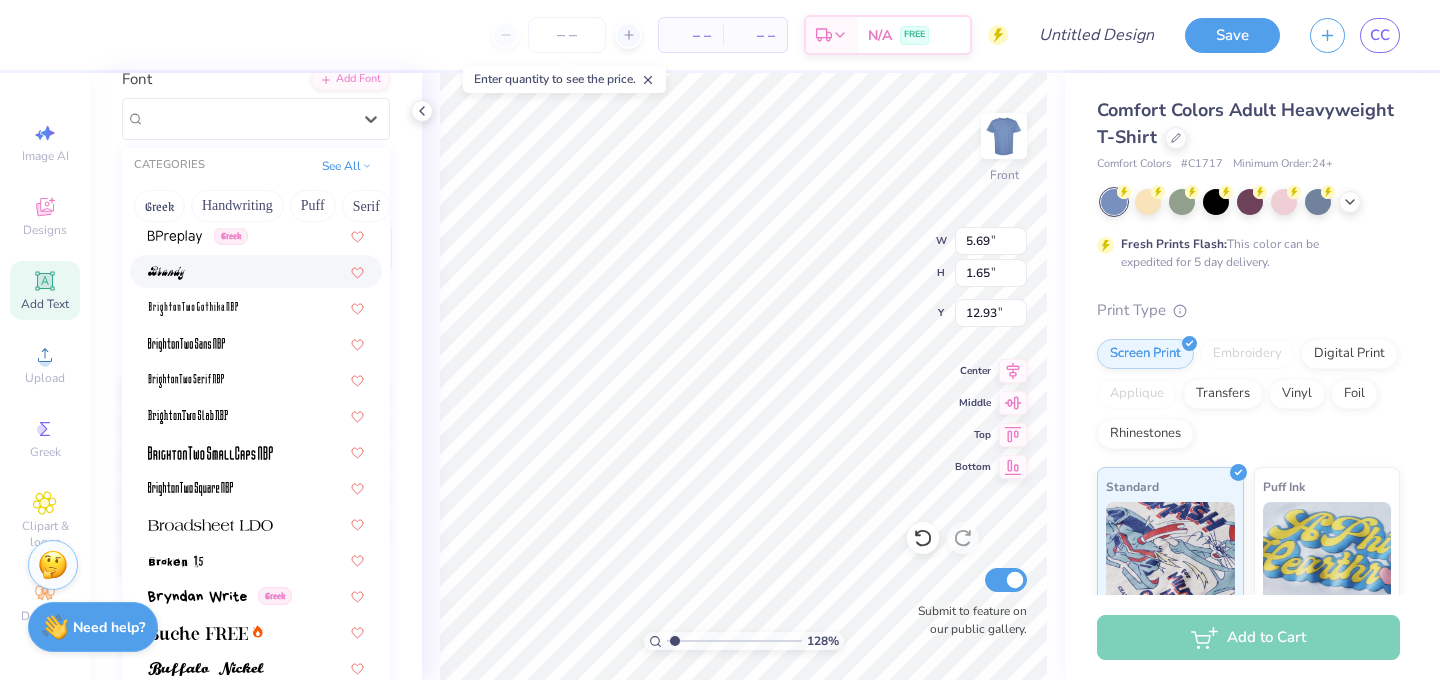 click at bounding box center [256, 271] 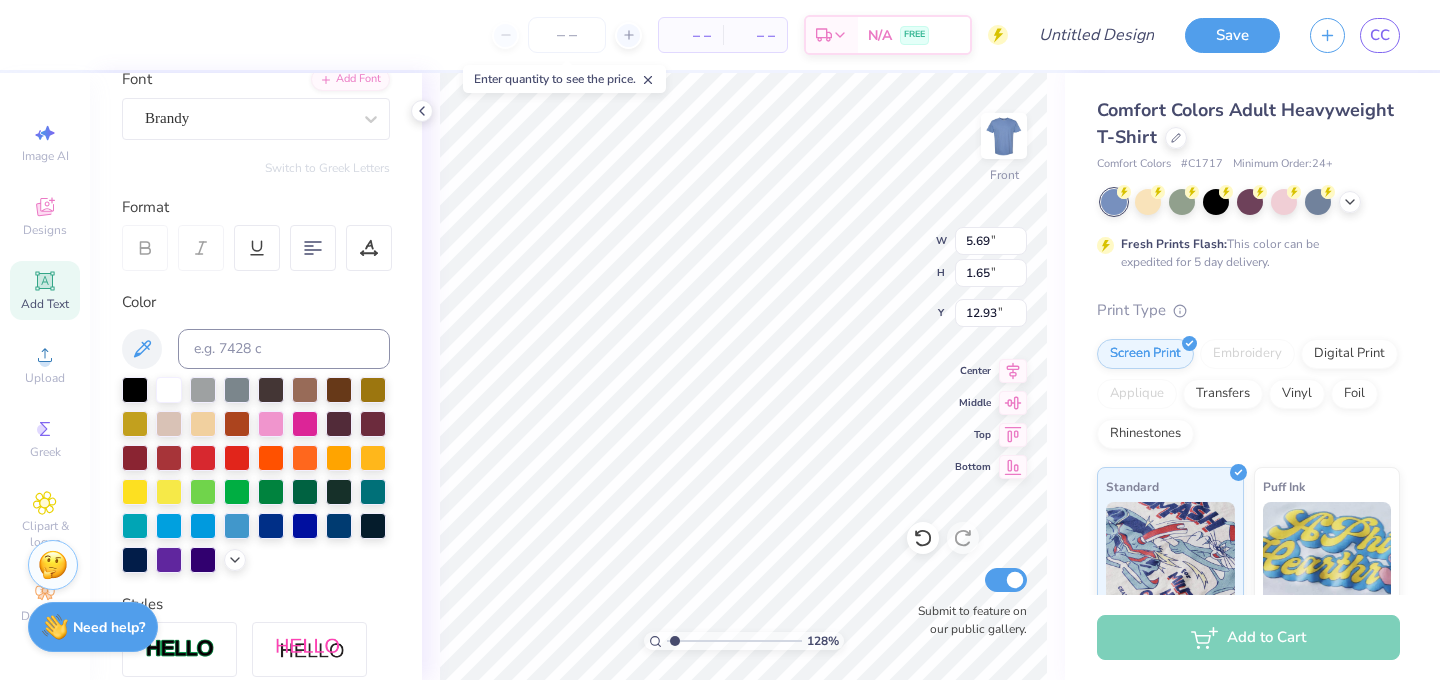 type on "5.15" 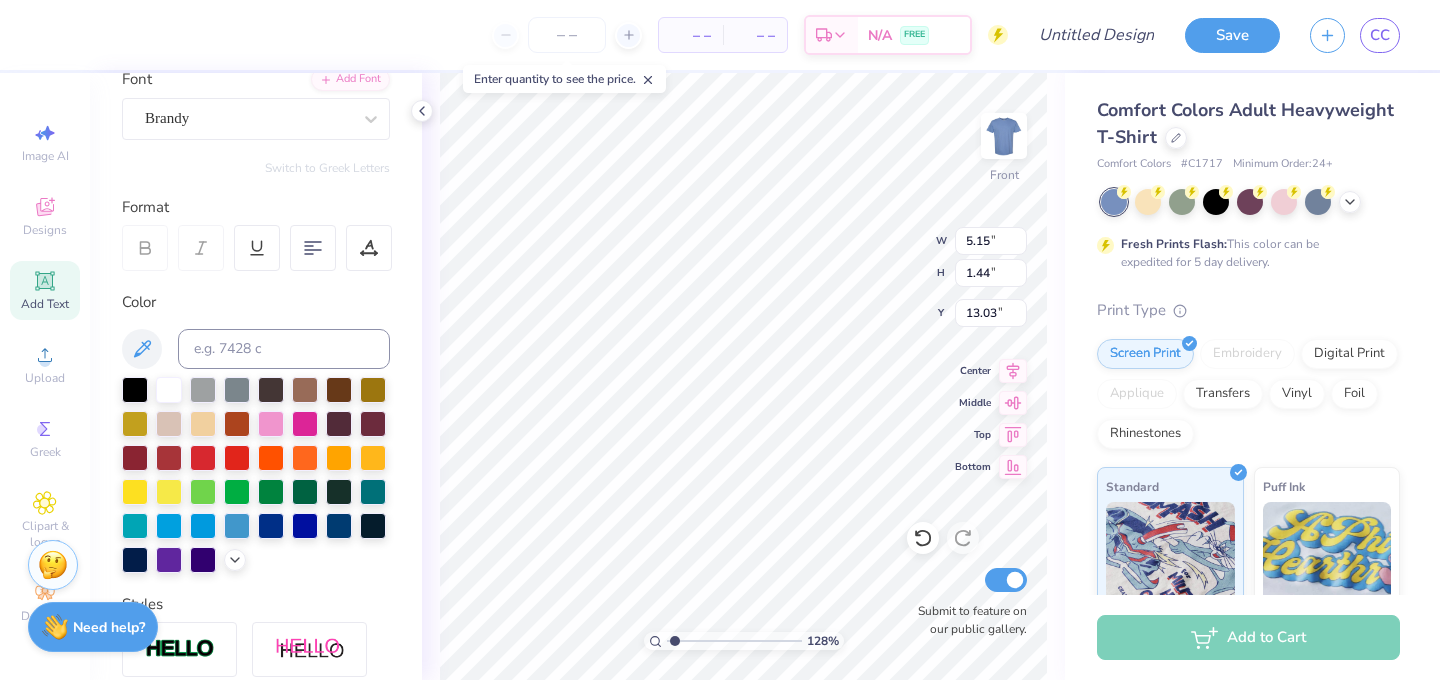 scroll, scrollTop: 0, scrollLeft: 1, axis: horizontal 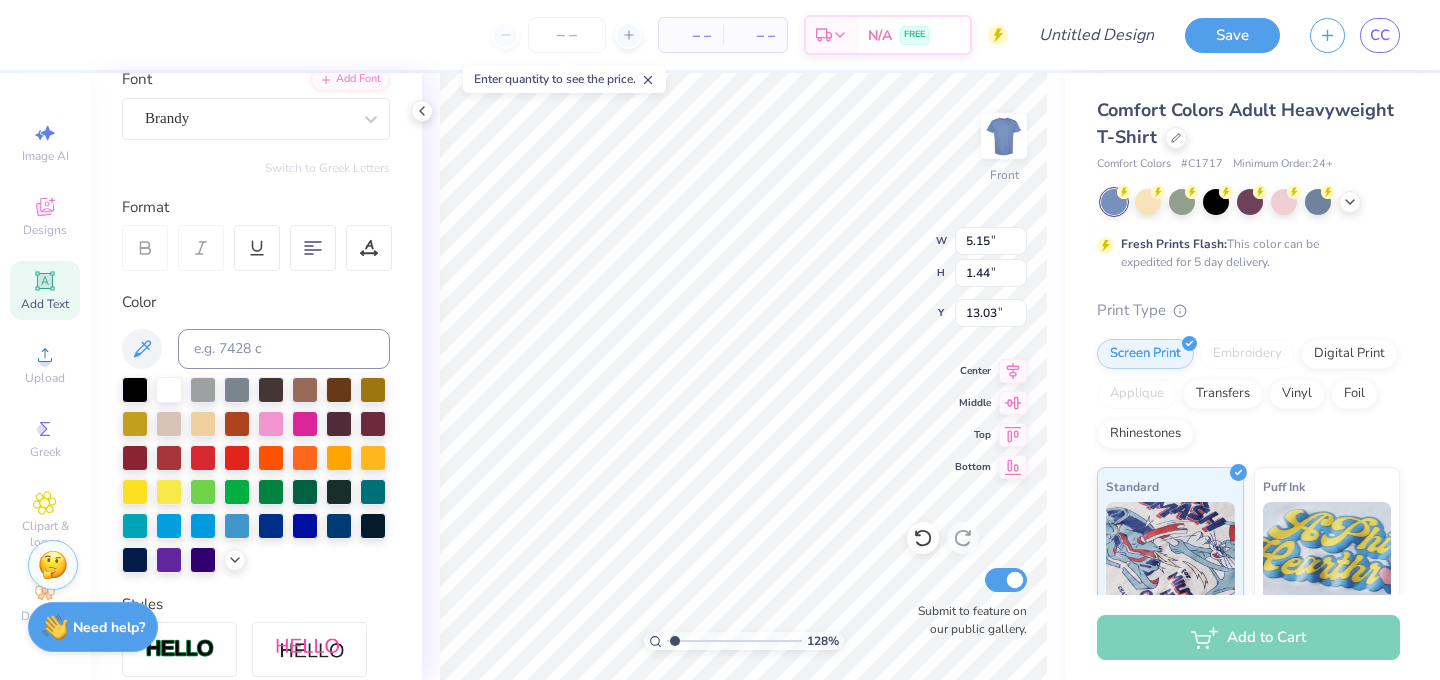 type on "Delta Tau Delta" 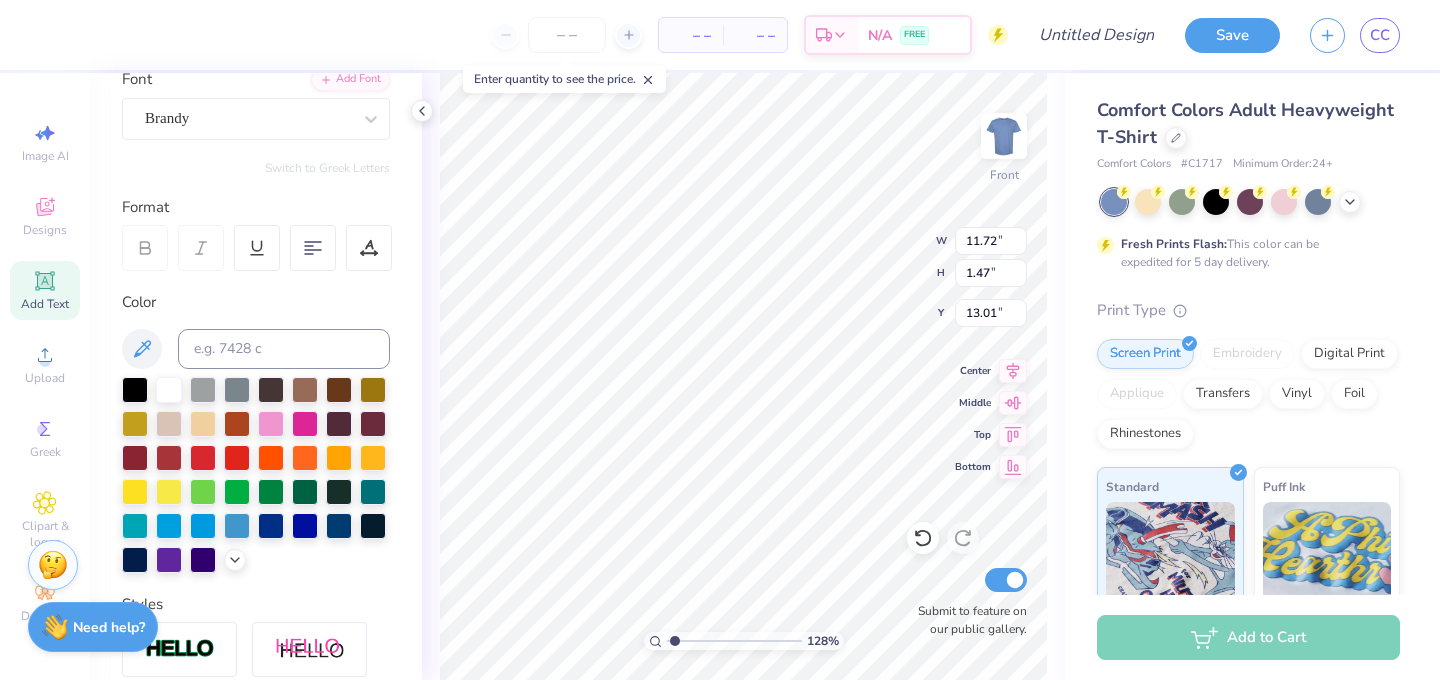 type on "6.04" 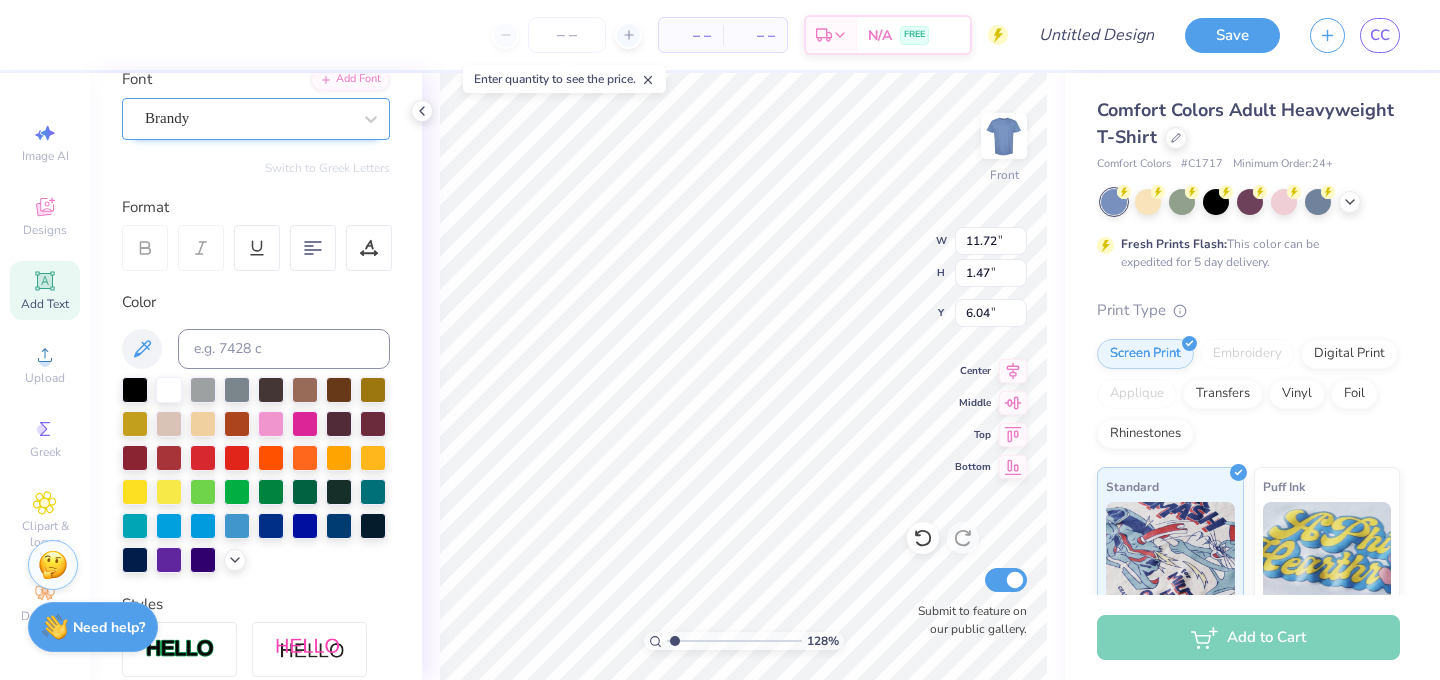click on "Brandy" at bounding box center [248, 118] 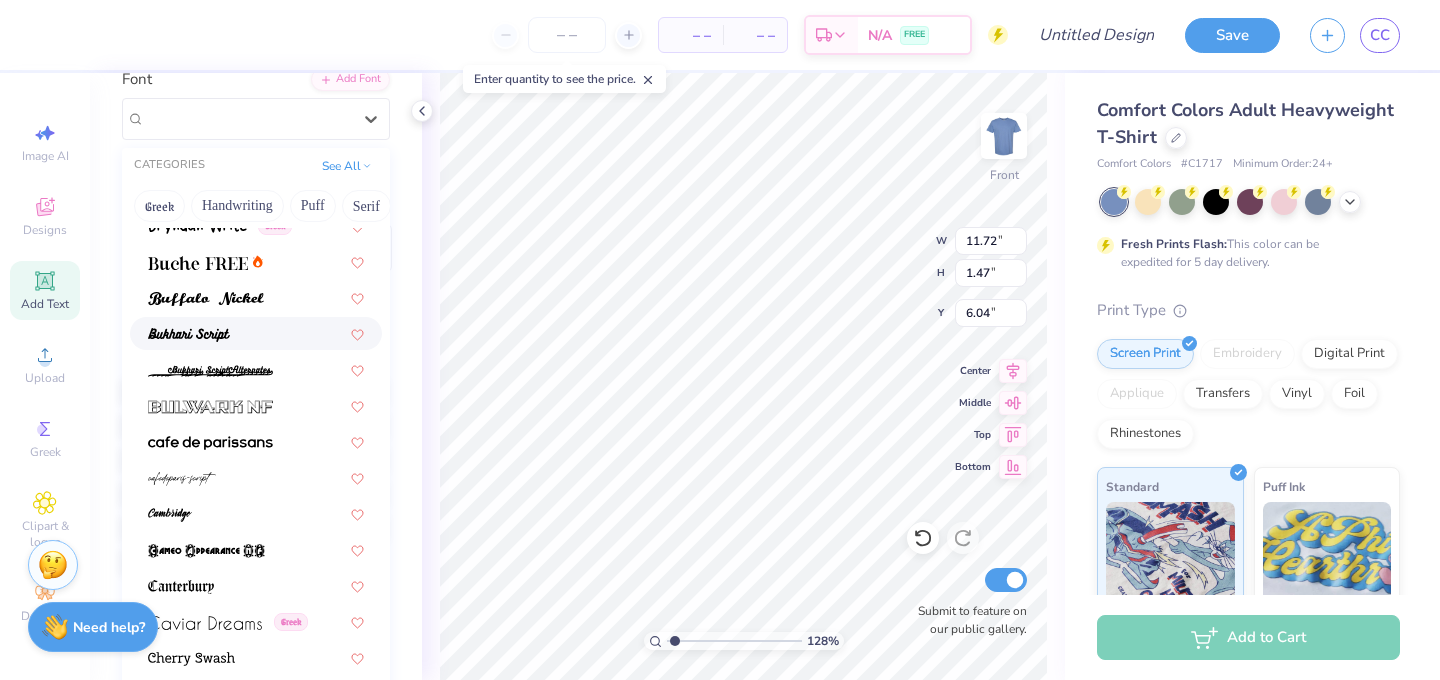 scroll, scrollTop: 1842, scrollLeft: 0, axis: vertical 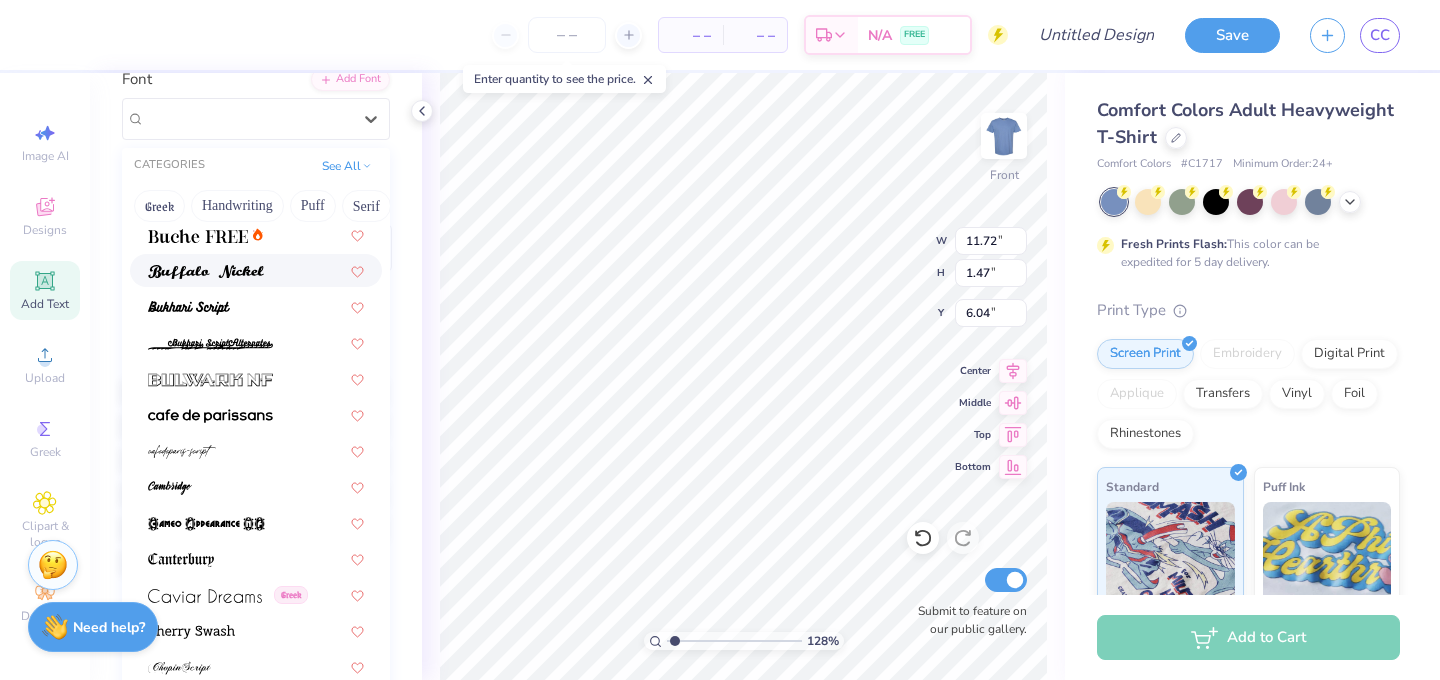 click at bounding box center [256, 270] 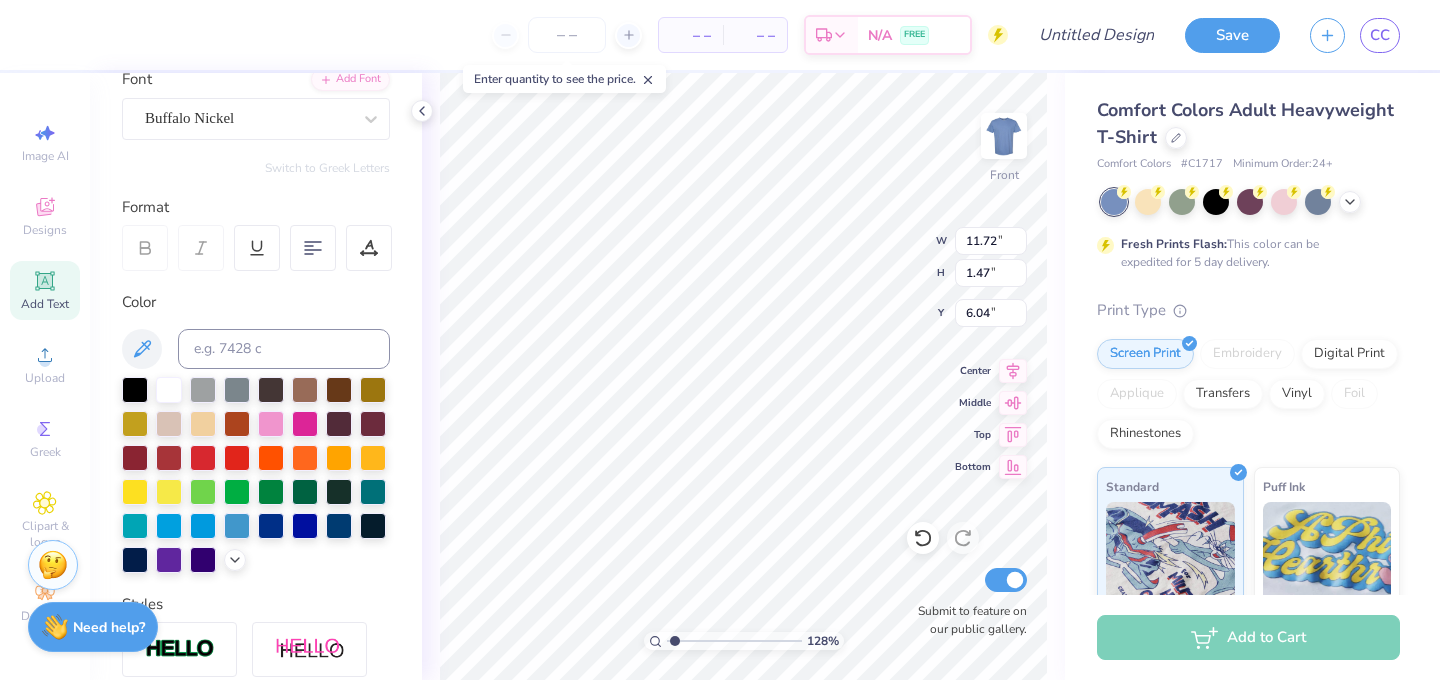 type on "14.53" 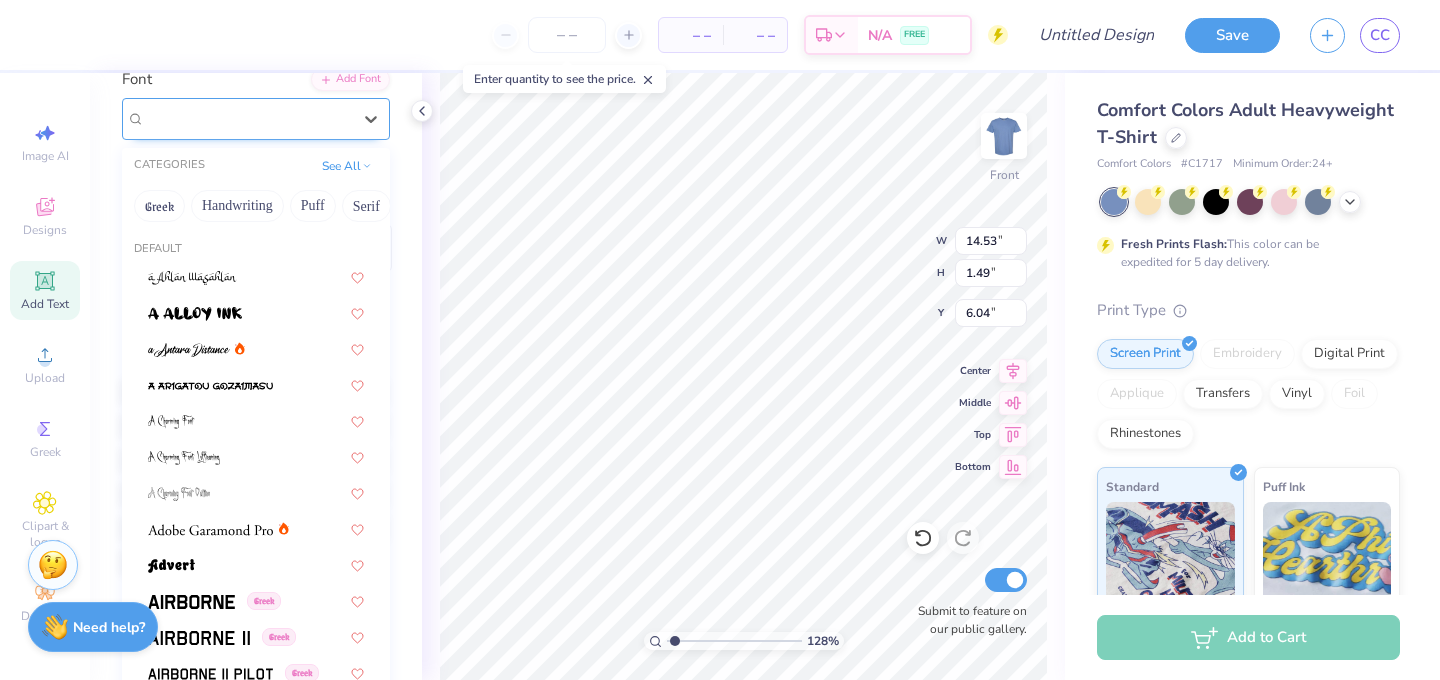 click on "Buffalo Nickel" at bounding box center (248, 118) 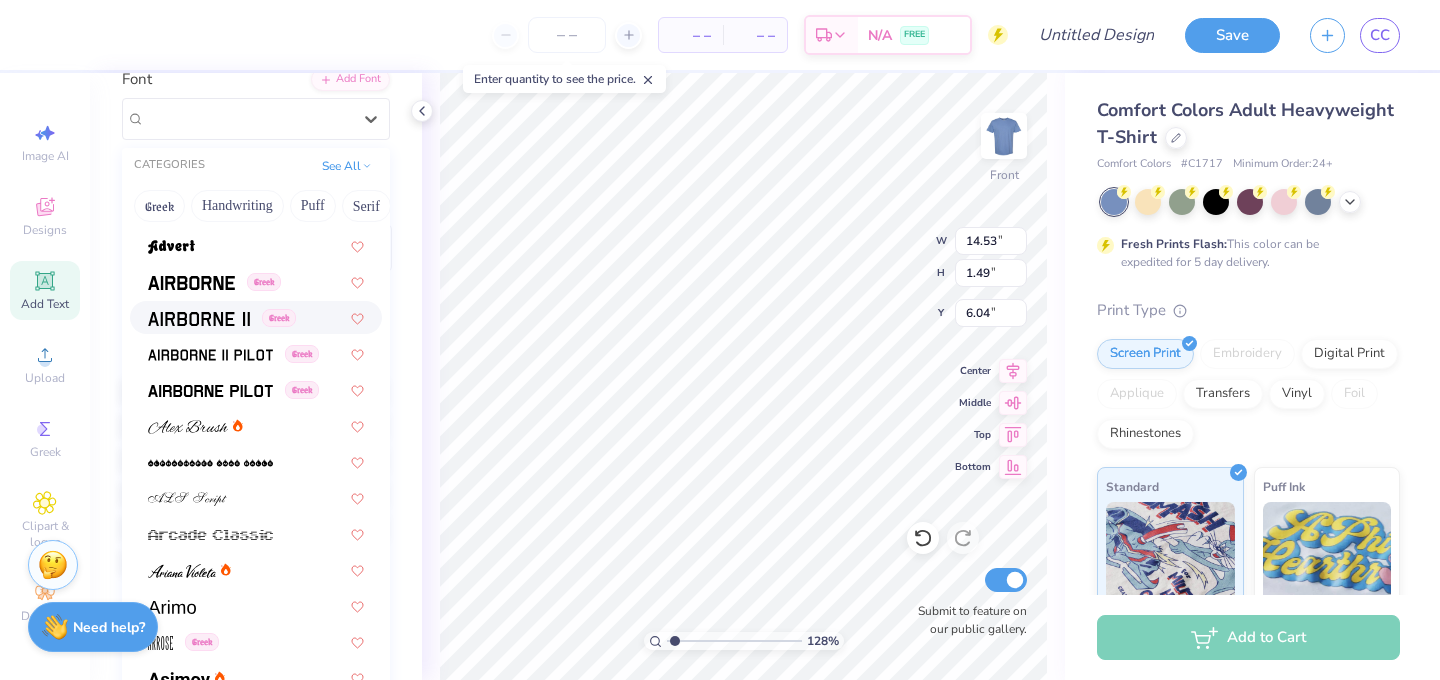 scroll, scrollTop: 301, scrollLeft: 0, axis: vertical 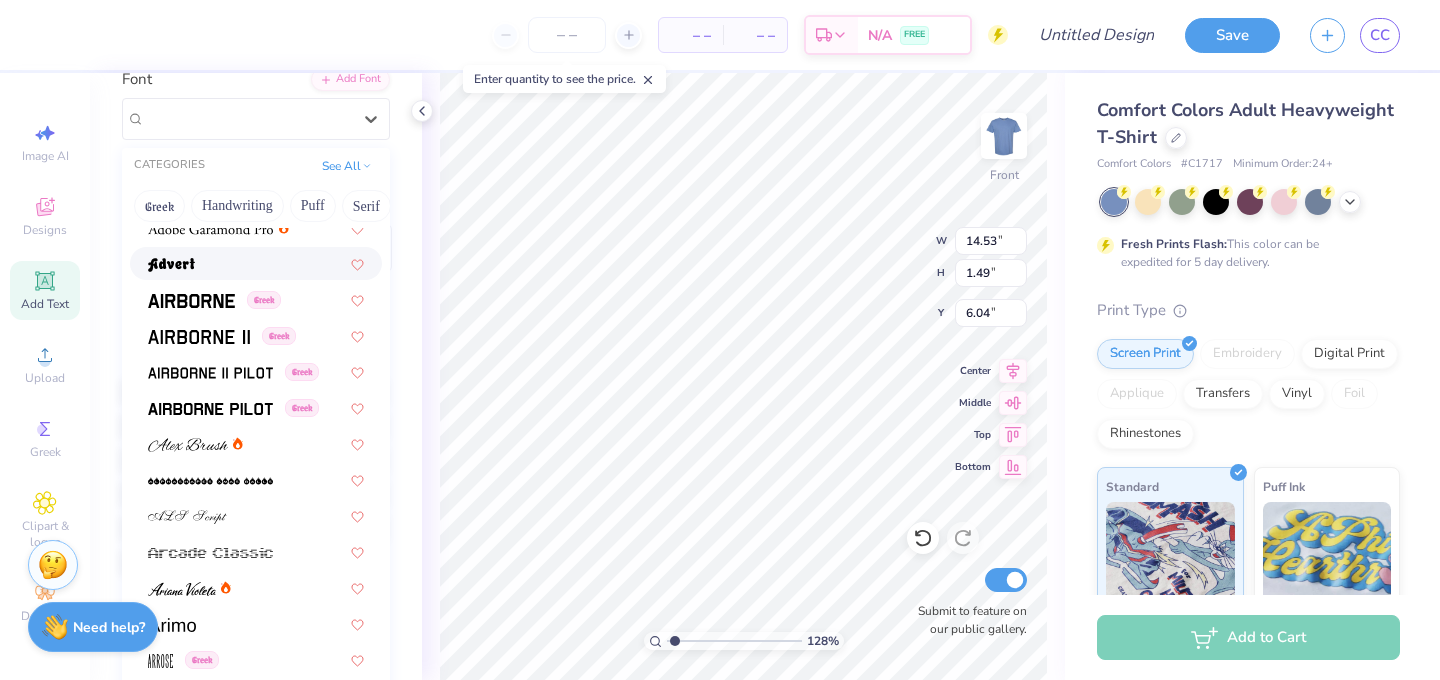 click at bounding box center (256, 263) 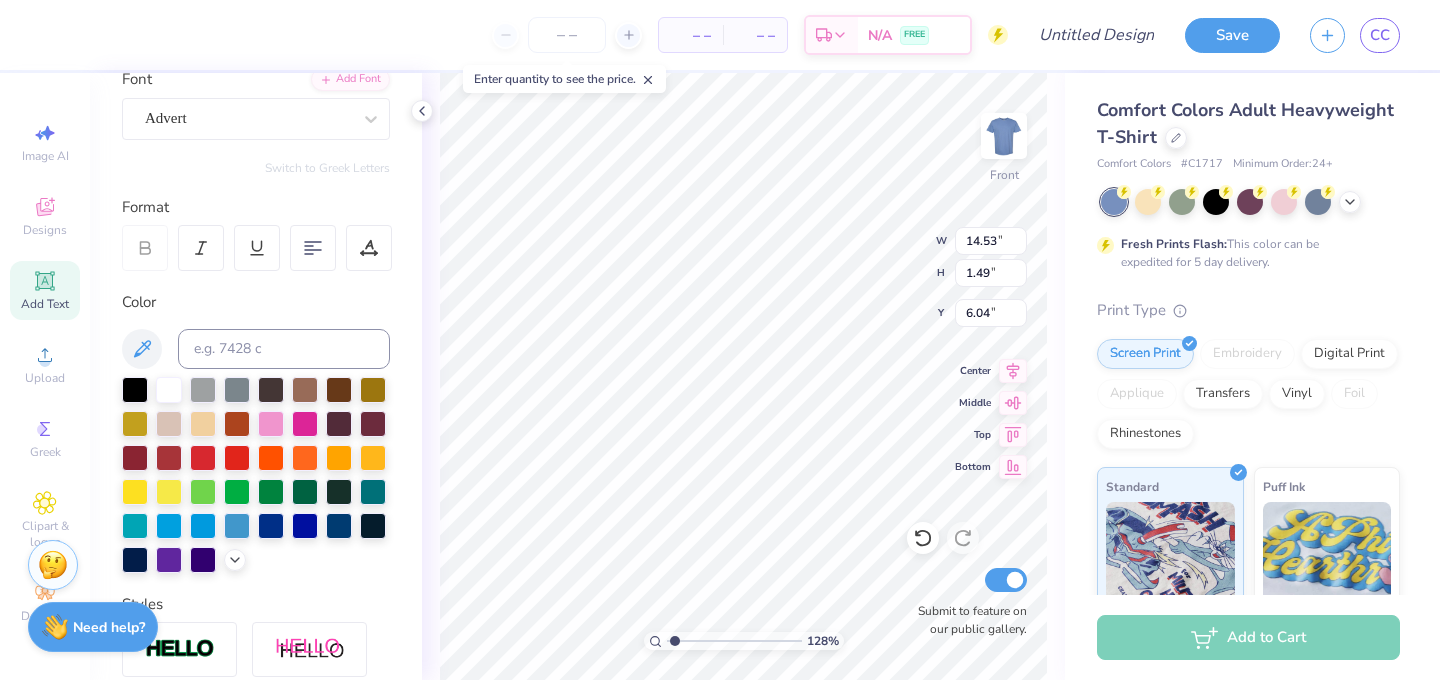 type on "1.94" 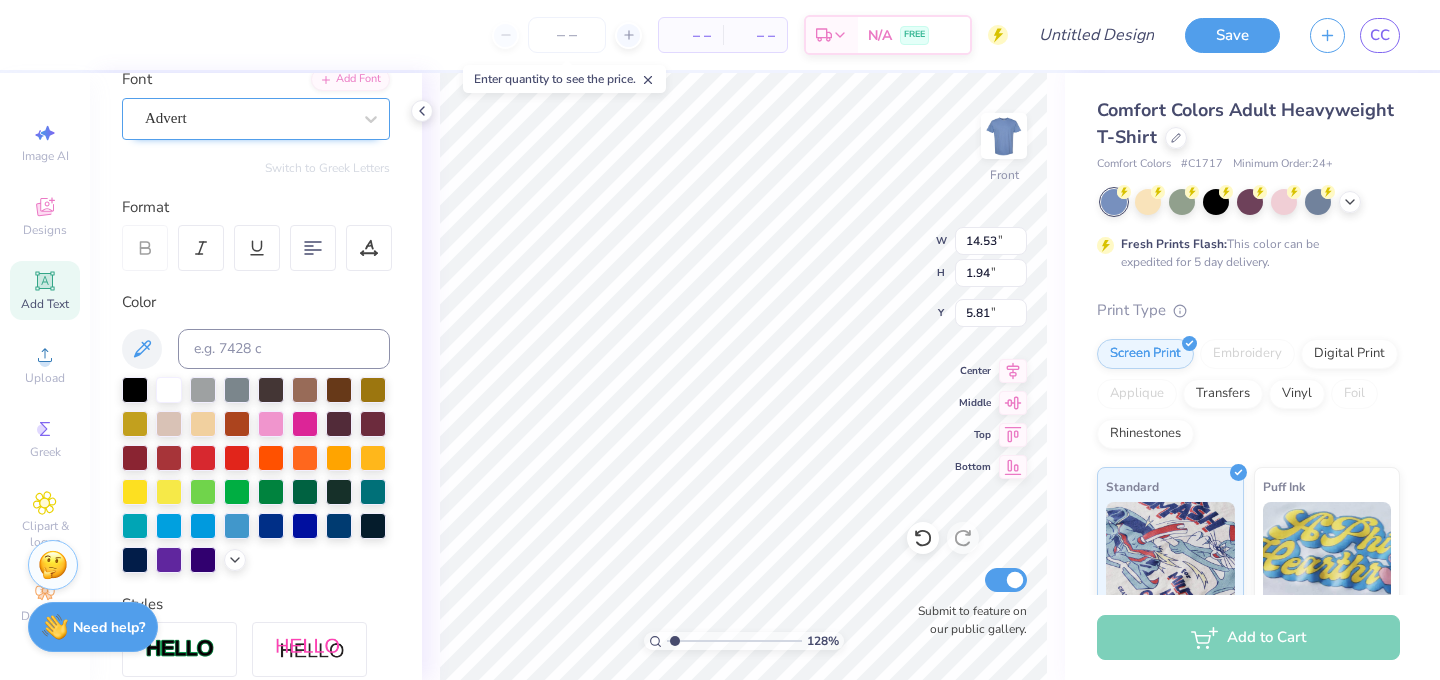 click on "Advert" at bounding box center (248, 118) 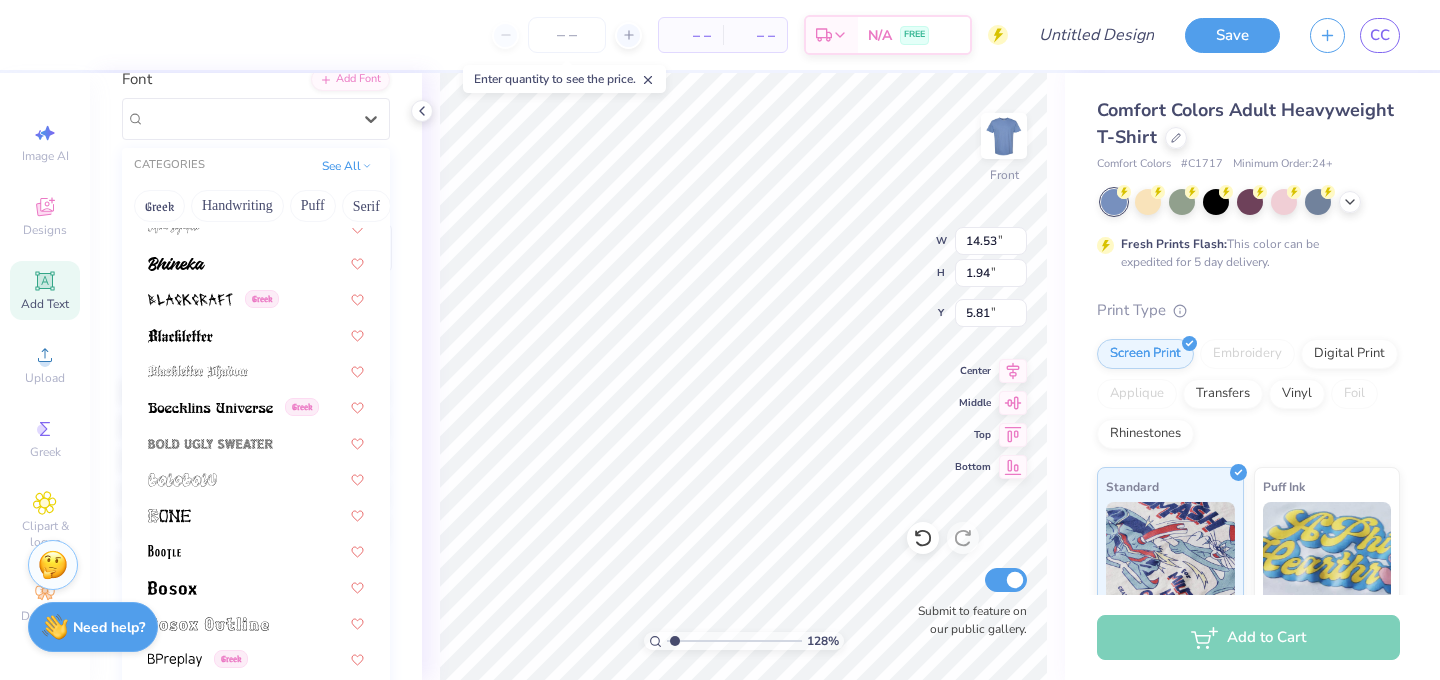 scroll, scrollTop: 1020, scrollLeft: 0, axis: vertical 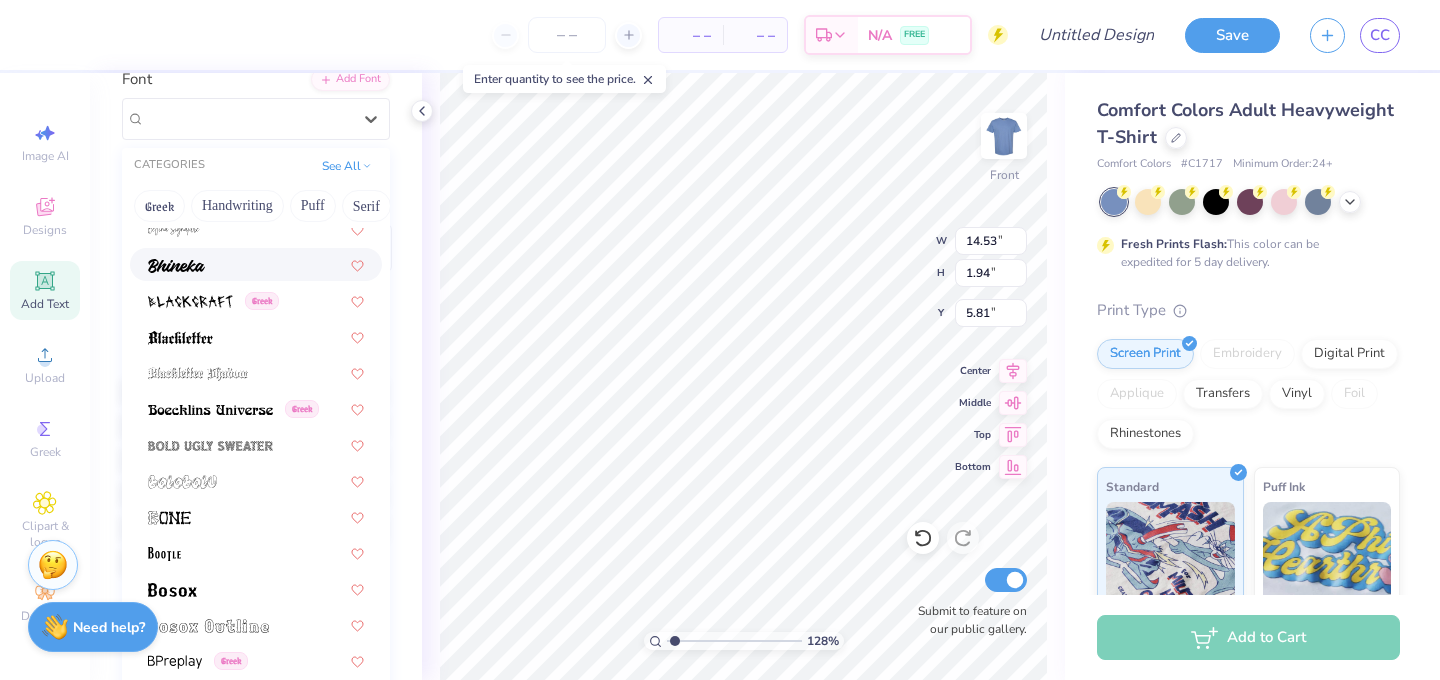 click at bounding box center (256, 264) 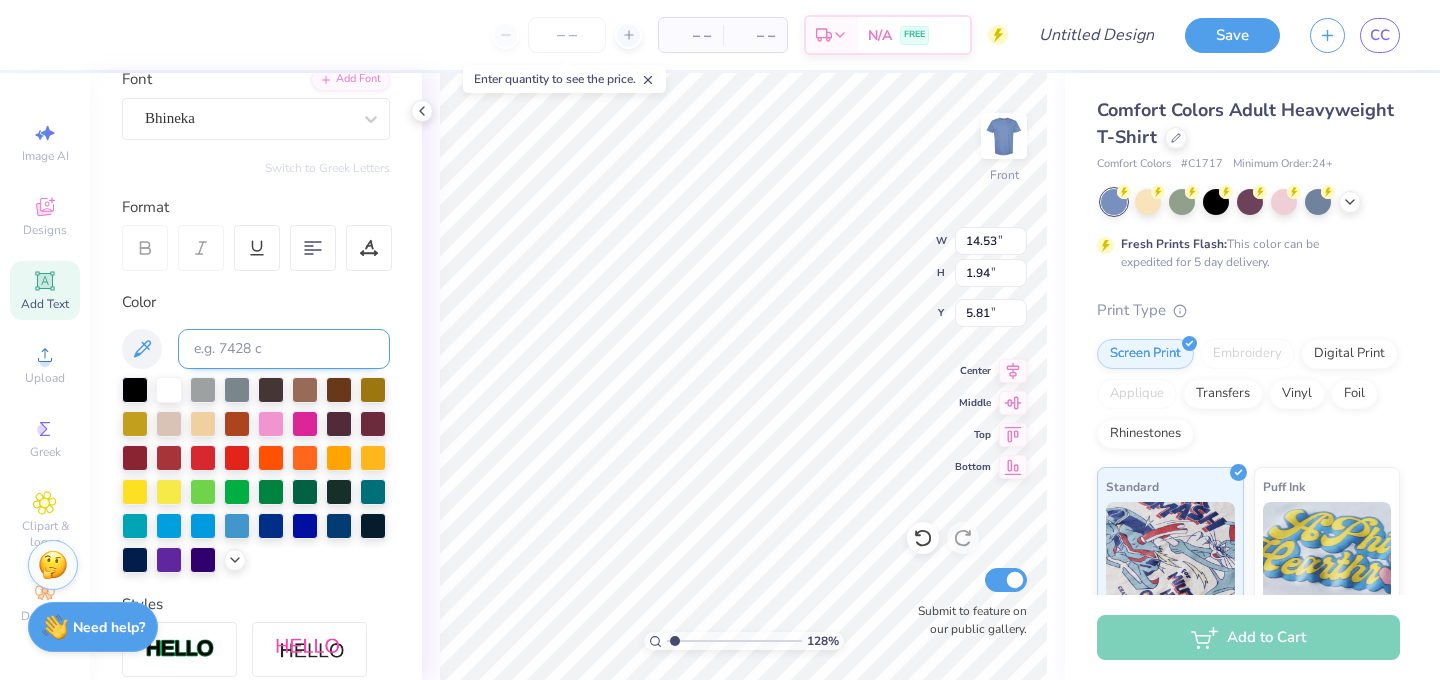 type on "10.65" 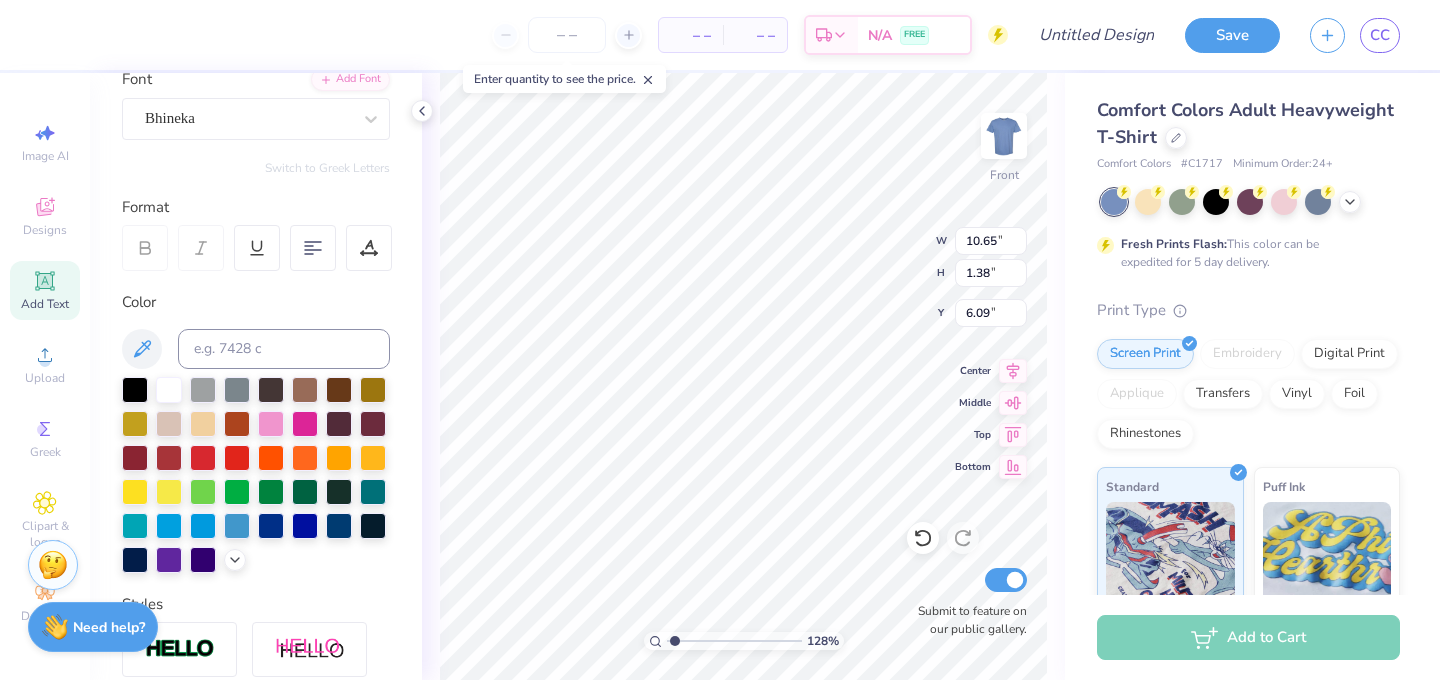 scroll, scrollTop: 1, scrollLeft: 0, axis: vertical 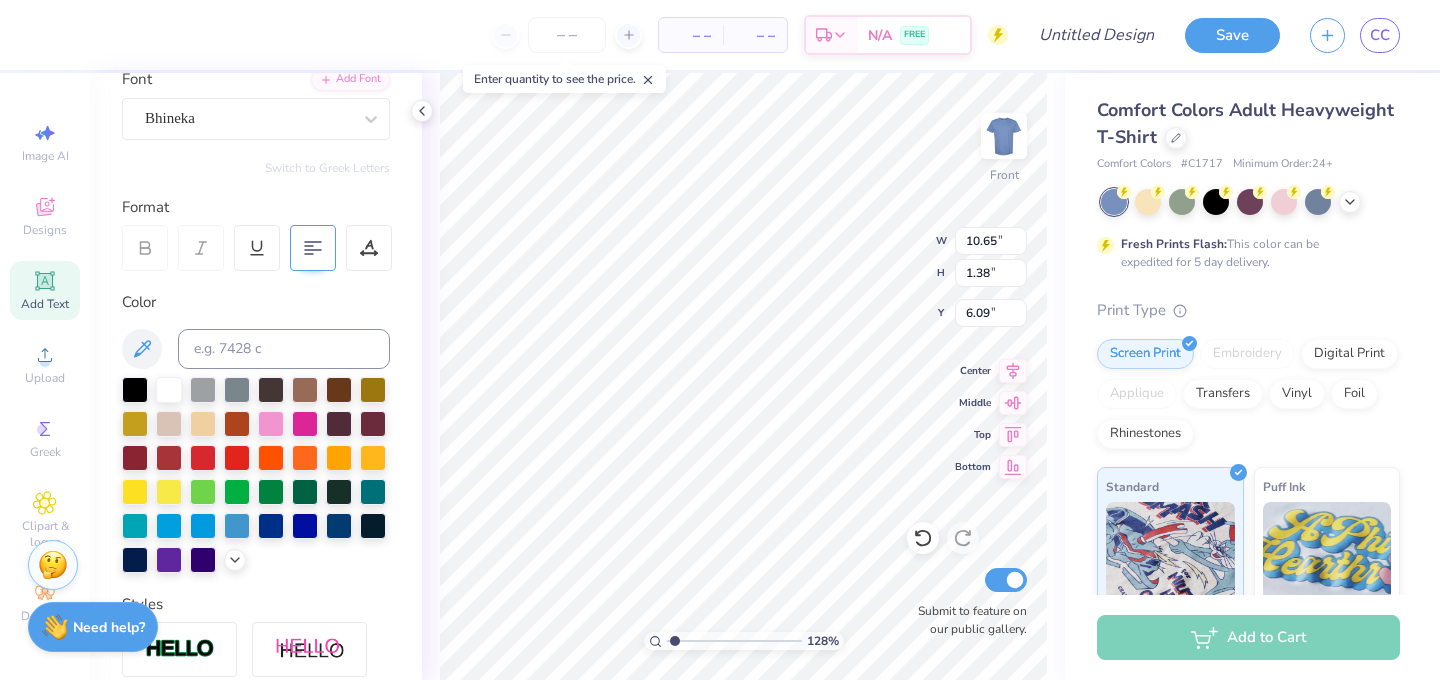 type on "Delta Tau
Delta" 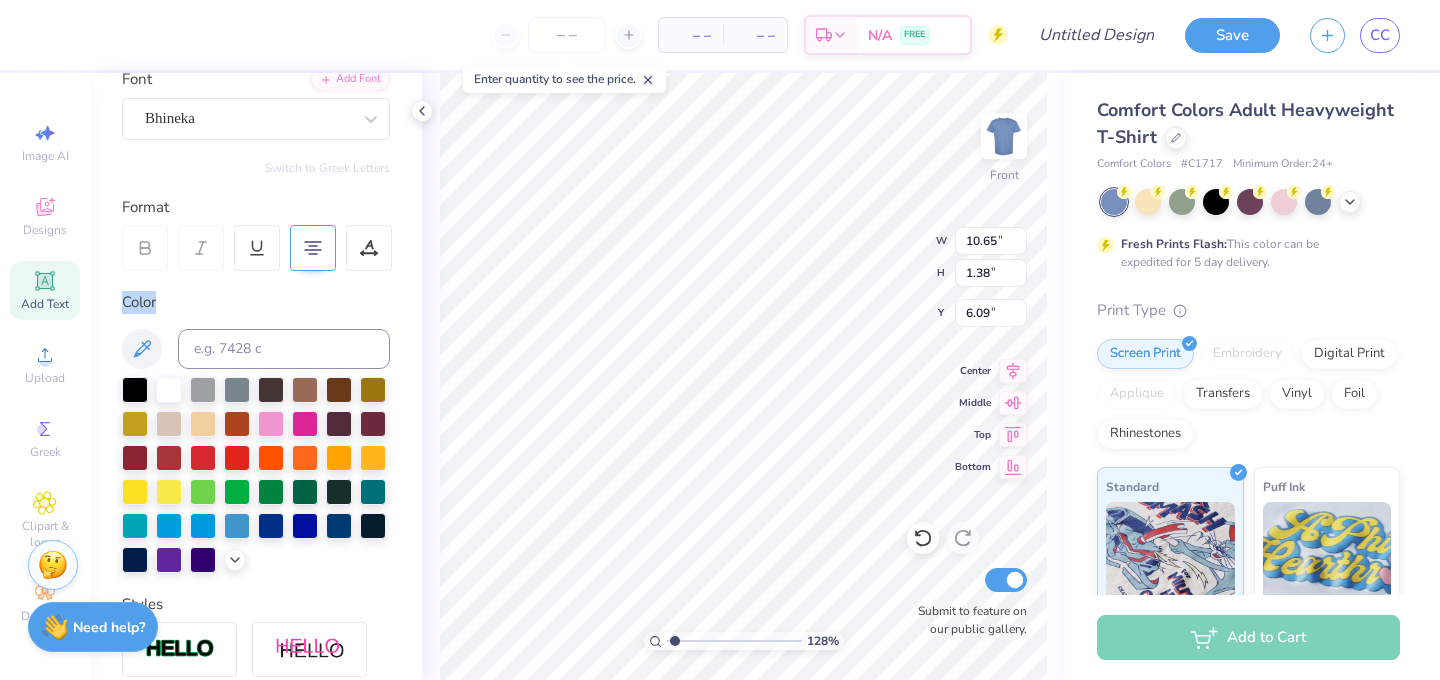 click at bounding box center (313, 248) 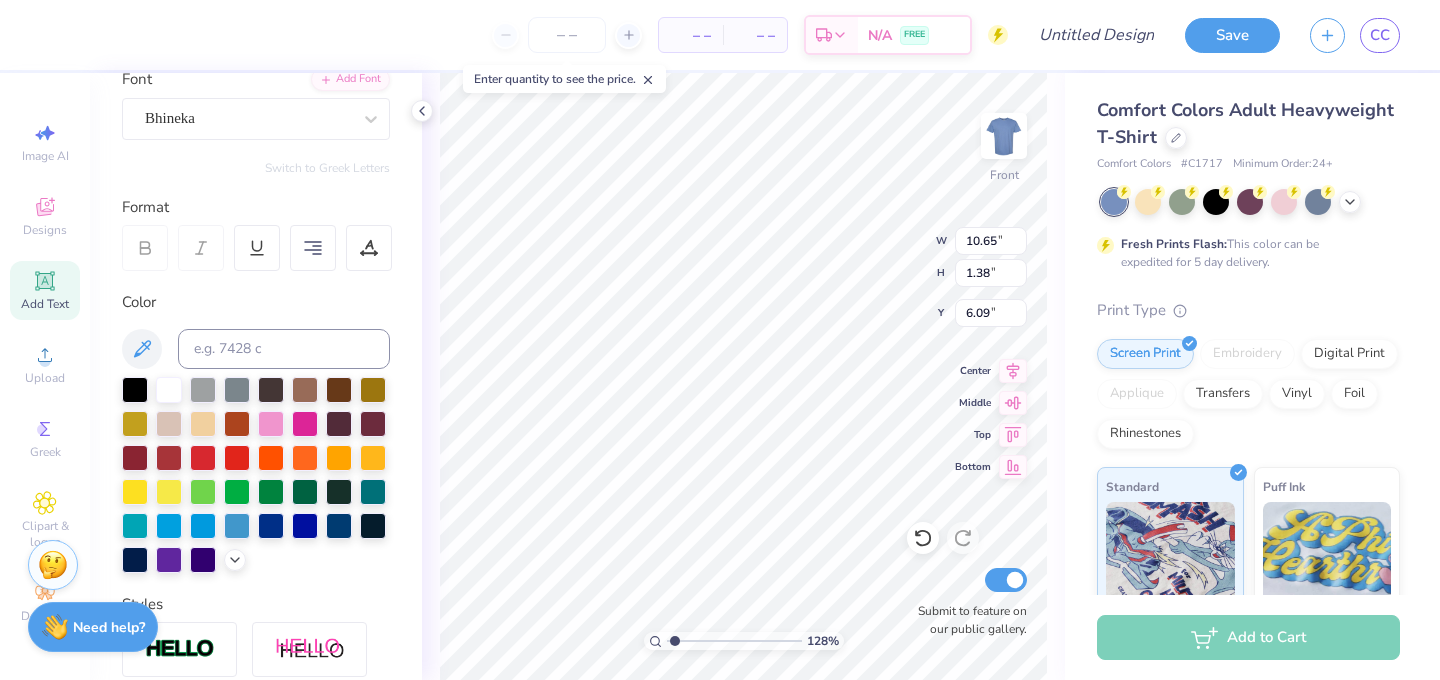 scroll, scrollTop: 1, scrollLeft: 2, axis: both 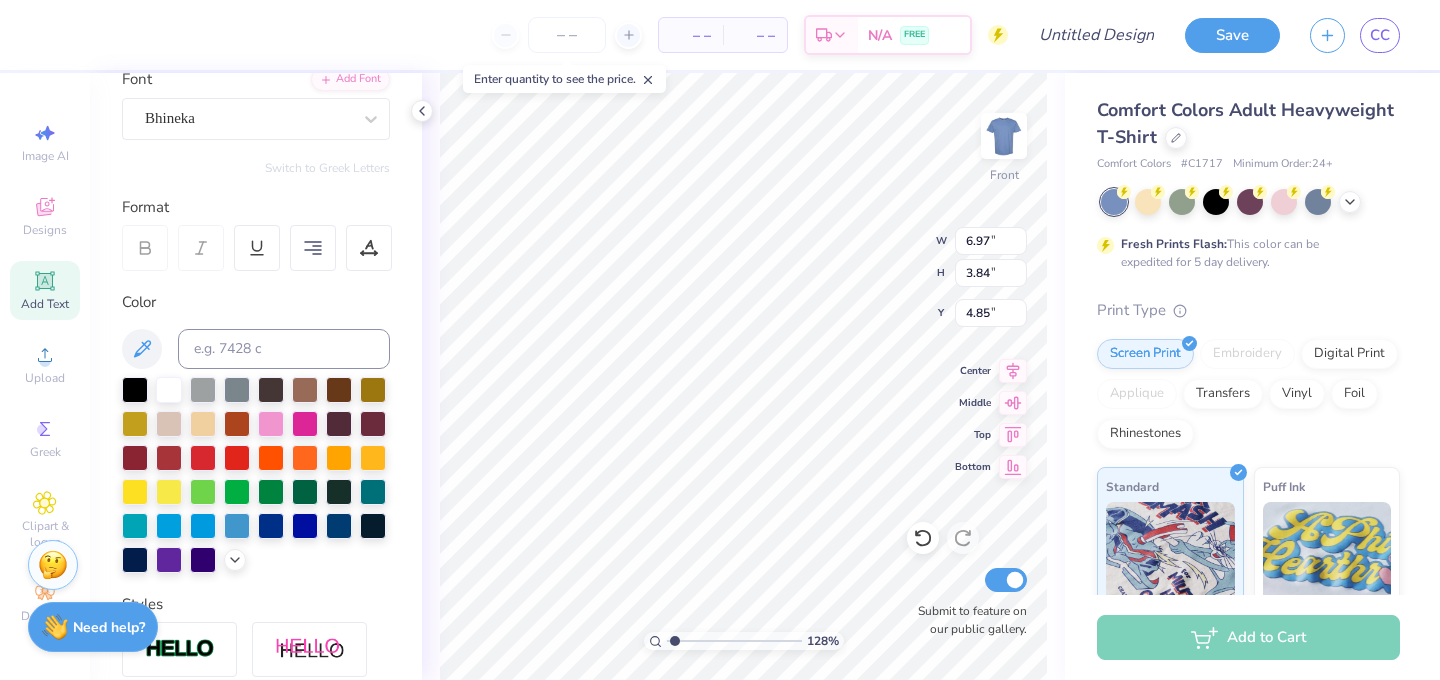 type on "5.84" 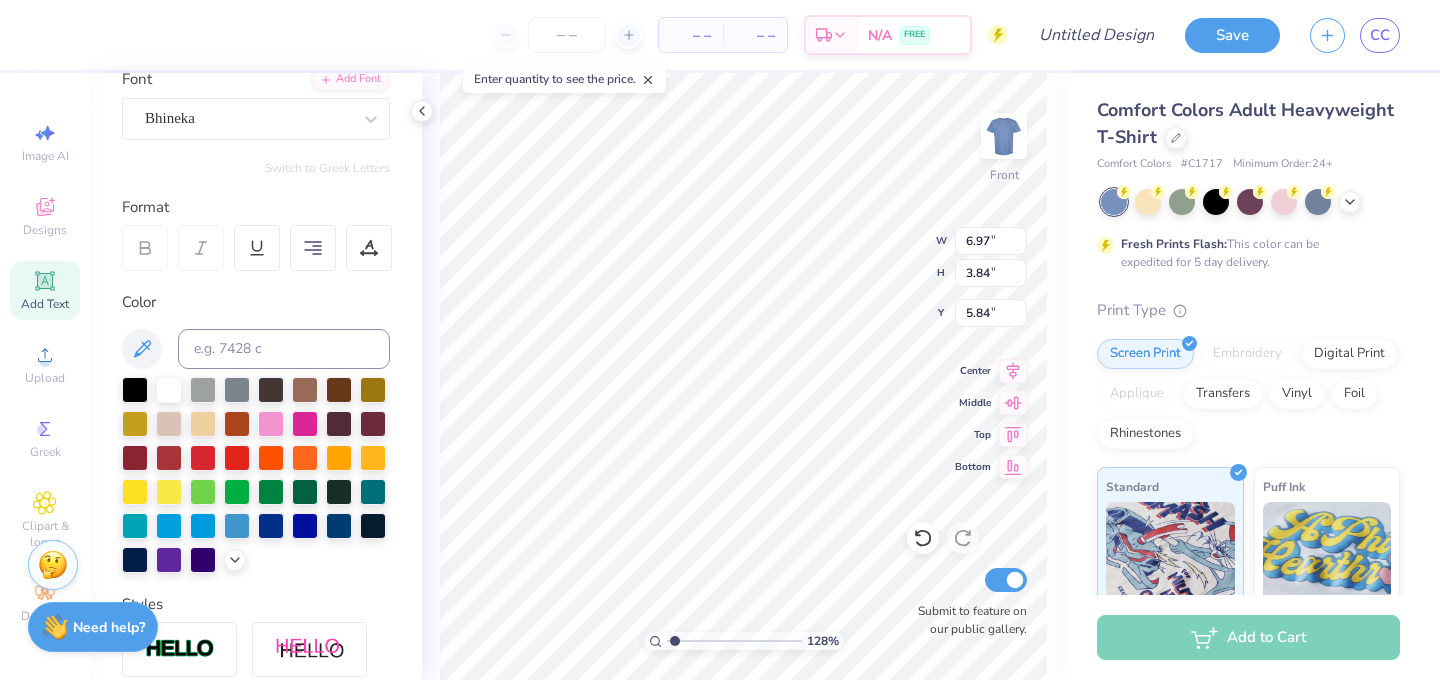 scroll, scrollTop: 0, scrollLeft: 3, axis: horizontal 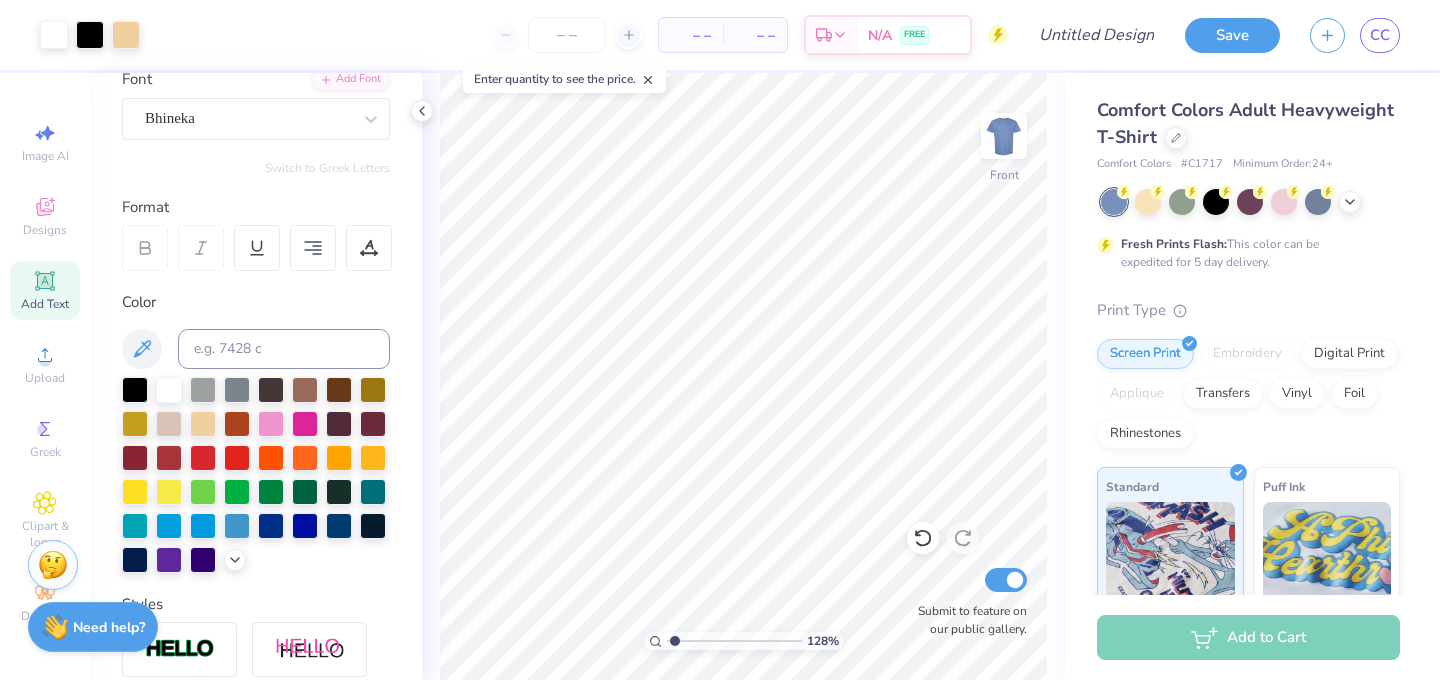click 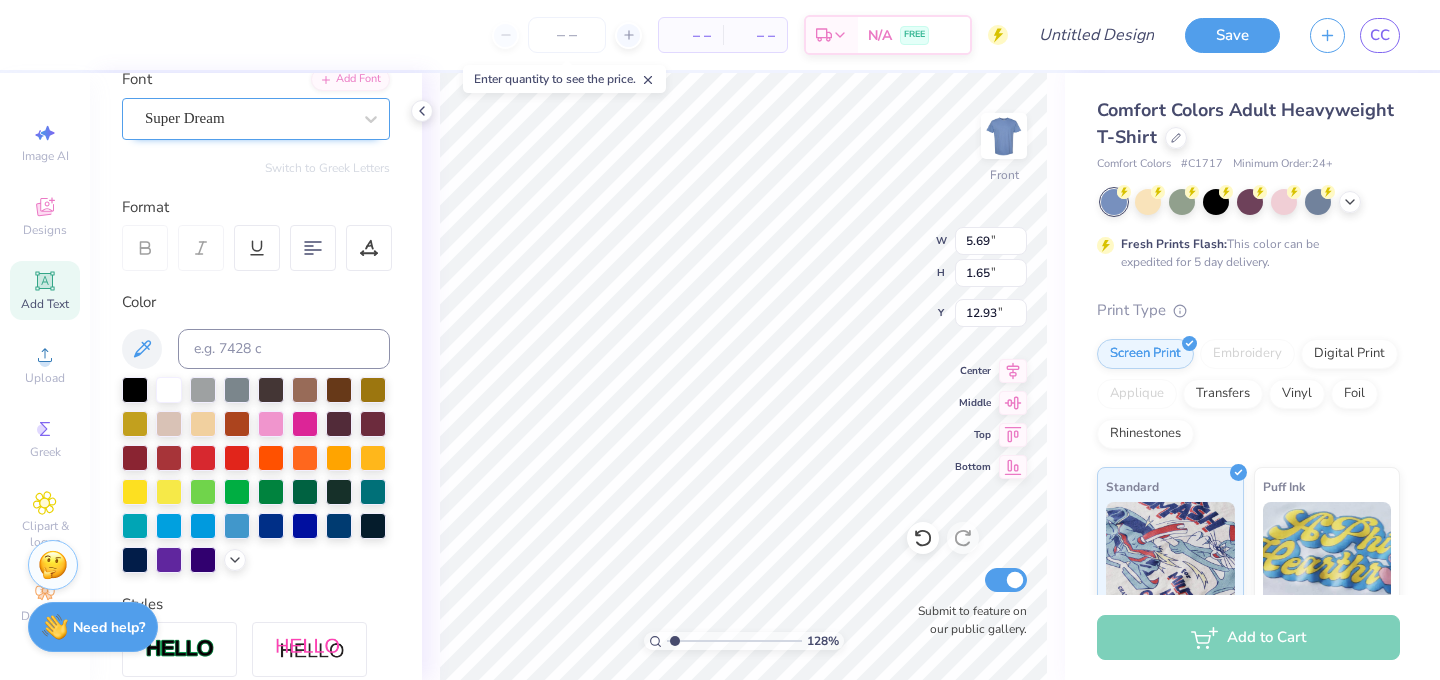 click on "Super Dream" at bounding box center (256, 119) 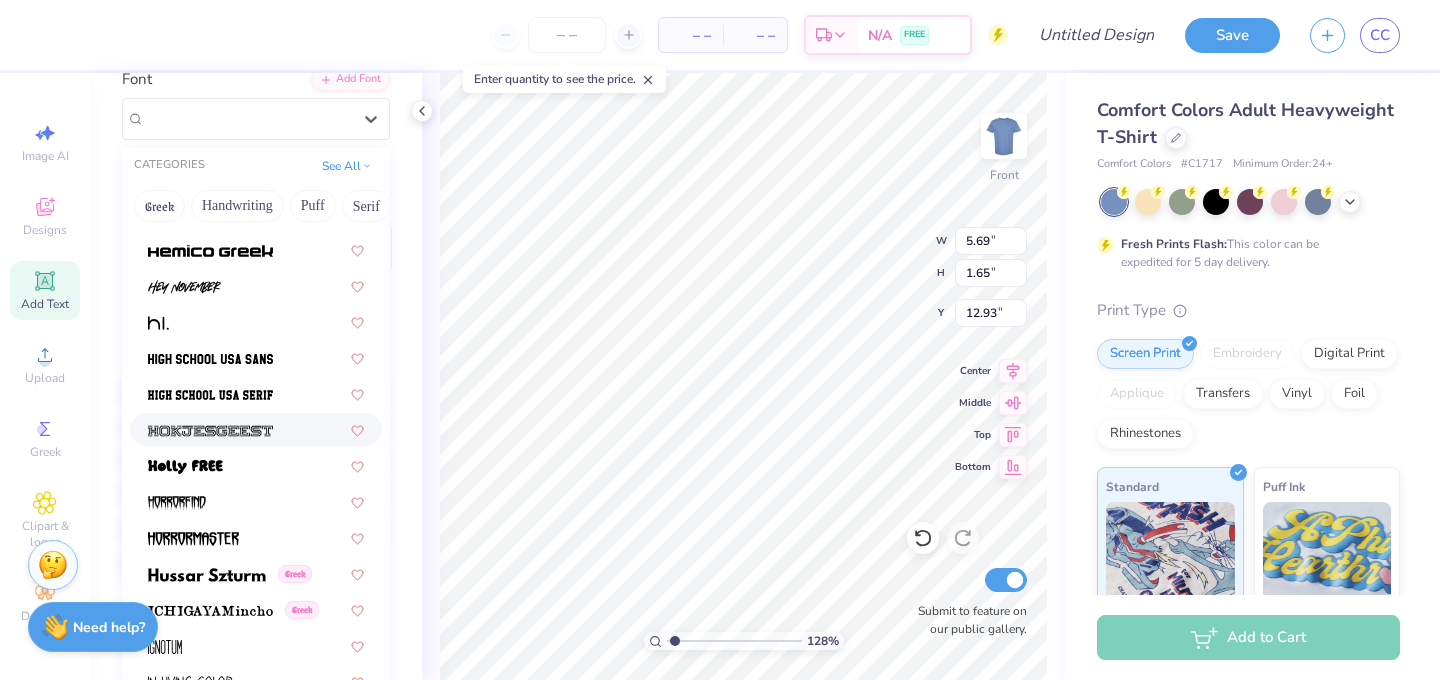 scroll, scrollTop: 4961, scrollLeft: 0, axis: vertical 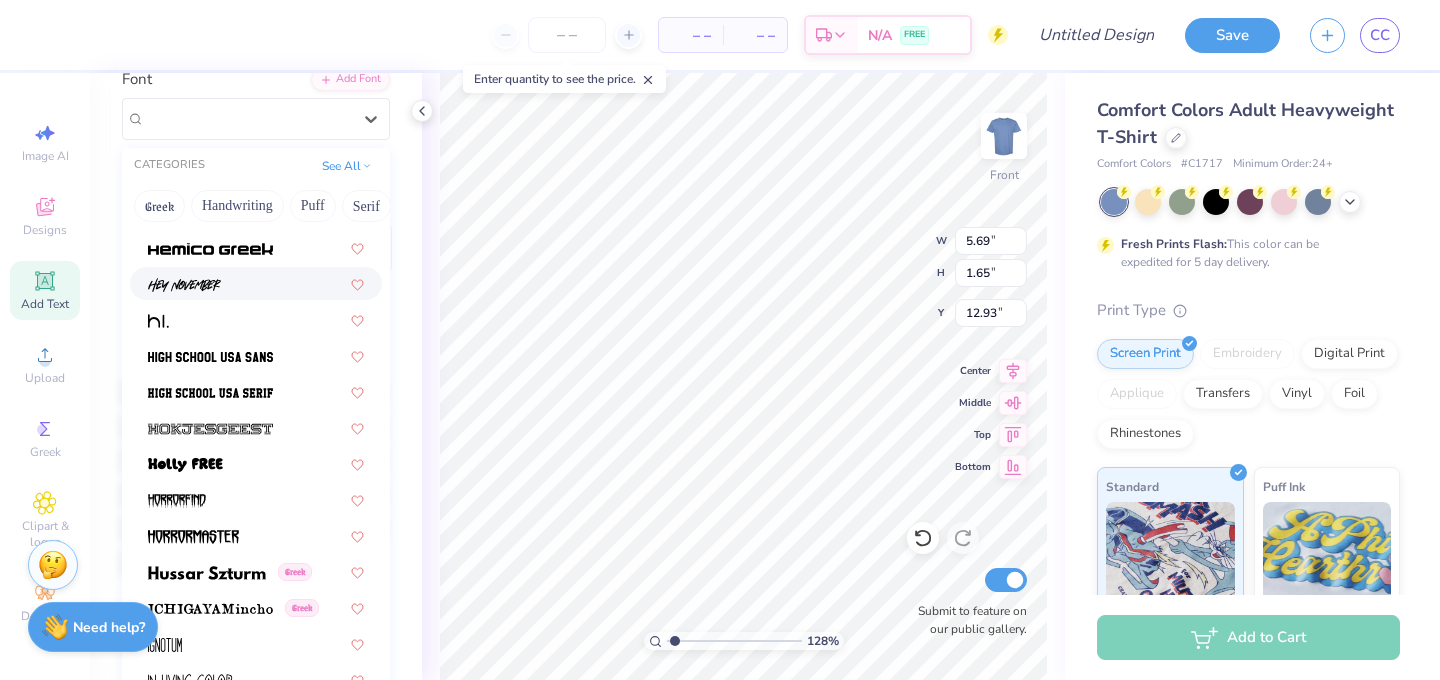 click at bounding box center (256, 283) 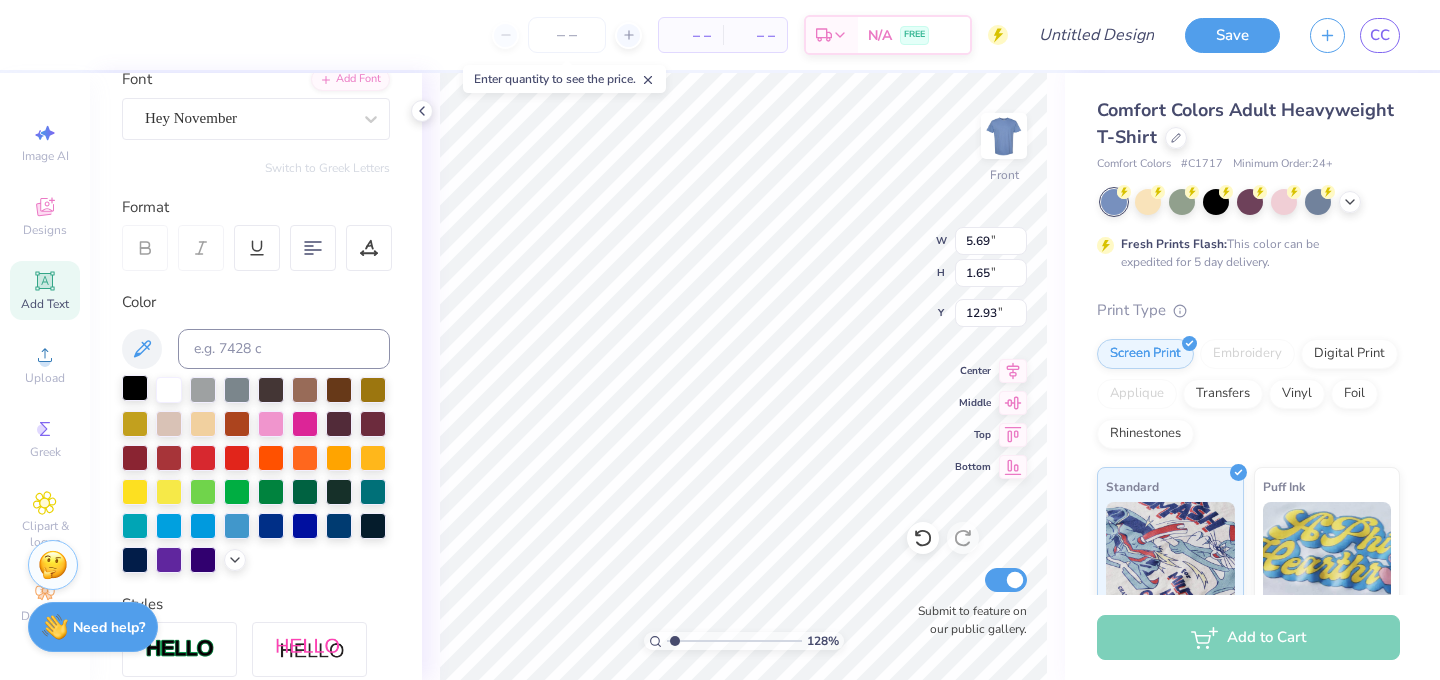 type on "4.33" 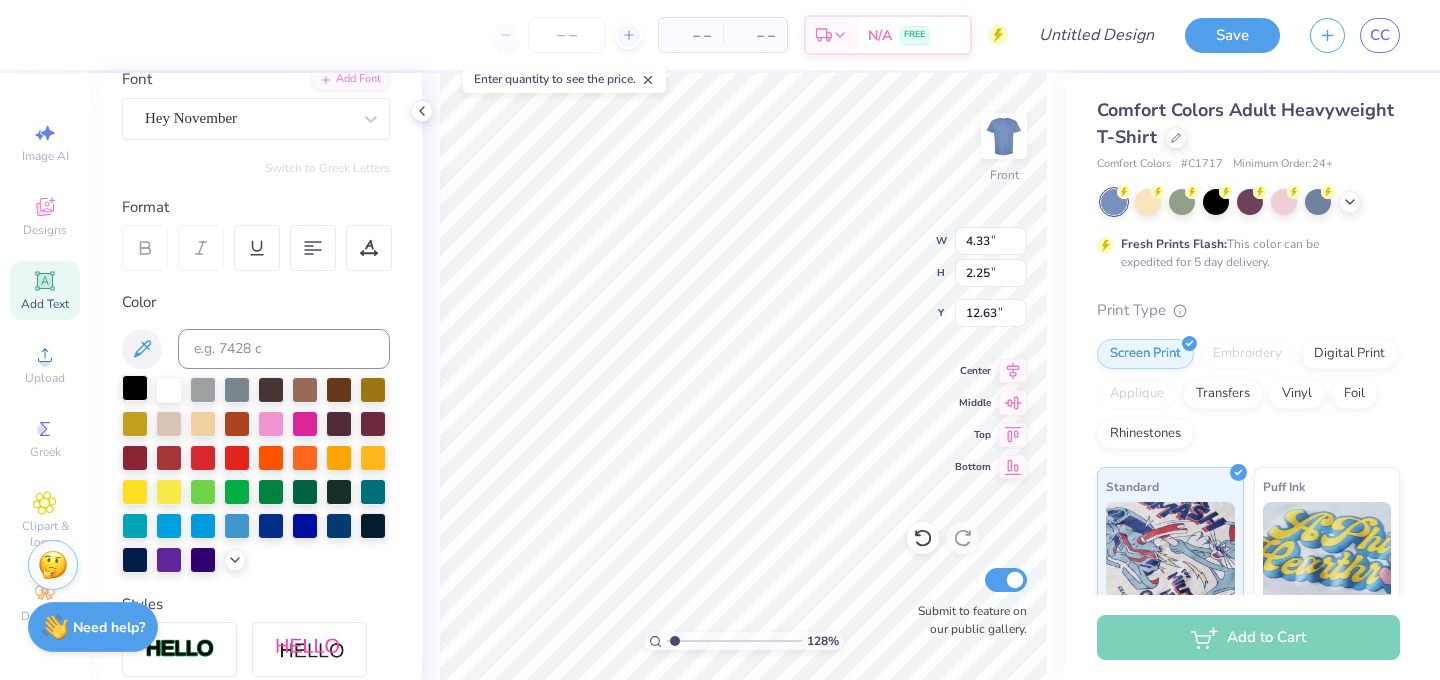click at bounding box center (135, 388) 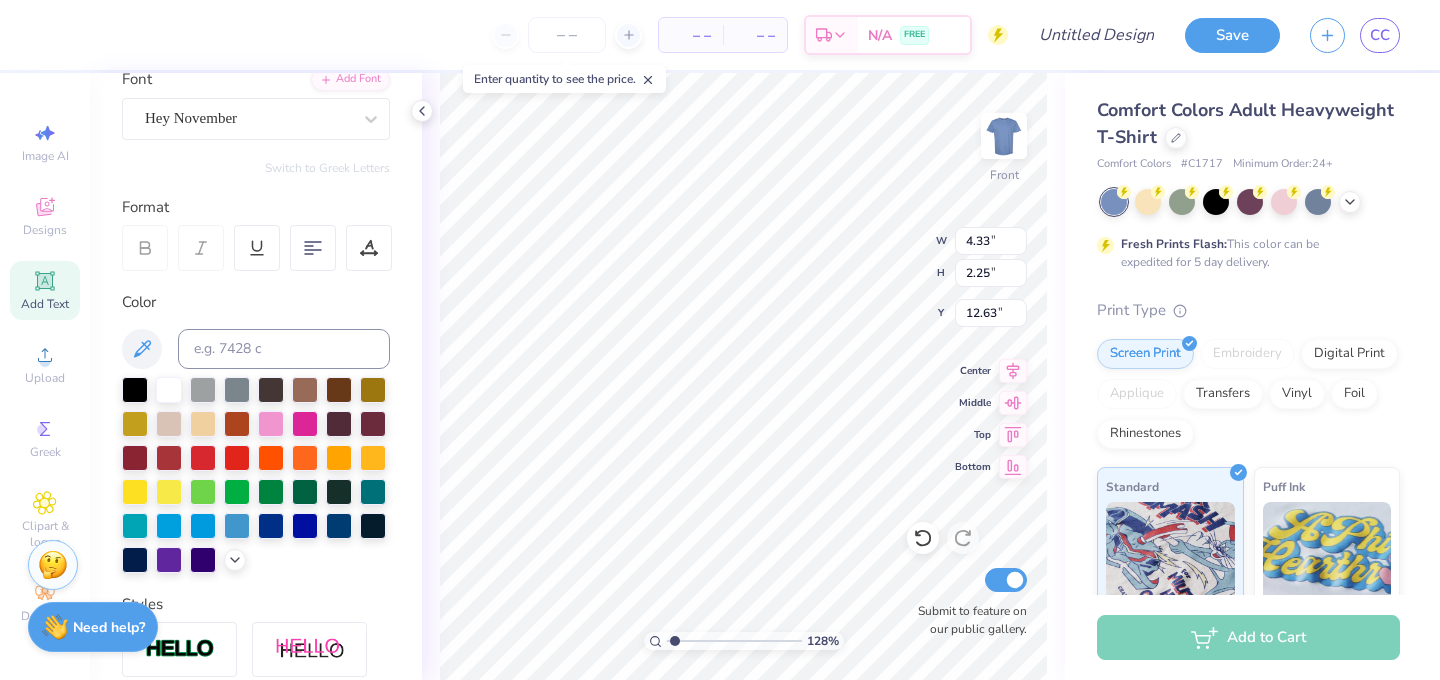 type on "18.74" 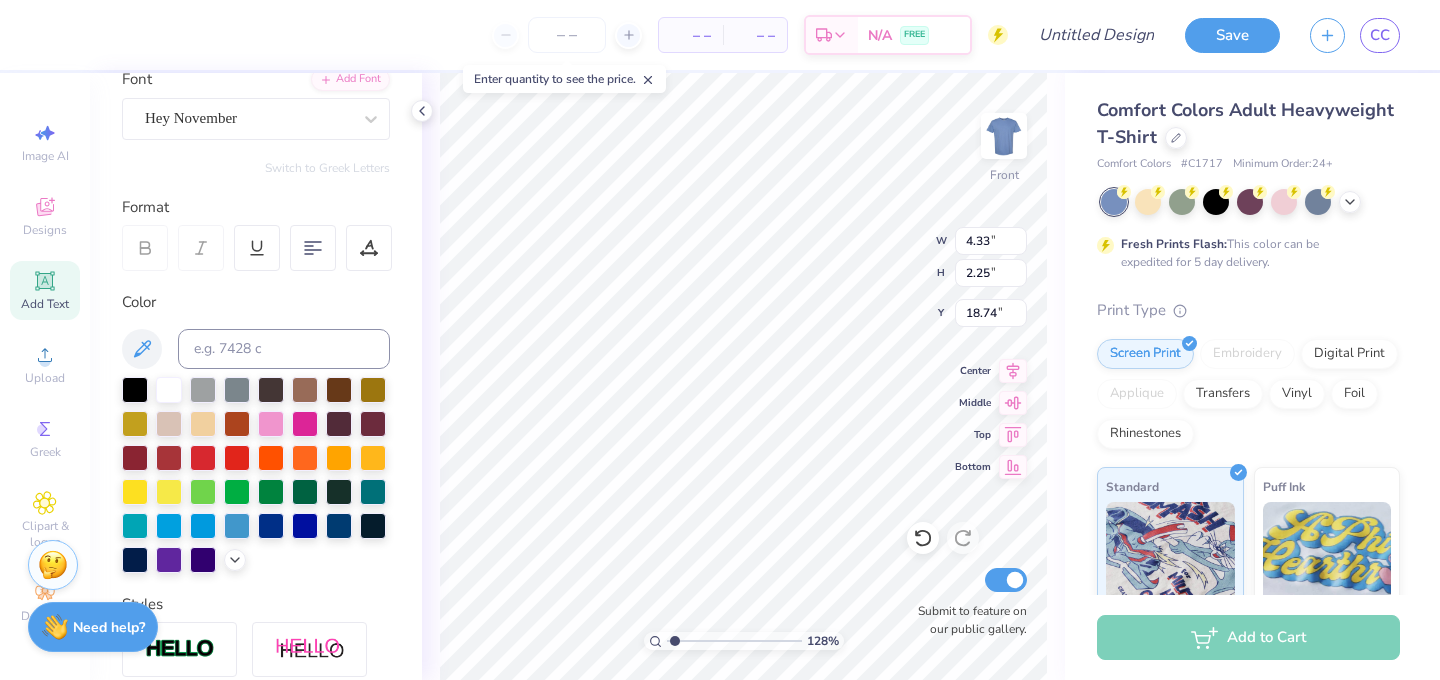 scroll, scrollTop: 0, scrollLeft: 5, axis: horizontal 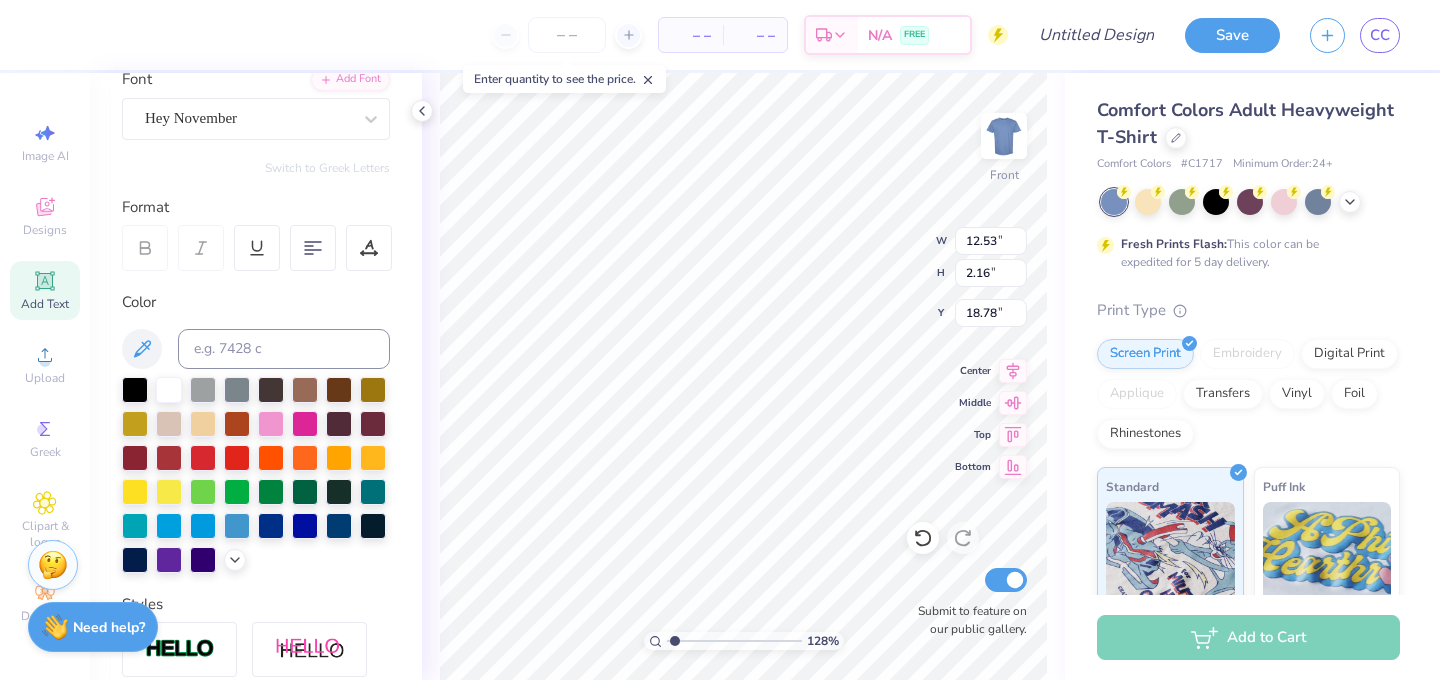 type on "9.95" 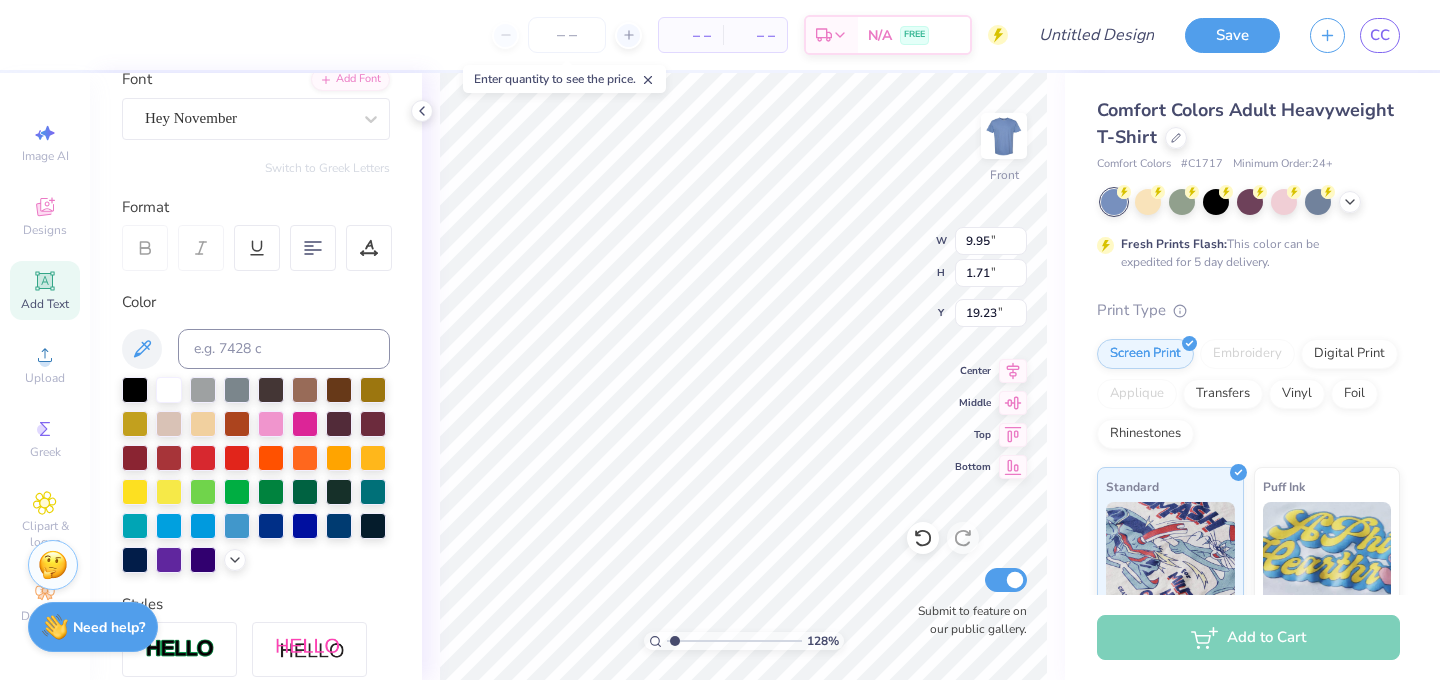 type on "20.40" 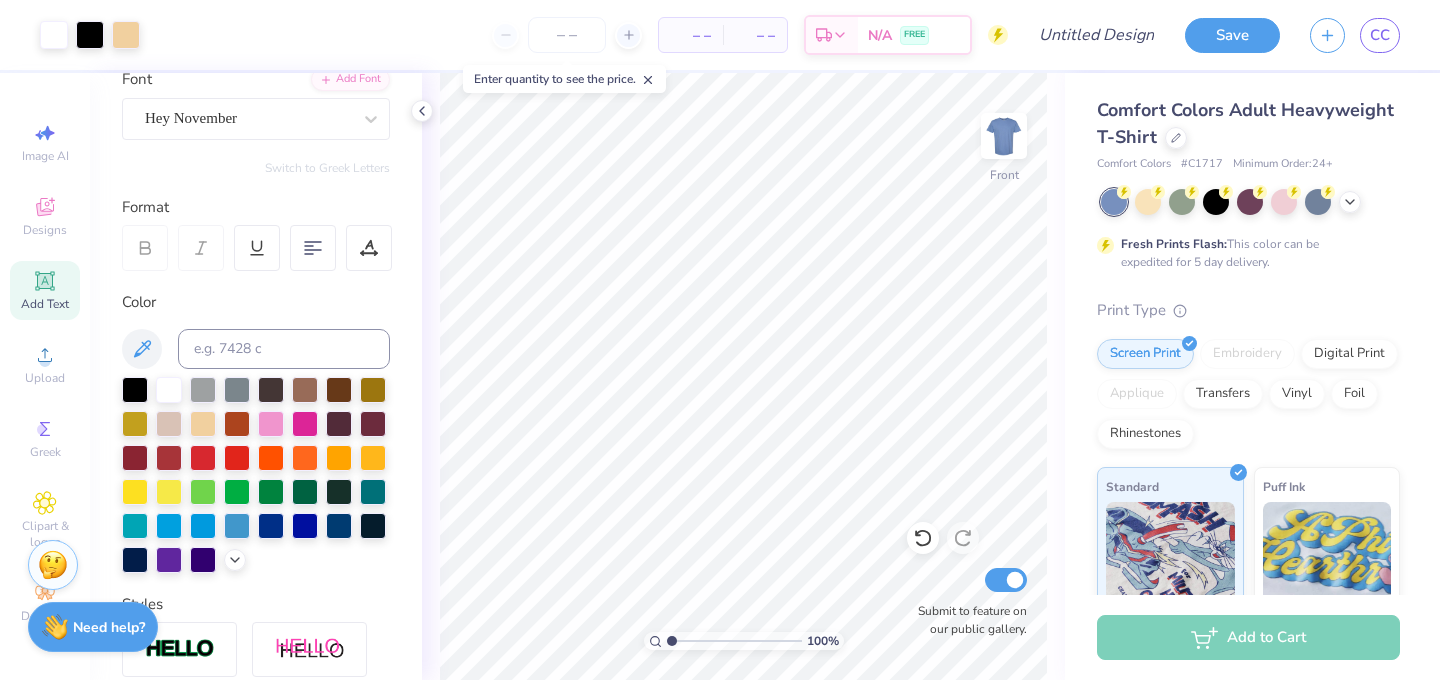 drag, startPoint x: 675, startPoint y: 640, endPoint x: 655, endPoint y: 640, distance: 20 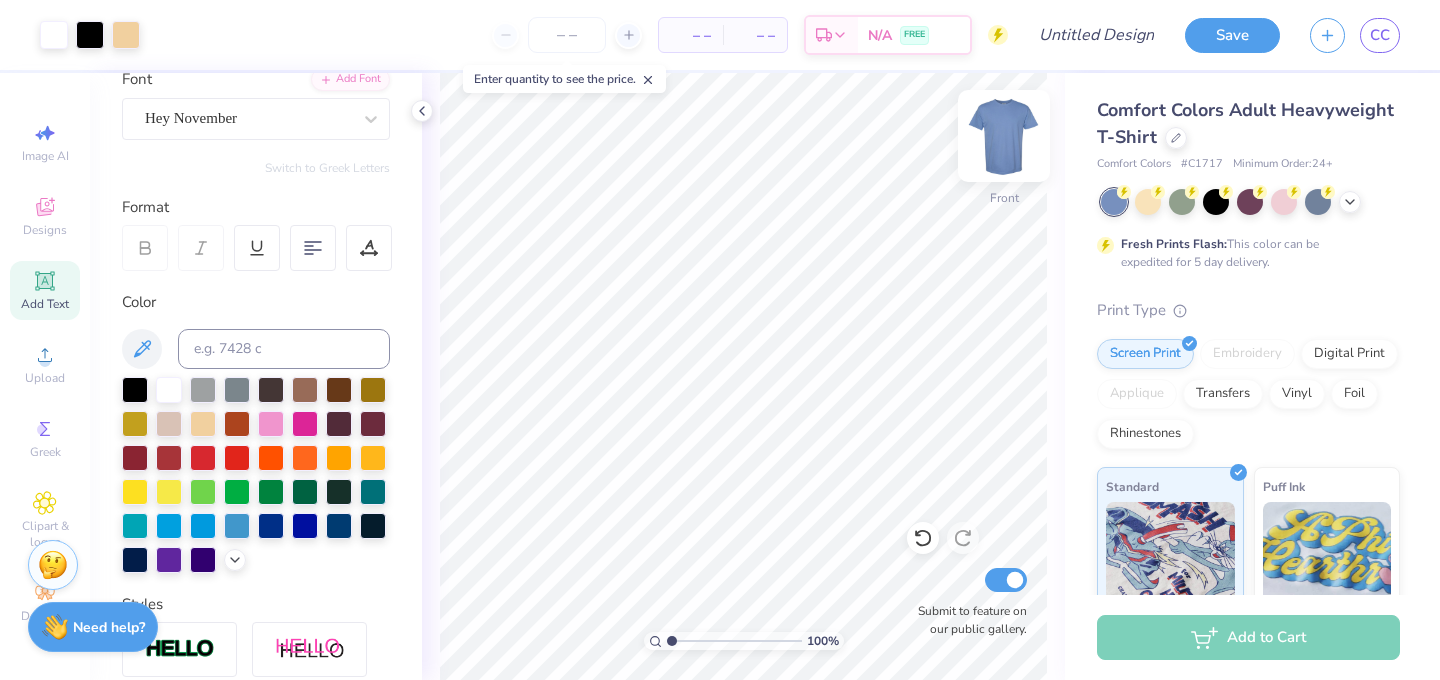 click at bounding box center (1004, 136) 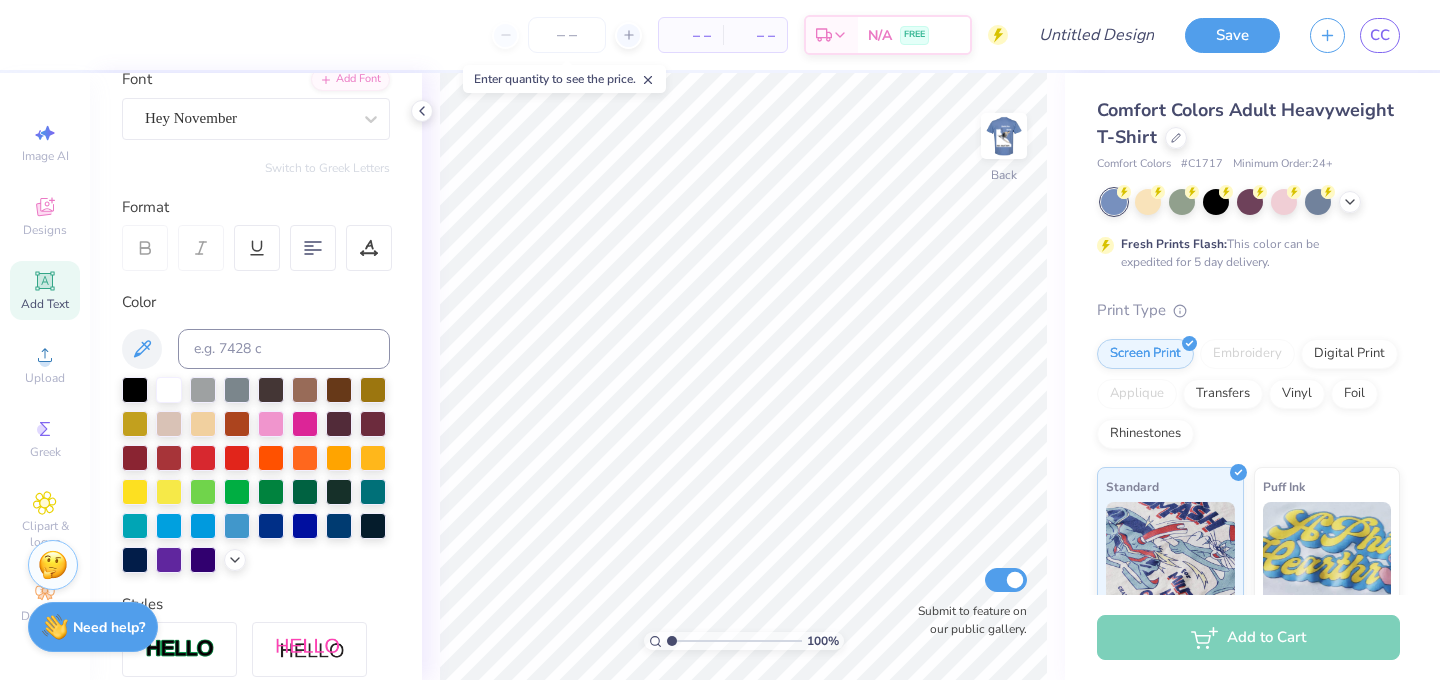 click on "Add Text" at bounding box center [45, 290] 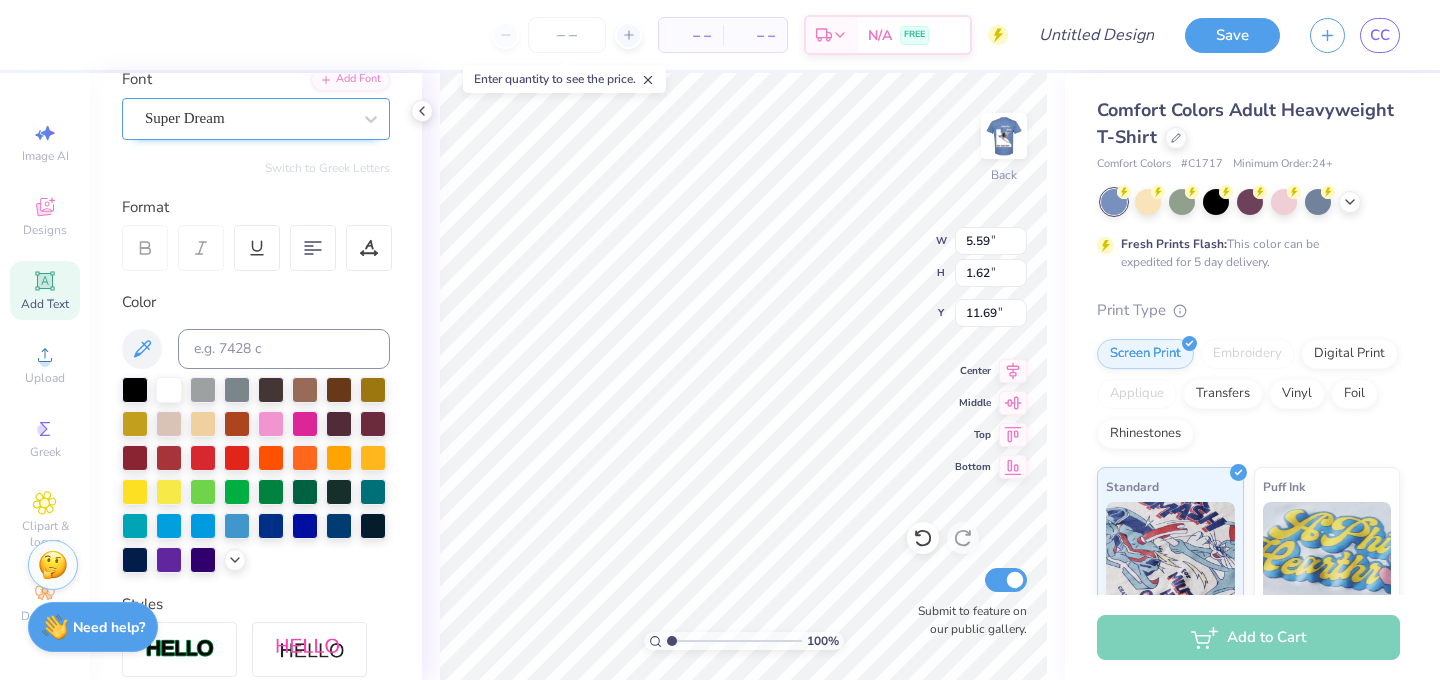 click on "Super Dream" at bounding box center [256, 119] 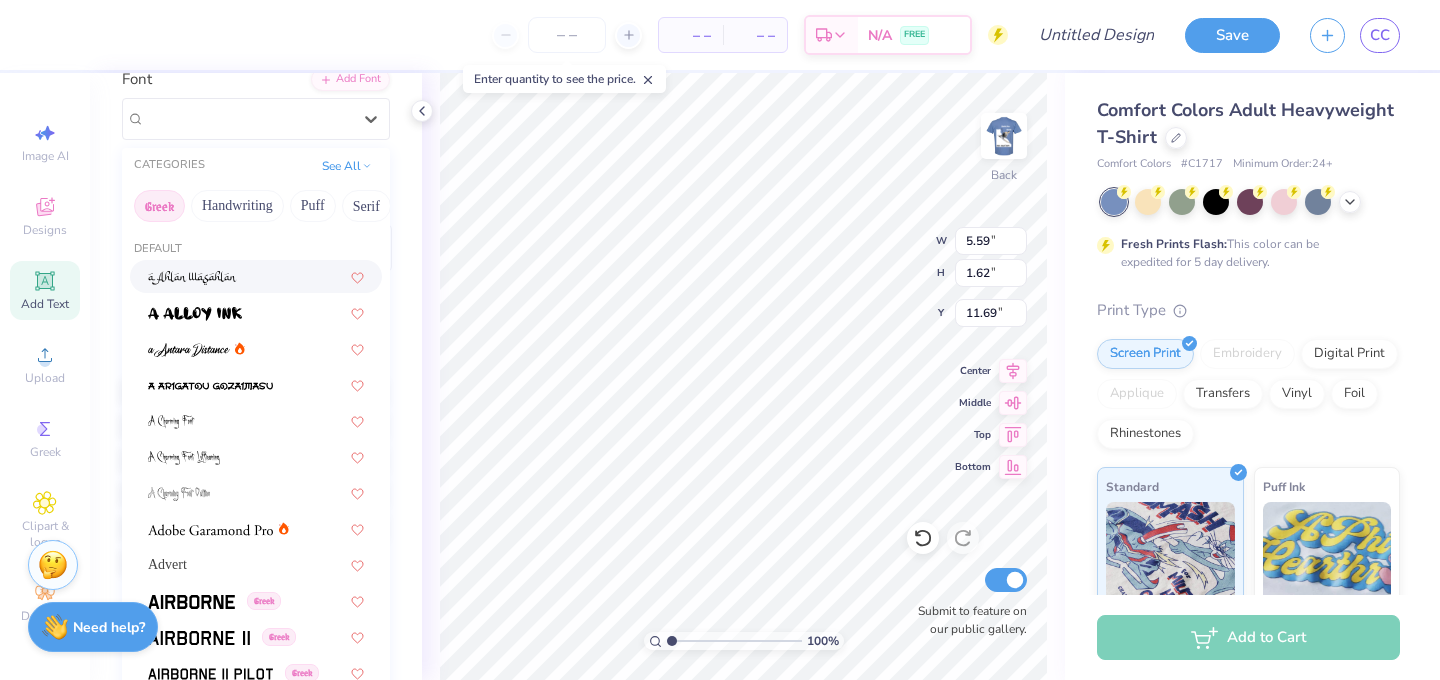 click on "Greek" at bounding box center [159, 206] 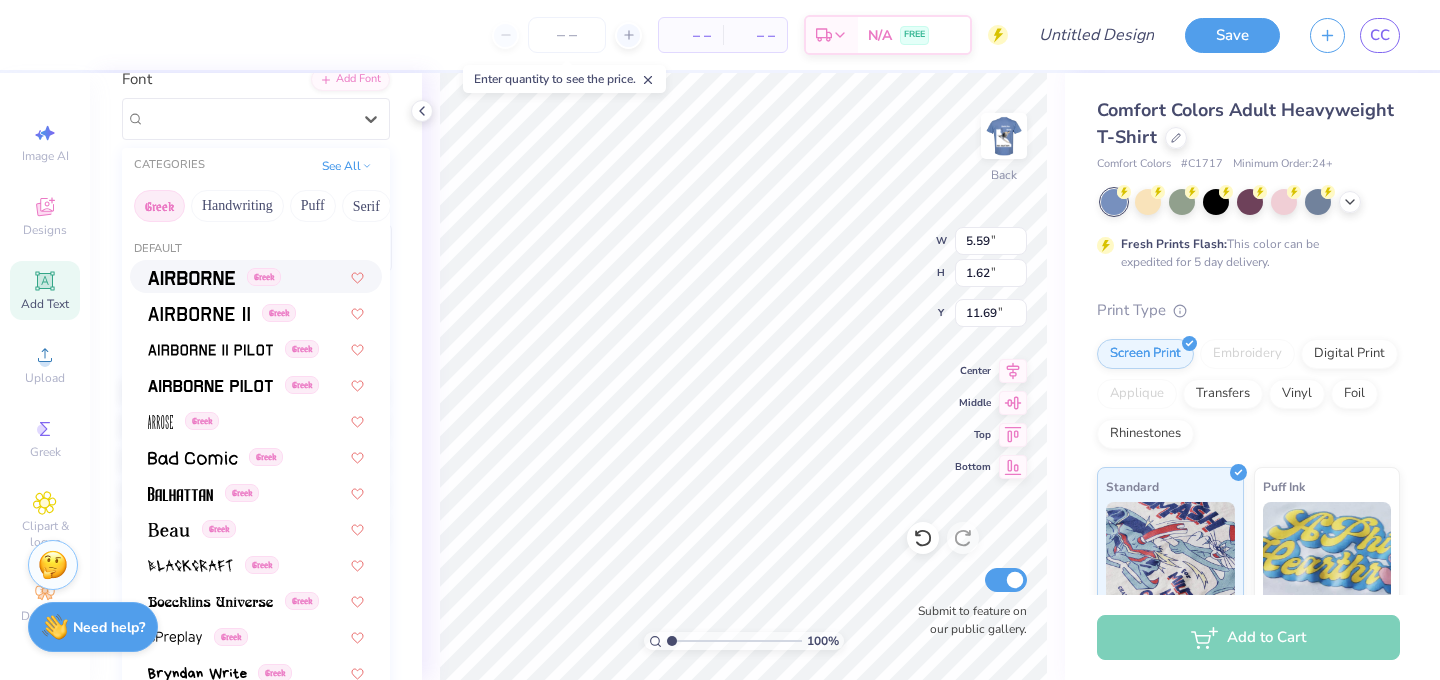 click on "Greek" at bounding box center [256, 276] 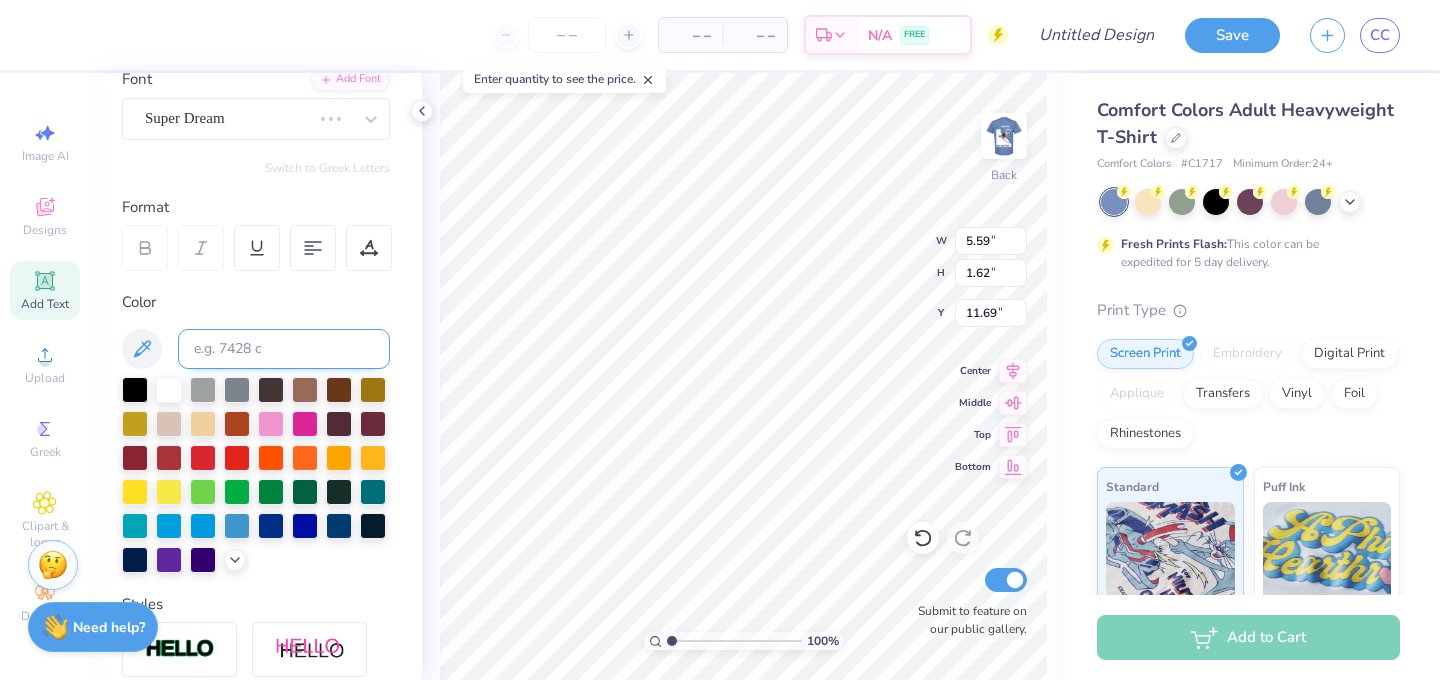 type on "5.35" 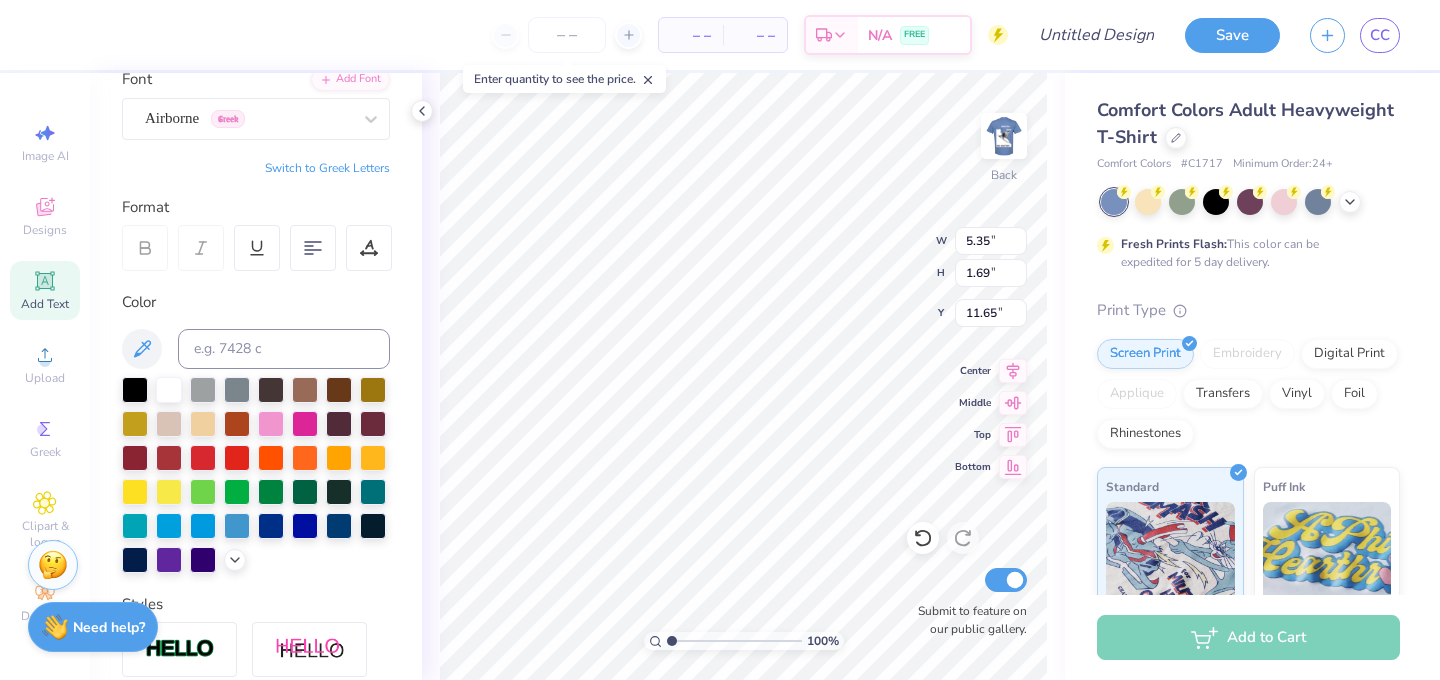 type on "DTD" 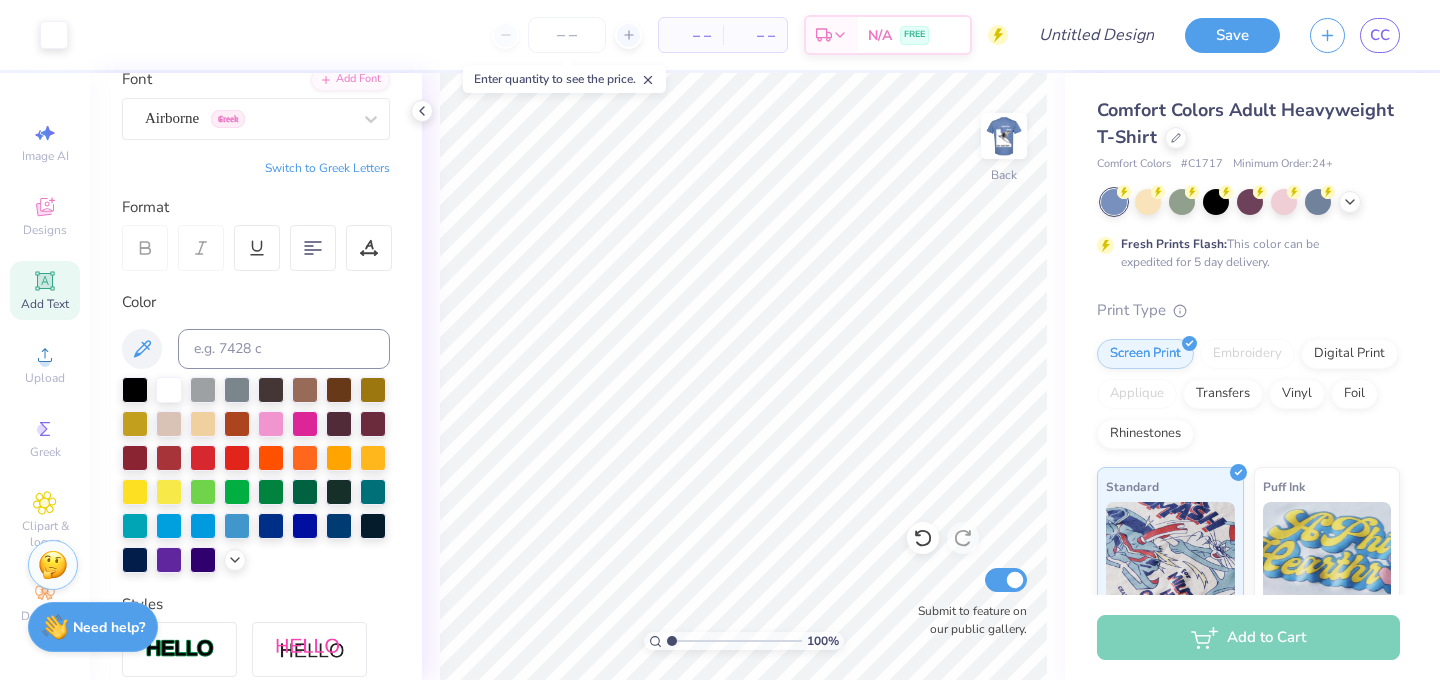 drag, startPoint x: 361, startPoint y: 167, endPoint x: 378, endPoint y: 180, distance: 21.400934 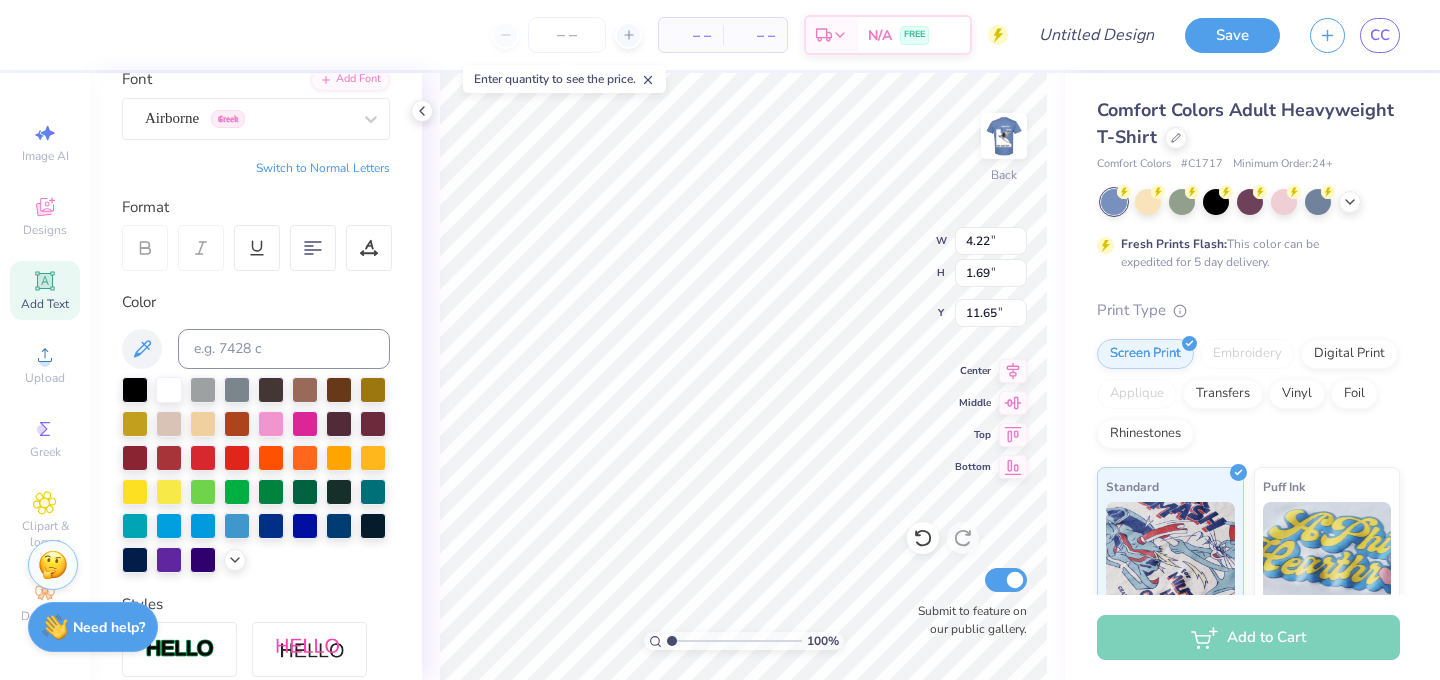 type on "5.77" 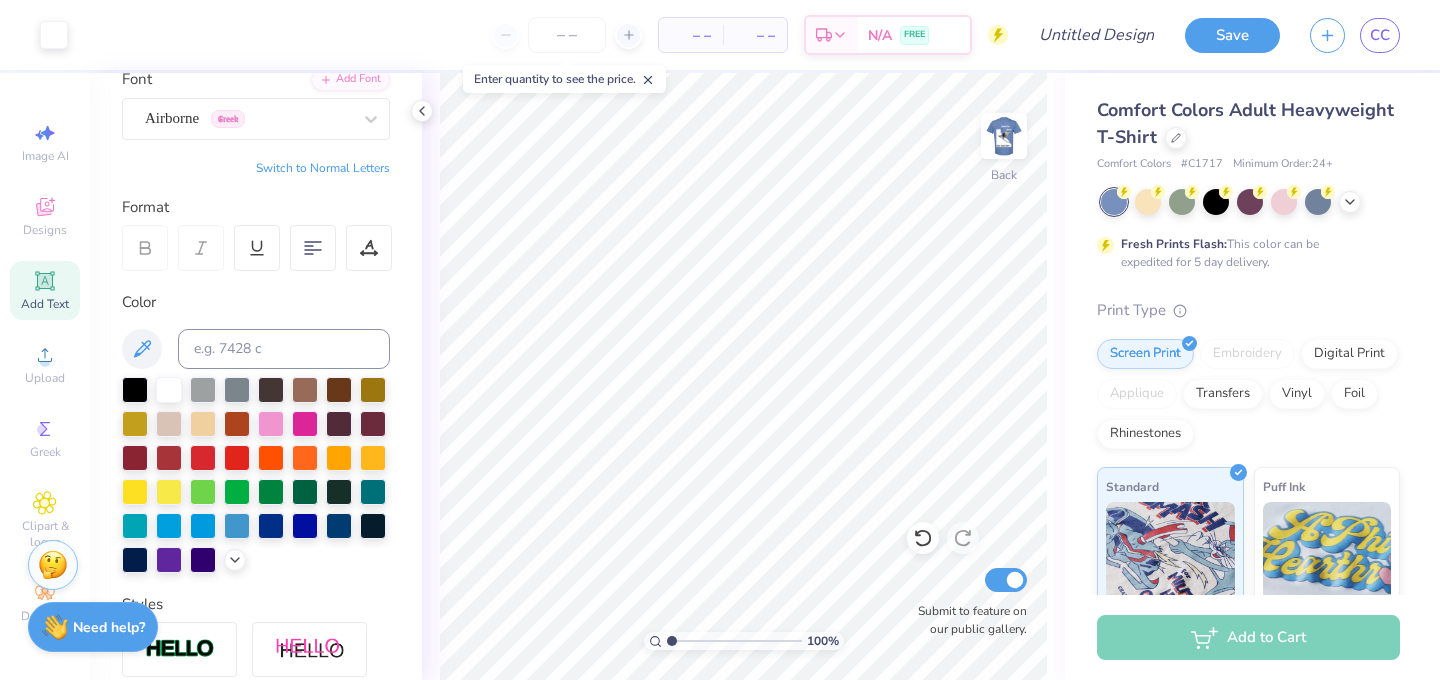 click 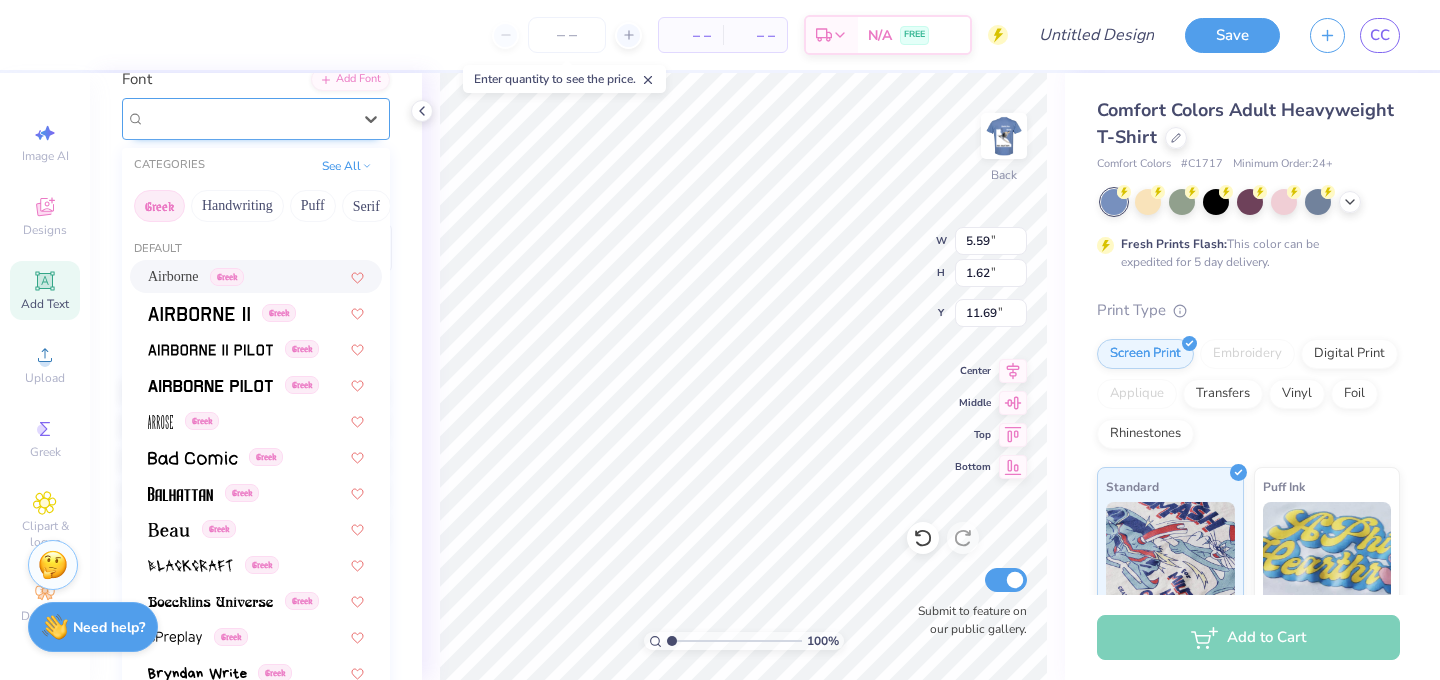 click on "Super Dream" at bounding box center (256, 119) 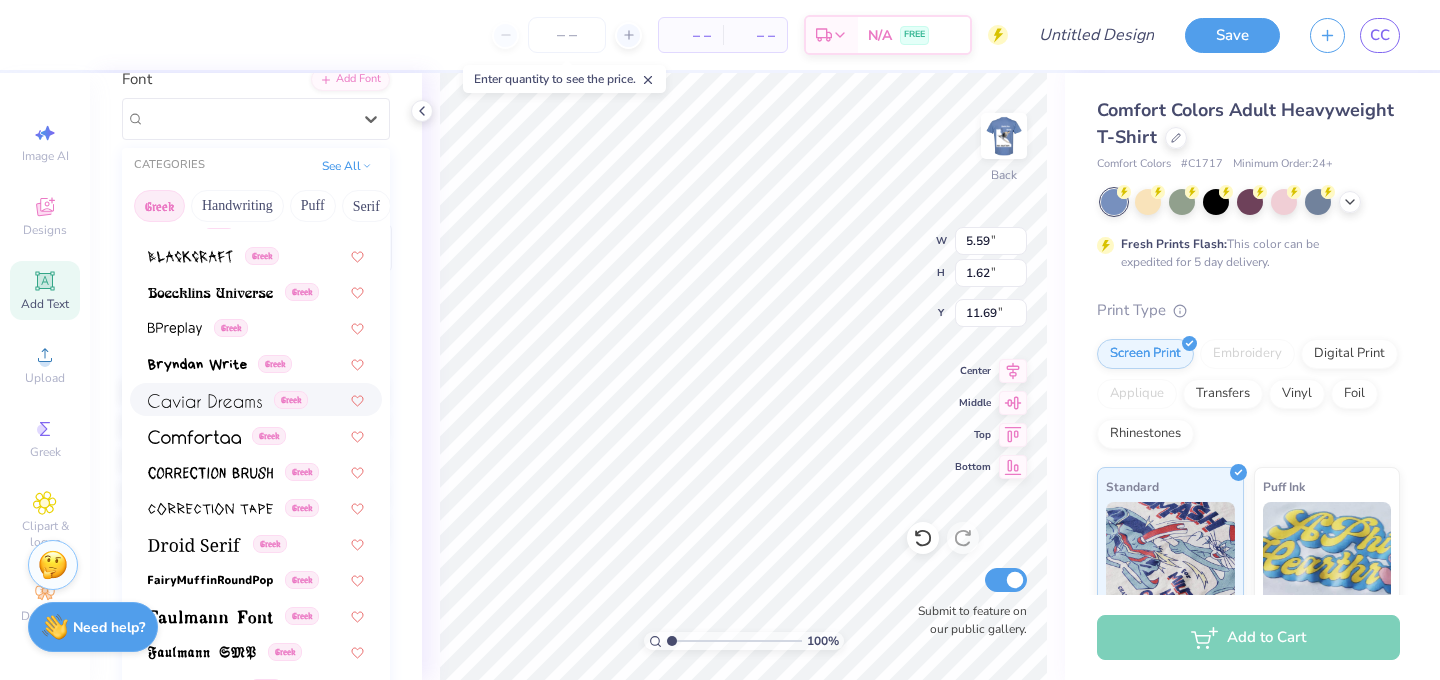 scroll, scrollTop: 373, scrollLeft: 0, axis: vertical 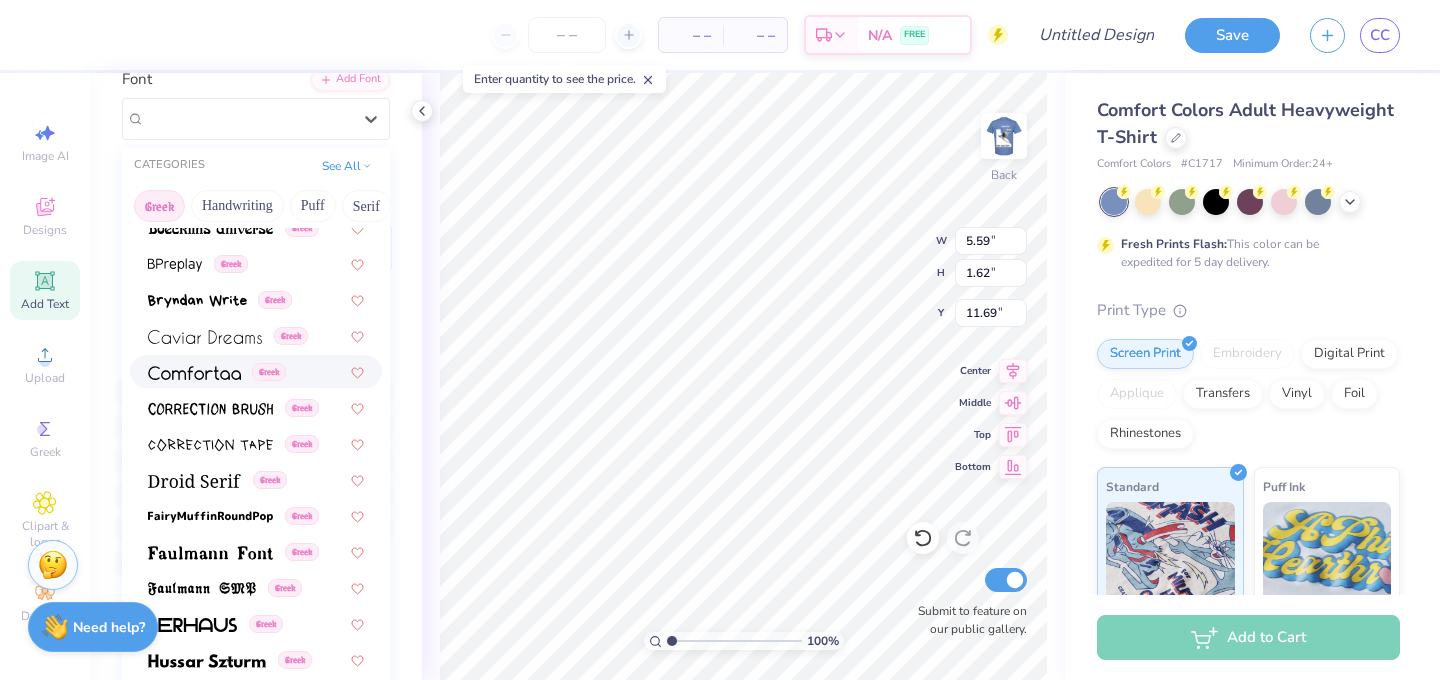 click on "Greek" at bounding box center [269, 372] 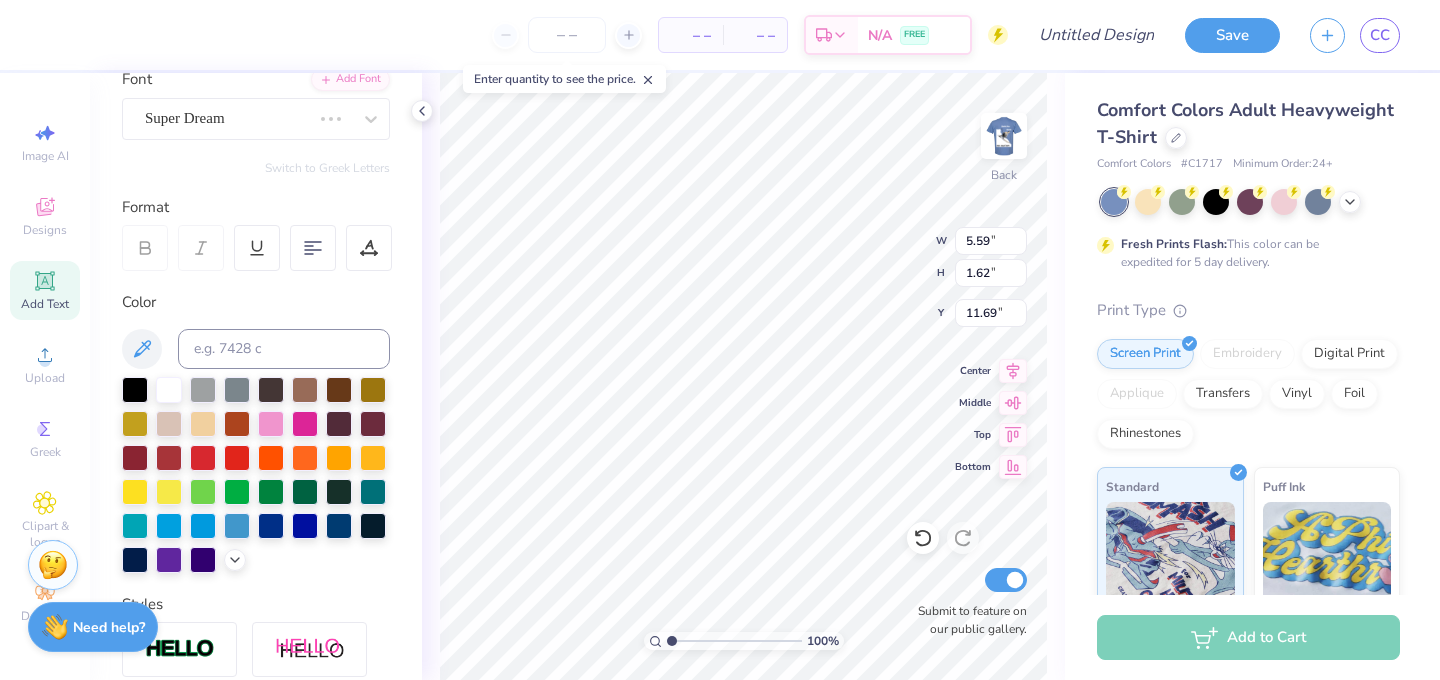 type on "DTD" 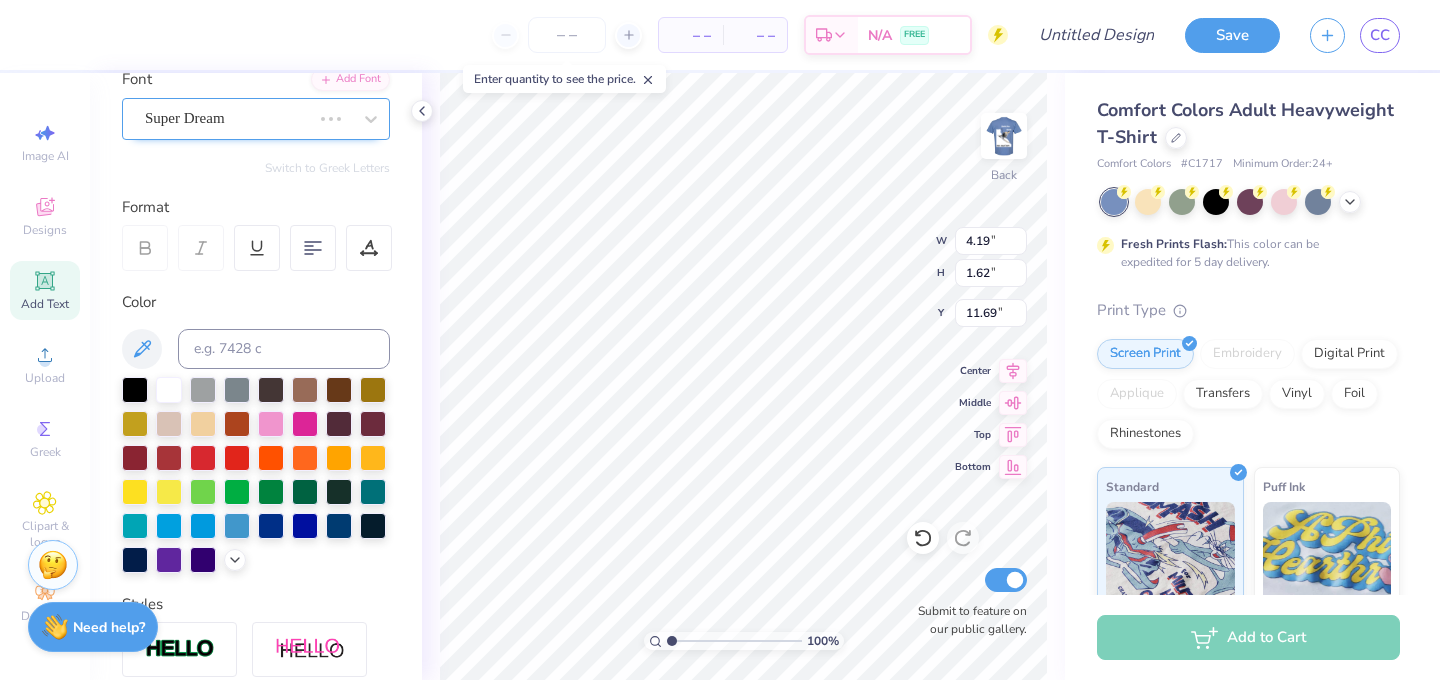 click at bounding box center (228, 118) 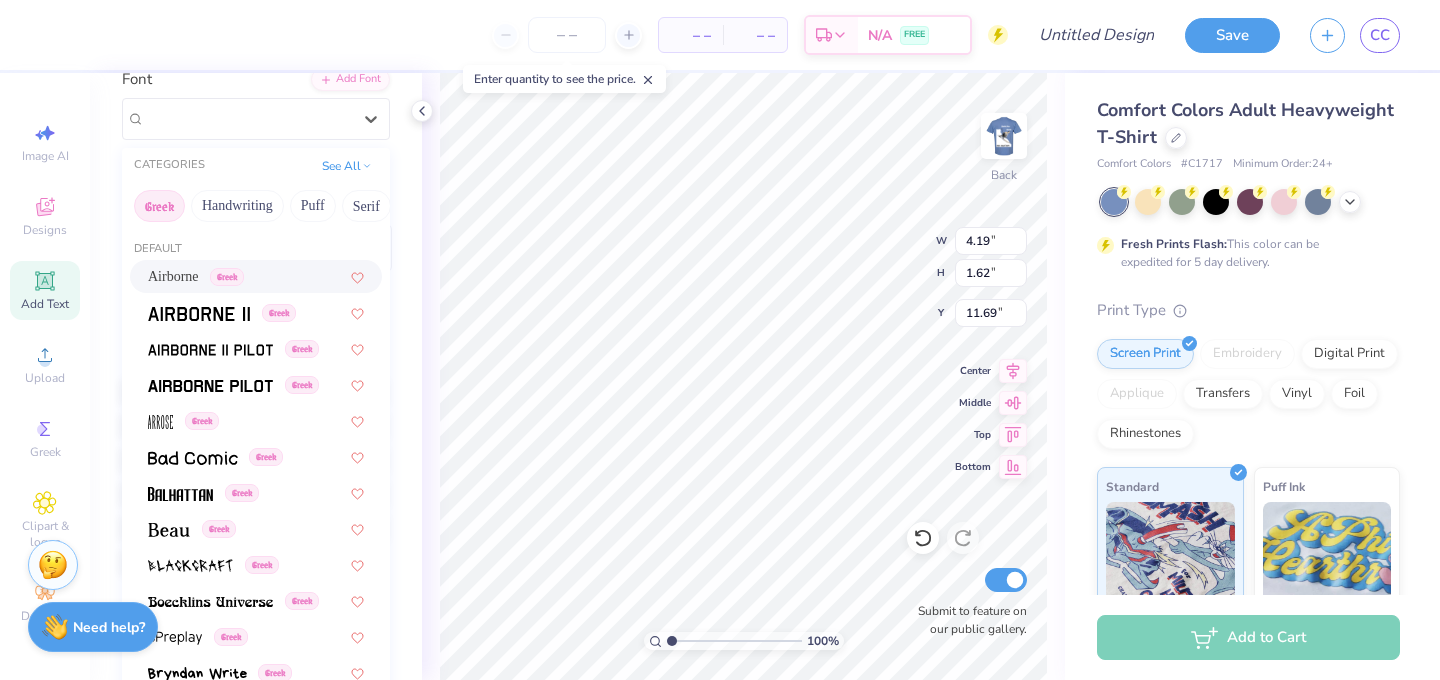 type on "5.96" 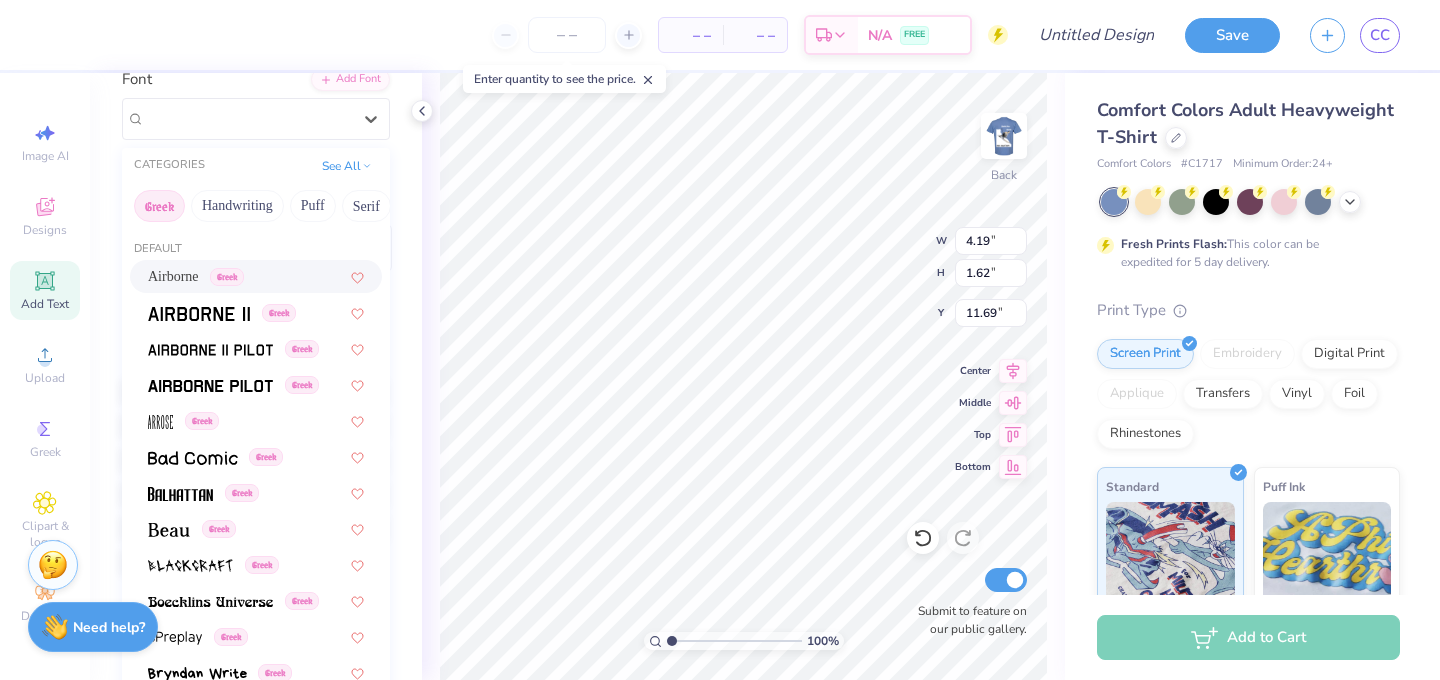 type on "1.81" 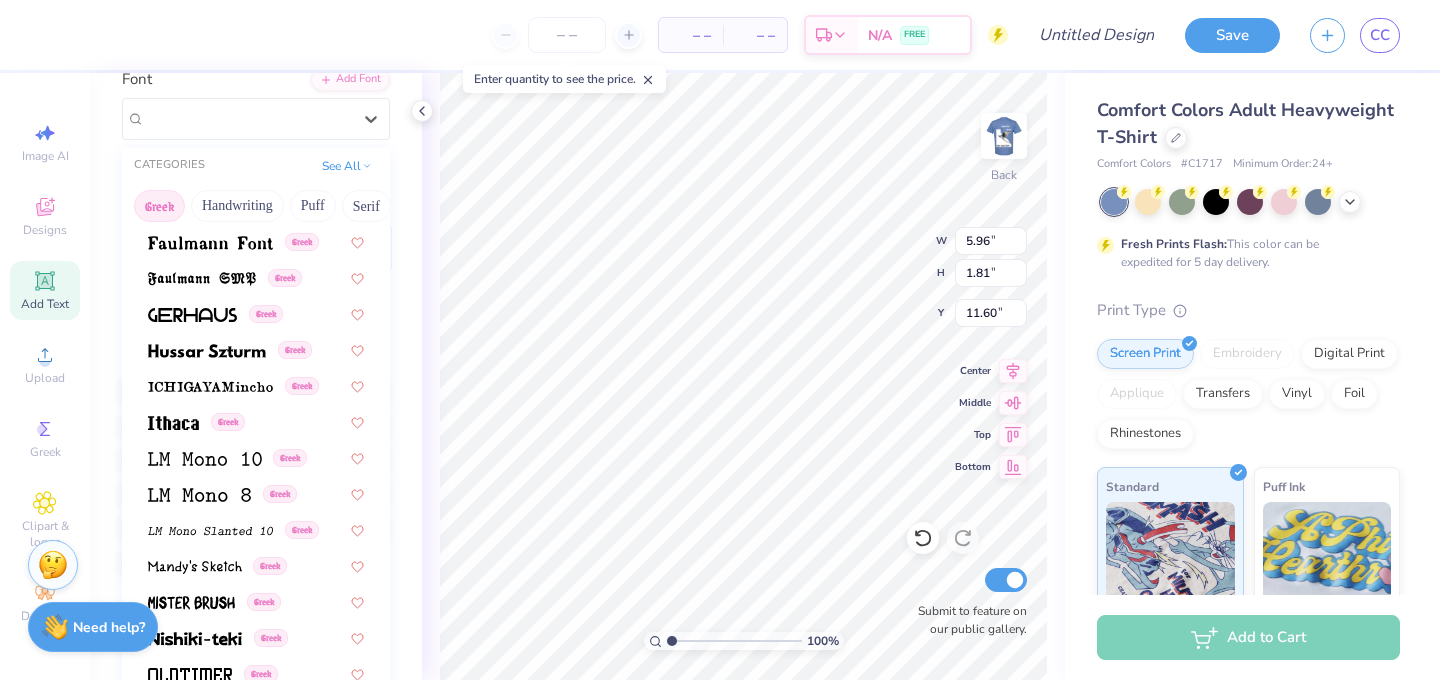 scroll, scrollTop: 682, scrollLeft: 0, axis: vertical 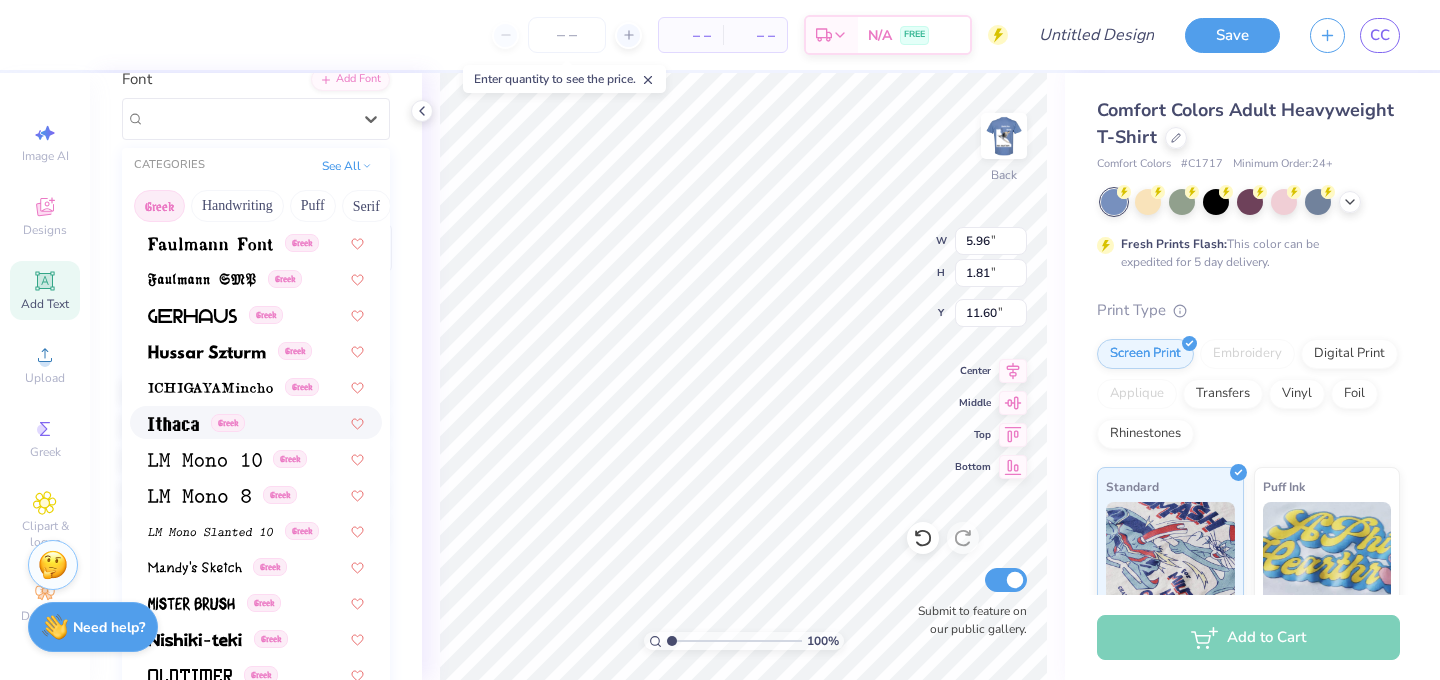 click on "Greek" at bounding box center [256, 422] 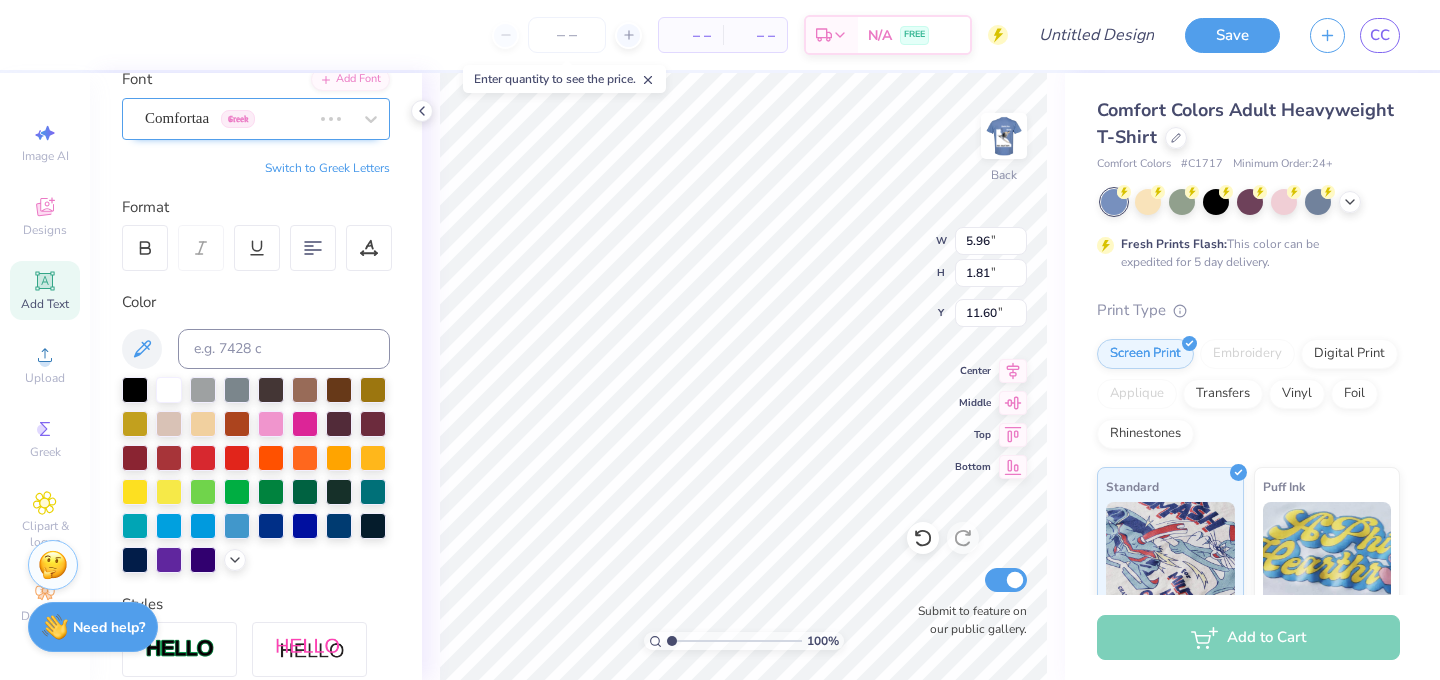 type on "3.61" 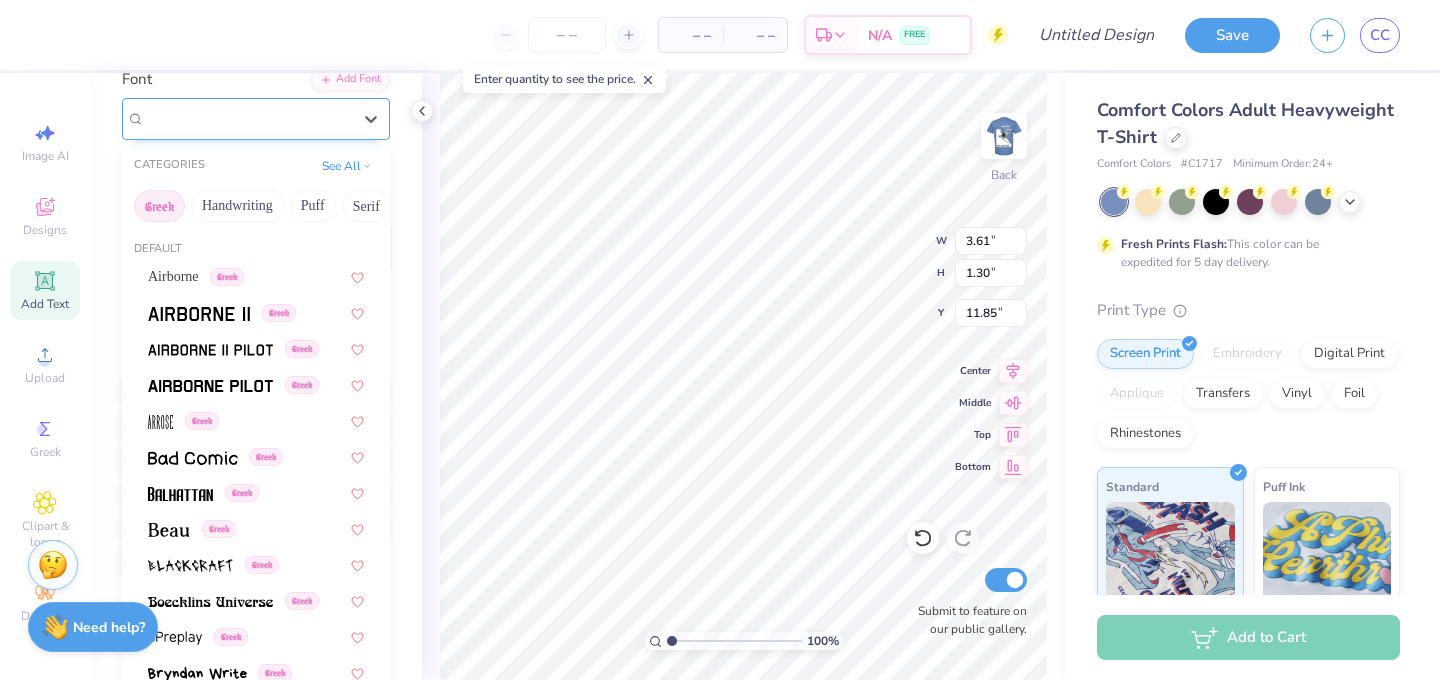 click on "Ithaca Greek" at bounding box center [248, 118] 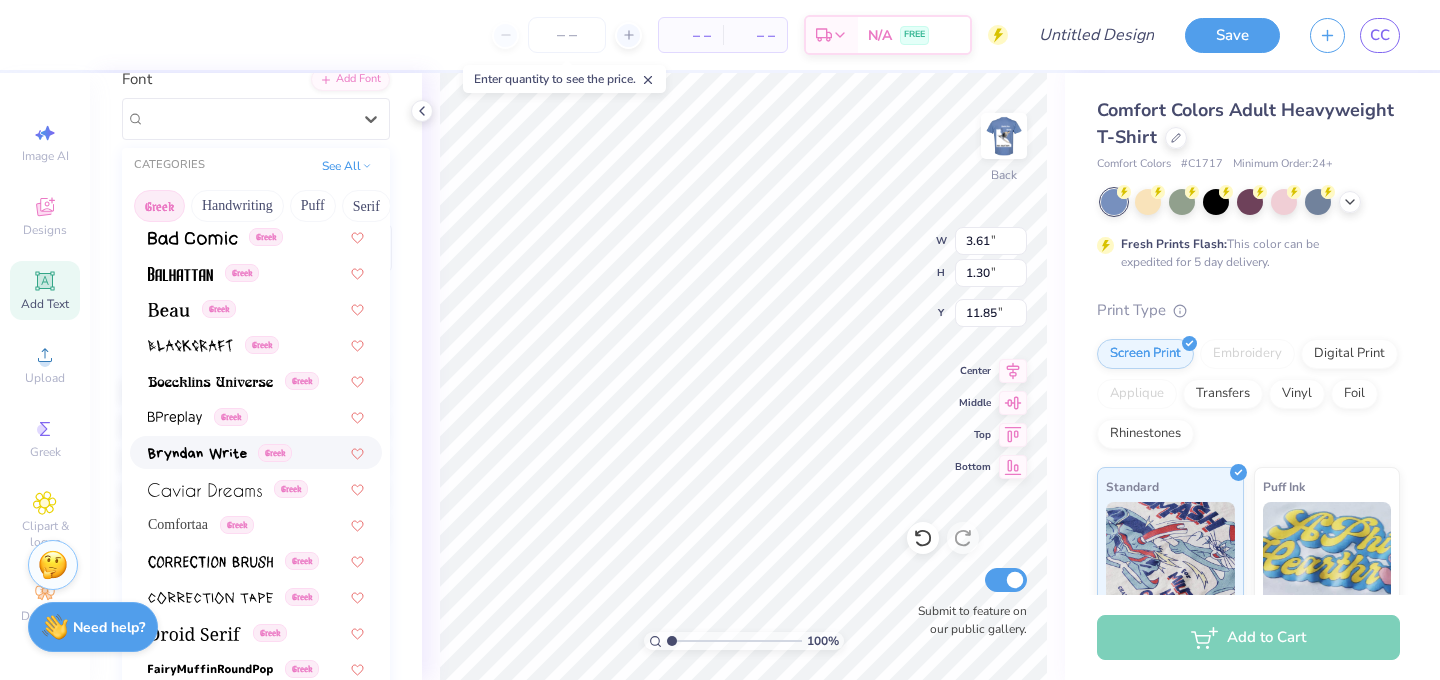scroll, scrollTop: 235, scrollLeft: 0, axis: vertical 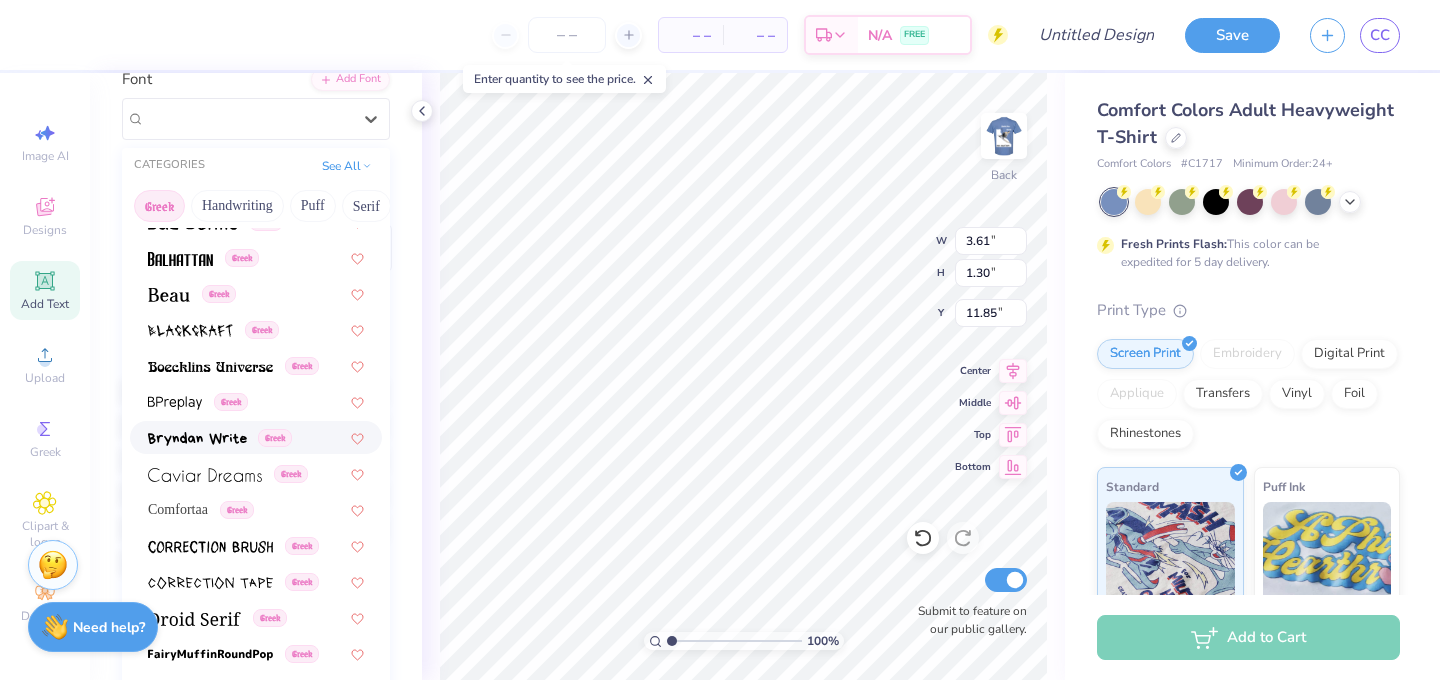 click at bounding box center [197, 439] 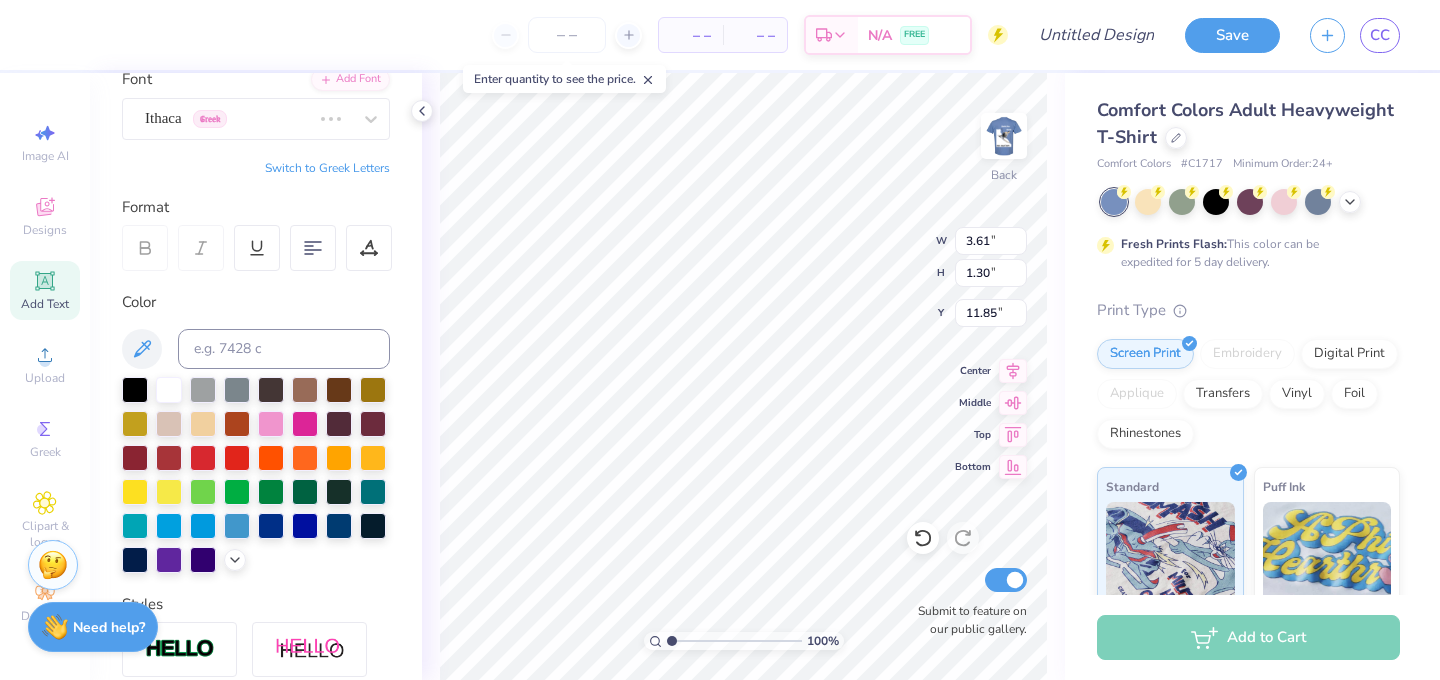 type on "4.85" 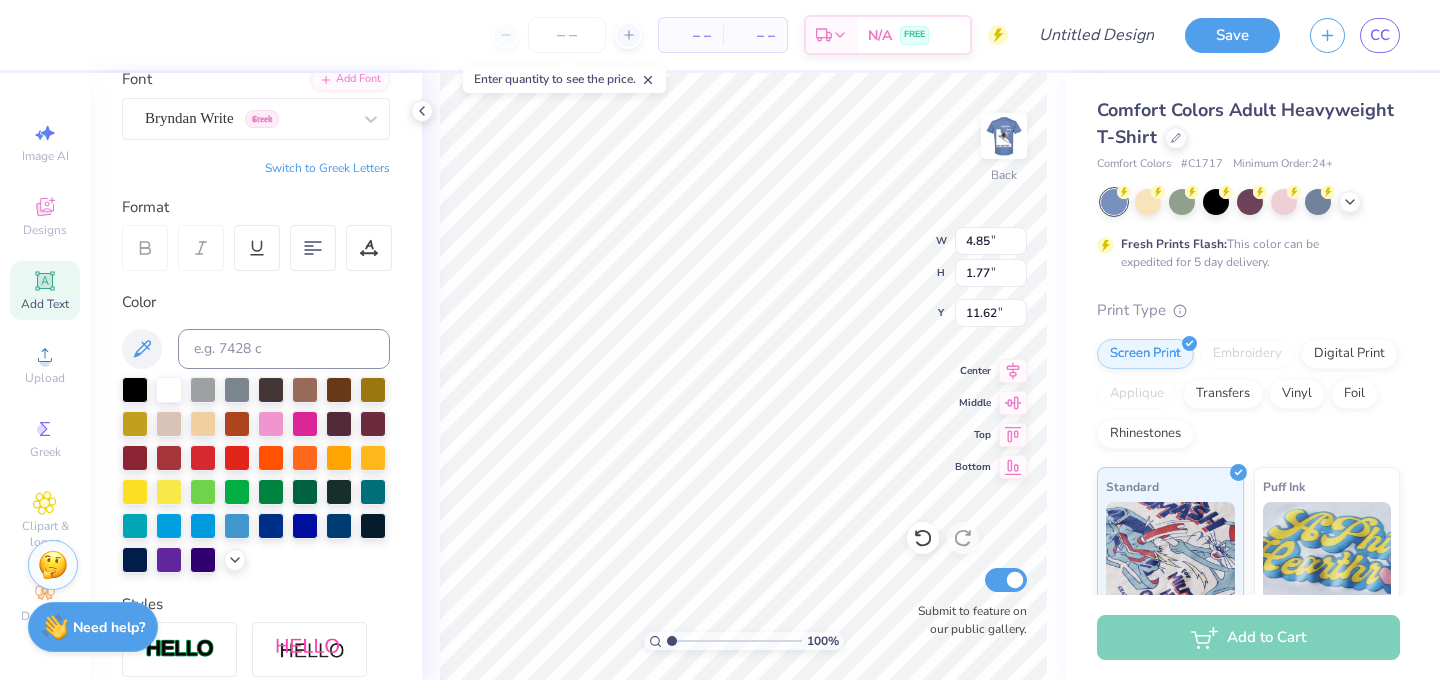 click on "Switch to Greek Letters" at bounding box center (327, 168) 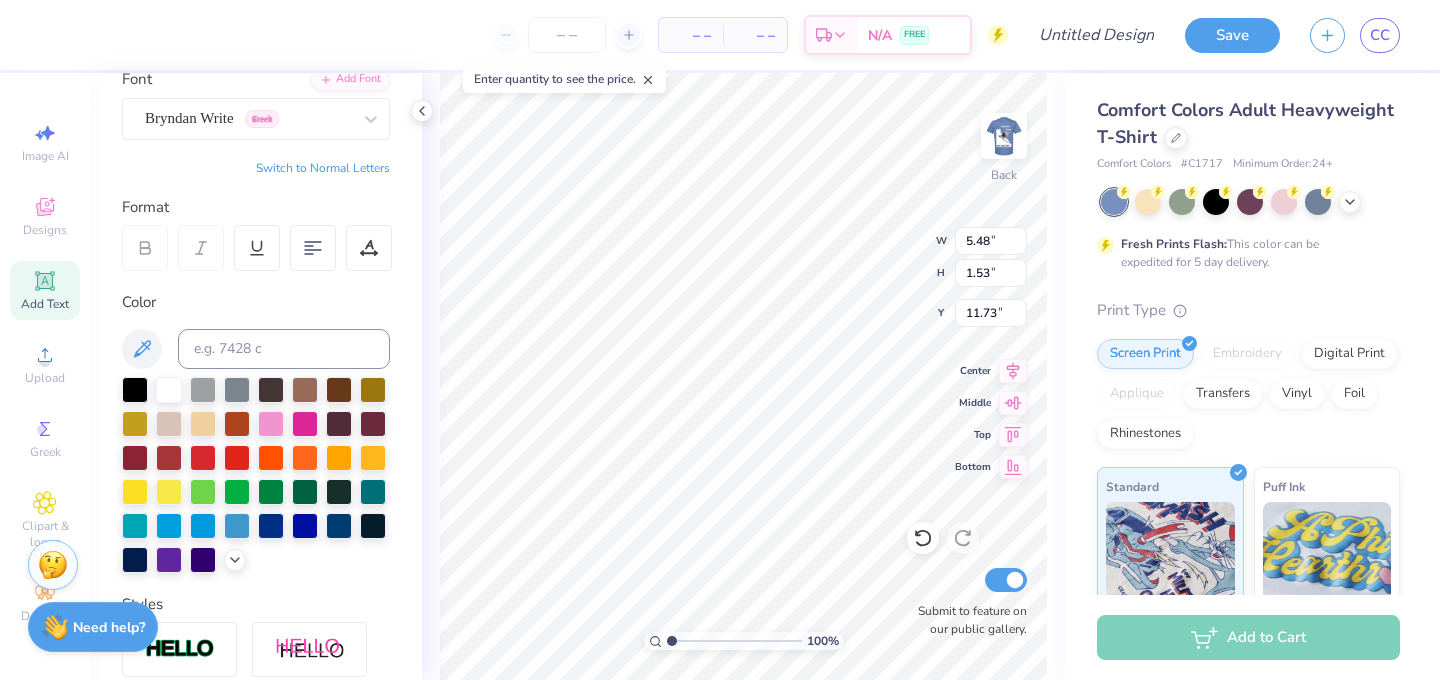 type on "ΔΤΔ" 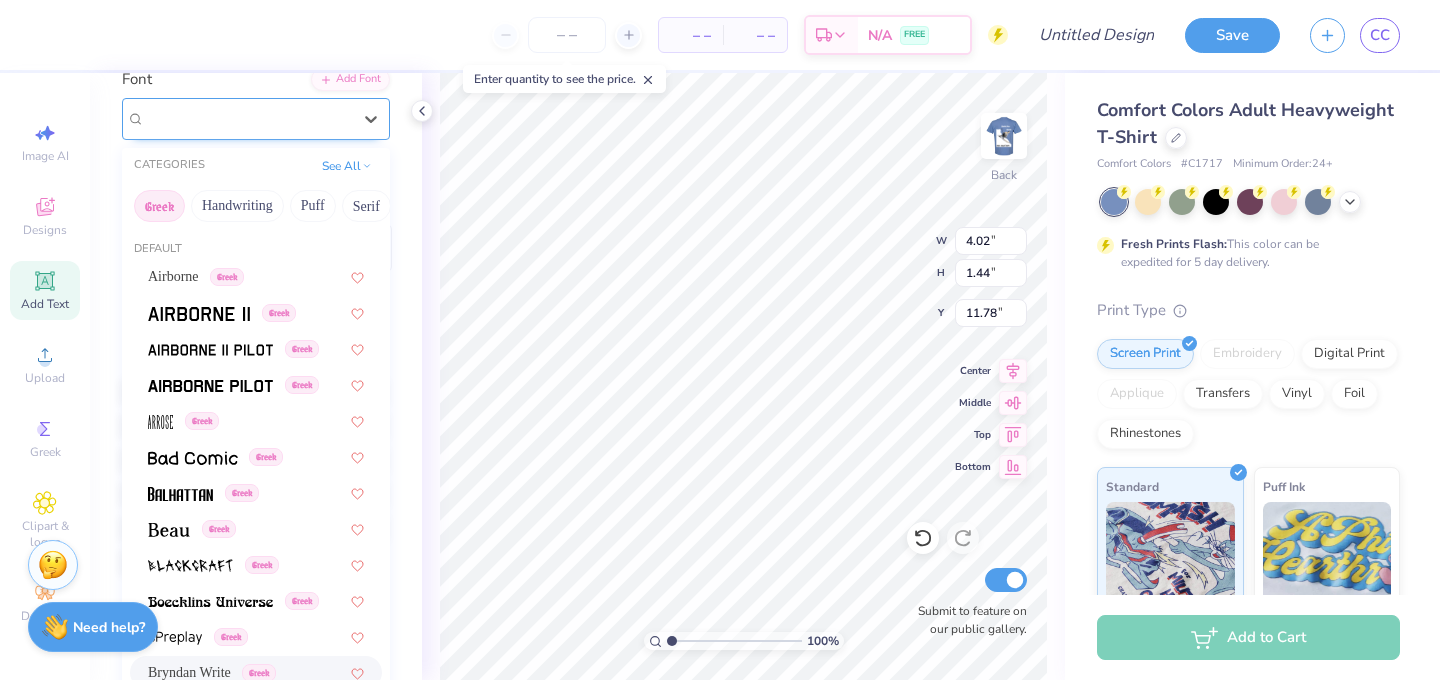 click on "Bryndan Write Greek" at bounding box center [248, 118] 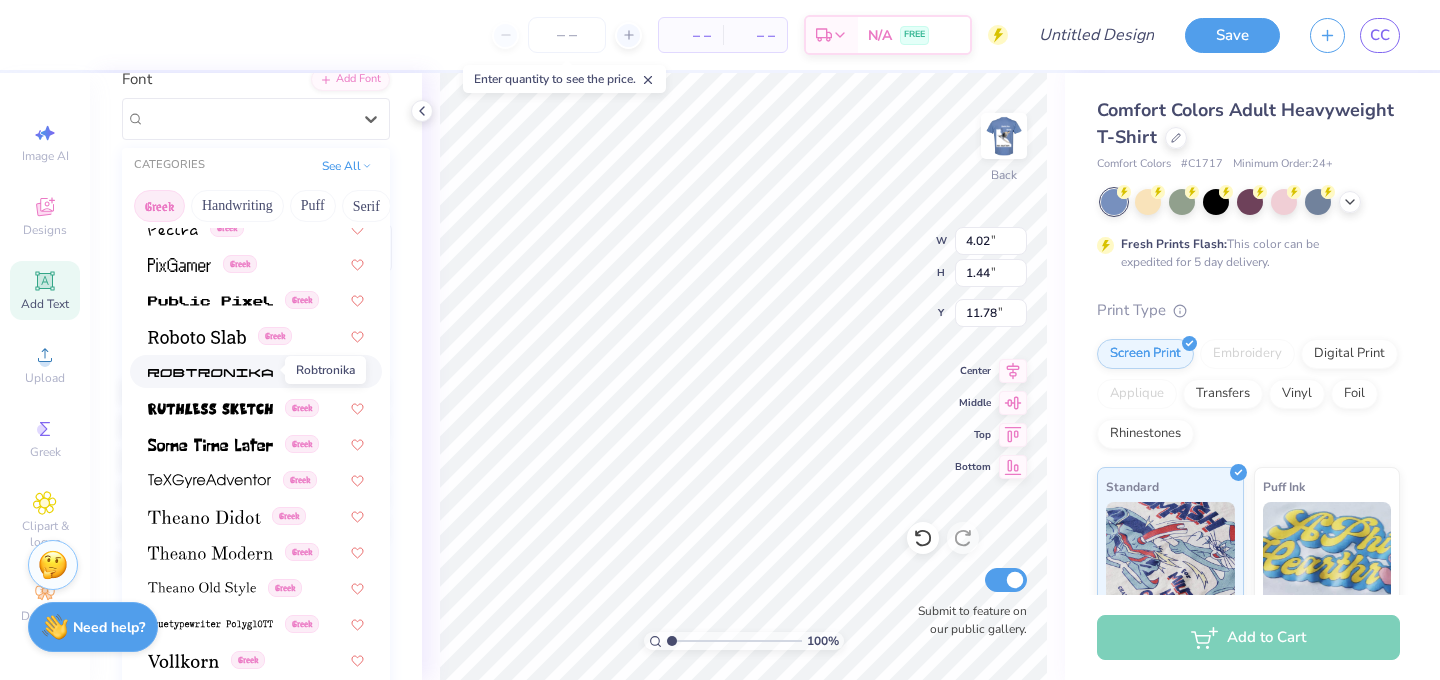 scroll, scrollTop: 1210, scrollLeft: 0, axis: vertical 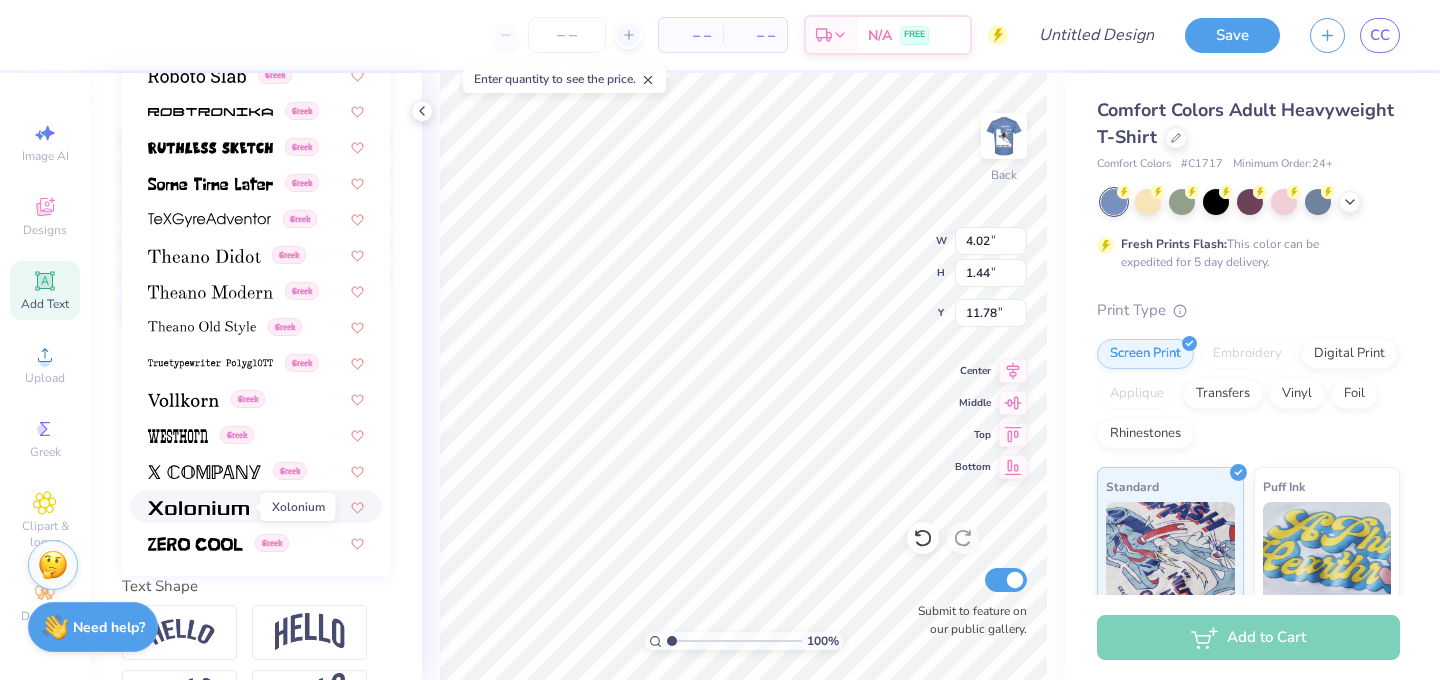 click at bounding box center [198, 508] 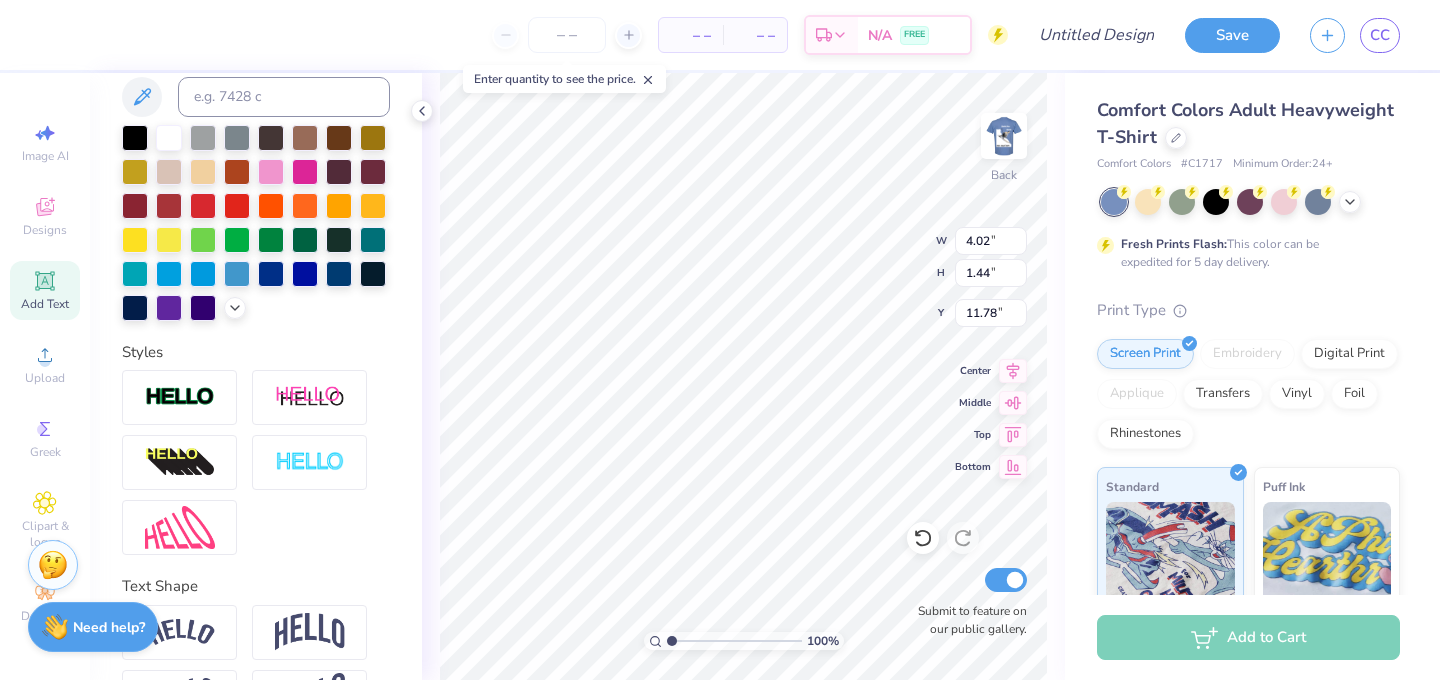 type on "4.83" 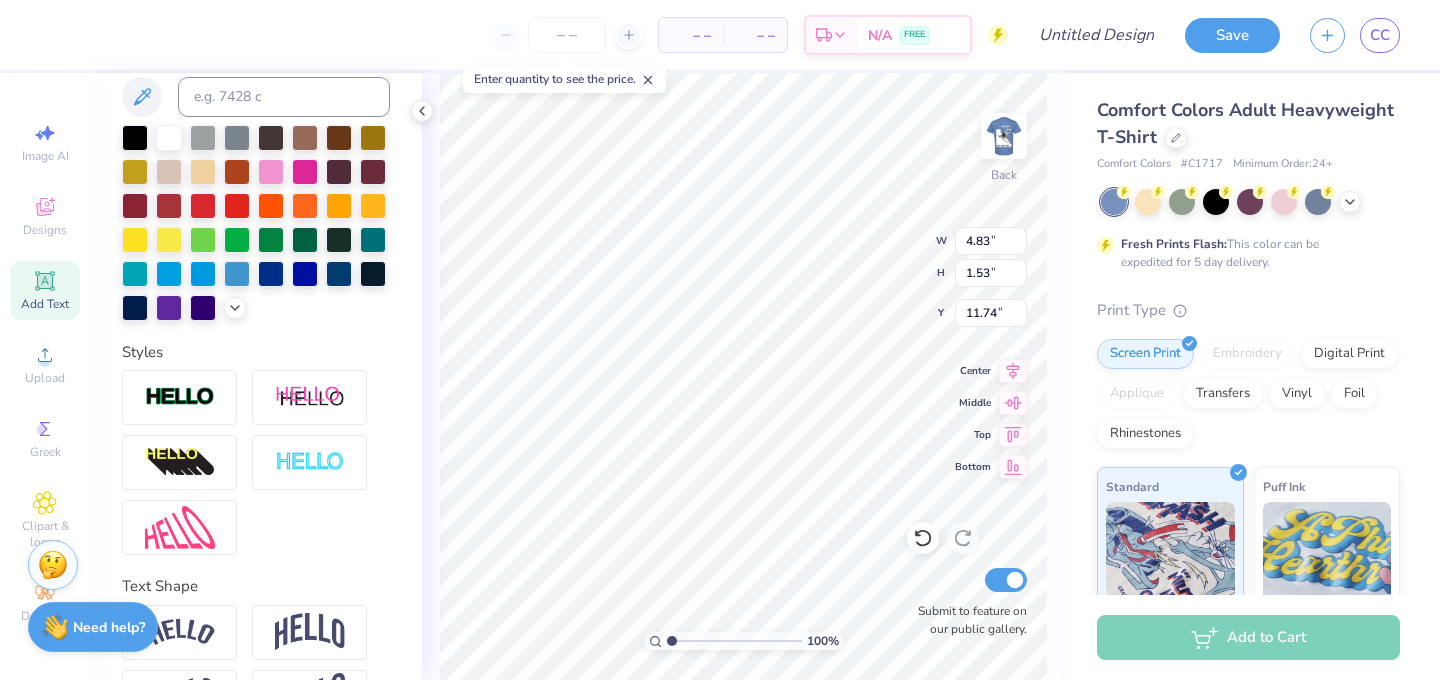 type on "12.07" 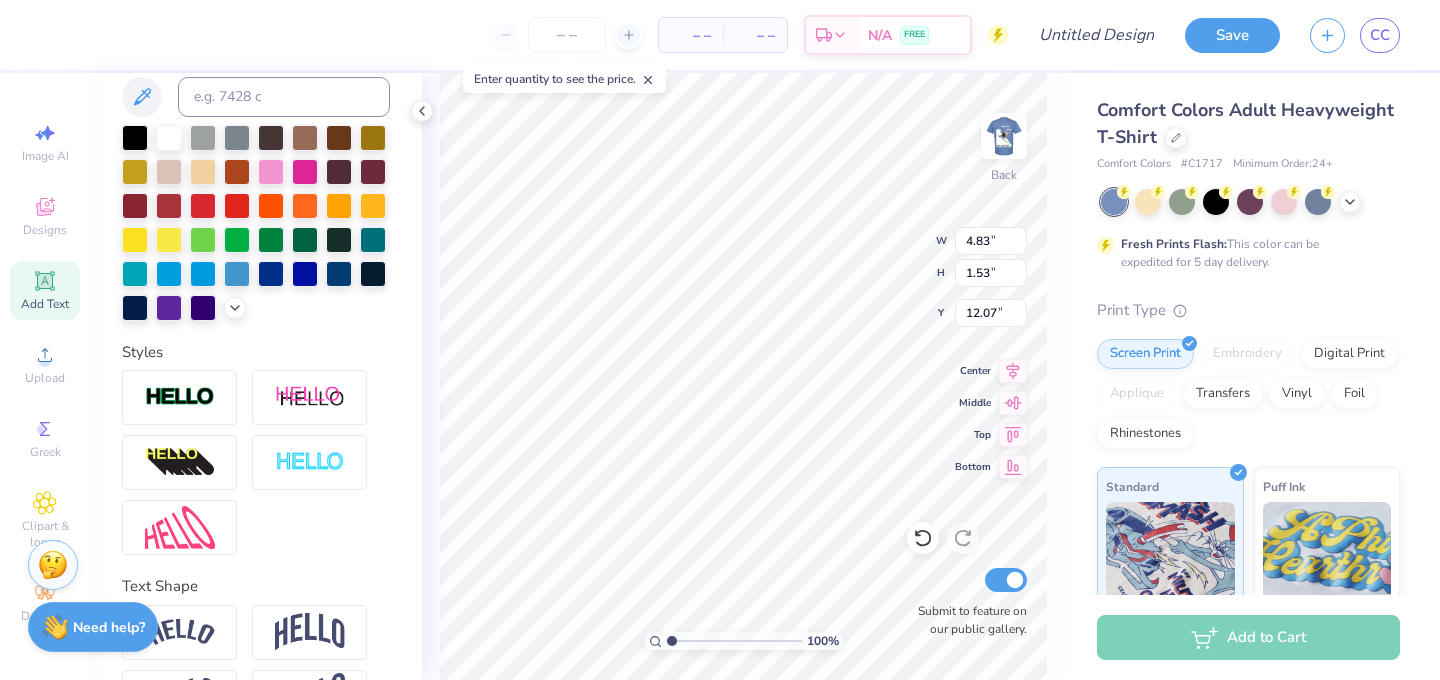 type on "4.22" 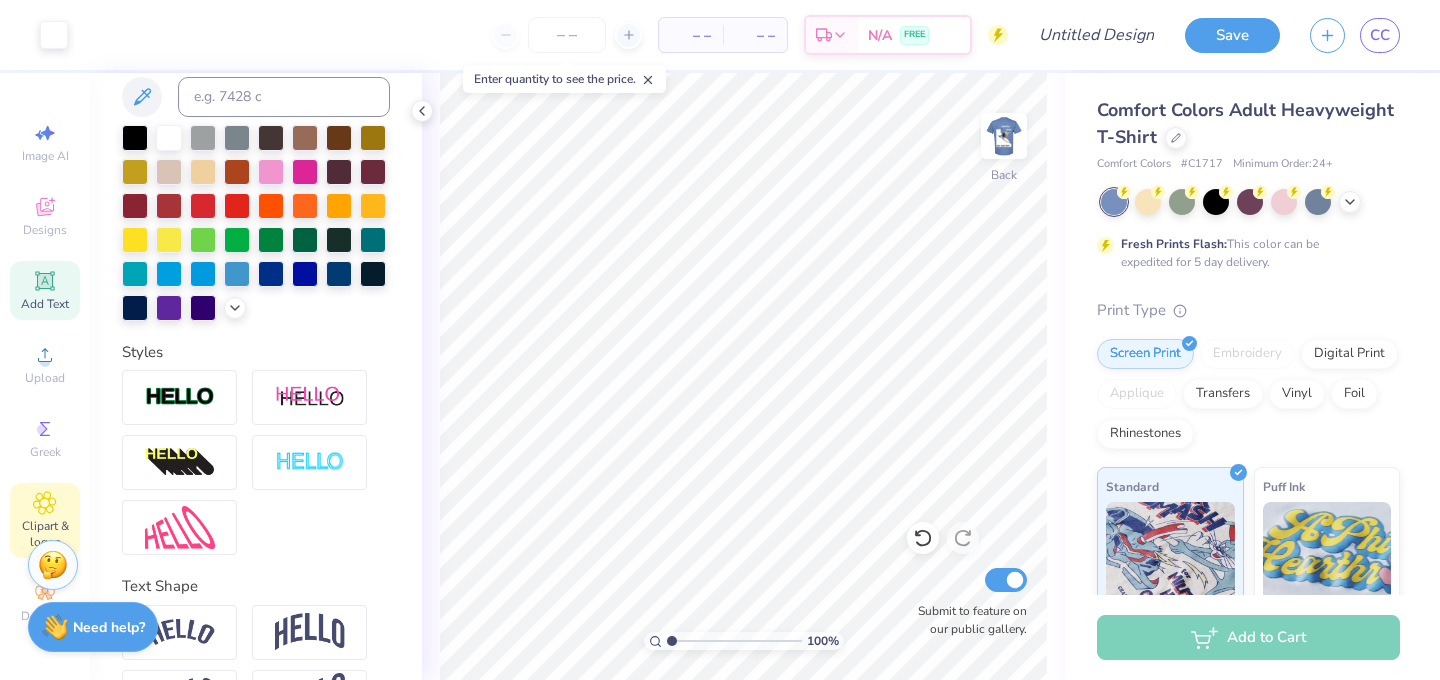 click 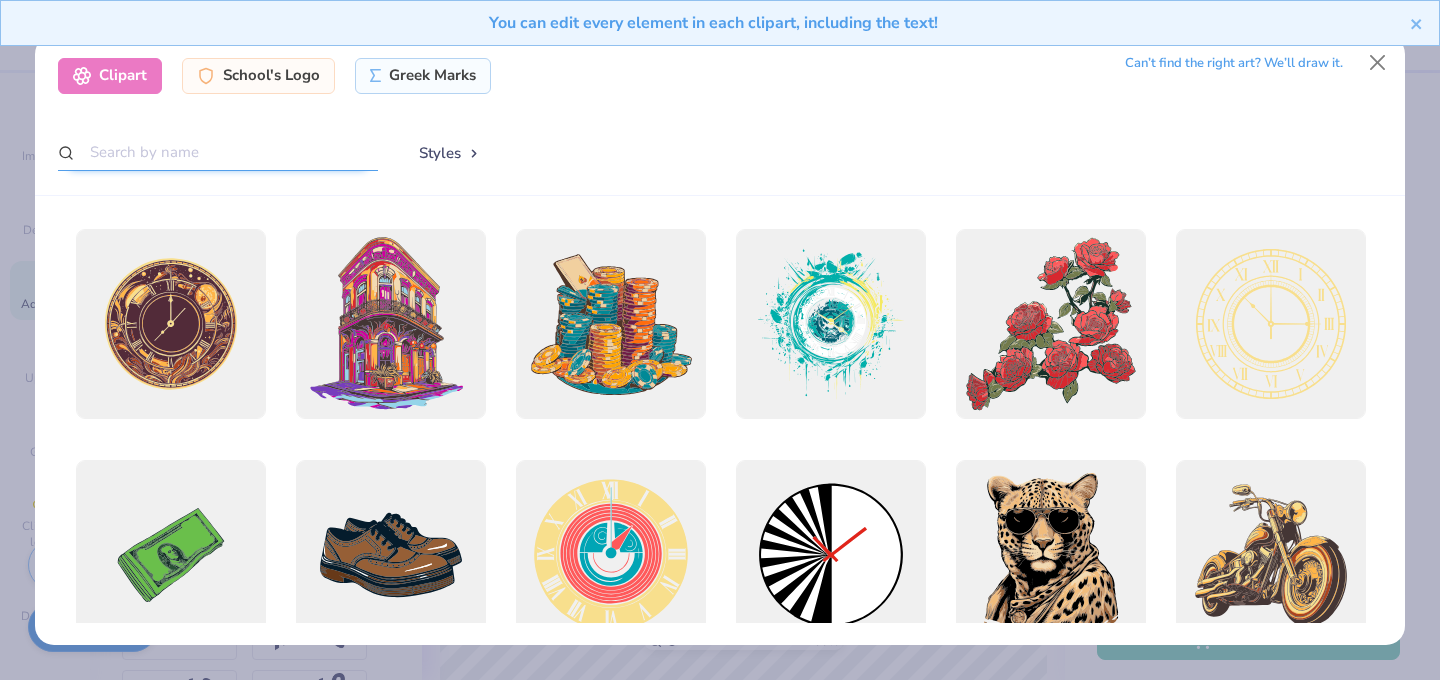 click at bounding box center (218, 152) 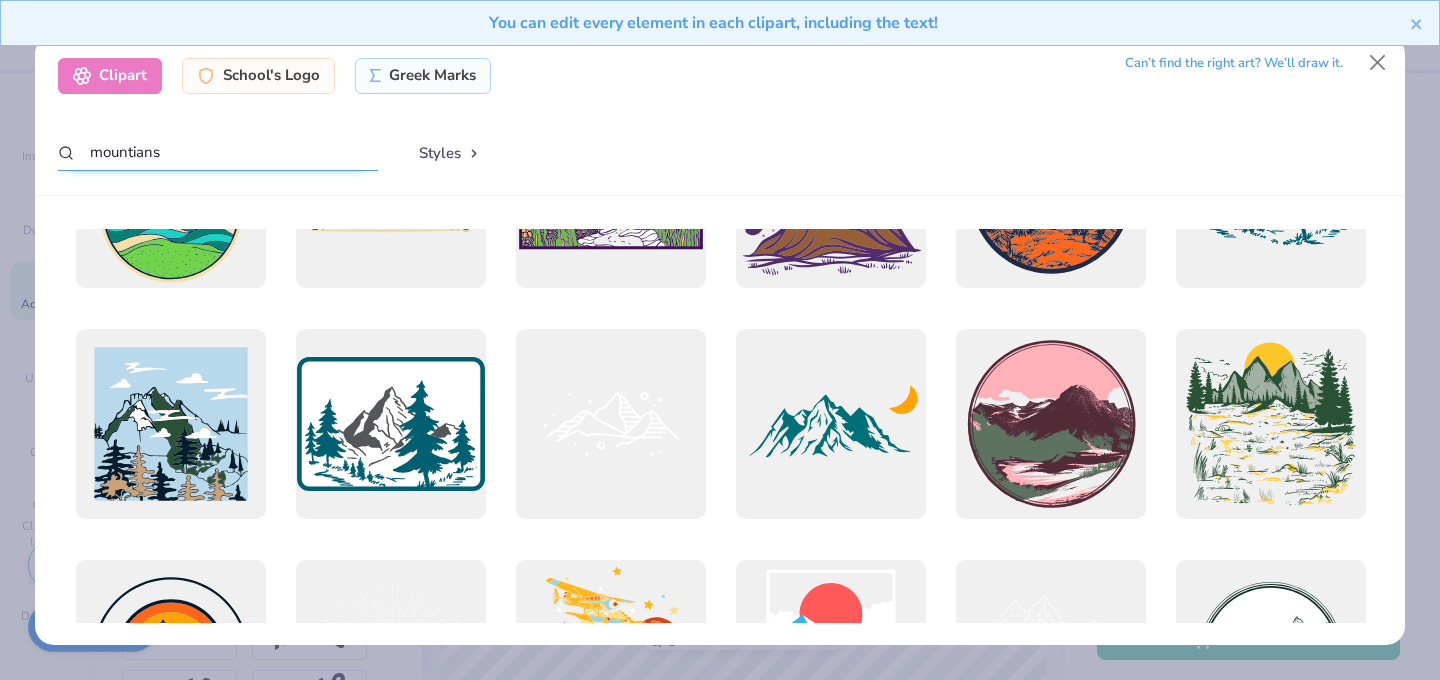 scroll, scrollTop: 364, scrollLeft: 0, axis: vertical 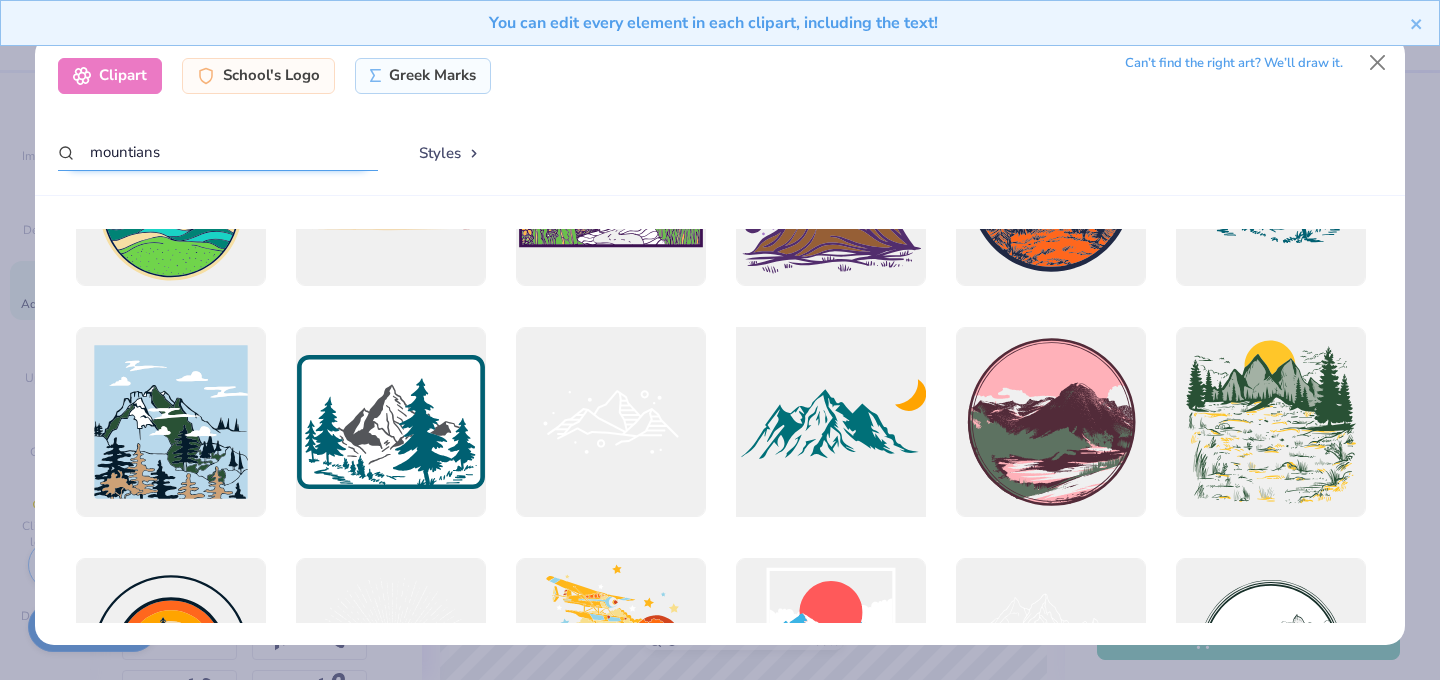 type on "mountians" 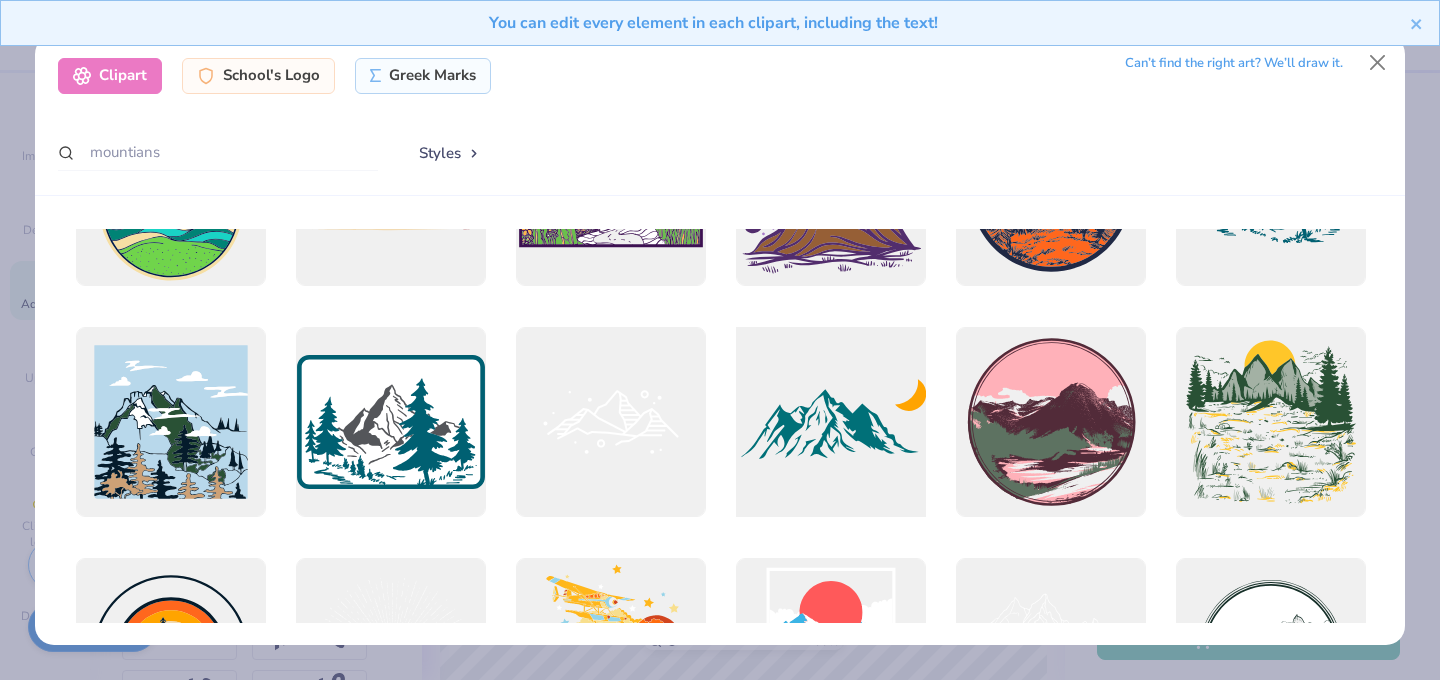 click at bounding box center (830, 421) 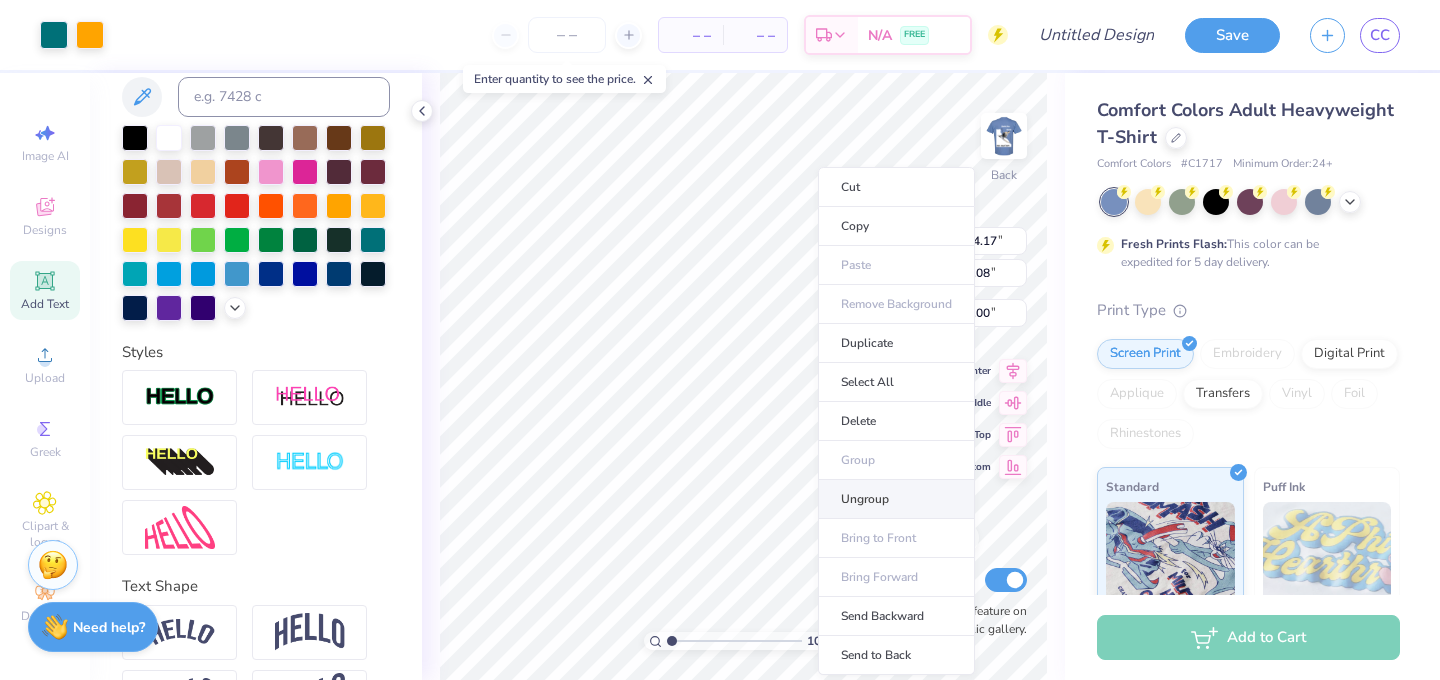 click on "Ungroup" at bounding box center (896, 499) 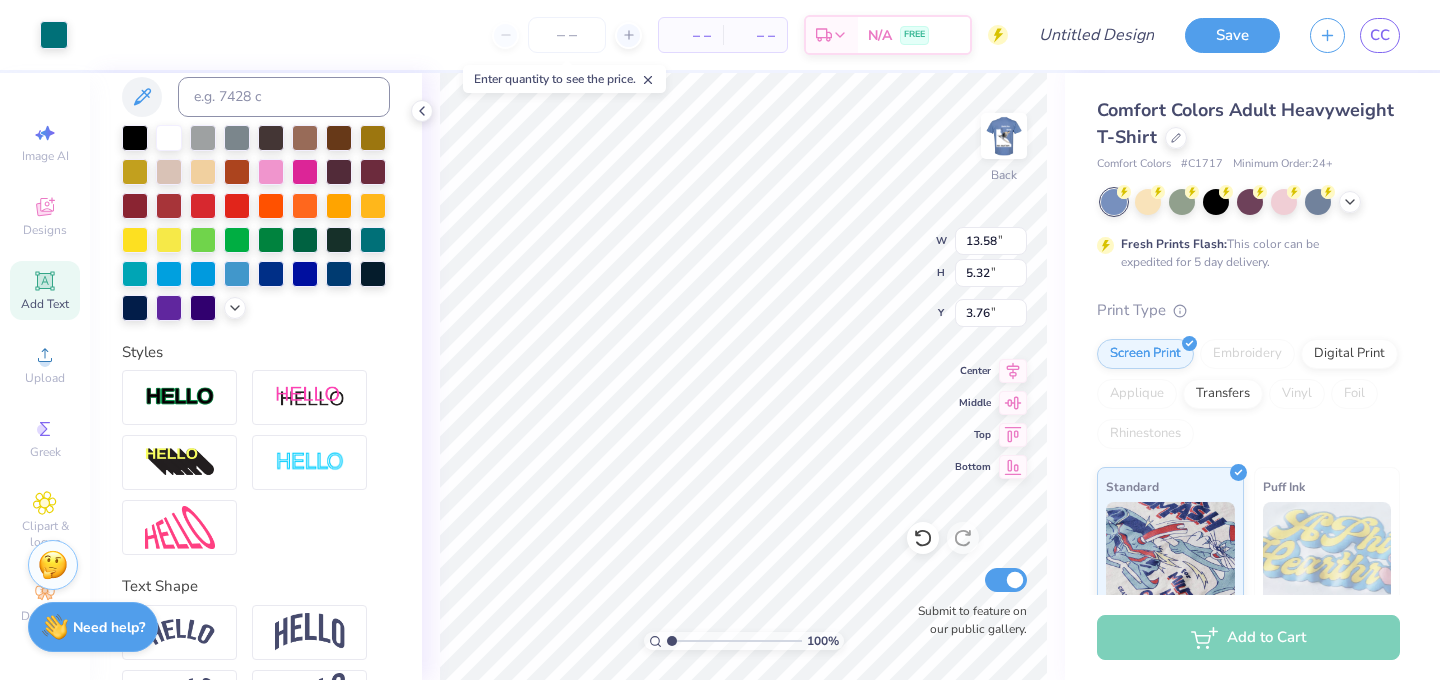 type on "4.83" 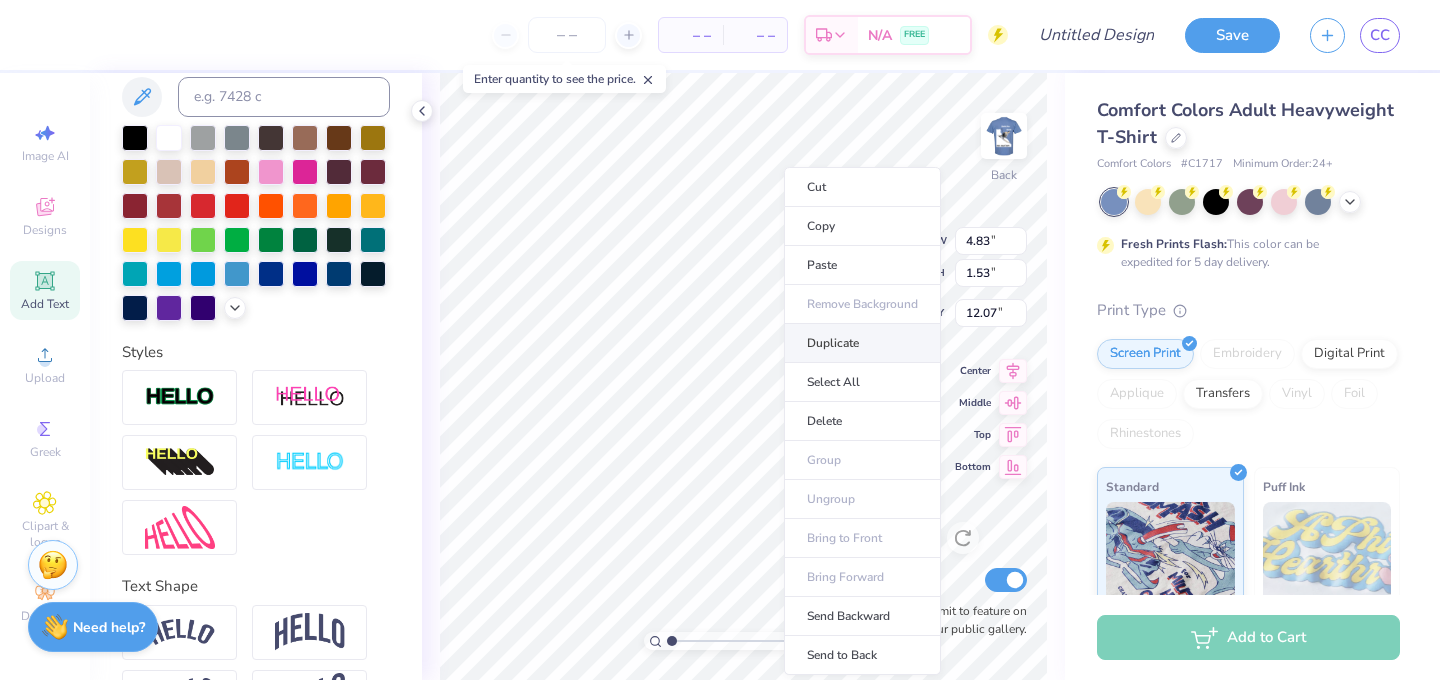 click on "Duplicate" at bounding box center (862, 343) 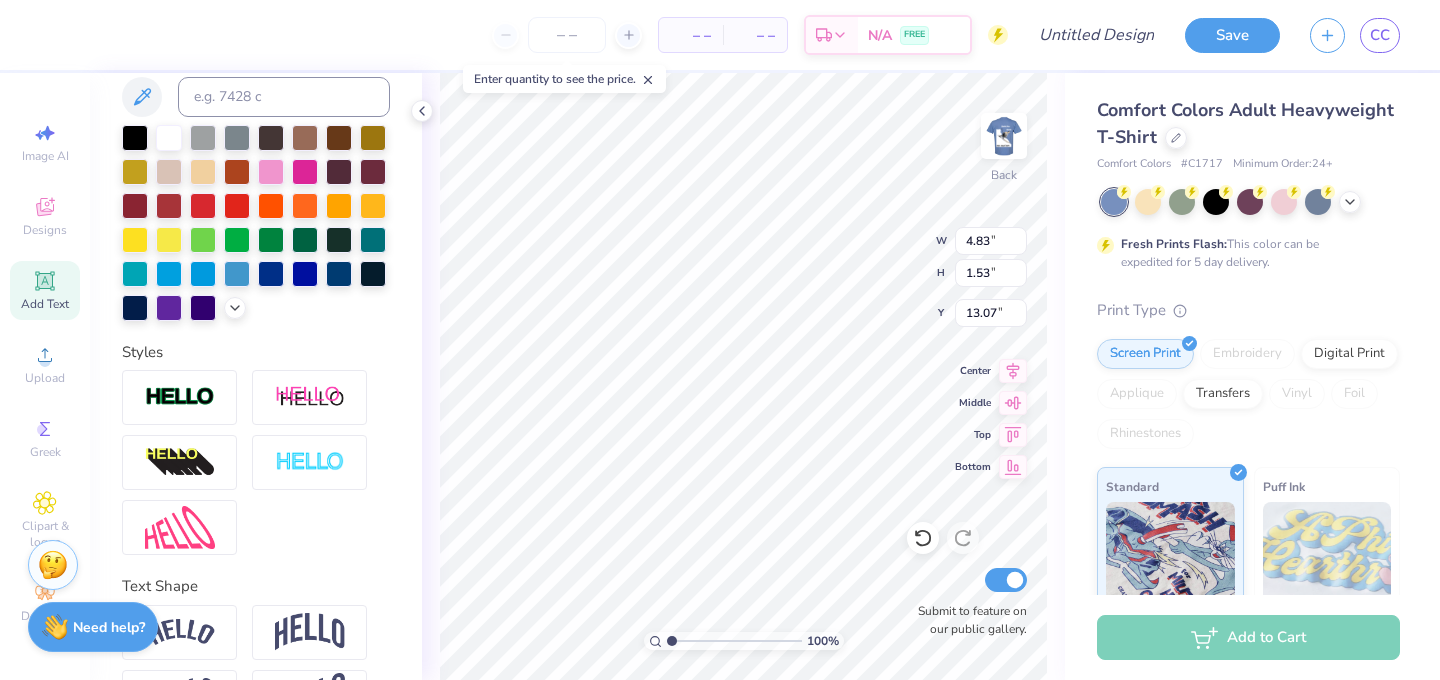 type on "12.07" 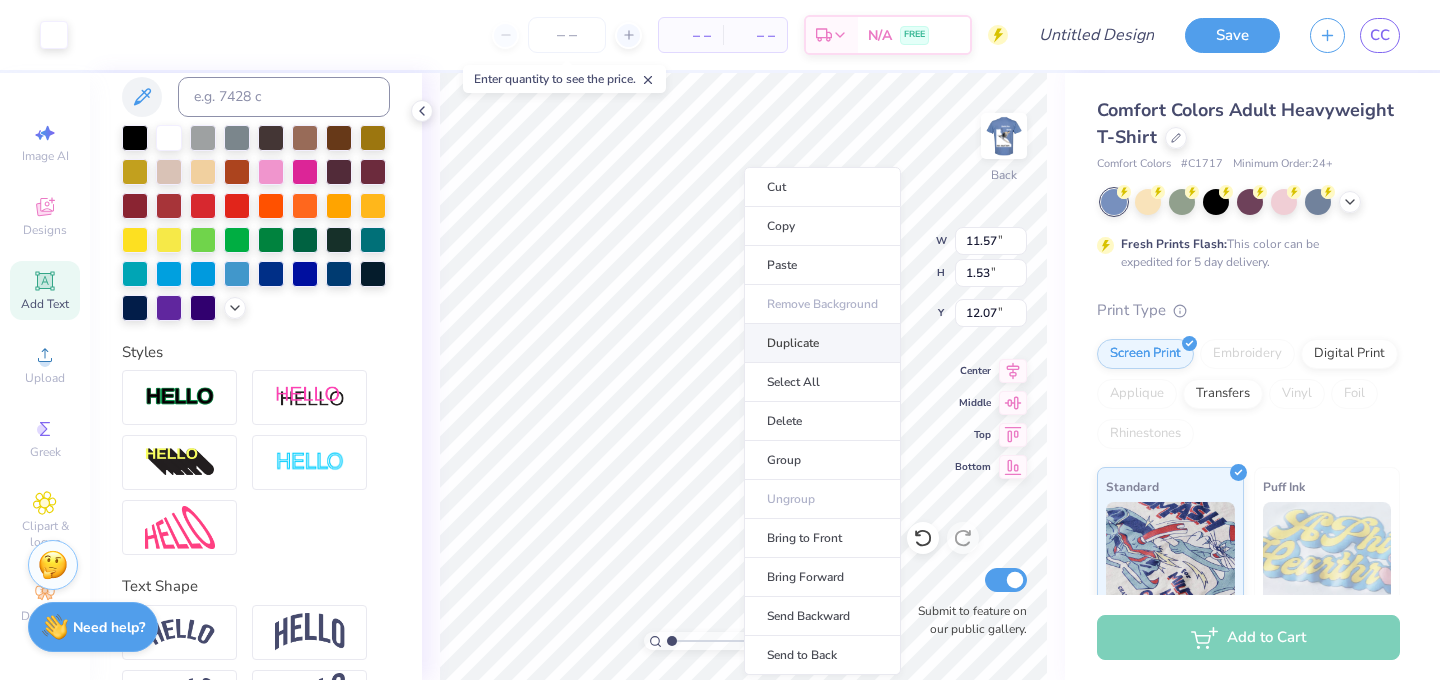 click on "Duplicate" at bounding box center [822, 343] 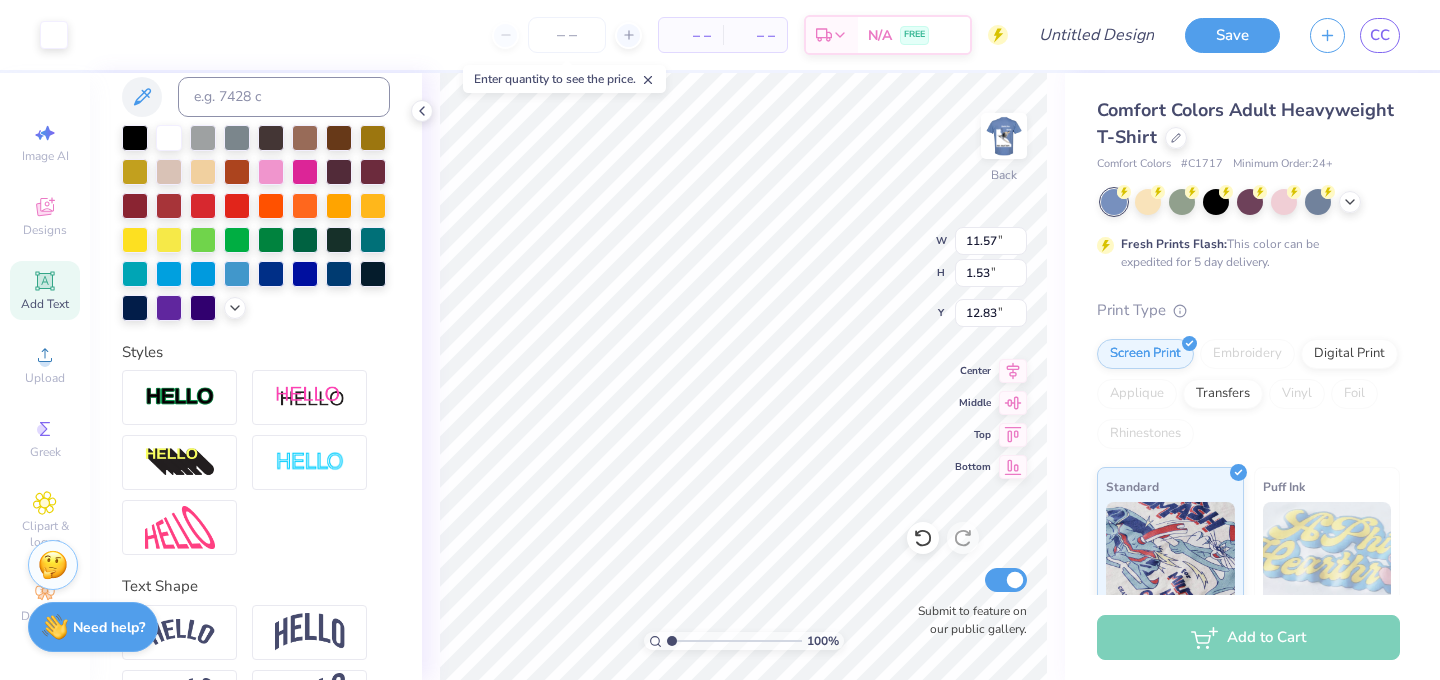 type on "17.97" 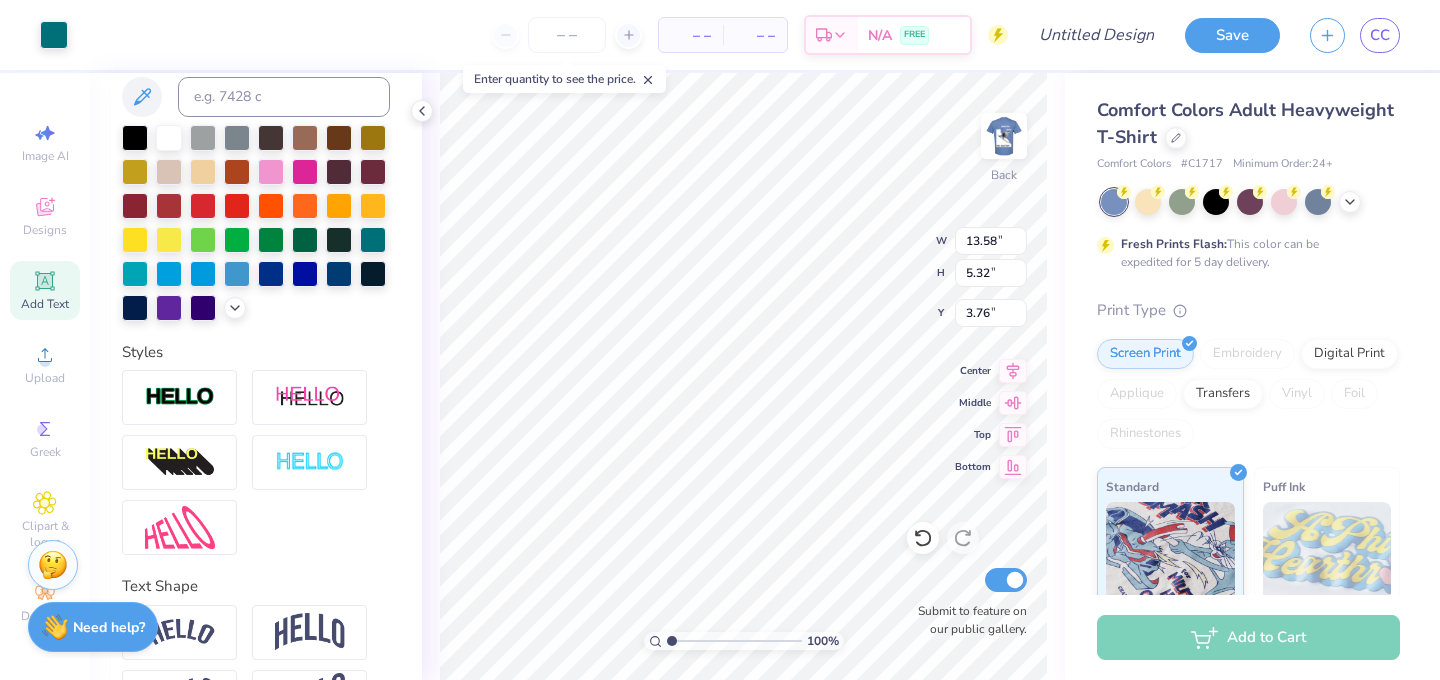 type on "6.78" 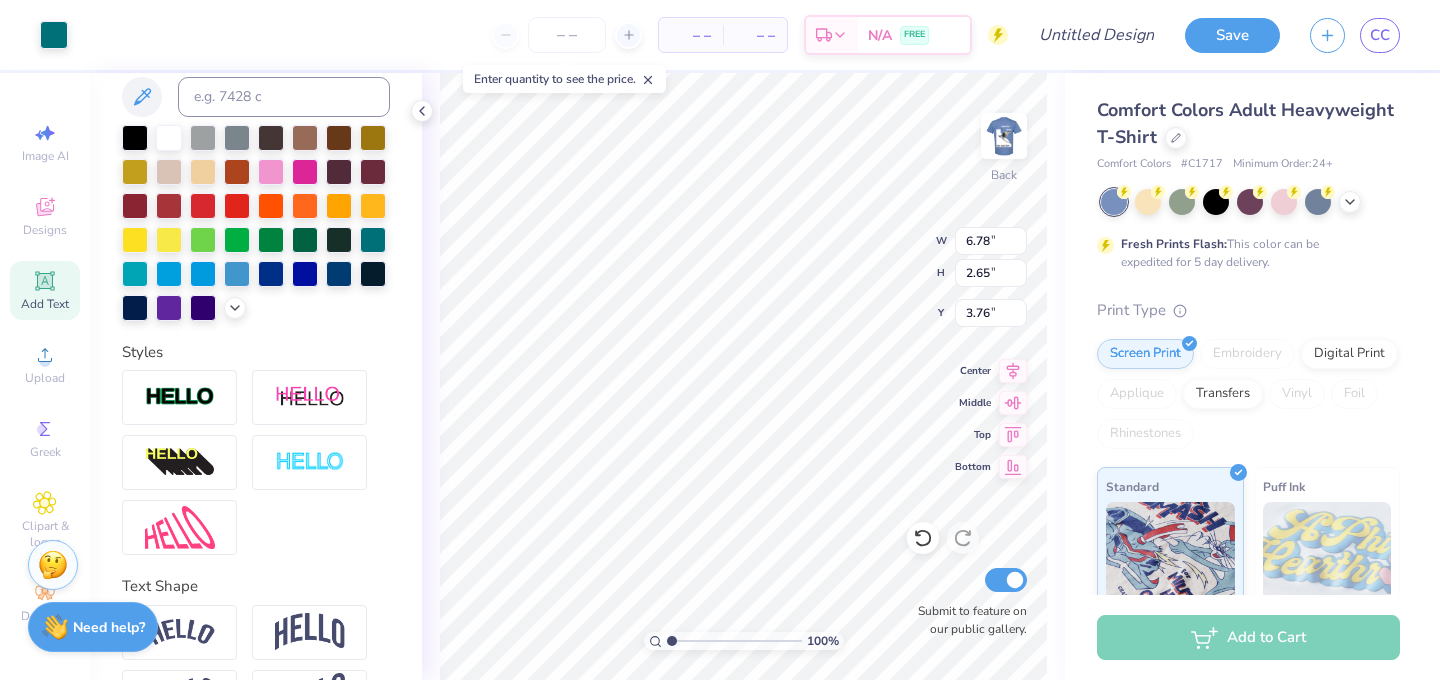 type on "9.42" 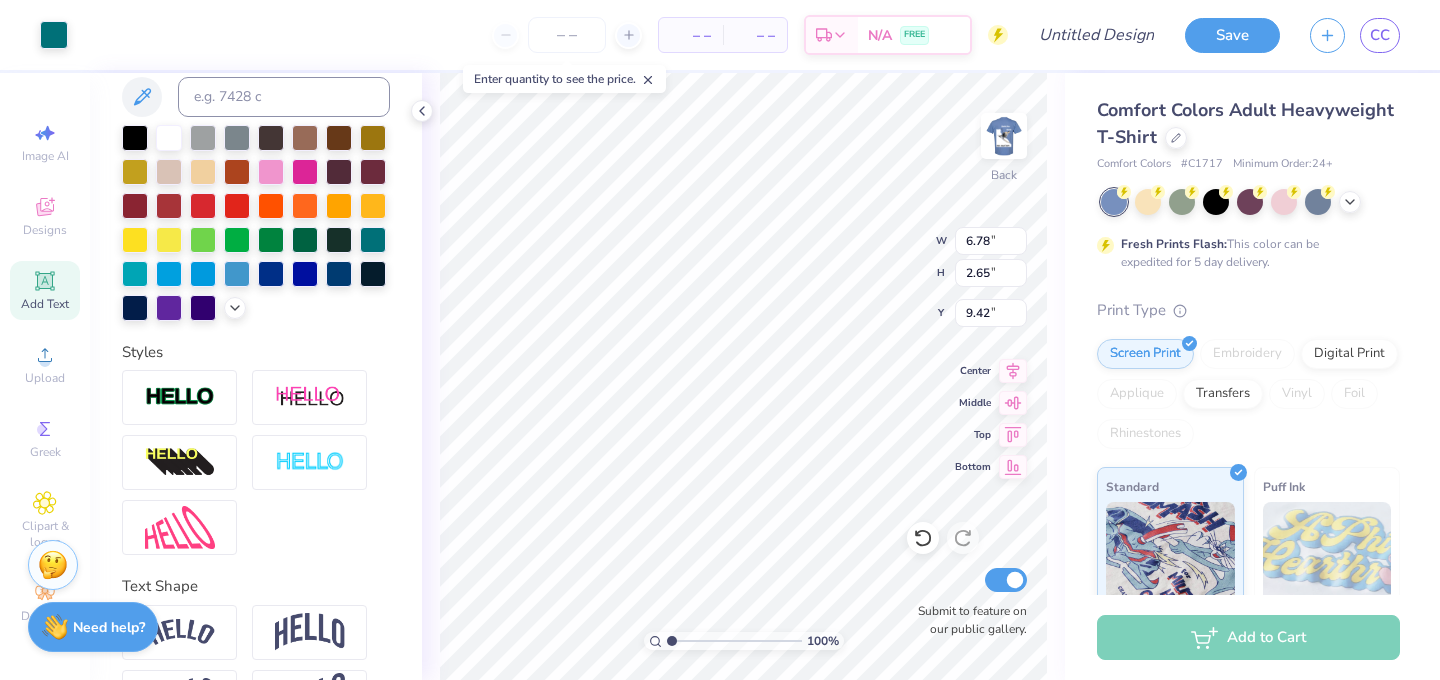 type on "4.21" 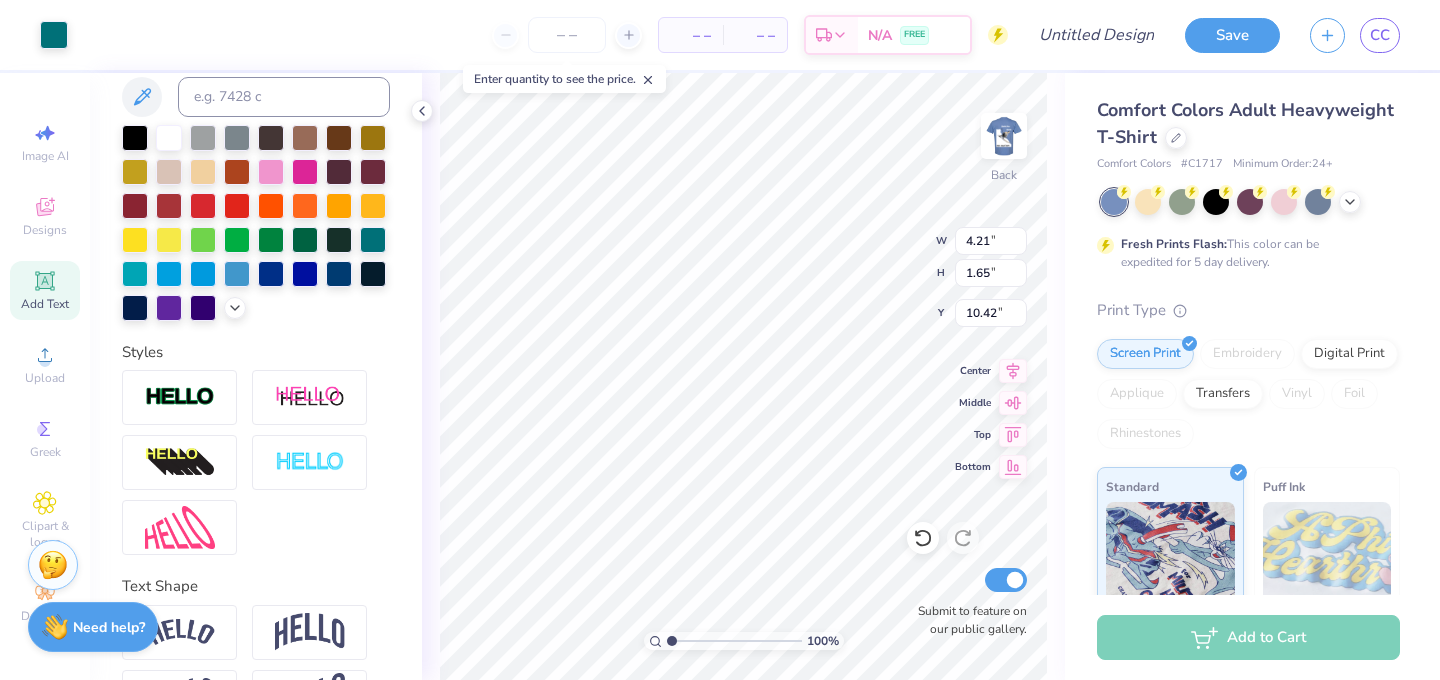 type on "3.65" 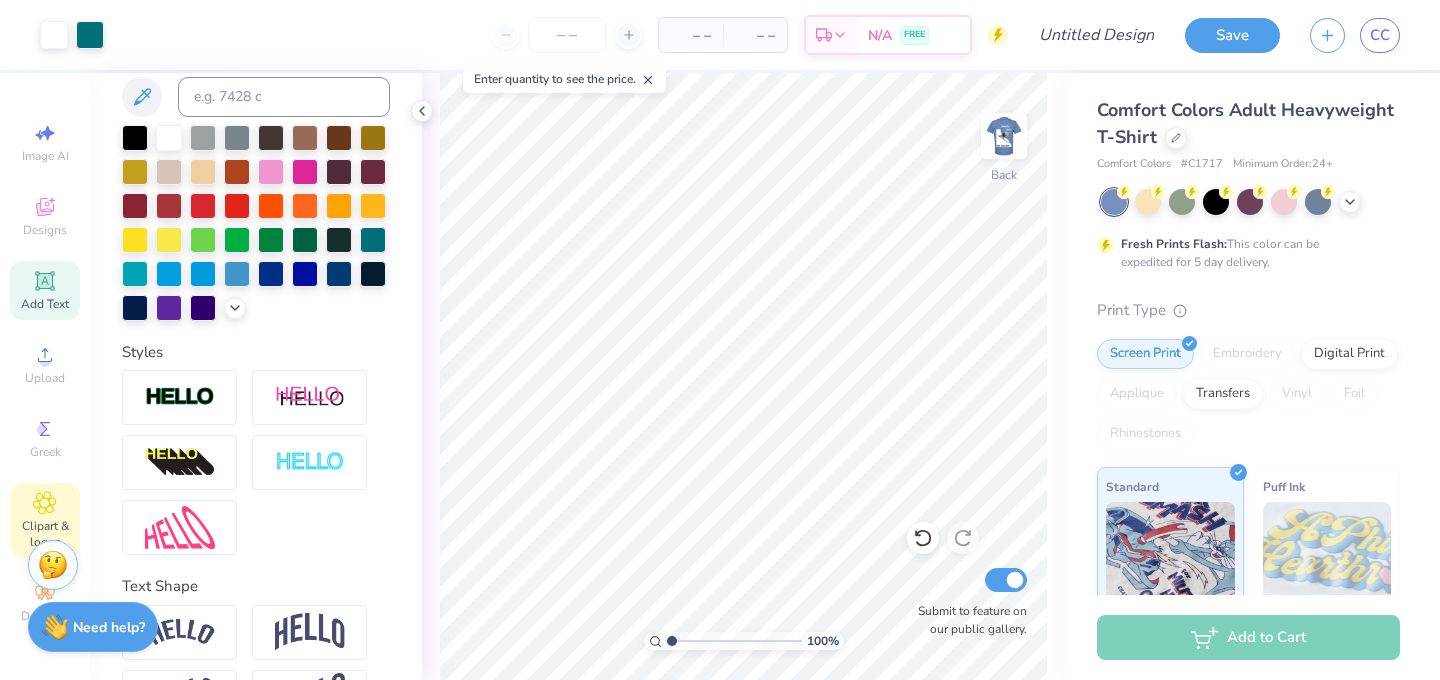 click 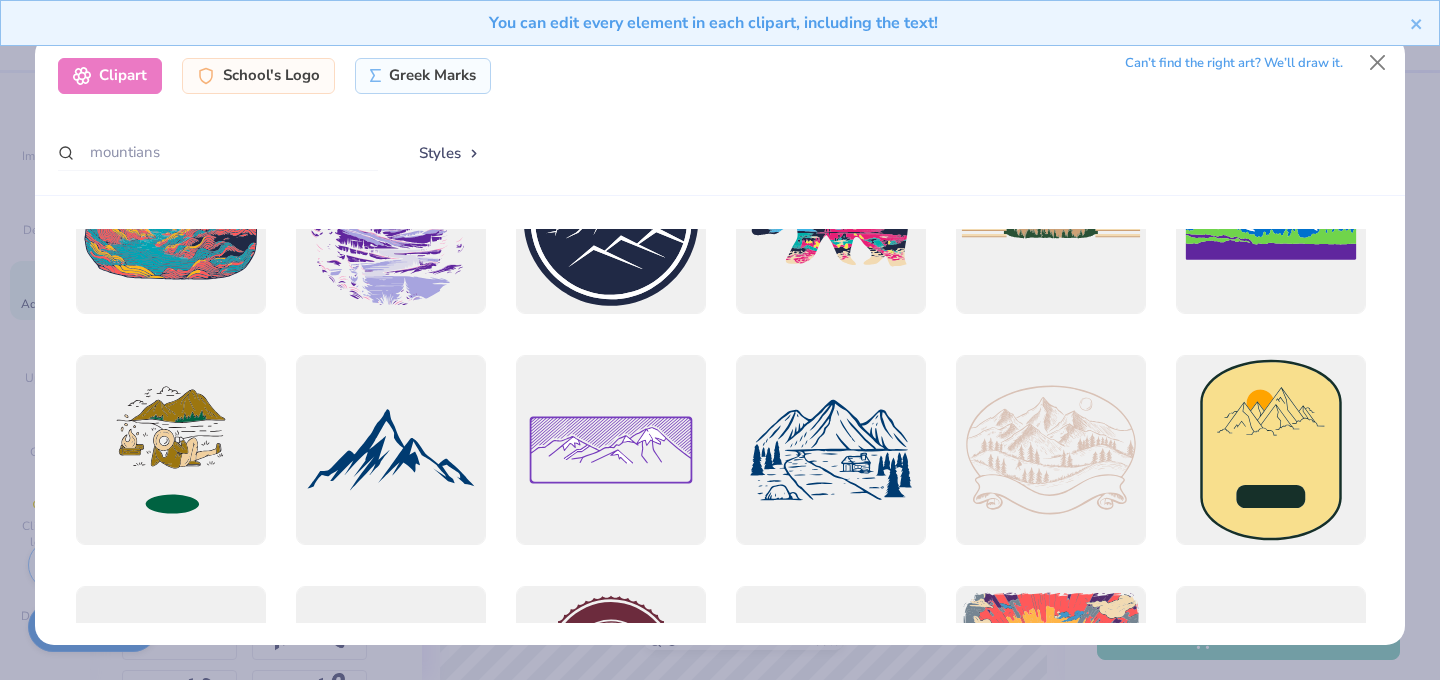 scroll, scrollTop: 1328, scrollLeft: 0, axis: vertical 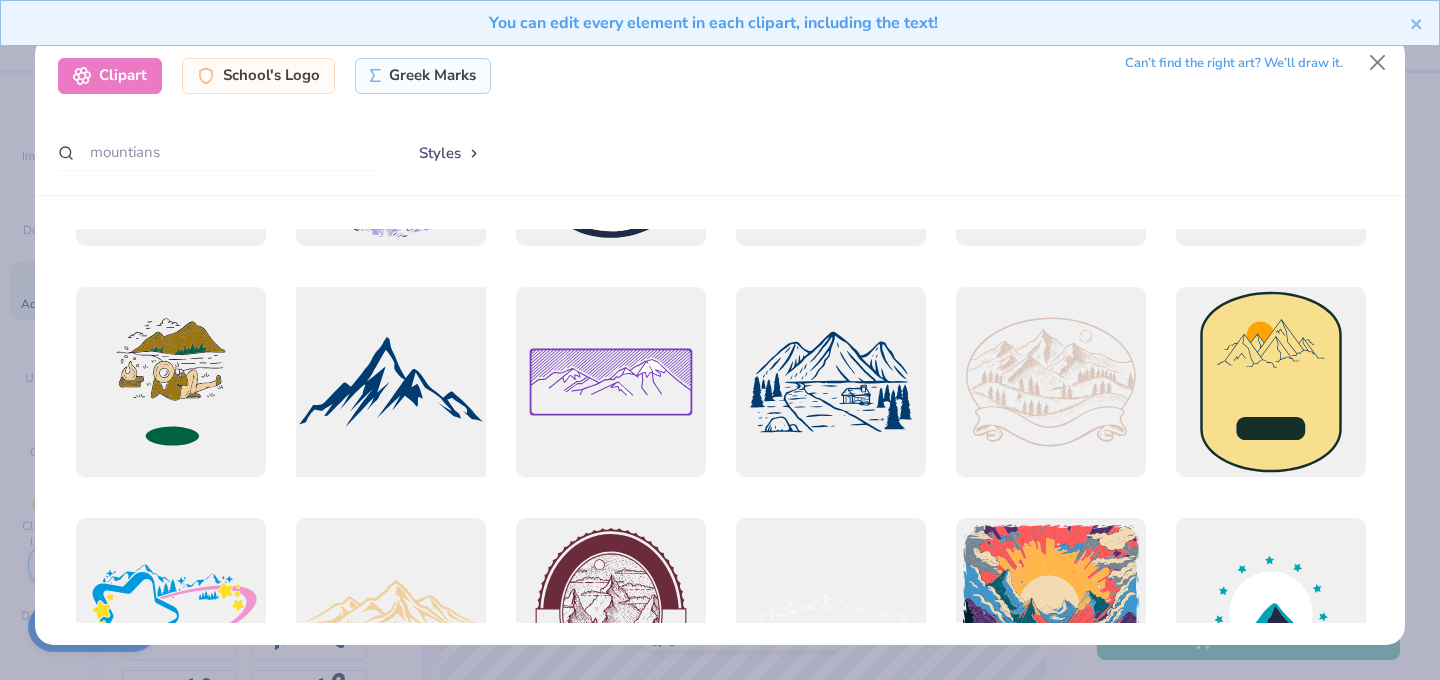 click at bounding box center [390, 381] 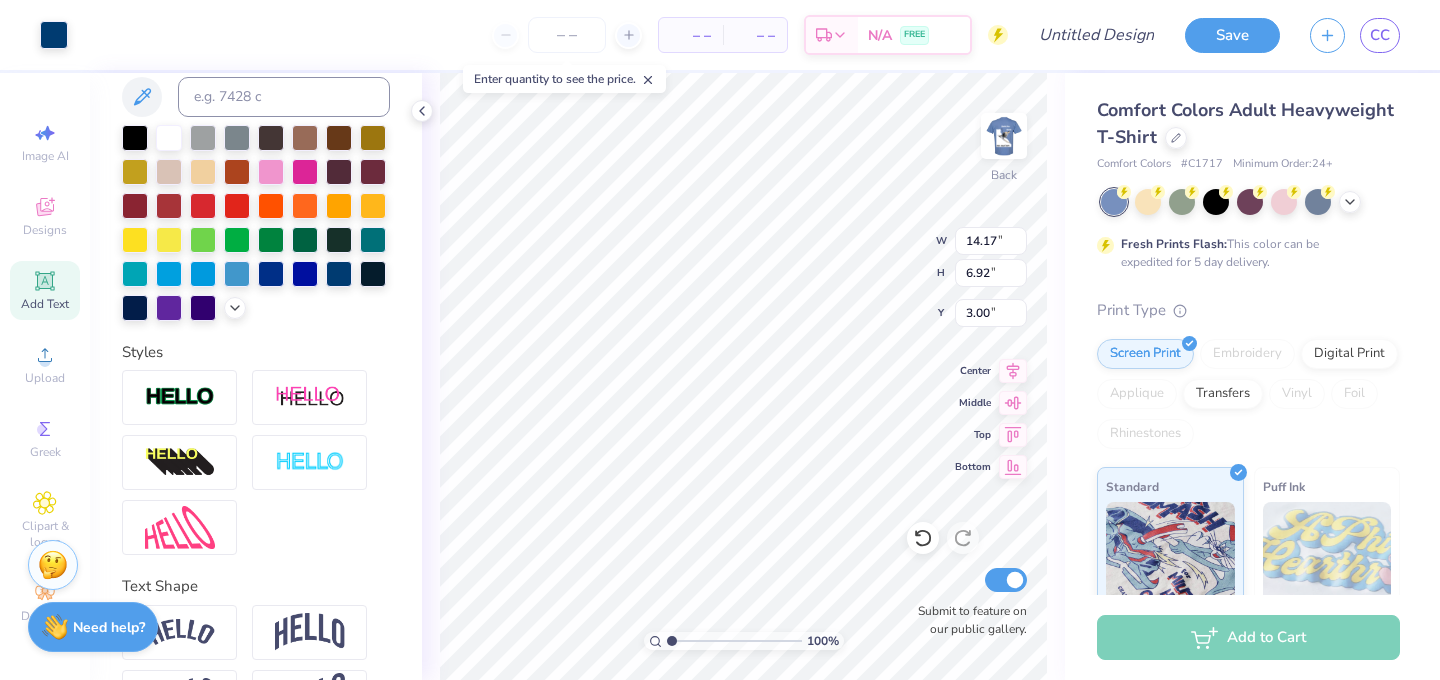 type on "5.02" 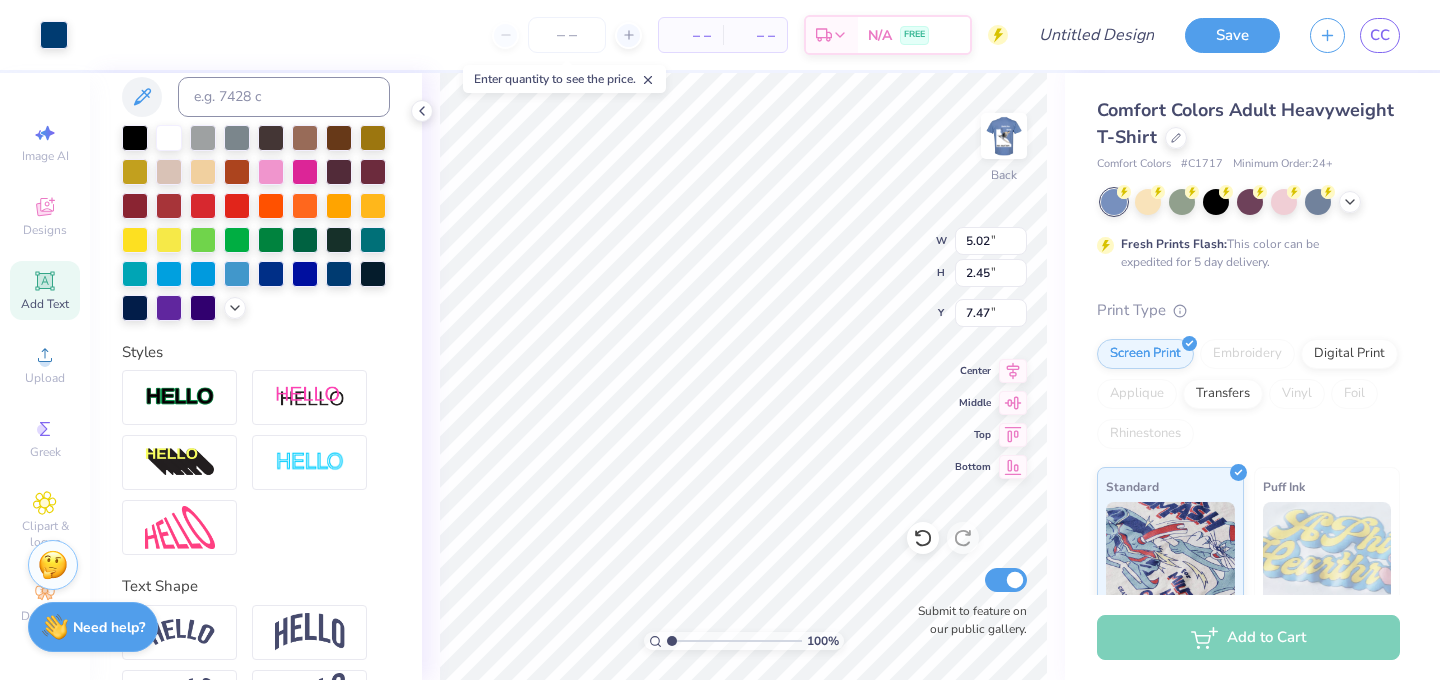 type on "9.62" 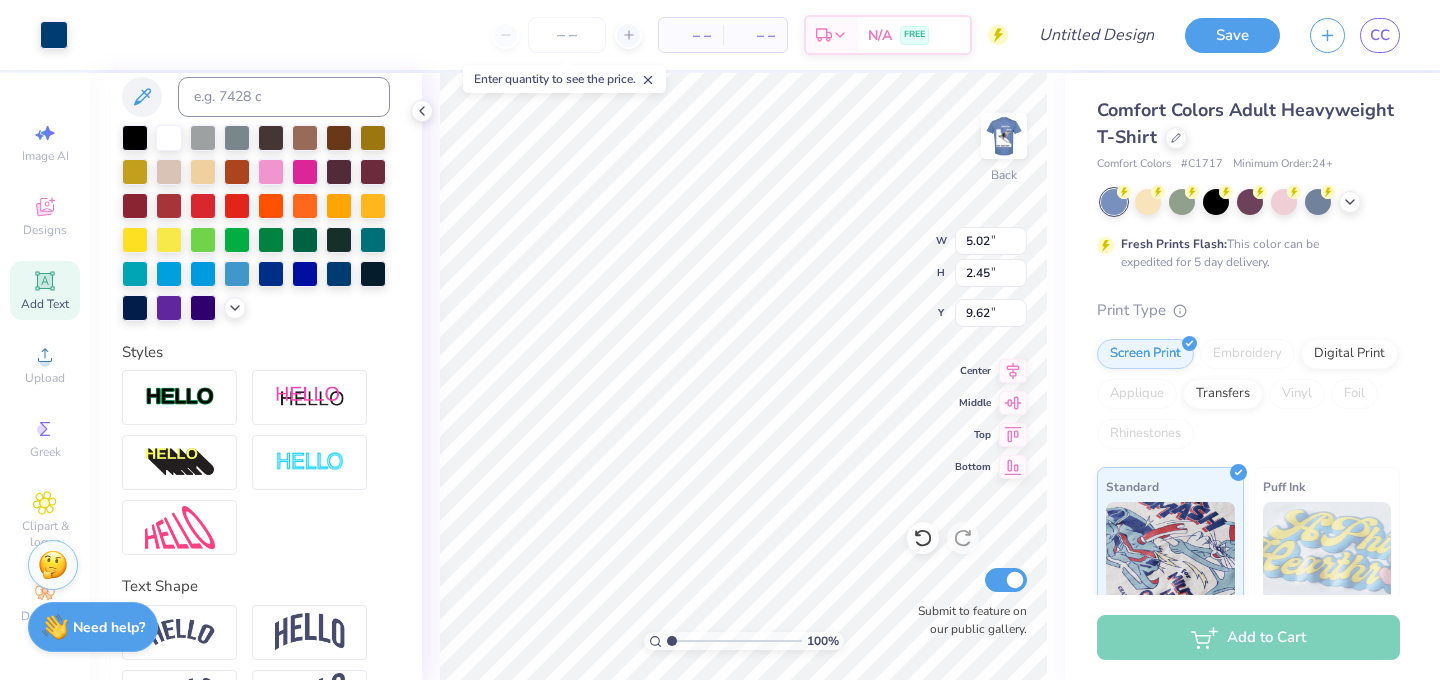 type on "4.71" 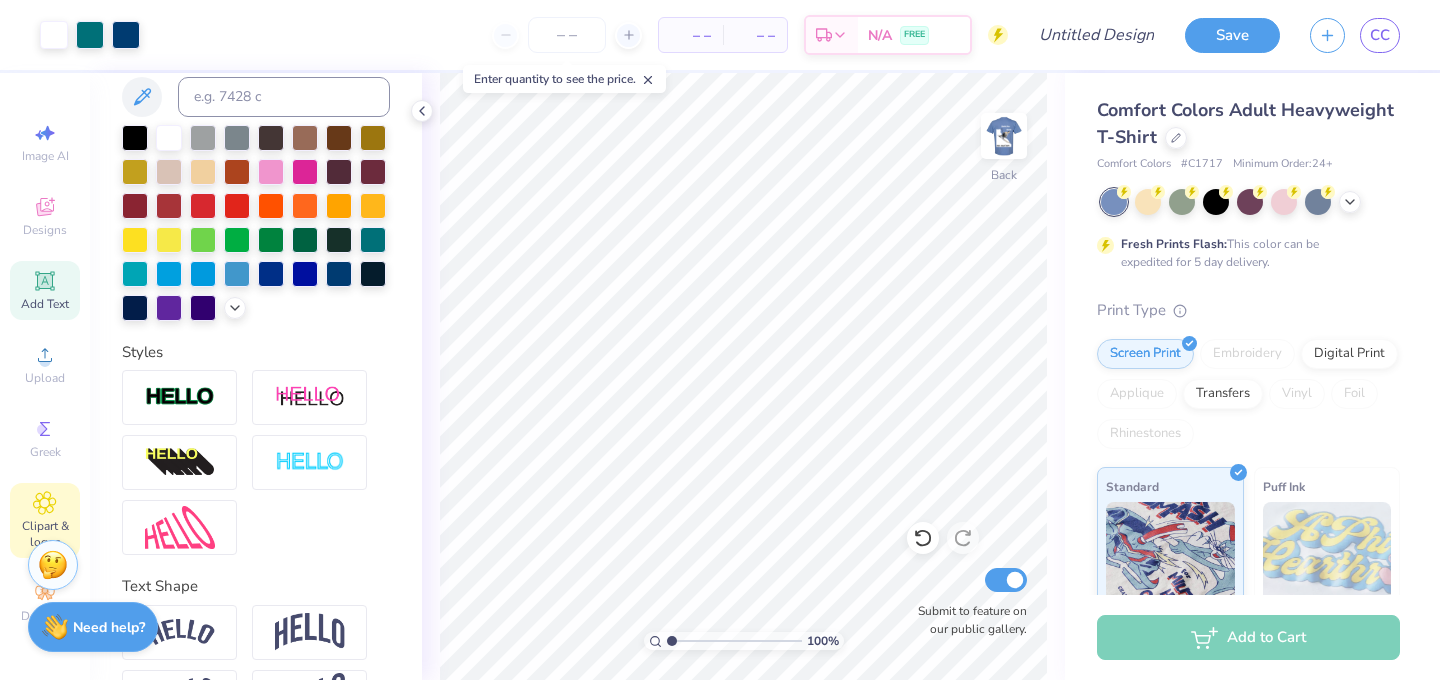 click 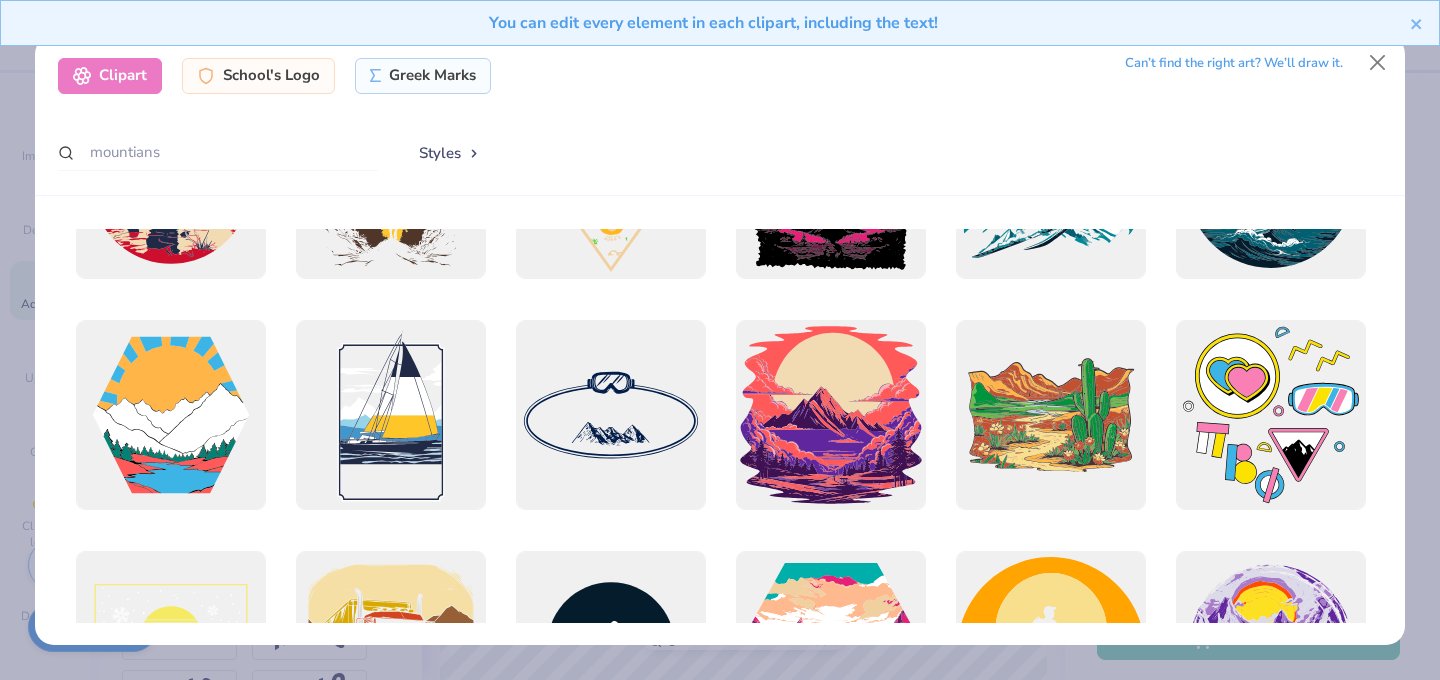 scroll, scrollTop: 5911, scrollLeft: 0, axis: vertical 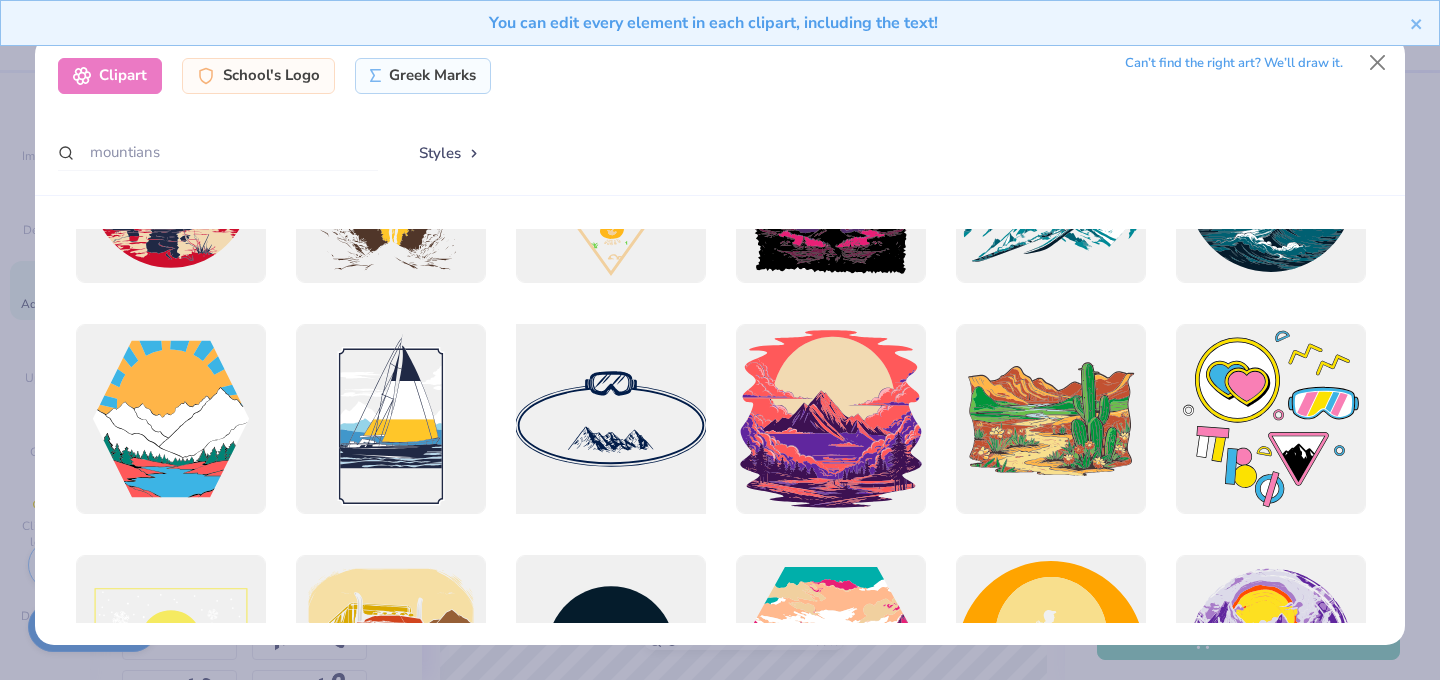 click at bounding box center (610, 418) 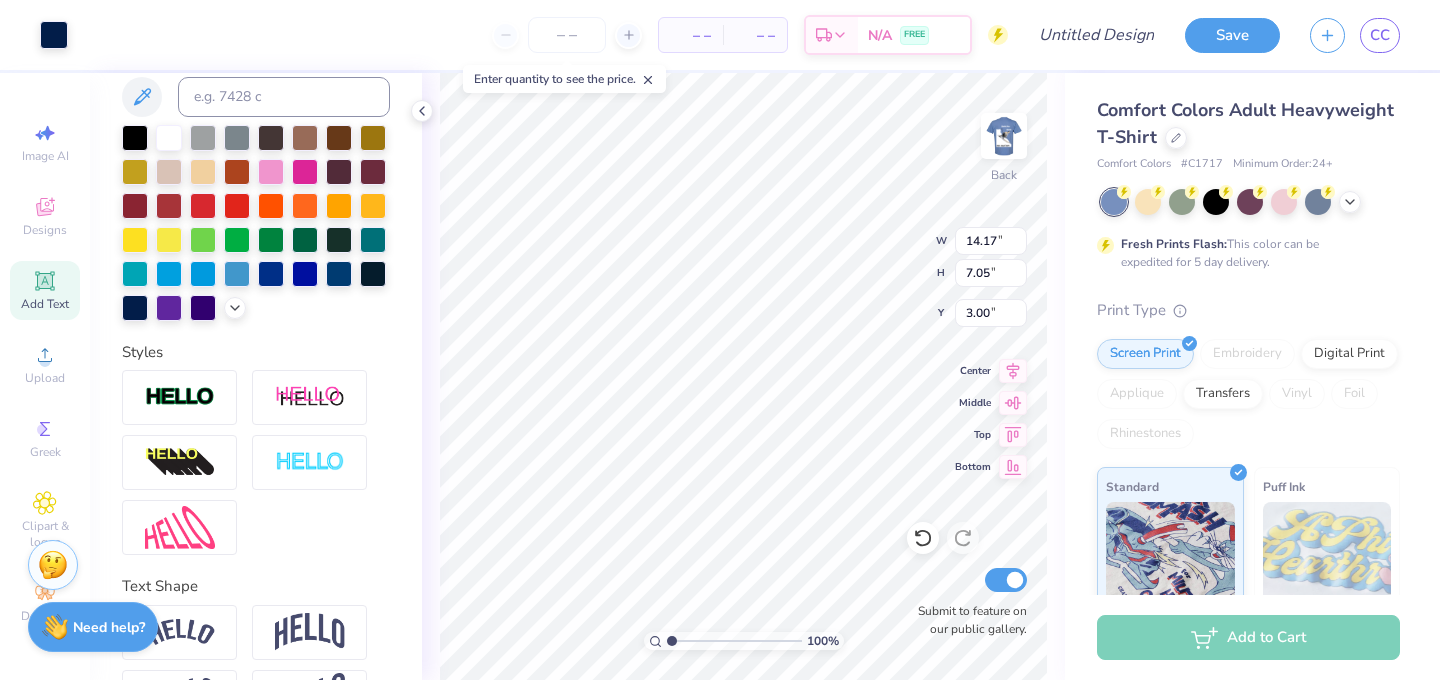 type on "1.38" 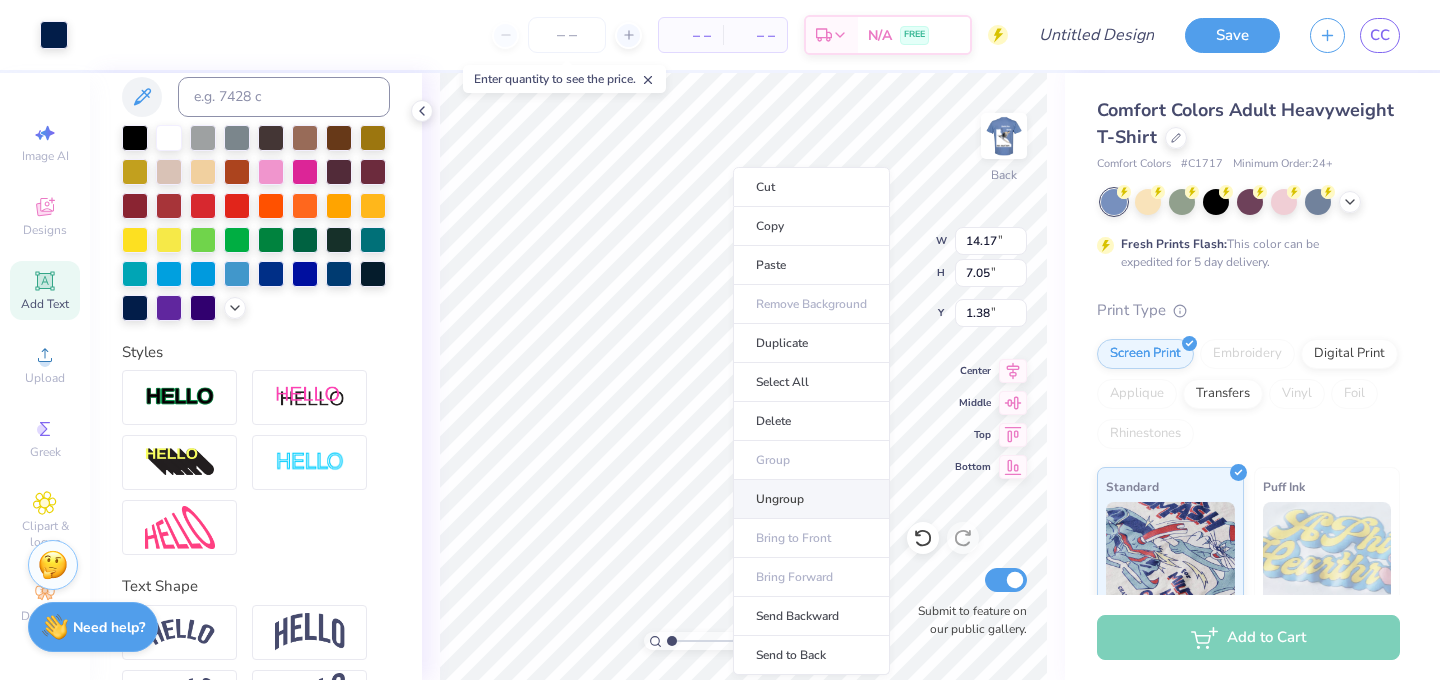 click on "Ungroup" at bounding box center [811, 499] 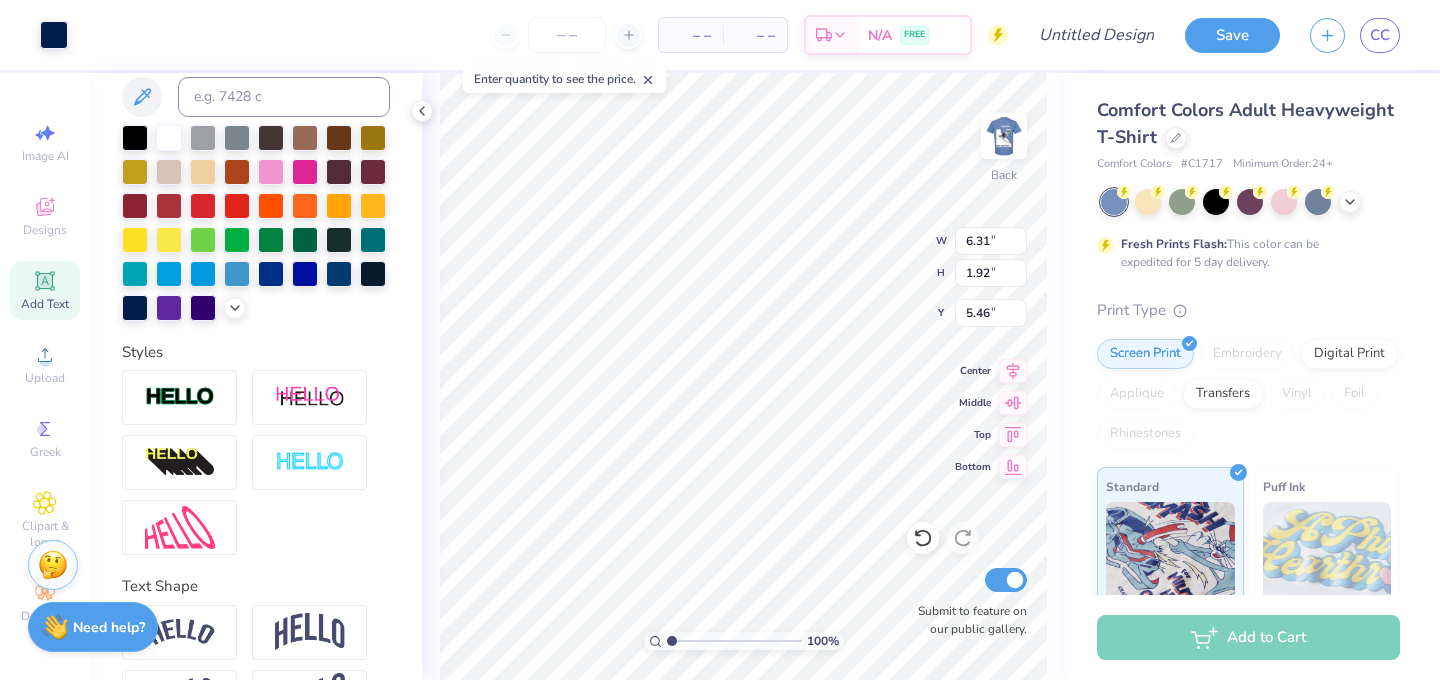 type on "14.17" 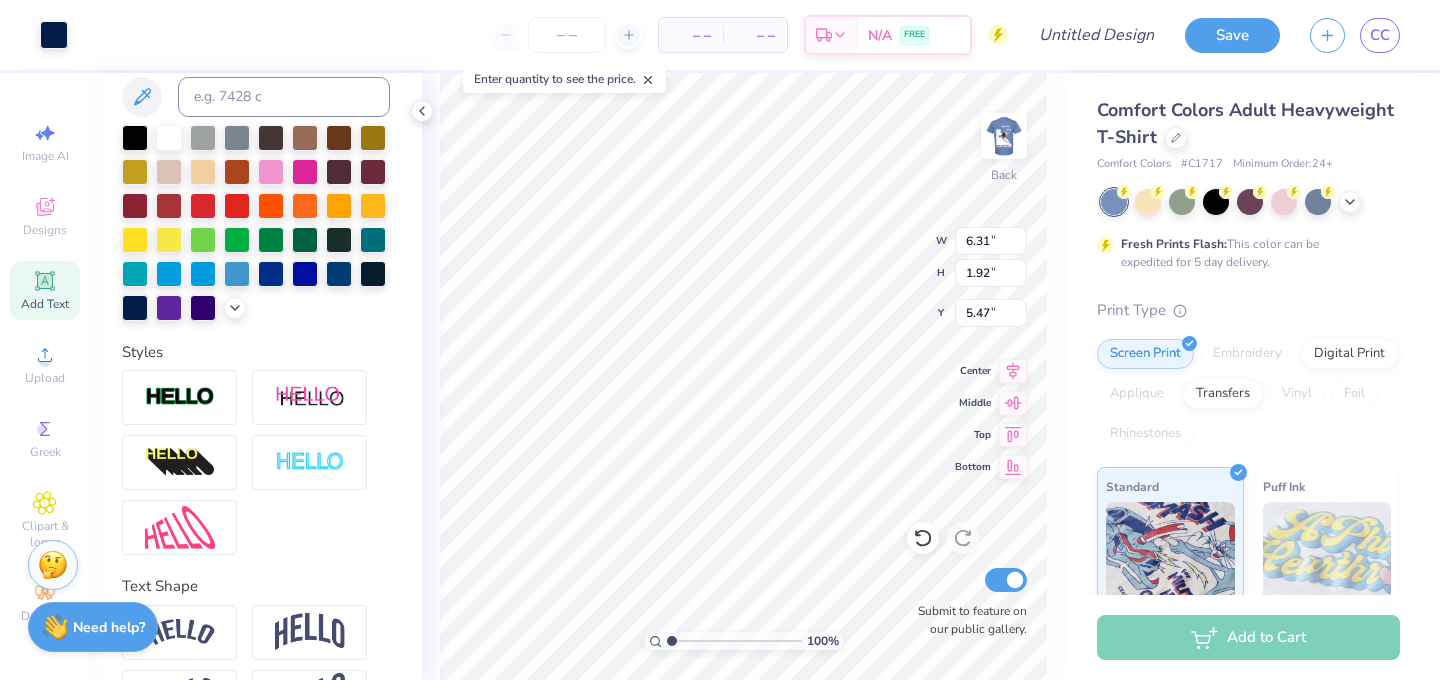 type on "12.83" 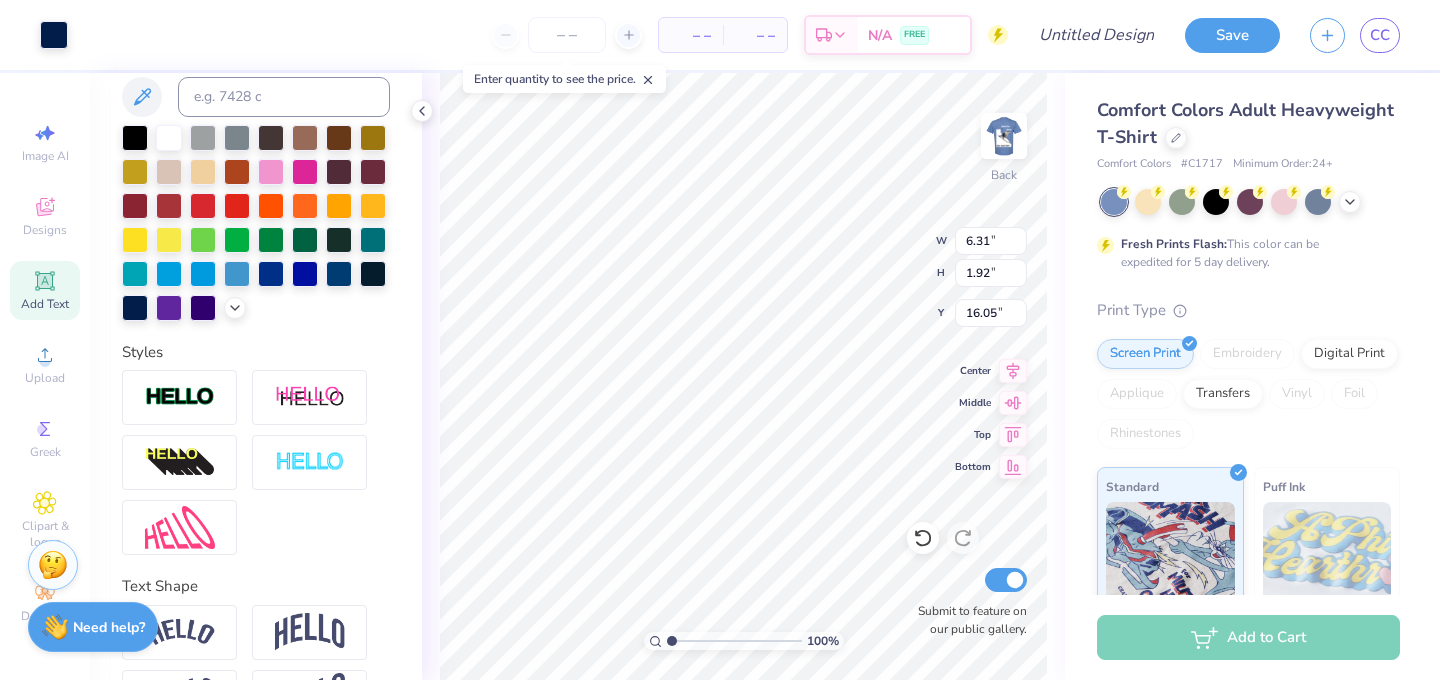 type on "16.05" 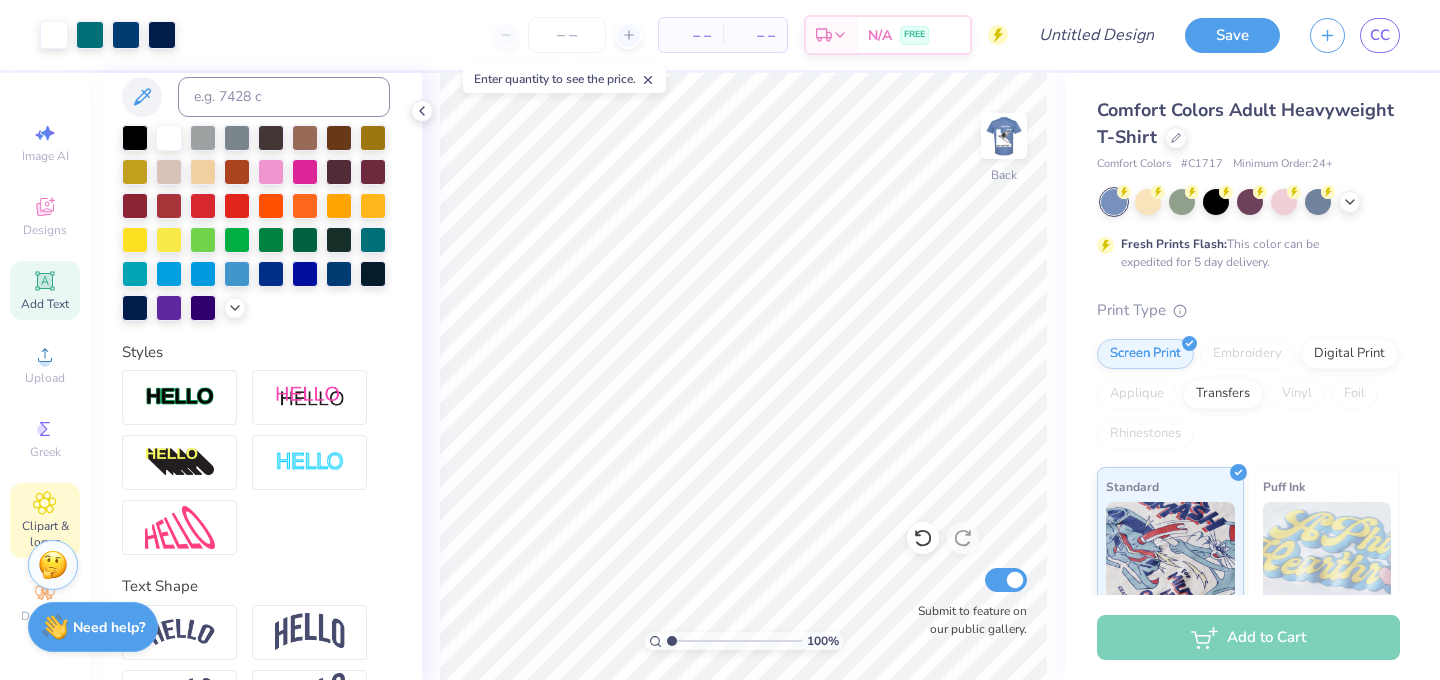 click on "Clipart & logos" at bounding box center [45, 534] 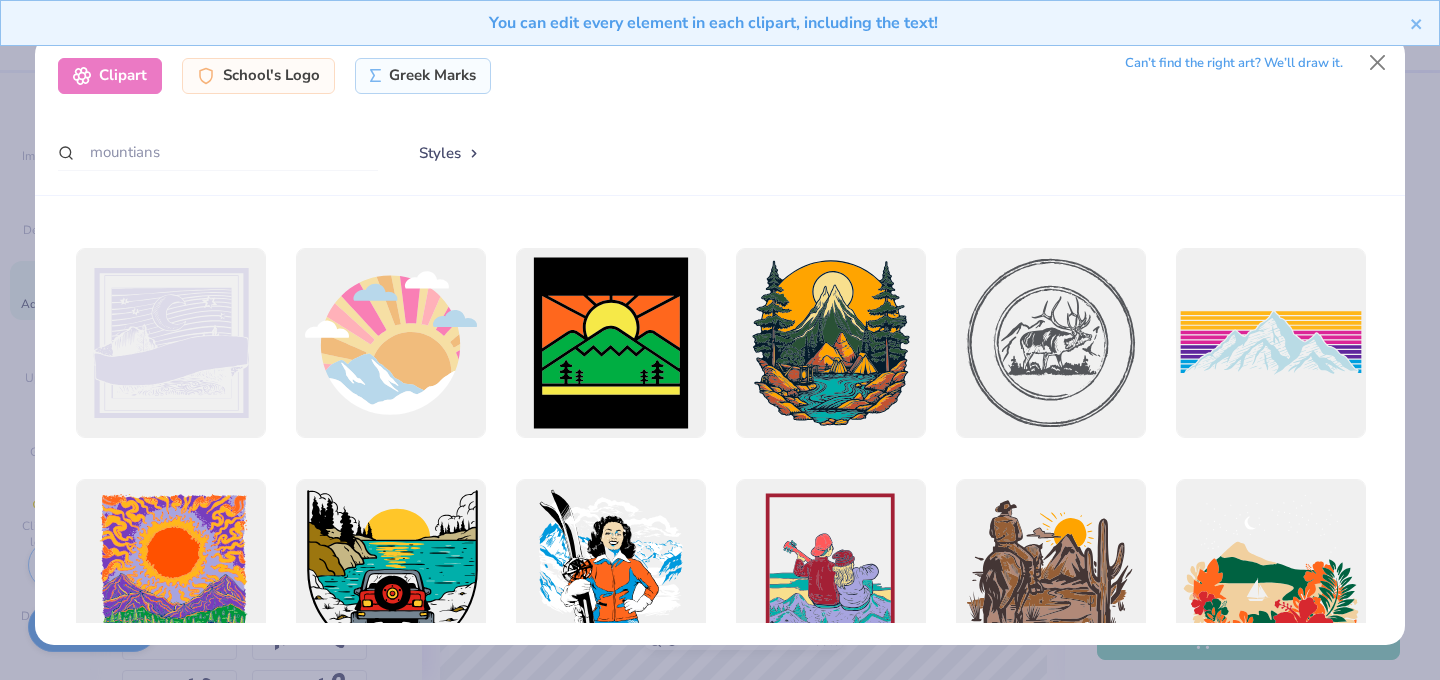 scroll, scrollTop: 11995, scrollLeft: 0, axis: vertical 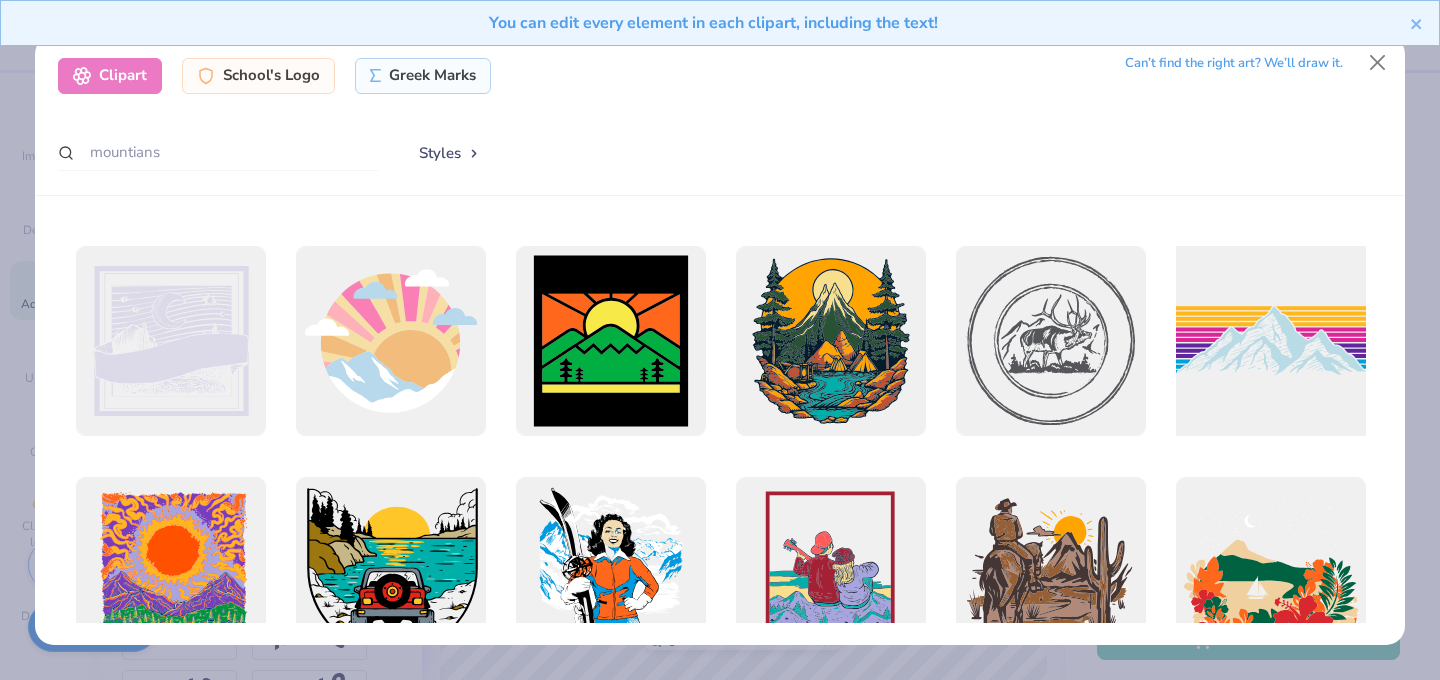 click at bounding box center [1270, 340] 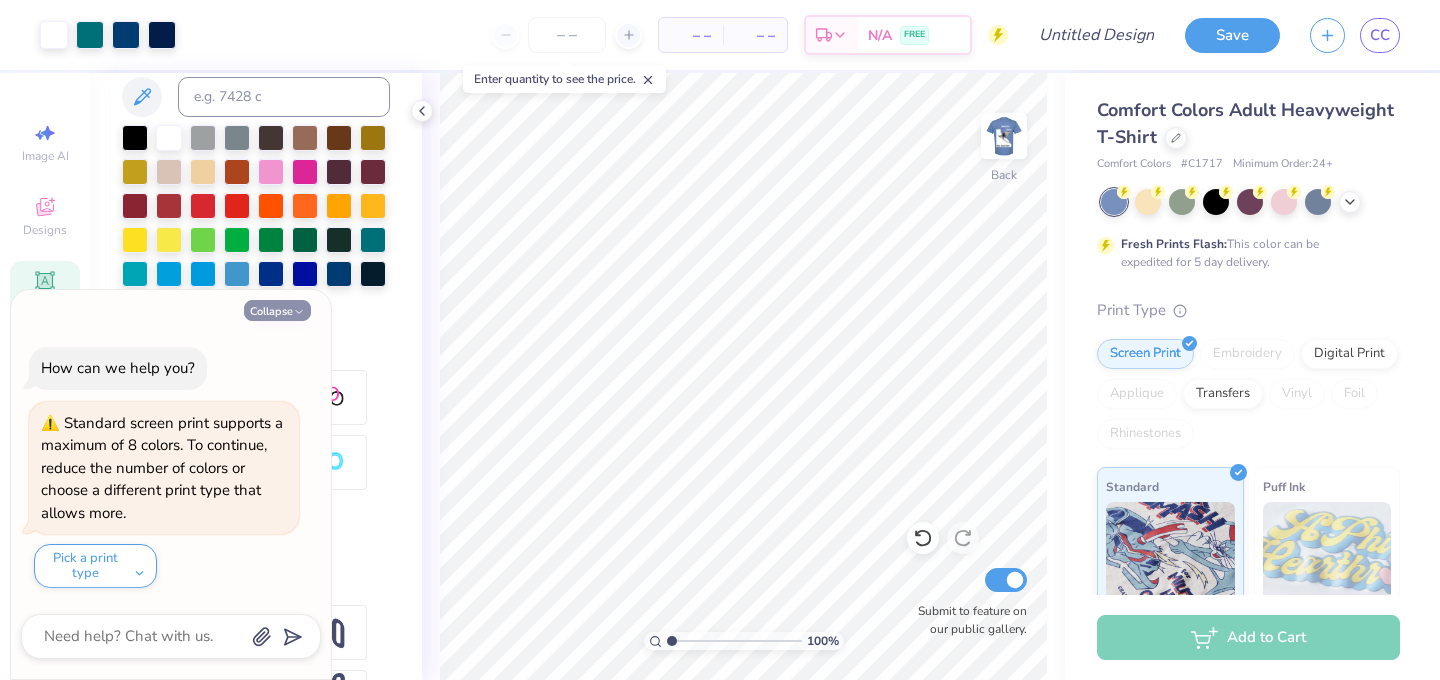 click on "Collapse" at bounding box center (277, 310) 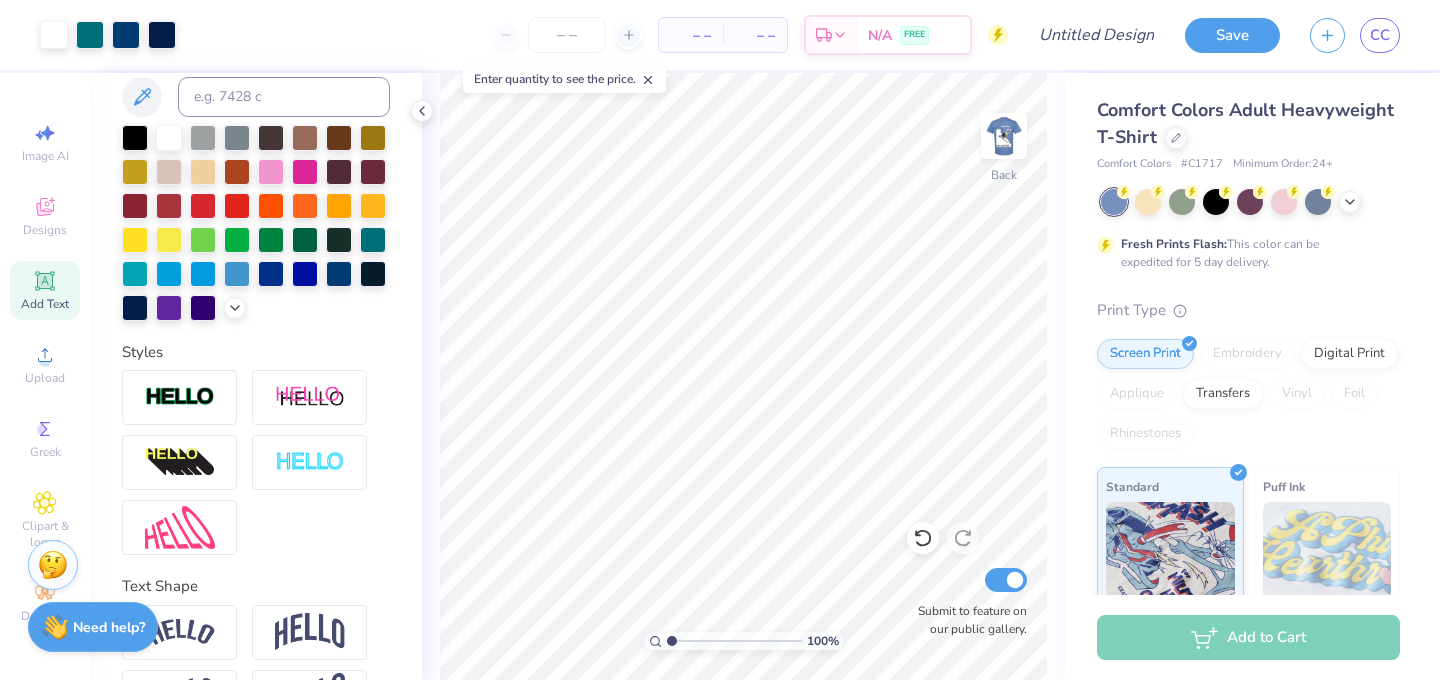 click on "Image AI Designs Add Text Upload Greek Clipart & logos Decorate" at bounding box center (45, 372) 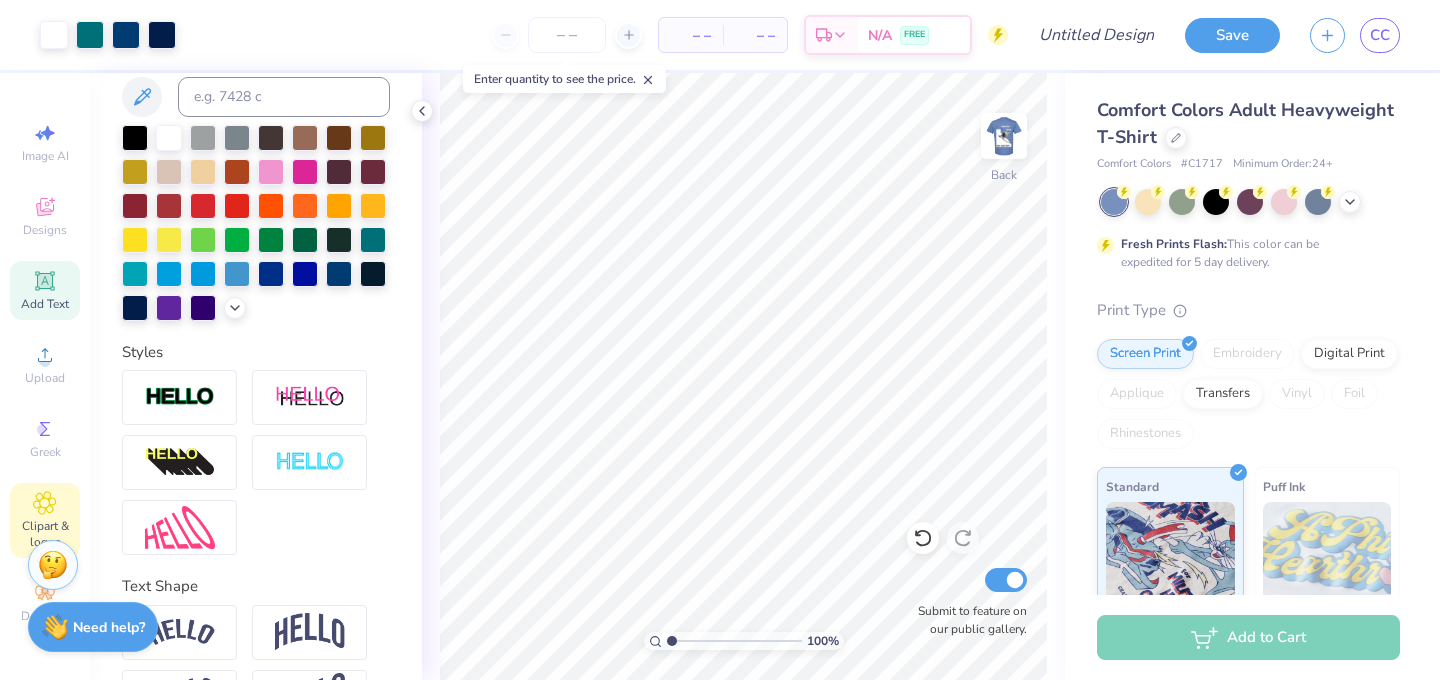 click 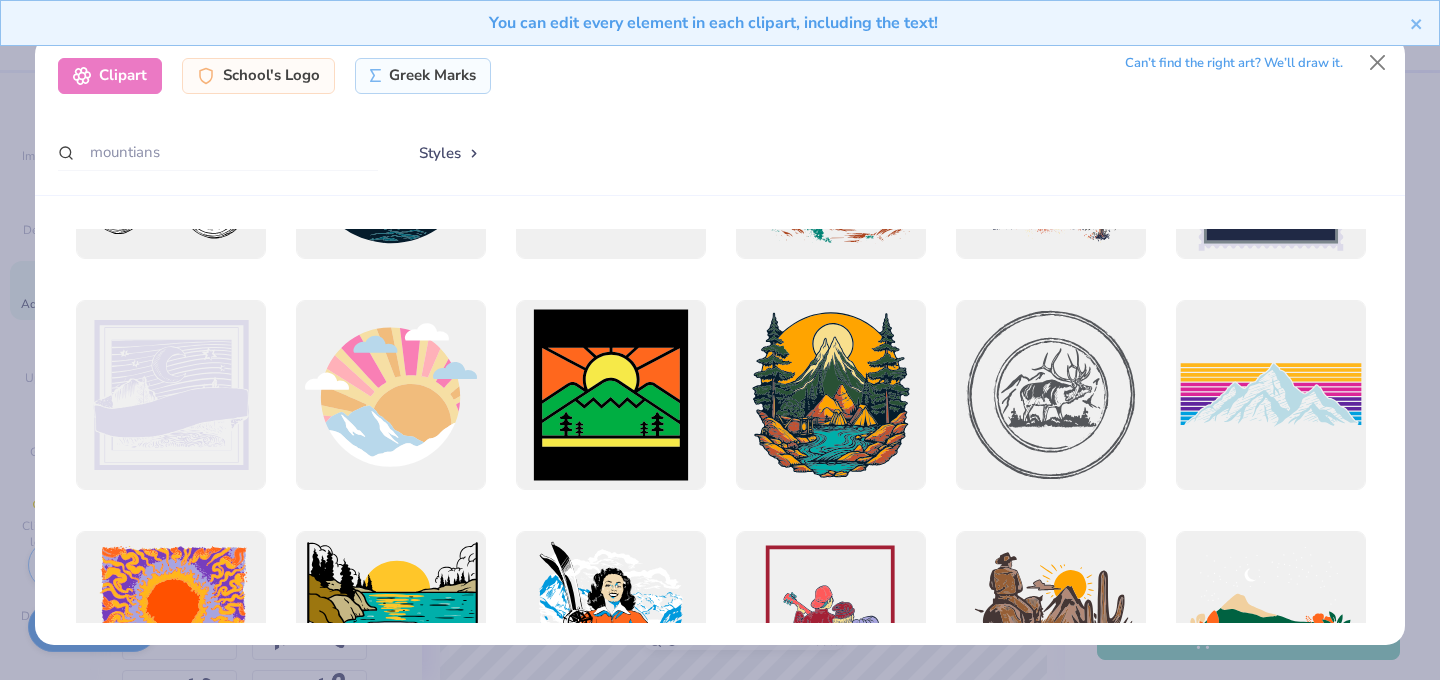 scroll, scrollTop: 11944, scrollLeft: 0, axis: vertical 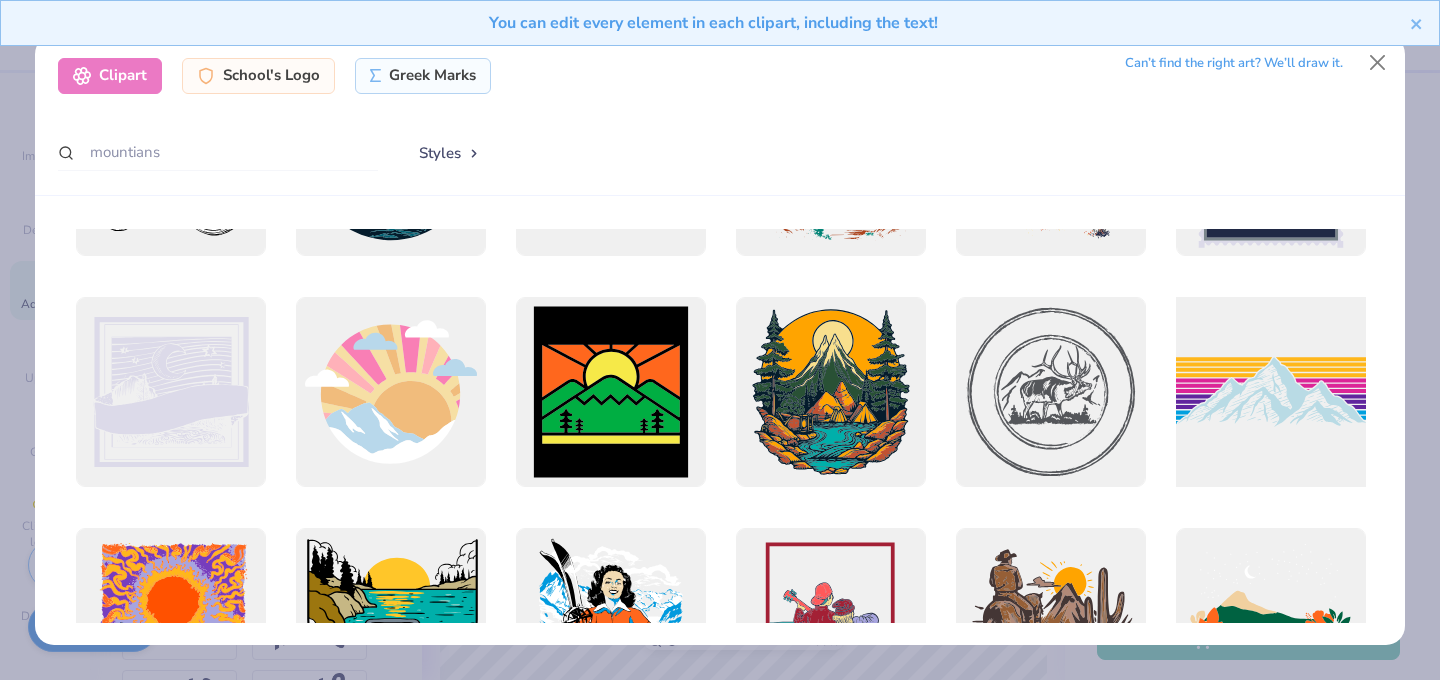 click at bounding box center [1270, 391] 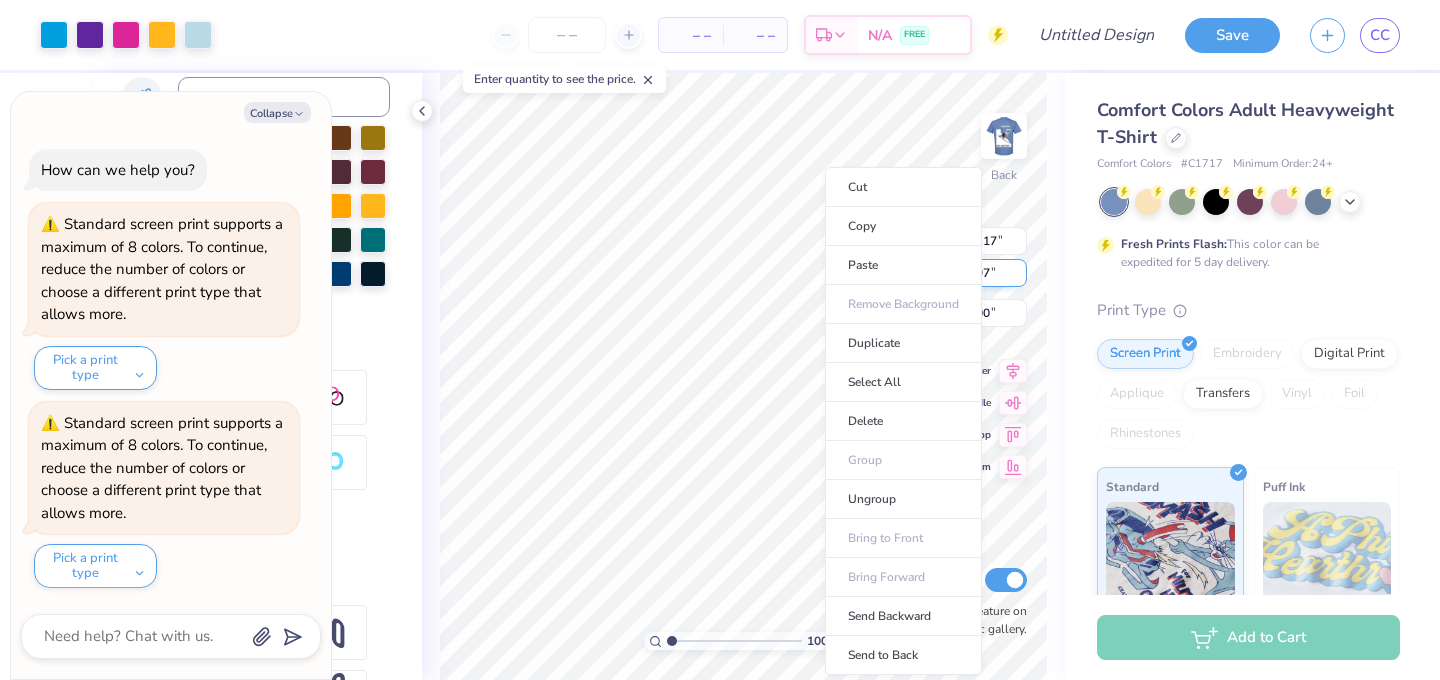click on "Ungroup" at bounding box center (903, 499) 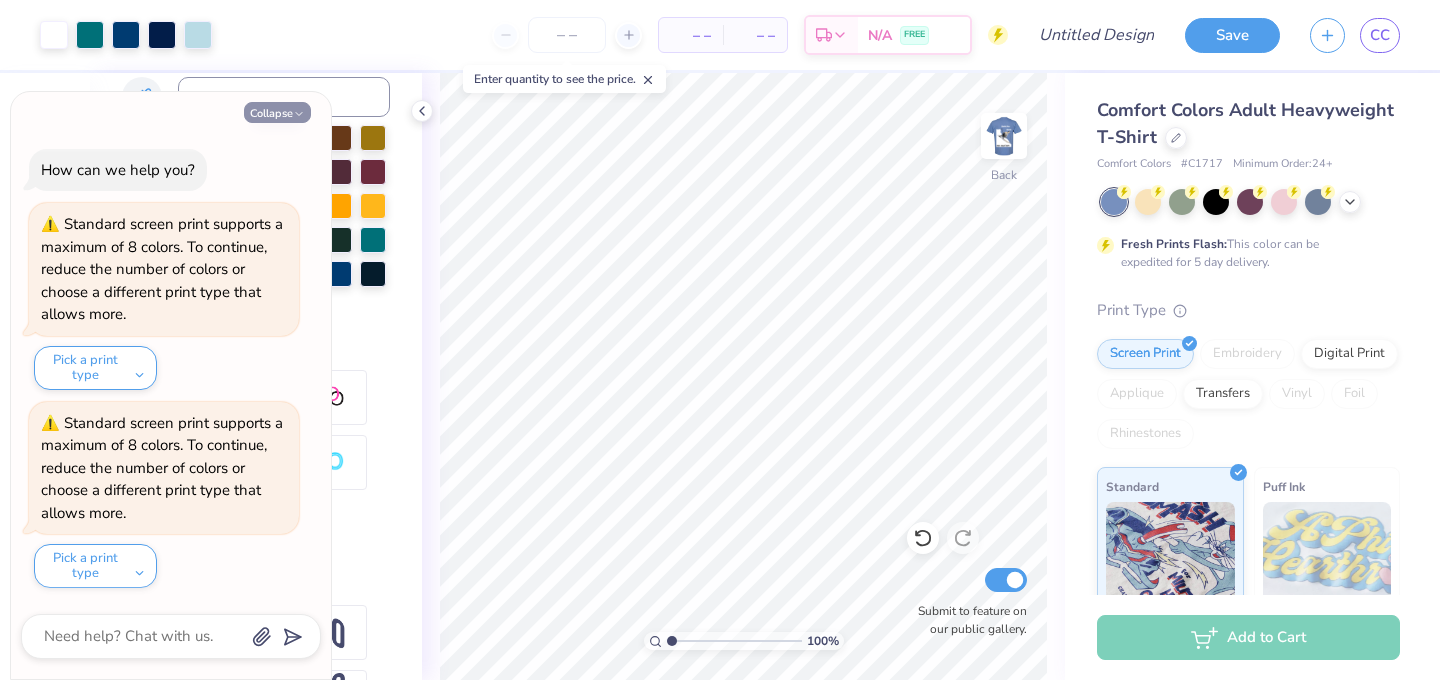 click on "Collapse" at bounding box center [277, 112] 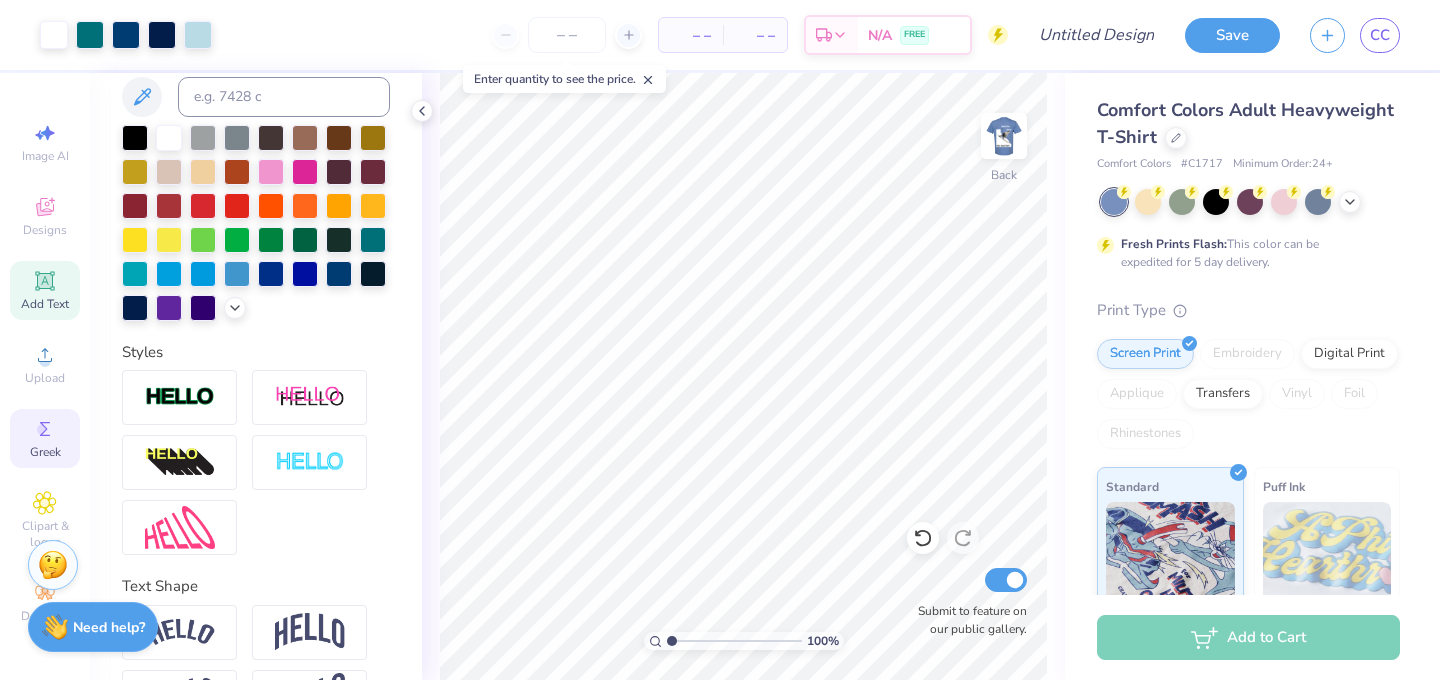 click 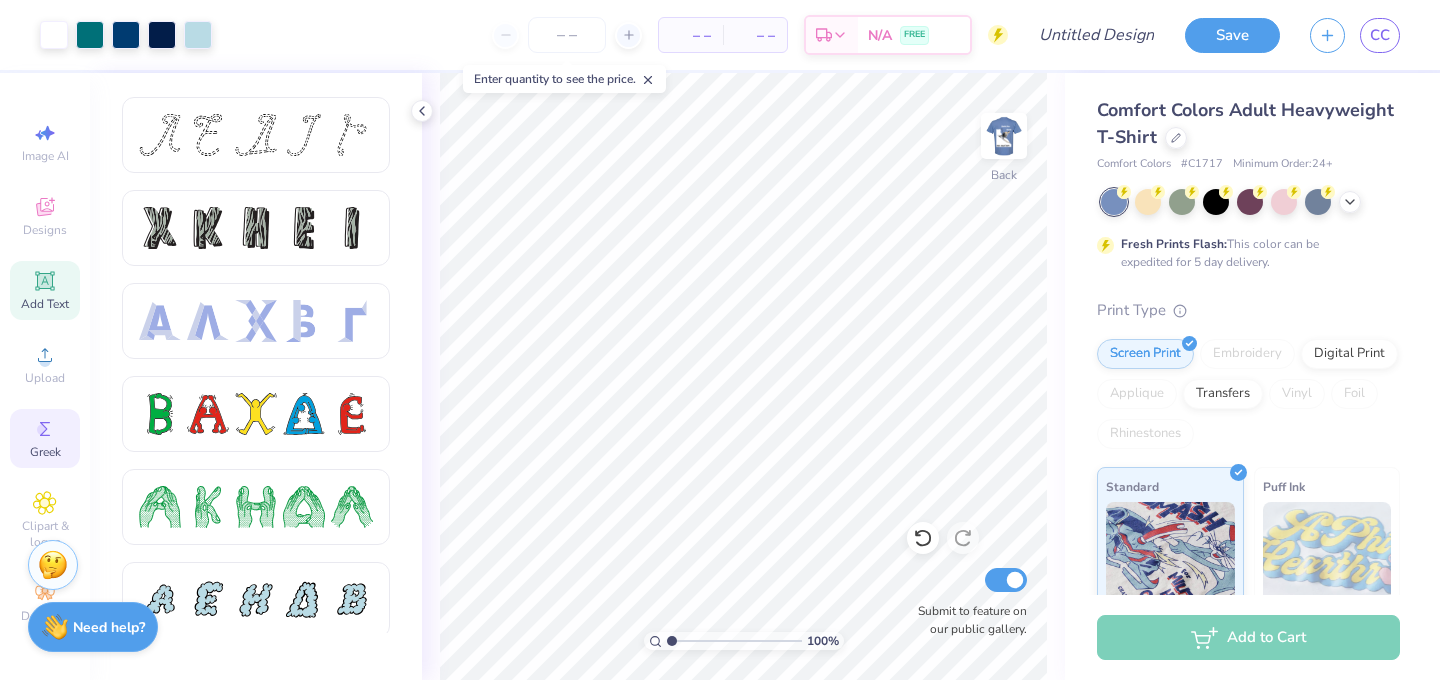 click on "Add Text" at bounding box center [45, 290] 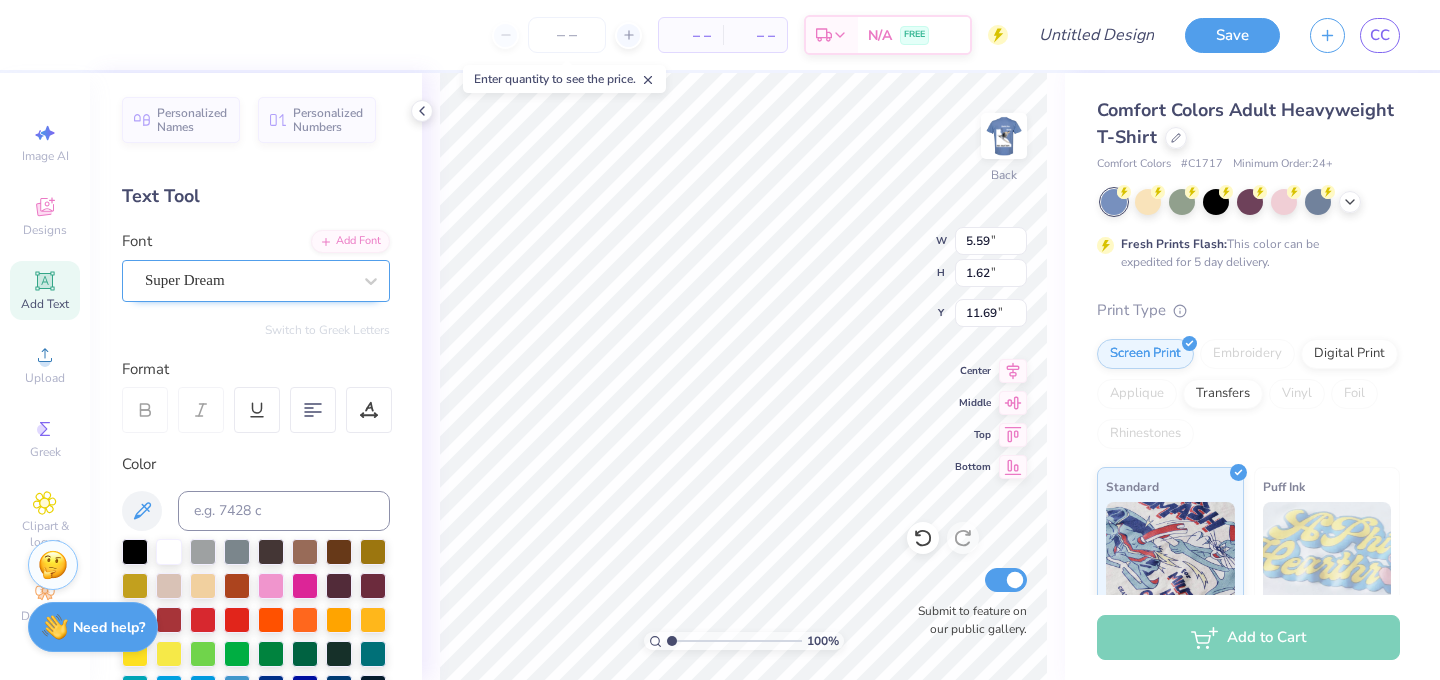 click on "Super Dream" at bounding box center (248, 280) 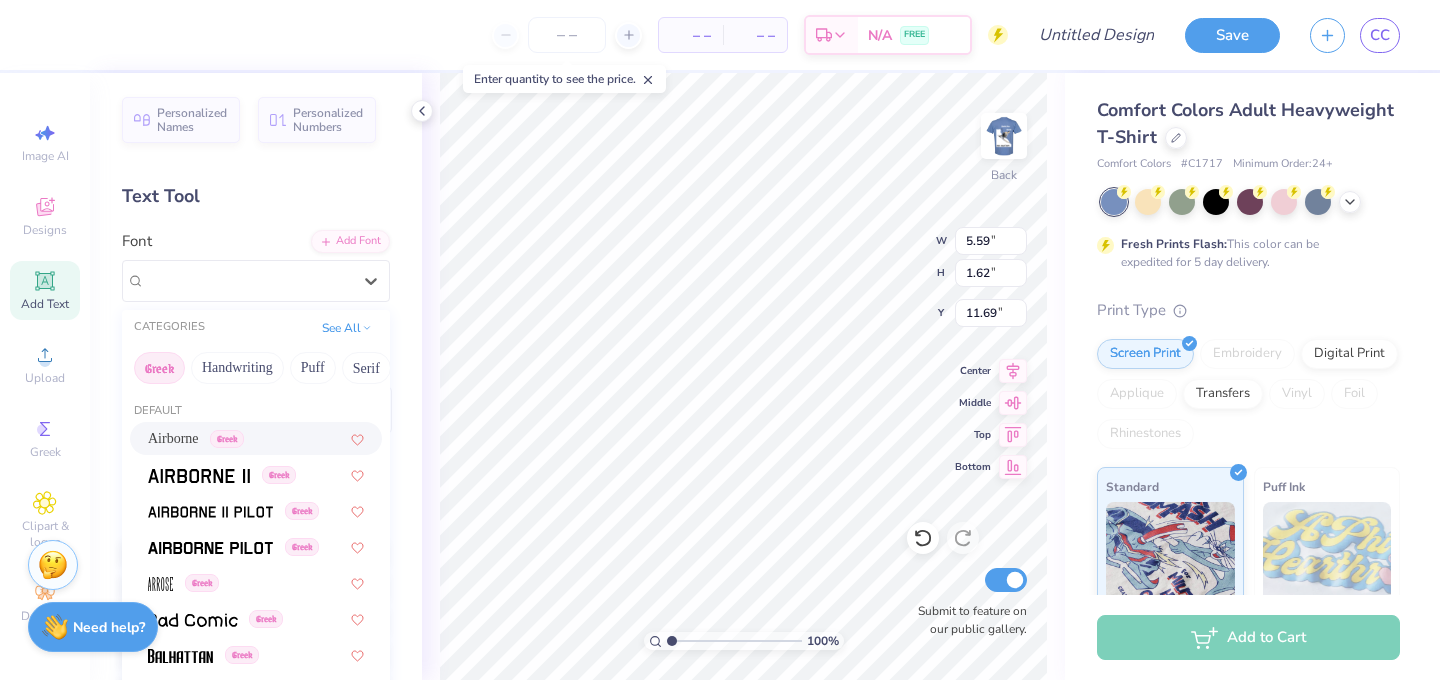 click on "Airborne Greek" at bounding box center [196, 438] 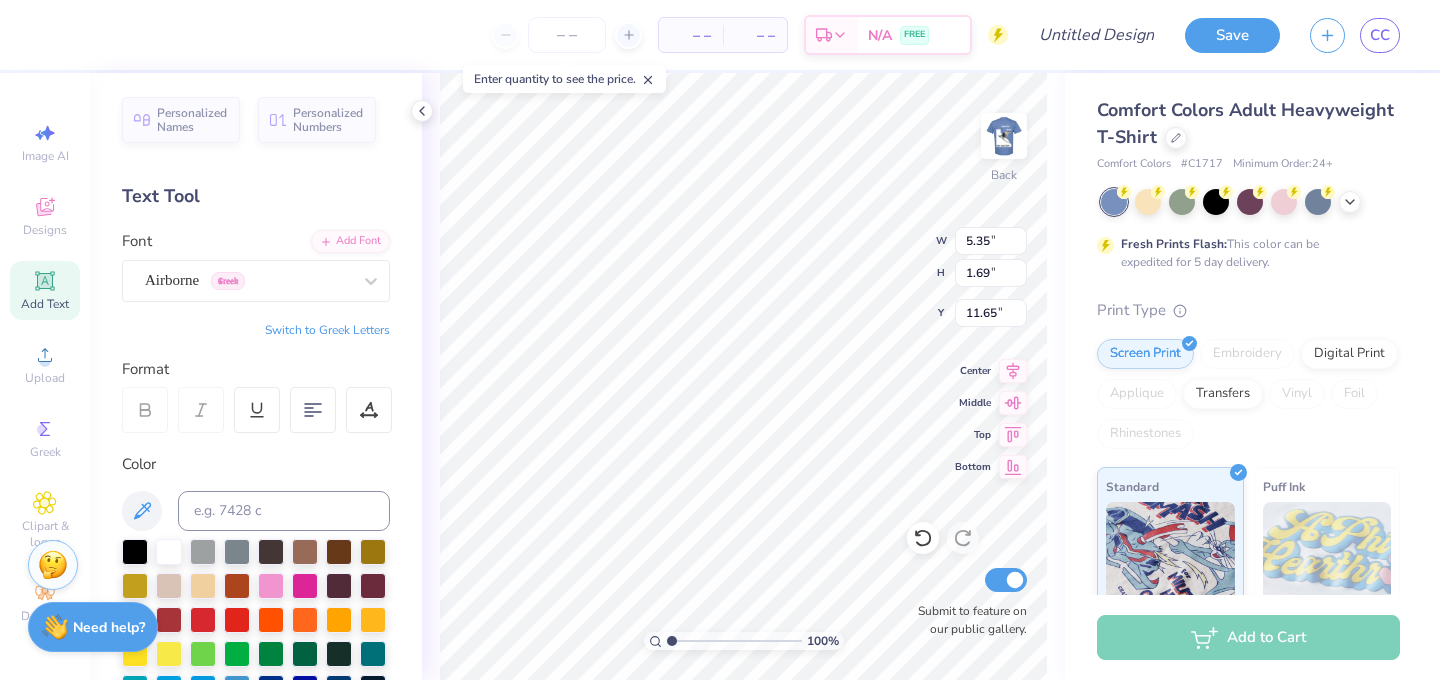 type on "5.35" 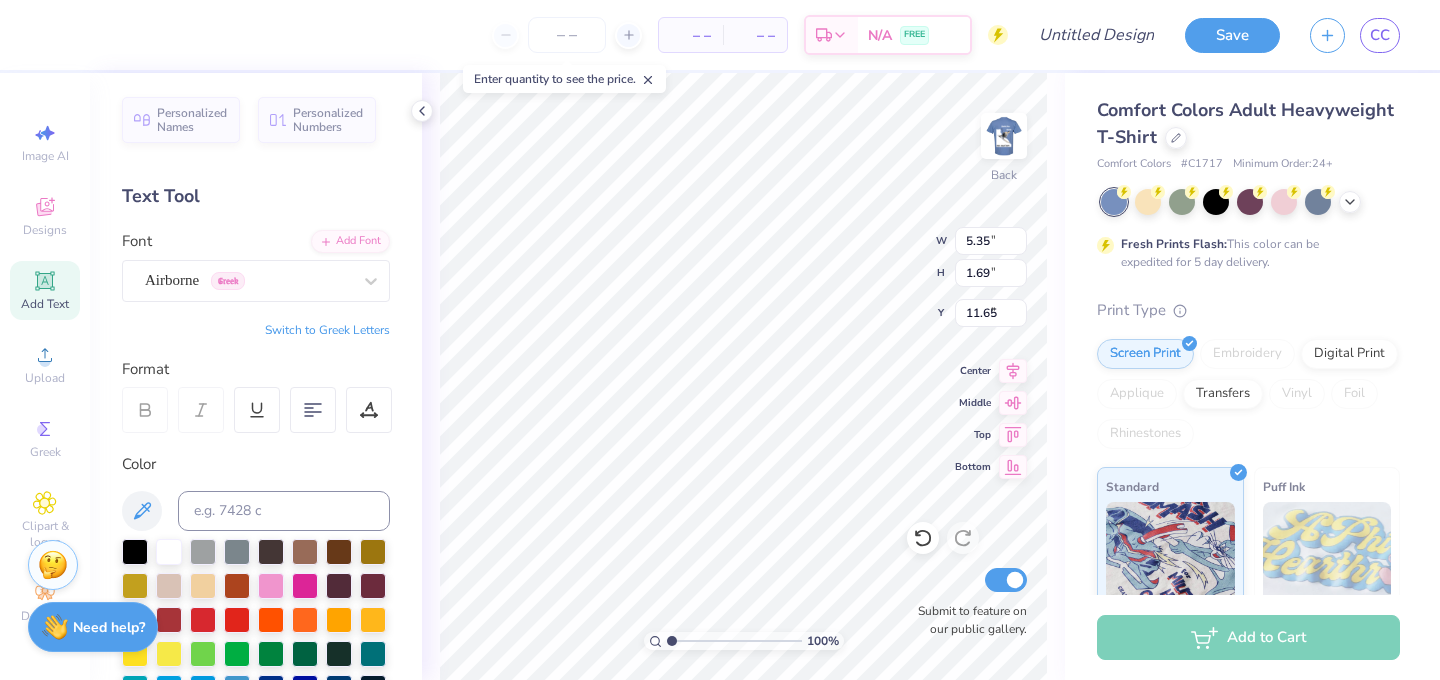 type on "8.92" 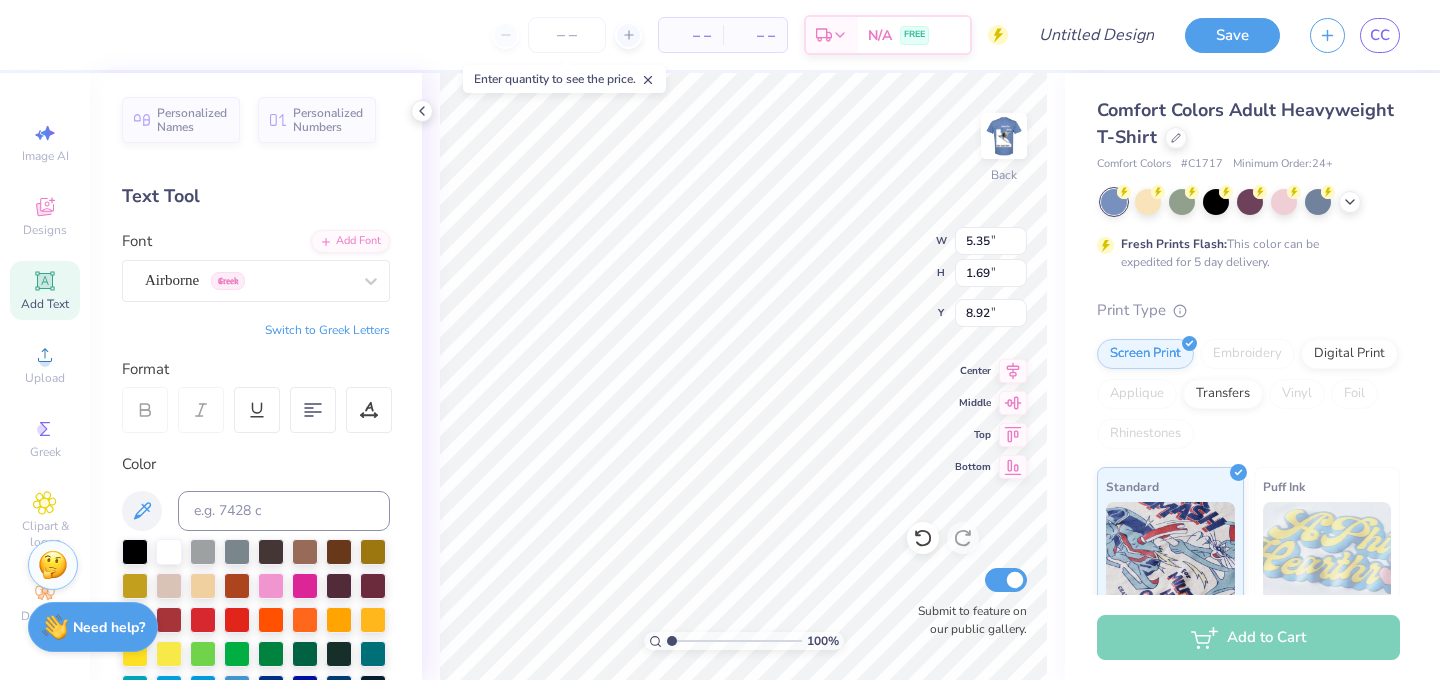 type on "l" 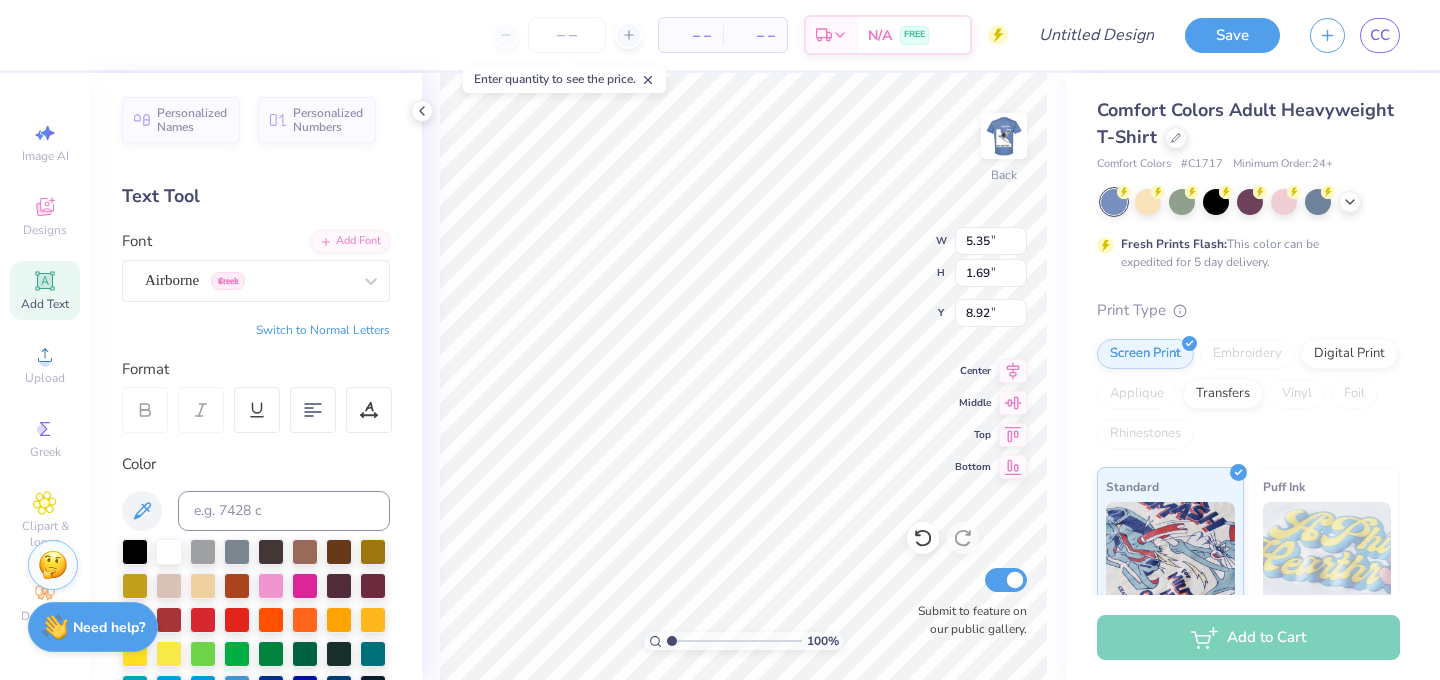 click on "Switch to Normal Letters" at bounding box center (323, 330) 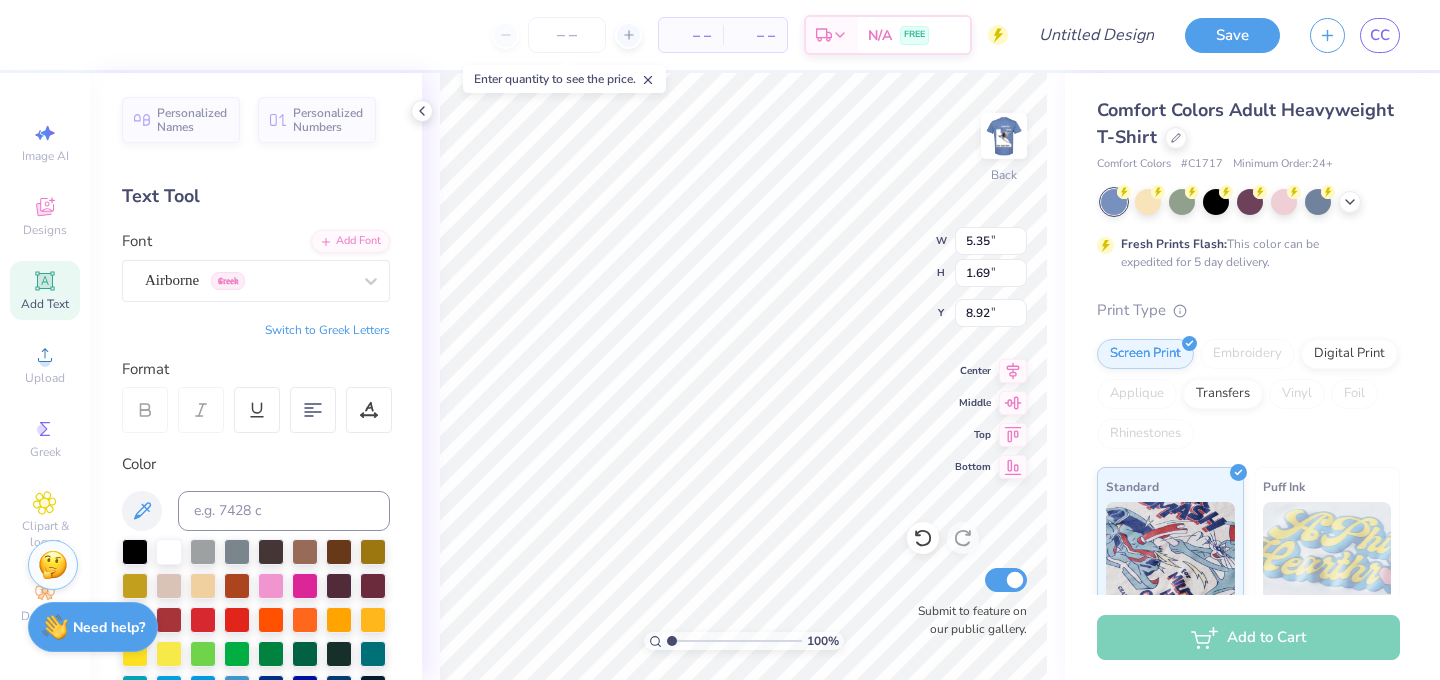 type on "l" 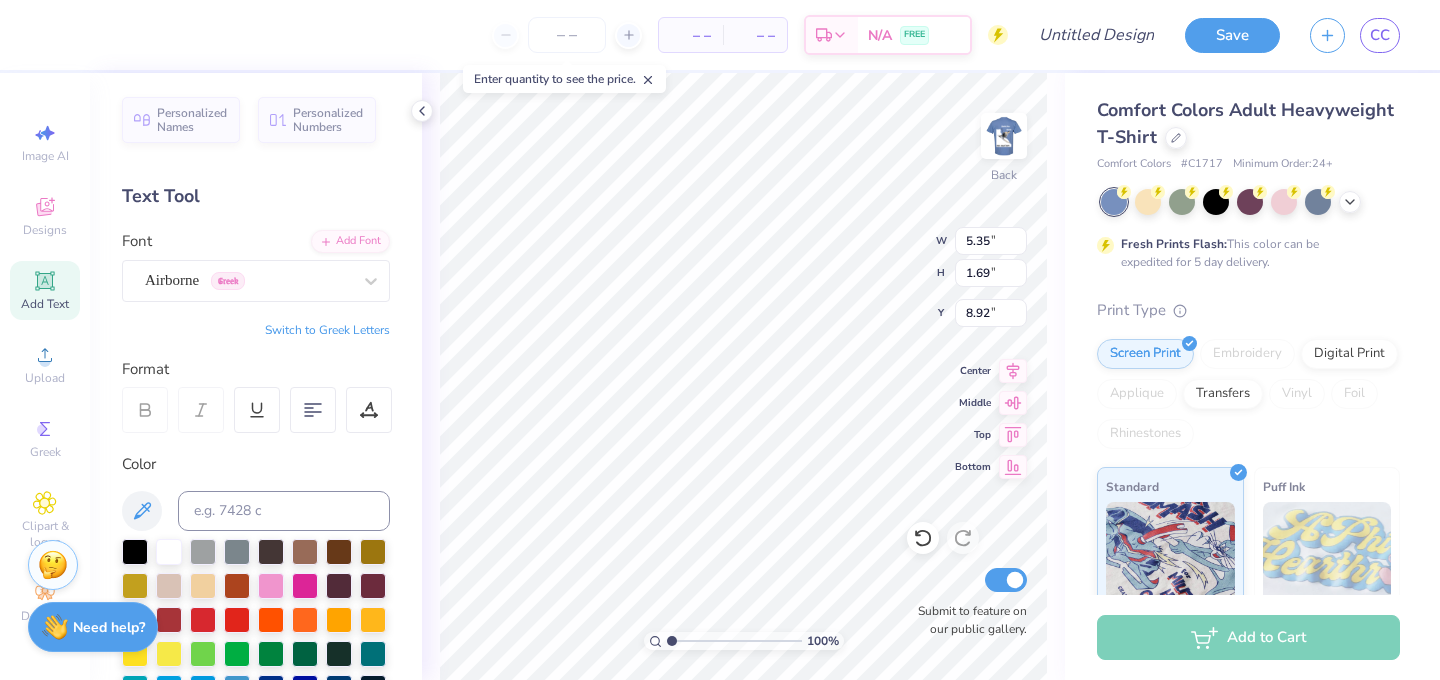 type on "i" 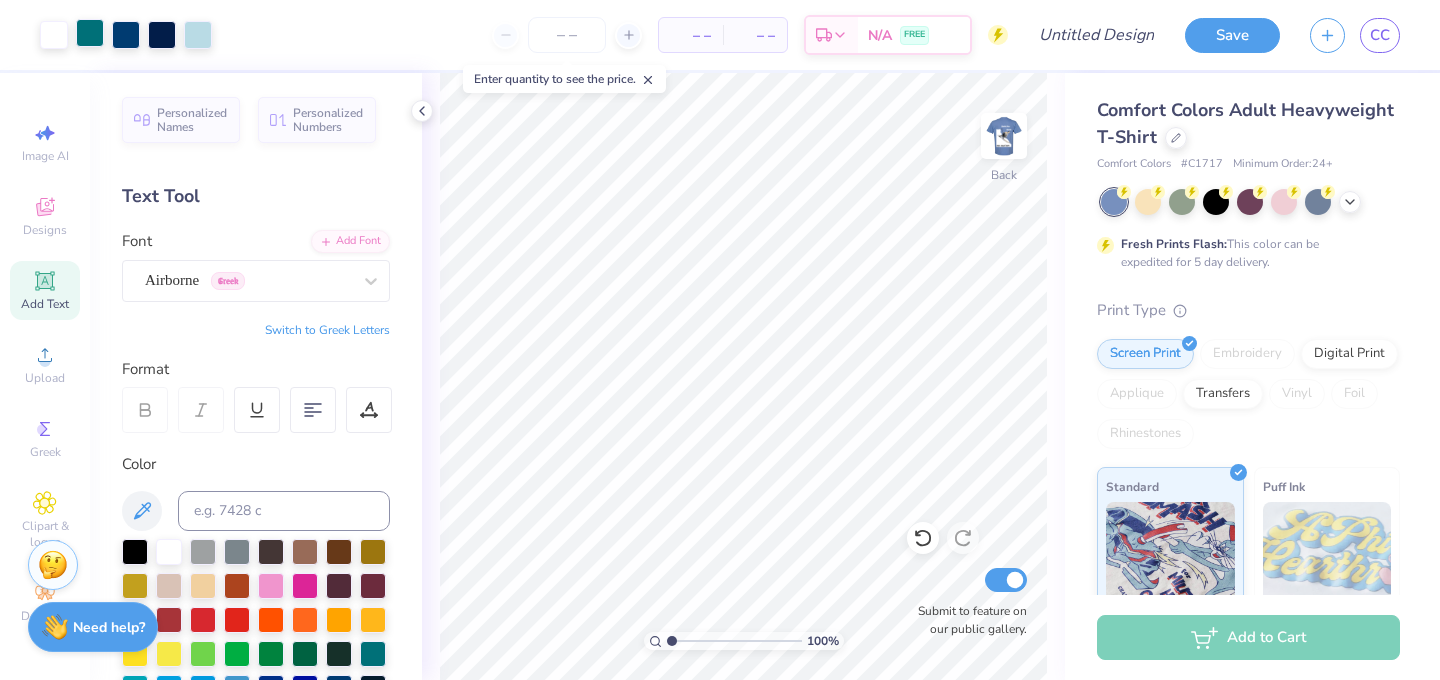 click at bounding box center (90, 33) 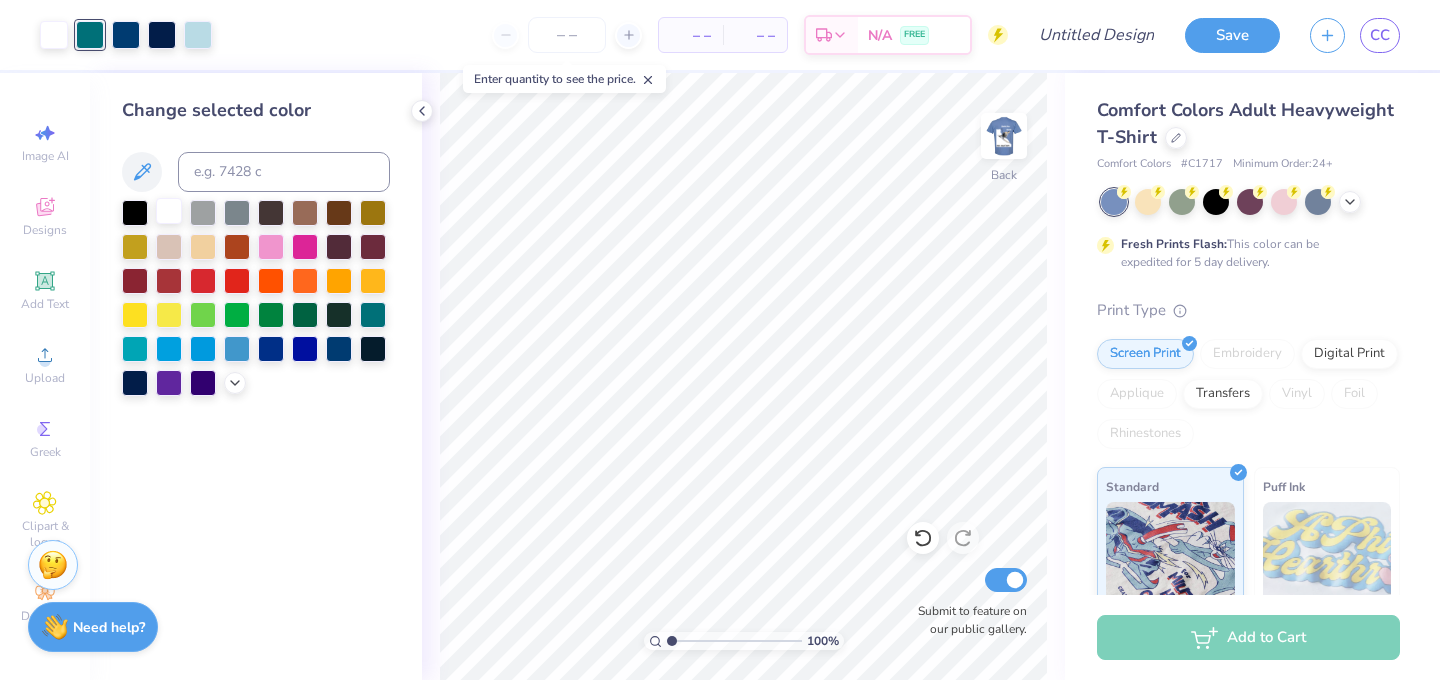 click at bounding box center (169, 211) 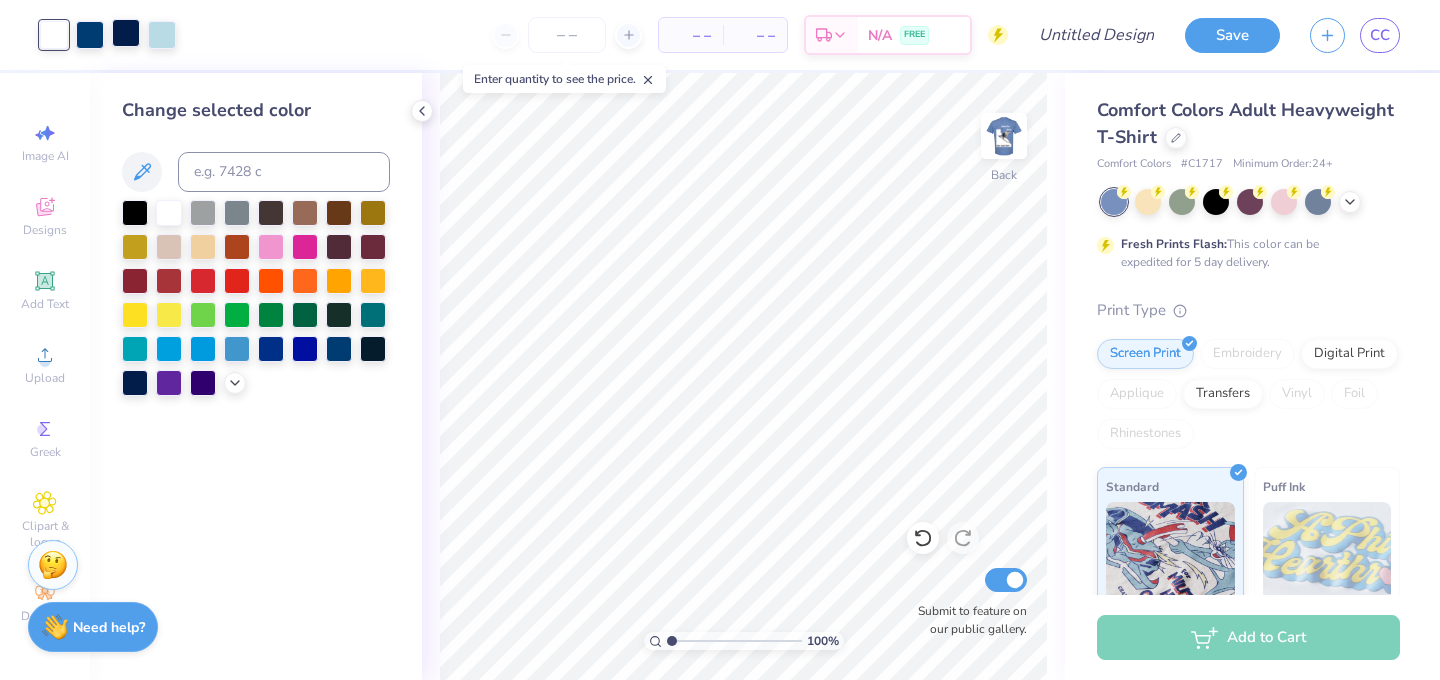 click at bounding box center [126, 33] 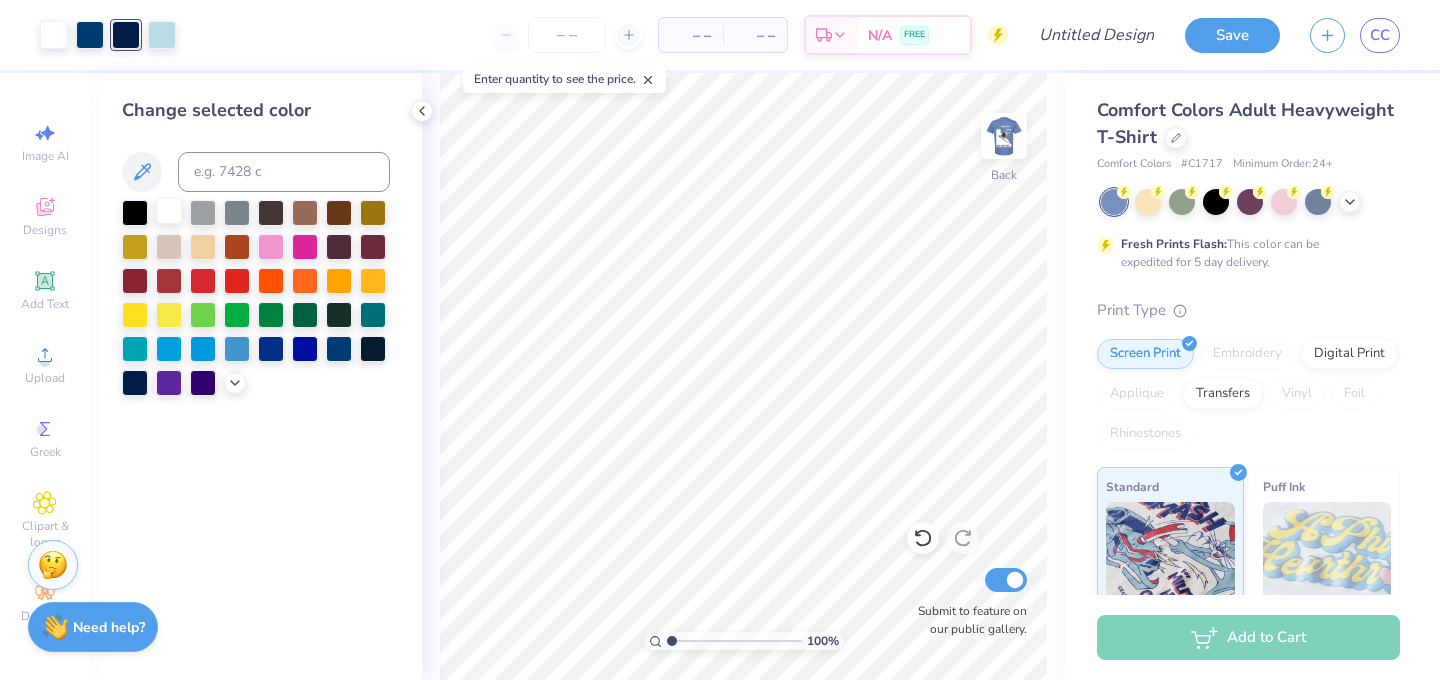 click at bounding box center (169, 211) 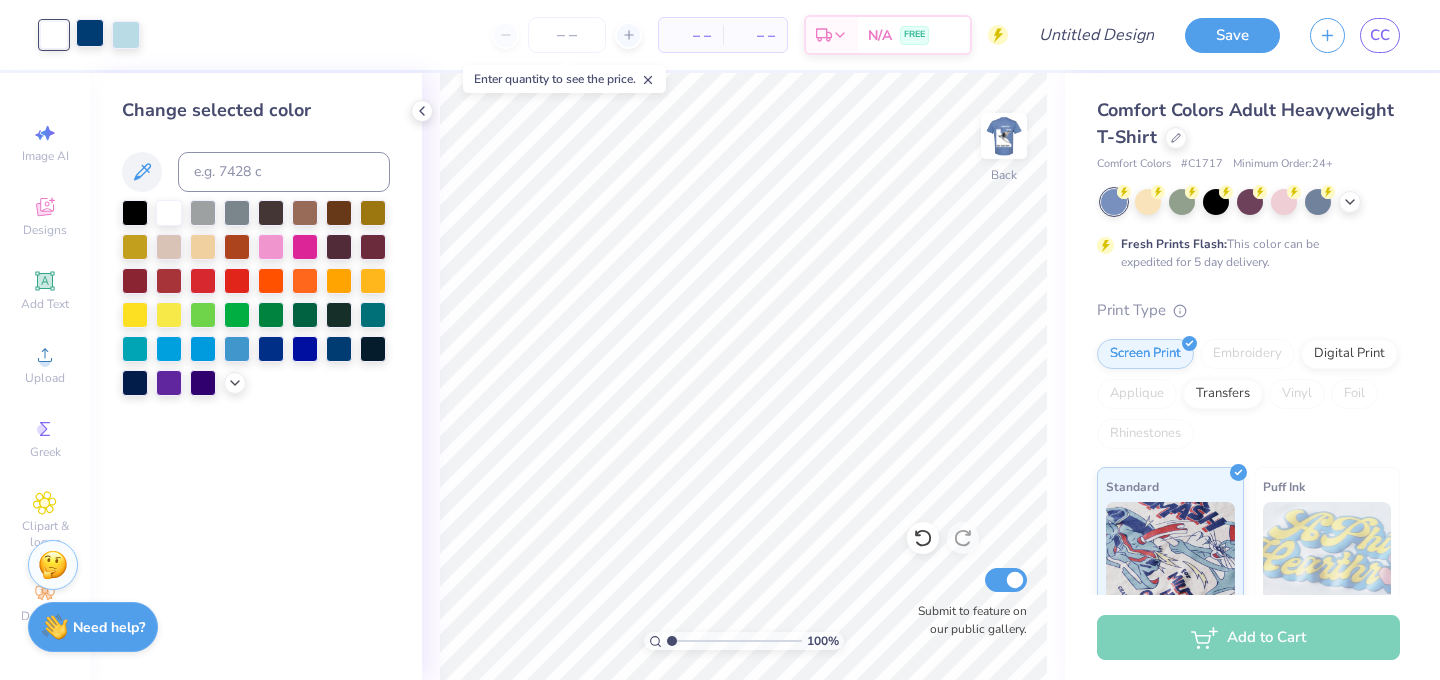 click at bounding box center (90, 33) 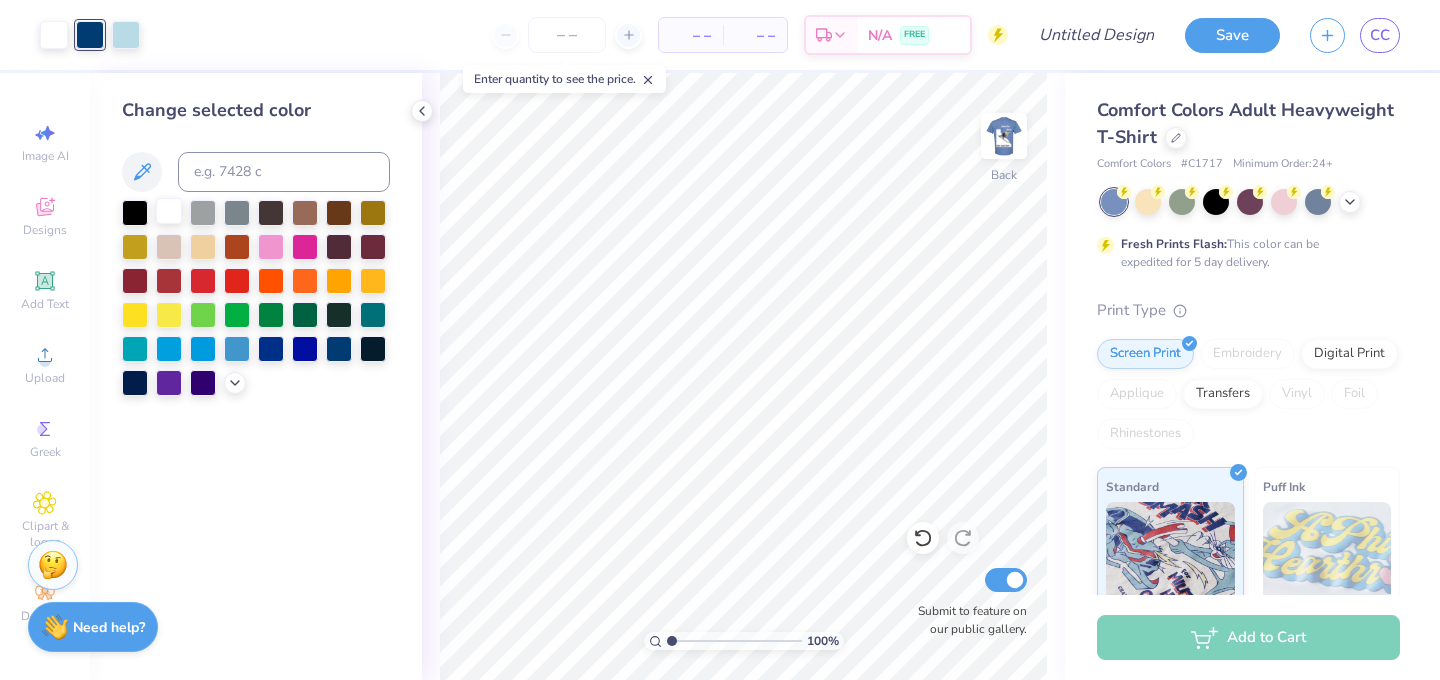 click at bounding box center (169, 211) 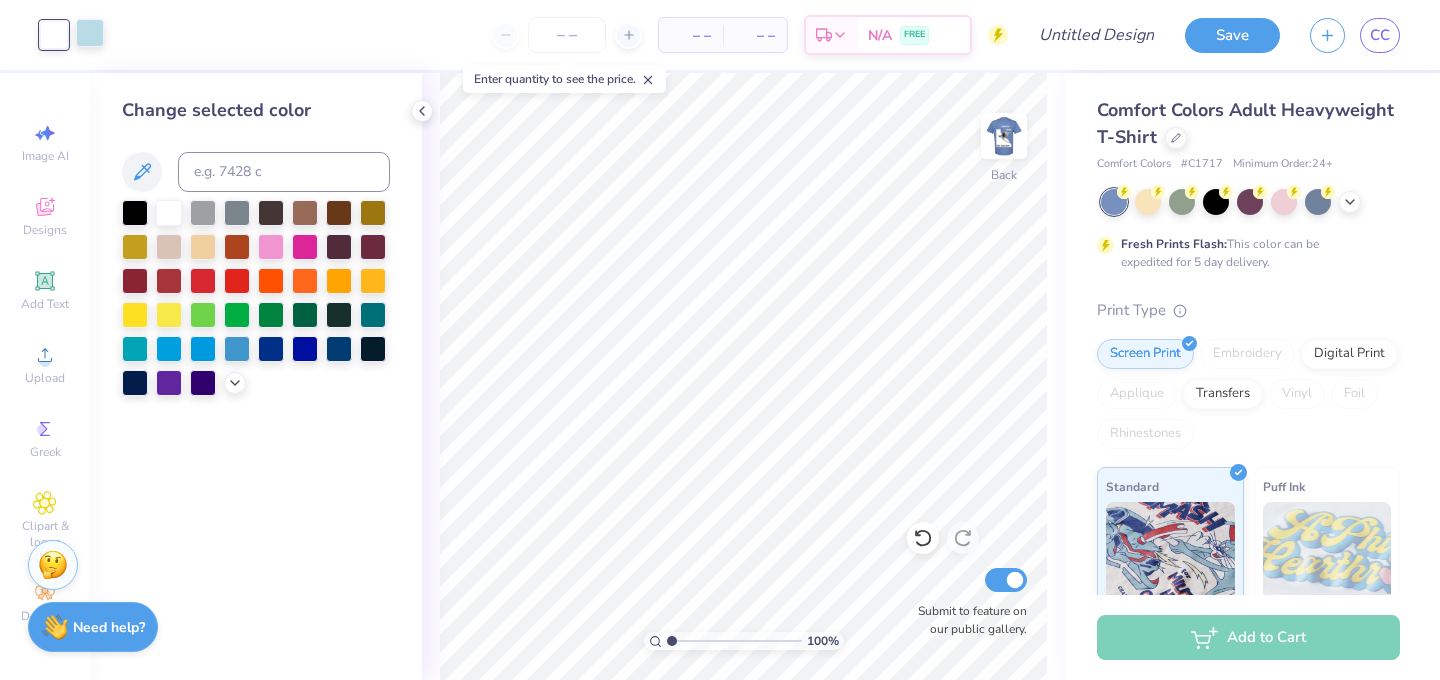 click at bounding box center (90, 33) 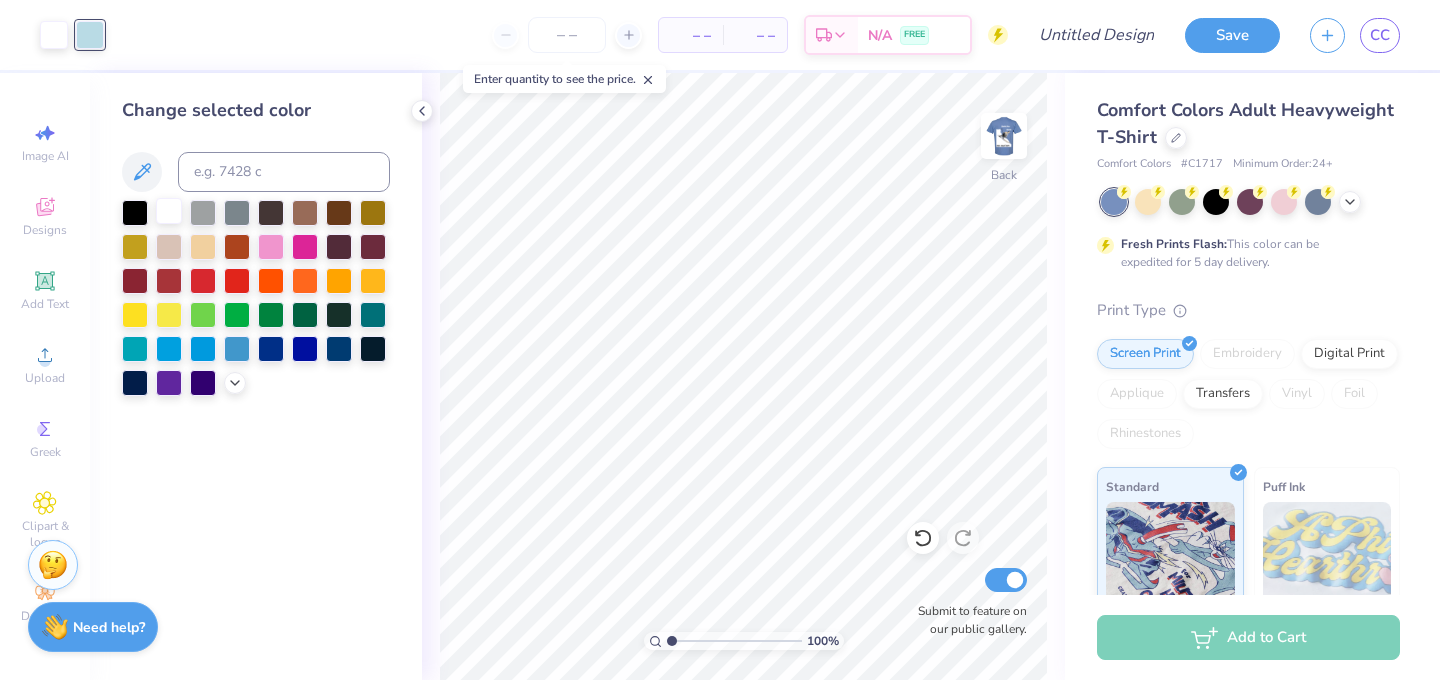 click at bounding box center (169, 211) 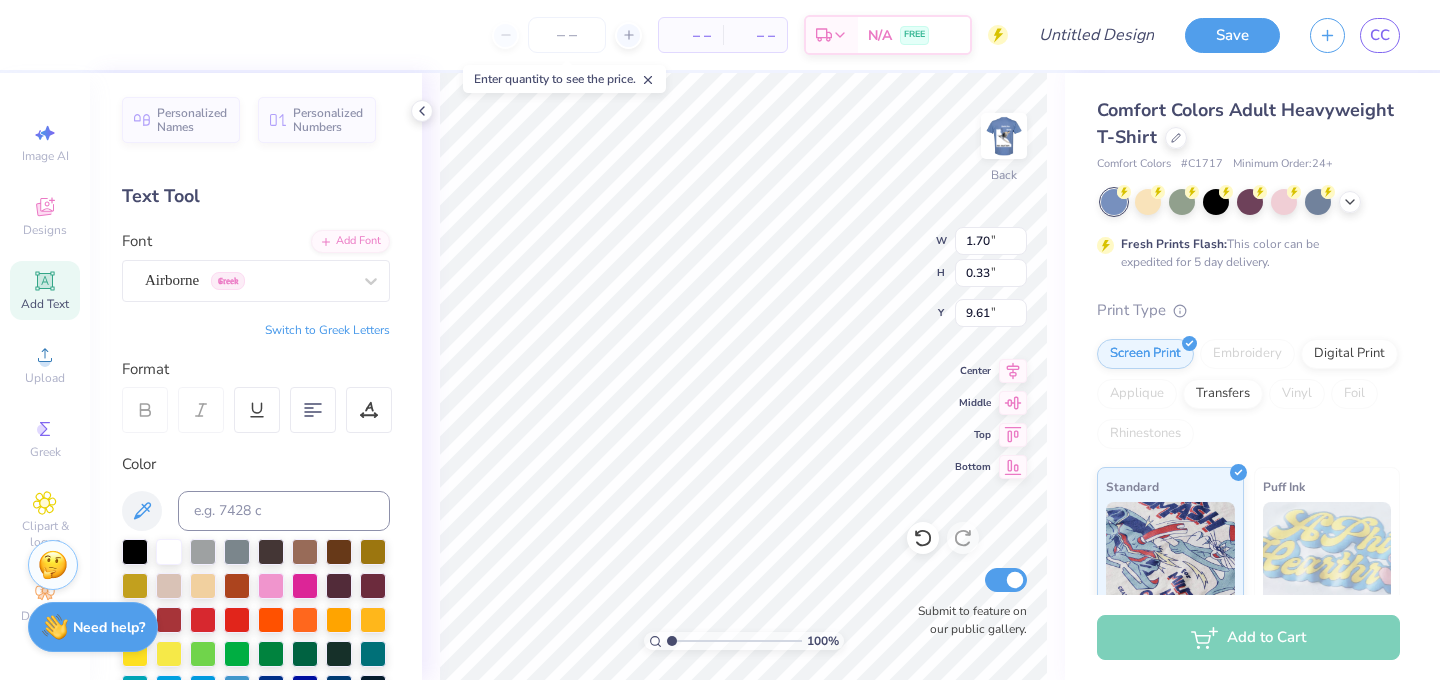 type on "1.70" 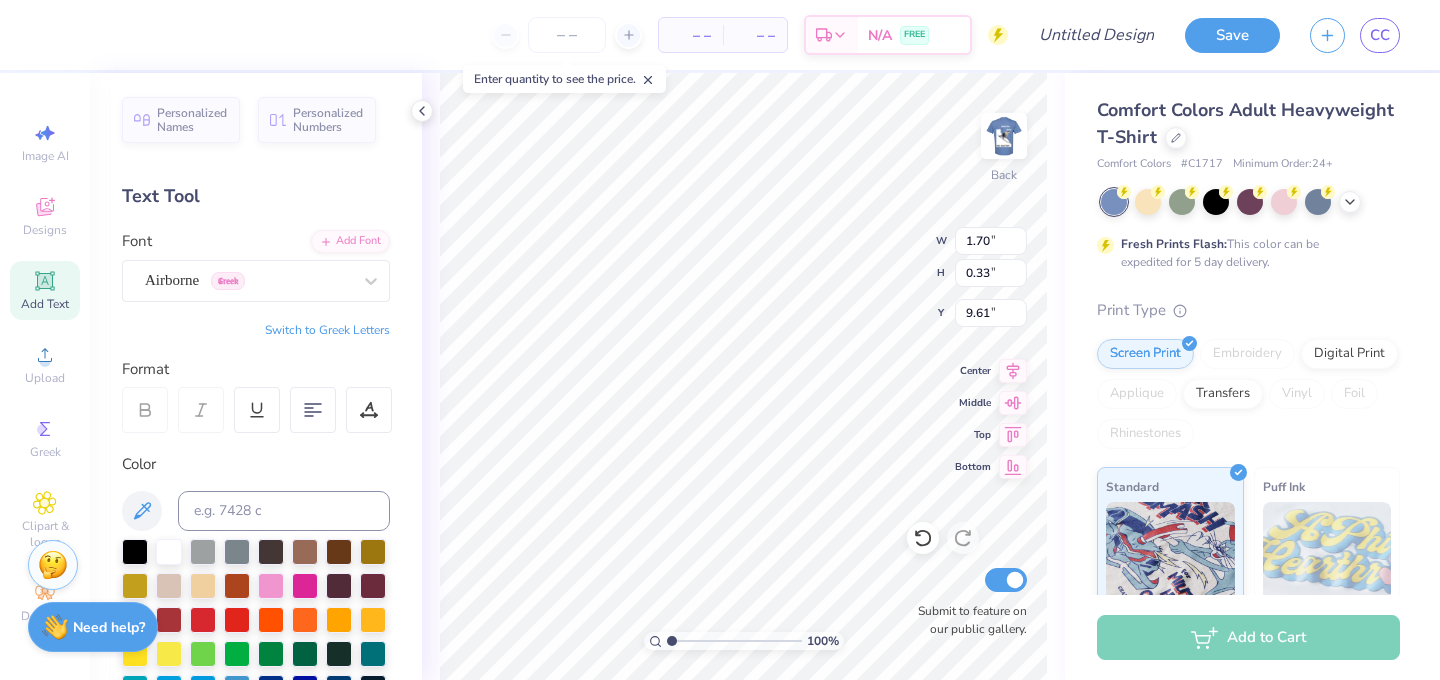 type on "1.70" 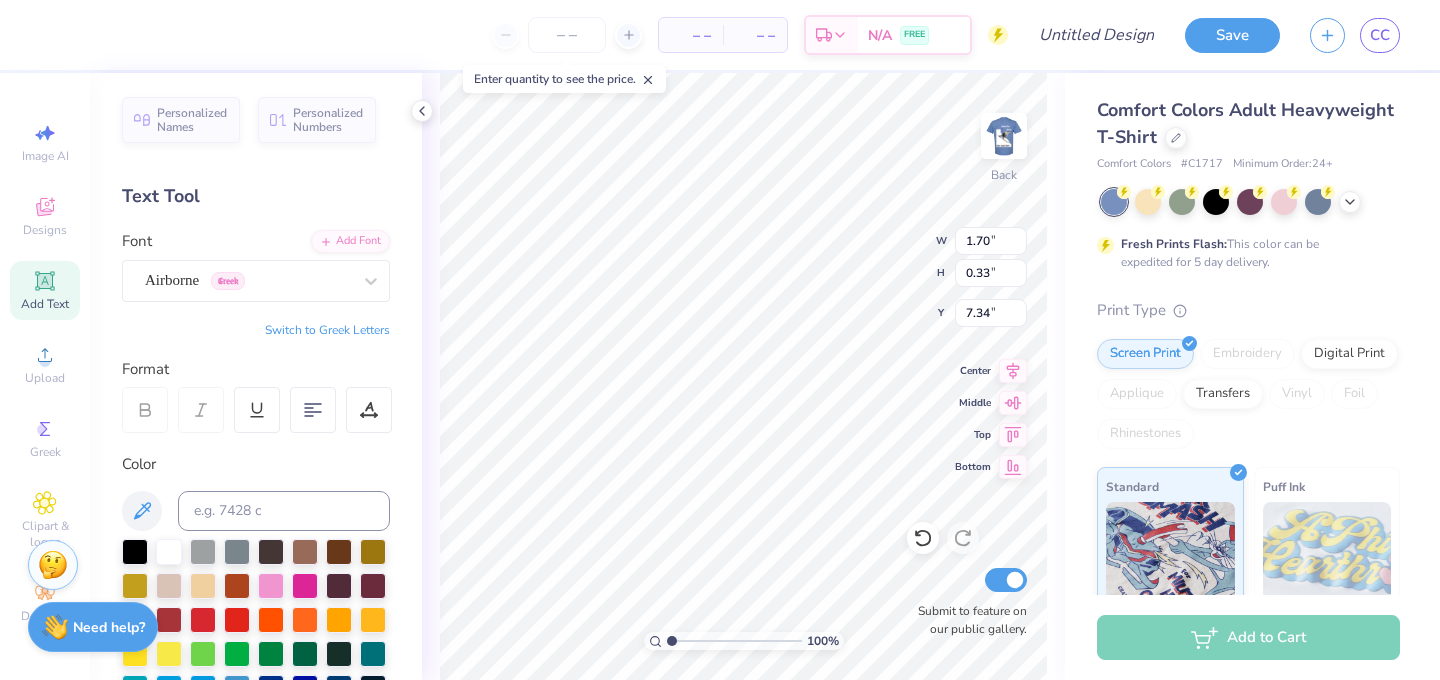type on "4.18" 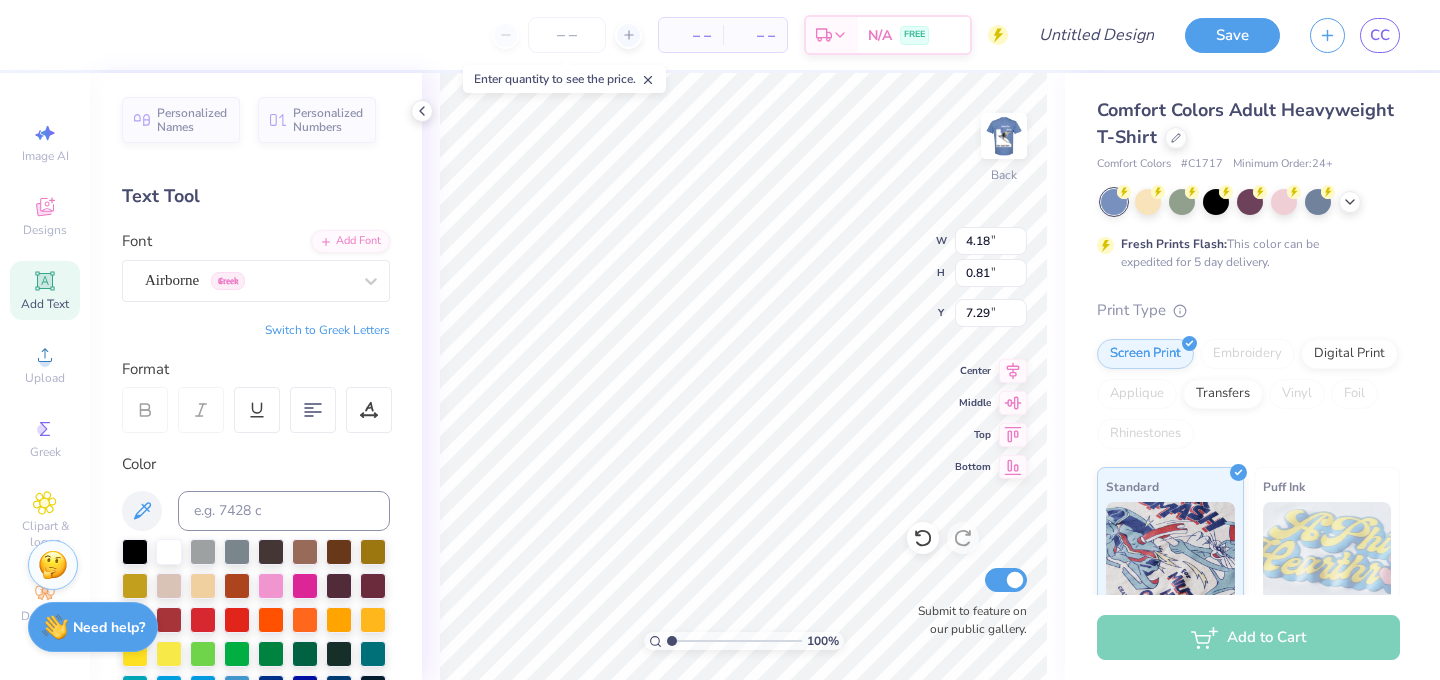 type on "7.16" 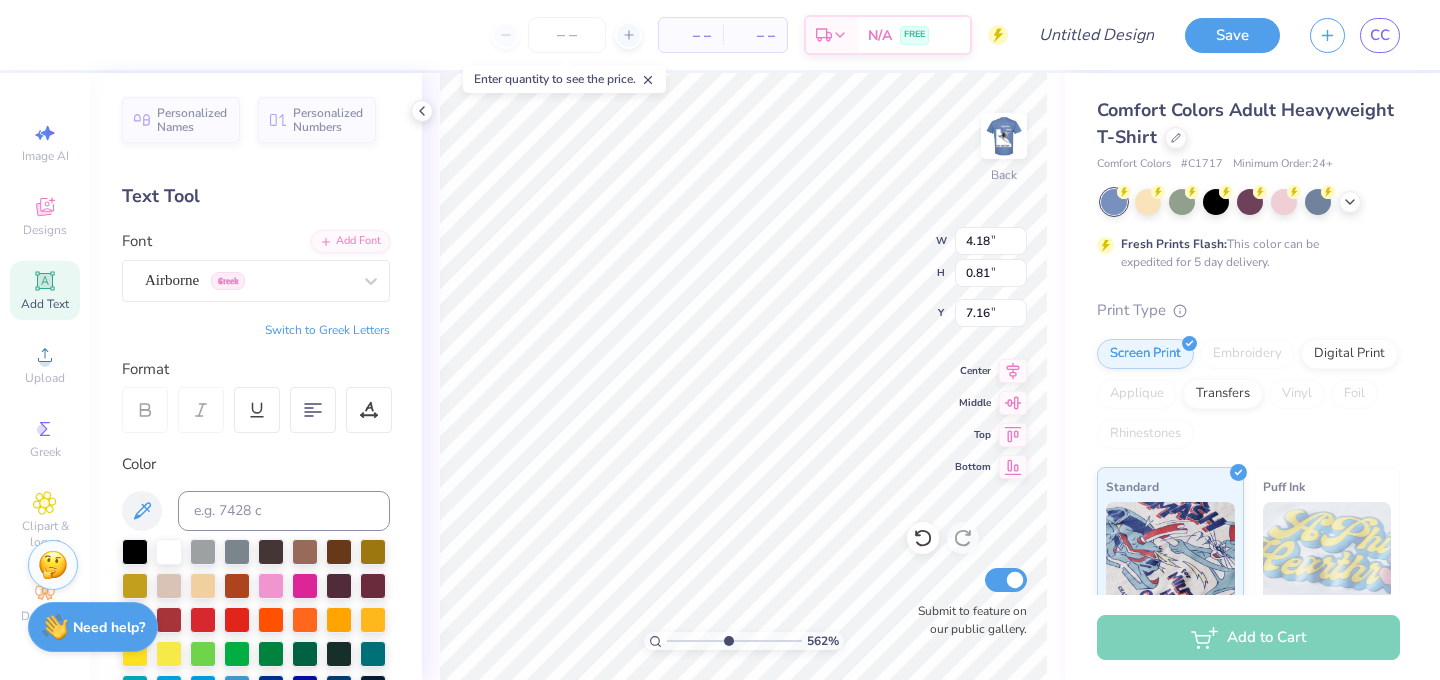 drag, startPoint x: 674, startPoint y: 637, endPoint x: 725, endPoint y: 638, distance: 51.009804 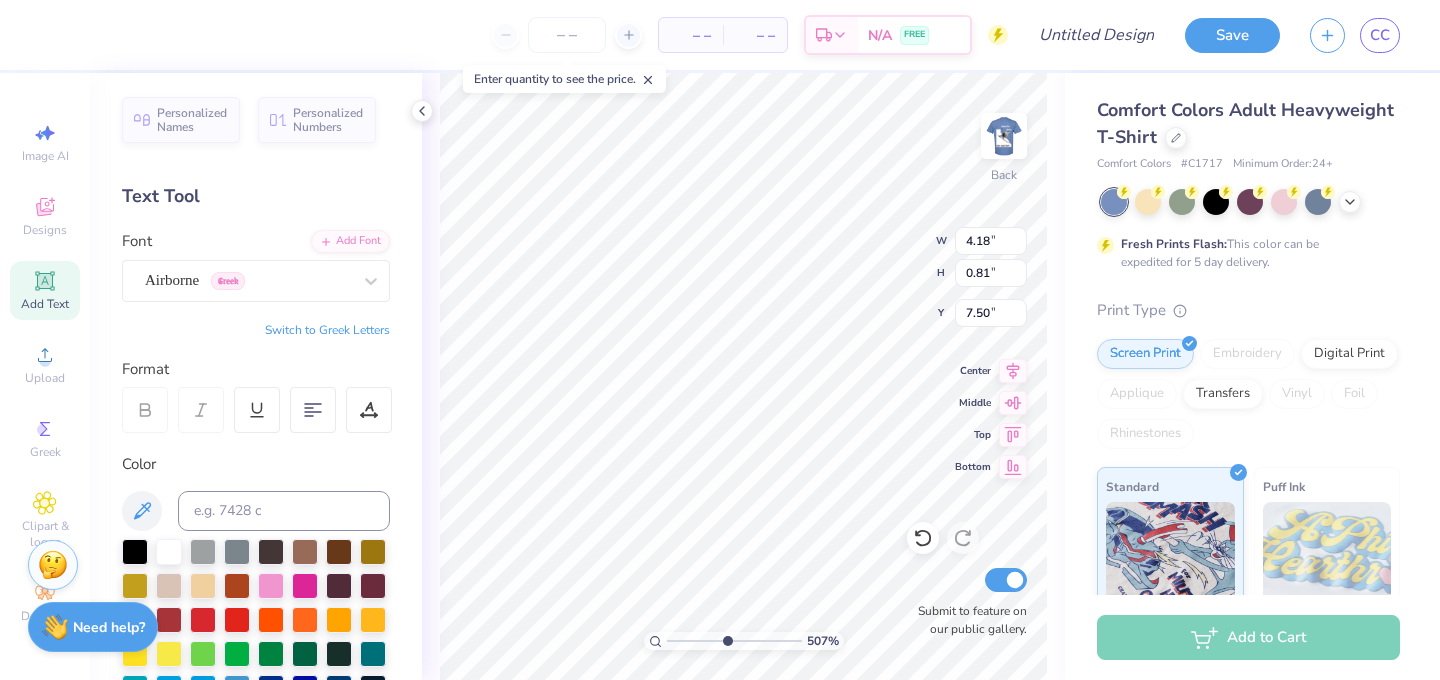 type on "7.50" 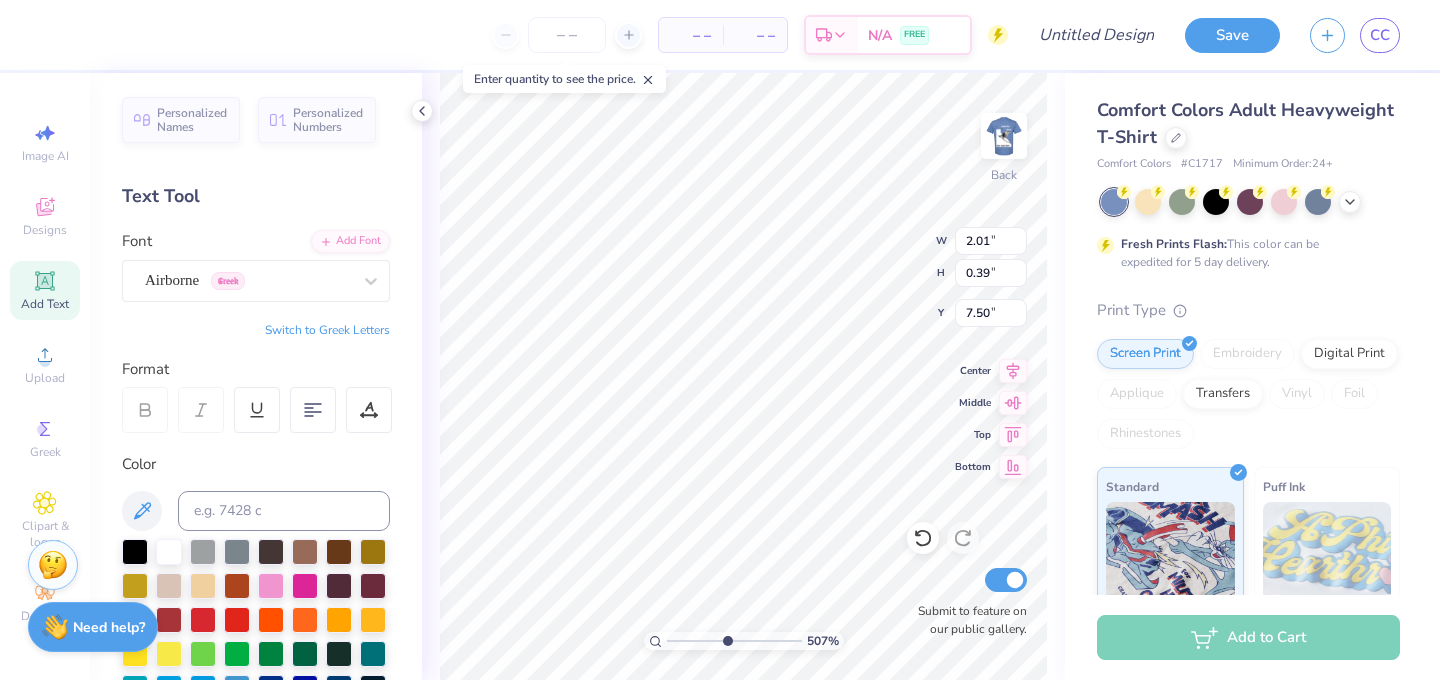 type on "2.01" 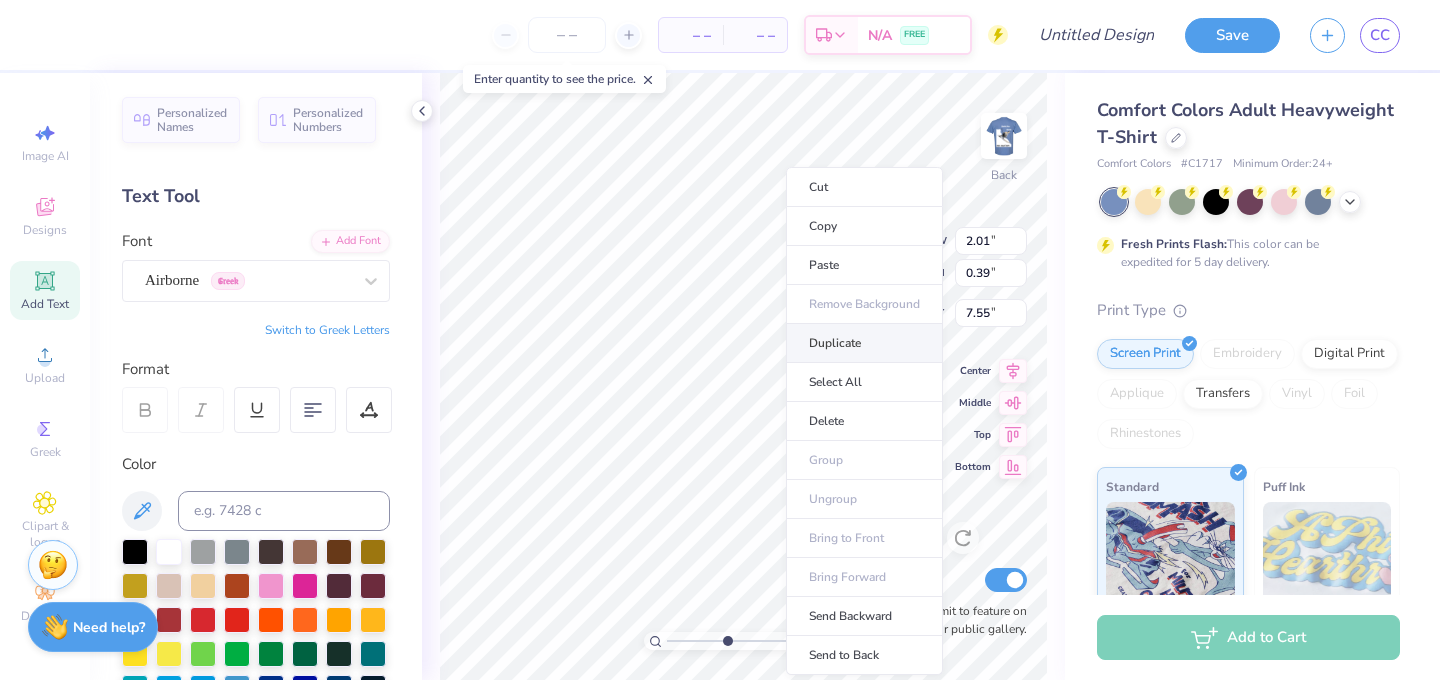click on "Duplicate" at bounding box center [864, 343] 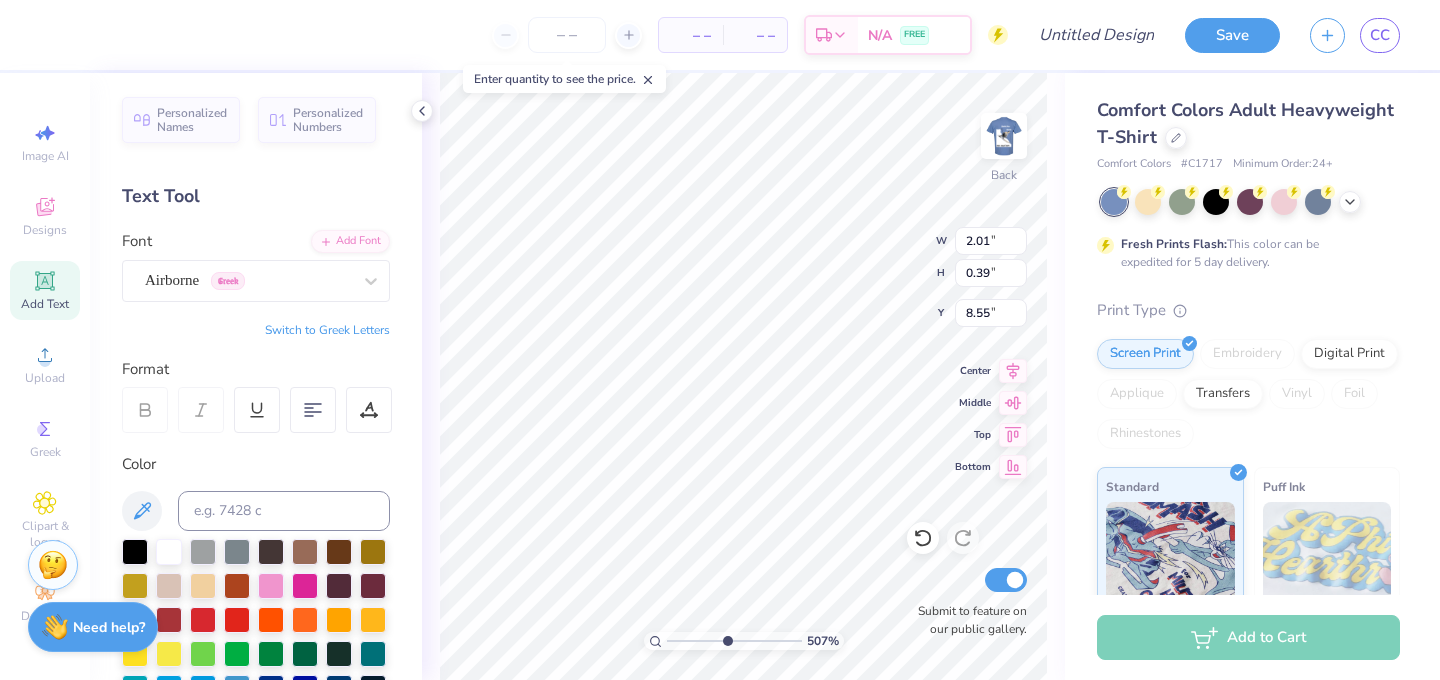 type on "7.49" 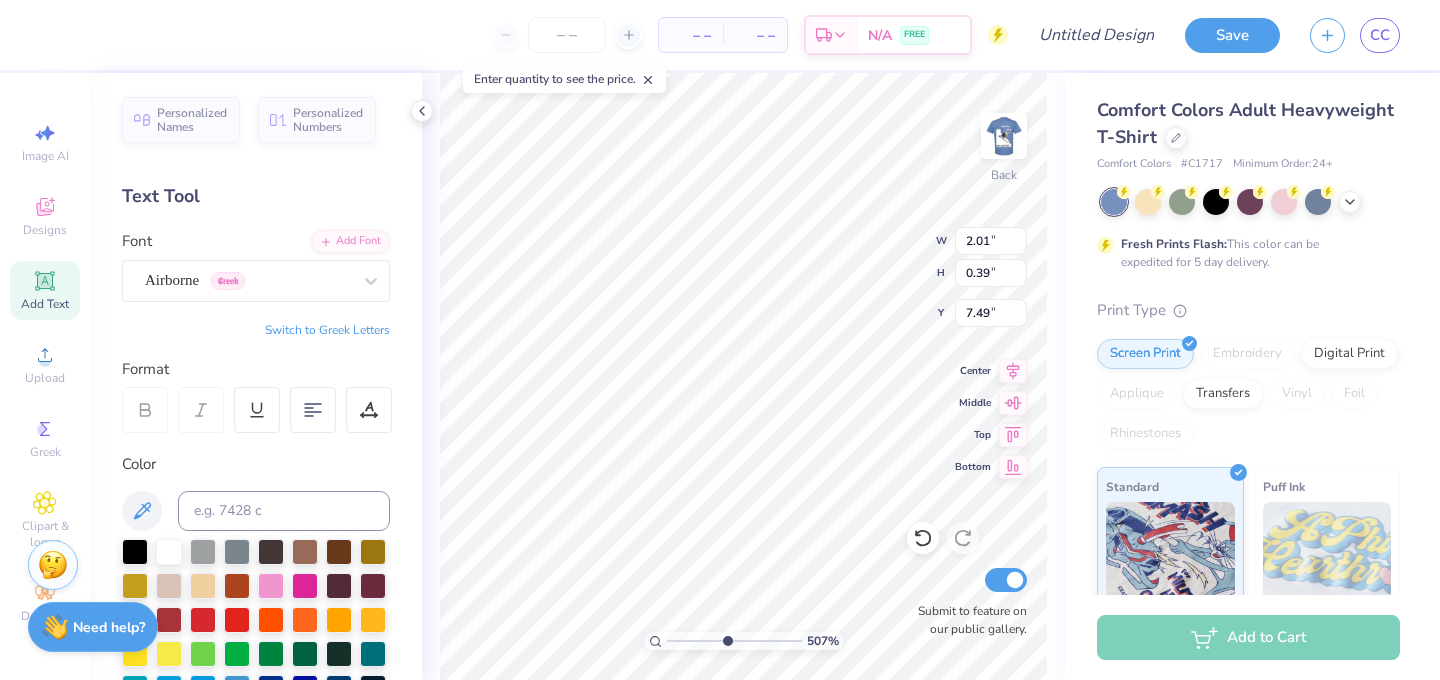 type on "7.55" 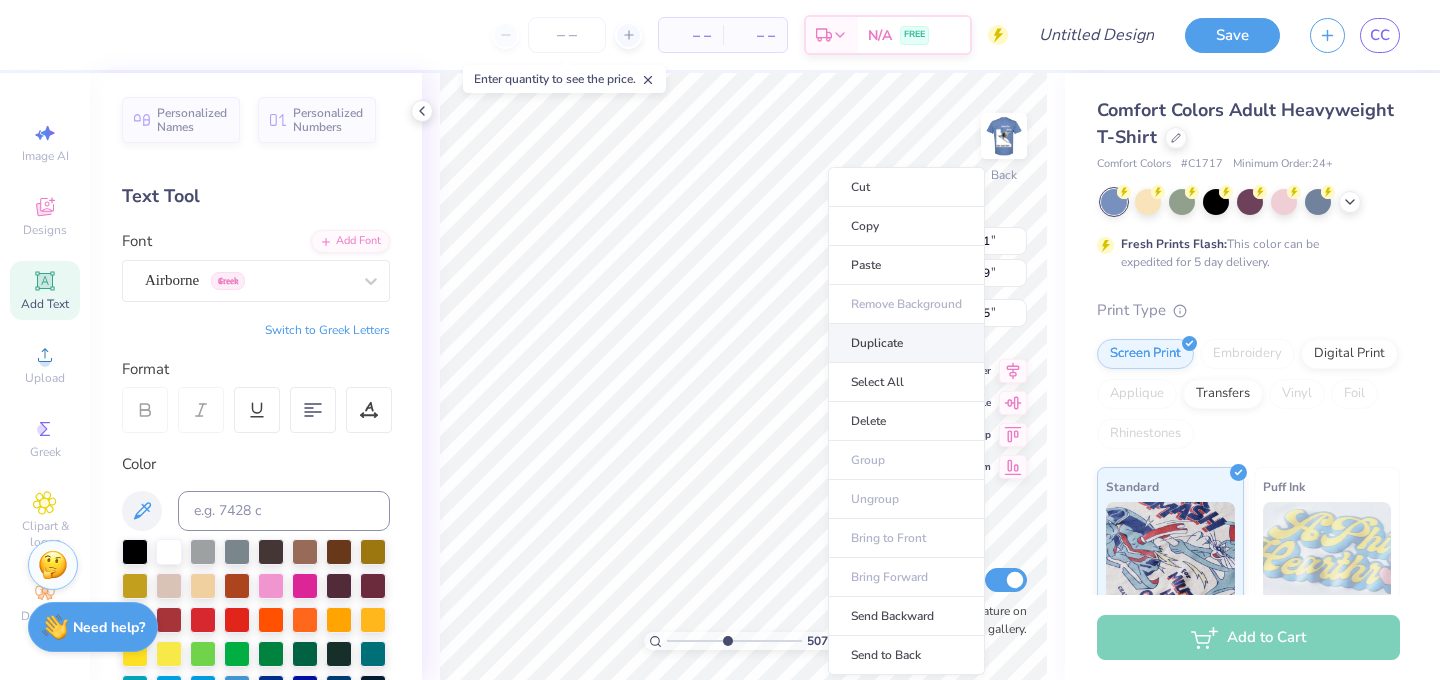 click on "Duplicate" at bounding box center (906, 343) 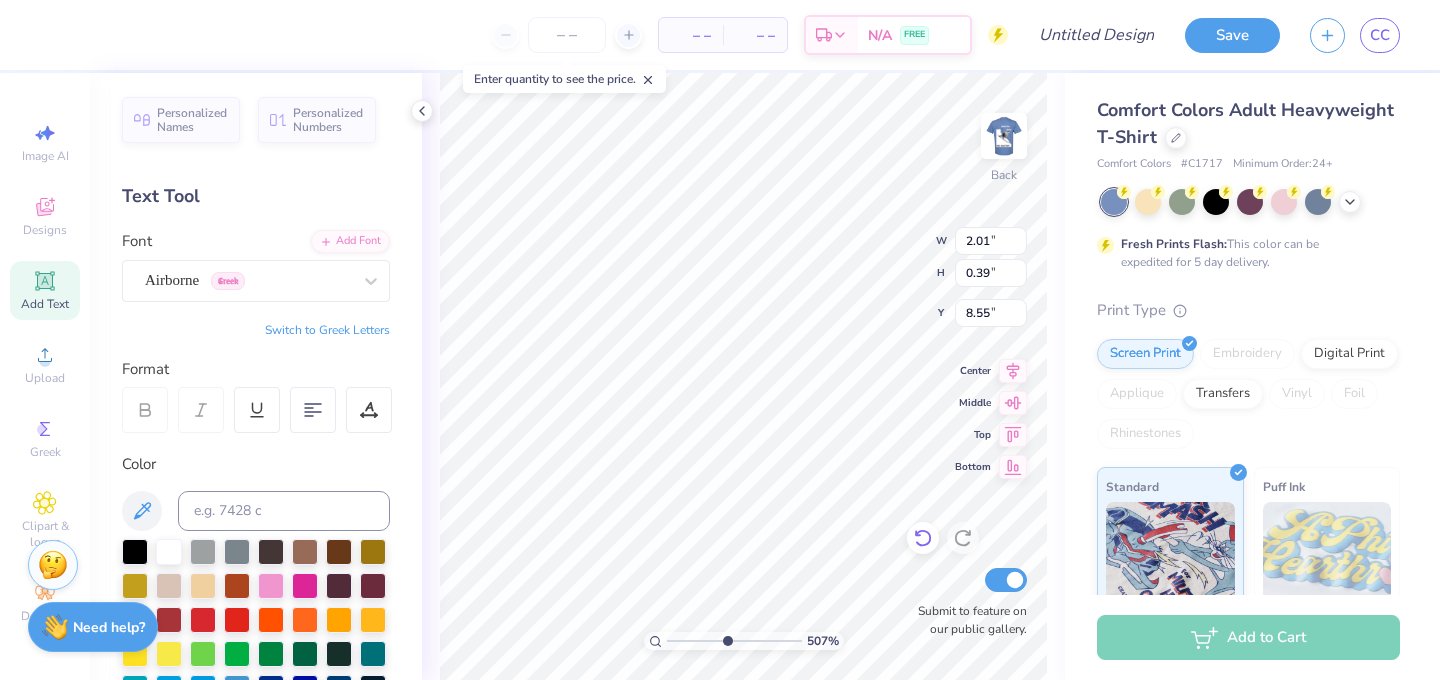 type on "7.35" 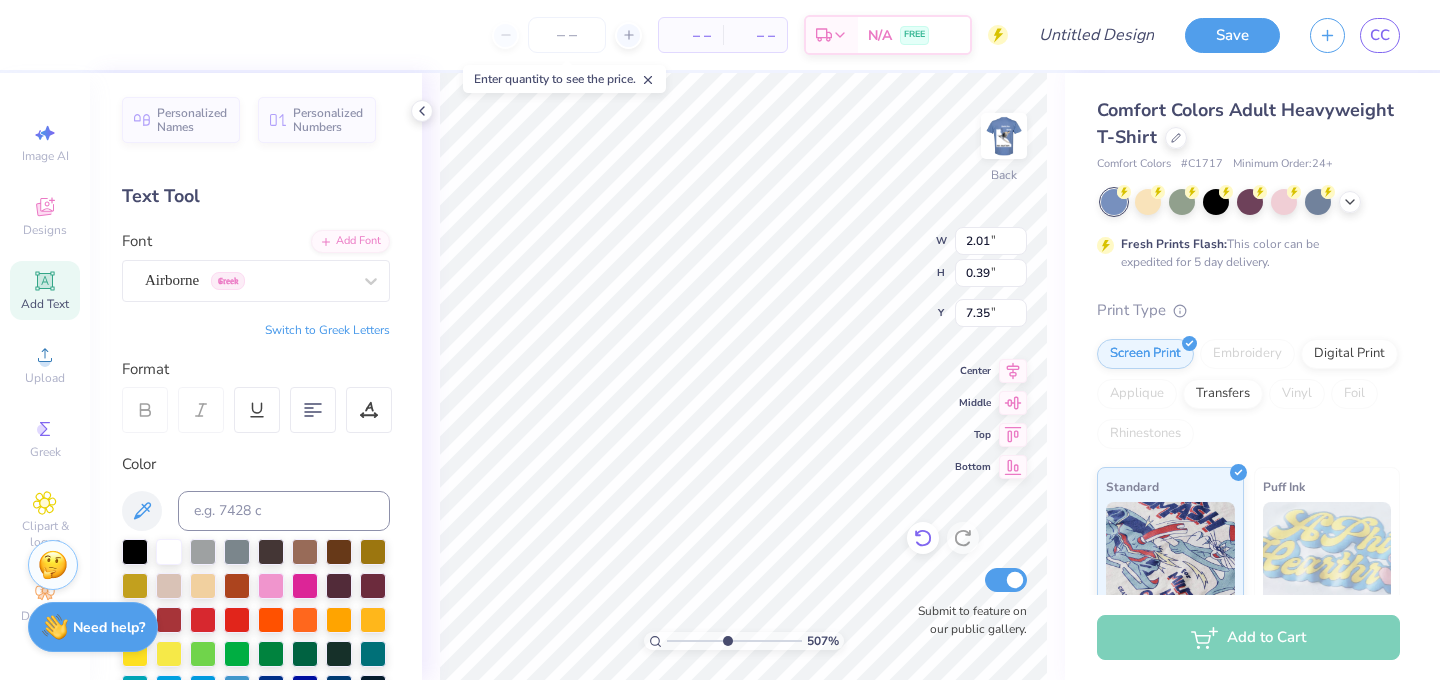 type on "3.67" 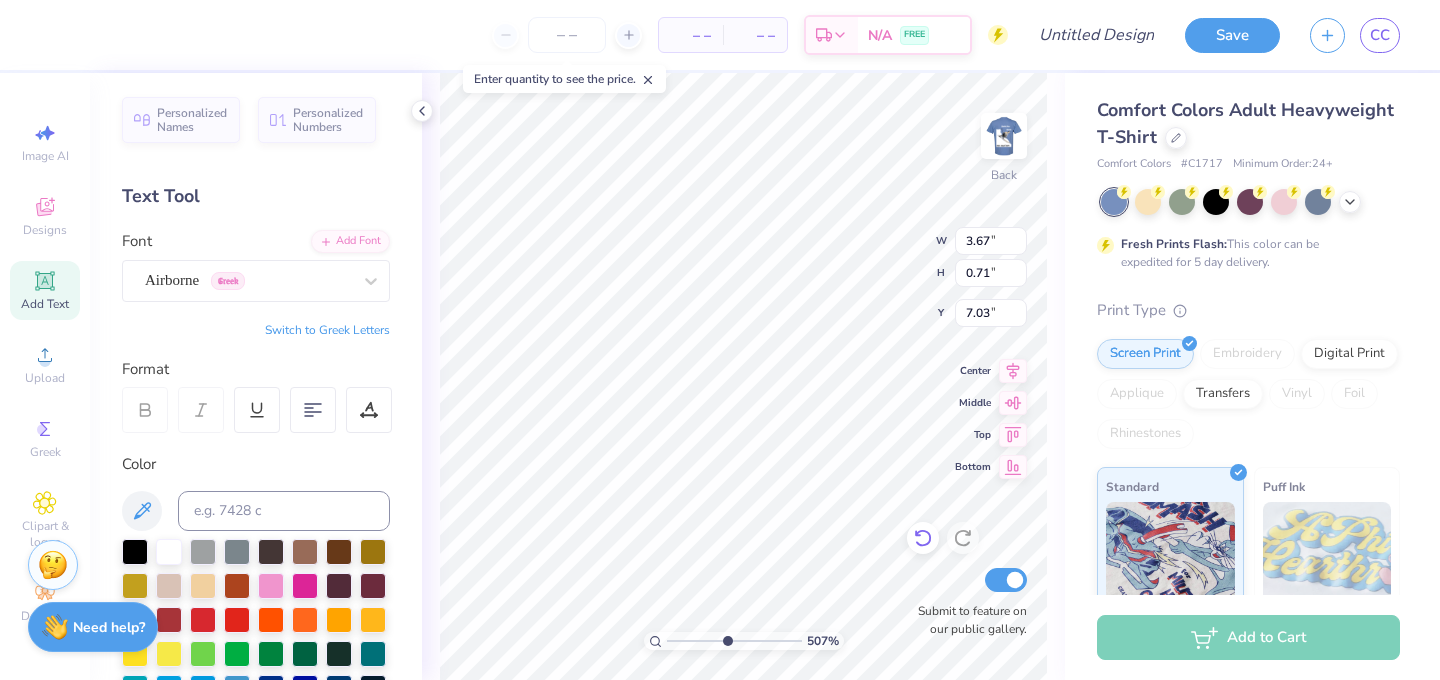 type on "7.23" 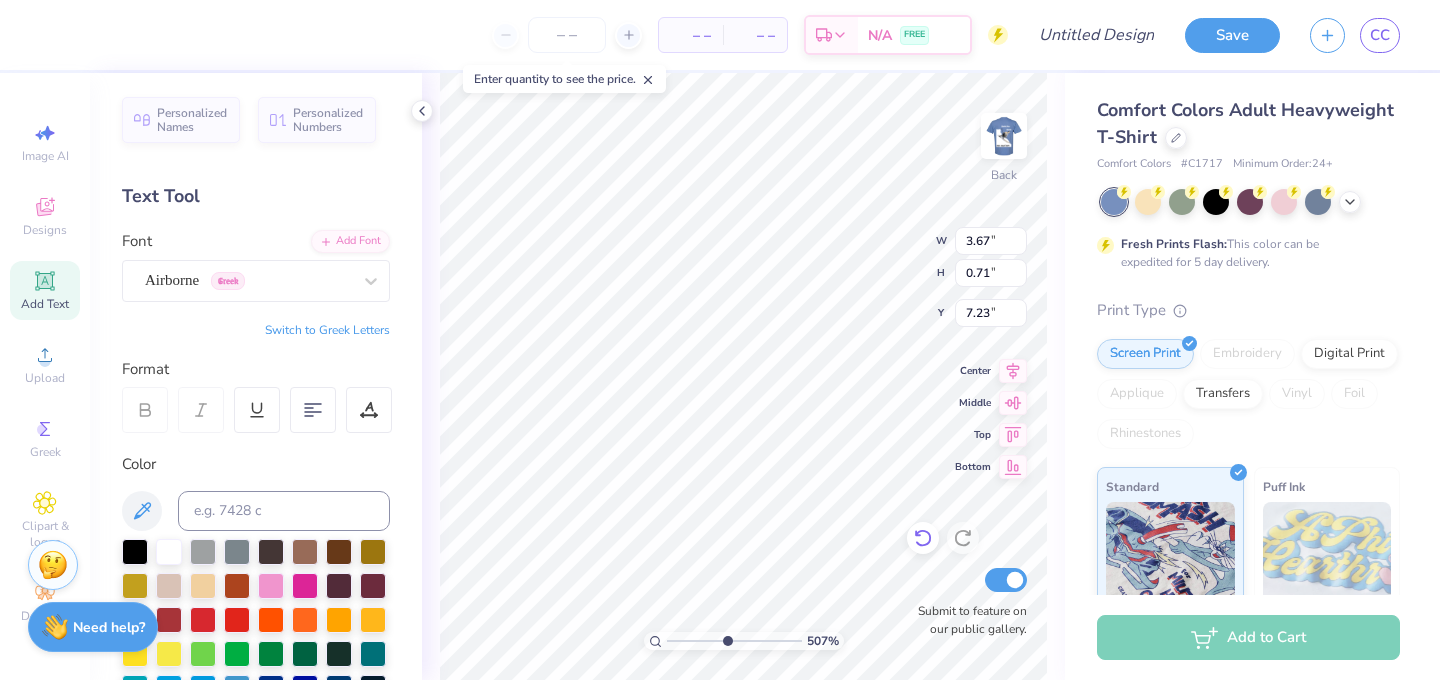 type on "4.18" 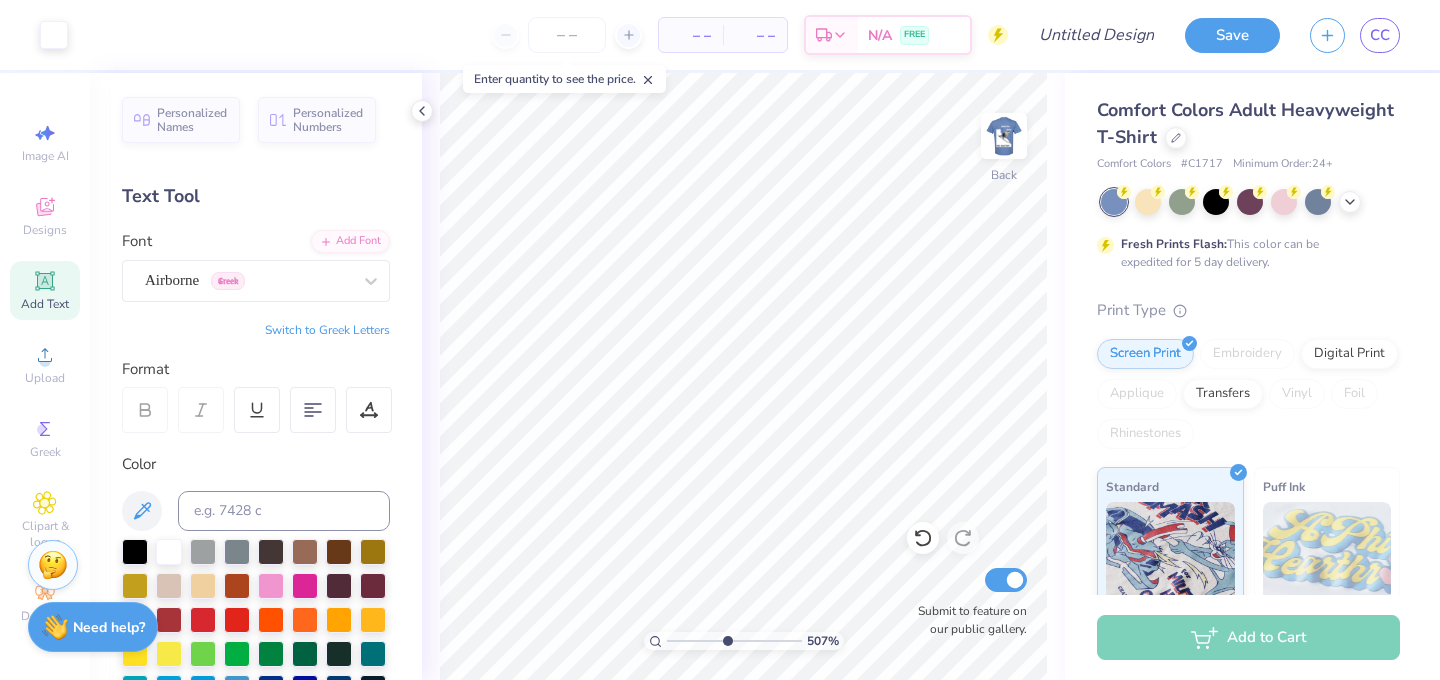 click on "Add Text" at bounding box center [45, 290] 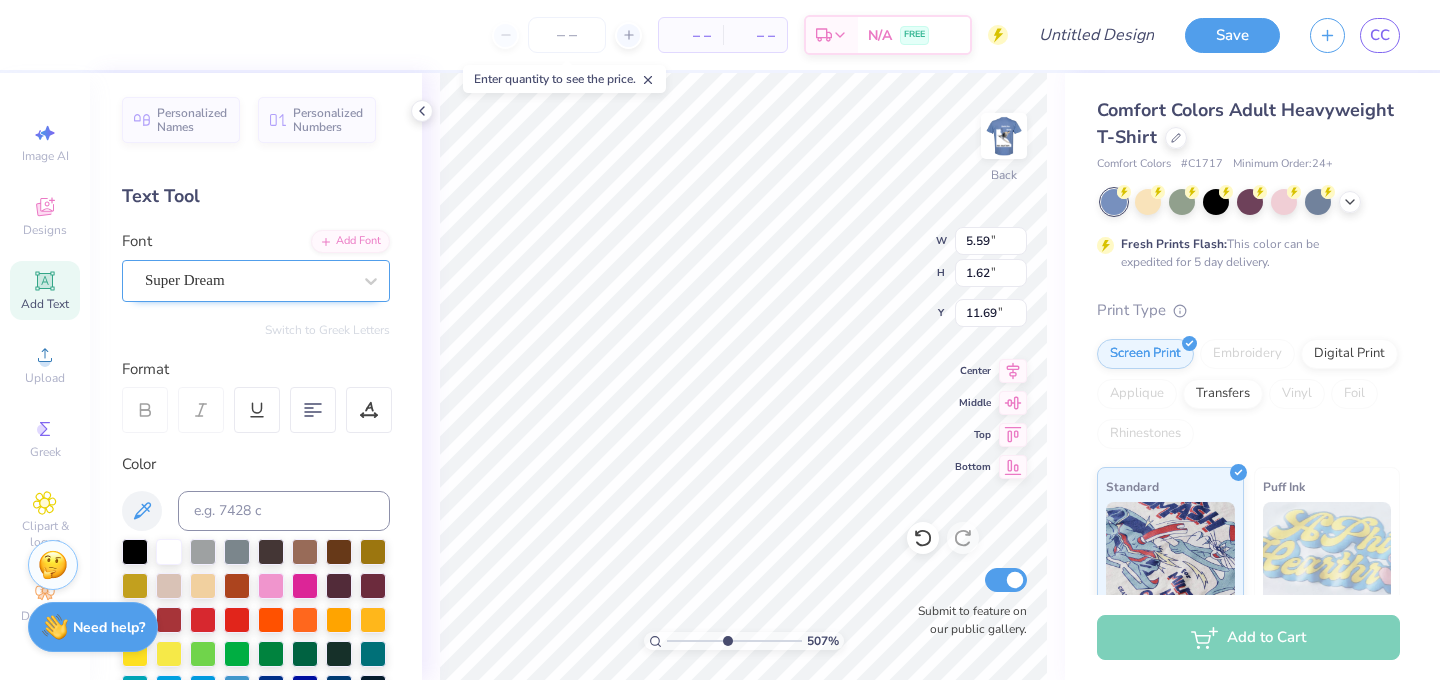 click on "Super Dream" at bounding box center (248, 280) 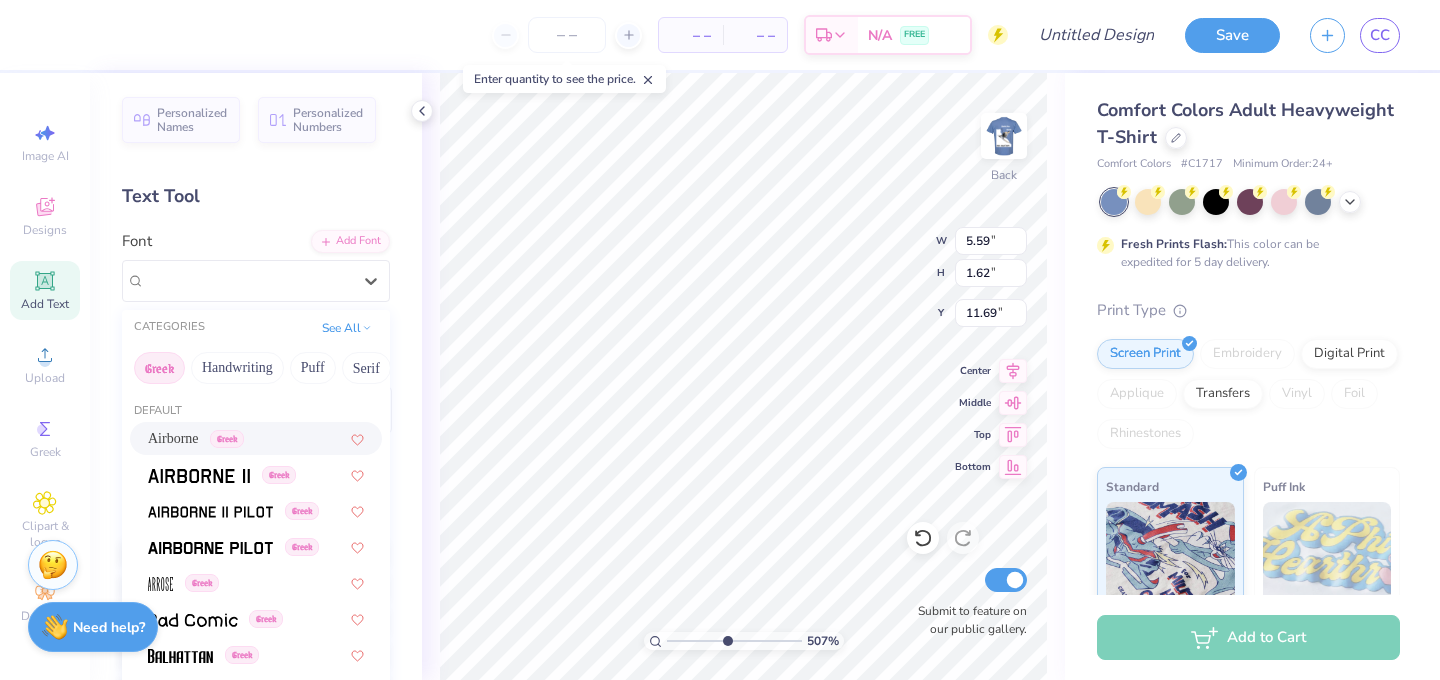 click on "Airborne Greek" at bounding box center (256, 438) 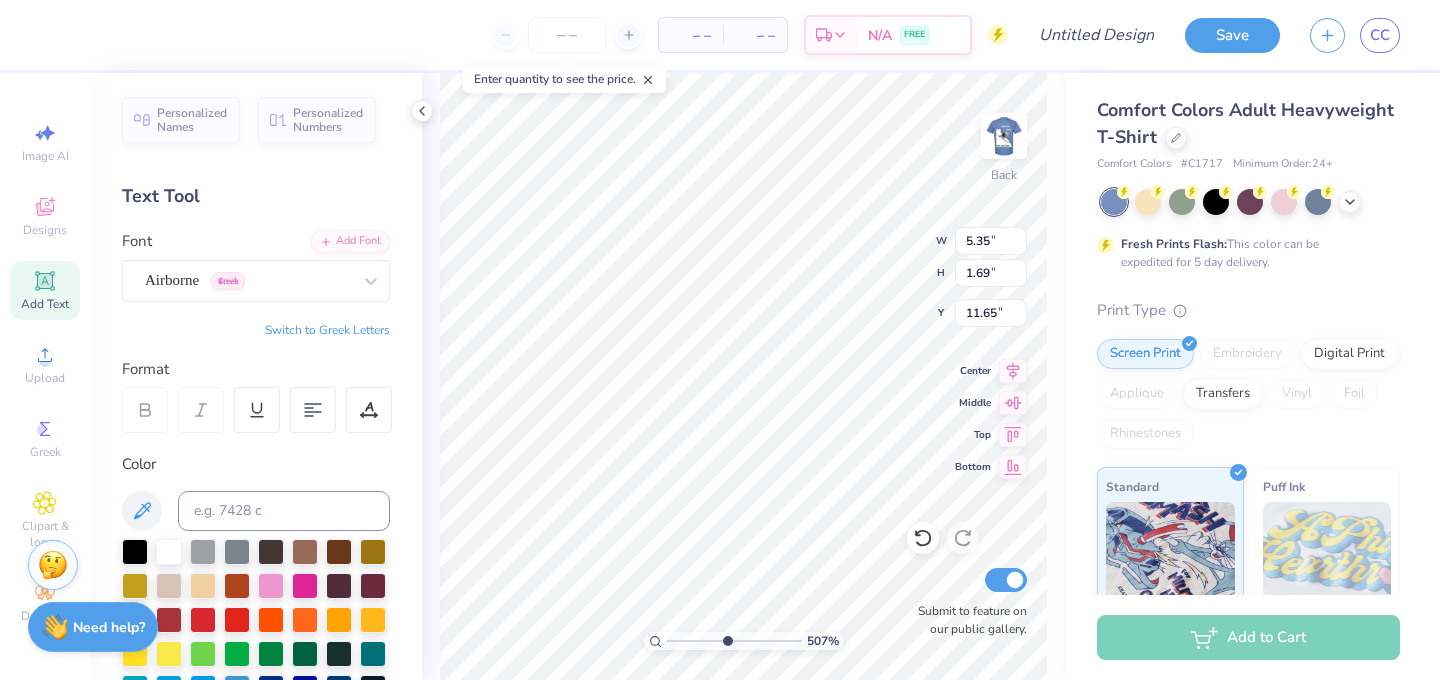 type on "5.35" 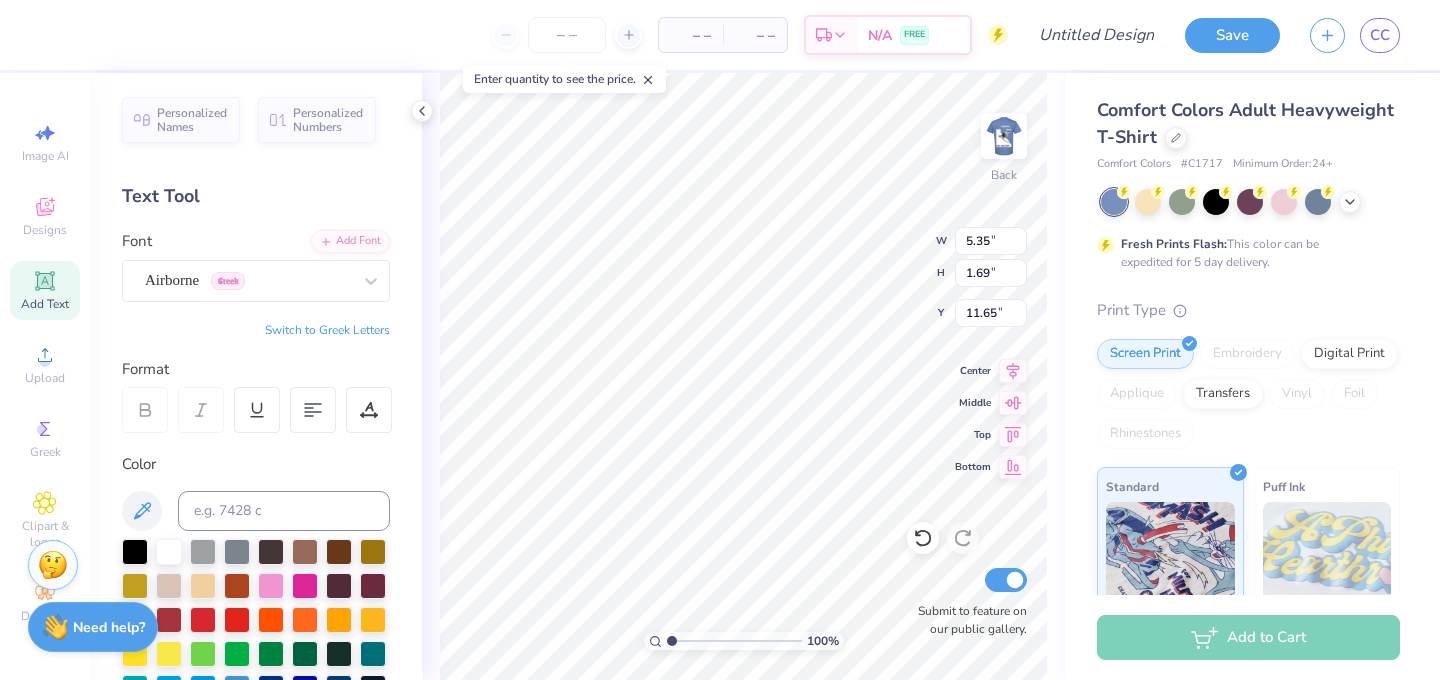 type on "1" 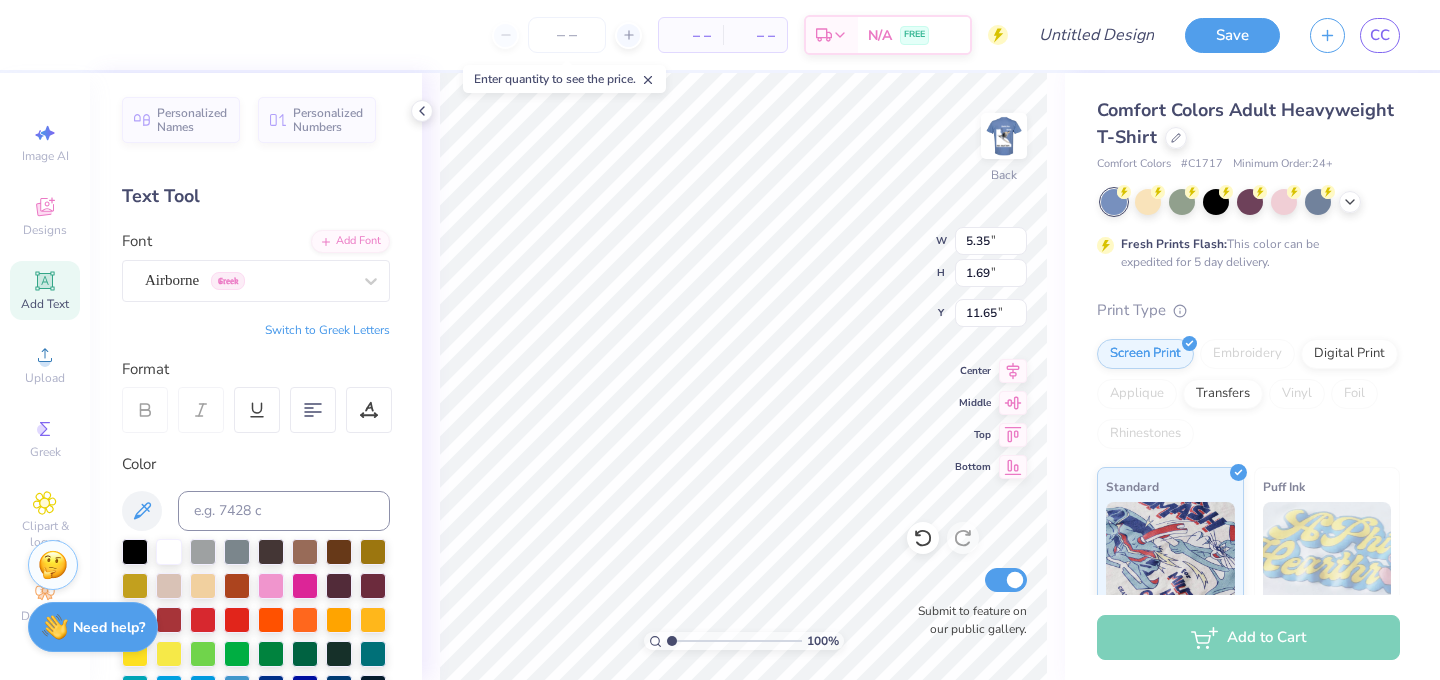 type on "11.90" 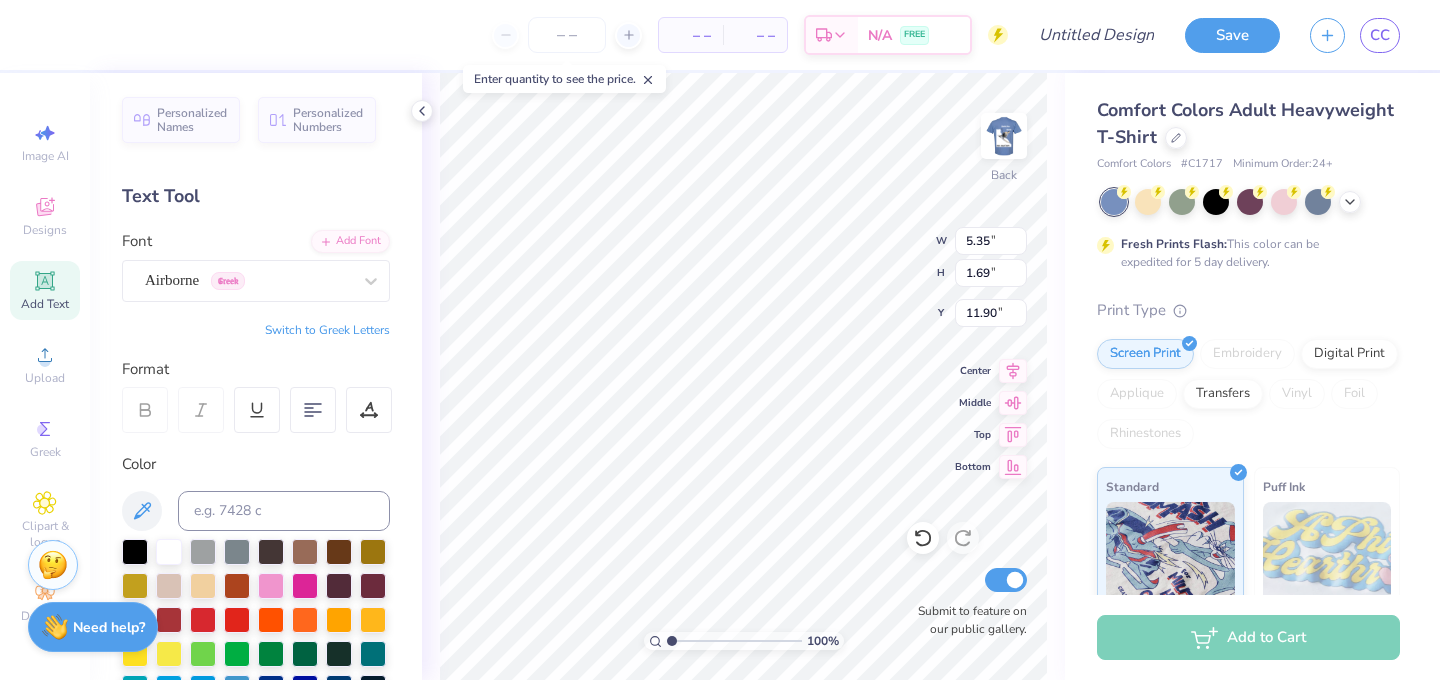 type on "l" 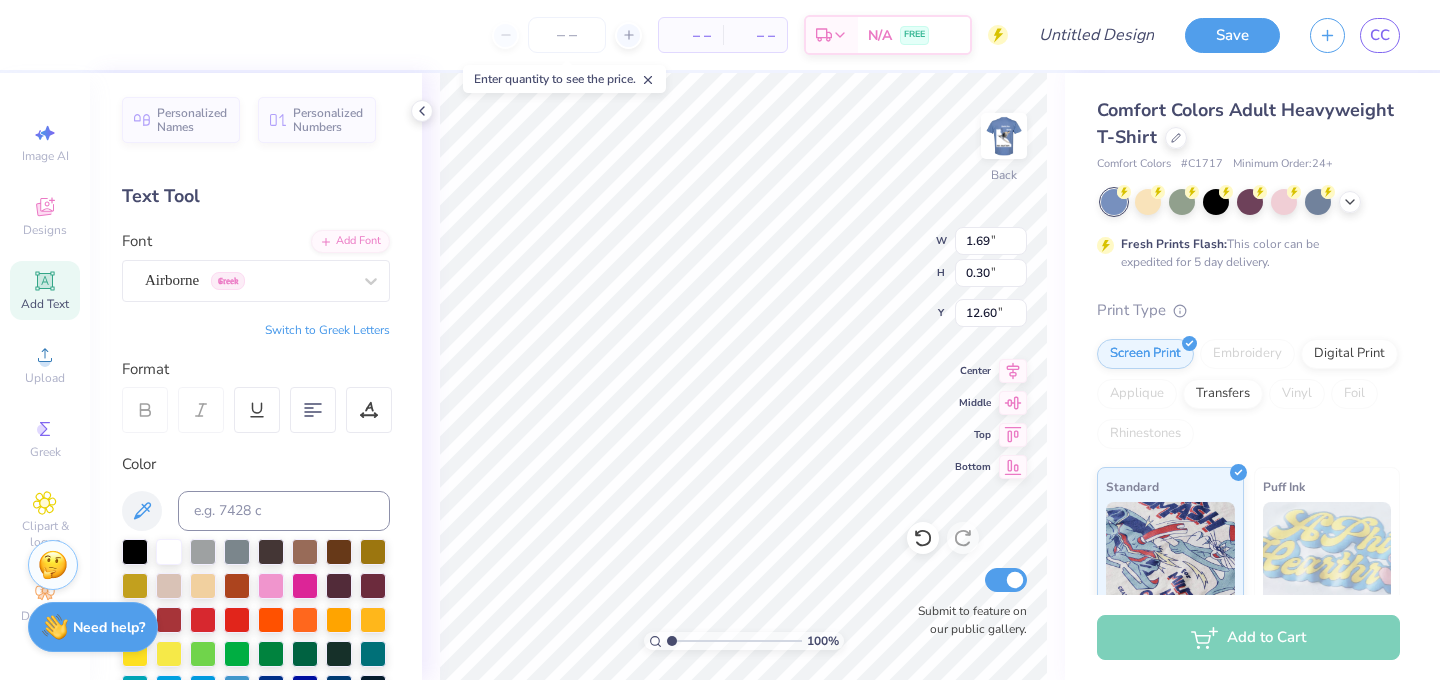 type on "1.69" 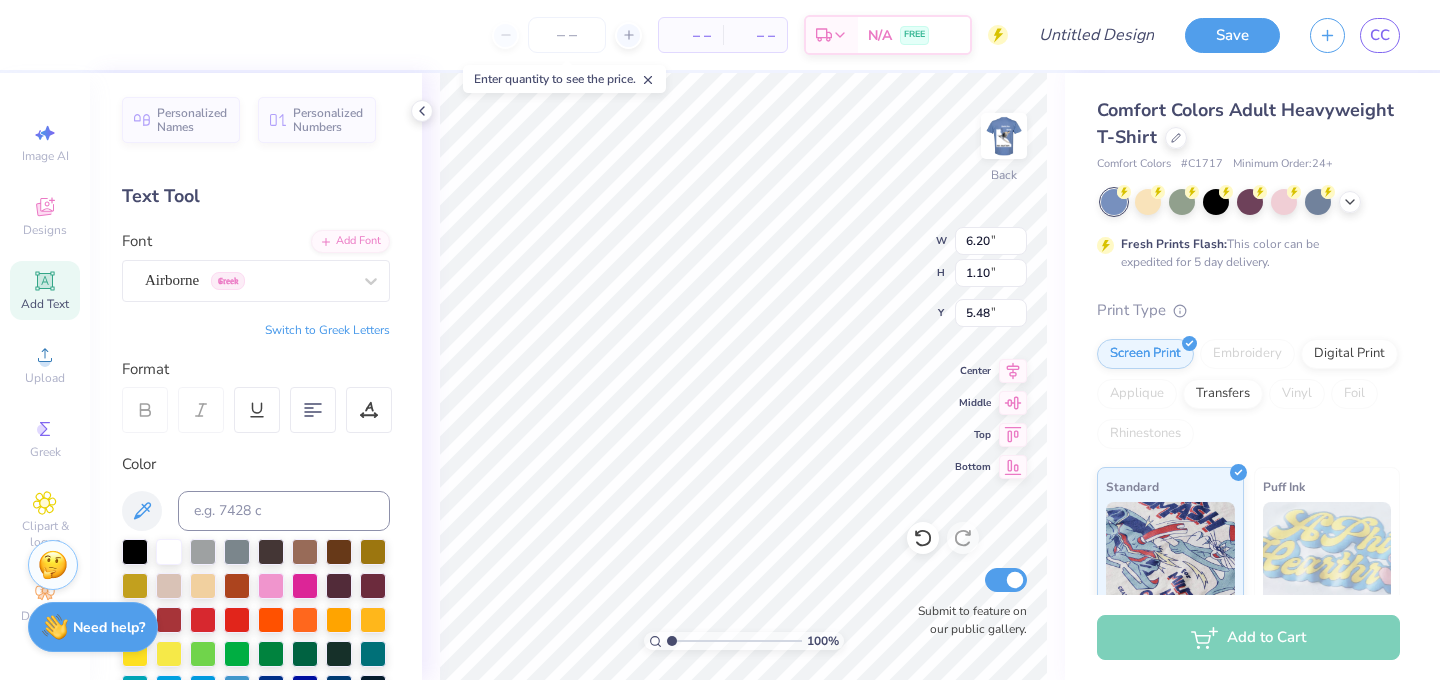 type on "6.20" 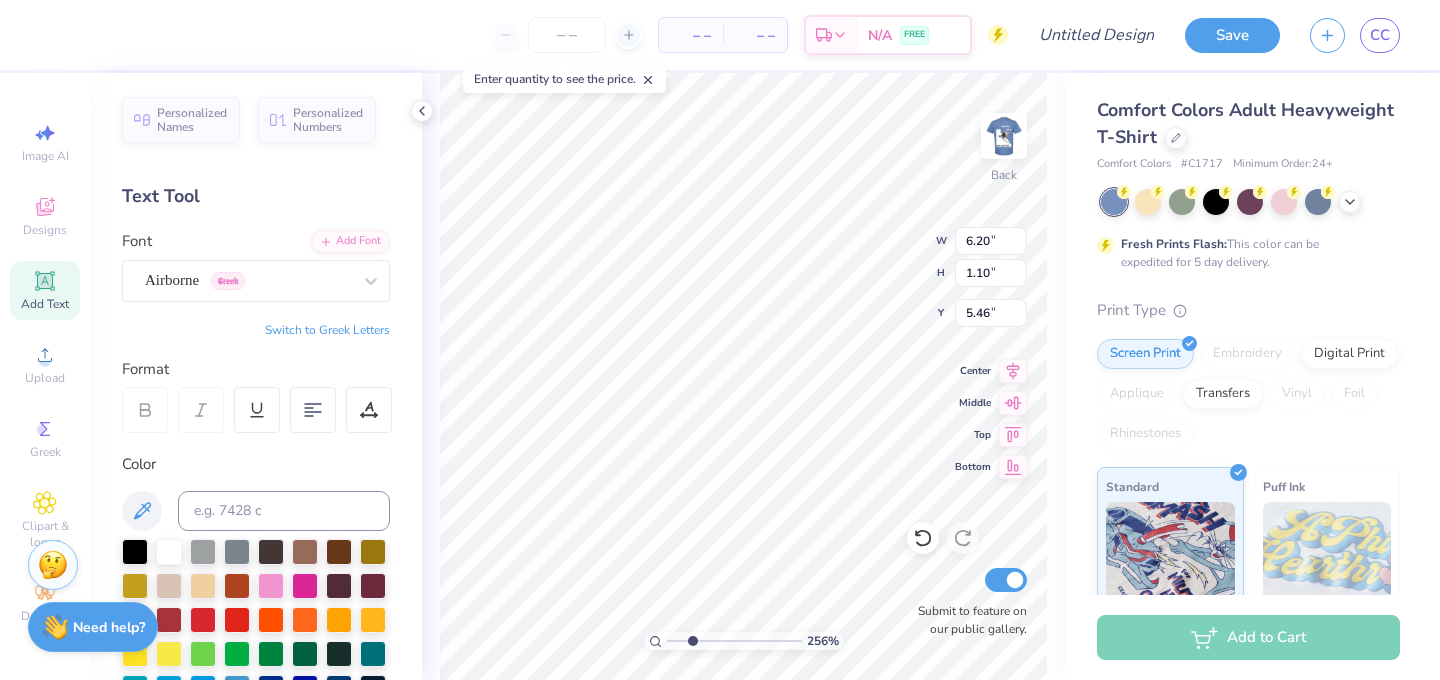 drag, startPoint x: 672, startPoint y: 640, endPoint x: 692, endPoint y: 640, distance: 20 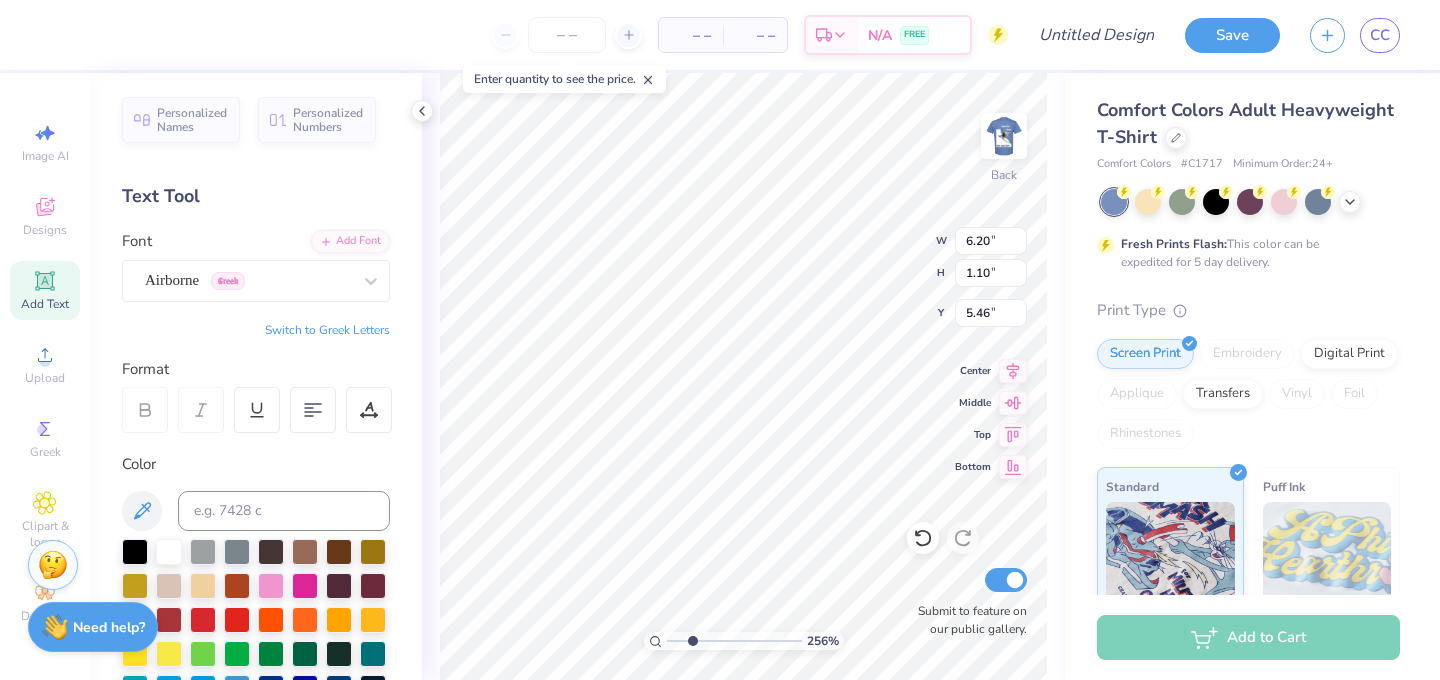 type on "6.85" 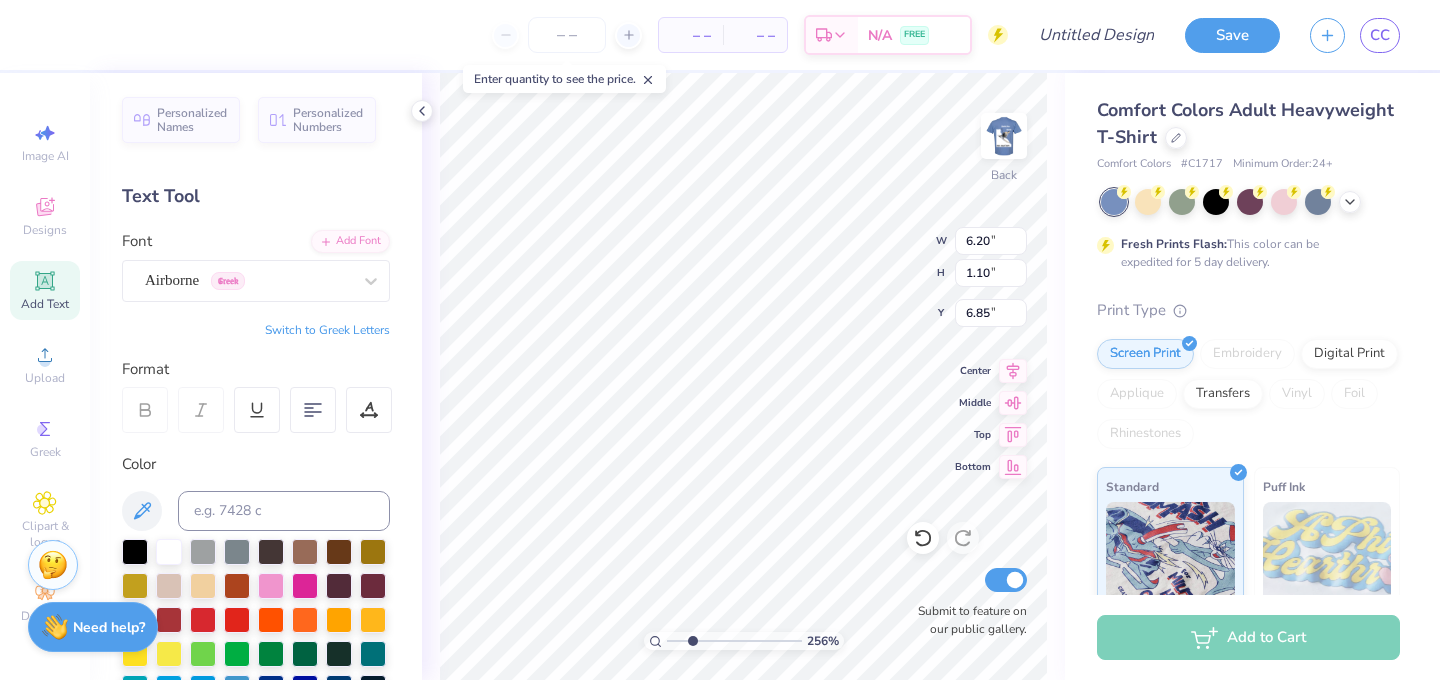 type on "8.72" 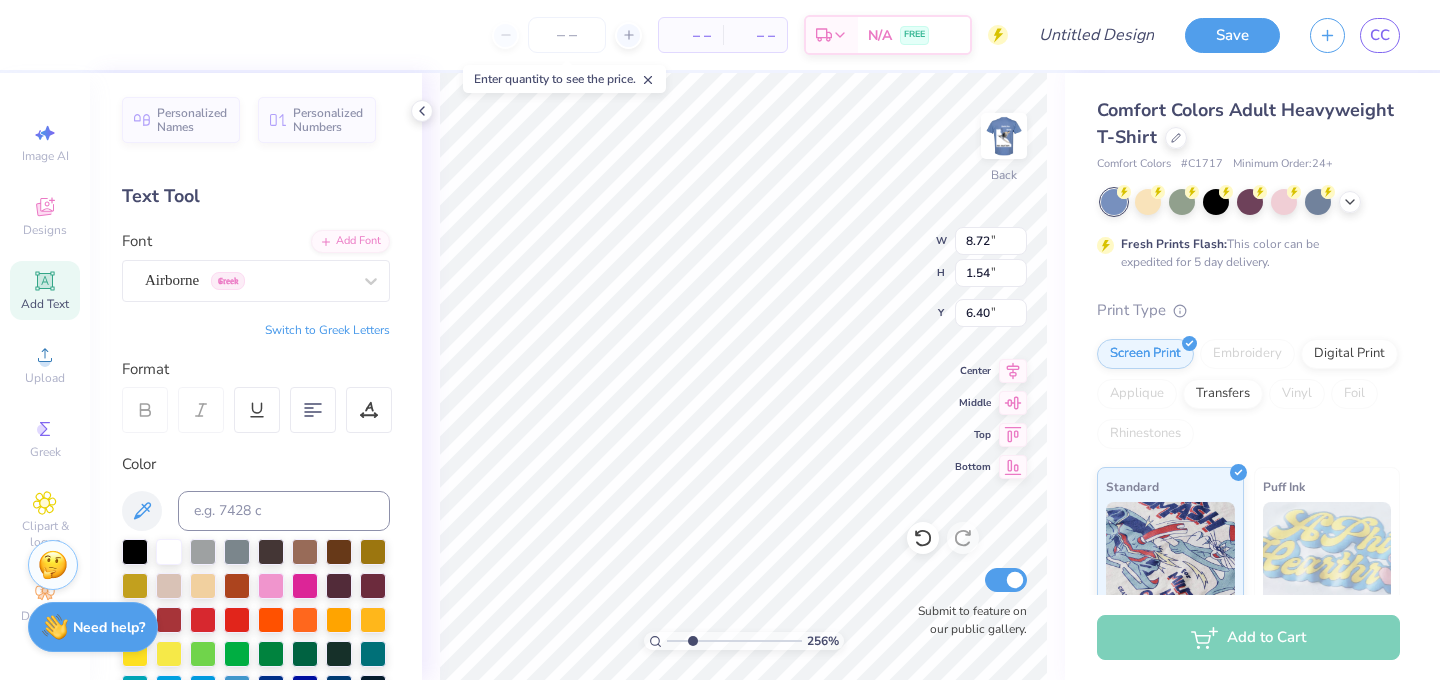type on "8.30" 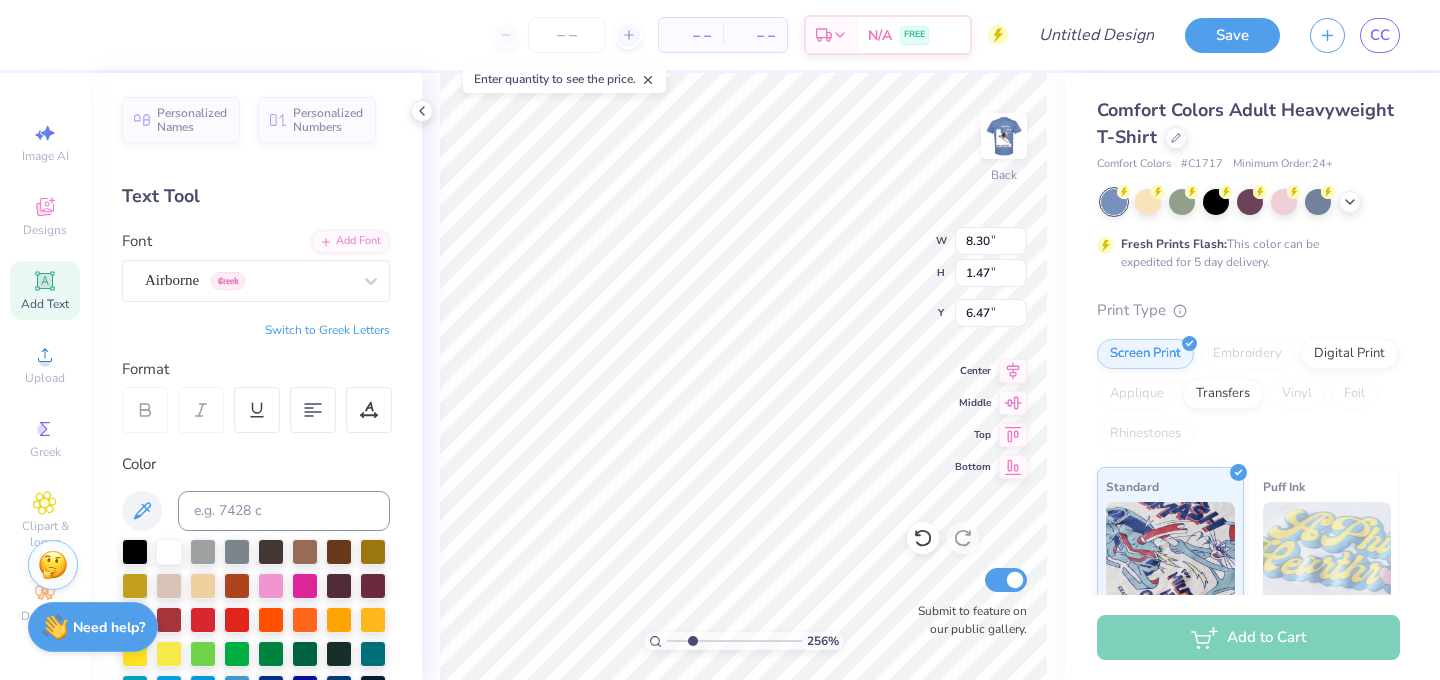type on "7.68" 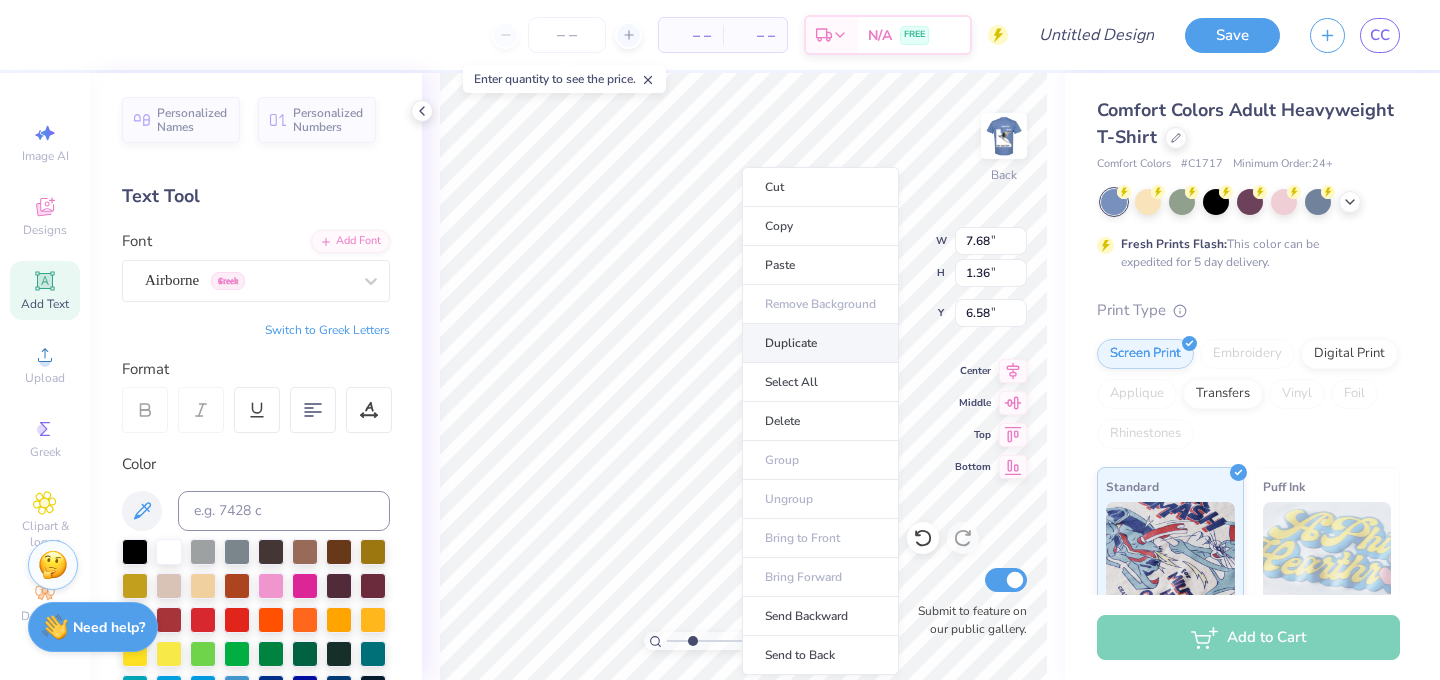 click on "Duplicate" at bounding box center [820, 343] 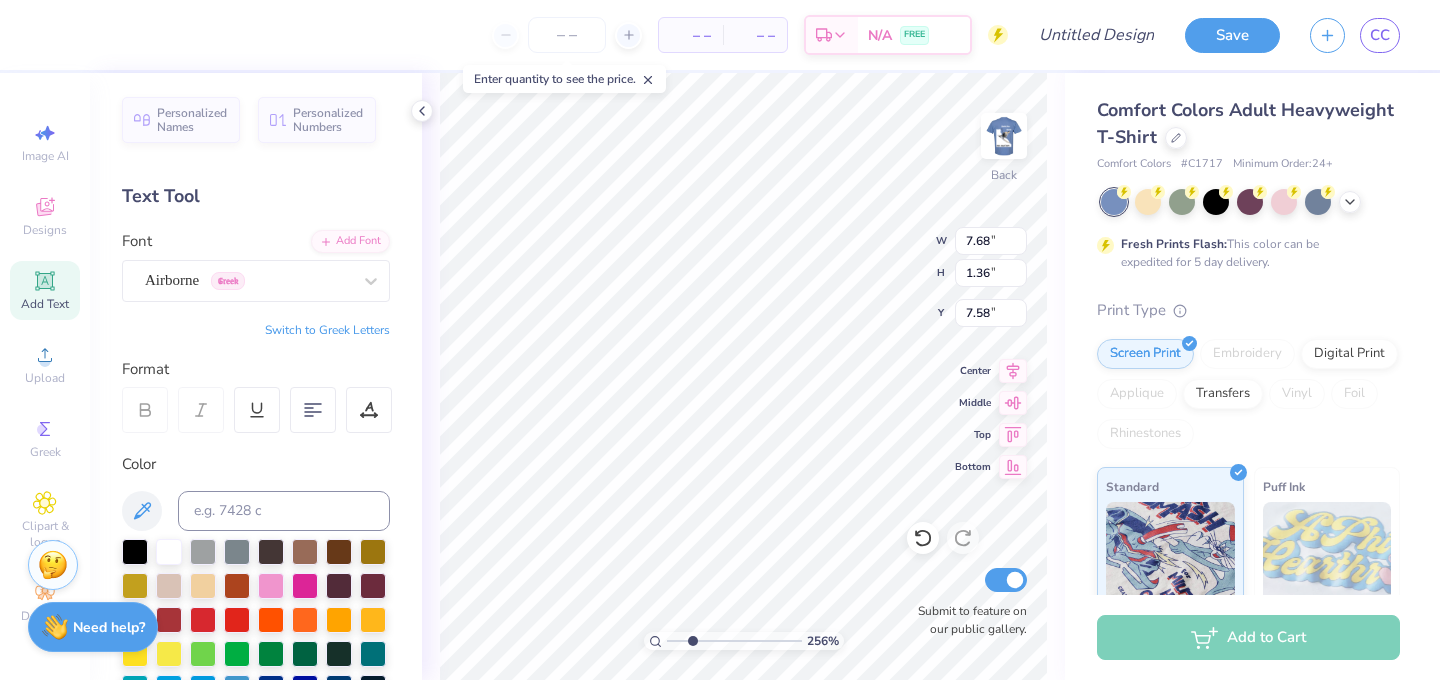 type on "6.58" 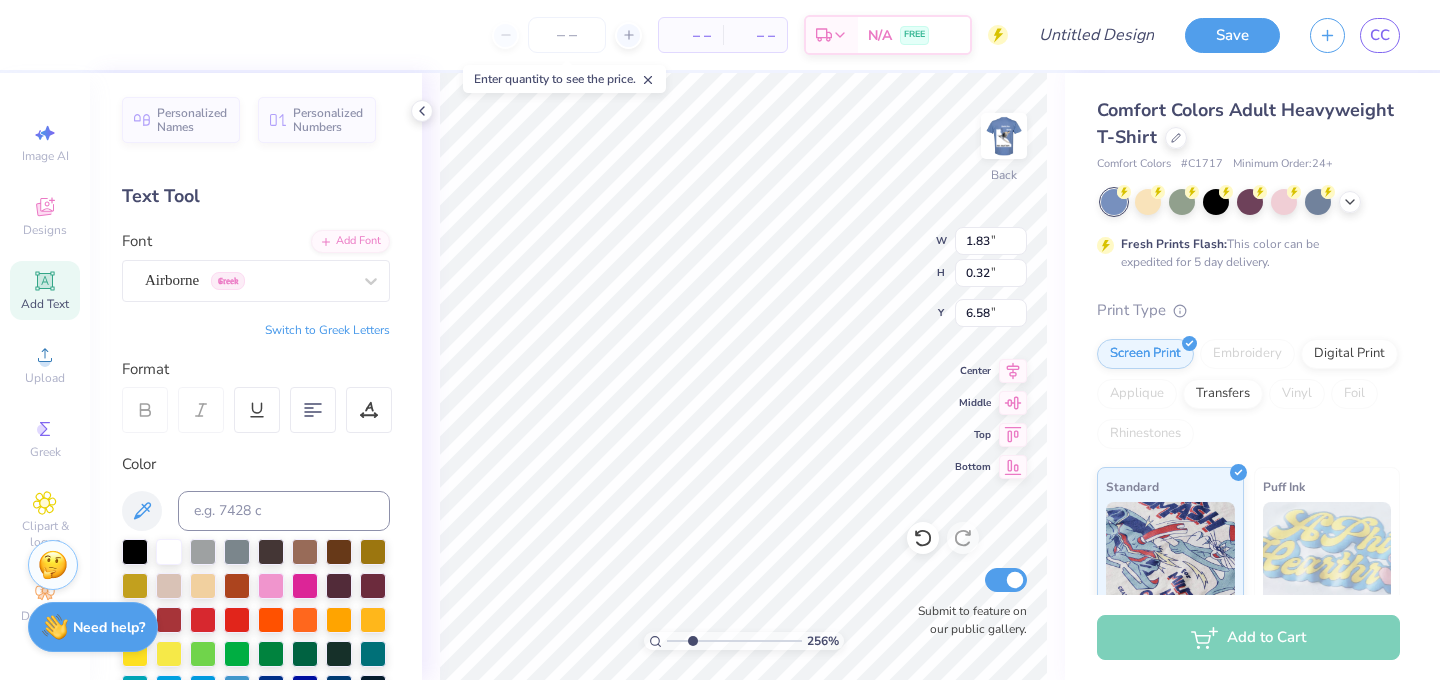 type on "1.83" 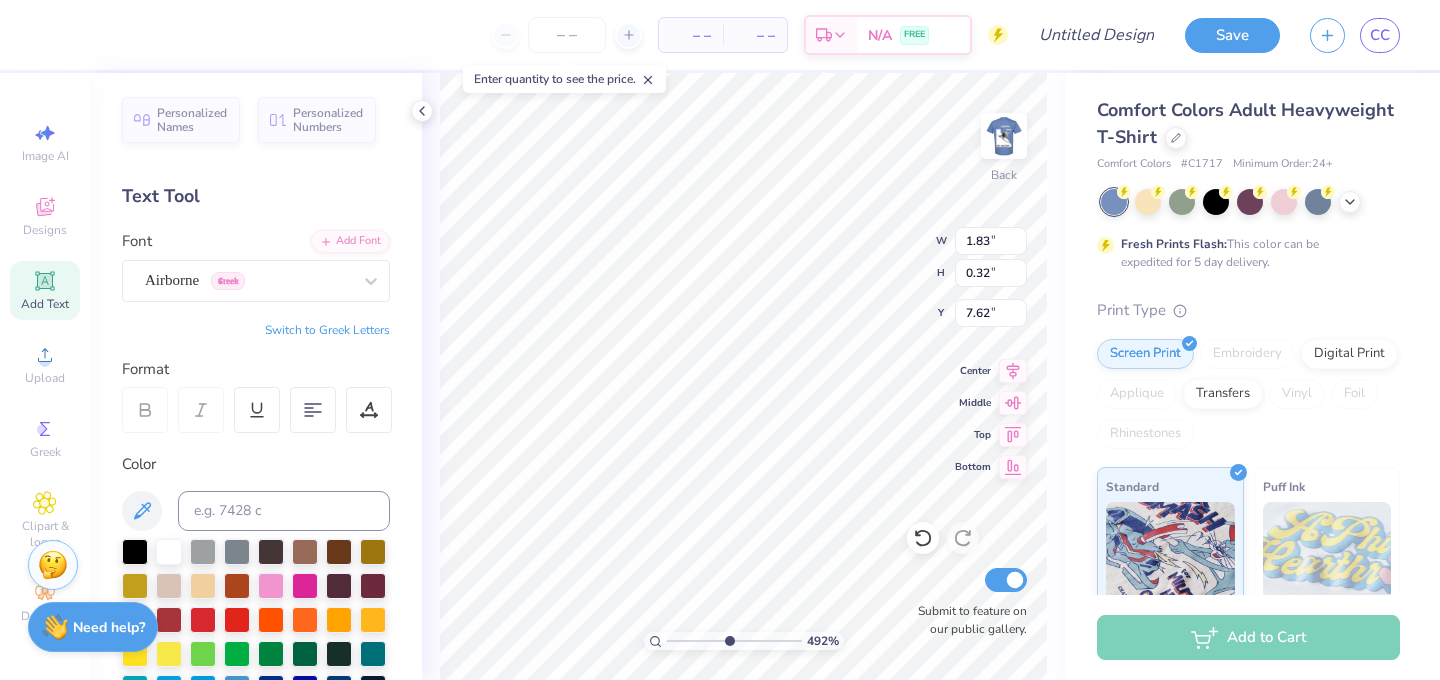 drag, startPoint x: 694, startPoint y: 641, endPoint x: 728, endPoint y: 641, distance: 34 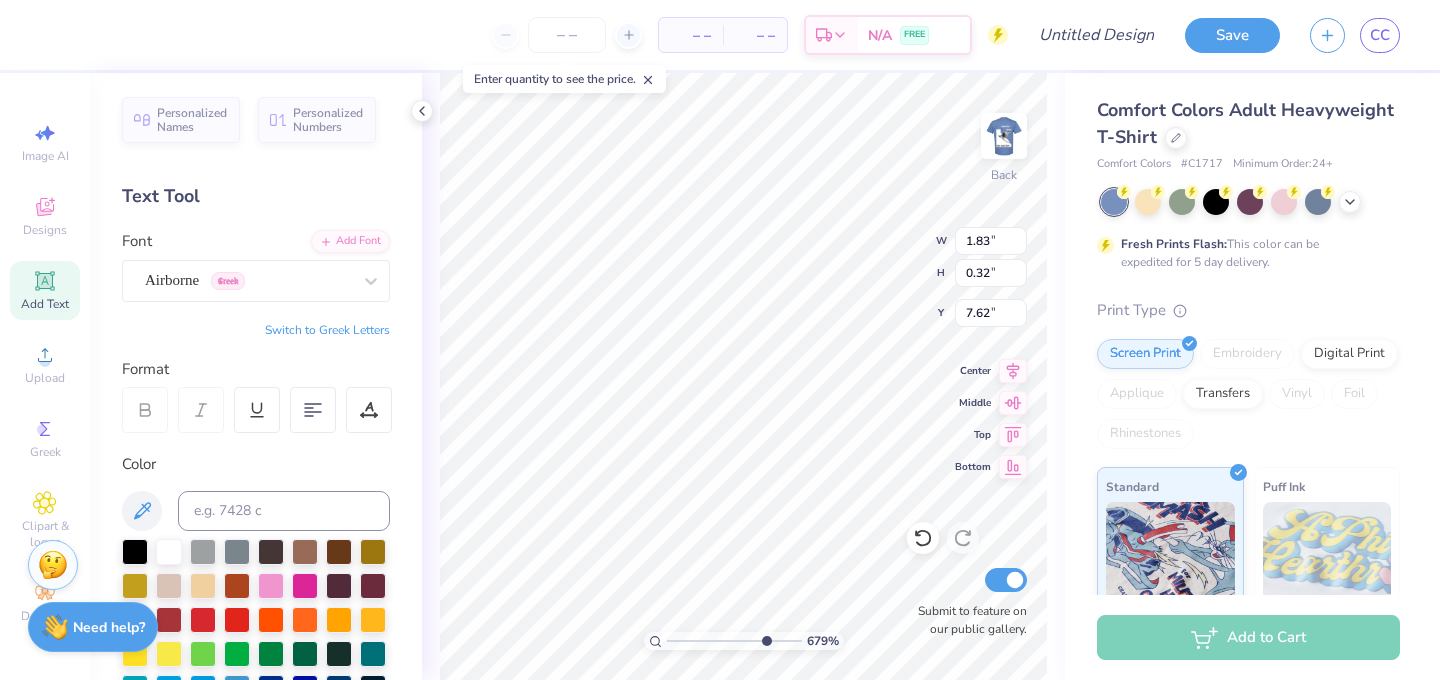 drag, startPoint x: 724, startPoint y: 637, endPoint x: 765, endPoint y: 642, distance: 41.303753 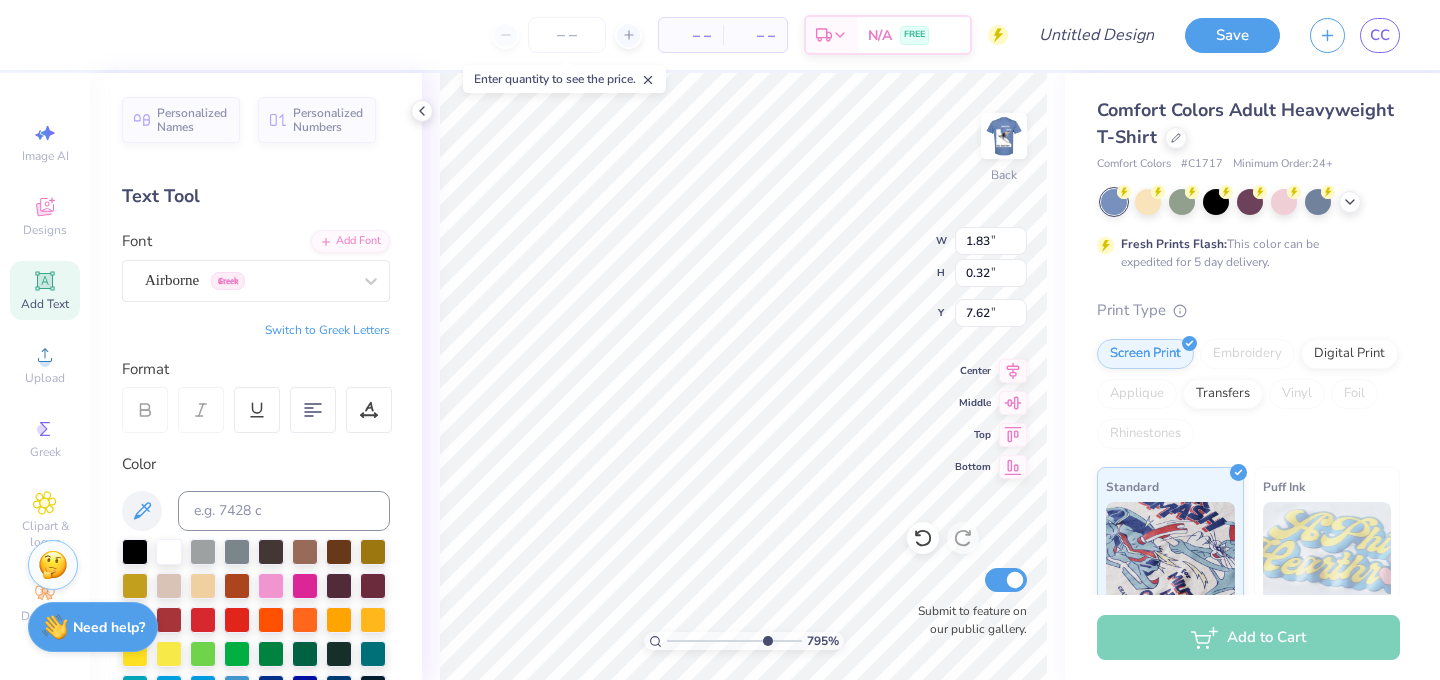 type on "13.42" 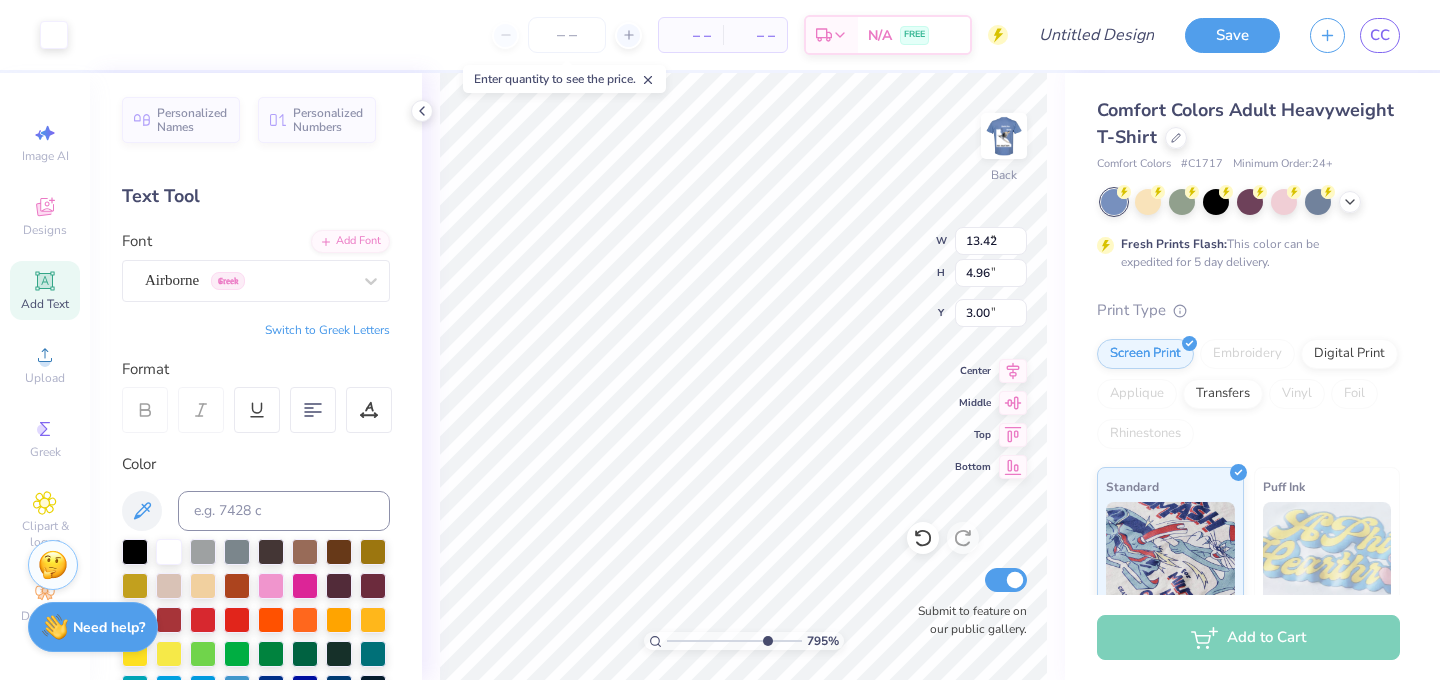 type on "1.83" 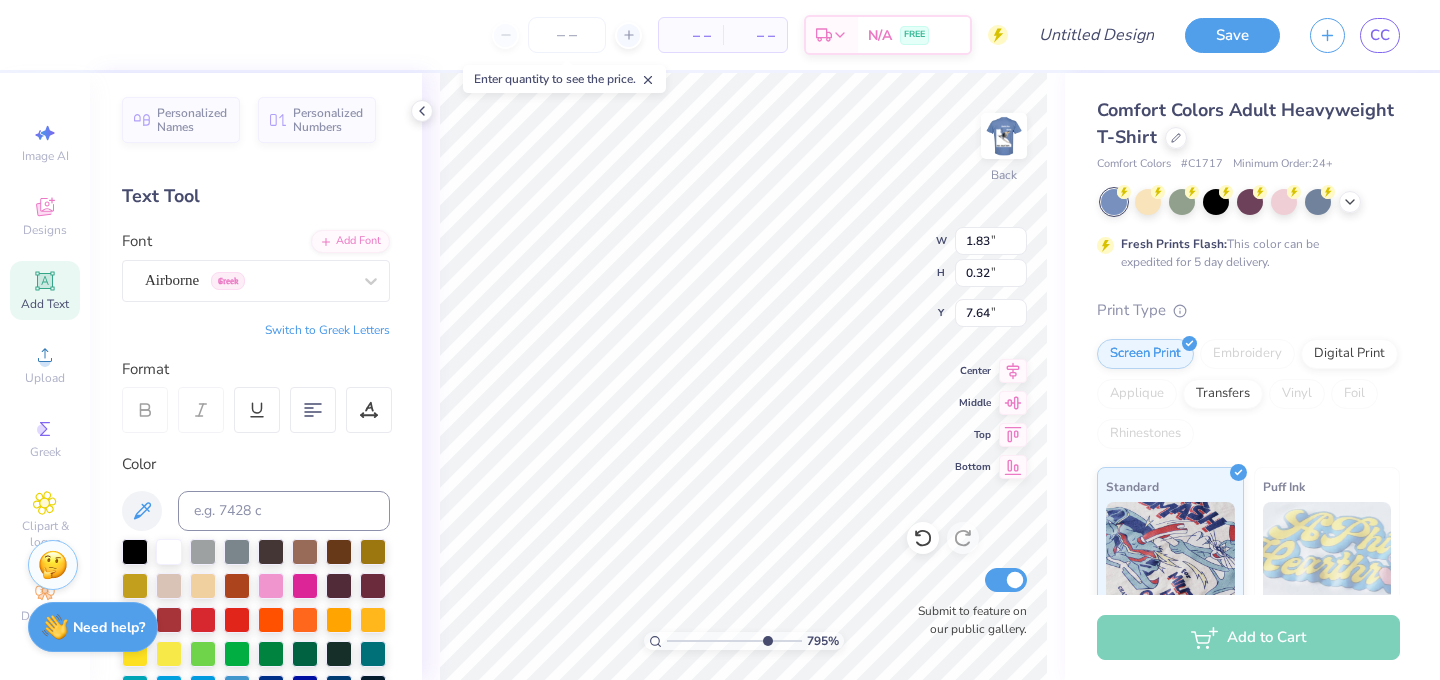 type on "0.95" 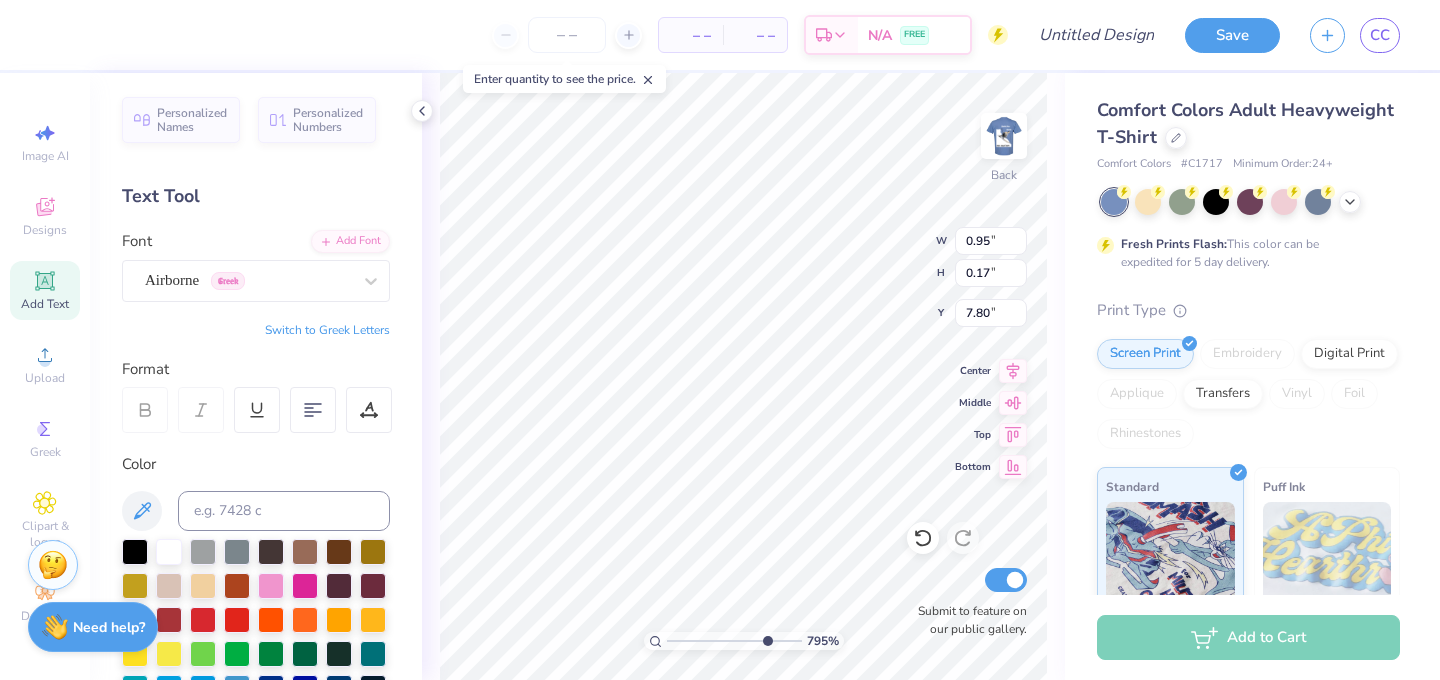 type on "7.71" 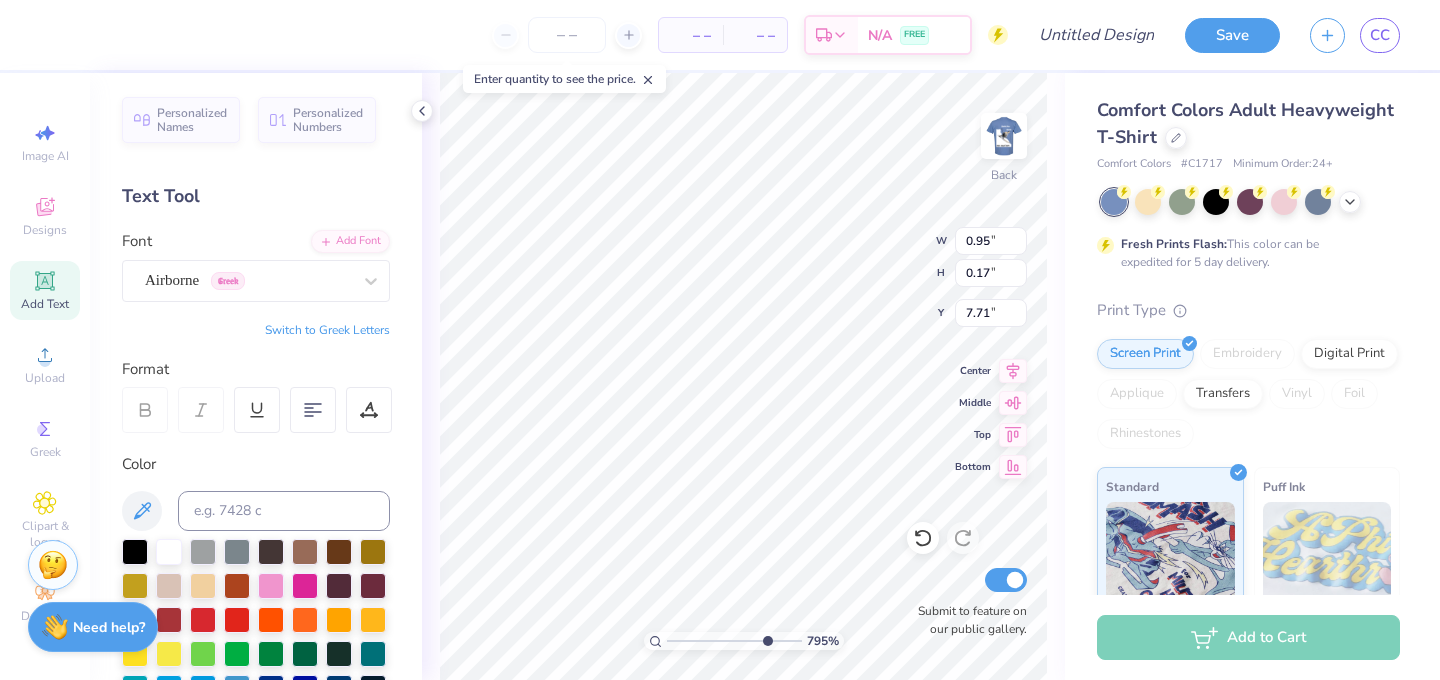type on "1.43" 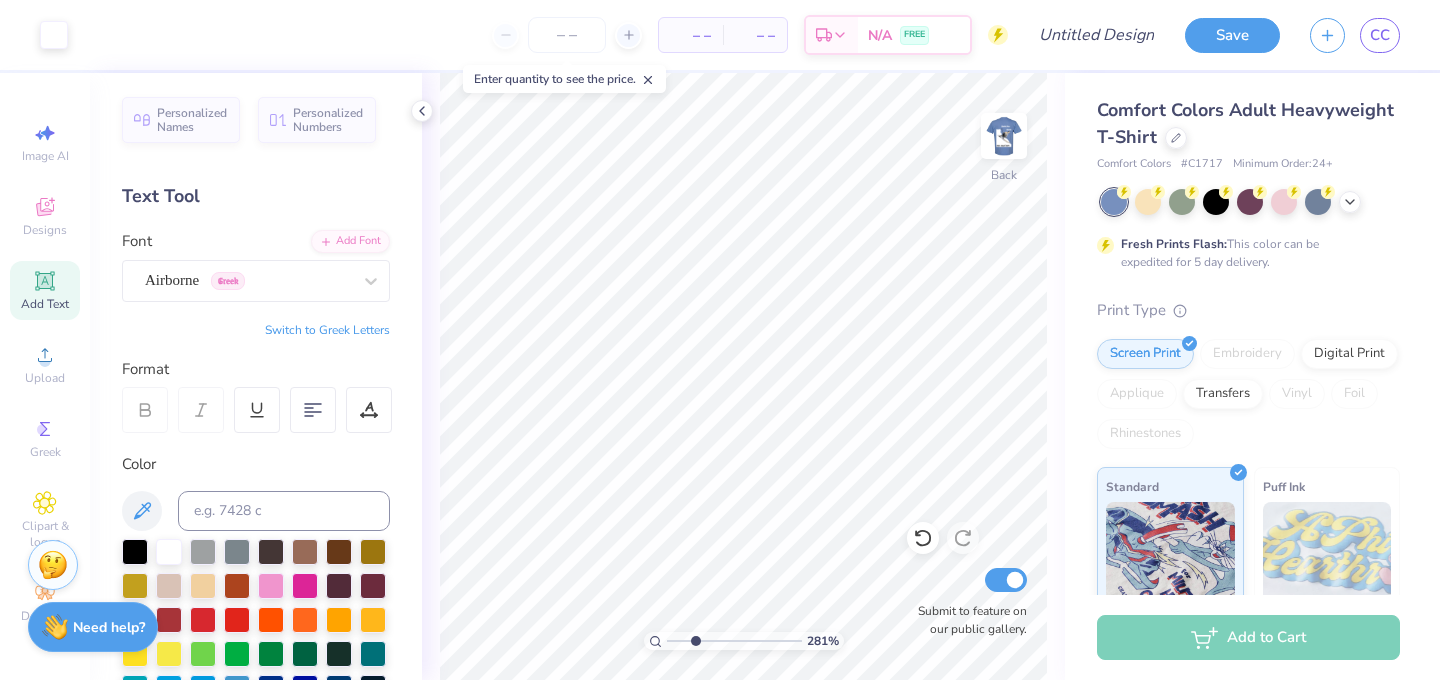 drag, startPoint x: 771, startPoint y: 641, endPoint x: 695, endPoint y: 642, distance: 76.00658 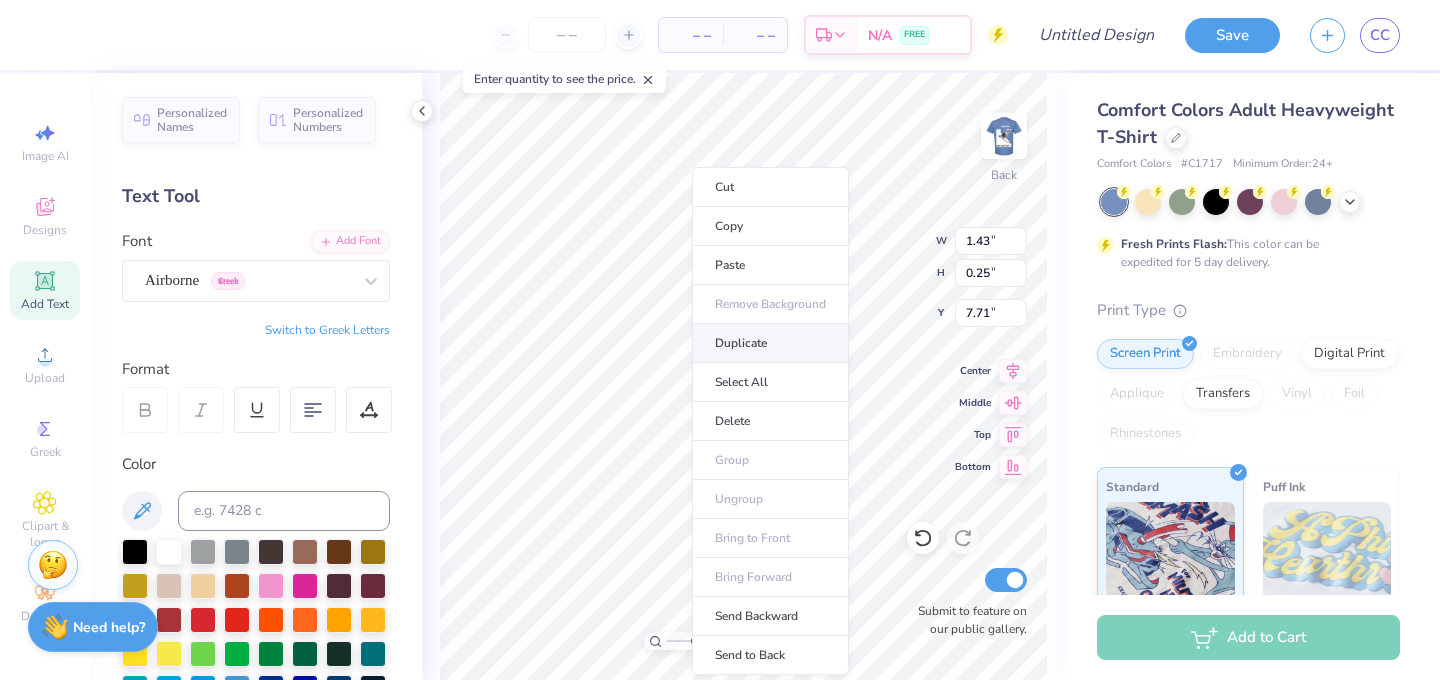 click on "Duplicate" at bounding box center (770, 343) 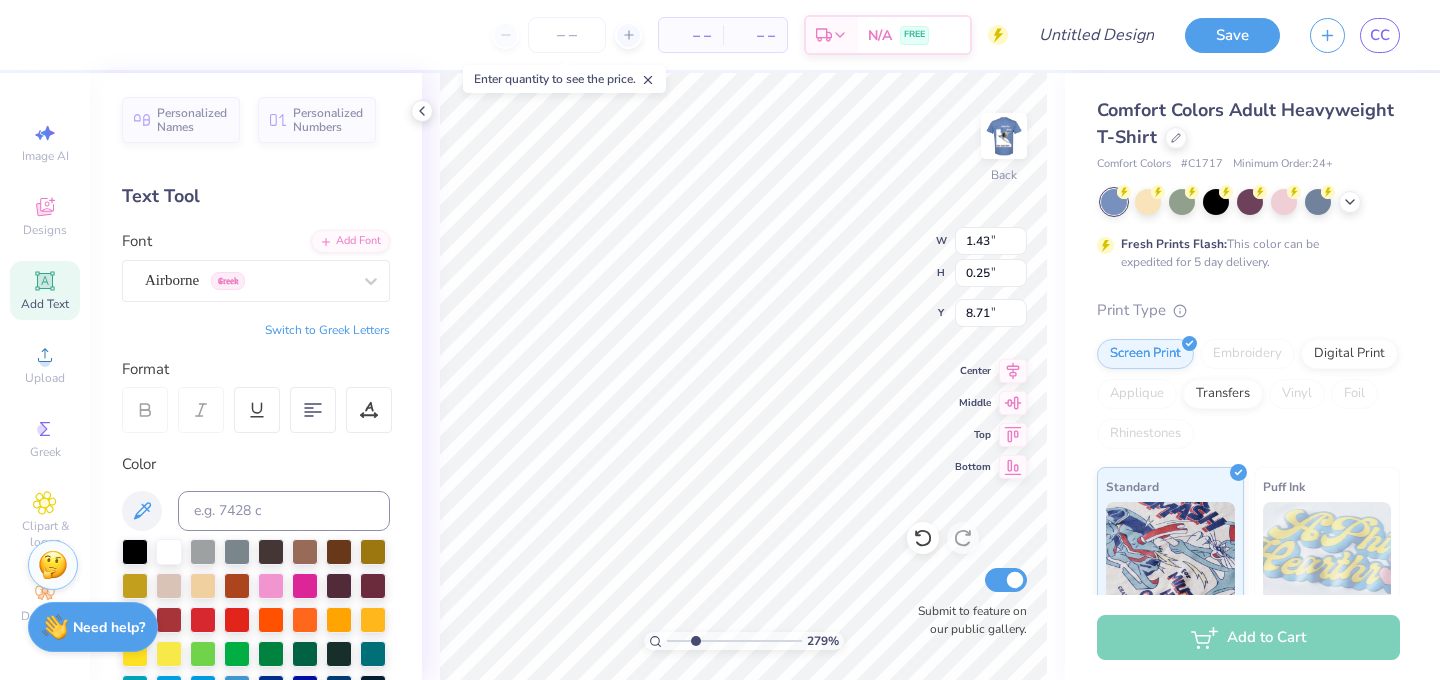 type on "8.71" 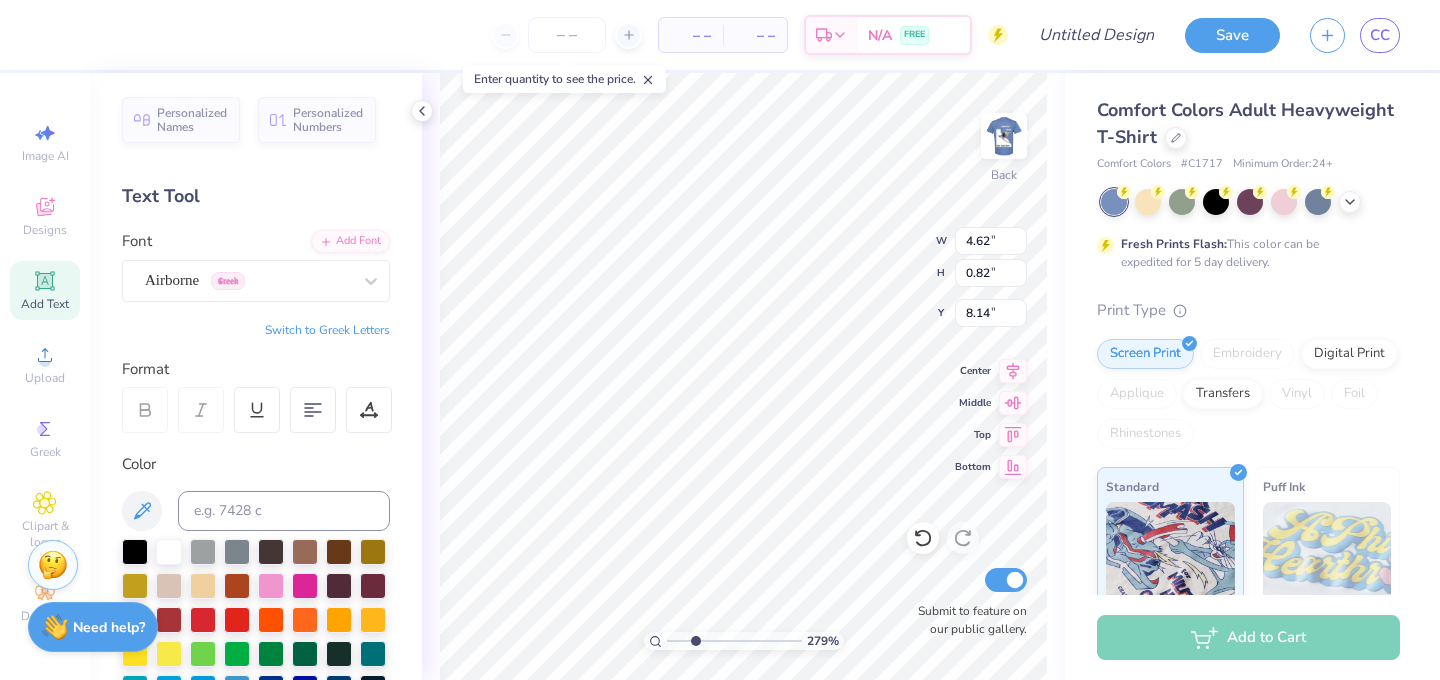 type on "7.14" 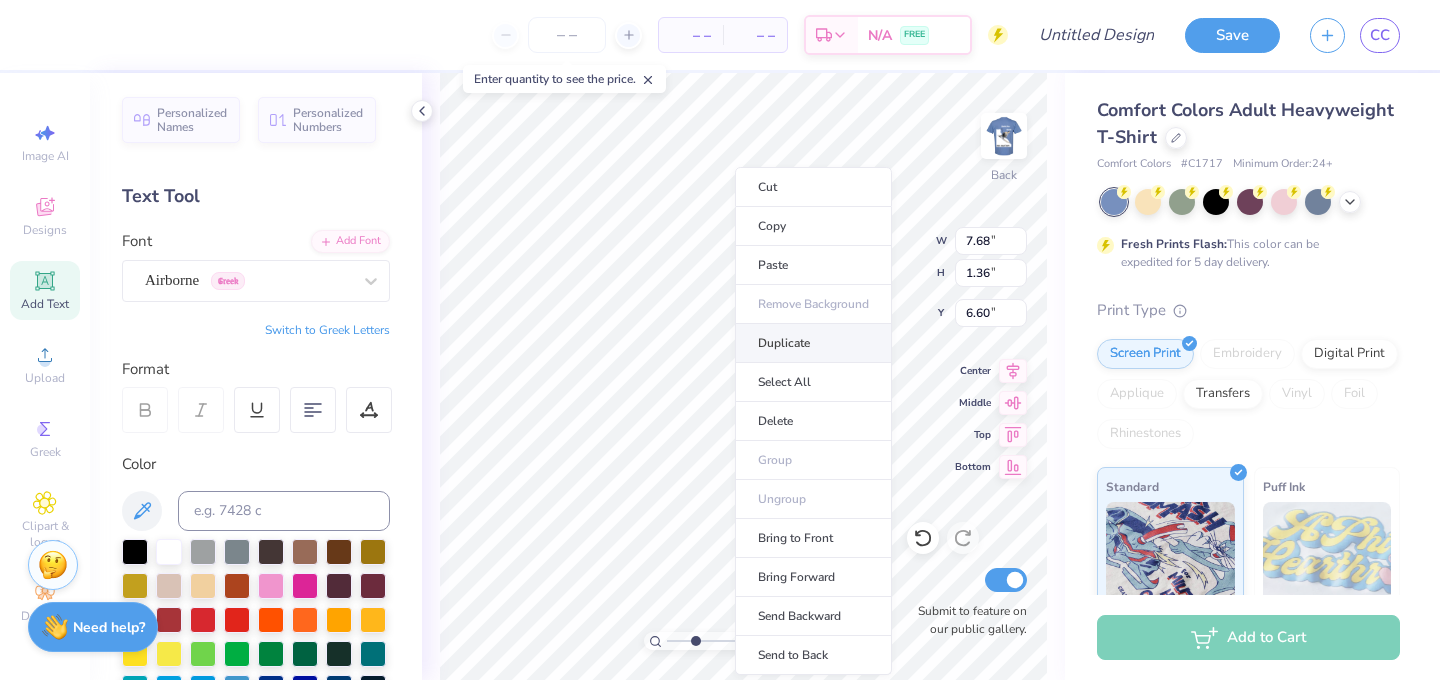 click on "Duplicate" at bounding box center [813, 343] 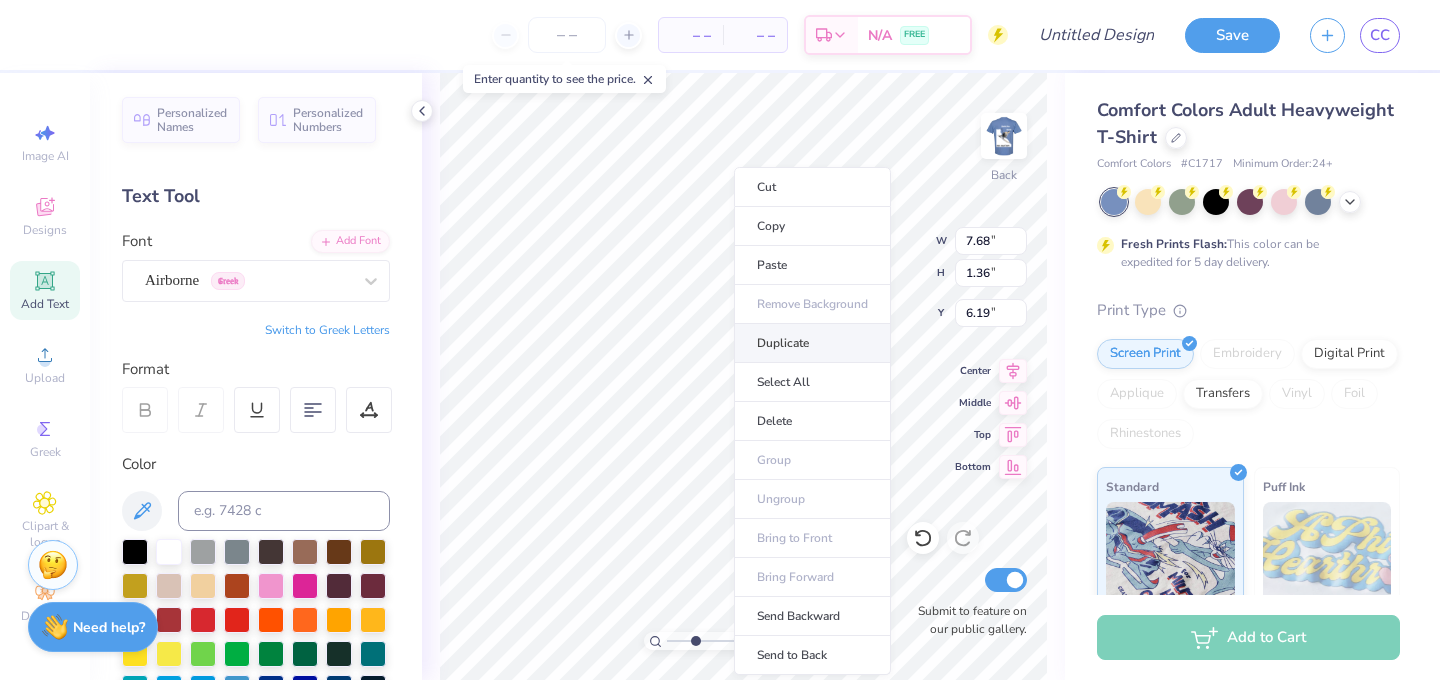 click on "Duplicate" at bounding box center [812, 343] 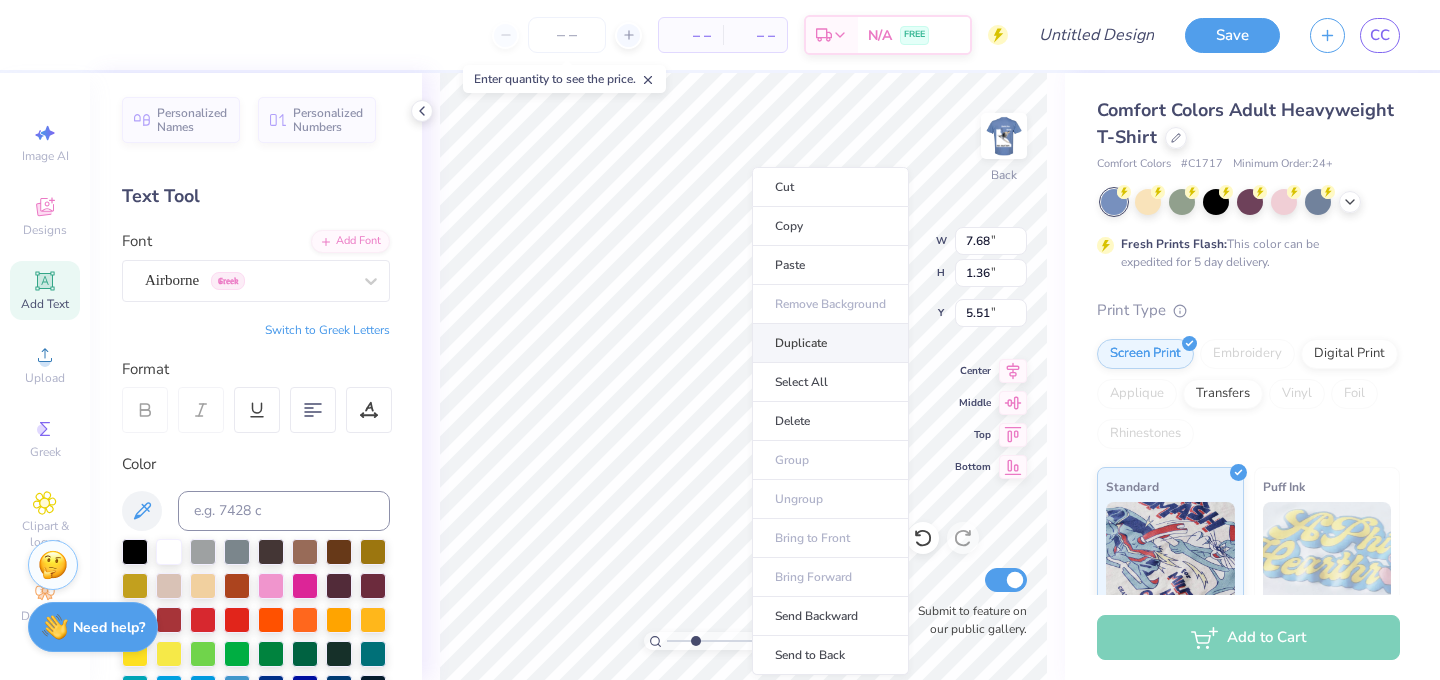 click on "Duplicate" at bounding box center [830, 343] 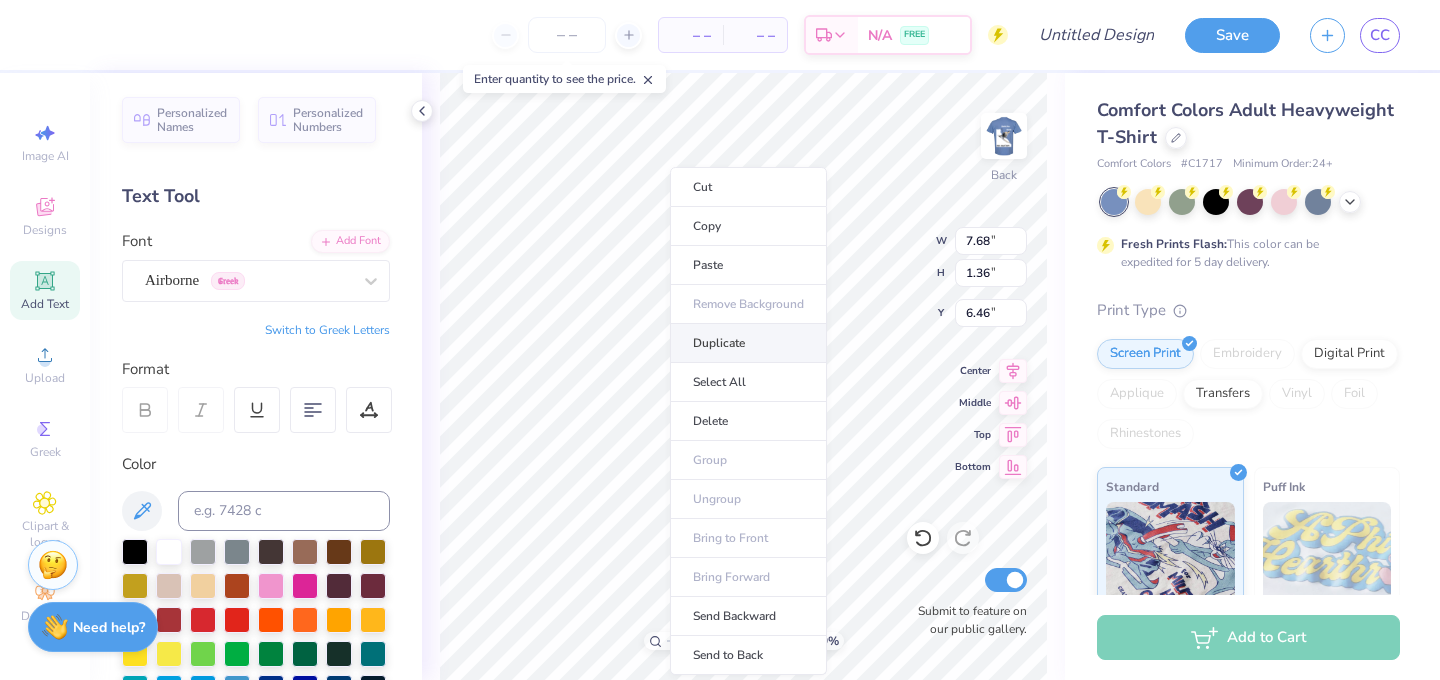 click on "Duplicate" at bounding box center [748, 343] 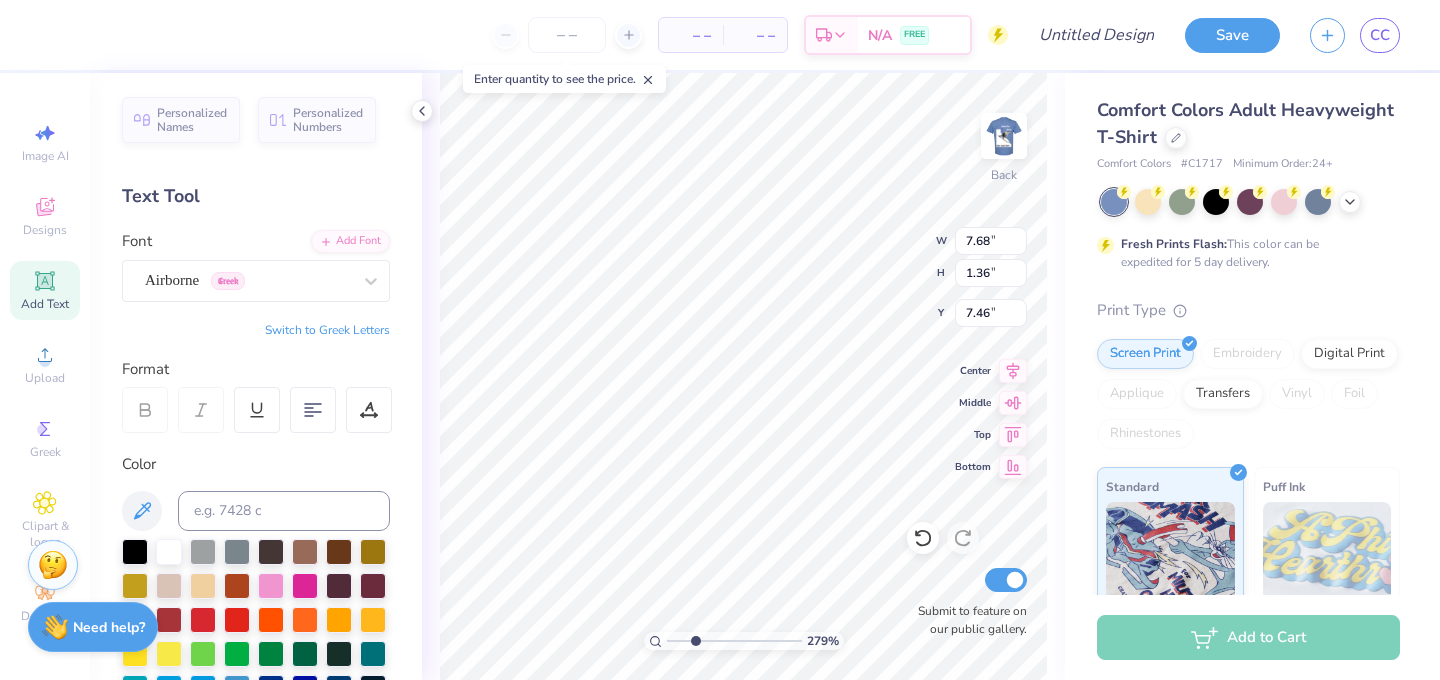 type on "7.55" 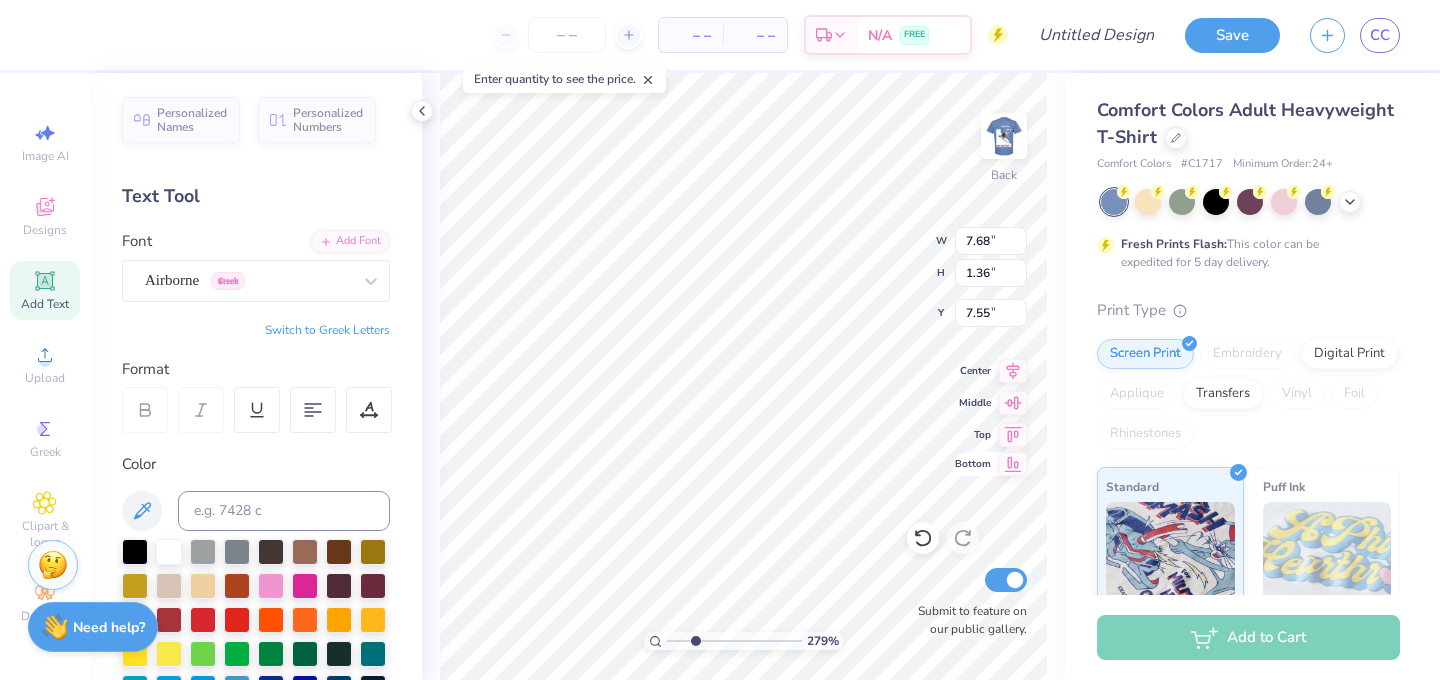 type on "4.43" 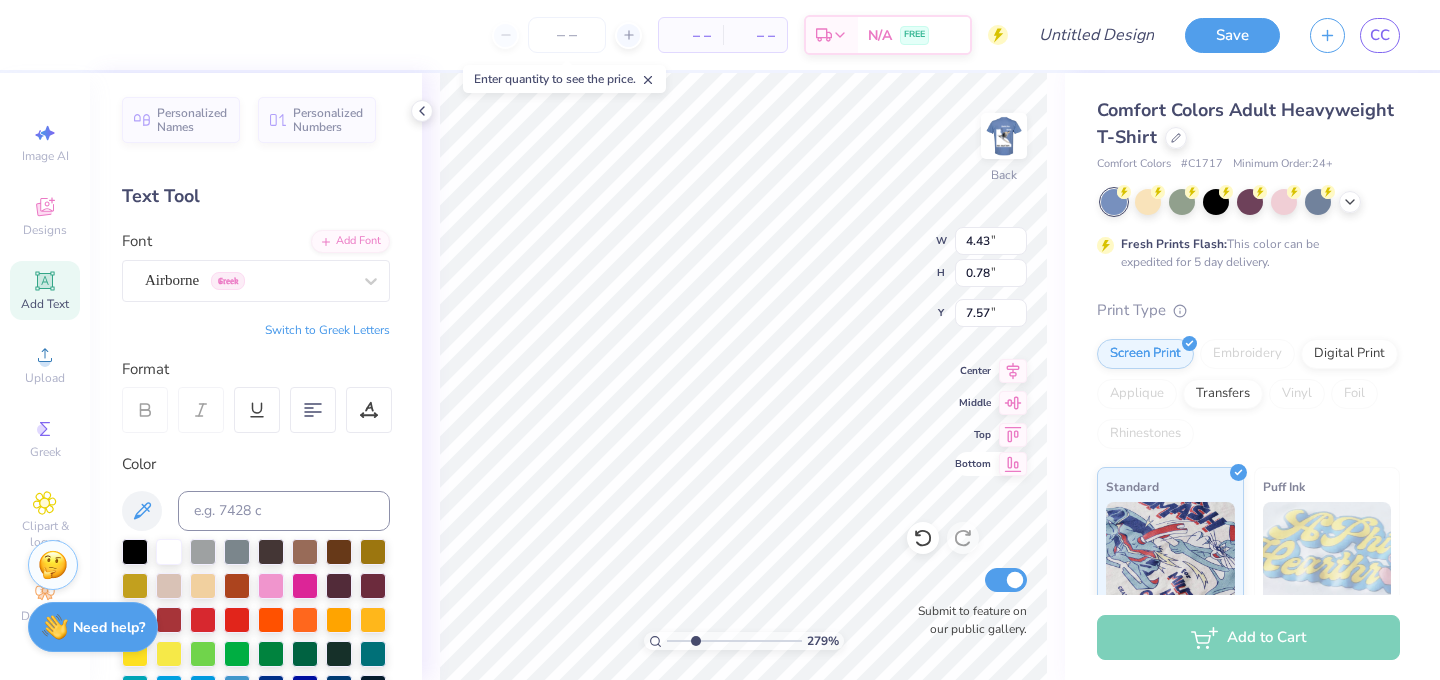 type on "4.13" 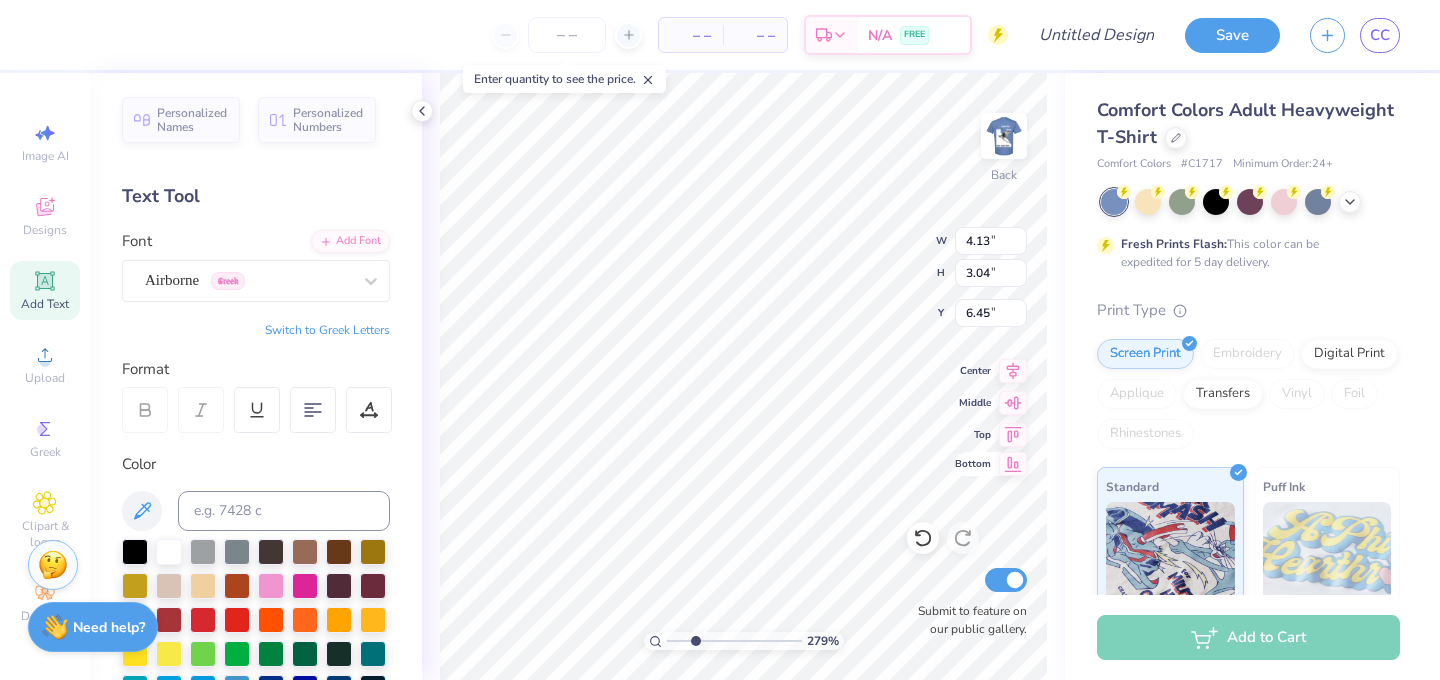 type on "5.09" 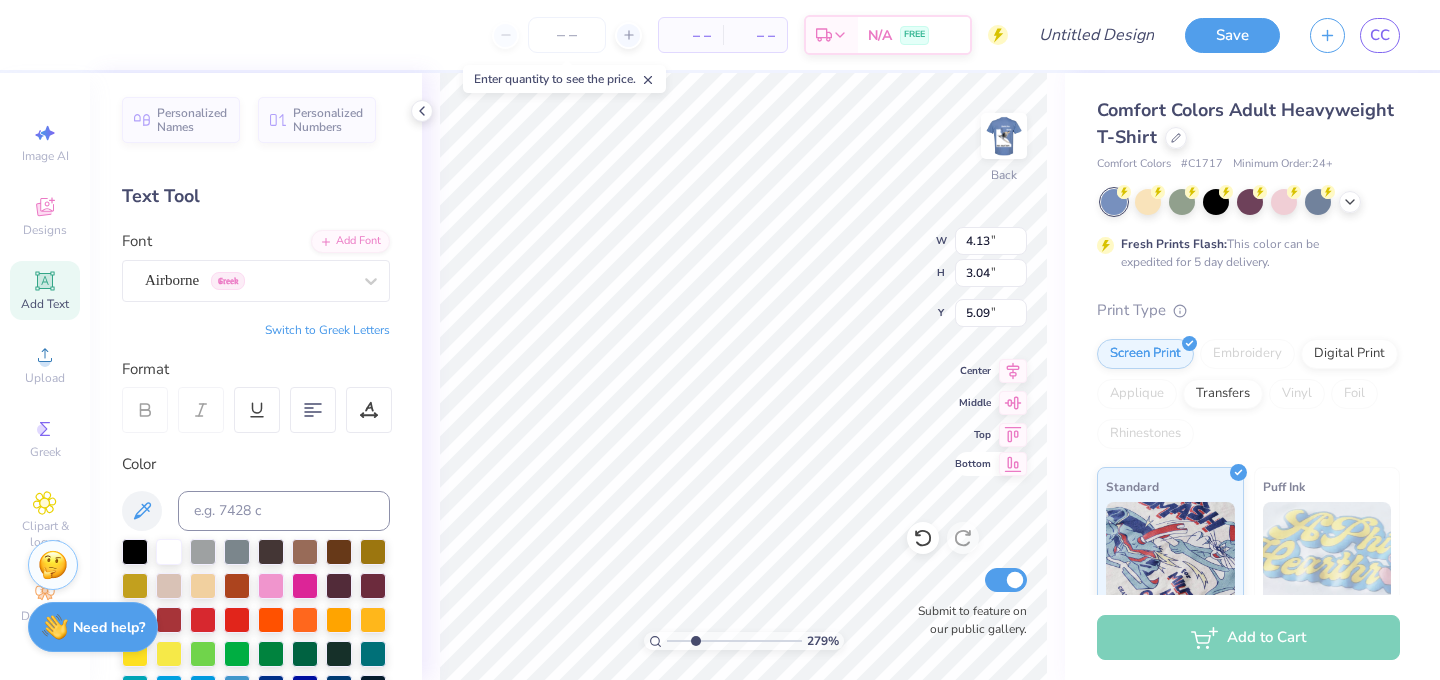 type on "2.31" 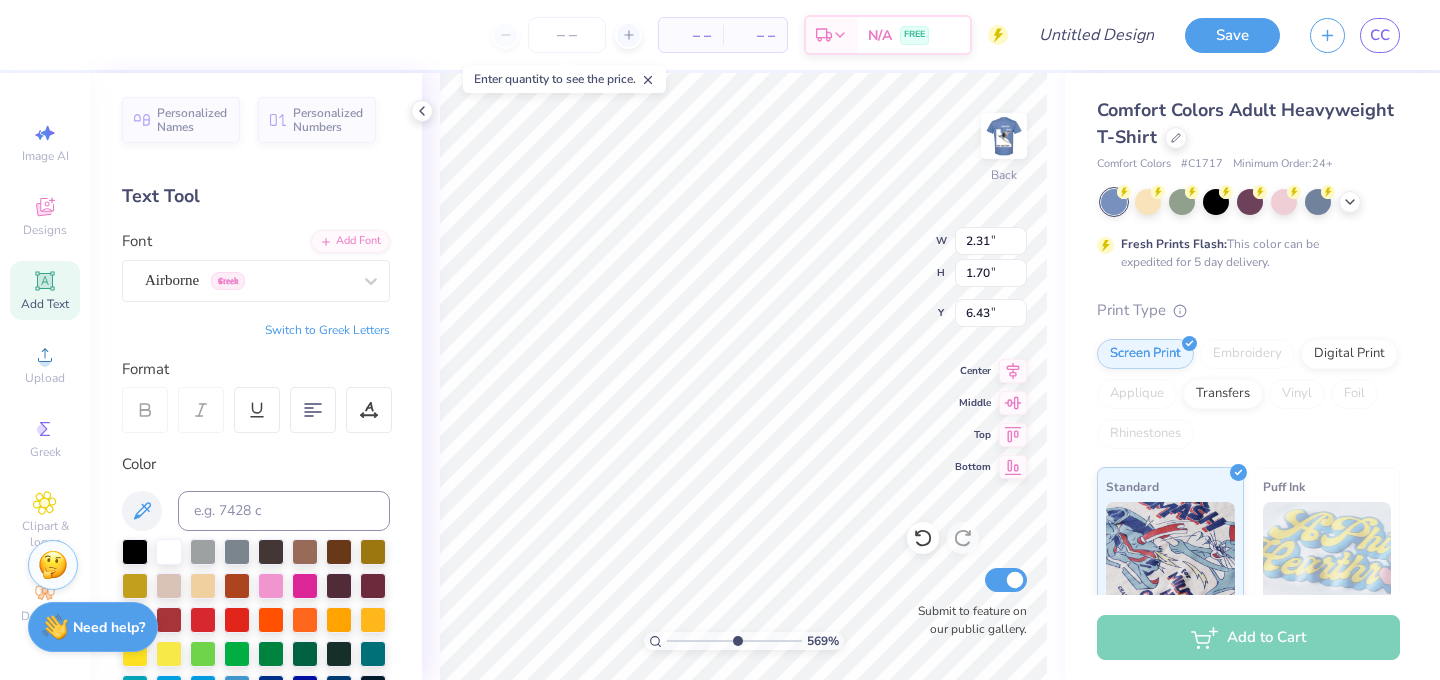 drag, startPoint x: 697, startPoint y: 641, endPoint x: 736, endPoint y: 641, distance: 39 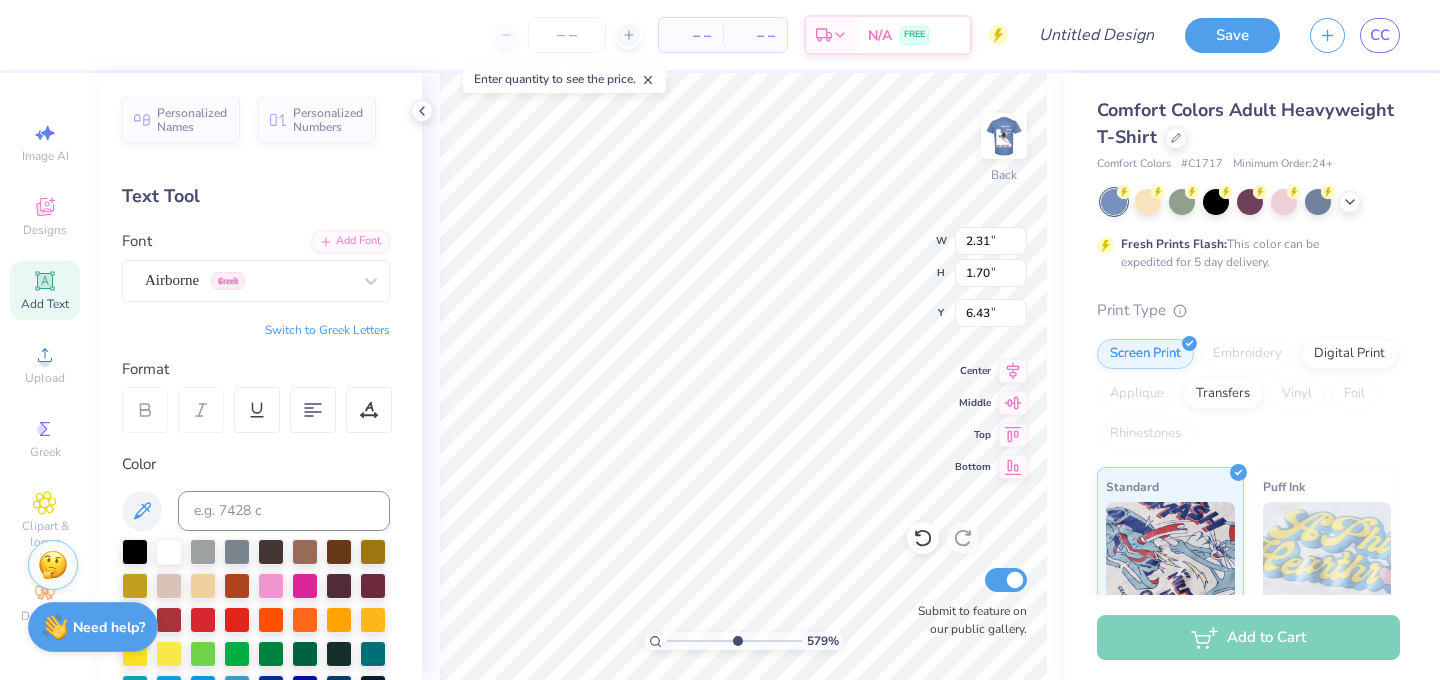 type on "6.36" 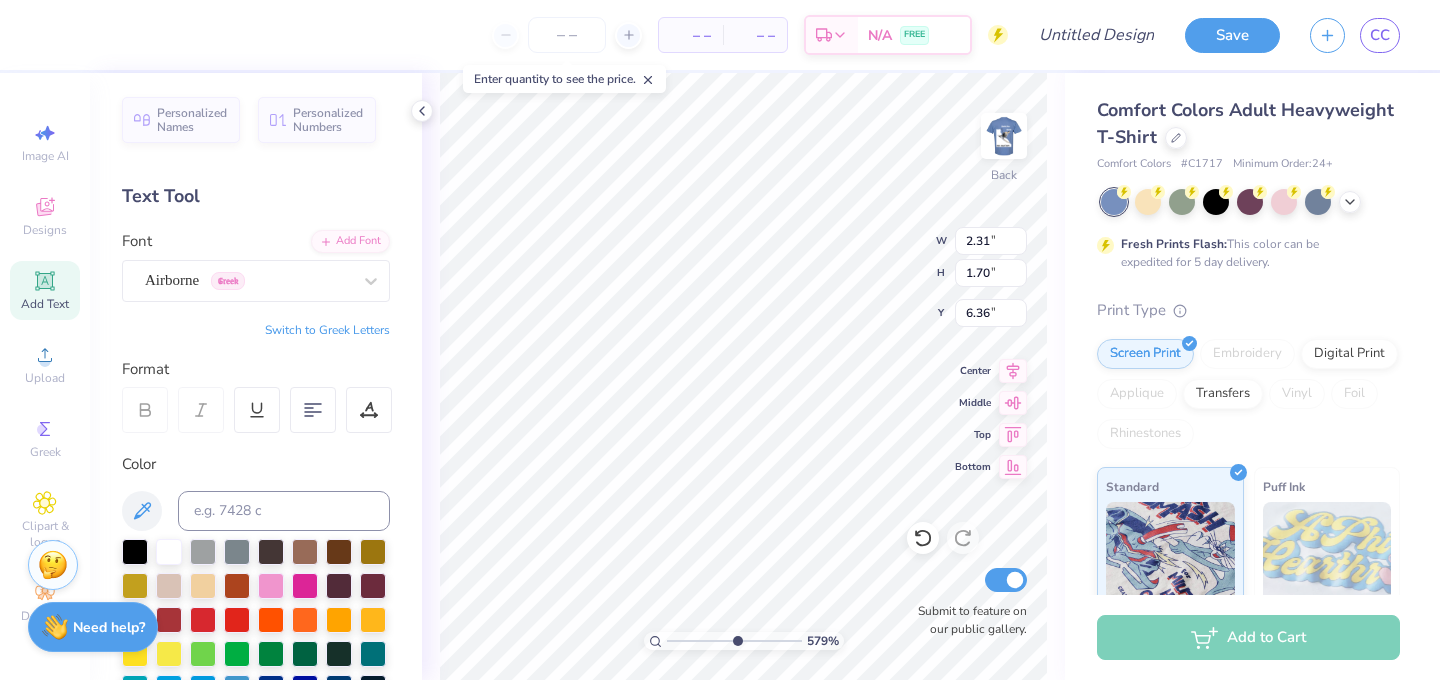 type on "0.97" 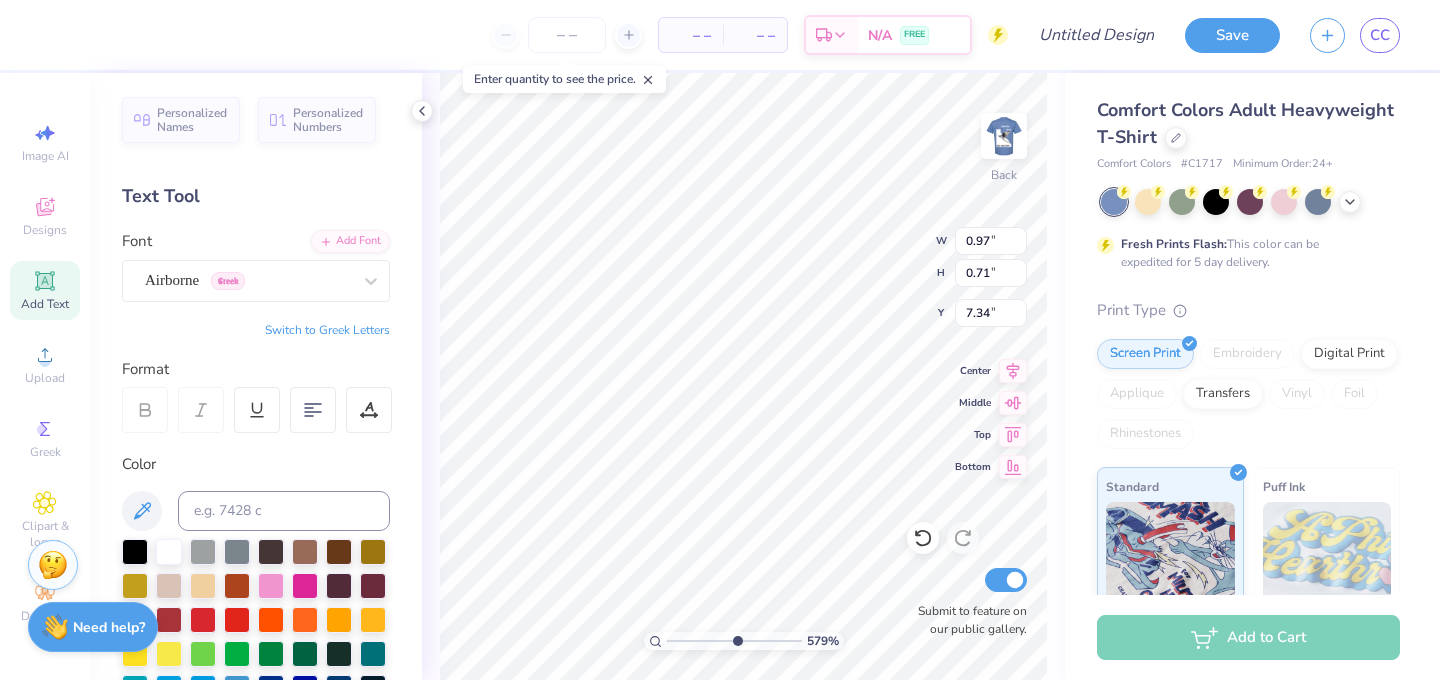 type on "7.20" 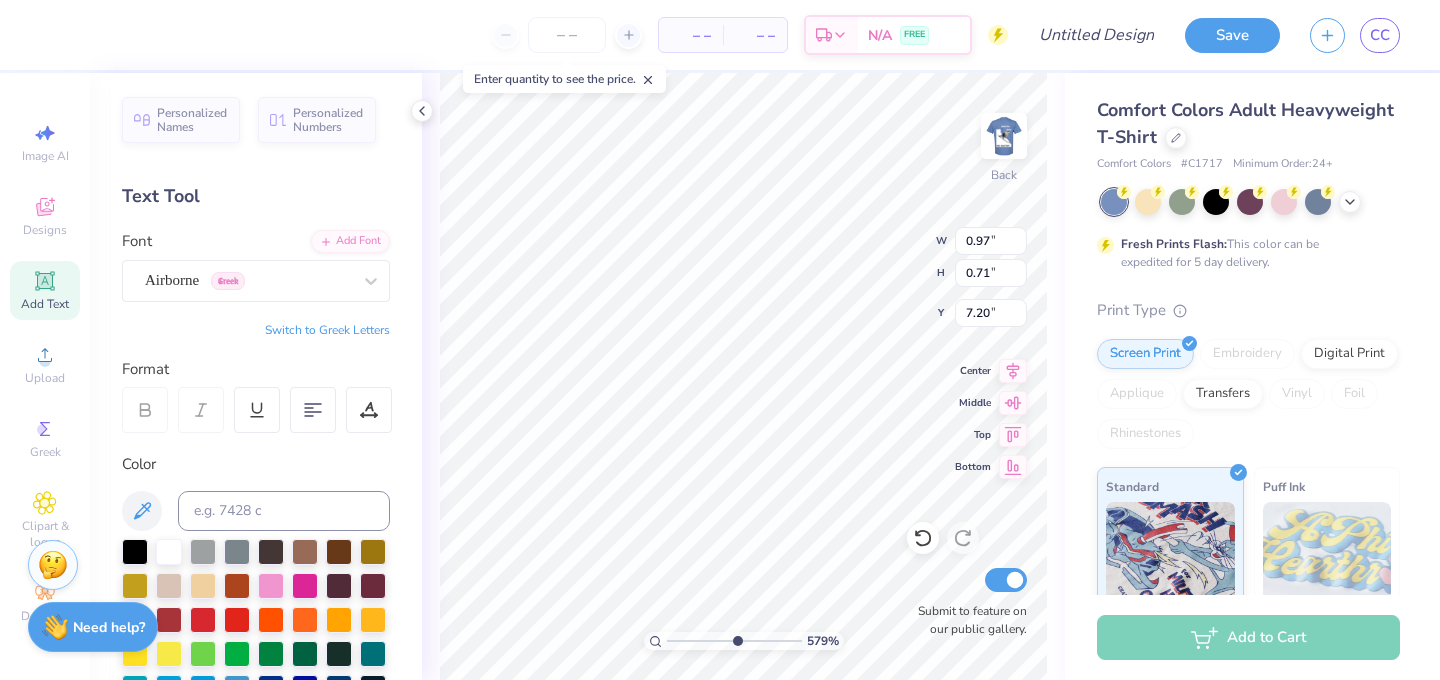 type on "0.64" 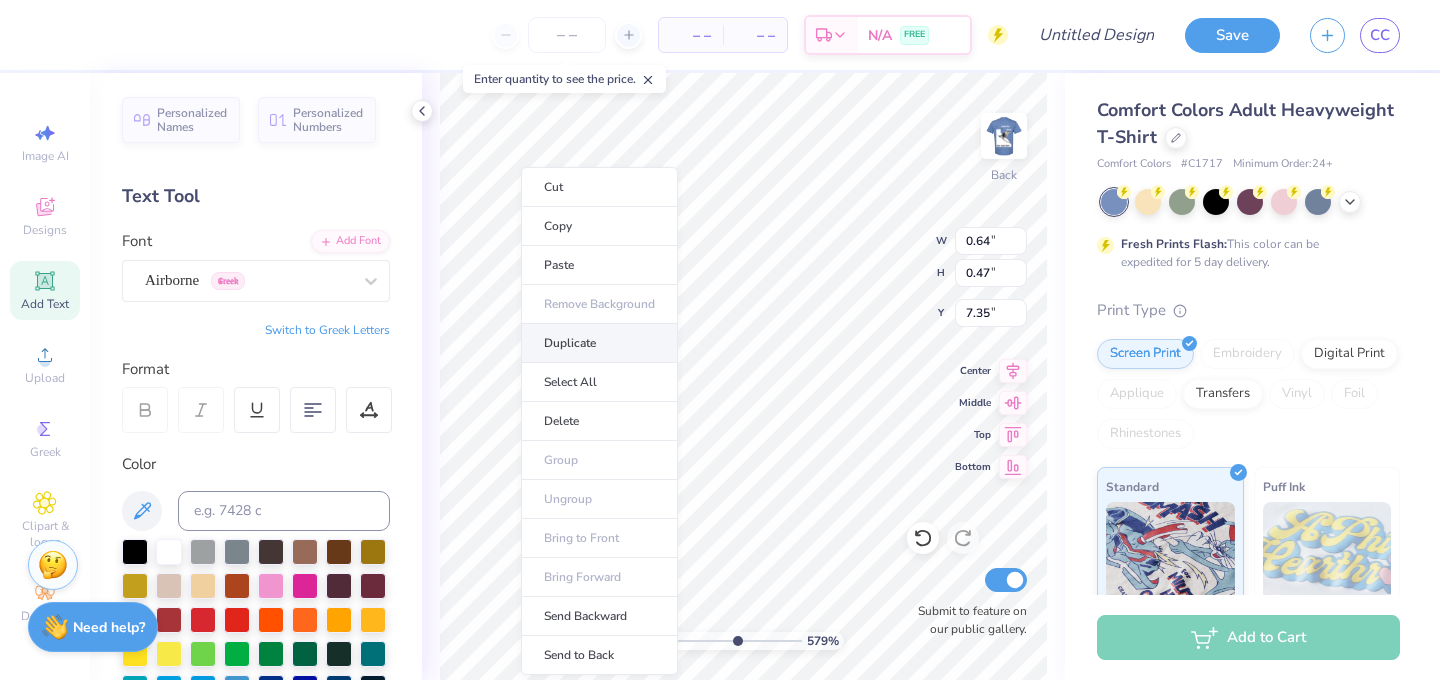 click on "Duplicate" at bounding box center (599, 343) 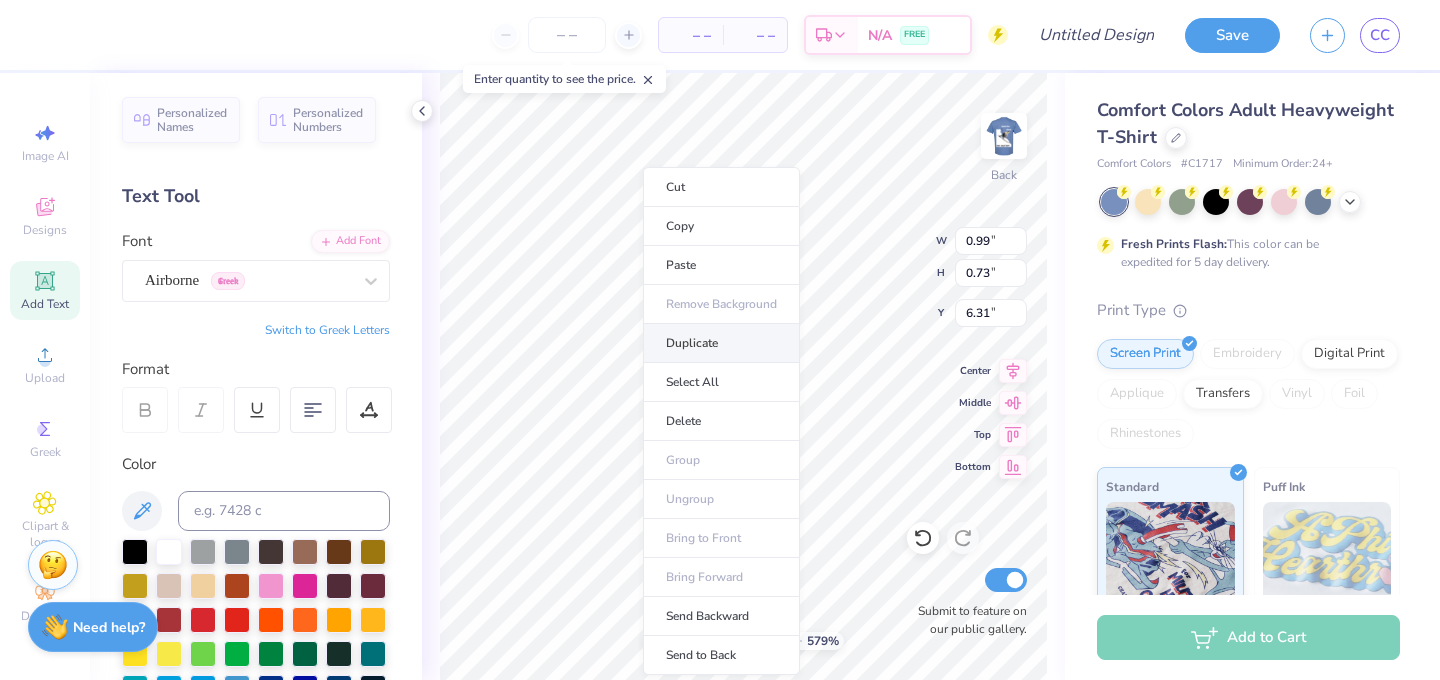 click on "Duplicate" at bounding box center [721, 343] 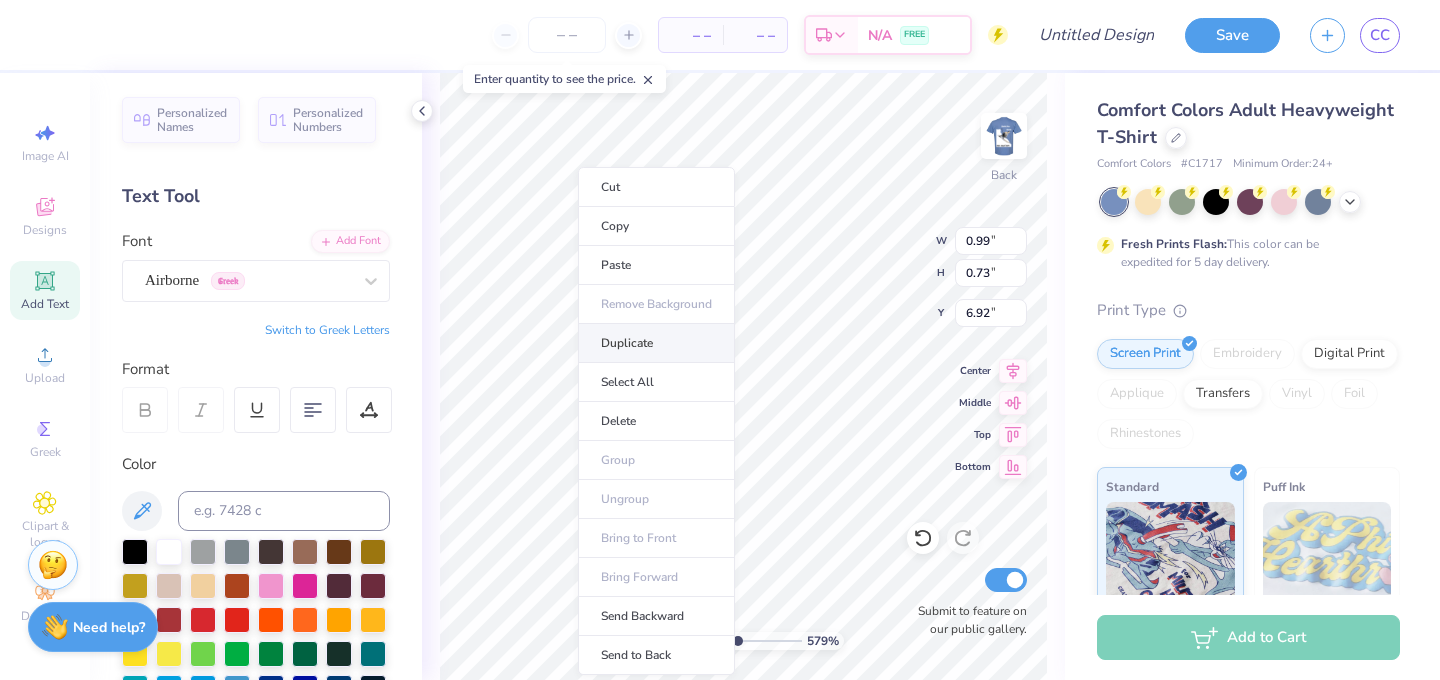 click on "Duplicate" at bounding box center (656, 343) 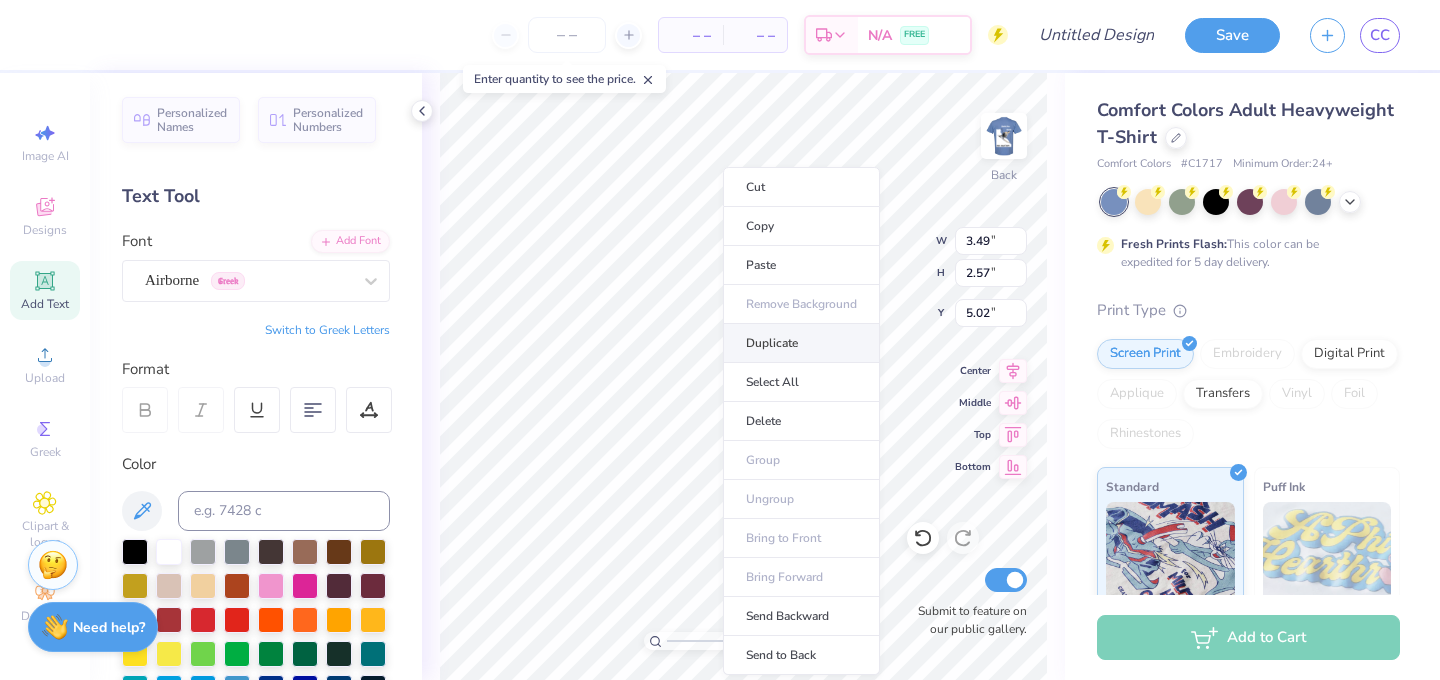click on "Duplicate" at bounding box center (801, 343) 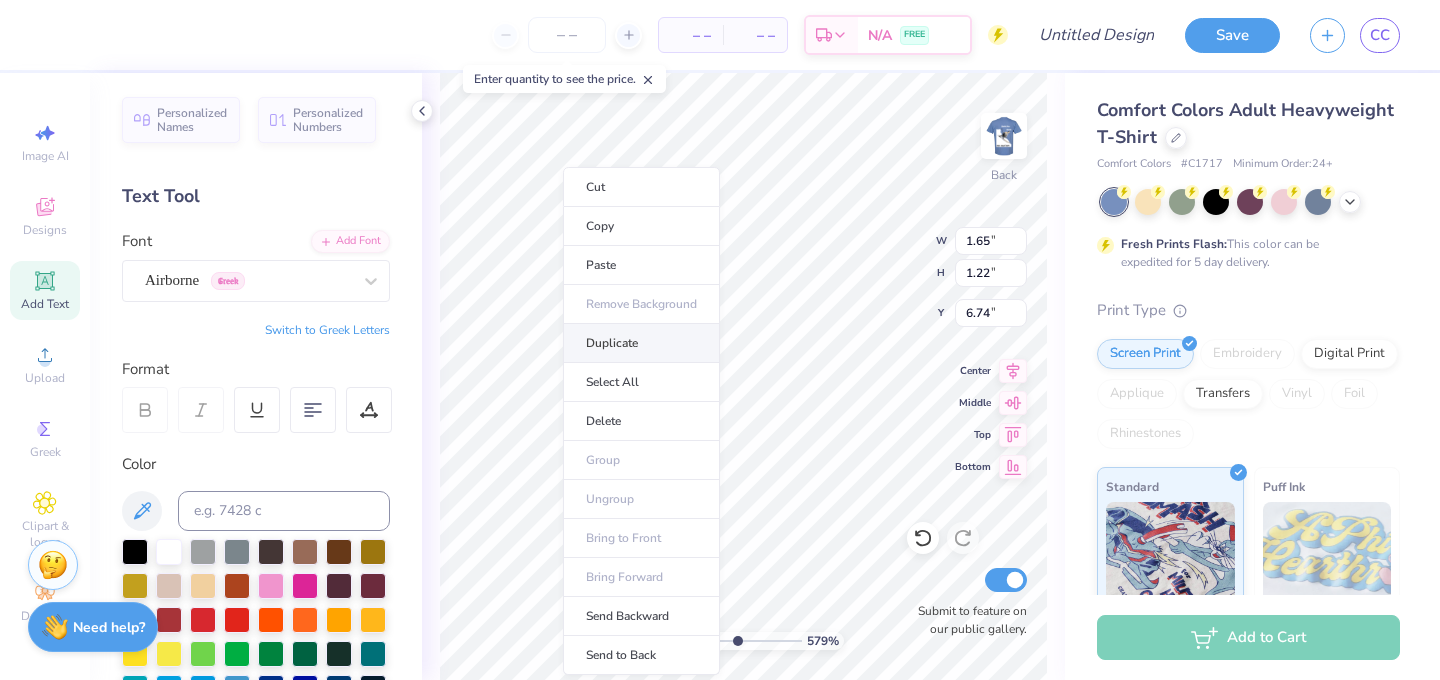click on "Duplicate" at bounding box center (641, 343) 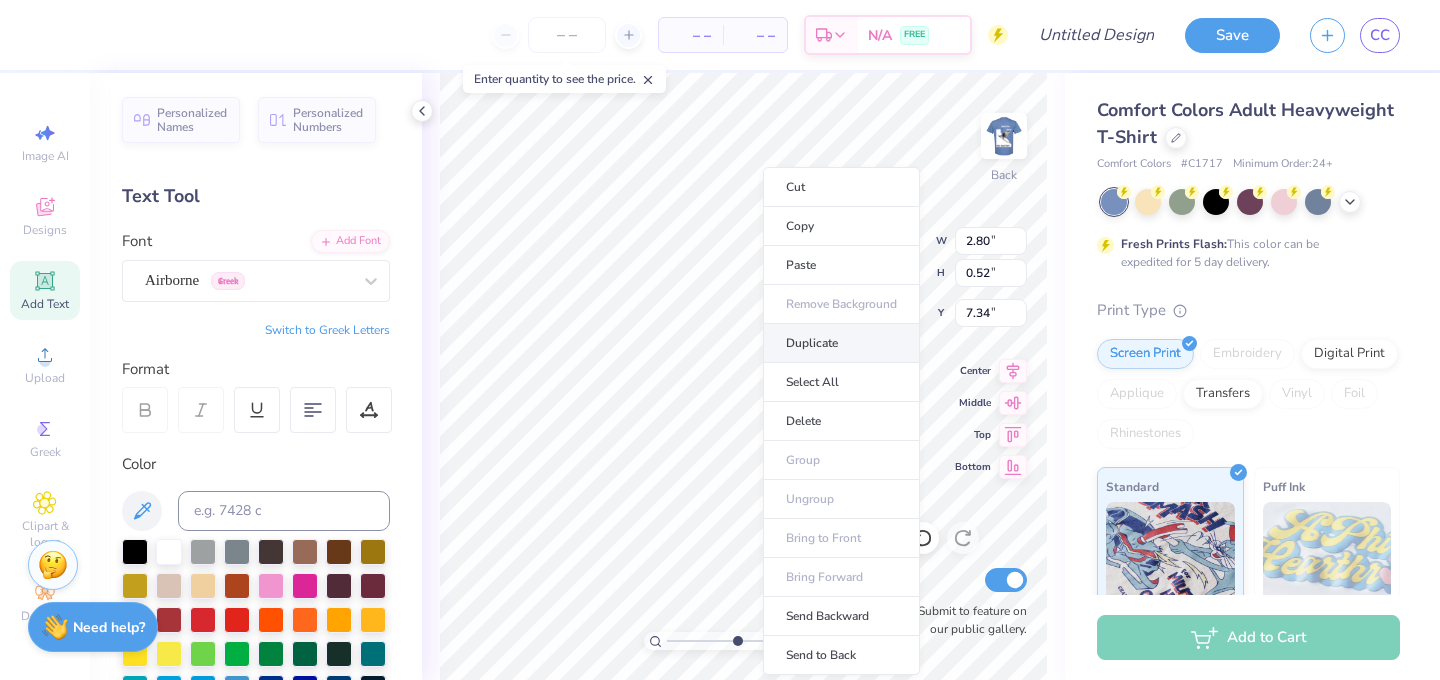 click on "Duplicate" at bounding box center (841, 343) 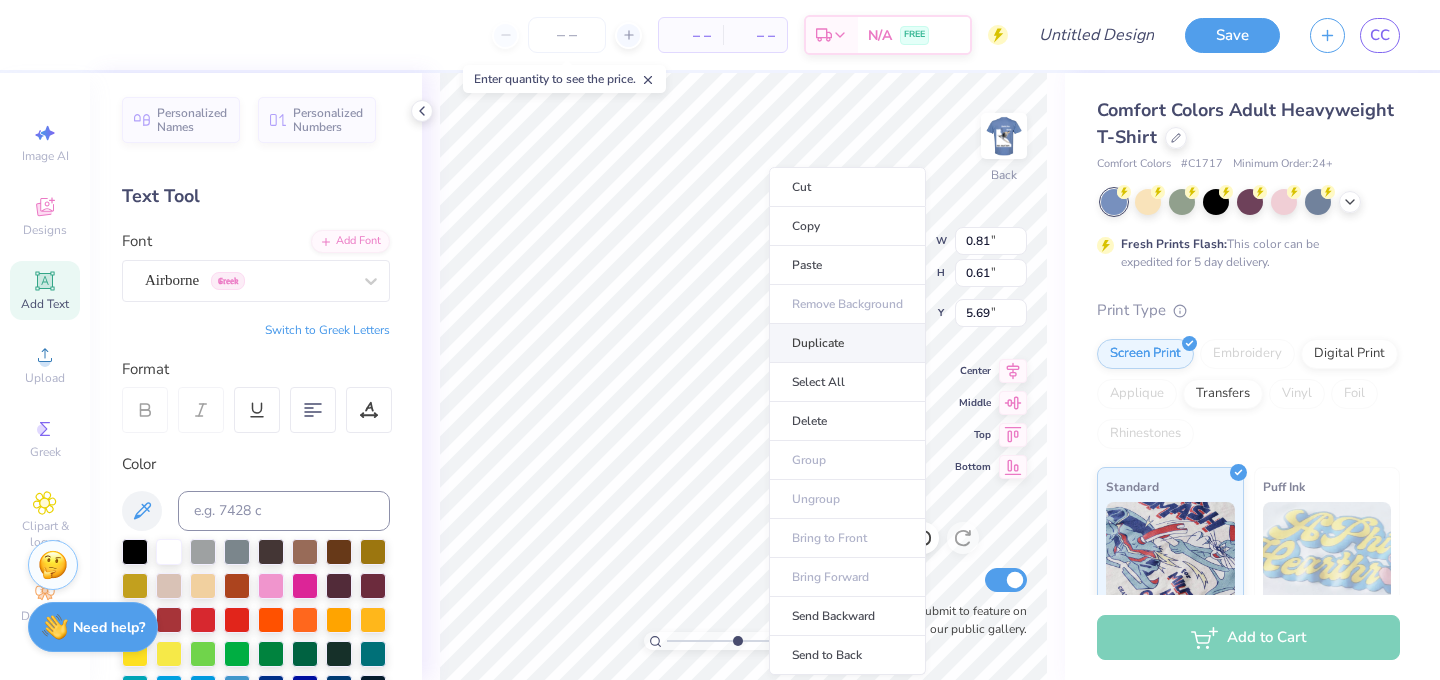 click on "Duplicate" at bounding box center [847, 343] 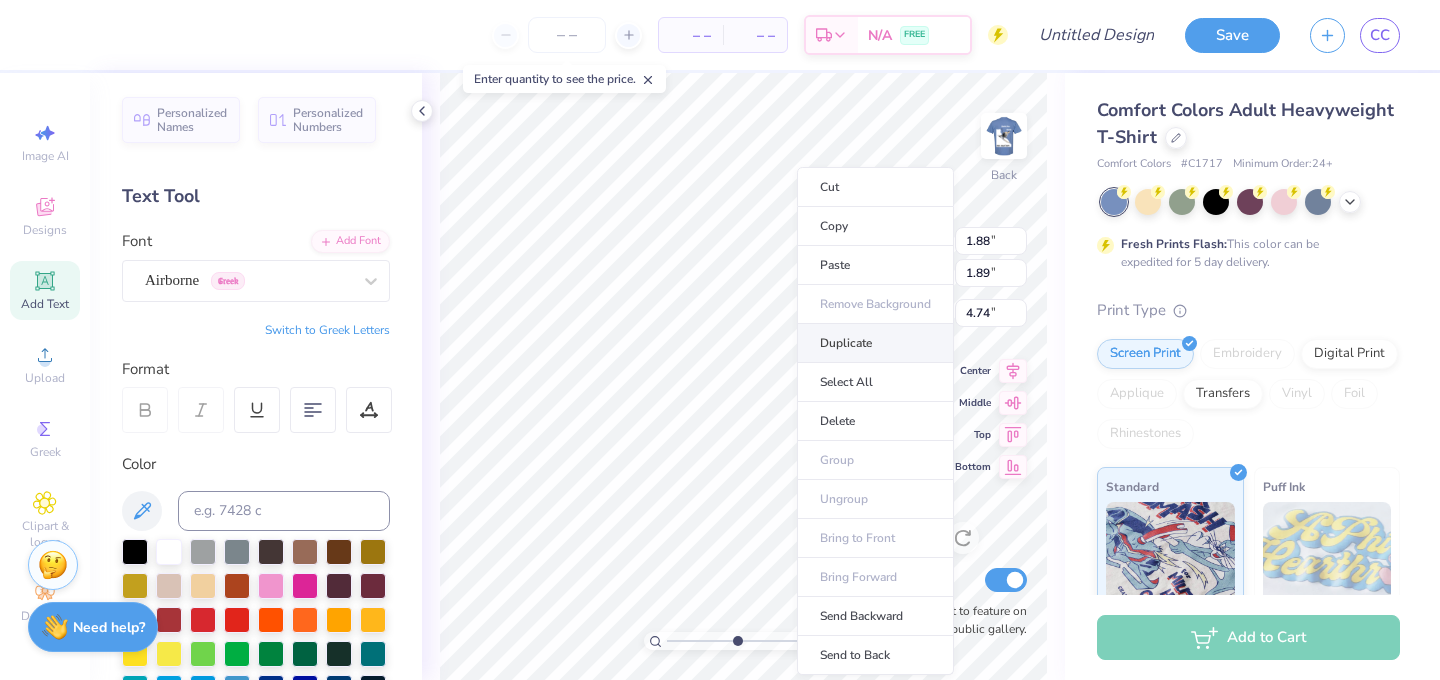 click on "Duplicate" at bounding box center (875, 343) 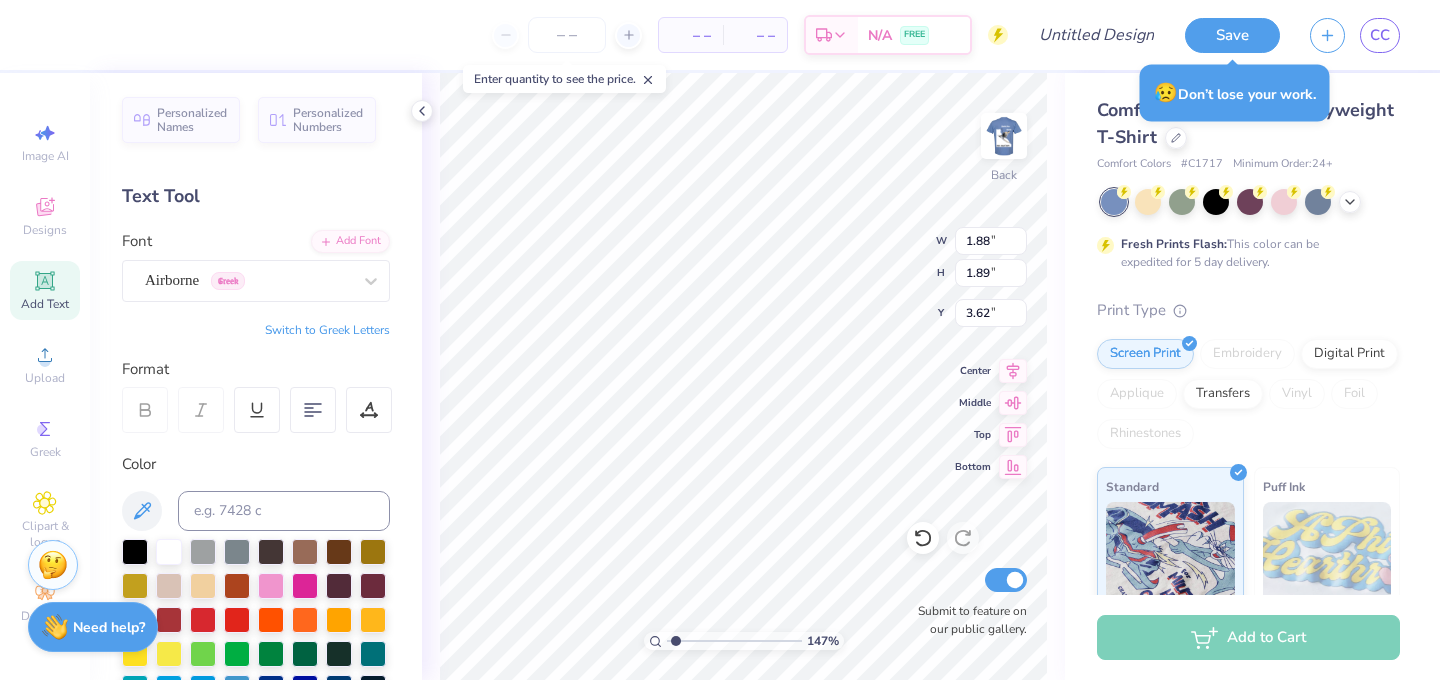 drag, startPoint x: 735, startPoint y: 642, endPoint x: 674, endPoint y: 645, distance: 61.073727 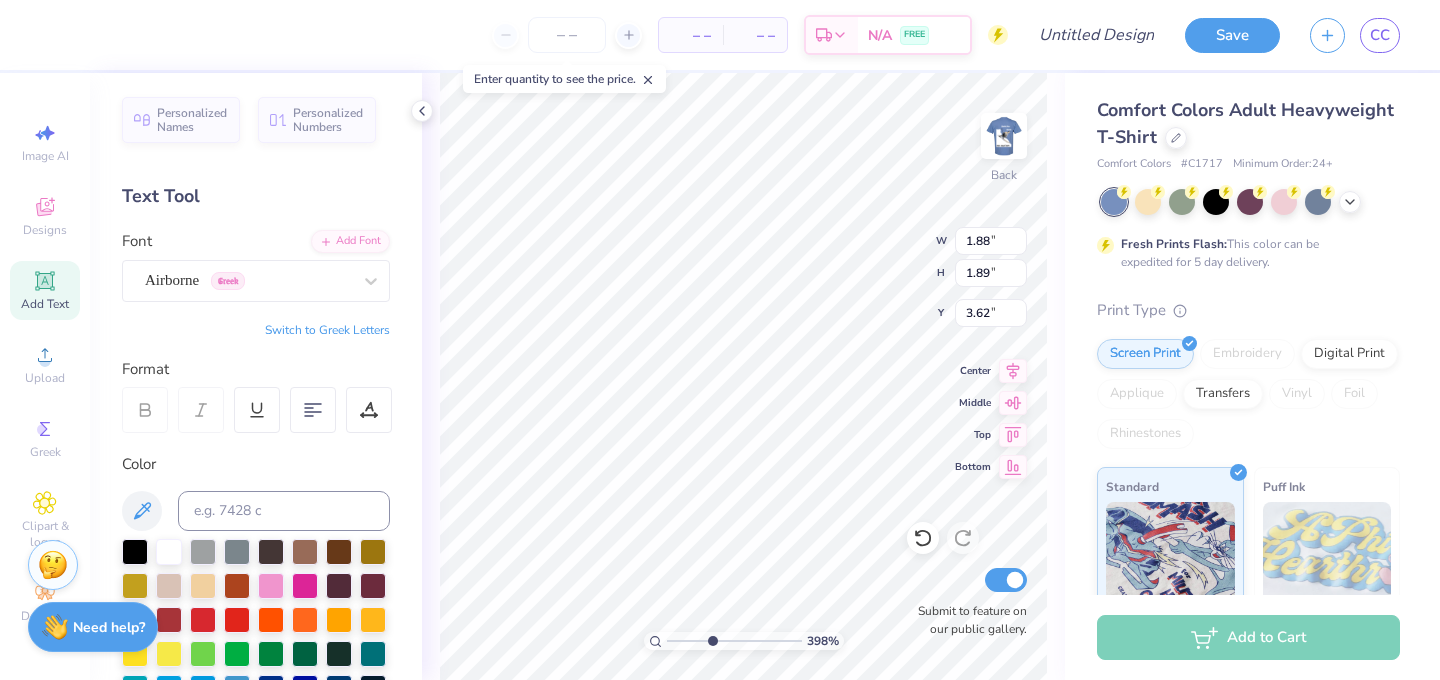 drag, startPoint x: 675, startPoint y: 639, endPoint x: 711, endPoint y: 638, distance: 36.013885 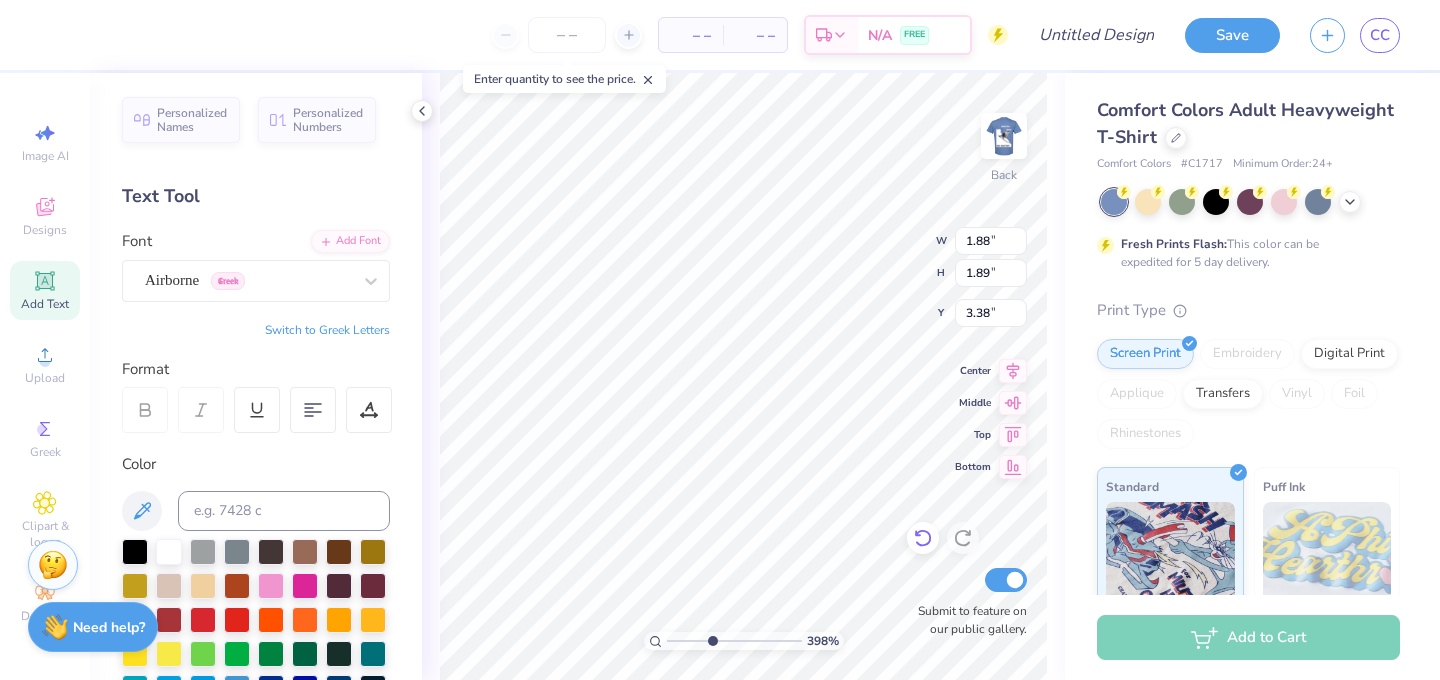 click 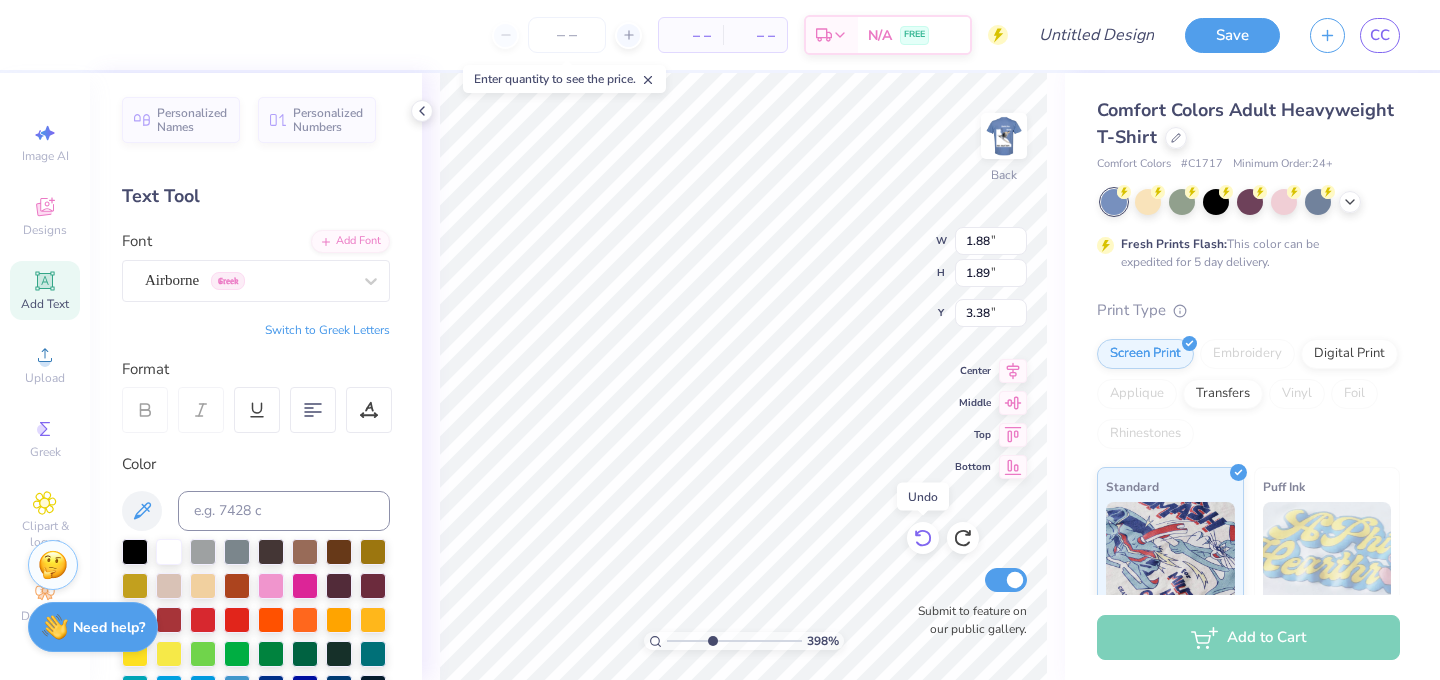 click 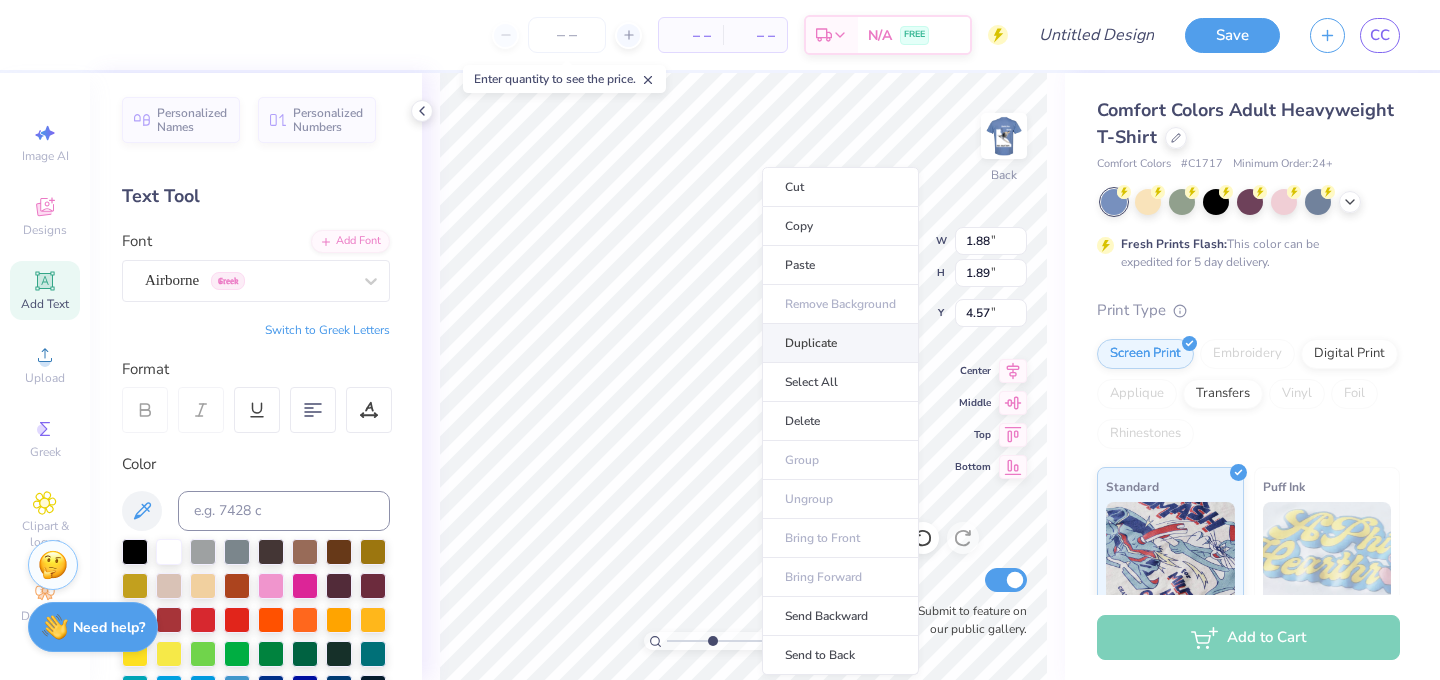 click on "Duplicate" at bounding box center [840, 343] 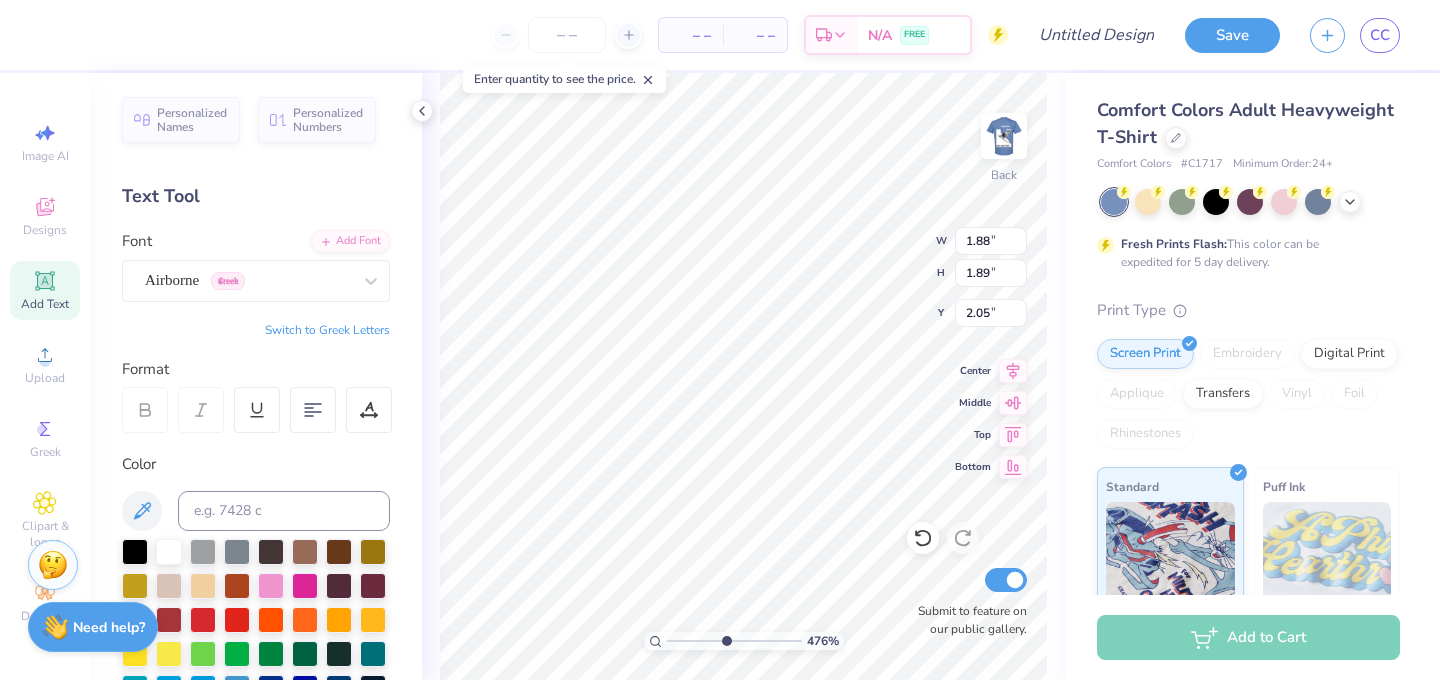 drag, startPoint x: 712, startPoint y: 638, endPoint x: 725, endPoint y: 636, distance: 13.152946 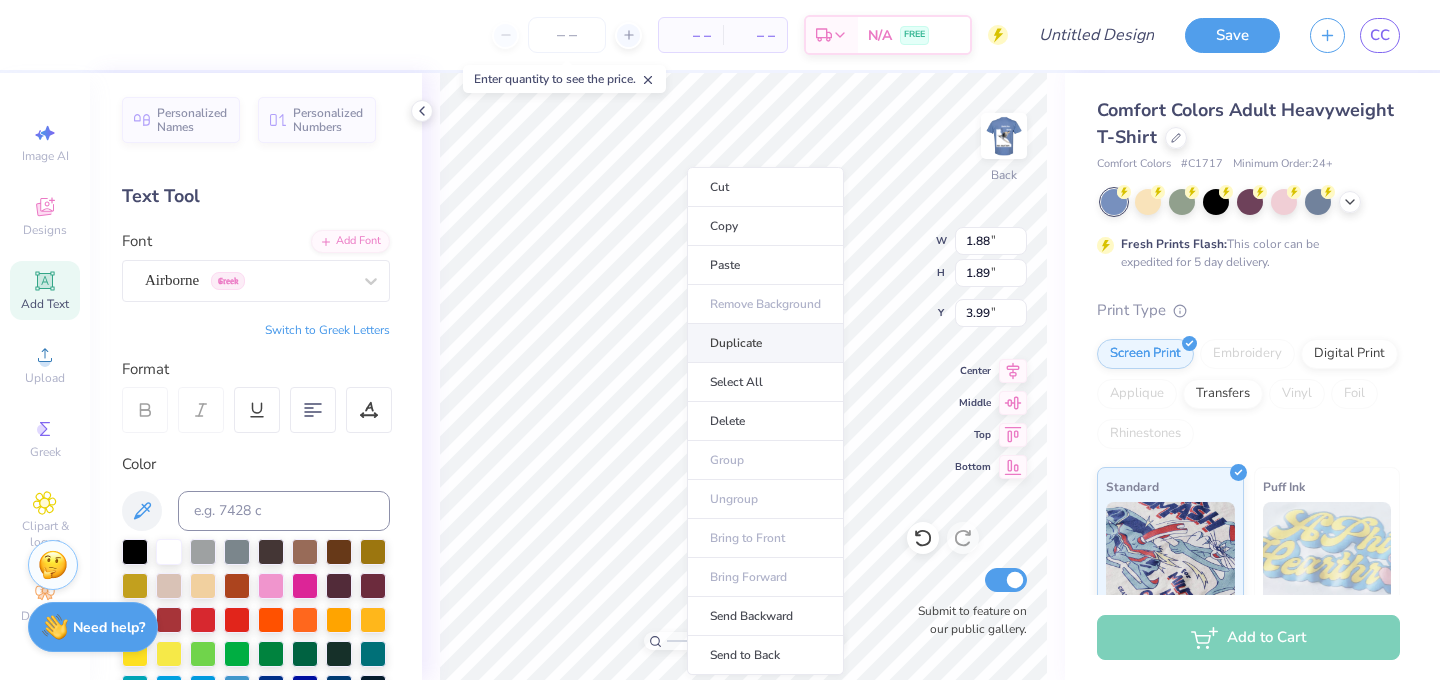 click on "Duplicate" at bounding box center (765, 343) 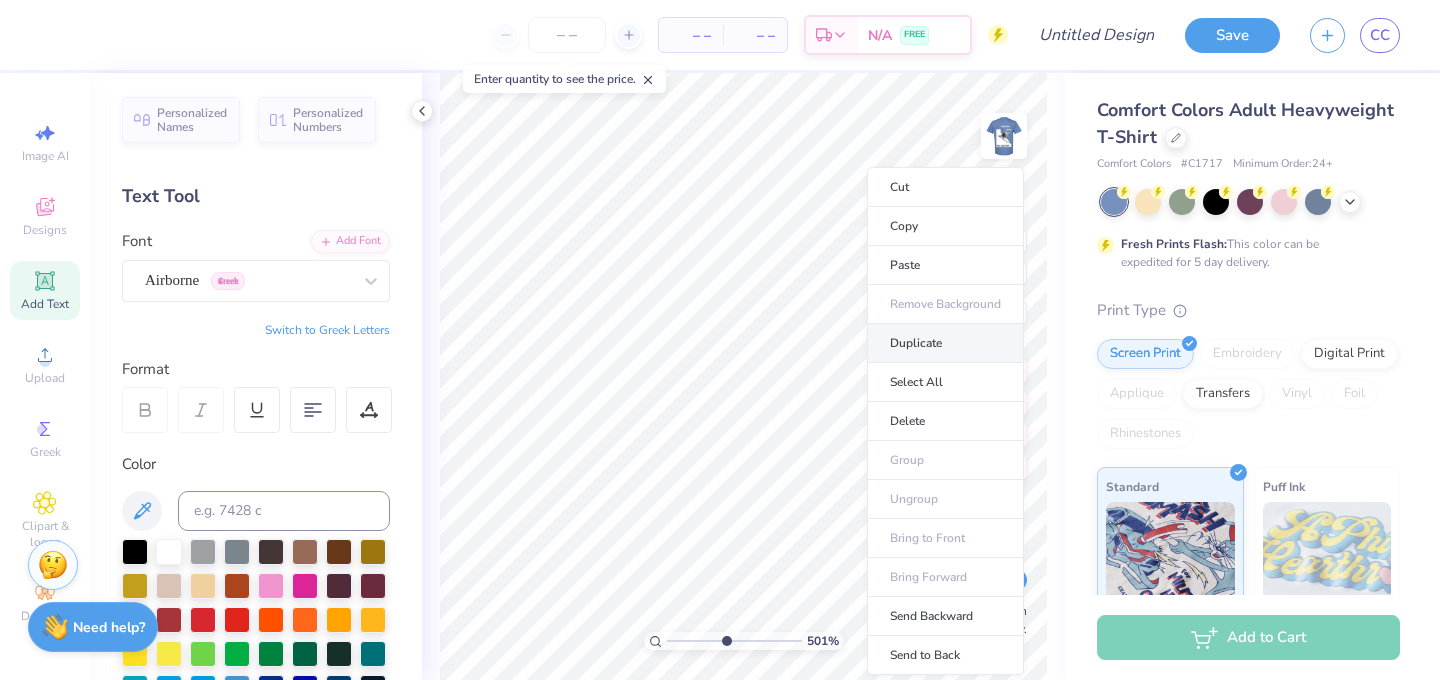 click on "Duplicate" at bounding box center [945, 343] 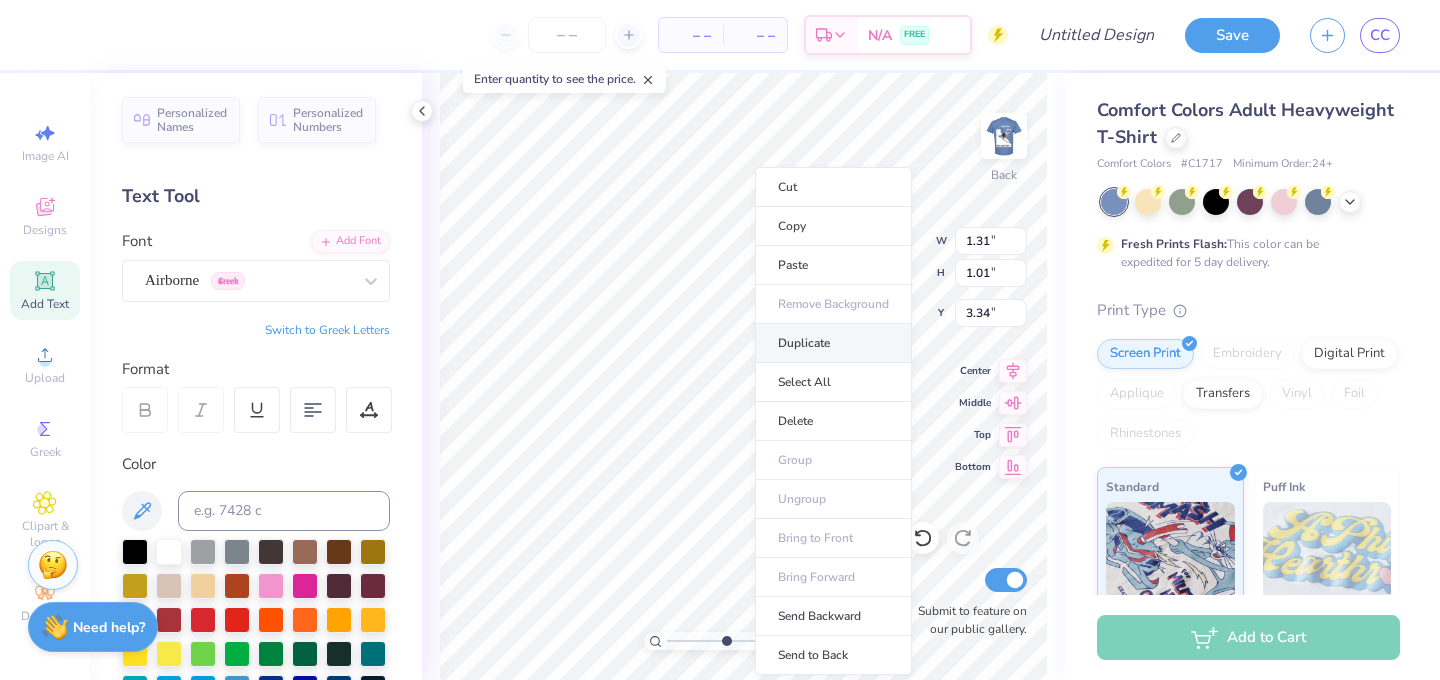 click on "Duplicate" at bounding box center (833, 343) 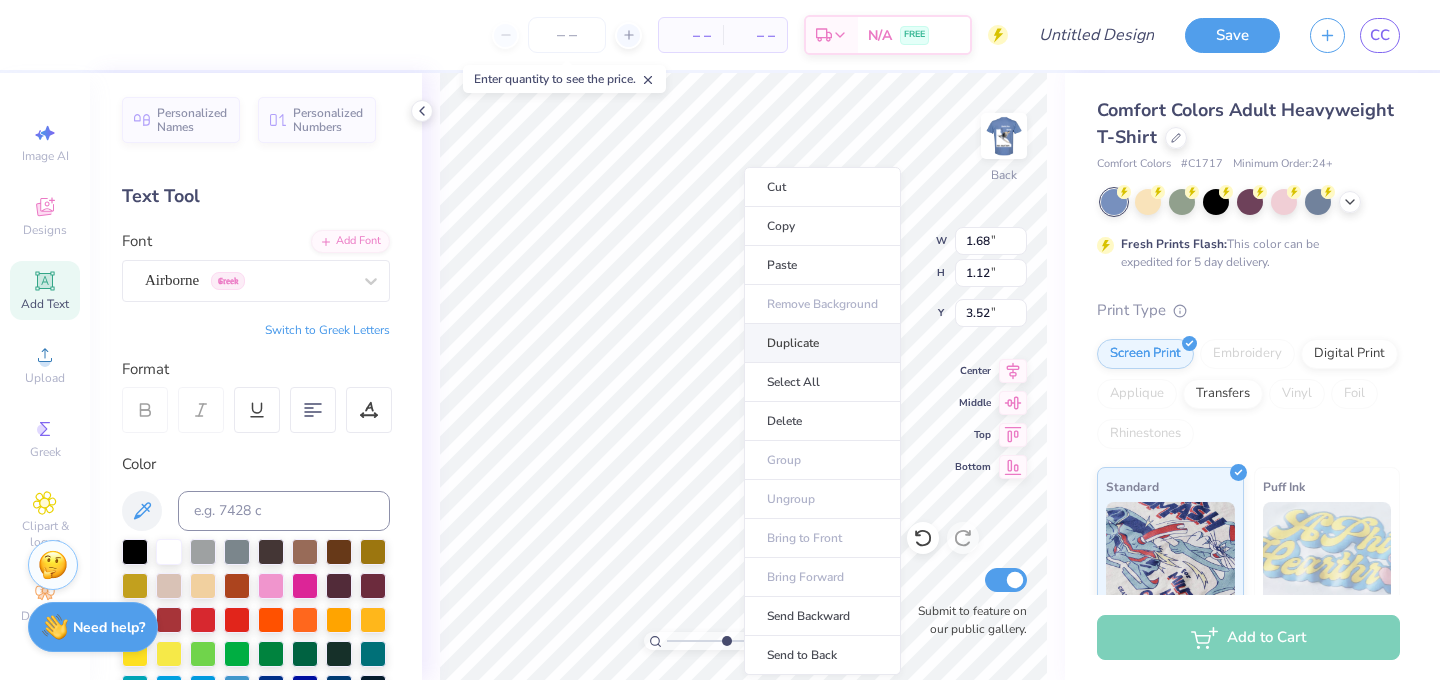 click on "Duplicate" at bounding box center [822, 343] 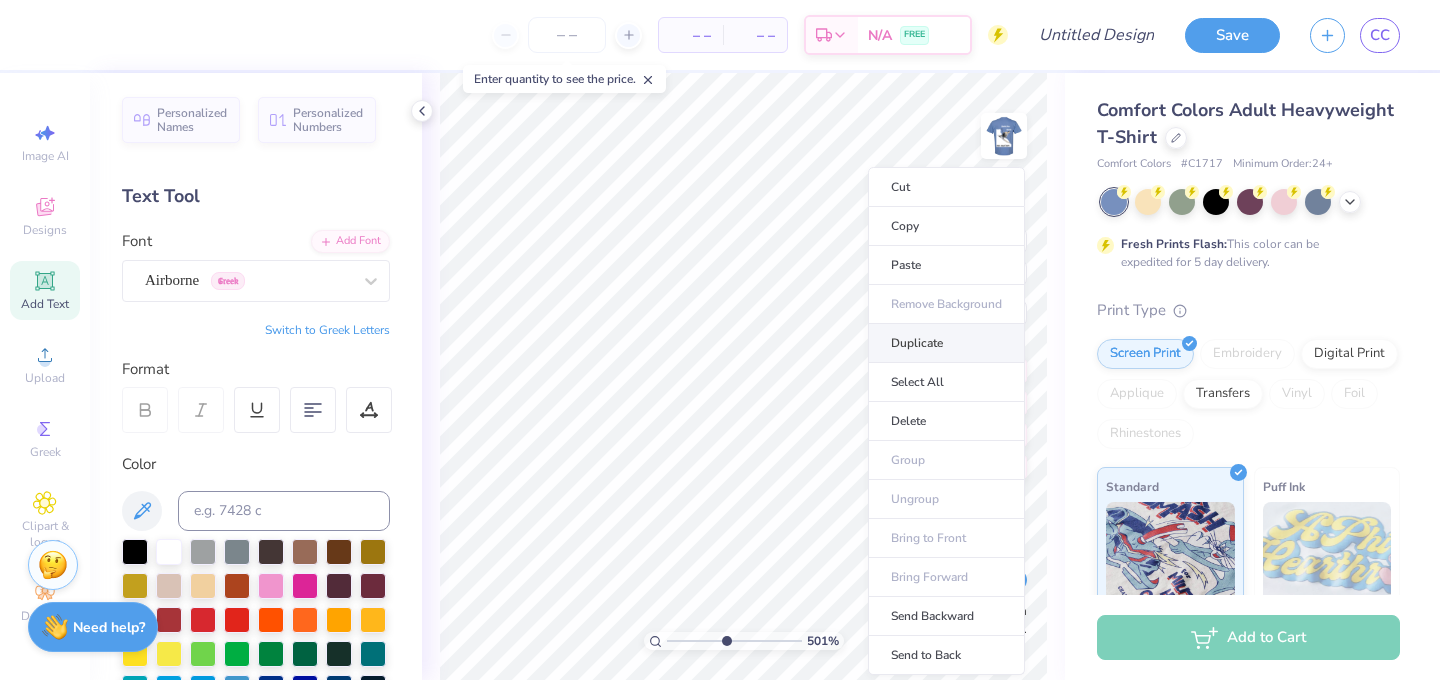 click on "Duplicate" at bounding box center (946, 343) 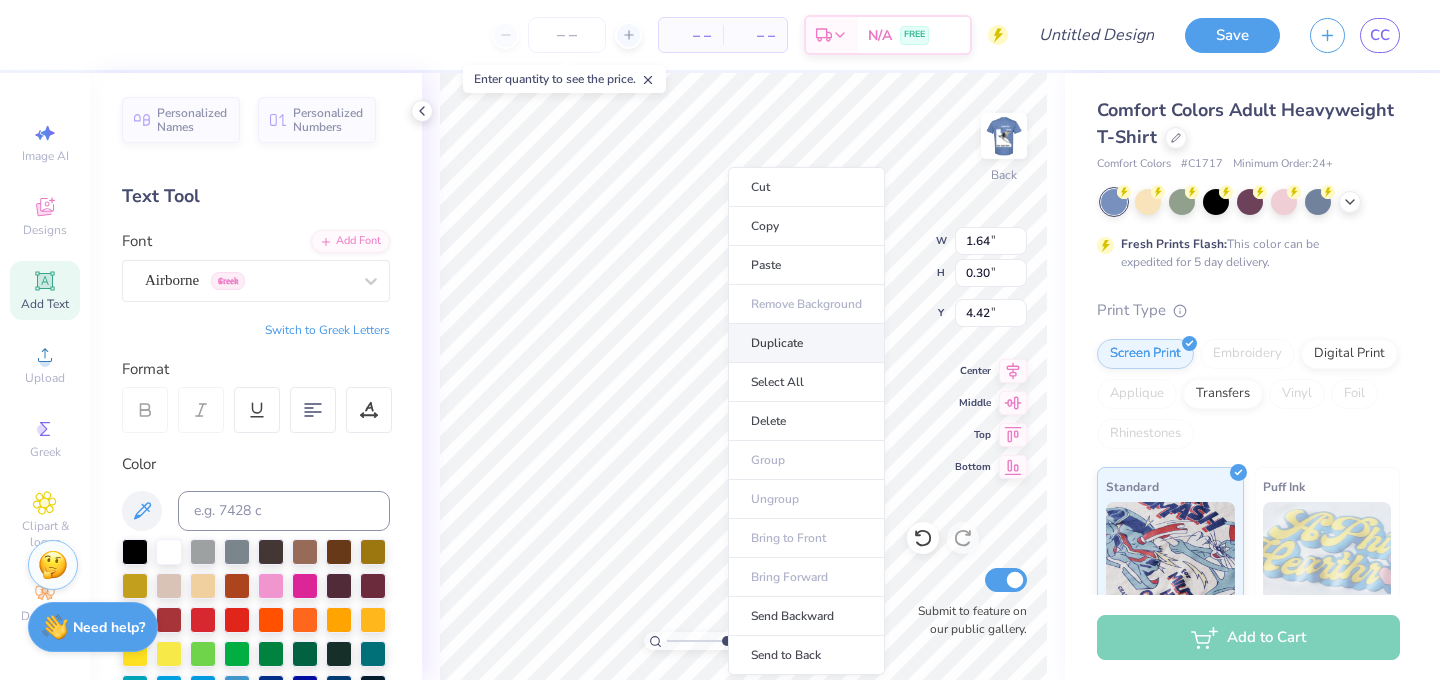 click on "Duplicate" at bounding box center (806, 343) 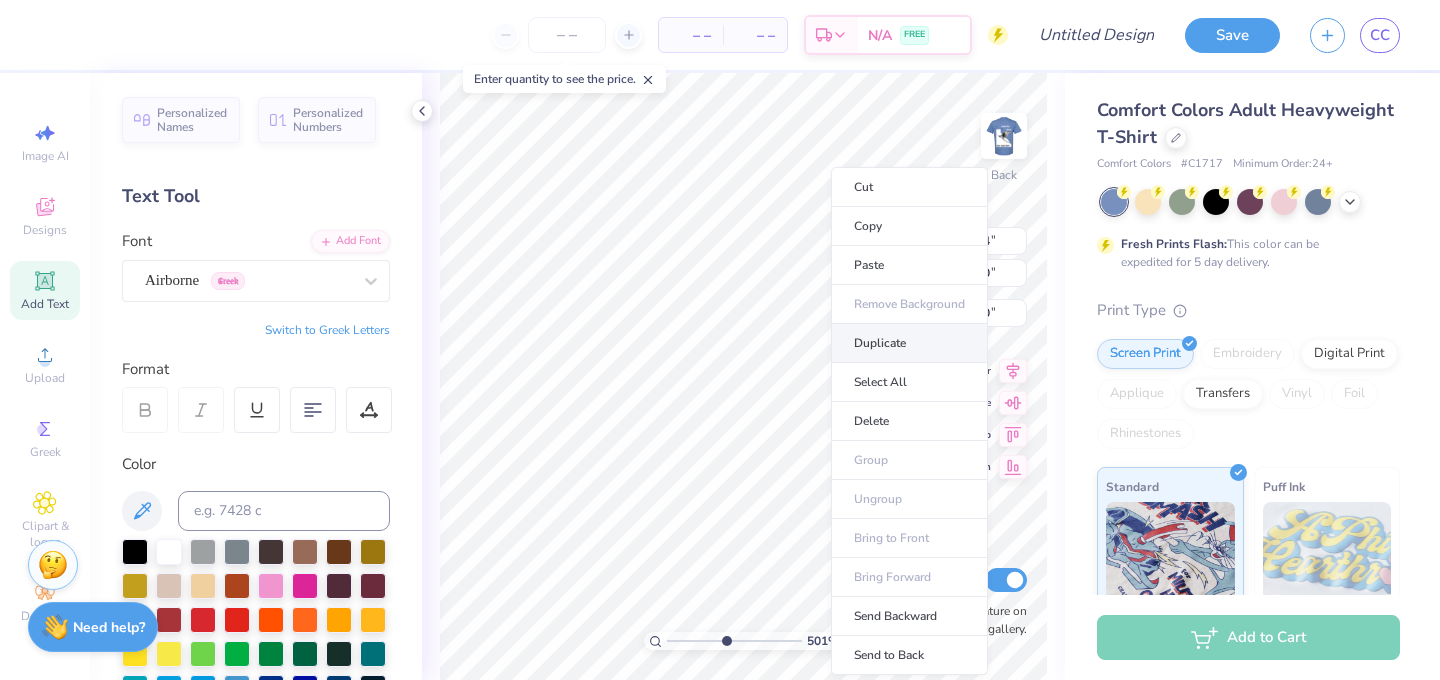click on "Duplicate" at bounding box center (909, 343) 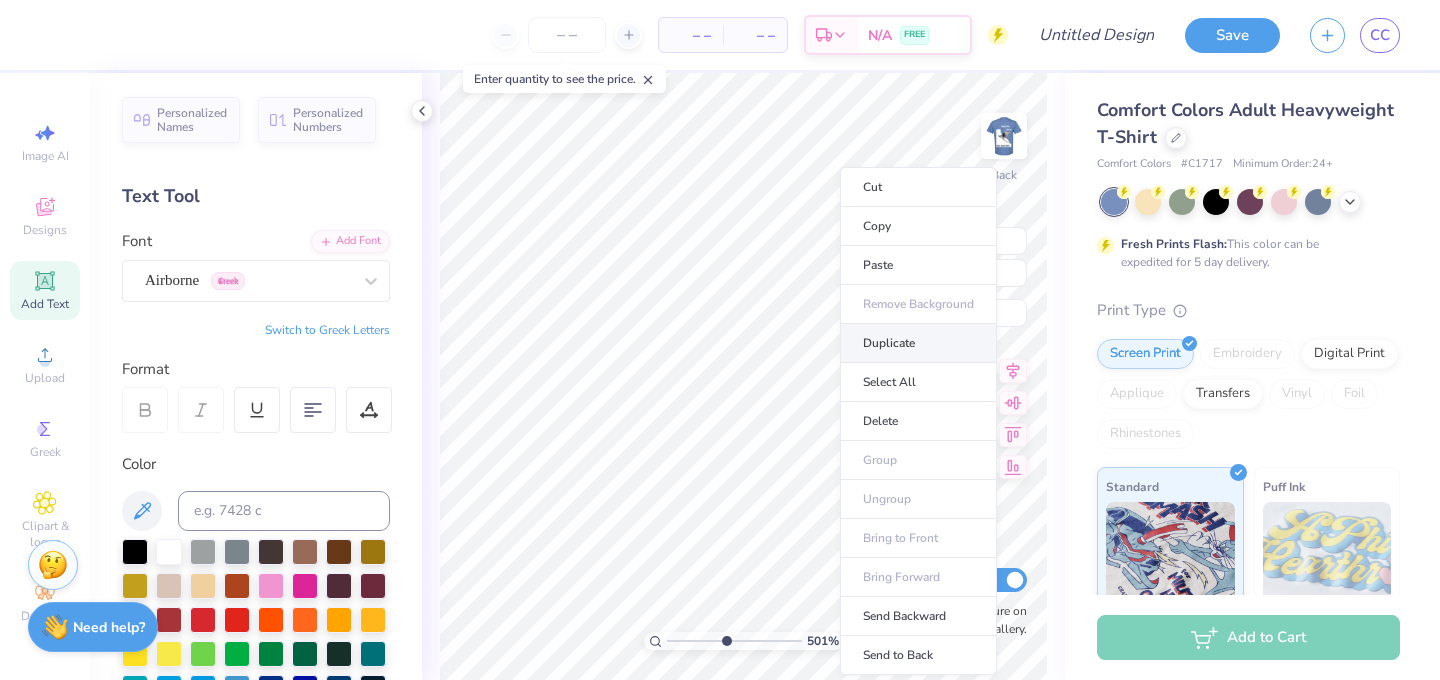 click on "Duplicate" at bounding box center [918, 343] 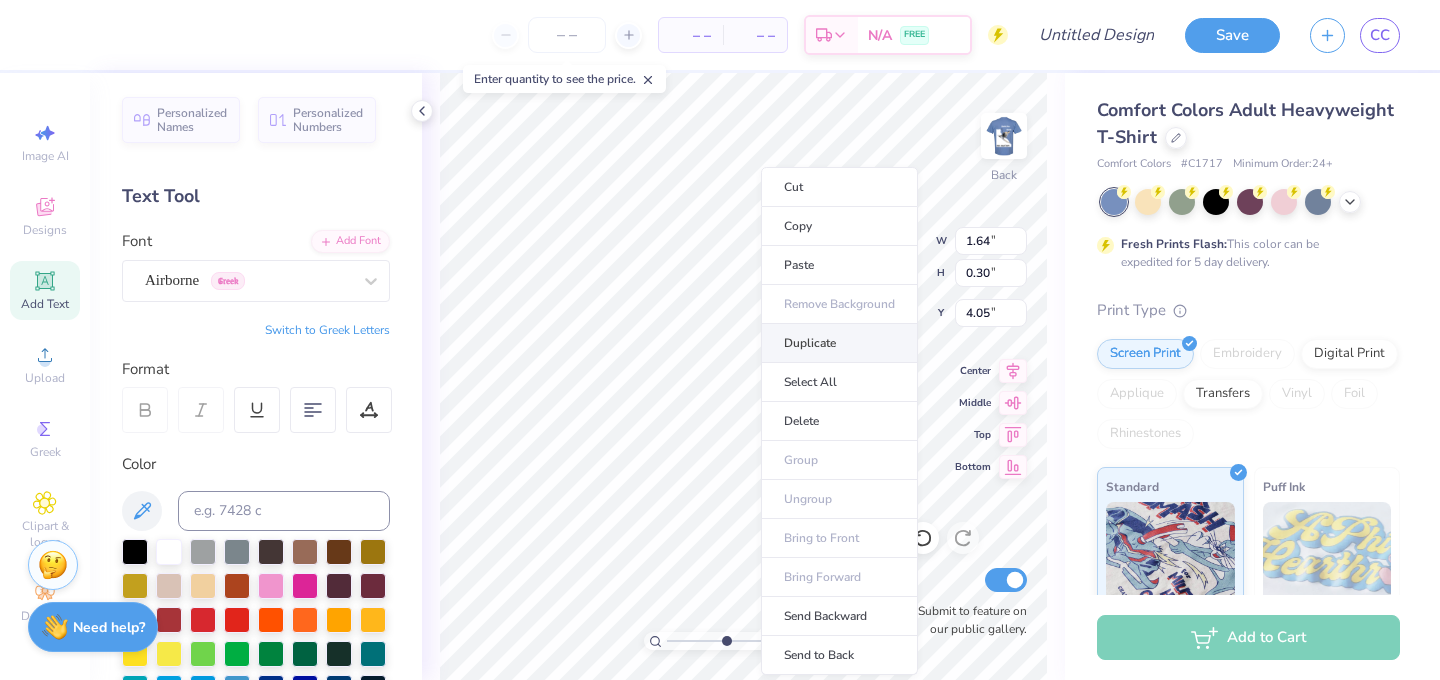 click on "Duplicate" at bounding box center [839, 343] 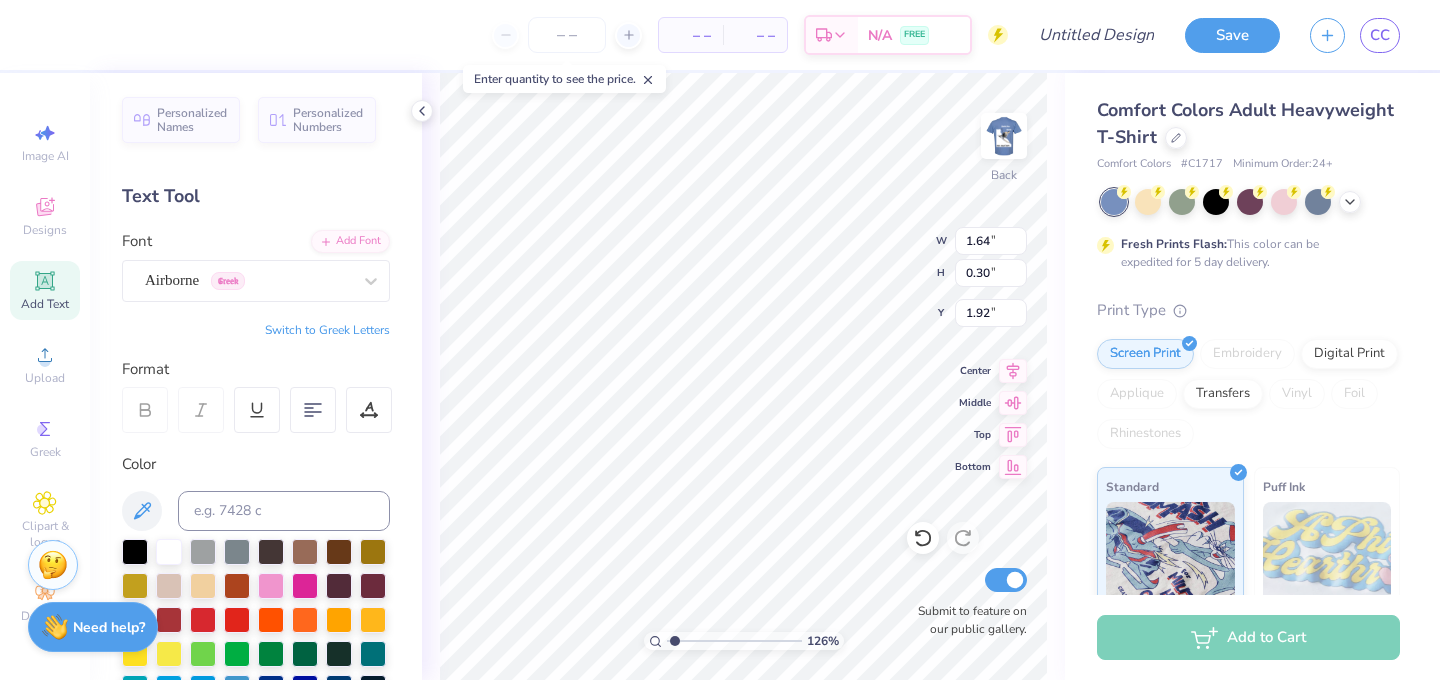 drag, startPoint x: 722, startPoint y: 638, endPoint x: 675, endPoint y: 640, distance: 47.042534 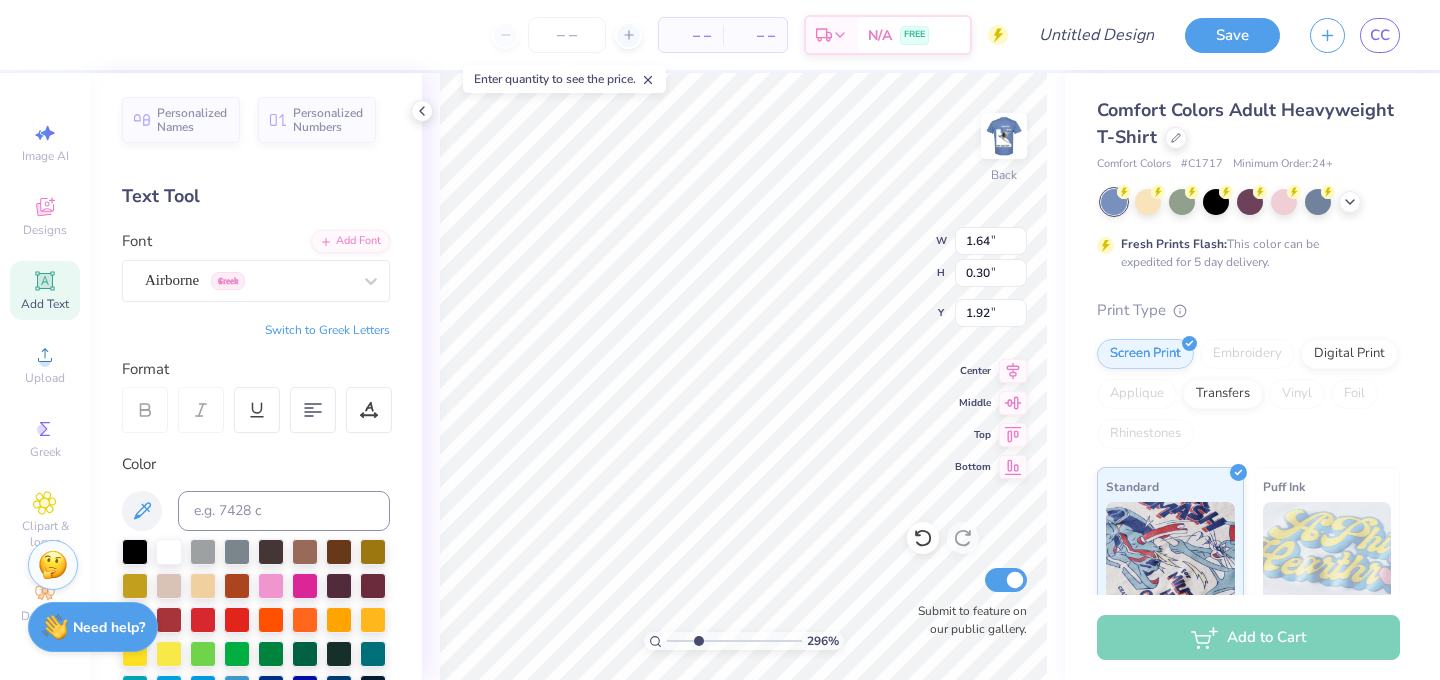 drag, startPoint x: 677, startPoint y: 640, endPoint x: 697, endPoint y: 640, distance: 20 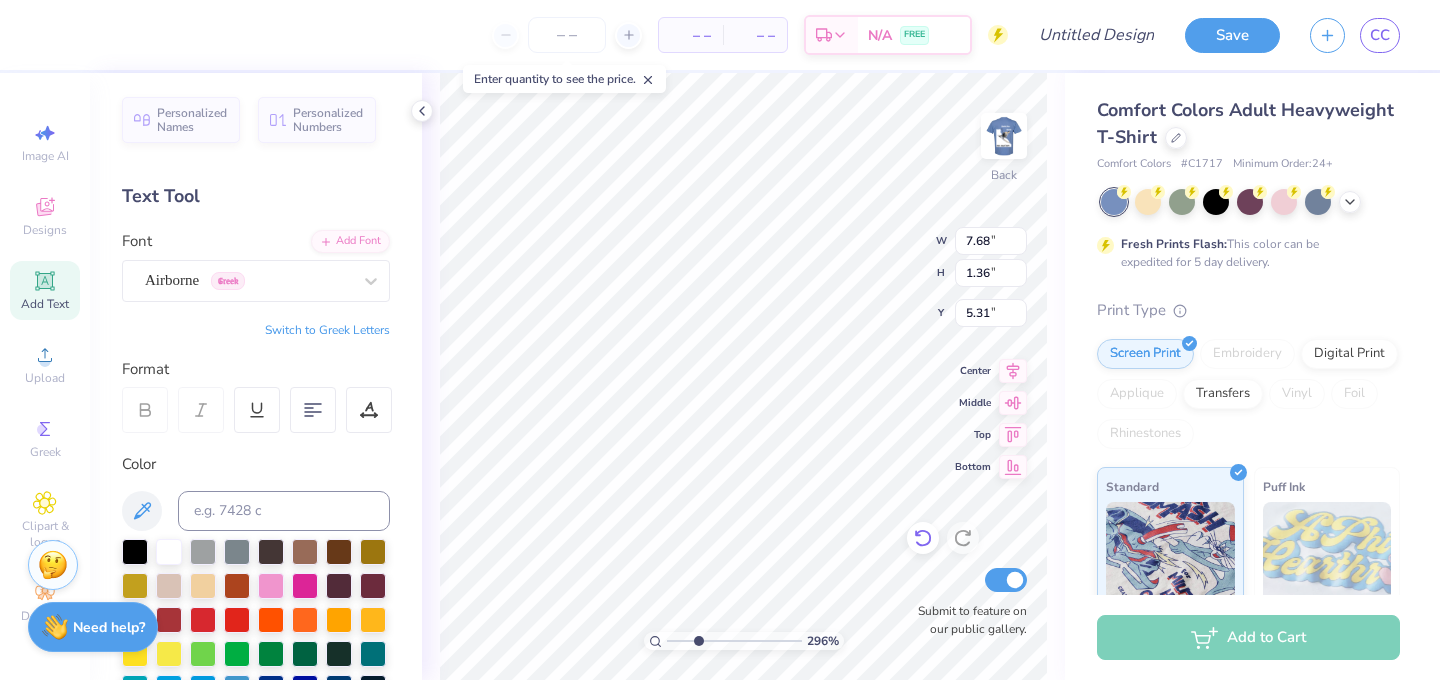 click 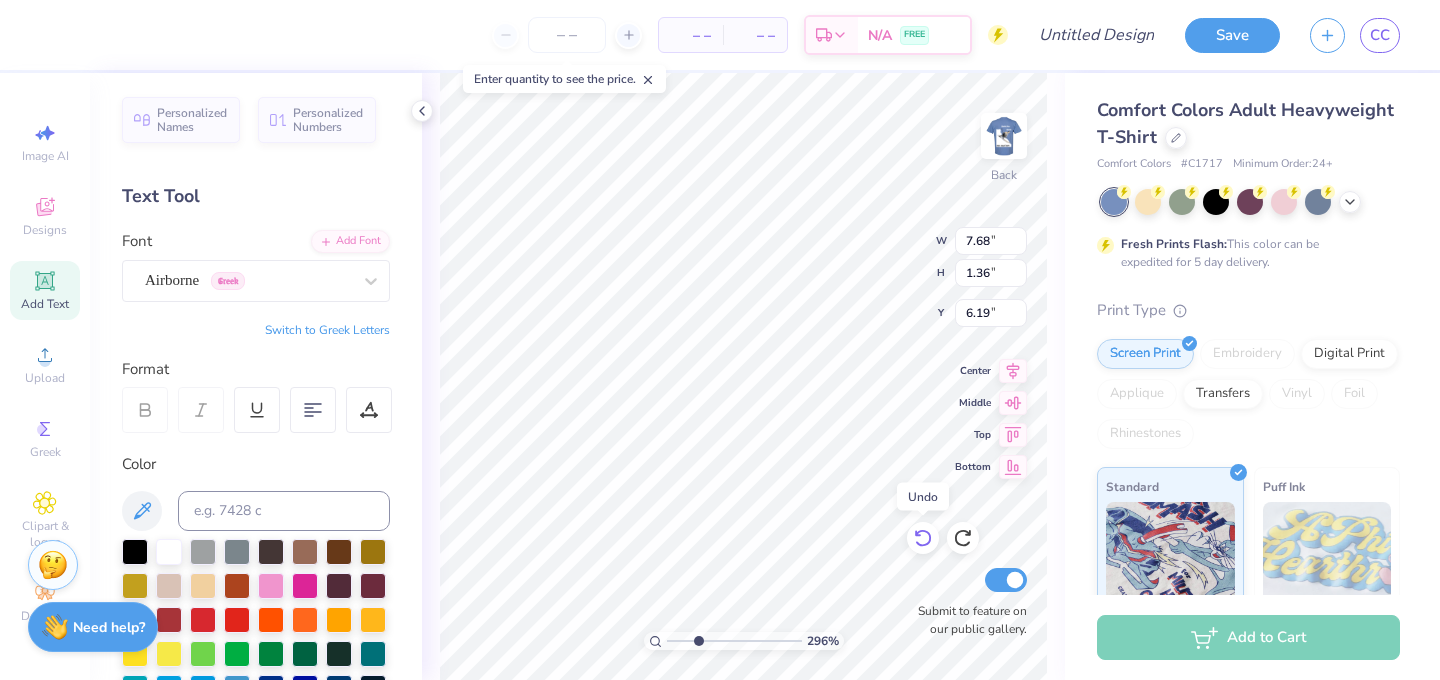 click 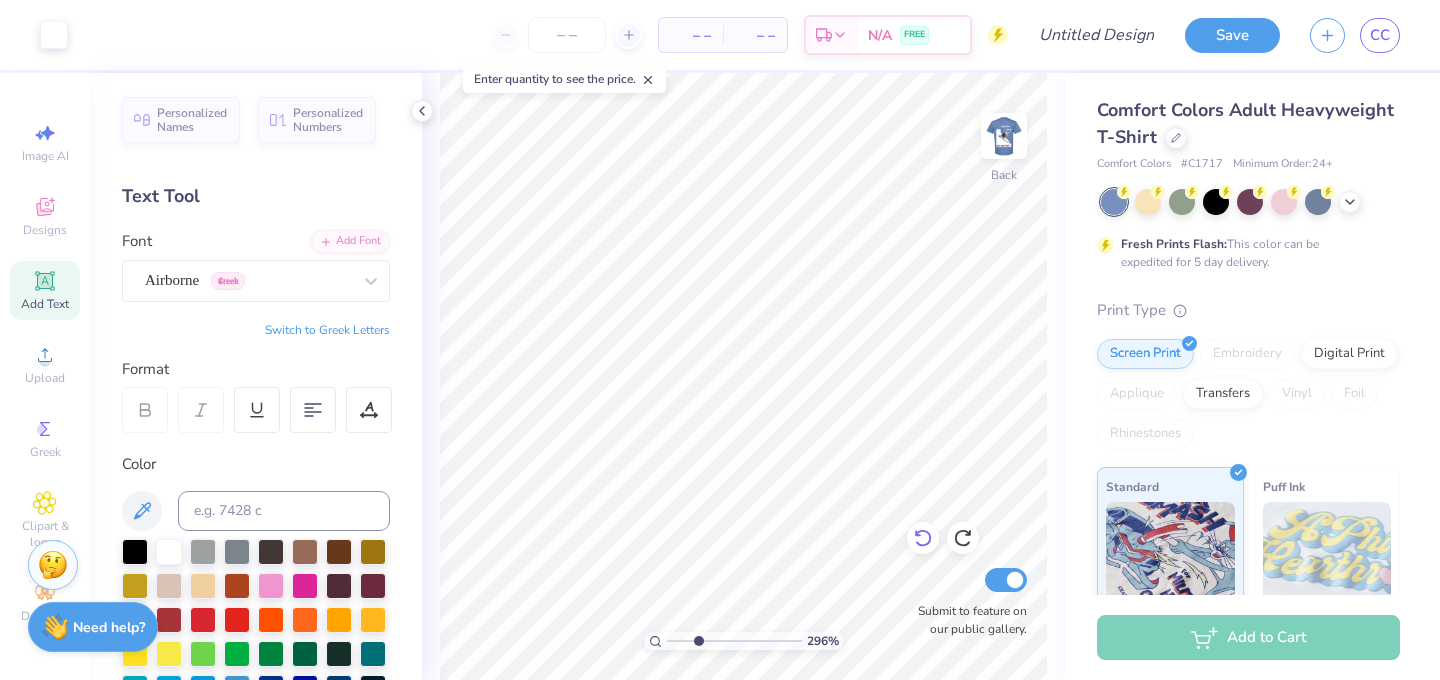 click 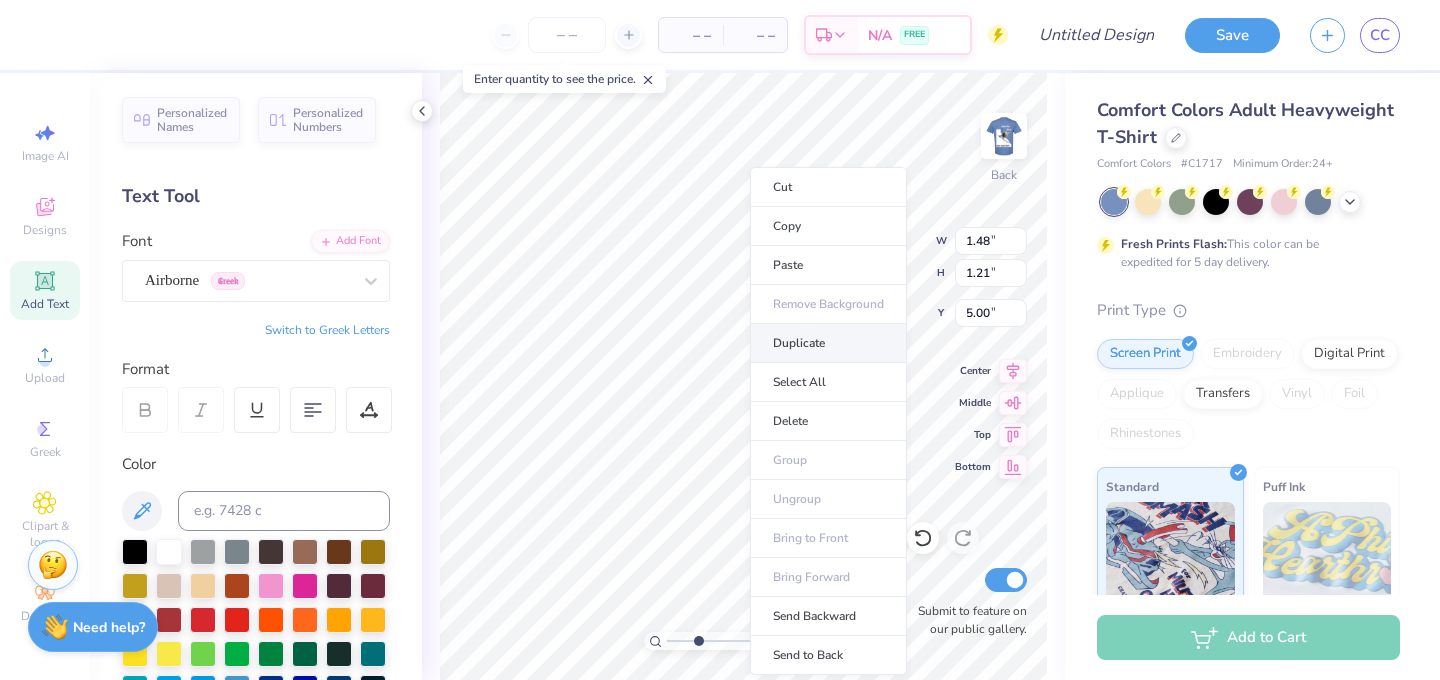 click on "Duplicate" at bounding box center (828, 343) 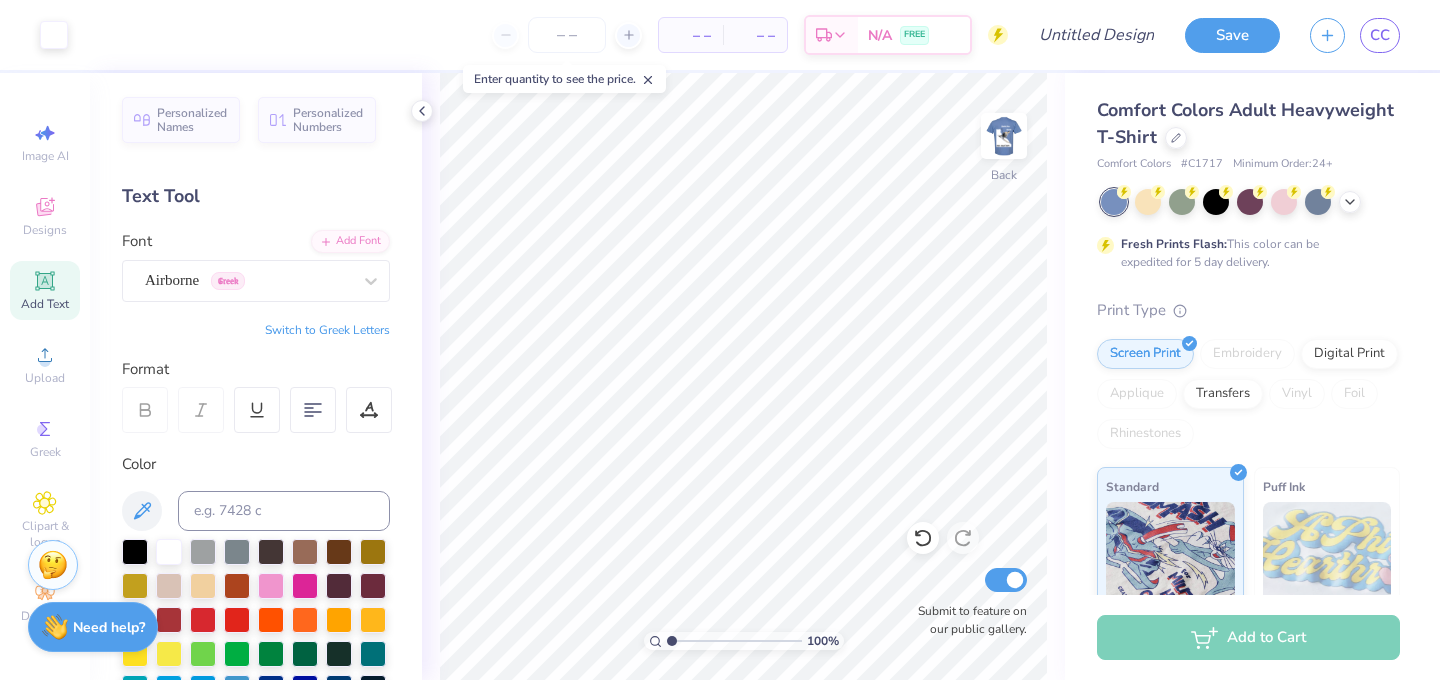 drag, startPoint x: 695, startPoint y: 640, endPoint x: 579, endPoint y: 643, distance: 116.03879 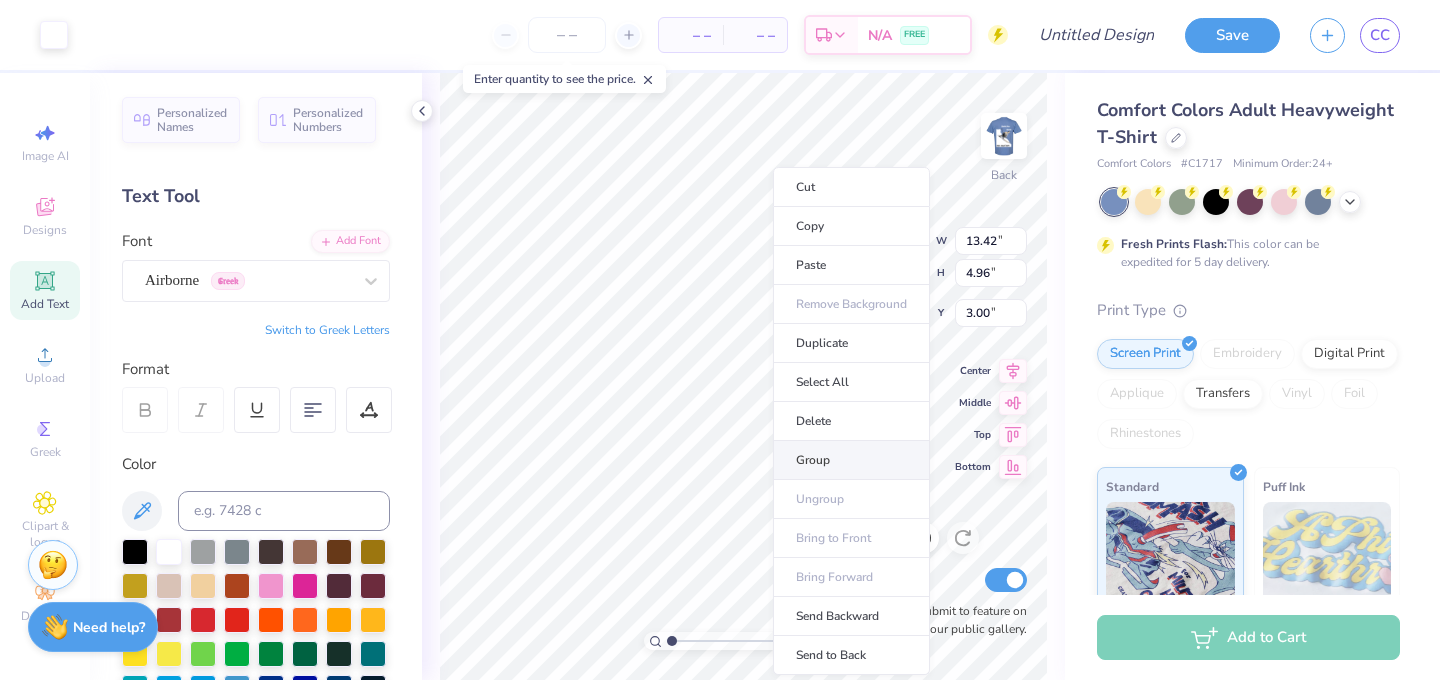 click on "Group" at bounding box center [851, 460] 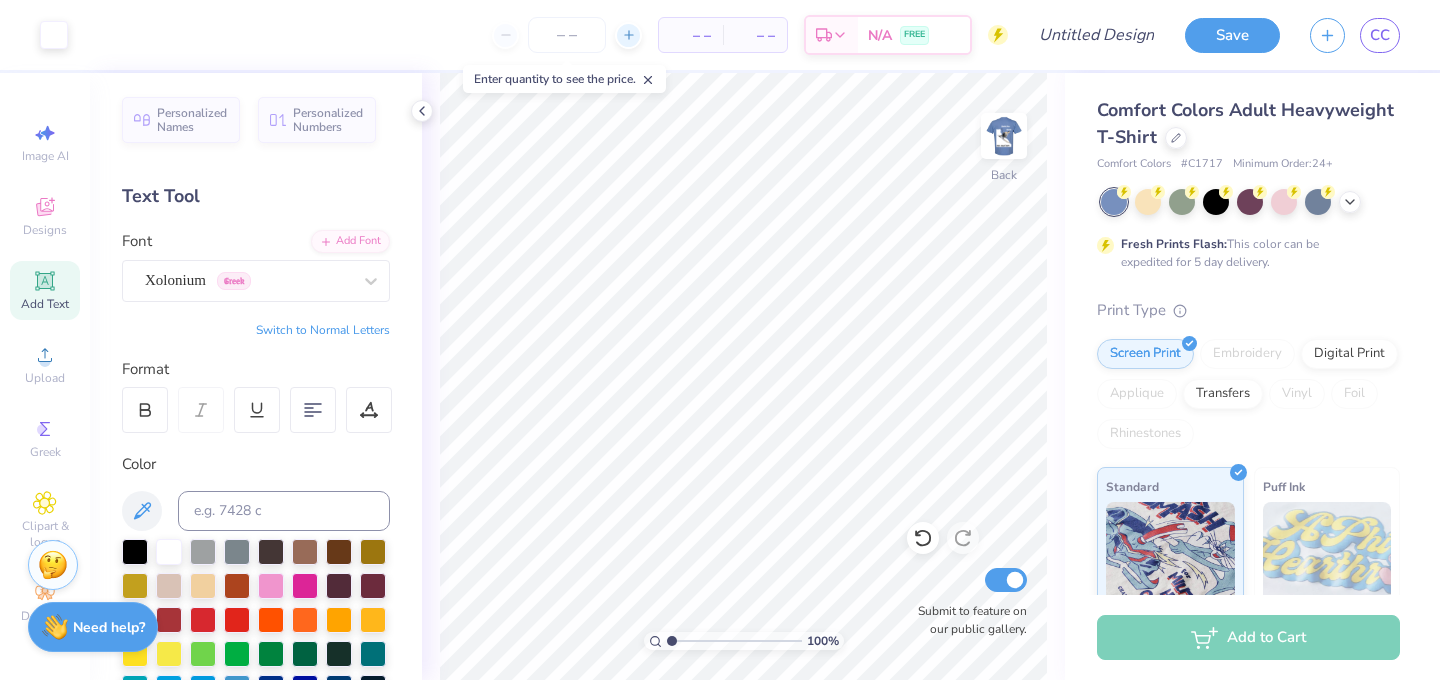 click 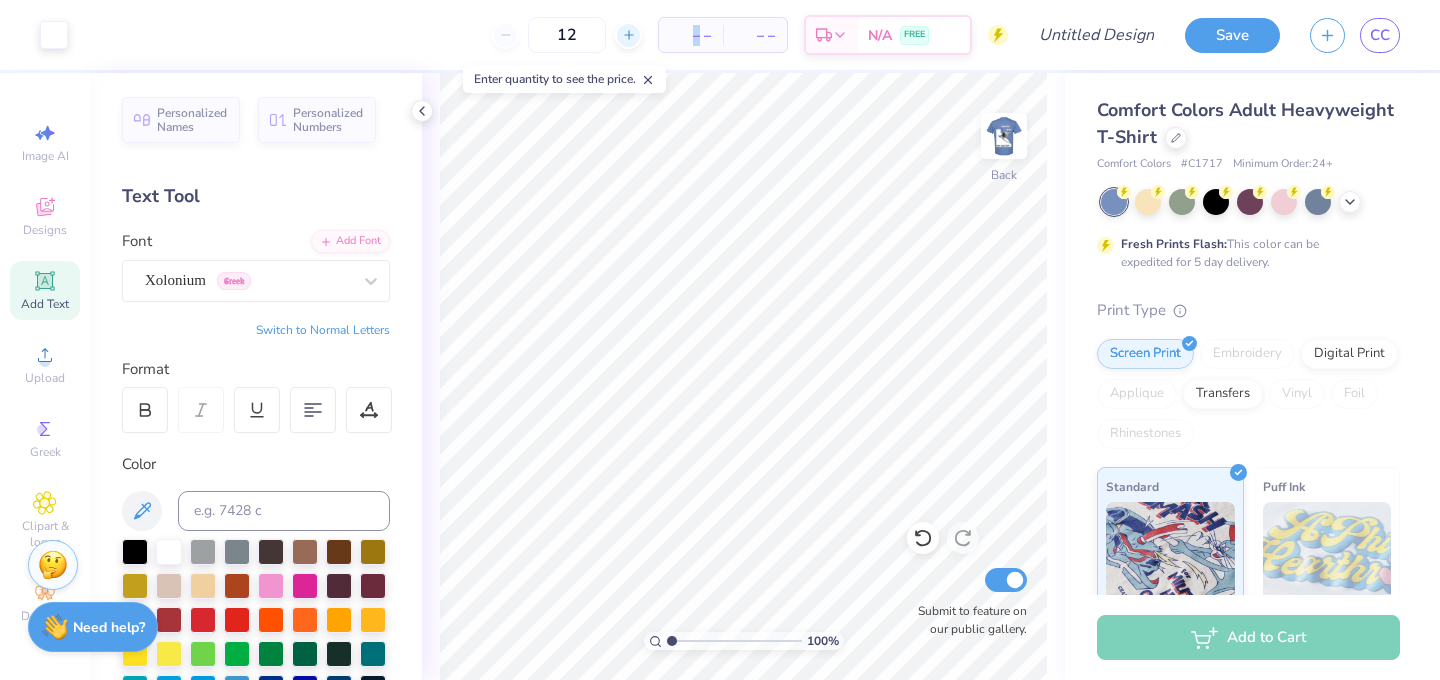click 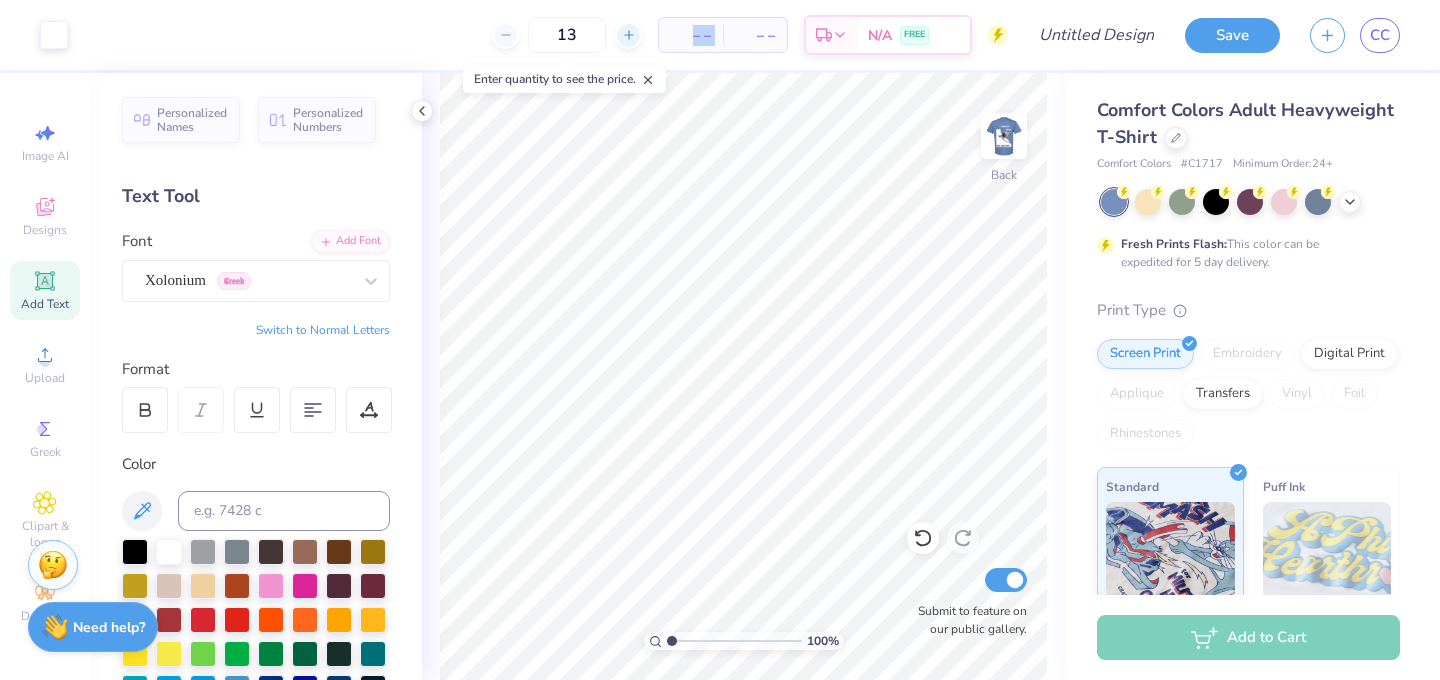 click 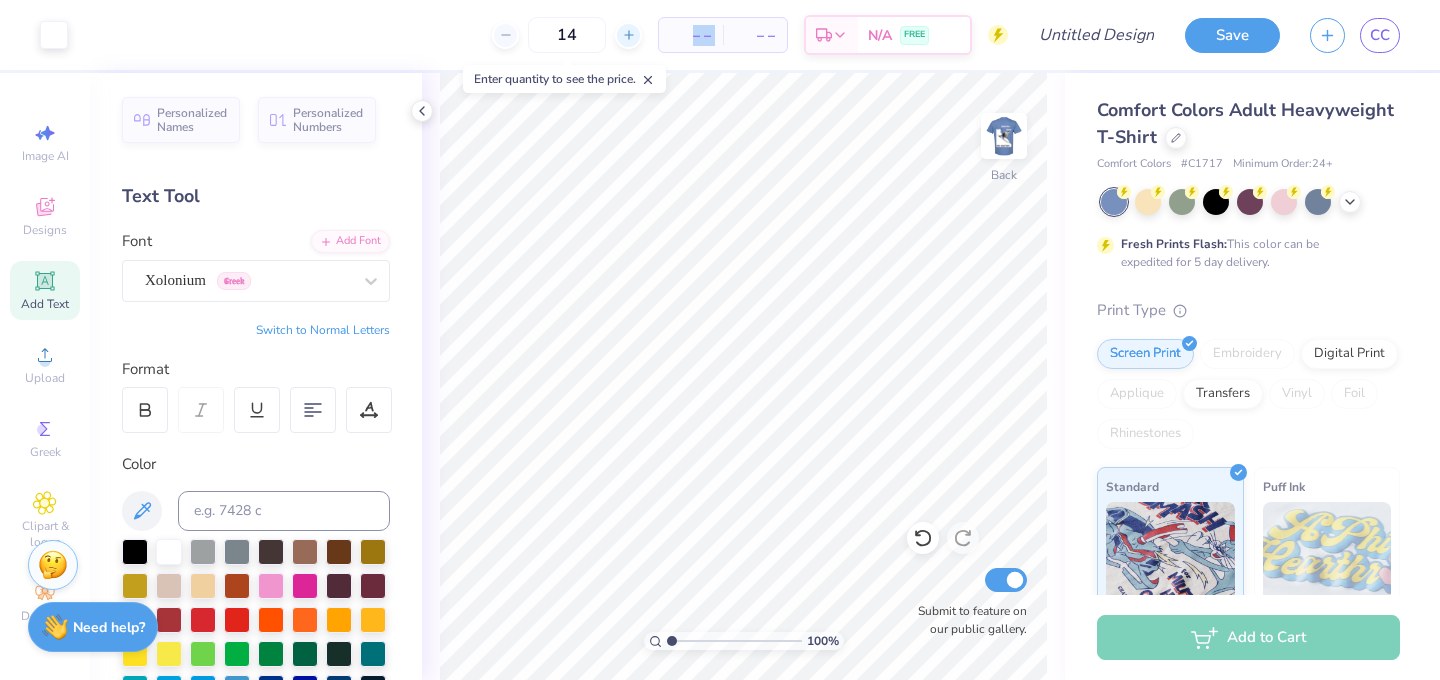 click 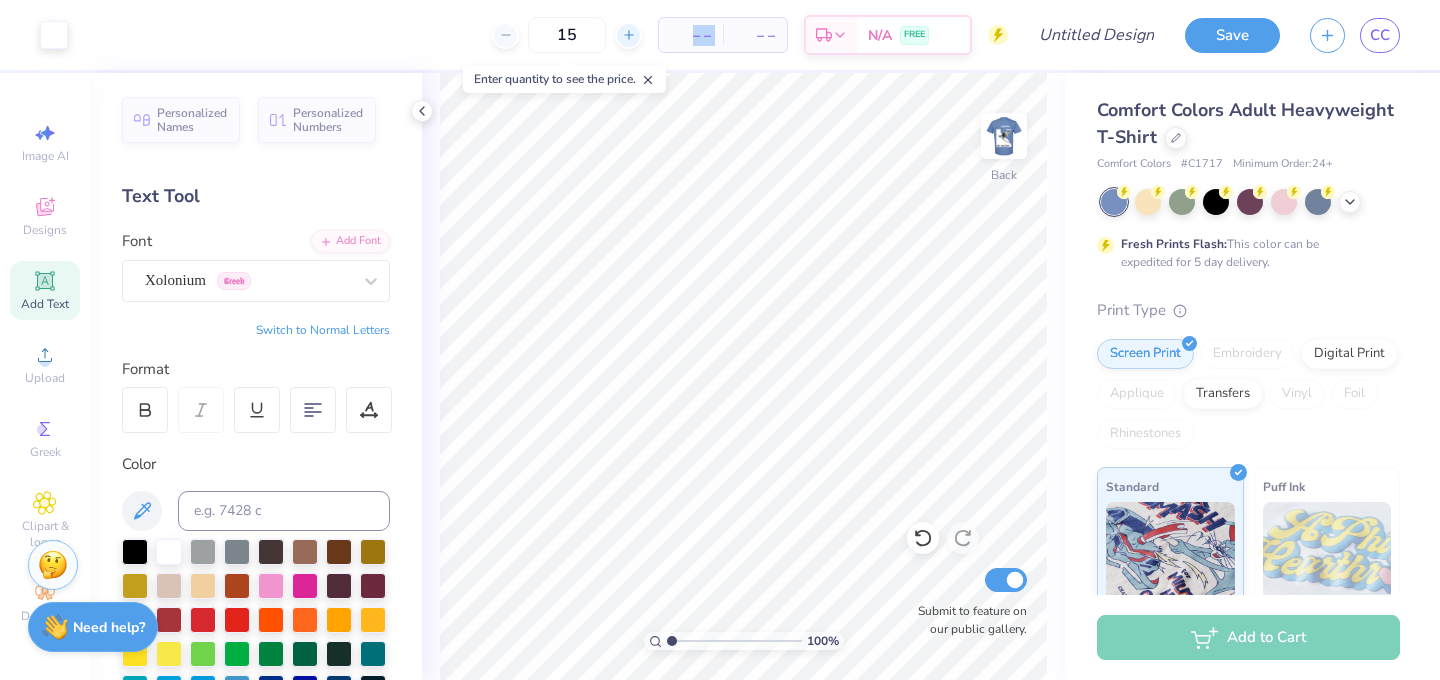 click 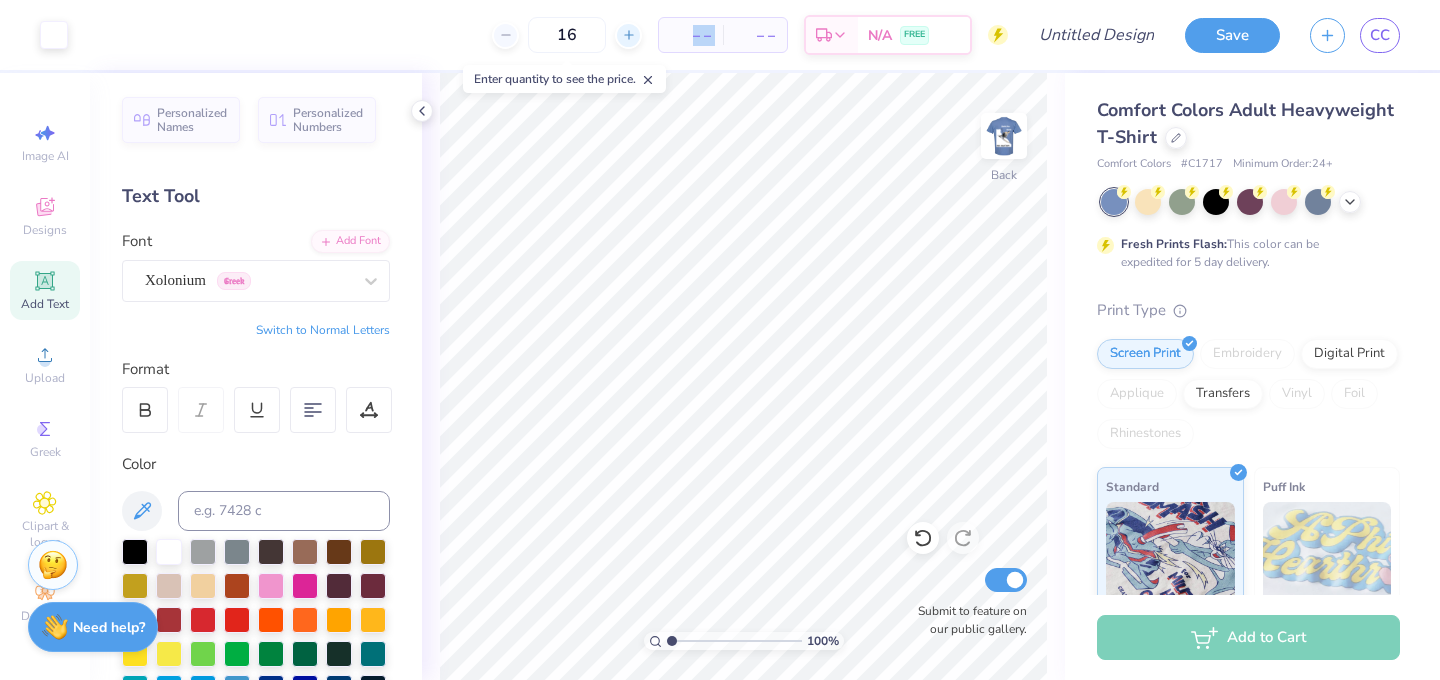 click 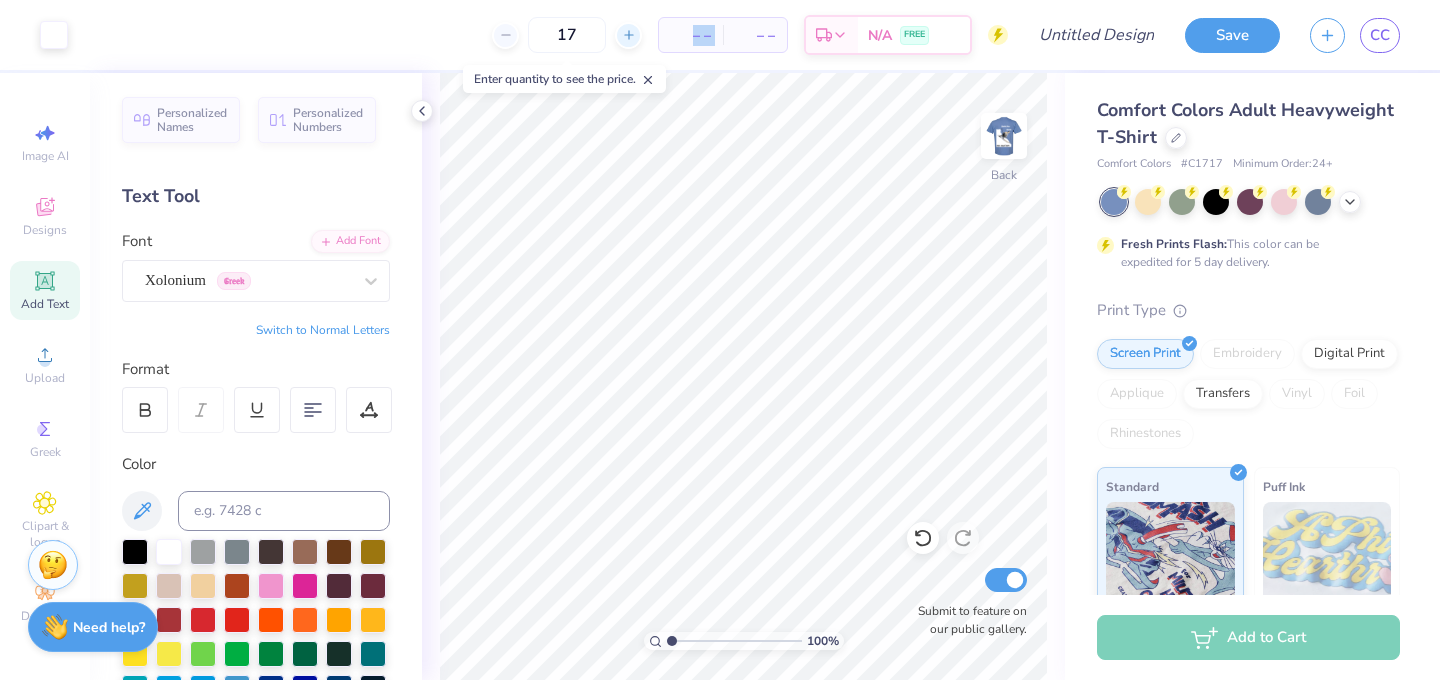 click 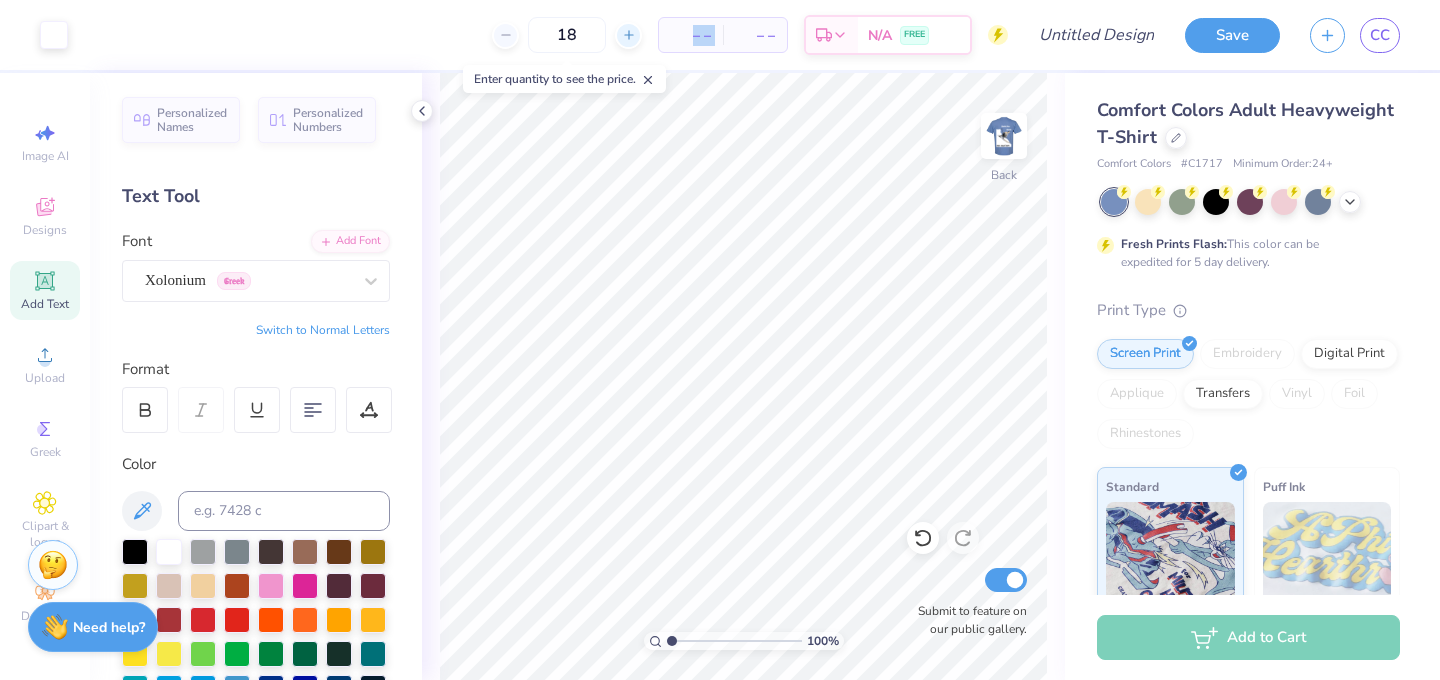 click 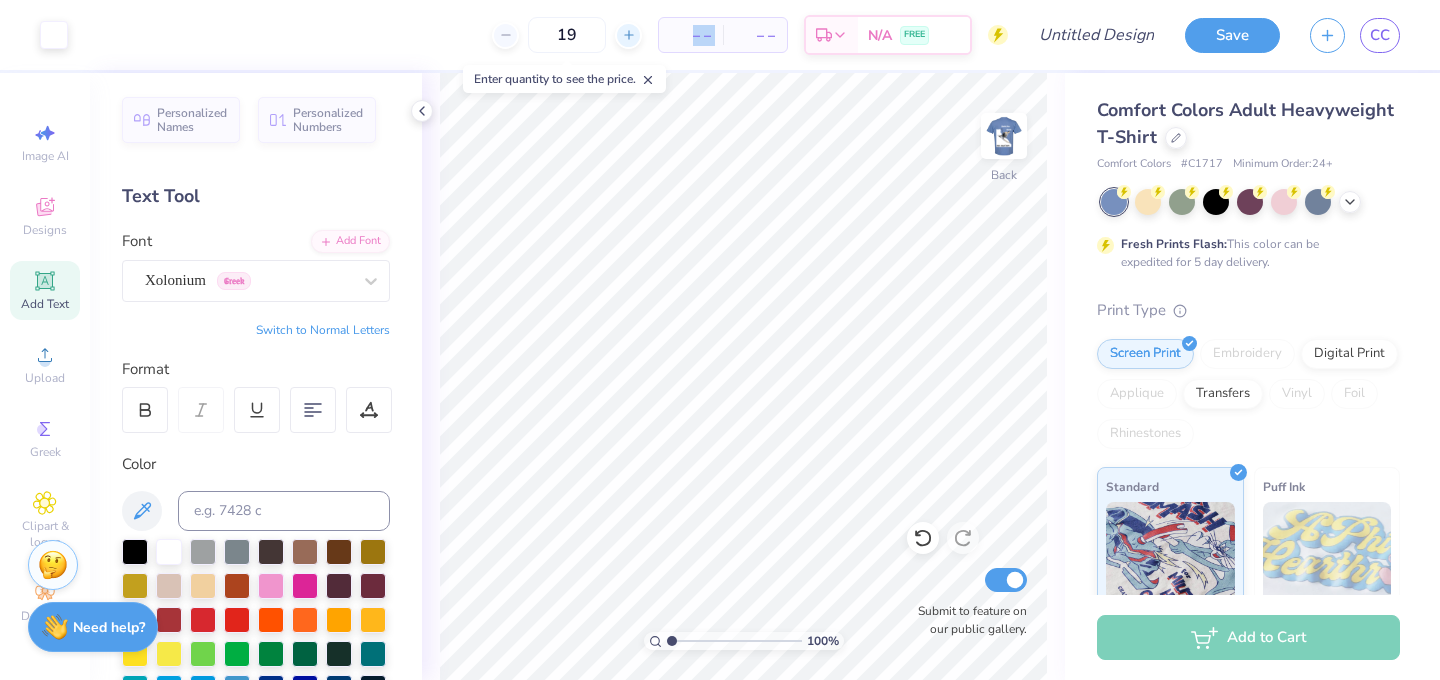 click 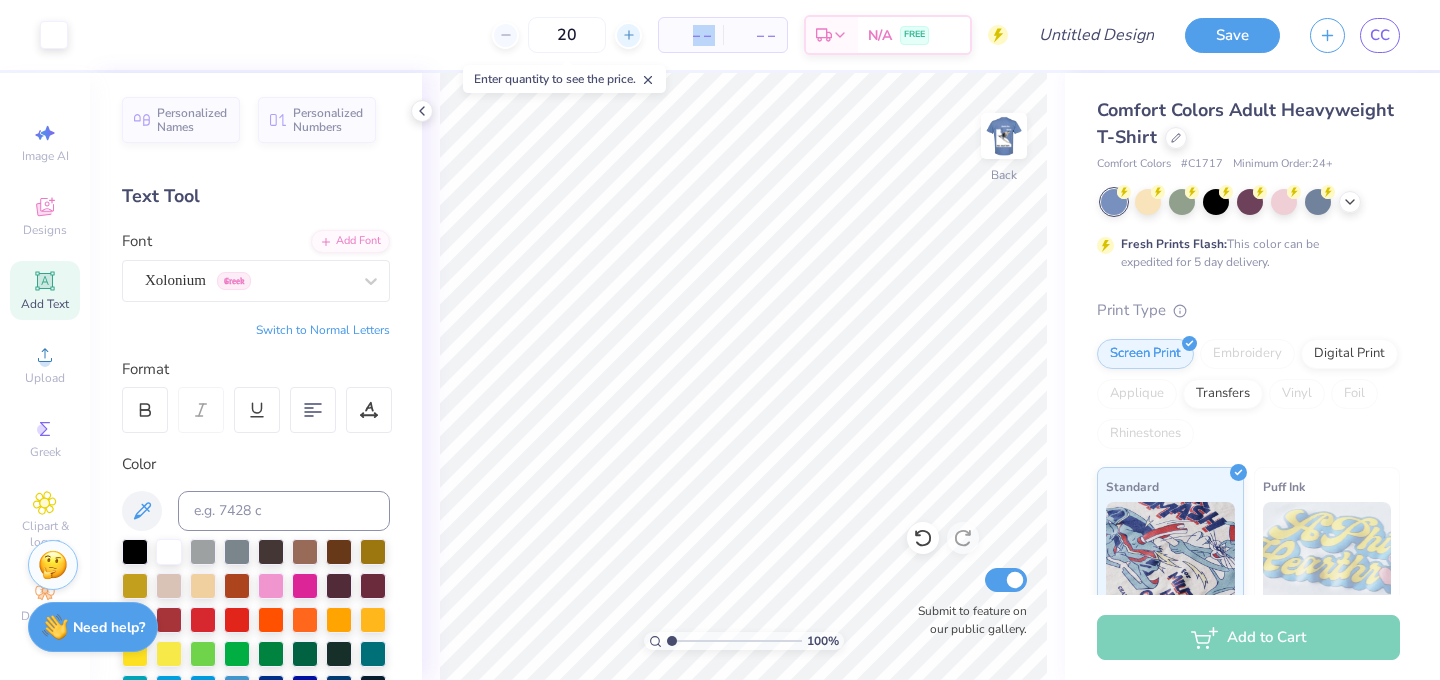 click 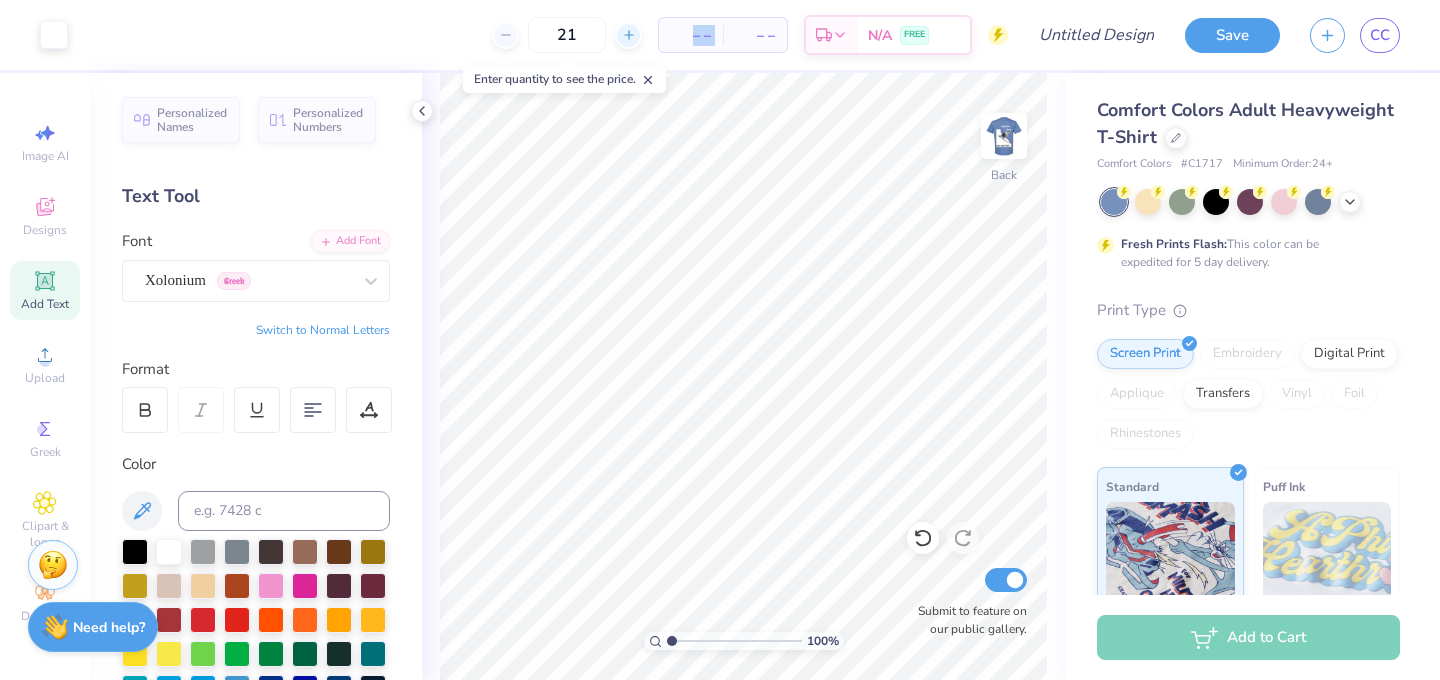 click 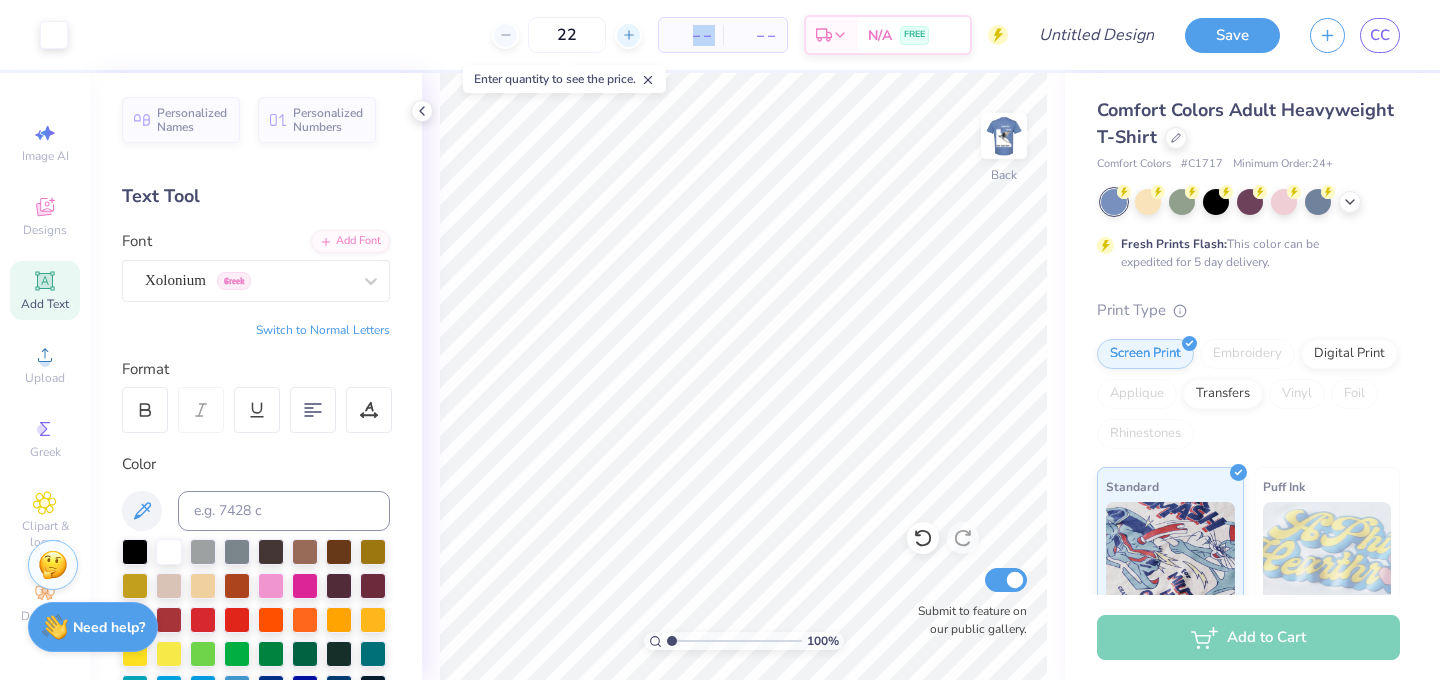 click 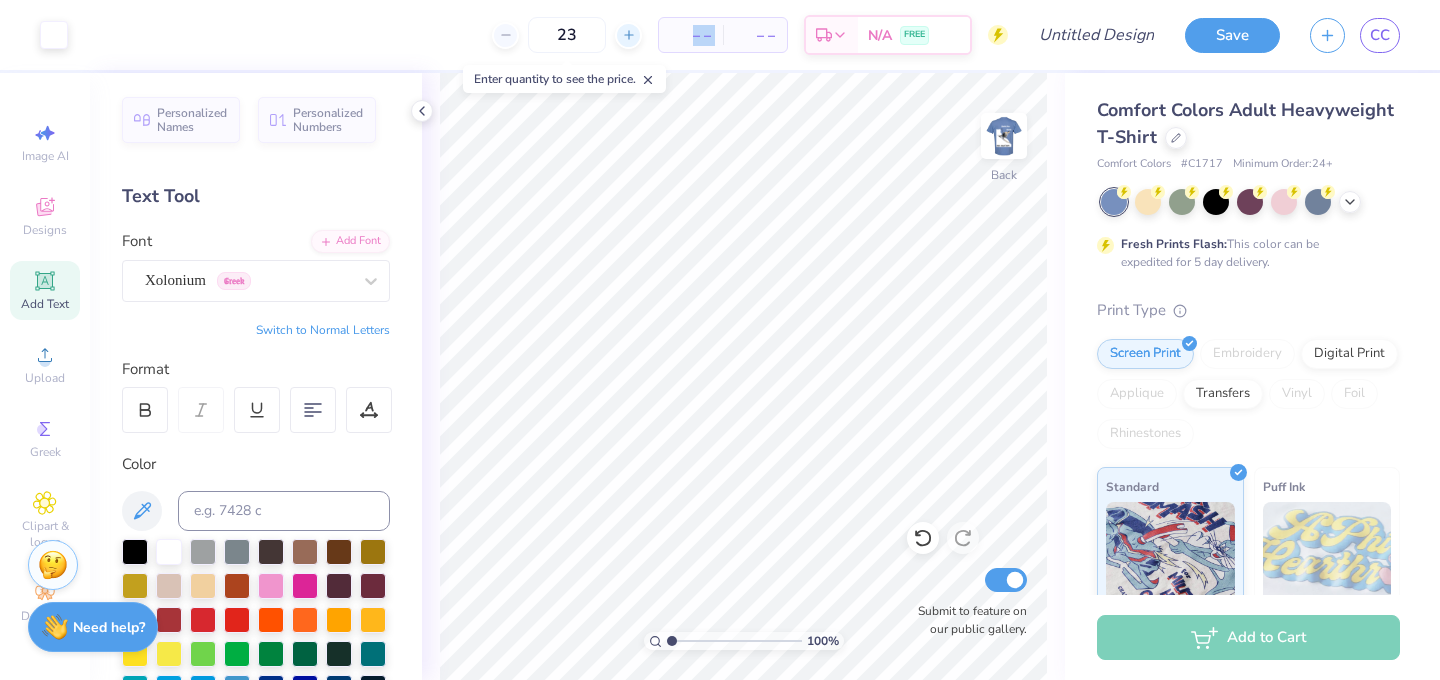 click 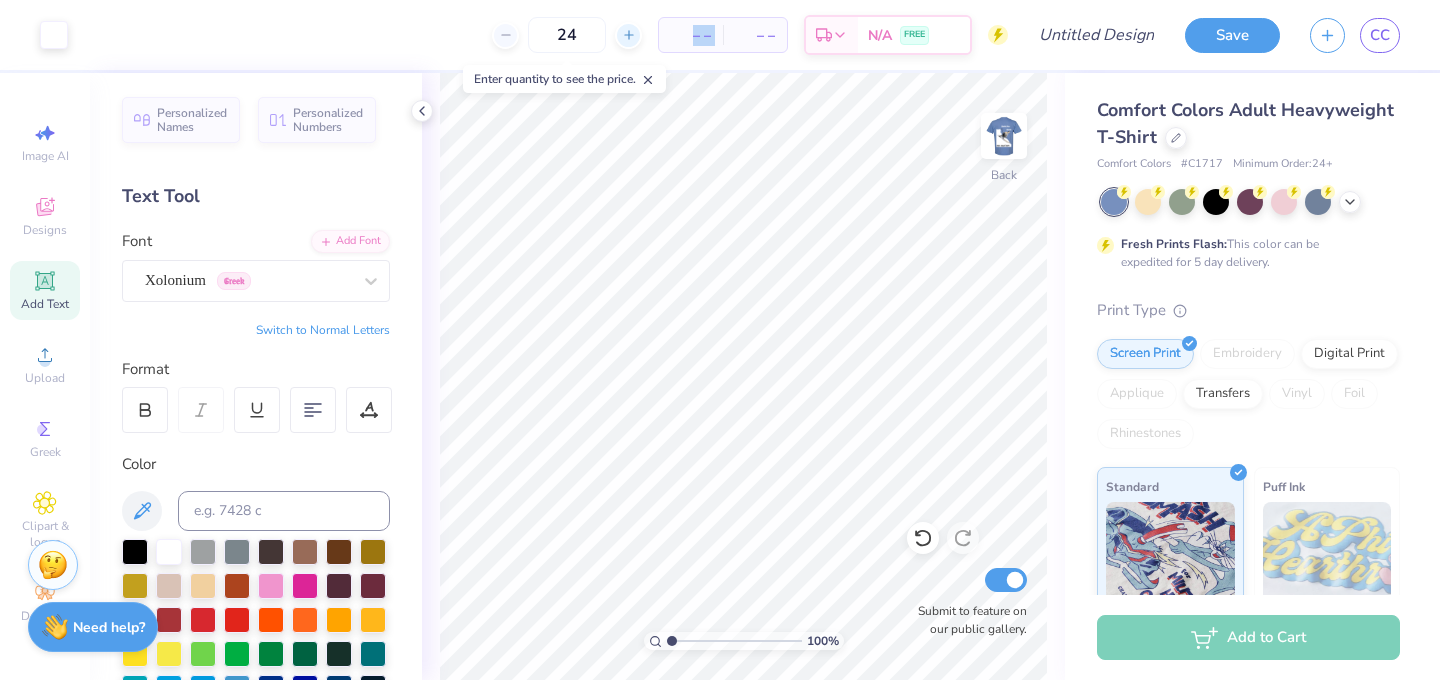 click 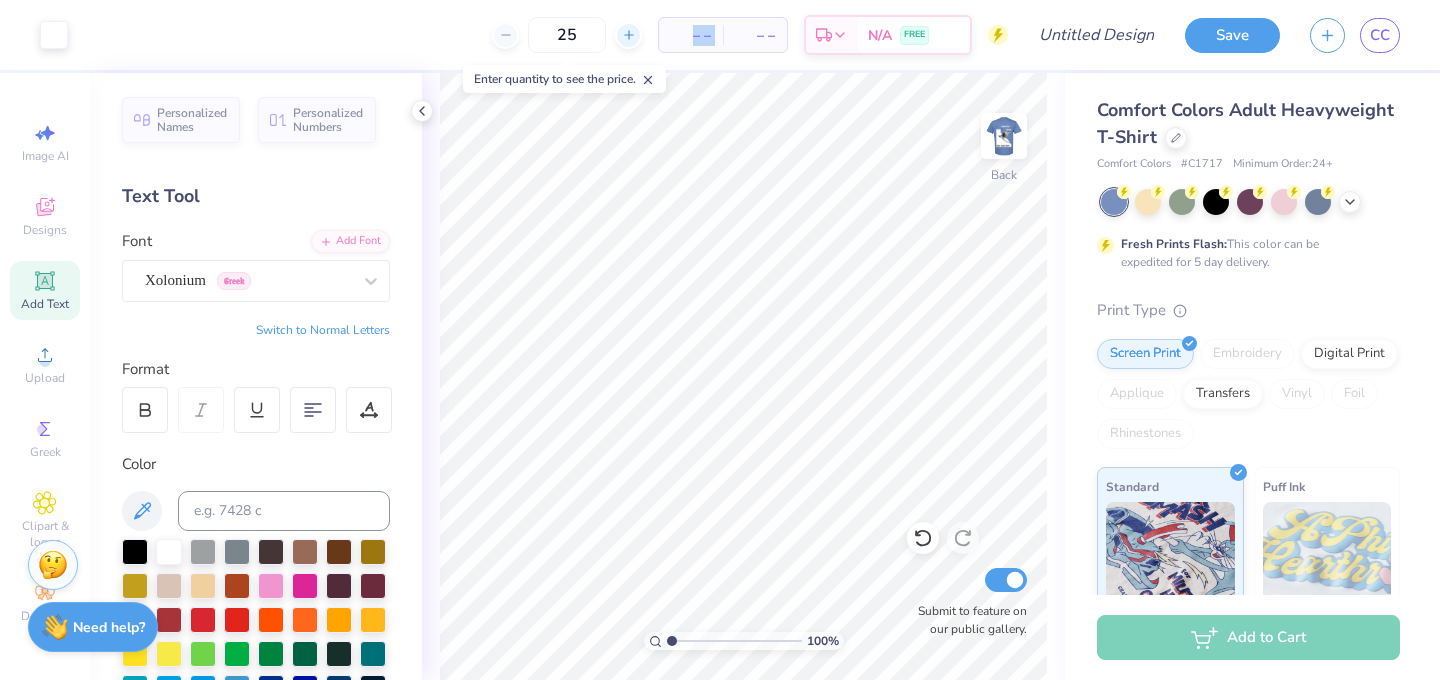 click 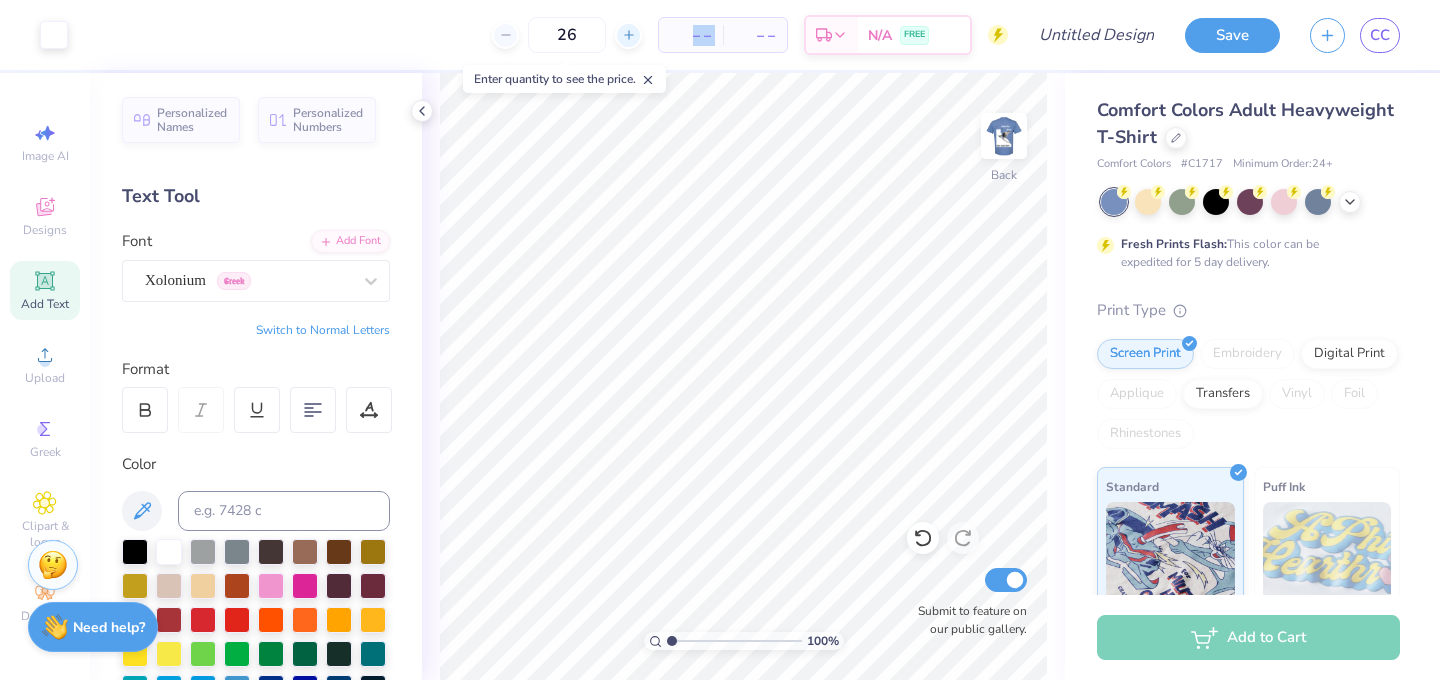 click 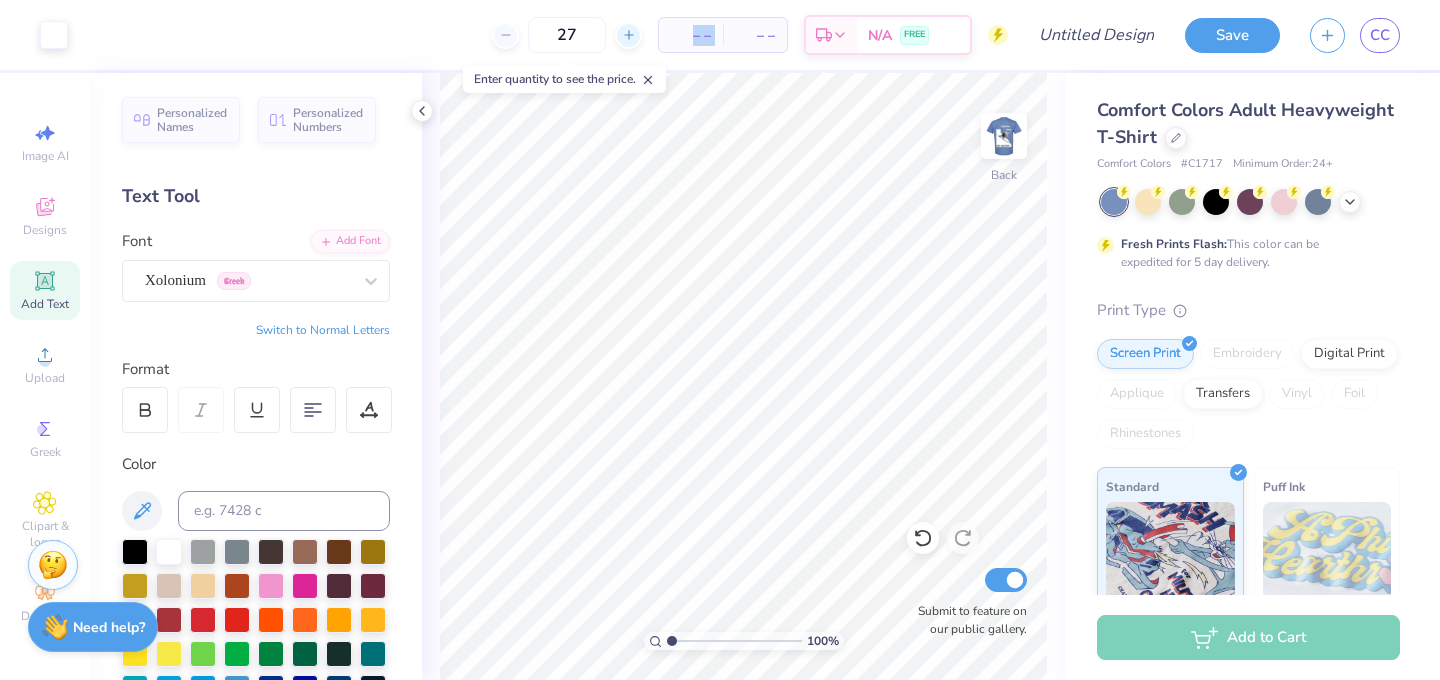 click 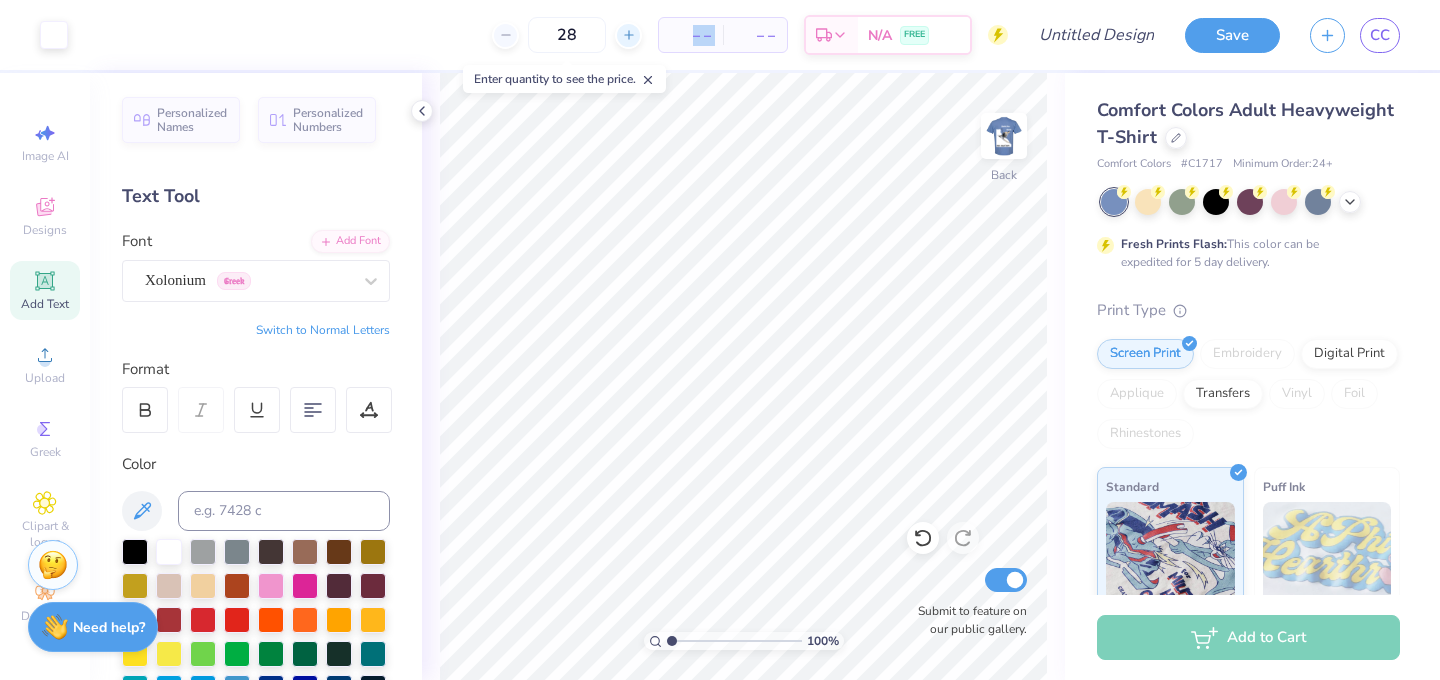click 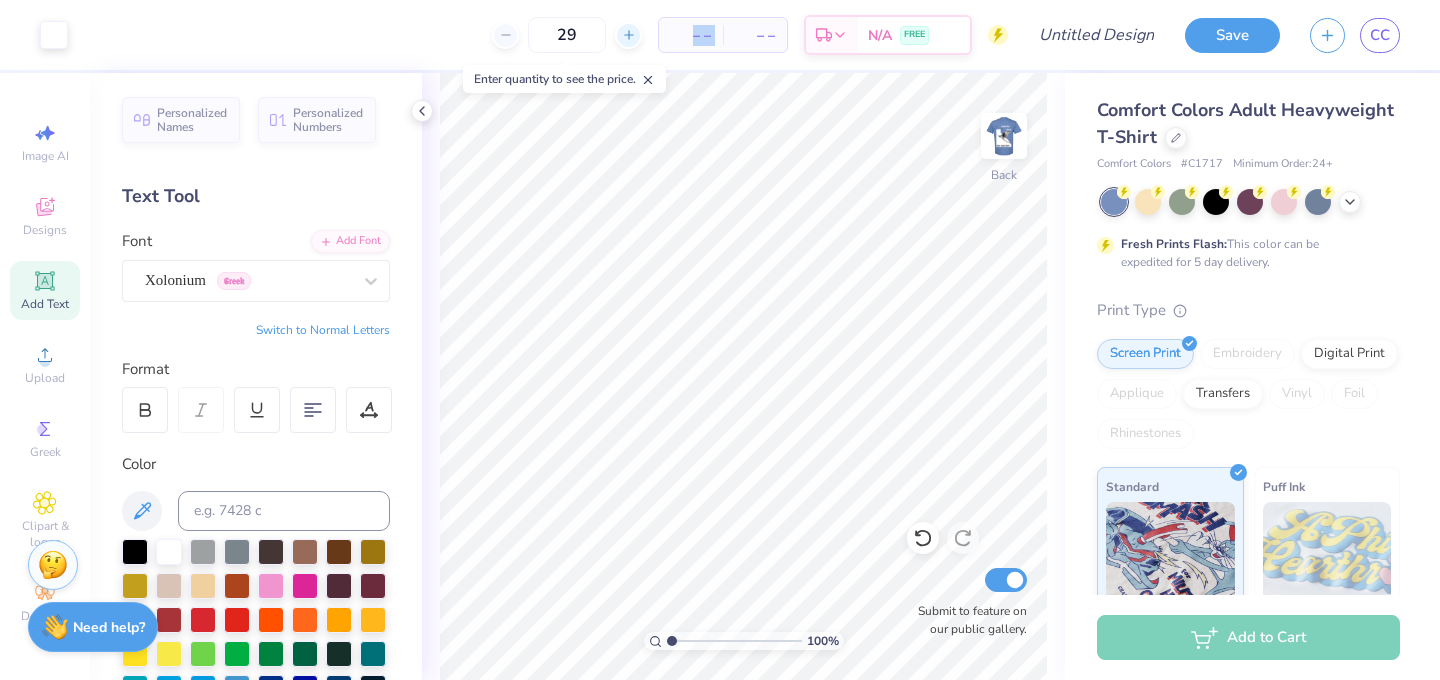 click 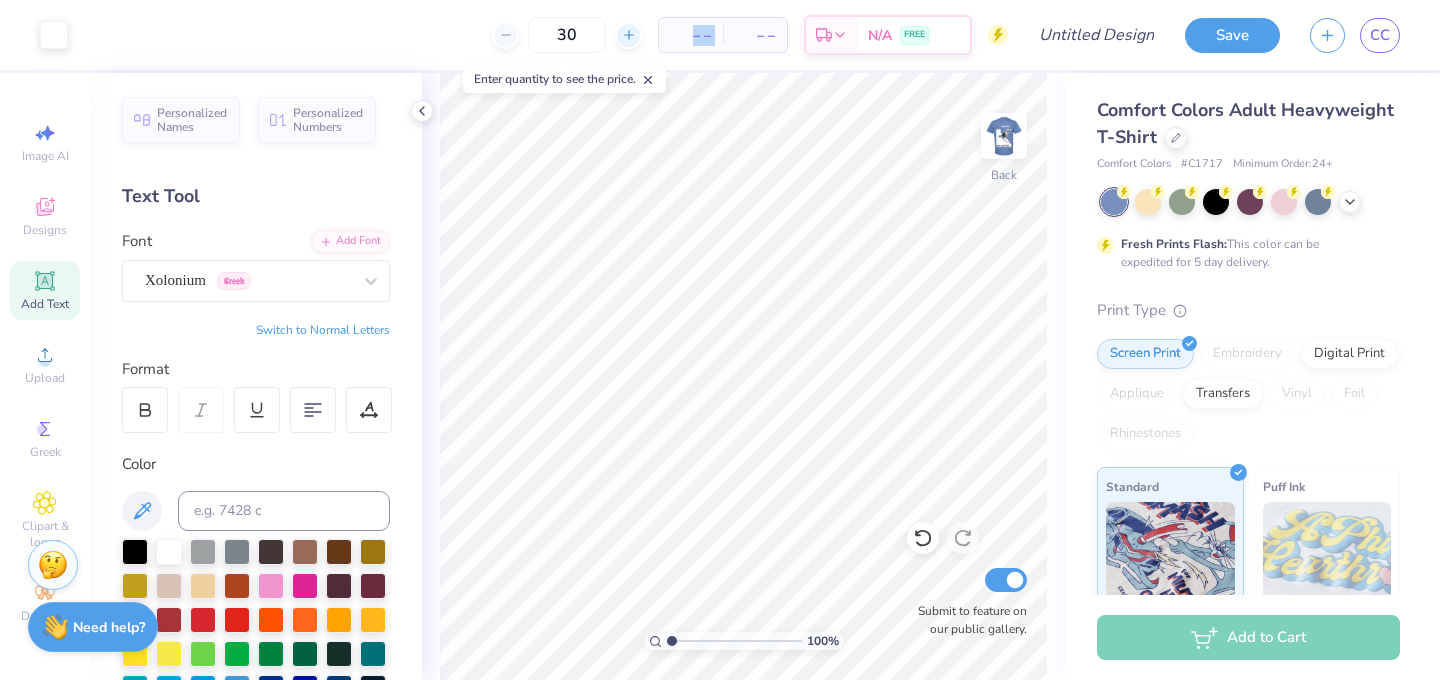 click 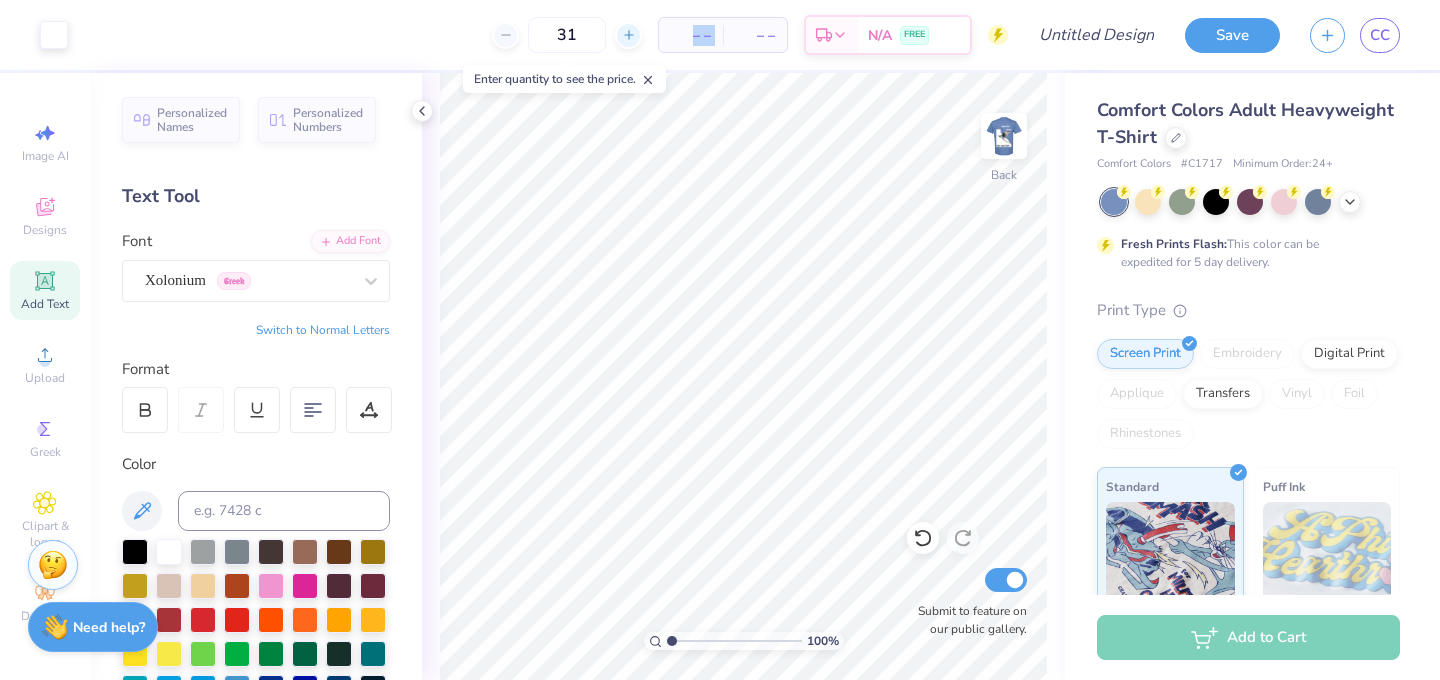 click 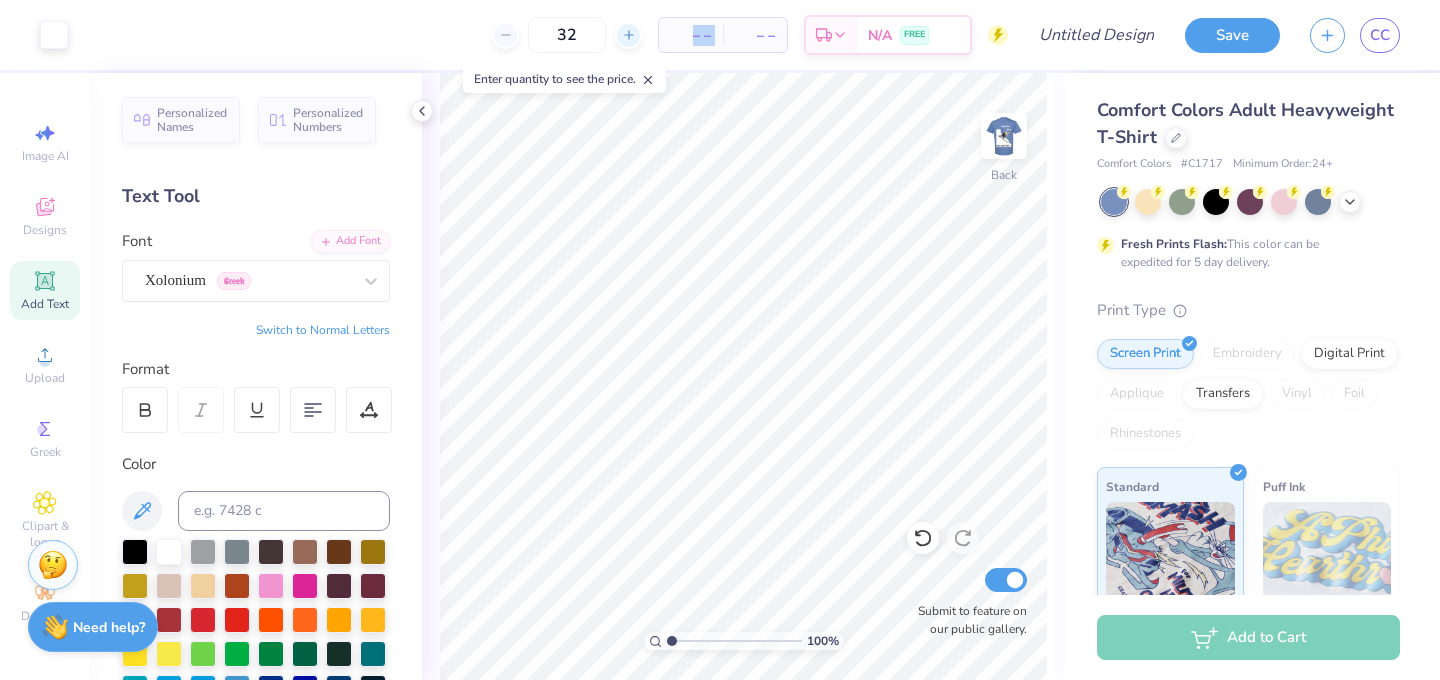 click 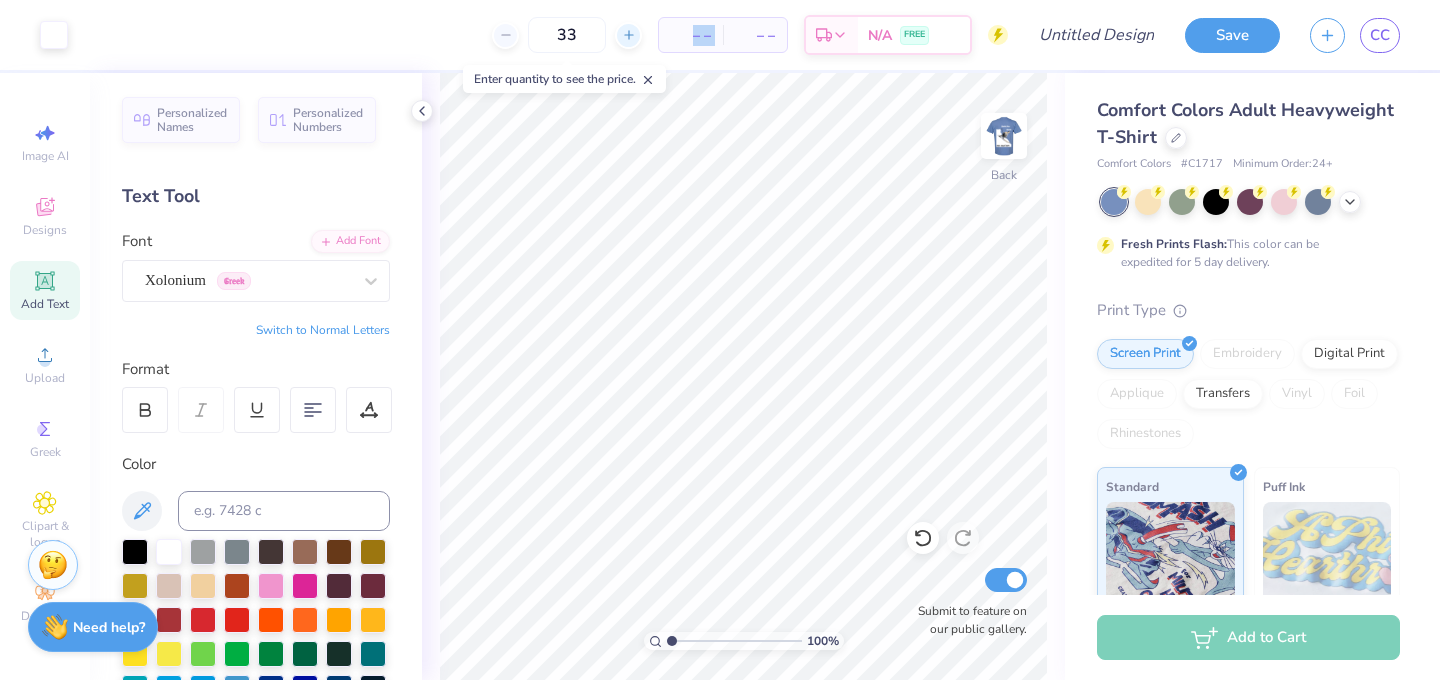 click 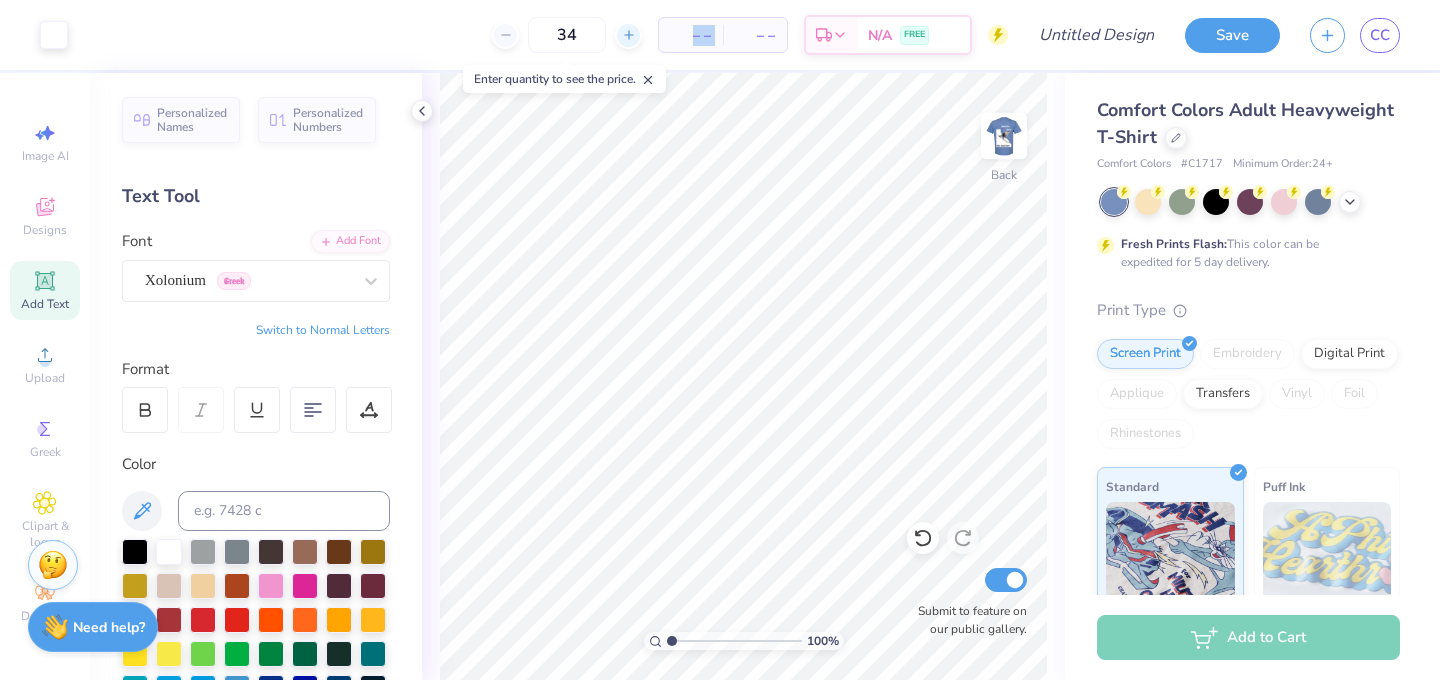 click 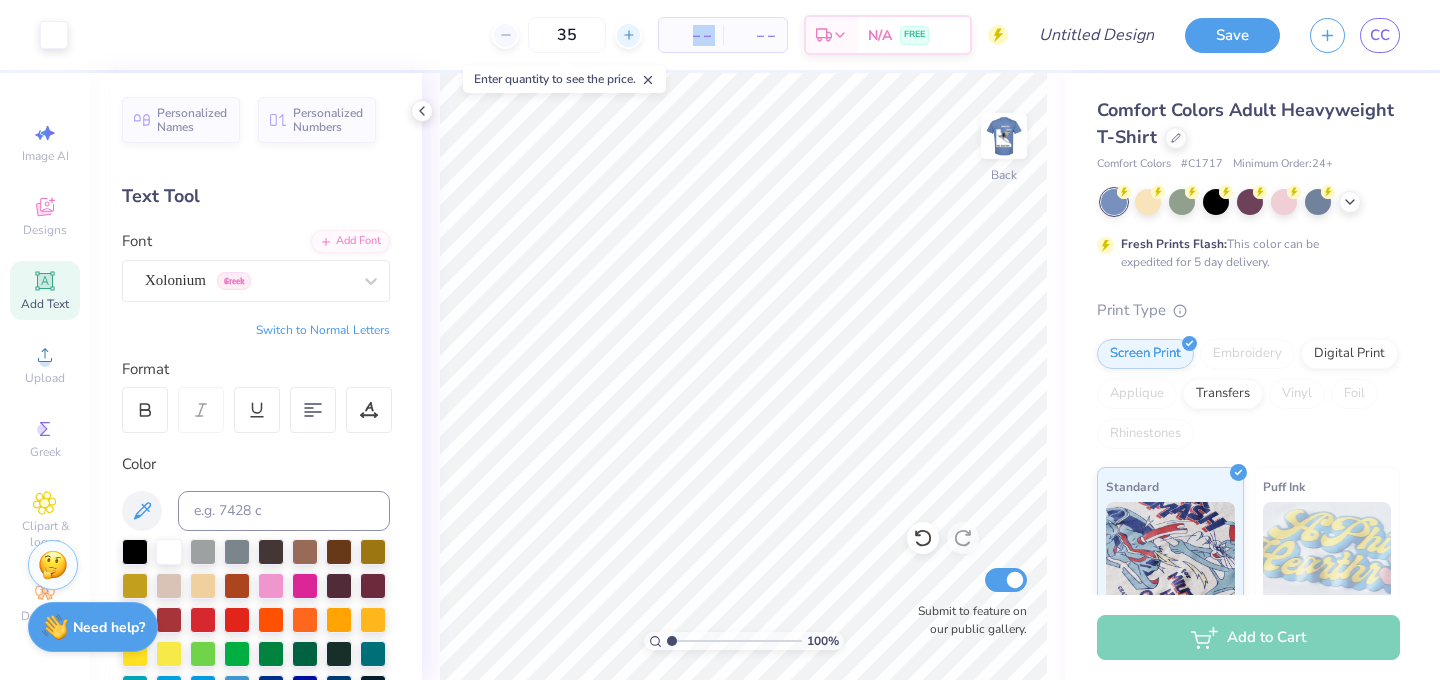 click 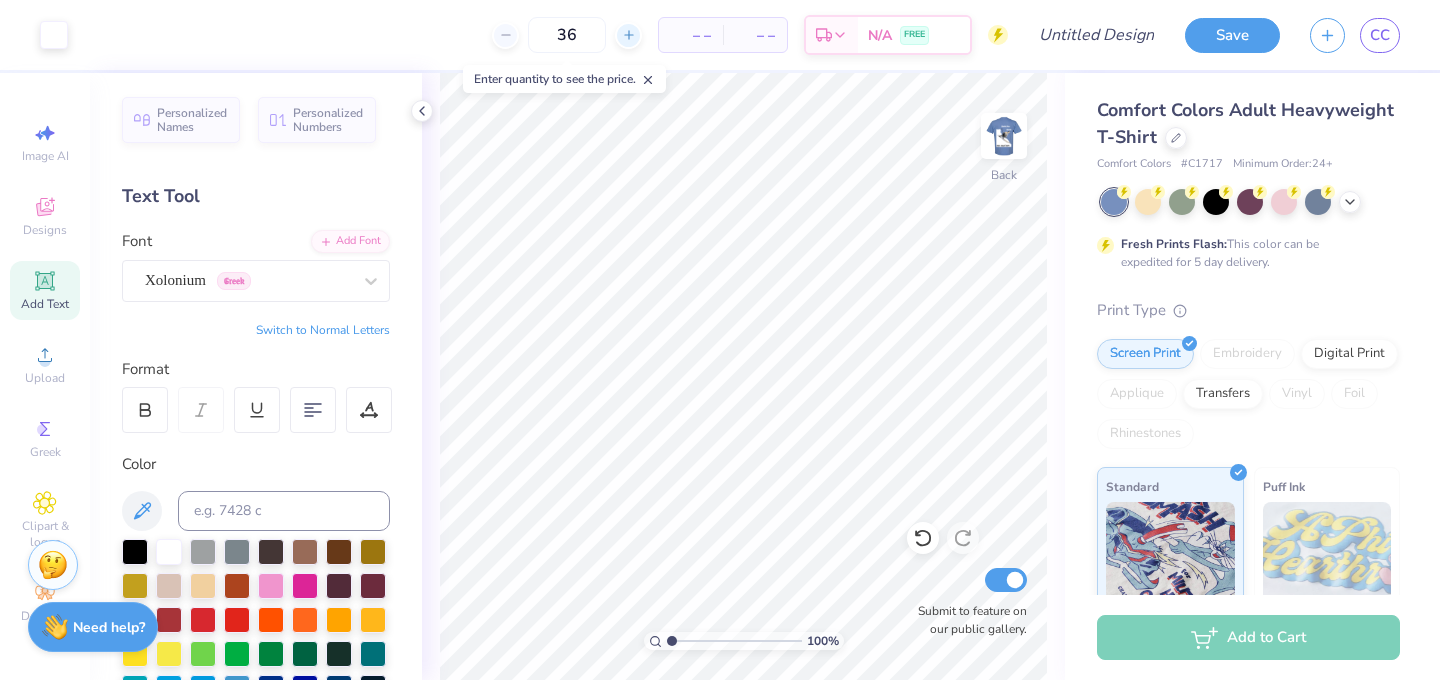 click 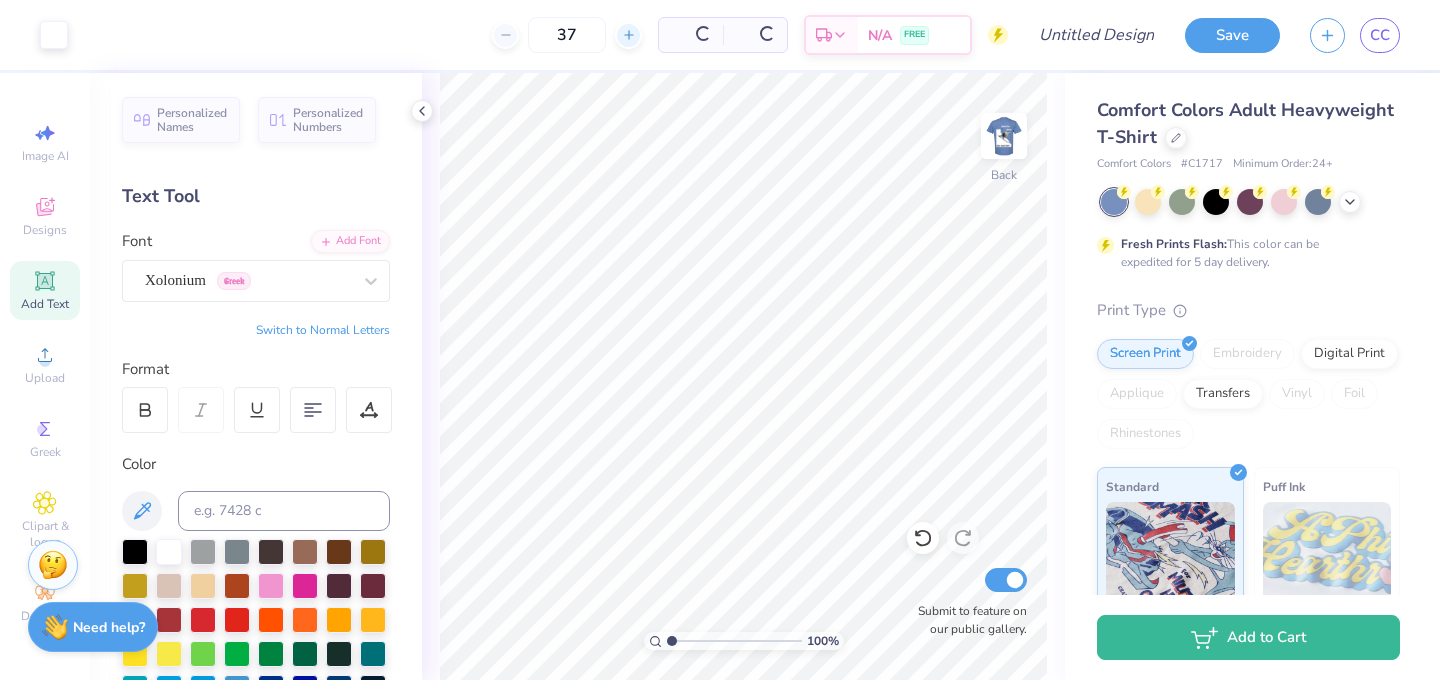 click 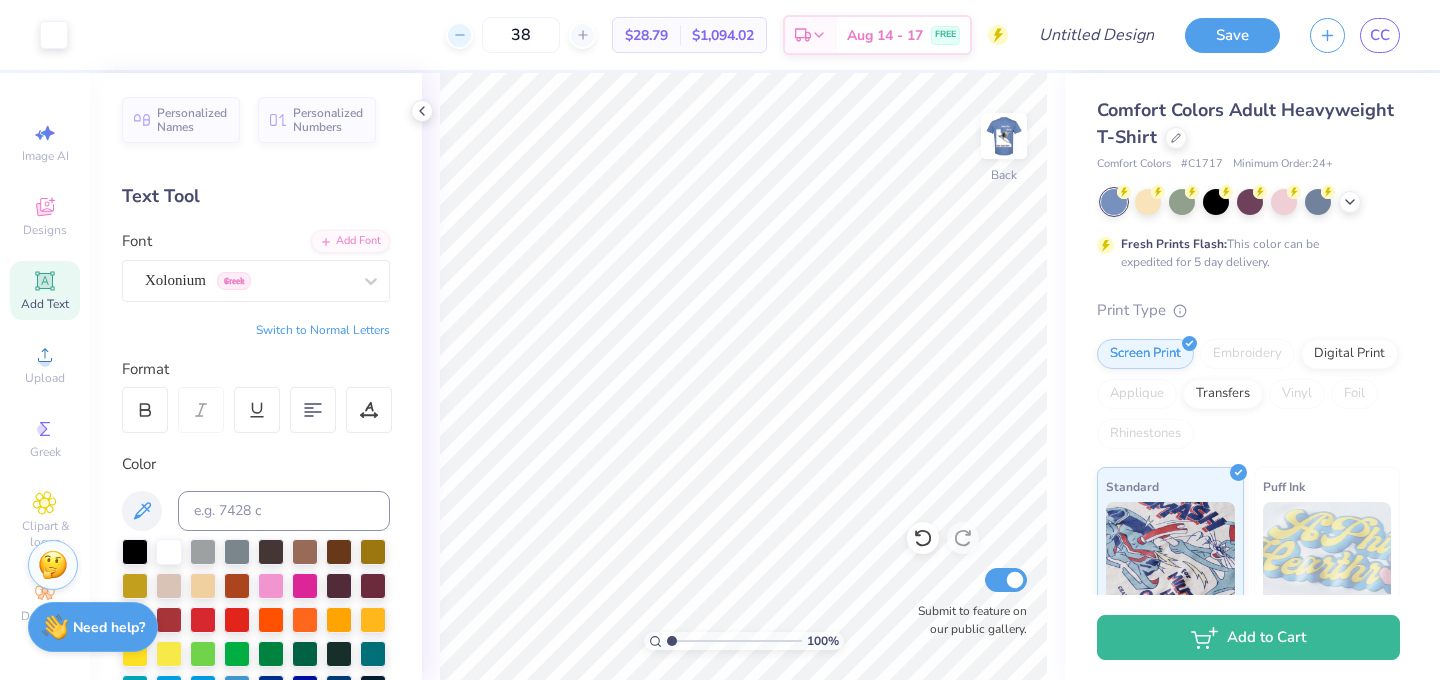click 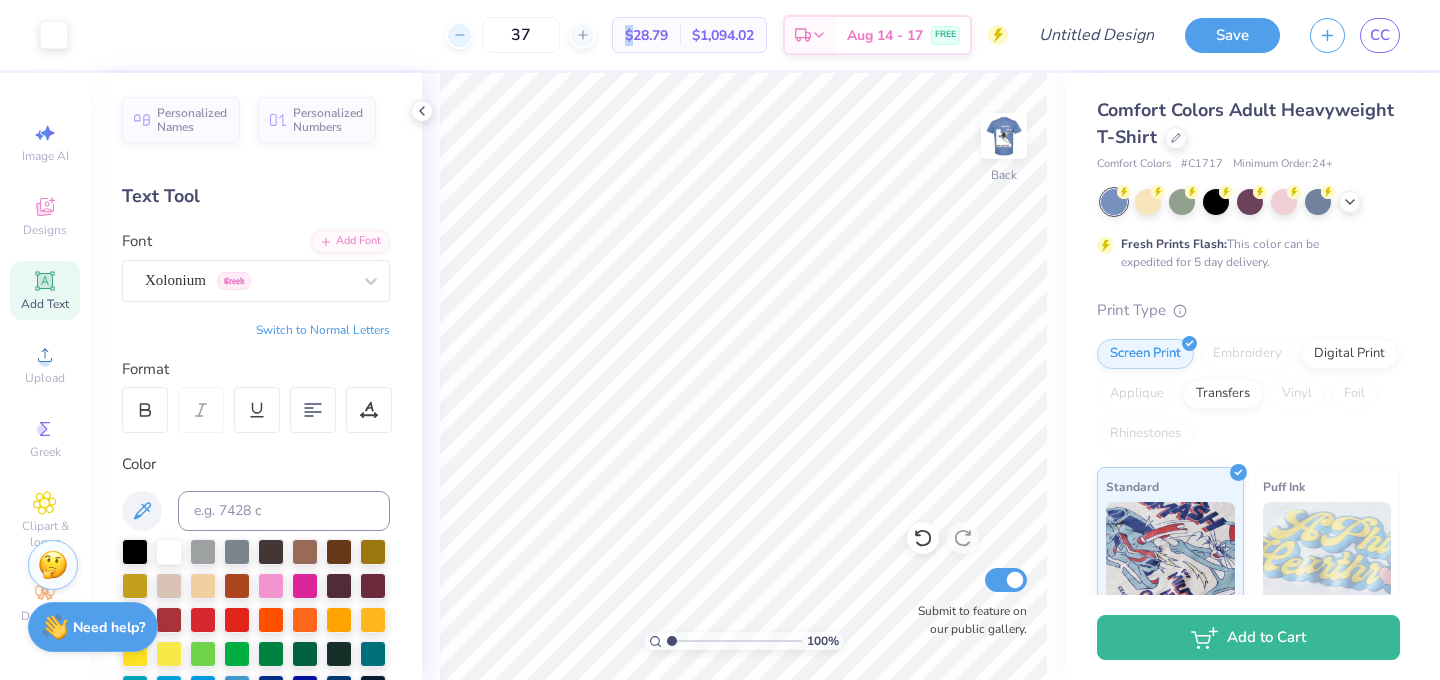 click 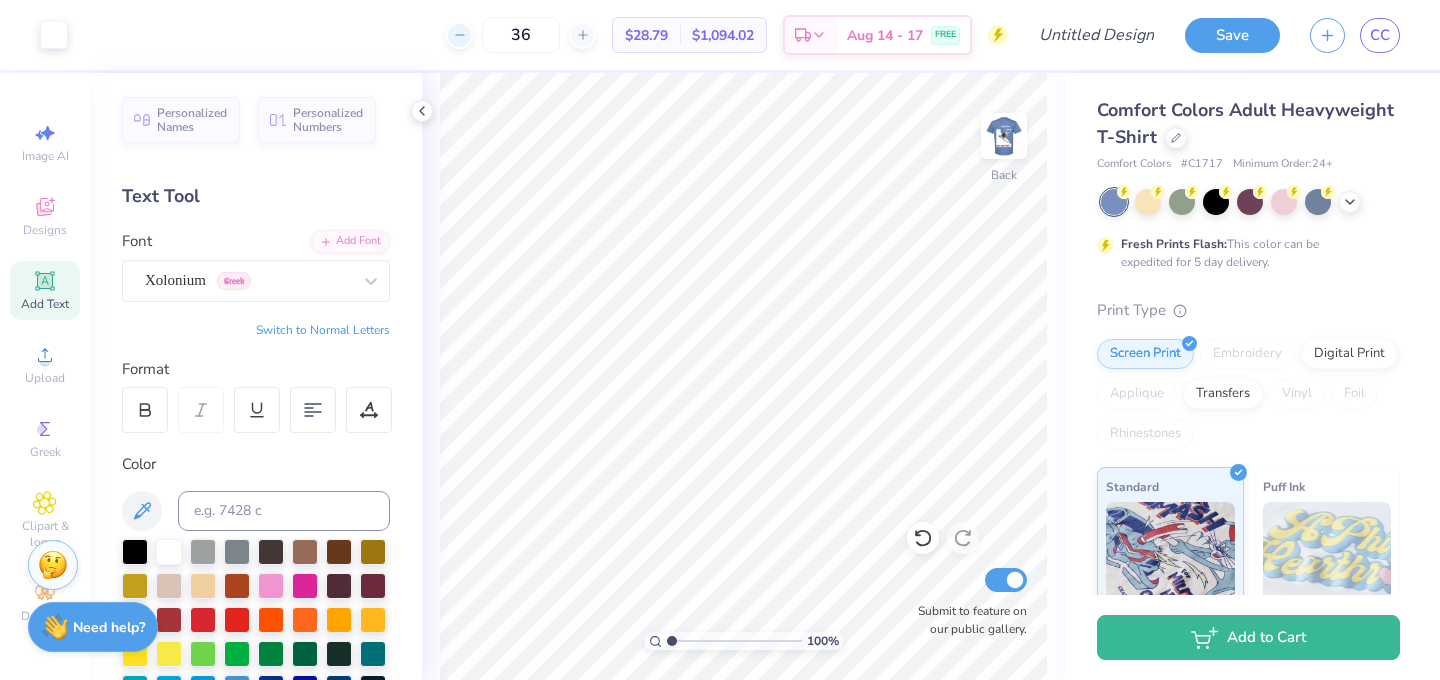 click 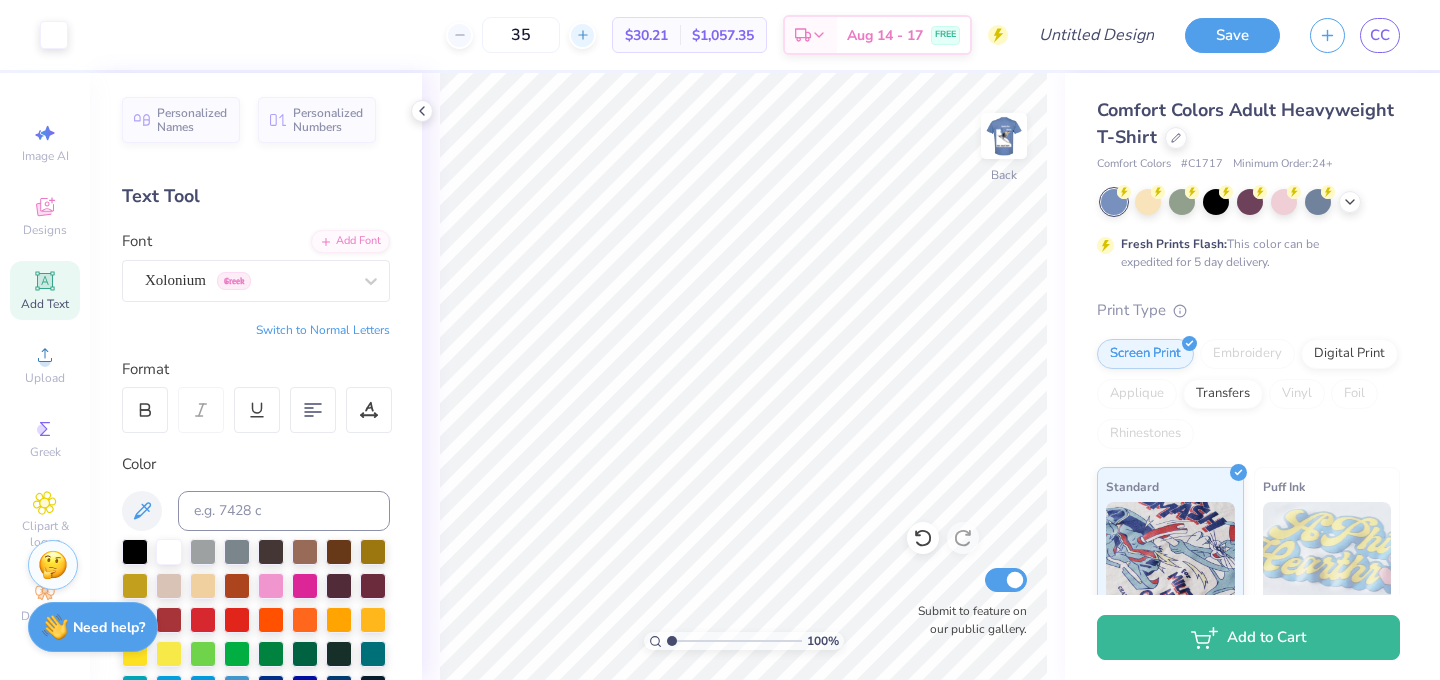 click 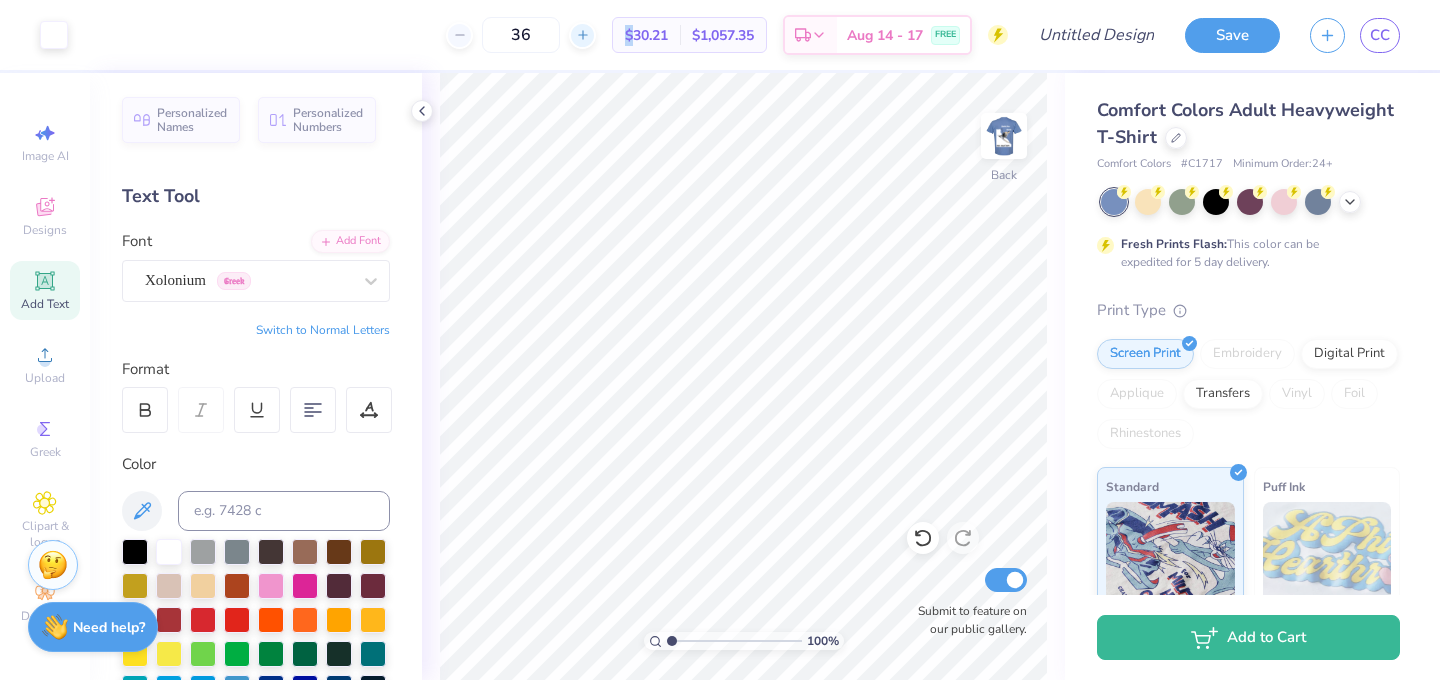 click 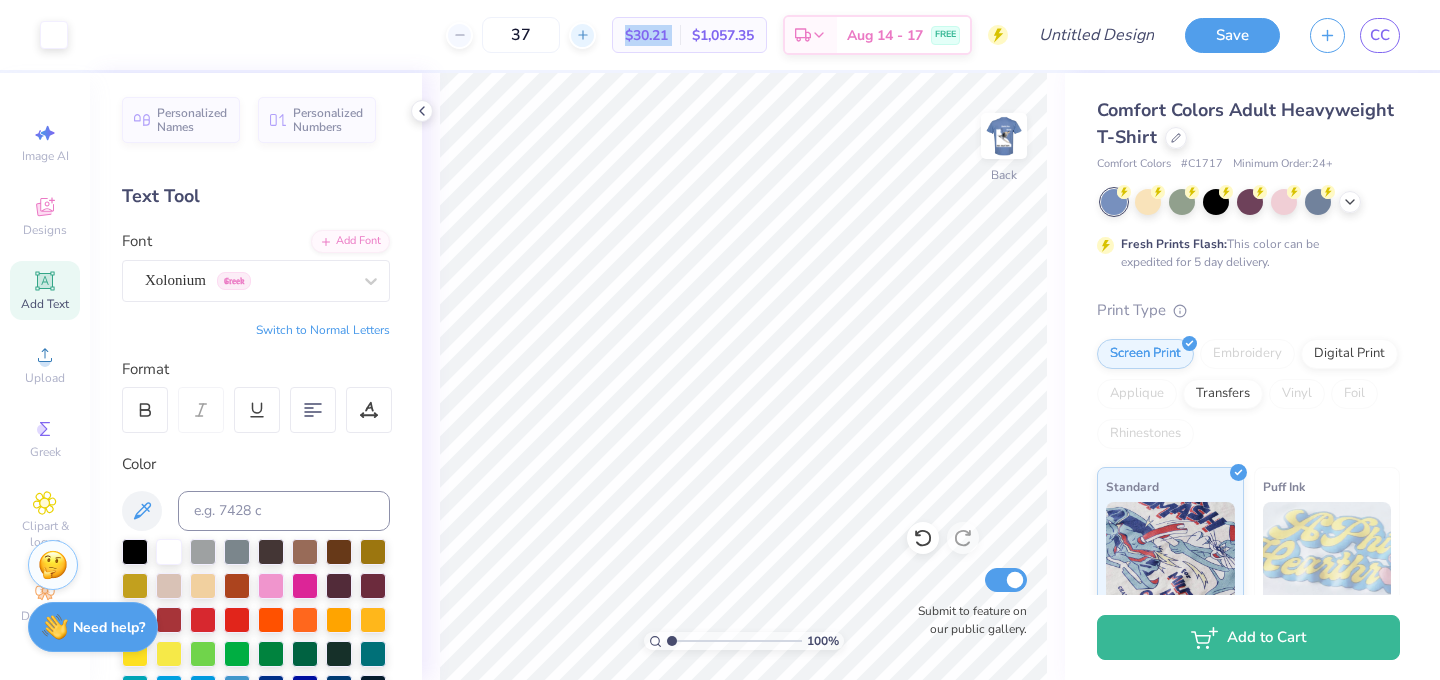 click 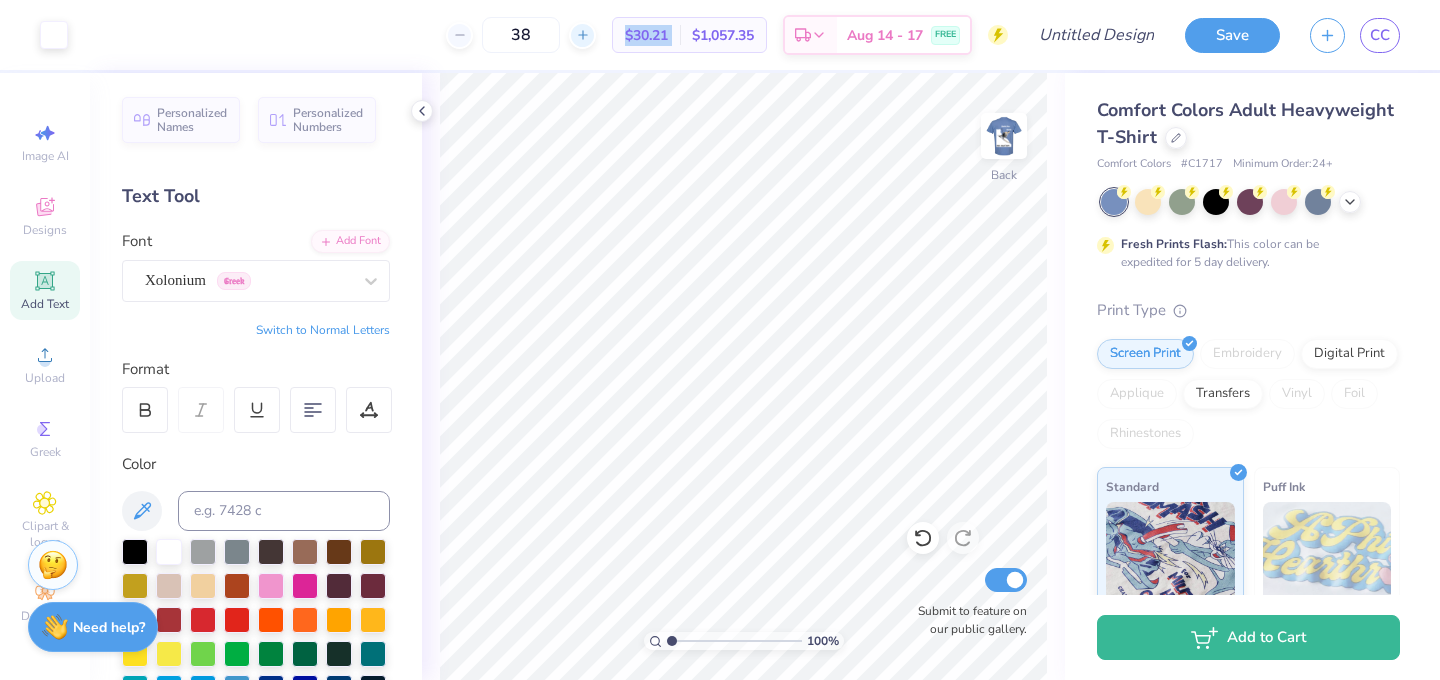 click 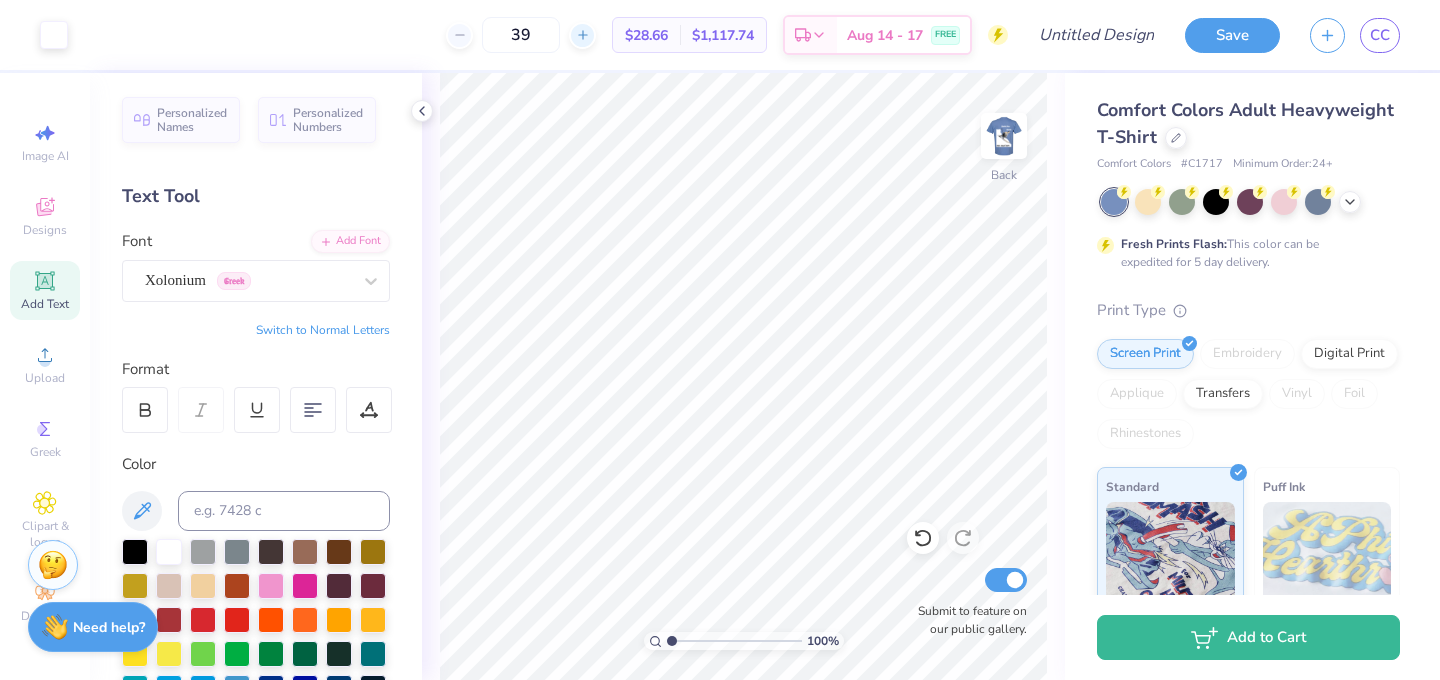click 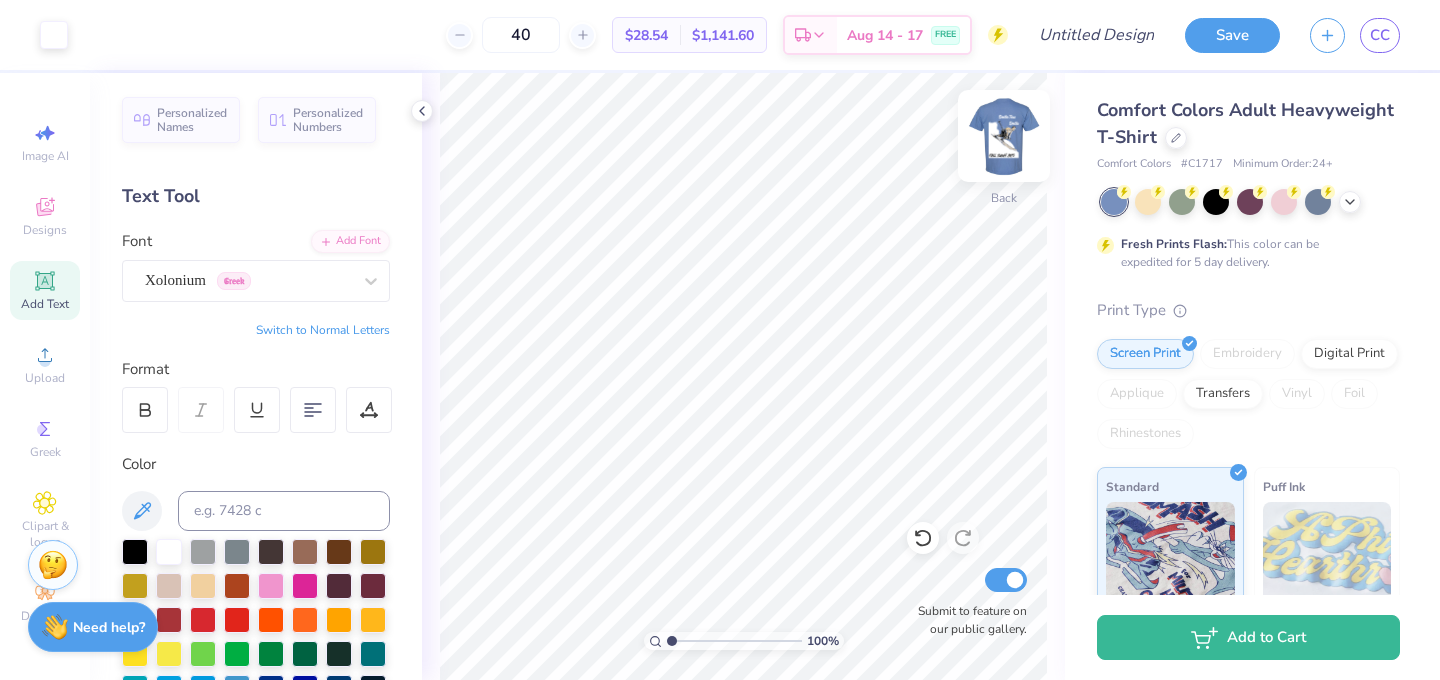 click at bounding box center [1004, 136] 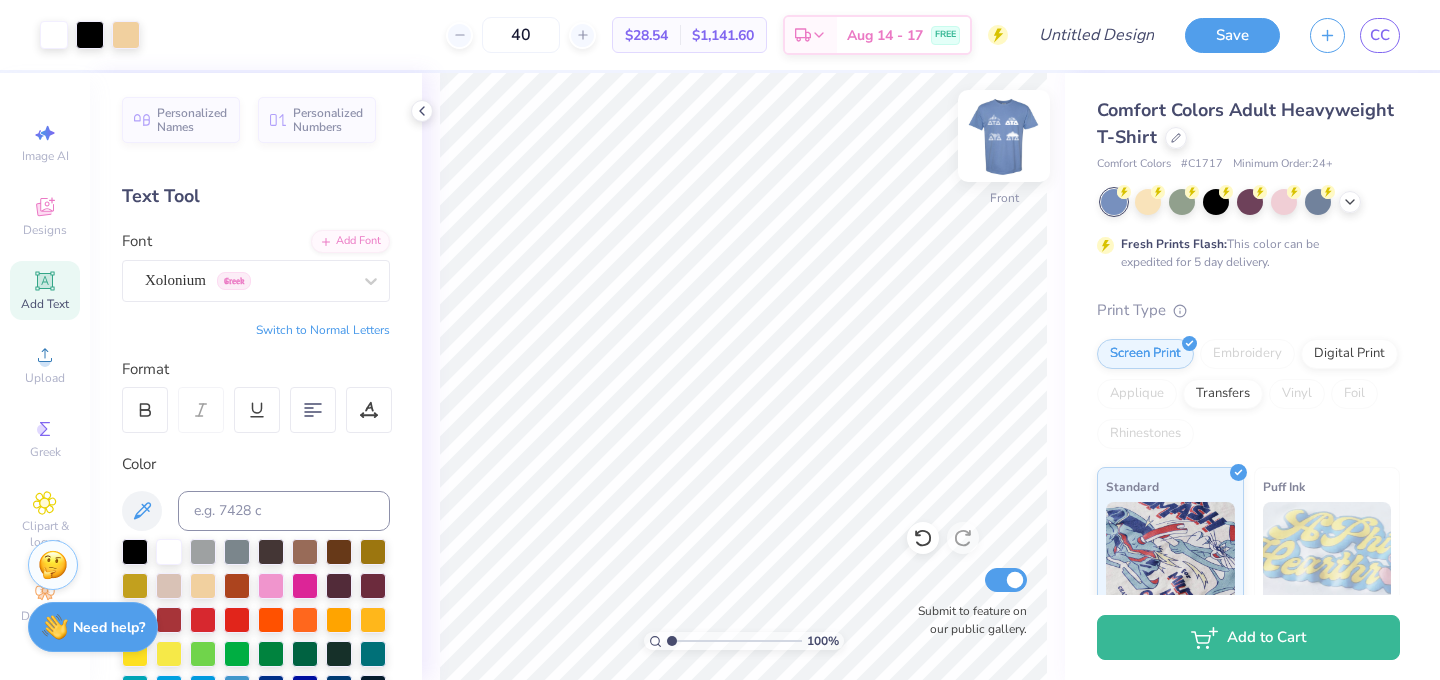 click at bounding box center (1004, 136) 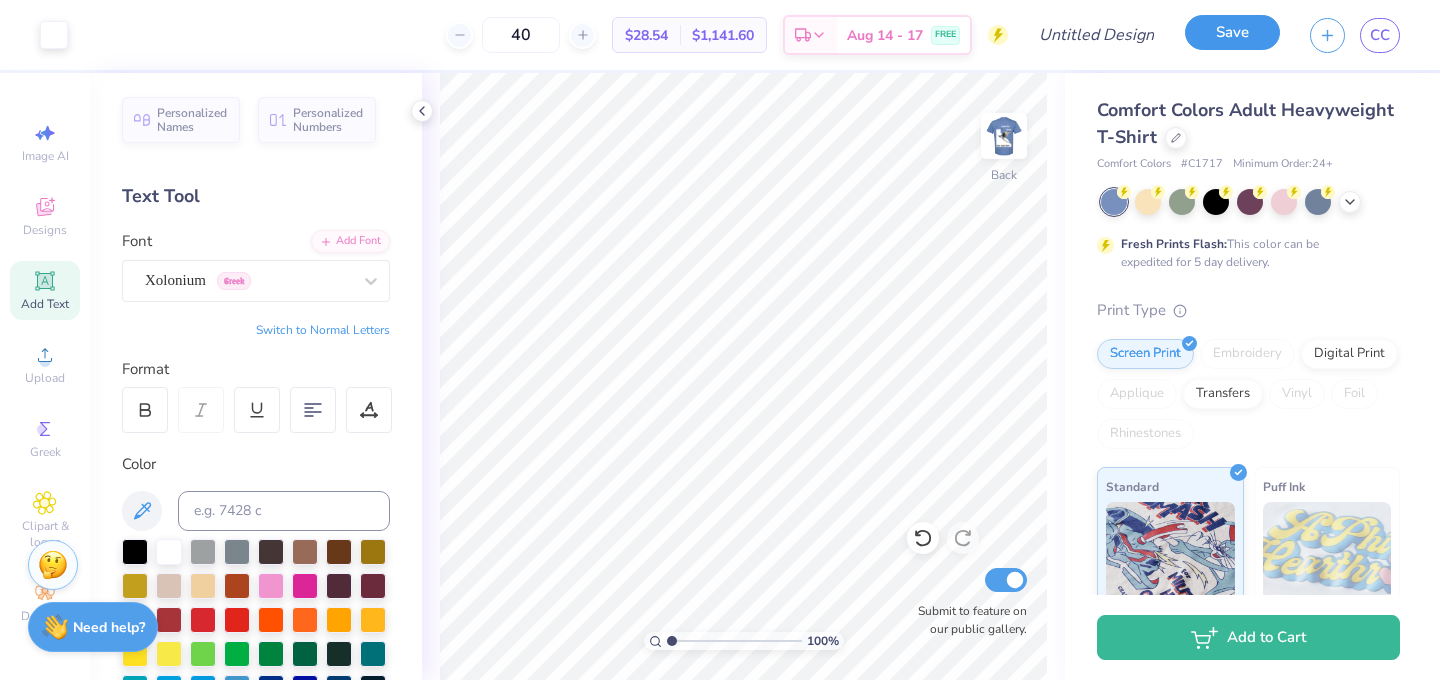 click on "Save" at bounding box center (1232, 32) 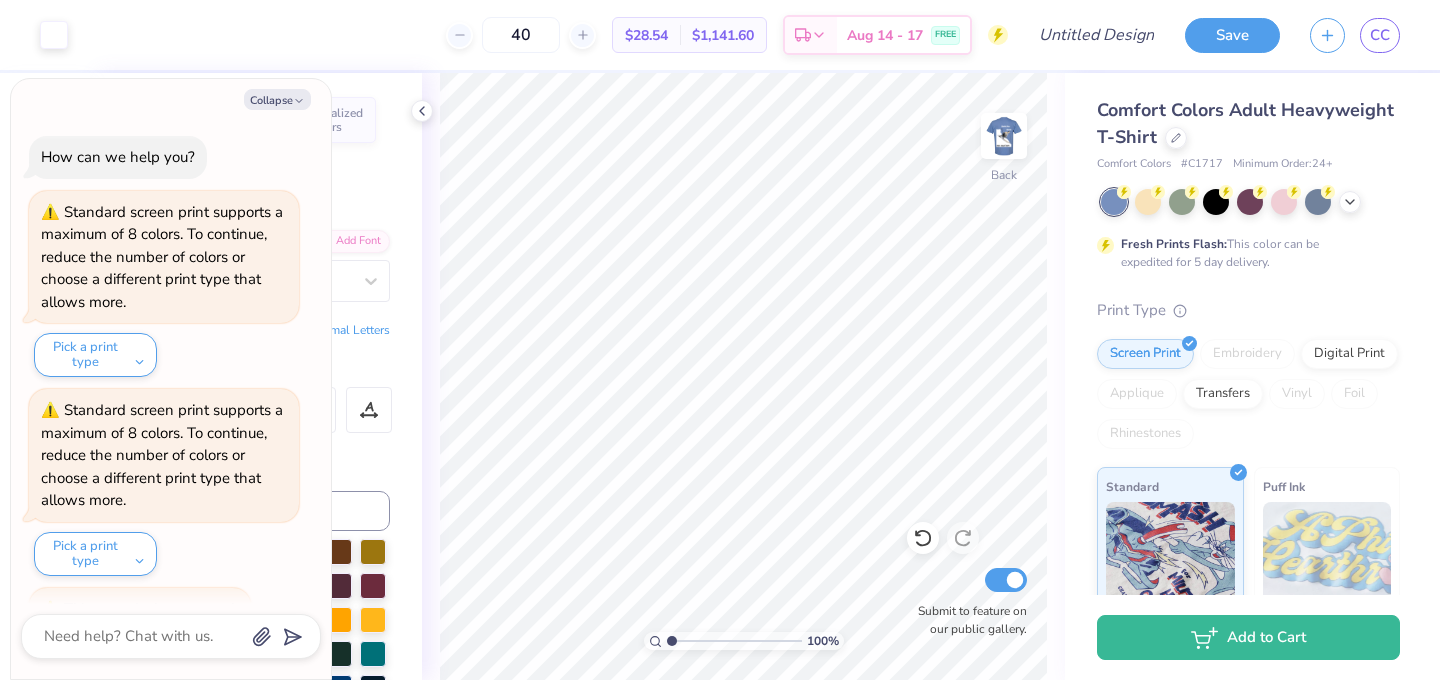 scroll, scrollTop: 42, scrollLeft: 0, axis: vertical 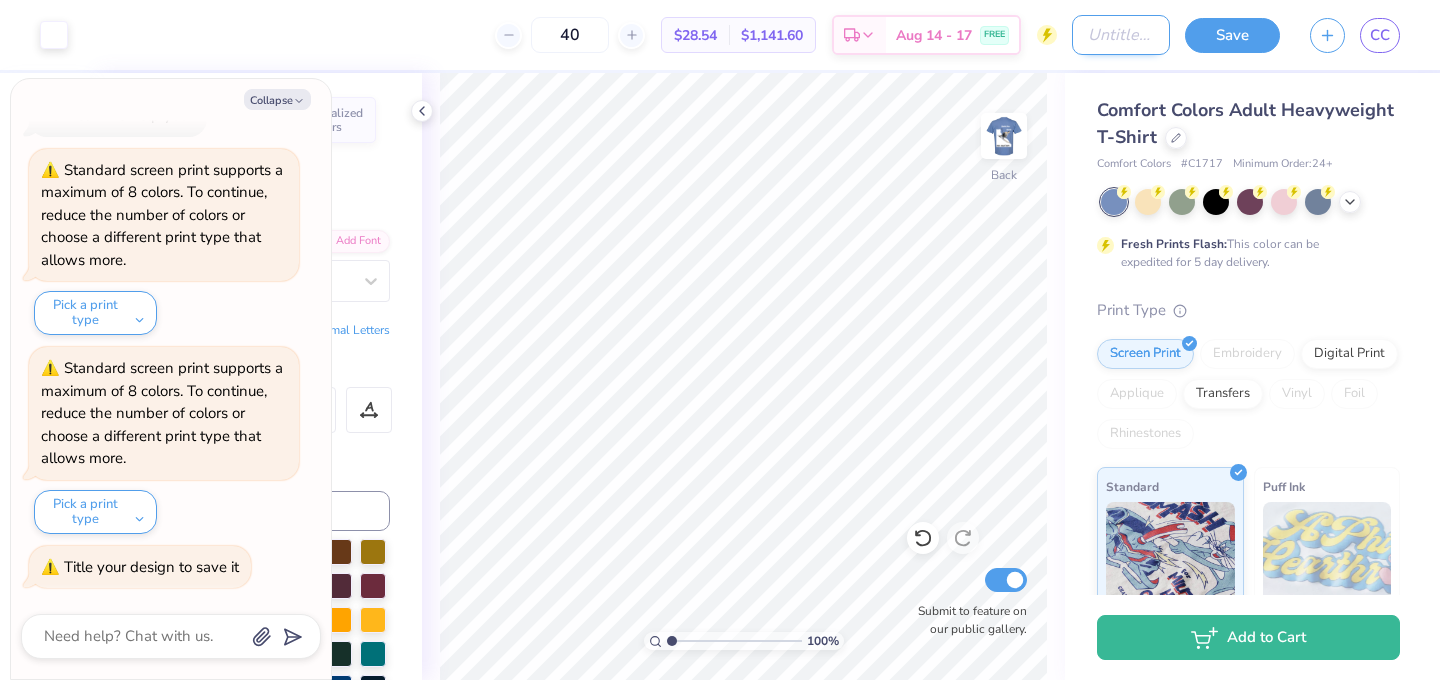 click on "Design Title" at bounding box center (1121, 35) 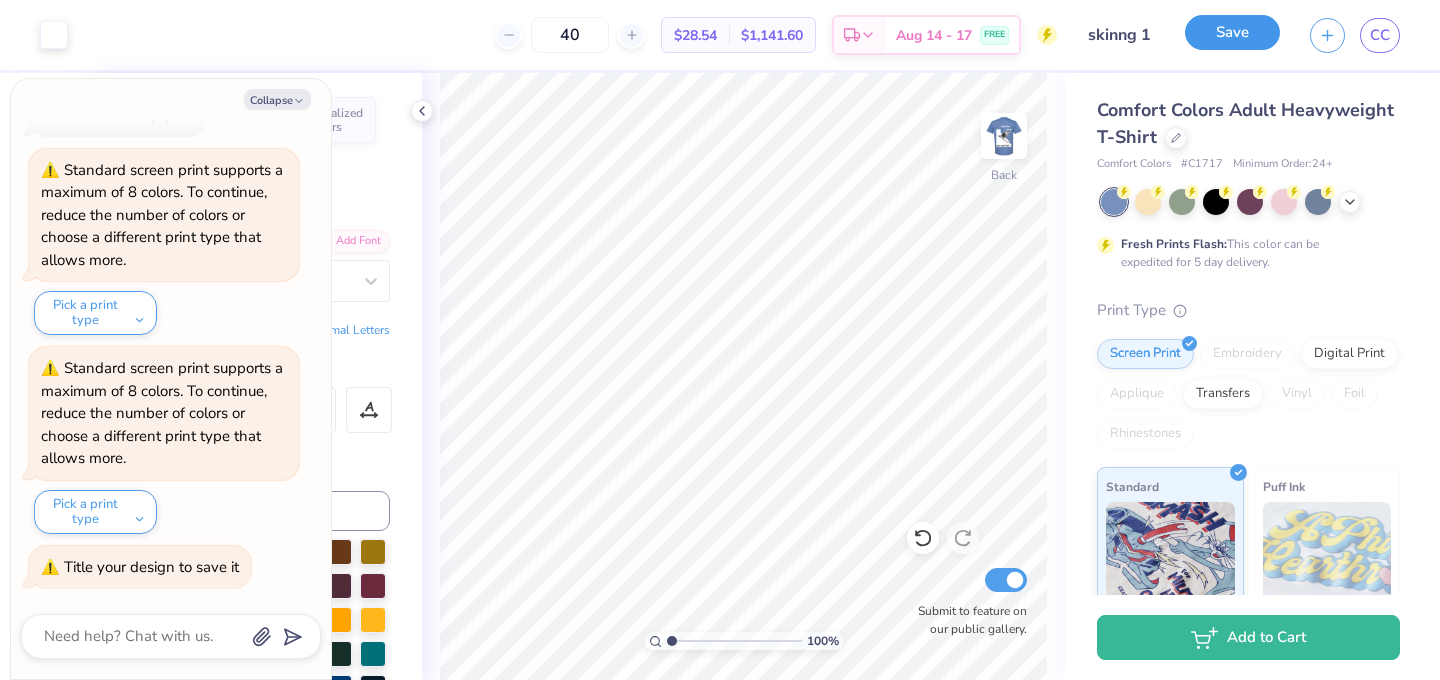click on "Save" at bounding box center [1232, 32] 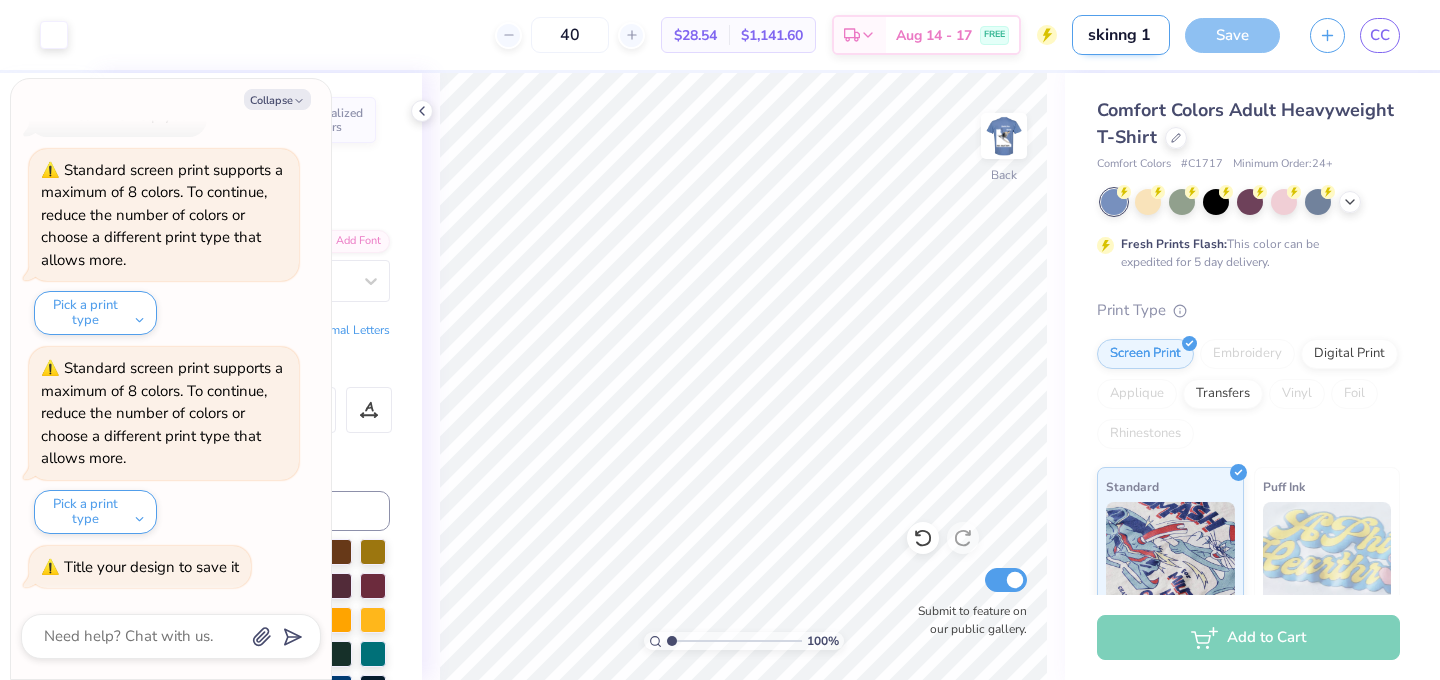 click on "skinng 1" at bounding box center (1121, 35) 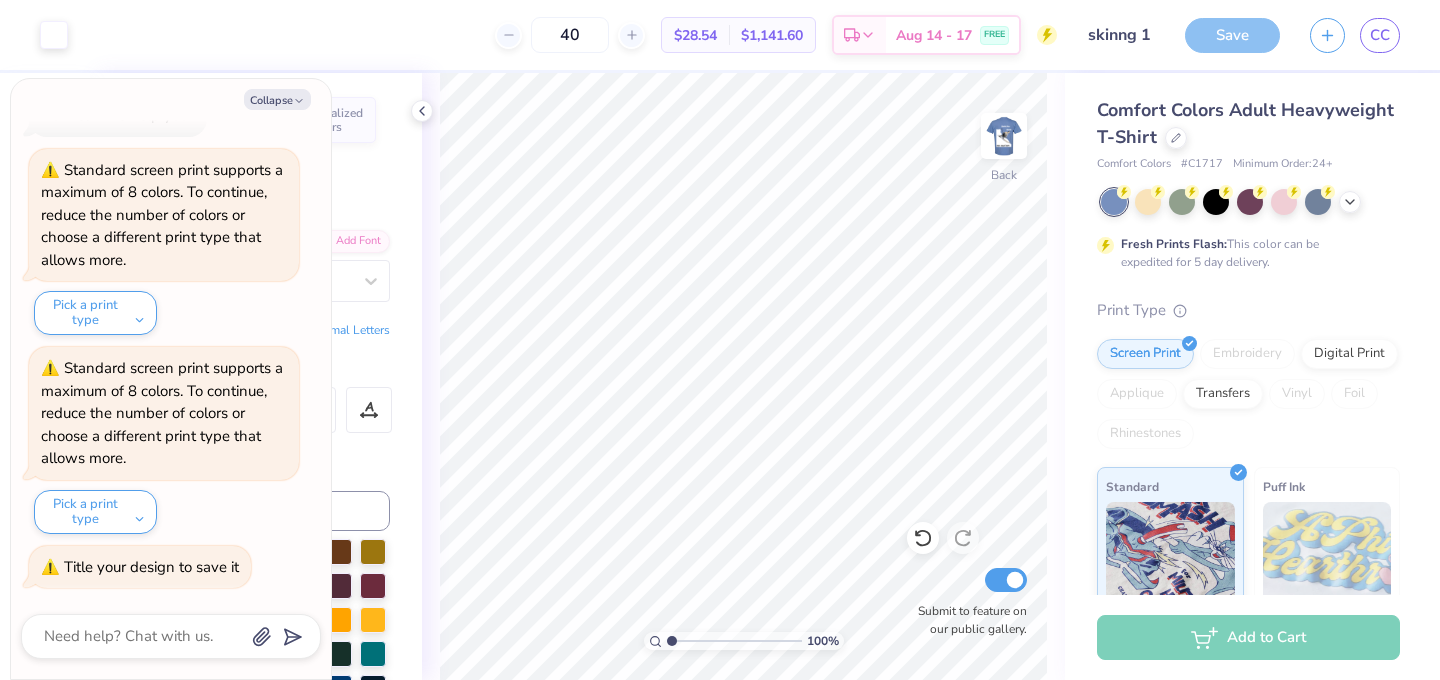 click on "Save CC" at bounding box center (1312, 35) 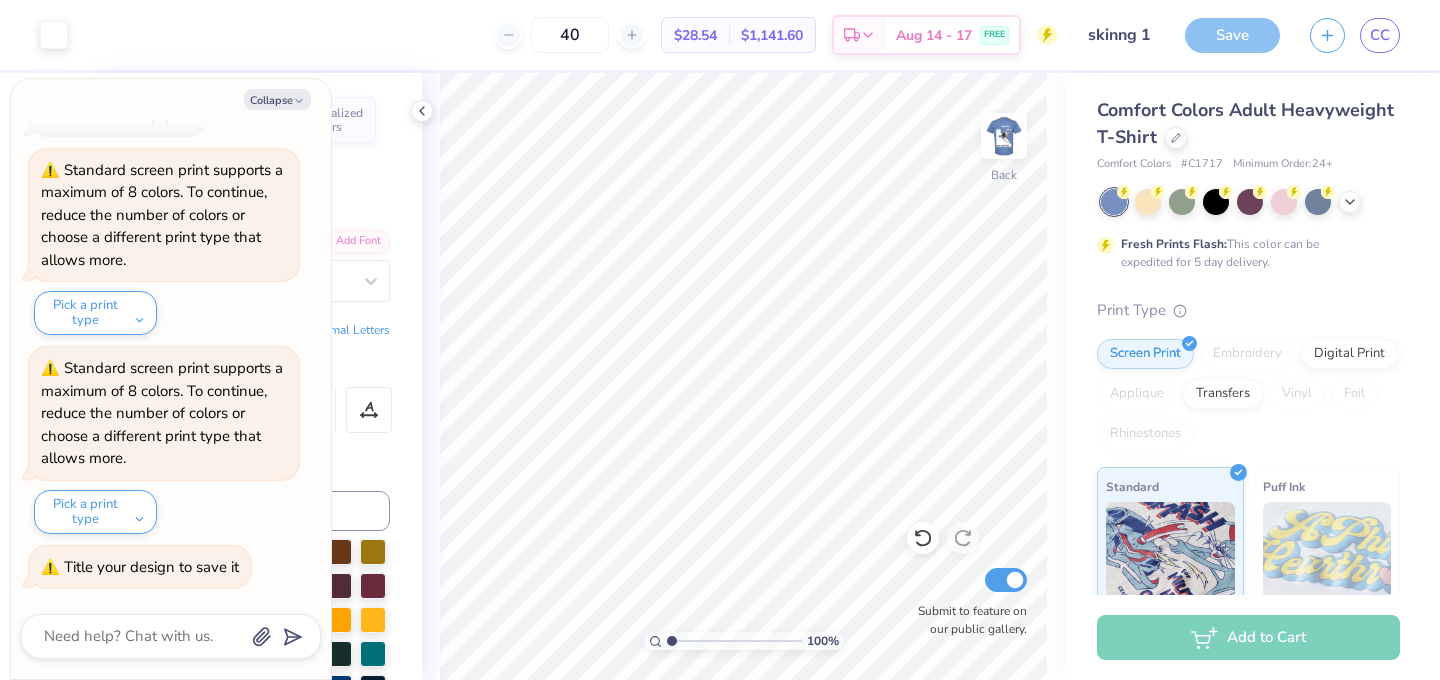 click on "Save" at bounding box center (1232, 35) 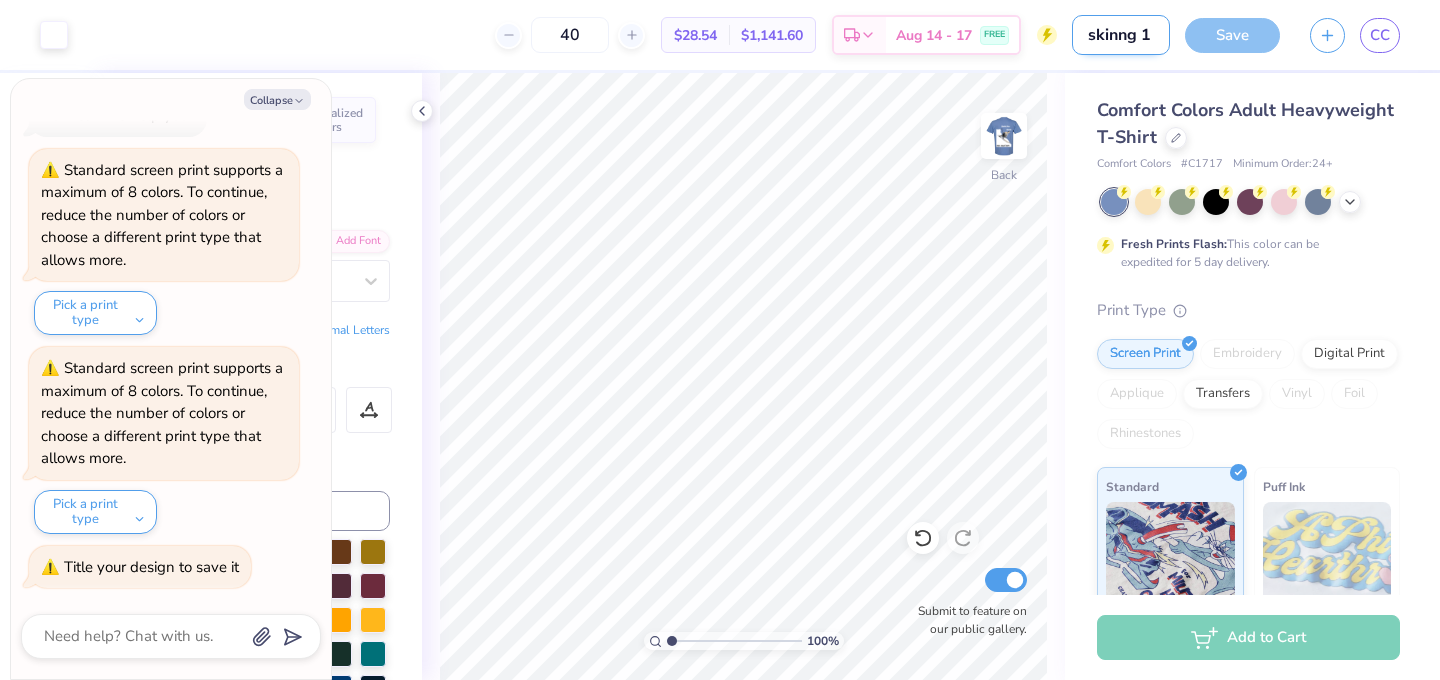 click on "skinng 1" at bounding box center (1121, 35) 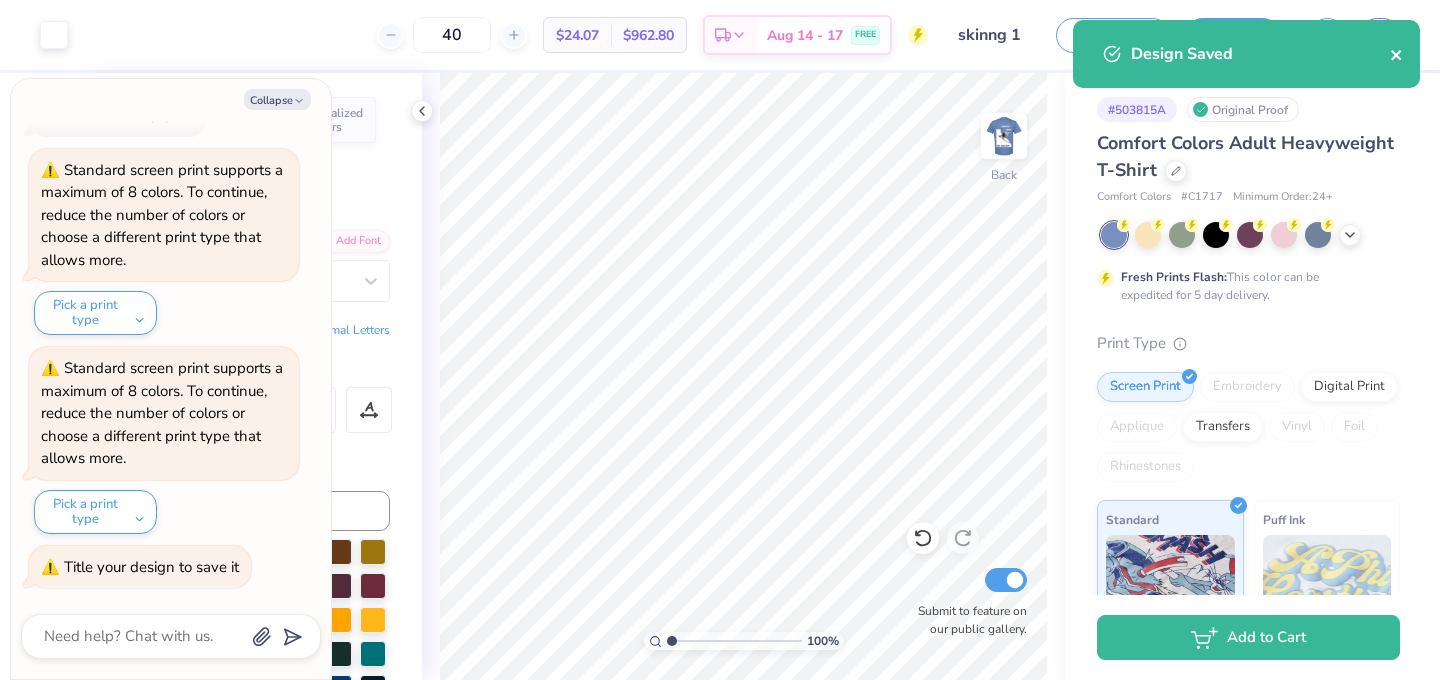 click 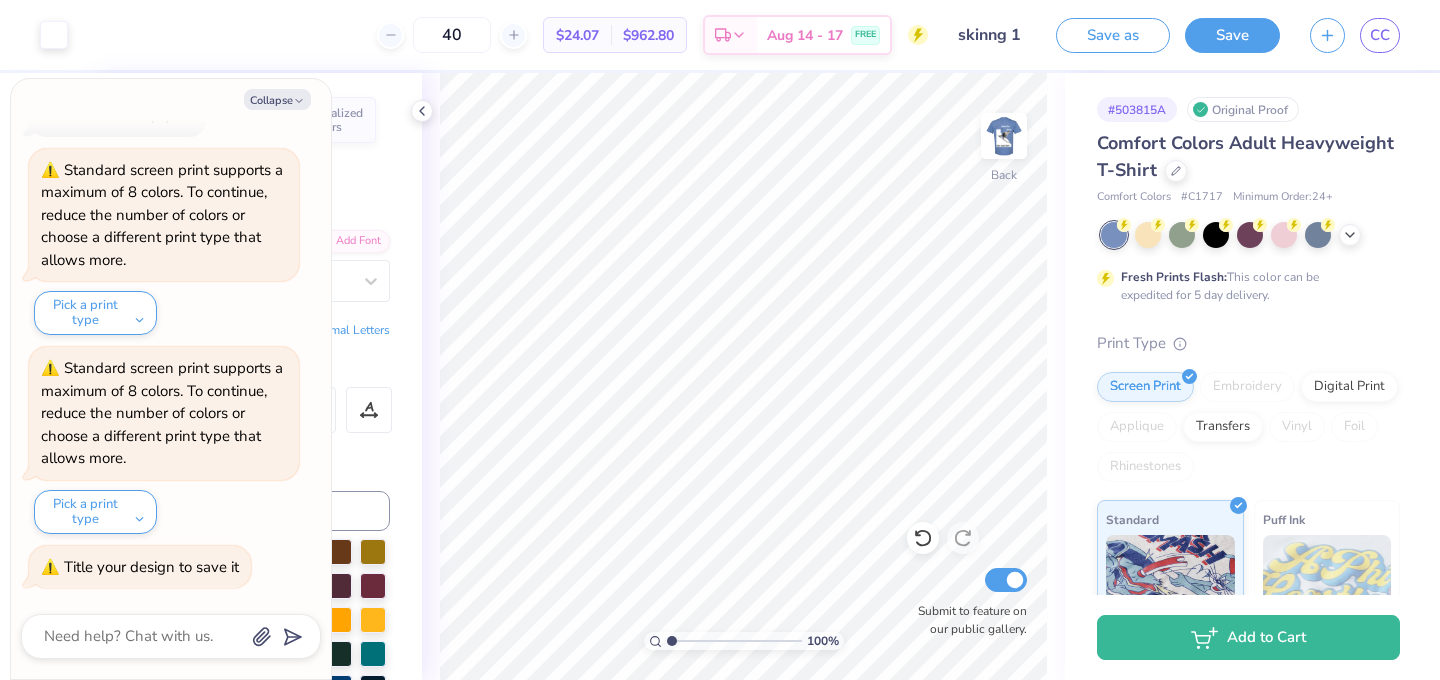 click on "Design Saved" at bounding box center (1246, 20) 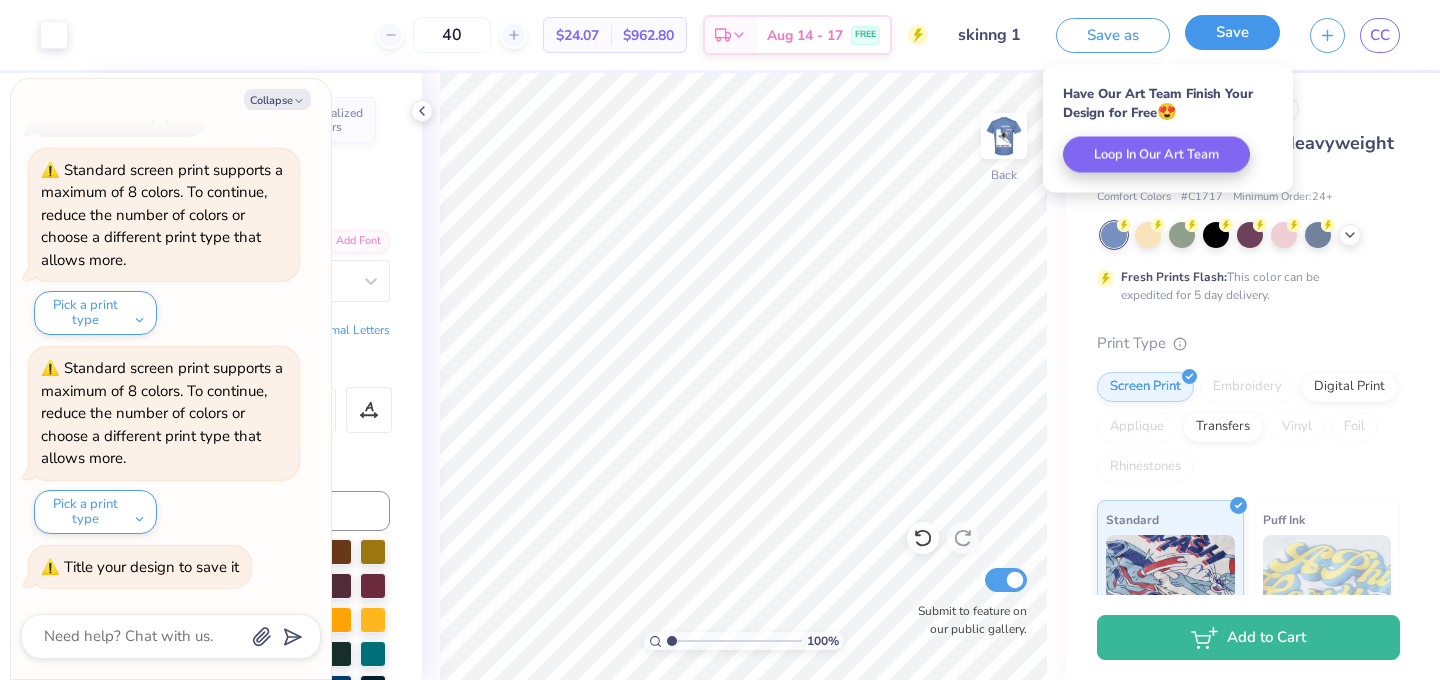 click on "Save" at bounding box center [1232, 32] 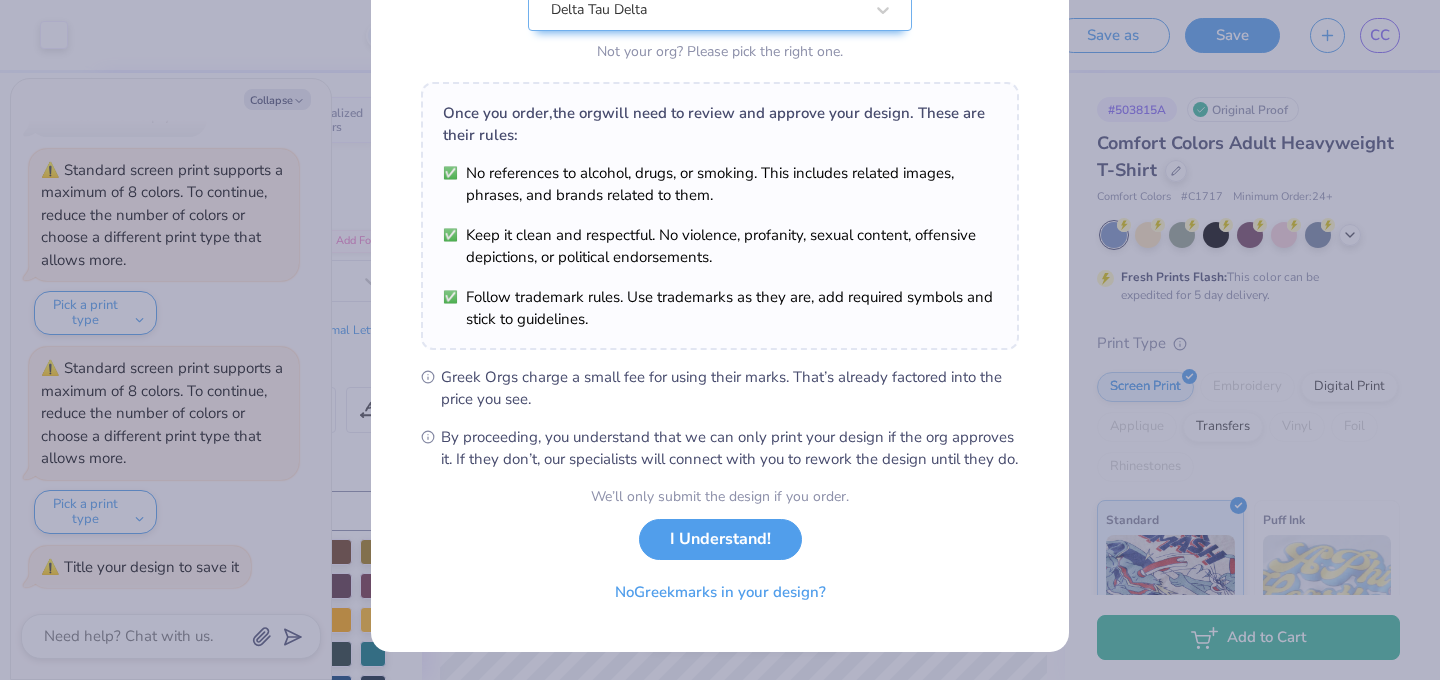 scroll, scrollTop: 253, scrollLeft: 0, axis: vertical 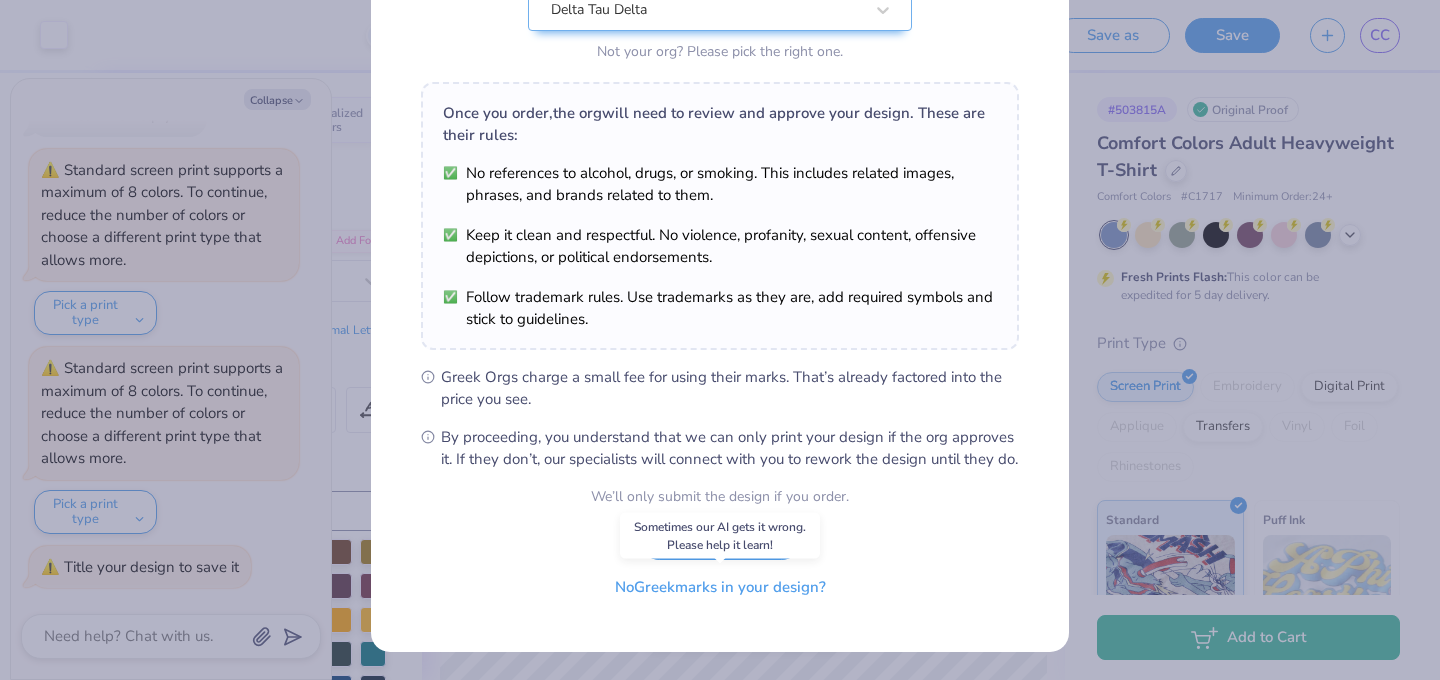 click on "No  Greek  marks in your design?" at bounding box center (720, 587) 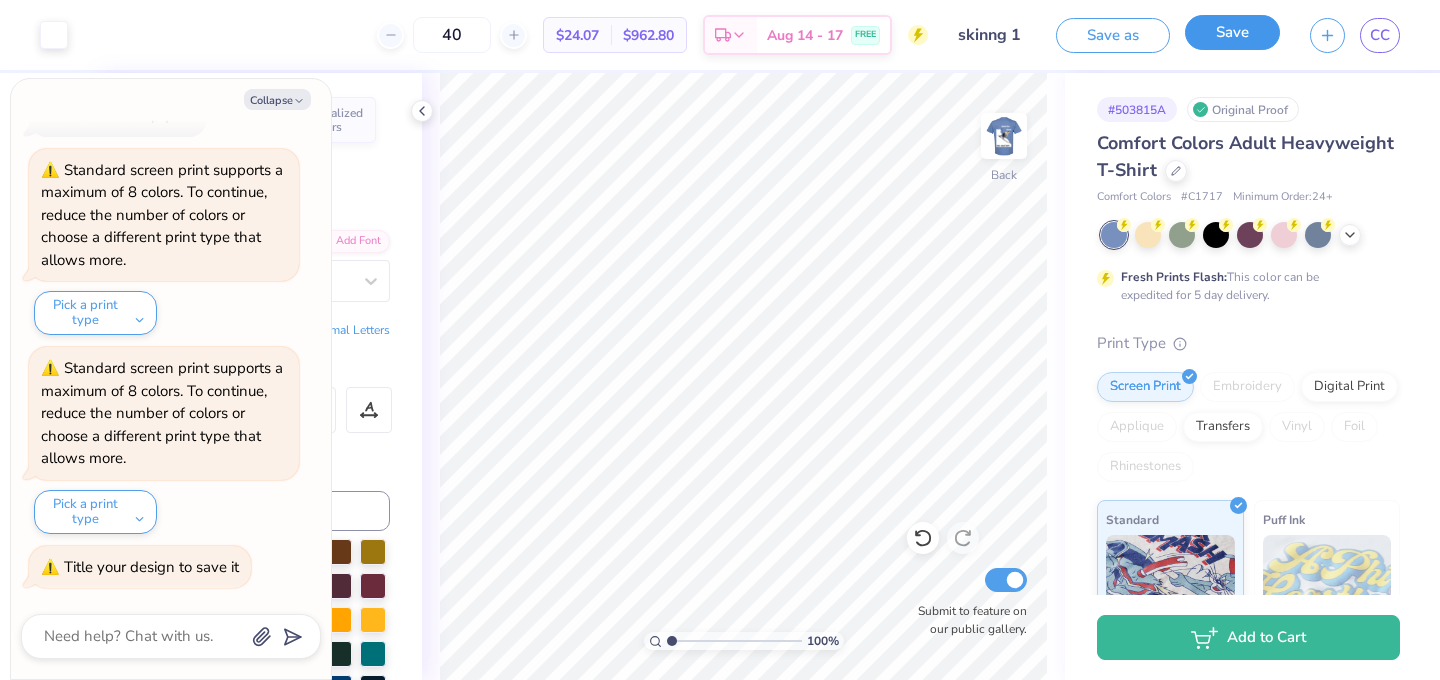 click on "Save" at bounding box center [1232, 32] 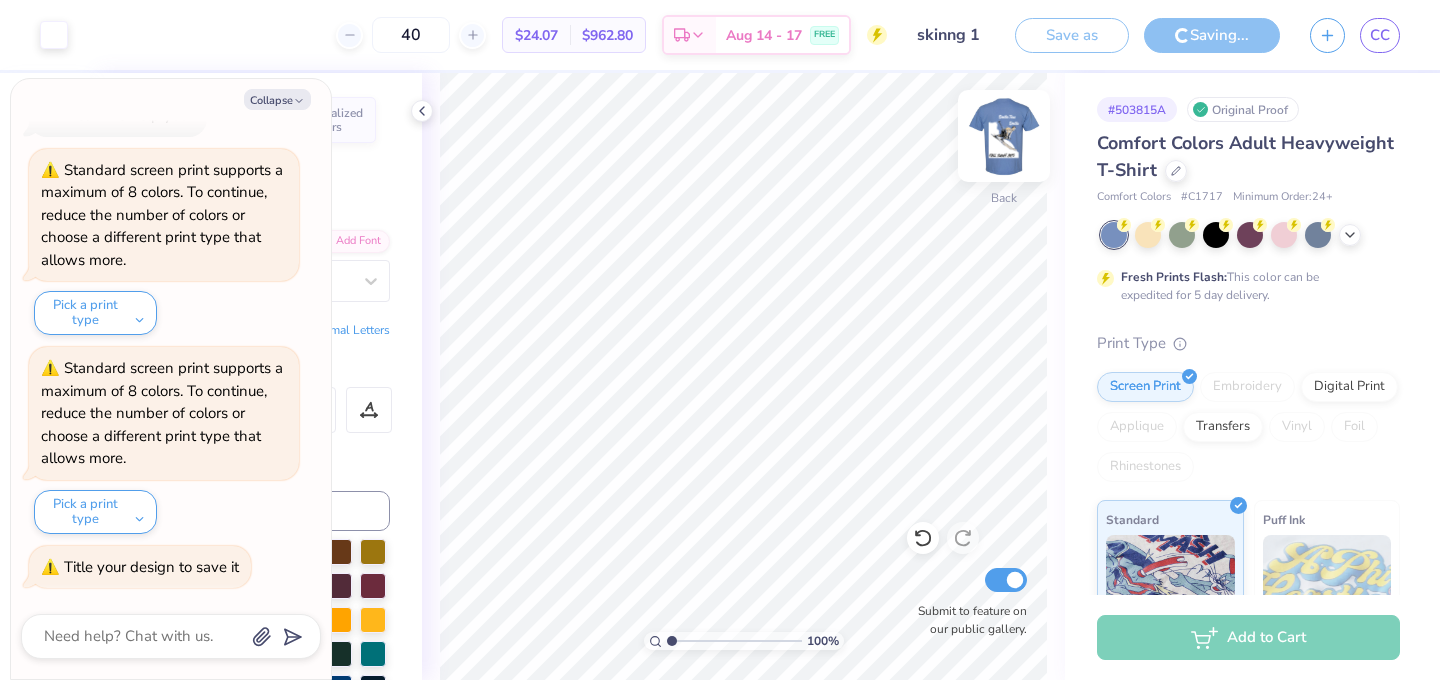 click at bounding box center (1004, 136) 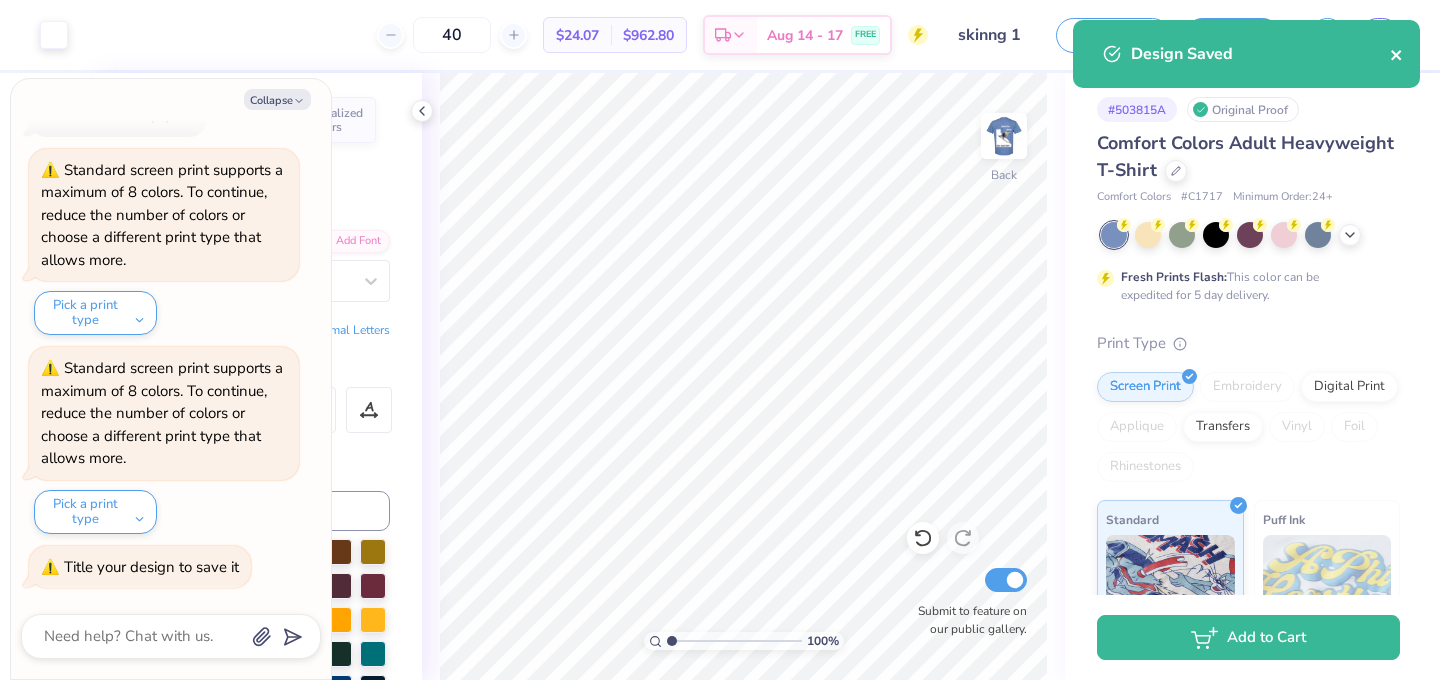 click 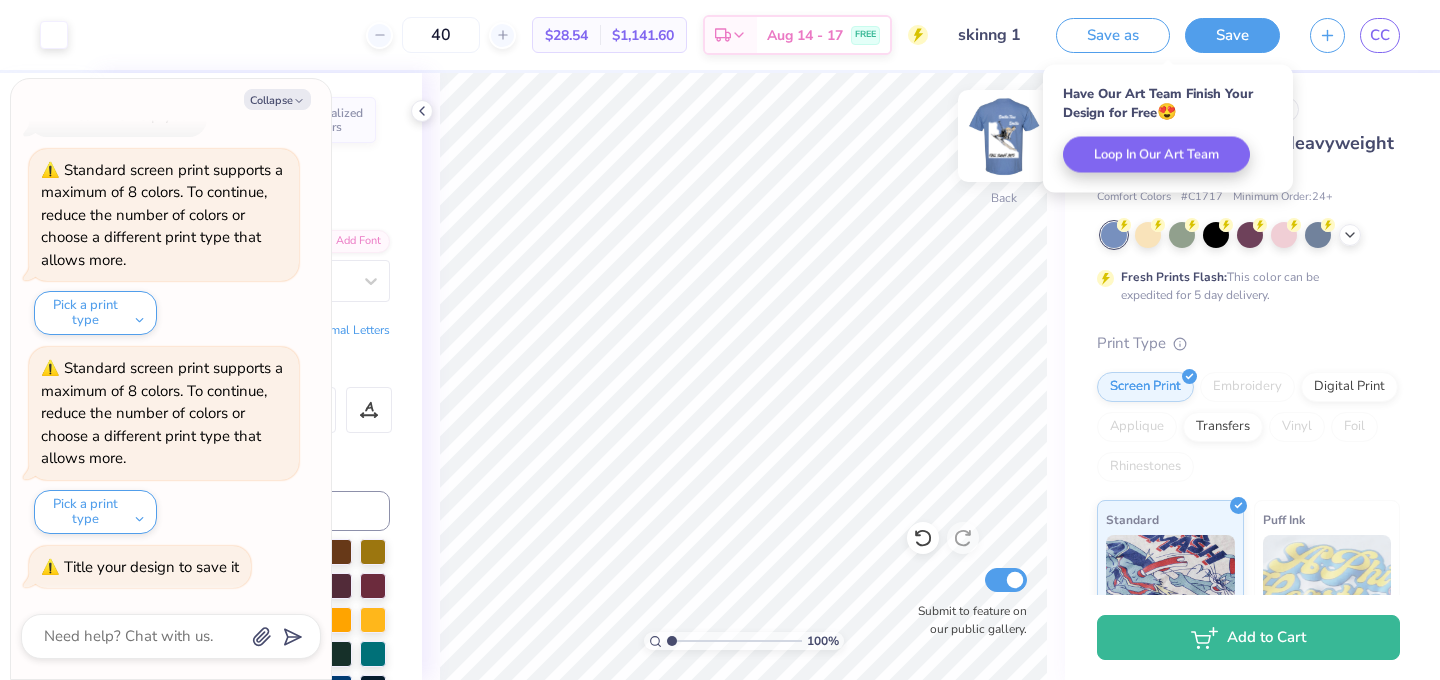 click at bounding box center [1004, 136] 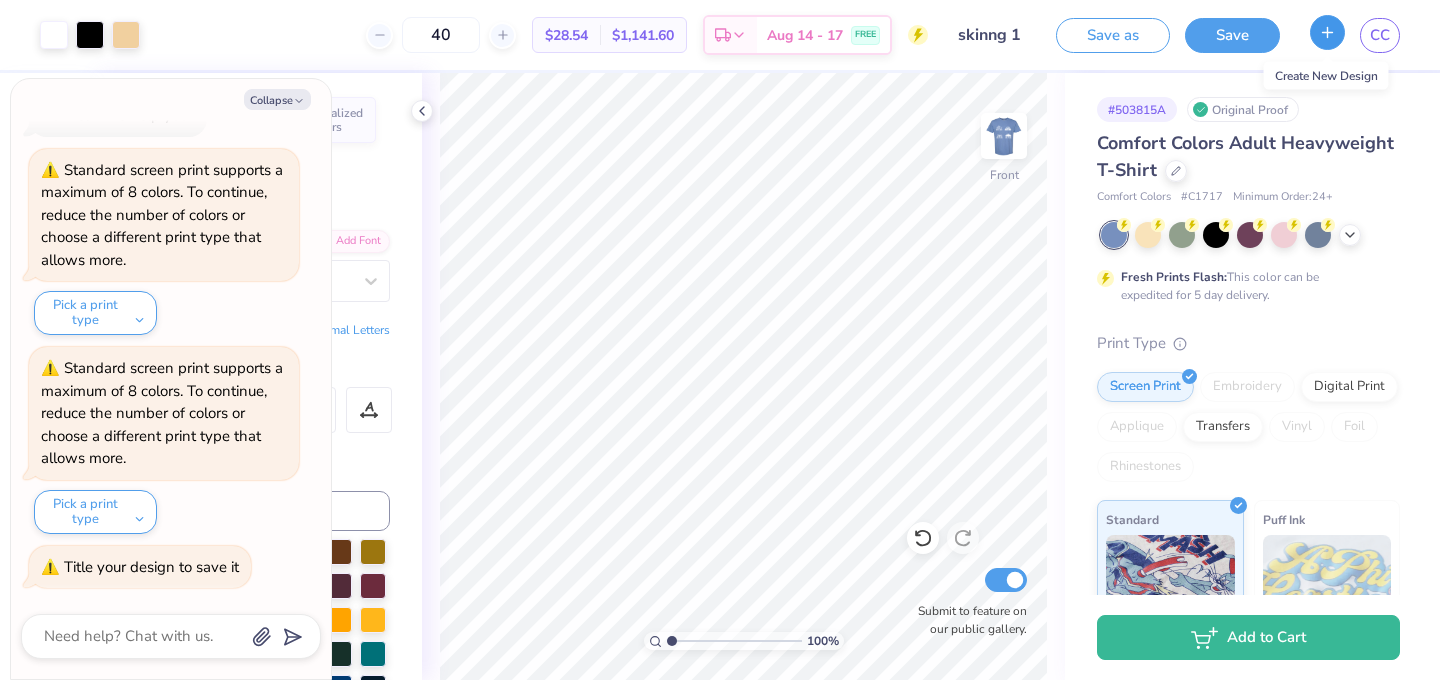 click 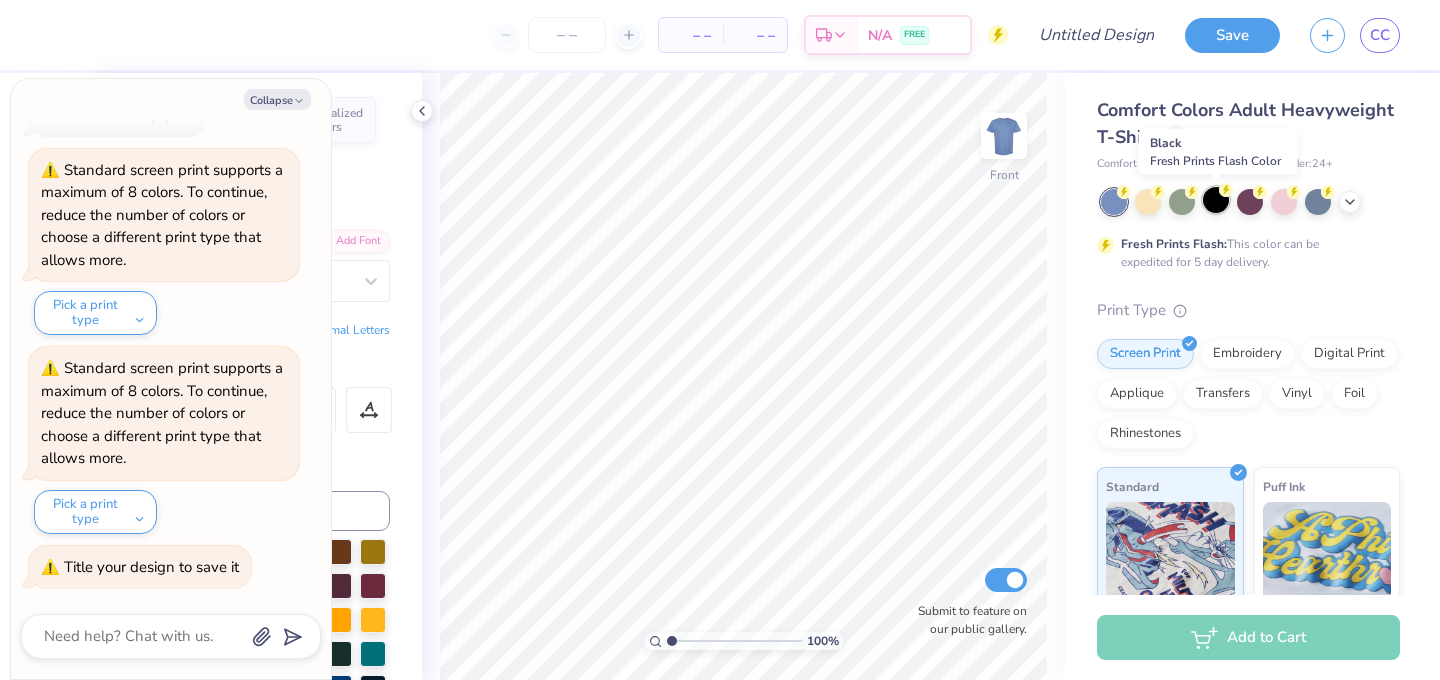 click at bounding box center (1216, 200) 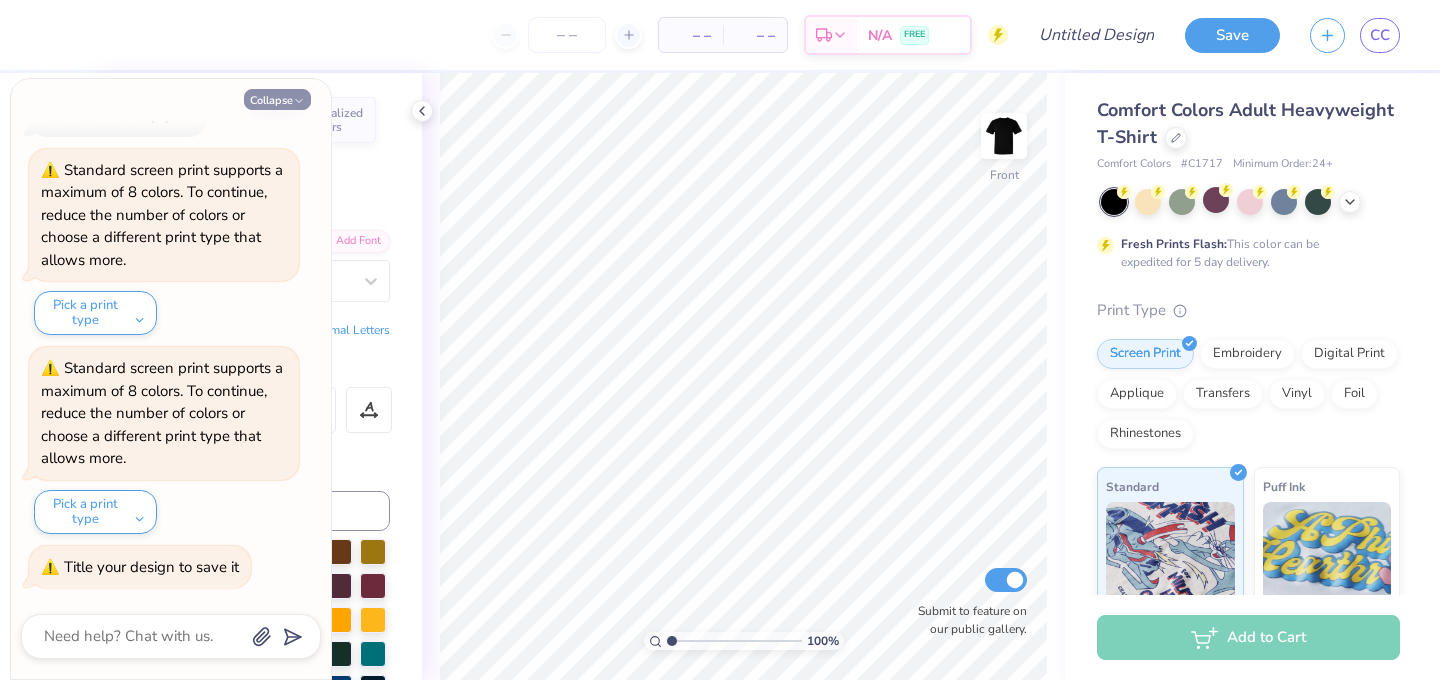 click 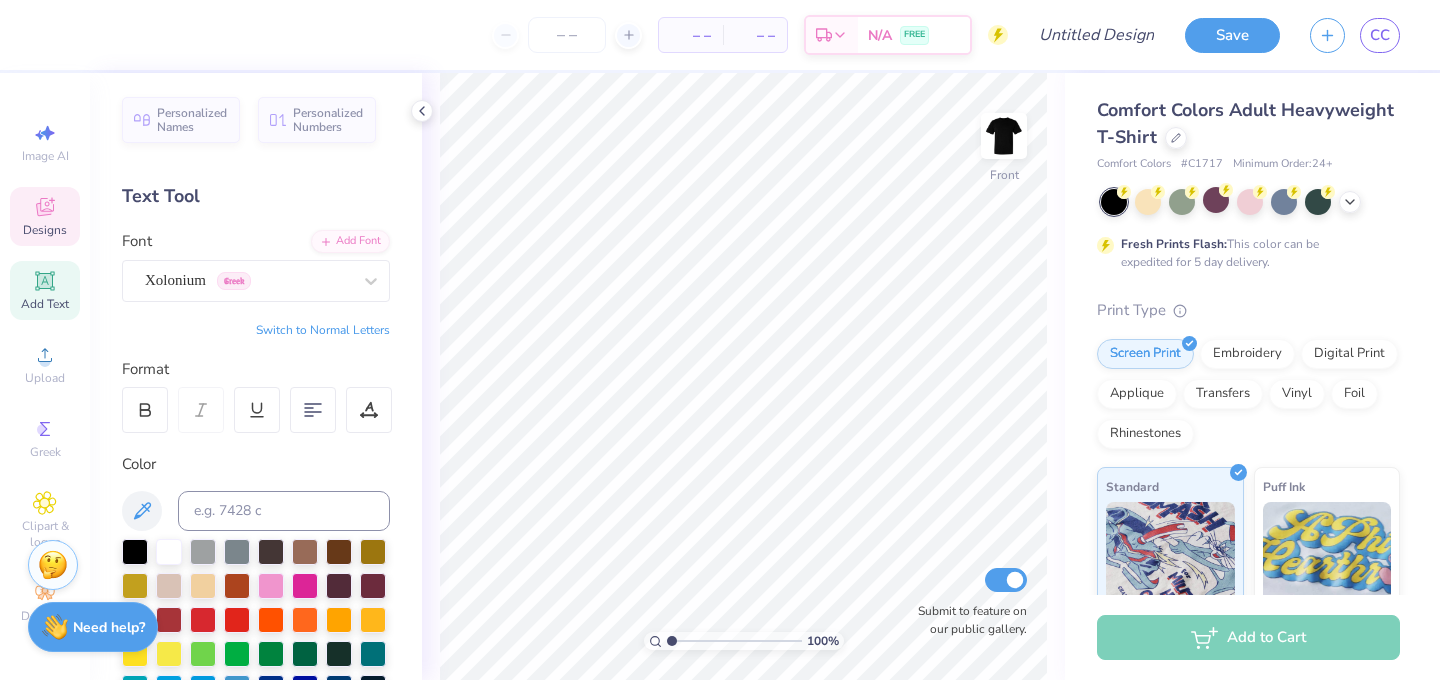 click 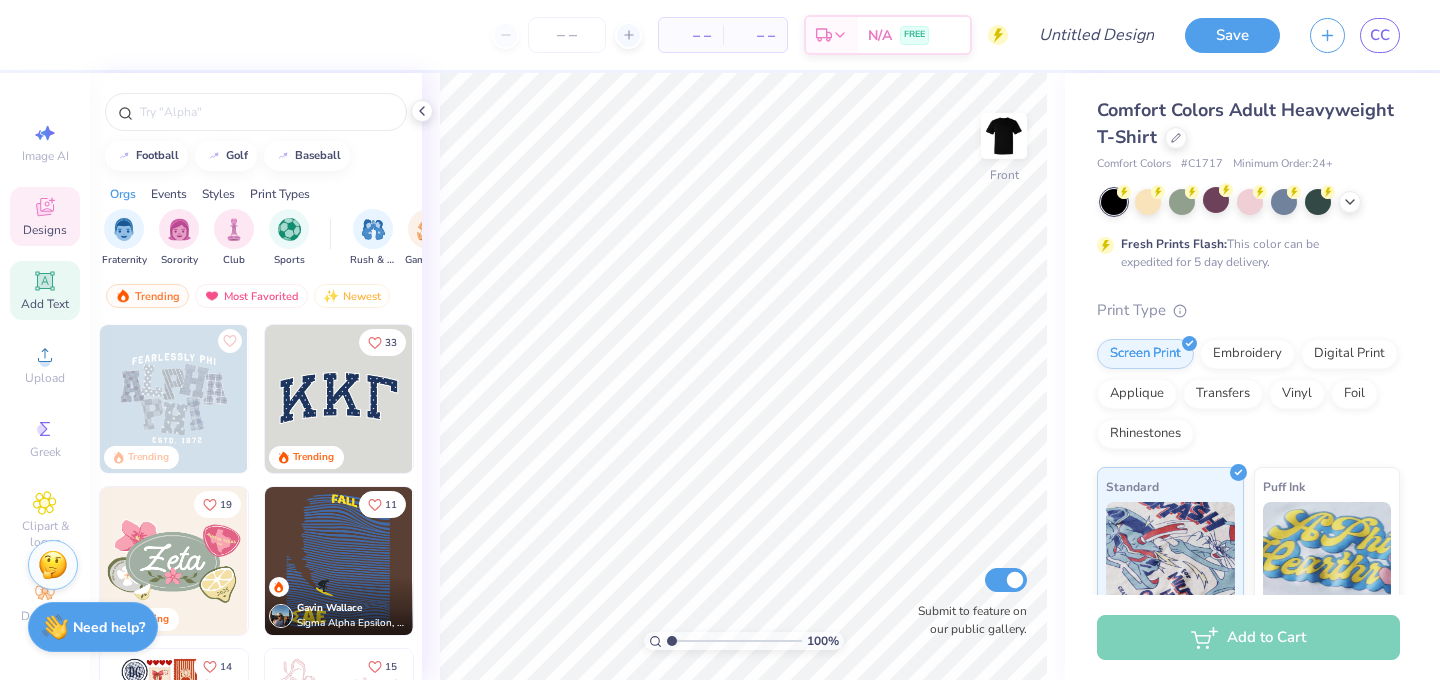 click on "Add Text" at bounding box center [45, 304] 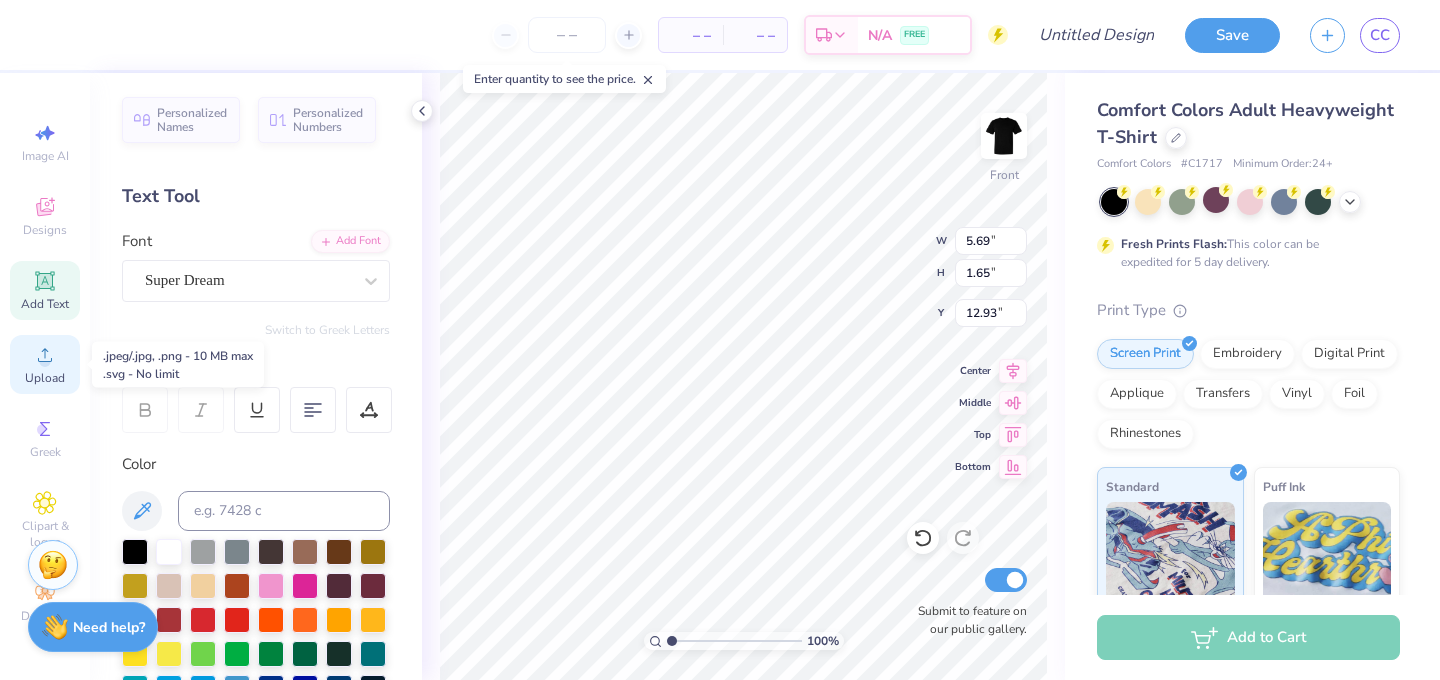 click on "Upload" at bounding box center [45, 378] 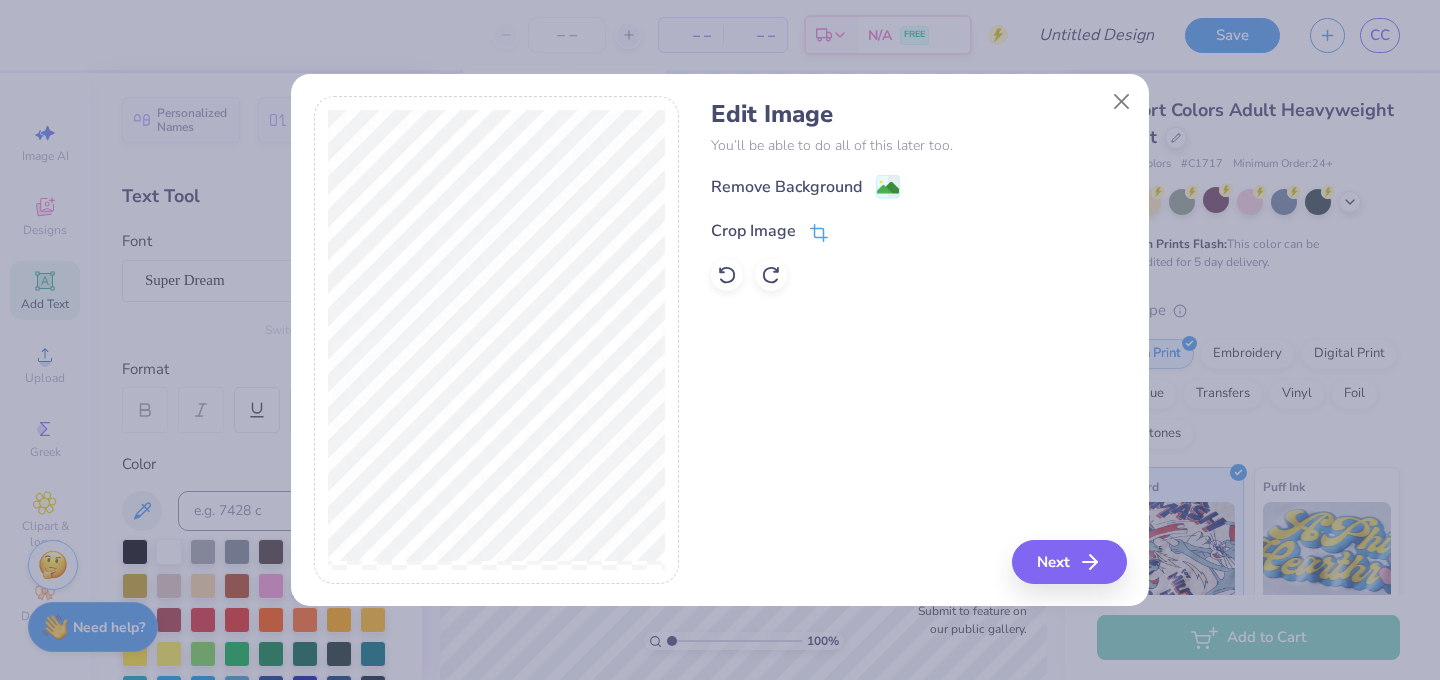 click on "Crop Image" at bounding box center (753, 231) 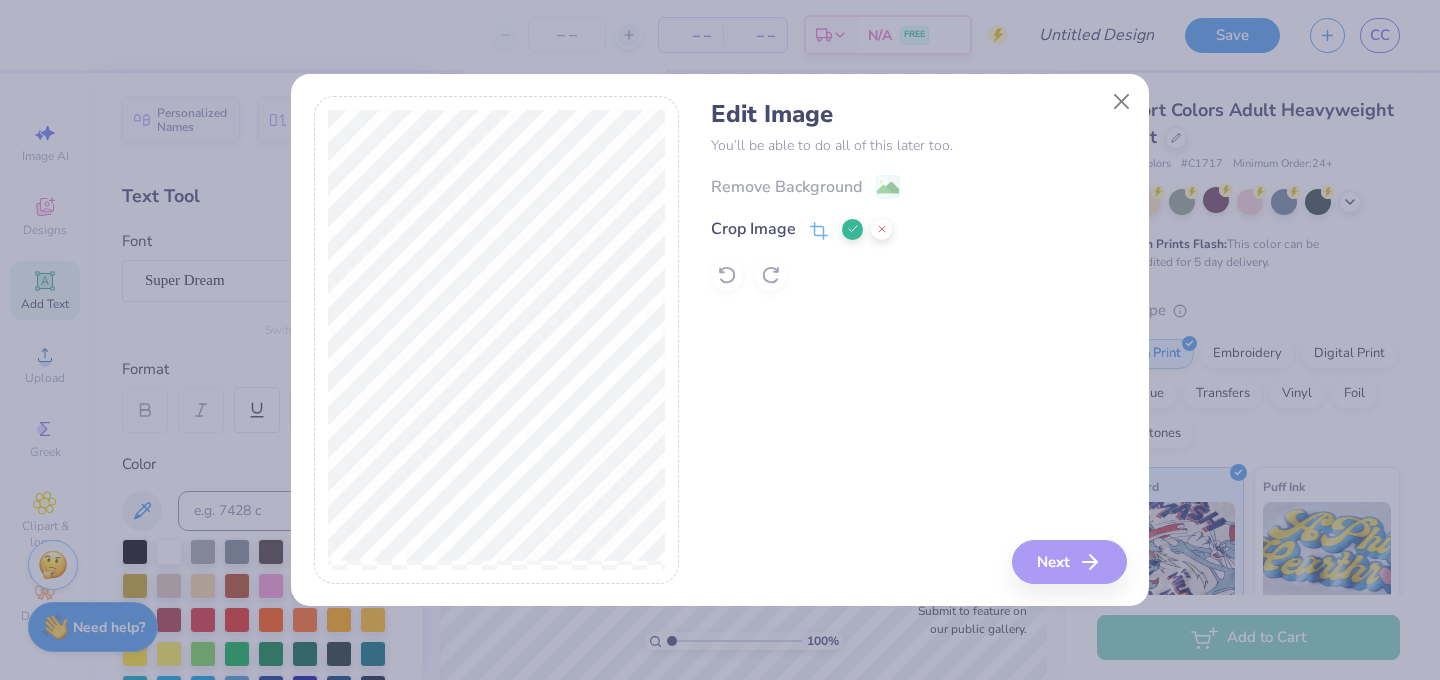 click at bounding box center [852, 229] 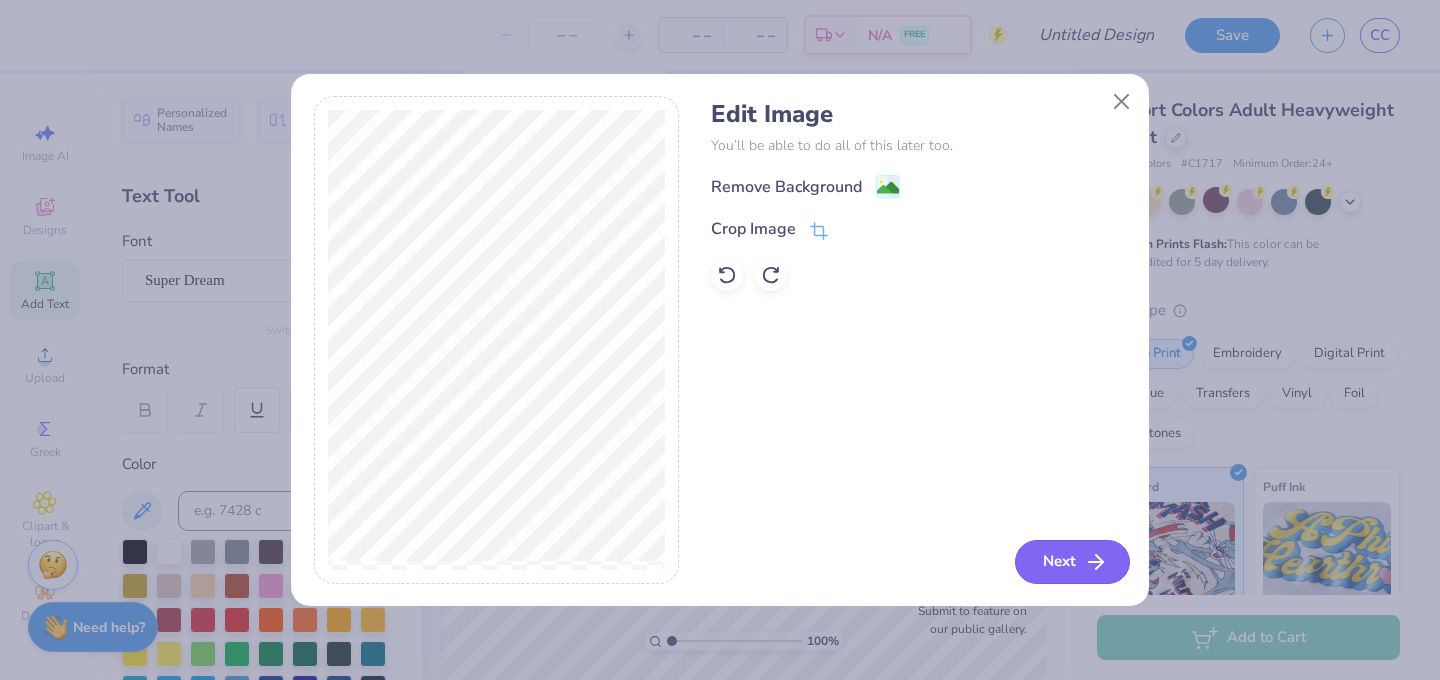 click 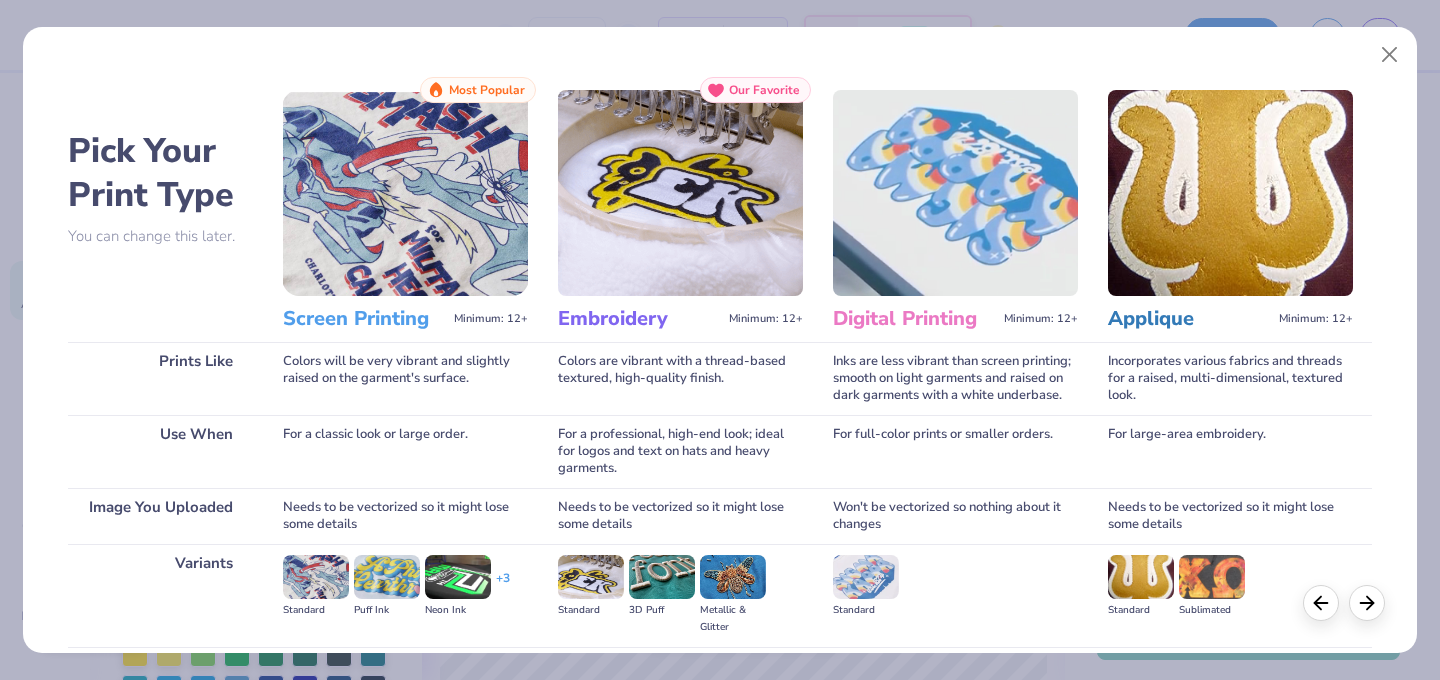 scroll, scrollTop: 217, scrollLeft: 0, axis: vertical 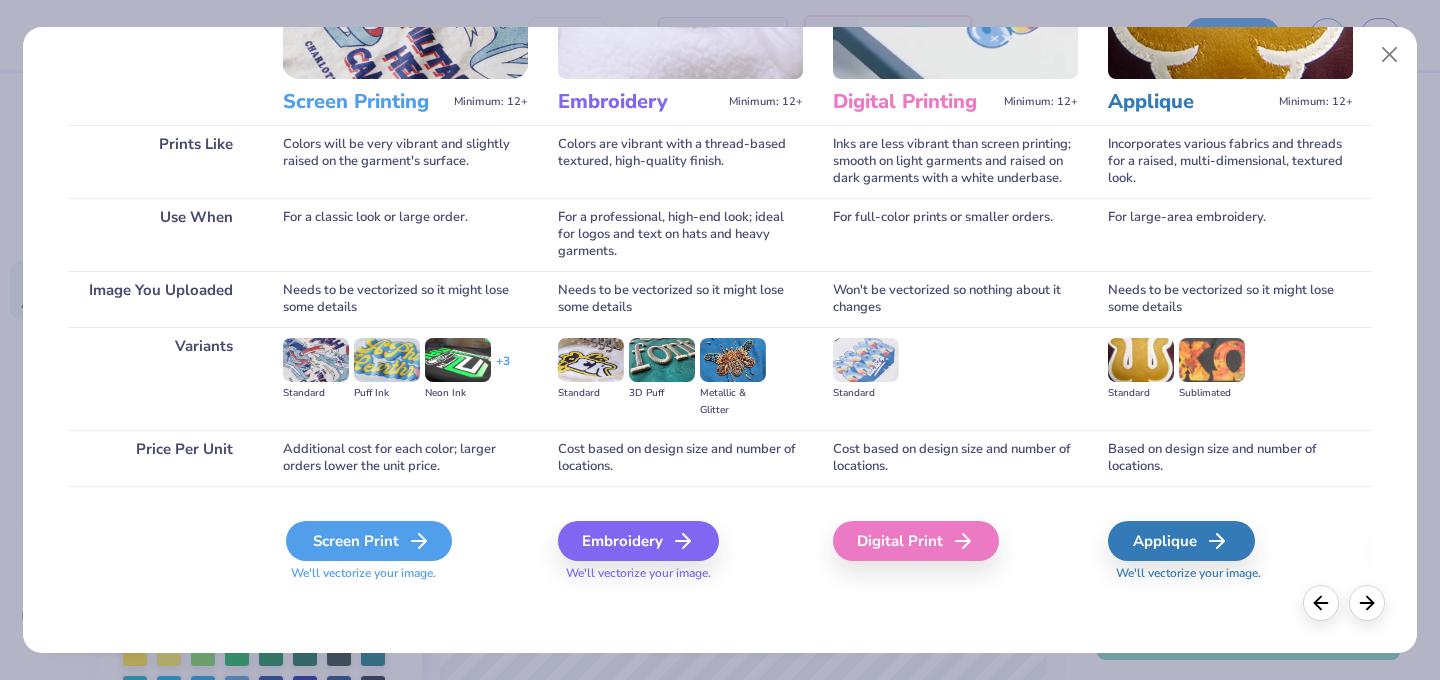 click on "Screen Print" at bounding box center (369, 541) 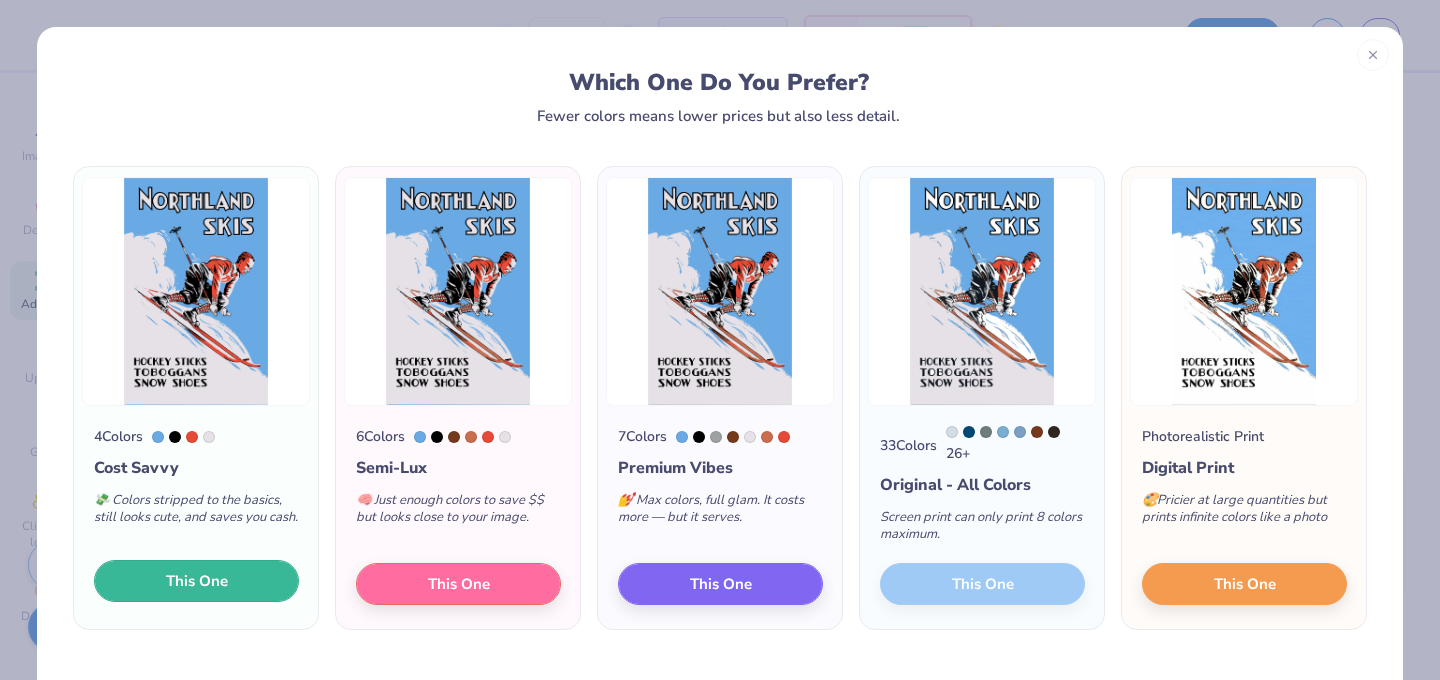 click on "This One" at bounding box center (197, 581) 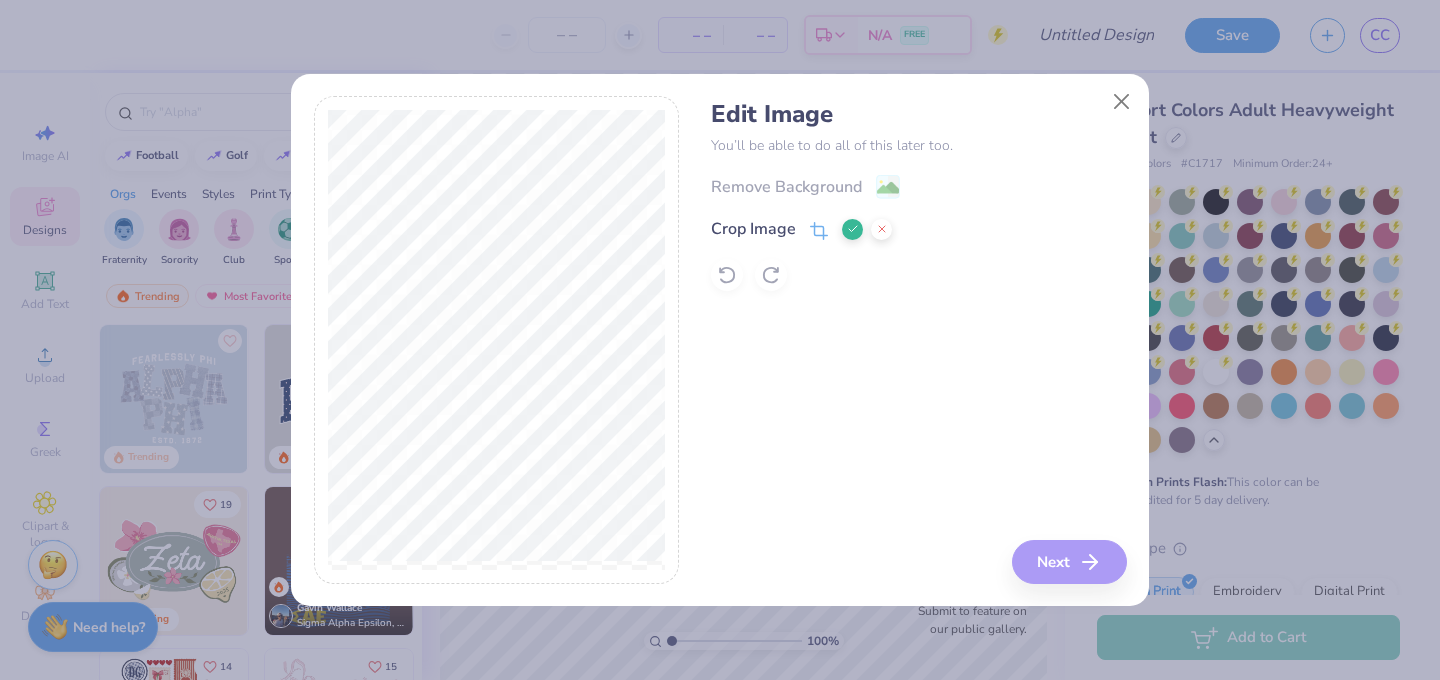scroll, scrollTop: 0, scrollLeft: 0, axis: both 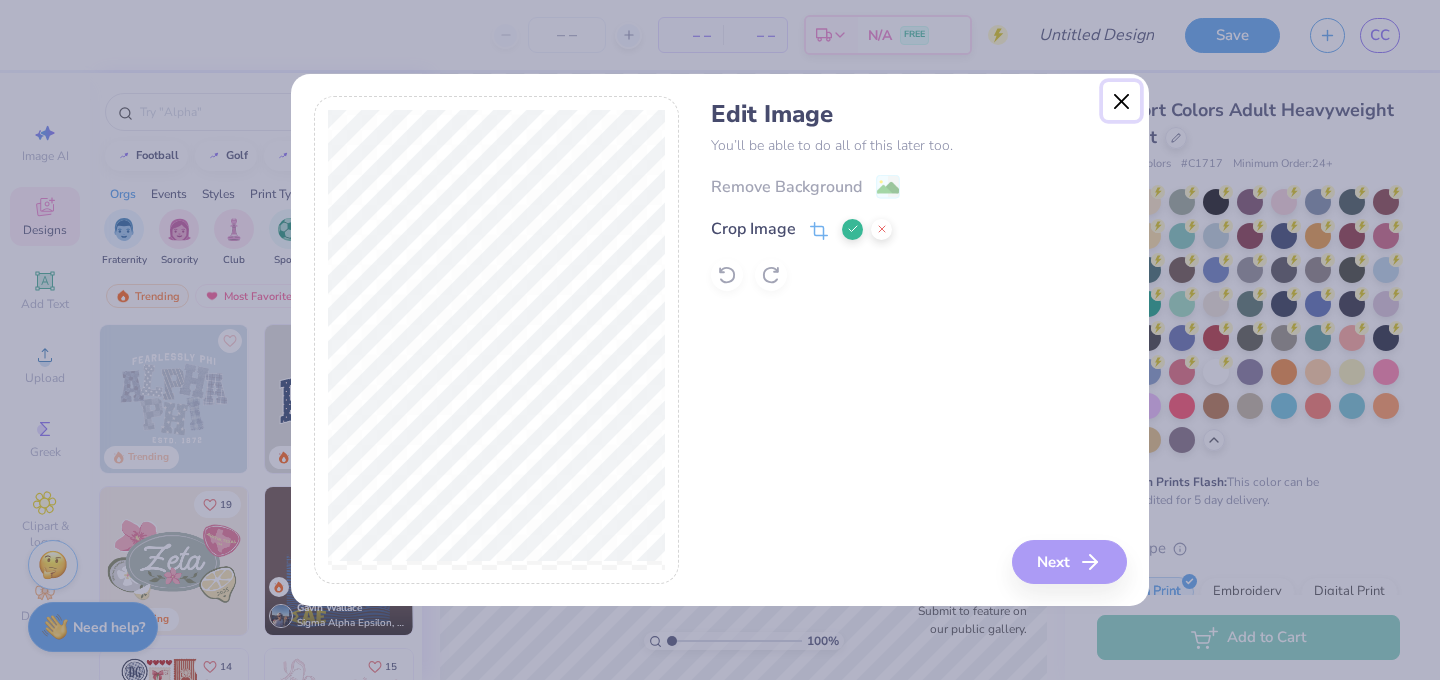 click at bounding box center [1122, 101] 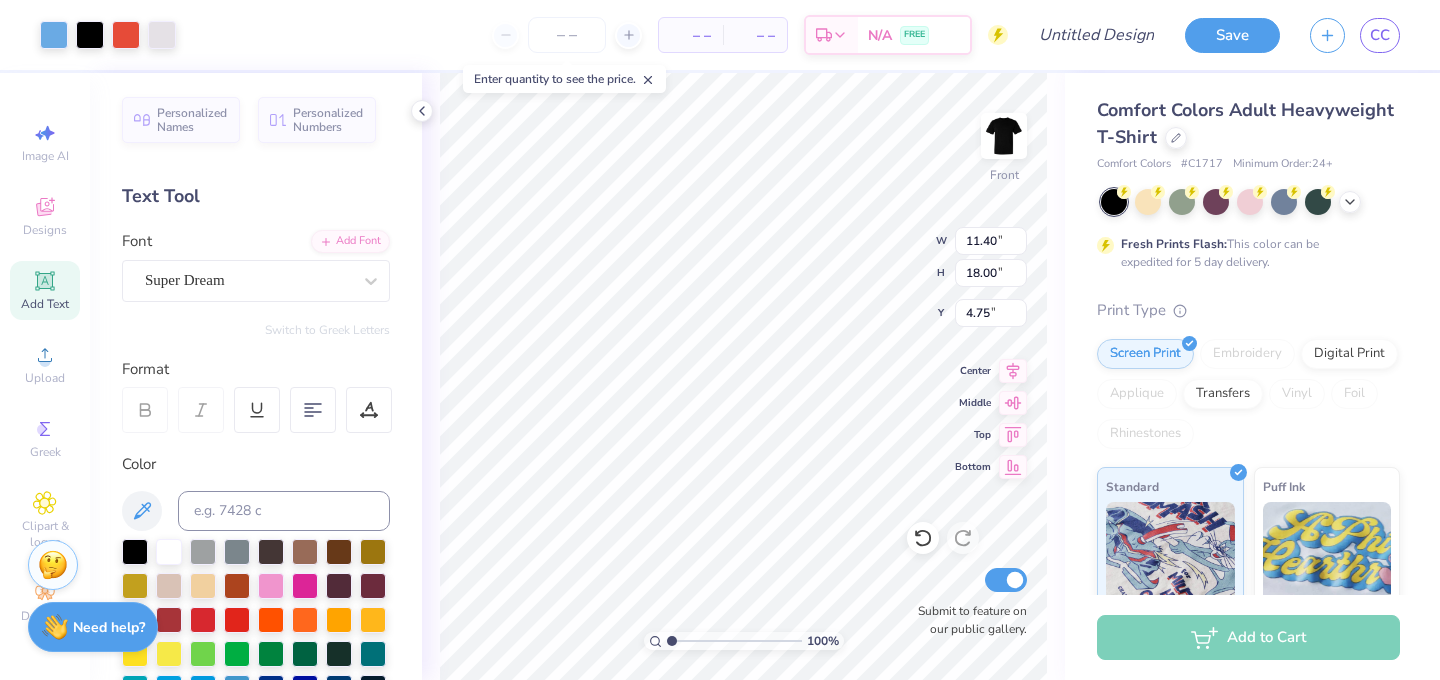scroll, scrollTop: 0, scrollLeft: 0, axis: both 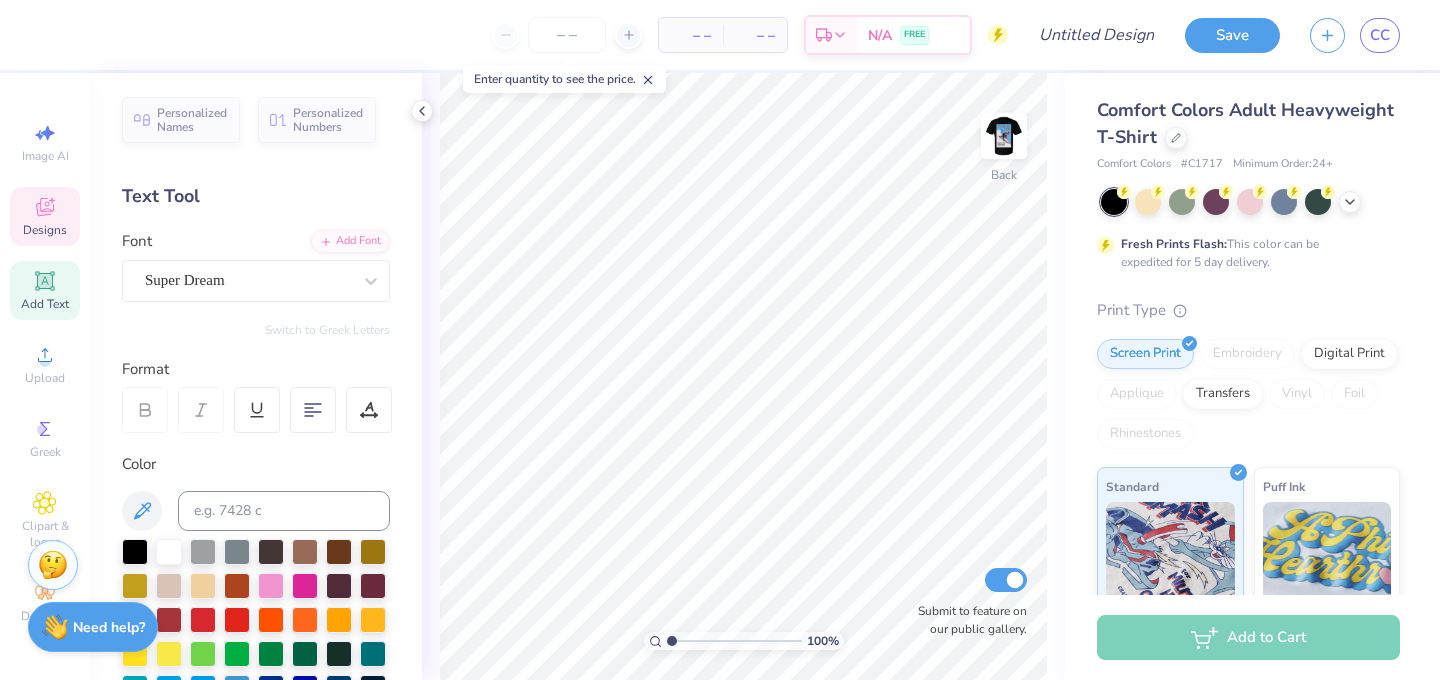 click on "Designs" at bounding box center [45, 216] 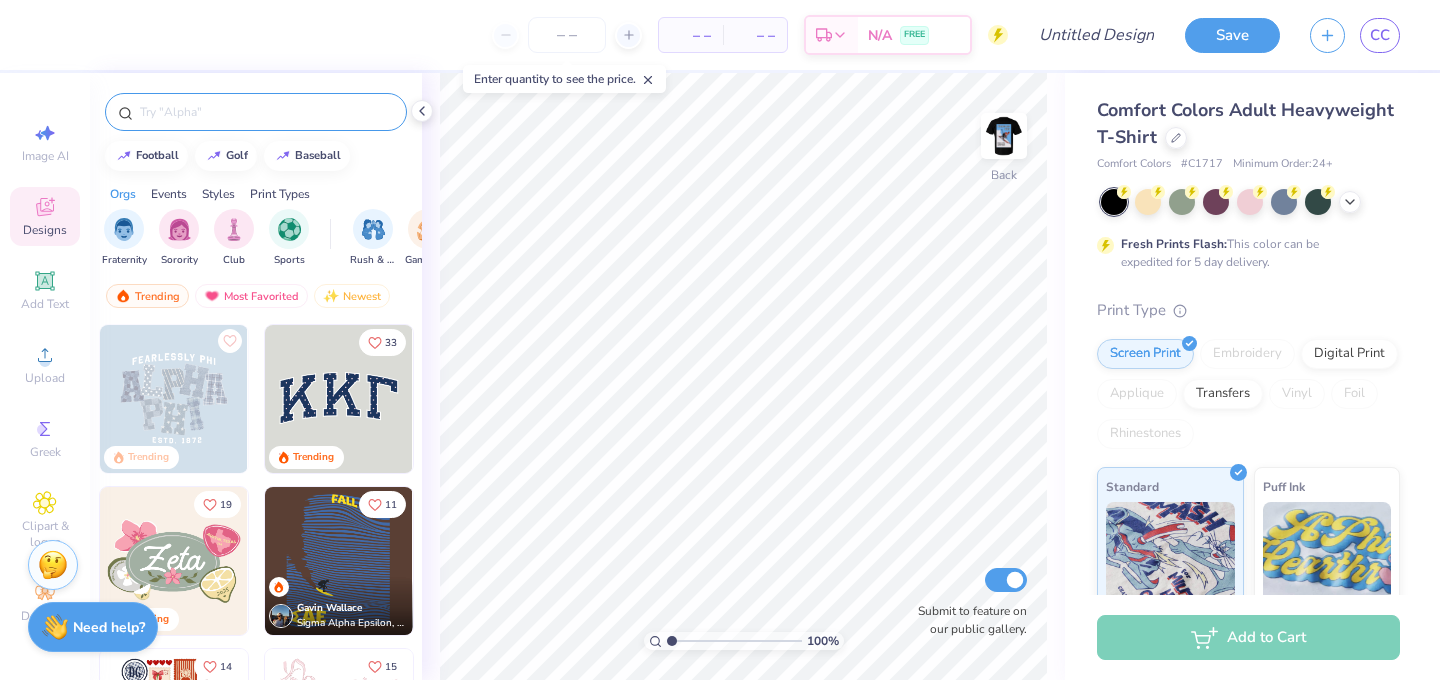 click at bounding box center (256, 112) 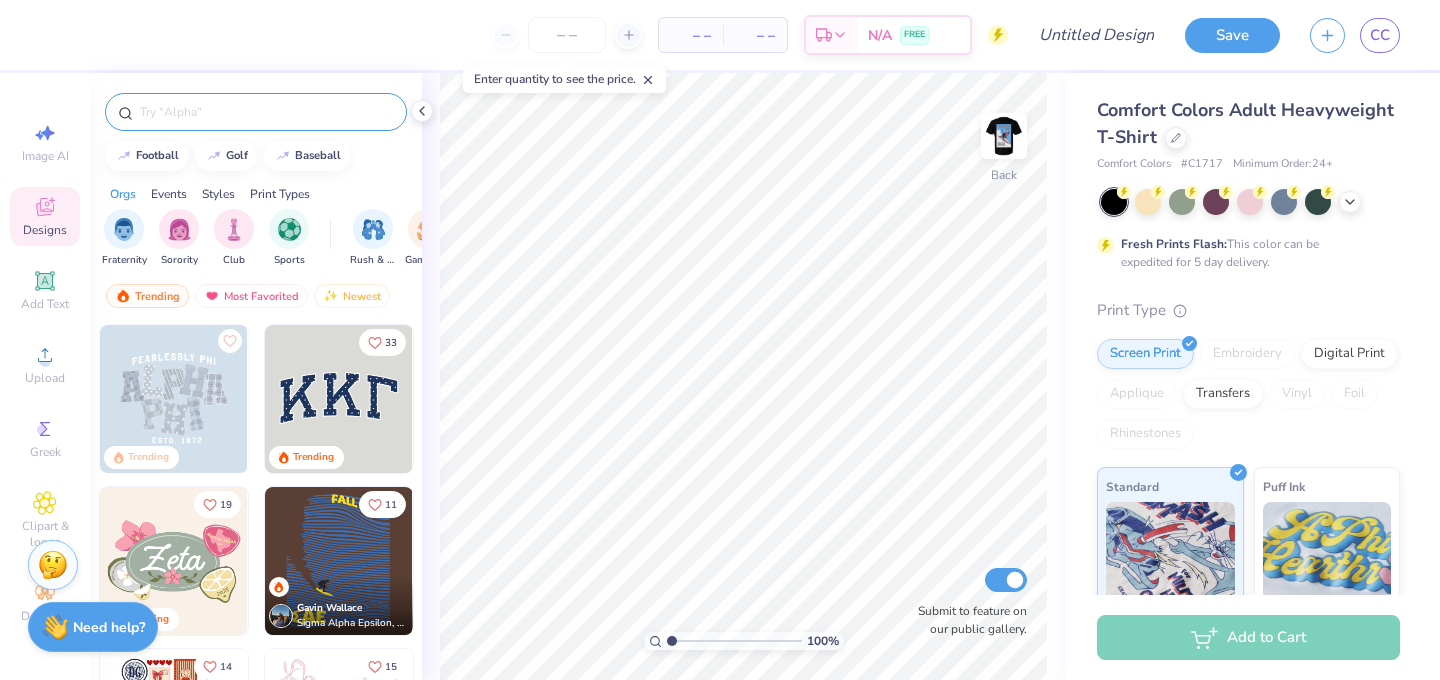 click at bounding box center [266, 112] 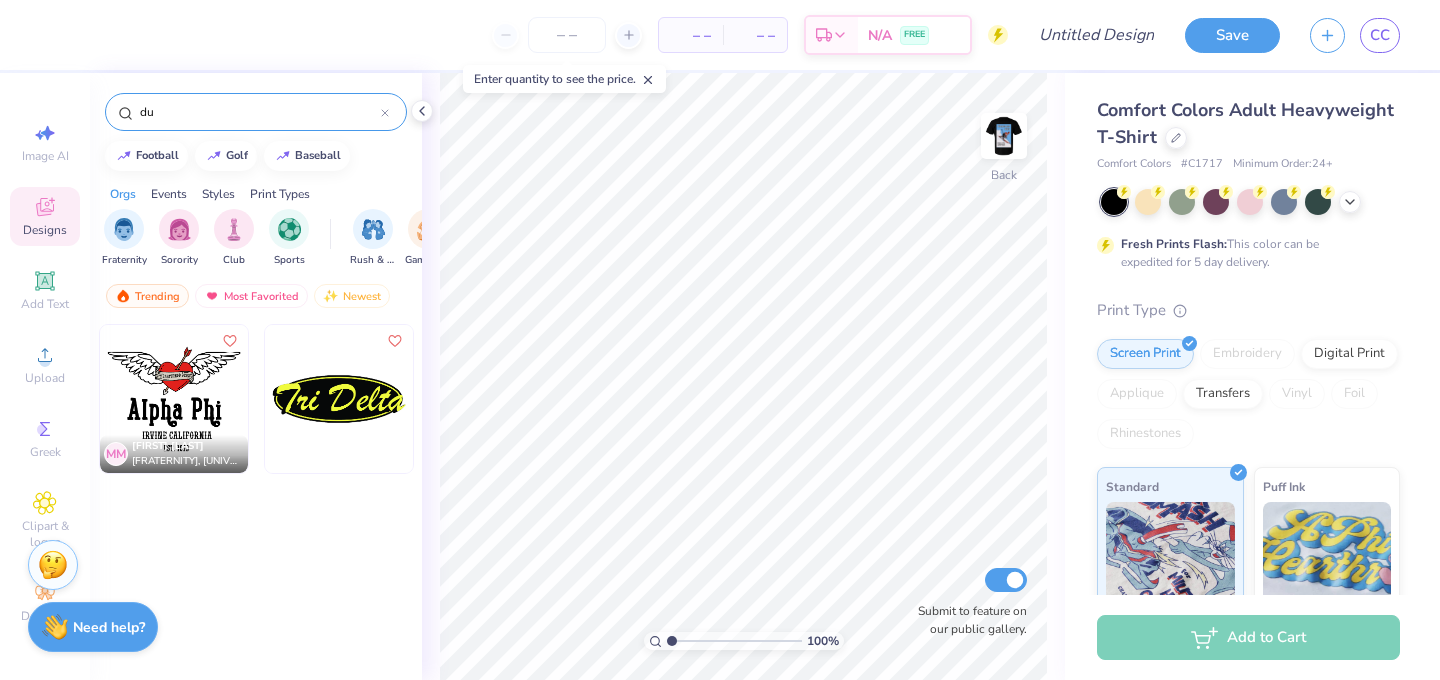 type on "d" 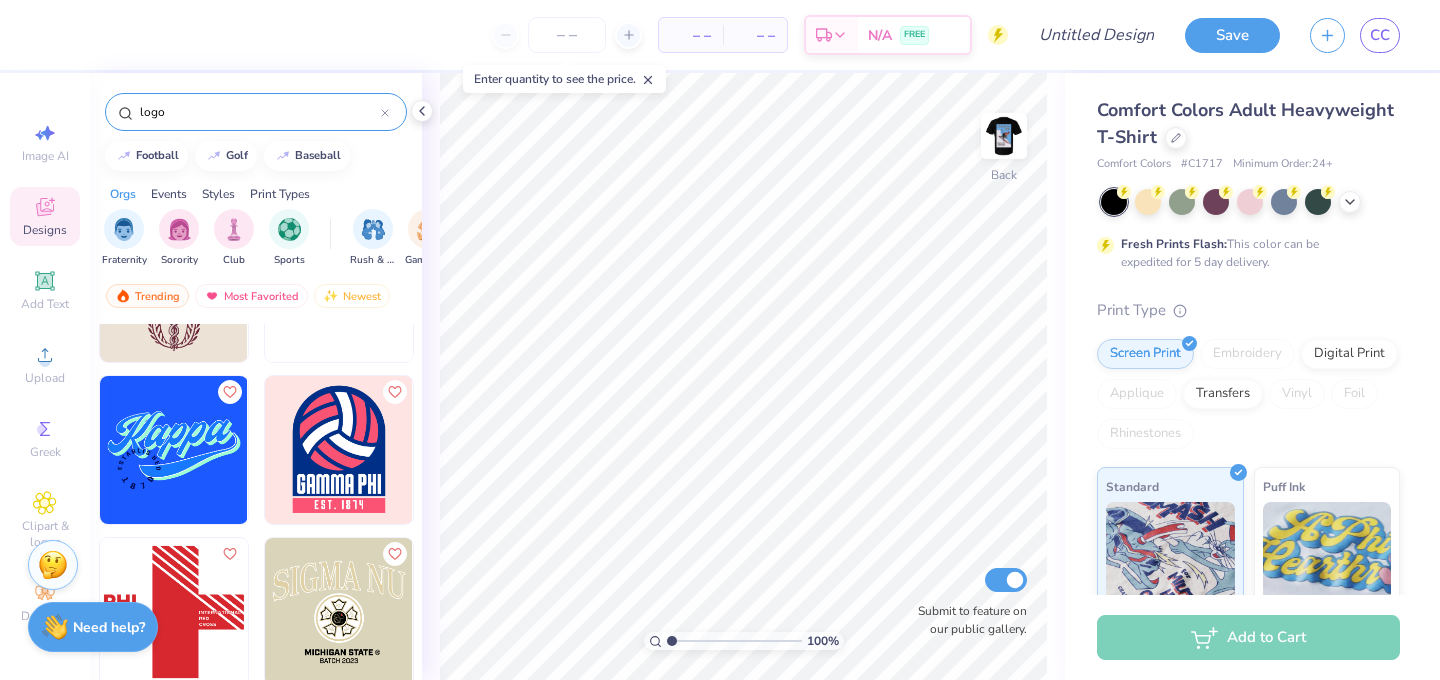 scroll, scrollTop: 113, scrollLeft: 0, axis: vertical 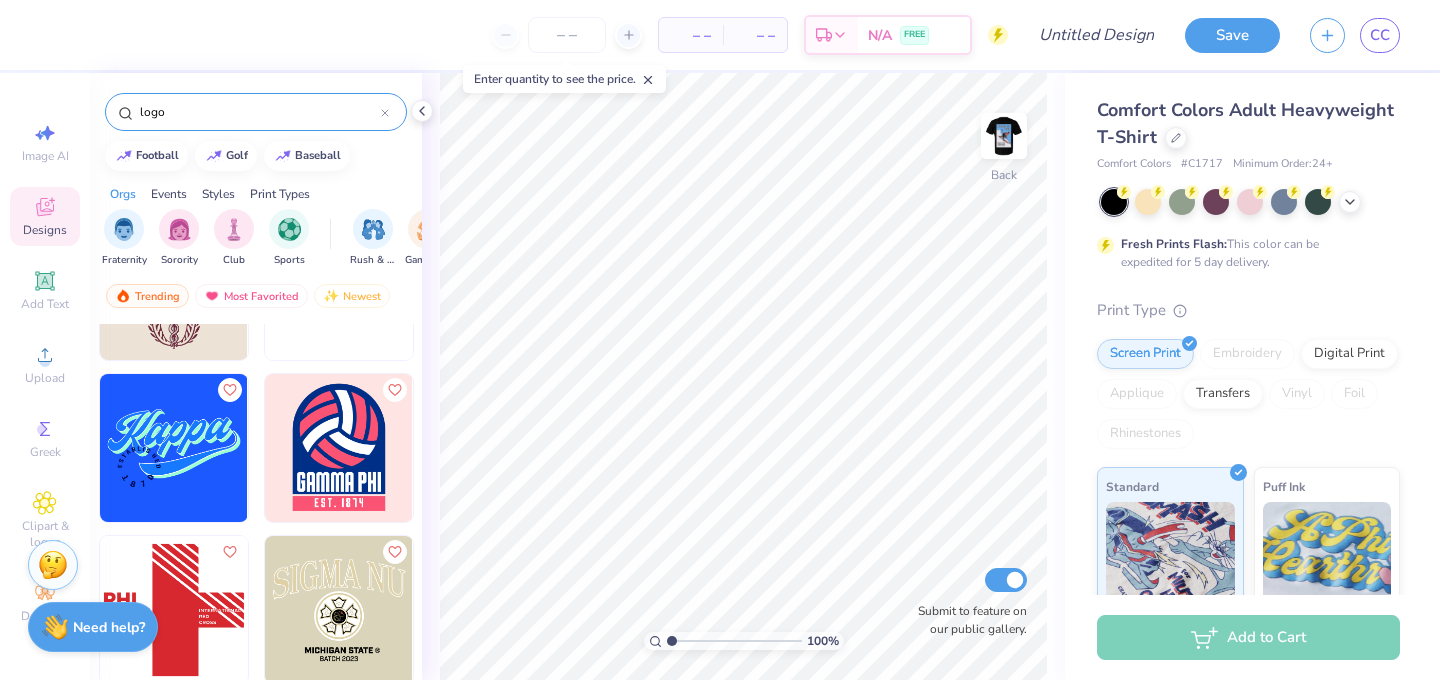 type on "logo" 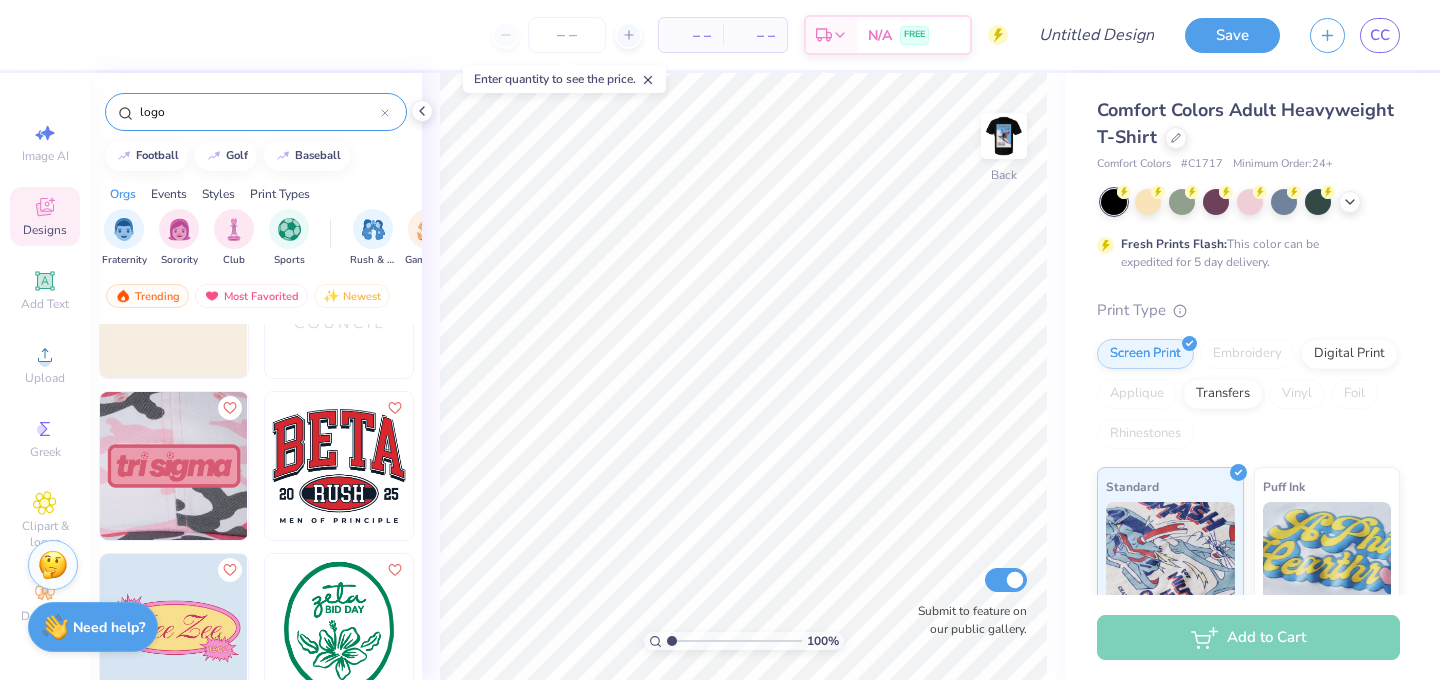 scroll, scrollTop: 2064, scrollLeft: 0, axis: vertical 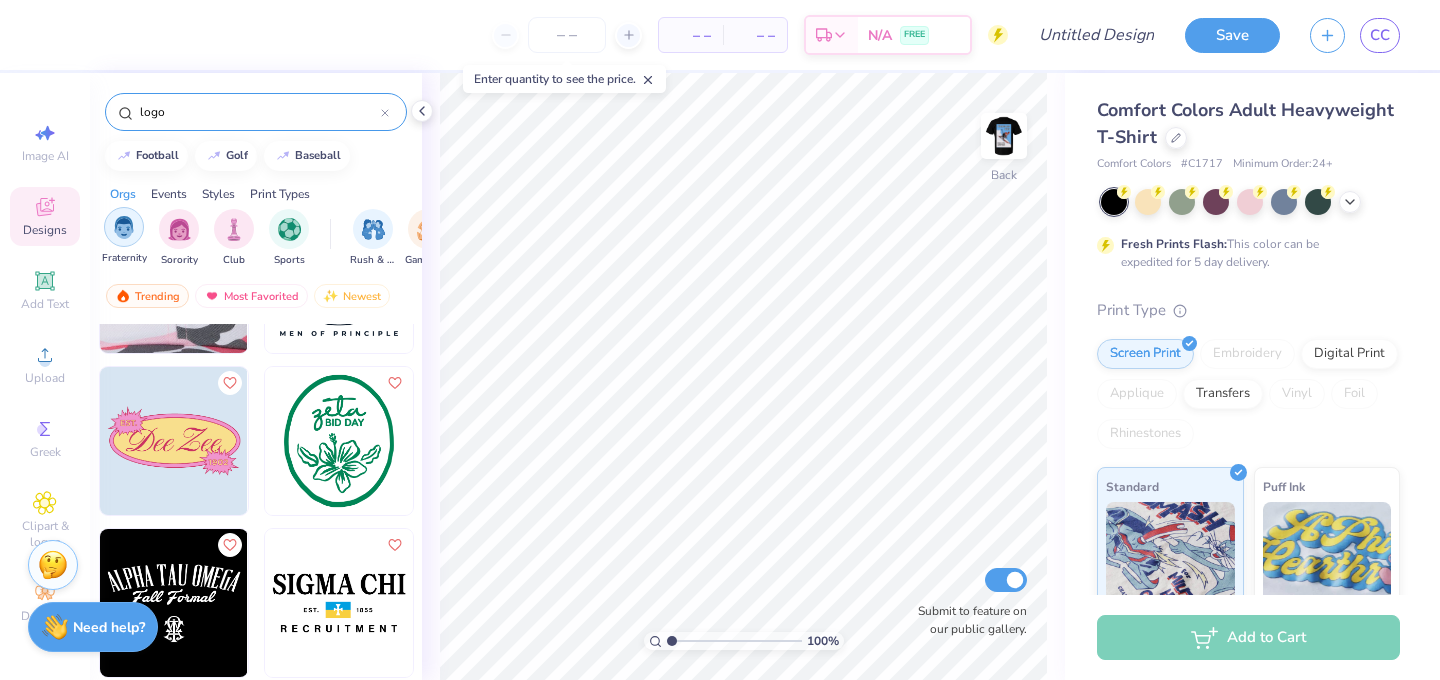 click at bounding box center [124, 227] 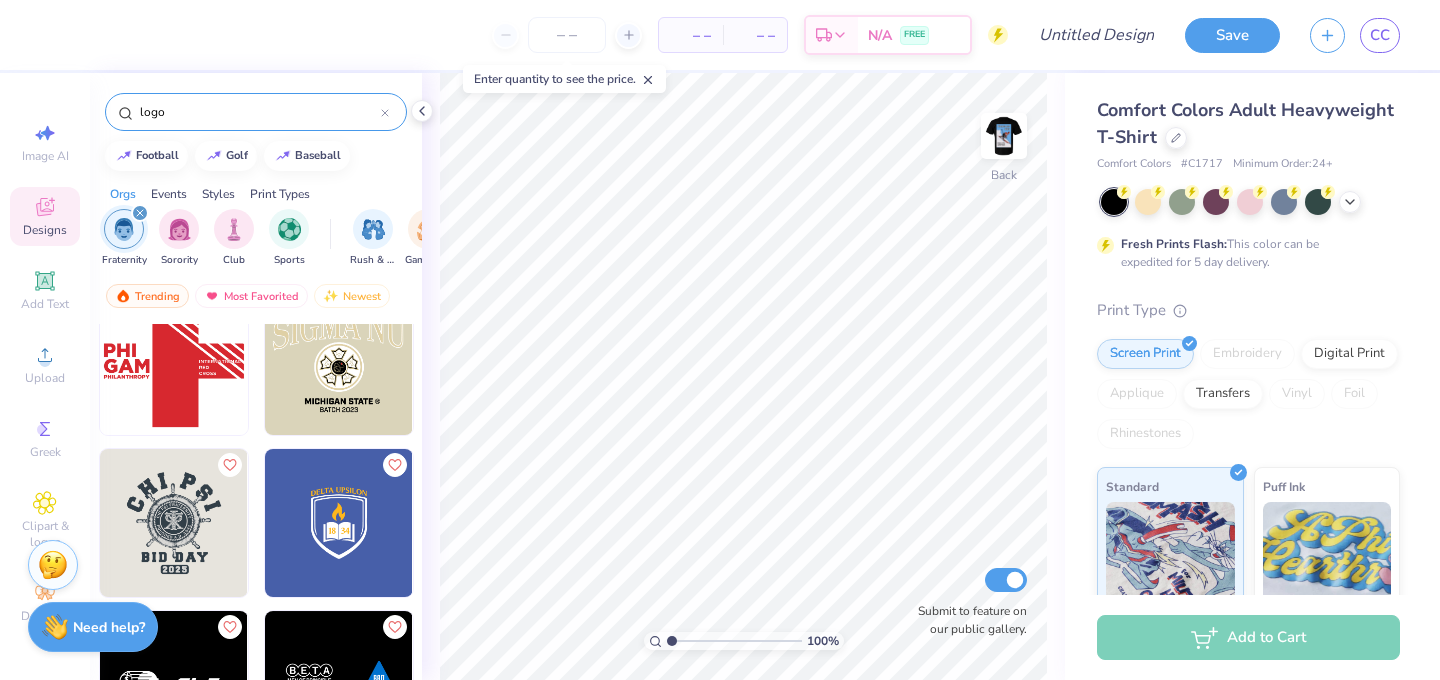 scroll, scrollTop: 0, scrollLeft: 0, axis: both 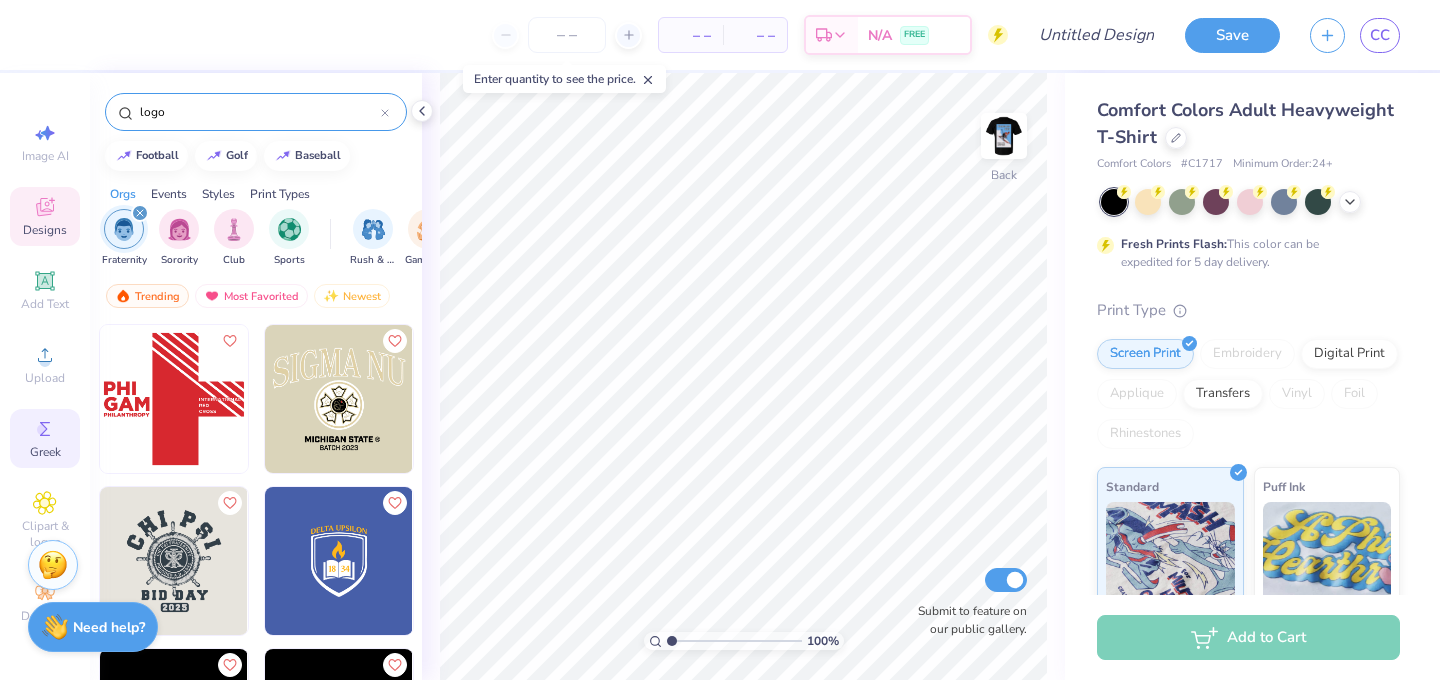 click on "Greek" at bounding box center [45, 452] 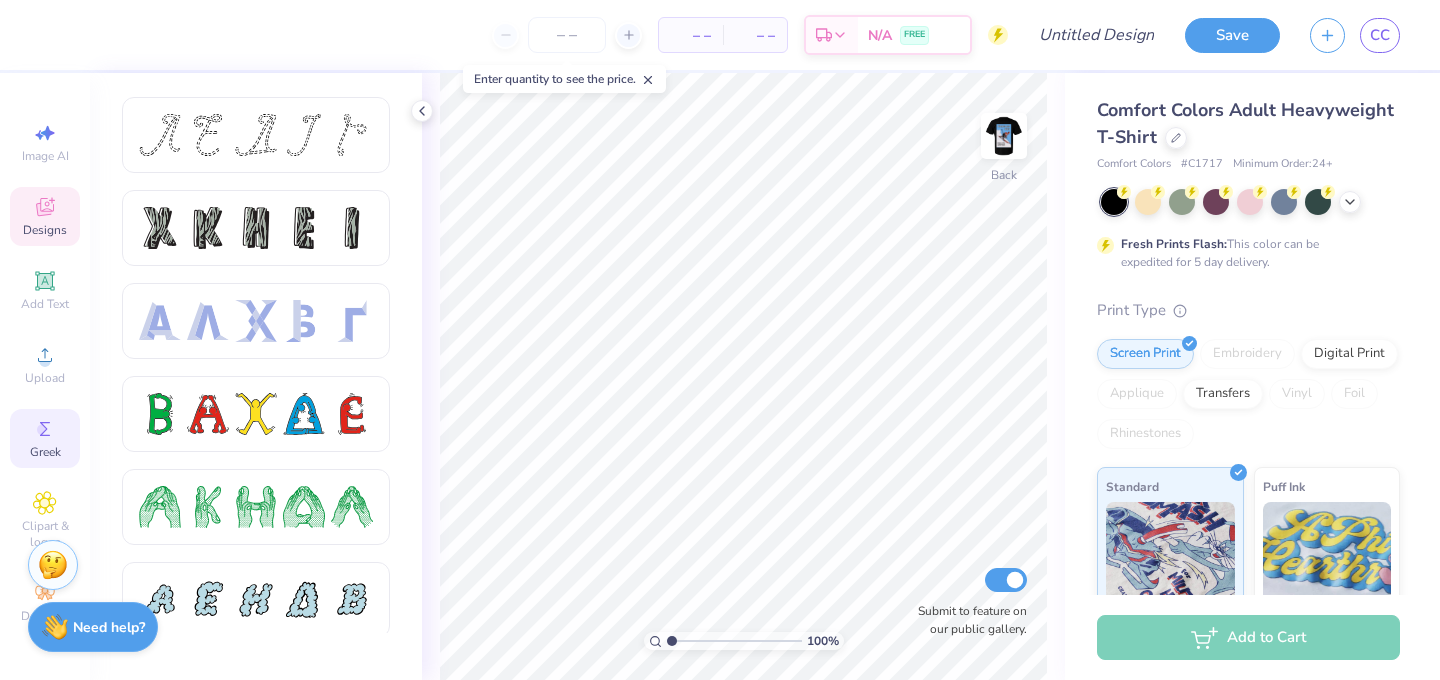 click on "Designs" at bounding box center (45, 216) 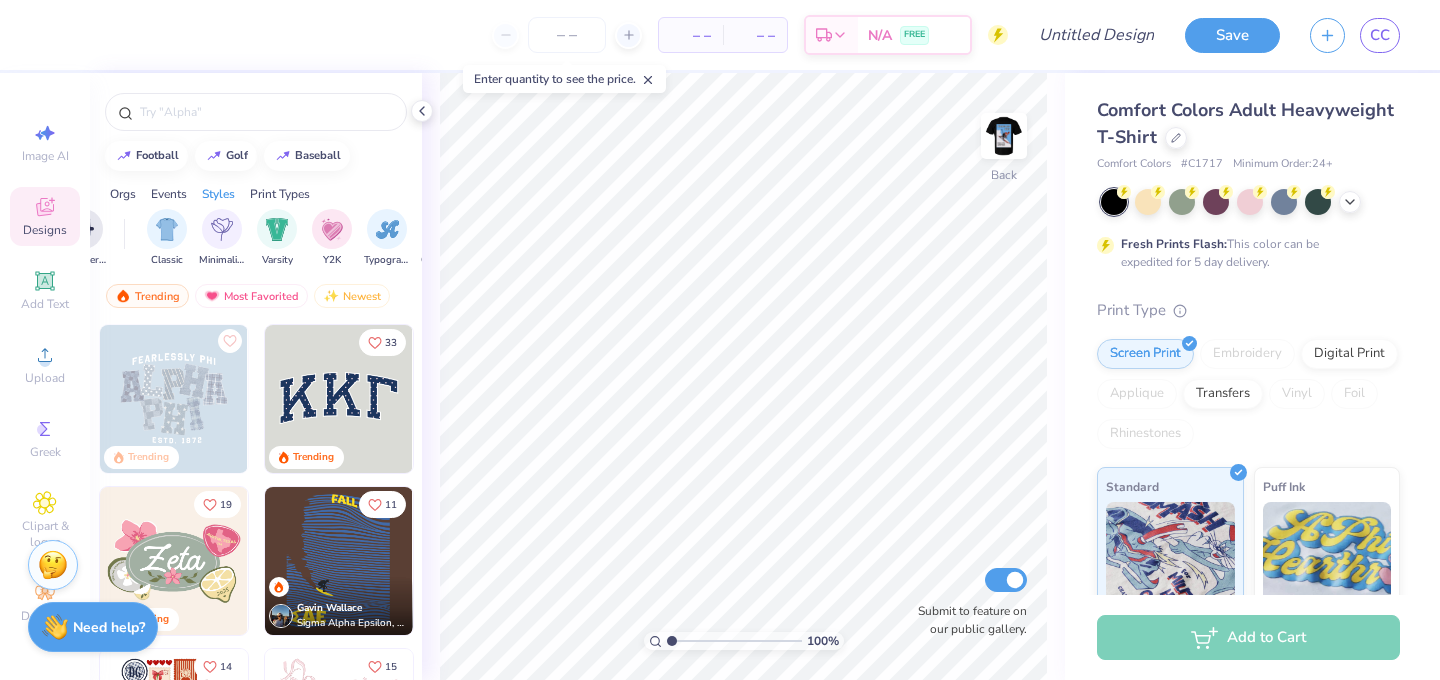 scroll, scrollTop: 0, scrollLeft: 1084, axis: horizontal 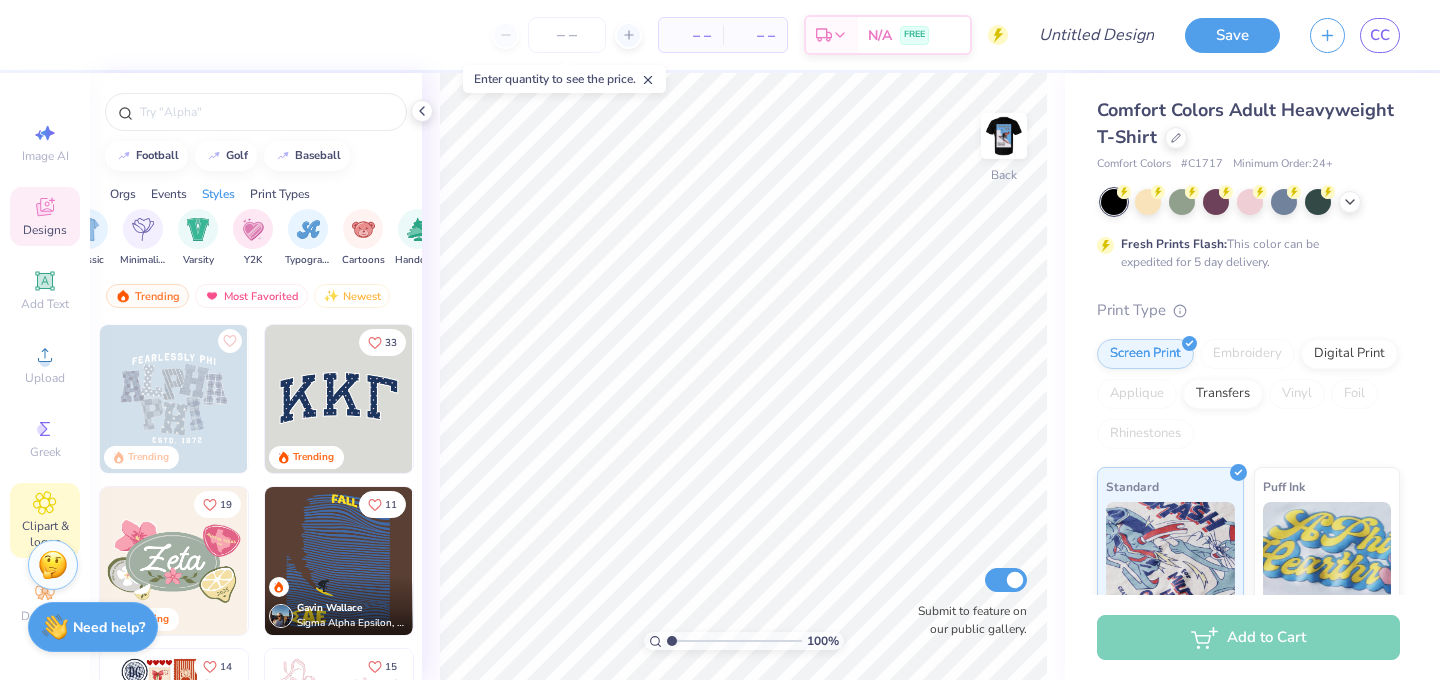 click on "Clipart & logos" at bounding box center (45, 520) 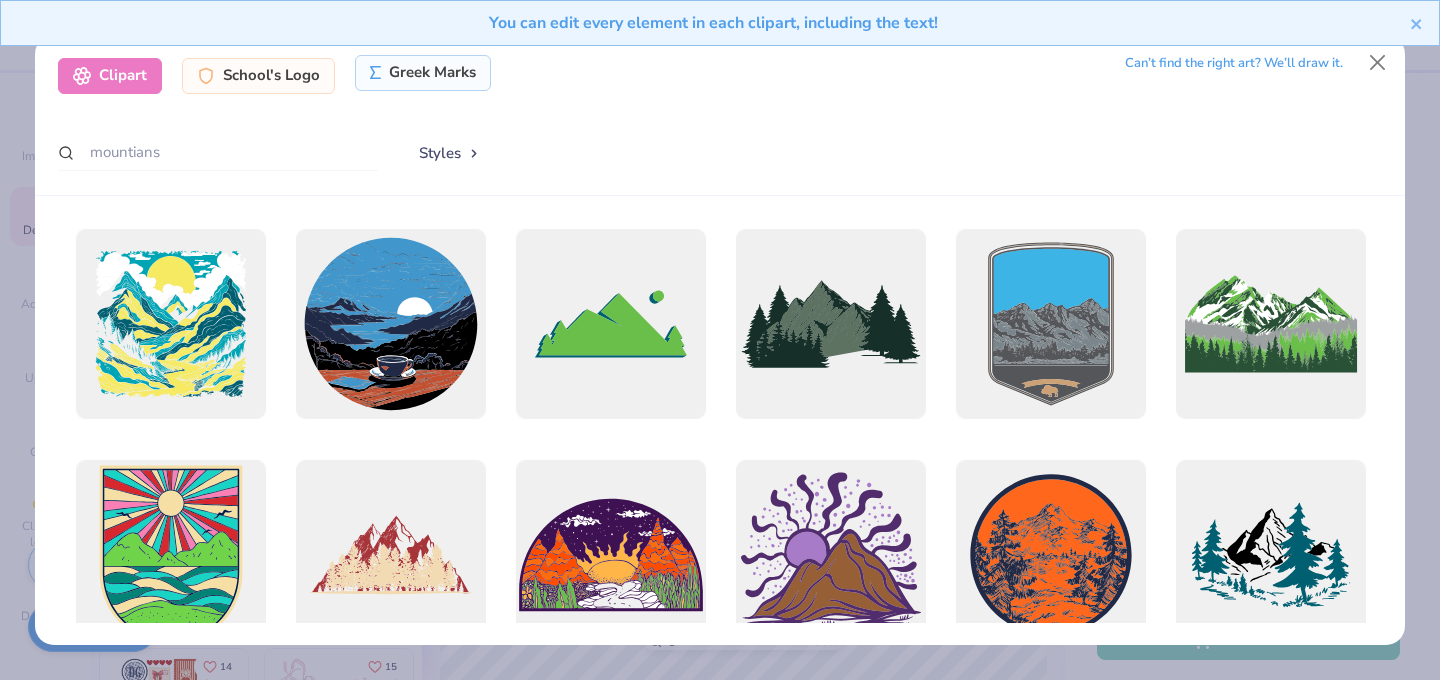 click on "Greek Marks" at bounding box center [423, 73] 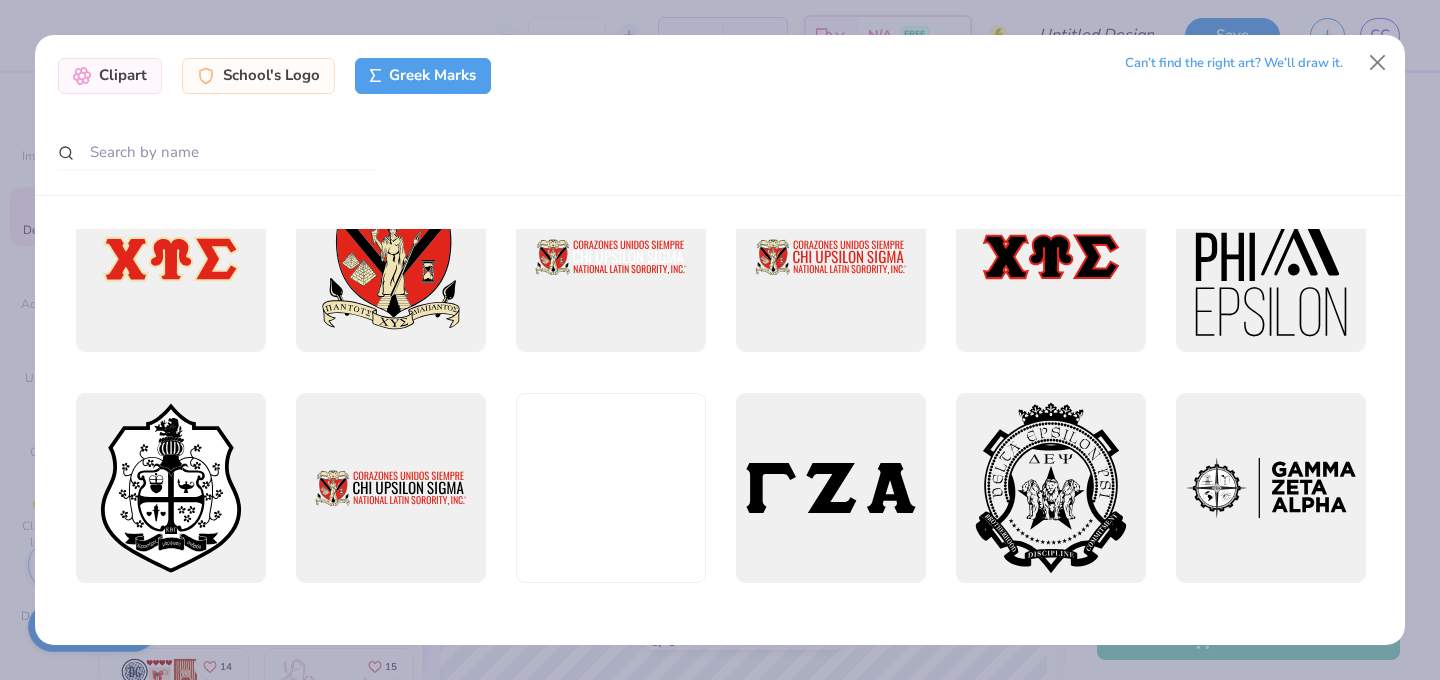 scroll, scrollTop: 1274, scrollLeft: 0, axis: vertical 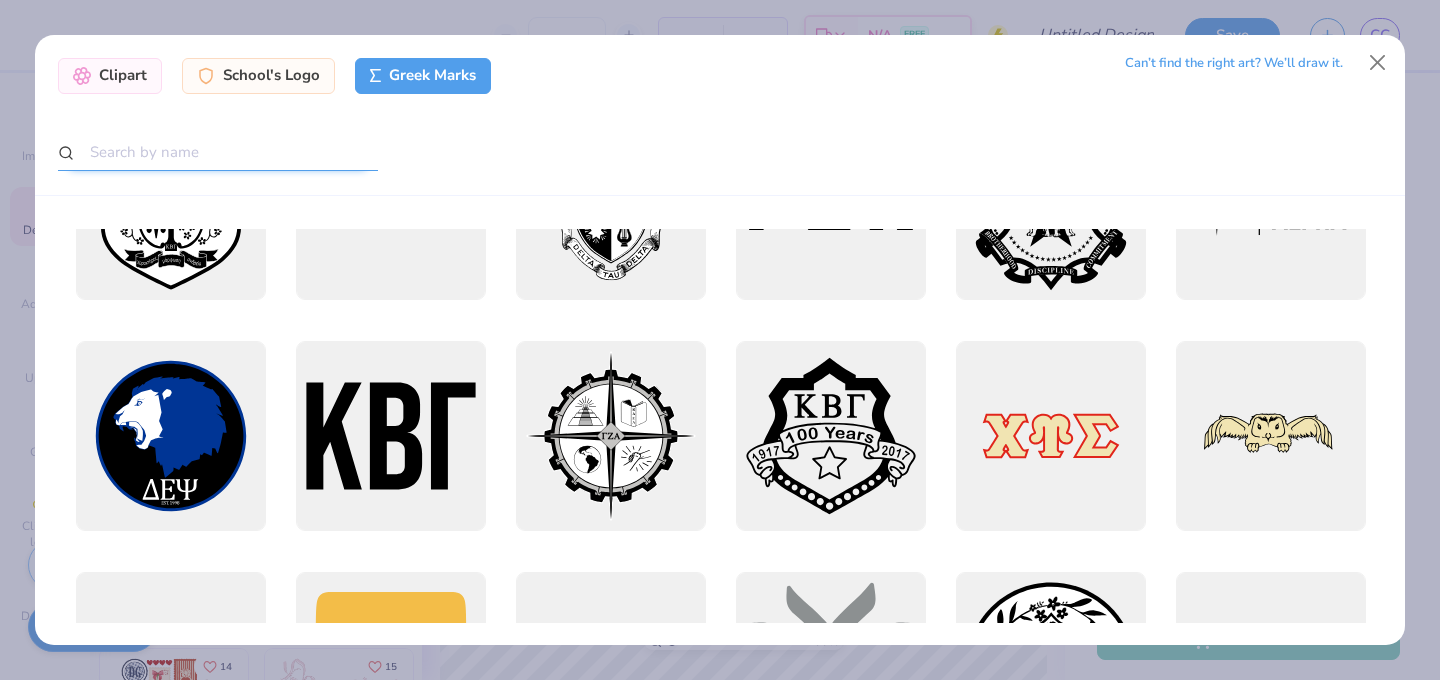 click at bounding box center [218, 152] 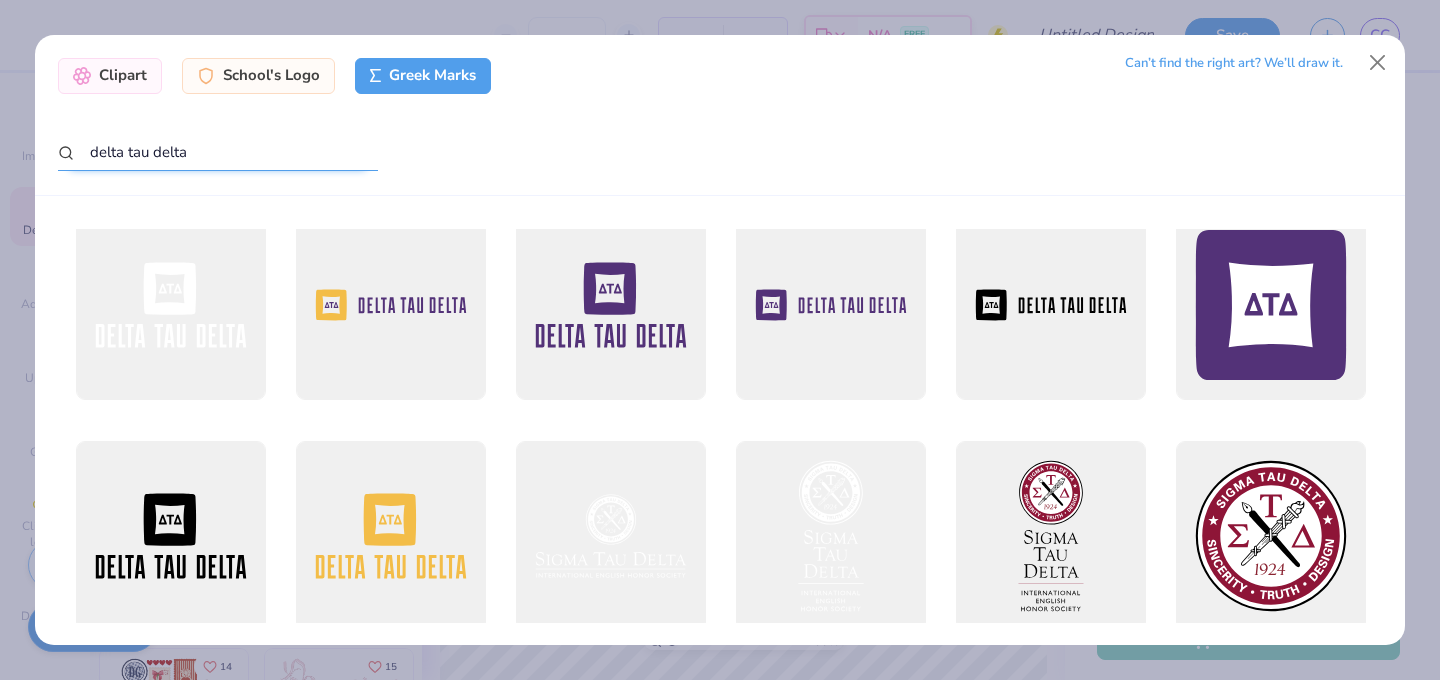 scroll, scrollTop: 492, scrollLeft: 0, axis: vertical 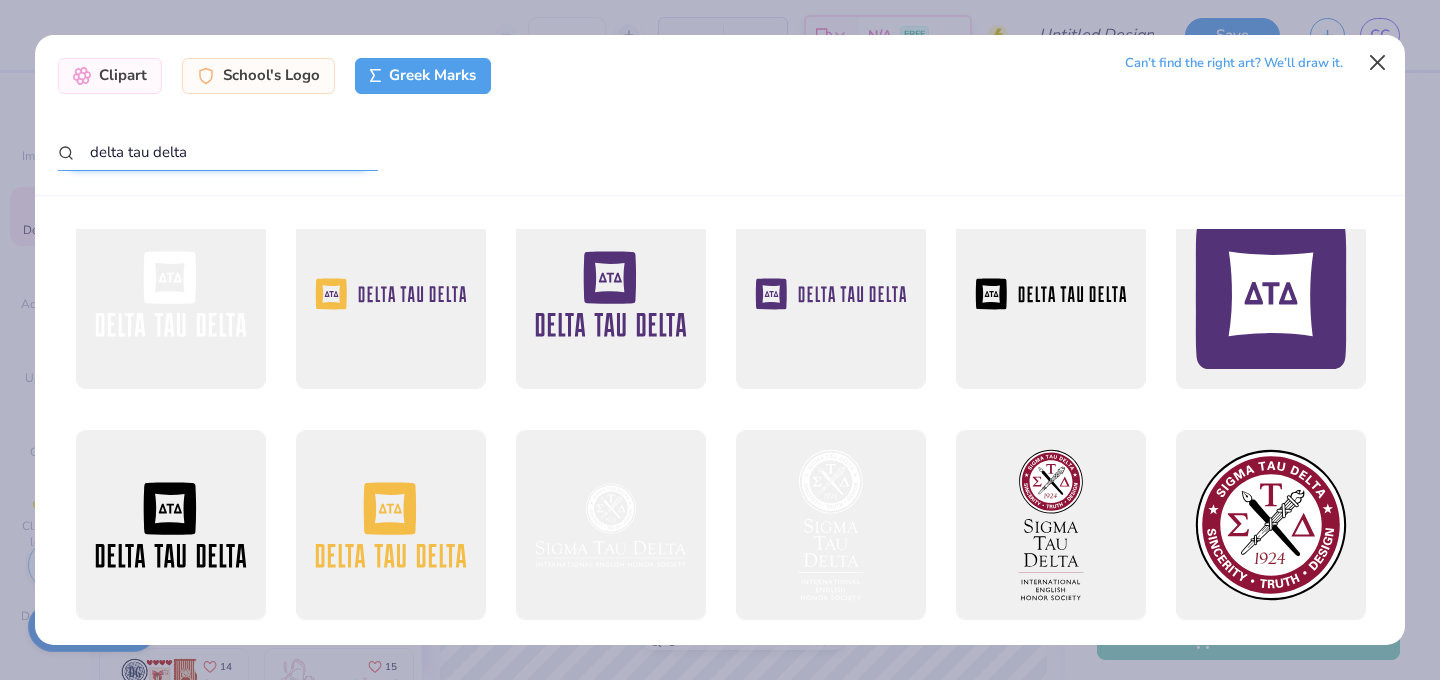 type on "delta tau delta" 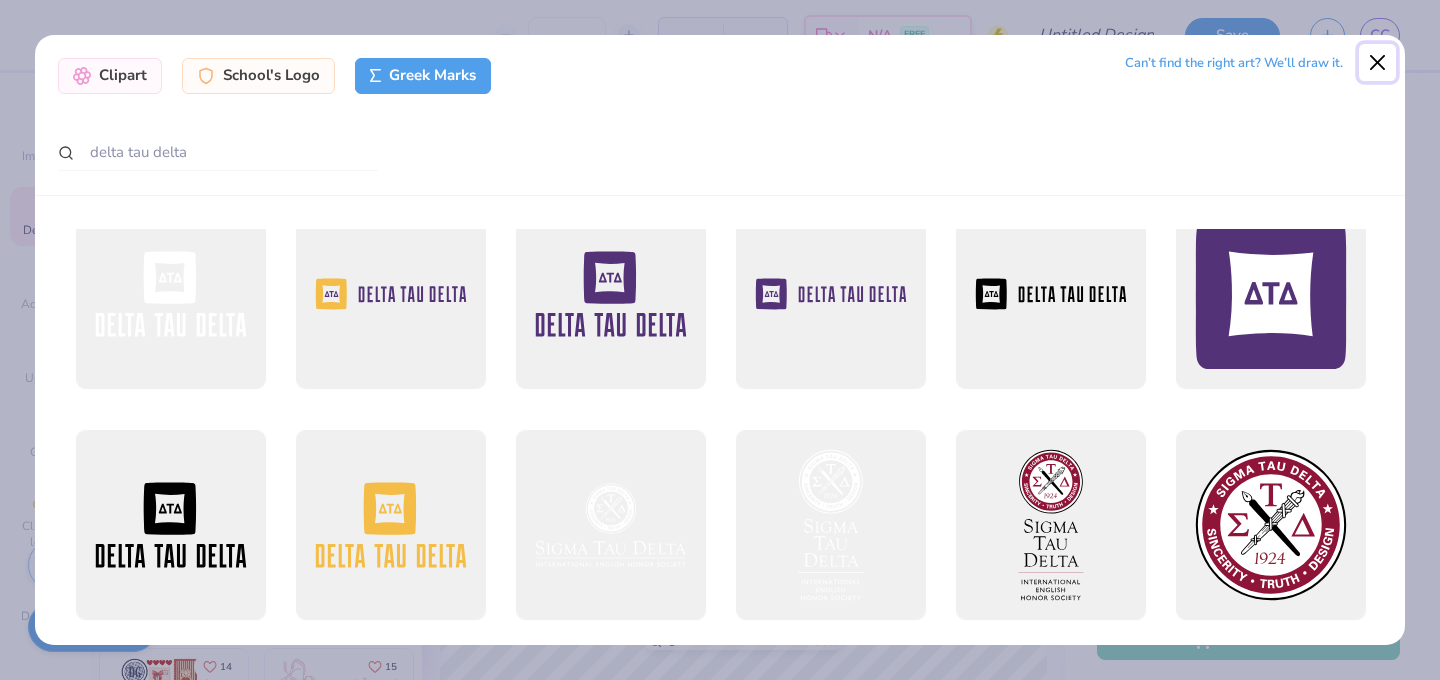 click at bounding box center (1378, 63) 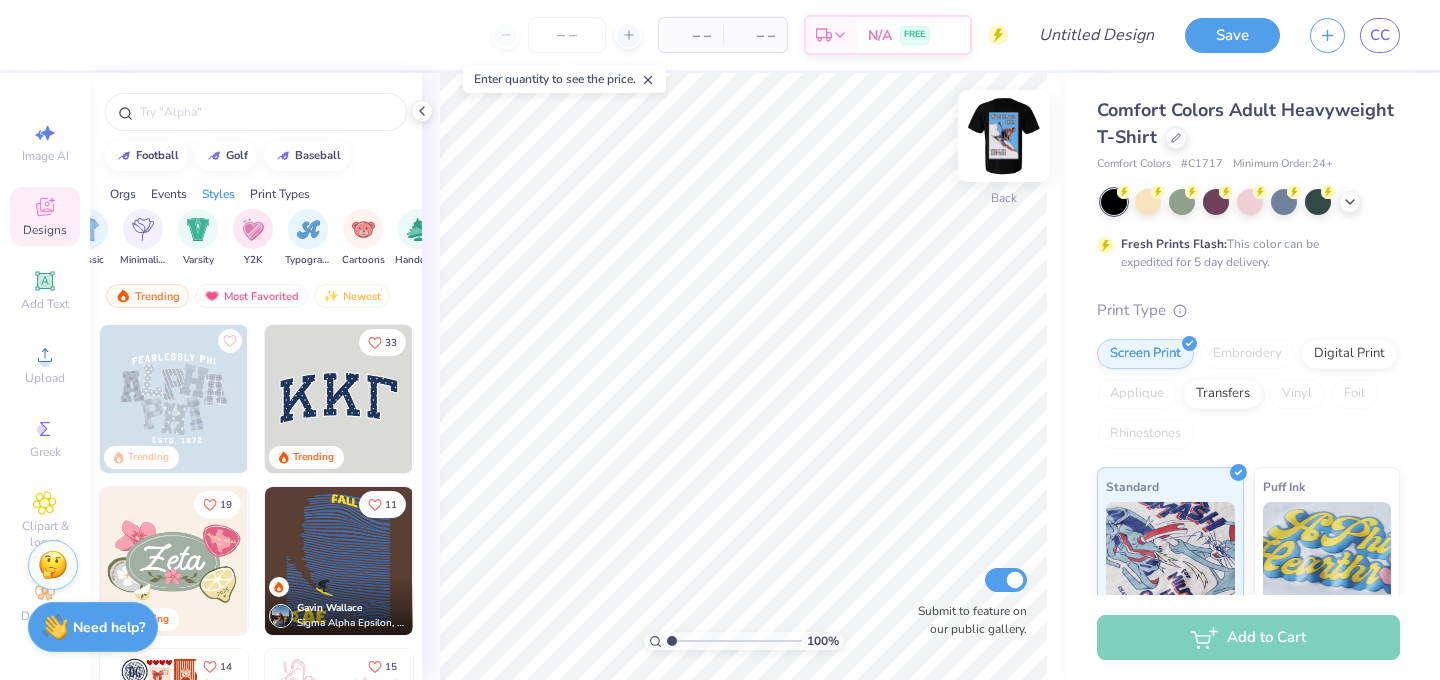 click at bounding box center [1004, 136] 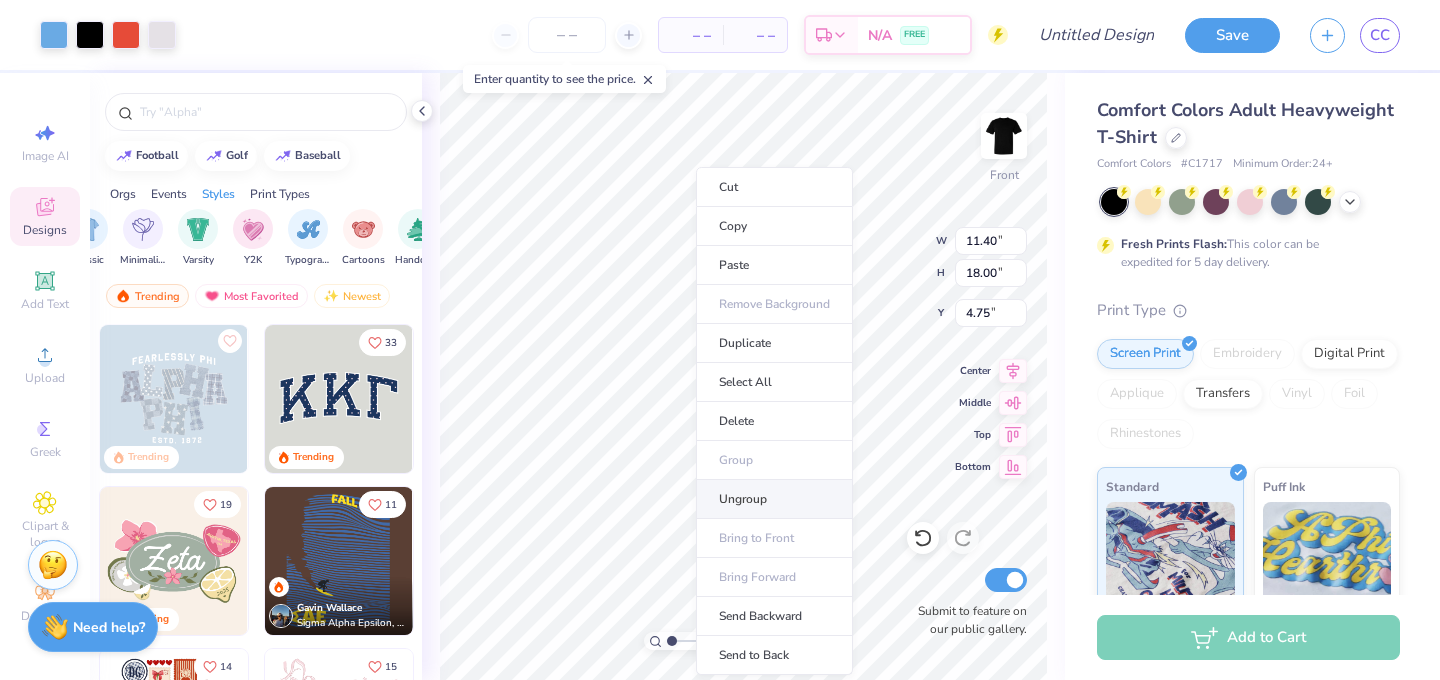click on "Ungroup" at bounding box center [774, 499] 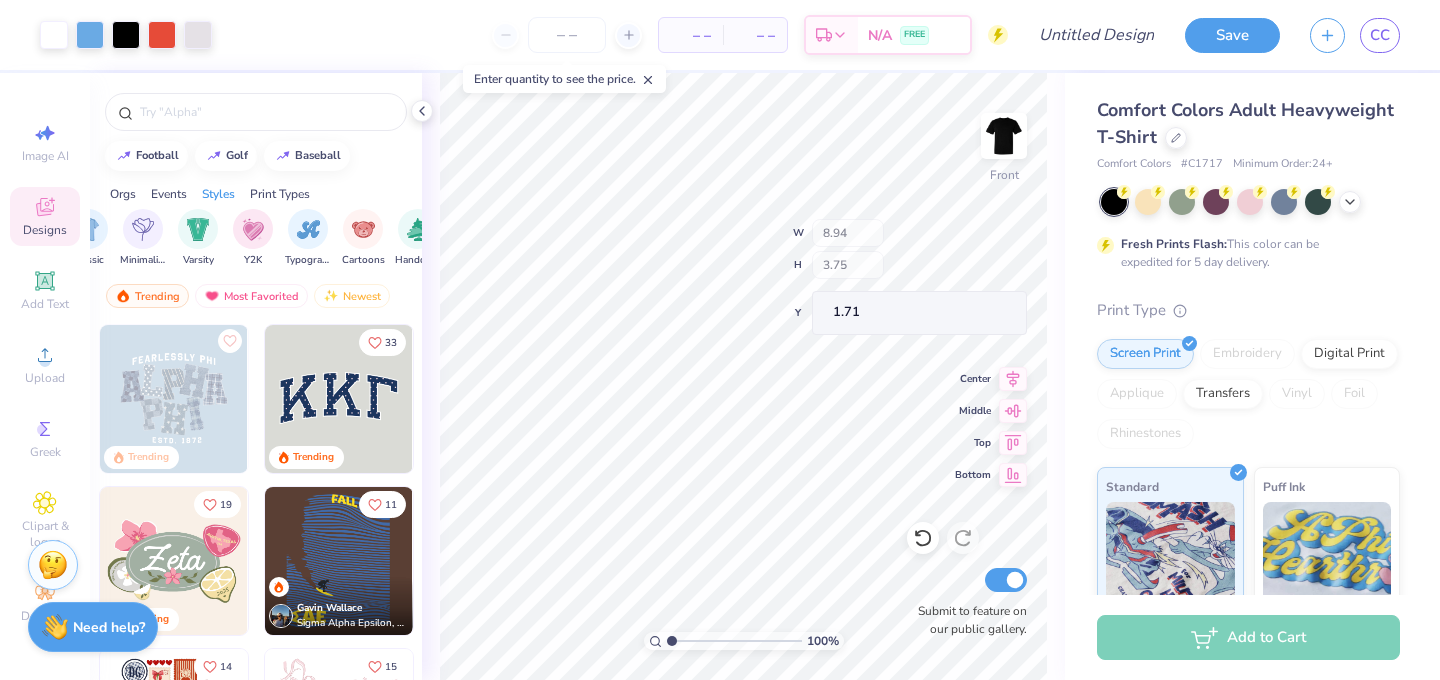 type on "1.71" 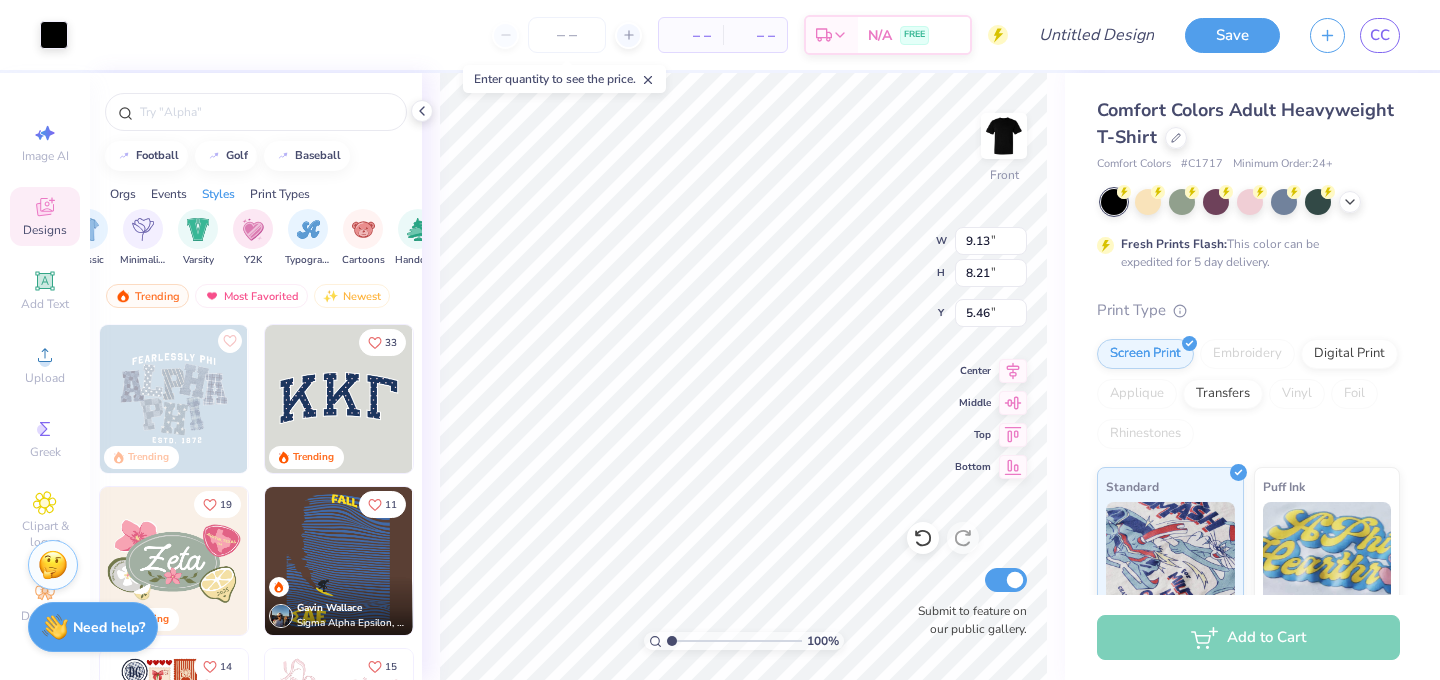 type on "1.56" 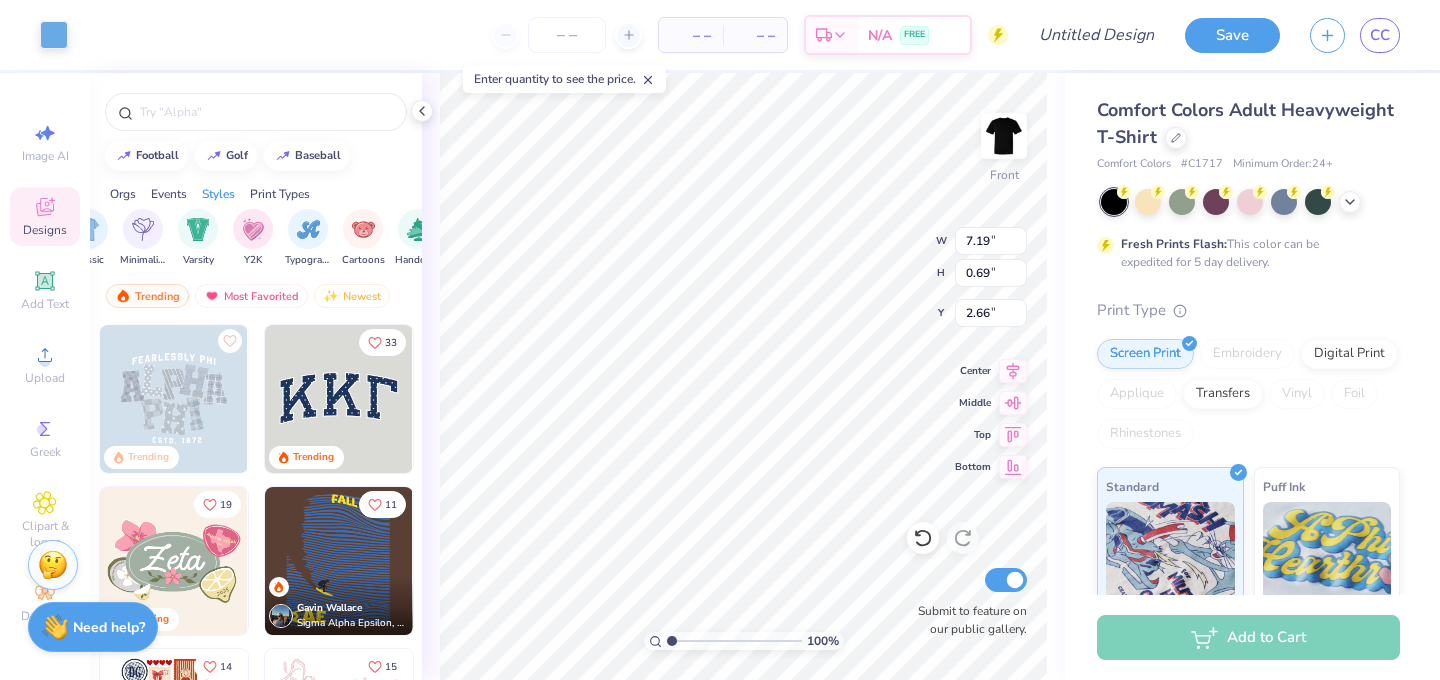 type on "2.66" 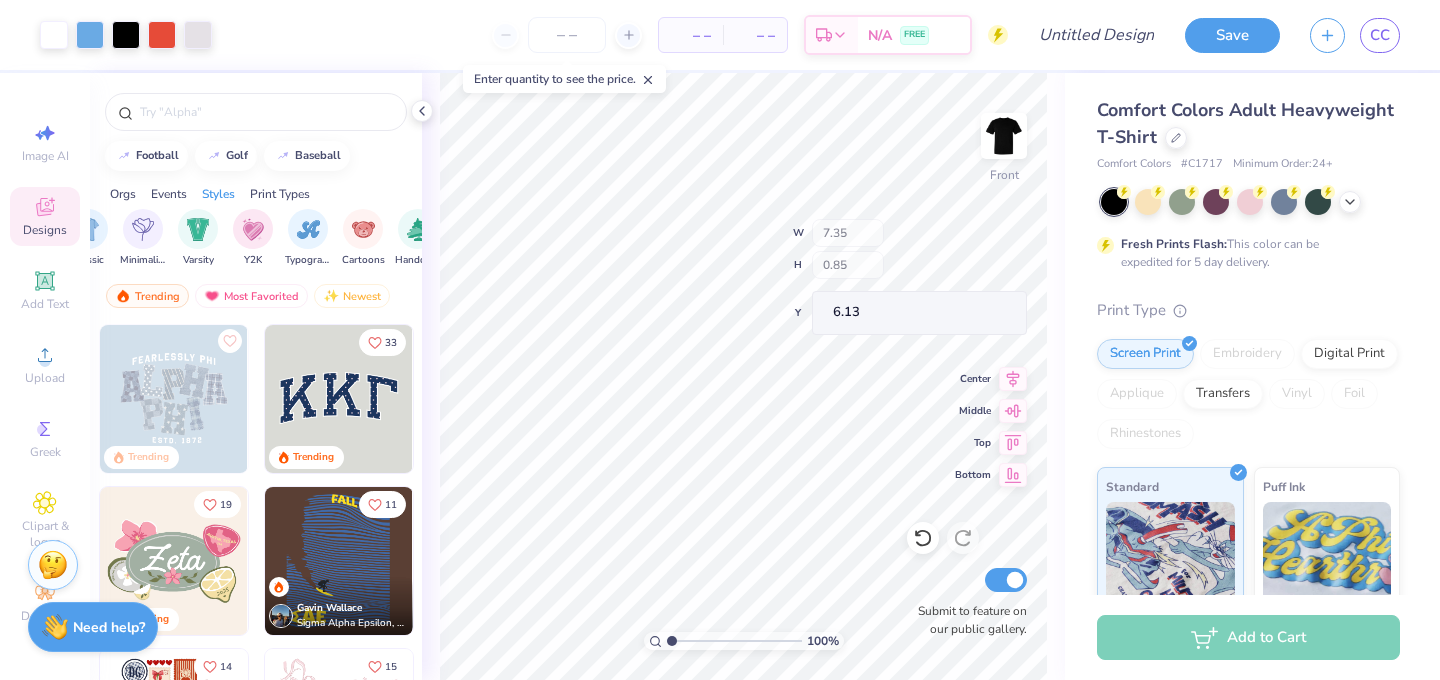 type on "2.58" 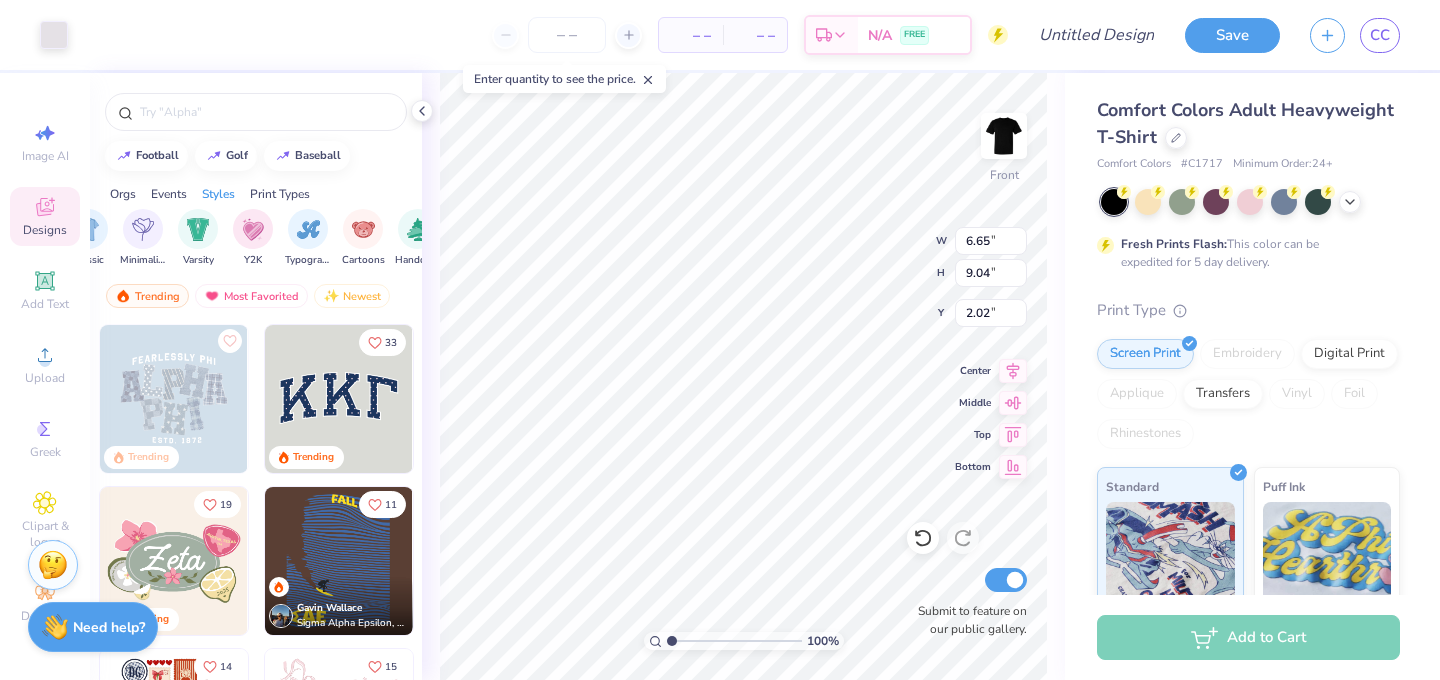 type on "2.02" 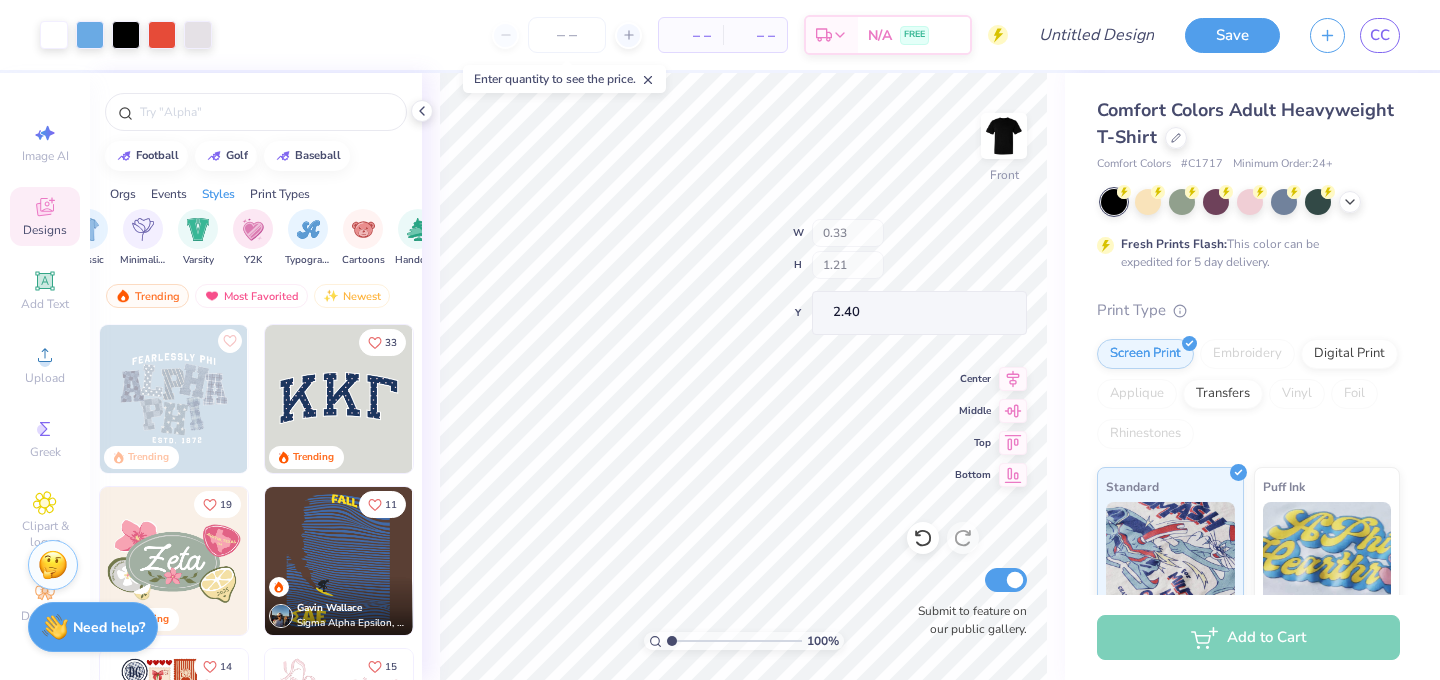 type on "2.40" 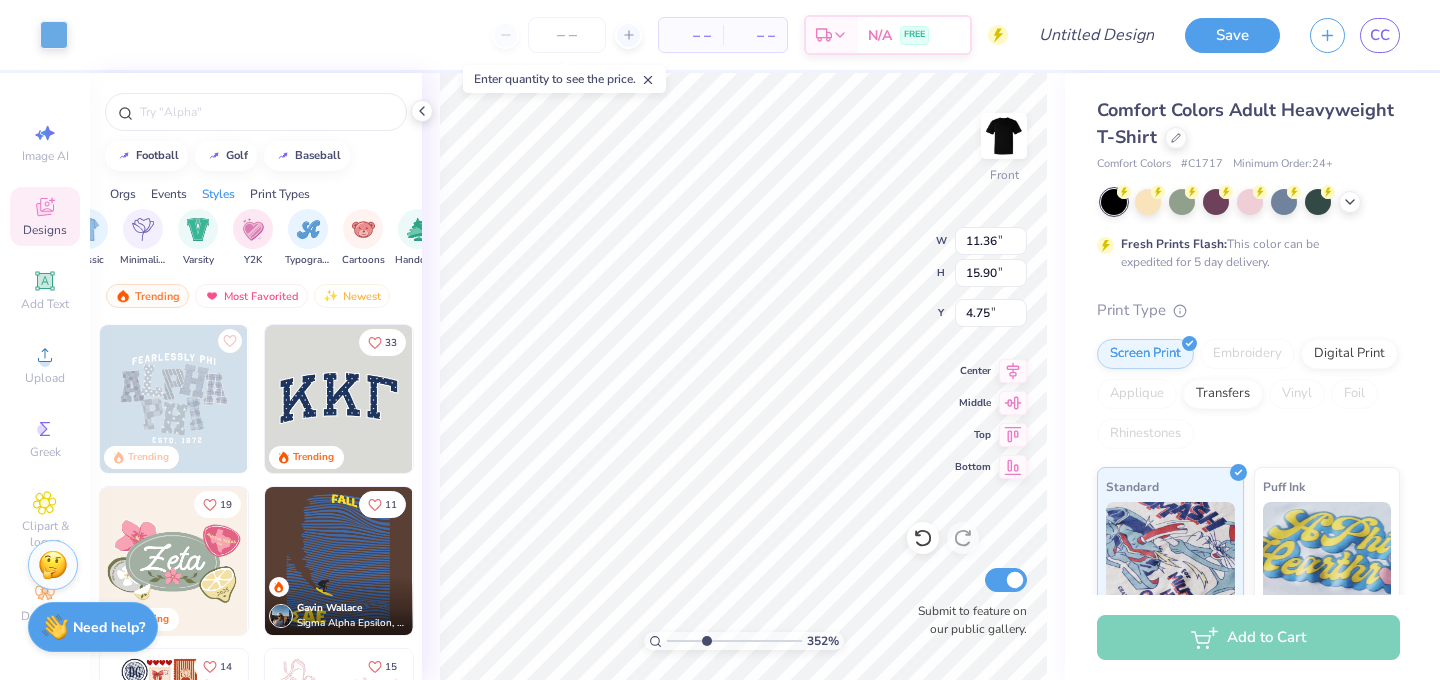 drag, startPoint x: 671, startPoint y: 639, endPoint x: 696, endPoint y: 639, distance: 25 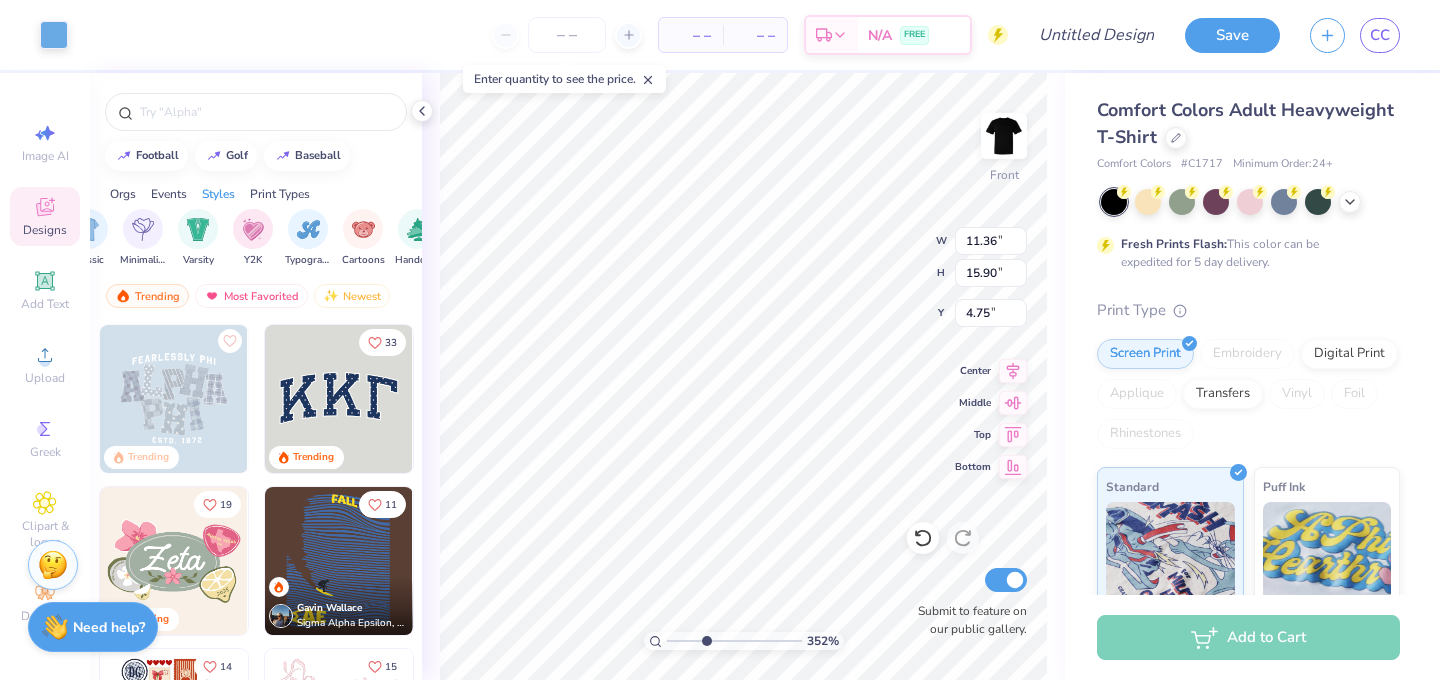 type on "2.93" 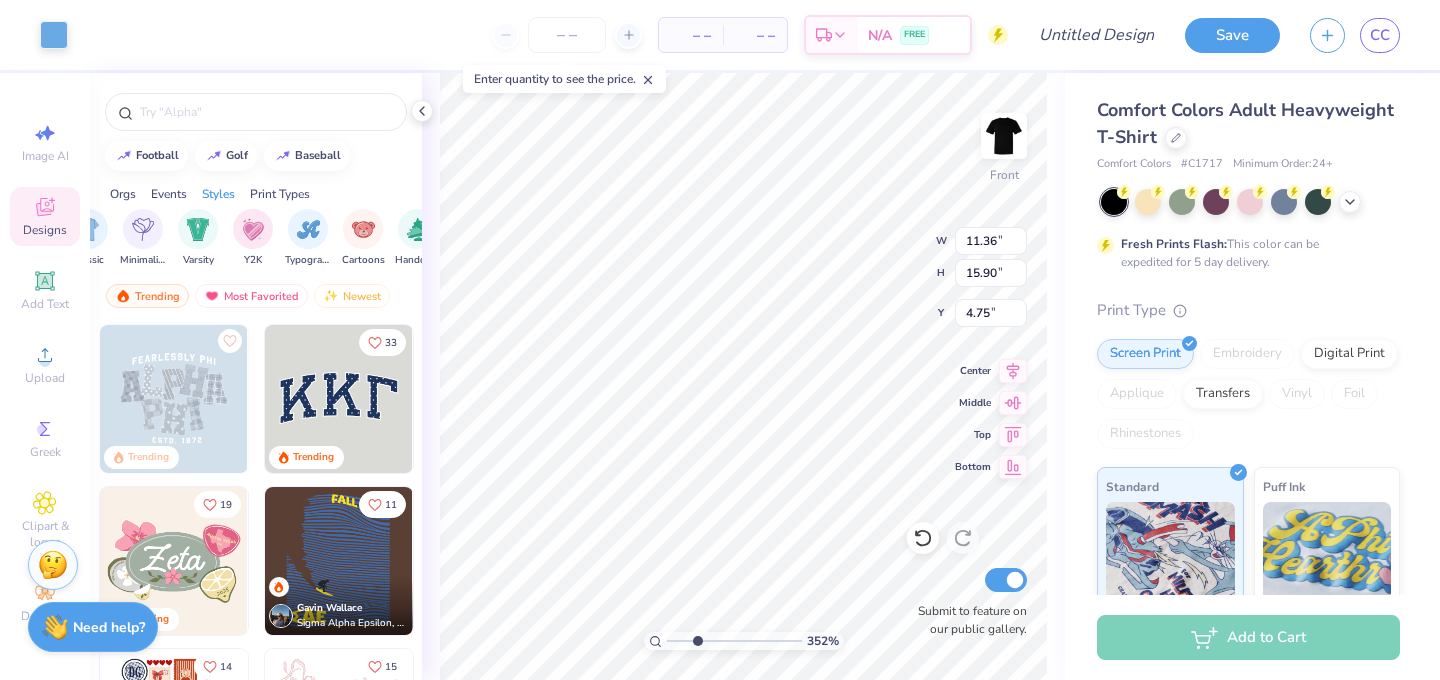 click at bounding box center (734, 641) 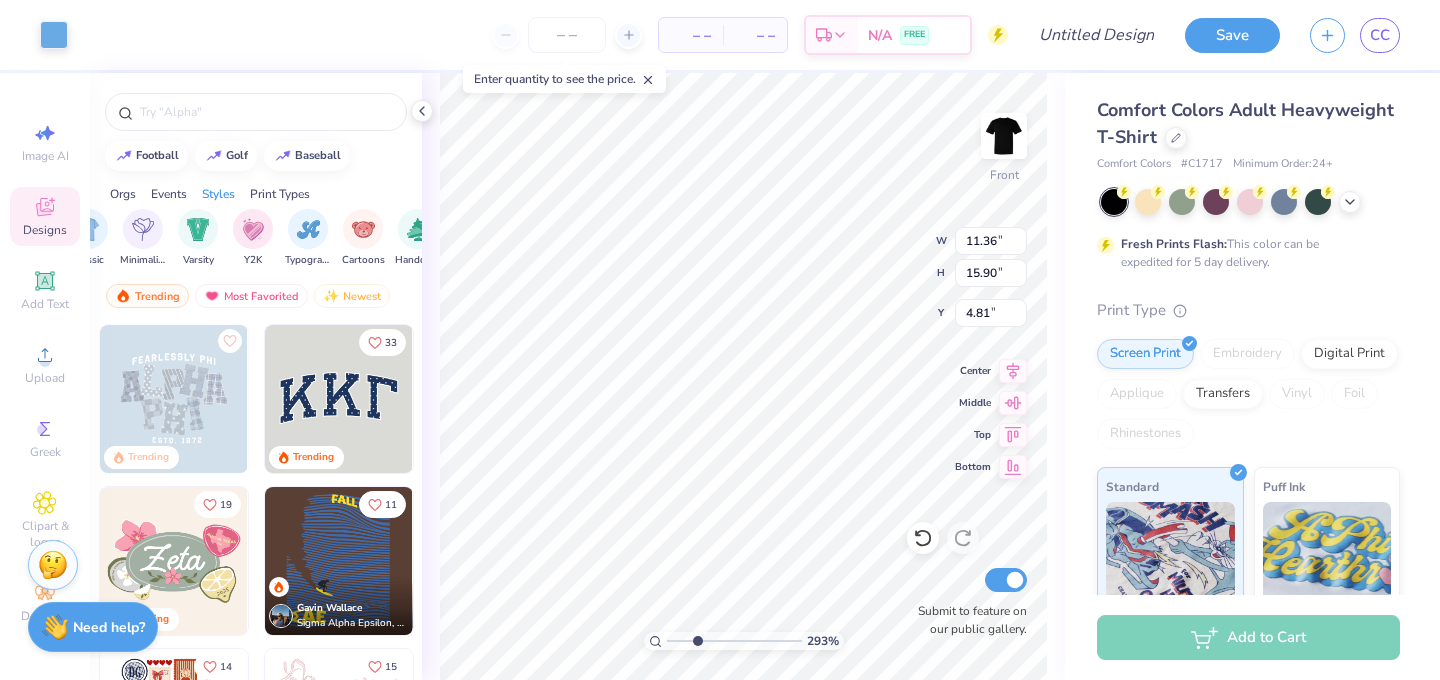 type on "4.85" 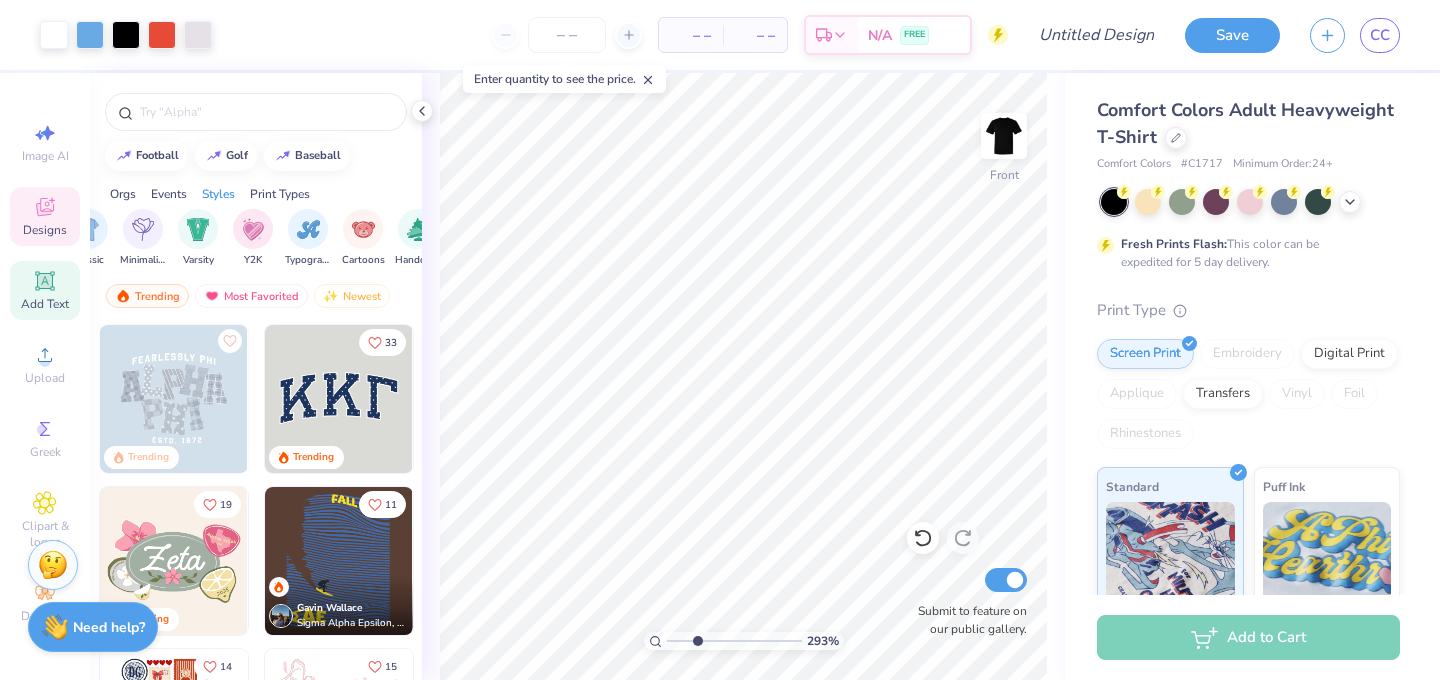 click 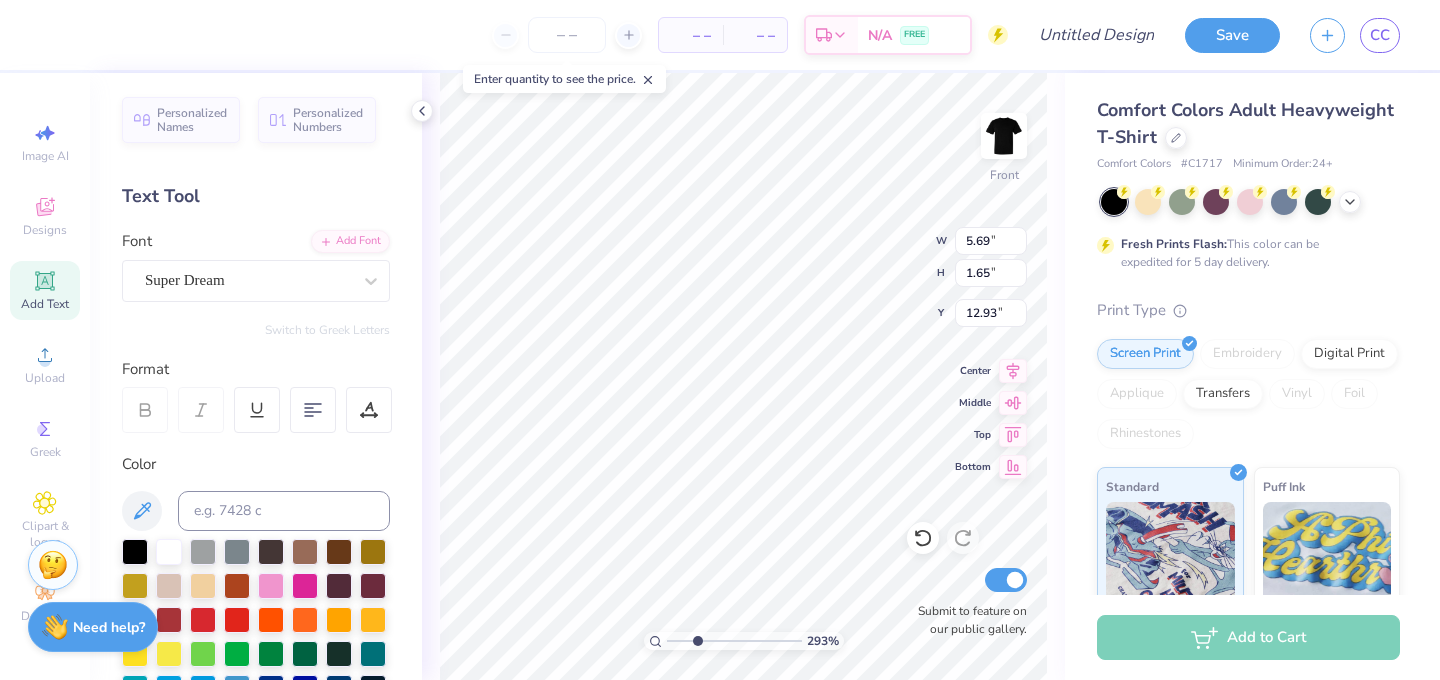 click on "293  % Front W 5.69 5.69 " H 1.65 1.65 " Y 12.93 12.93 " Center Middle Top Bottom Submit to feature on our public gallery." at bounding box center [743, 376] 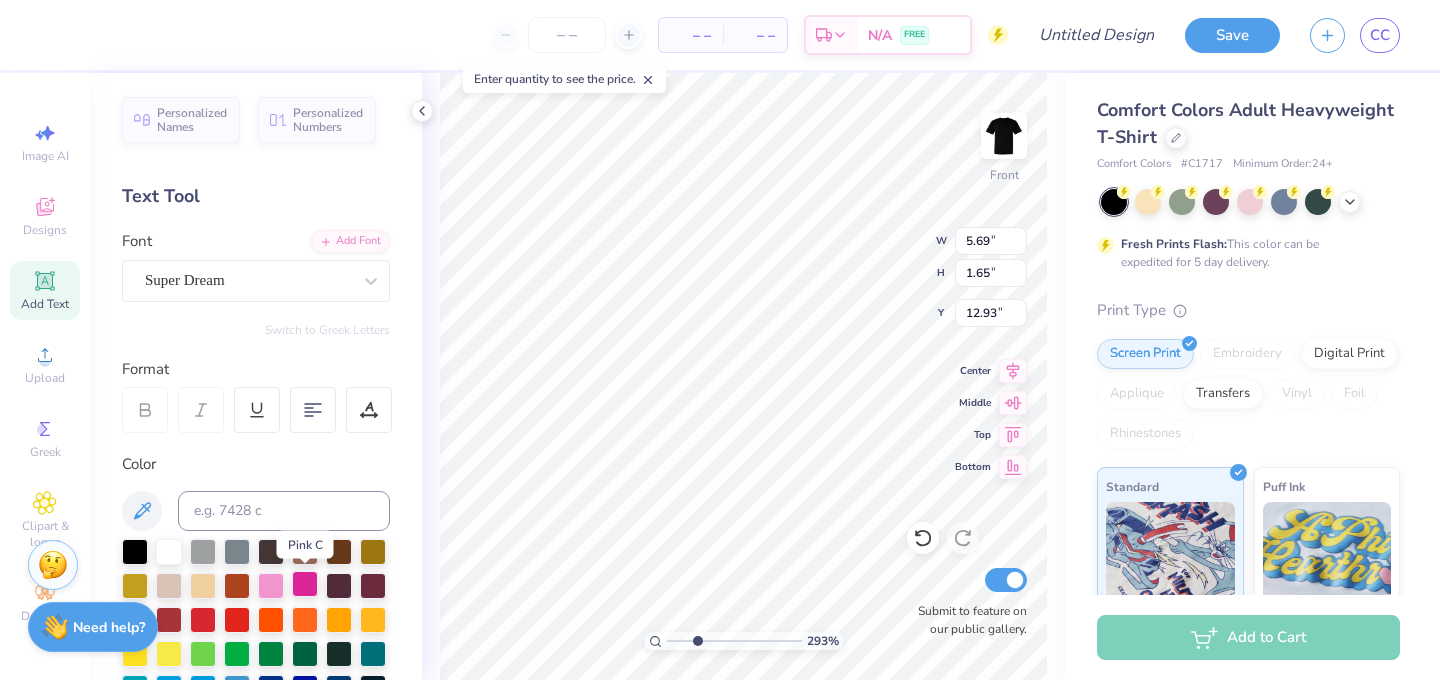 click at bounding box center (305, 584) 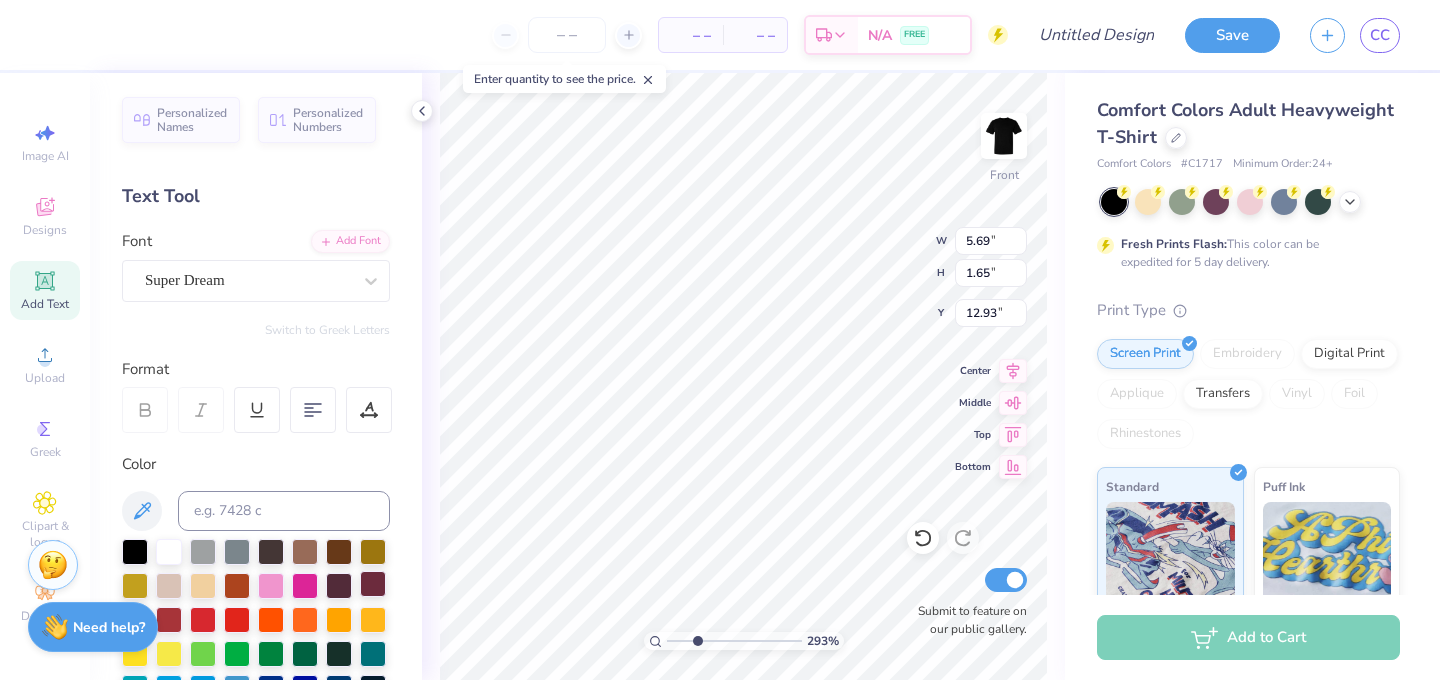 scroll, scrollTop: 0, scrollLeft: 0, axis: both 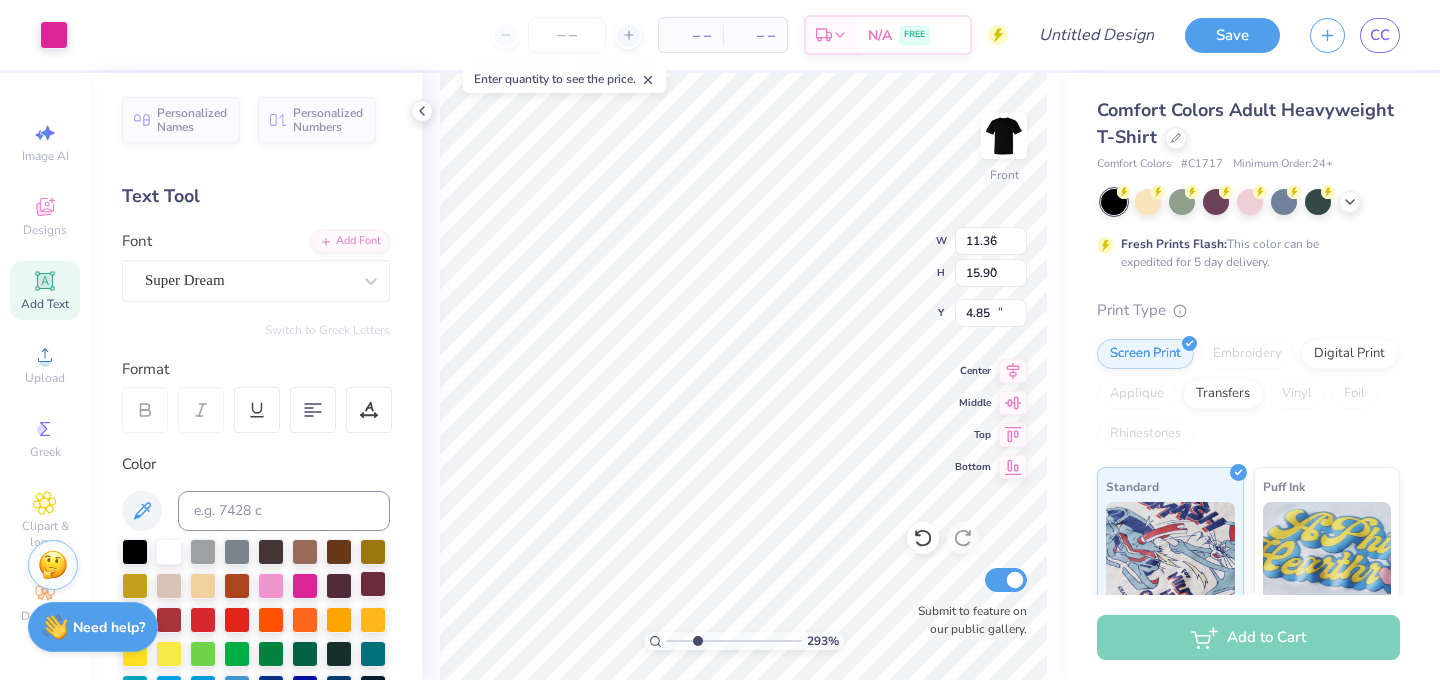 type on "5.69" 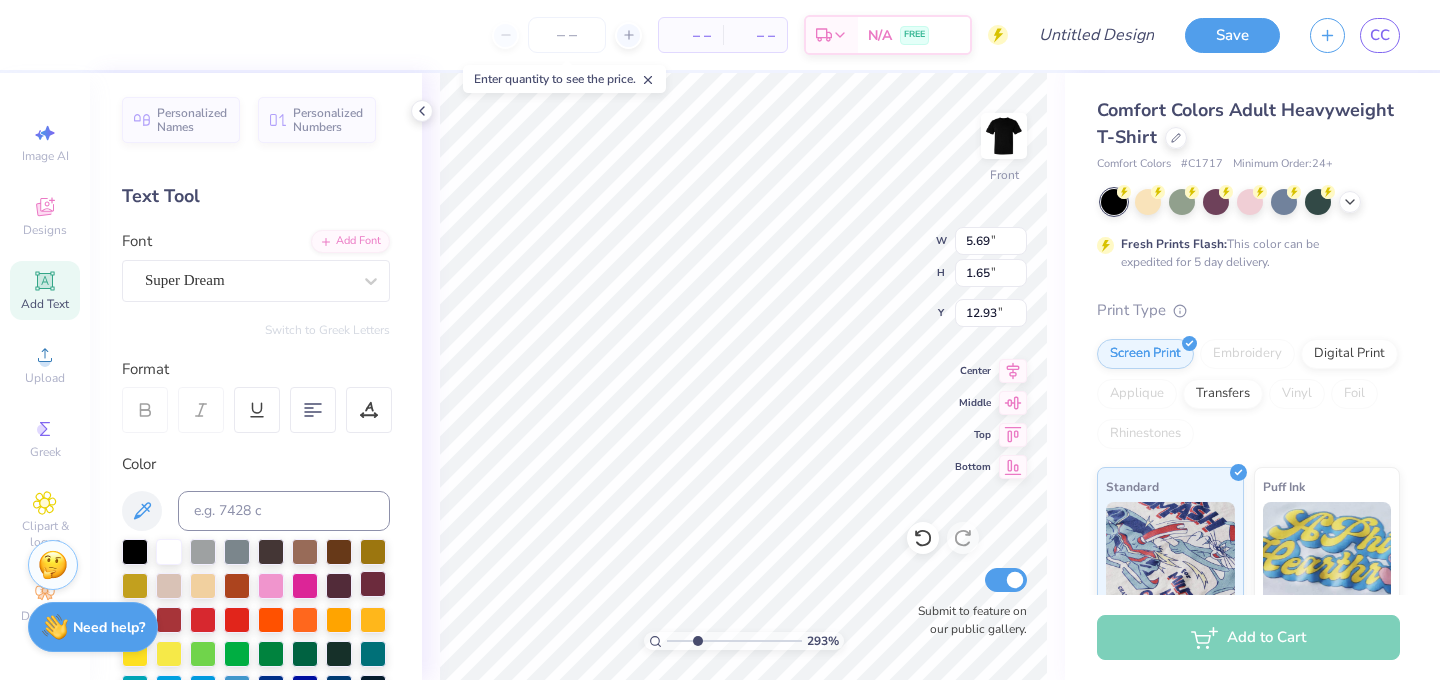 type on "5.50" 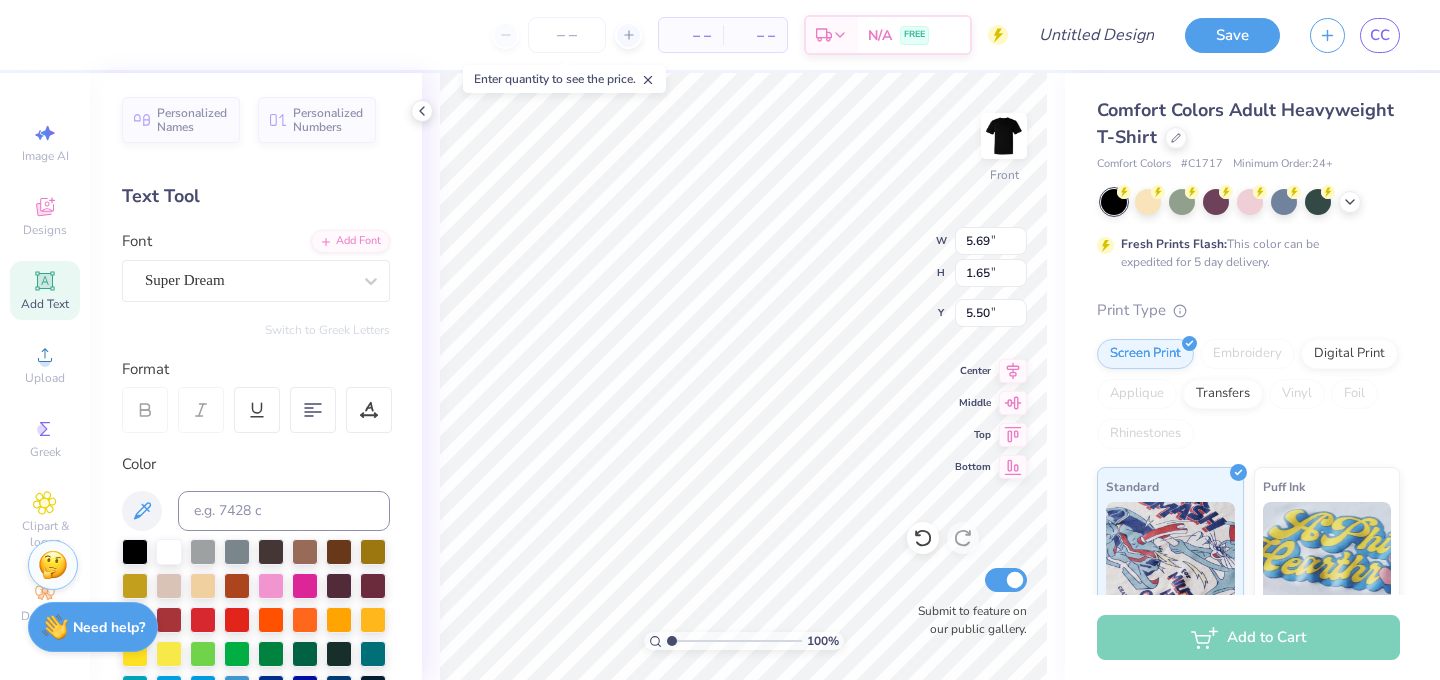drag, startPoint x: 698, startPoint y: 639, endPoint x: 670, endPoint y: 639, distance: 28 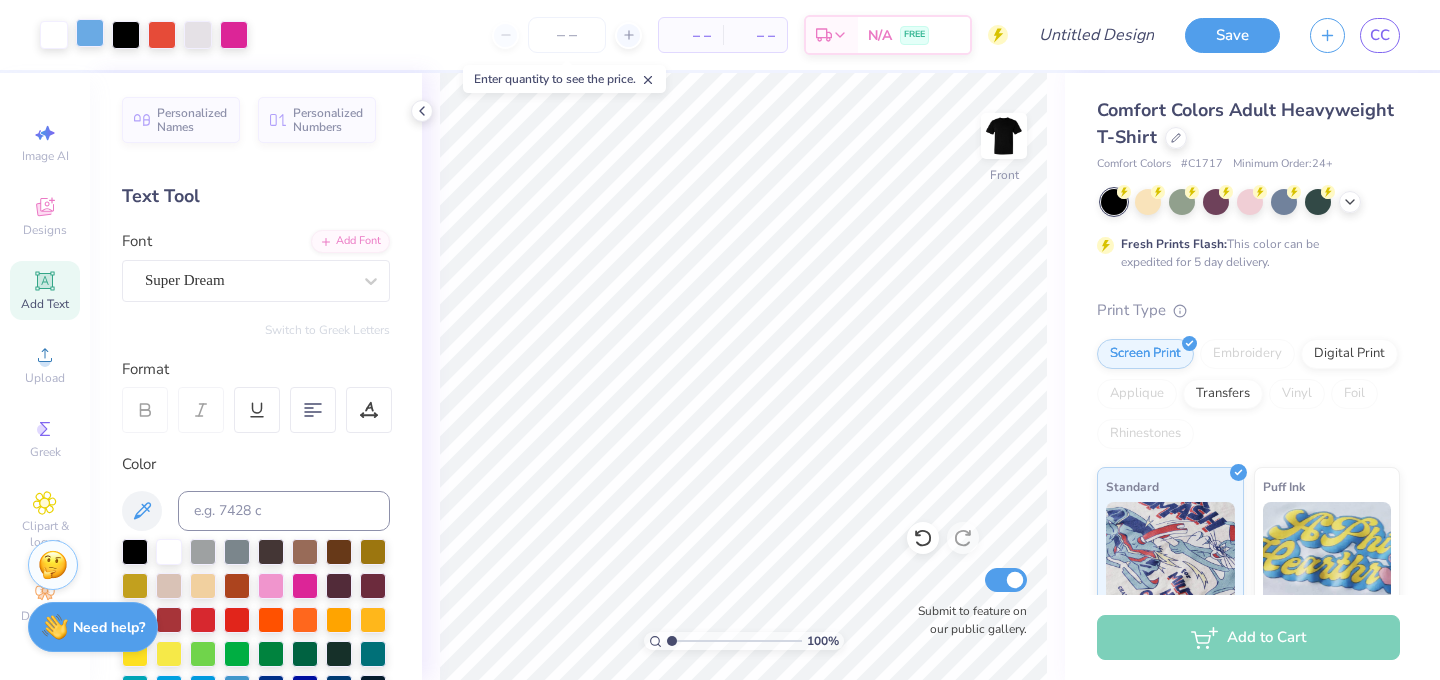 click at bounding box center (90, 33) 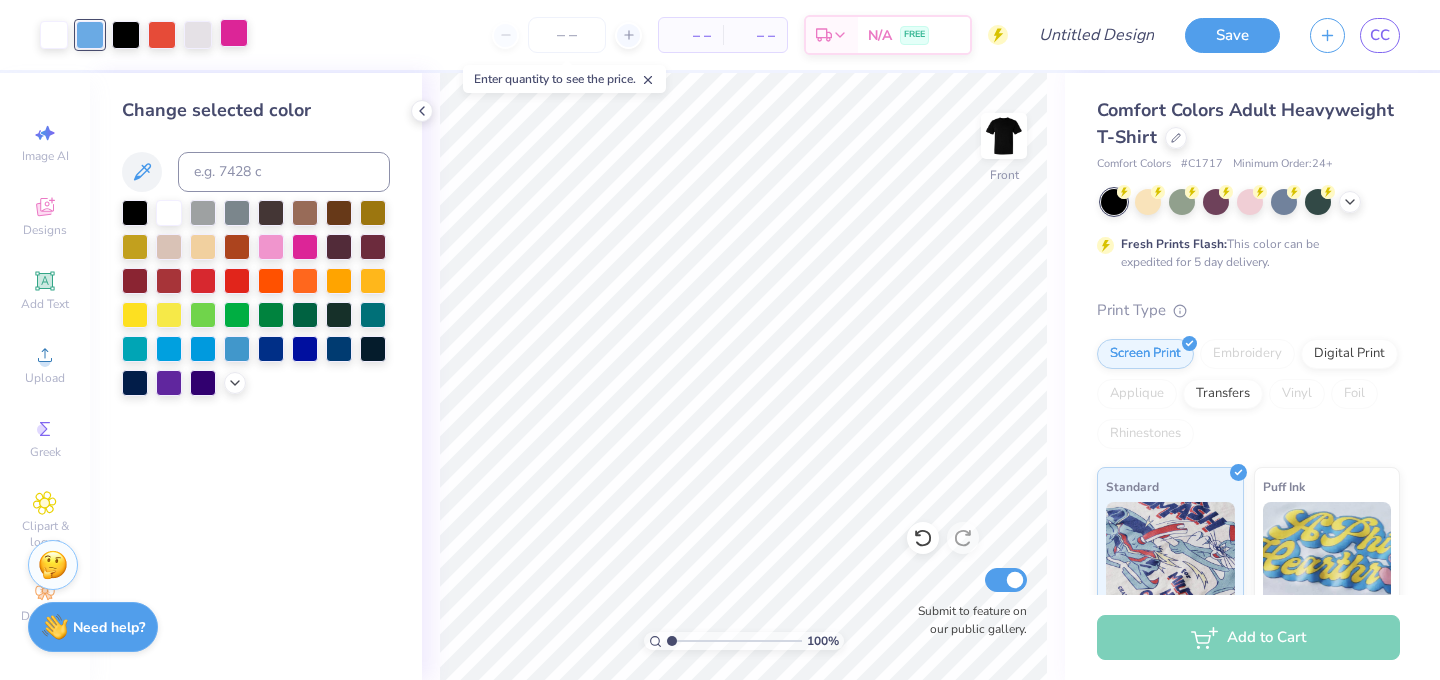 click at bounding box center [234, 33] 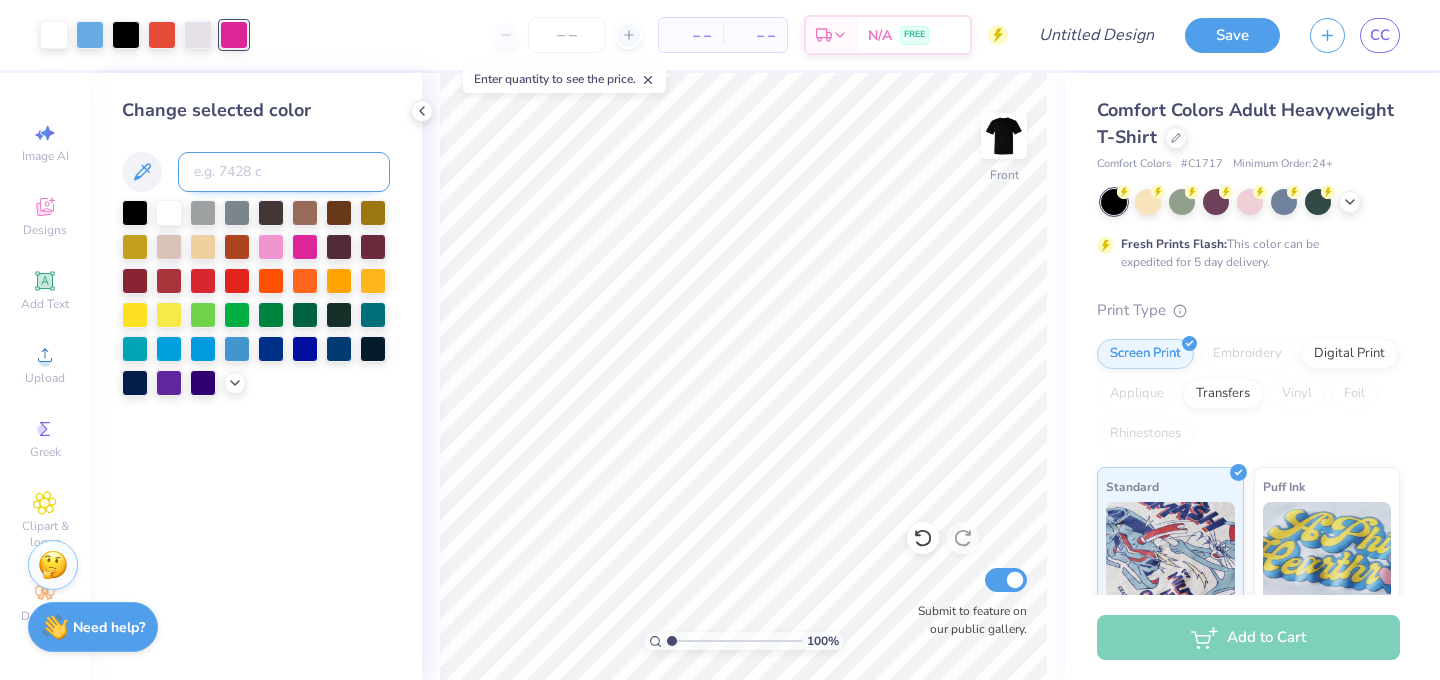 click at bounding box center (284, 172) 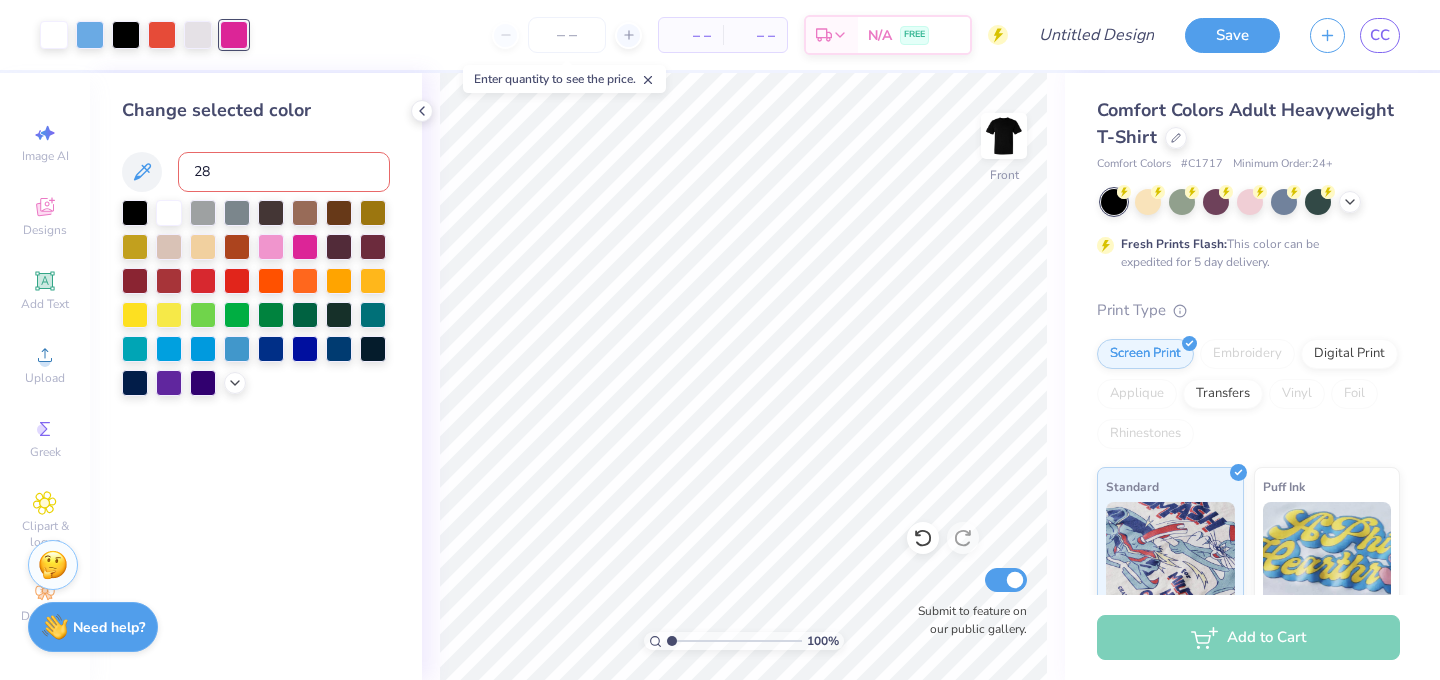 type on "284" 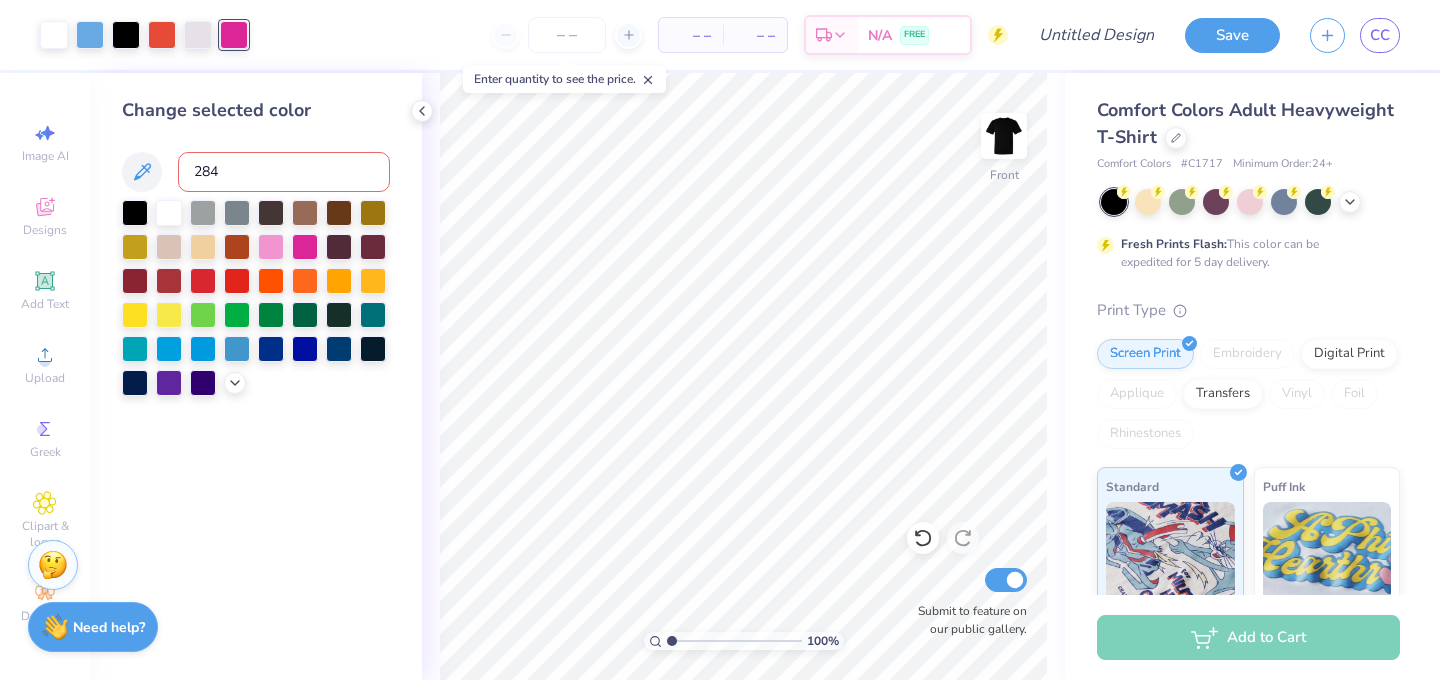 type 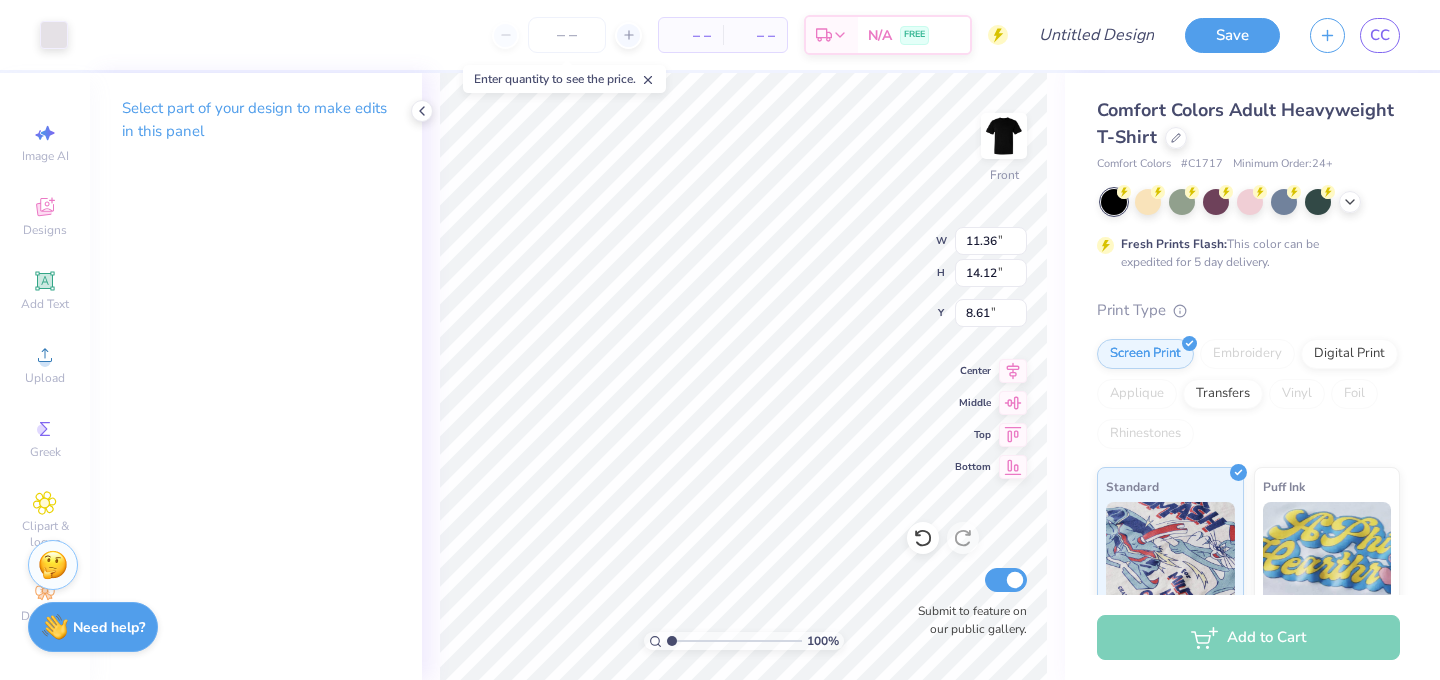 type on "8.83" 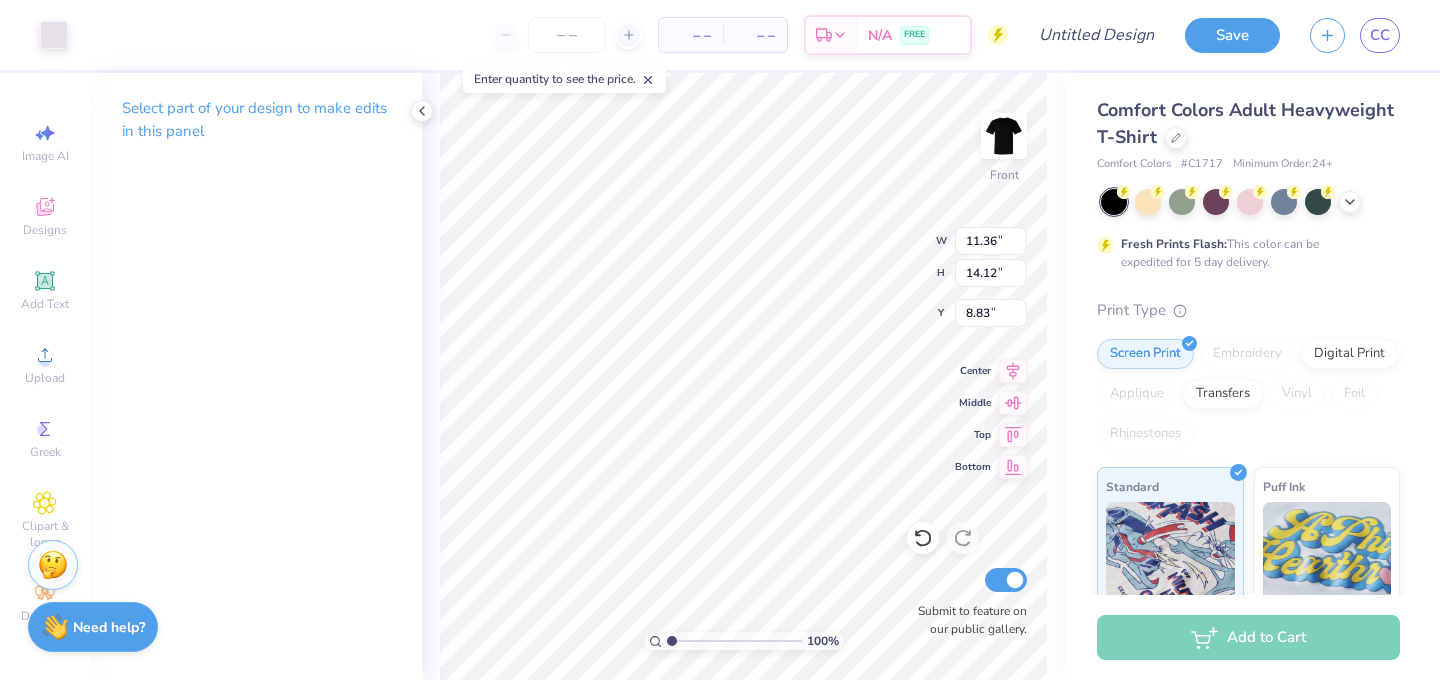 type on "0.14" 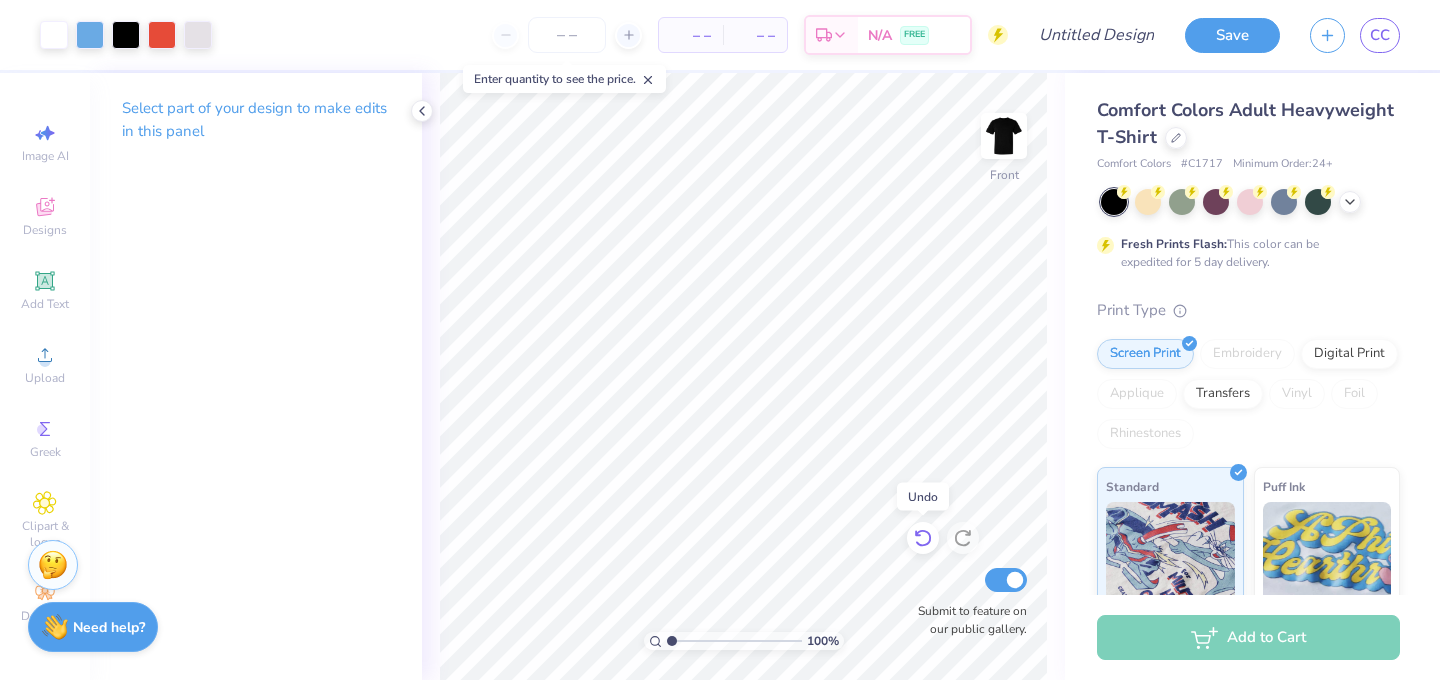 click at bounding box center (923, 538) 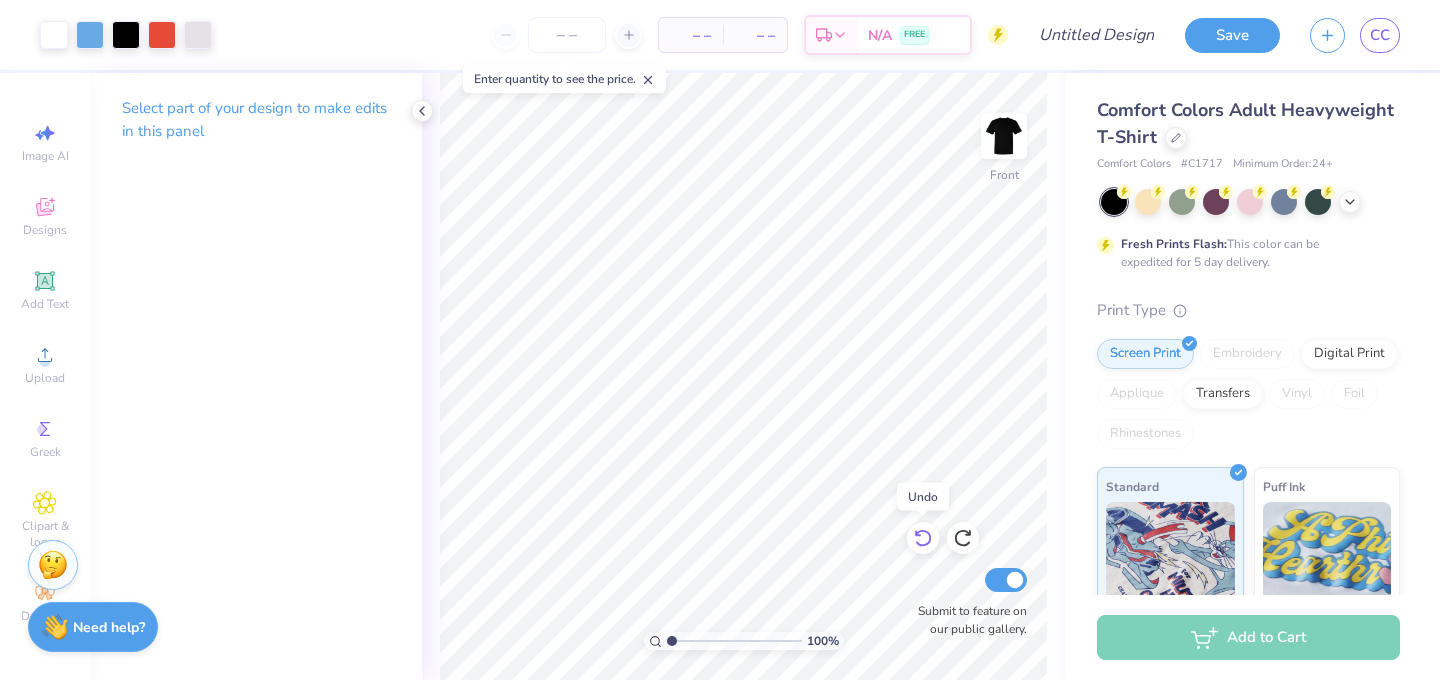 click at bounding box center [923, 538] 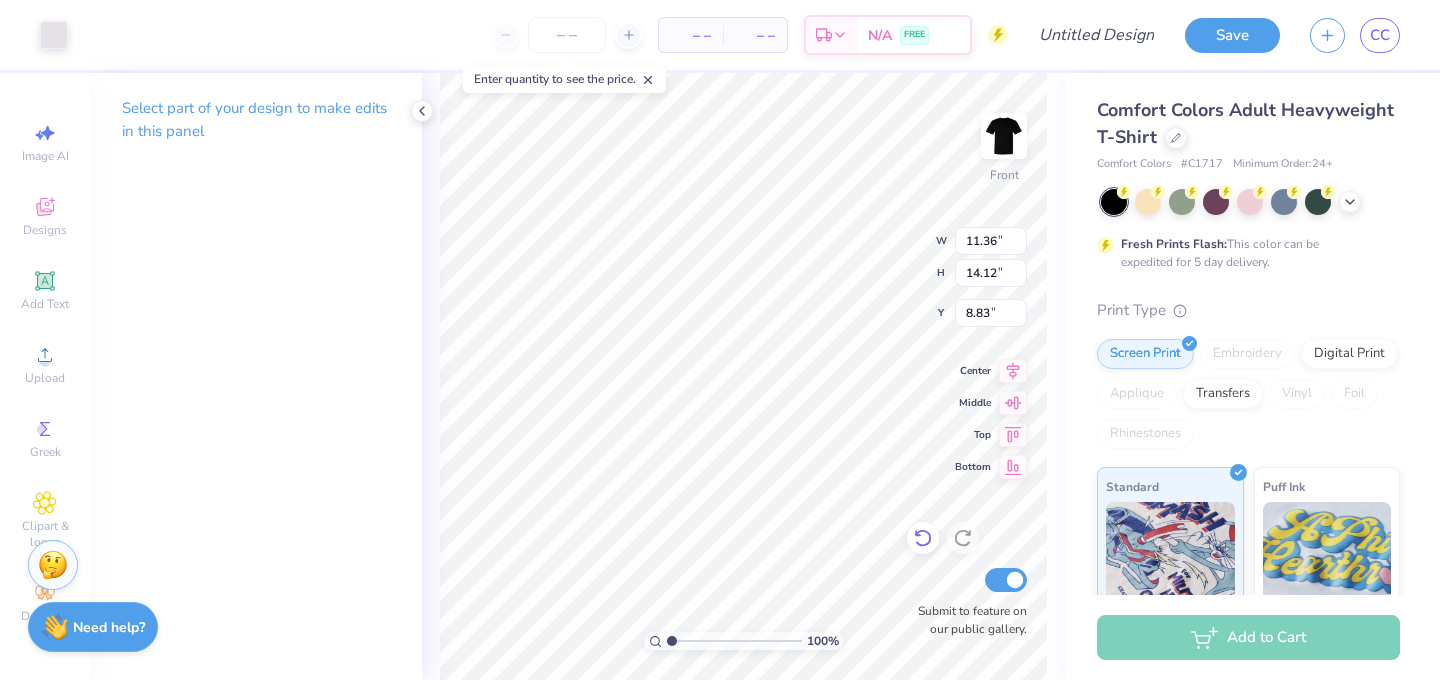 click 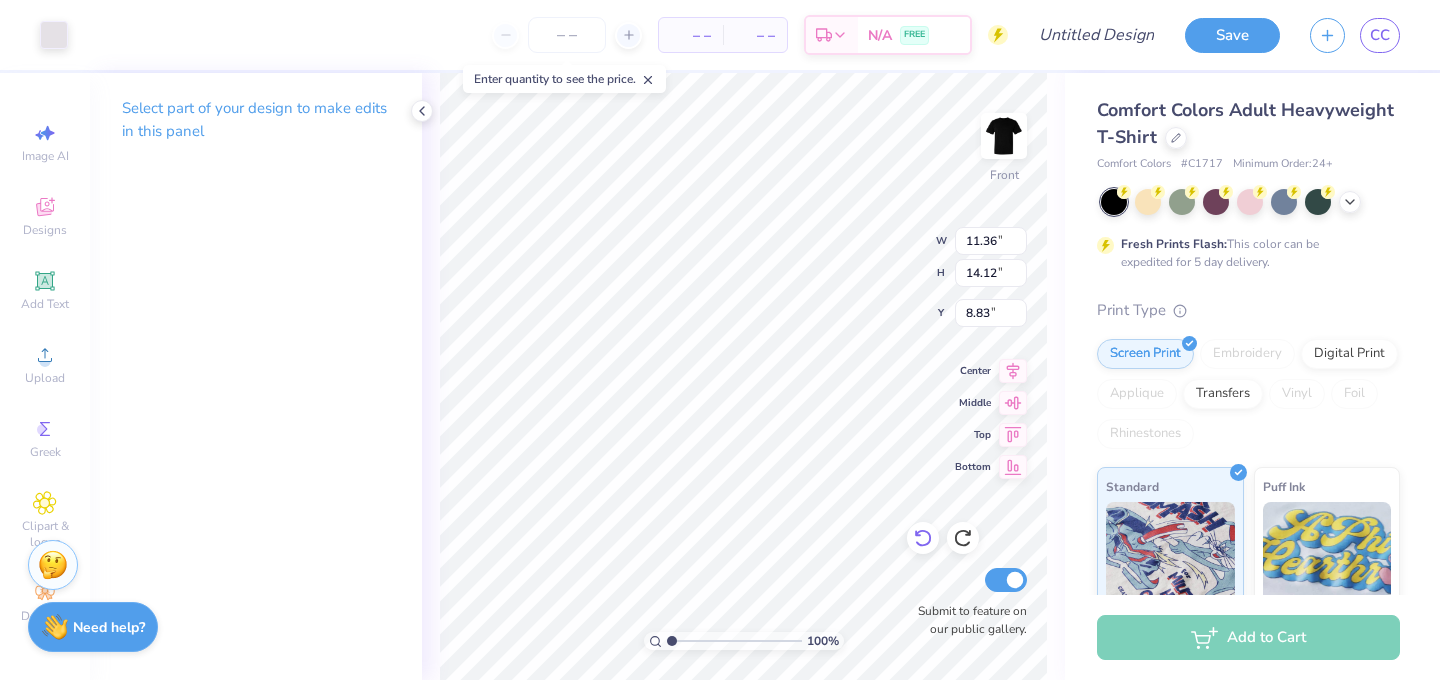 type on "8.61" 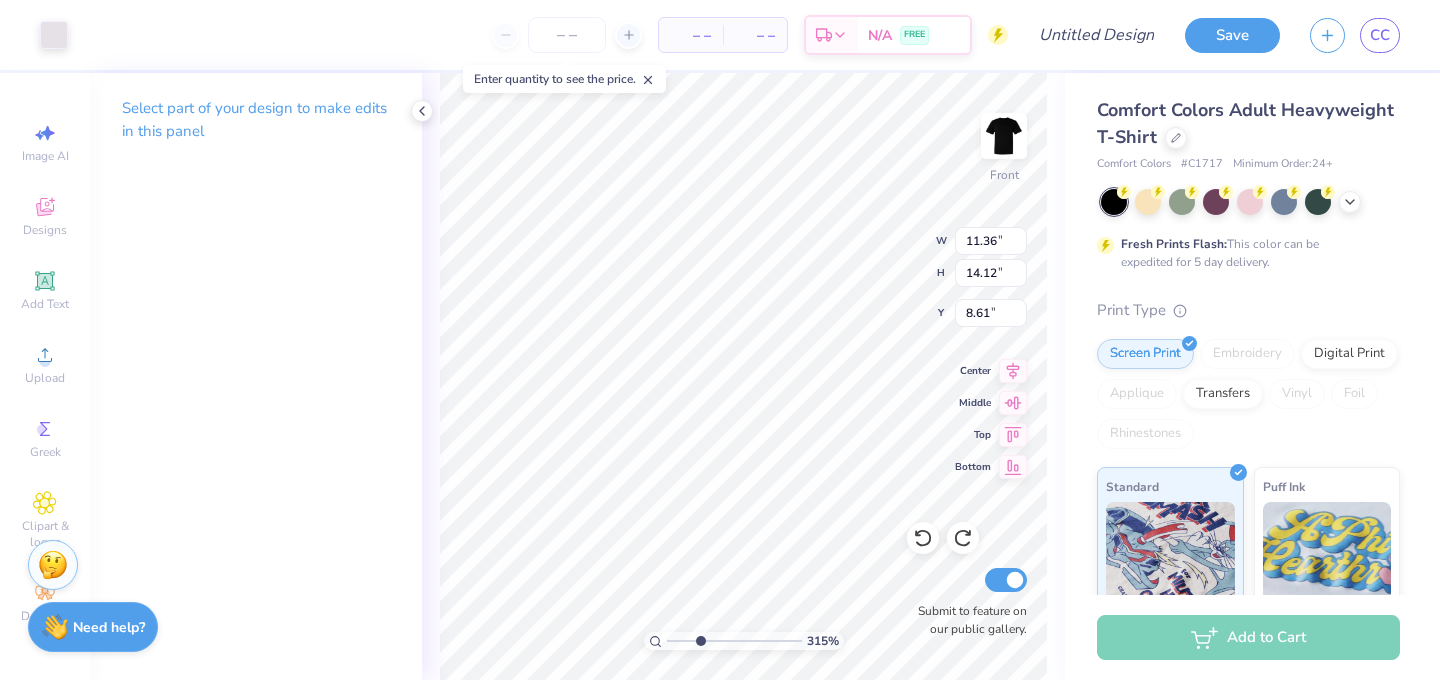 drag, startPoint x: 673, startPoint y: 641, endPoint x: 700, endPoint y: 642, distance: 27.018513 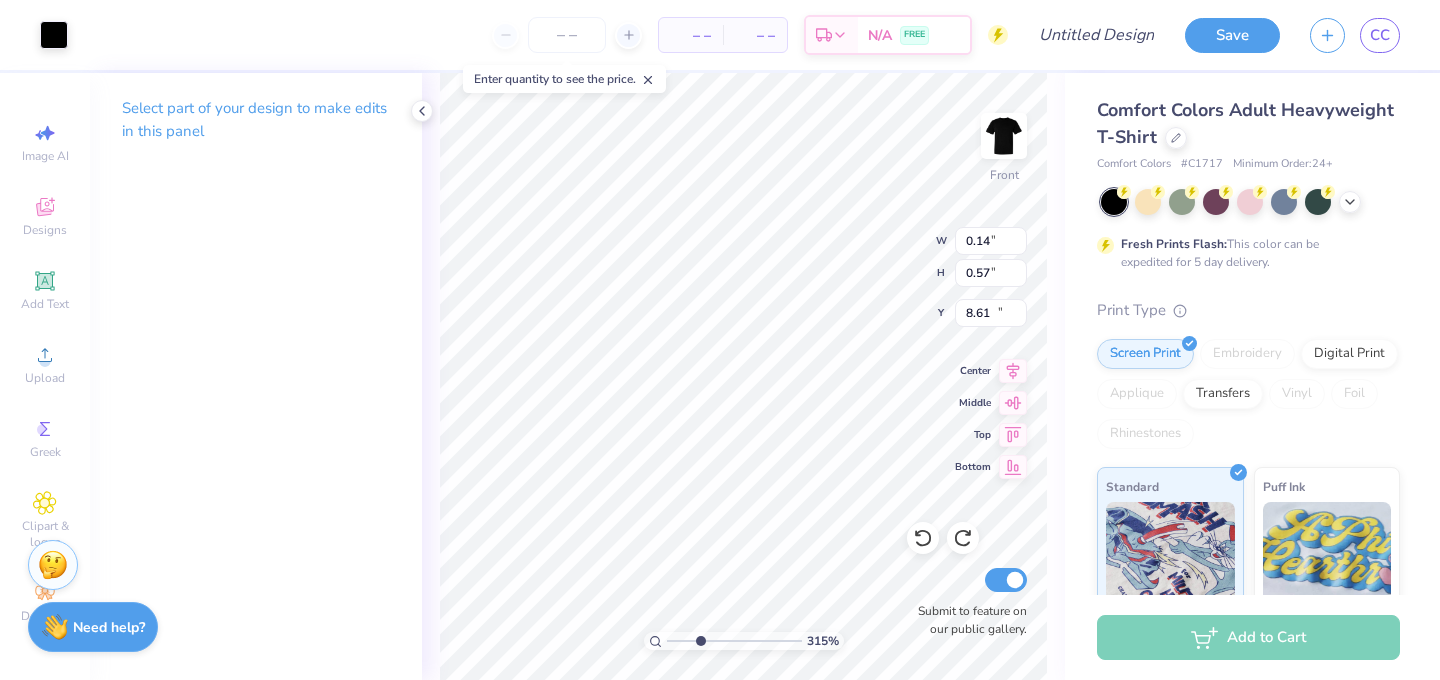 type on "0.14" 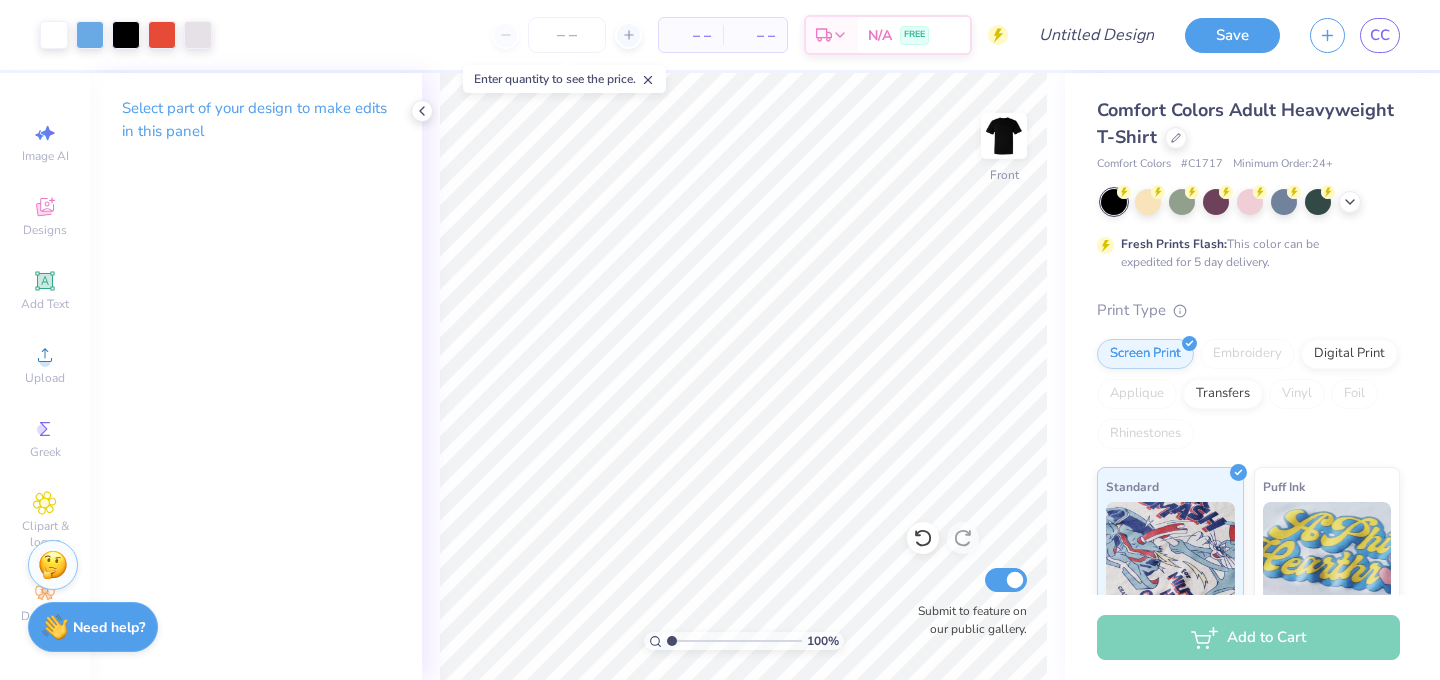drag, startPoint x: 697, startPoint y: 639, endPoint x: 641, endPoint y: 639, distance: 56 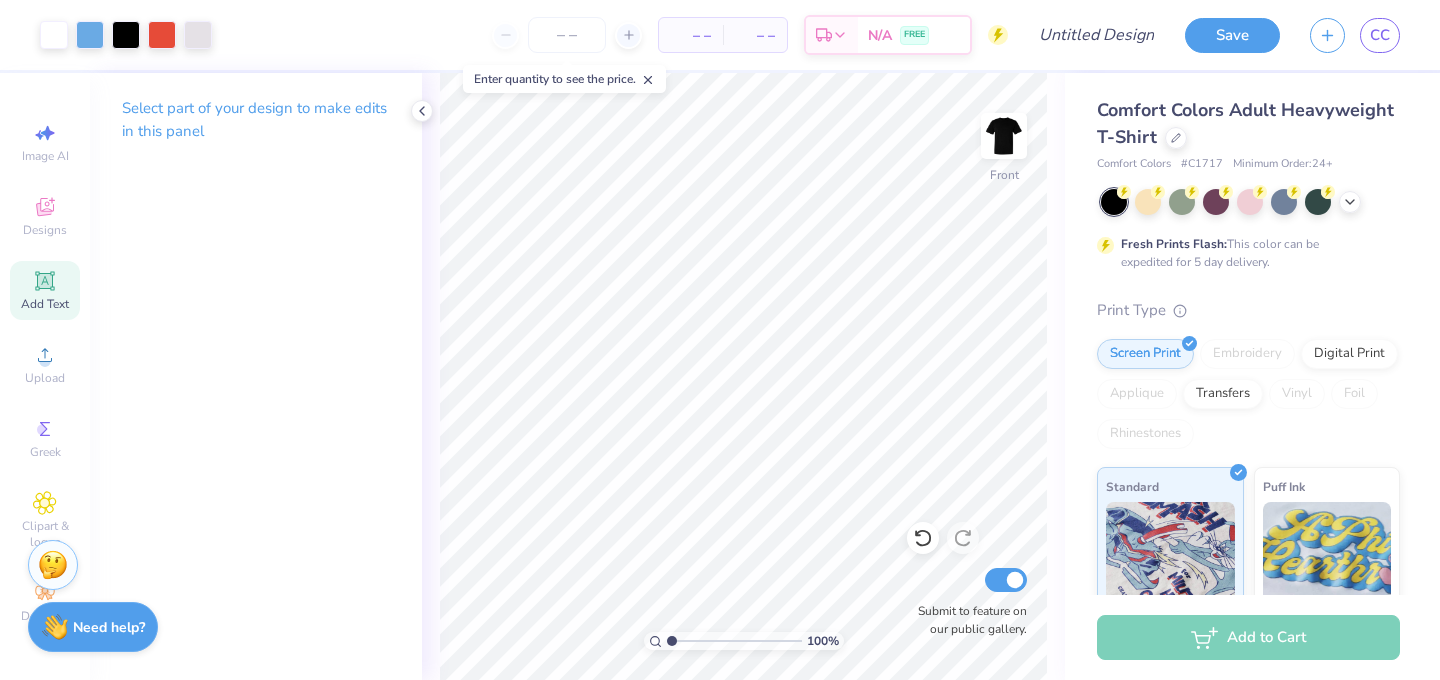 click 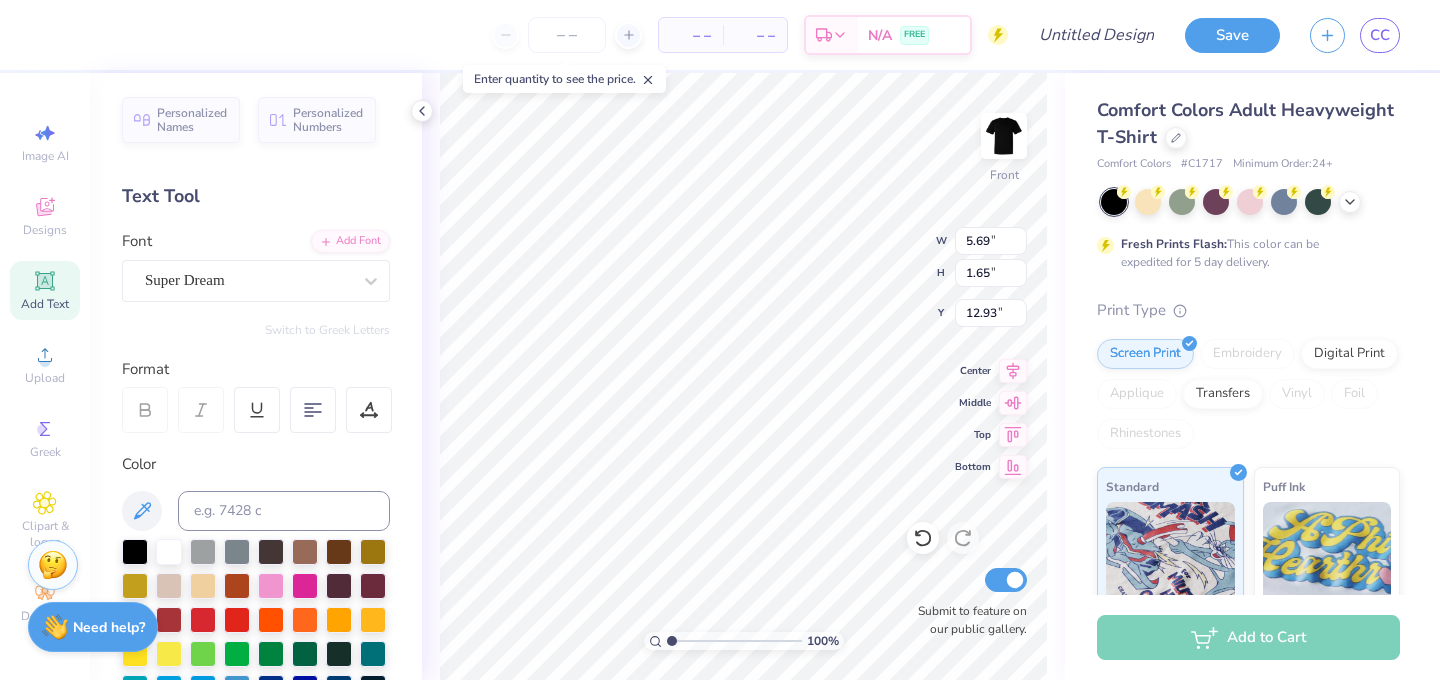 type on "f" 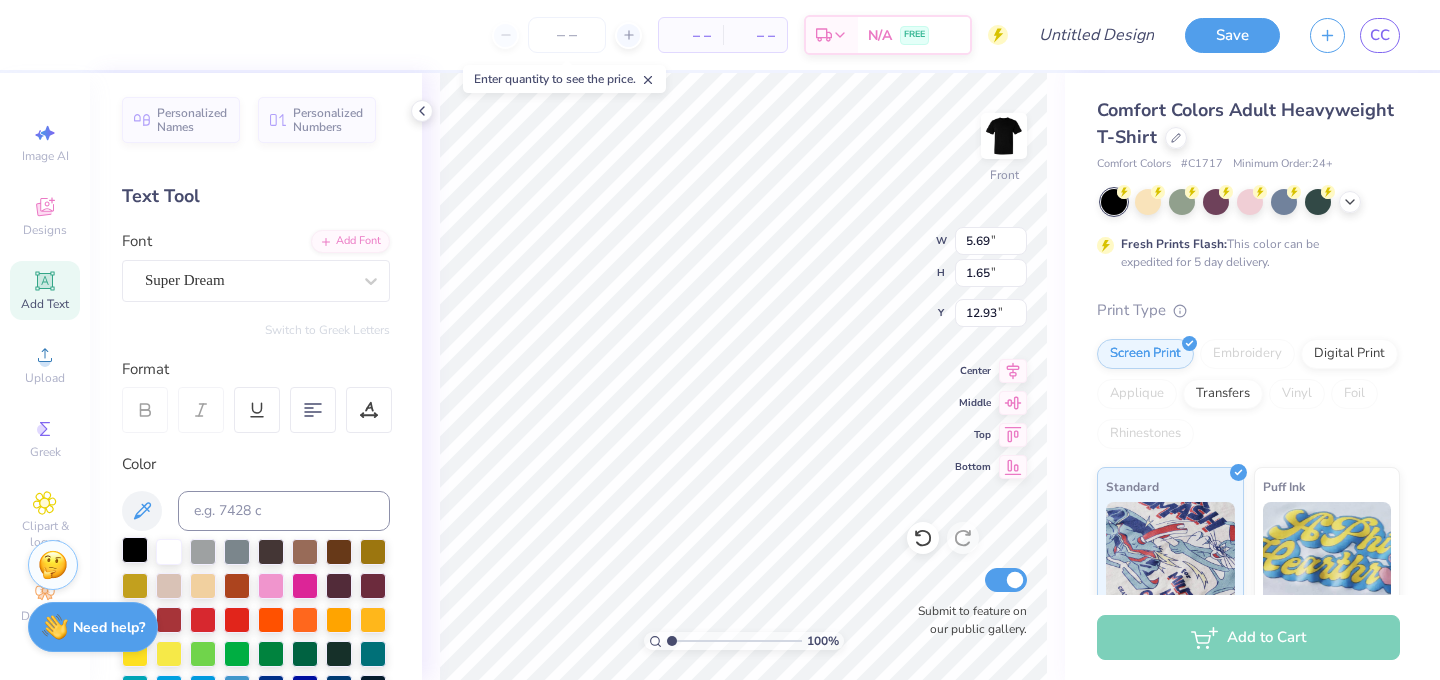 type on "Fall Rush 25" 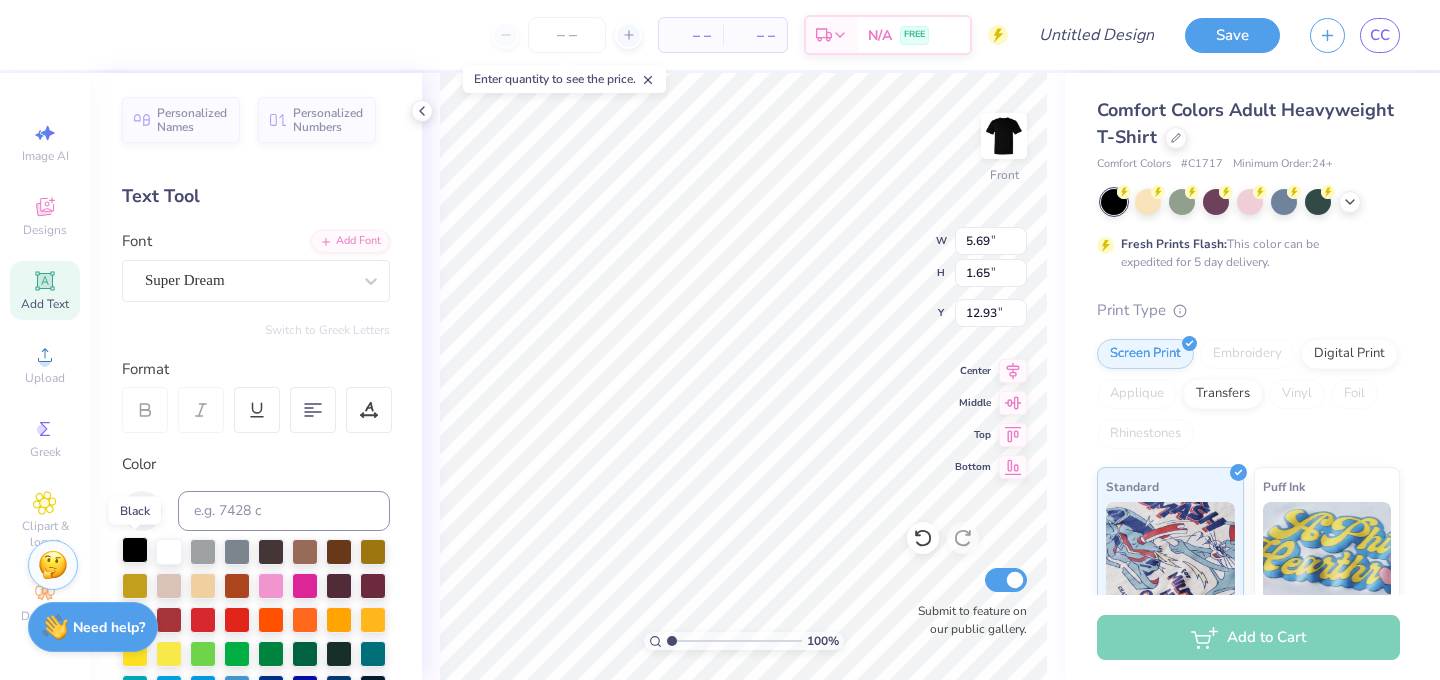 click at bounding box center (135, 550) 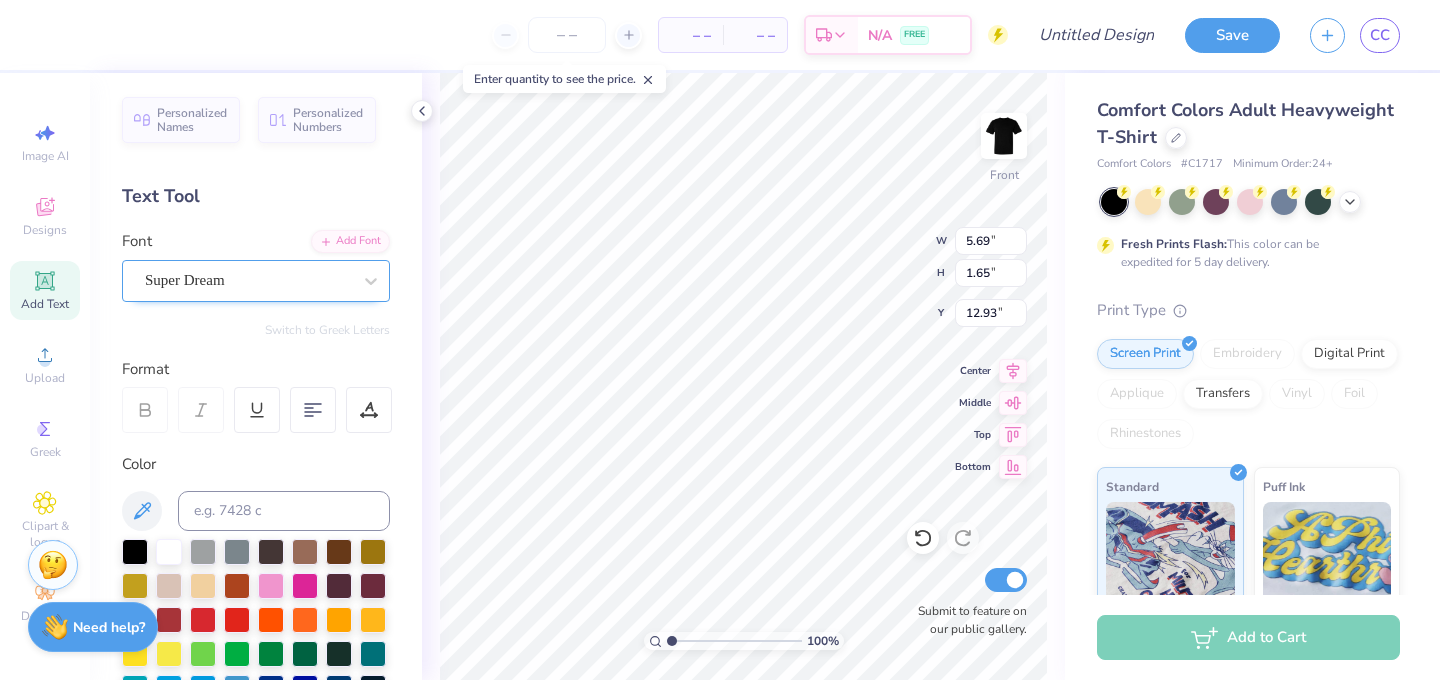 click on "Super Dream" at bounding box center [248, 280] 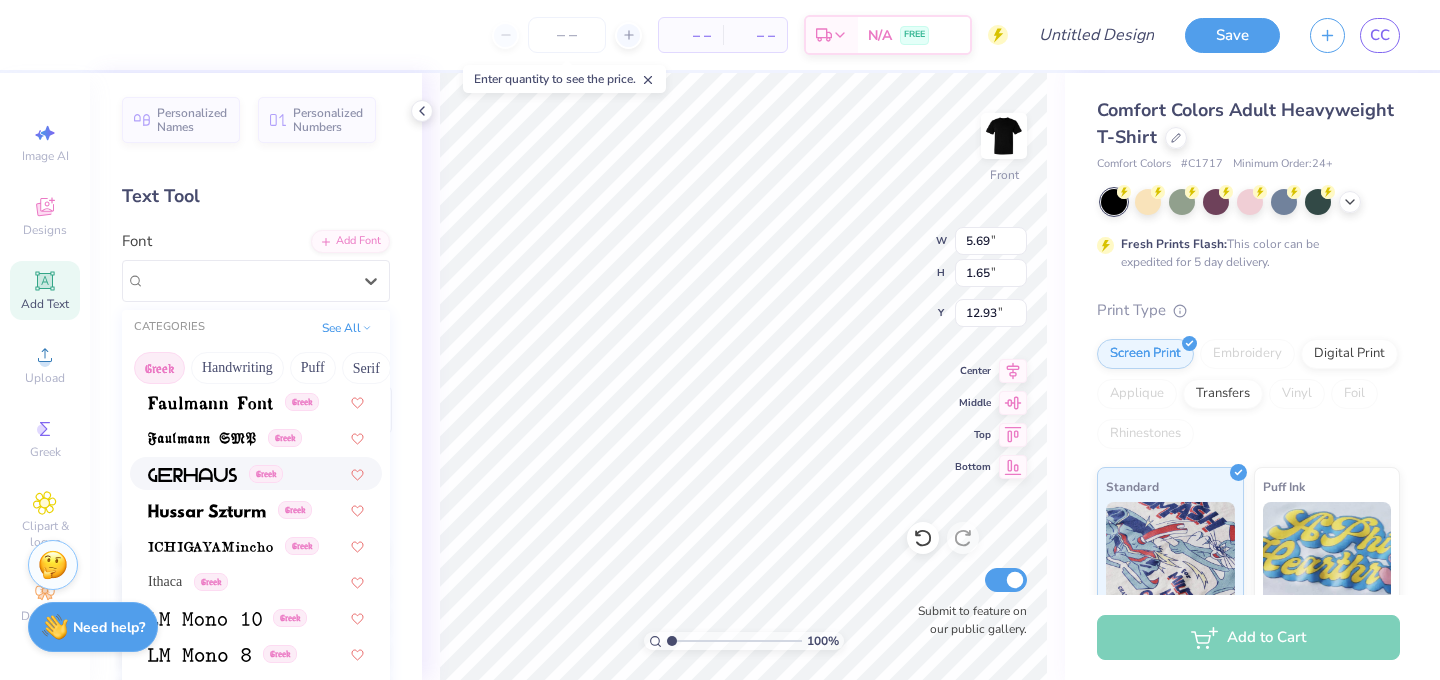 scroll, scrollTop: 1210, scrollLeft: 0, axis: vertical 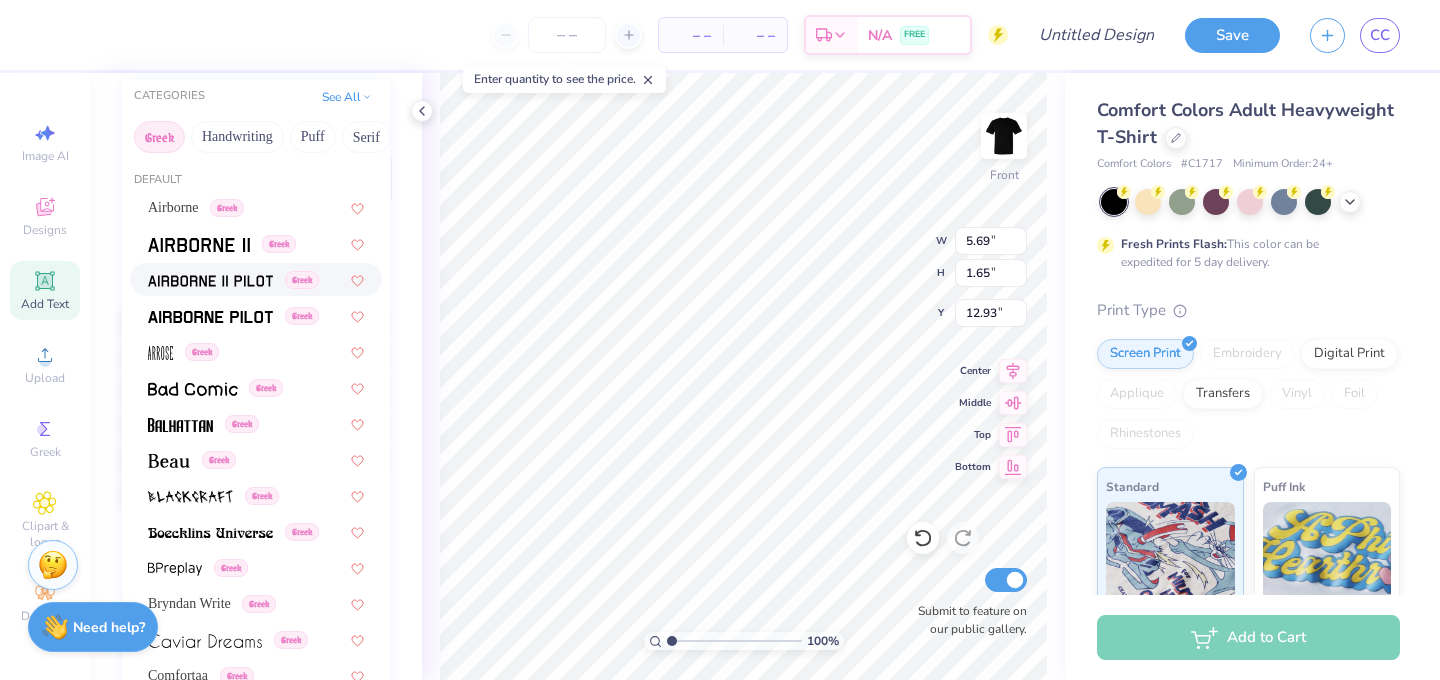click on "Greek" at bounding box center (159, 137) 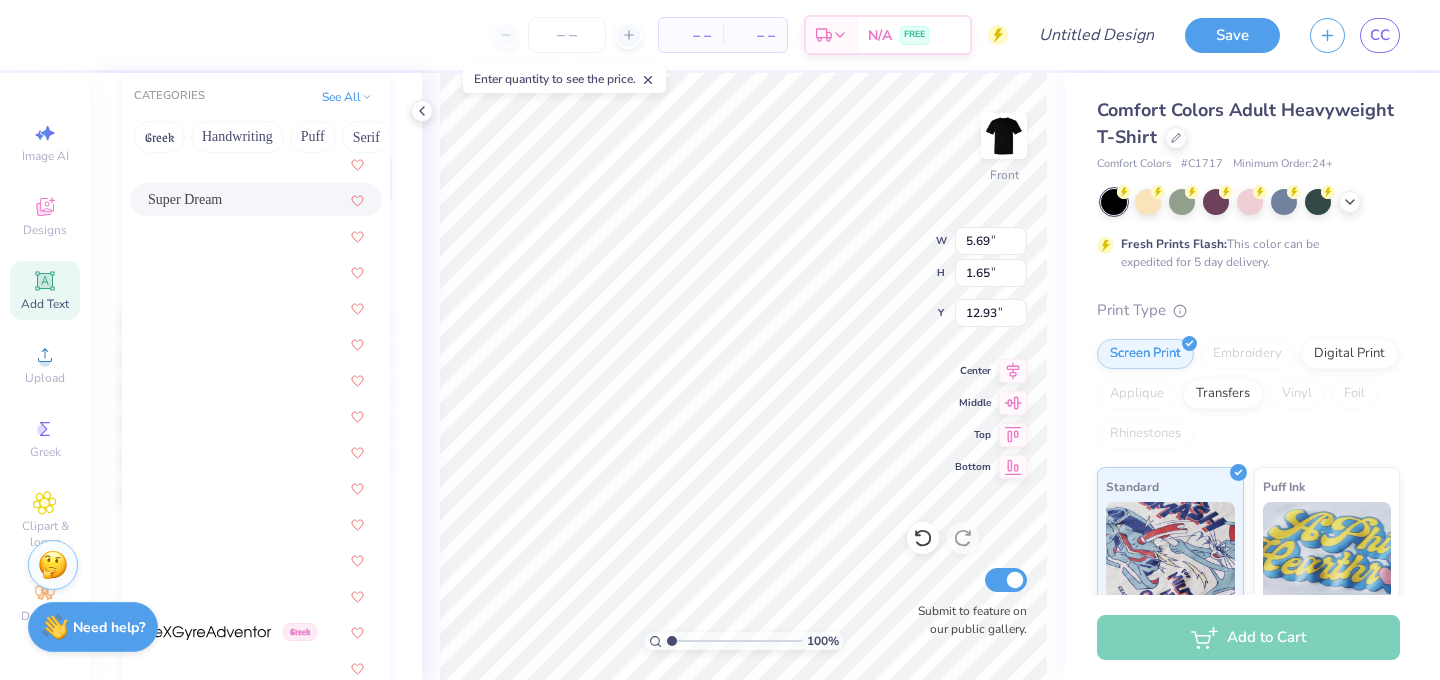 scroll, scrollTop: 10642, scrollLeft: 0, axis: vertical 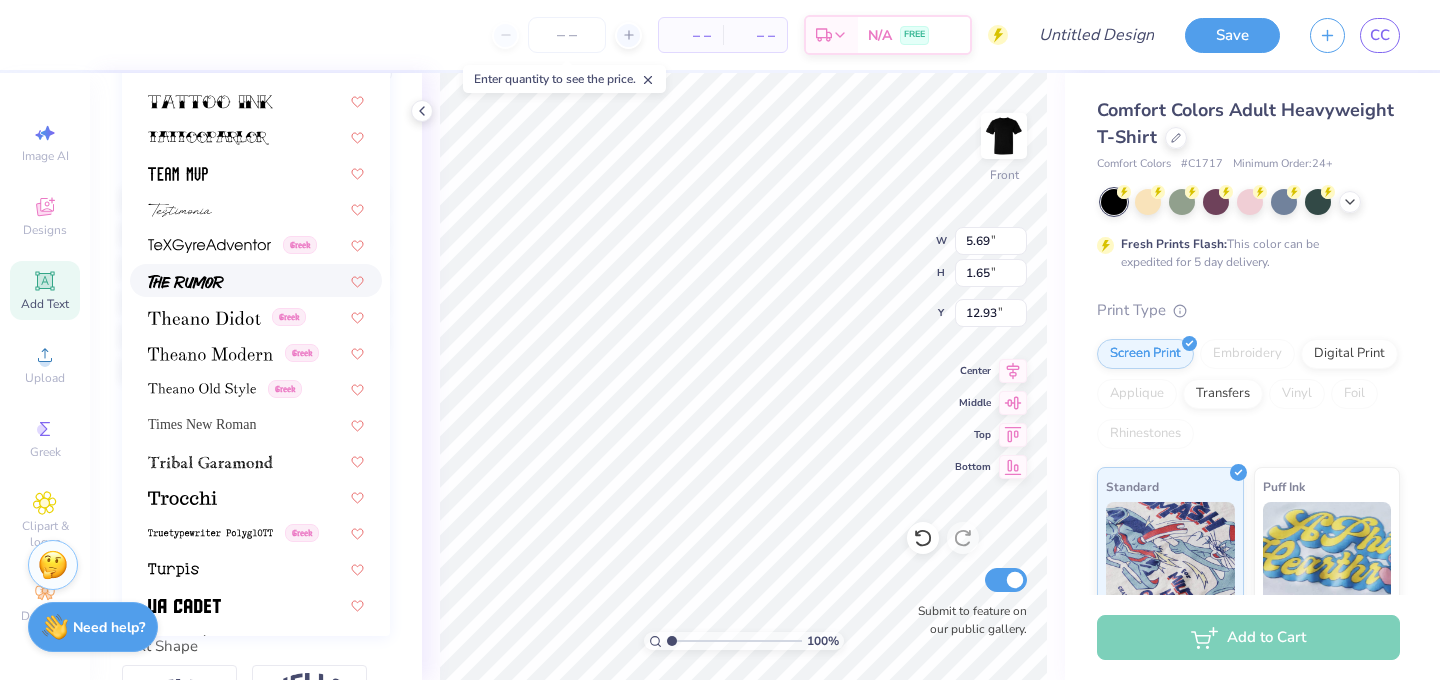 click at bounding box center [256, 280] 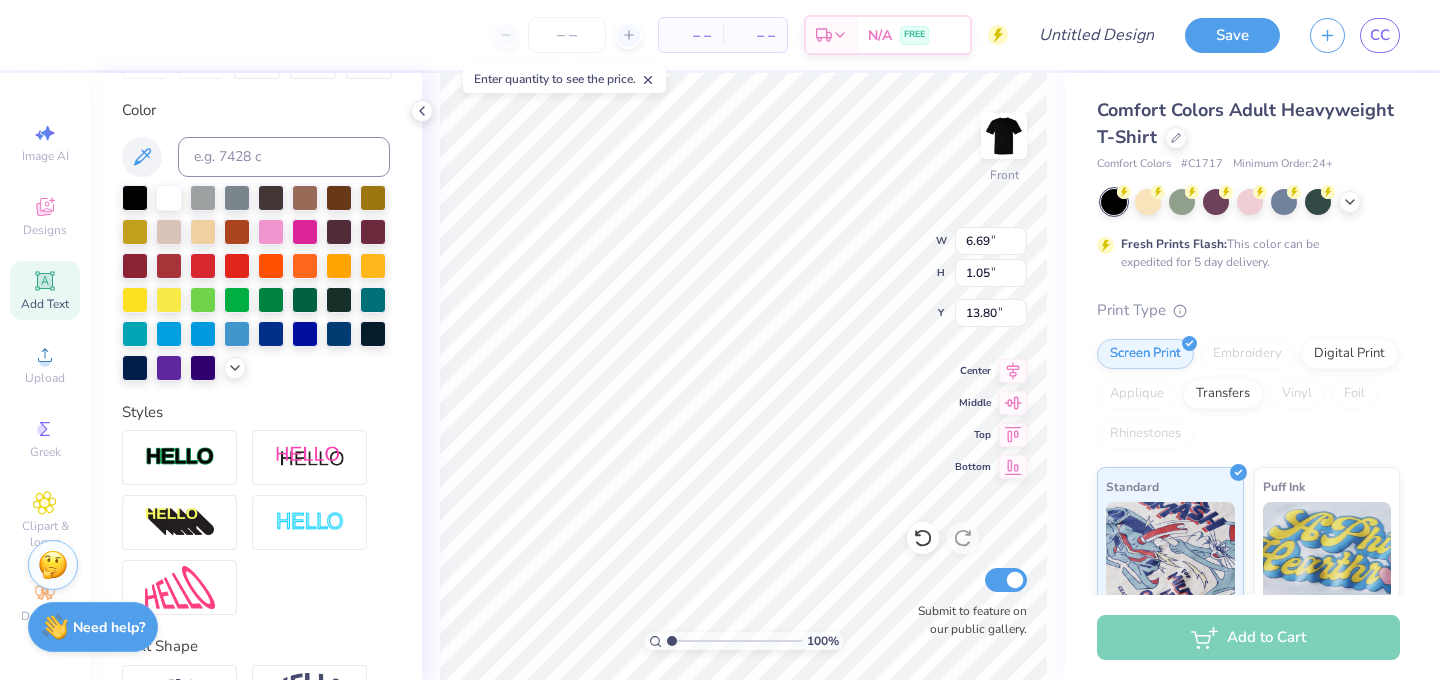 type on "6.69" 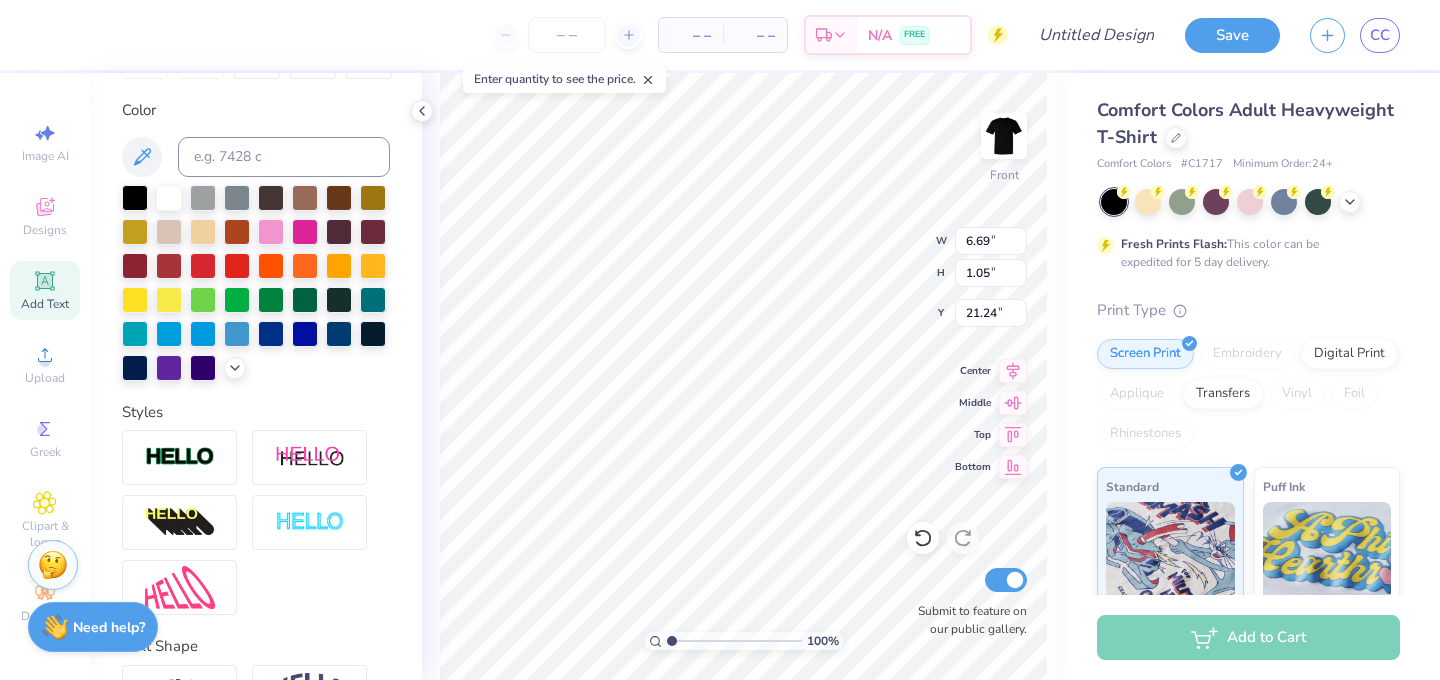 type on "8.08" 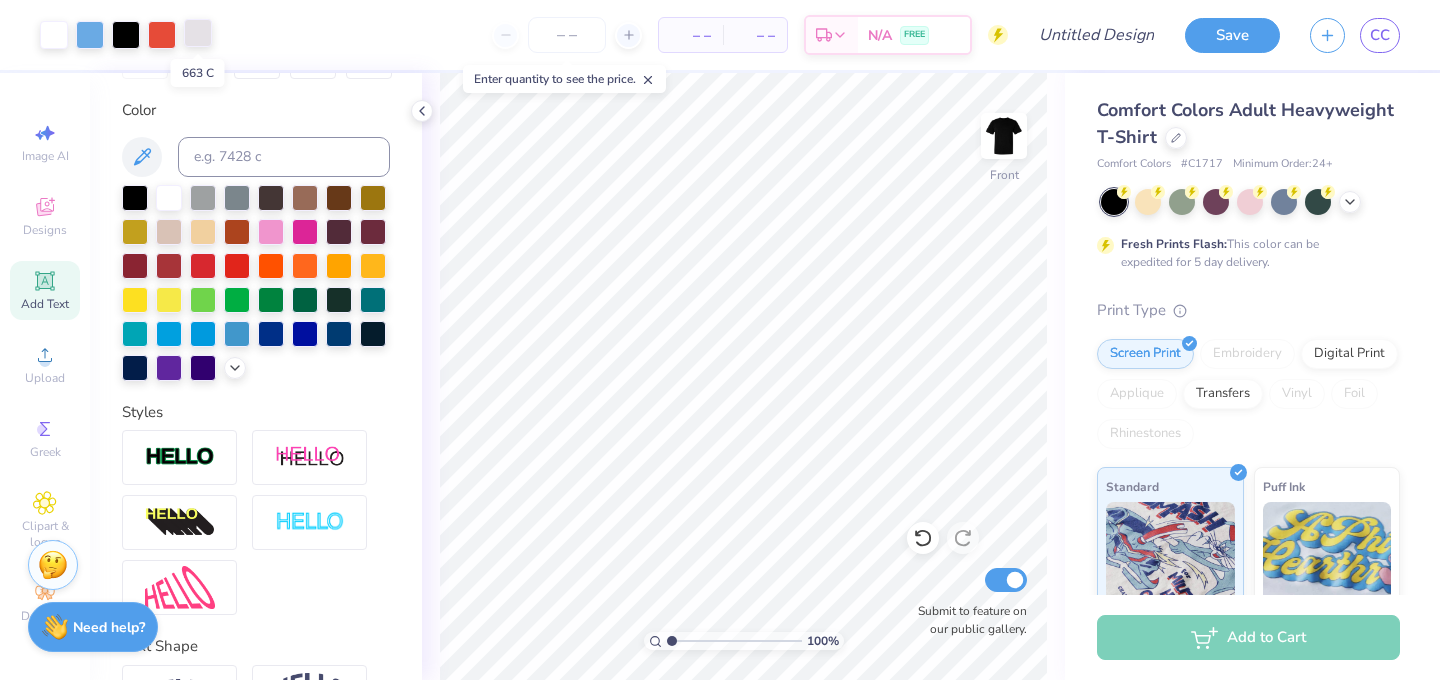 click at bounding box center [198, 33] 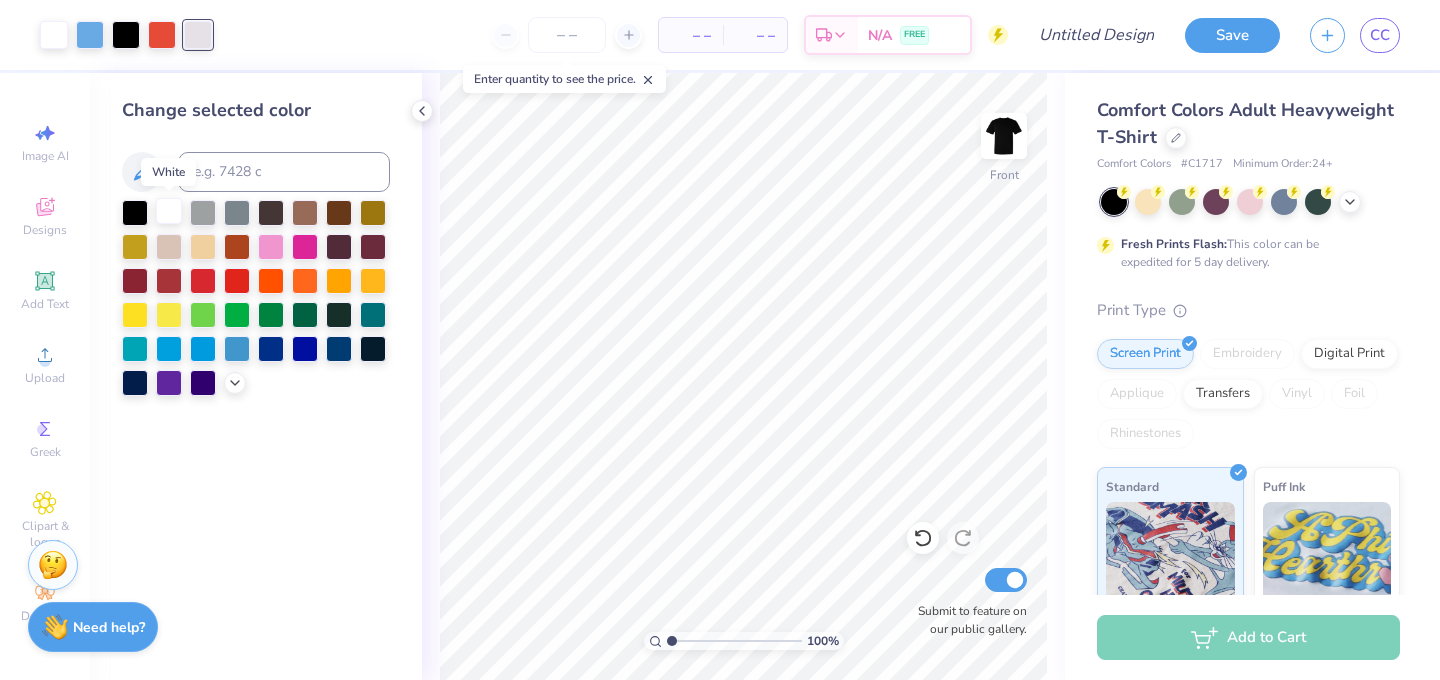 click at bounding box center [169, 211] 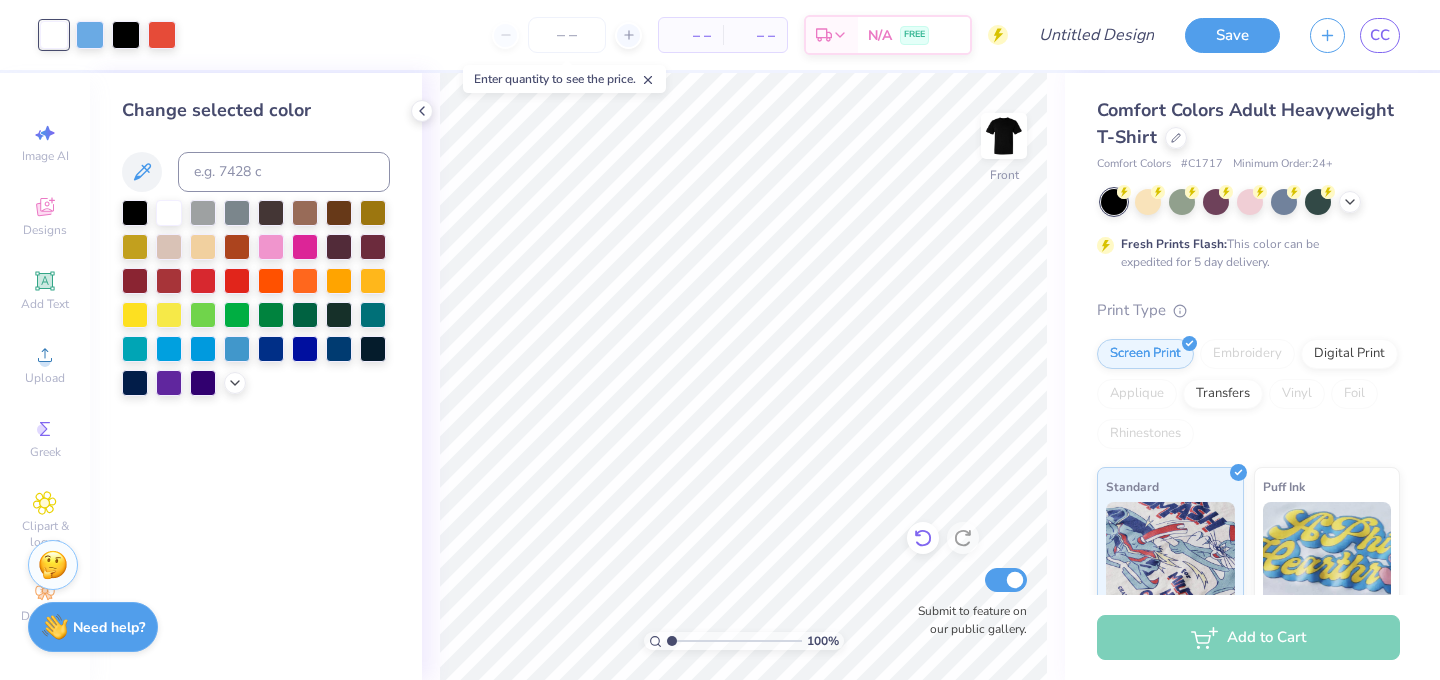 click 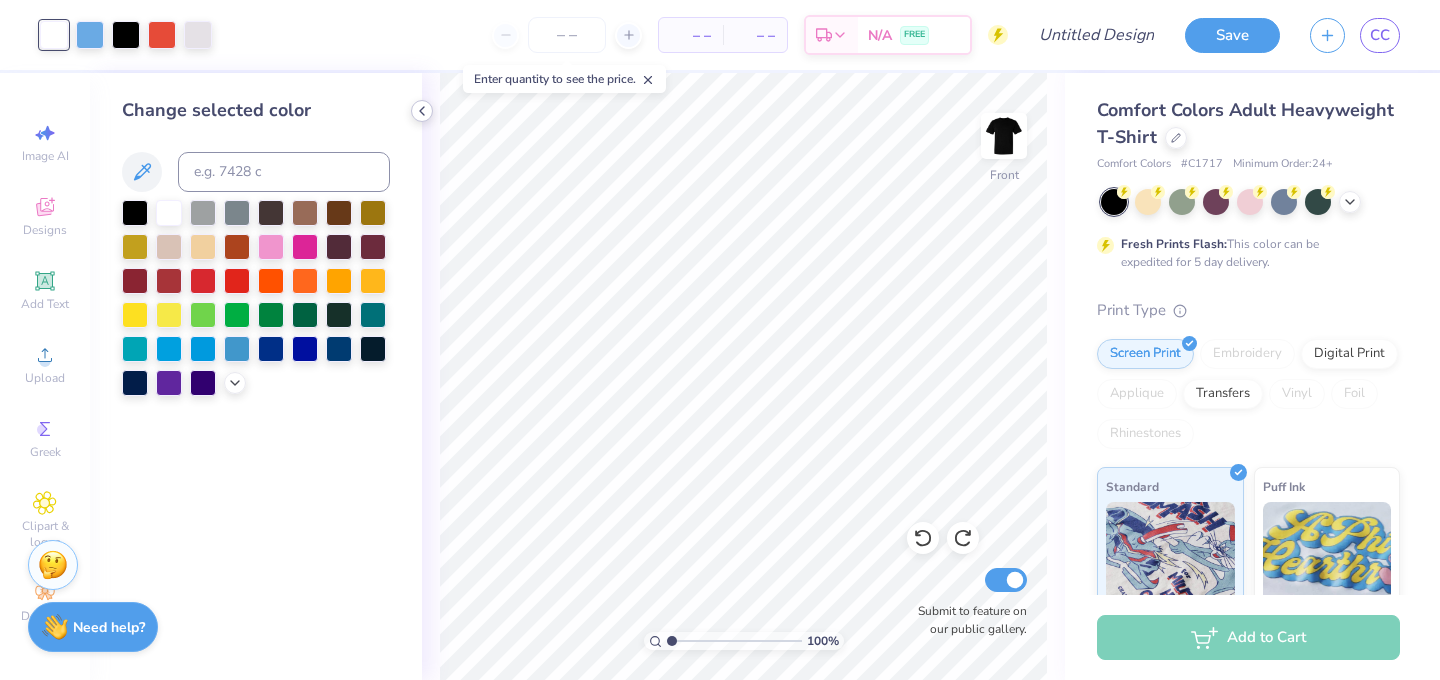 click 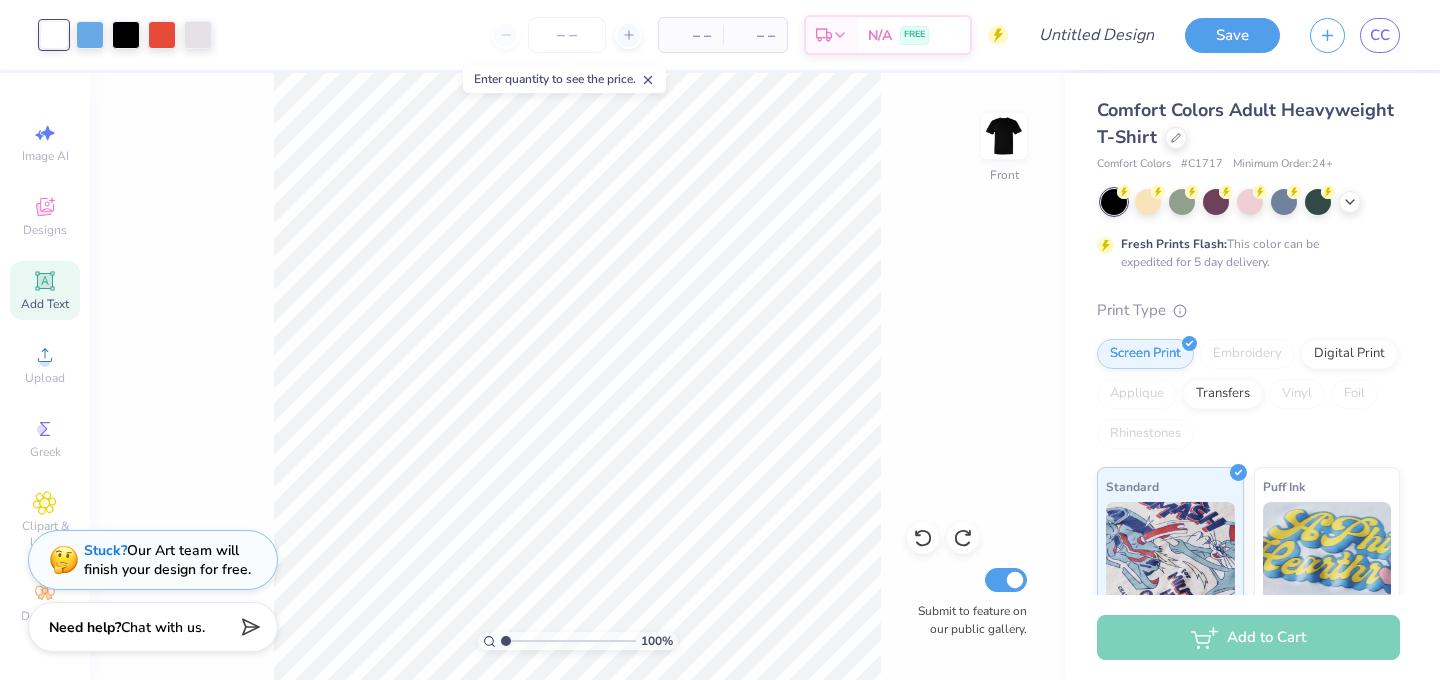click on "Add Text" at bounding box center (45, 304) 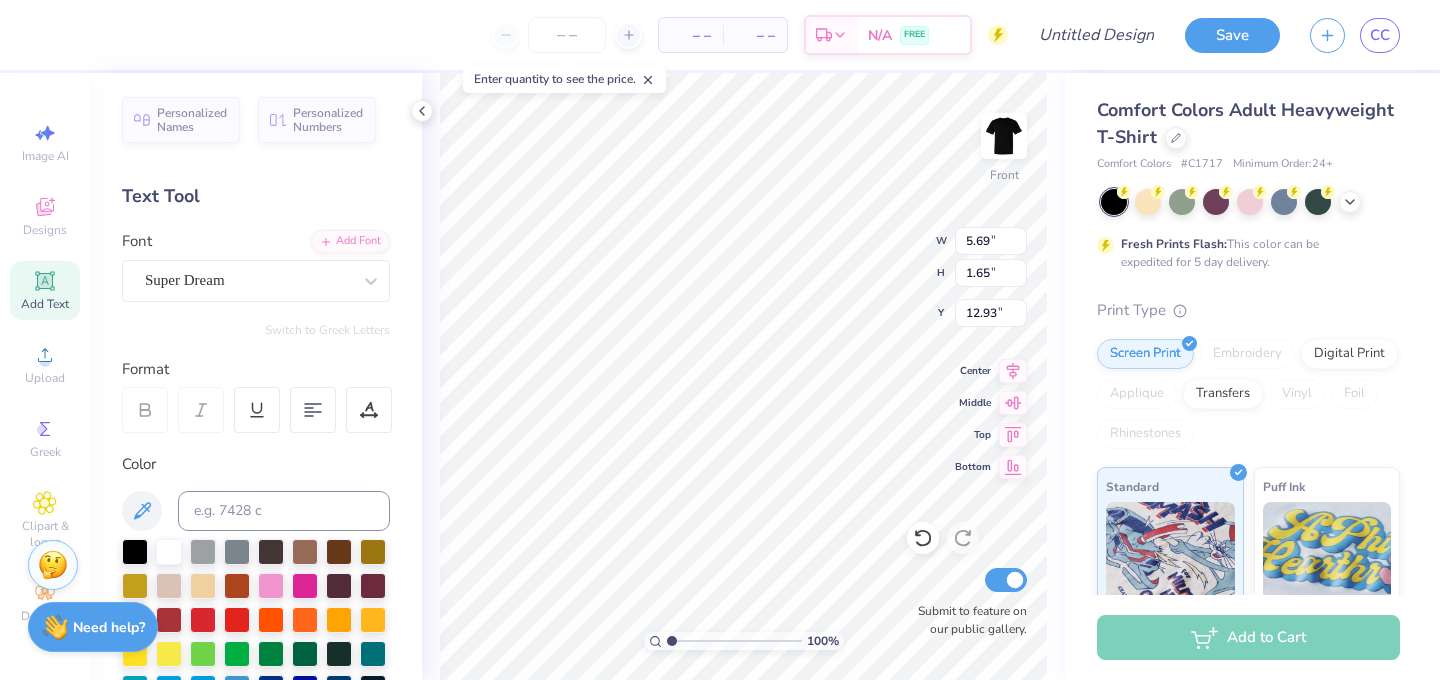 scroll, scrollTop: 0, scrollLeft: 5, axis: horizontal 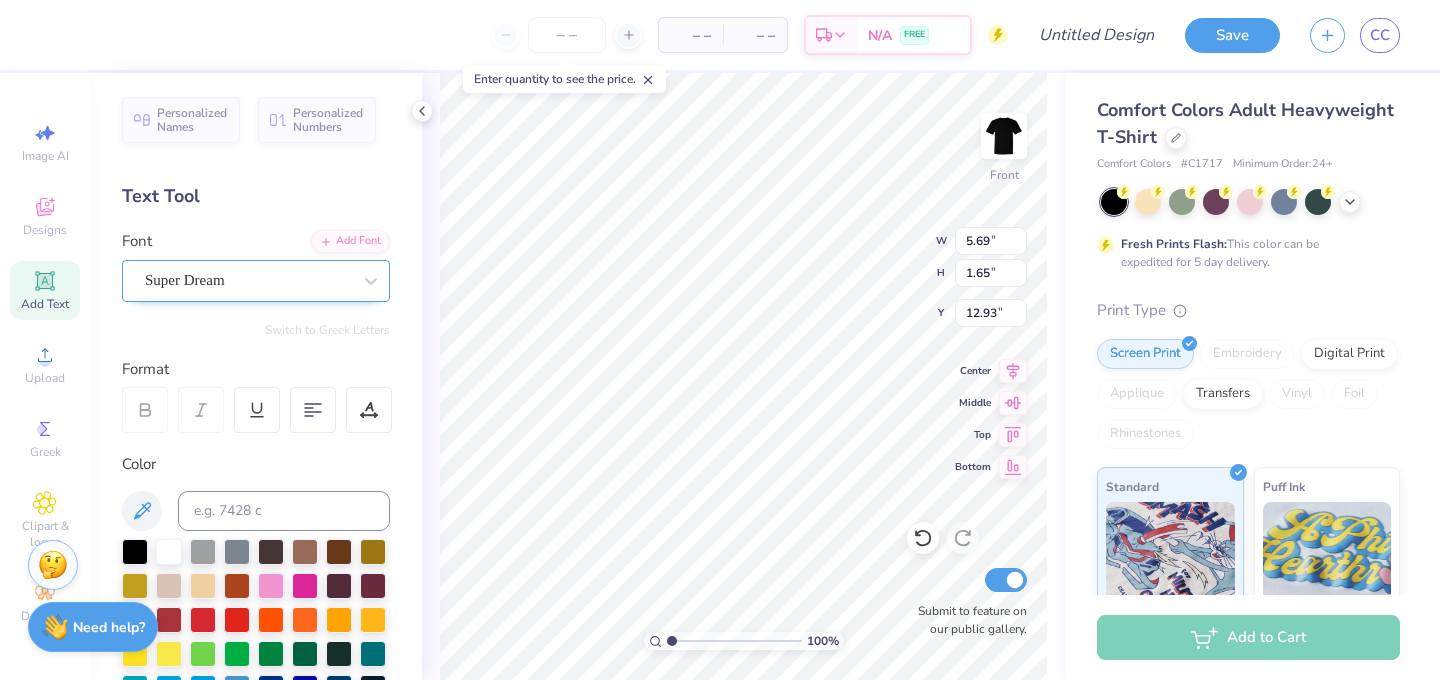 type on "Delta Tau Delta" 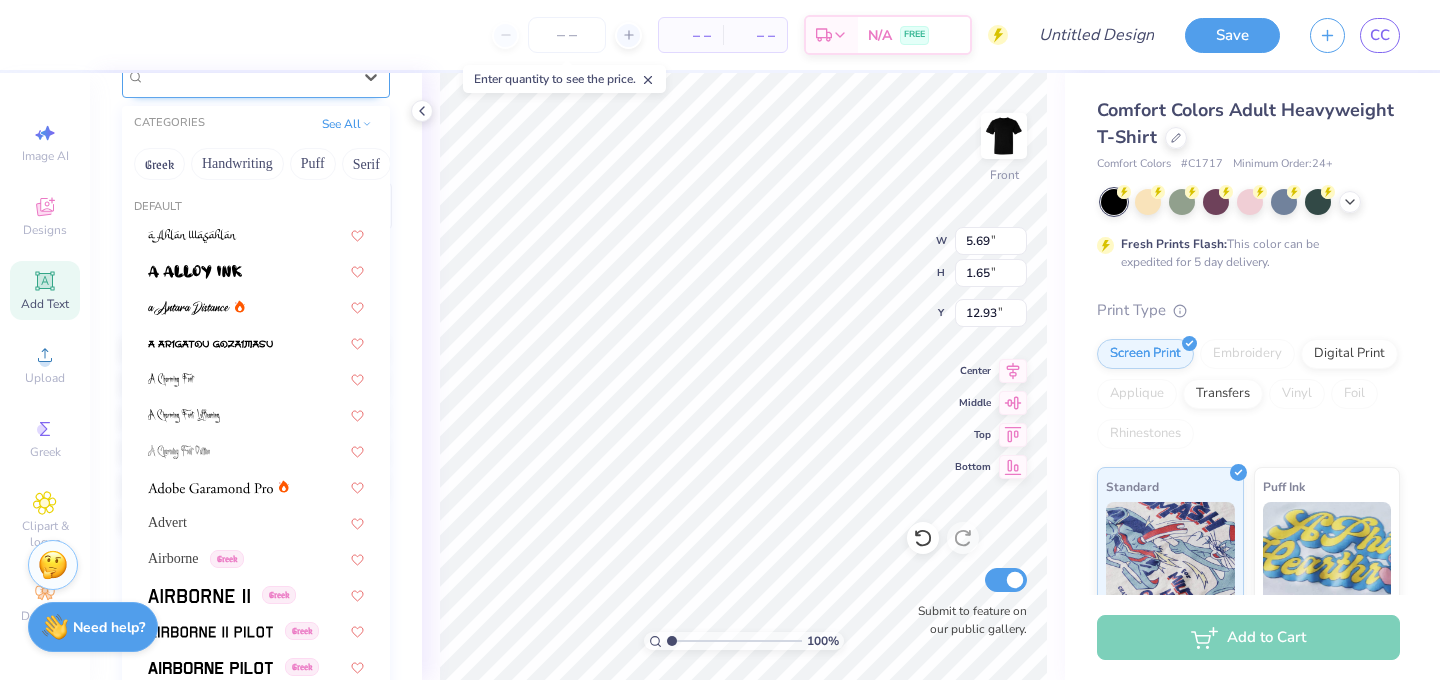 scroll, scrollTop: 205, scrollLeft: 0, axis: vertical 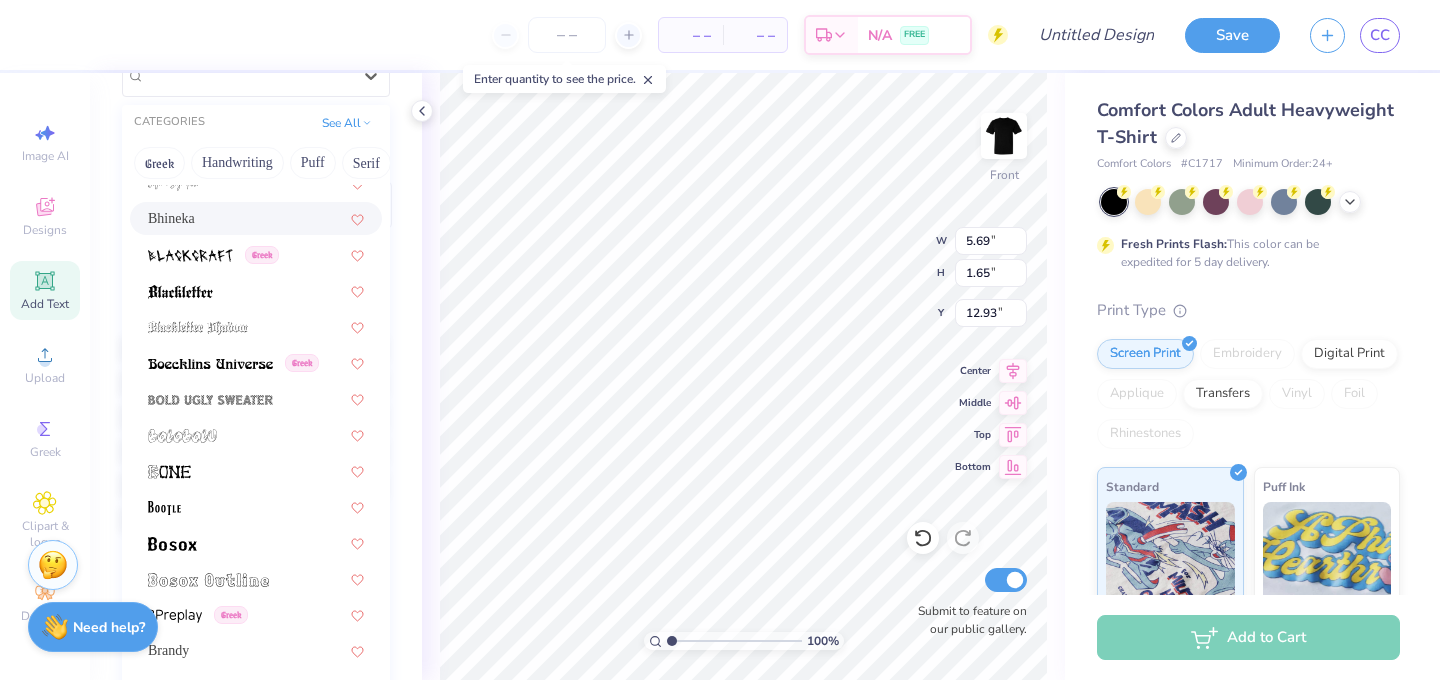 click on "Bhineka" at bounding box center [256, 218] 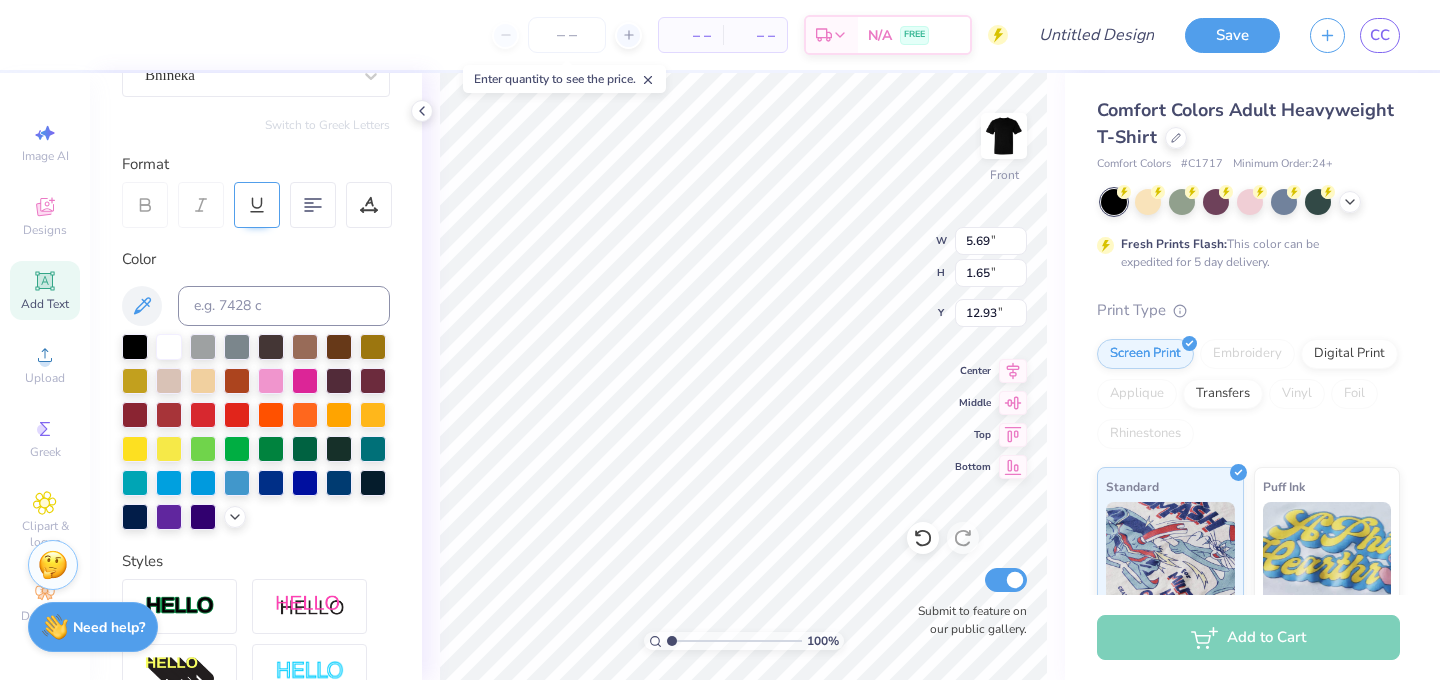 scroll, scrollTop: 150, scrollLeft: 0, axis: vertical 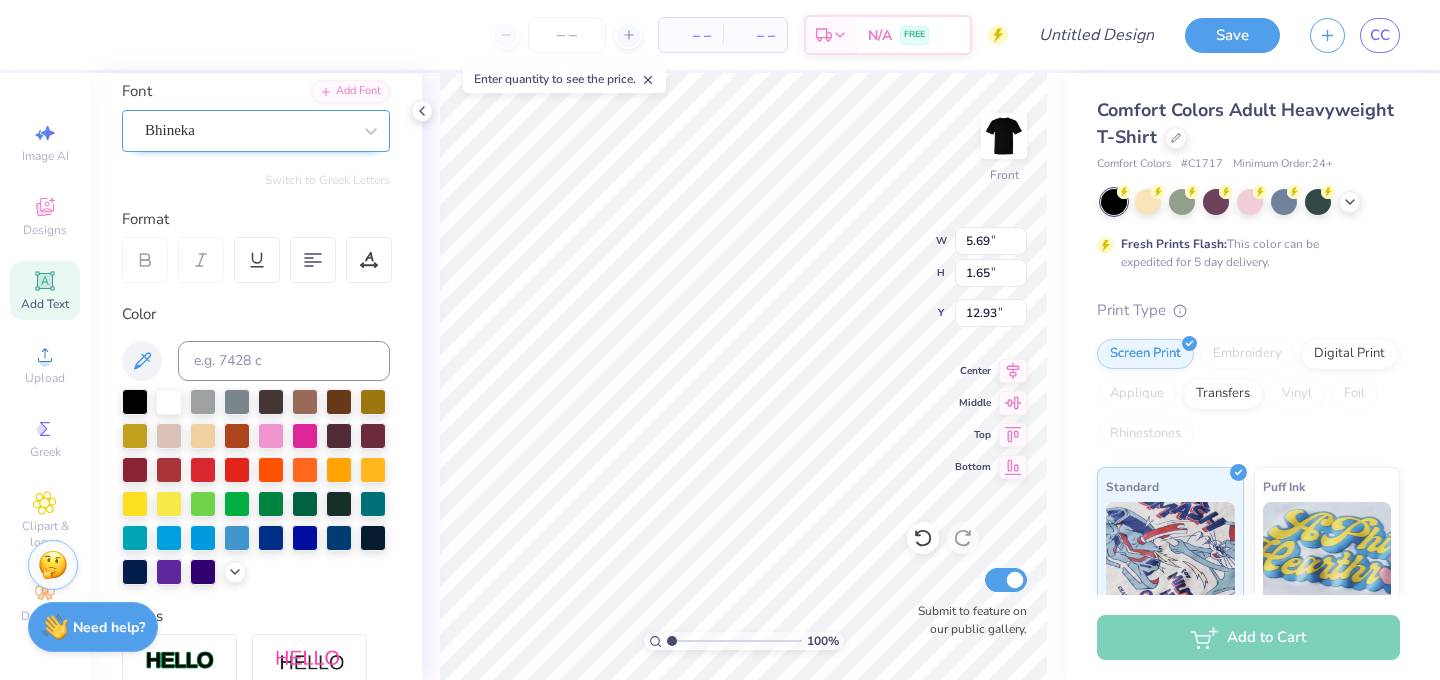 click on "Bhineka" at bounding box center (248, 130) 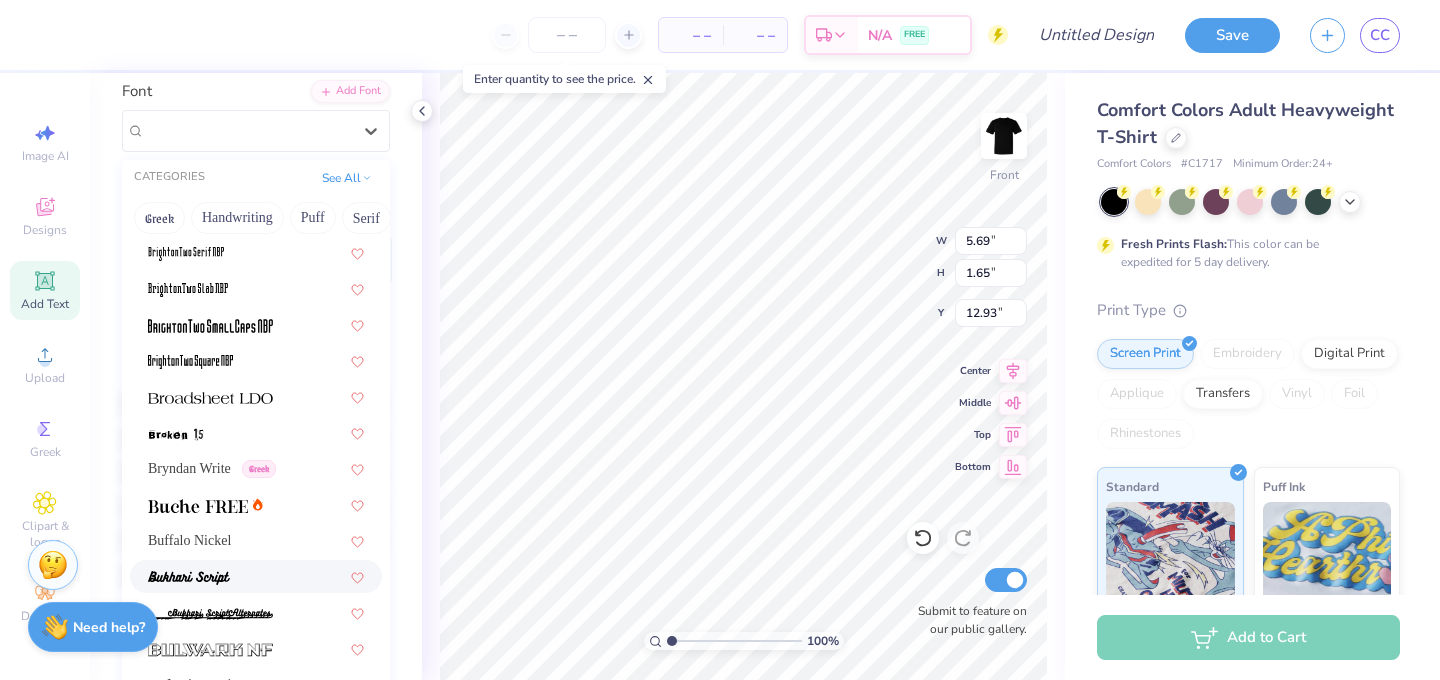 scroll, scrollTop: 1668, scrollLeft: 0, axis: vertical 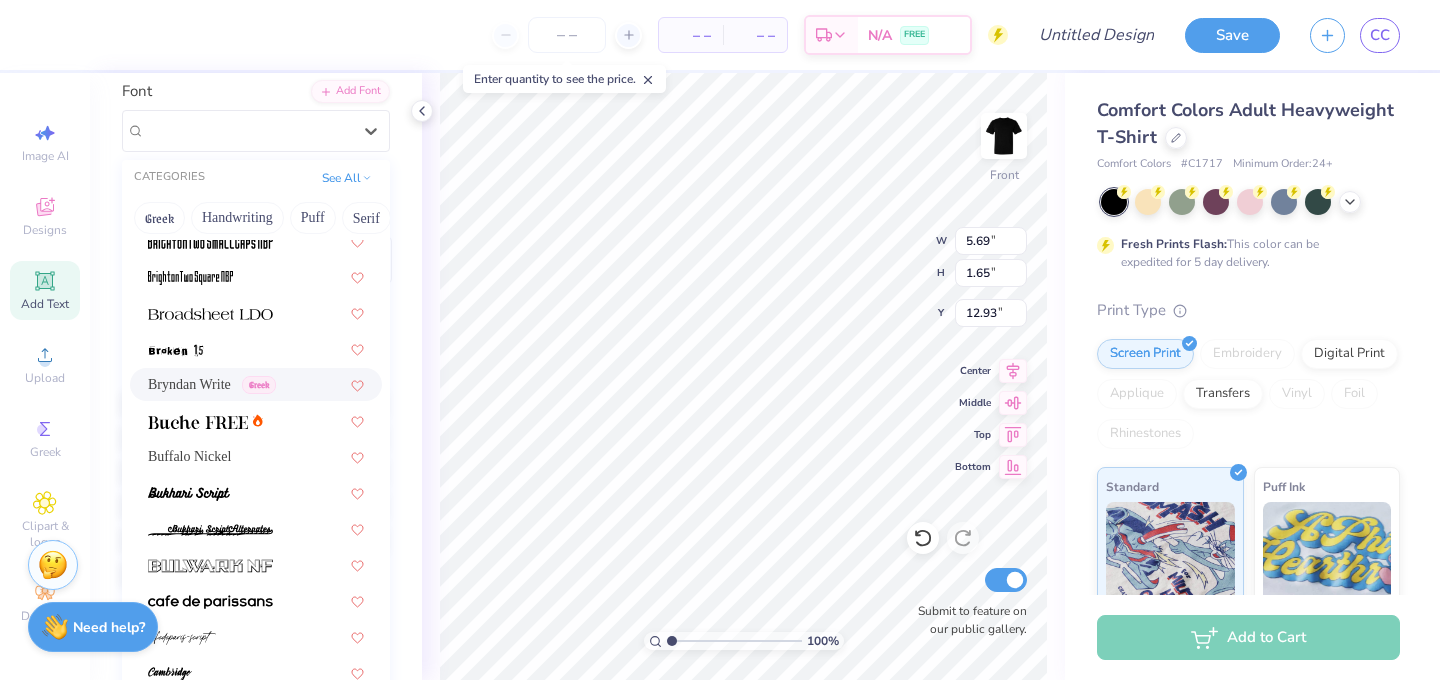 click on "Bryndan Write Greek" at bounding box center [212, 384] 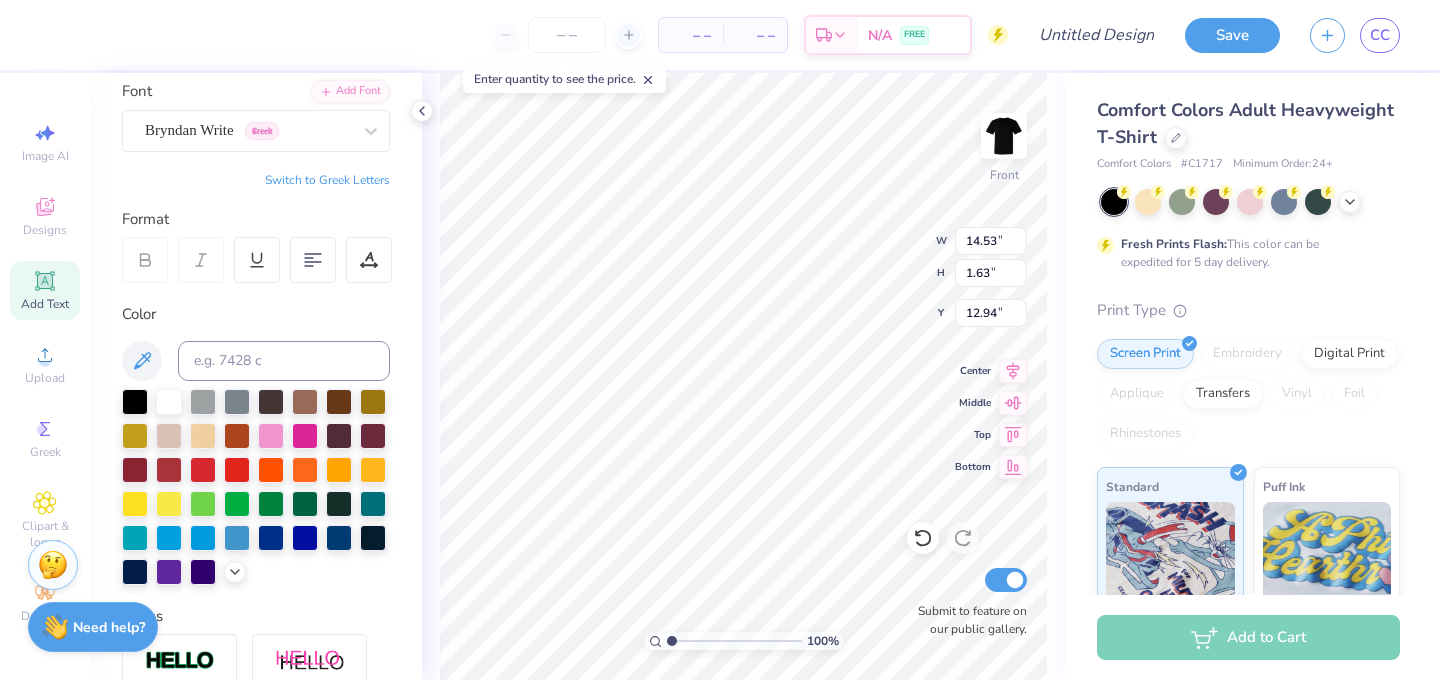 type on "3.87" 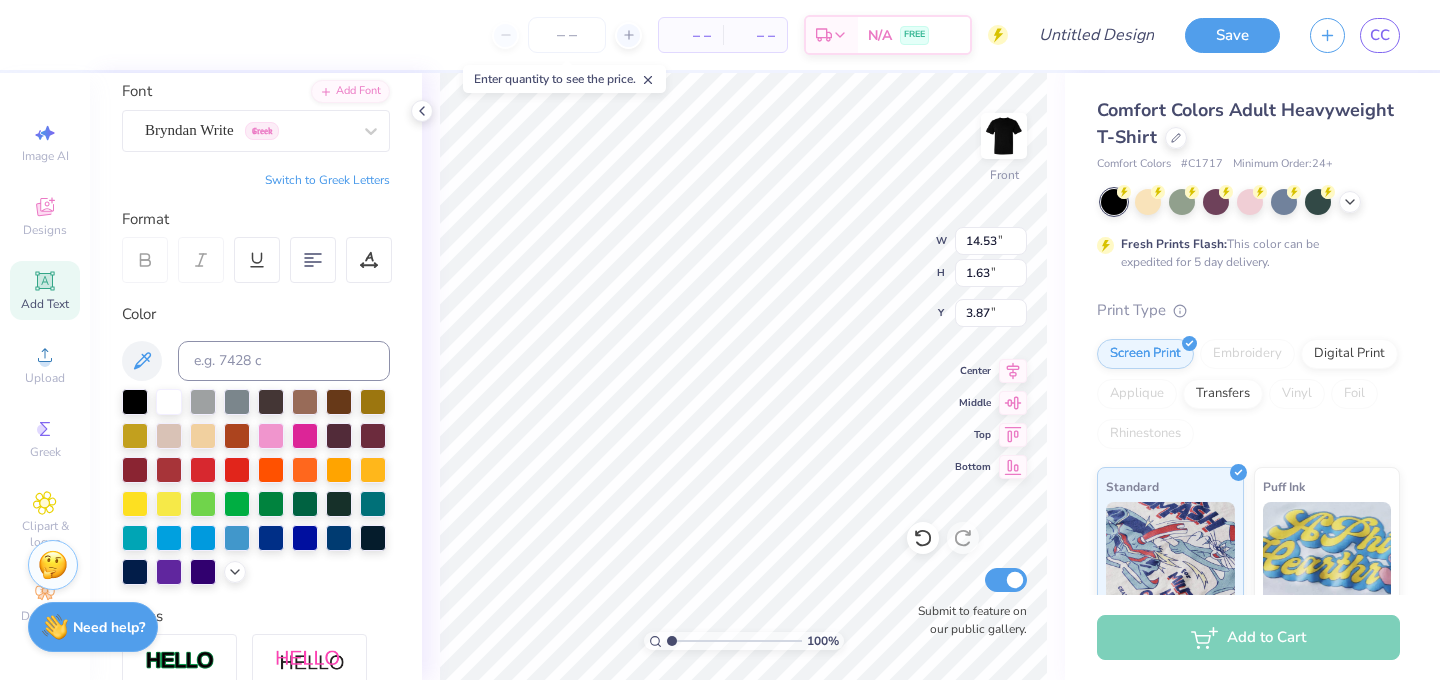 type on "10.48" 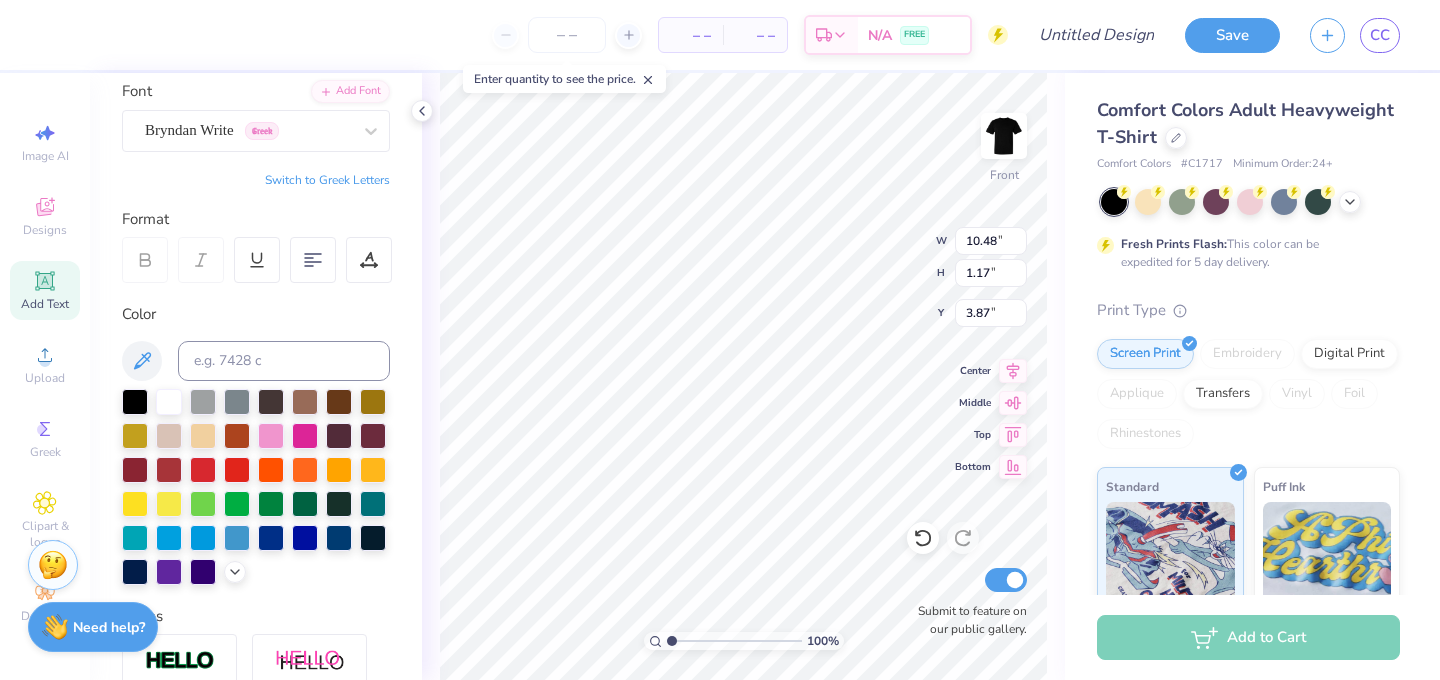 type on "5.15" 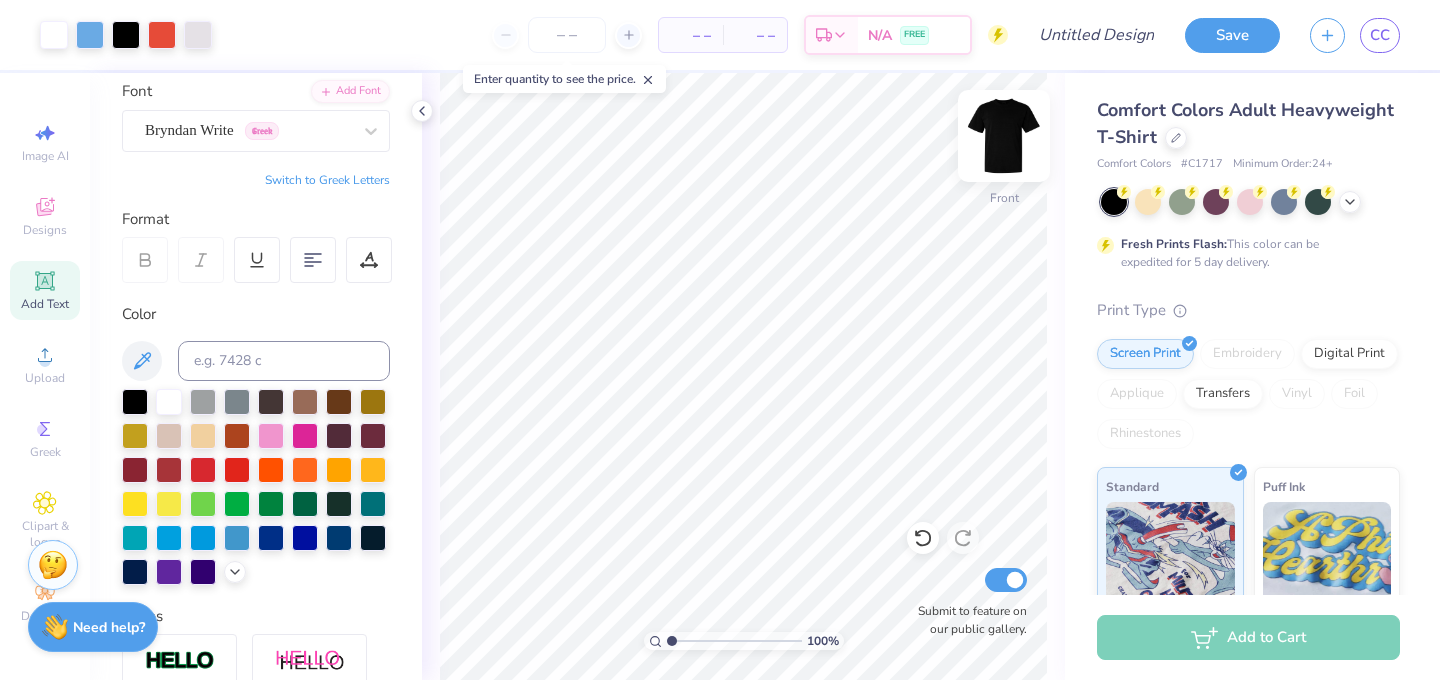 click at bounding box center [1004, 136] 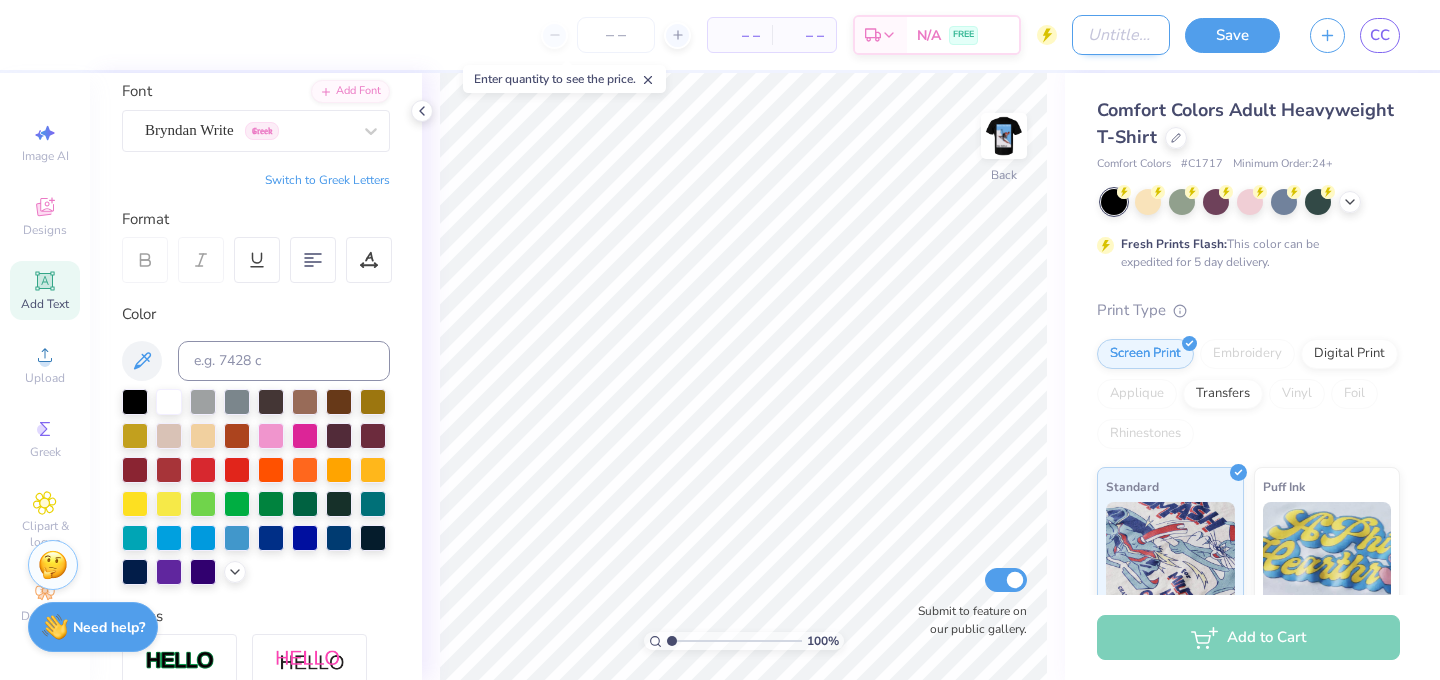 click on "Design Title" at bounding box center (1121, 35) 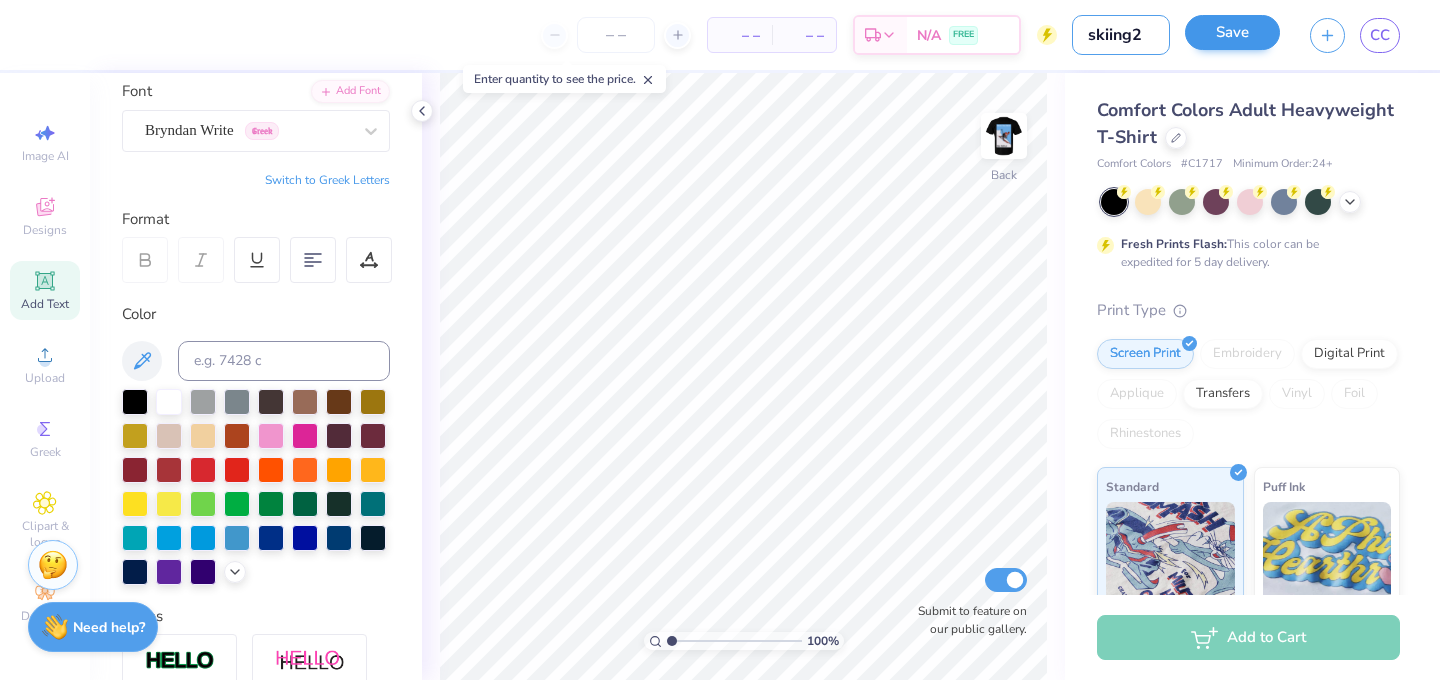 type on "skiing2" 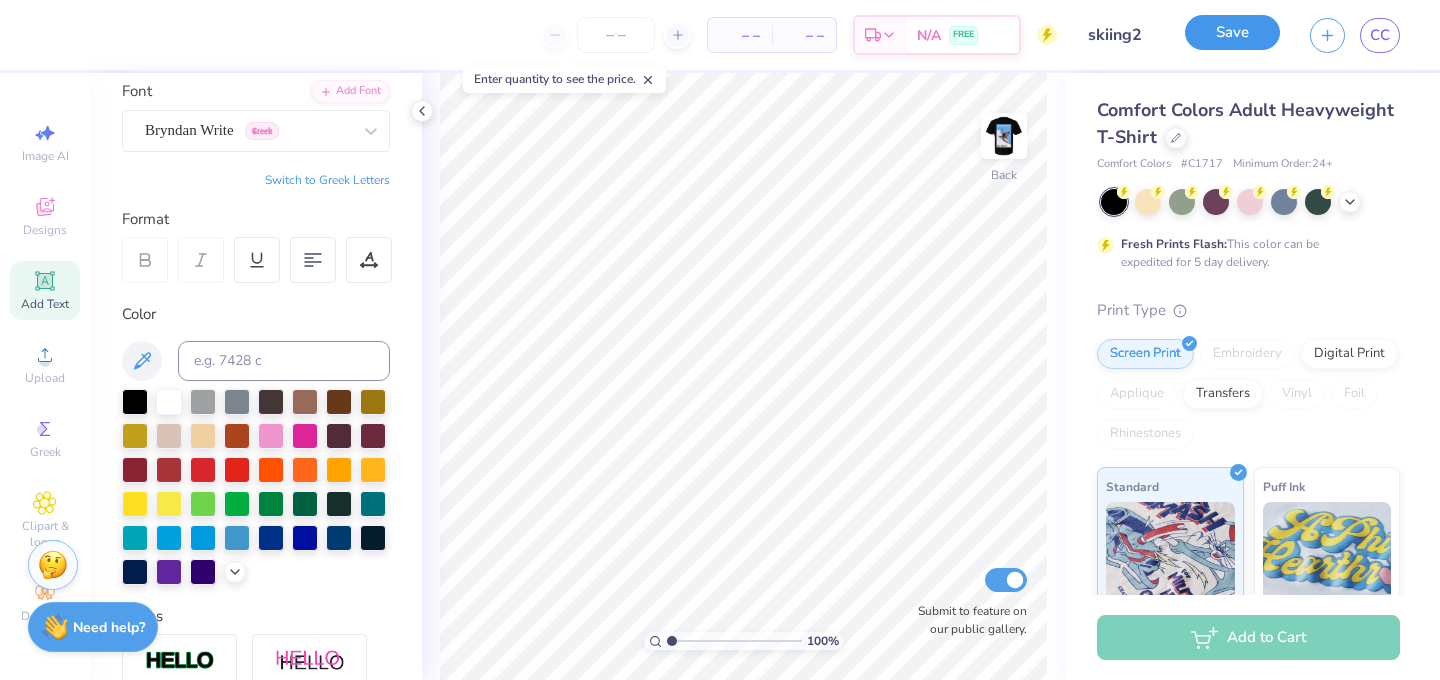click on "Save" at bounding box center [1232, 32] 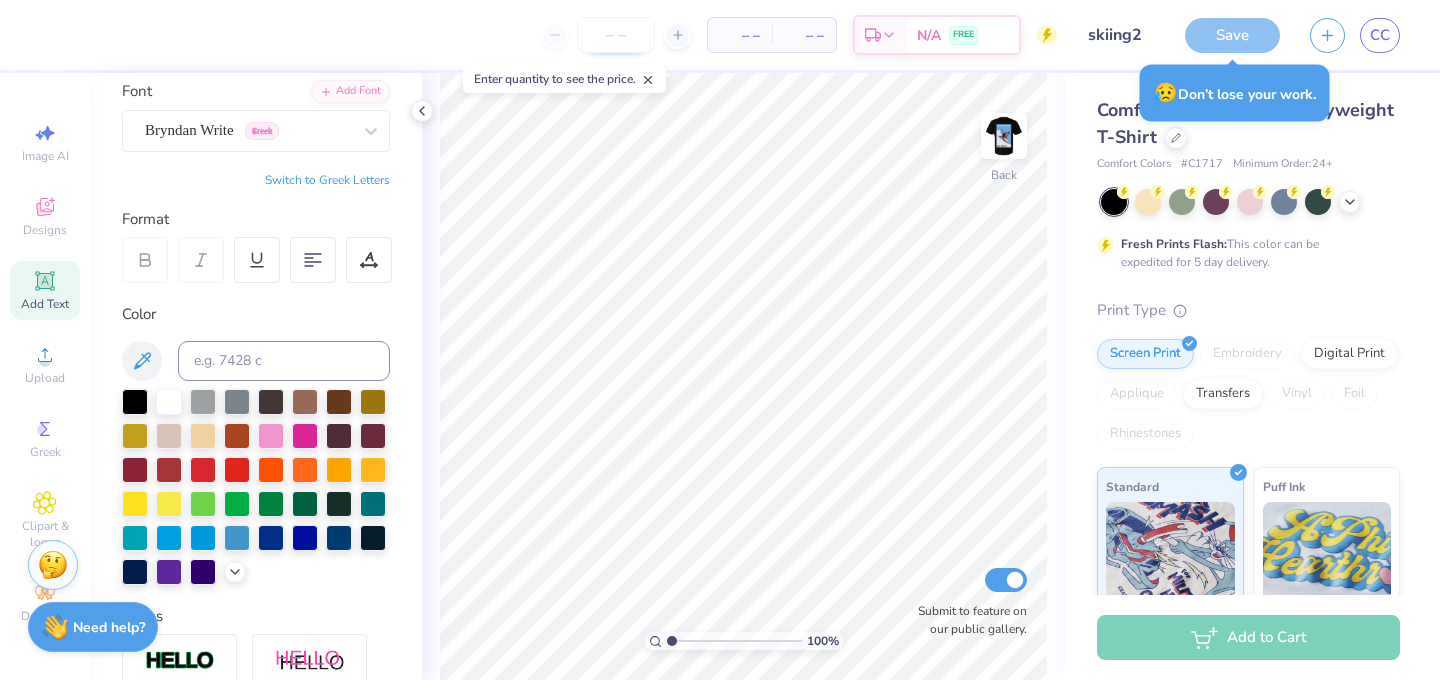 click at bounding box center [616, 35] 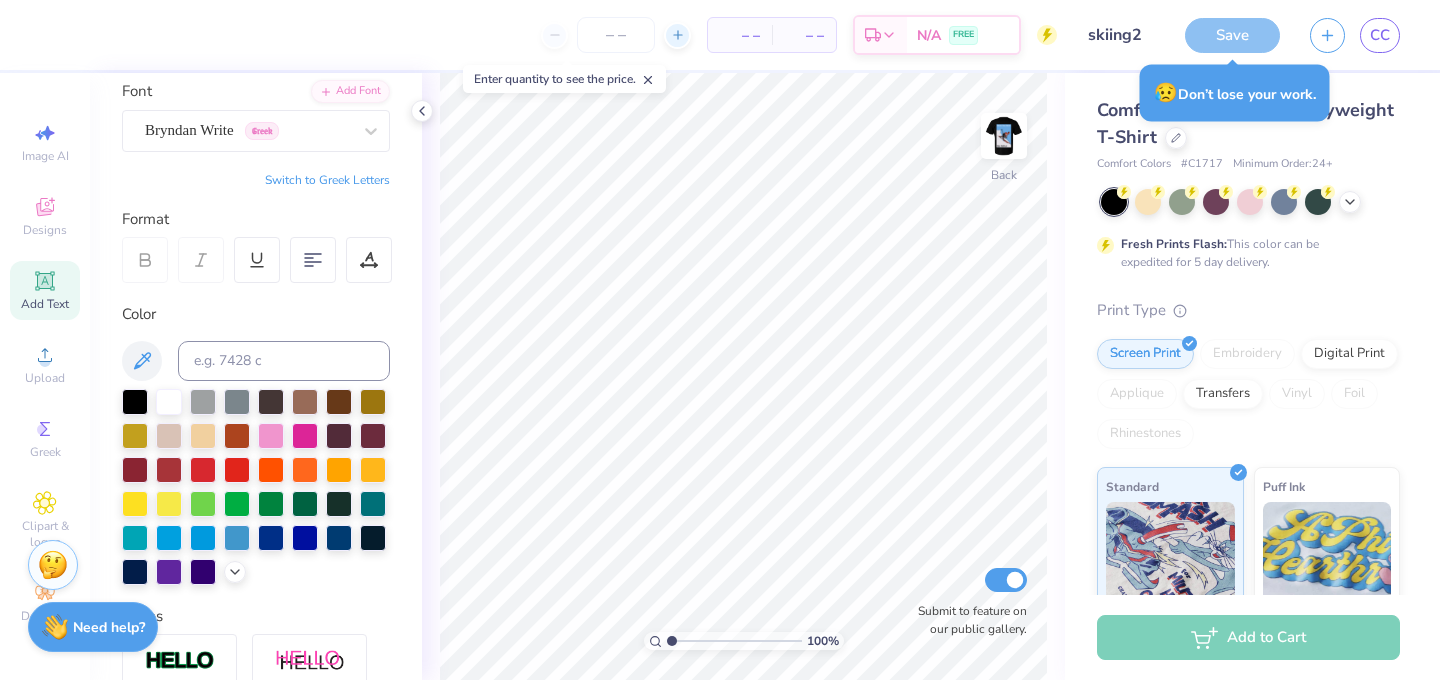 click 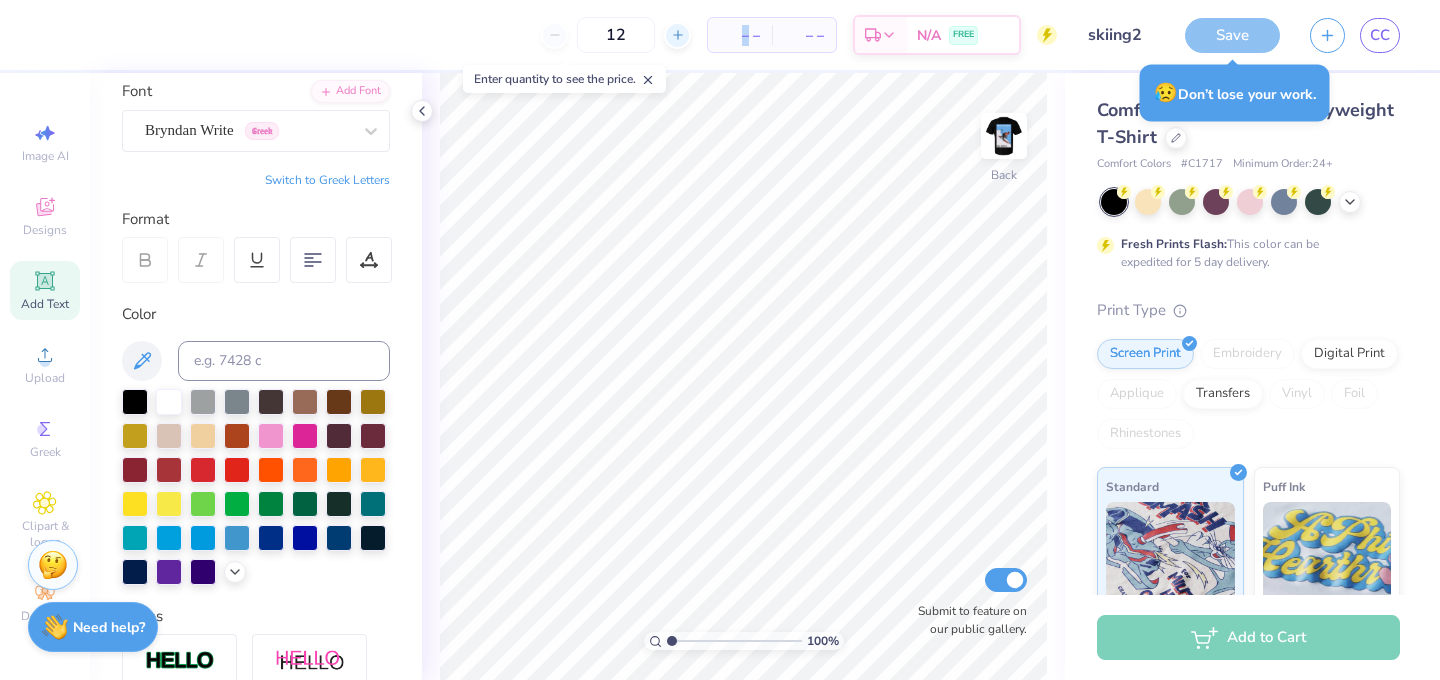 click 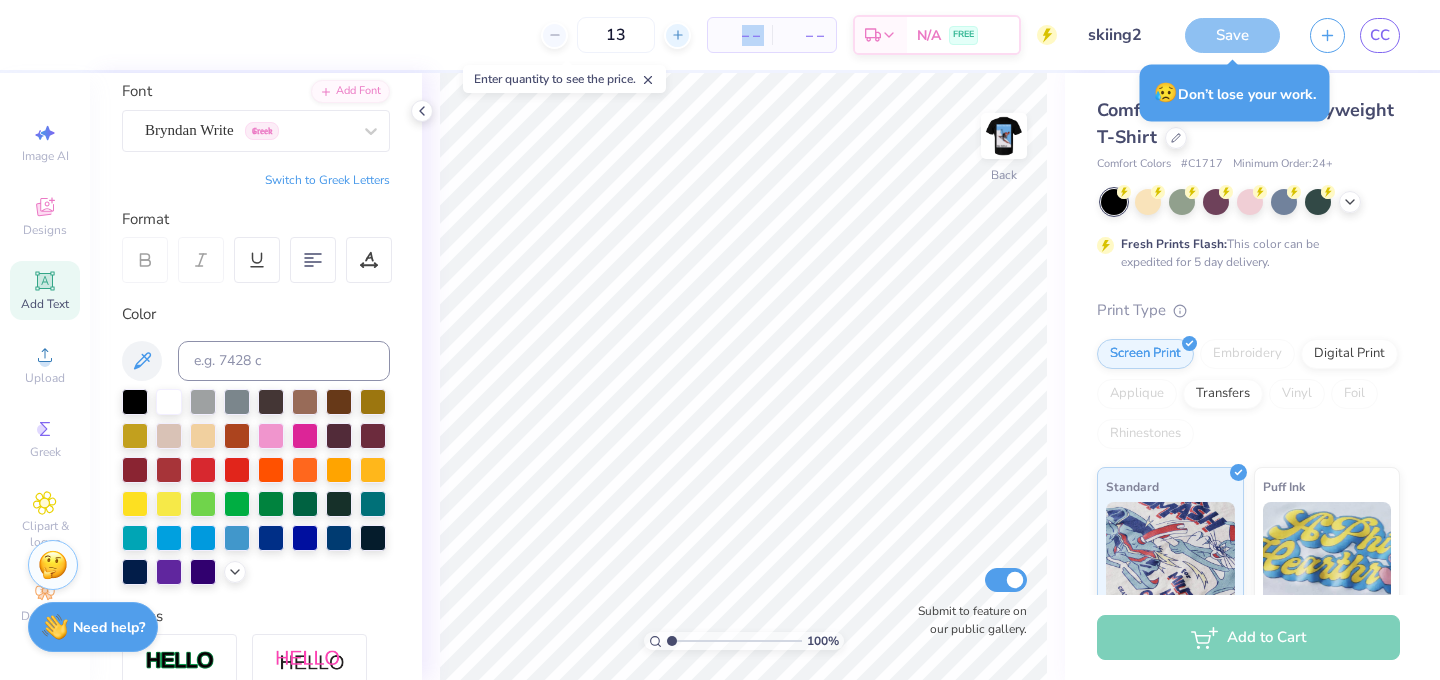 click 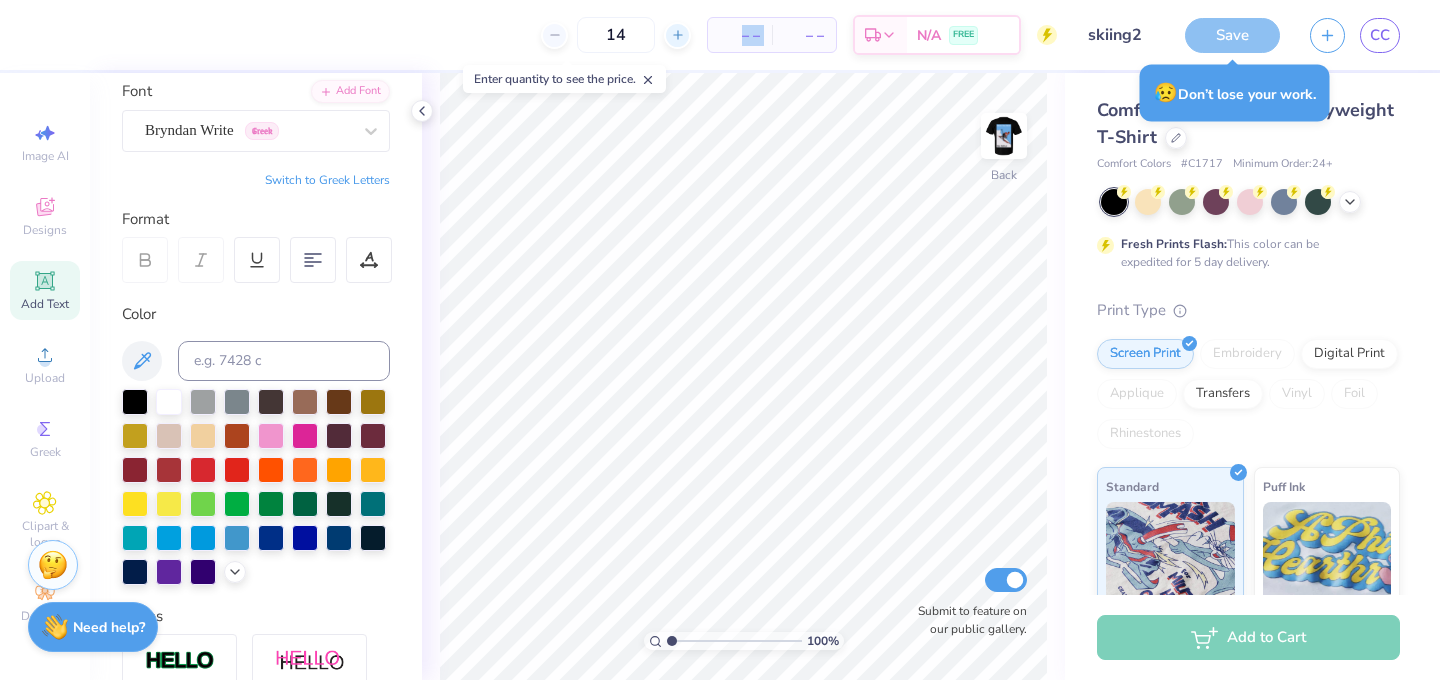 click 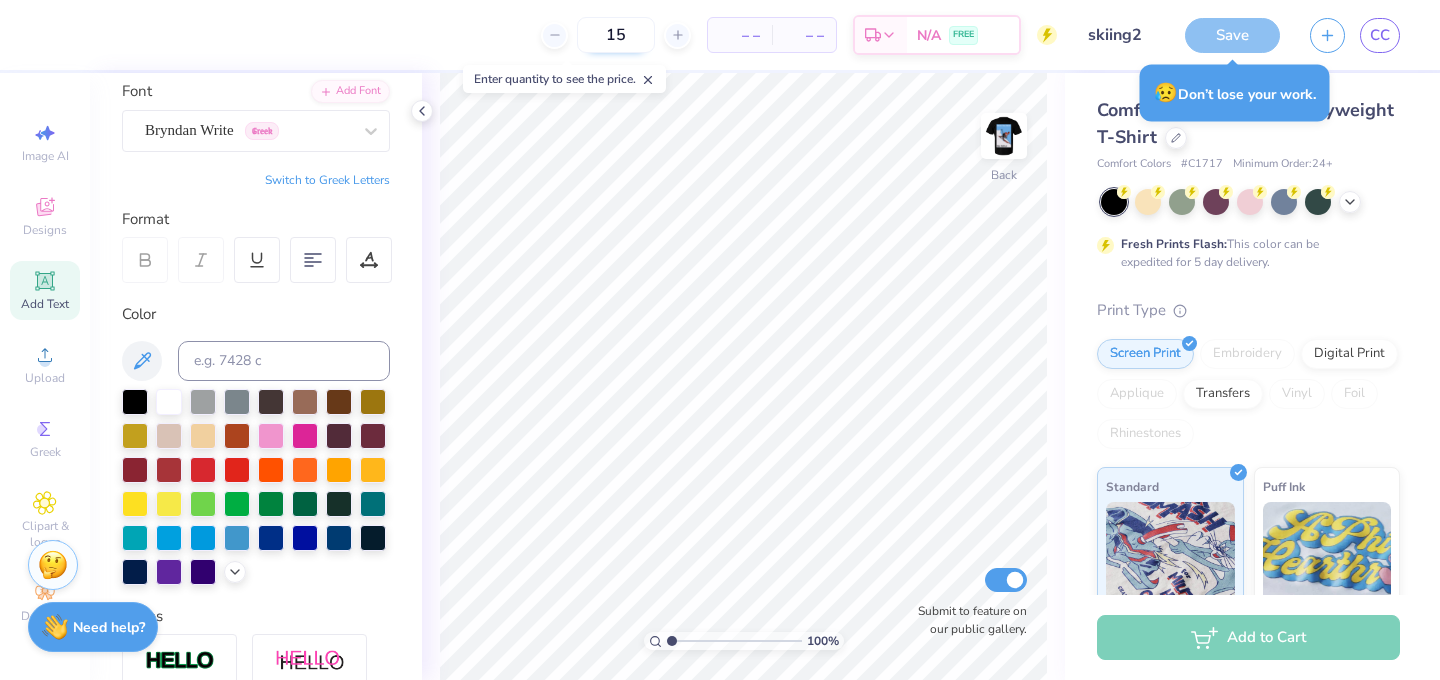 click on "15" at bounding box center [616, 35] 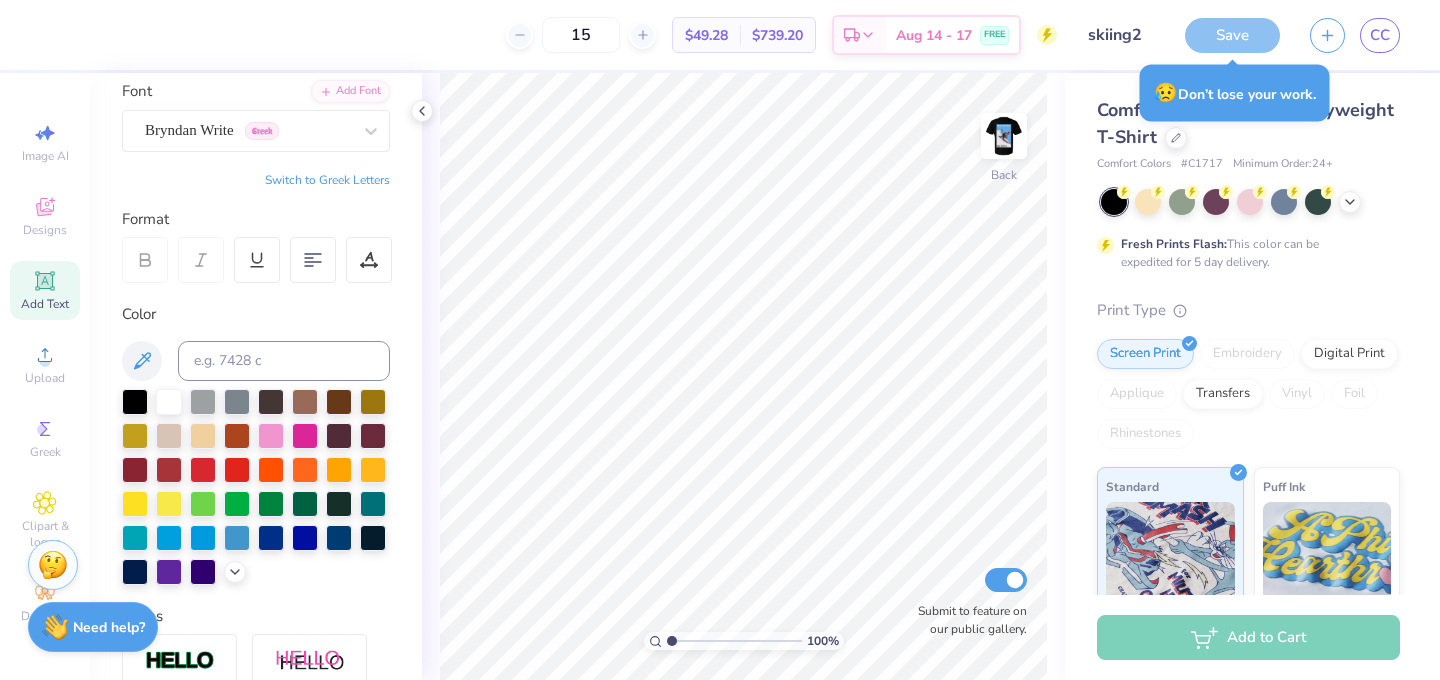 drag, startPoint x: 643, startPoint y: 38, endPoint x: 586, endPoint y: 38, distance: 57 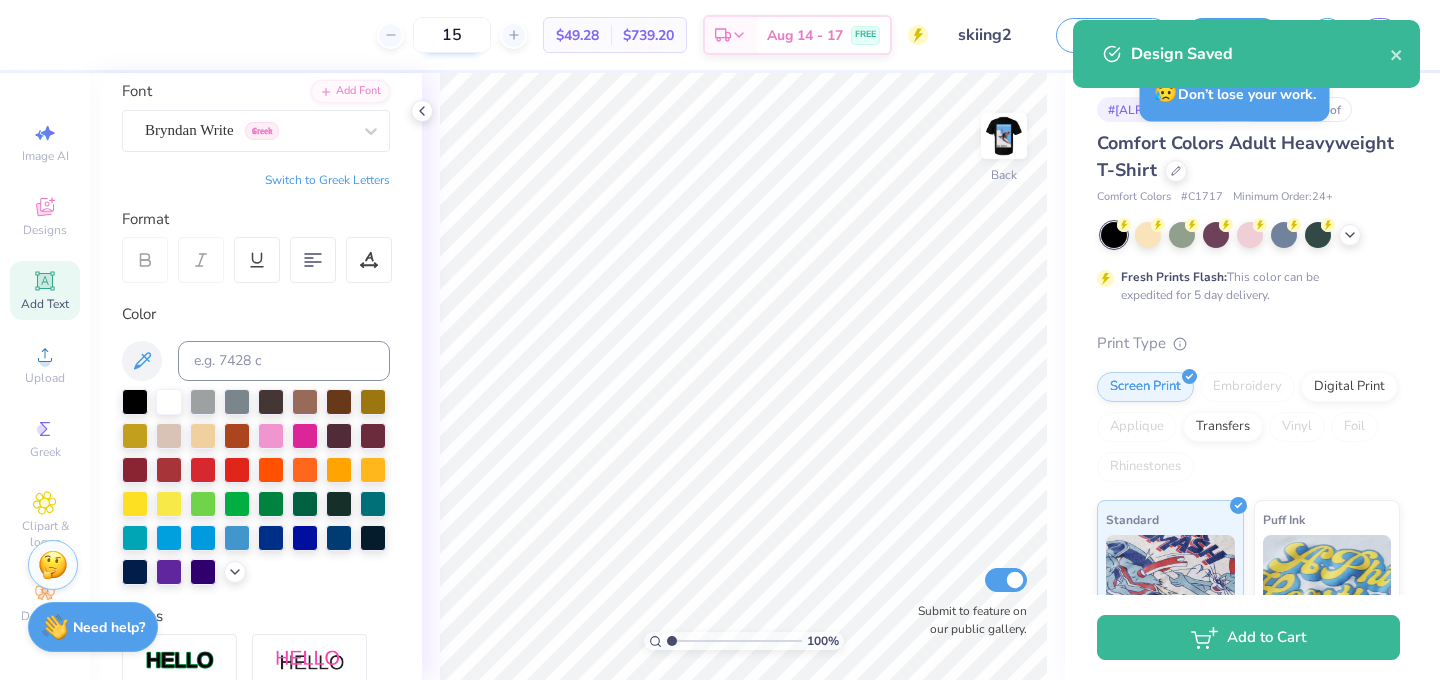 click on "15" at bounding box center [452, 35] 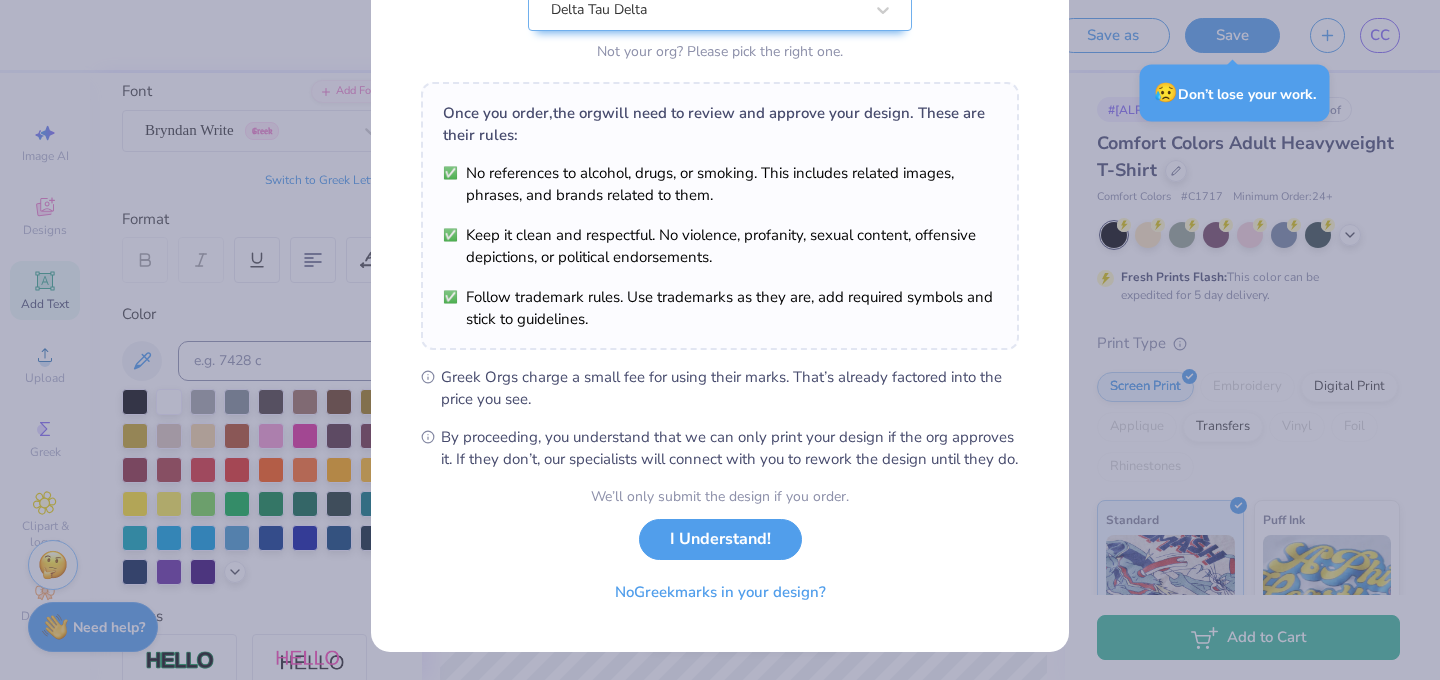 scroll, scrollTop: 256, scrollLeft: 0, axis: vertical 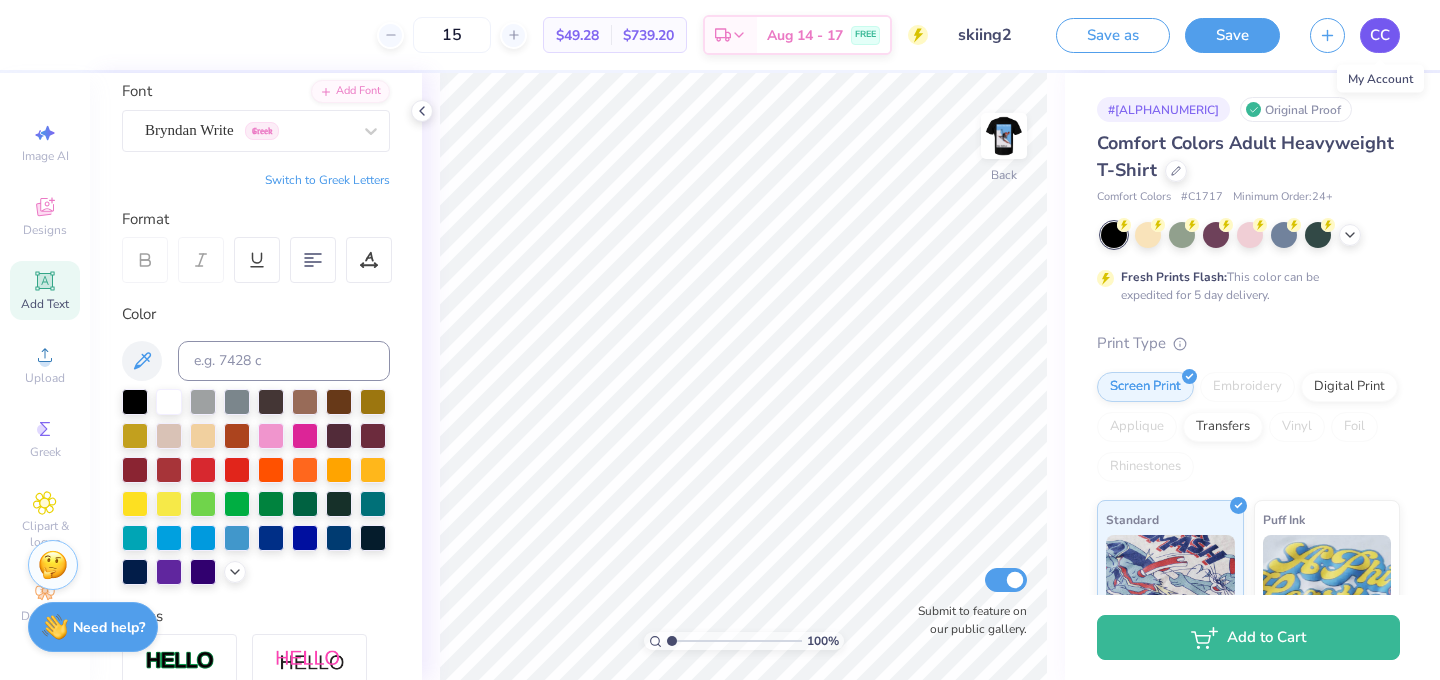 click on "CC" at bounding box center [1380, 35] 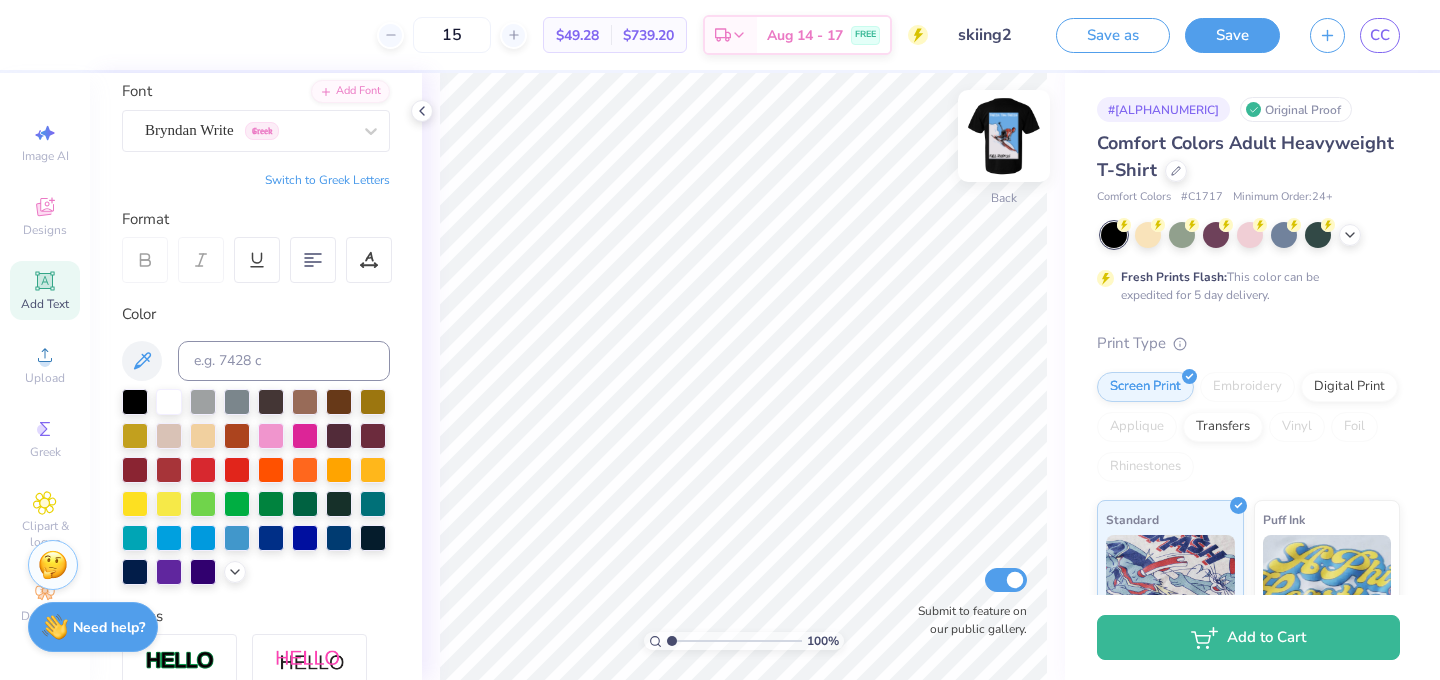 click at bounding box center [1004, 136] 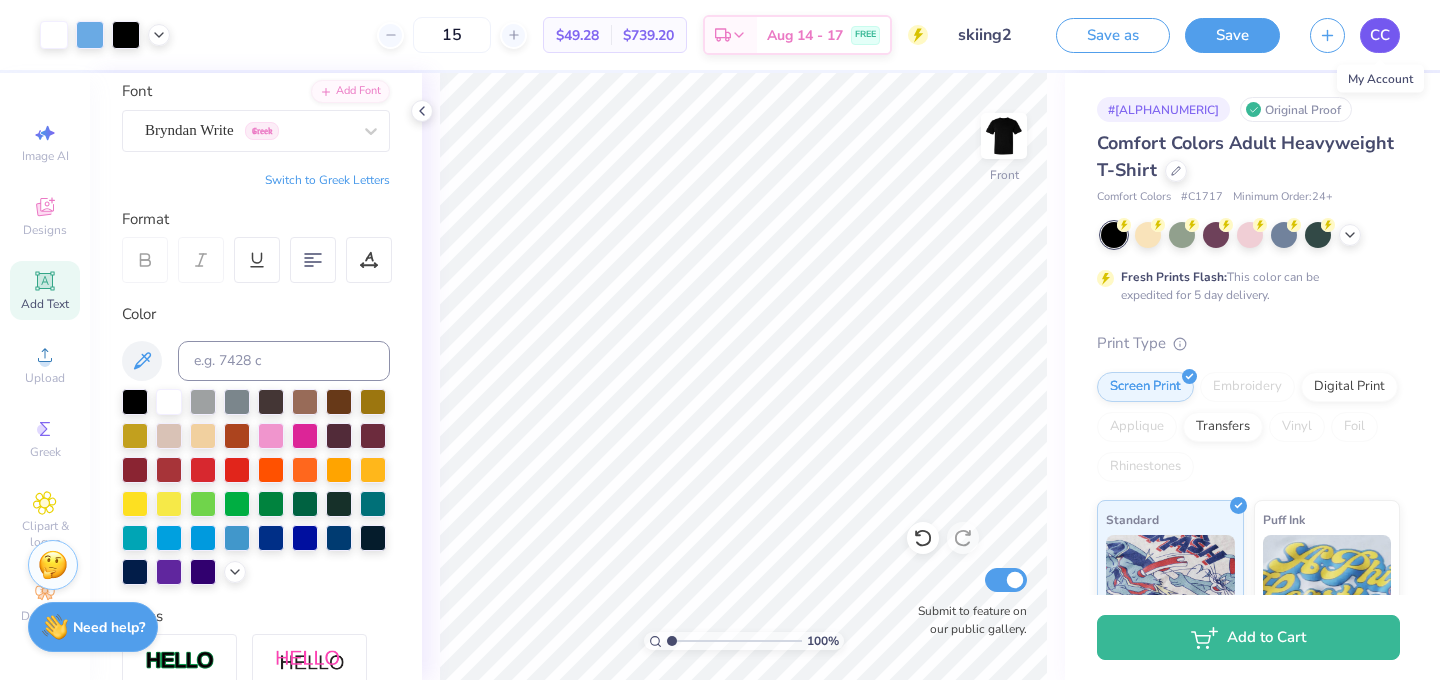 click on "CC" at bounding box center [1380, 35] 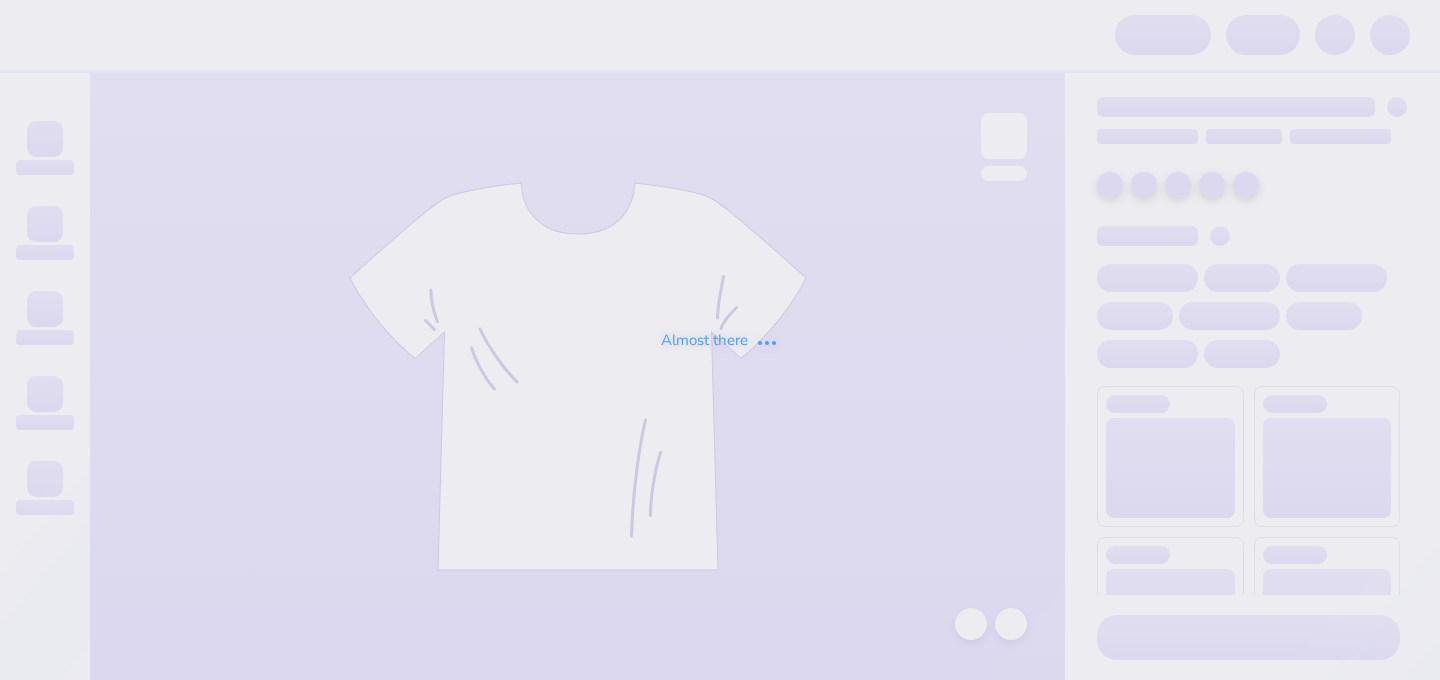 scroll, scrollTop: 0, scrollLeft: 0, axis: both 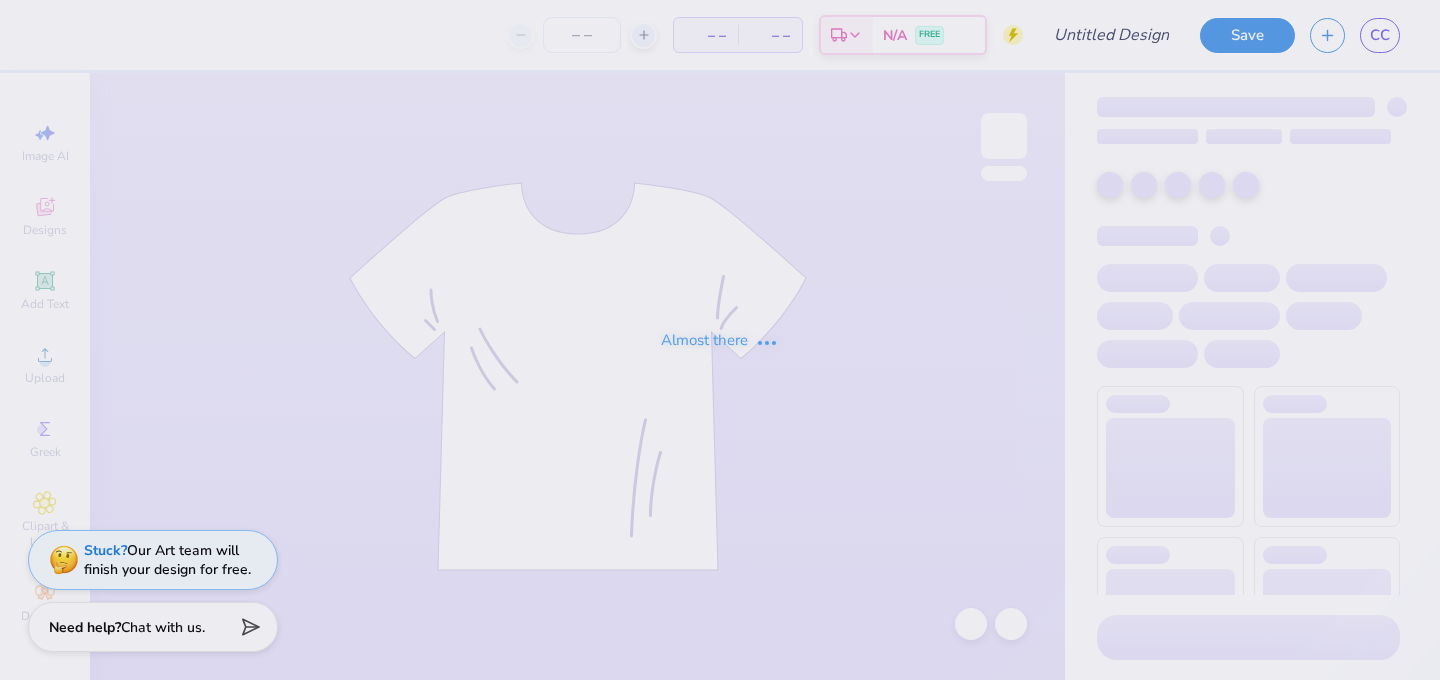 type on "skinng 1" 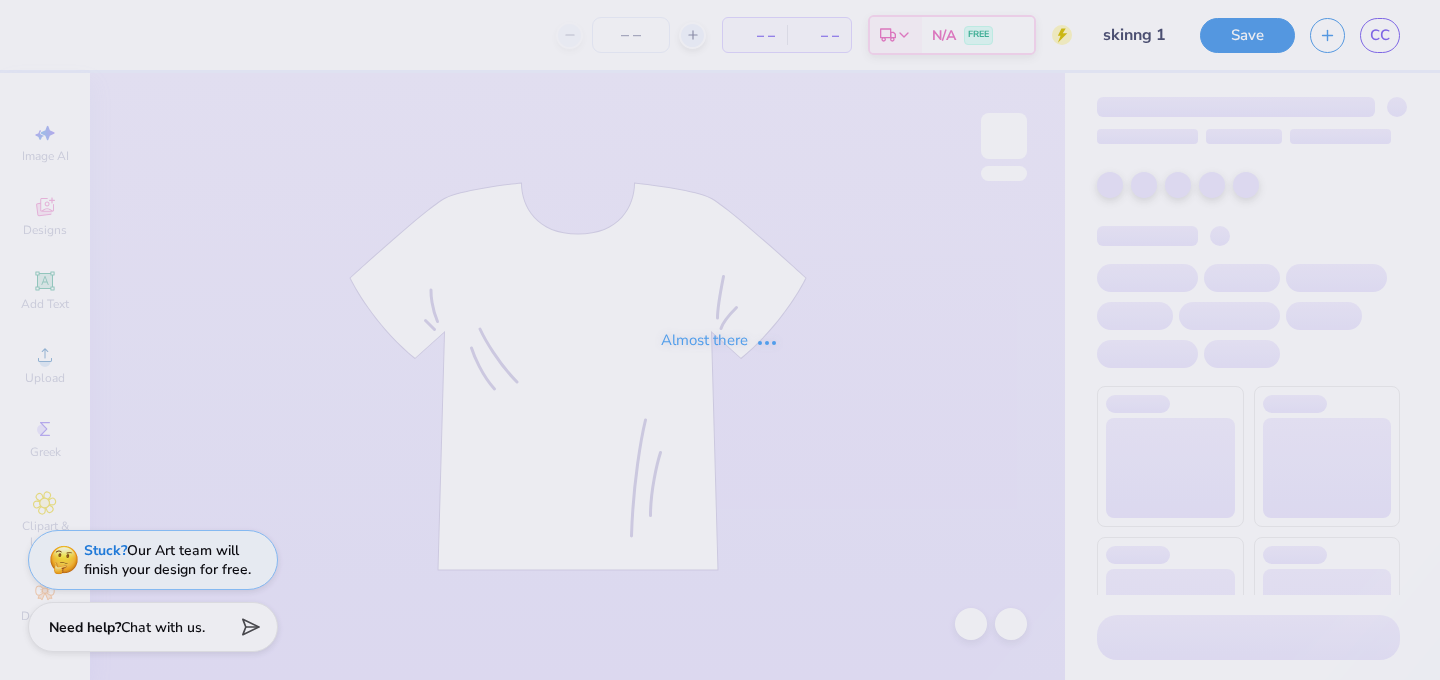type on "40" 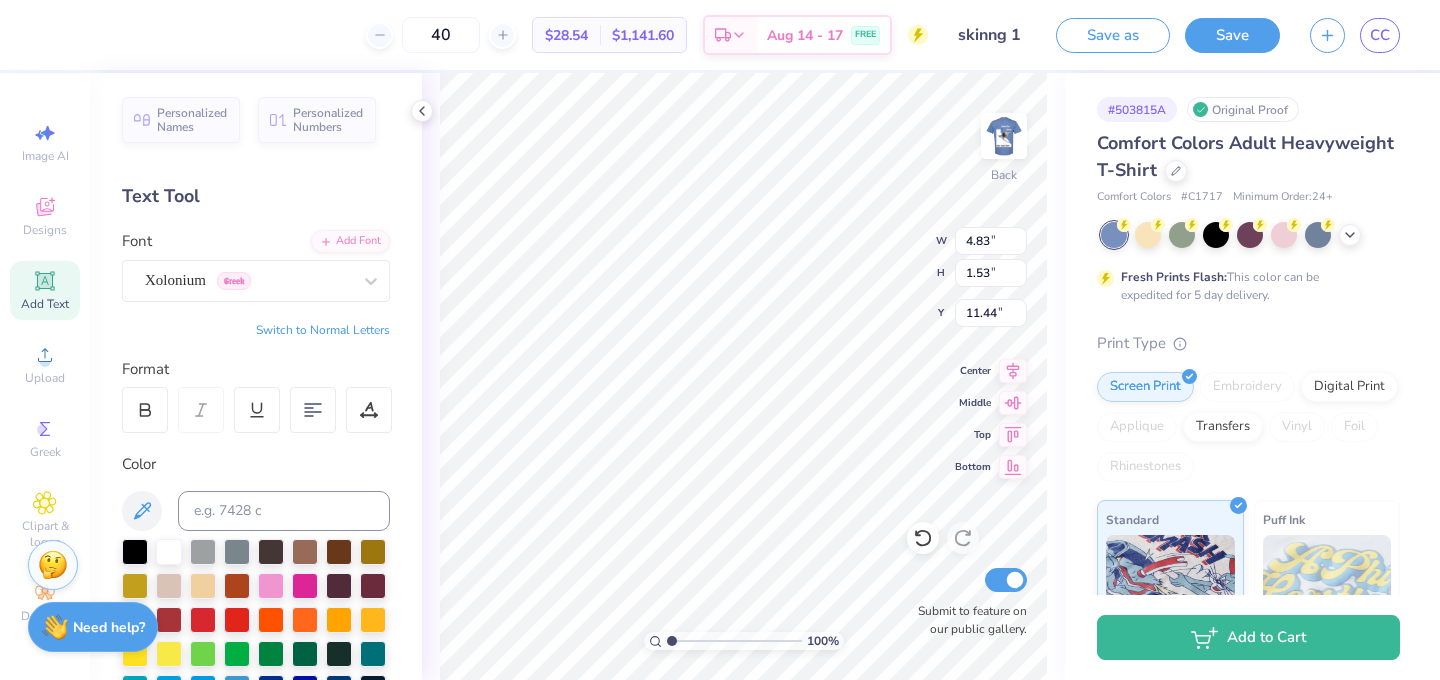 type on "15.42" 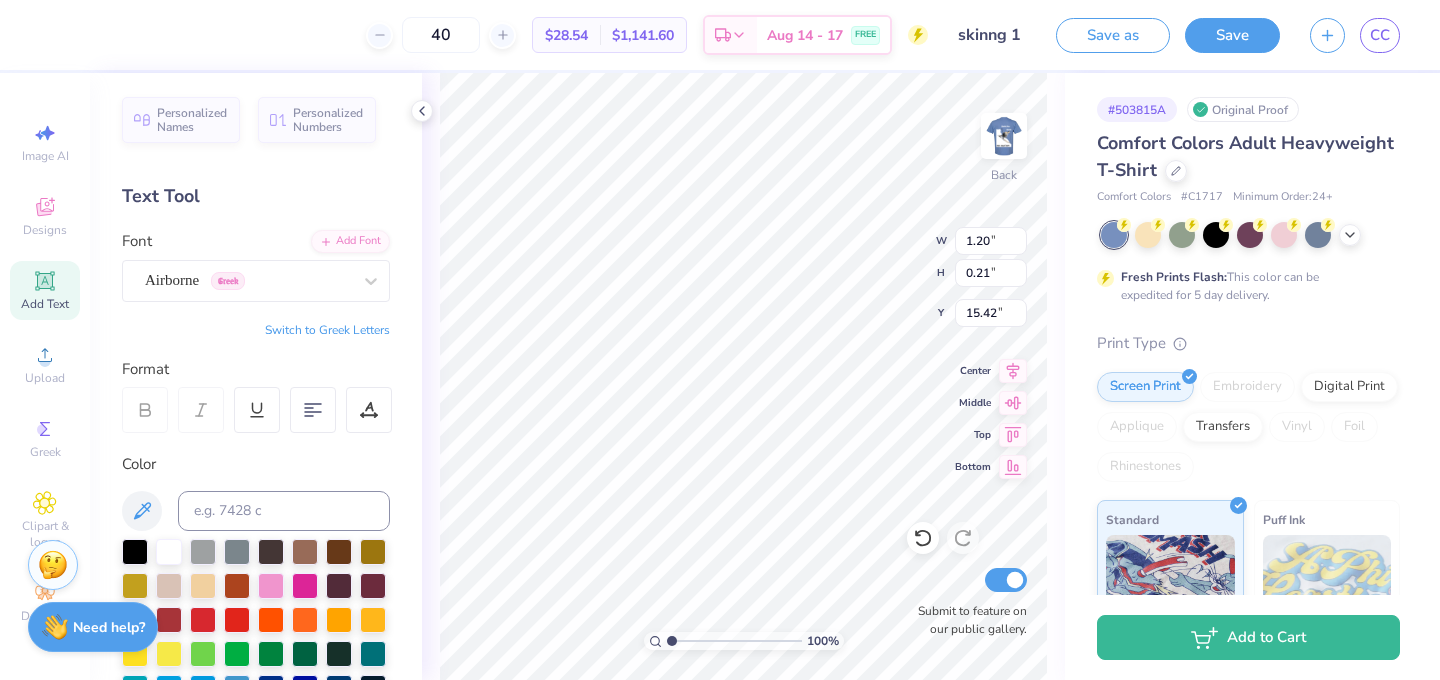 type on "1.20" 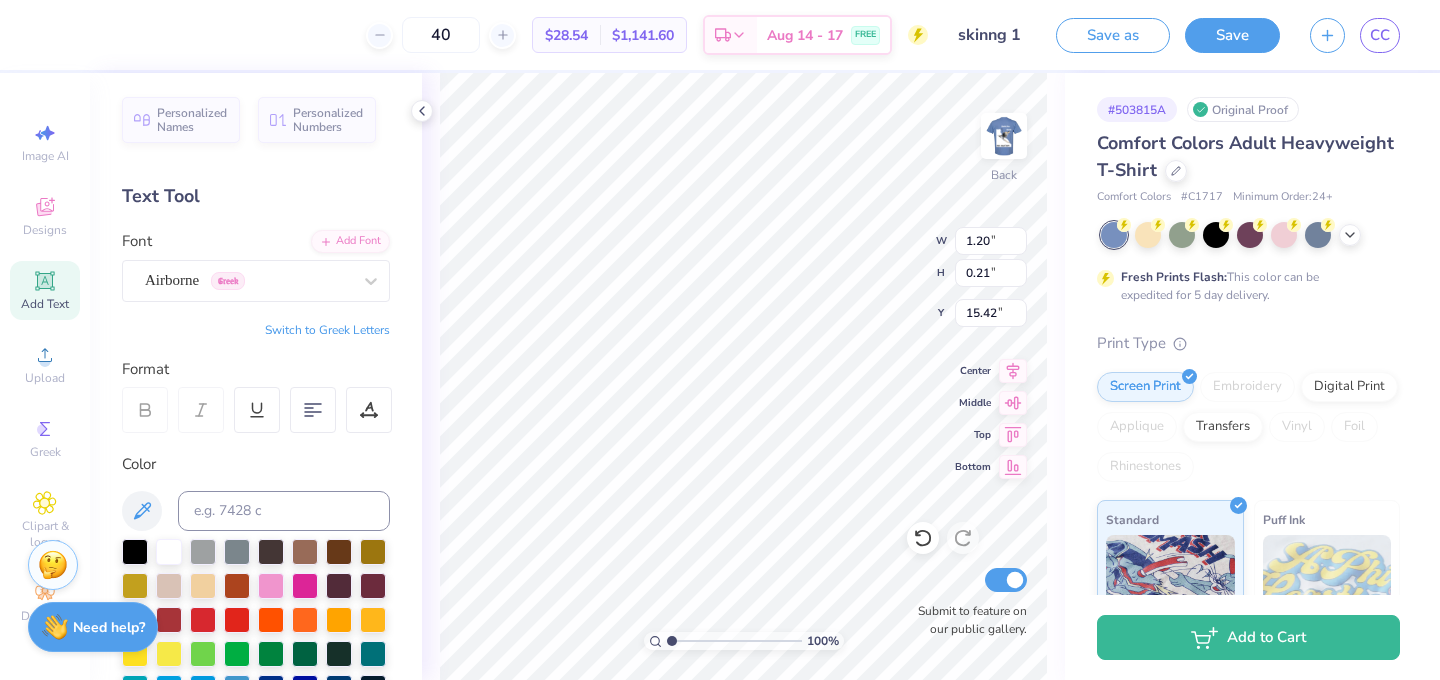 type on "0.21" 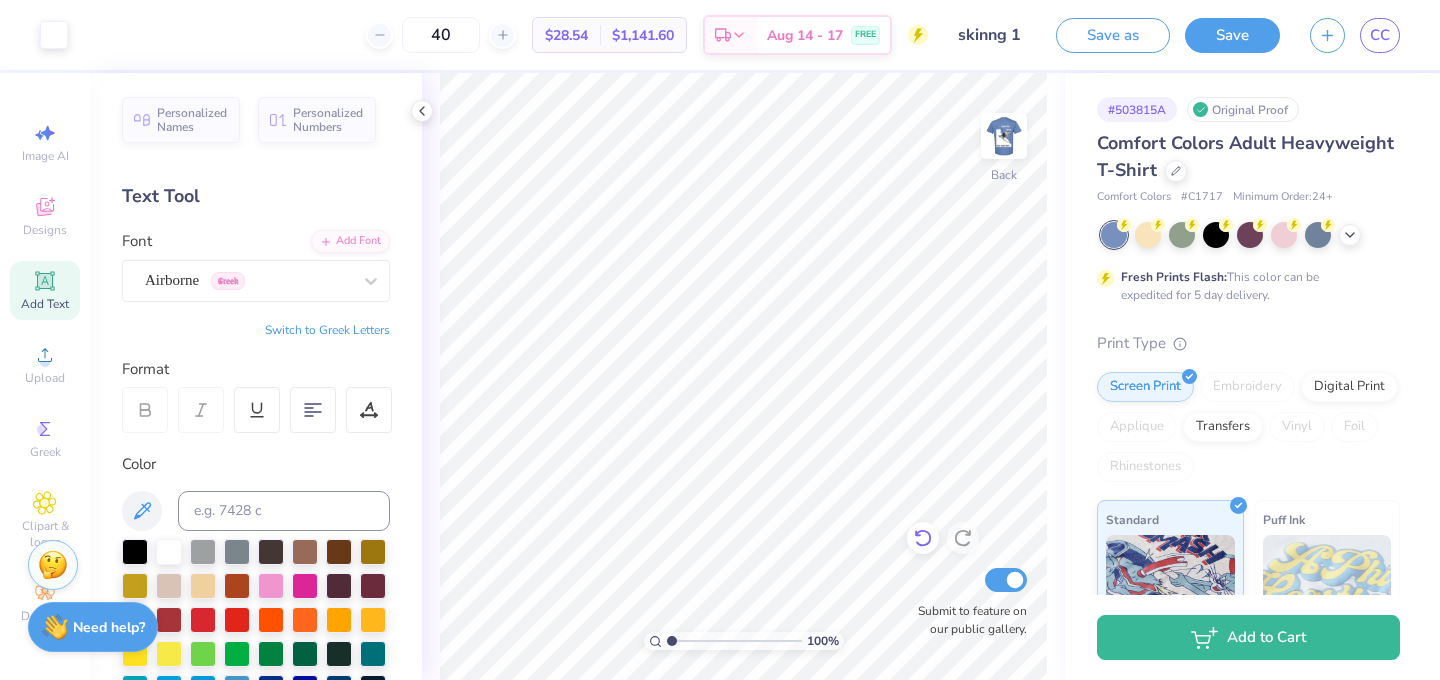 click at bounding box center [923, 538] 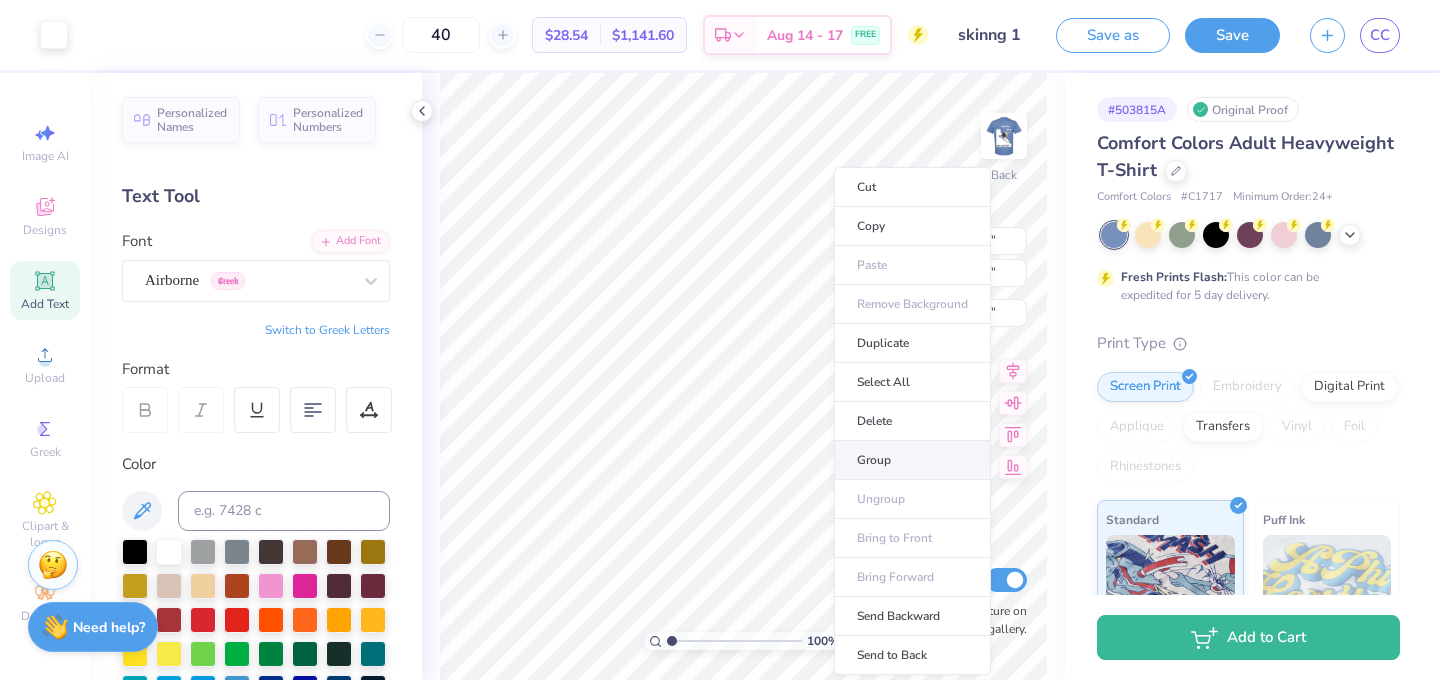 click on "Group" at bounding box center [912, 460] 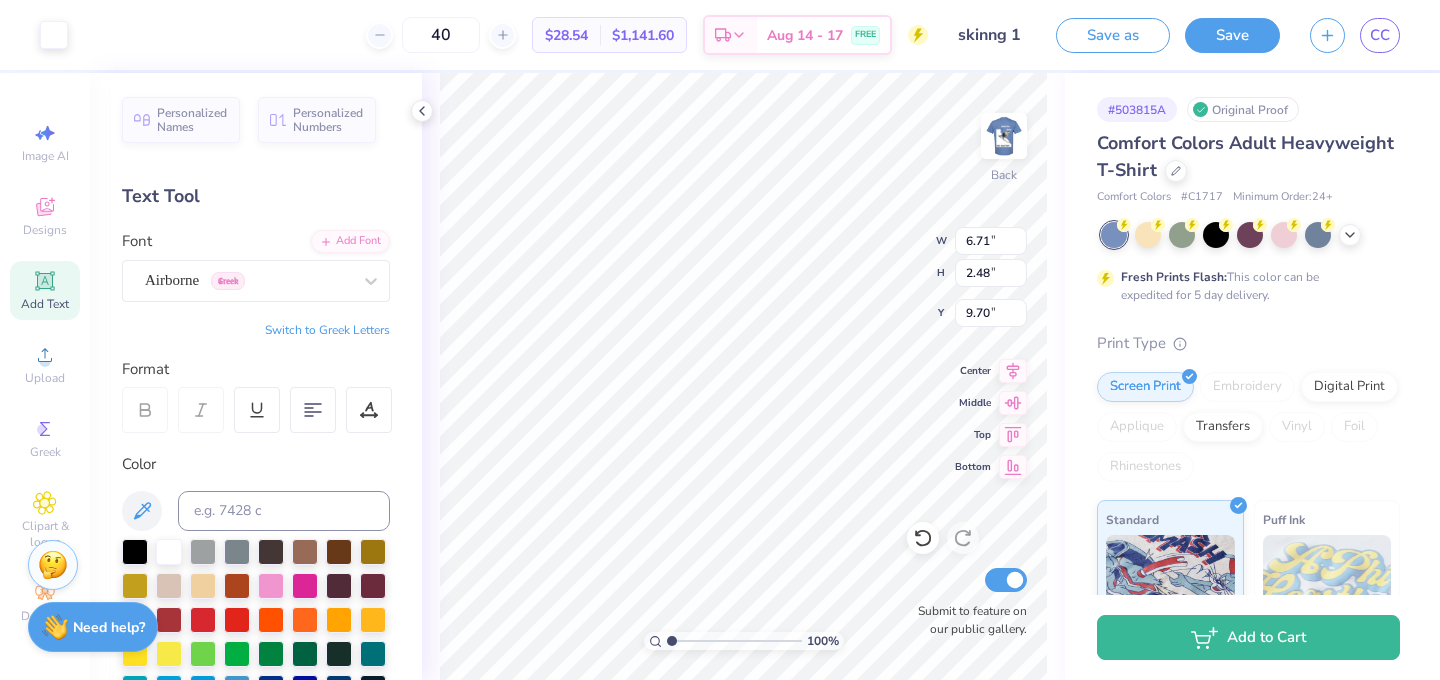 type on "6.71" 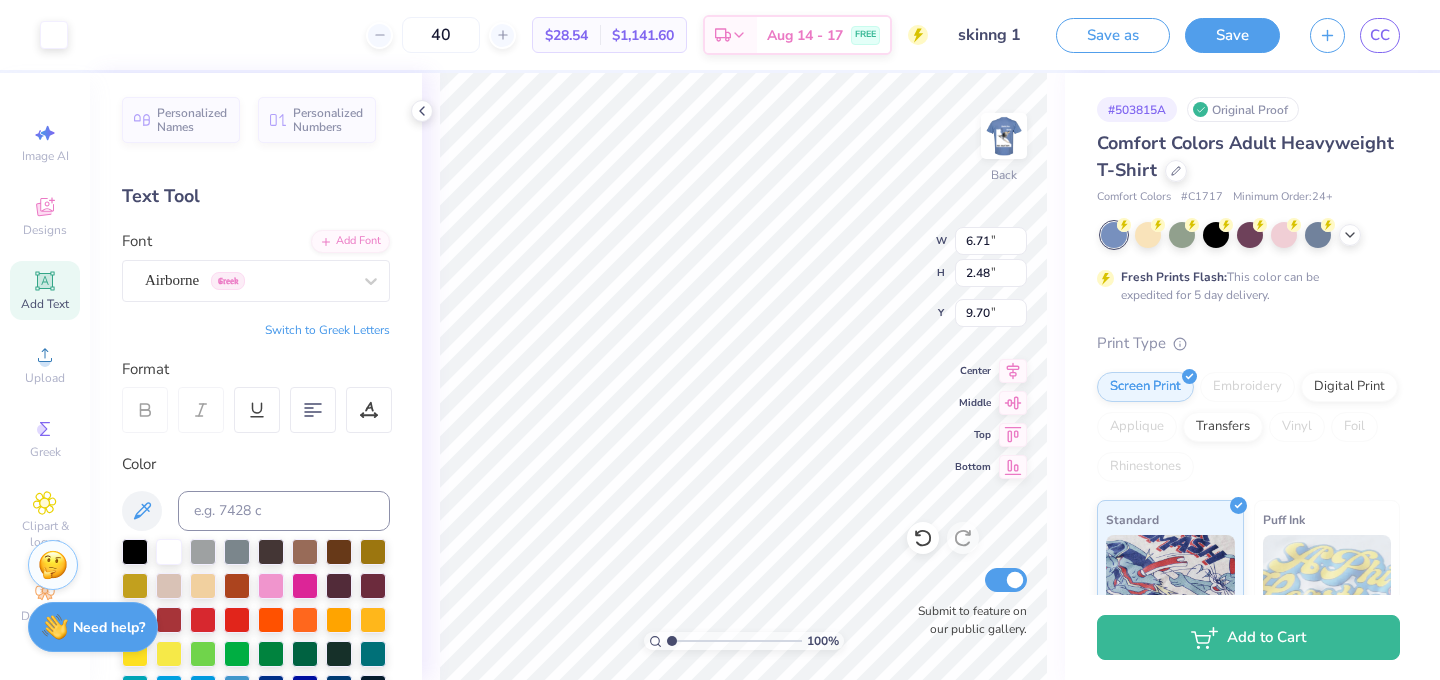 type on "2.48" 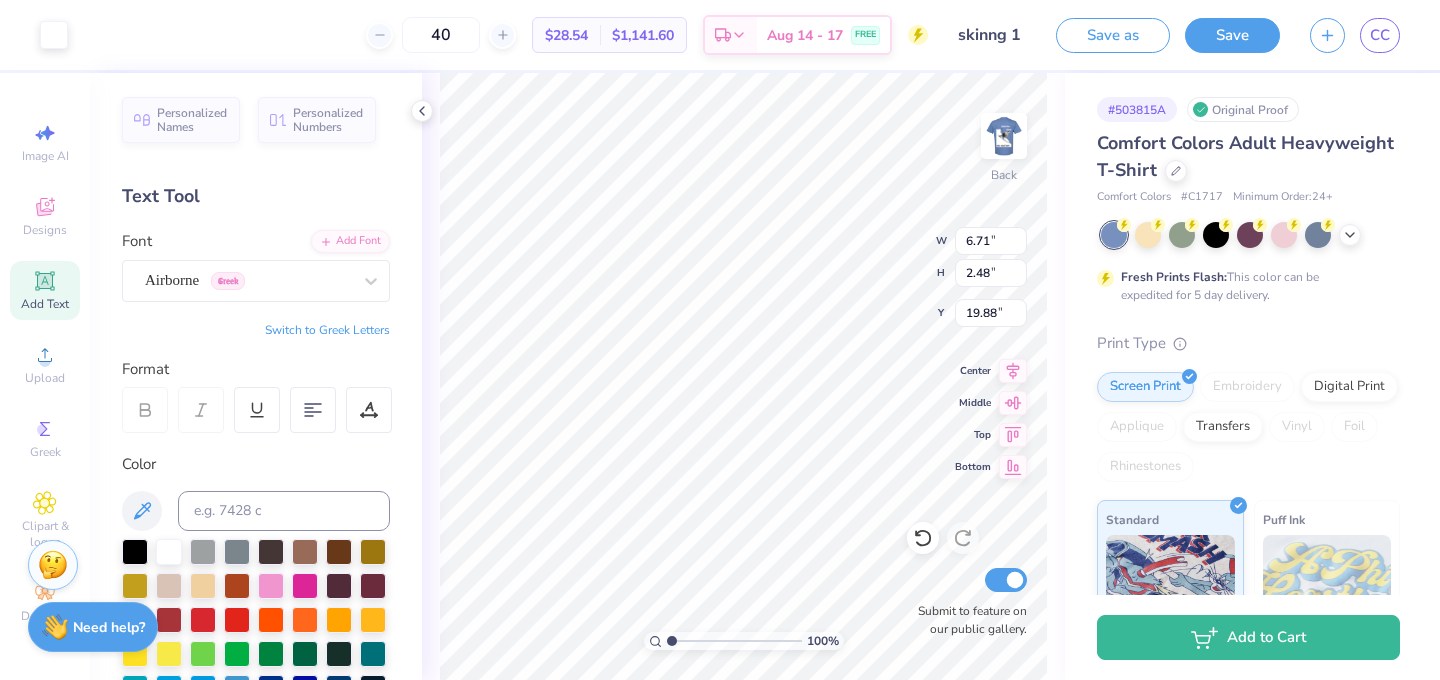 type on "19.88" 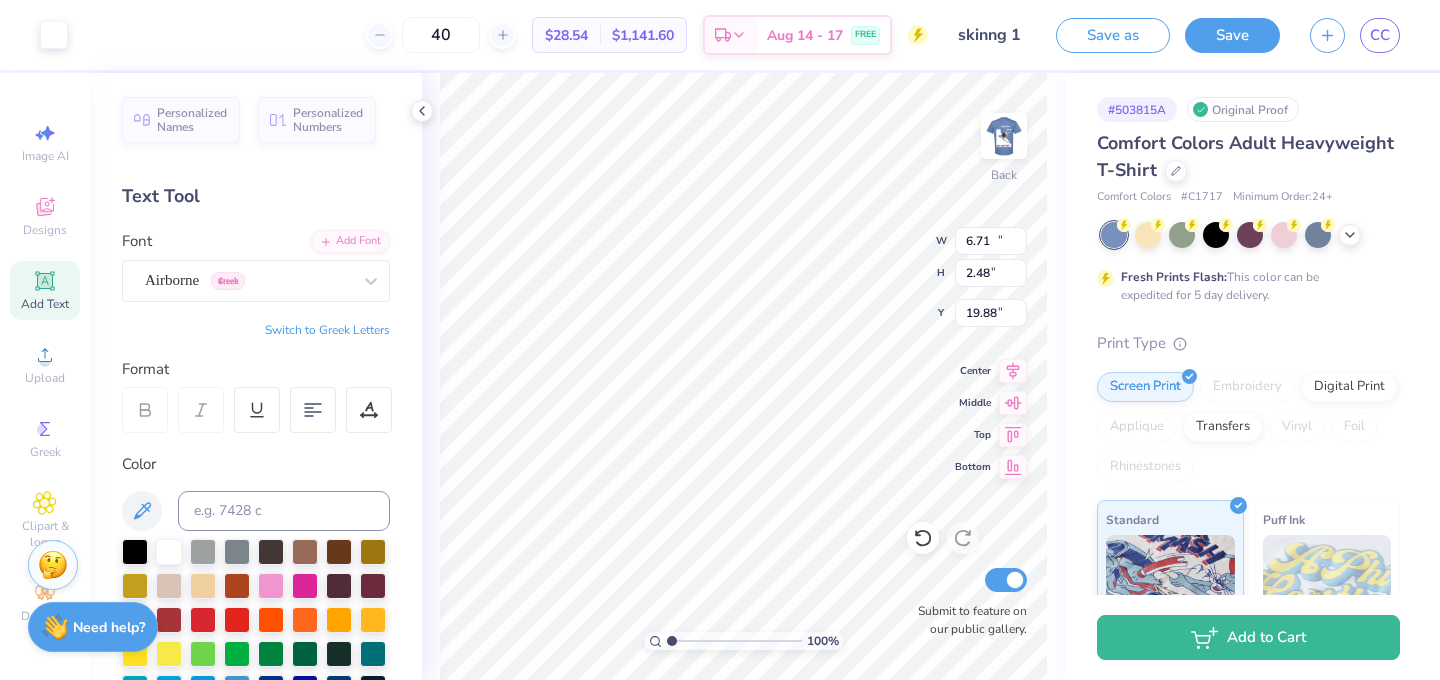 type on "11.38" 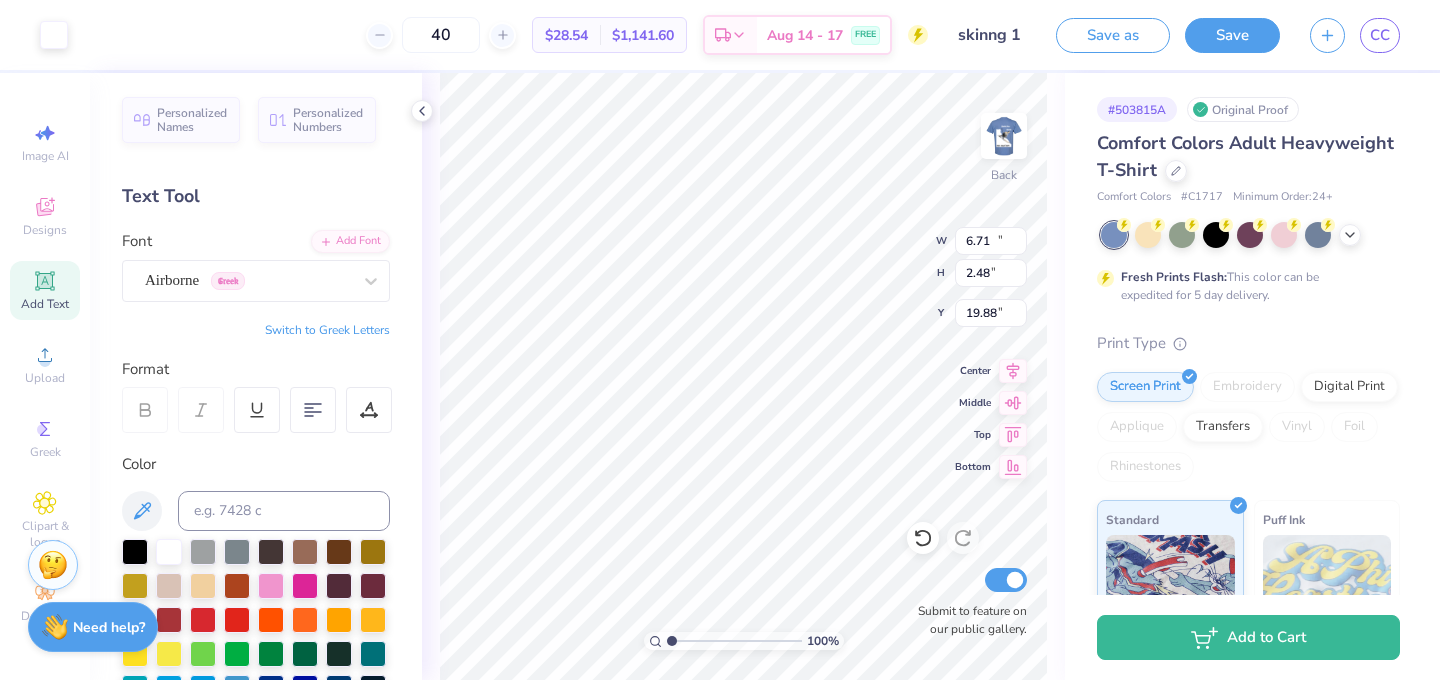 type on "4.21" 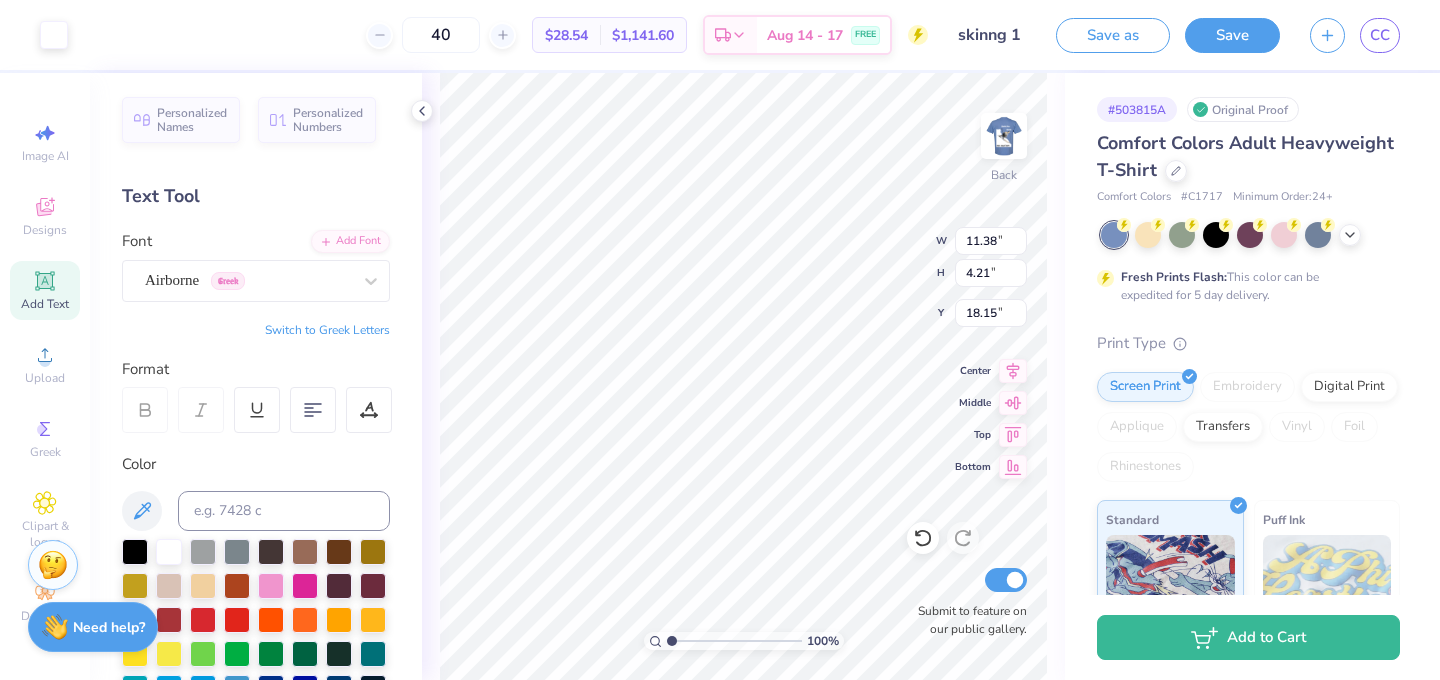 type on "4.83" 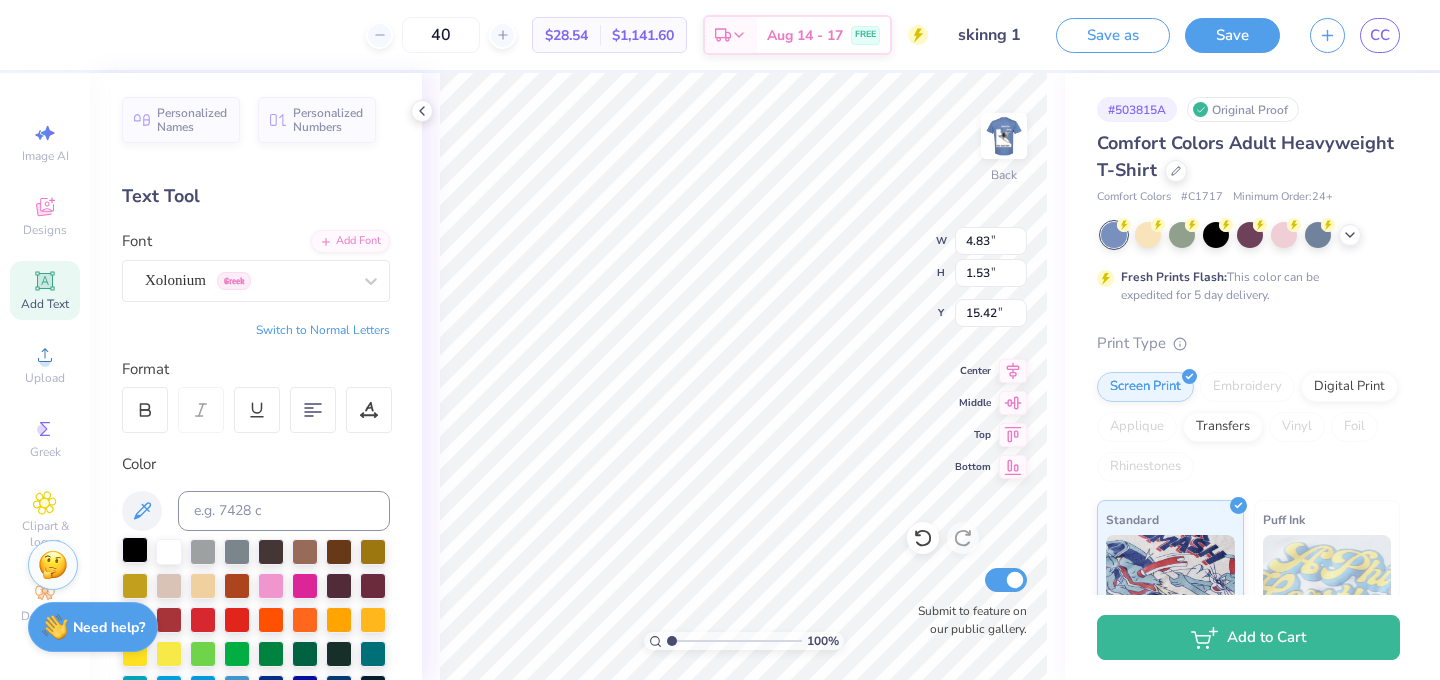 click at bounding box center [135, 550] 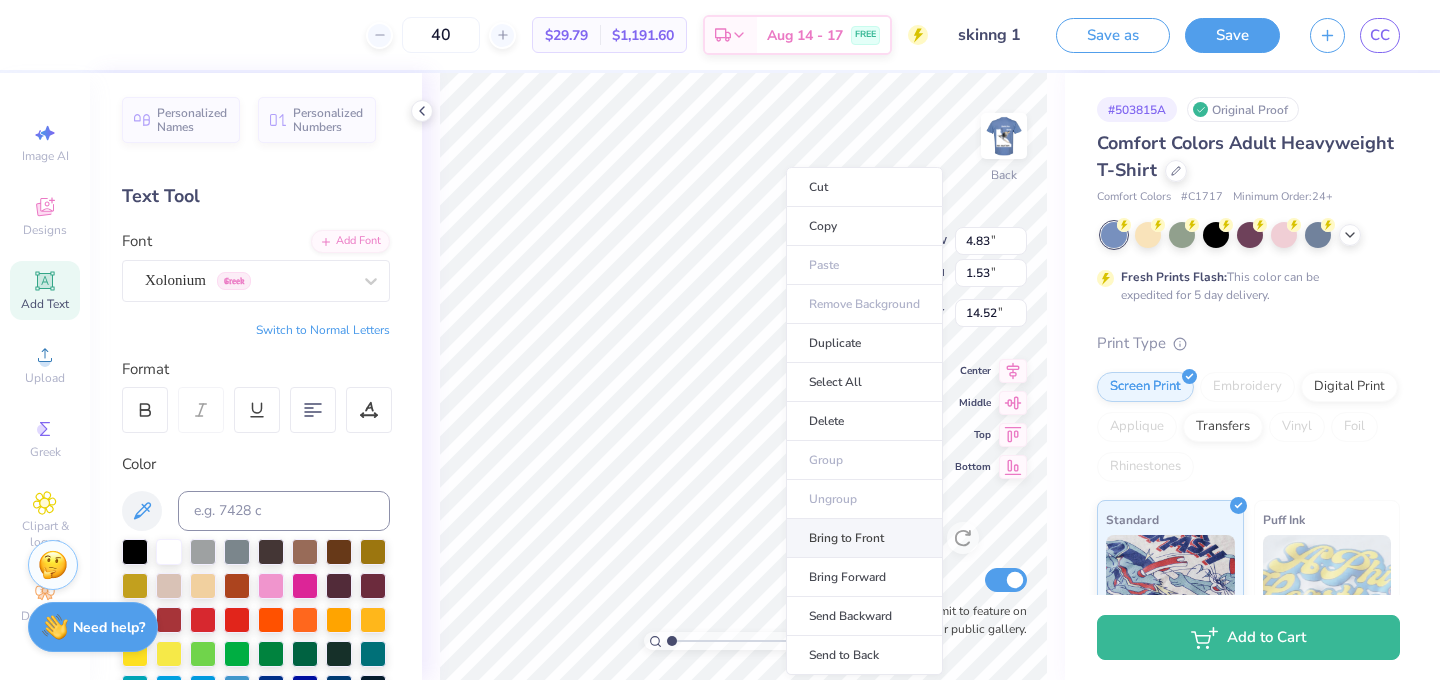 click on "Bring to Front" at bounding box center (864, 538) 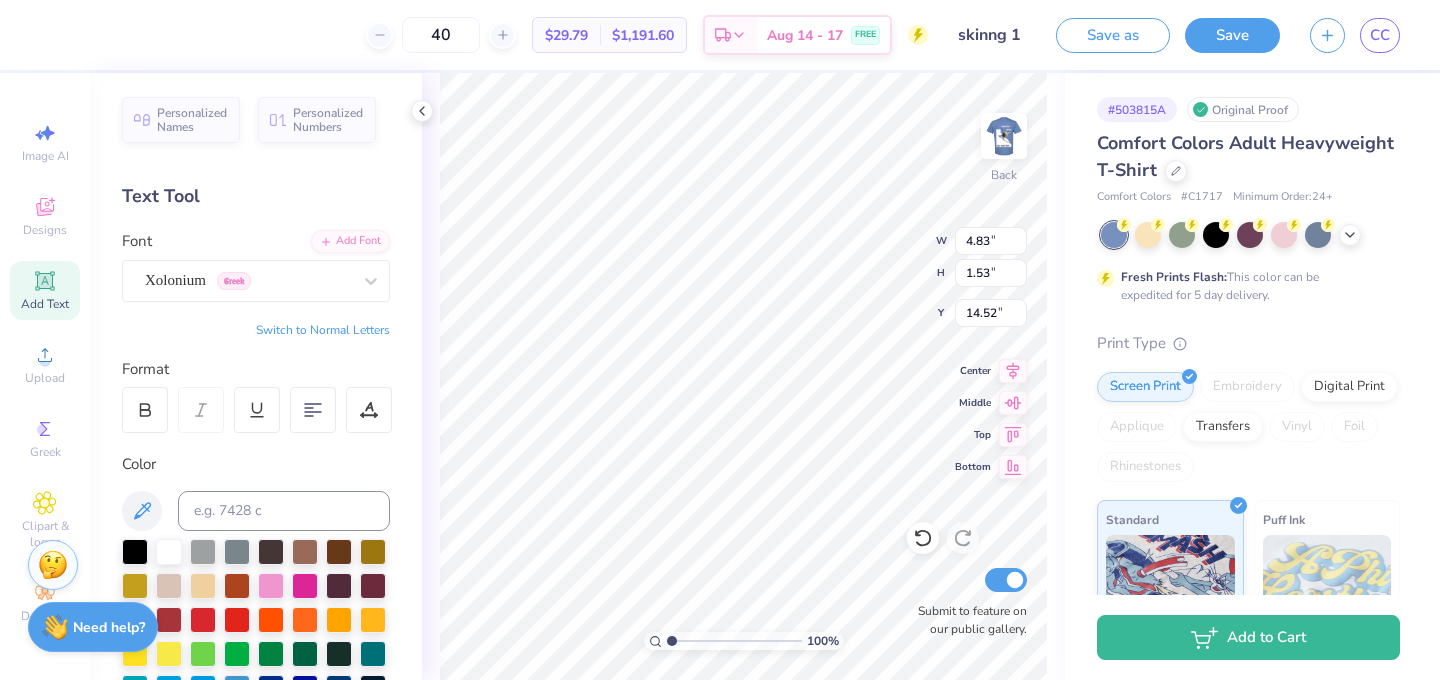 type on "20.83" 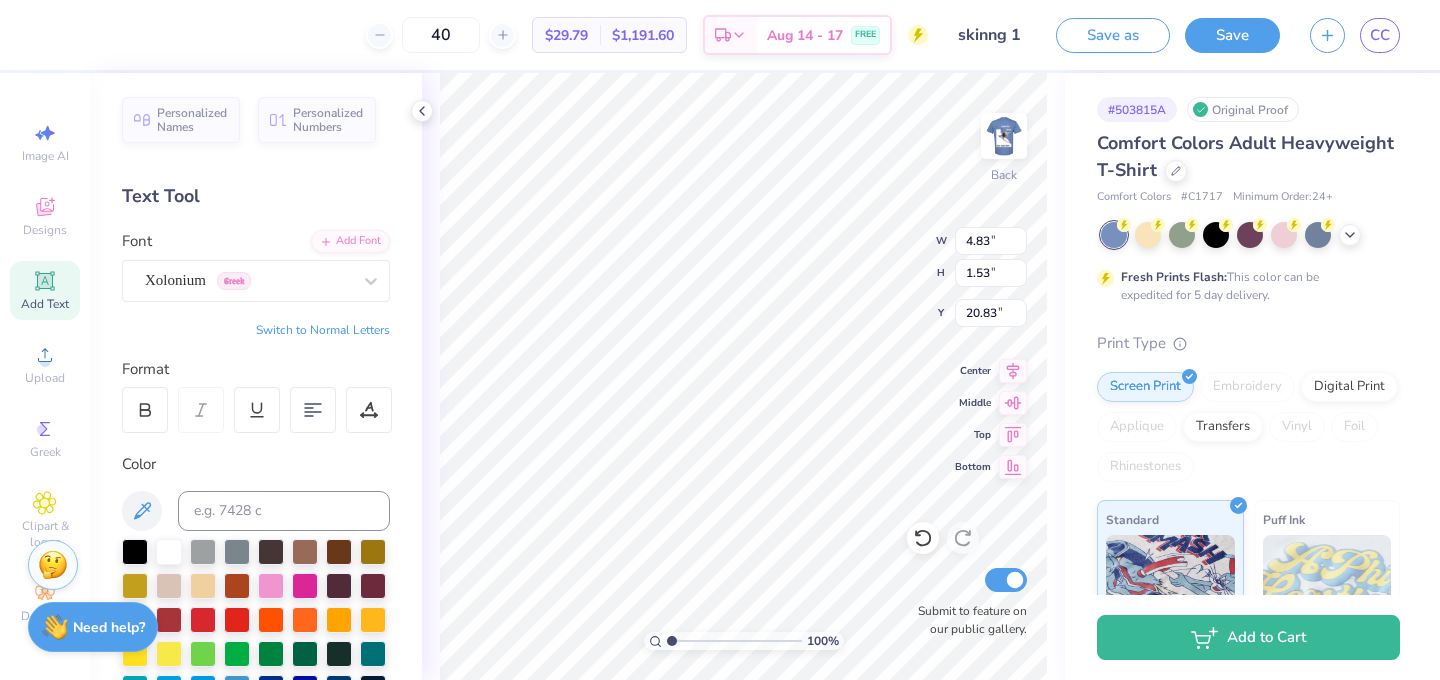 type on "6.79" 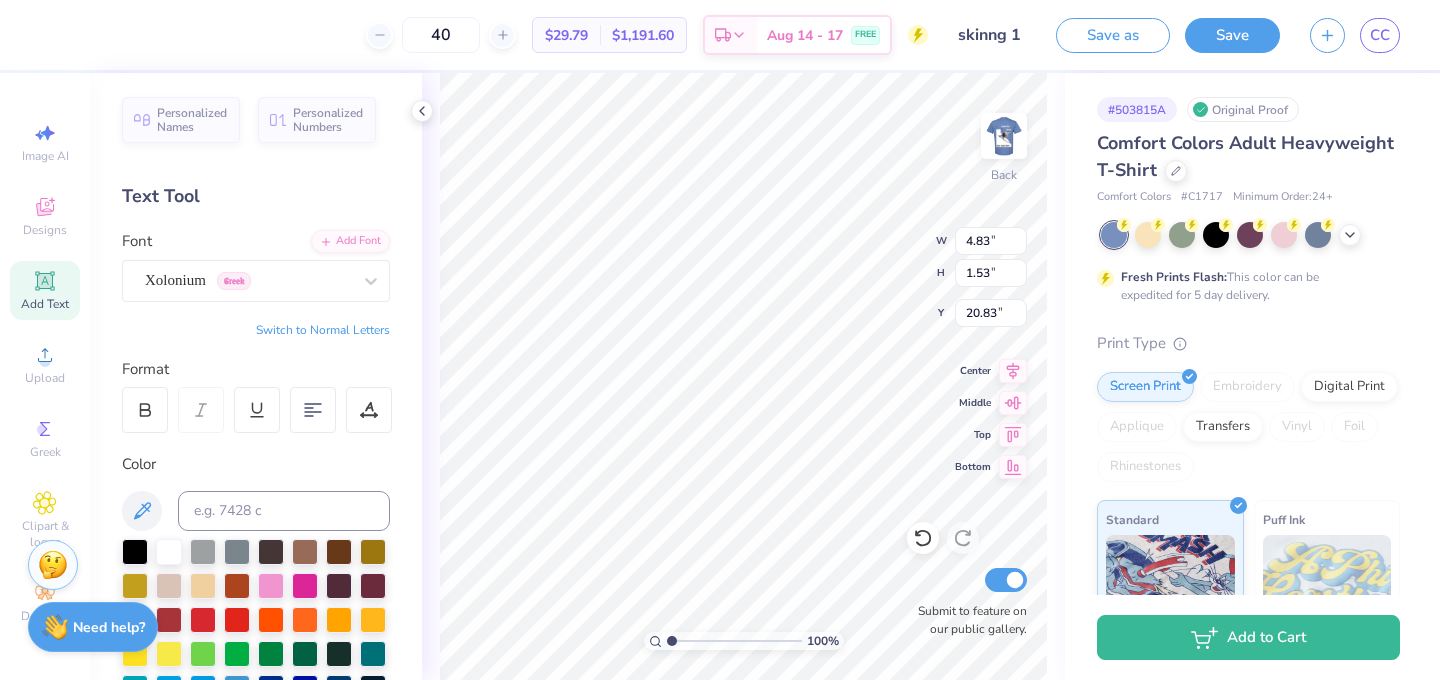 type on "2.15" 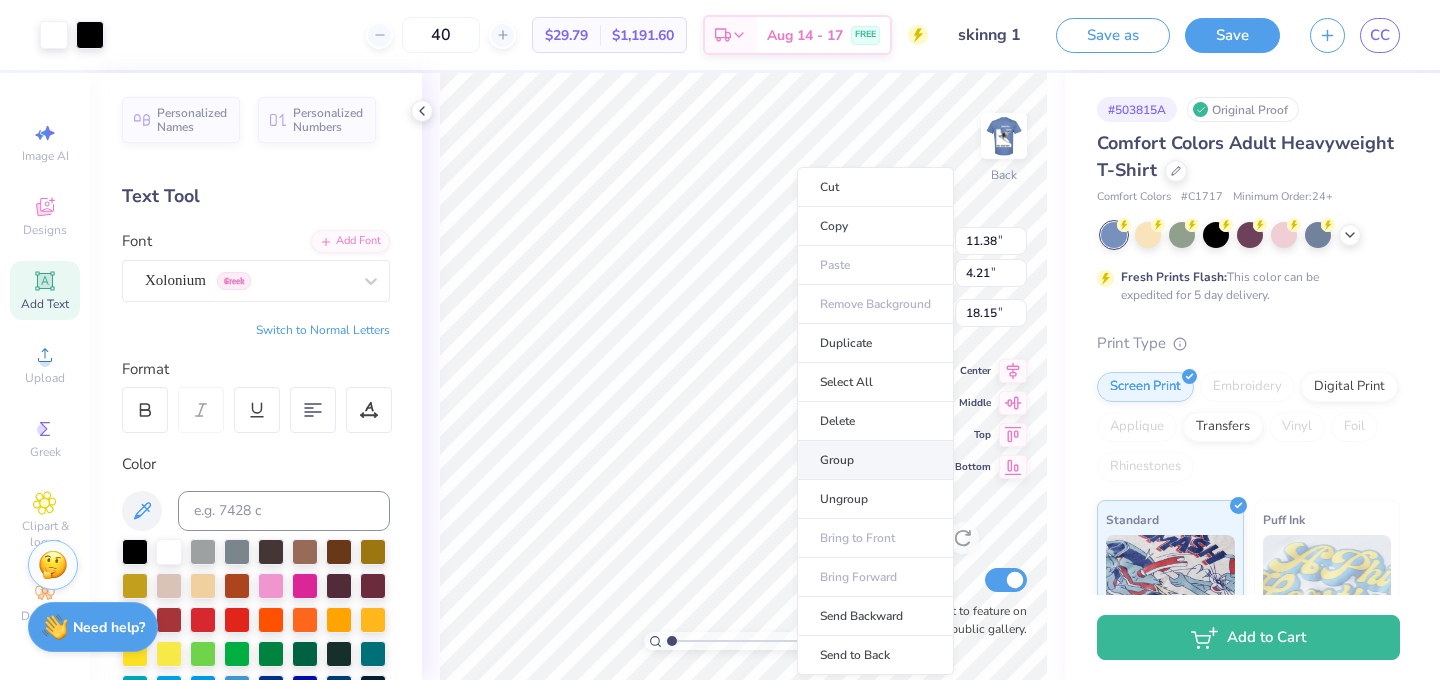 click on "Group" at bounding box center (875, 460) 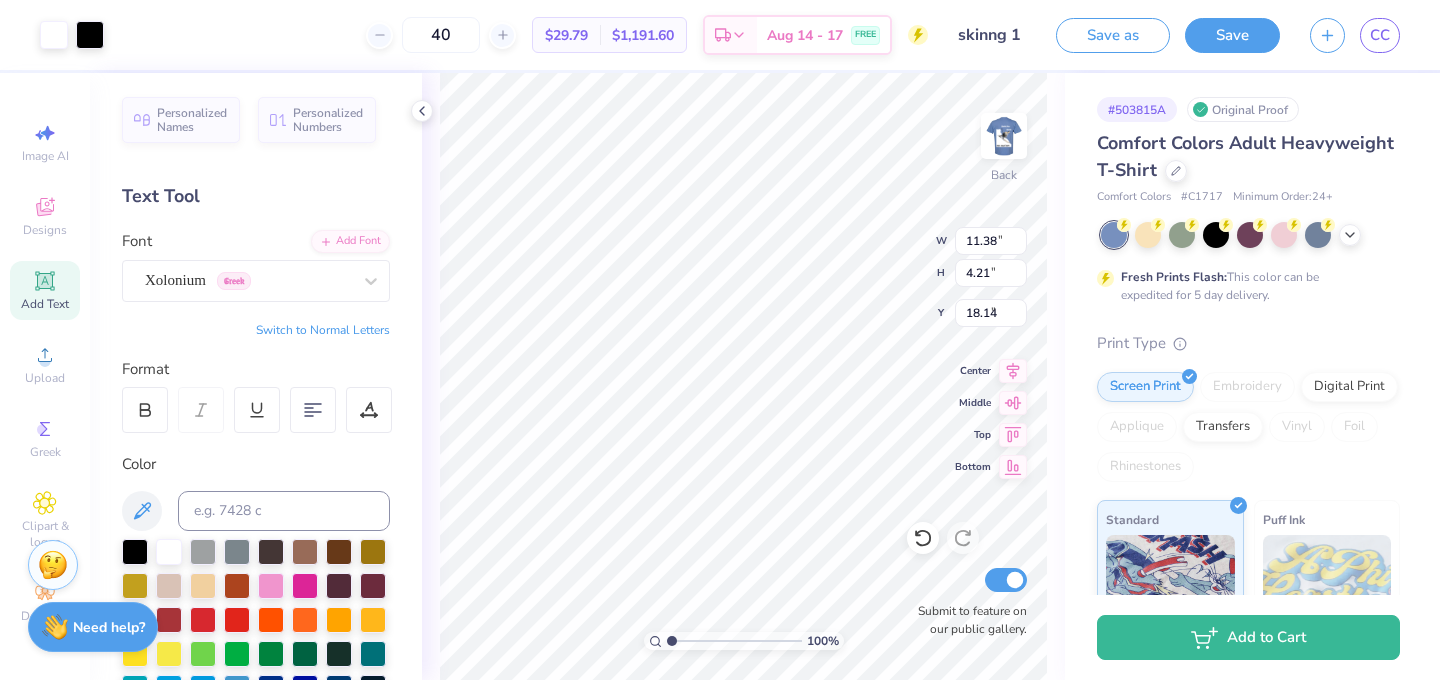 type on "8.71" 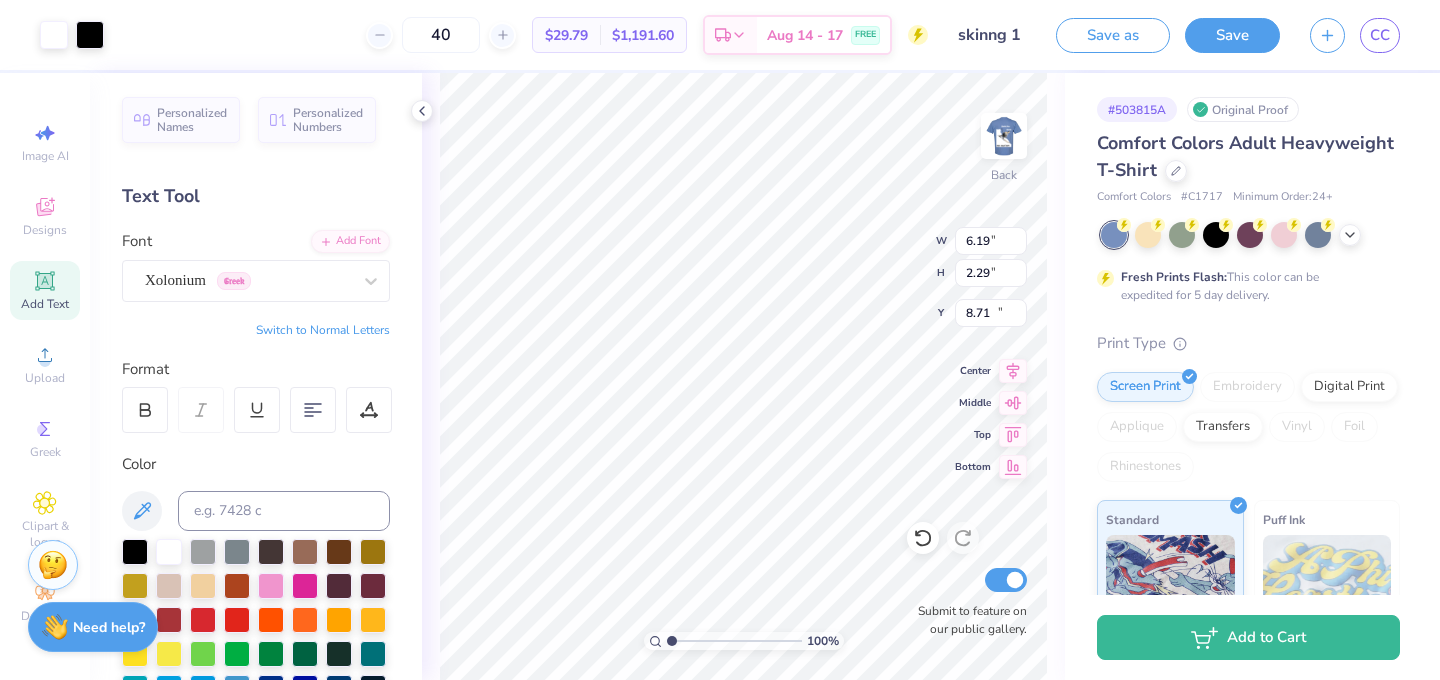 type on "6.19" 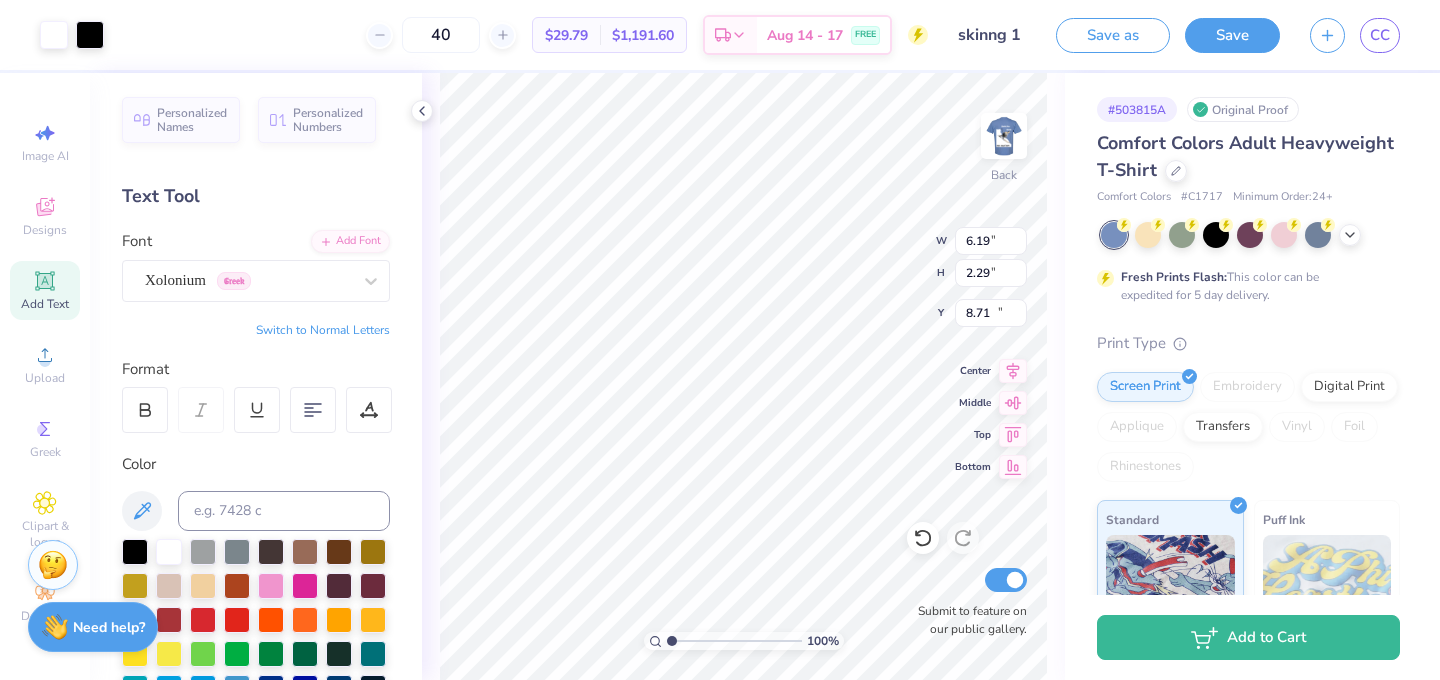 type on "2.29" 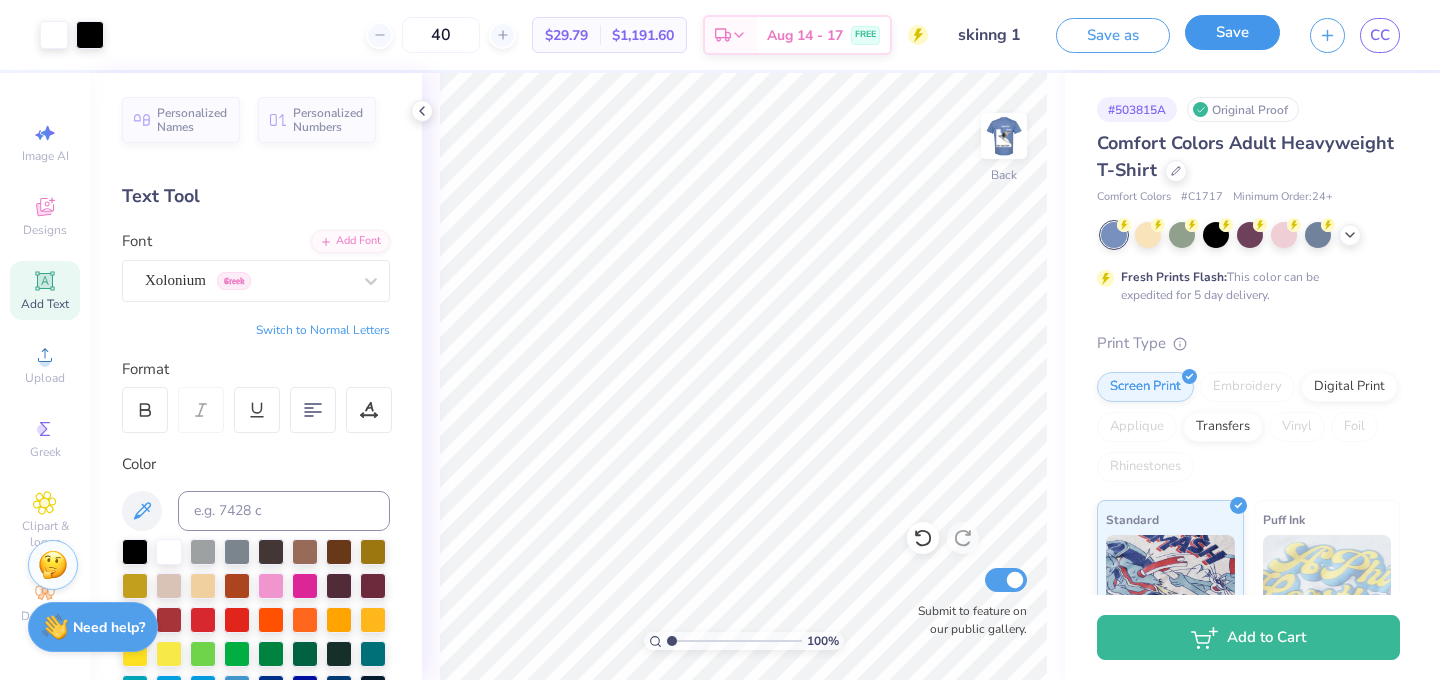 click on "Save" at bounding box center (1232, 32) 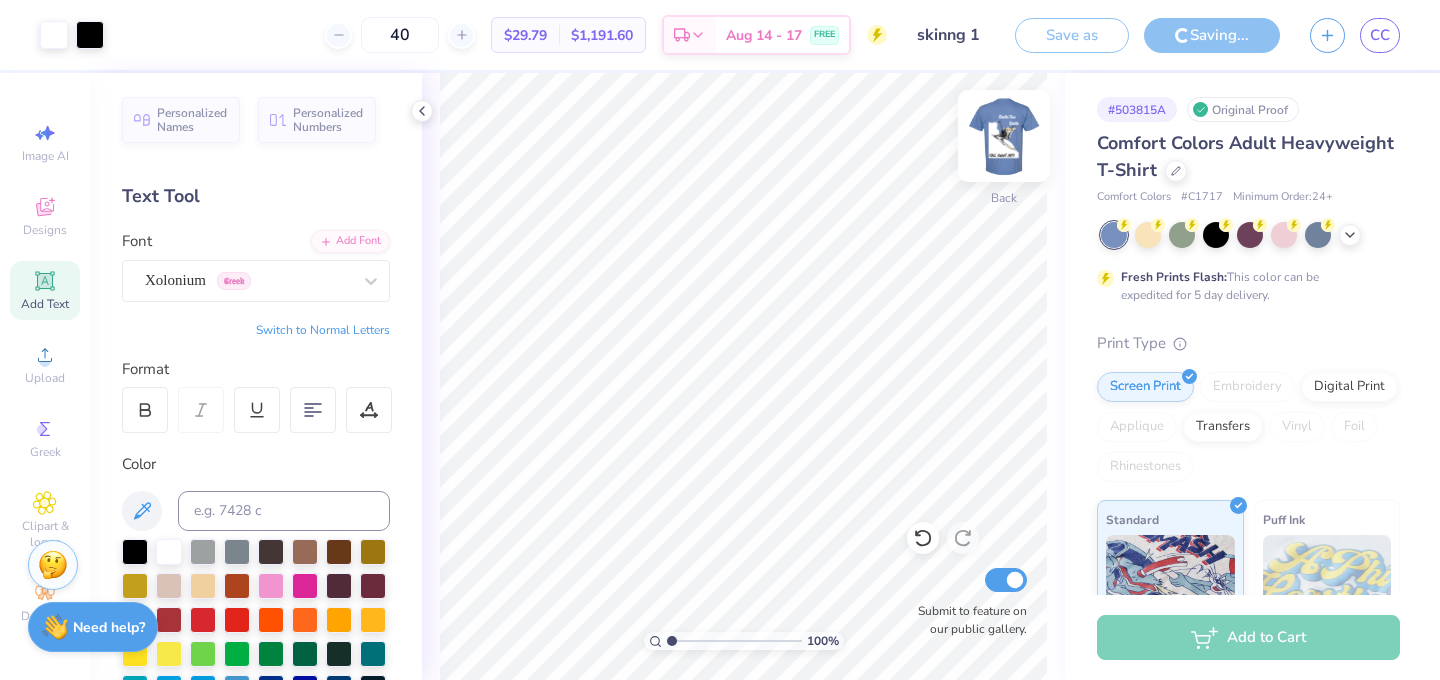 click at bounding box center [1004, 136] 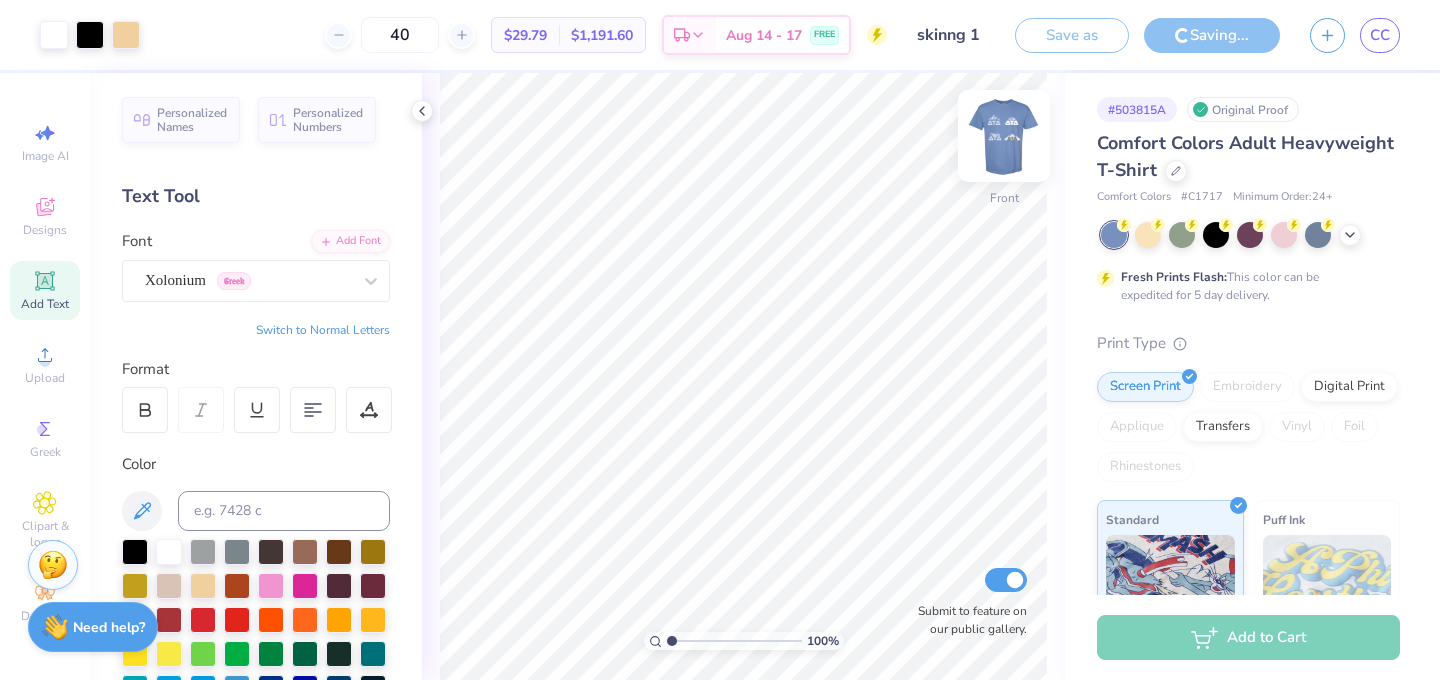 click at bounding box center [1004, 136] 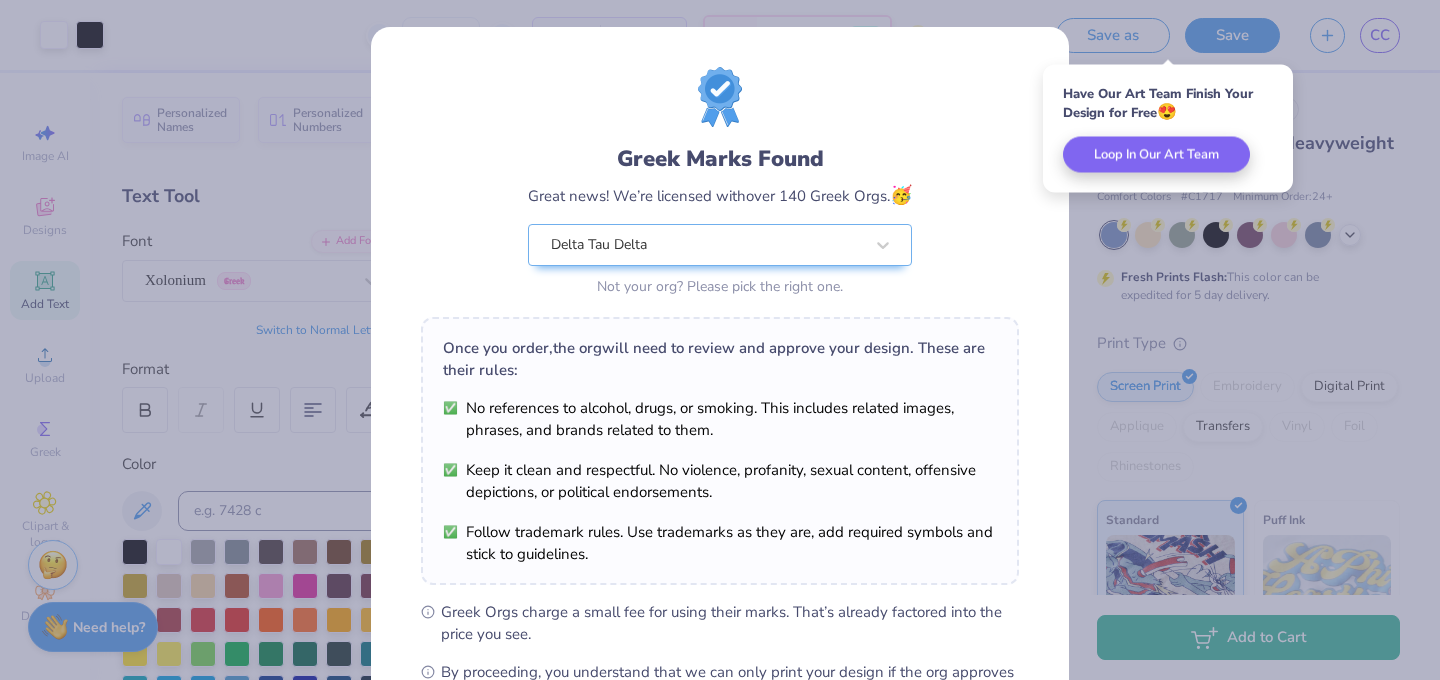 scroll, scrollTop: 256, scrollLeft: 0, axis: vertical 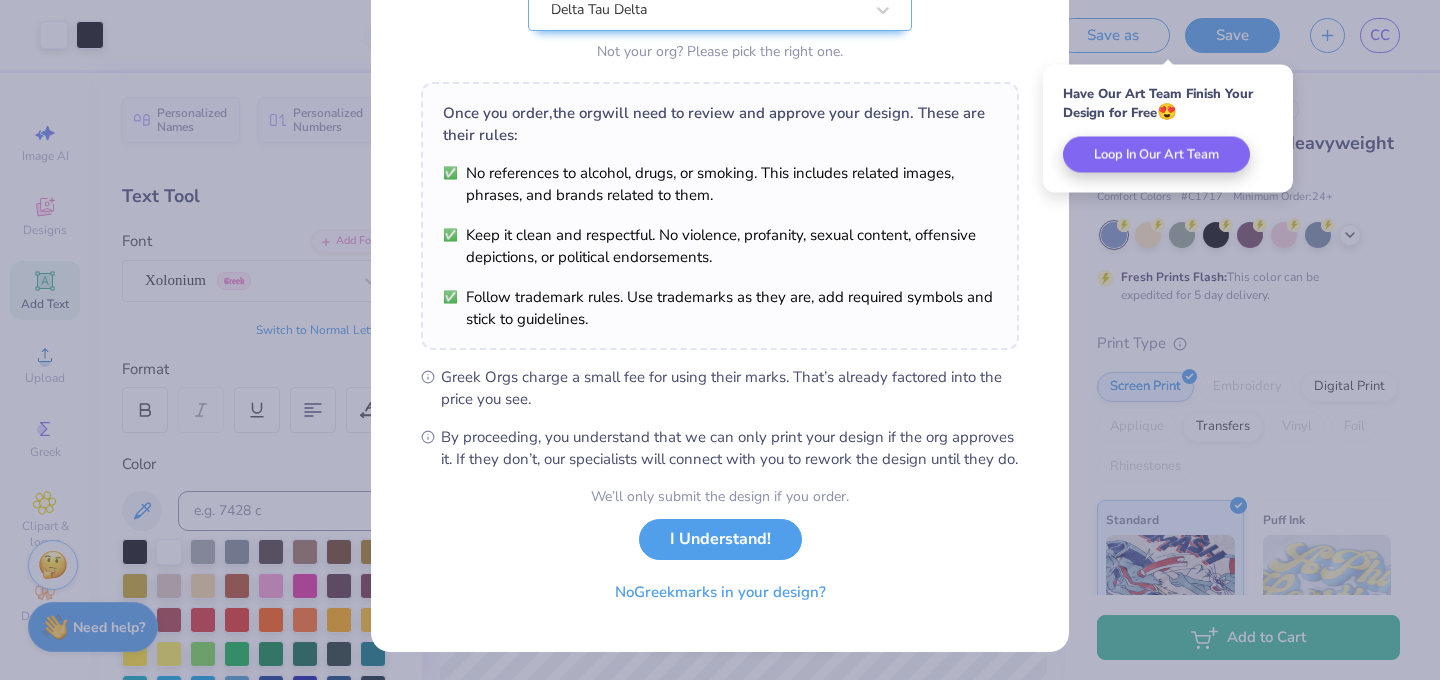 click on "Greek Marks Found Great news! We’re licensed with  over 140 Greek Orgs. 🥳 [ORG] Not your org? Please pick the right one. Once you order,  the org  will need to review and approve your design. These are their rules: No references to alcohol, drugs, or smoking. This includes related images, phrases, and brands related to them. Keep it clean and respectful. No violence, profanity, sexual content, offensive depictions, or political endorsements. Follow trademark rules. Use trademarks as they are, add required symbols and stick to guidelines. Greek Orgs charge a small fee for using their marks. That’s already factored into the price you see. By proceeding, you understand that we can only print your design if the org approves it. If they don’t, our specialists will connect with you to rework the design until they do. We’ll only submit the design if you order. I Understand! No  Greek  marks in your design?" at bounding box center [720, 340] 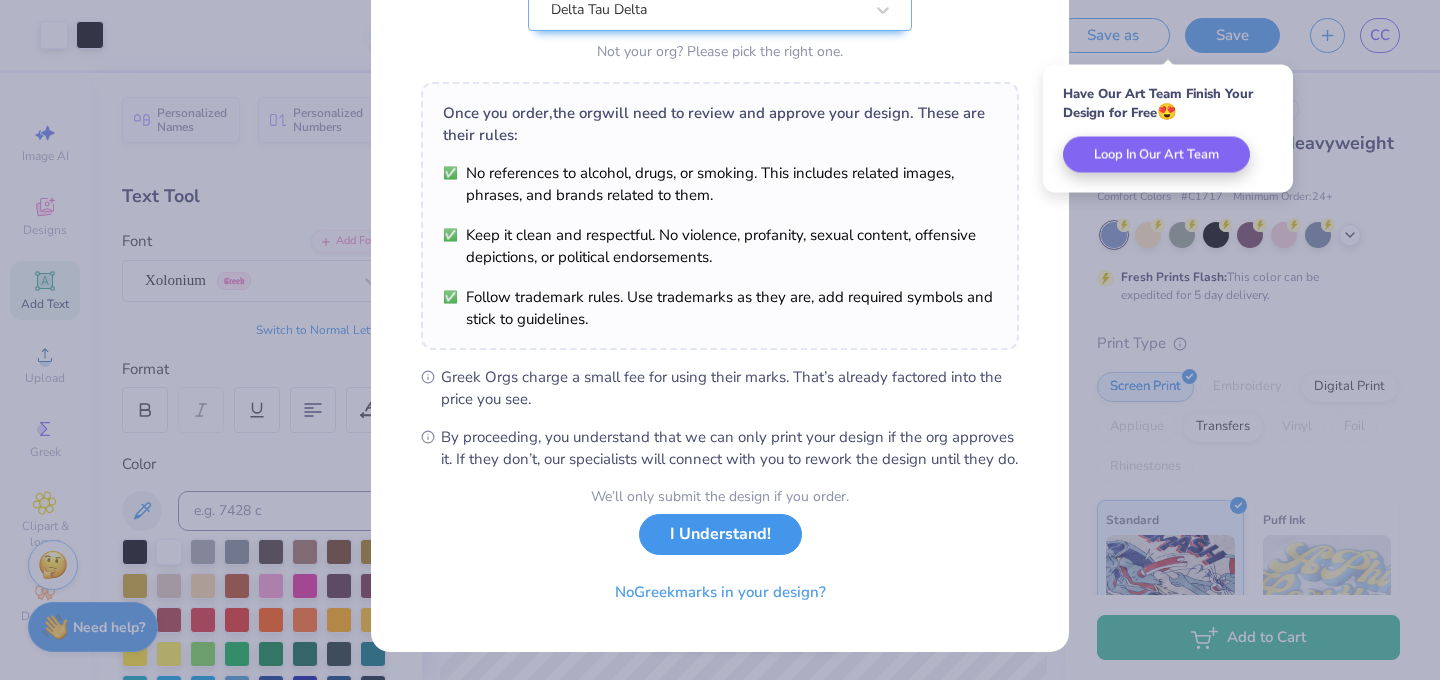 click on "I Understand!" at bounding box center (720, 534) 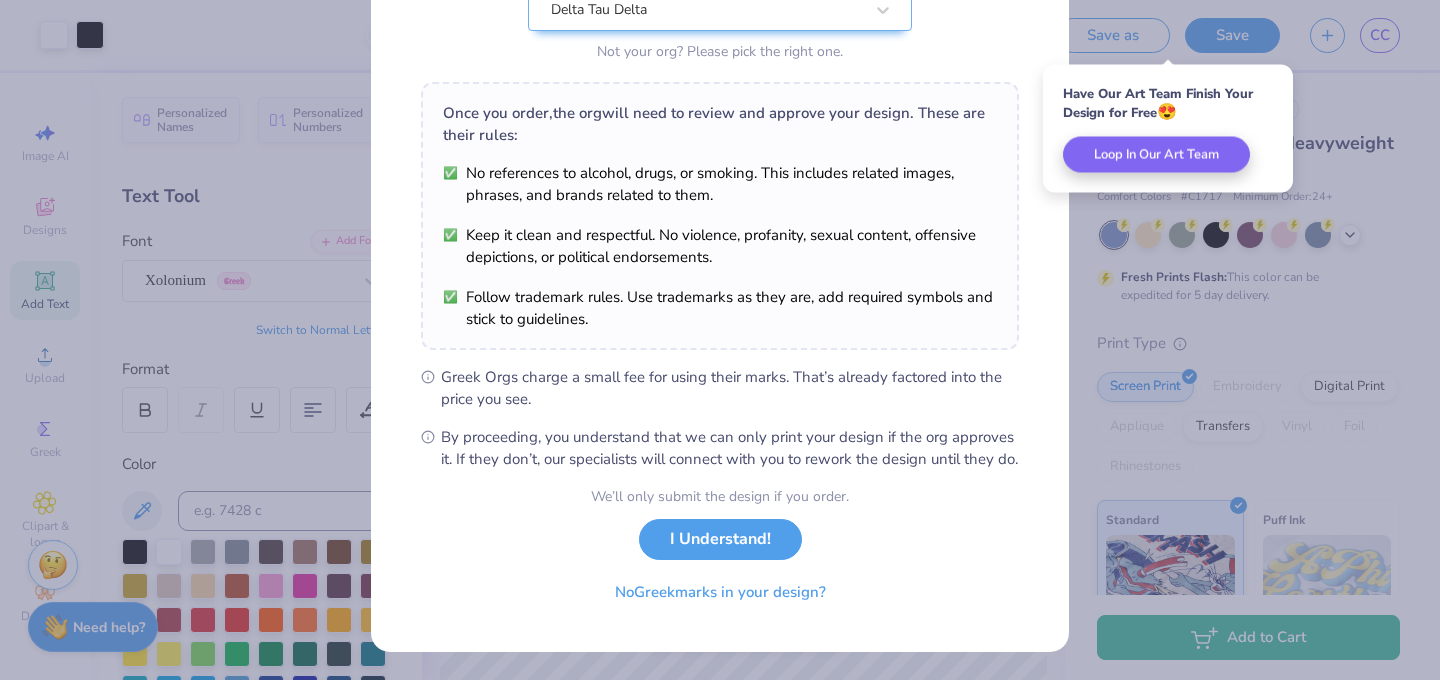 scroll, scrollTop: 0, scrollLeft: 0, axis: both 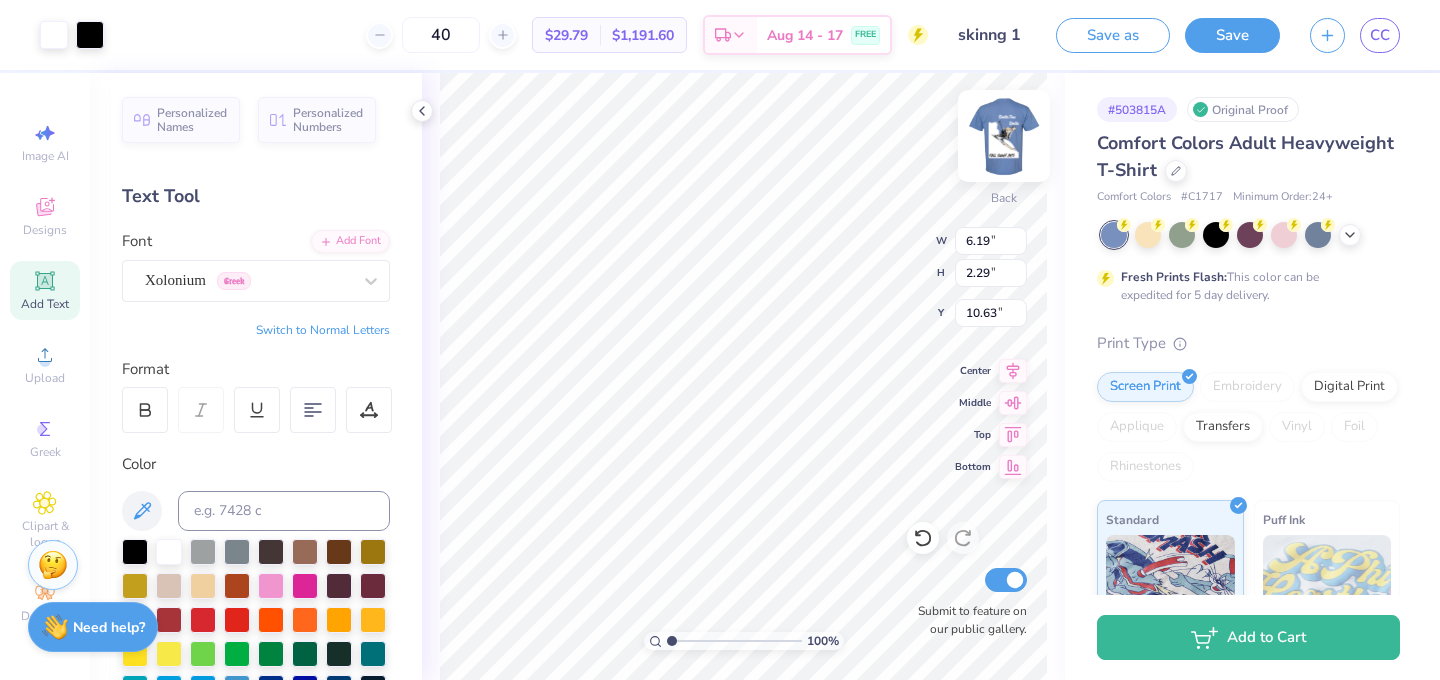 click at bounding box center (1004, 136) 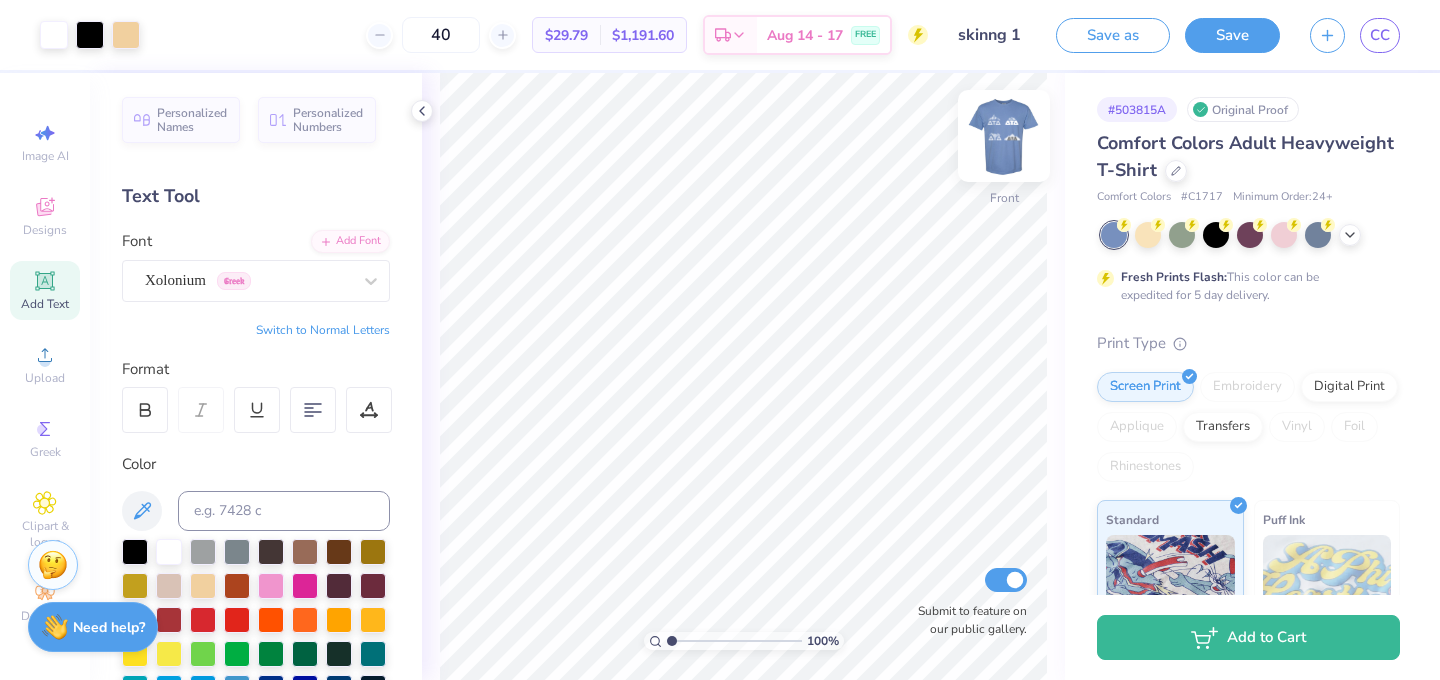 click at bounding box center [1004, 136] 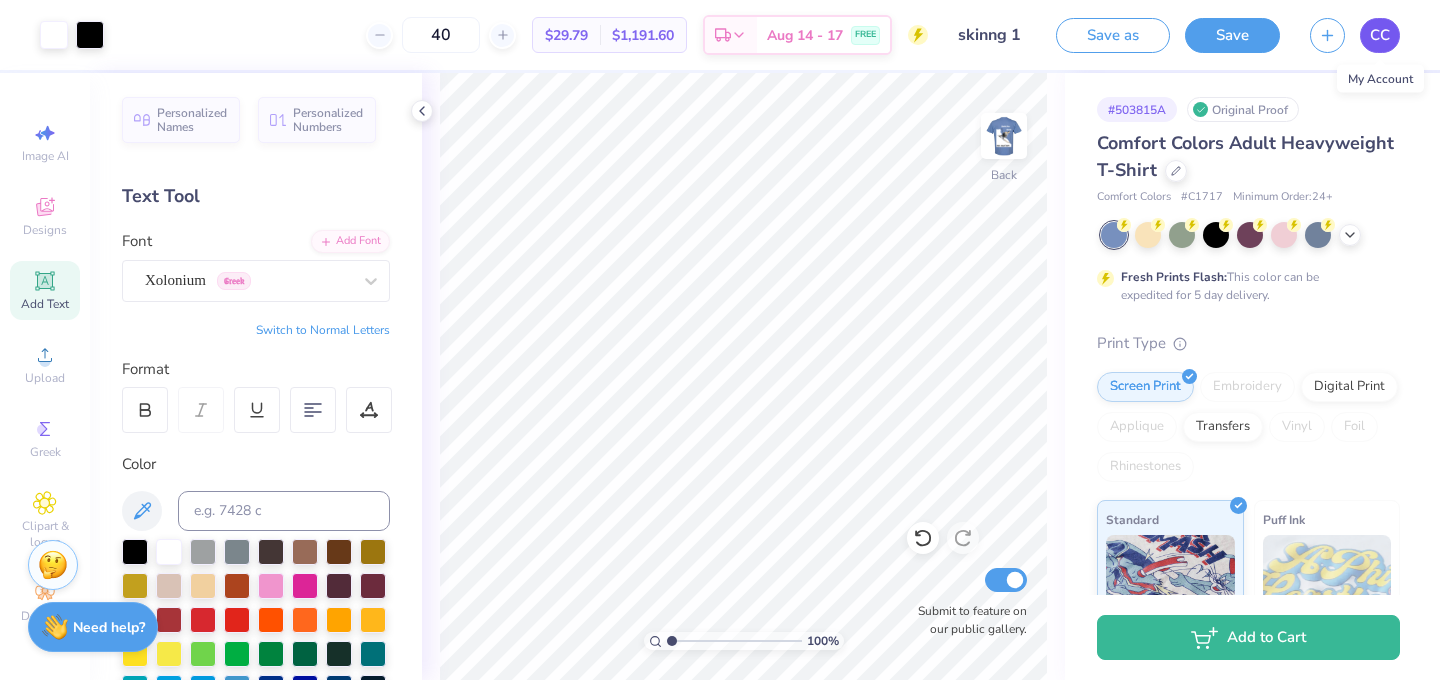 click on "CC" at bounding box center (1380, 35) 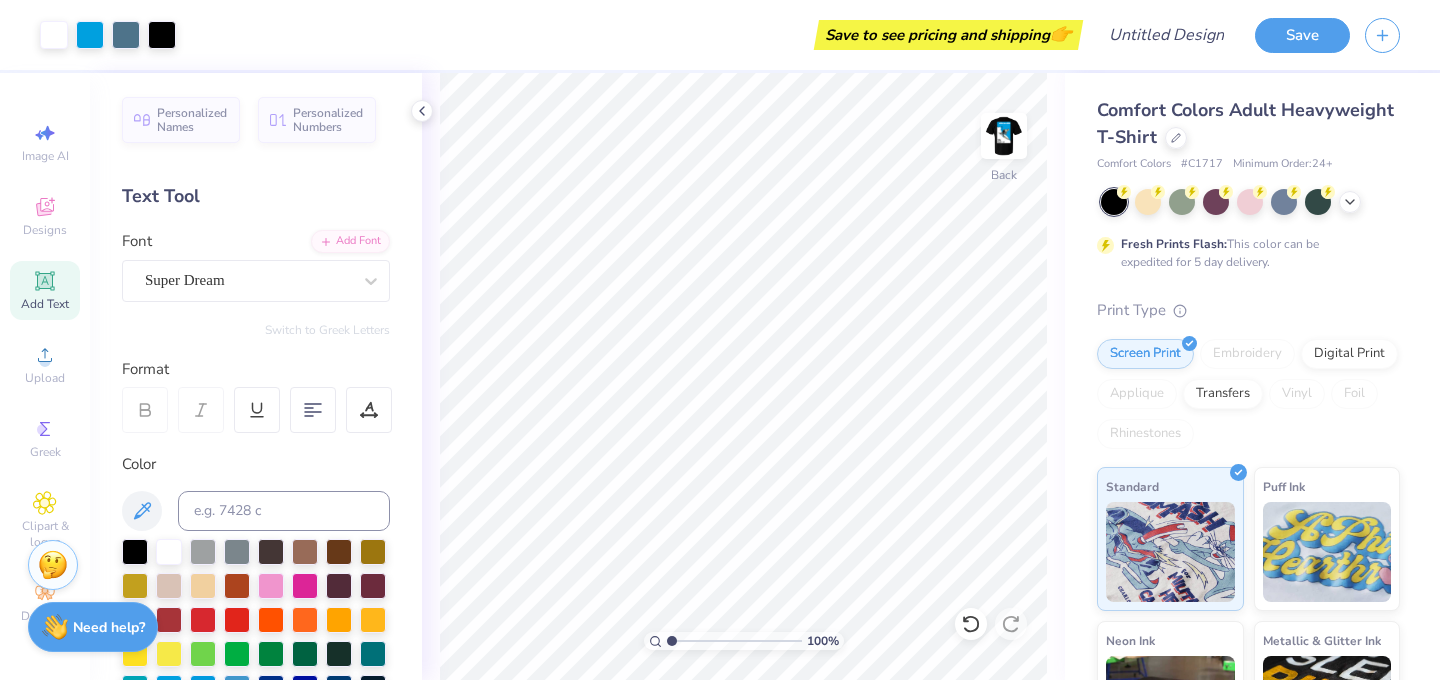 scroll, scrollTop: 0, scrollLeft: 0, axis: both 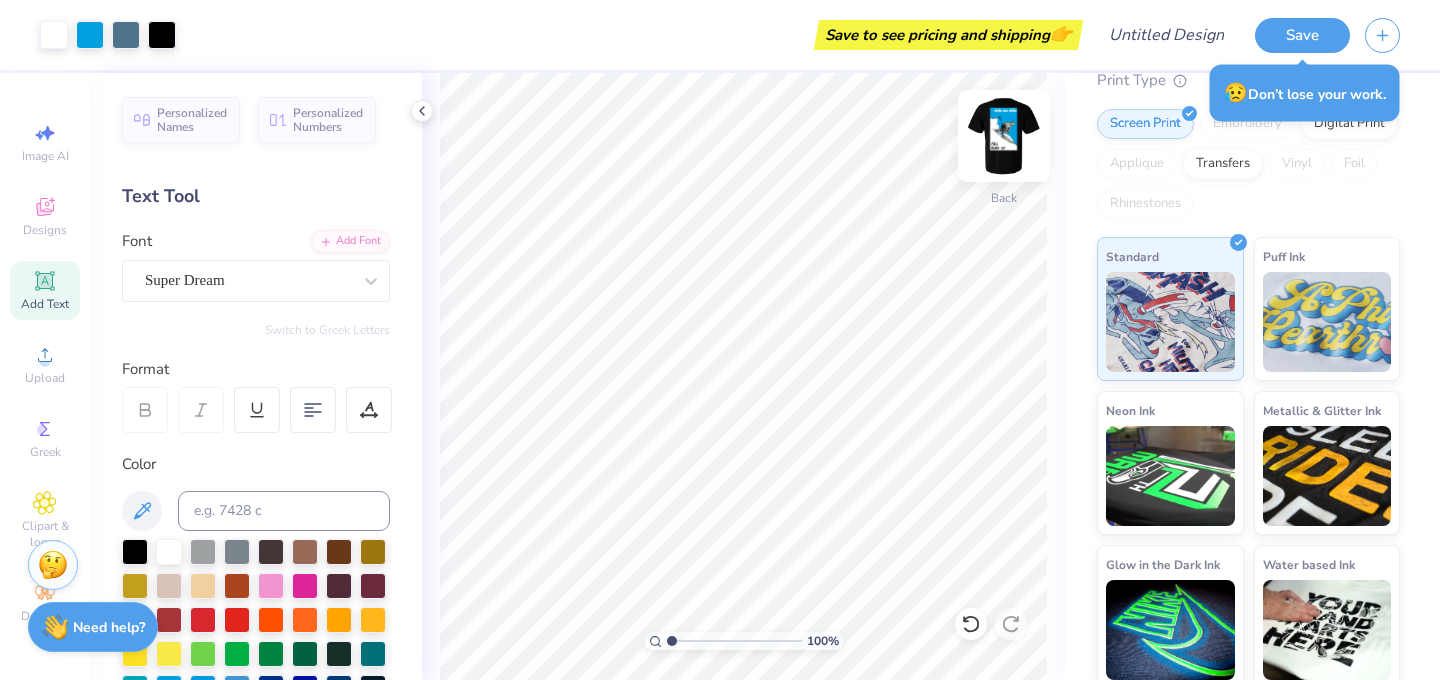 click at bounding box center (1004, 136) 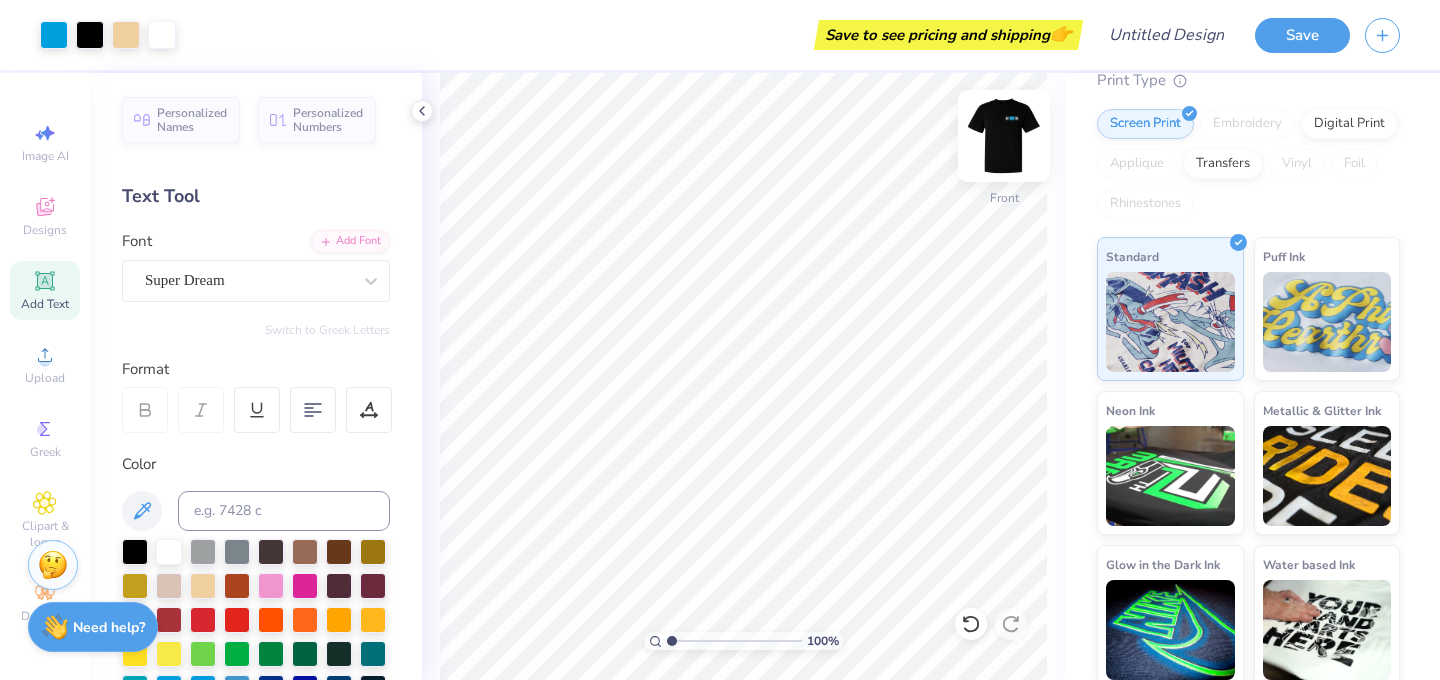 click at bounding box center (1004, 136) 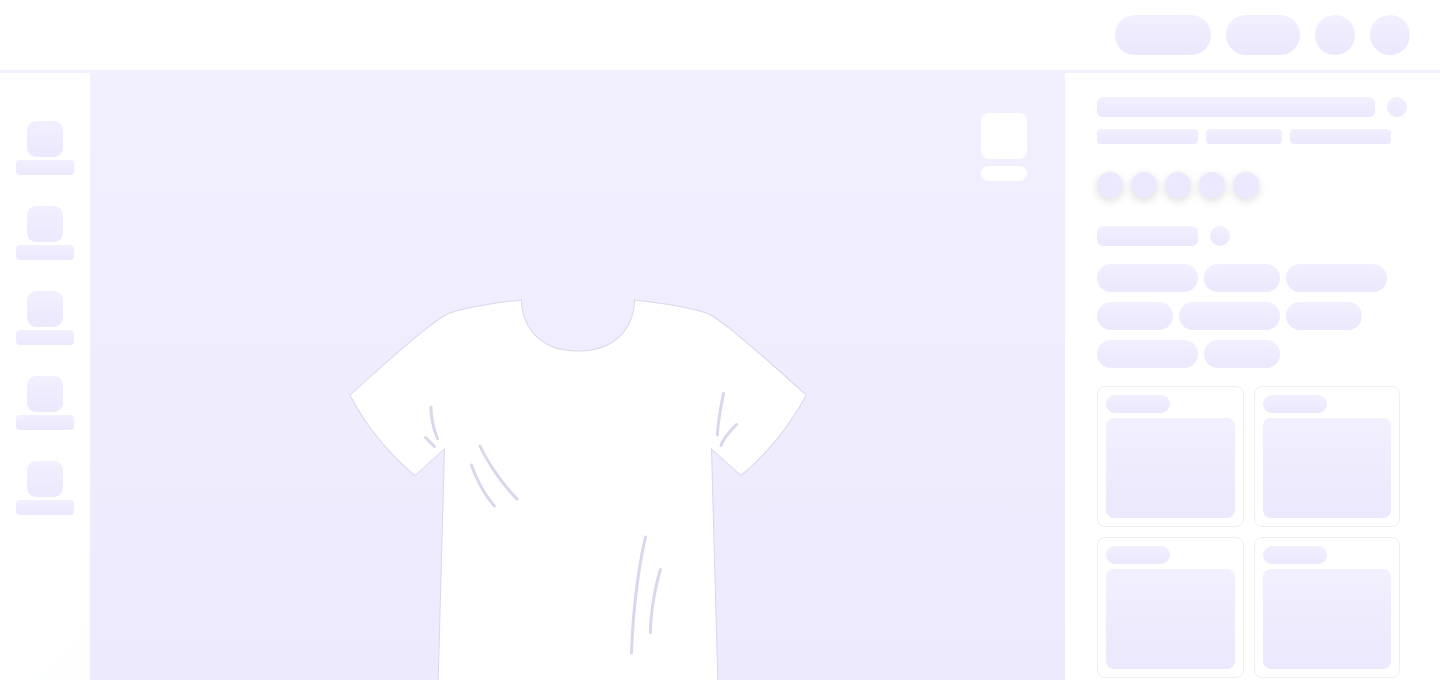 scroll, scrollTop: 0, scrollLeft: 0, axis: both 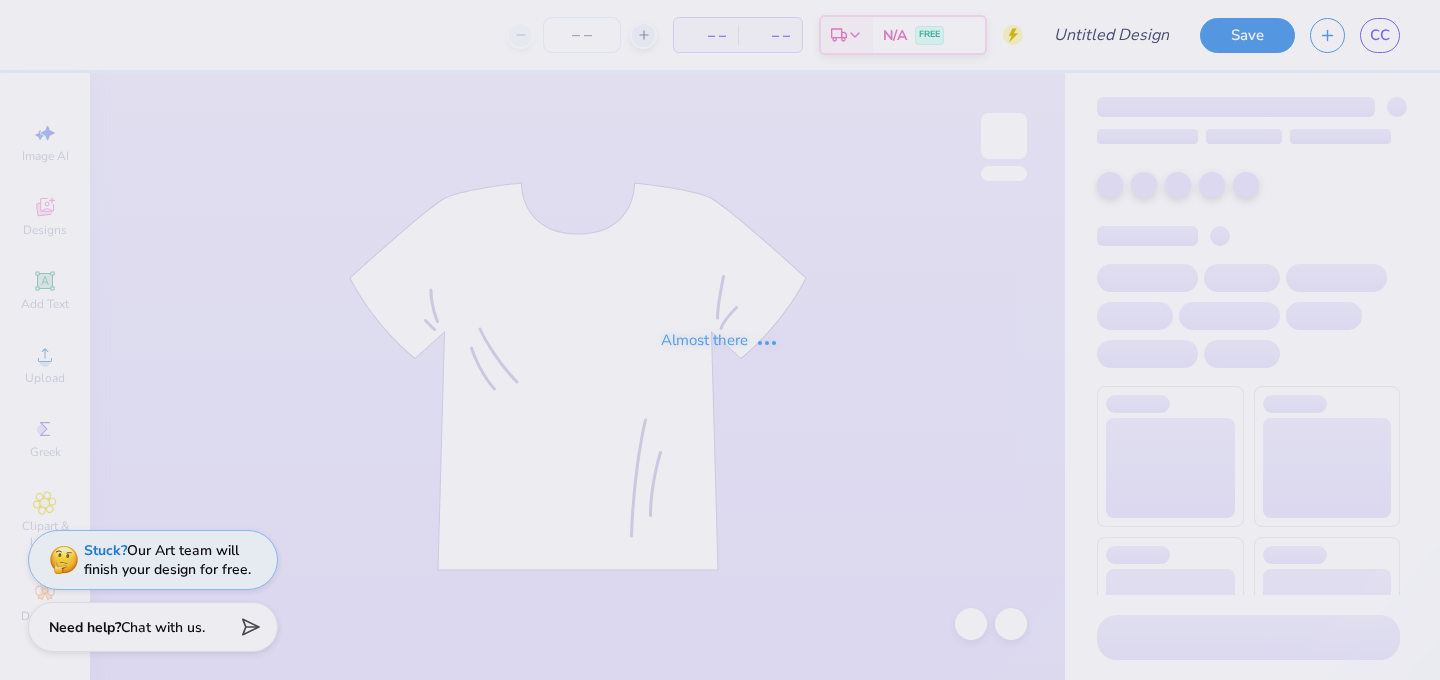 type on "skinng 1" 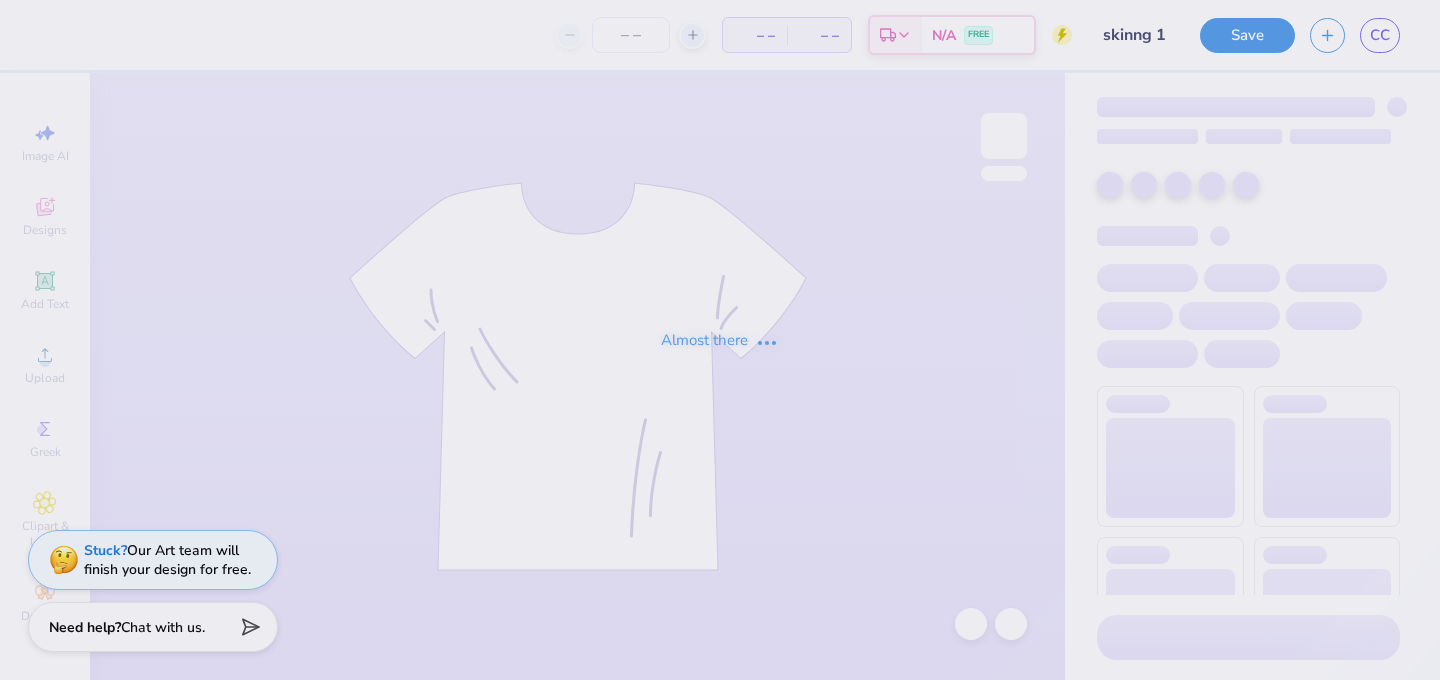type on "40" 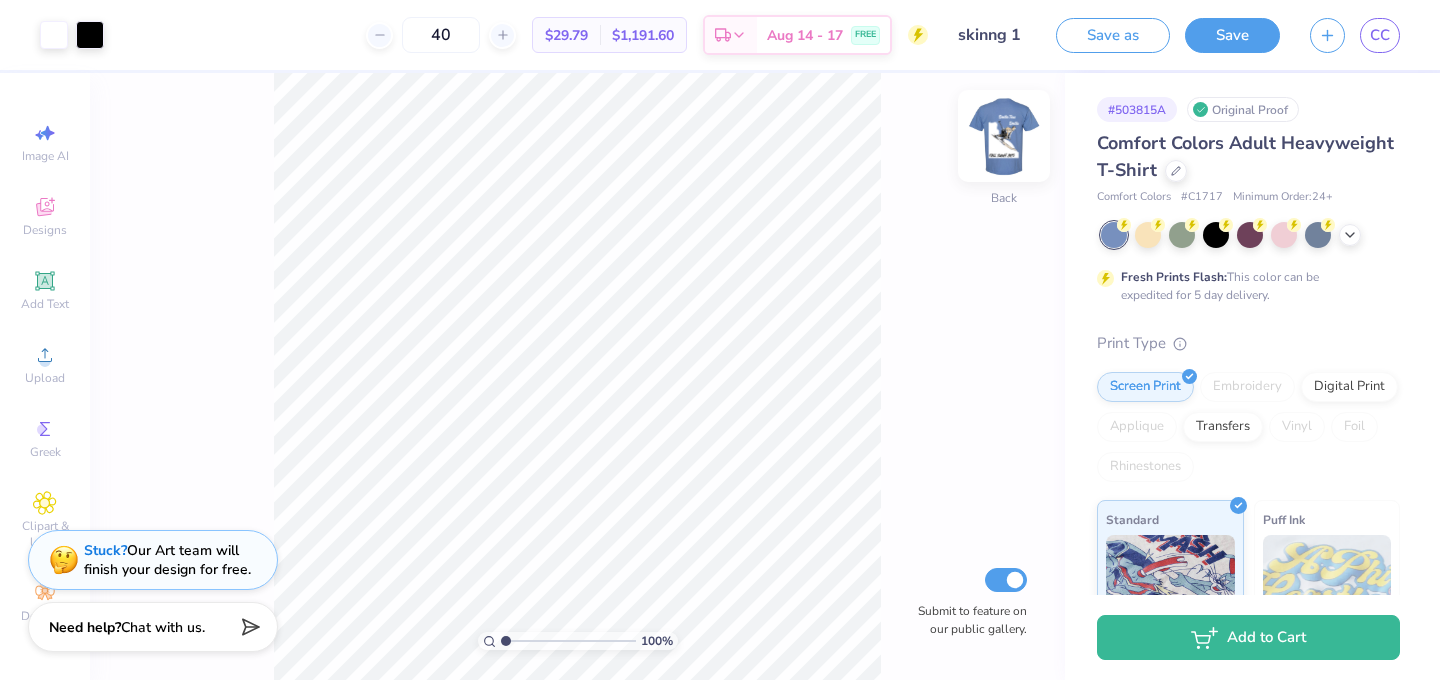 click at bounding box center (1004, 136) 